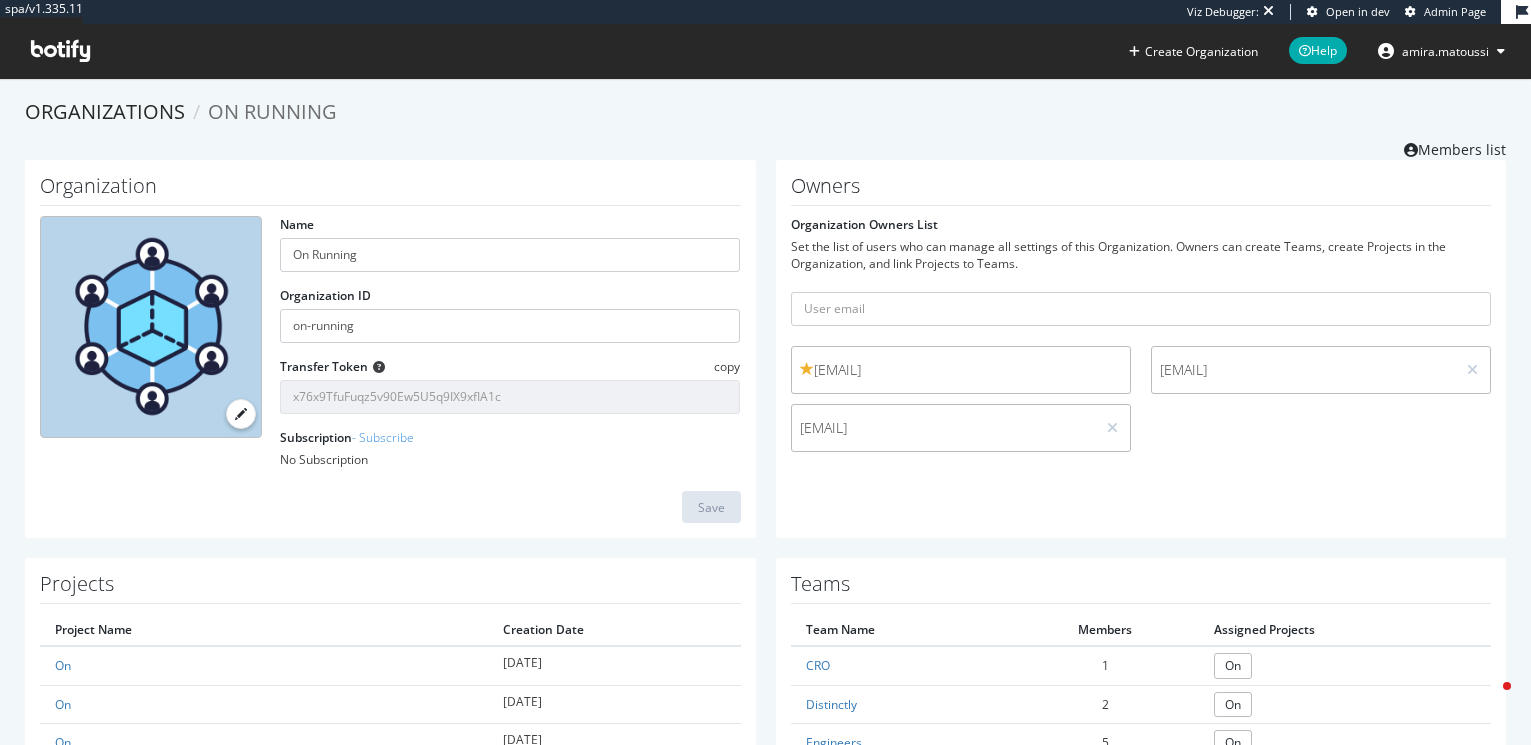 scroll, scrollTop: 0, scrollLeft: 0, axis: both 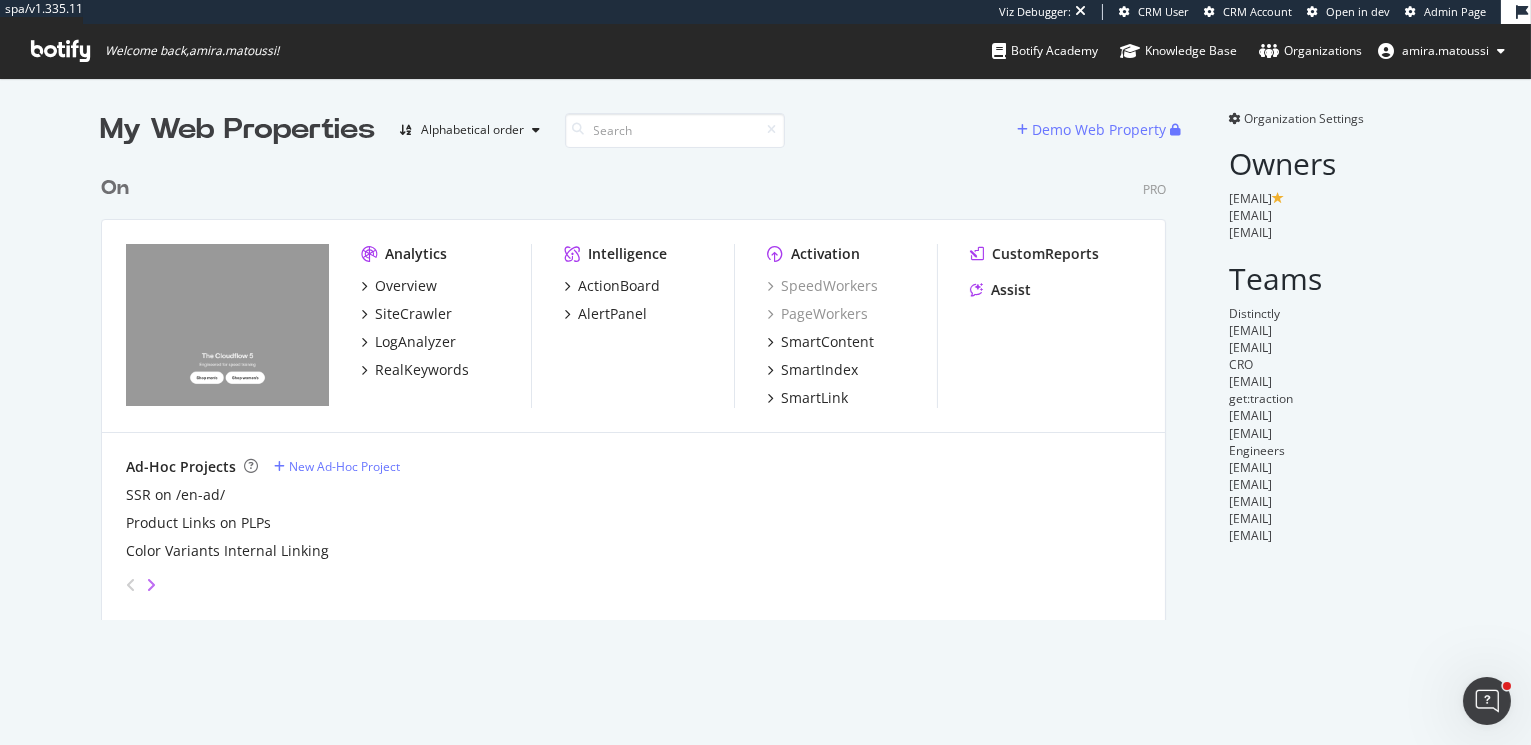 click at bounding box center [151, 585] 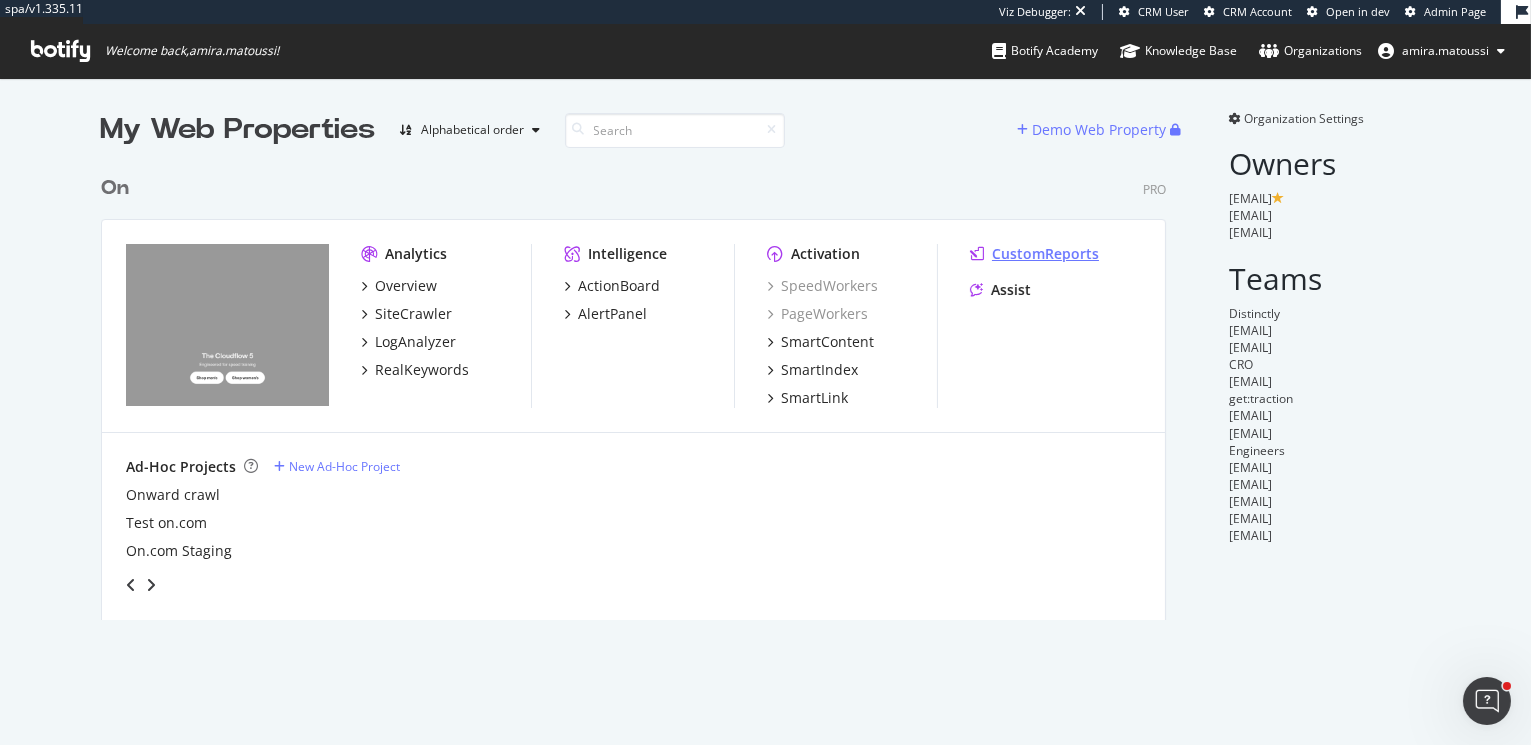 click on "CustomReports" at bounding box center (1045, 254) 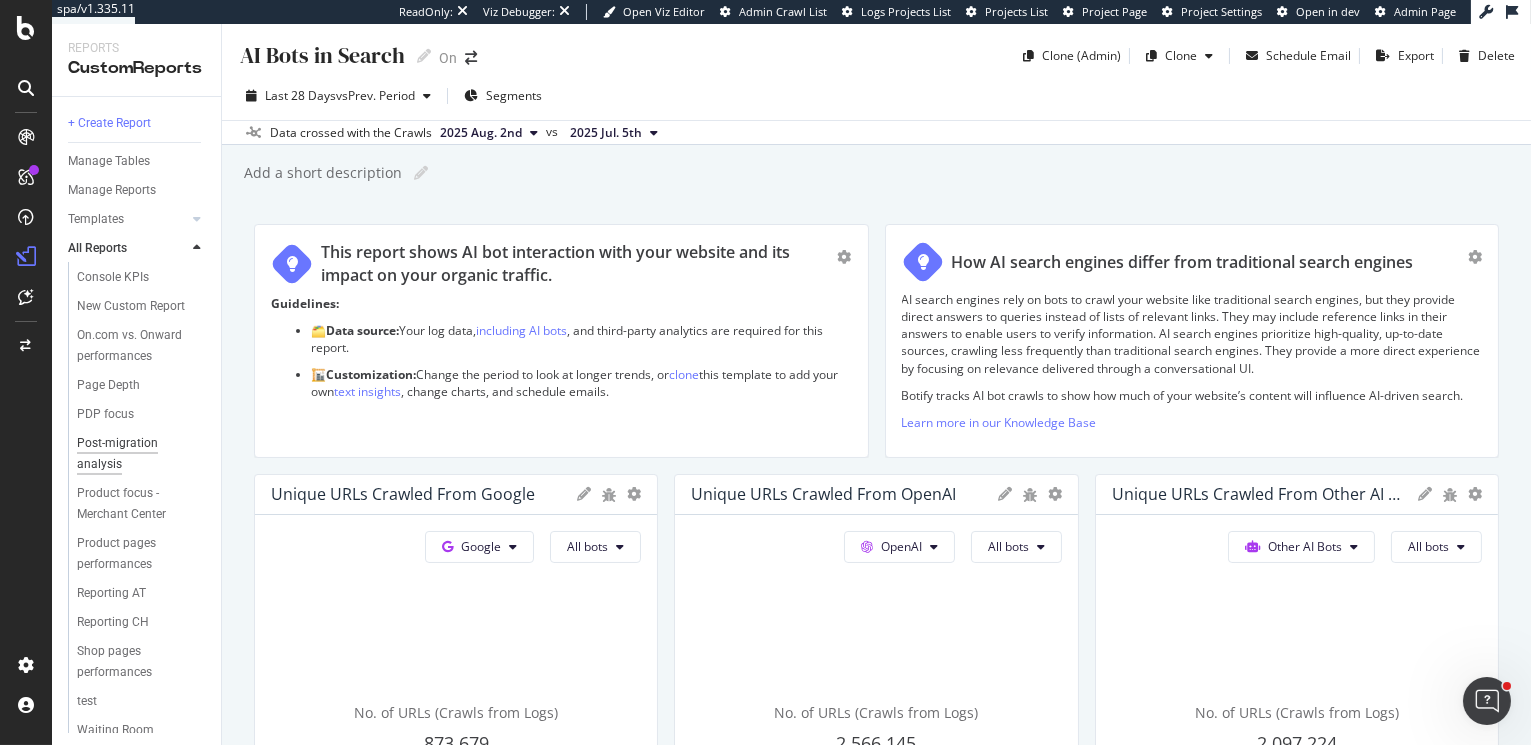 scroll, scrollTop: 60, scrollLeft: 0, axis: vertical 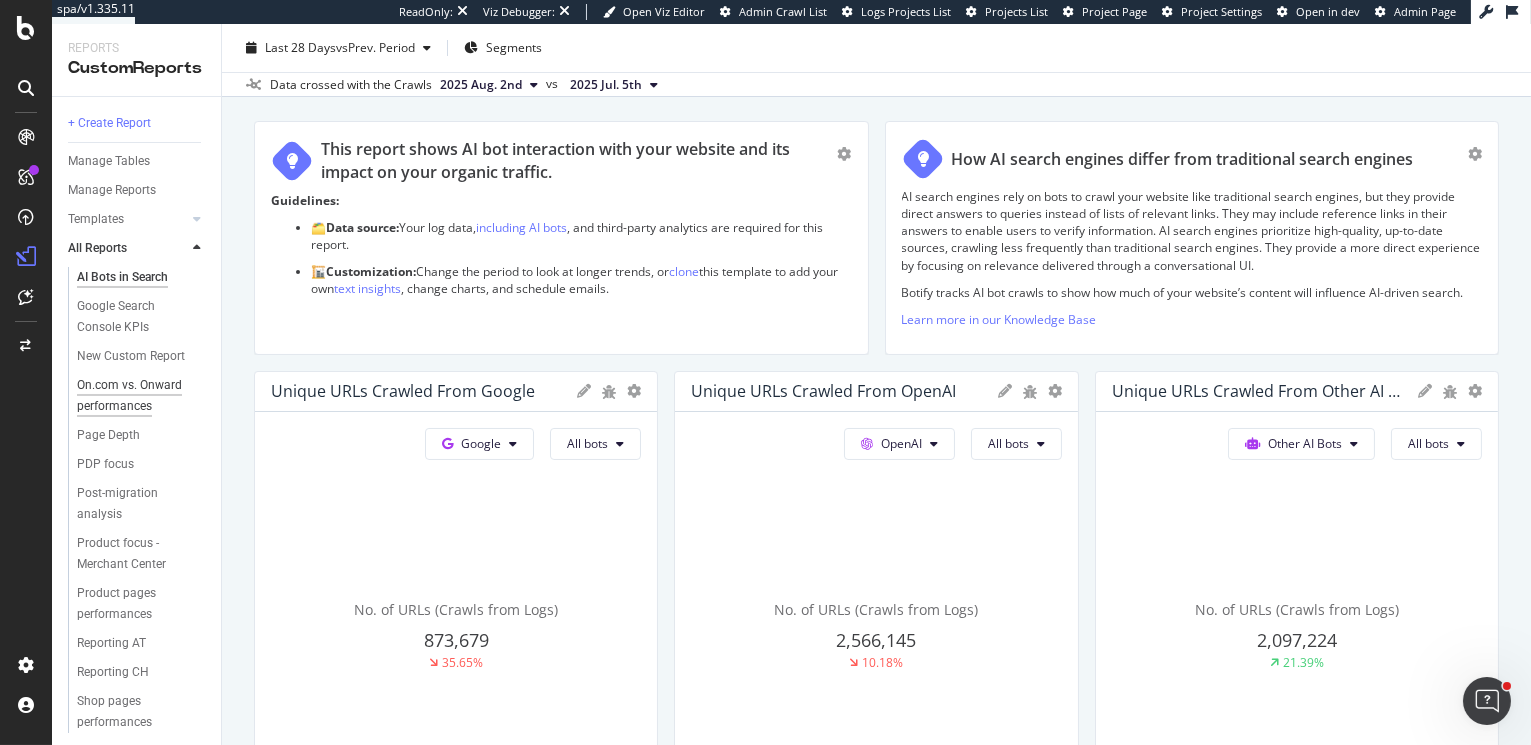 click on "On.com vs. Onward performances" at bounding box center (135, 396) 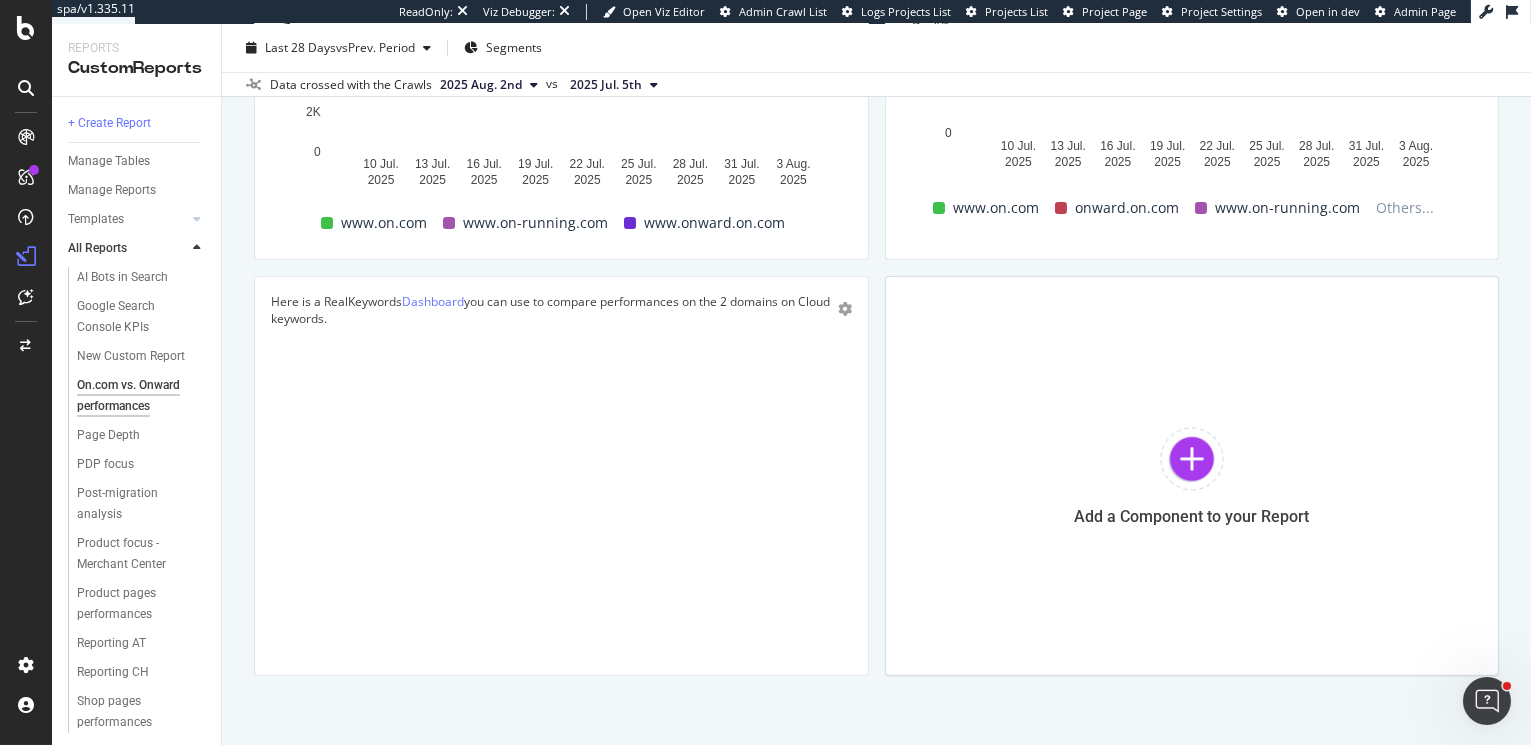 scroll, scrollTop: 1377, scrollLeft: 0, axis: vertical 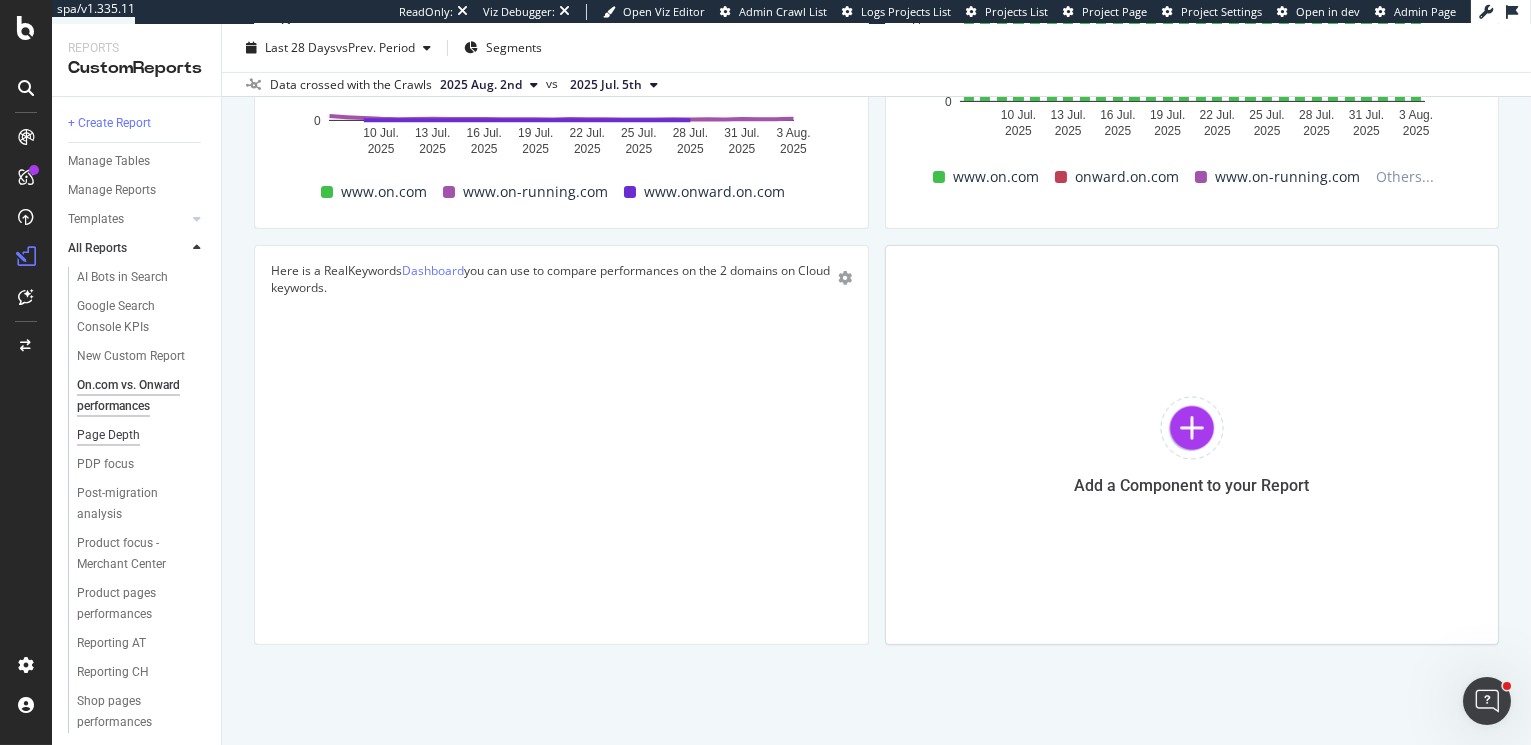 click on "Page Depth" at bounding box center (108, 435) 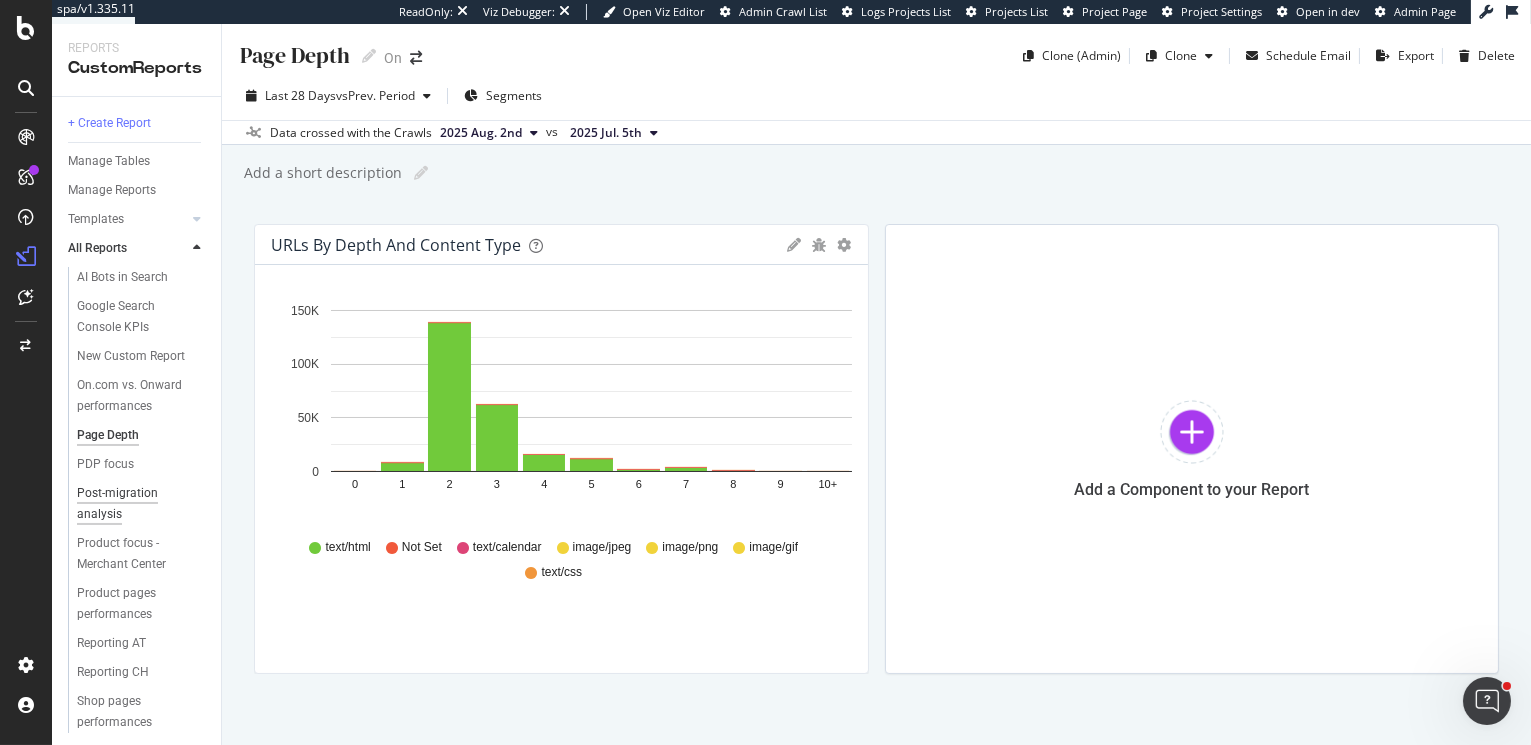 click on "Post-migration analysis" at bounding box center [133, 504] 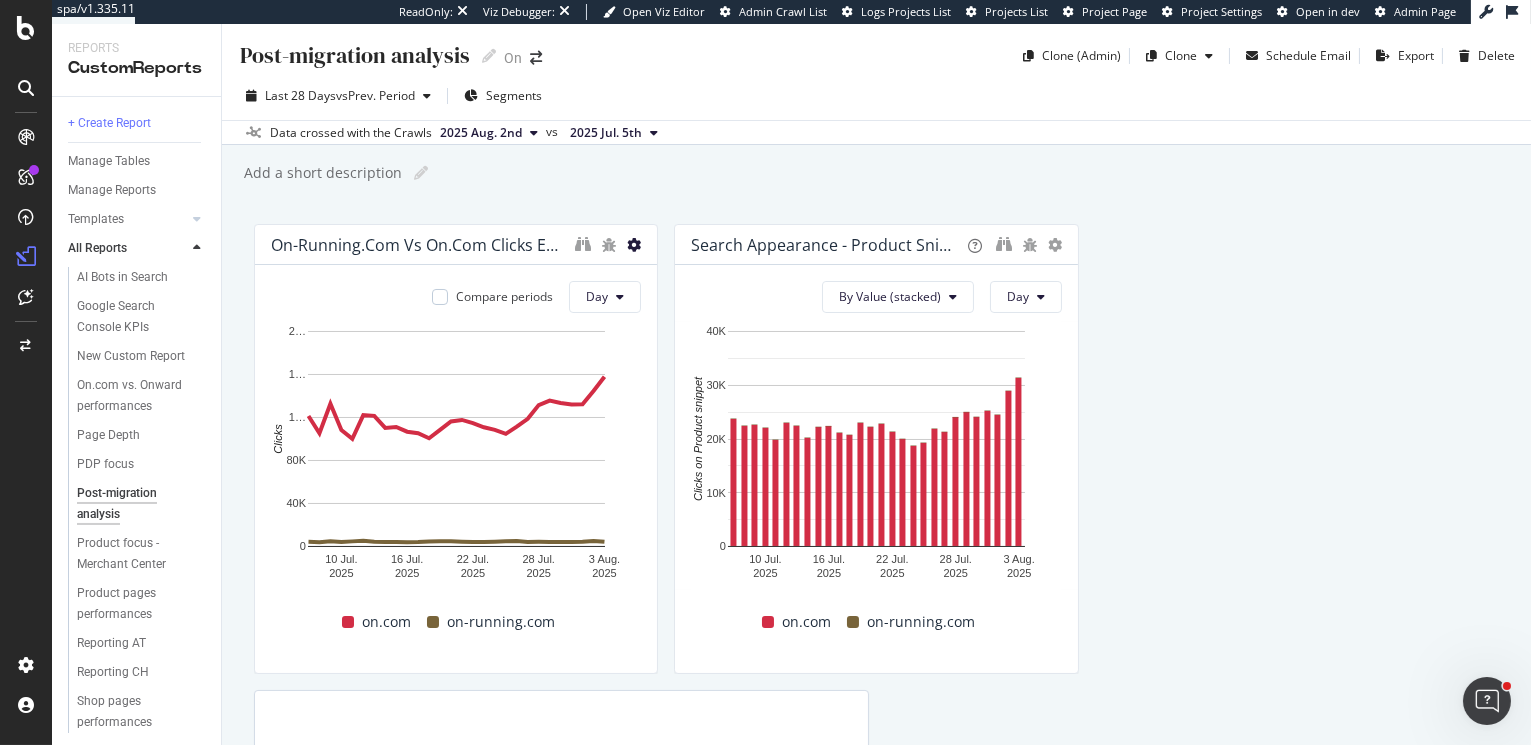 click at bounding box center (634, 245) 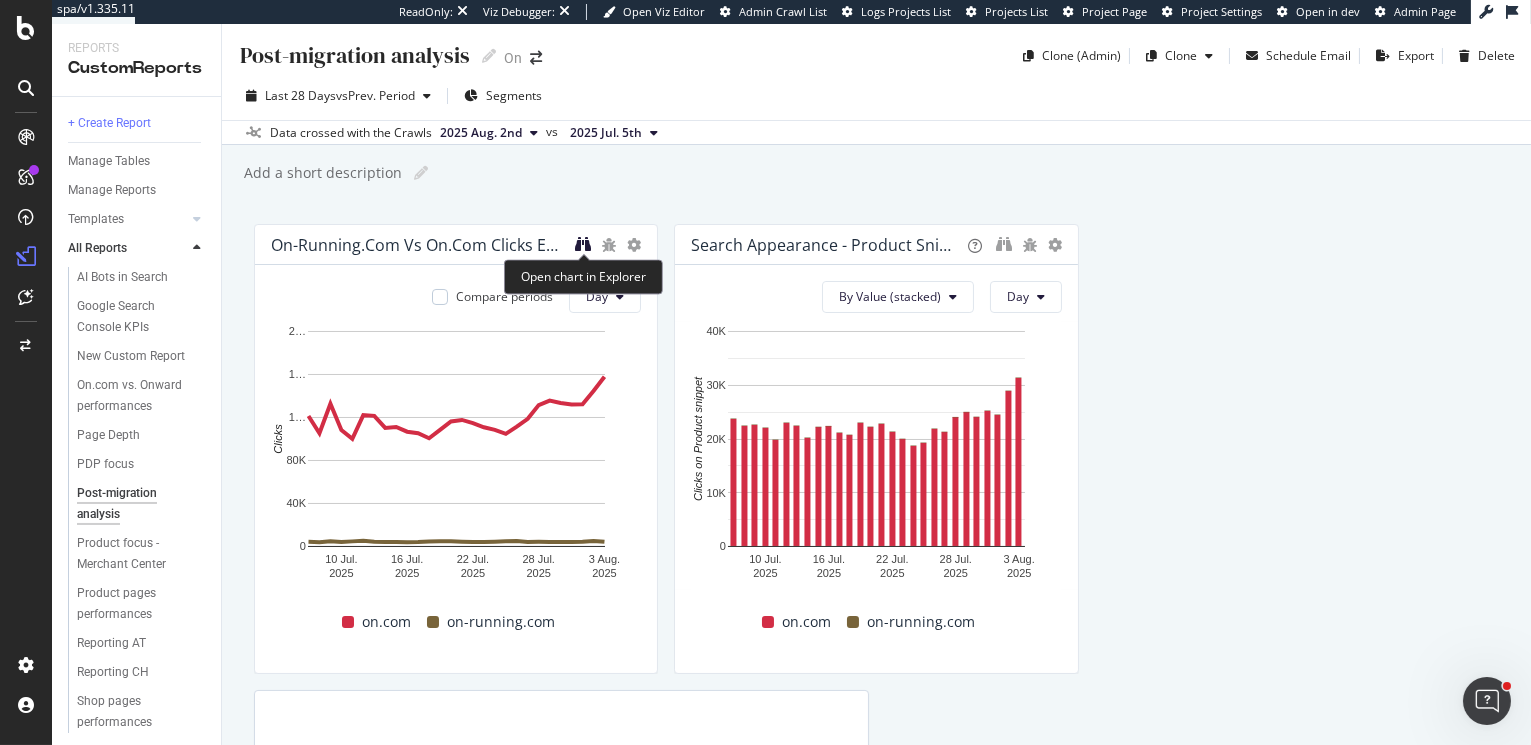 click at bounding box center (583, 244) 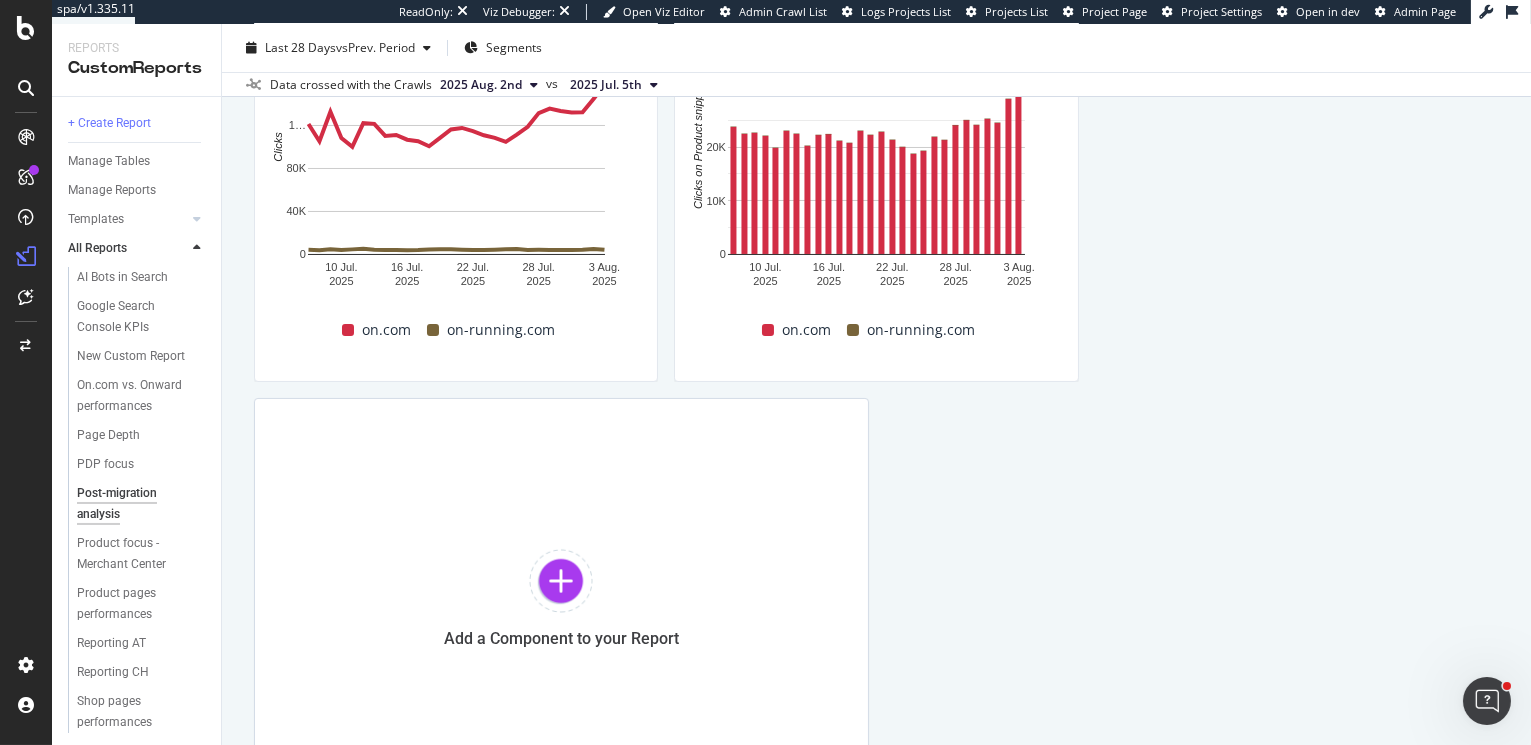 scroll, scrollTop: 0, scrollLeft: 0, axis: both 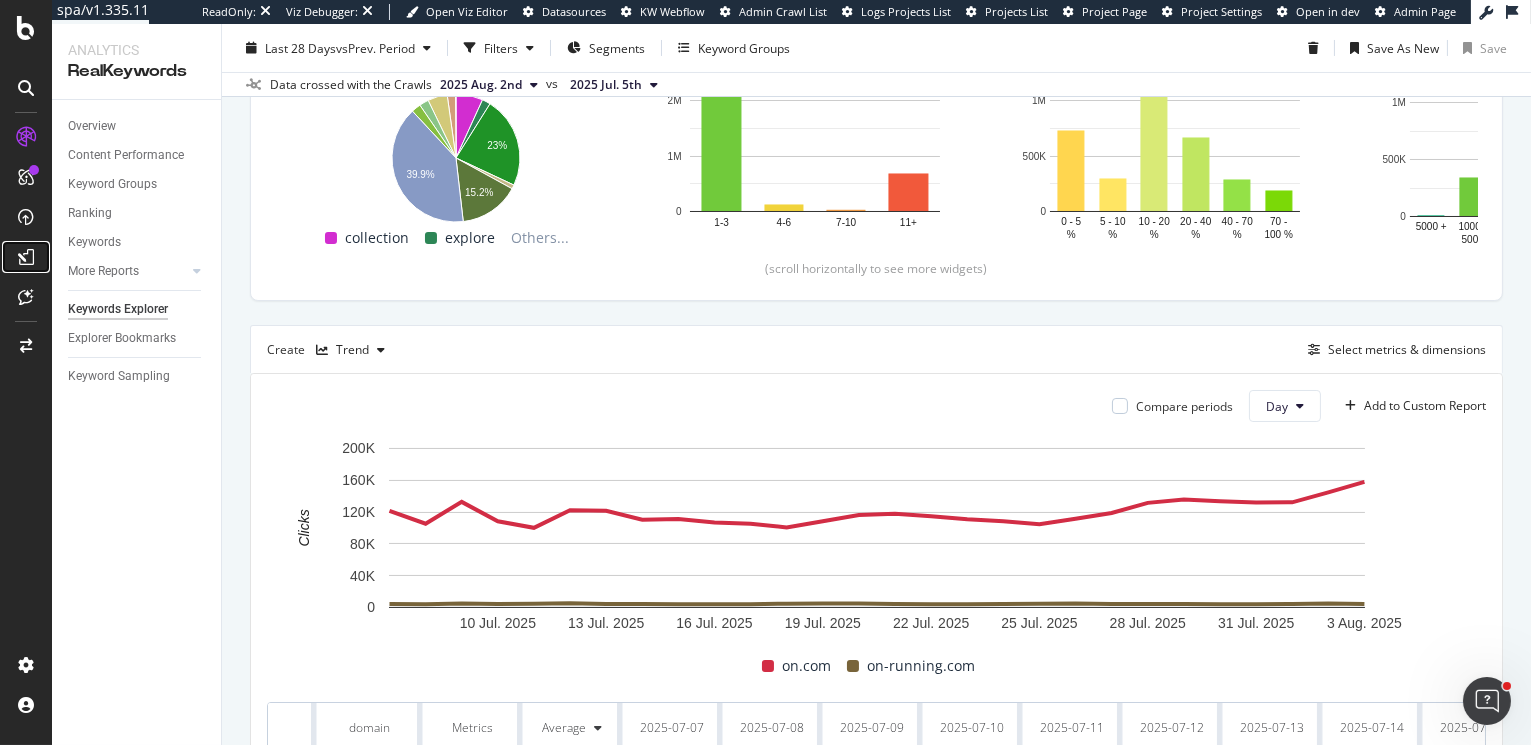 click at bounding box center [26, 257] 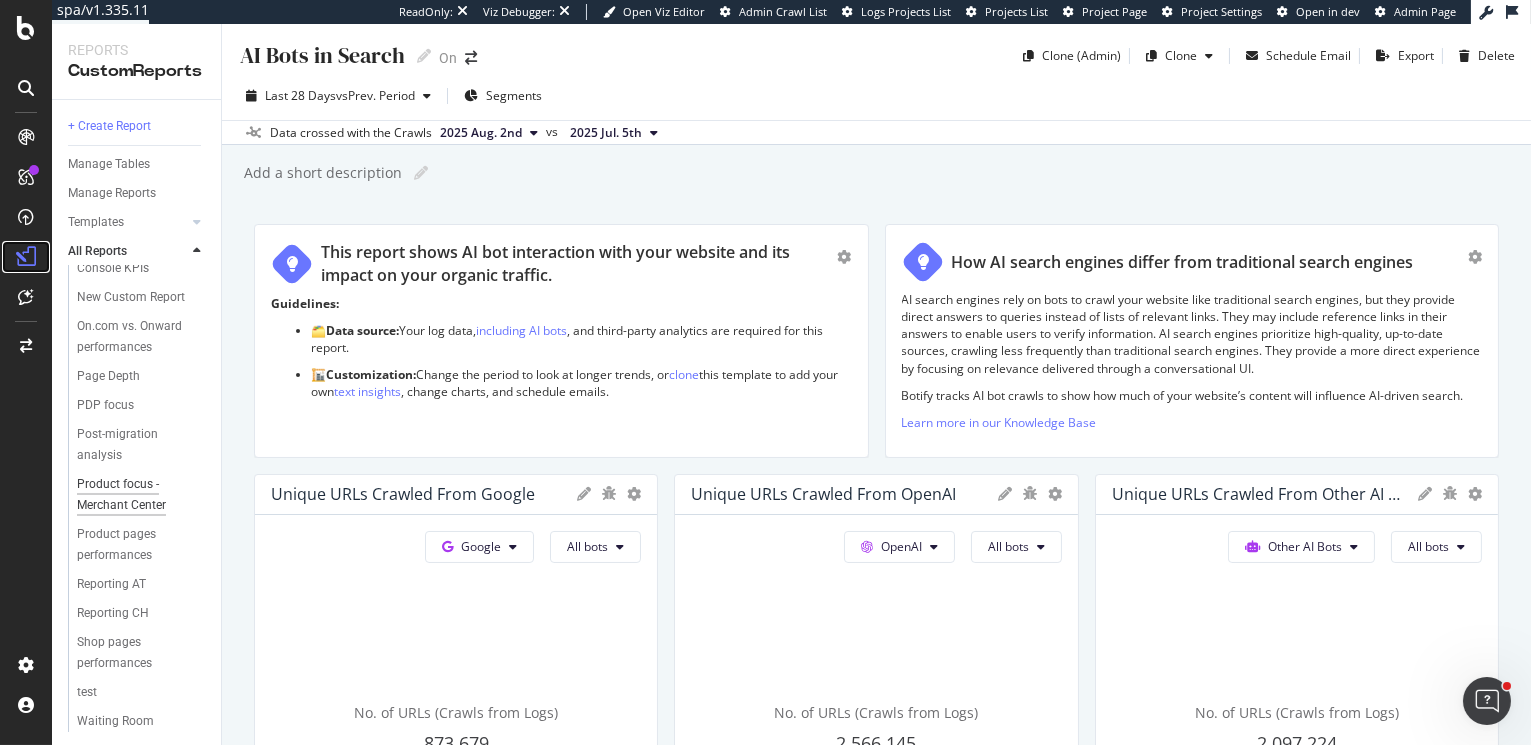 scroll, scrollTop: 63, scrollLeft: 0, axis: vertical 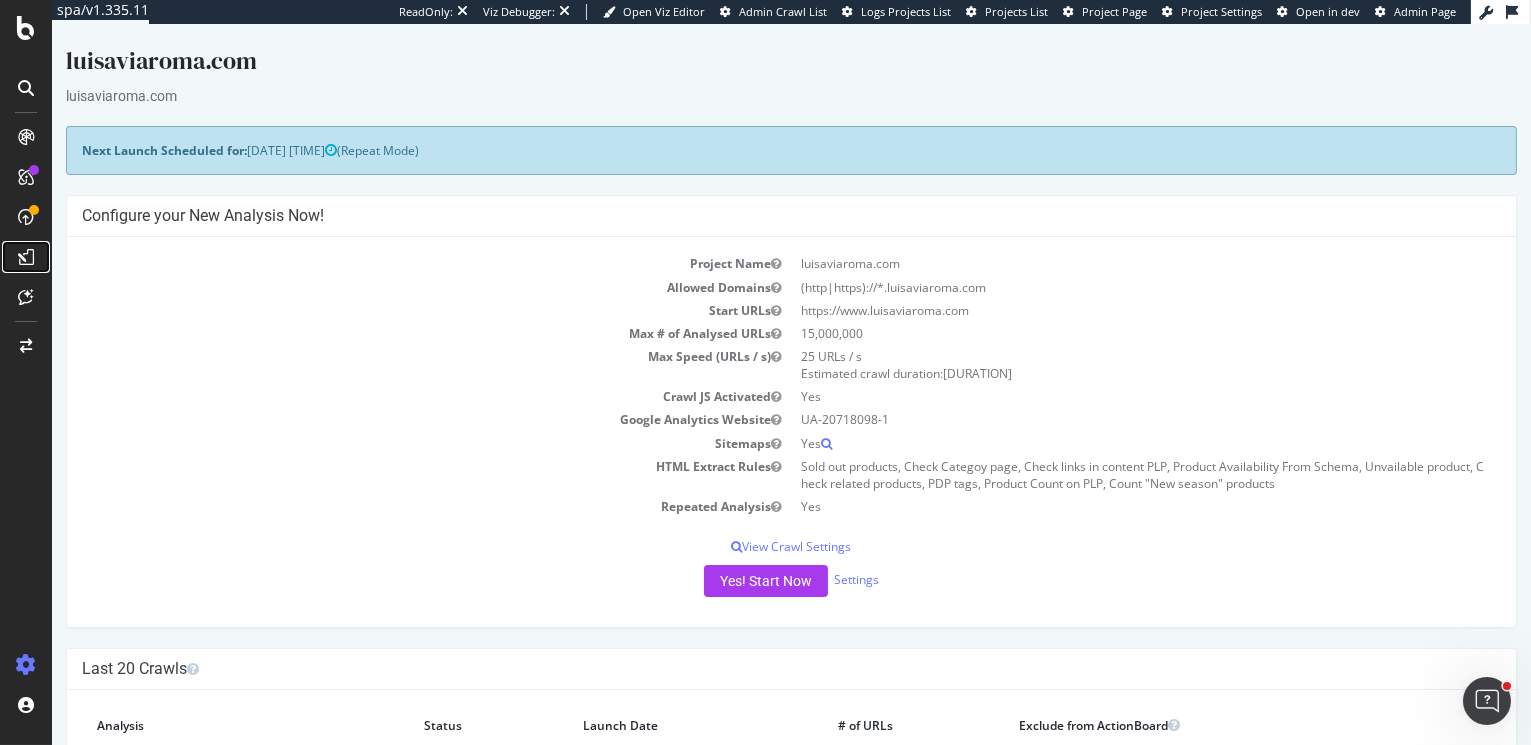 click at bounding box center [26, 257] 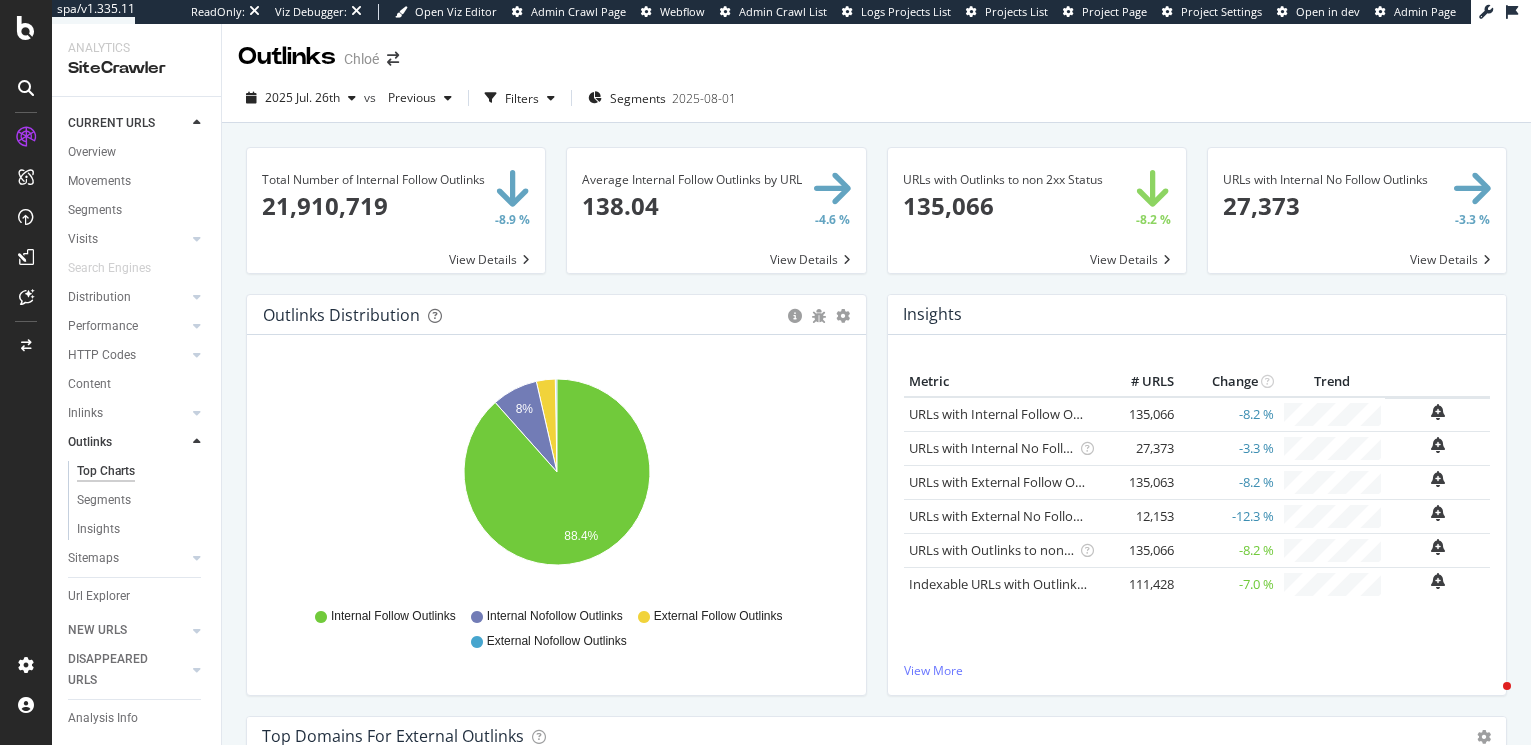 scroll, scrollTop: 0, scrollLeft: 0, axis: both 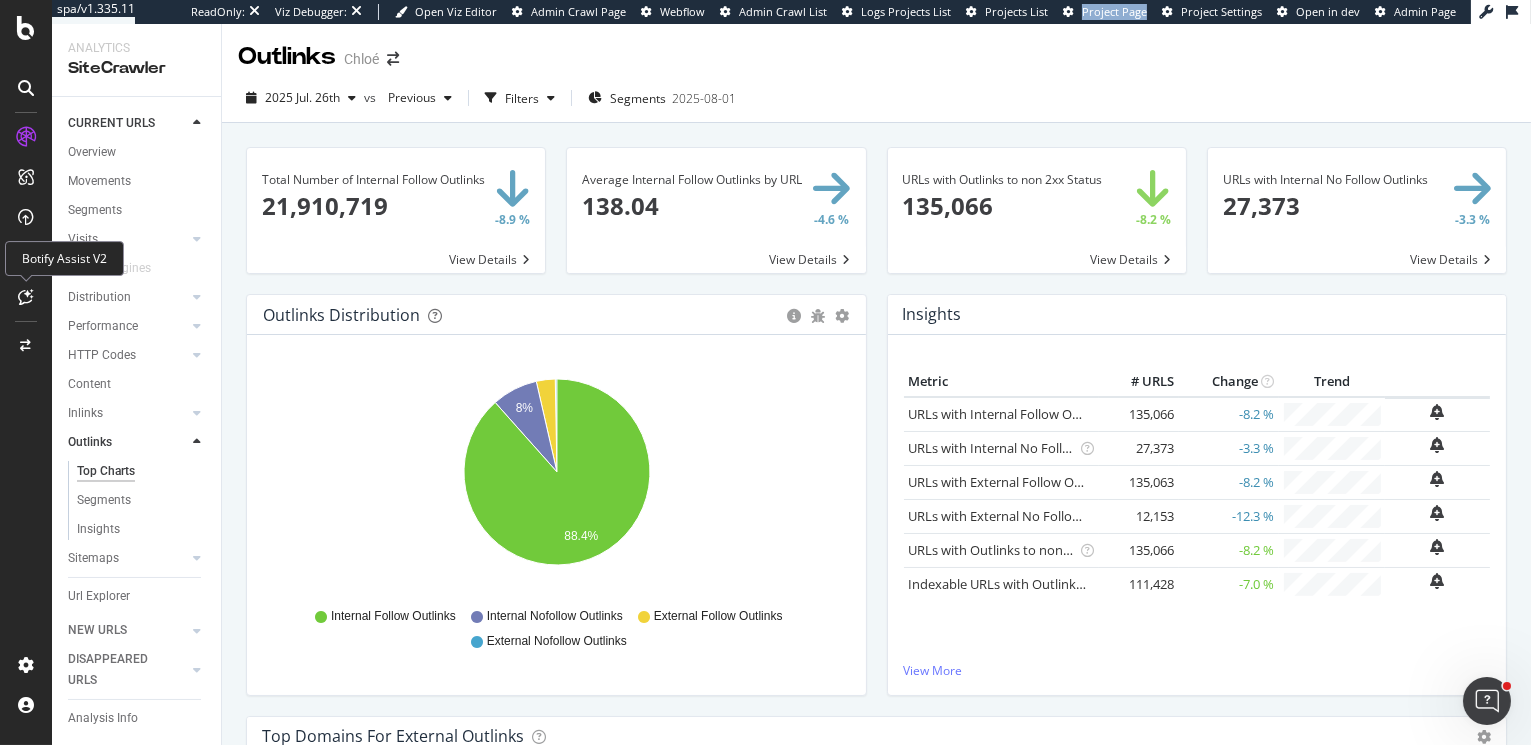 click at bounding box center [26, 297] 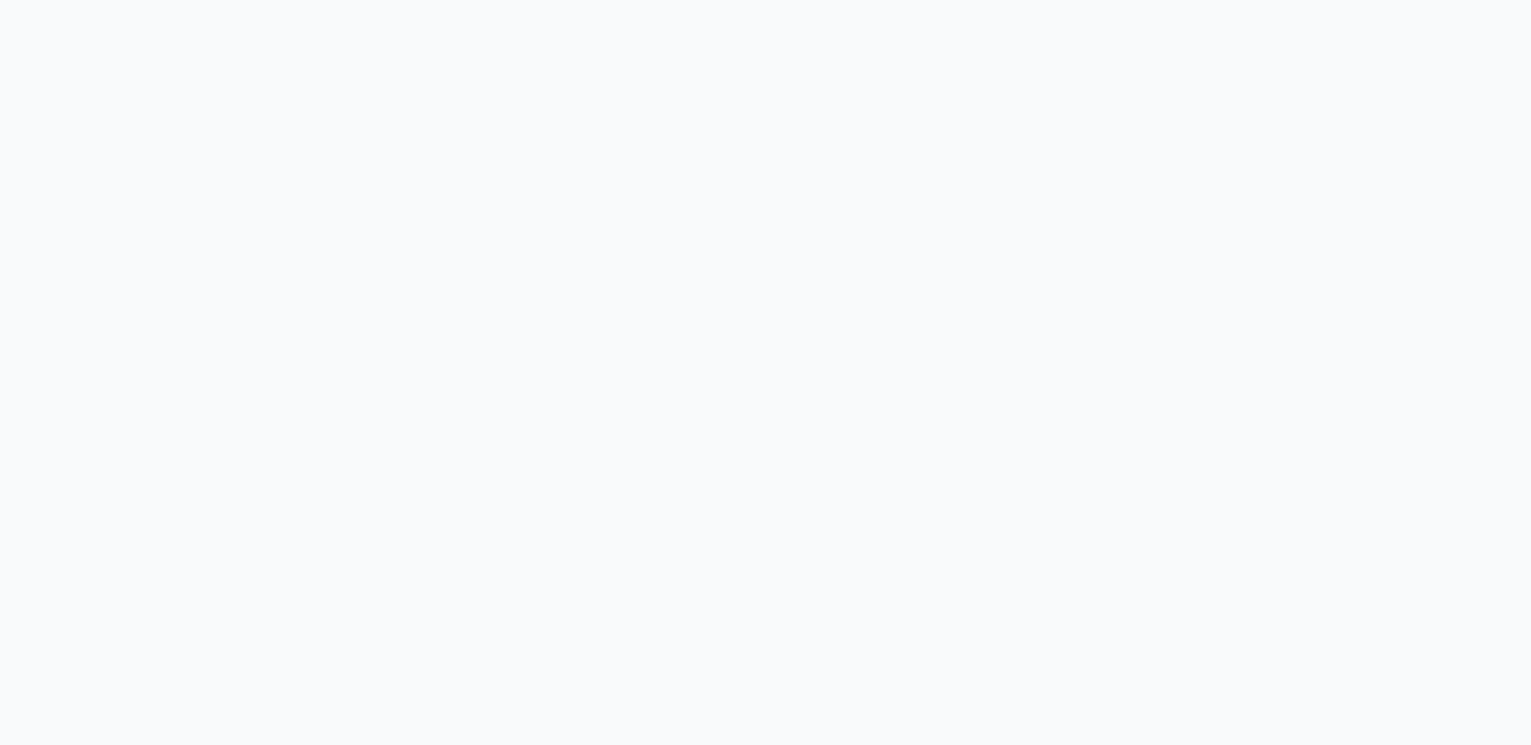 scroll, scrollTop: 0, scrollLeft: 0, axis: both 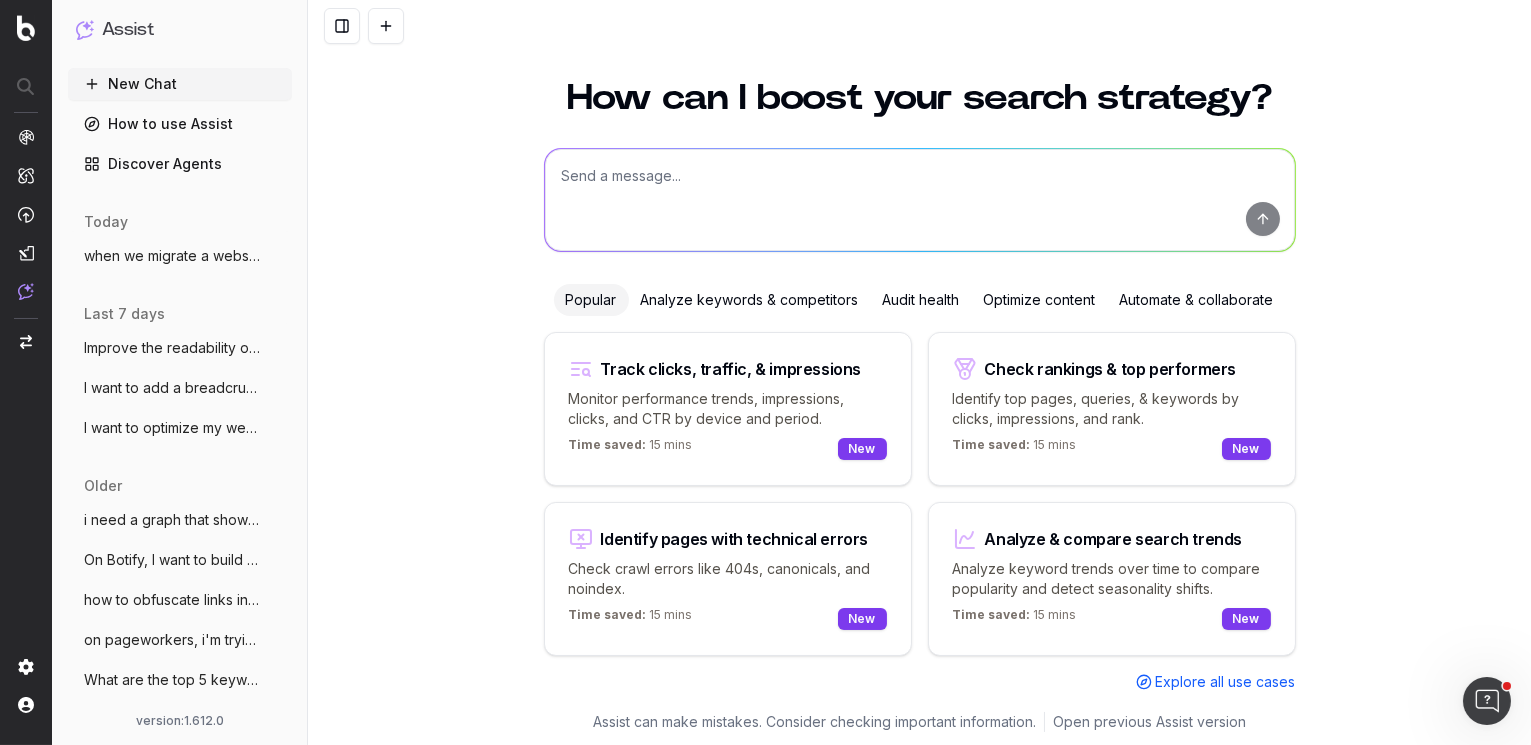 click on "Explore all use cases" at bounding box center (1216, 682) 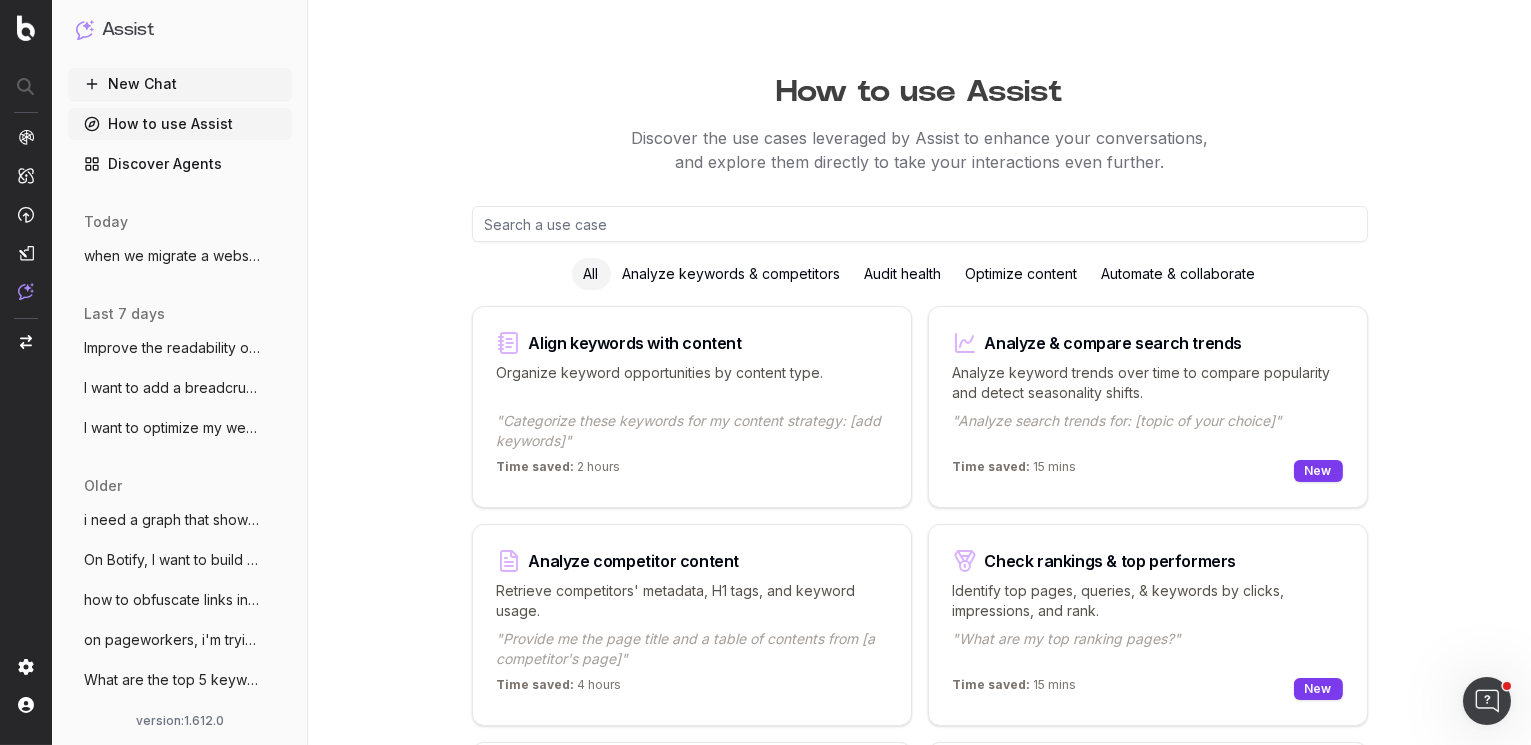 click at bounding box center (920, 224) 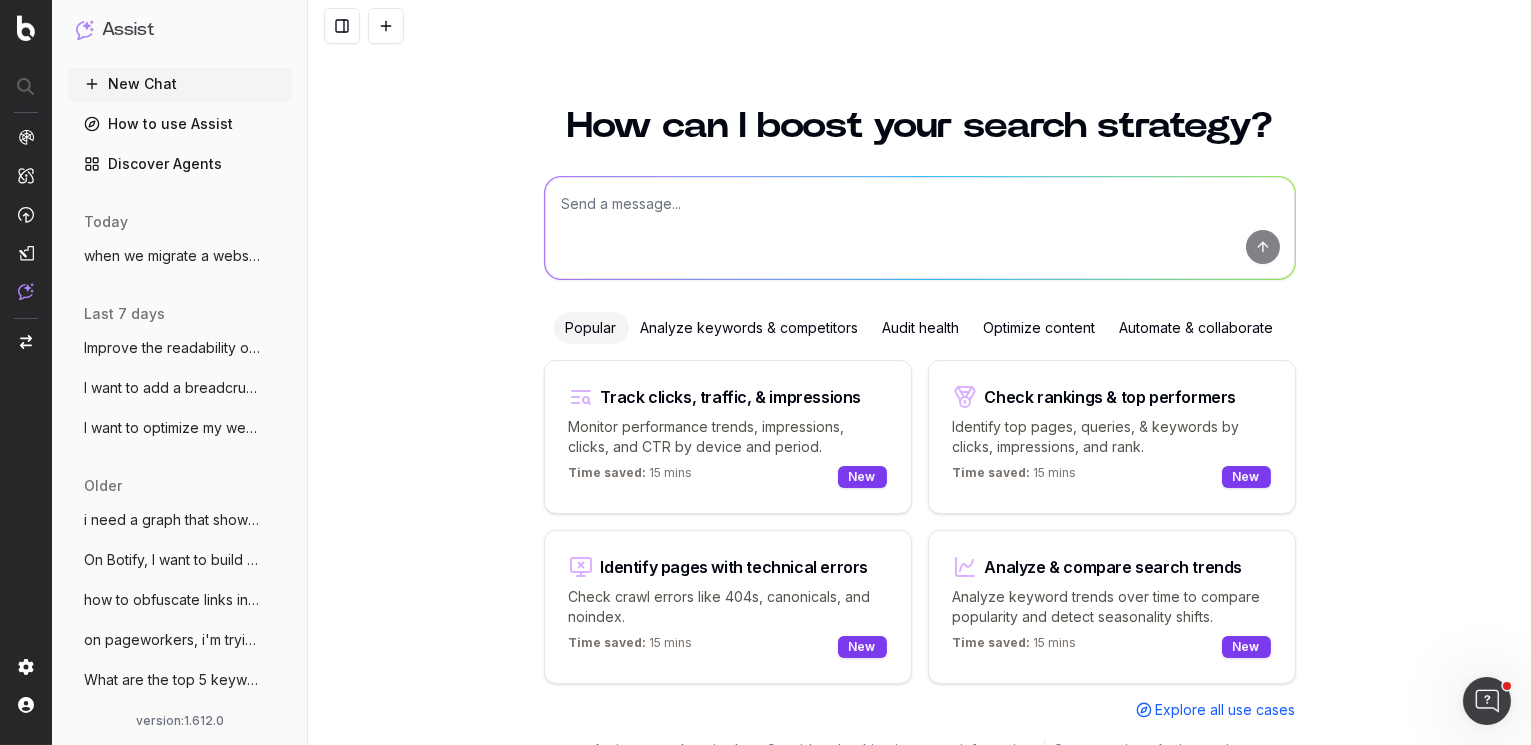 scroll, scrollTop: 12, scrollLeft: 0, axis: vertical 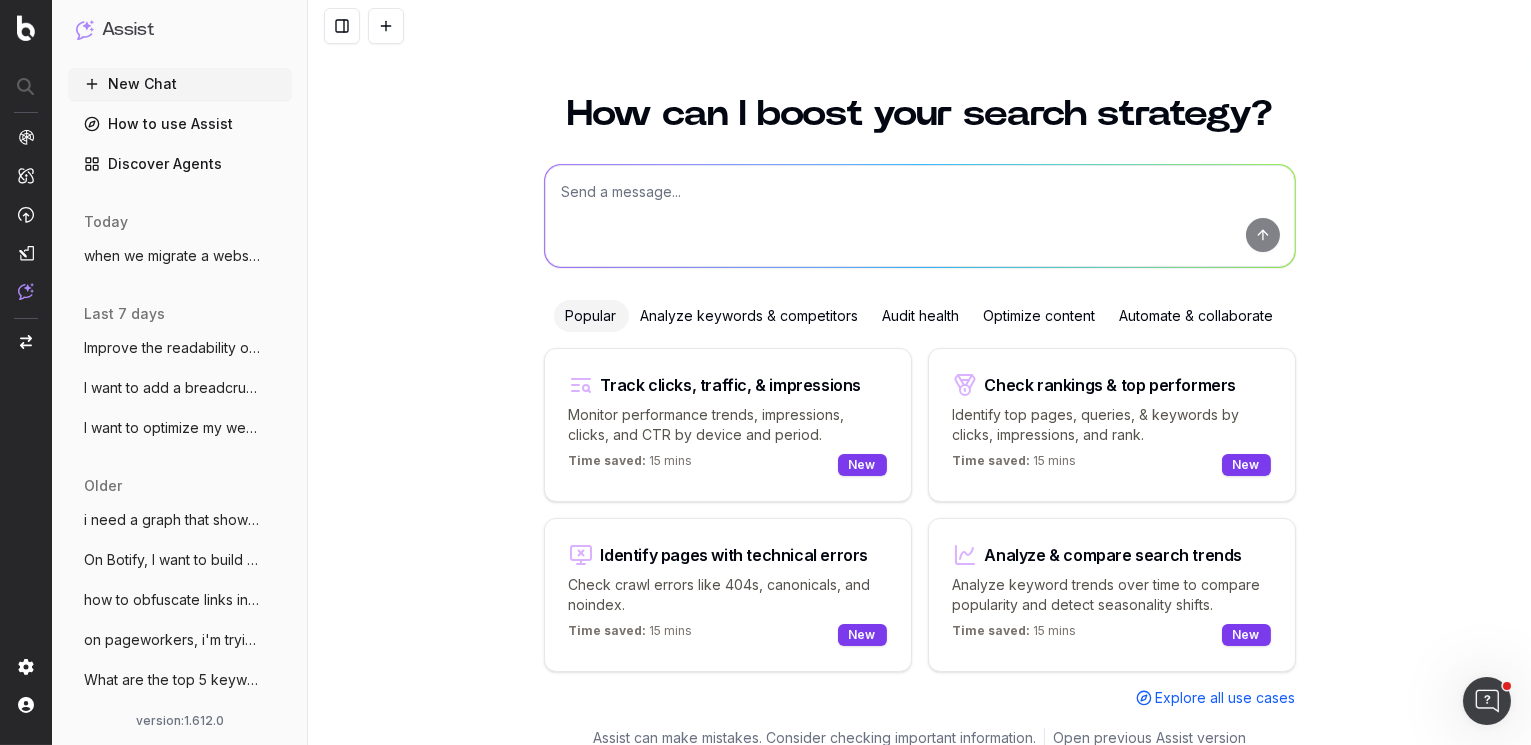 click at bounding box center [920, 216] 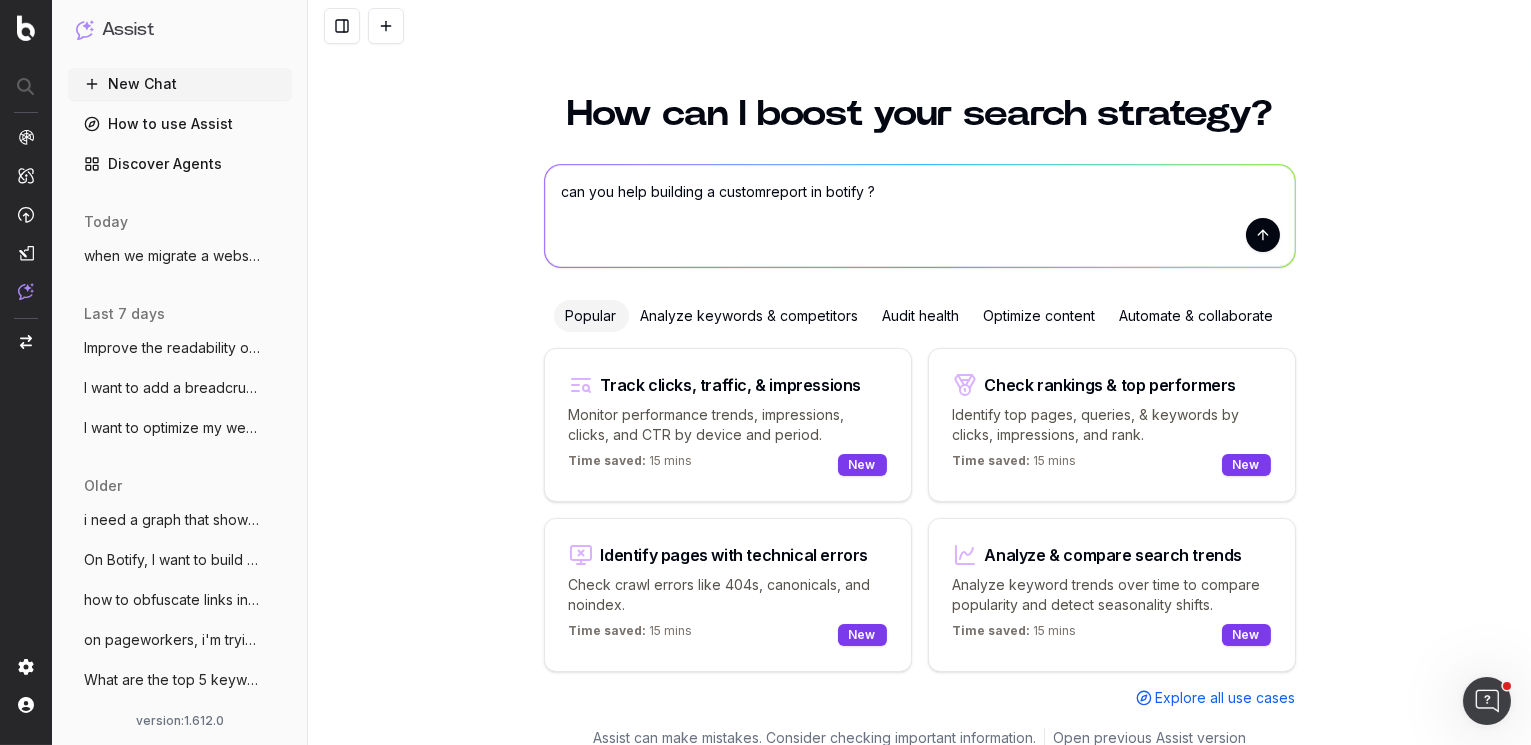 type on "can you help building a customreport in botify ?" 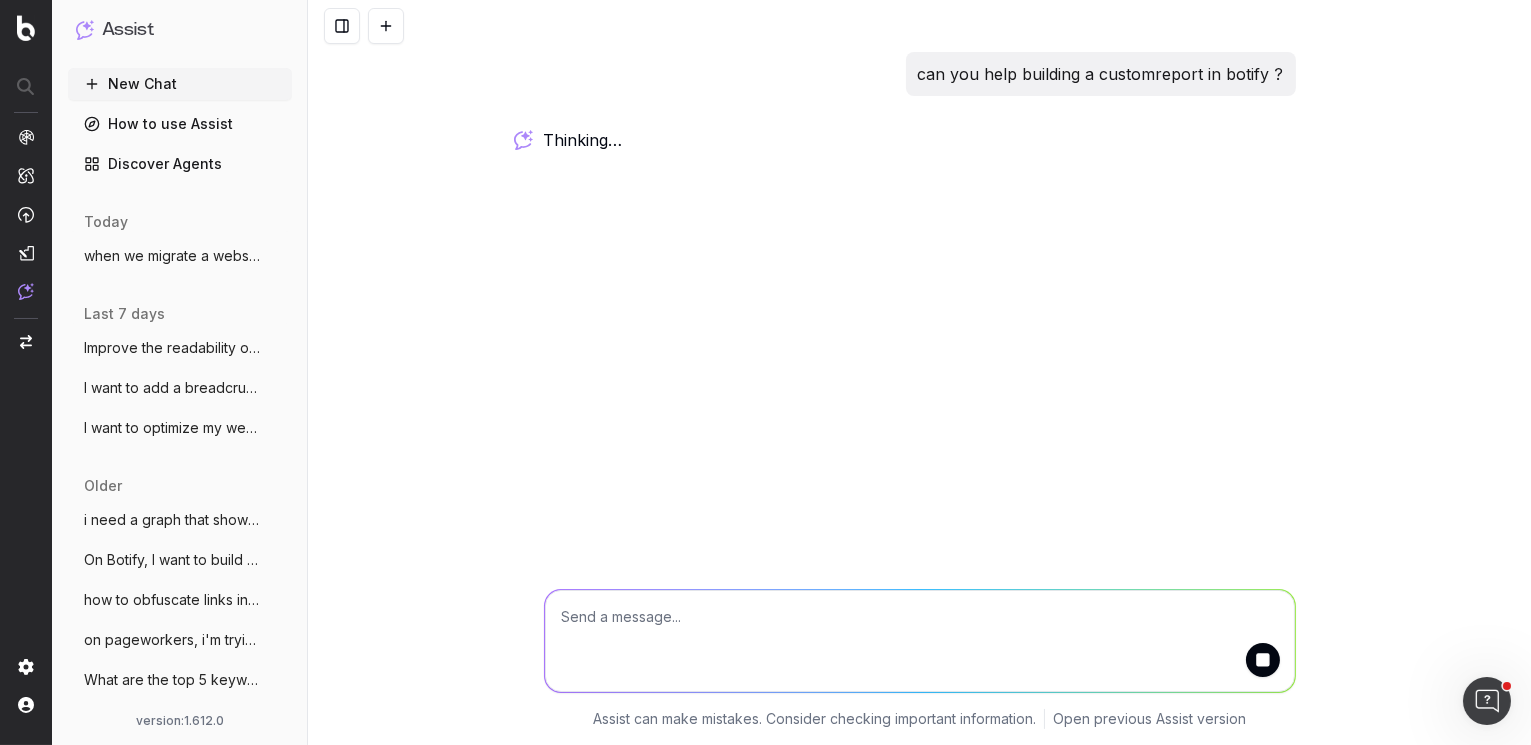 scroll, scrollTop: 0, scrollLeft: 0, axis: both 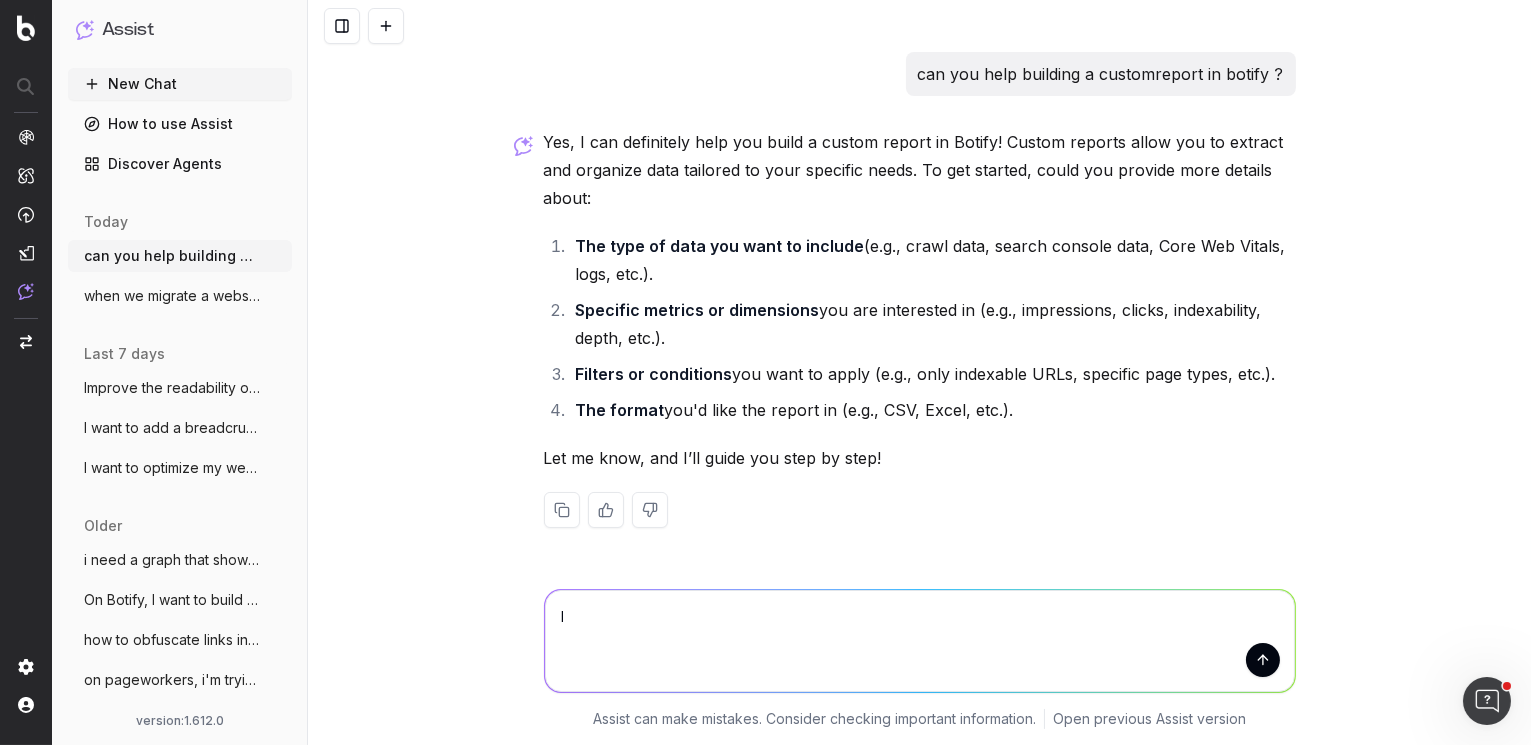 type on "I" 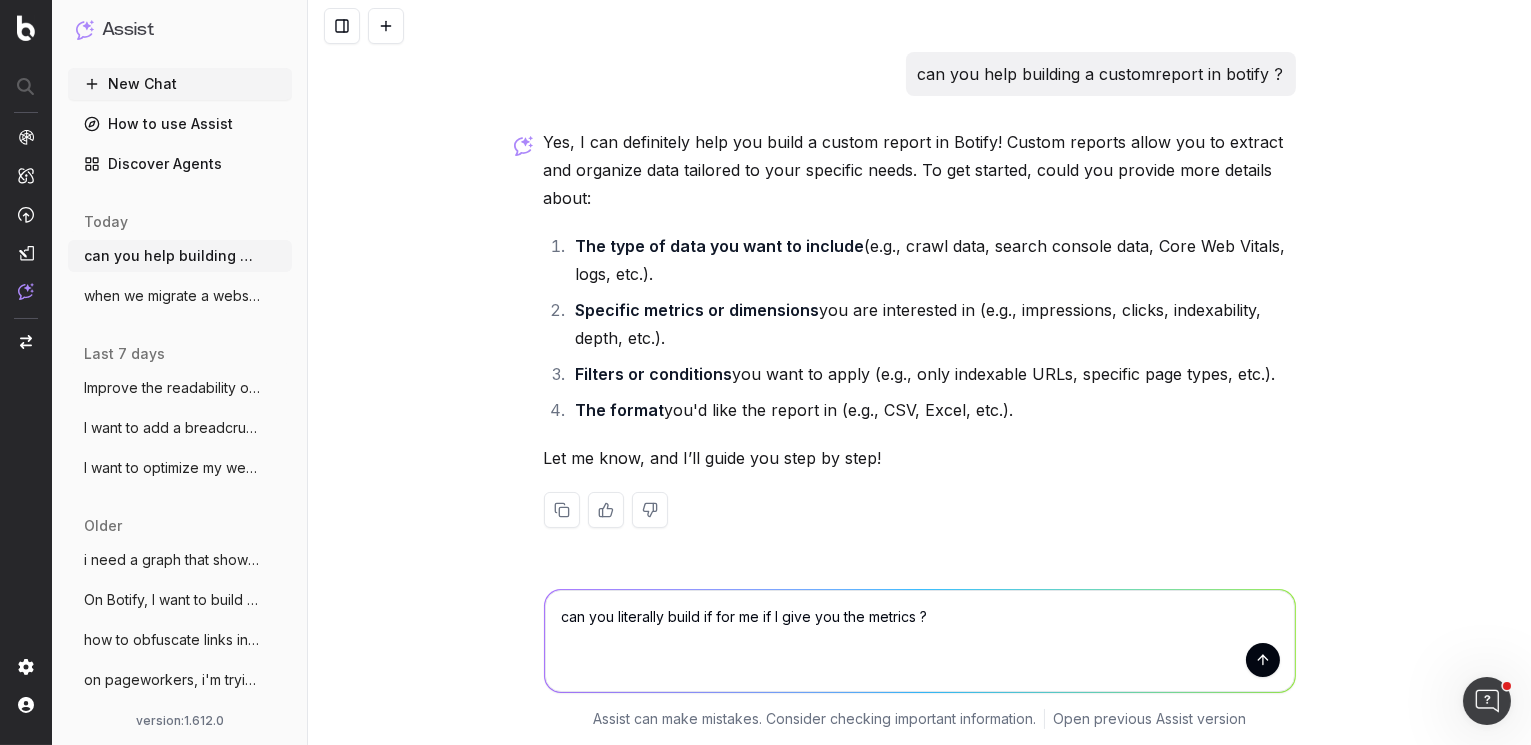 type on "can you literally build if for me if I give you the metrics ?" 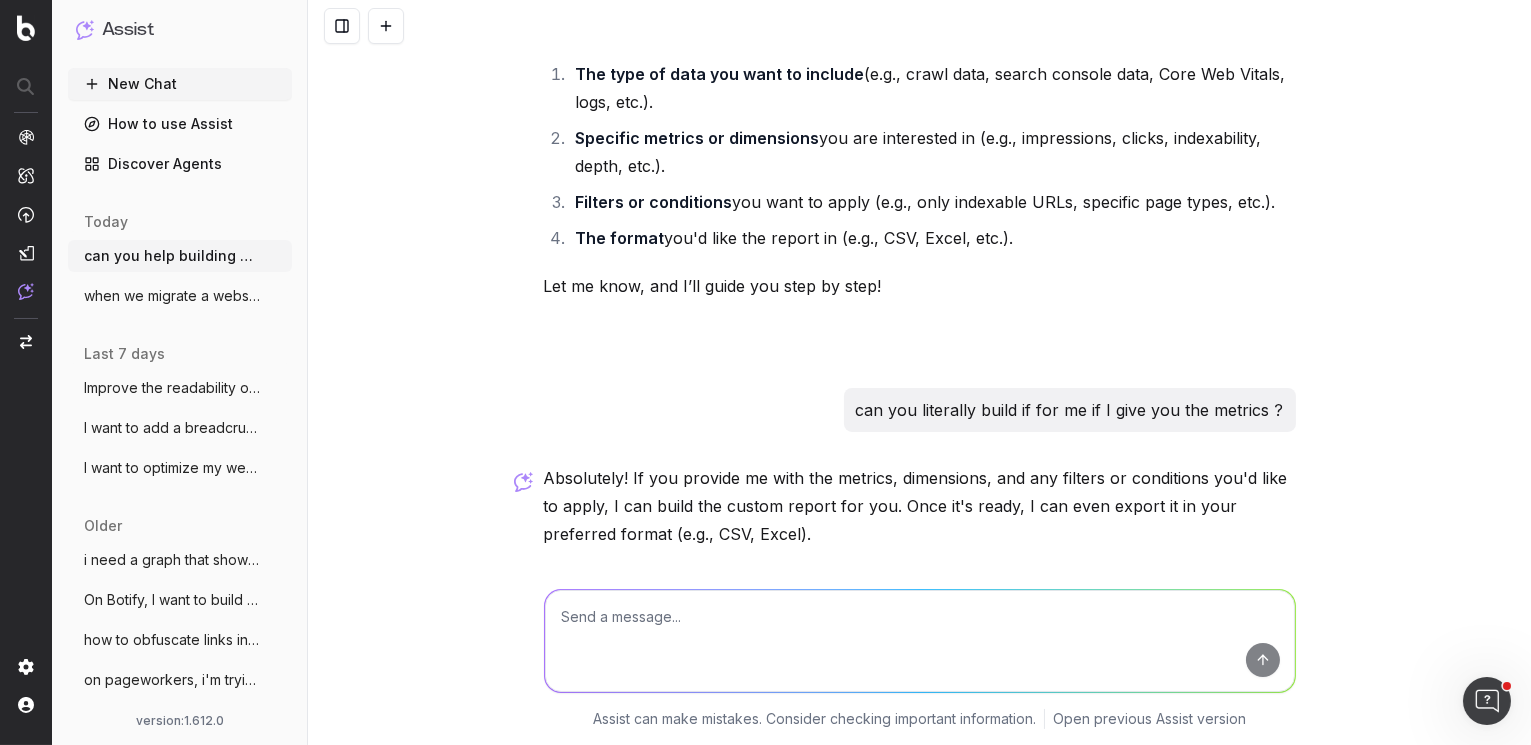 scroll, scrollTop: 181, scrollLeft: 0, axis: vertical 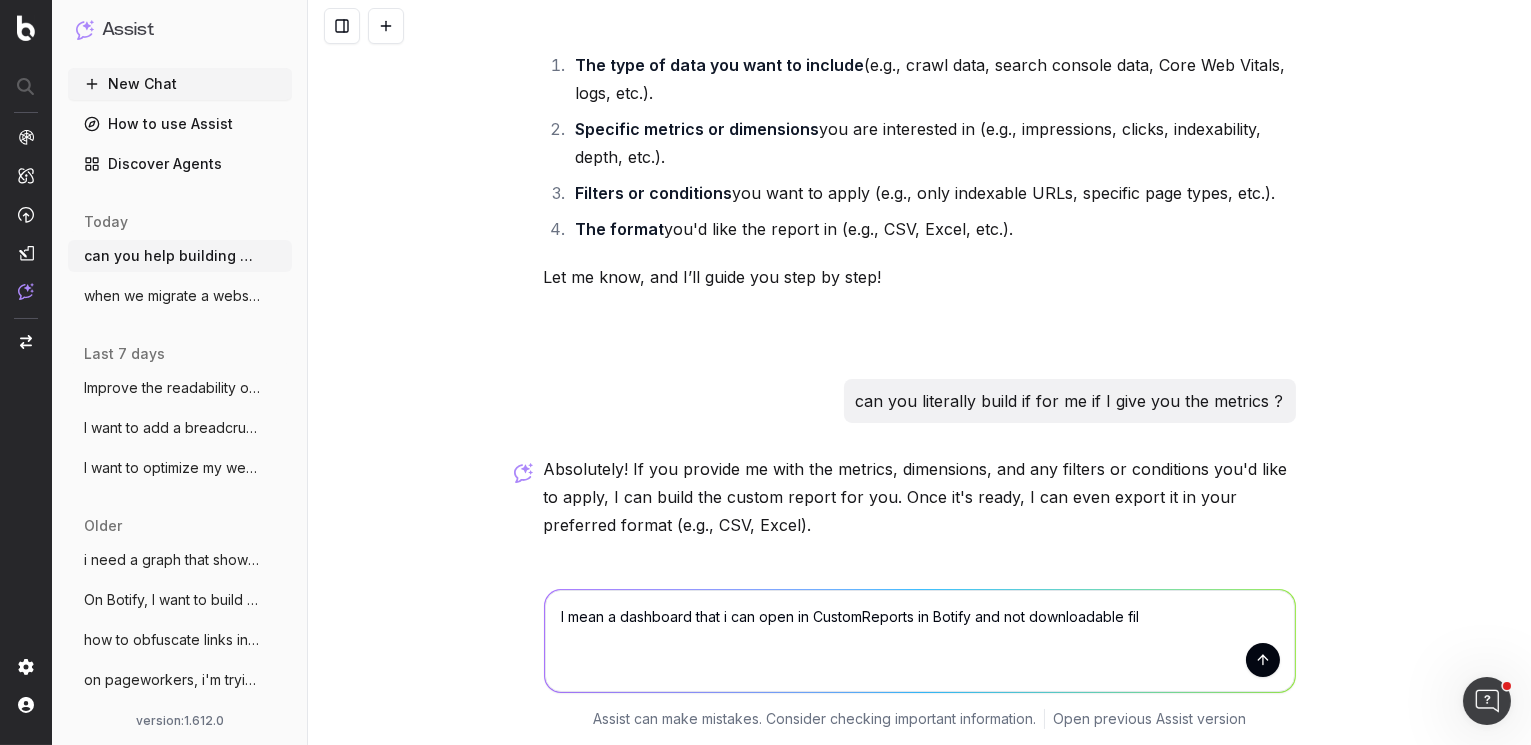 type on "I mean a dashboard that i can open in CustomReports in Botify and not downloadable file" 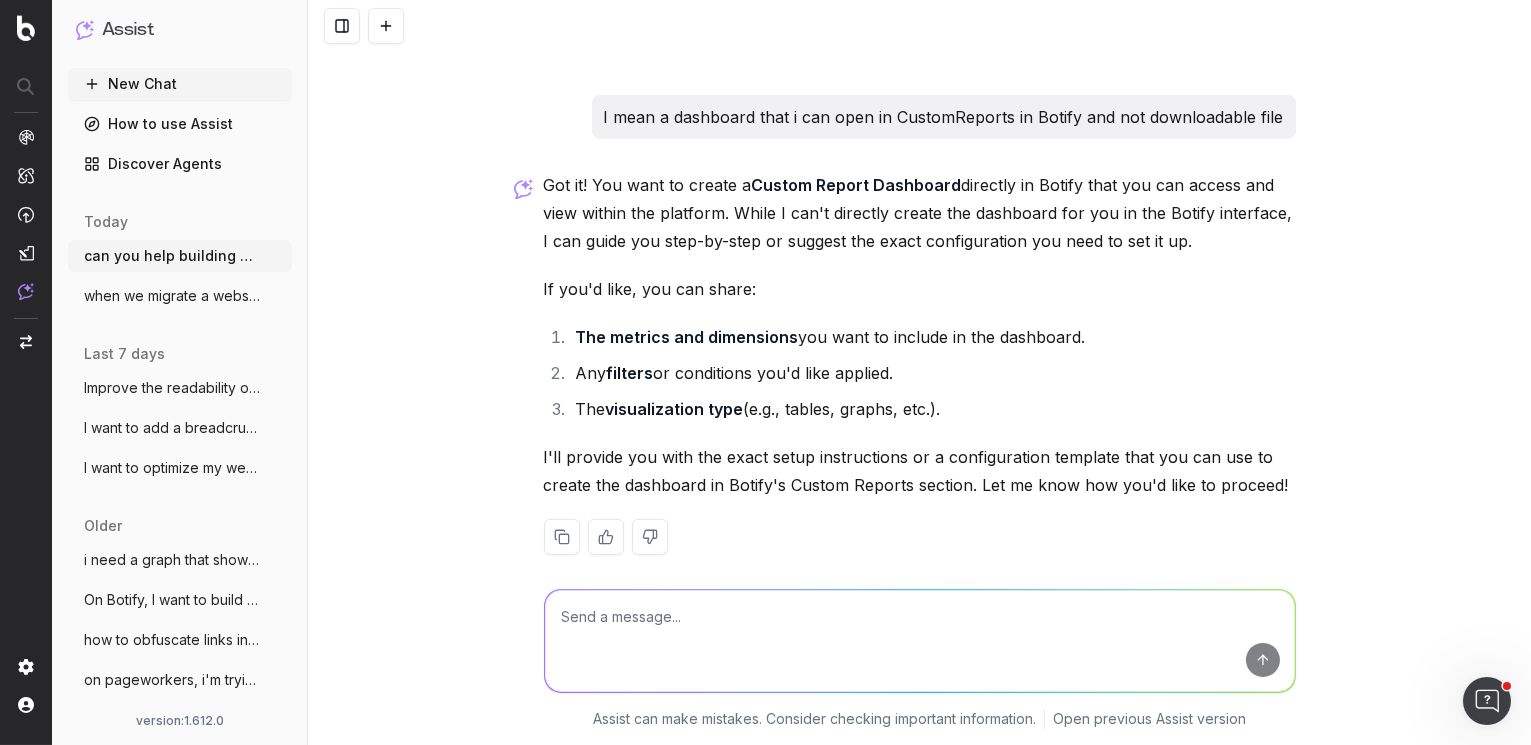 scroll, scrollTop: 950, scrollLeft: 0, axis: vertical 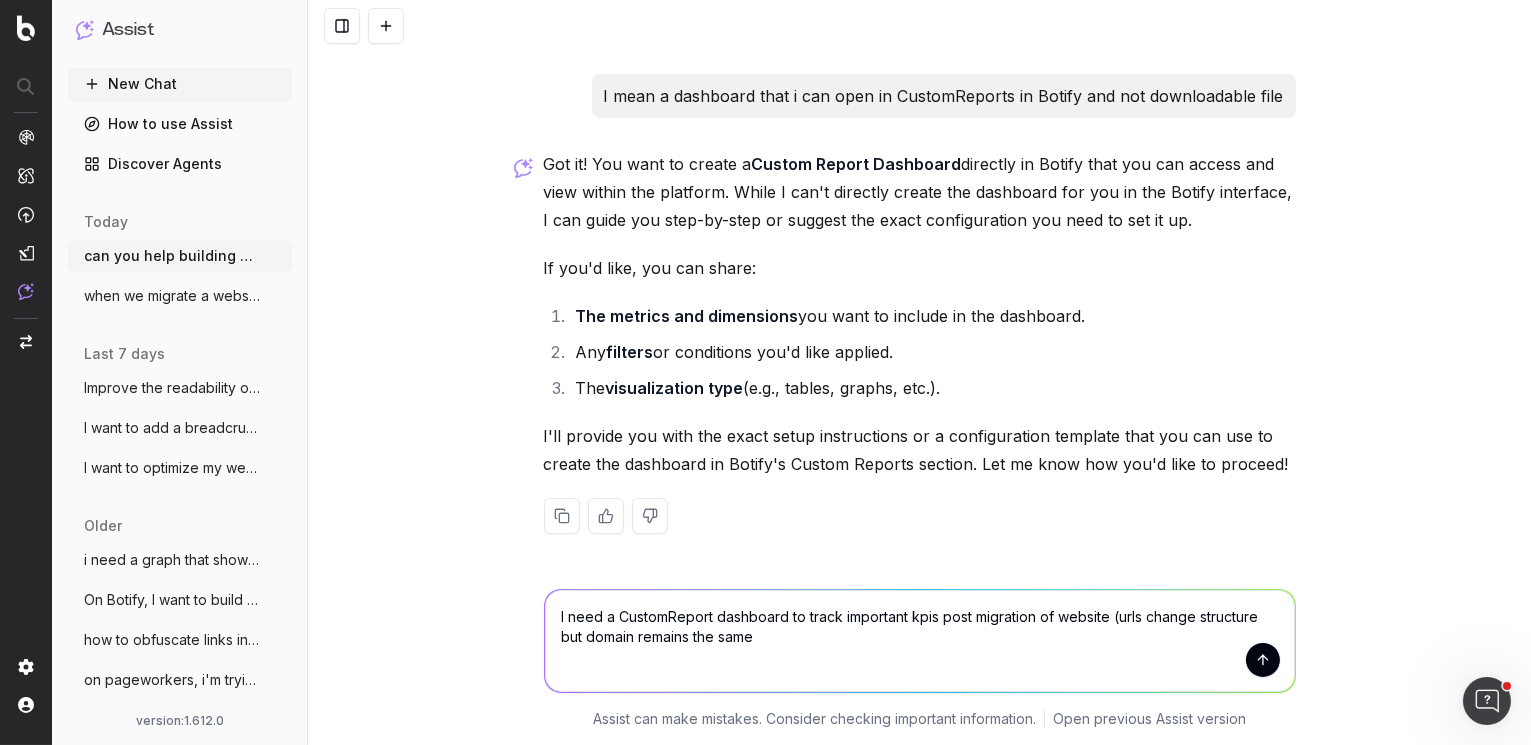 type on "I need a CustomReport dashboard to track important kpis post migration of website (urls change structure but domain remains the same)" 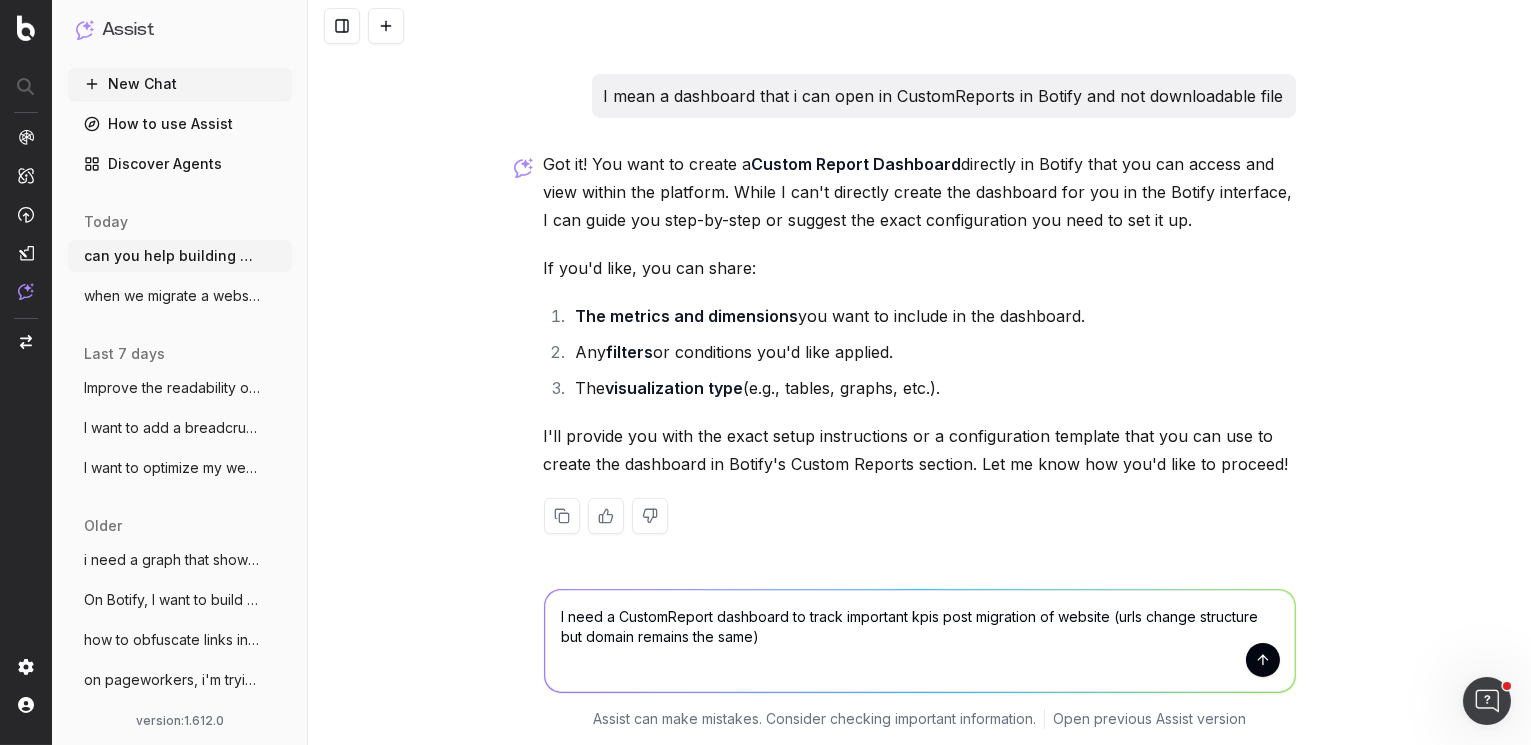 type 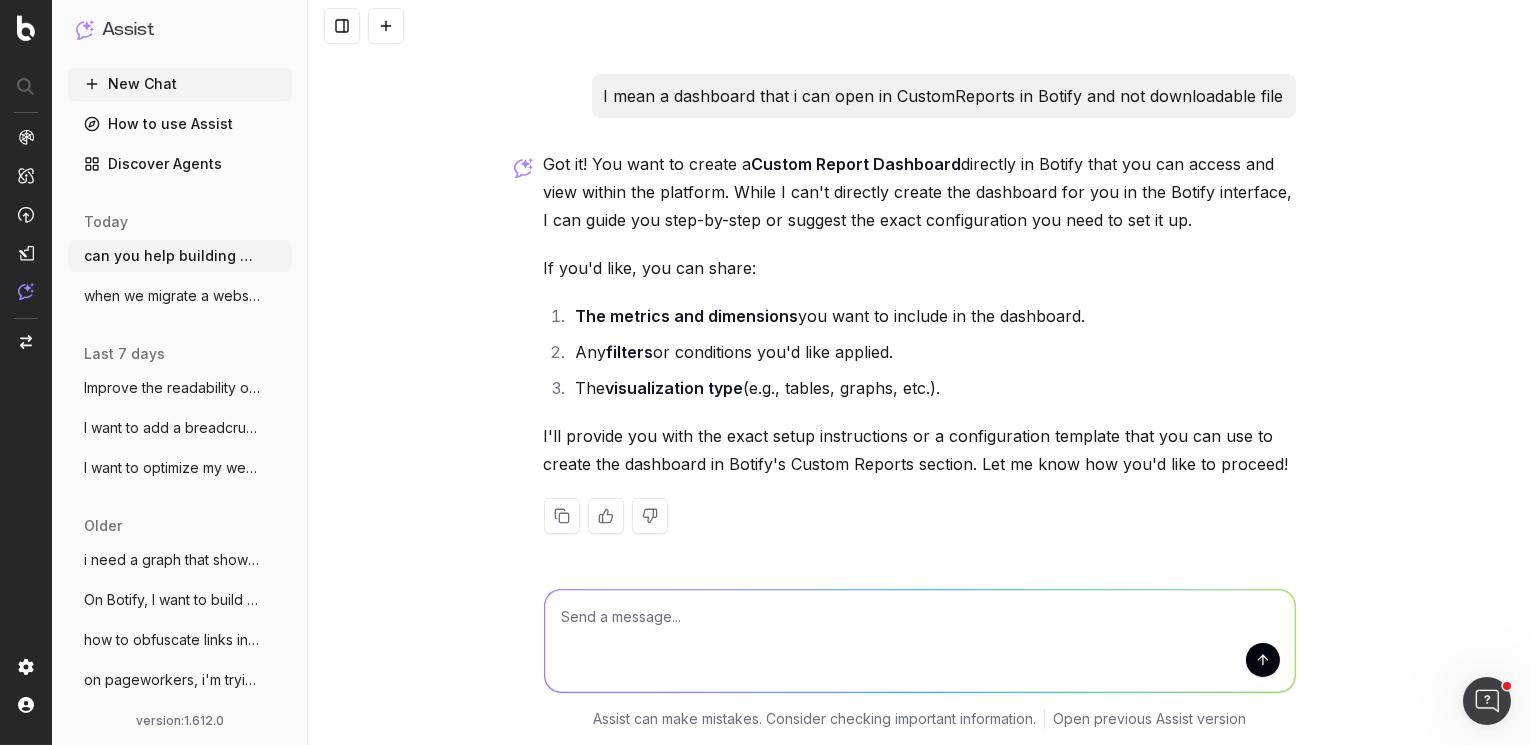 scroll, scrollTop: 1082, scrollLeft: 0, axis: vertical 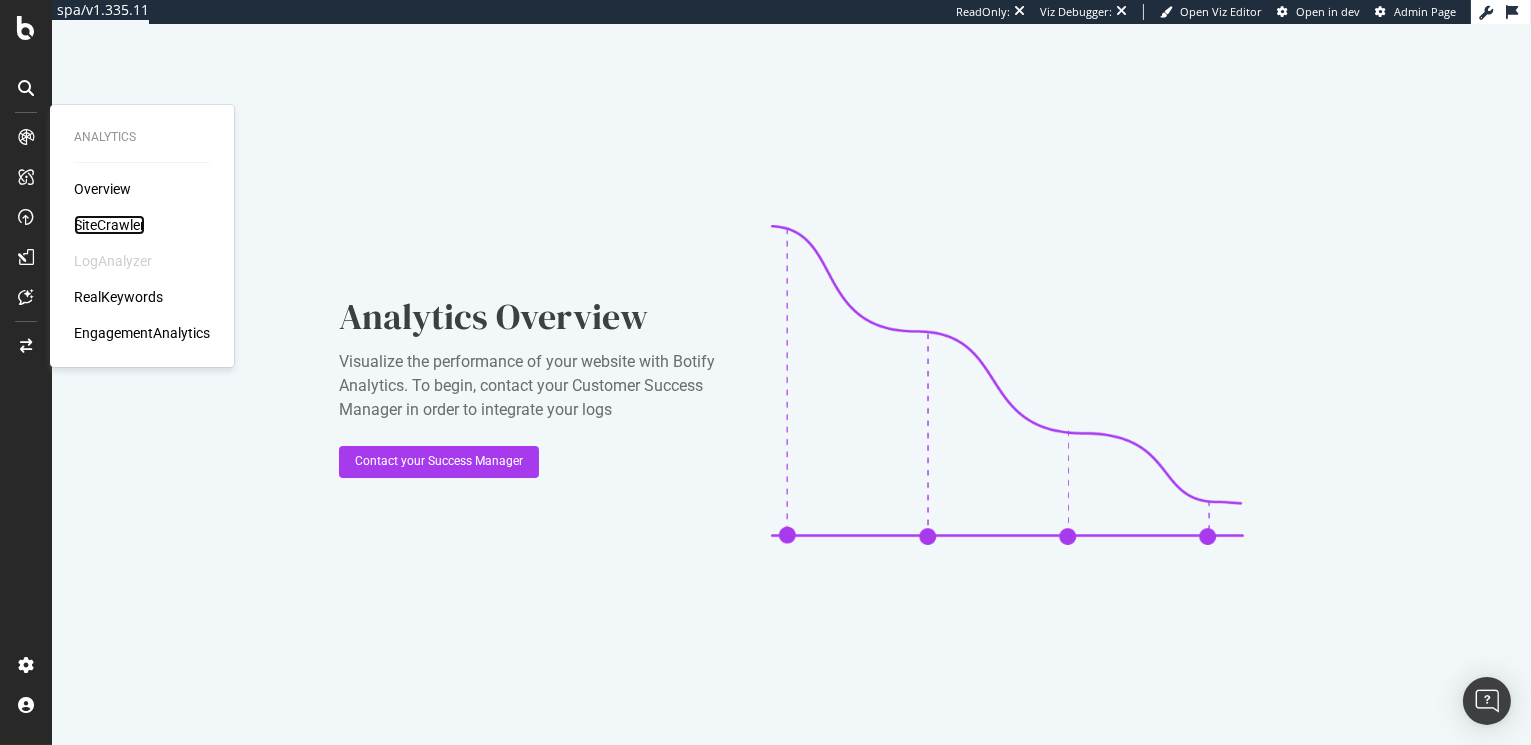 click on "SiteCrawler" at bounding box center [109, 225] 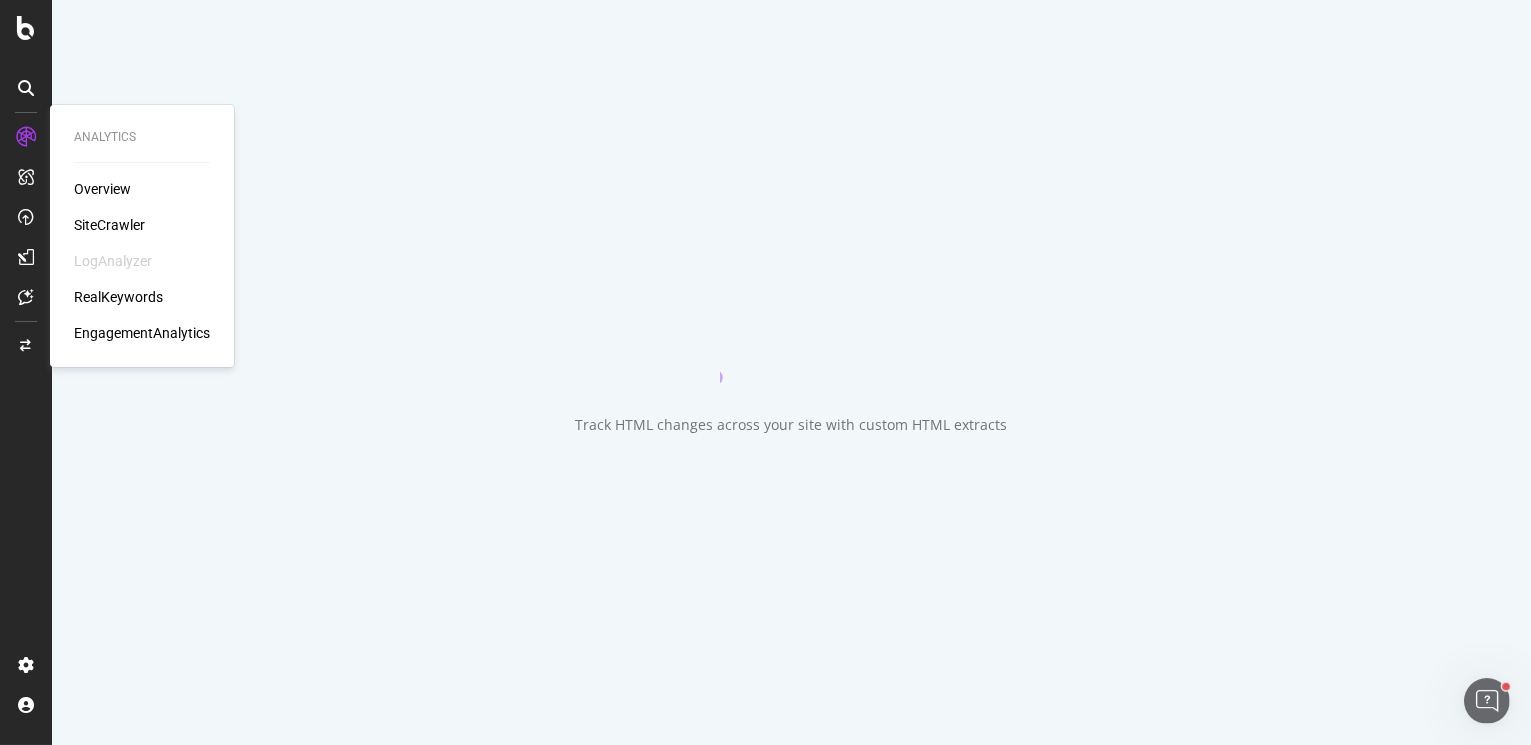 scroll, scrollTop: 0, scrollLeft: 0, axis: both 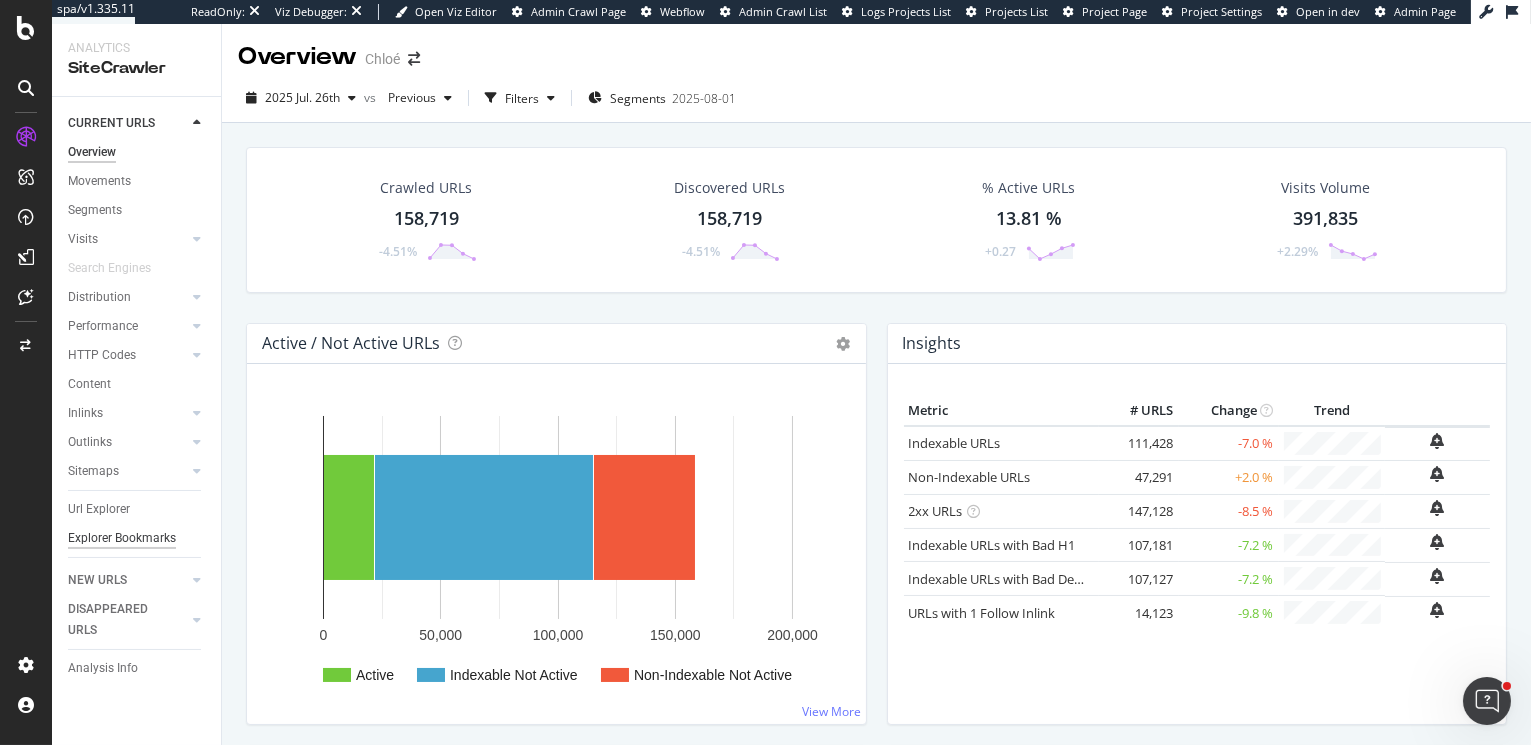 click on "Explorer Bookmarks" at bounding box center (122, 538) 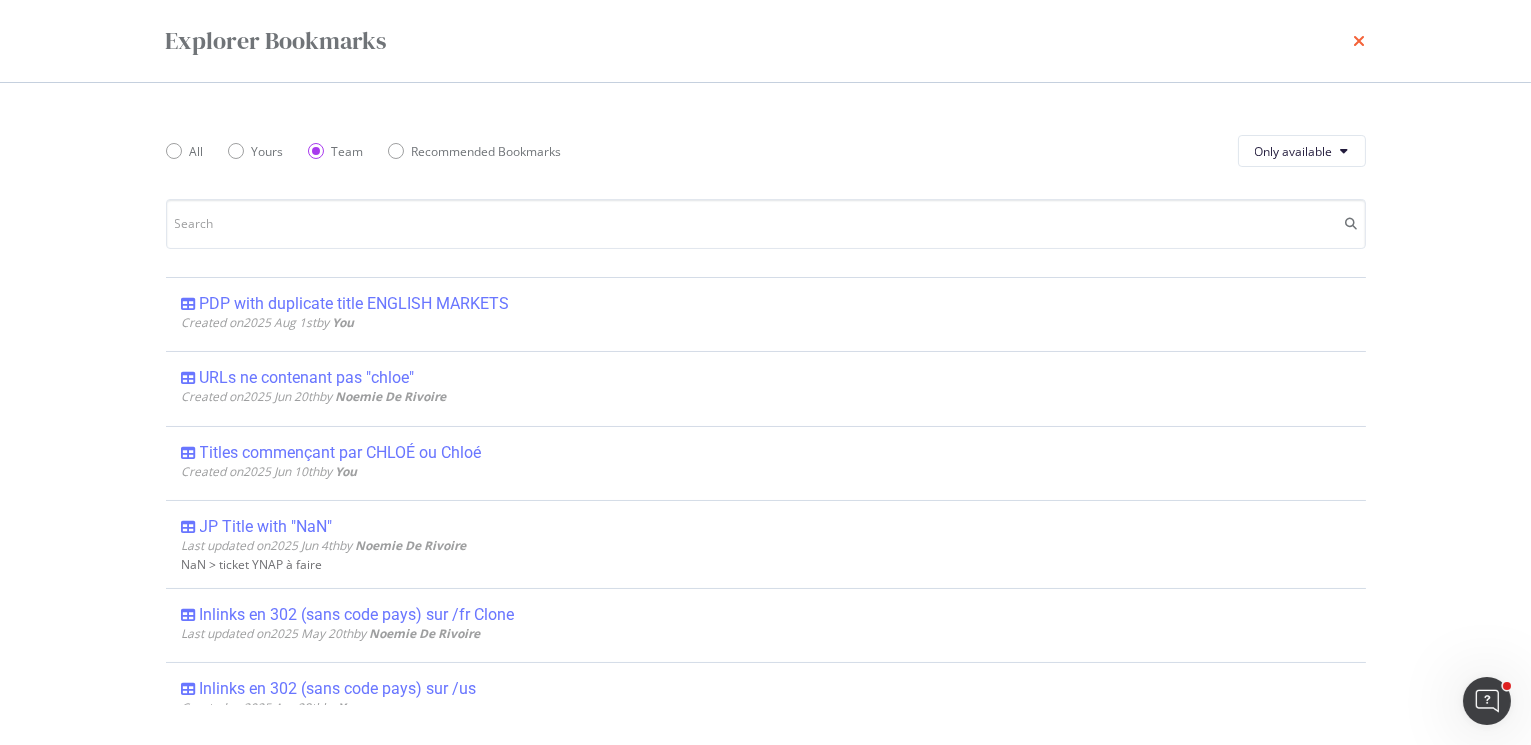 click at bounding box center [1360, 41] 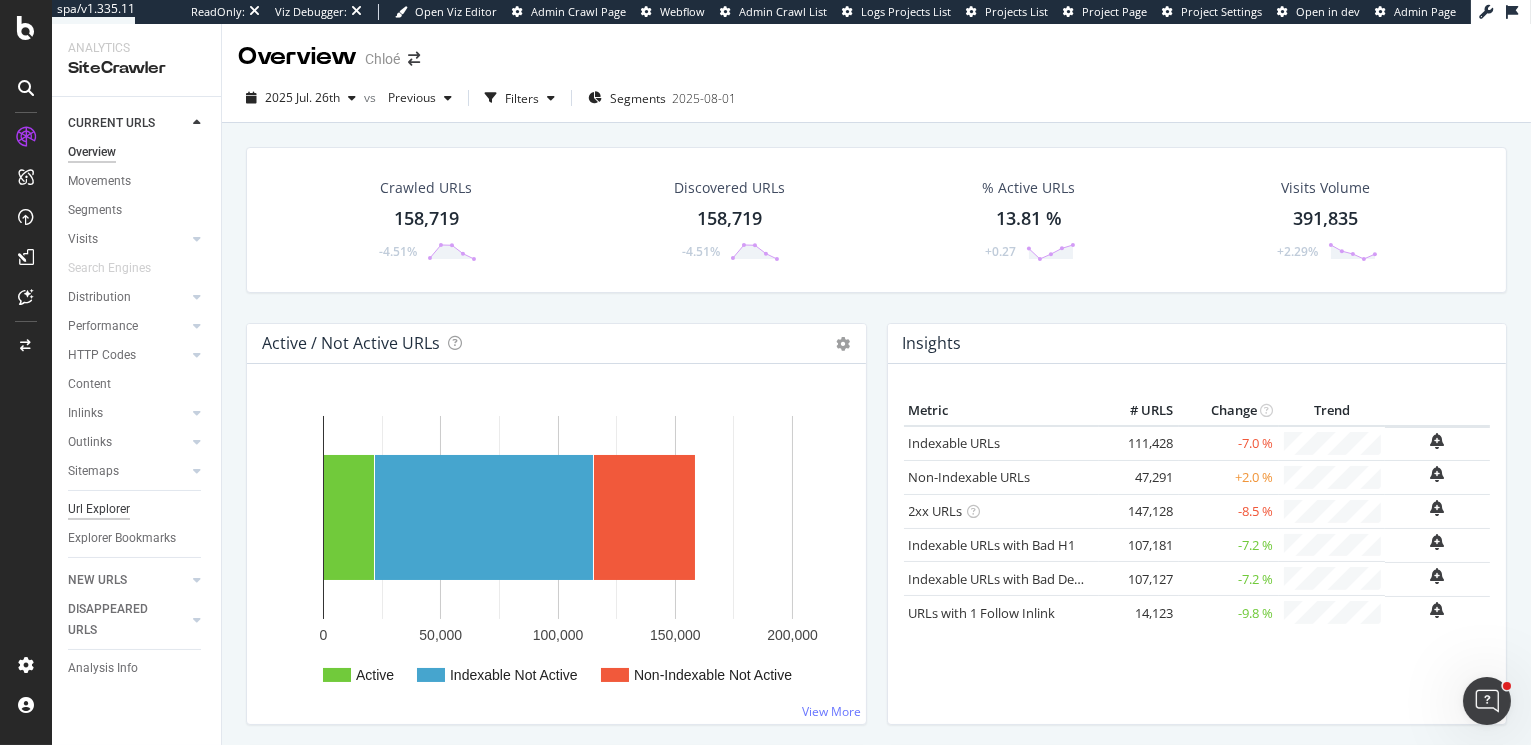 click on "Url Explorer" at bounding box center (99, 509) 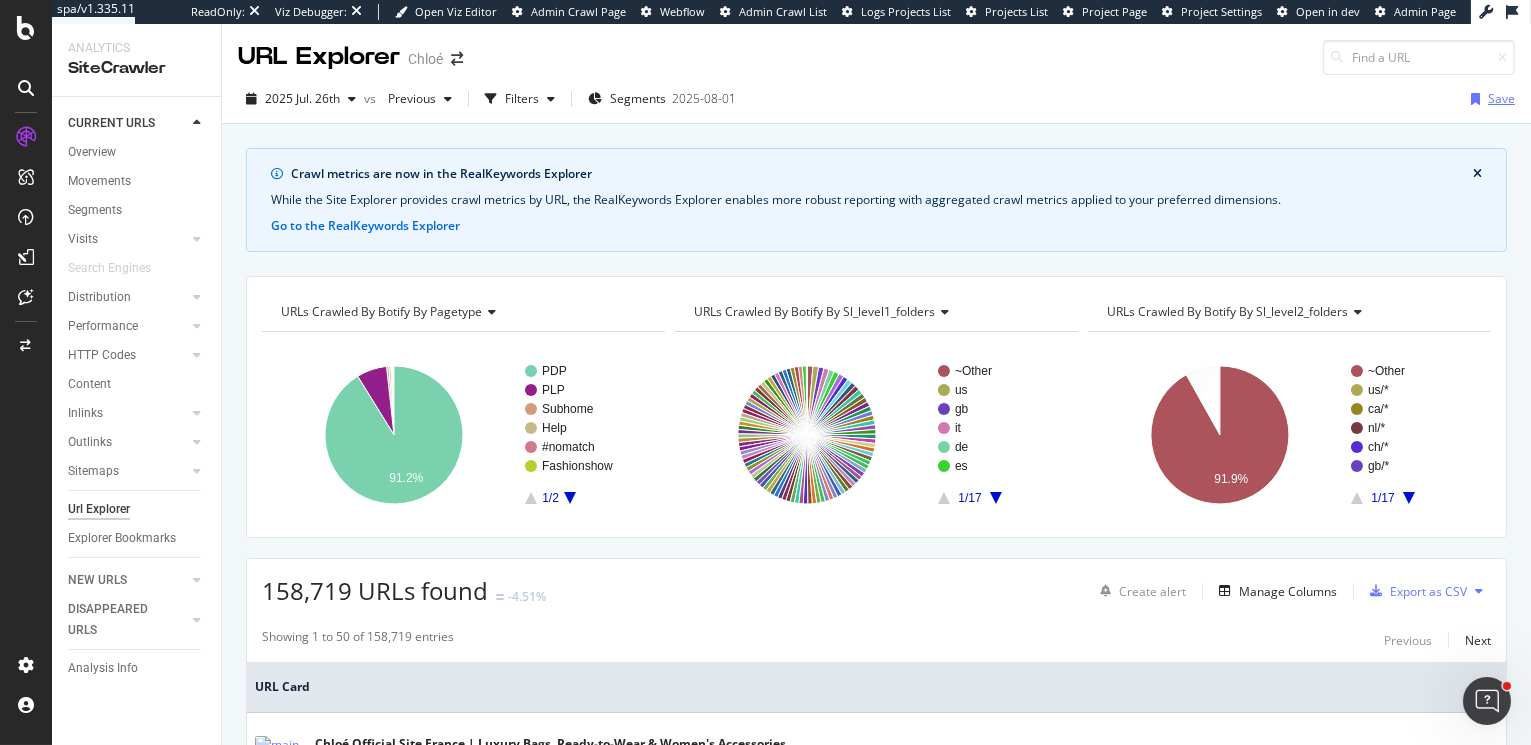 click on "Save" at bounding box center (1501, 98) 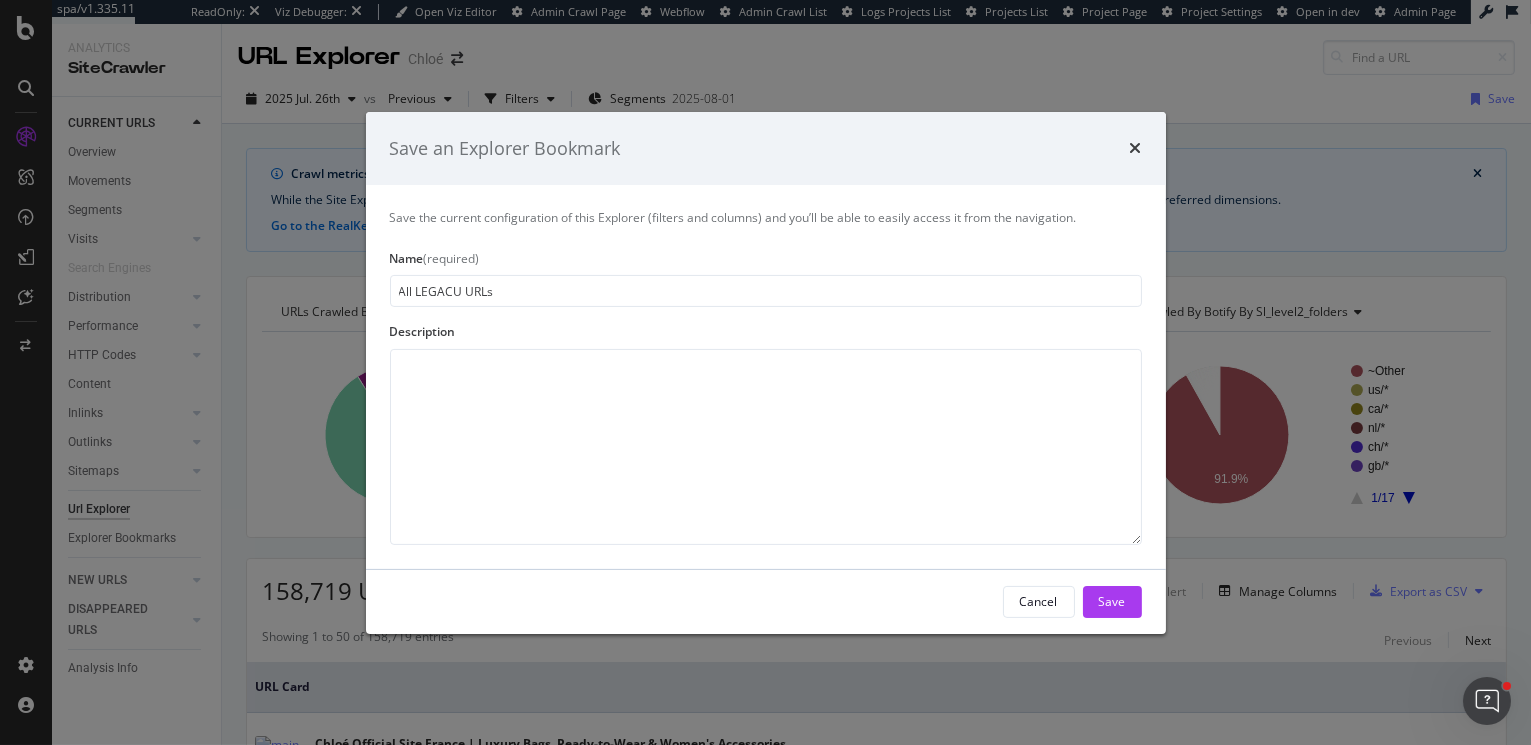 click on "All LEGACU URLs" at bounding box center [766, 291] 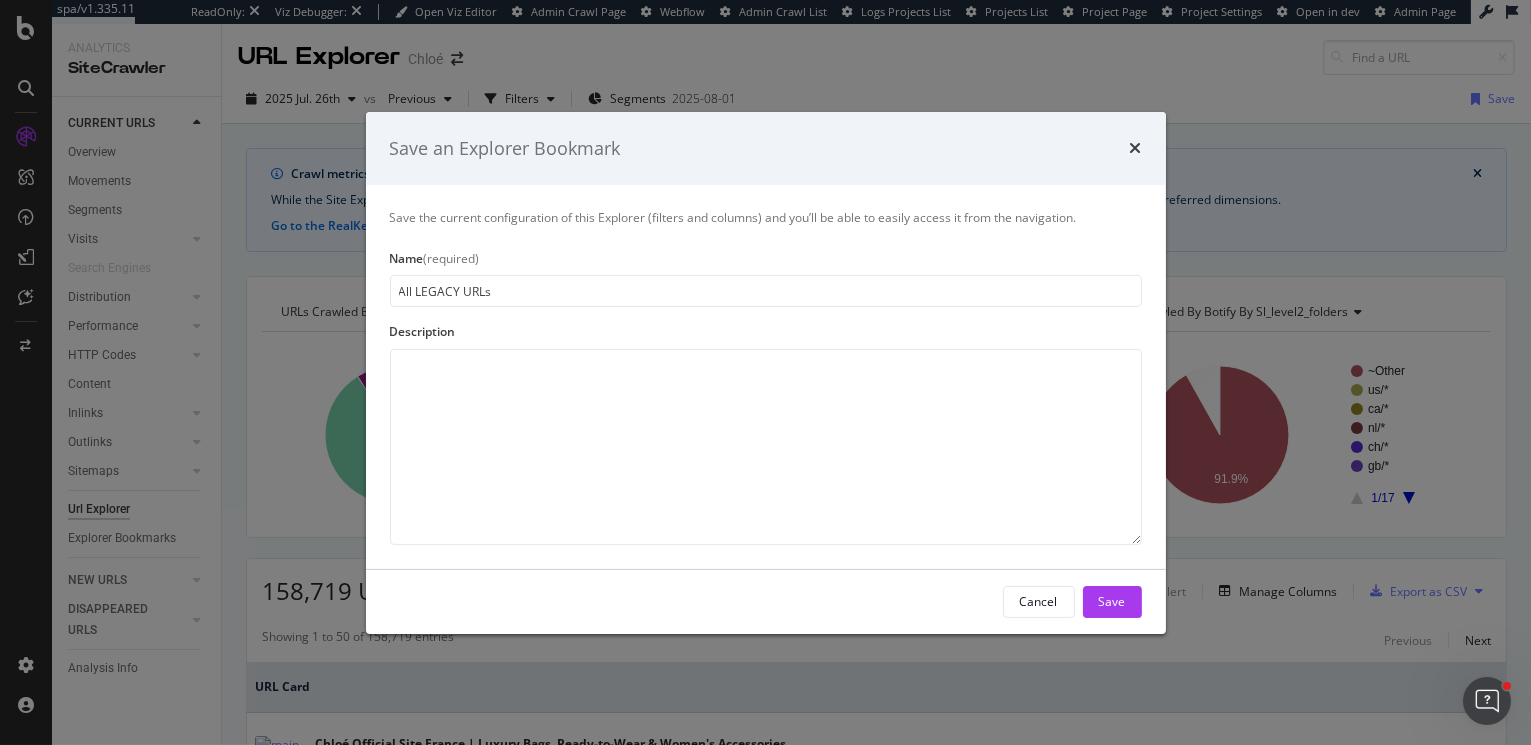click on "All LEGACY URLs" at bounding box center (766, 291) 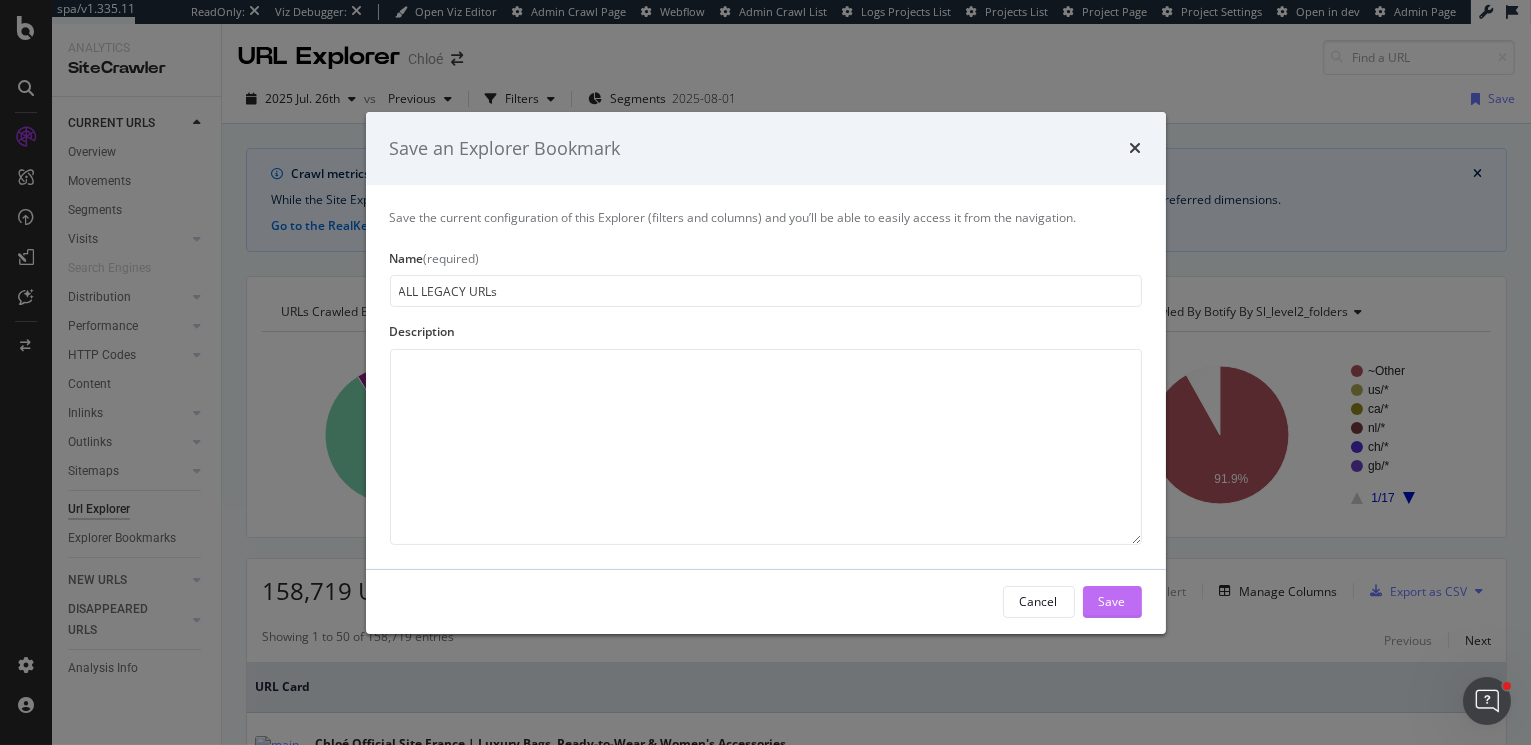 type on "ALL LEGACY URLs" 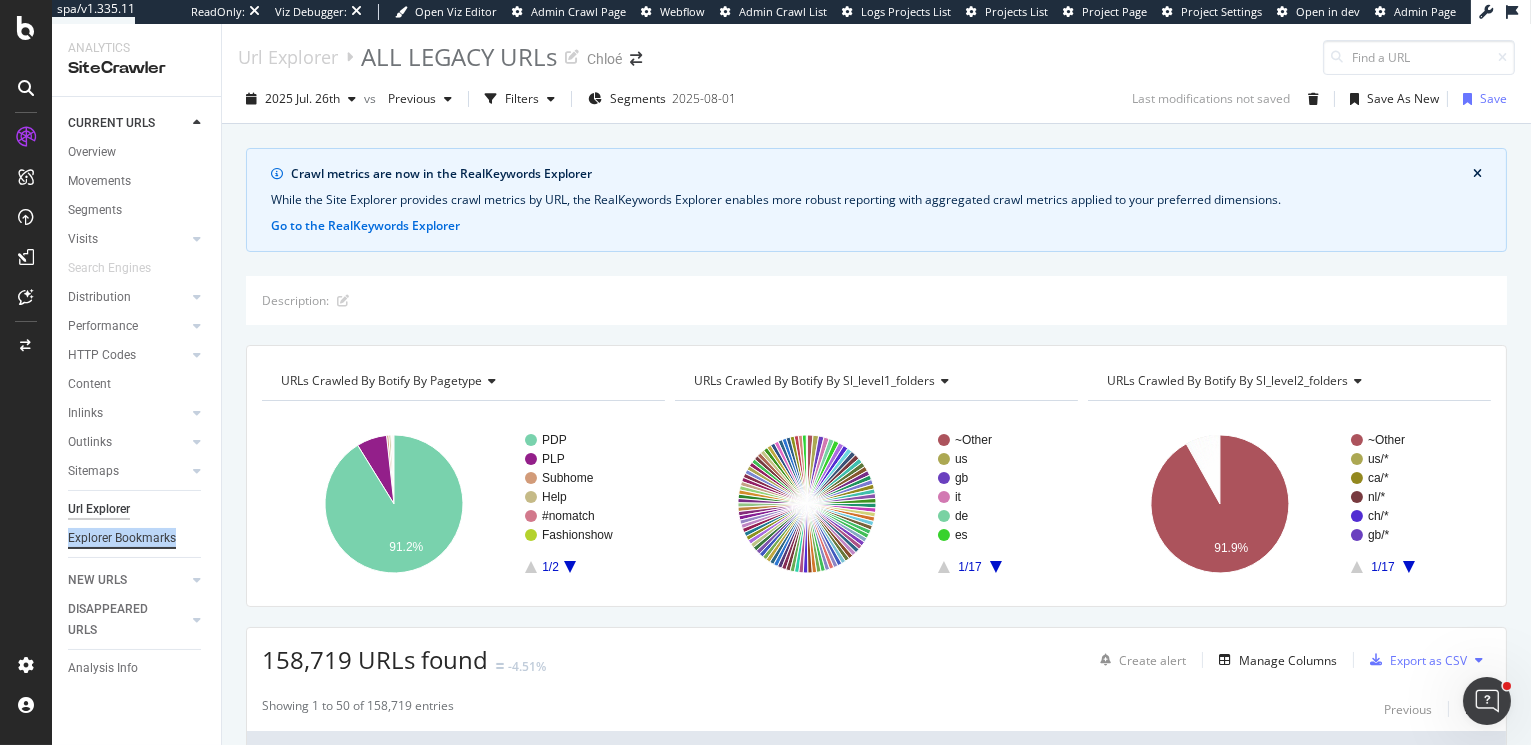 click on "Explorer Bookmarks" at bounding box center (122, 538) 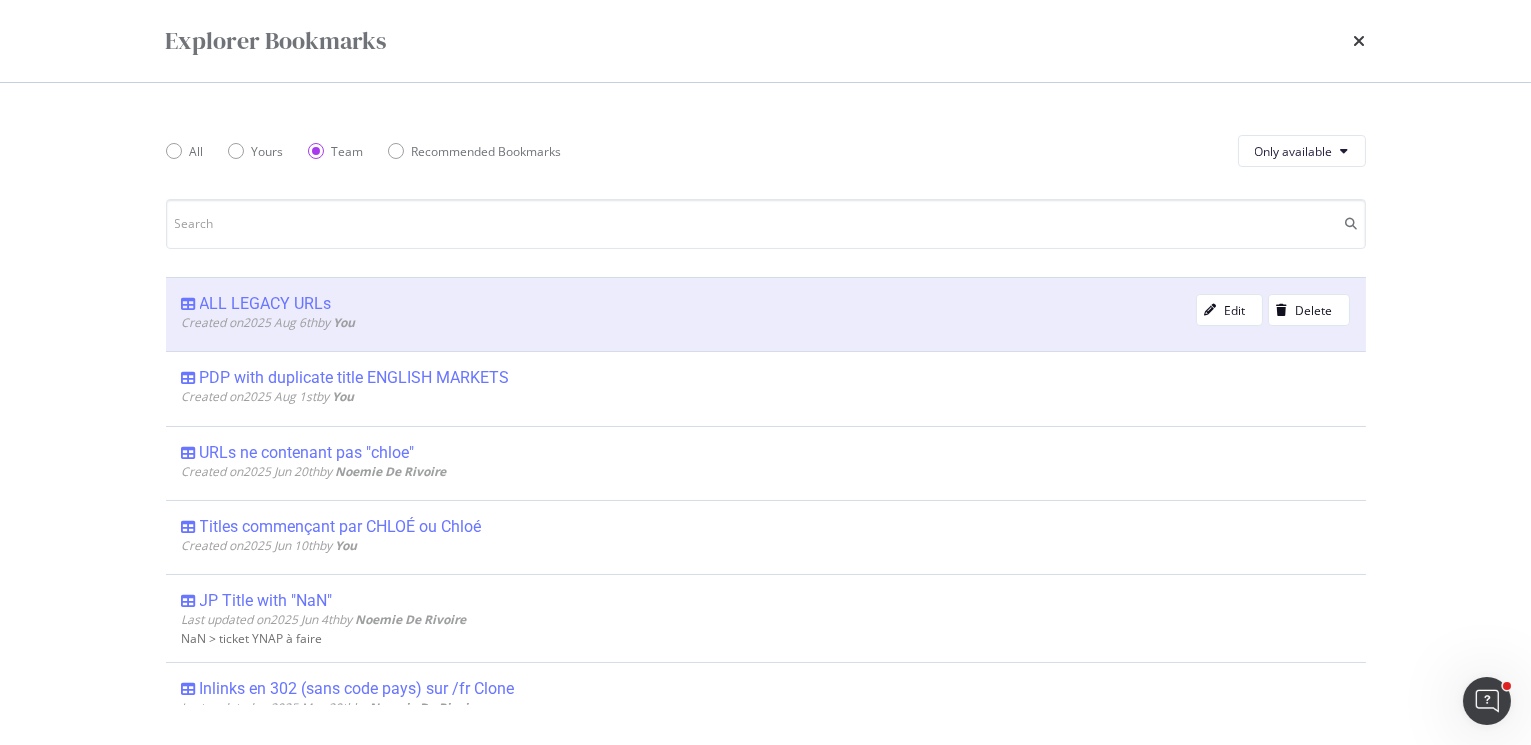 click on "ALL LEGACY URLs" at bounding box center (266, 304) 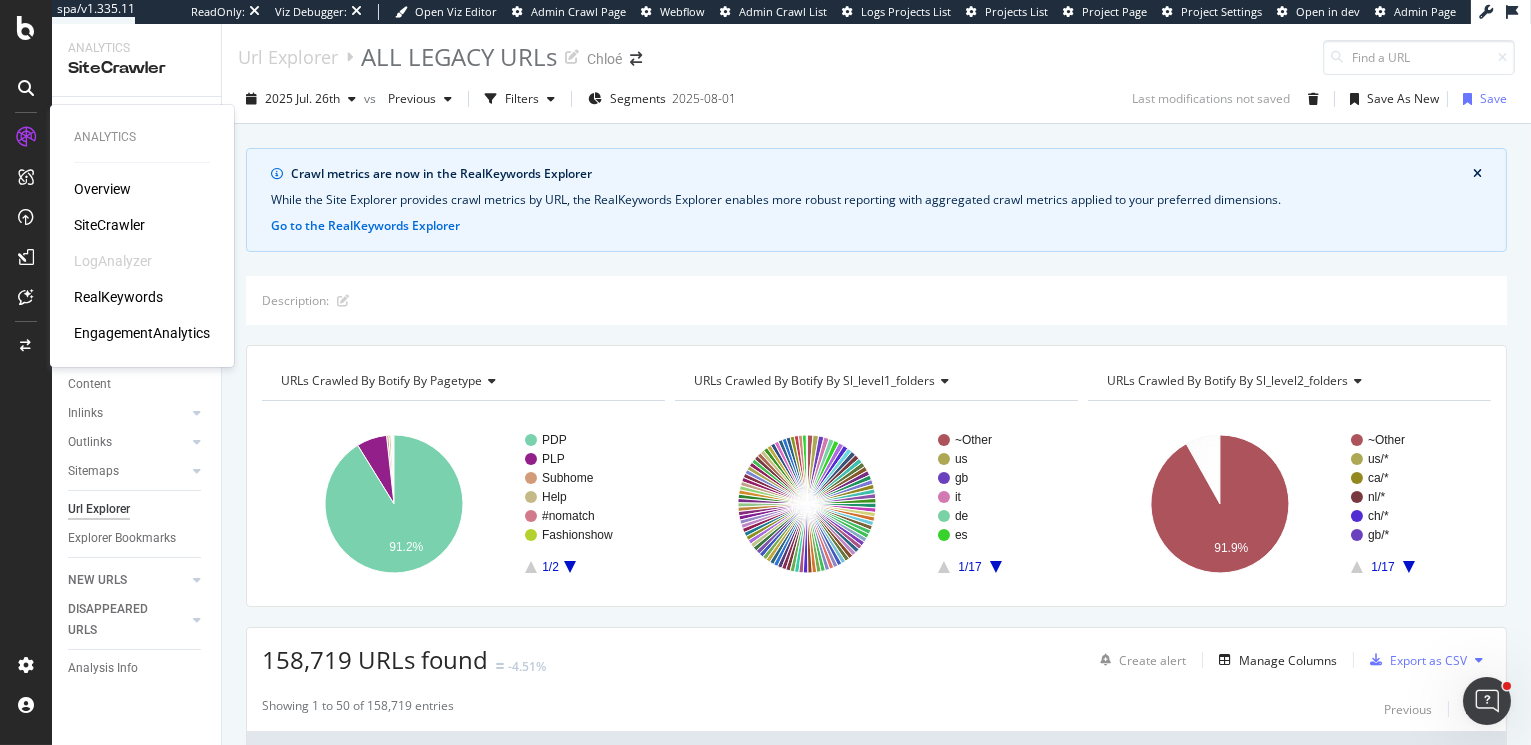 click on "RealKeywords" at bounding box center [118, 297] 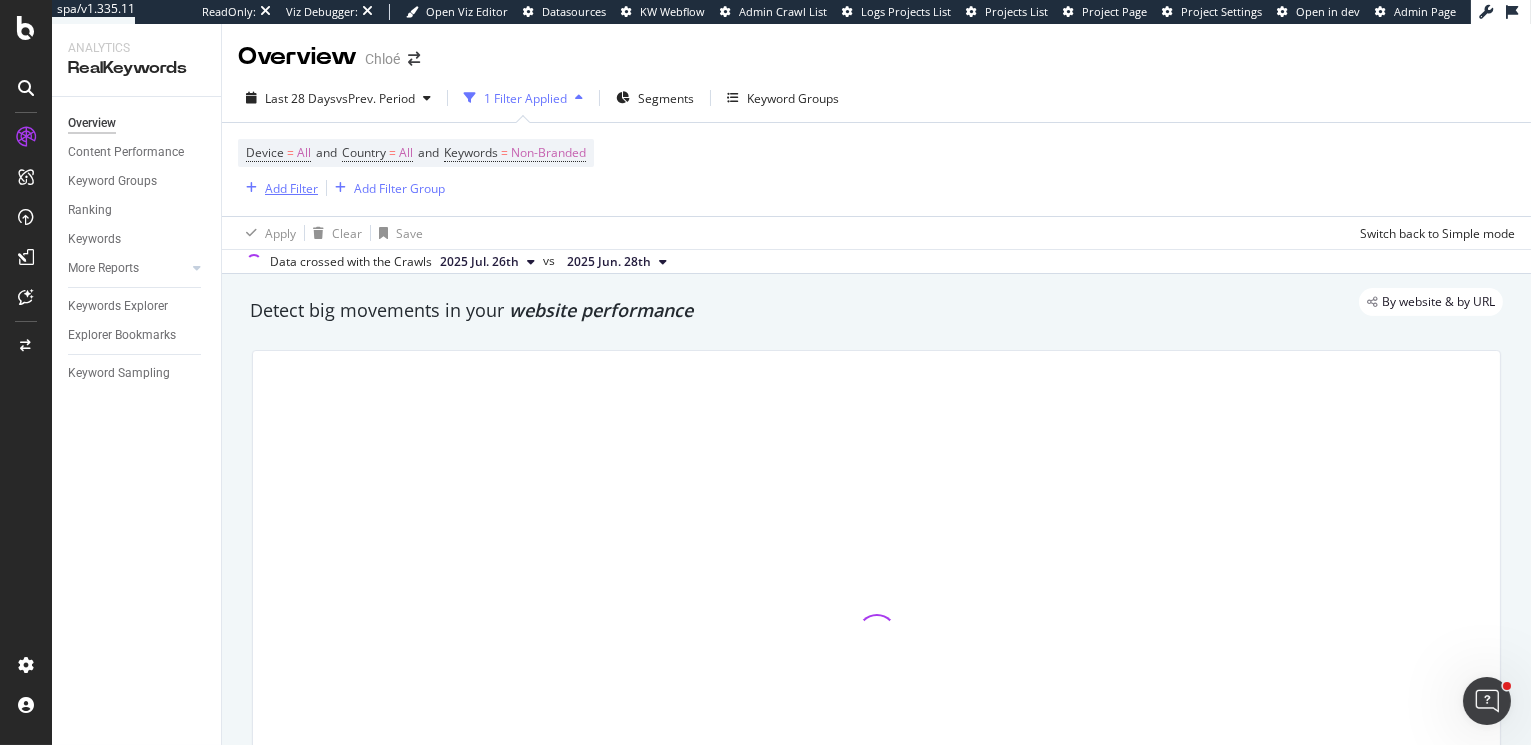 click on "Add Filter" at bounding box center [291, 188] 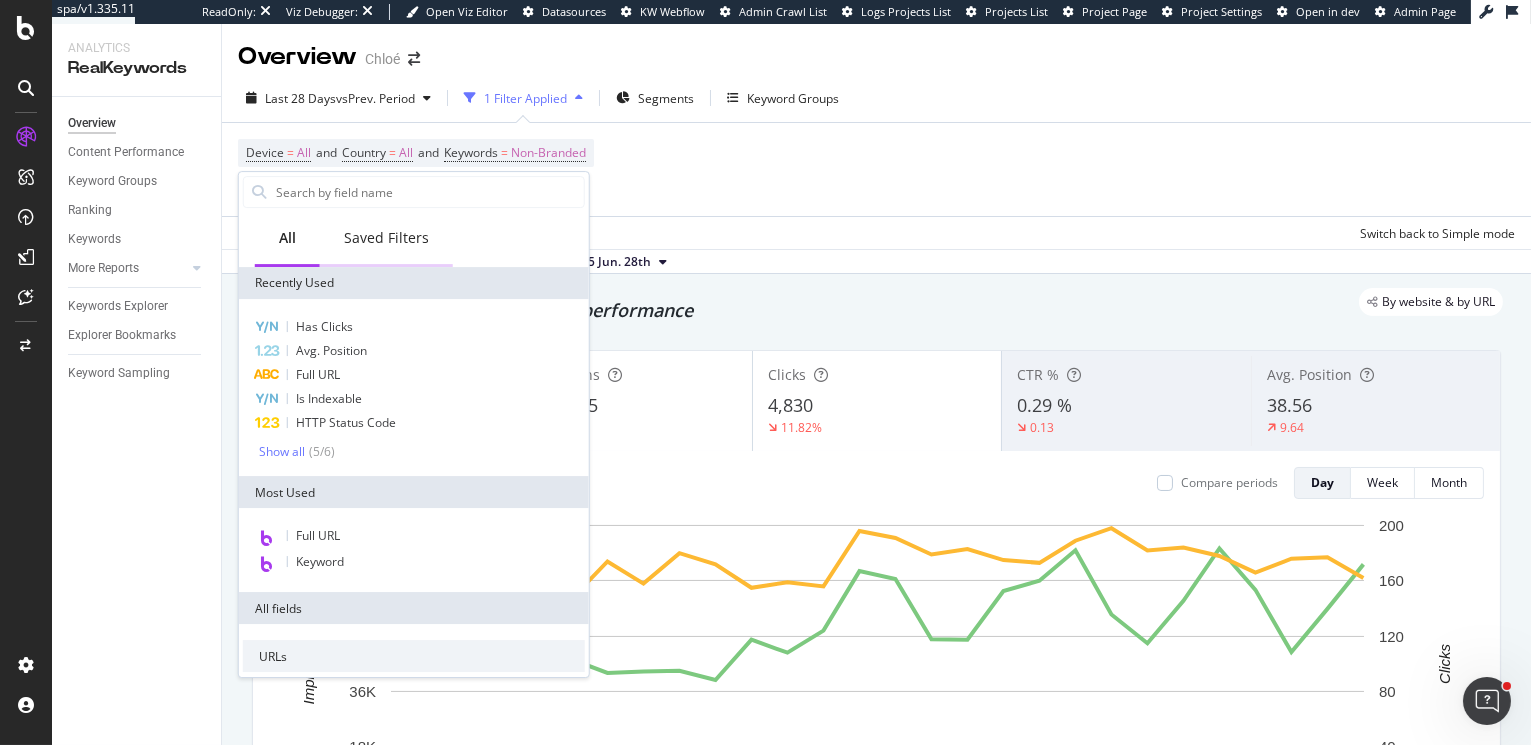 click on "Saved Filters" at bounding box center (386, 238) 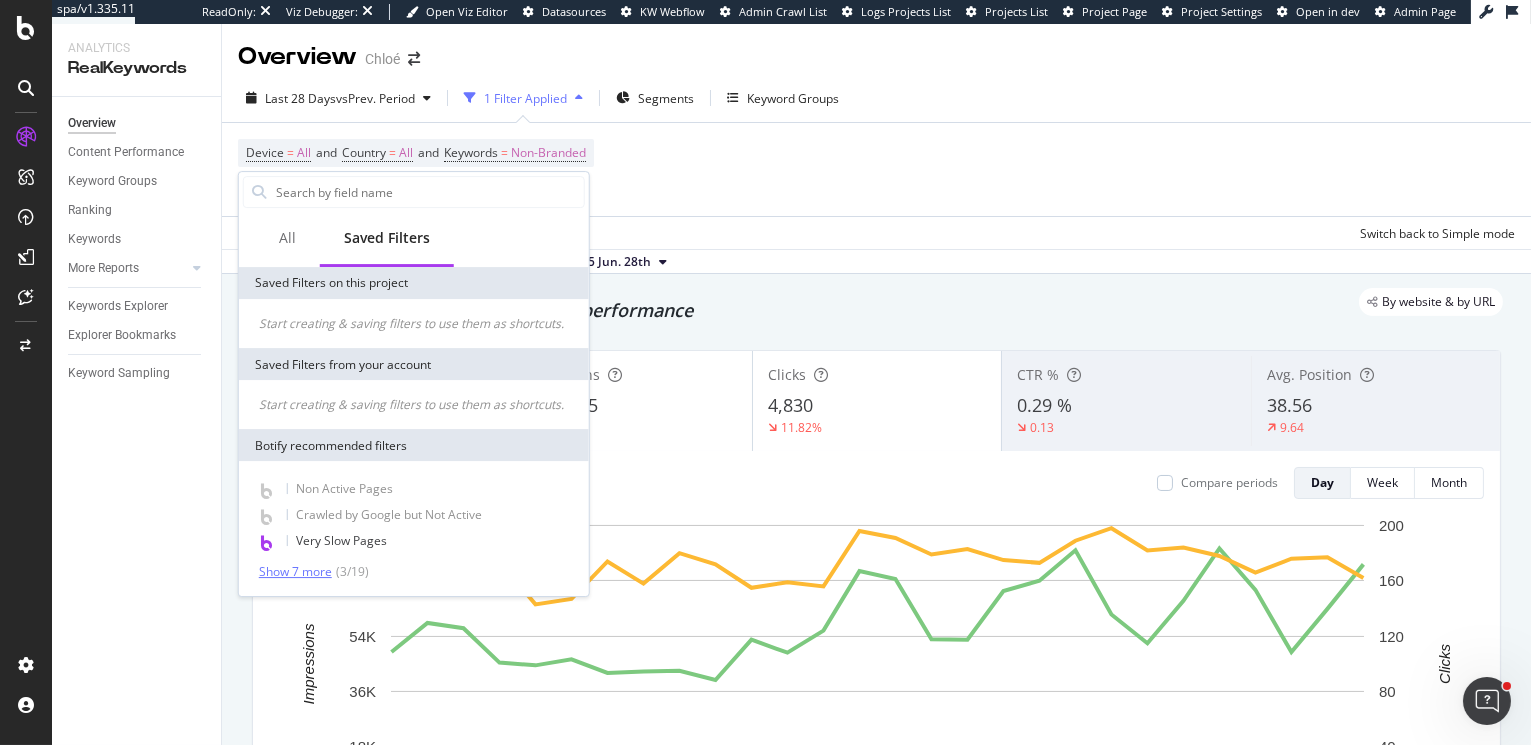 click on "Show 7 more" at bounding box center (295, 572) 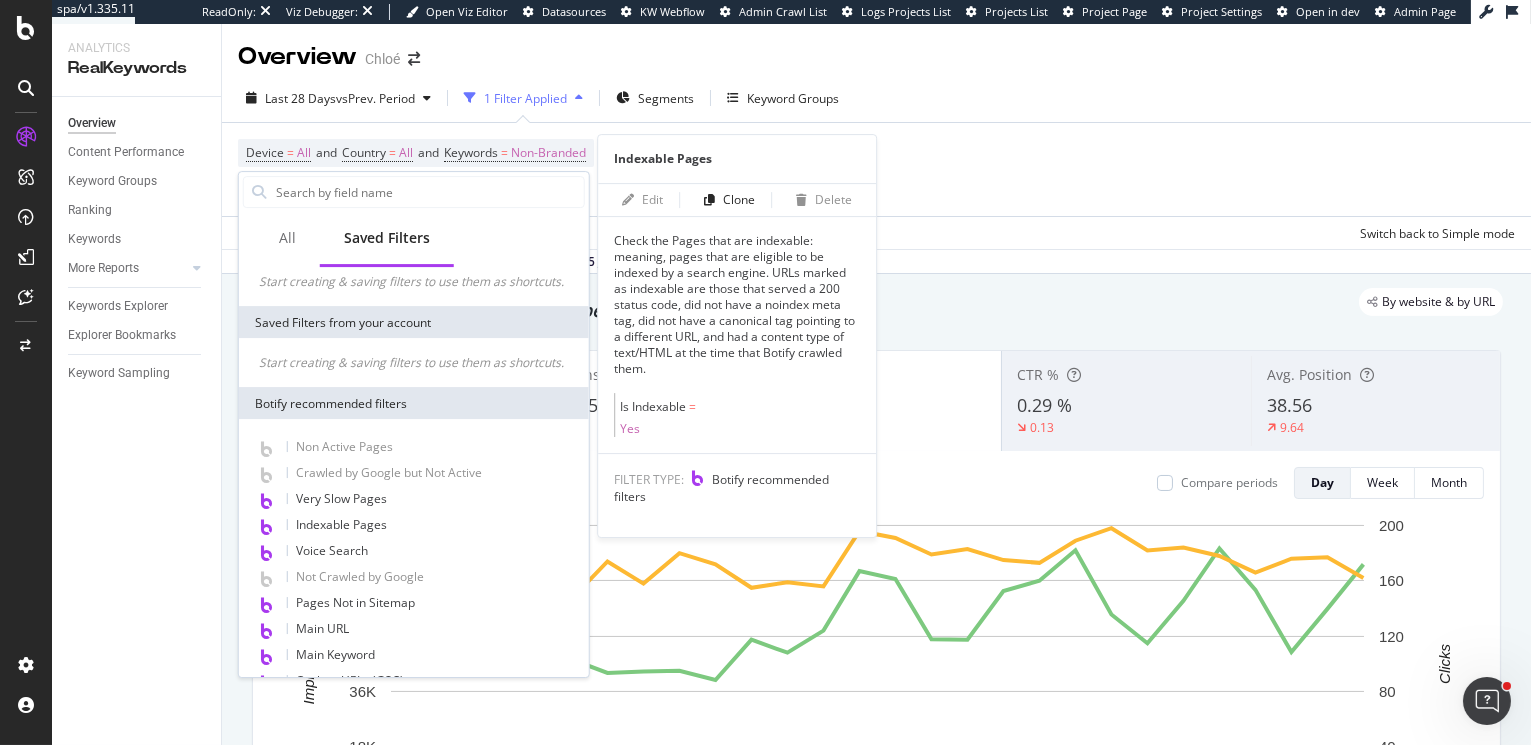 scroll, scrollTop: 0, scrollLeft: 0, axis: both 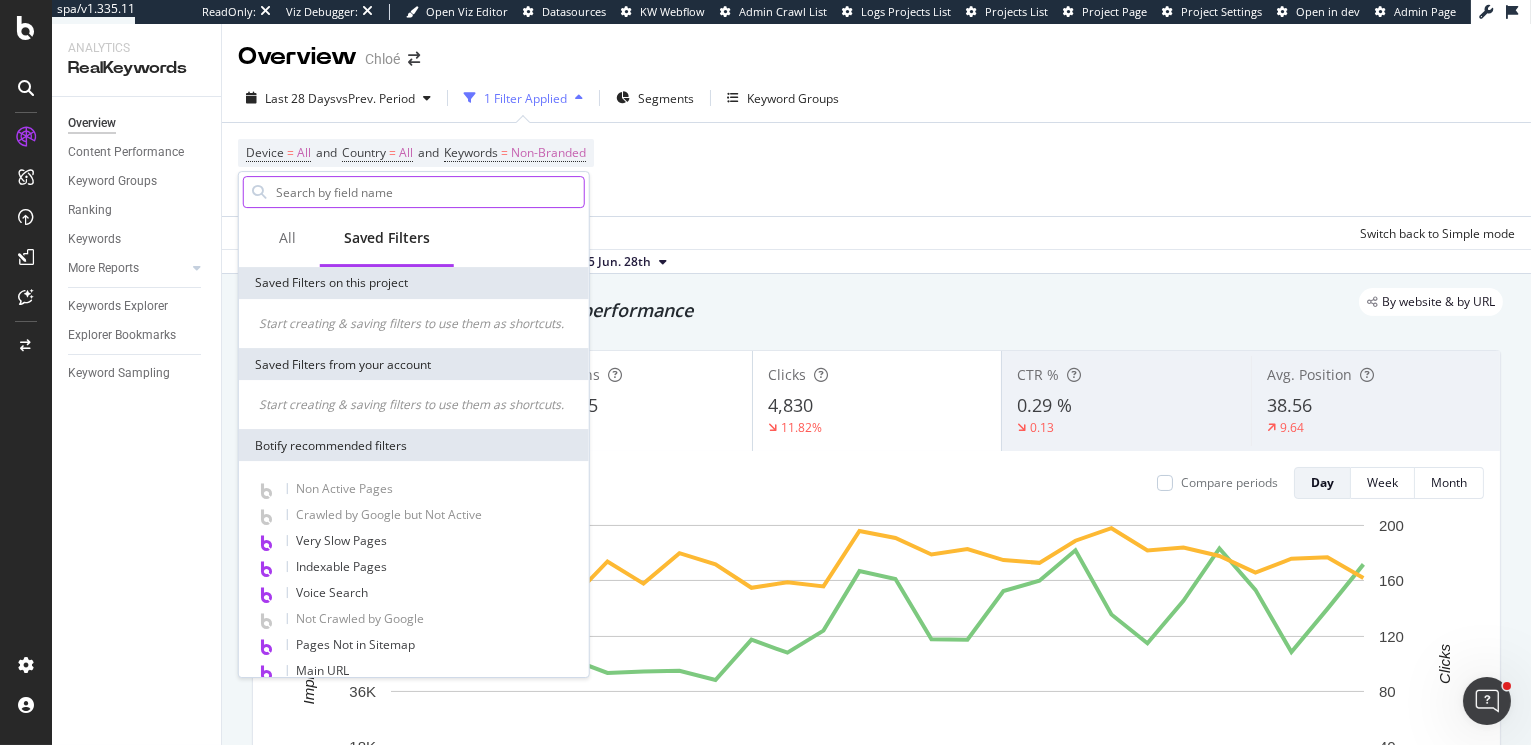 click at bounding box center [429, 192] 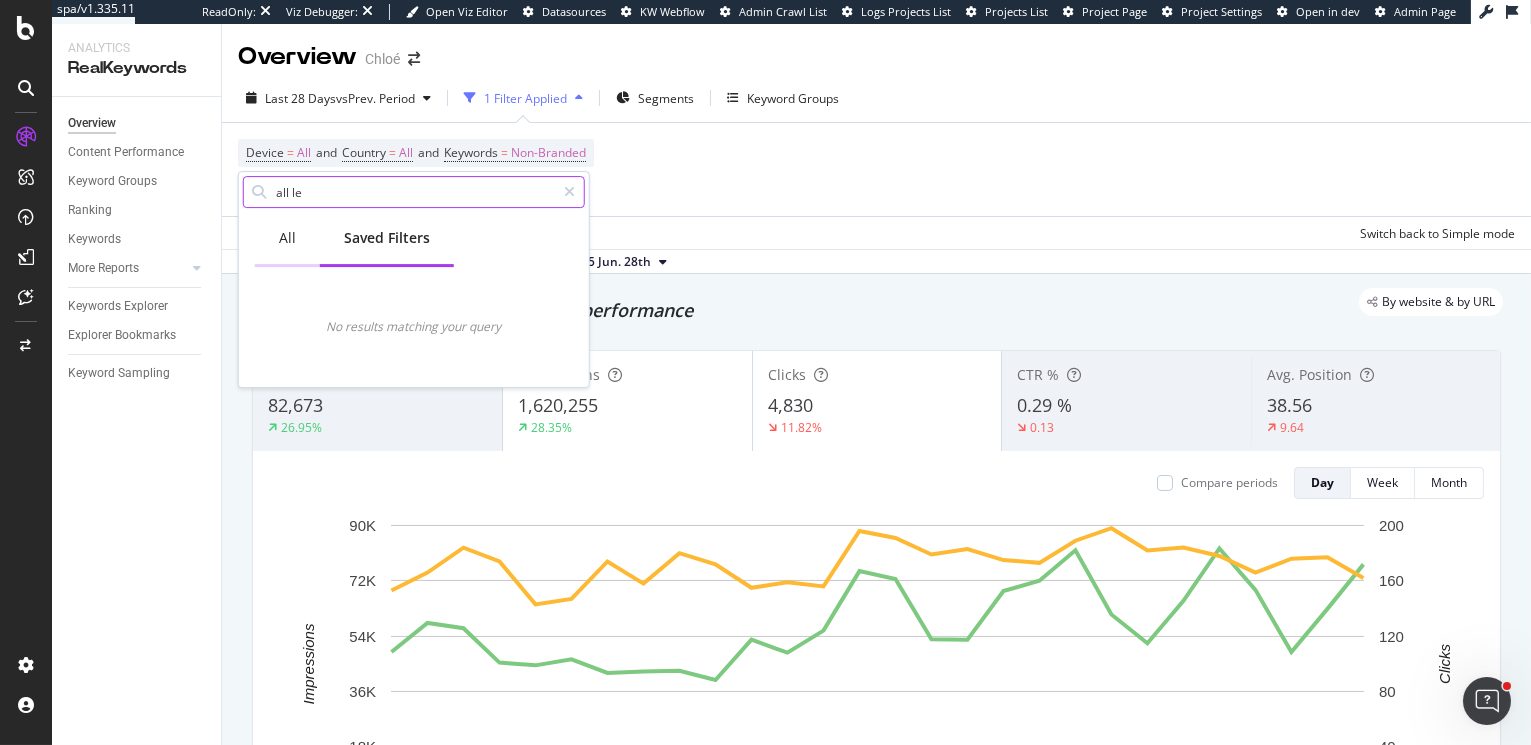 type on "all le" 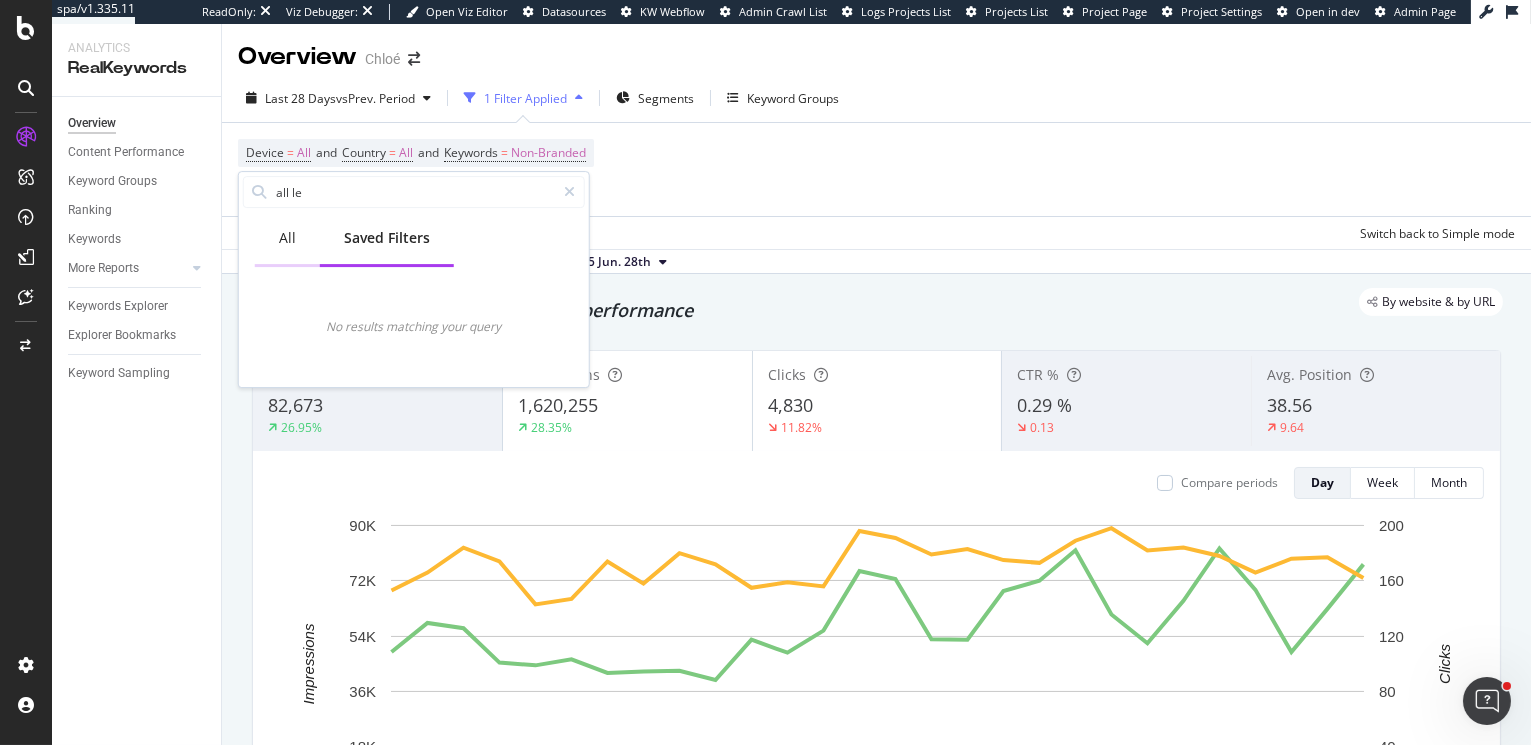 click on "All" at bounding box center [287, 239] 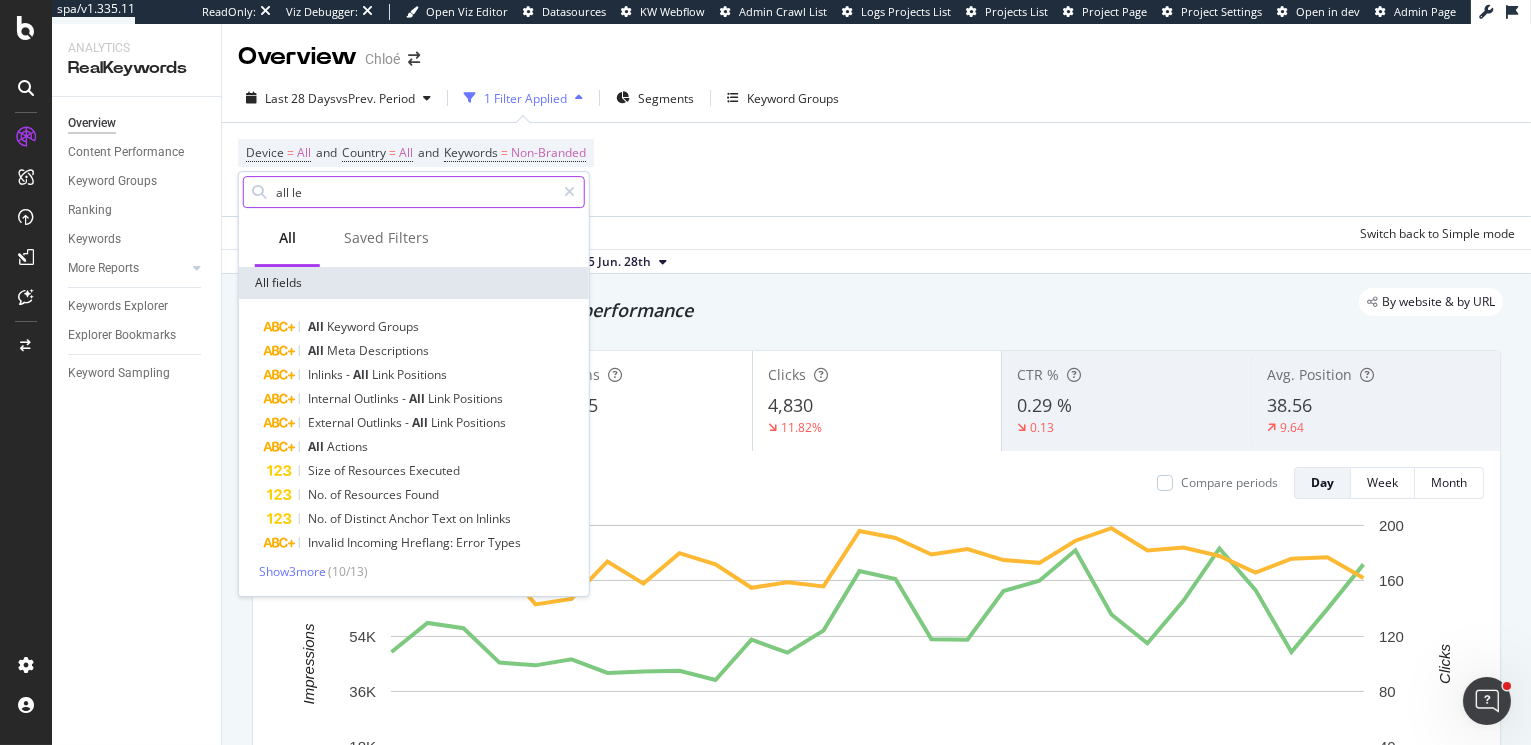 click on "all le" at bounding box center [414, 192] 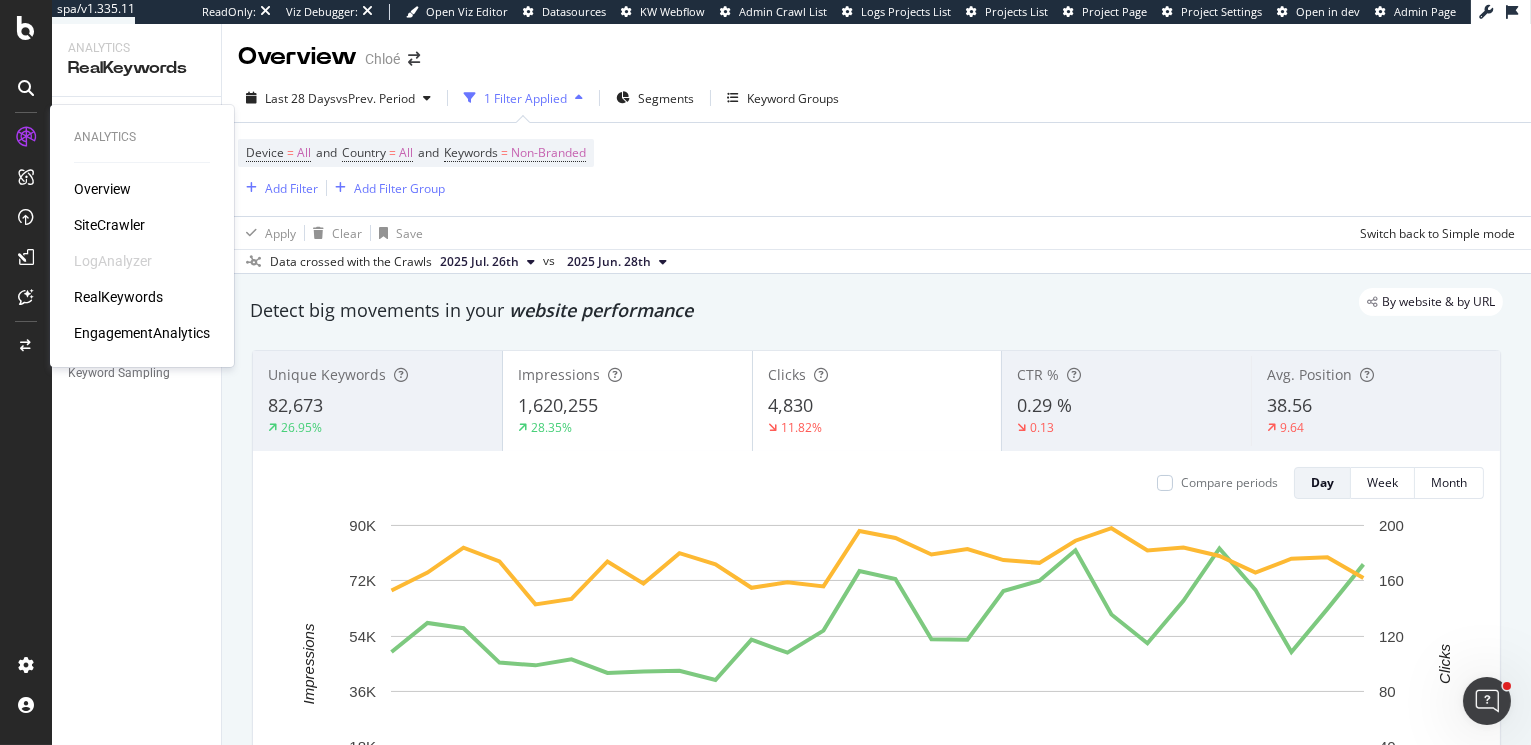 click on "SiteCrawler" at bounding box center (109, 225) 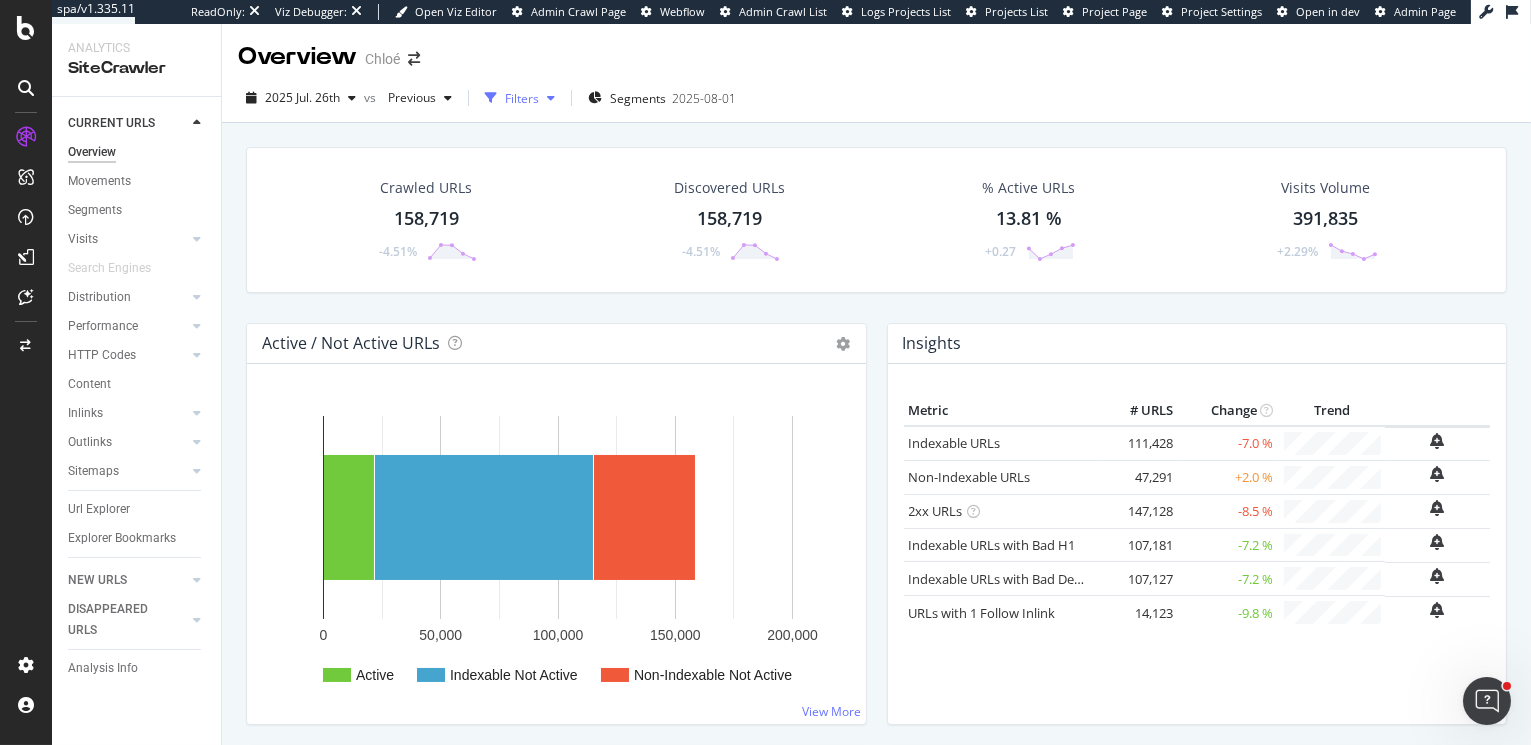 click on "Filters" at bounding box center [522, 98] 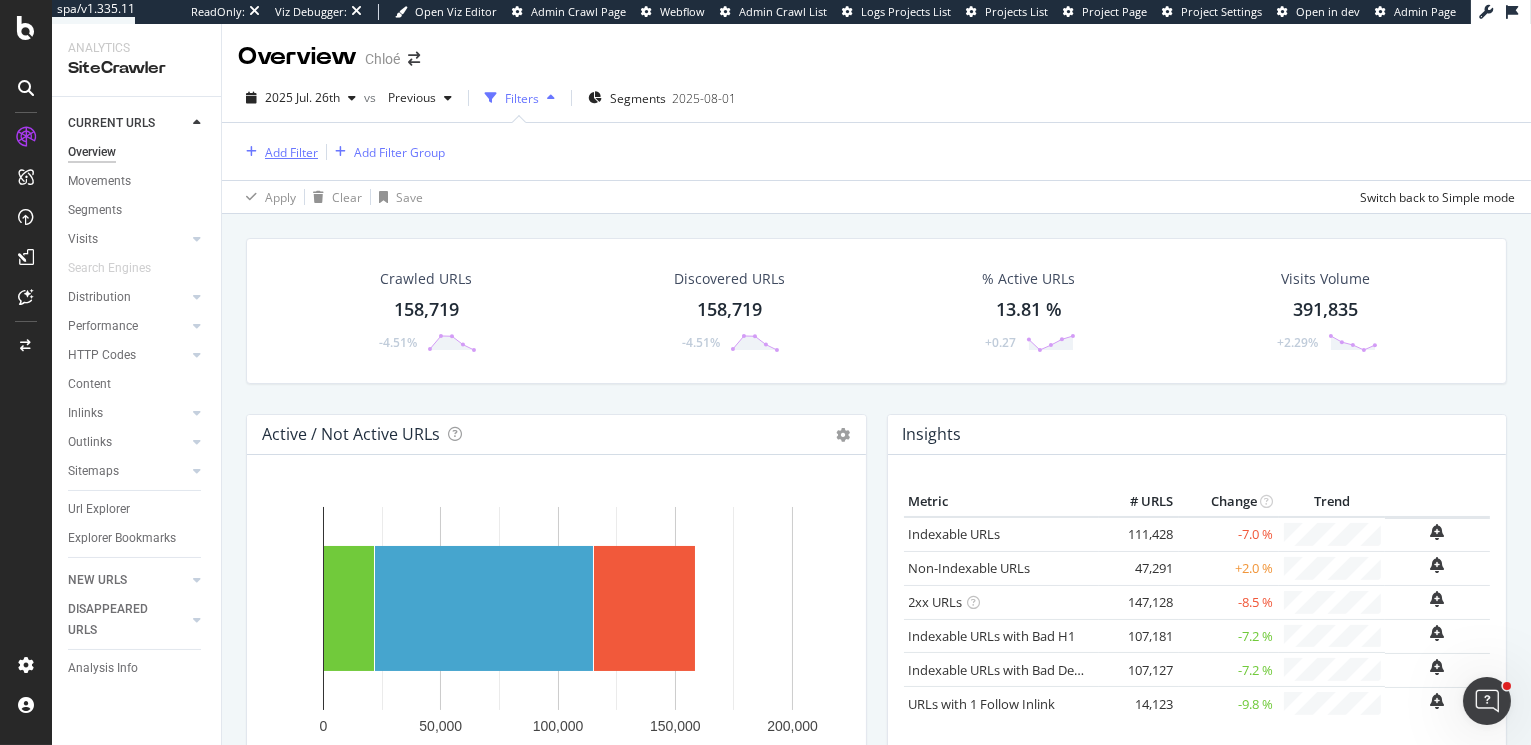 click on "Add Filter" at bounding box center [291, 152] 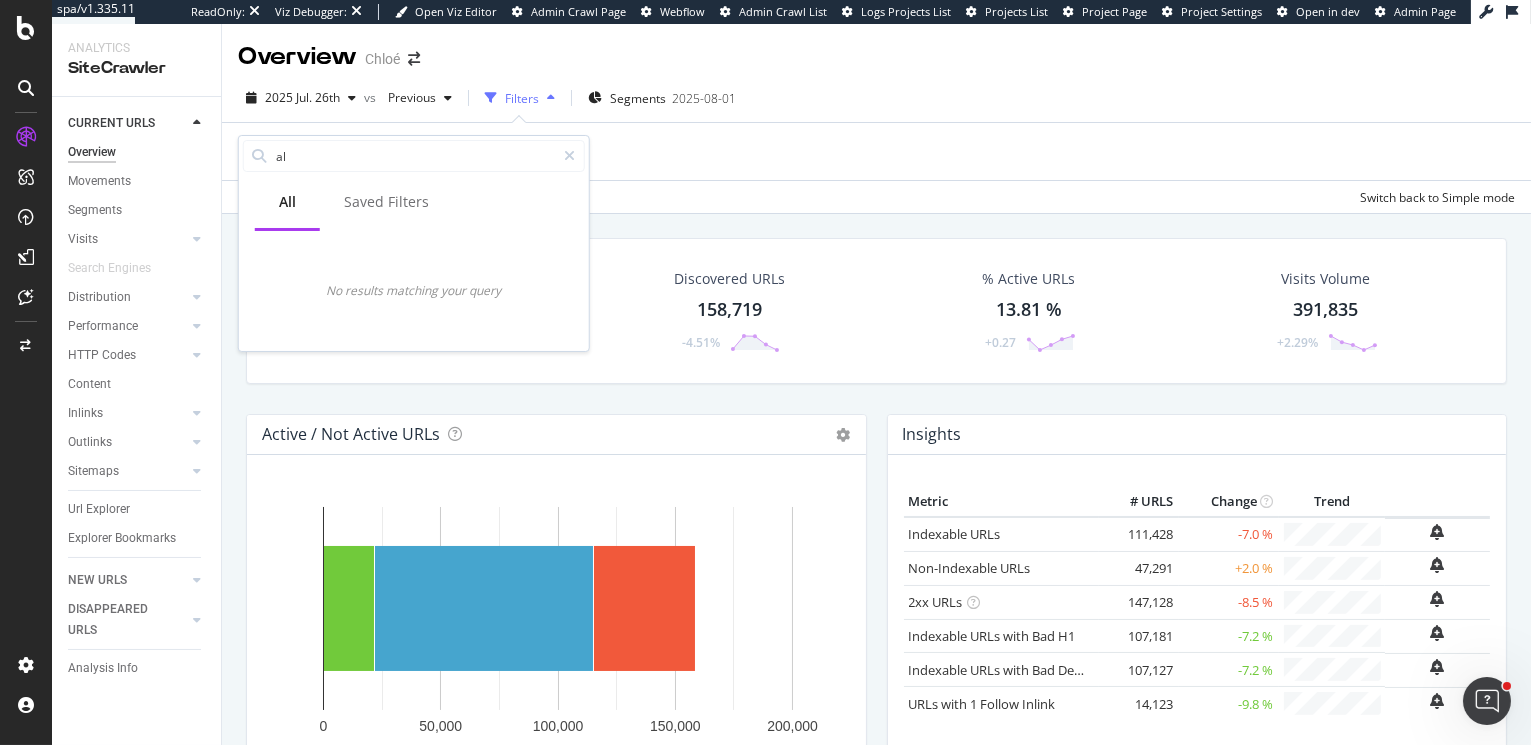 type on "a" 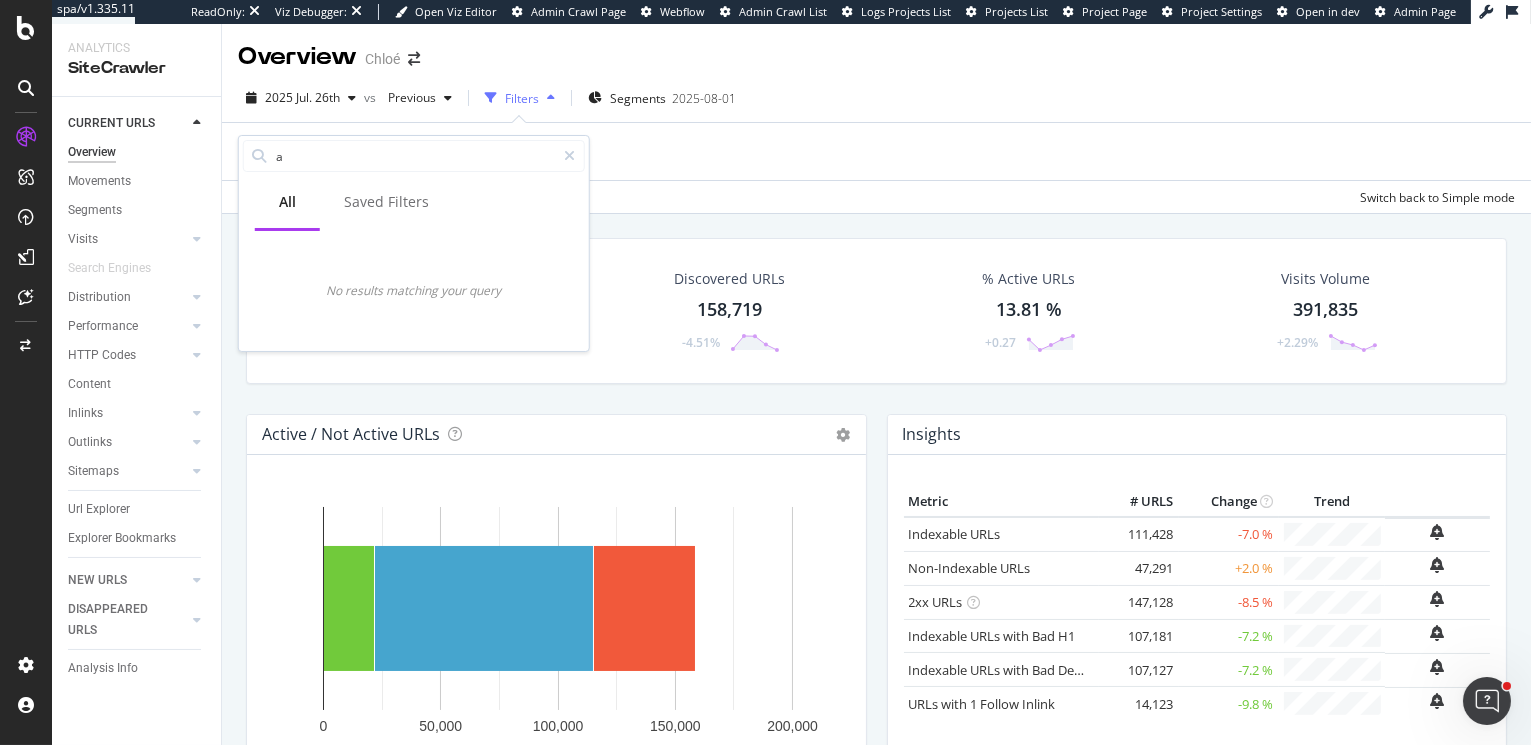 type 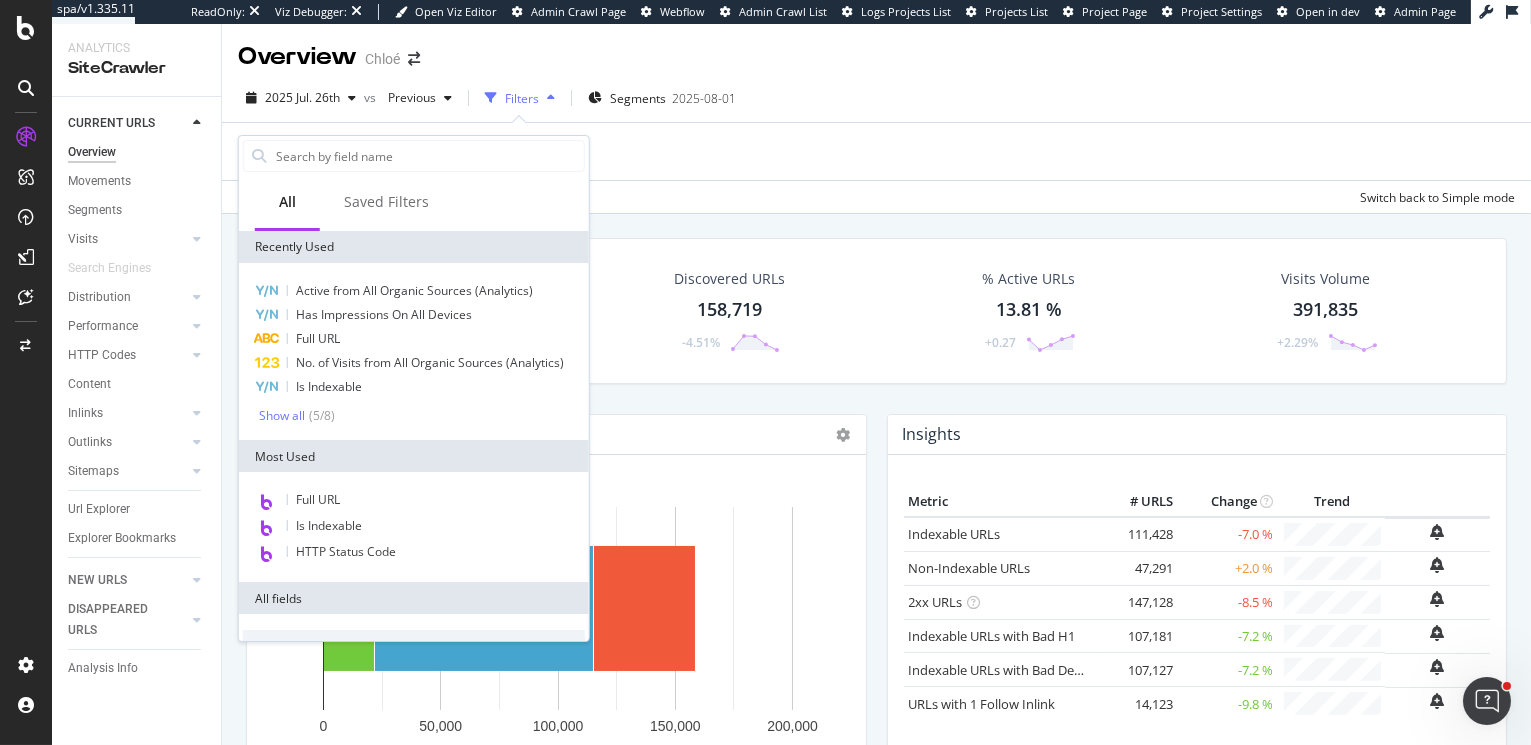 click on "Overview Movements Segments Visits Analysis Orphan URLs Search Engines Distribution Top Charts Segments Insights Internationalization Performance Top Charts Segments Insights HTTP Codes Top Charts Segments Insights Content Inlinks Top Charts Segments Insights Outlinks Top Charts Segments Insights Sitemaps Top Charts Insights Url Explorer Explorer Bookmarks" at bounding box center (144, 352) 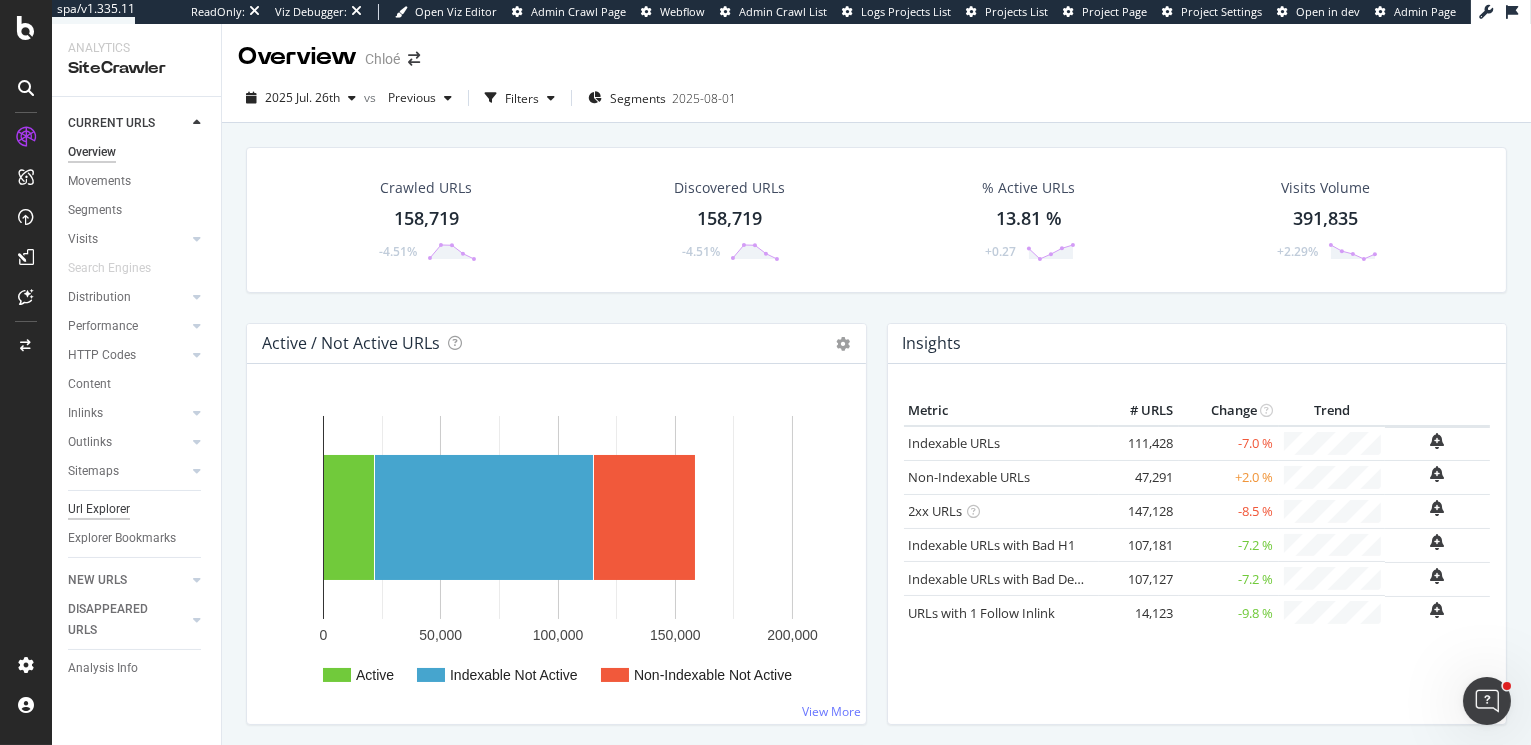 click on "Url Explorer" at bounding box center (99, 509) 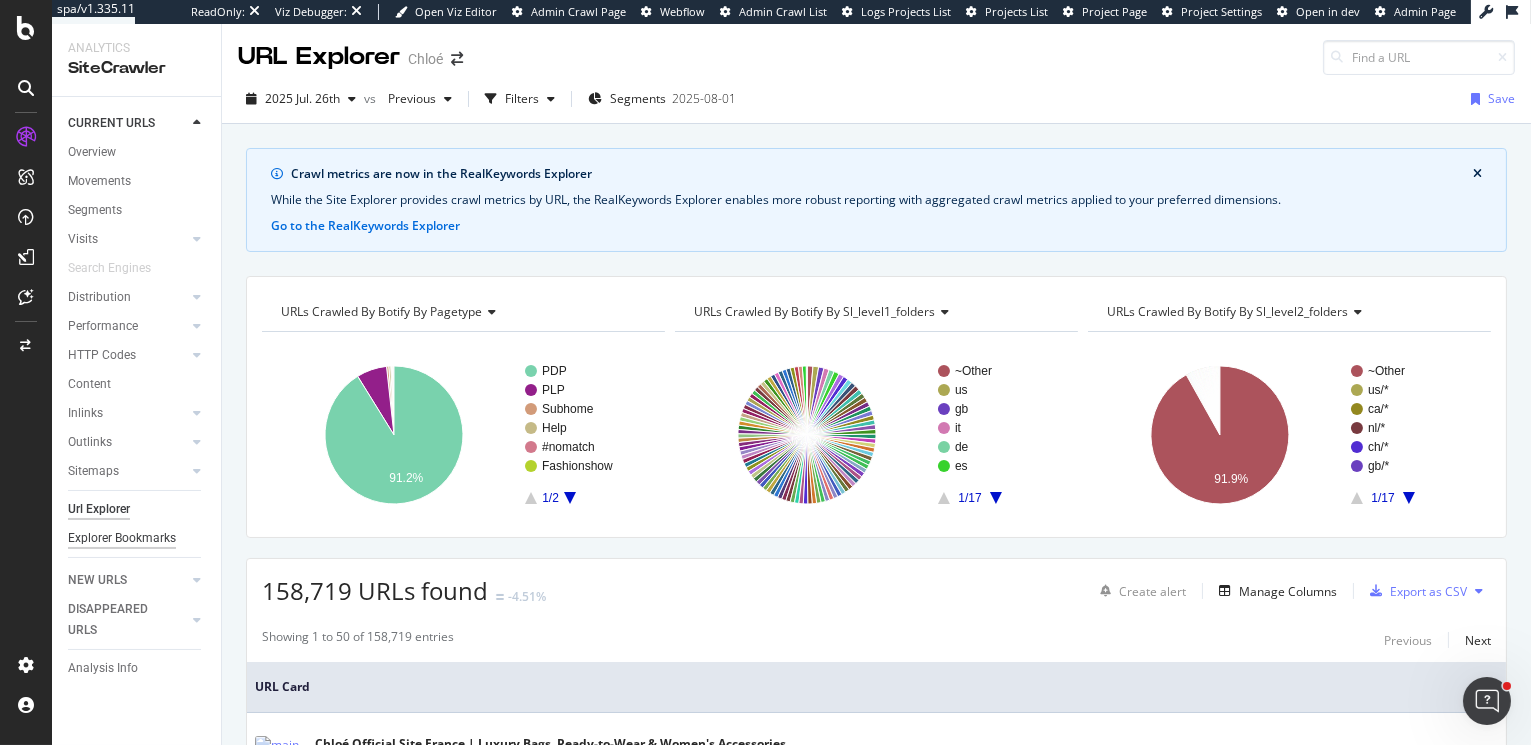 click on "Explorer Bookmarks" at bounding box center [122, 538] 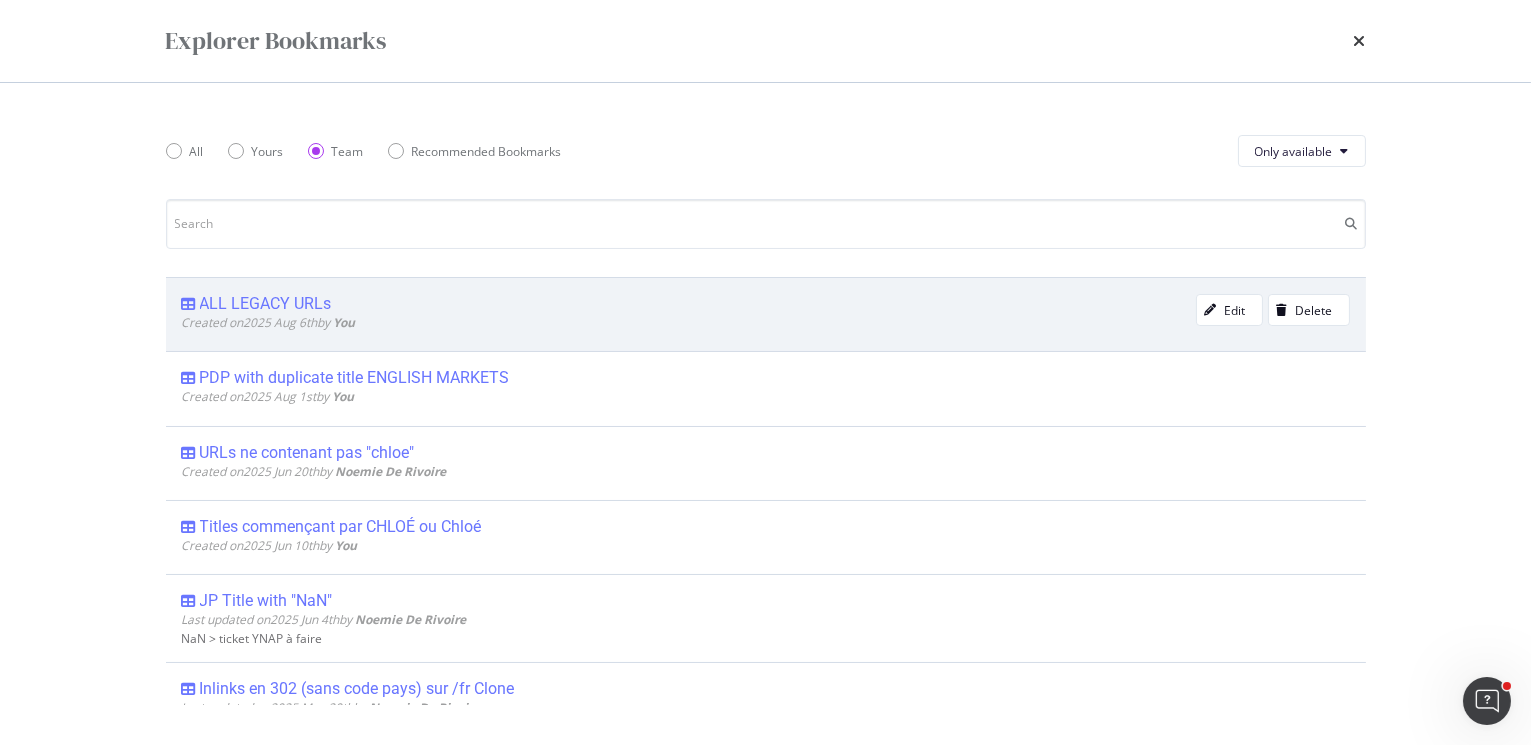 click on "ALL LEGACY URLs" at bounding box center (266, 304) 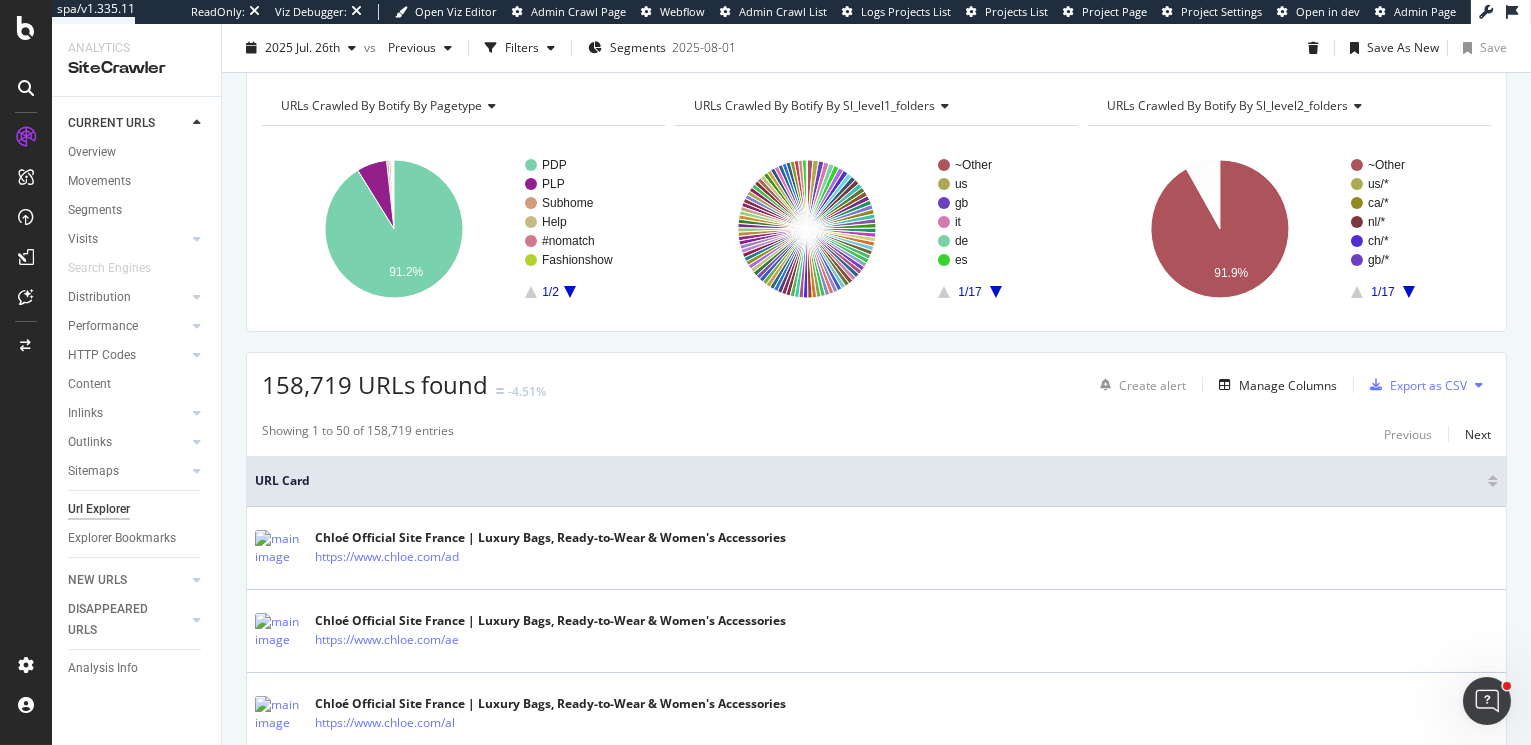 scroll, scrollTop: 304, scrollLeft: 0, axis: vertical 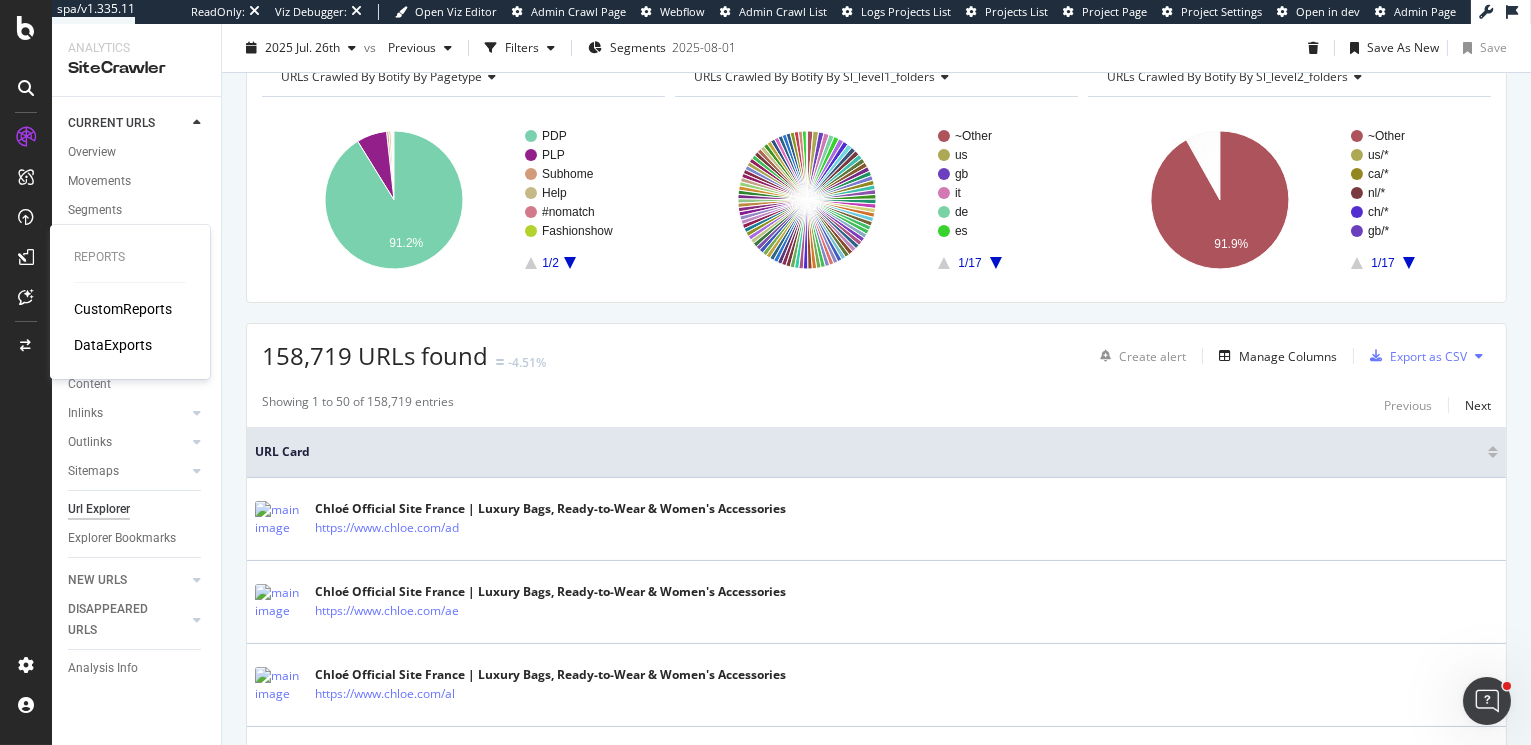 click on "CustomReports" at bounding box center (123, 309) 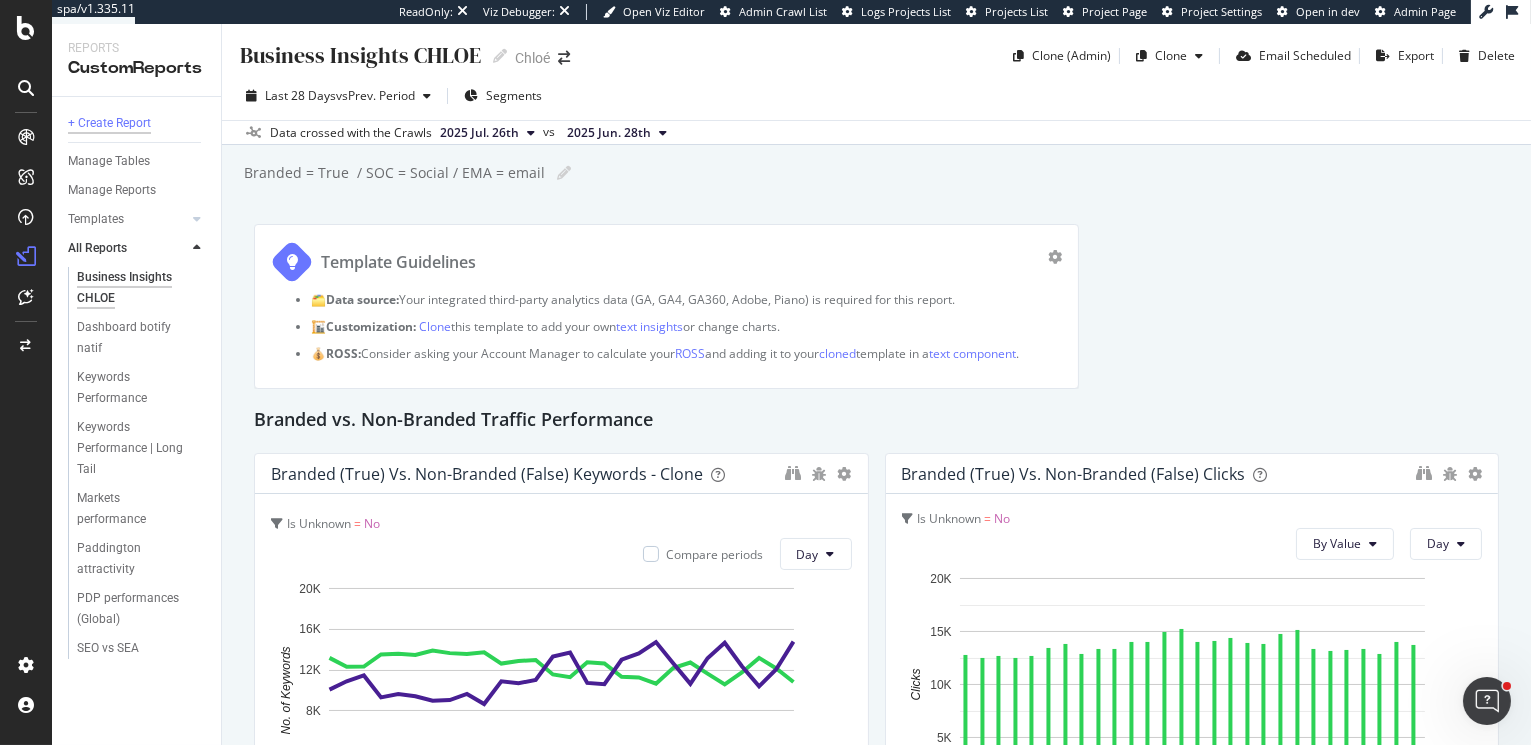 click on "+ Create Report" at bounding box center [109, 123] 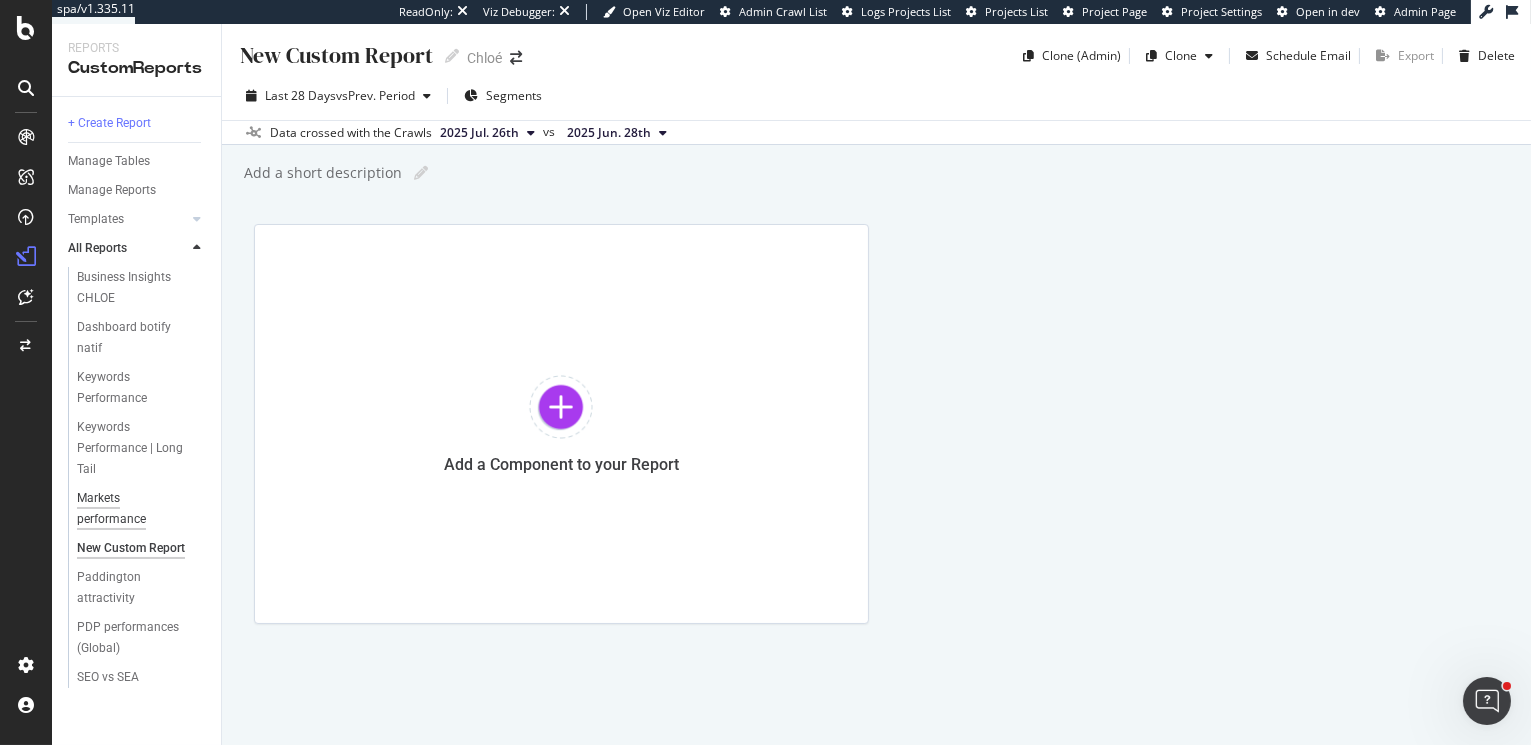 click on "Markets performance" at bounding box center (132, 509) 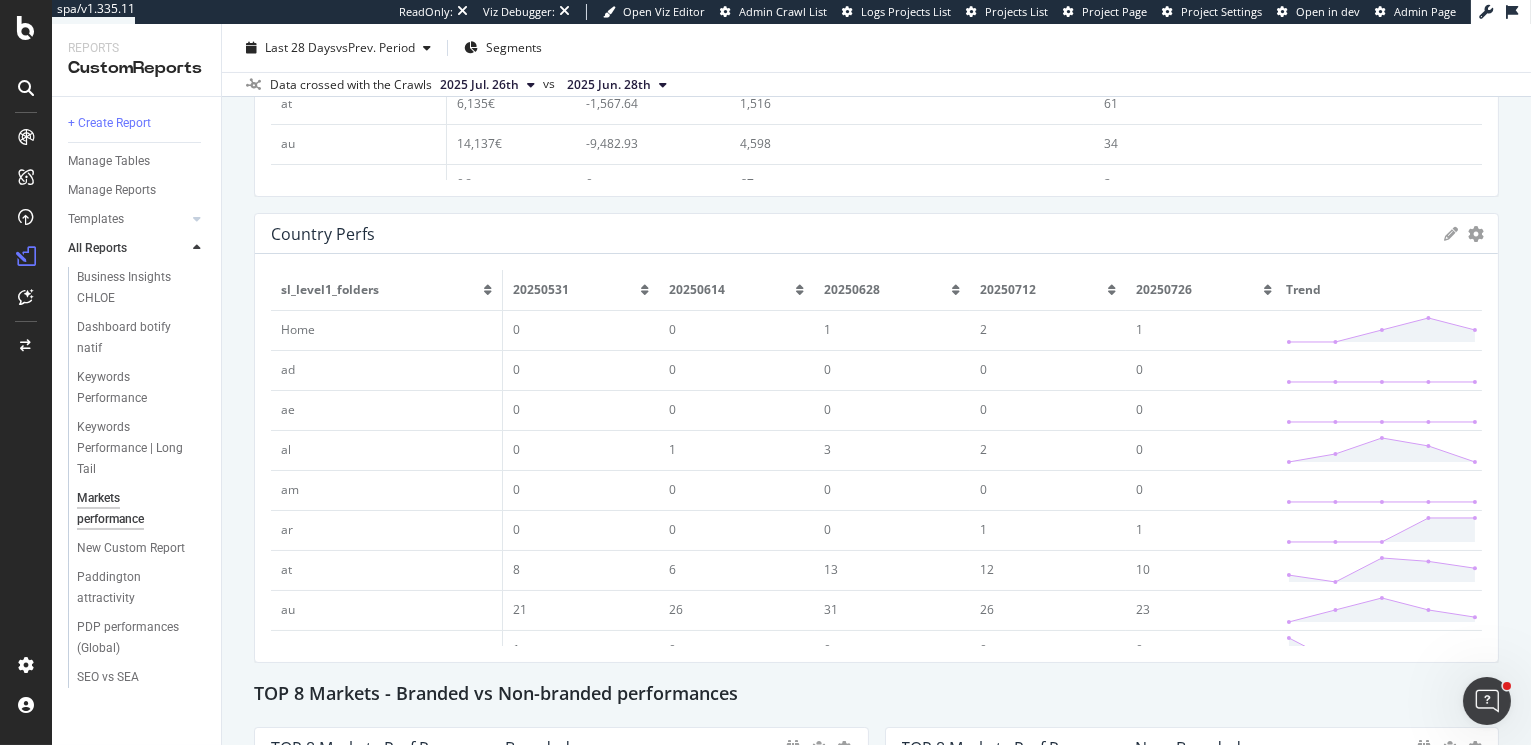 scroll, scrollTop: 390, scrollLeft: 0, axis: vertical 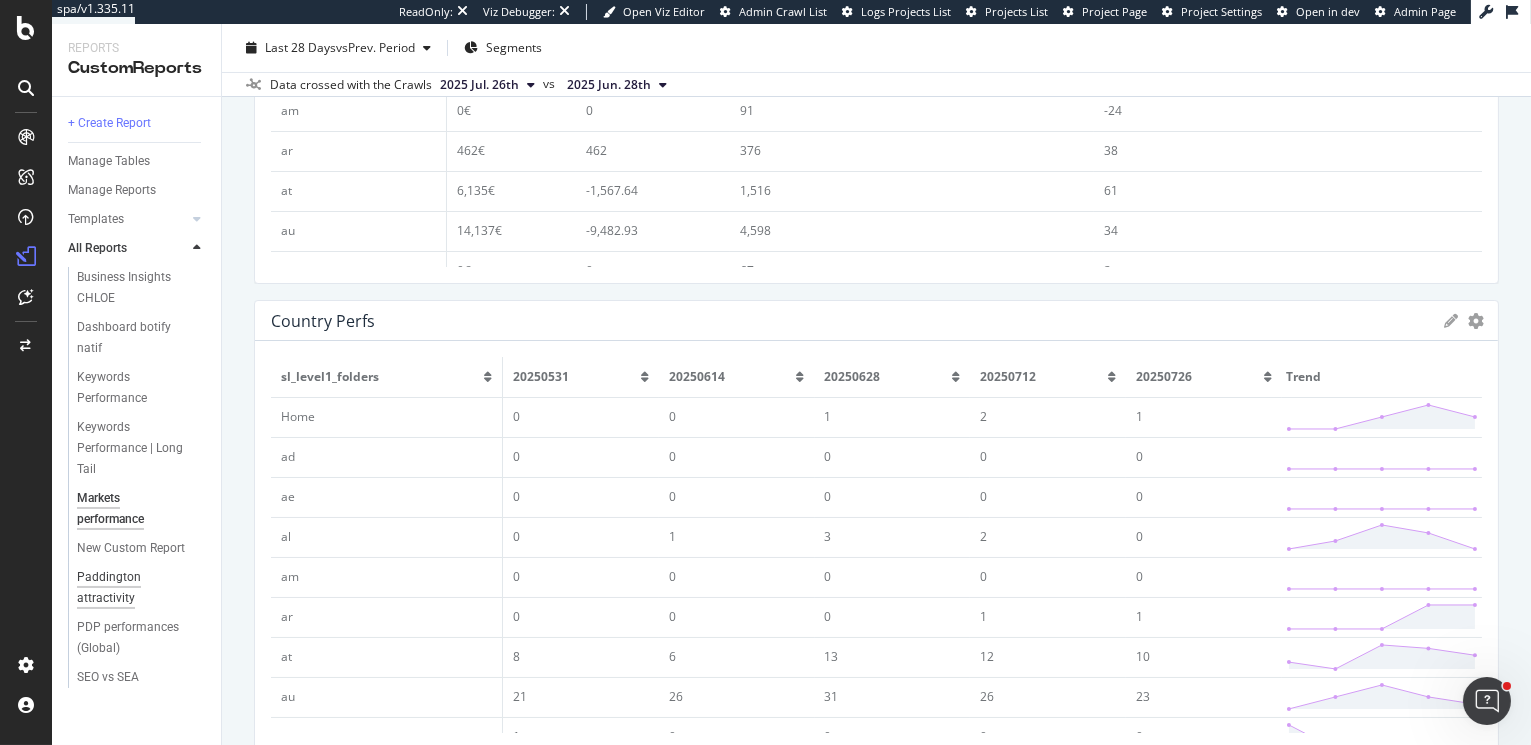 click on "Paddington attractivity" at bounding box center (133, 588) 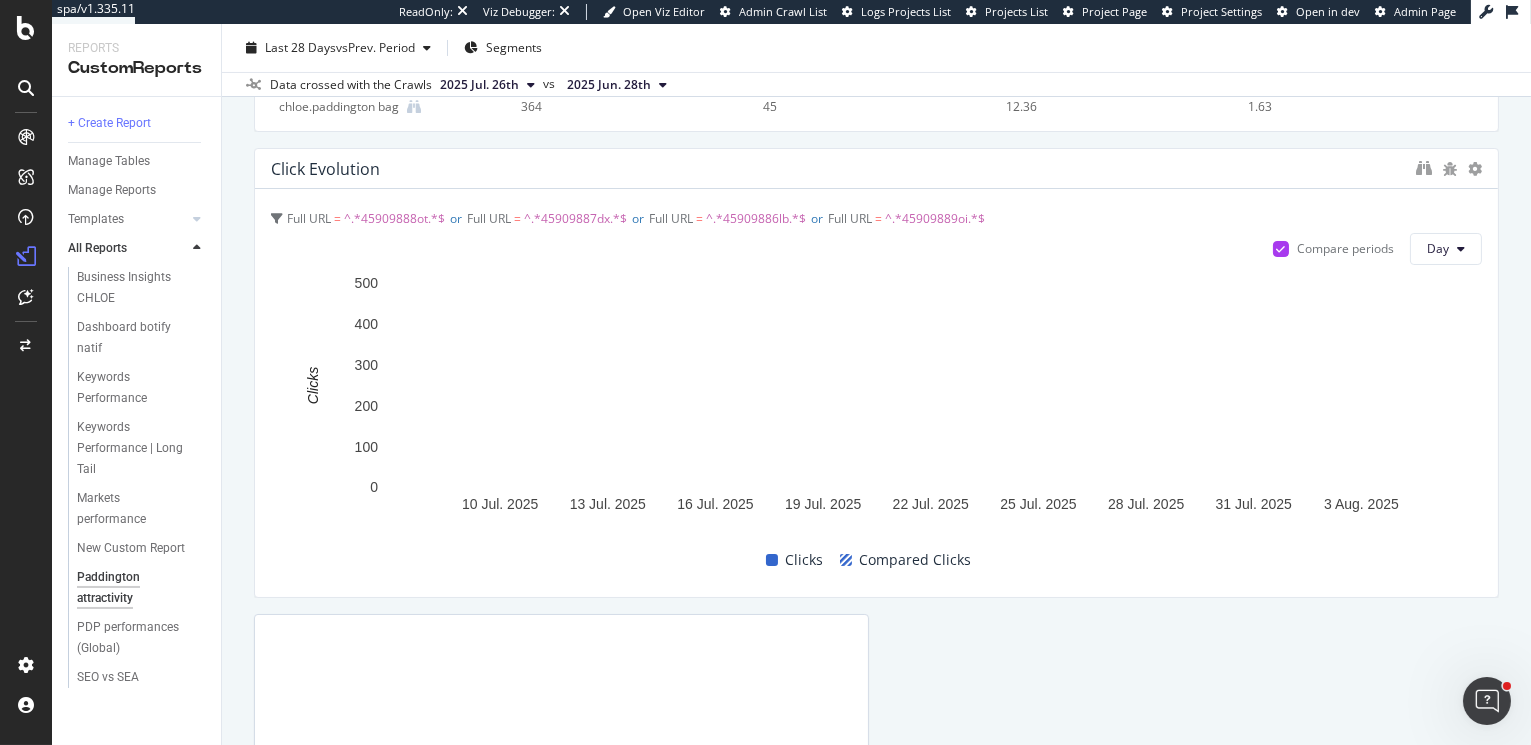 scroll, scrollTop: 643, scrollLeft: 0, axis: vertical 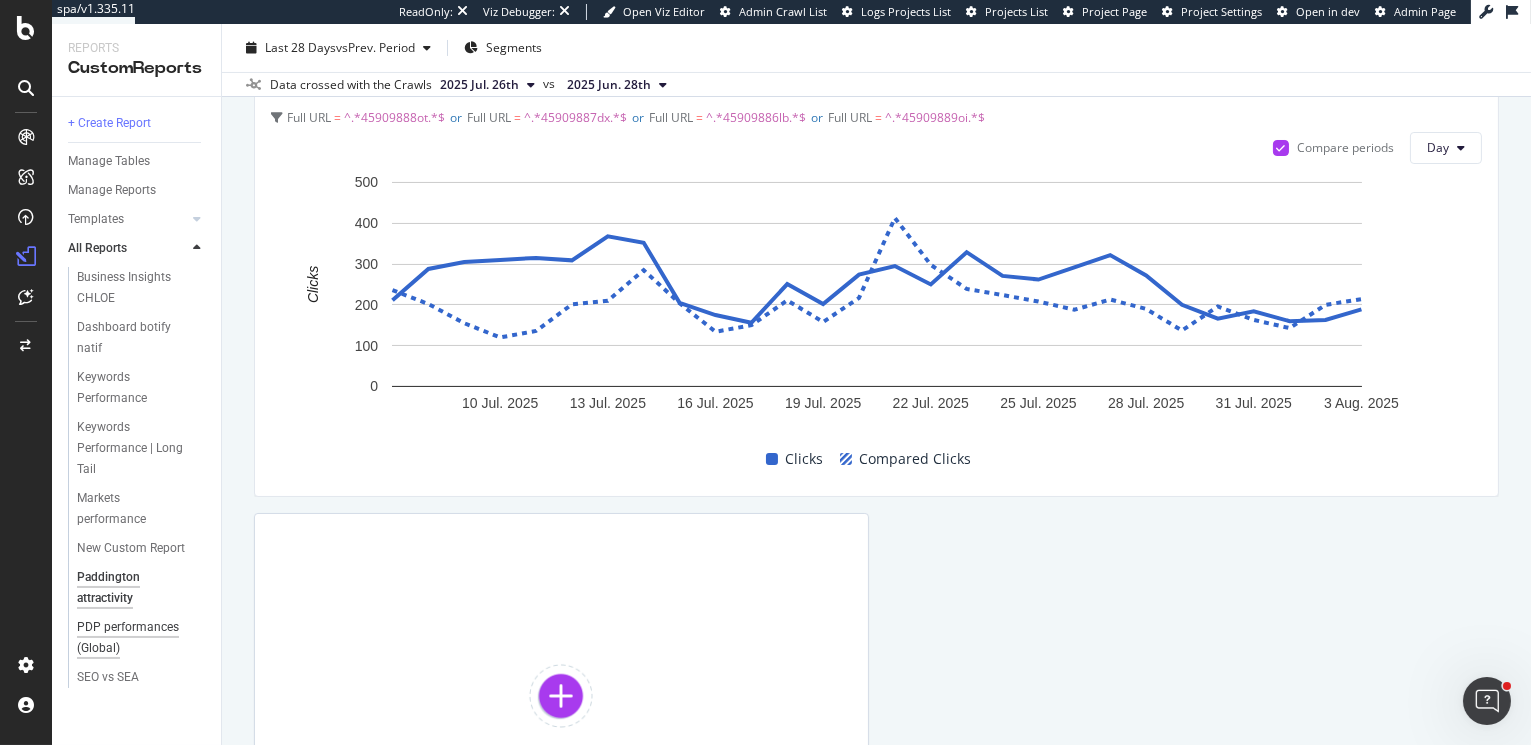 click on "PDP performances (Global)" at bounding box center [134, 638] 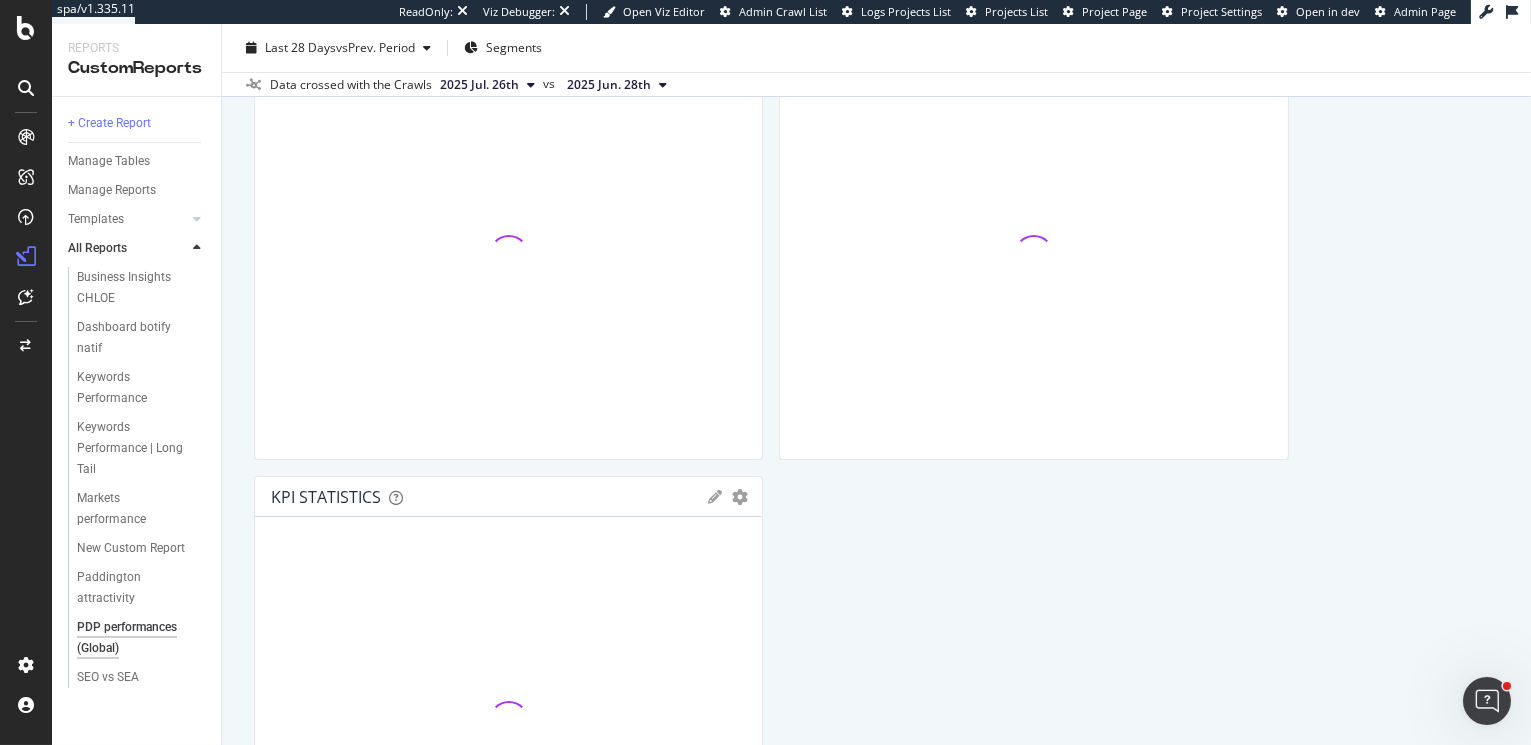scroll, scrollTop: 264, scrollLeft: 0, axis: vertical 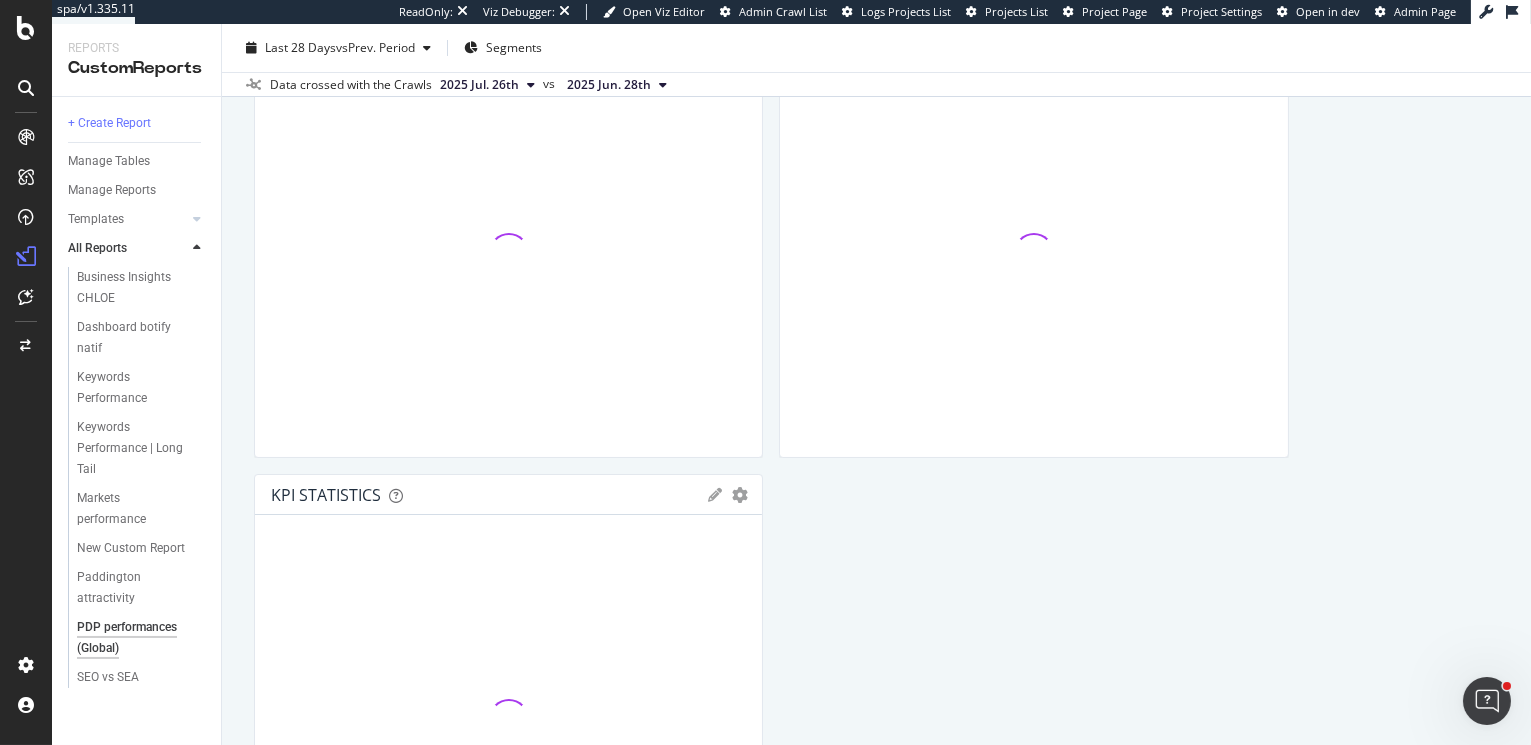 click on "Traffic on PDP KPI STATISTICS KPIs Table Edit KPIs Edit  Filter Export as CSV Delete Add to Custom Report KPI STATISTICS KPIs Table Edit KPIs Edit  Filter Export as CSV Delete Add to Custom Report KPI STATISTICS KPIs Table Edit KPIs Edit  Filter Export as CSV Delete Add to Custom Report Conversions KPI STATISTICS KPIs Table Edit KPIs Edit  Filter Export as CSV Delete Add to Custom Report KPI STATISTICS KPIs Table Edit KPIs Edit  Filter Export as CSV Delete Add to Custom Report Active / Not Active pages Active Urls and Visits by Segment Apply Filter Delete Add to Custom Report Organic All By: sl_level1_folders Level 1 Hold CMD (⌘) while clicking to filter the report. sl_level1_folders Level 1 Active URLs us/* 1,391 ca/* 1,238 jp/* 995 in/* 947 fr/* 937 gb/* 889 ae/* 820 de/* 774 it/* 715 au/* 608 hk/* 559 es/* 556 mx/* 537 il/* 477 nl/* 440 sa/* 434 ch/* 415 tw/* 392 sg/* 377 pt/* 354 pl/* 323 kr/* 322 at/* 311 be/* 298 tr/* 292 rs/* 281 se/* 269 gr/* 255 ie/* 250 kw/* 209 dk/* 208 my/* 206 lb/* 205 ~Other/*" at bounding box center (876, 2217) 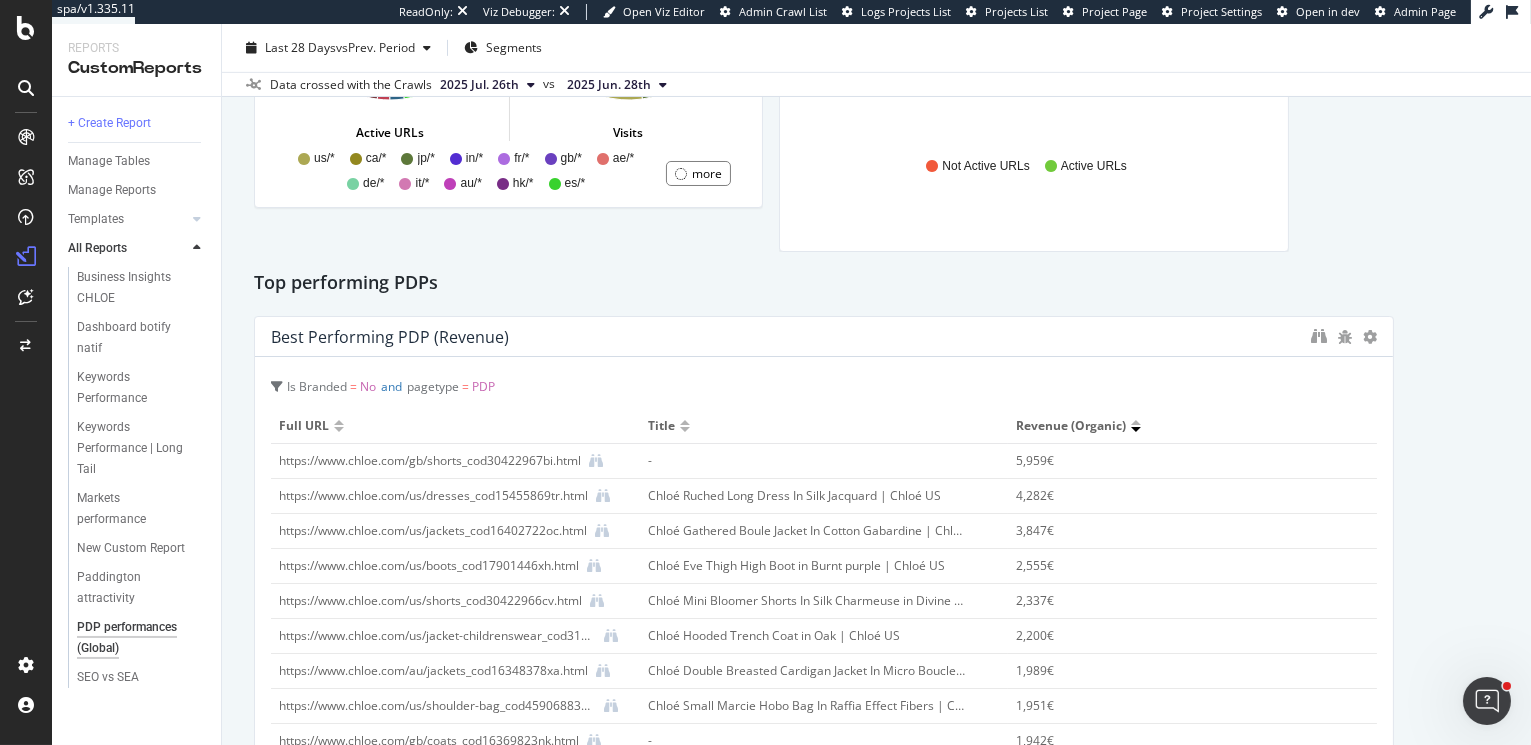 scroll, scrollTop: 1980, scrollLeft: 0, axis: vertical 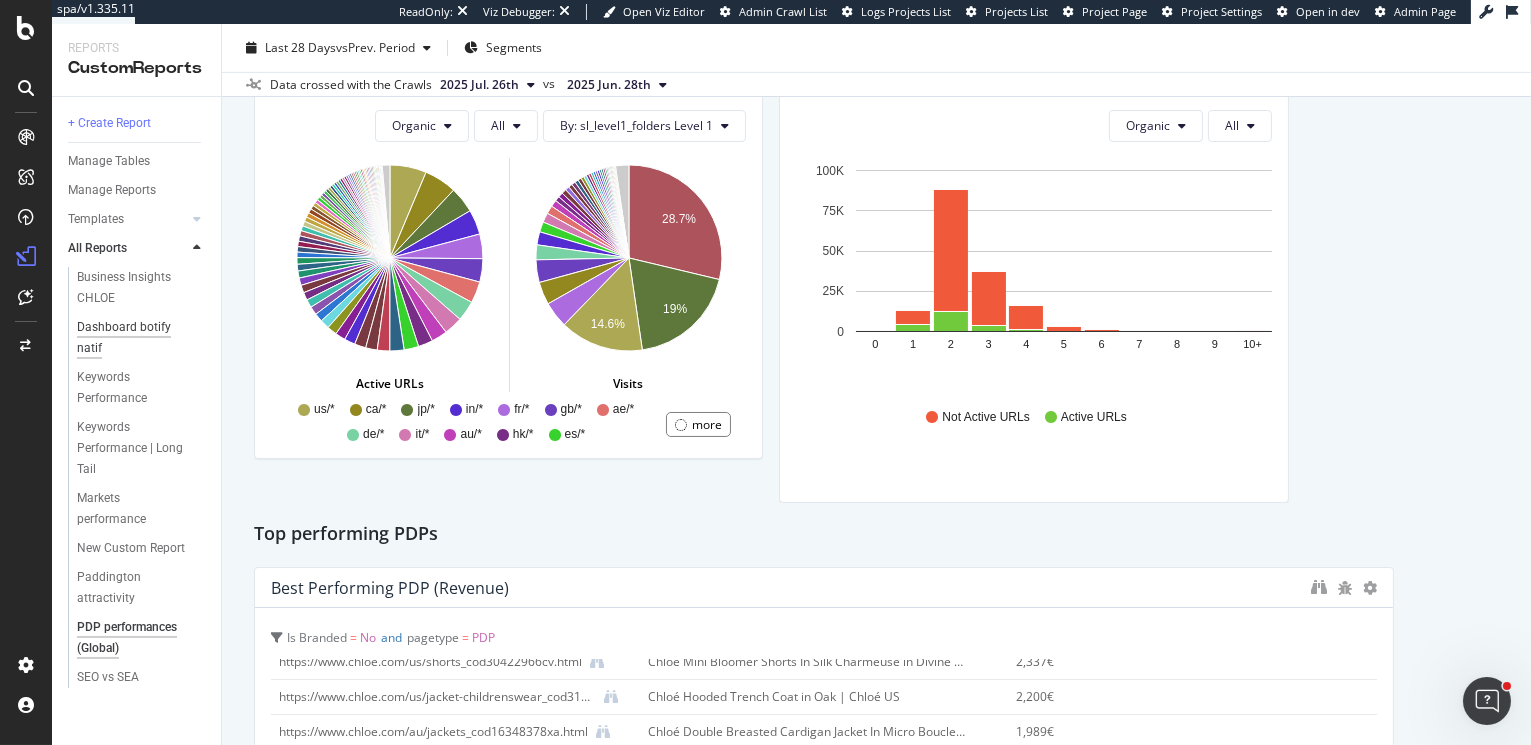 click on "Dashboard botify natif" at bounding box center (133, 338) 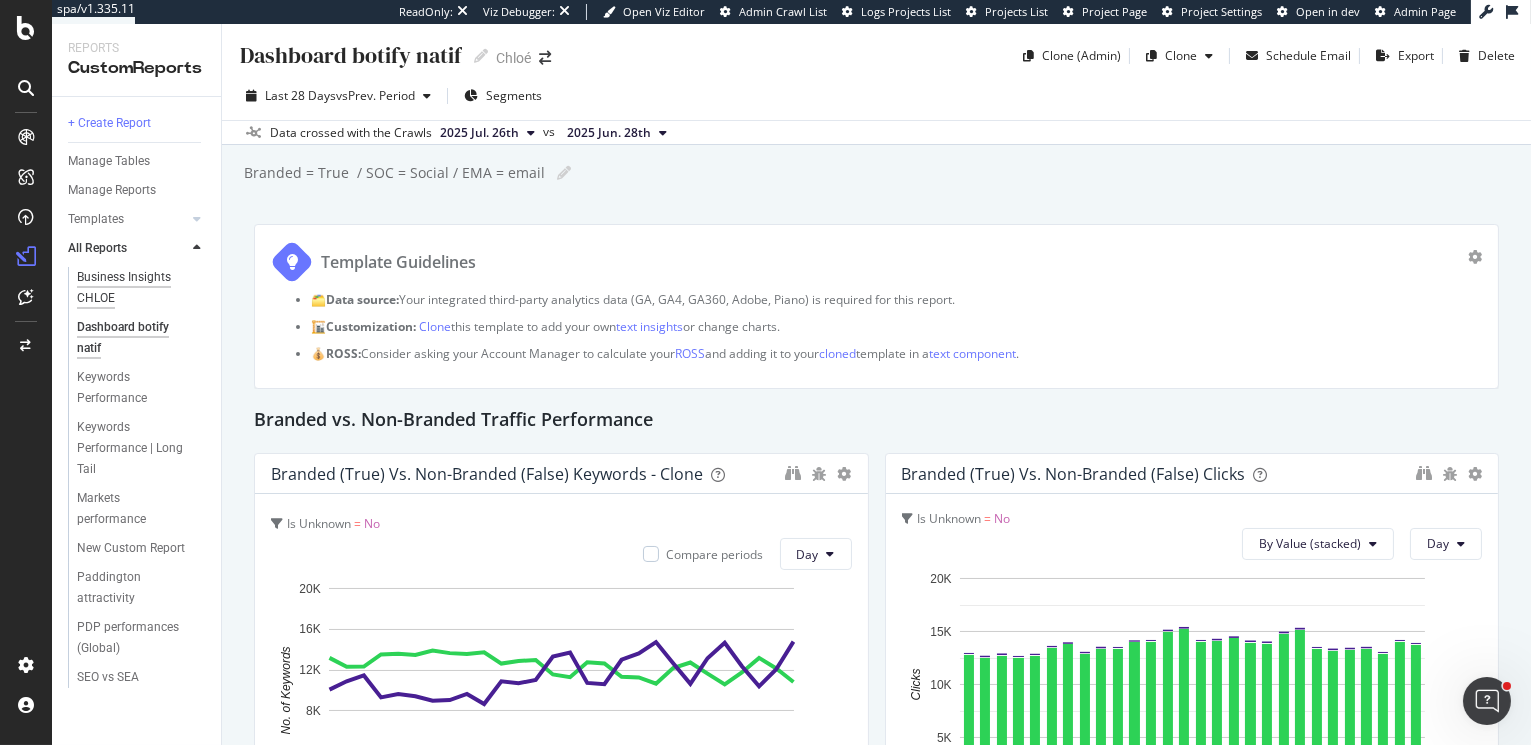 click on "Business Insights CHLOE" at bounding box center [133, 288] 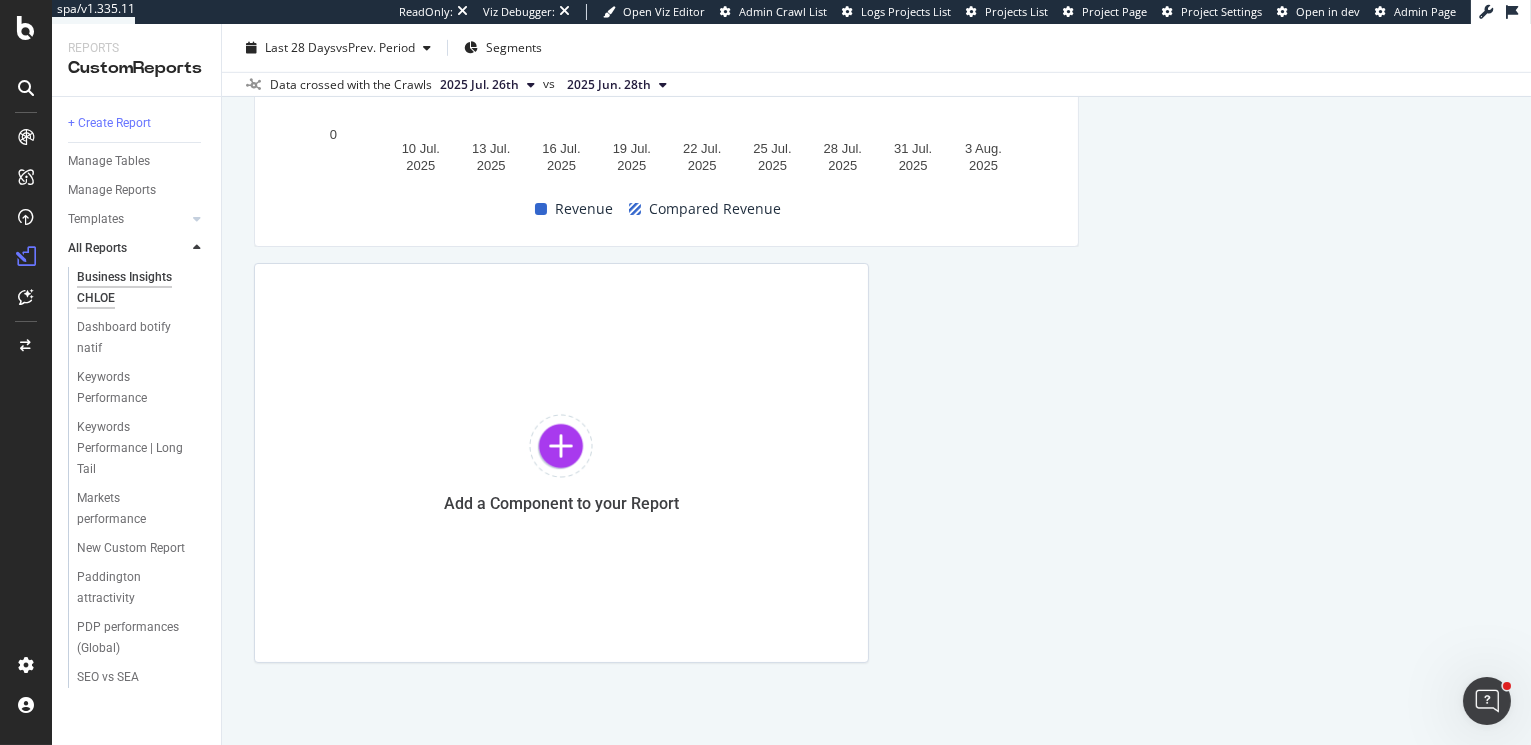 scroll, scrollTop: 2682, scrollLeft: 0, axis: vertical 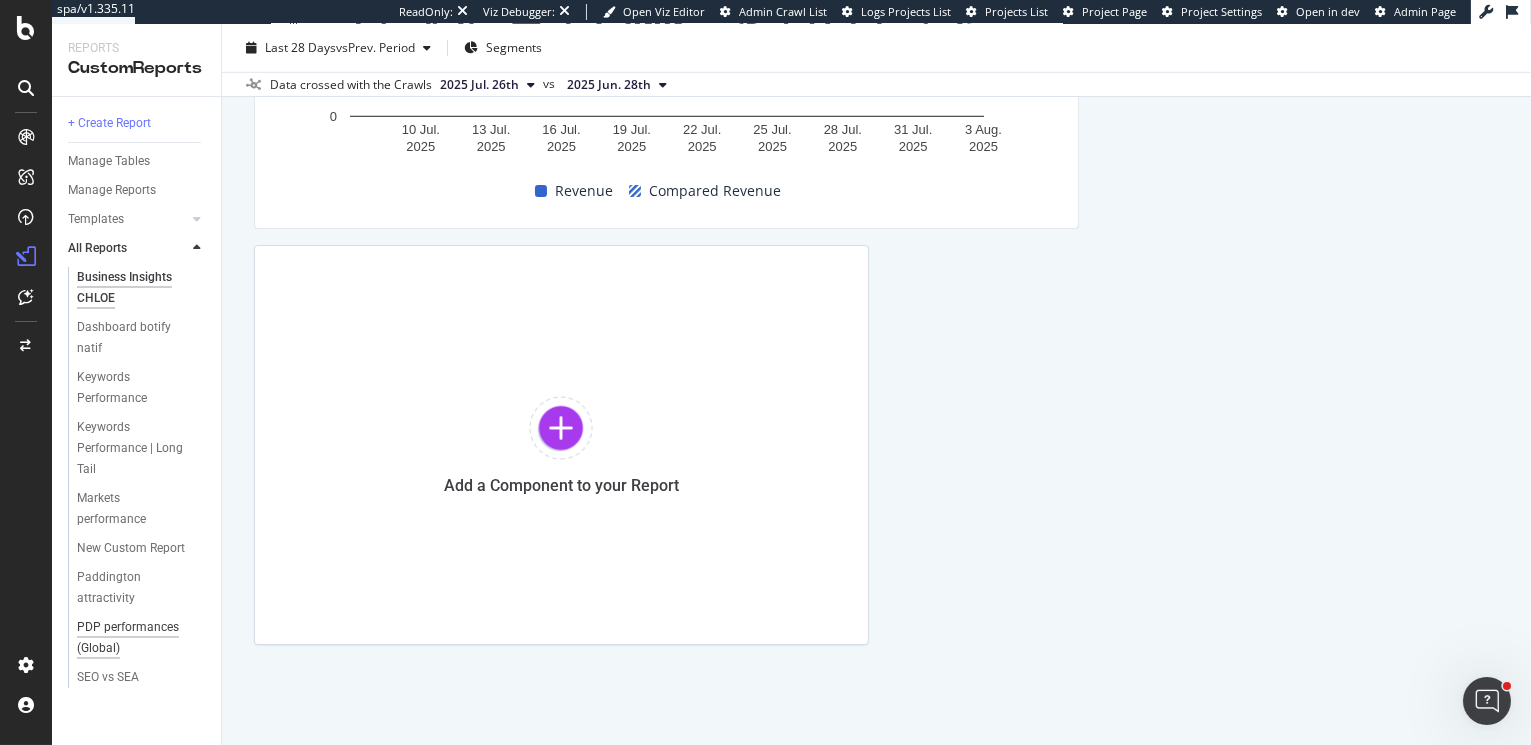 click on "PDP performances (Global)" at bounding box center [134, 638] 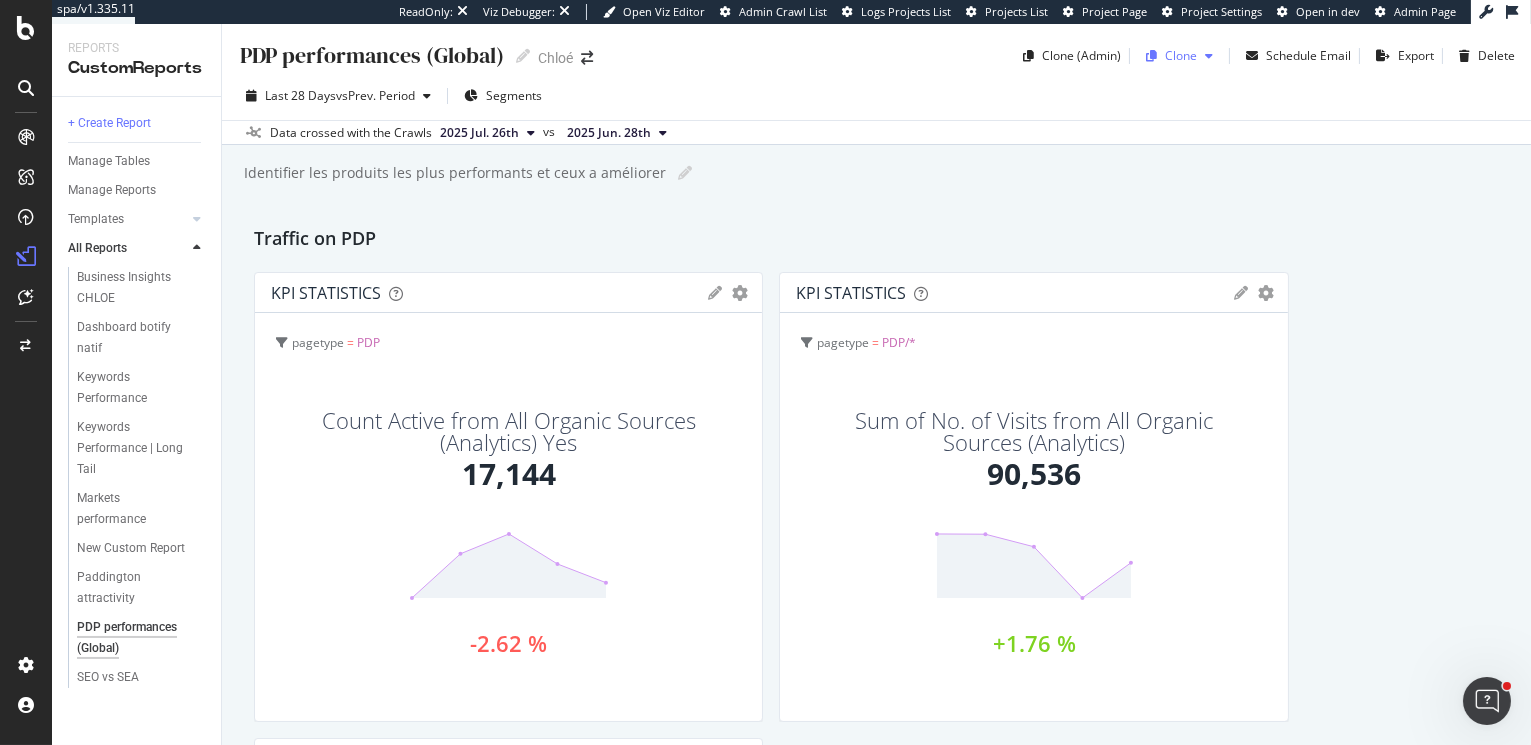 click at bounding box center (1209, 56) 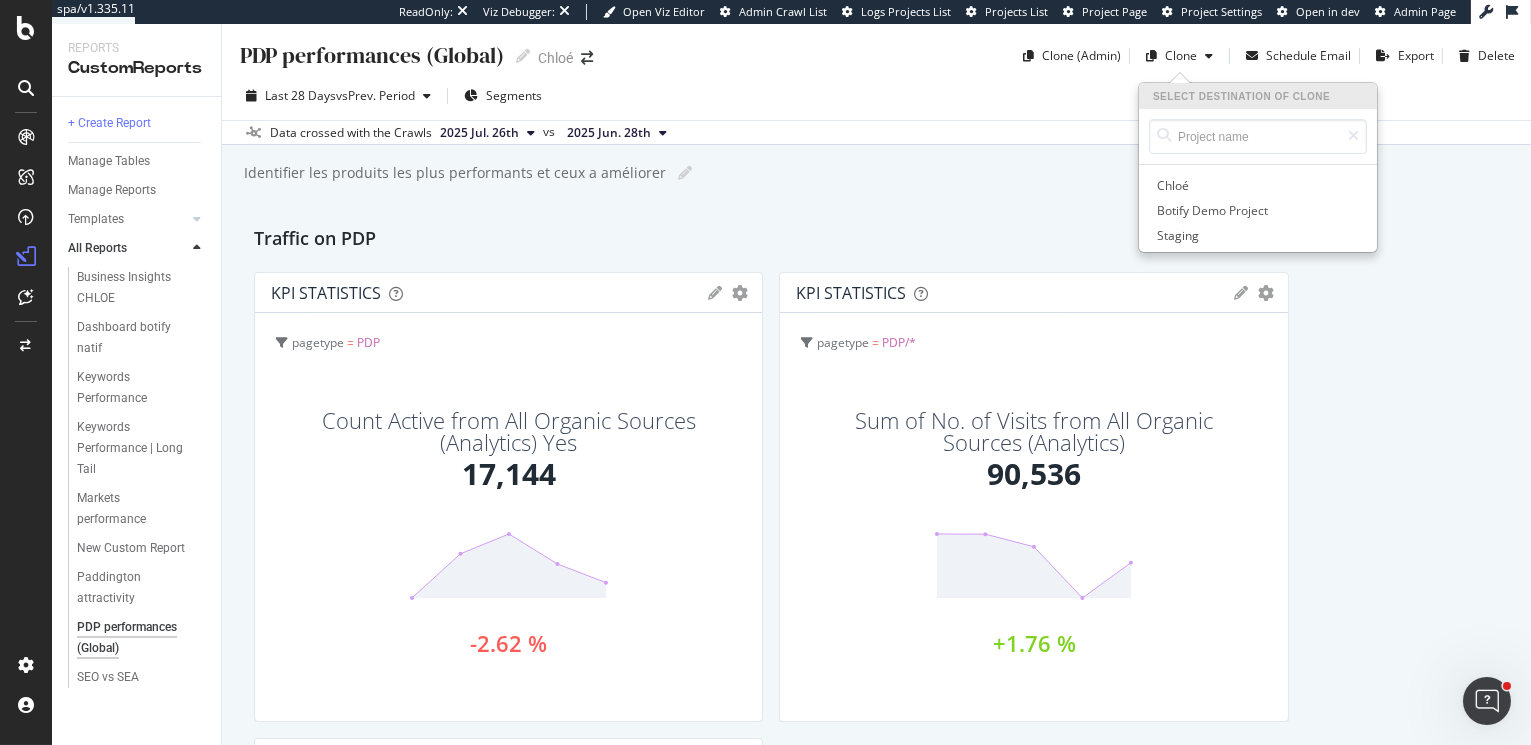 click on "Data crossed with the Crawls  2025 Jul. 26th vs 2025 Jun. 28th" at bounding box center (876, 132) 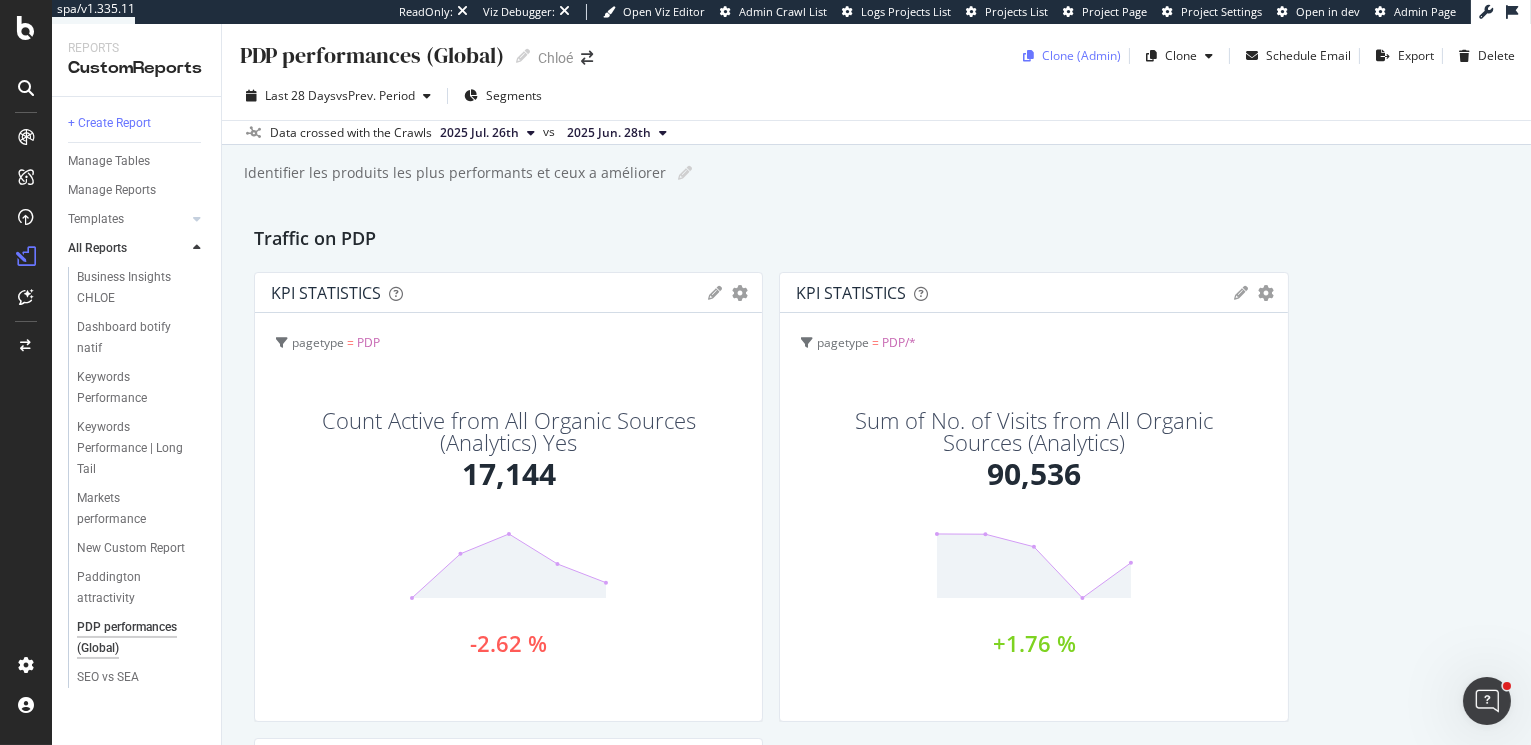 click on "Clone (Admin)" at bounding box center [1081, 55] 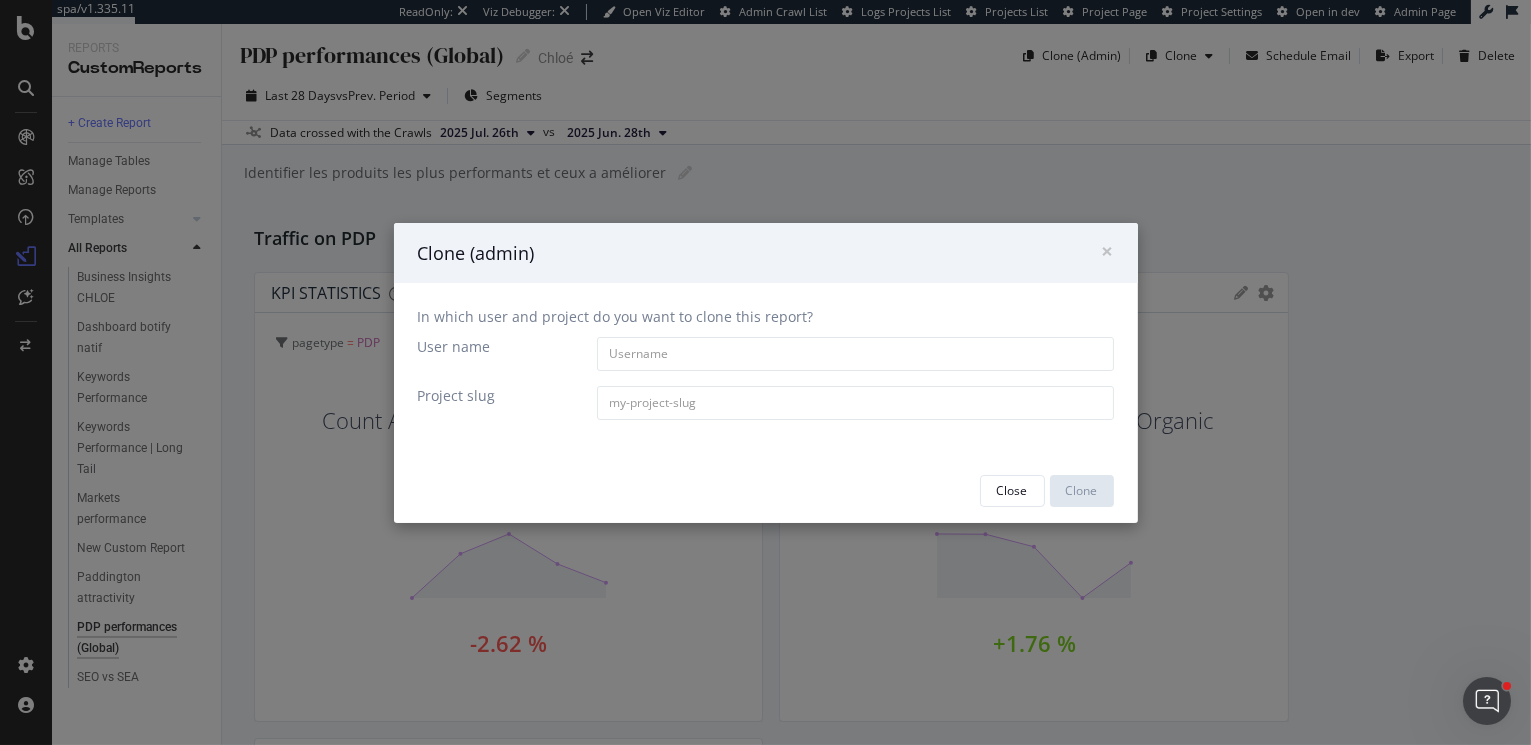 click on "× Close Clone (admin) In which user and project do you want to clone this report? User name Project slug Close Clone" at bounding box center [765, 372] 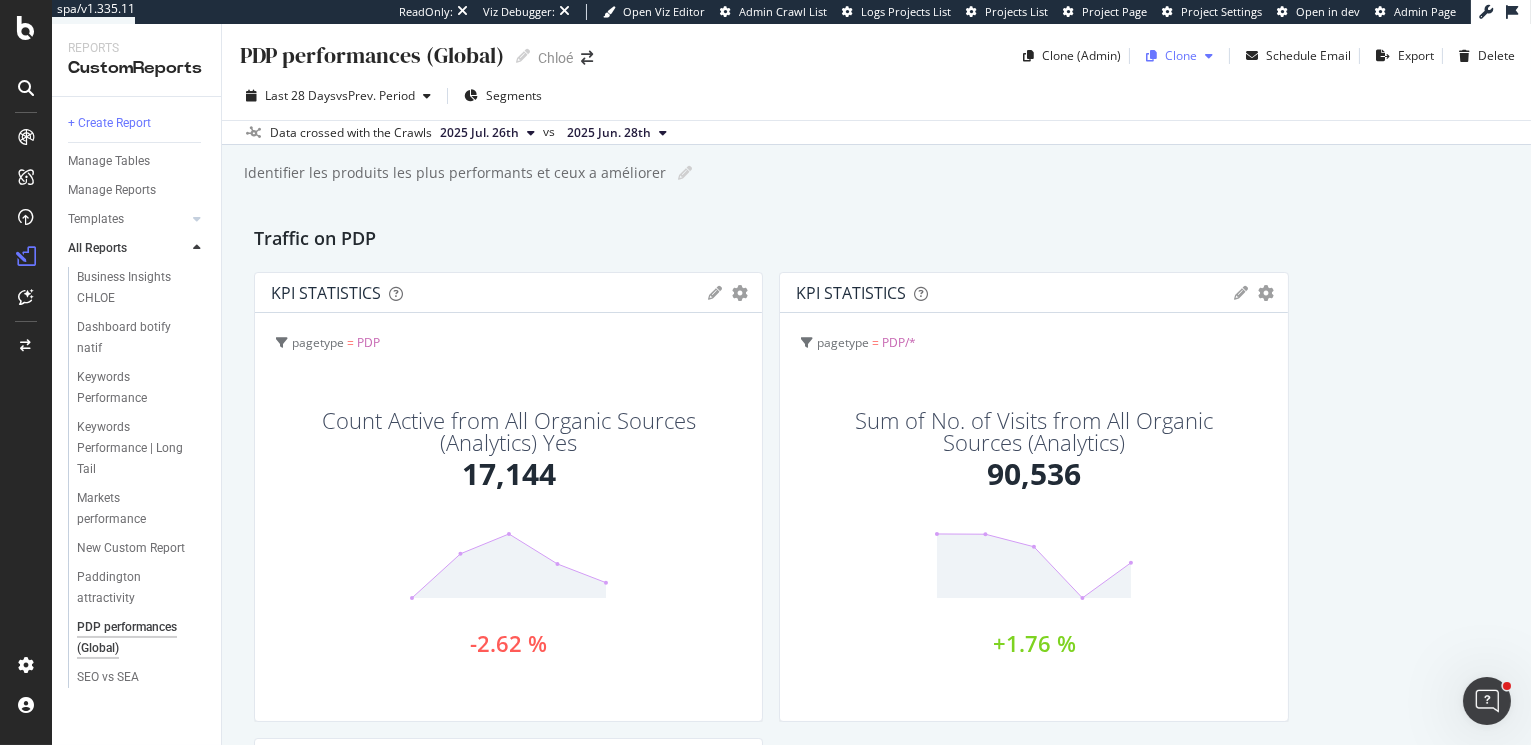 click on "Clone" at bounding box center [1181, 55] 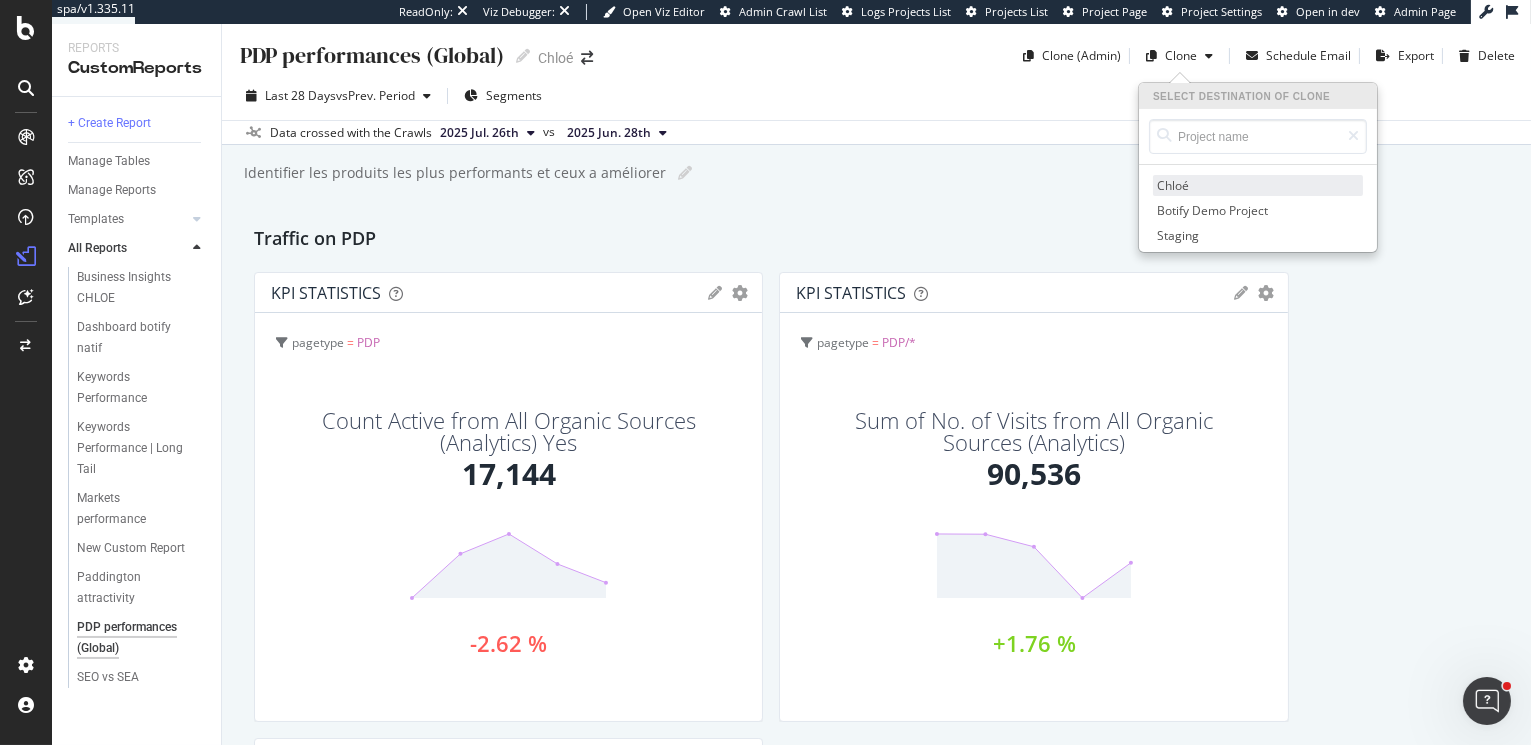 click on "Chloé" at bounding box center (1258, 185) 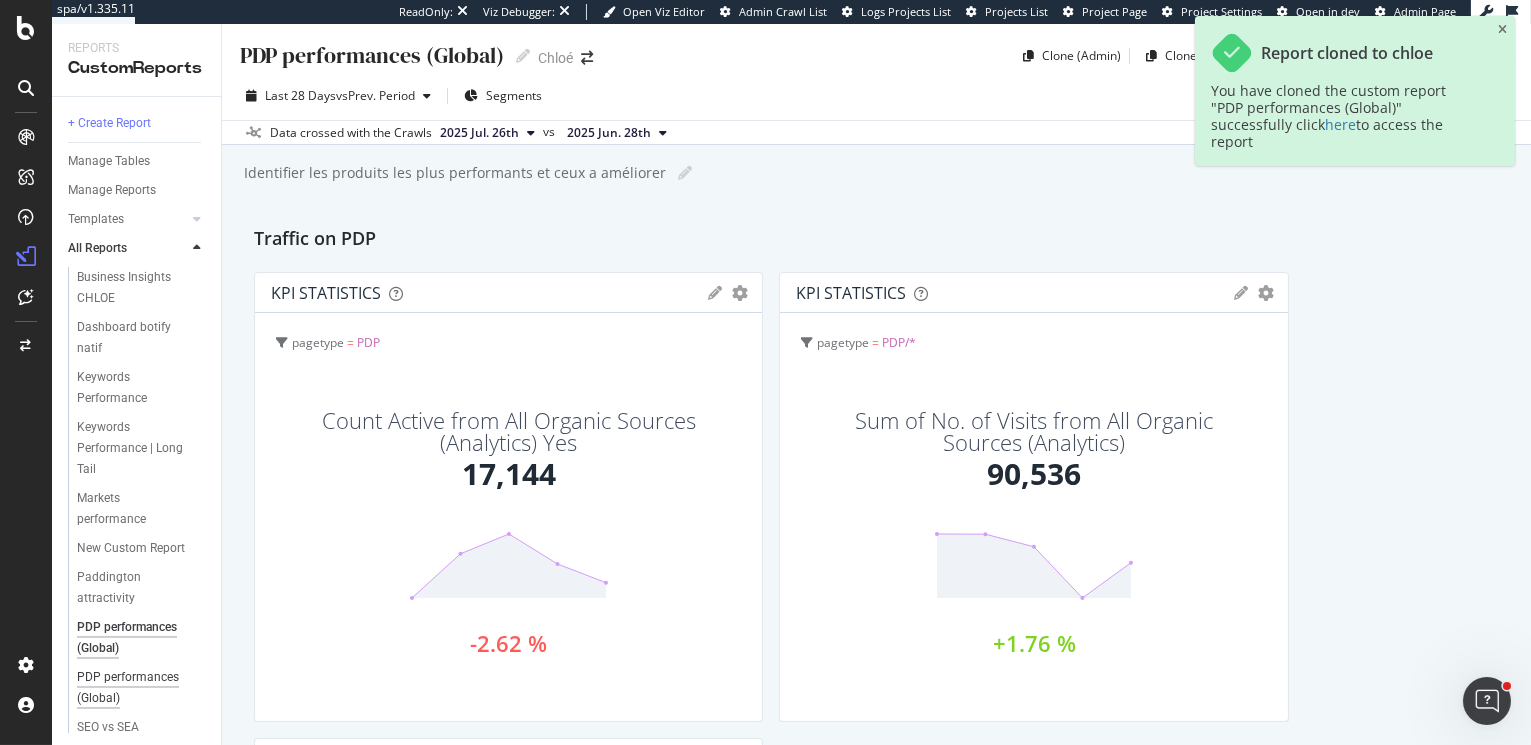 click on "PDP performances (Global)" at bounding box center (134, 688) 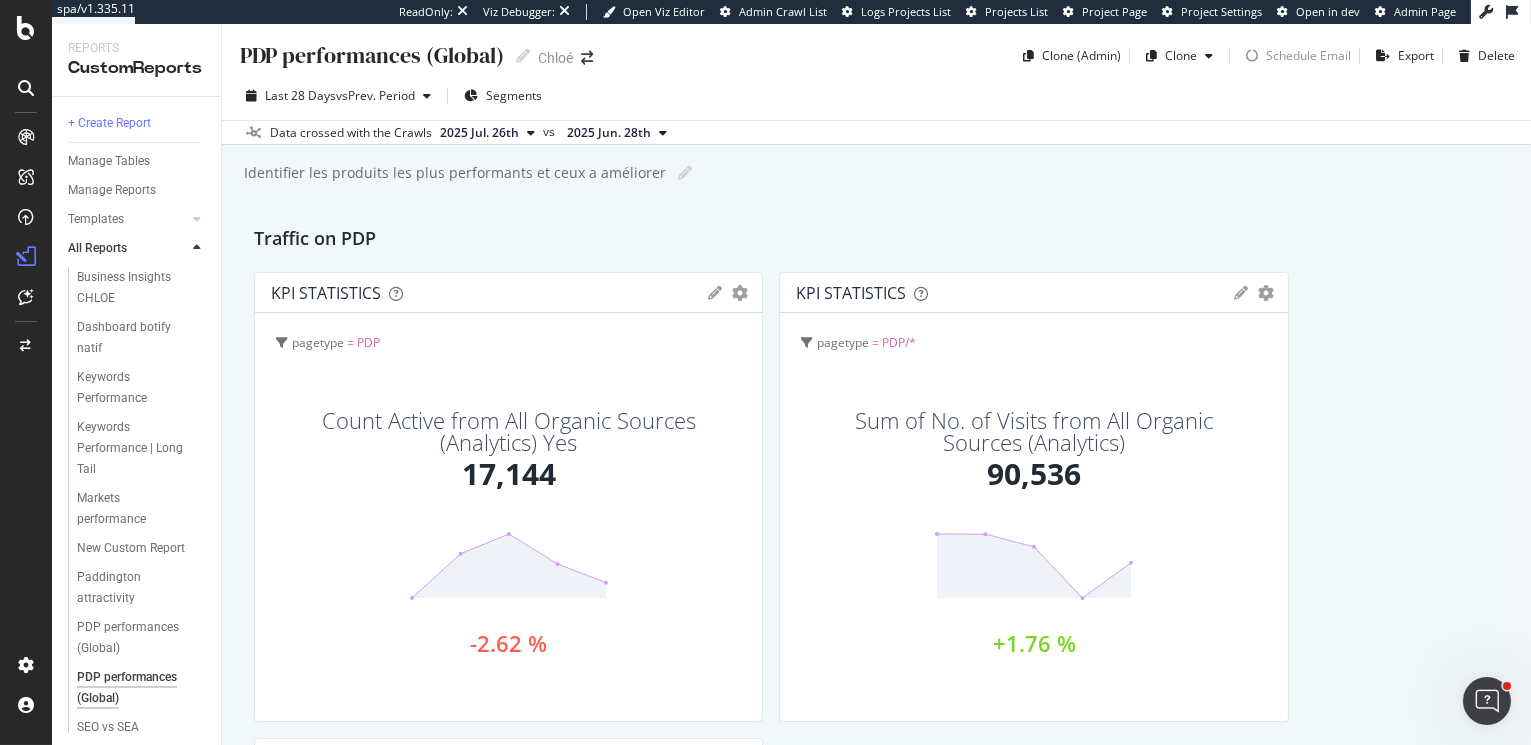 scroll, scrollTop: 8, scrollLeft: 0, axis: vertical 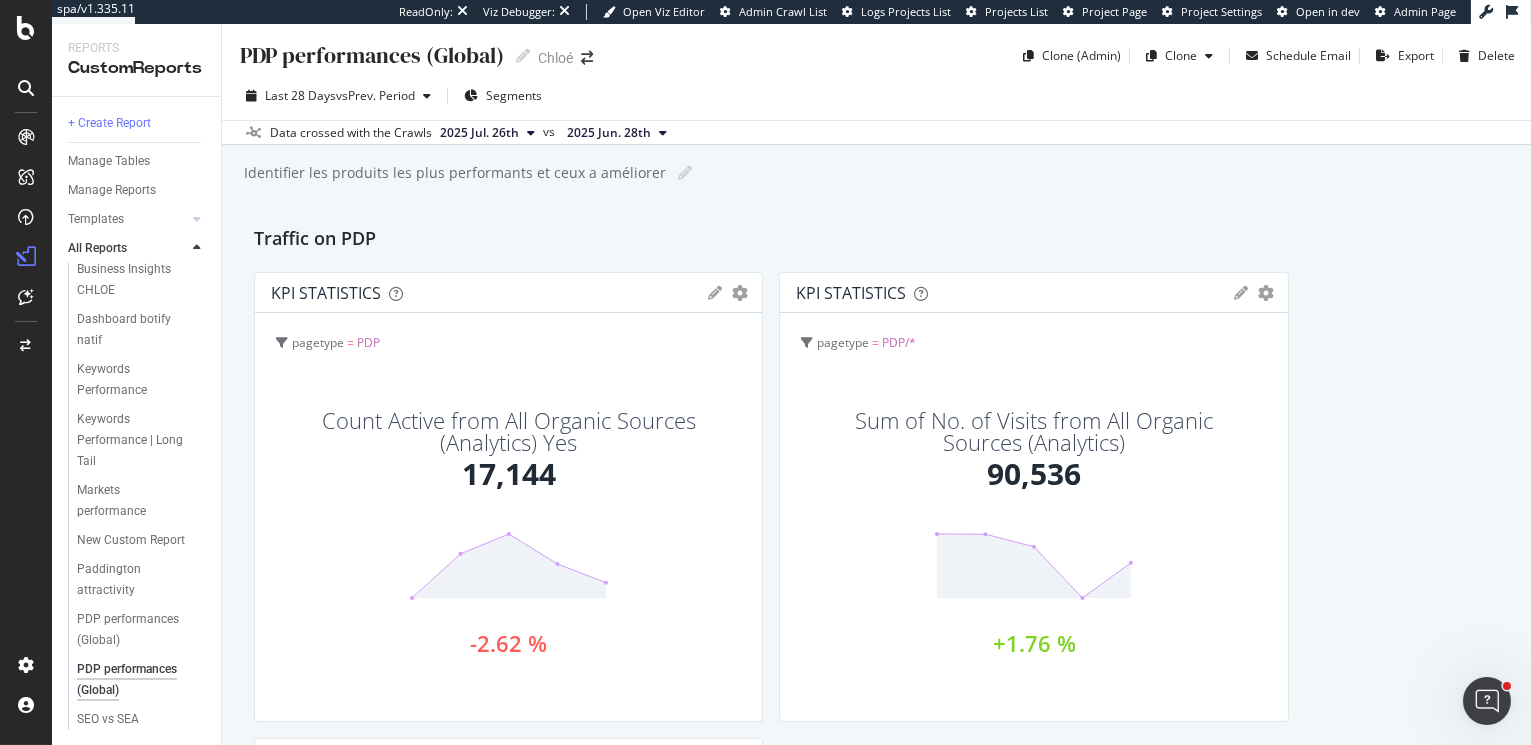 click on "PDP performances (Global)" at bounding box center (371, 55) 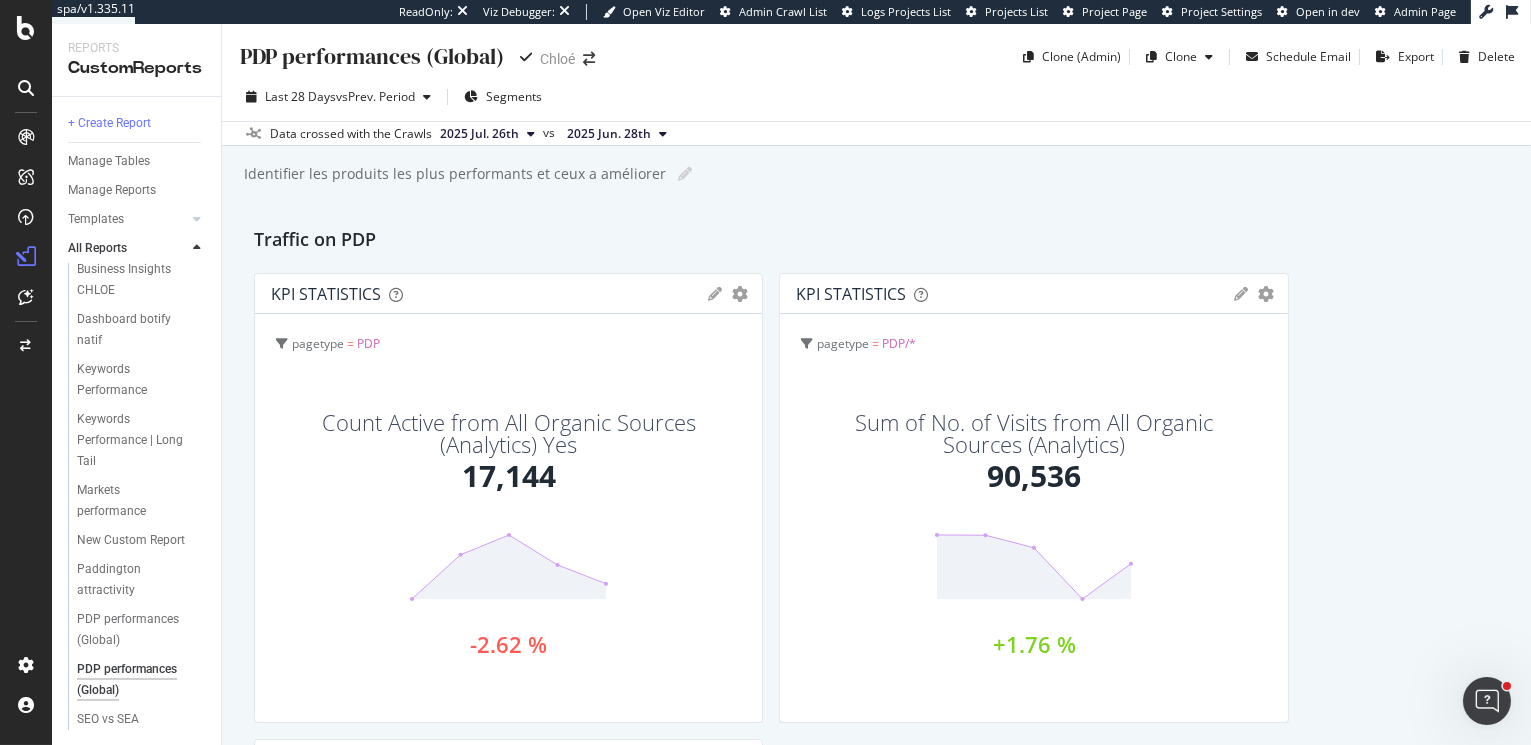 click on "PDP performances (Global)" at bounding box center [373, 56] 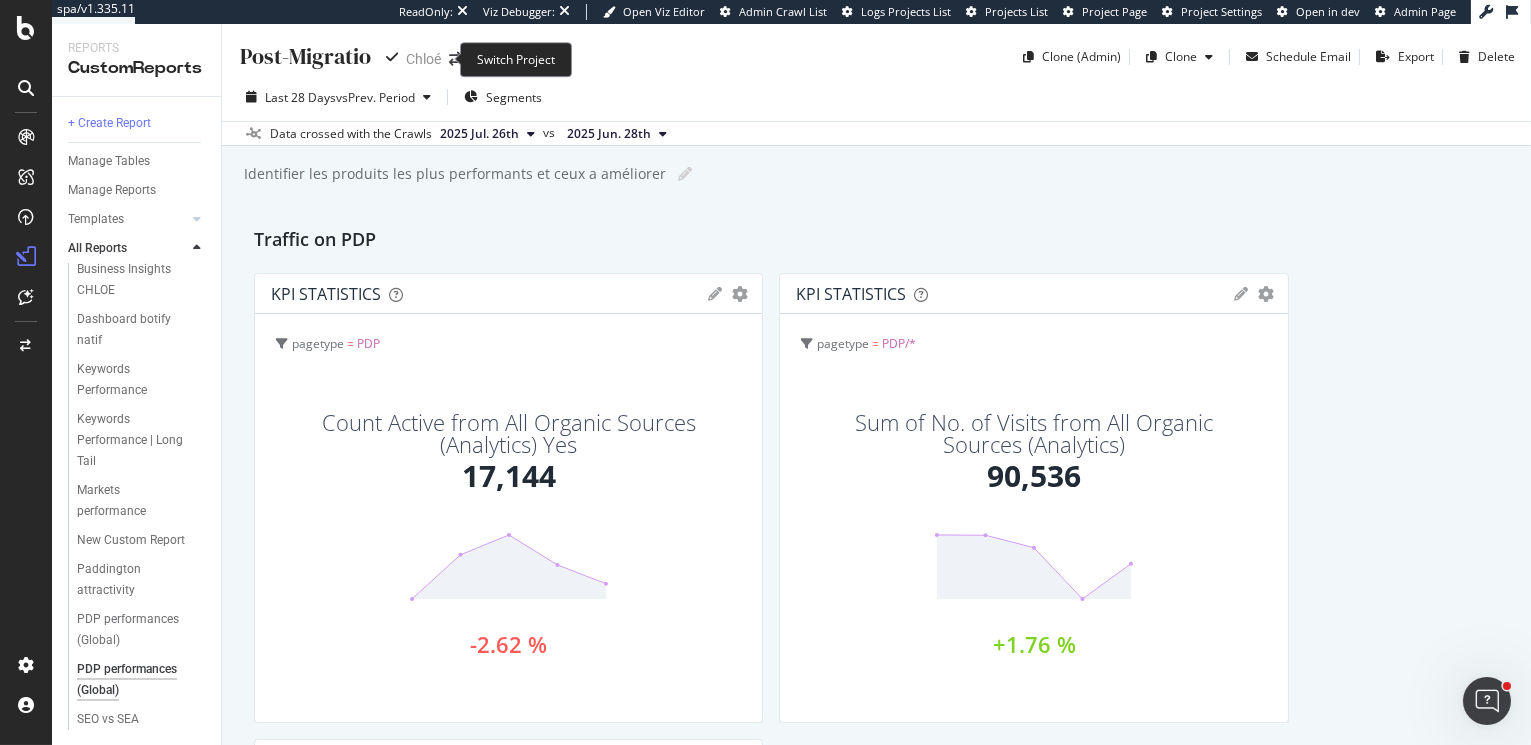 type on "Post-Migration" 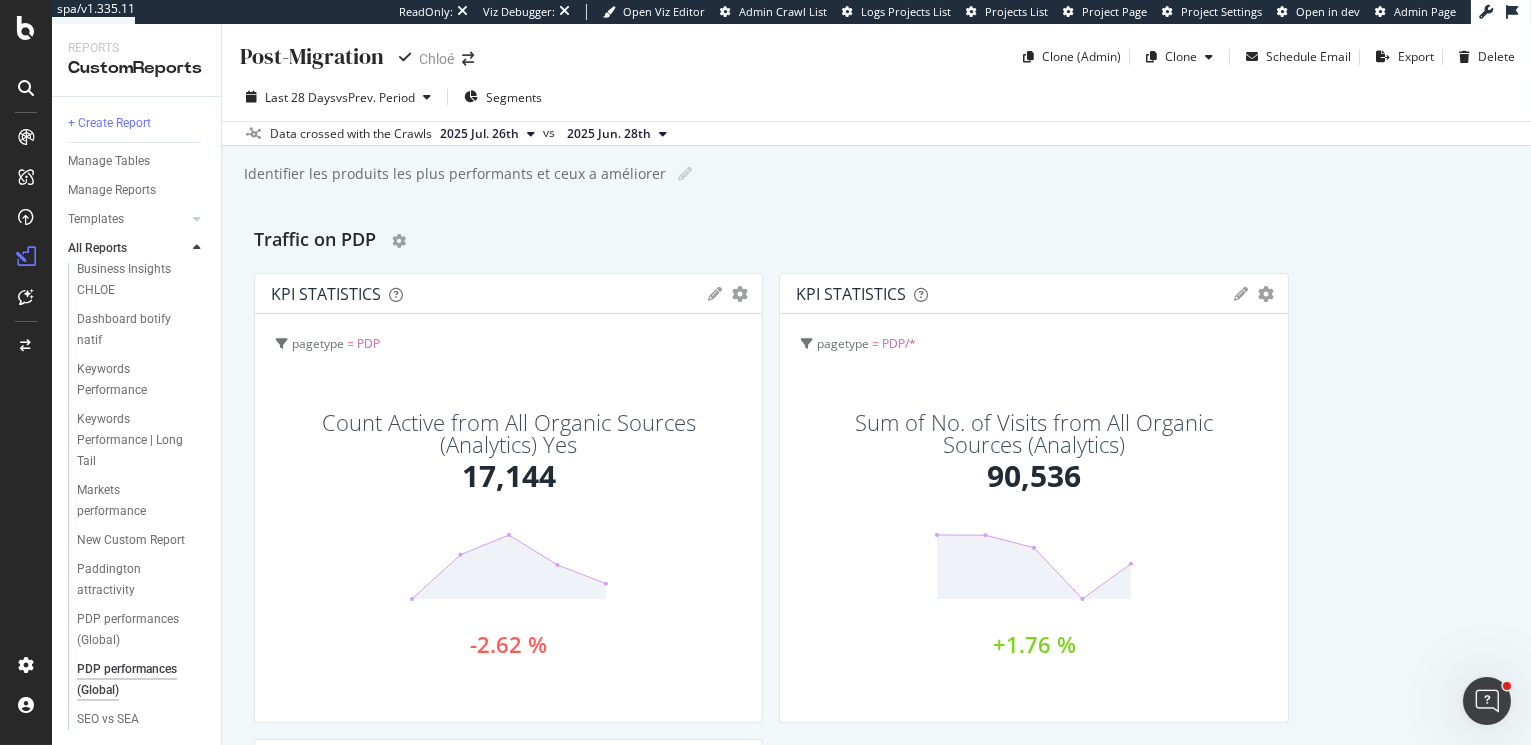 click on "Traffic on PDP" at bounding box center [876, 241] 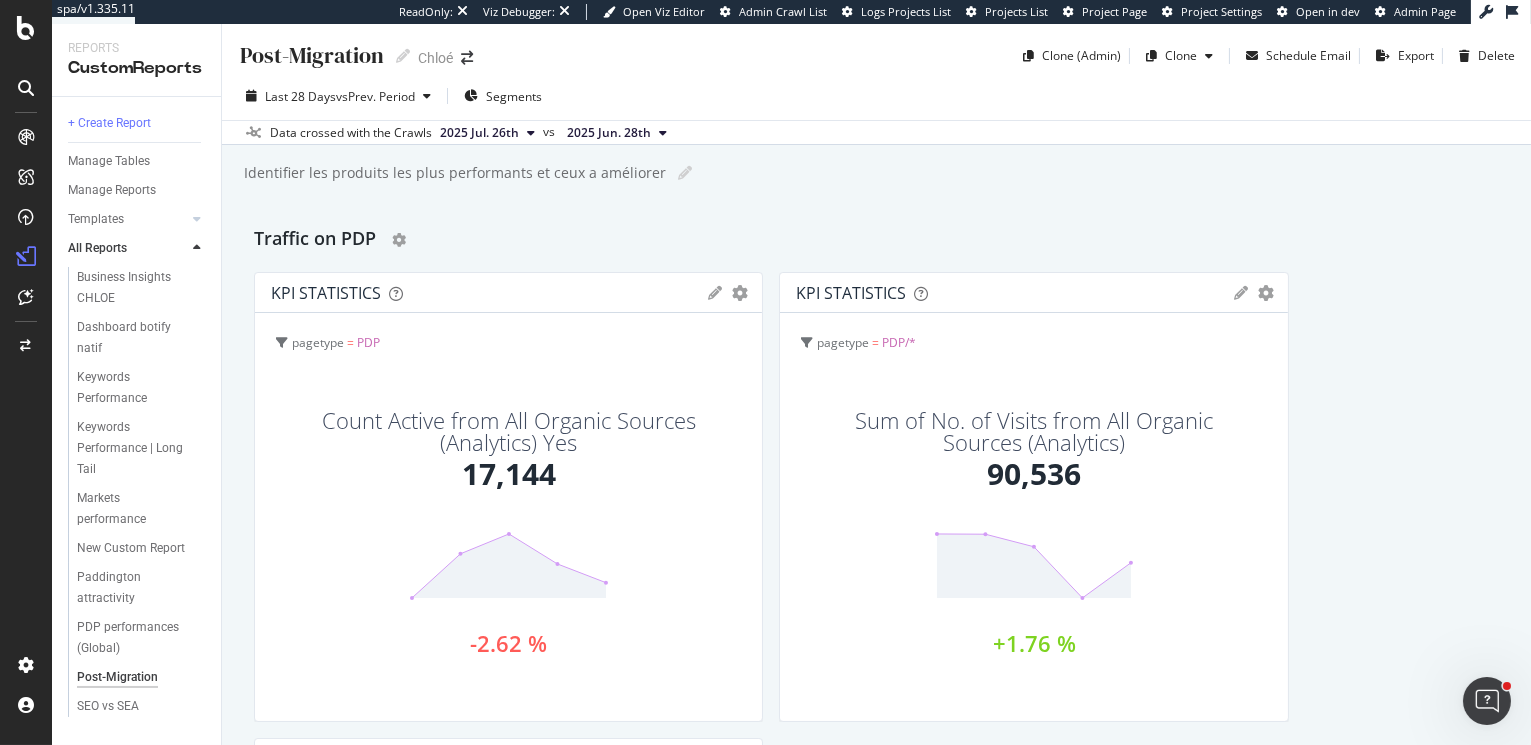 scroll, scrollTop: 0, scrollLeft: 0, axis: both 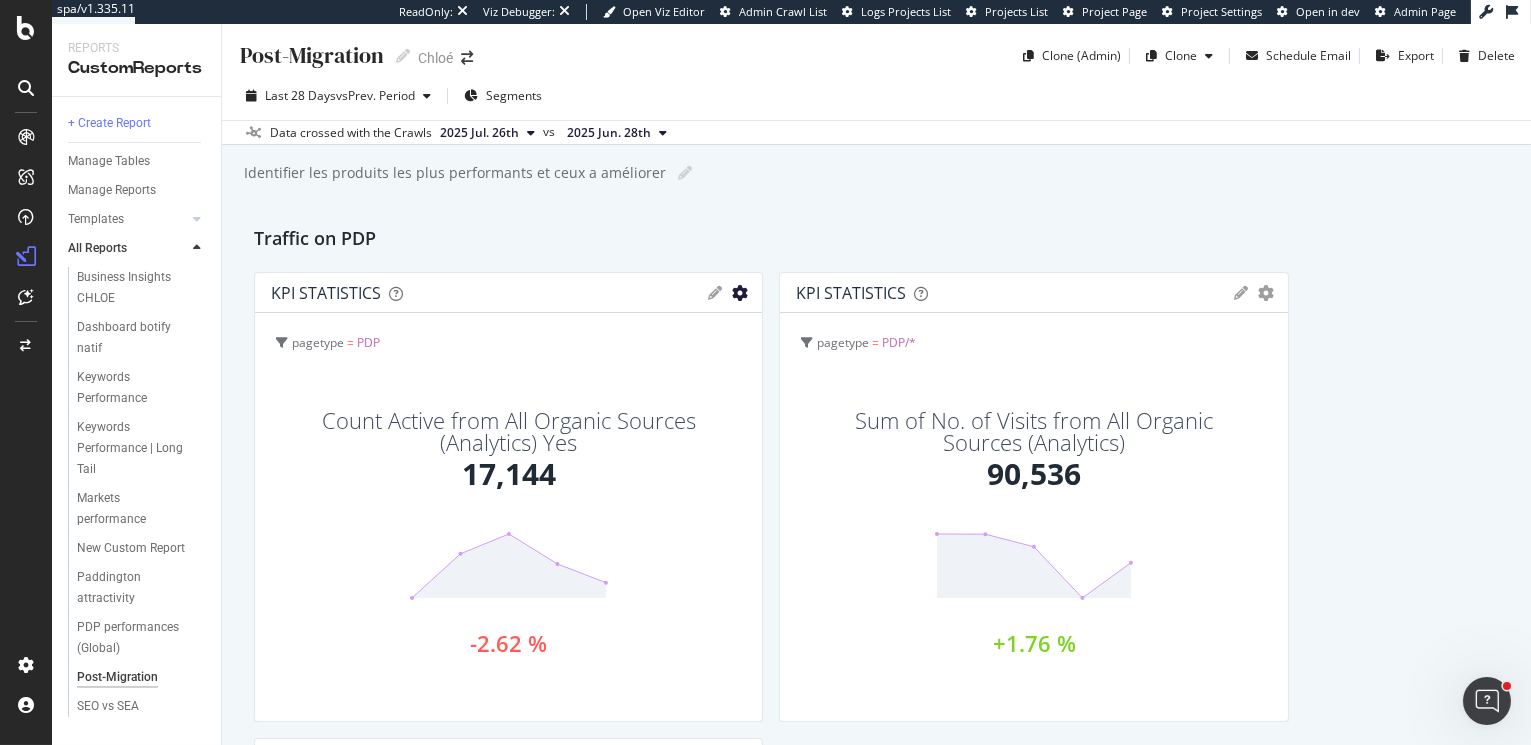 click at bounding box center (740, 293) 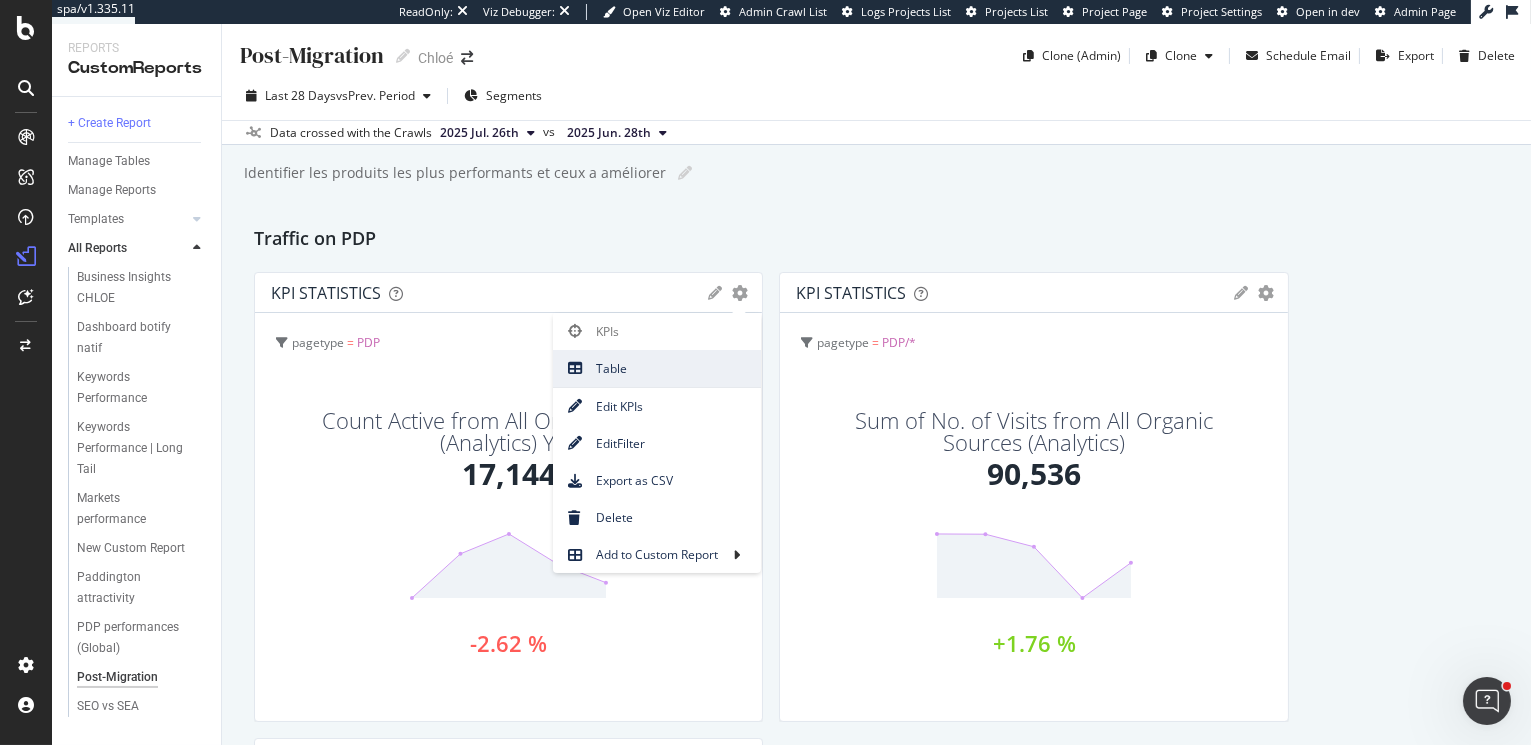 click on "Table" at bounding box center (657, 368) 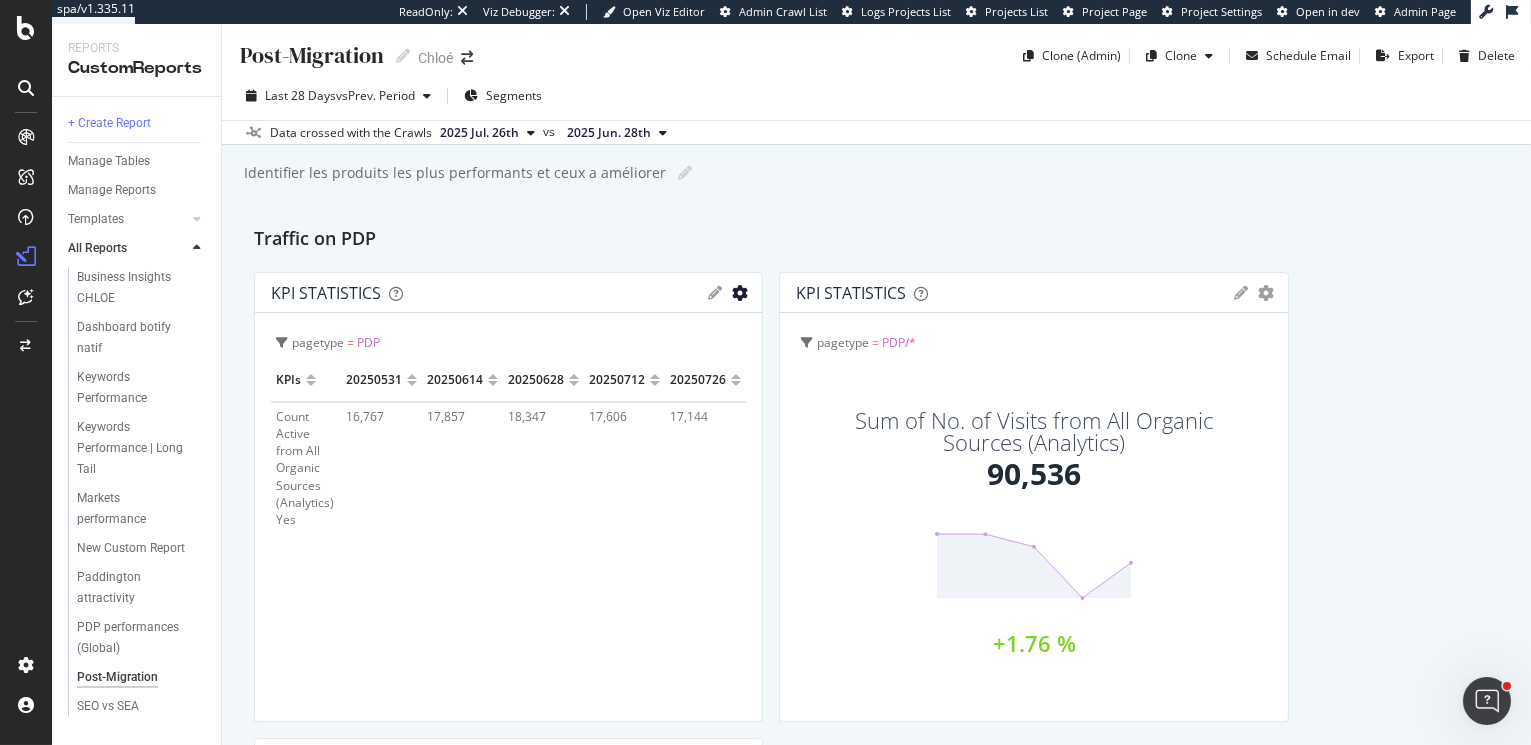click at bounding box center [740, 293] 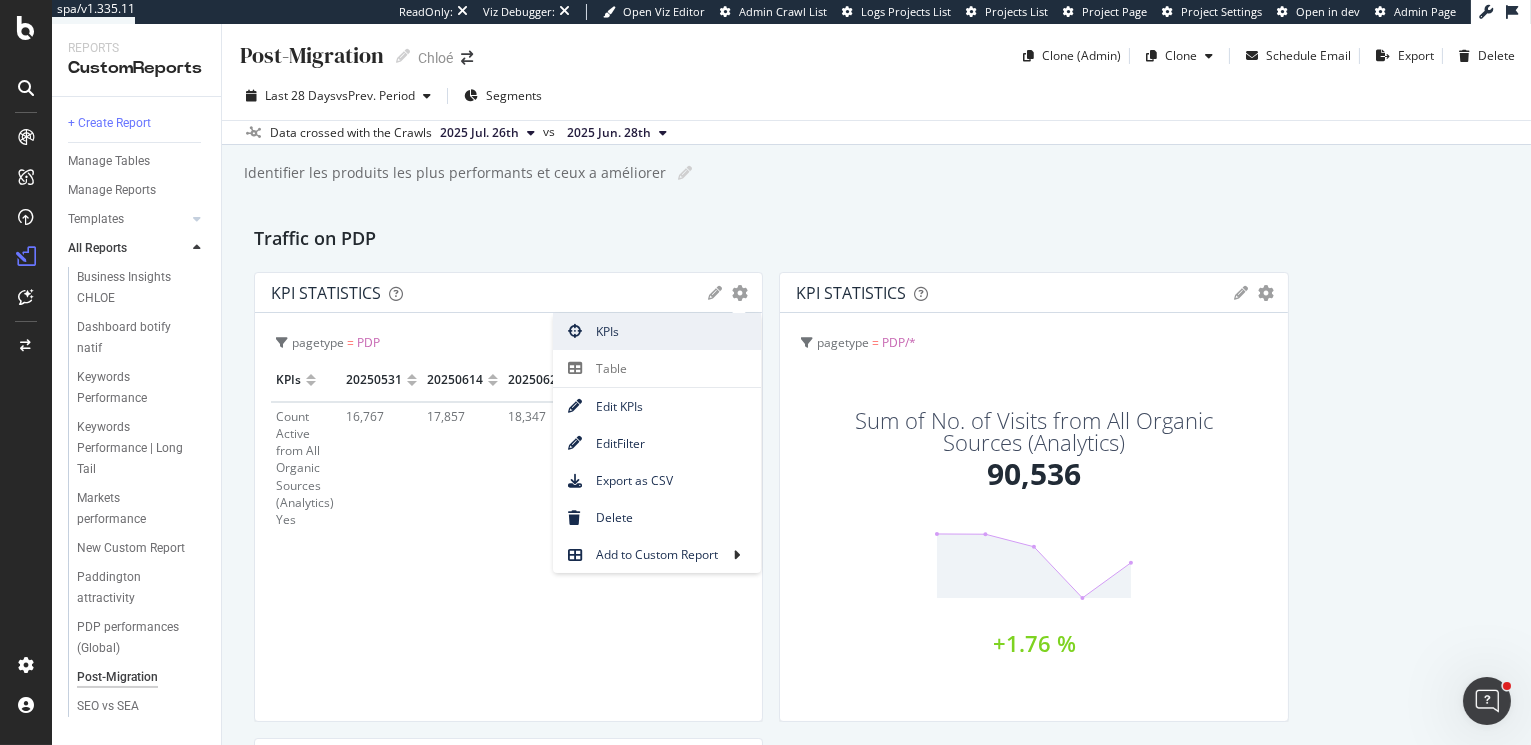 click on "KPIs" at bounding box center (657, 331) 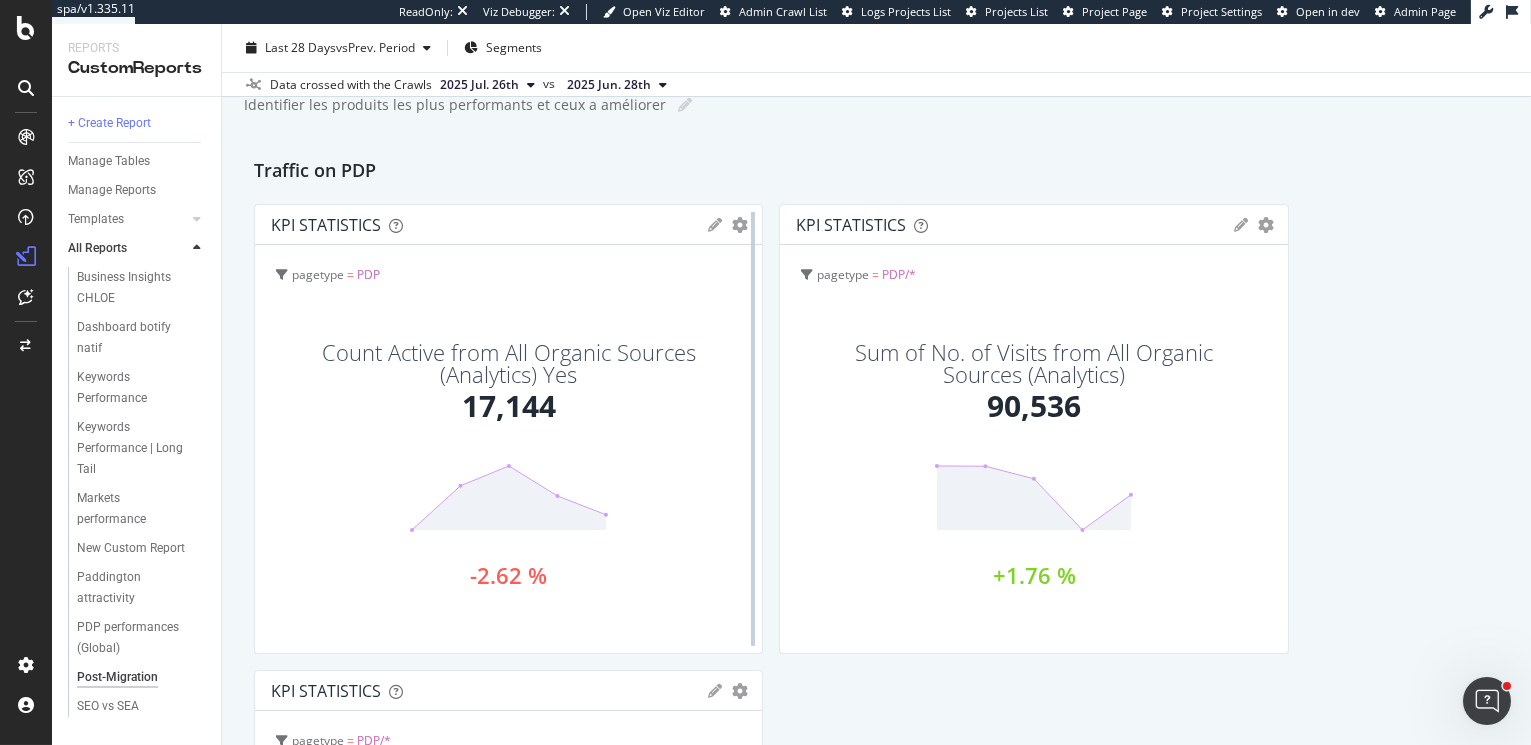 scroll, scrollTop: 77, scrollLeft: 0, axis: vertical 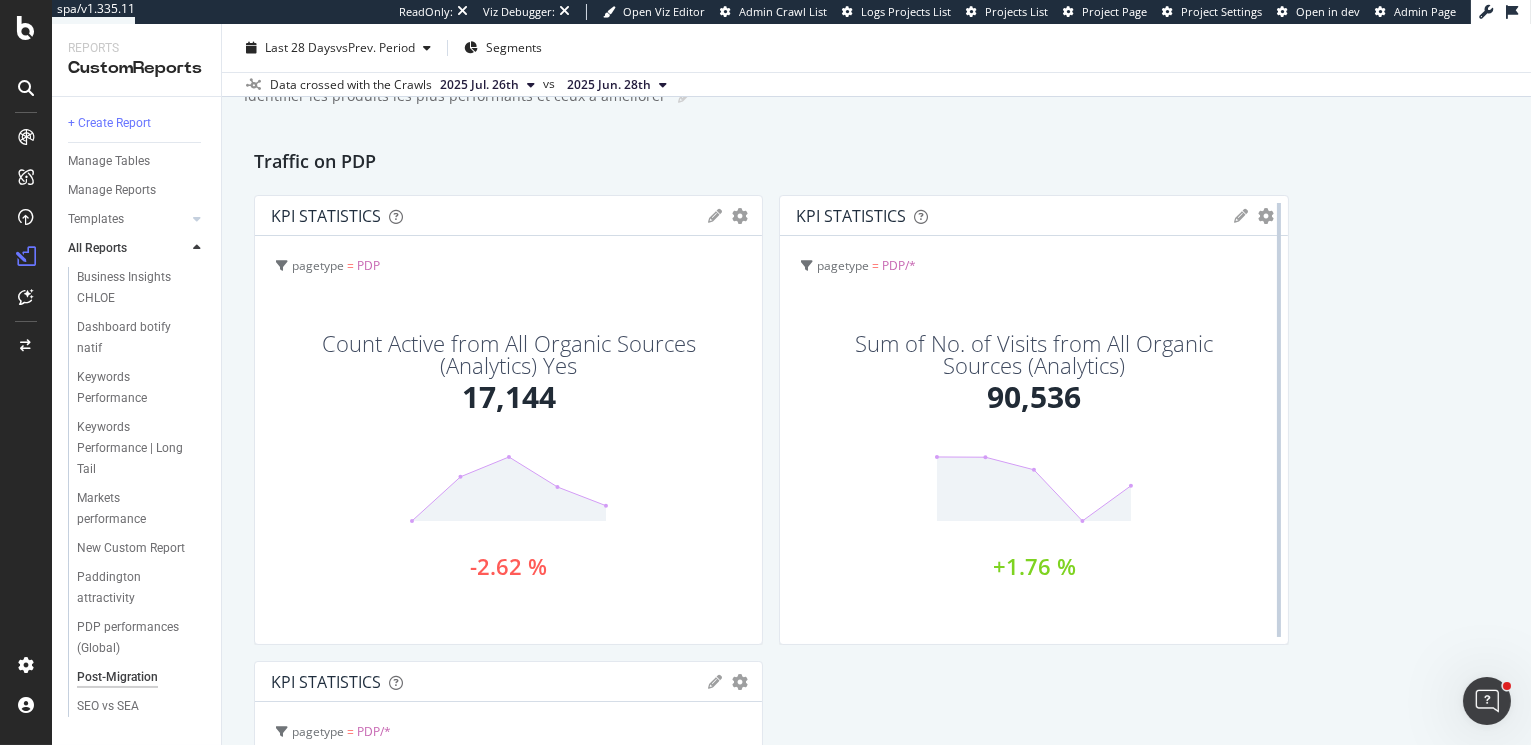 click at bounding box center (1279, 420) 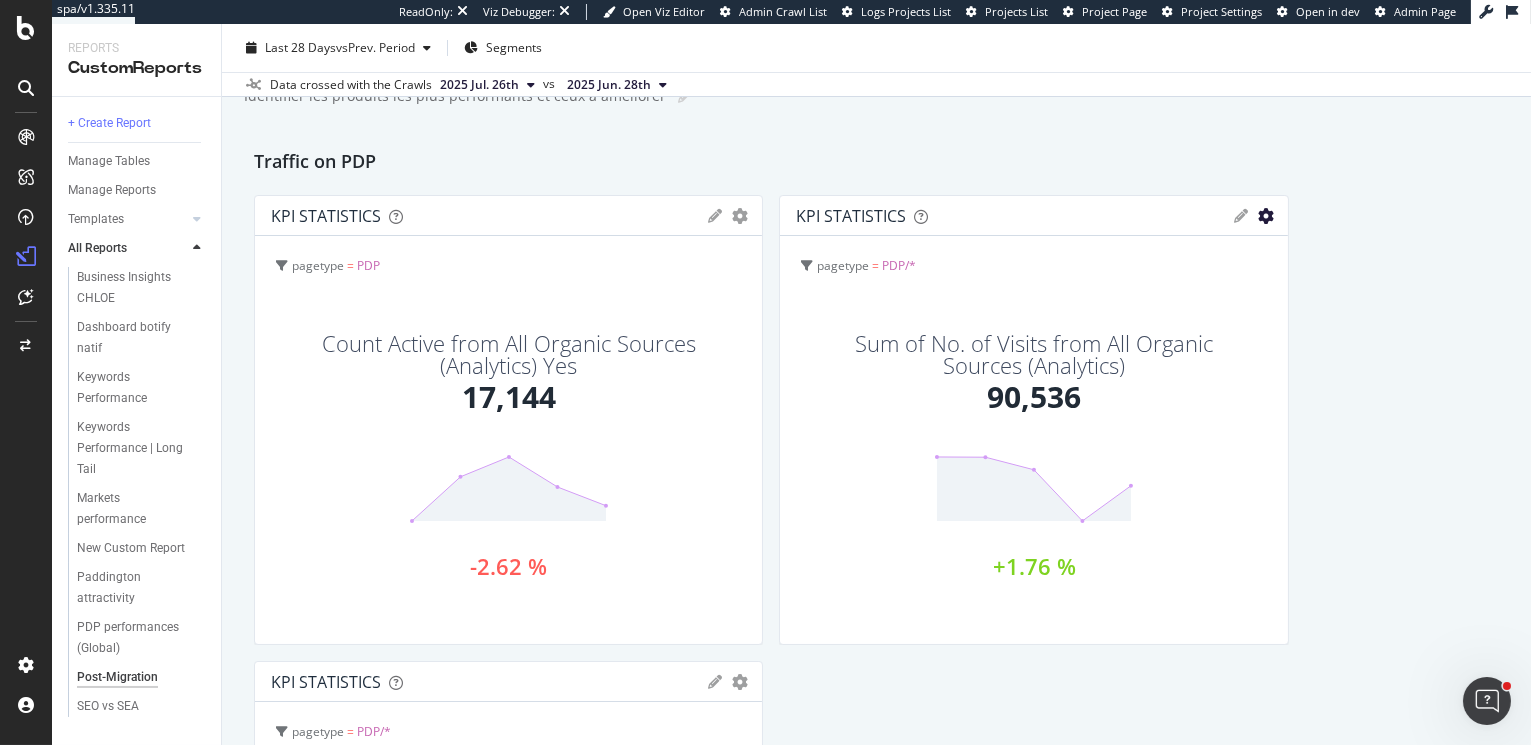 click at bounding box center (740, 216) 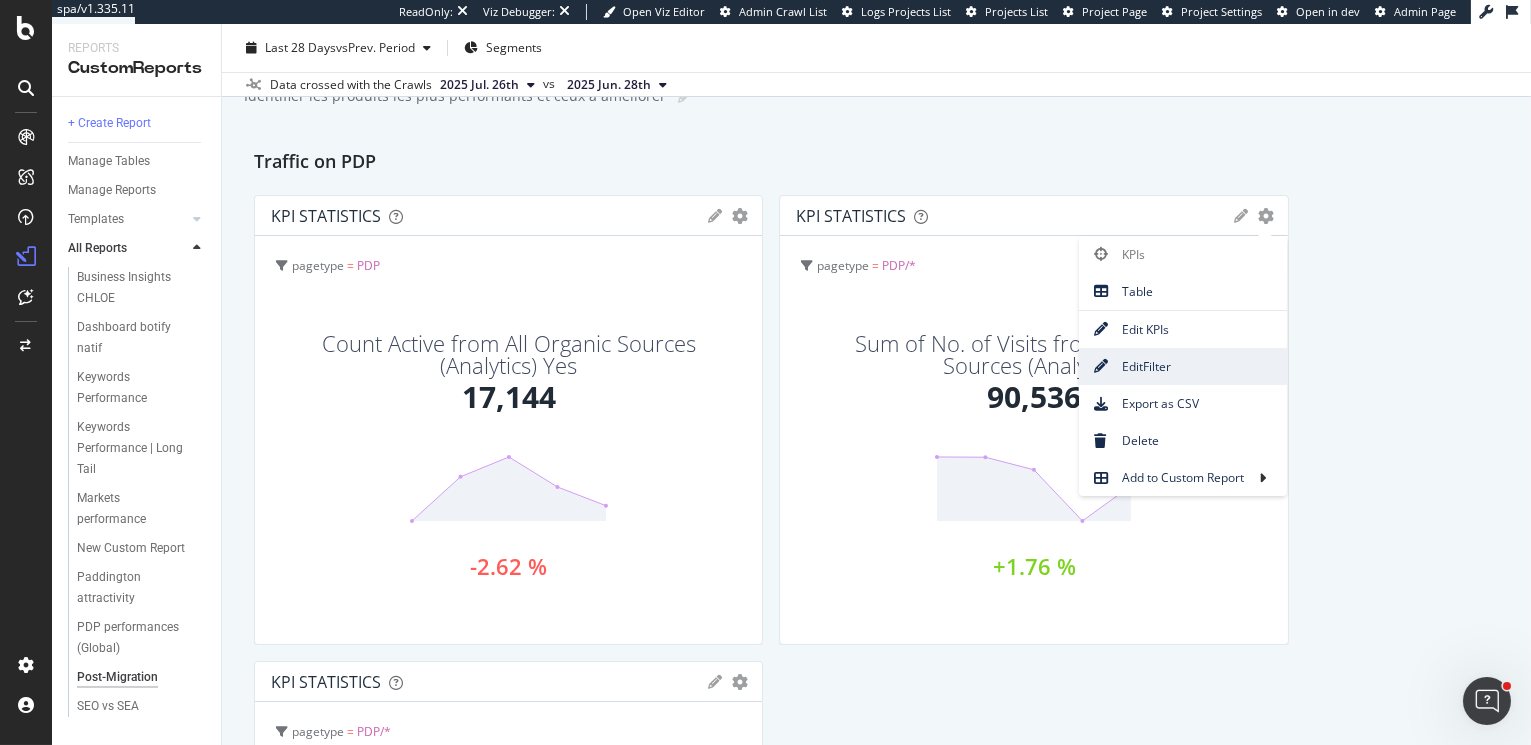 click on "Edit  Filter" at bounding box center (1183, 366) 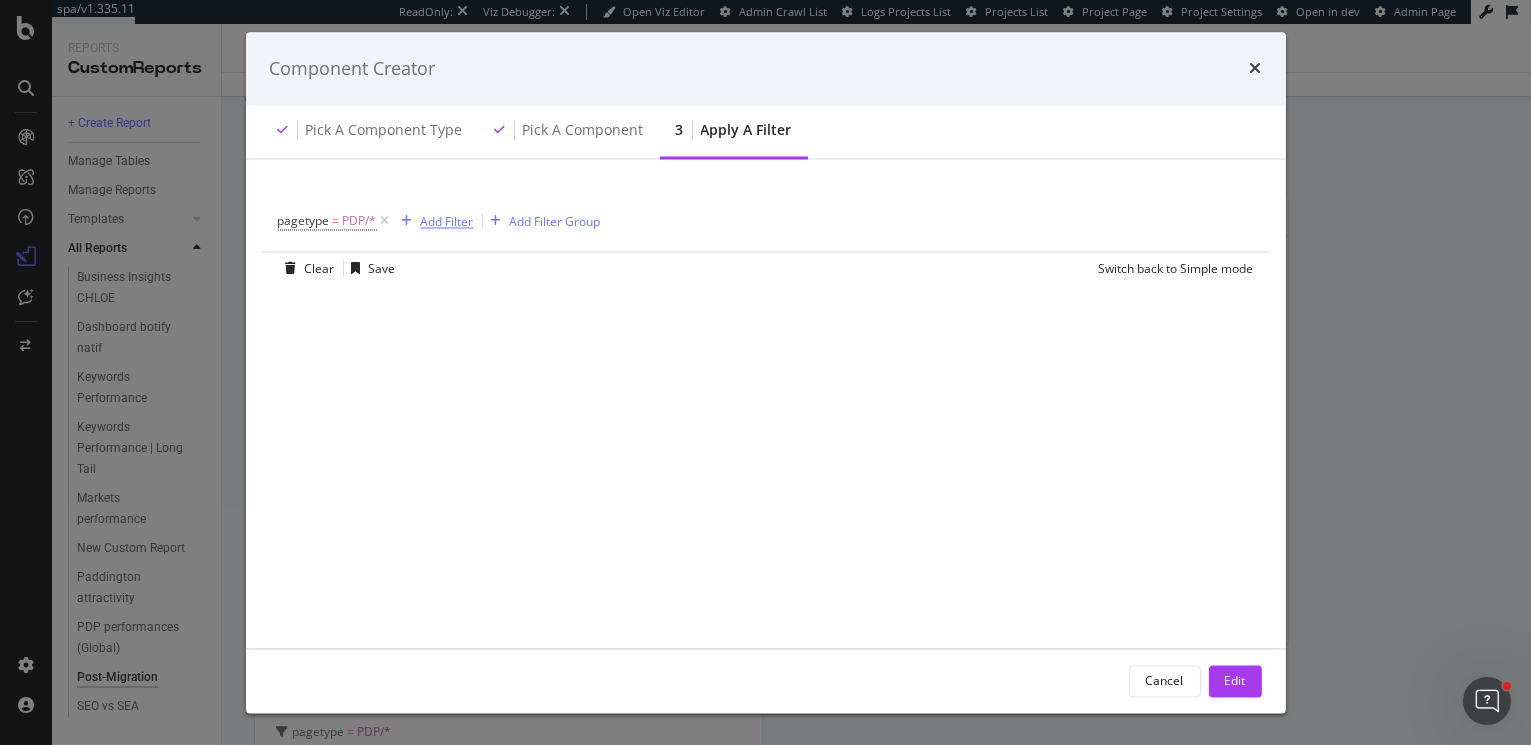 click on "Add Filter" at bounding box center (447, 221) 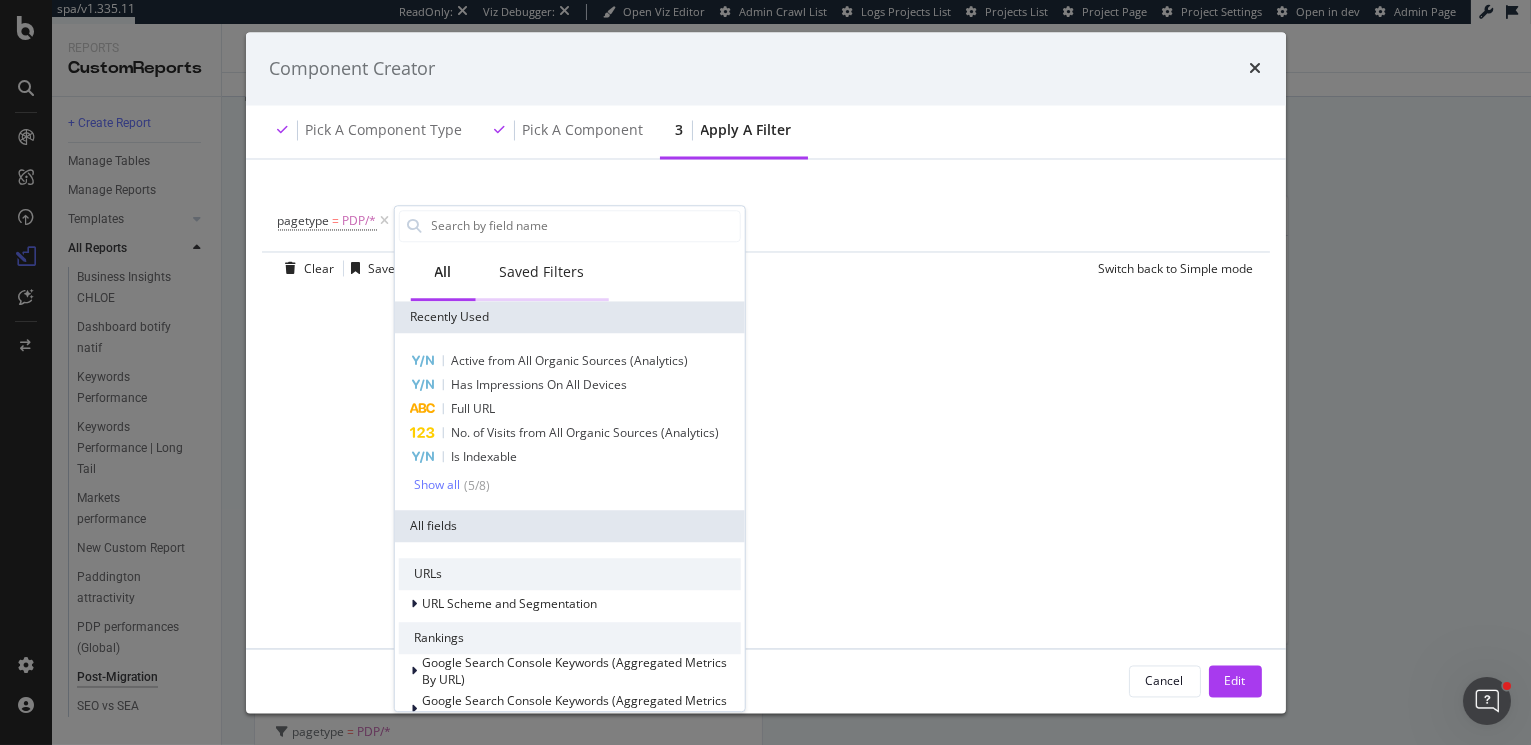 click on "Saved Filters" at bounding box center [541, 272] 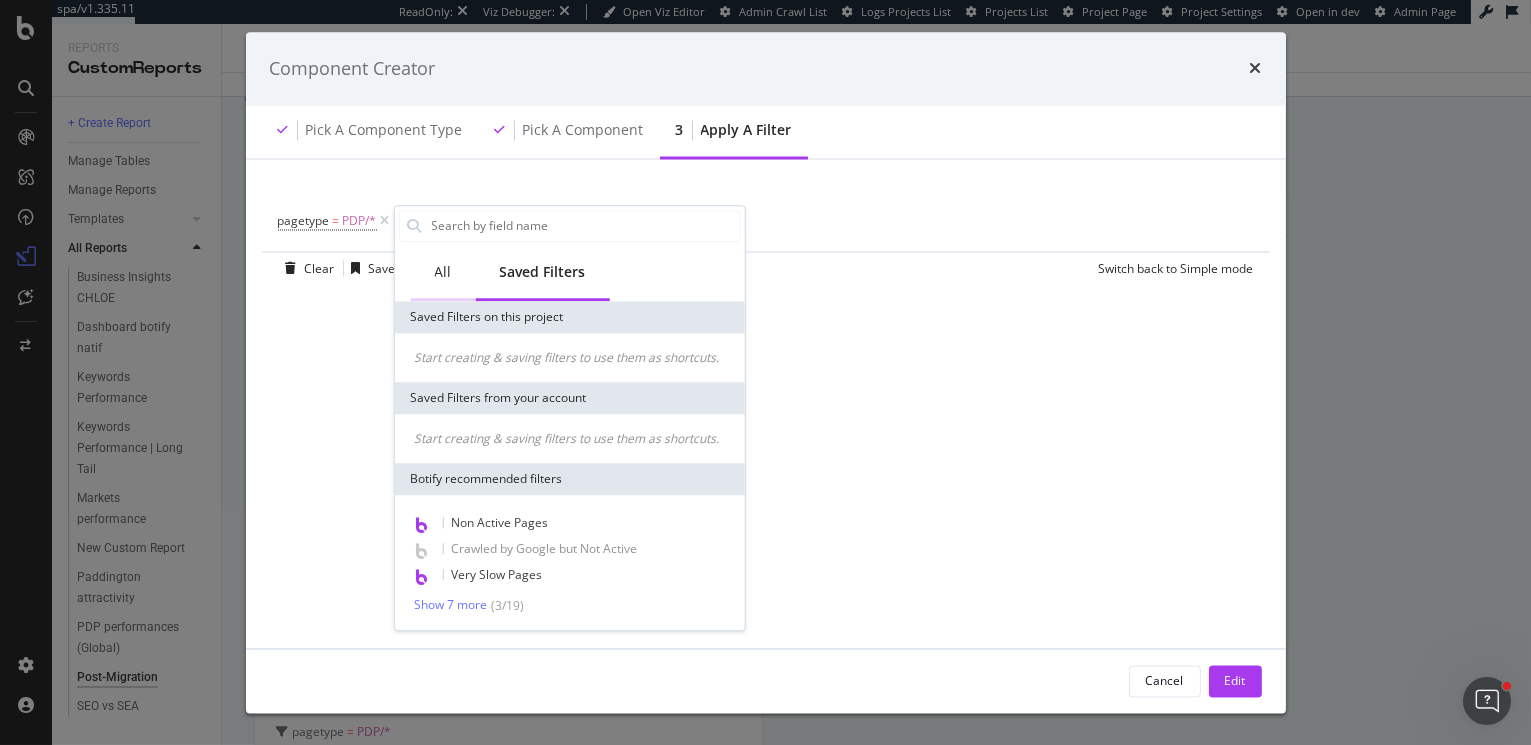 click on "All" at bounding box center [442, 272] 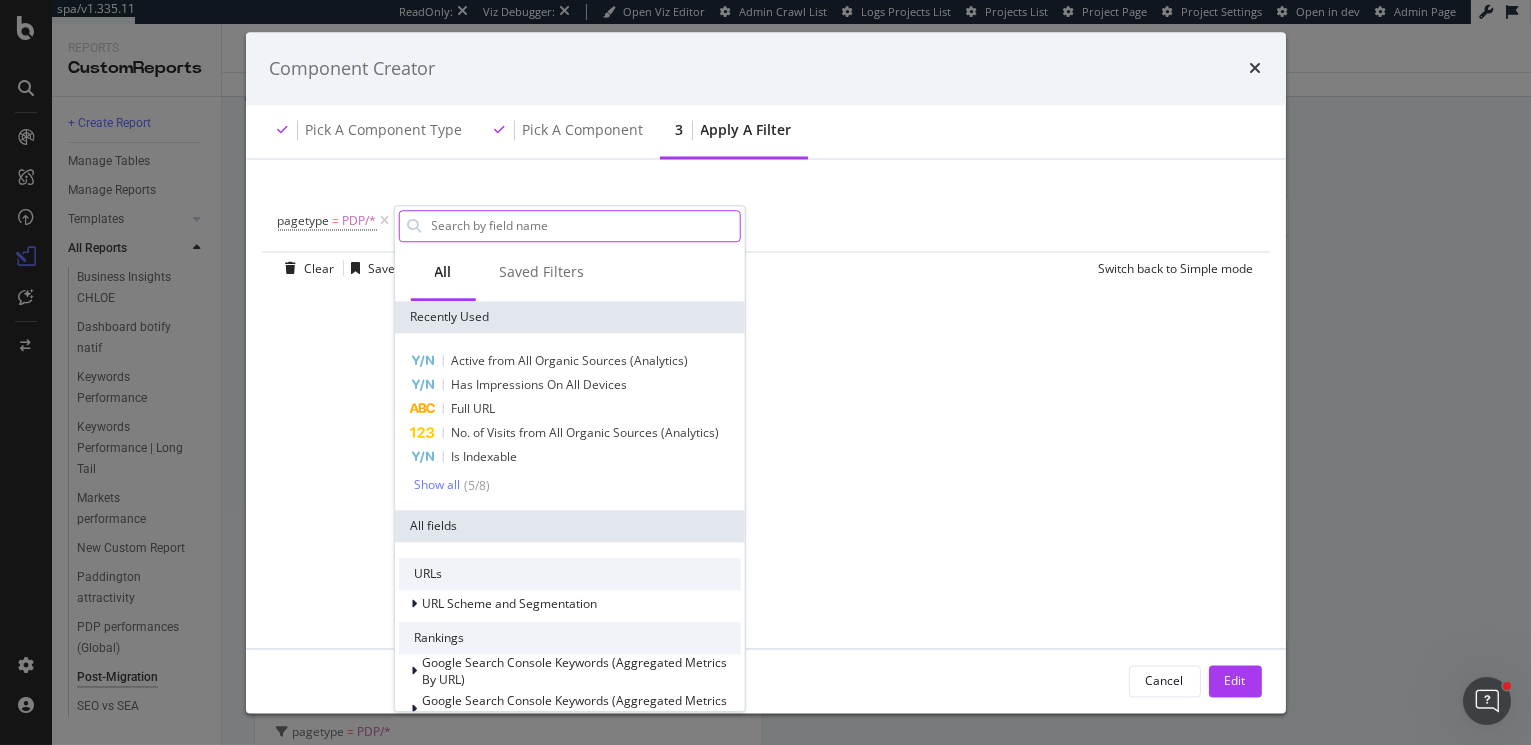 click at bounding box center [584, 226] 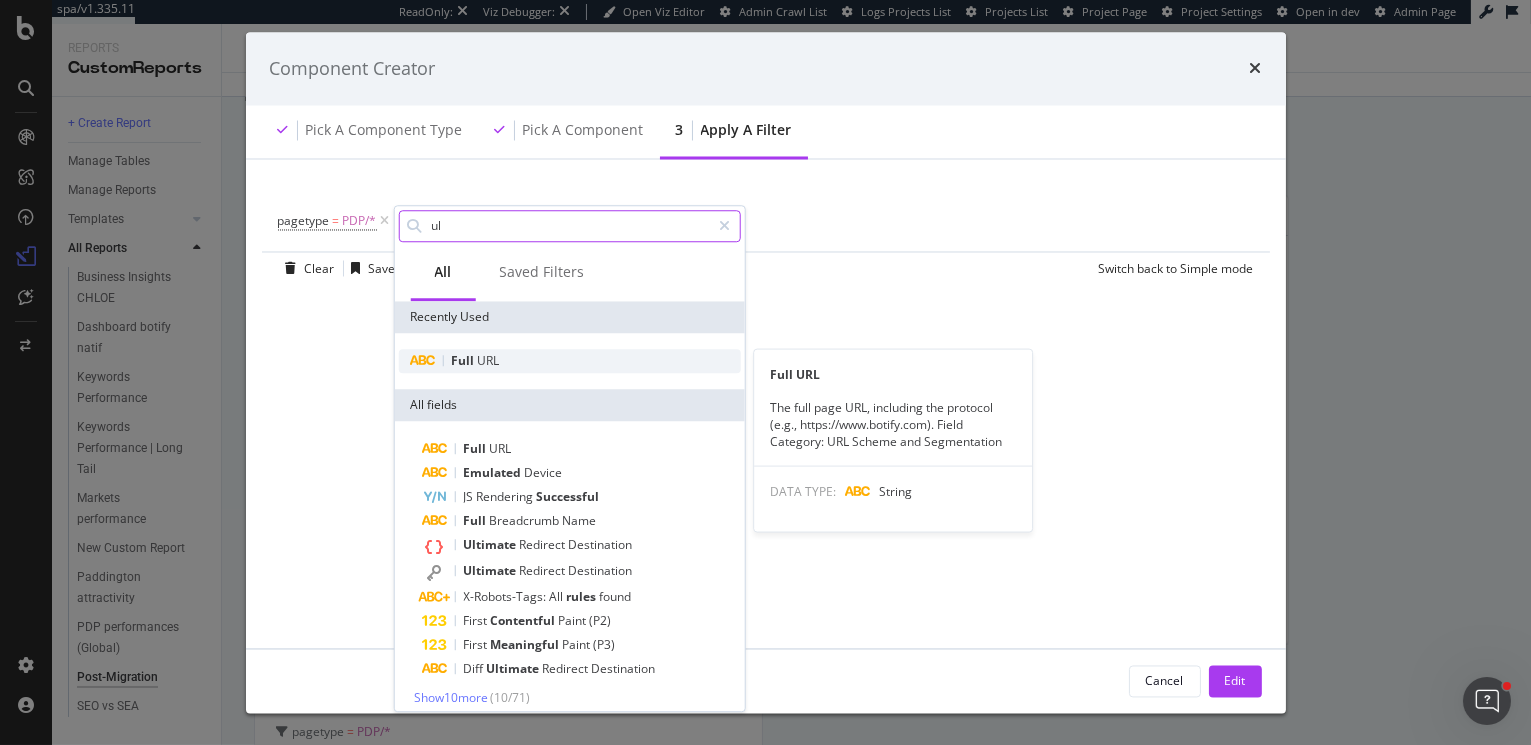 type on "ul" 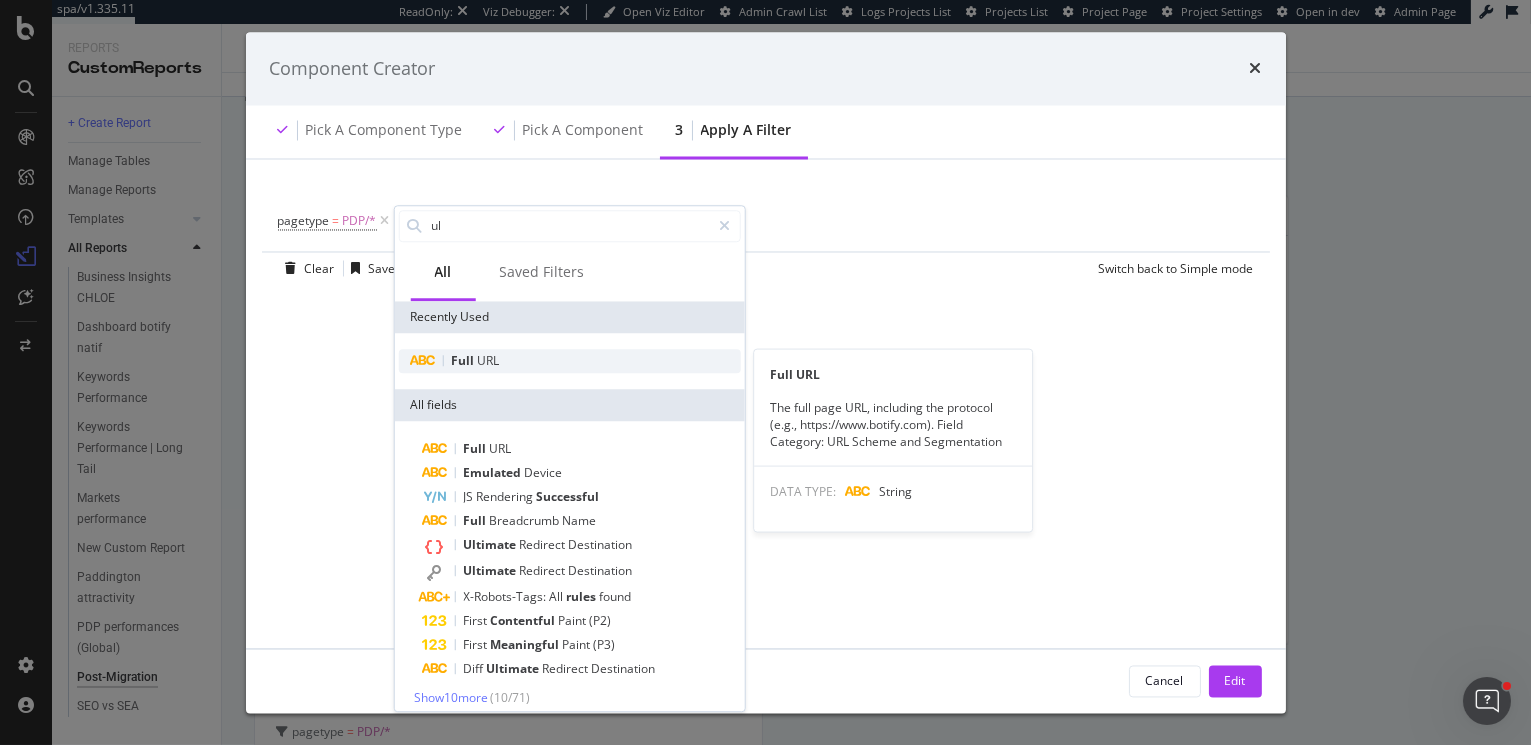 click on "Full" at bounding box center [464, 360] 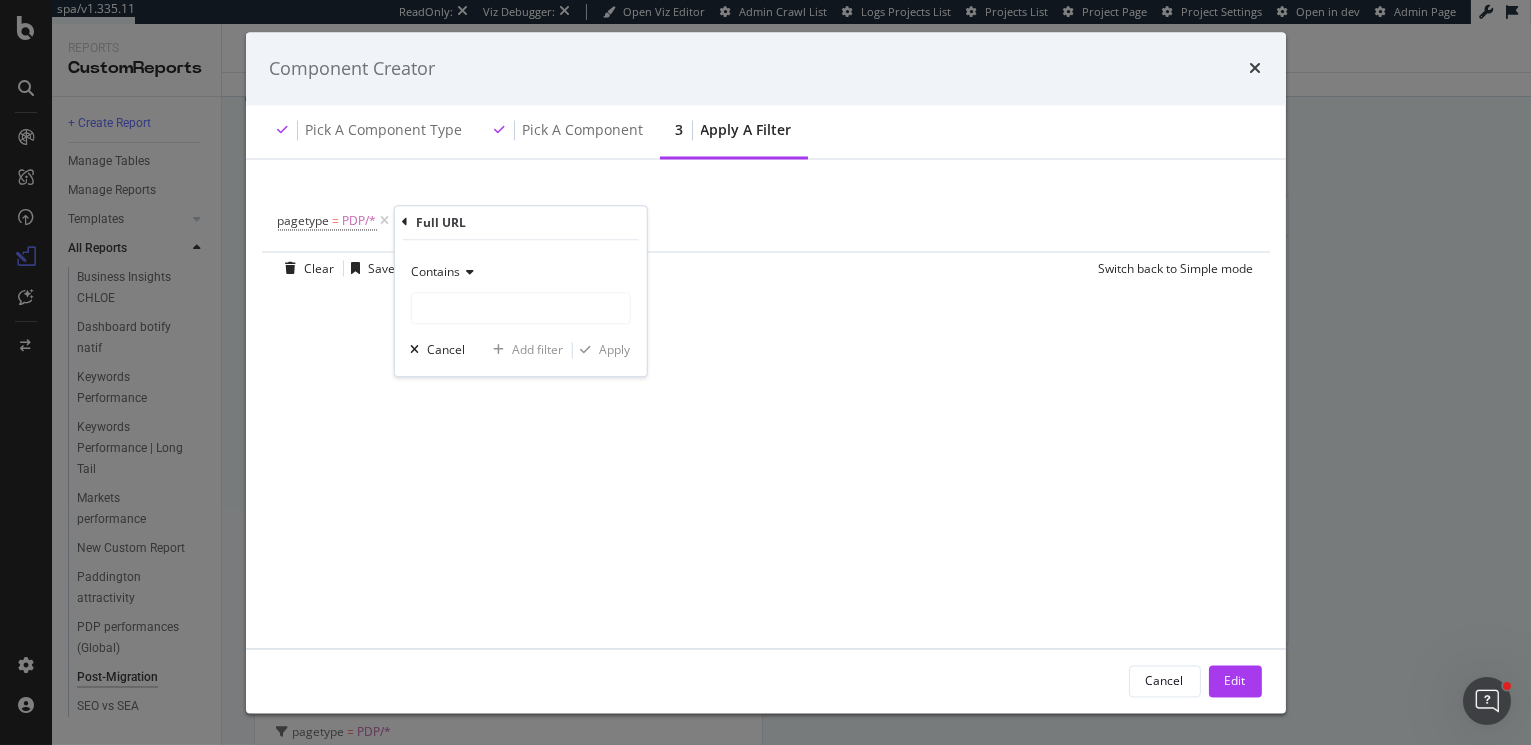 click on "Contains" at bounding box center [435, 271] 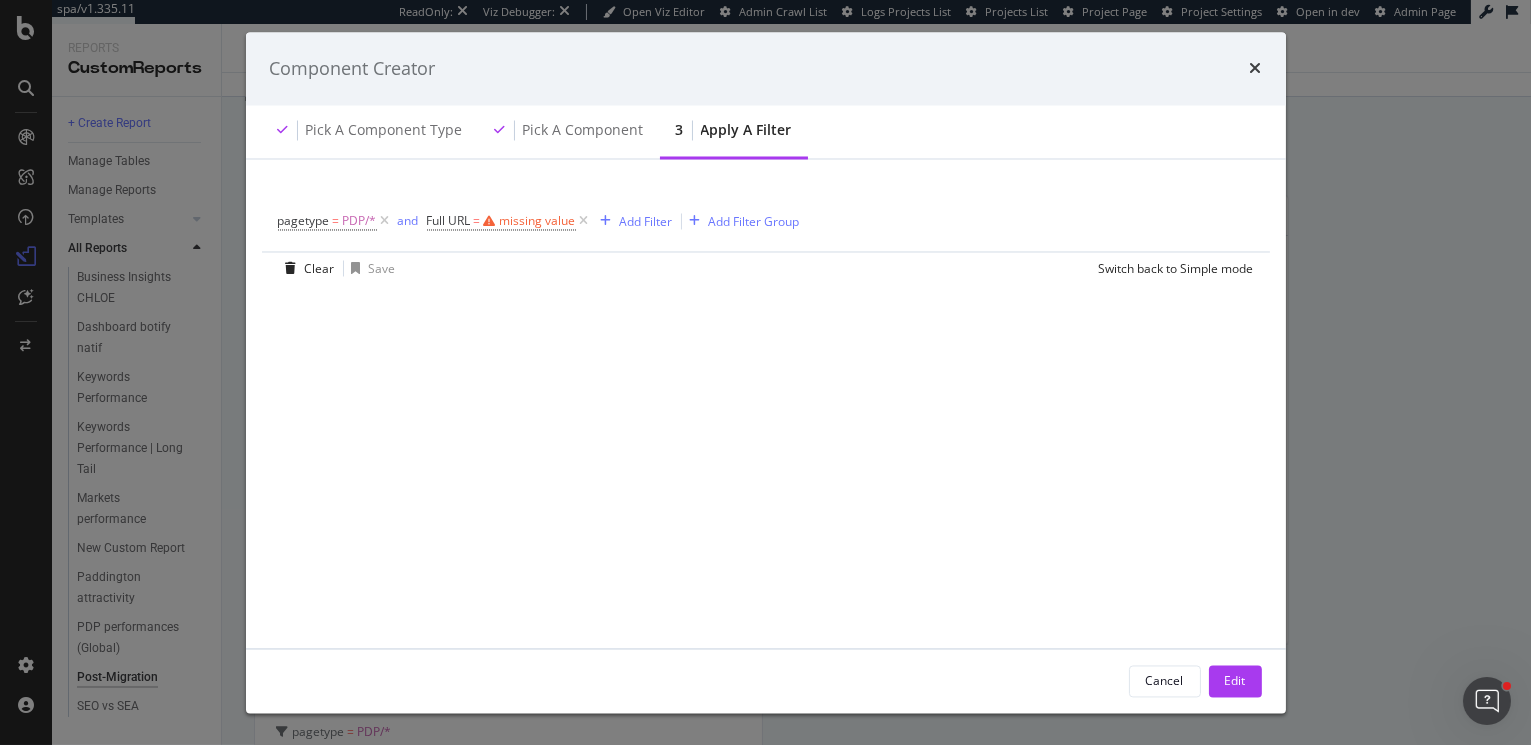 click on "pagetype   =     PDP/* and Full URL   =   missing value Add Filter Add Filter Group" at bounding box center (766, 222) 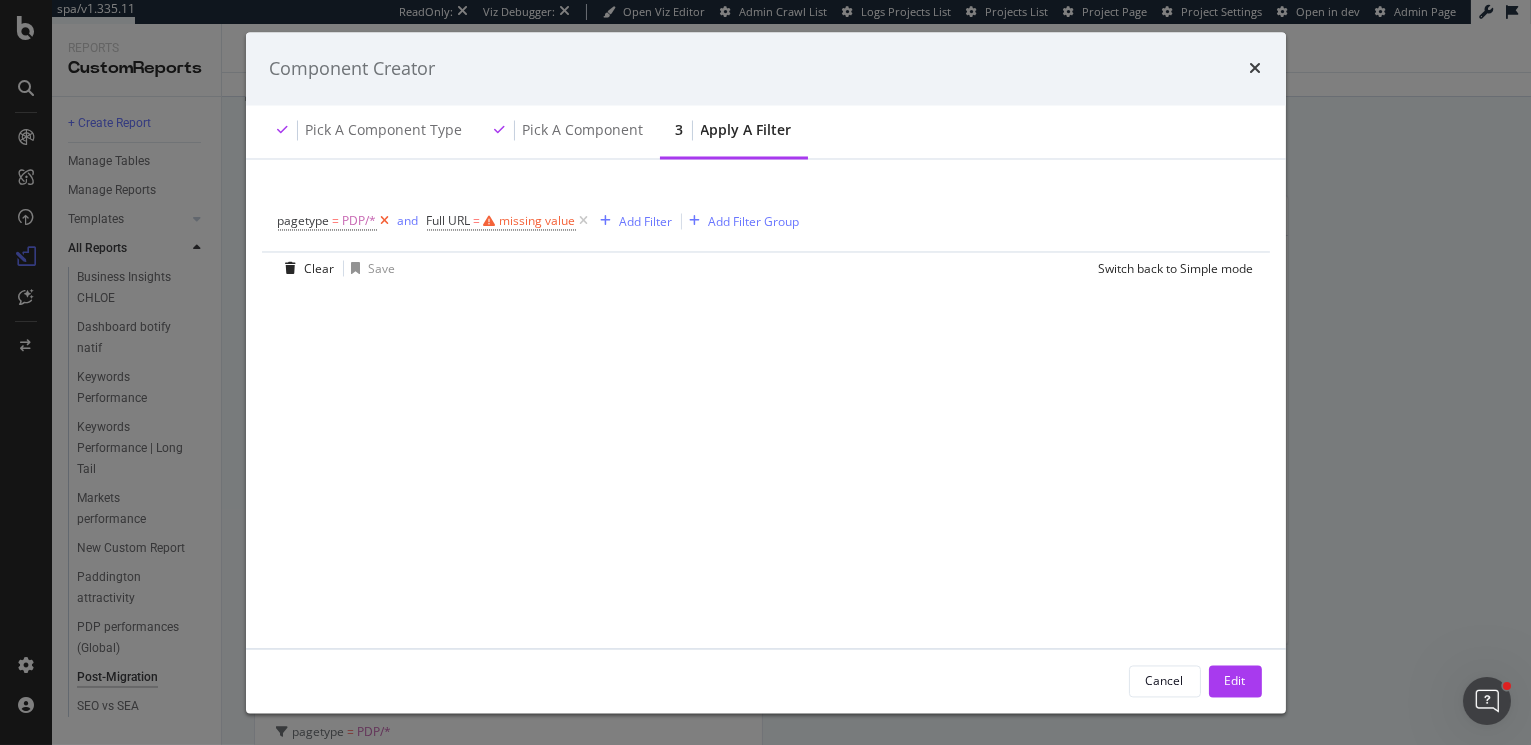 click at bounding box center (385, 222) 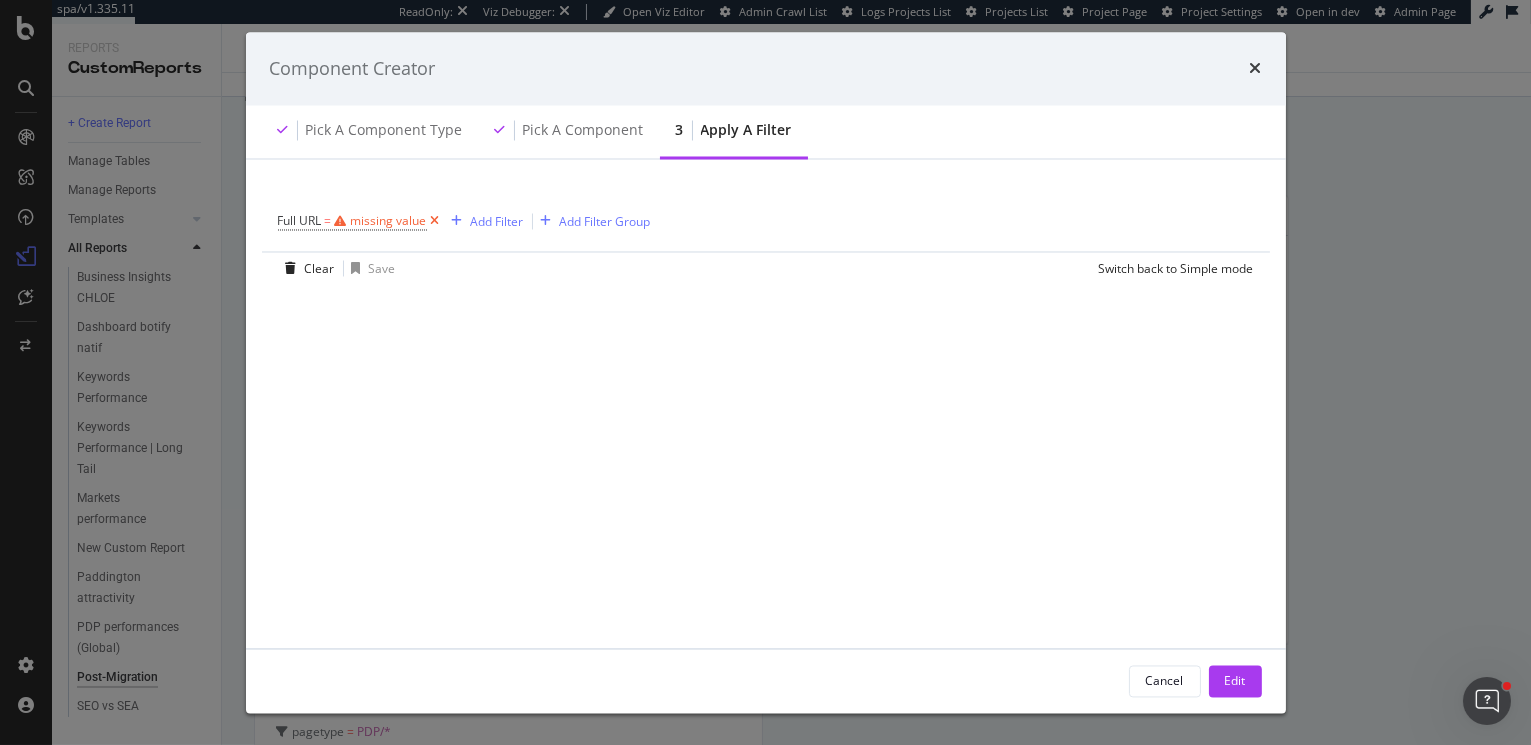 click at bounding box center (435, 222) 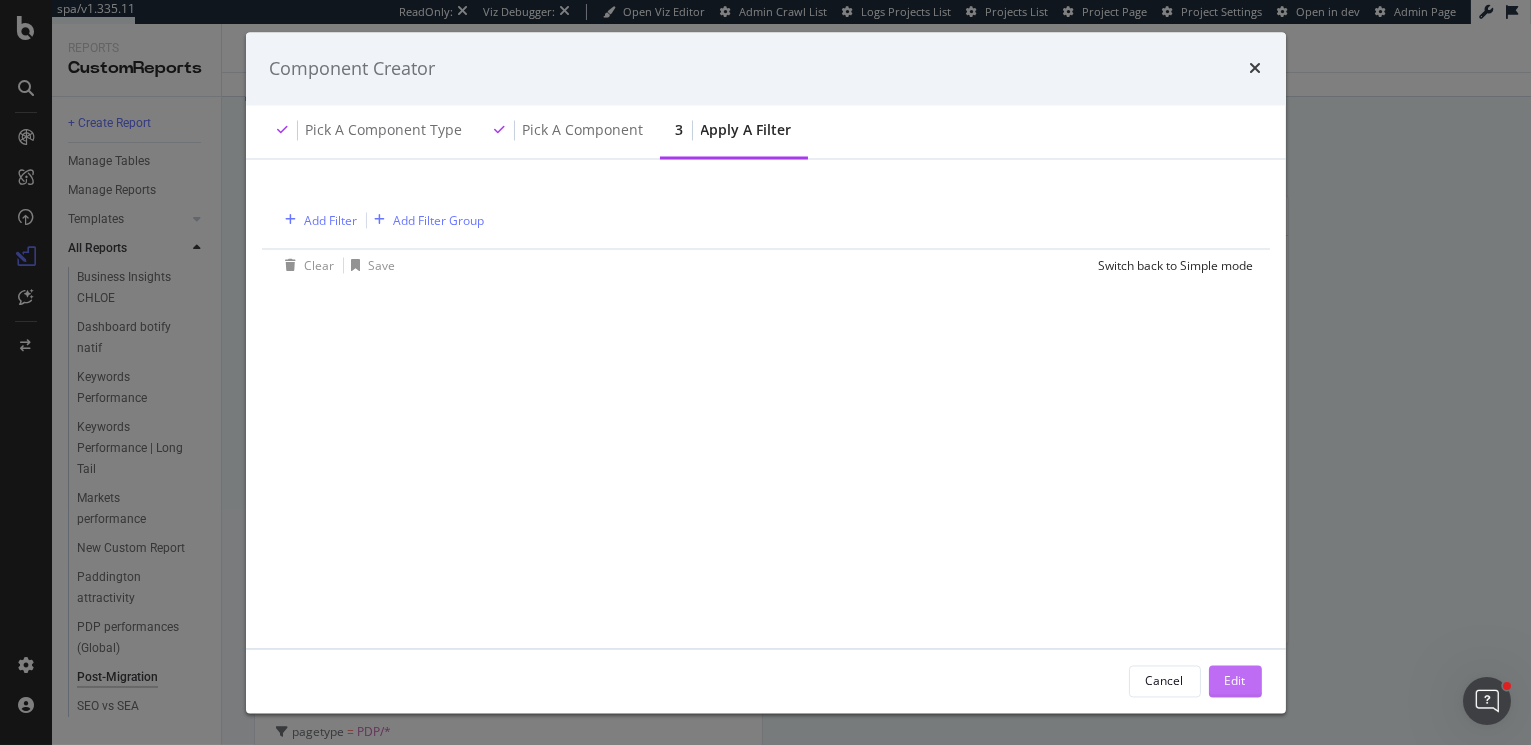 click on "Edit" at bounding box center (1235, 680) 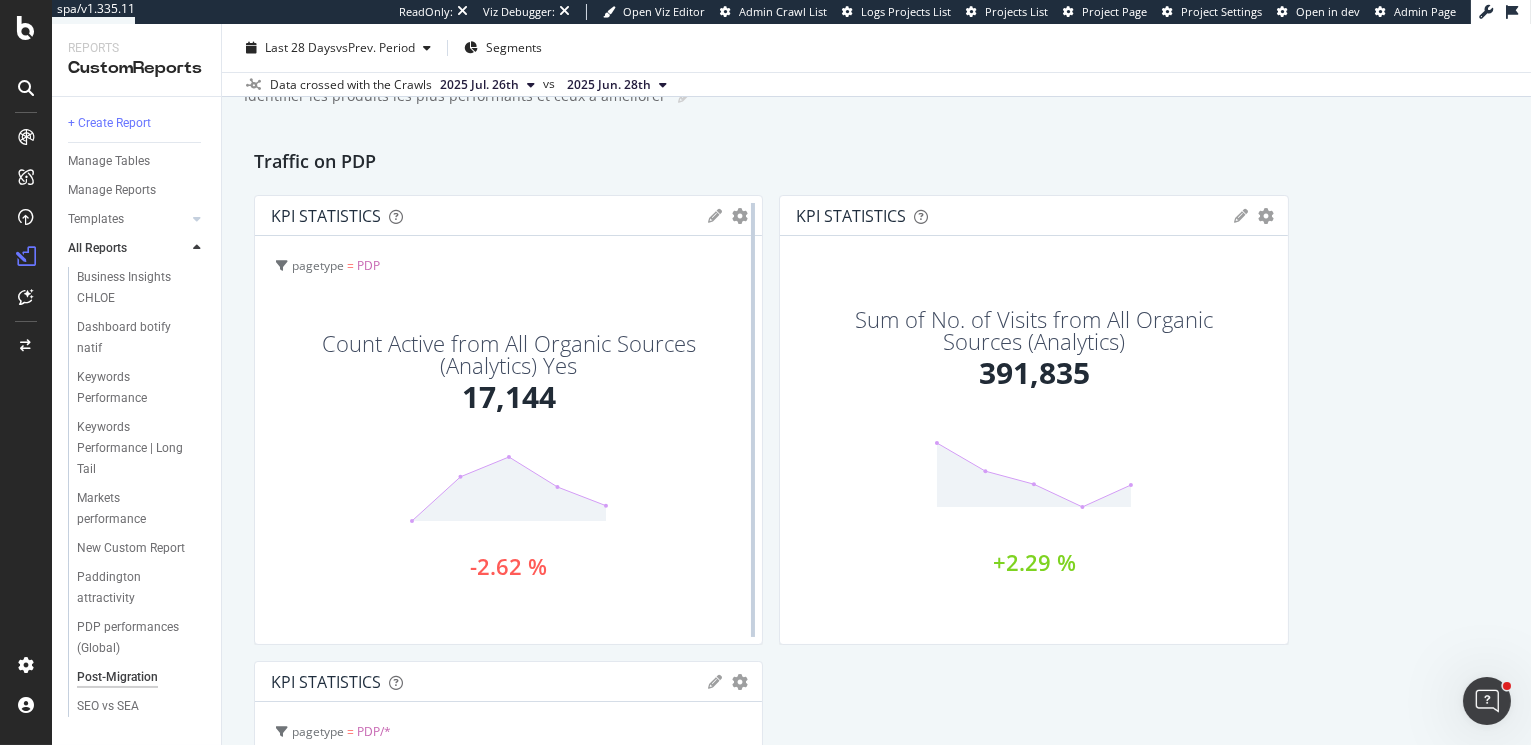 click at bounding box center [753, 420] 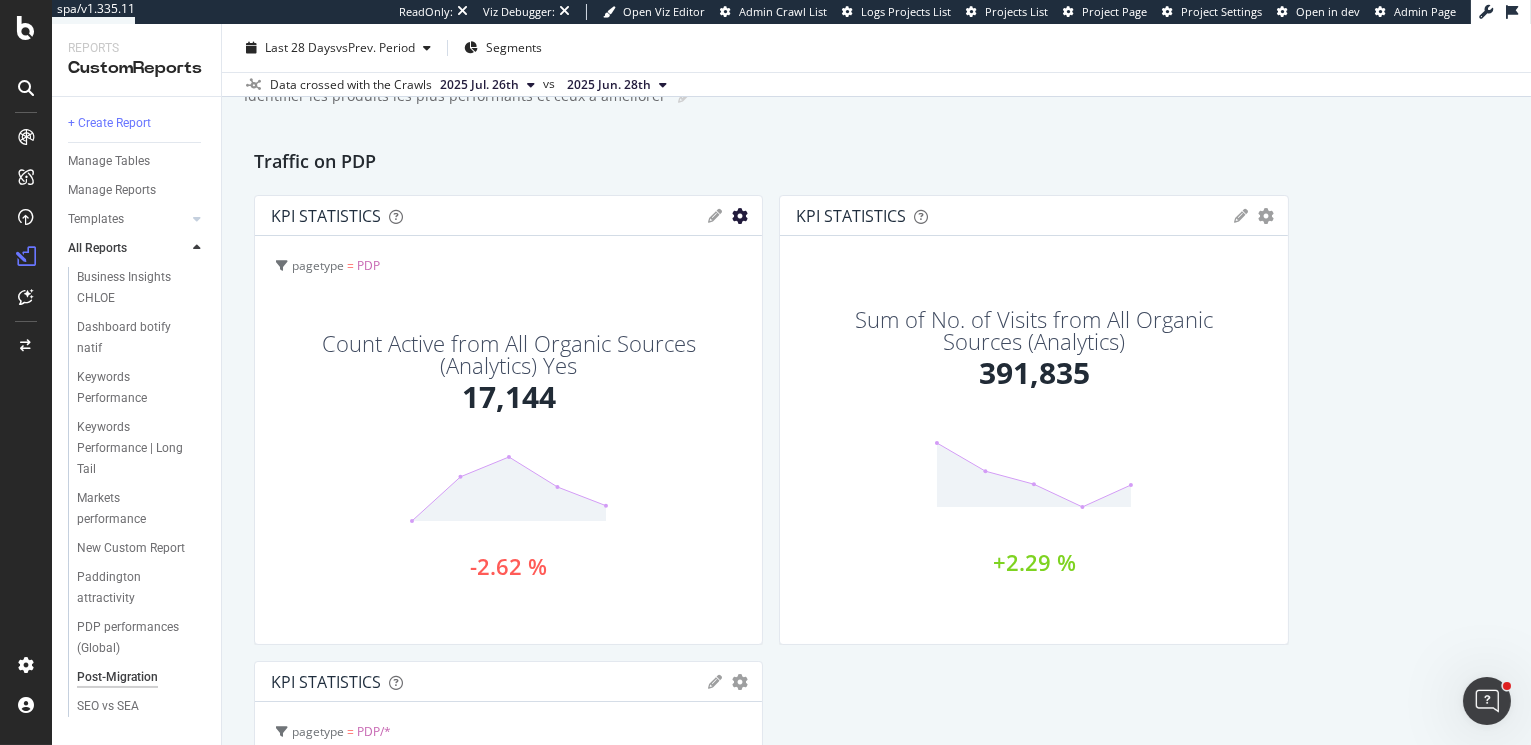 click at bounding box center [740, 216] 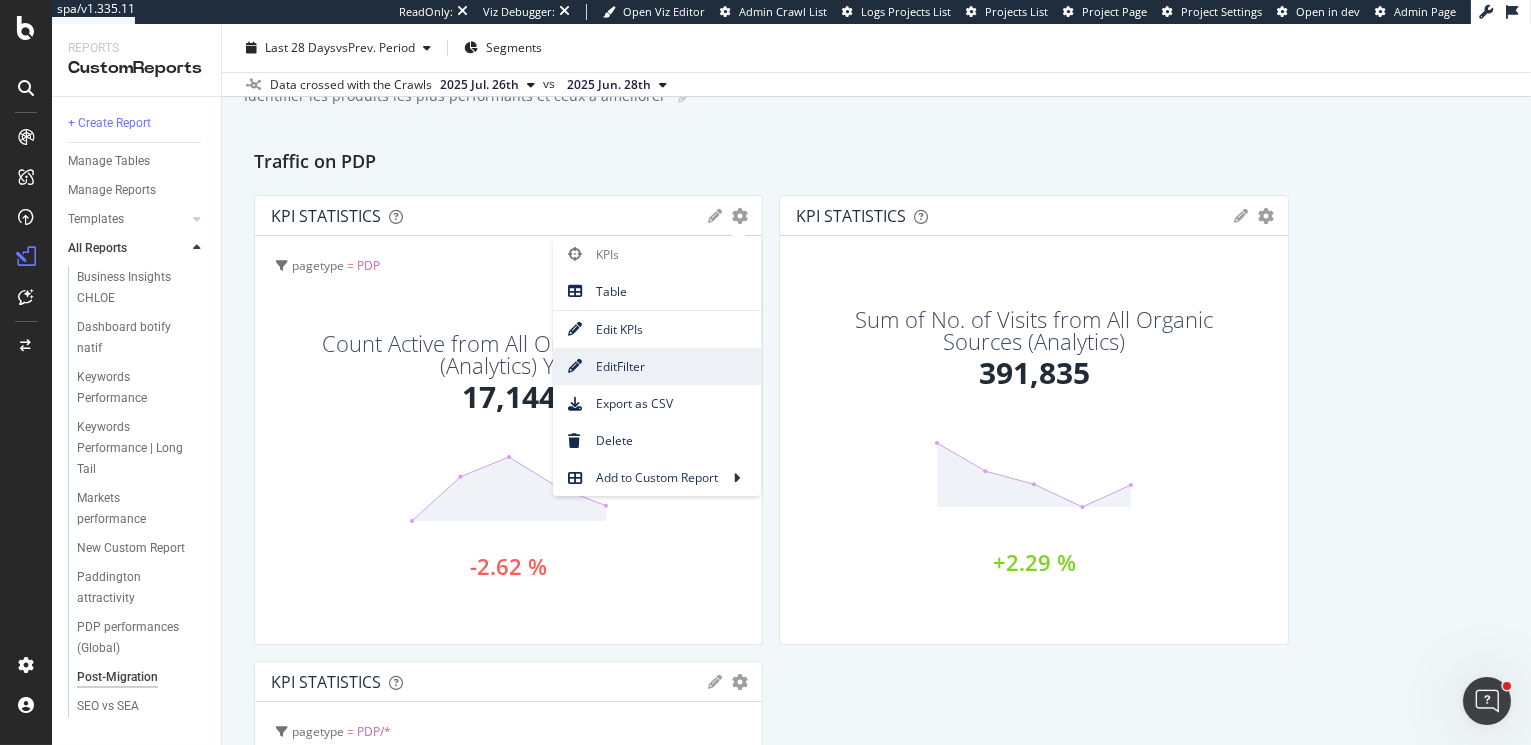 click on "Edit  Filter" at bounding box center [657, 366] 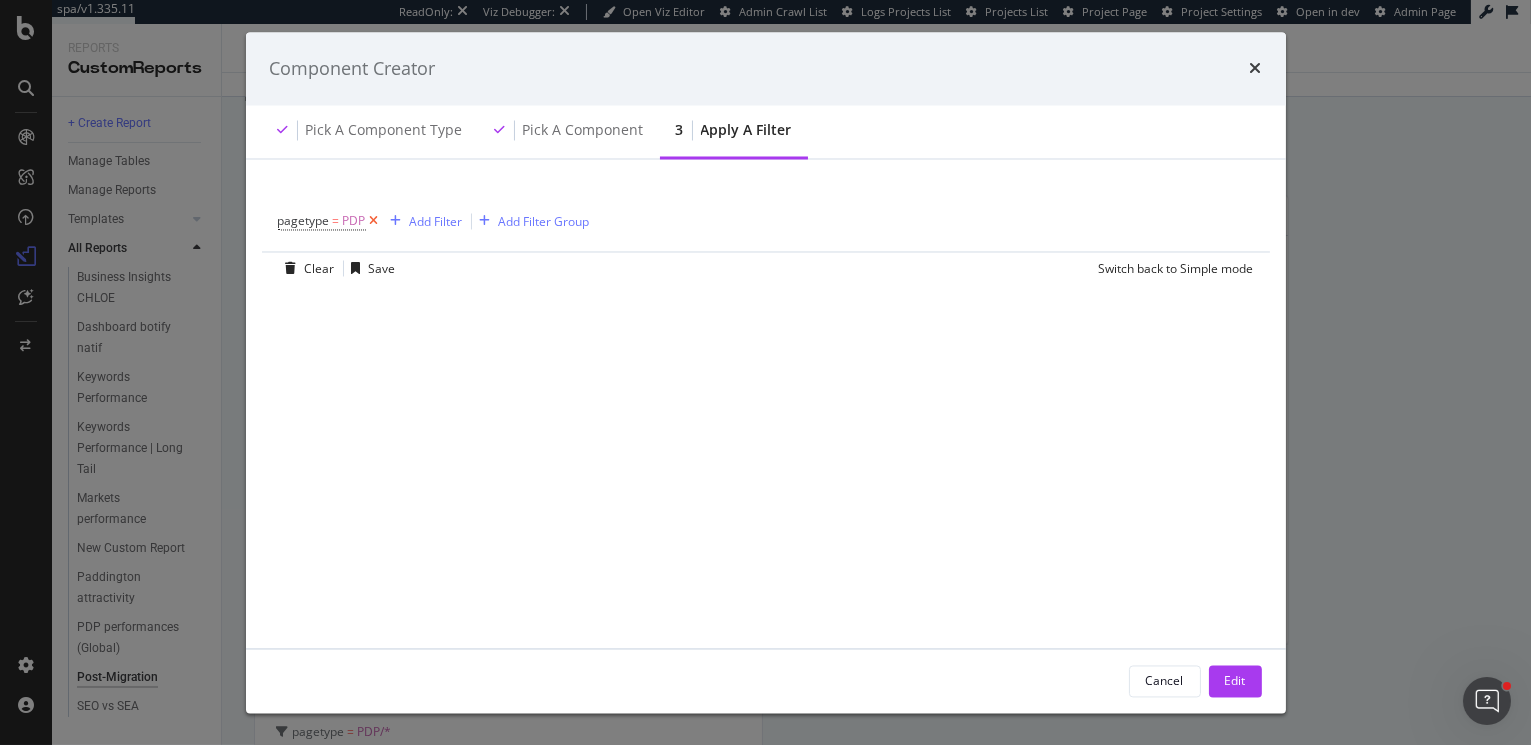 click at bounding box center (374, 222) 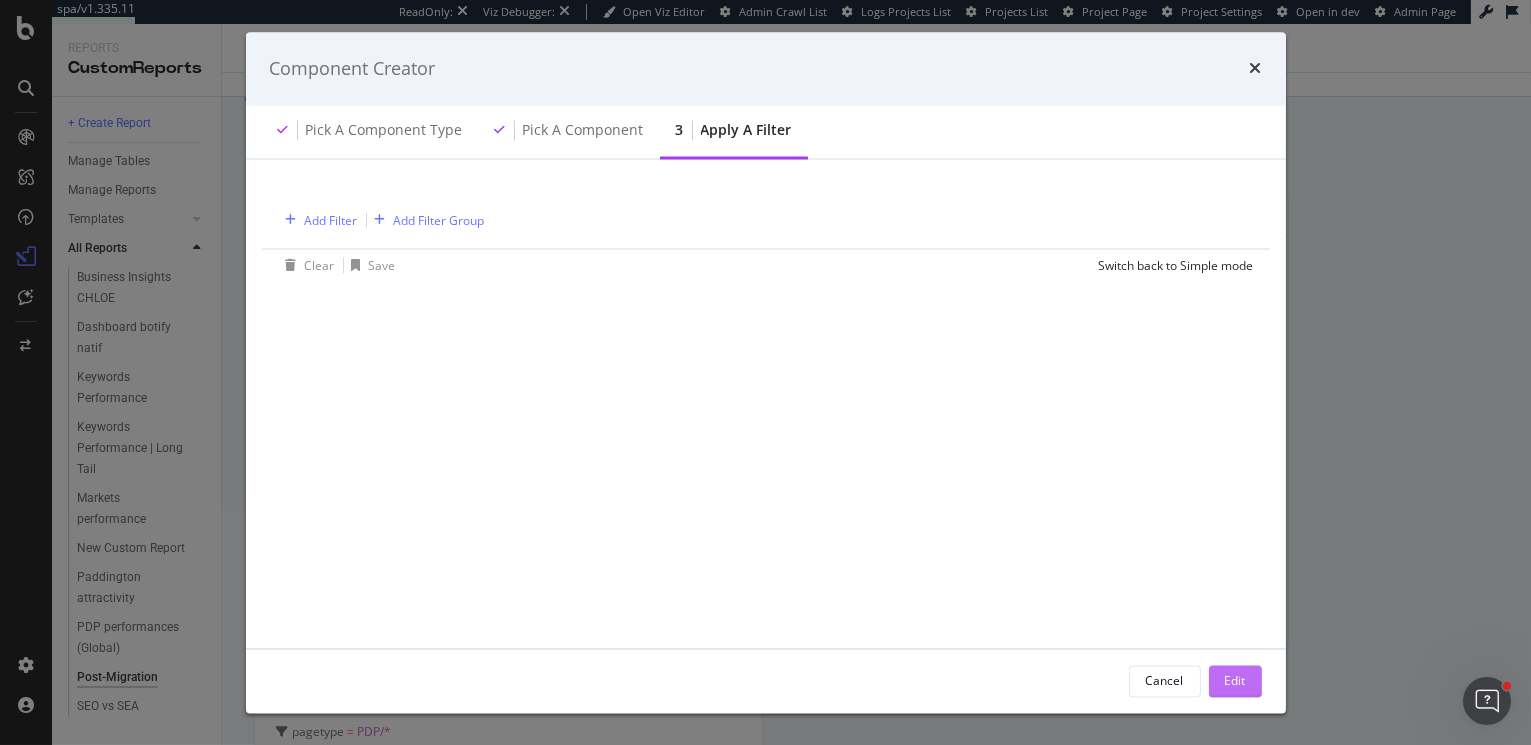 click on "Edit" at bounding box center (1235, 680) 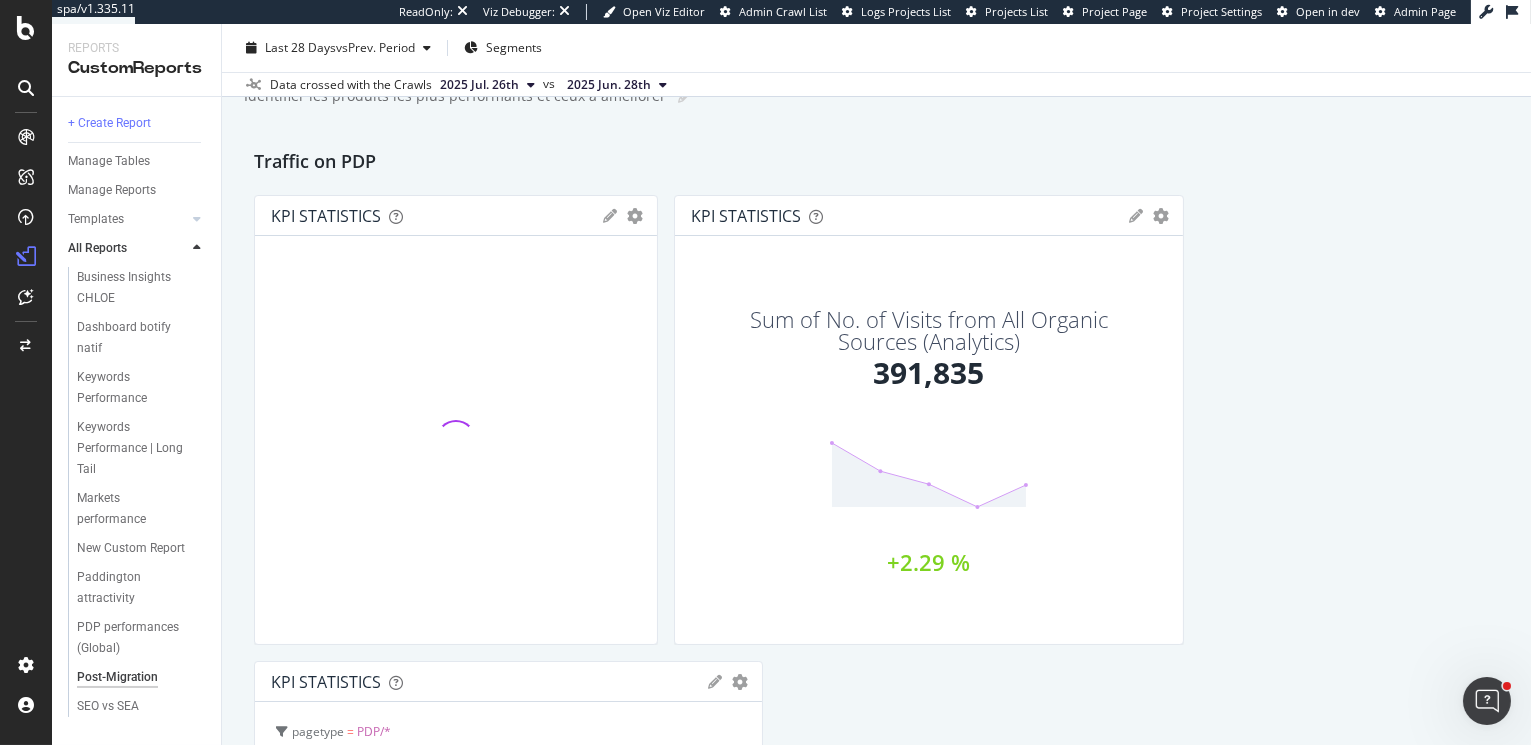 drag, startPoint x: 757, startPoint y: 381, endPoint x: 684, endPoint y: 381, distance: 73 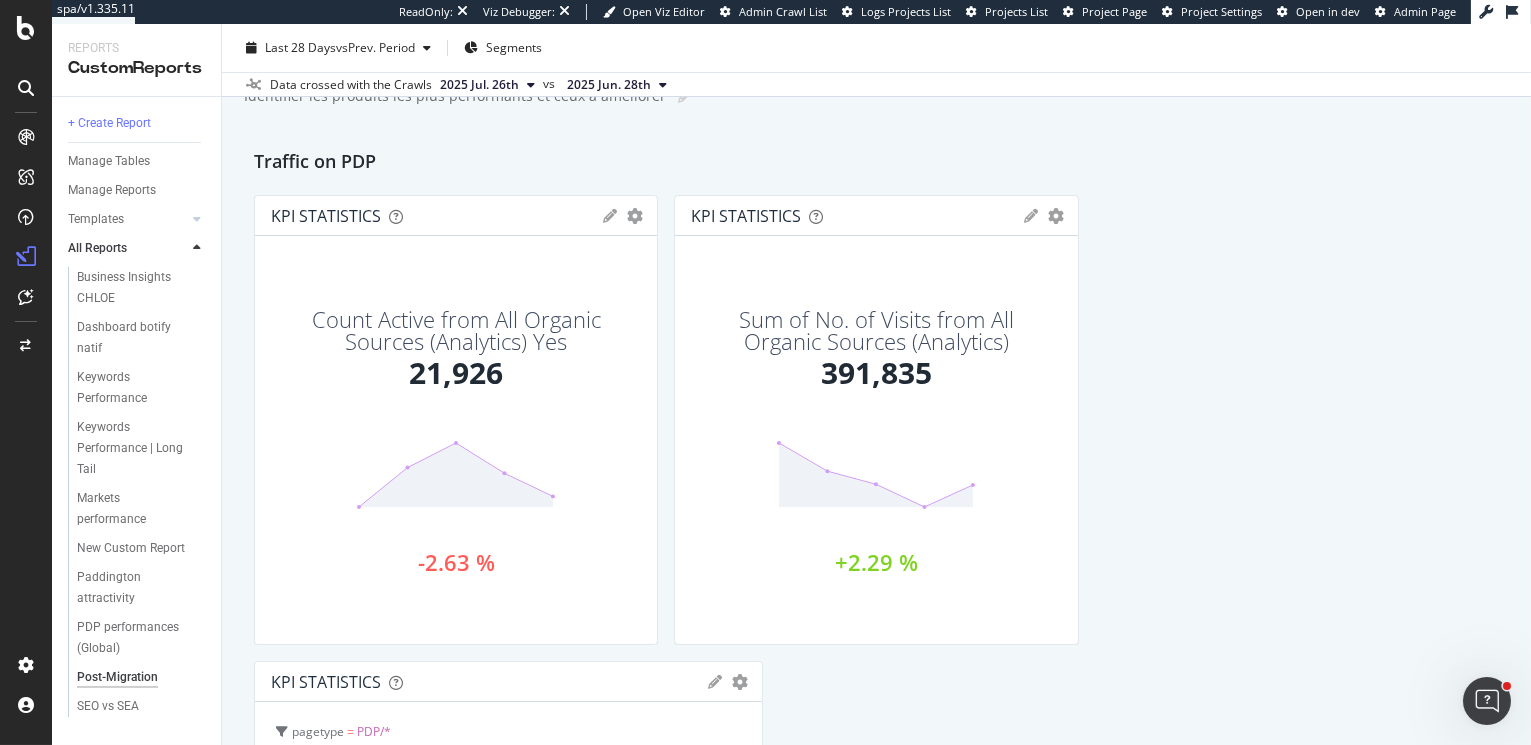 drag, startPoint x: 1182, startPoint y: 349, endPoint x: 650, endPoint y: 689, distance: 631.36676 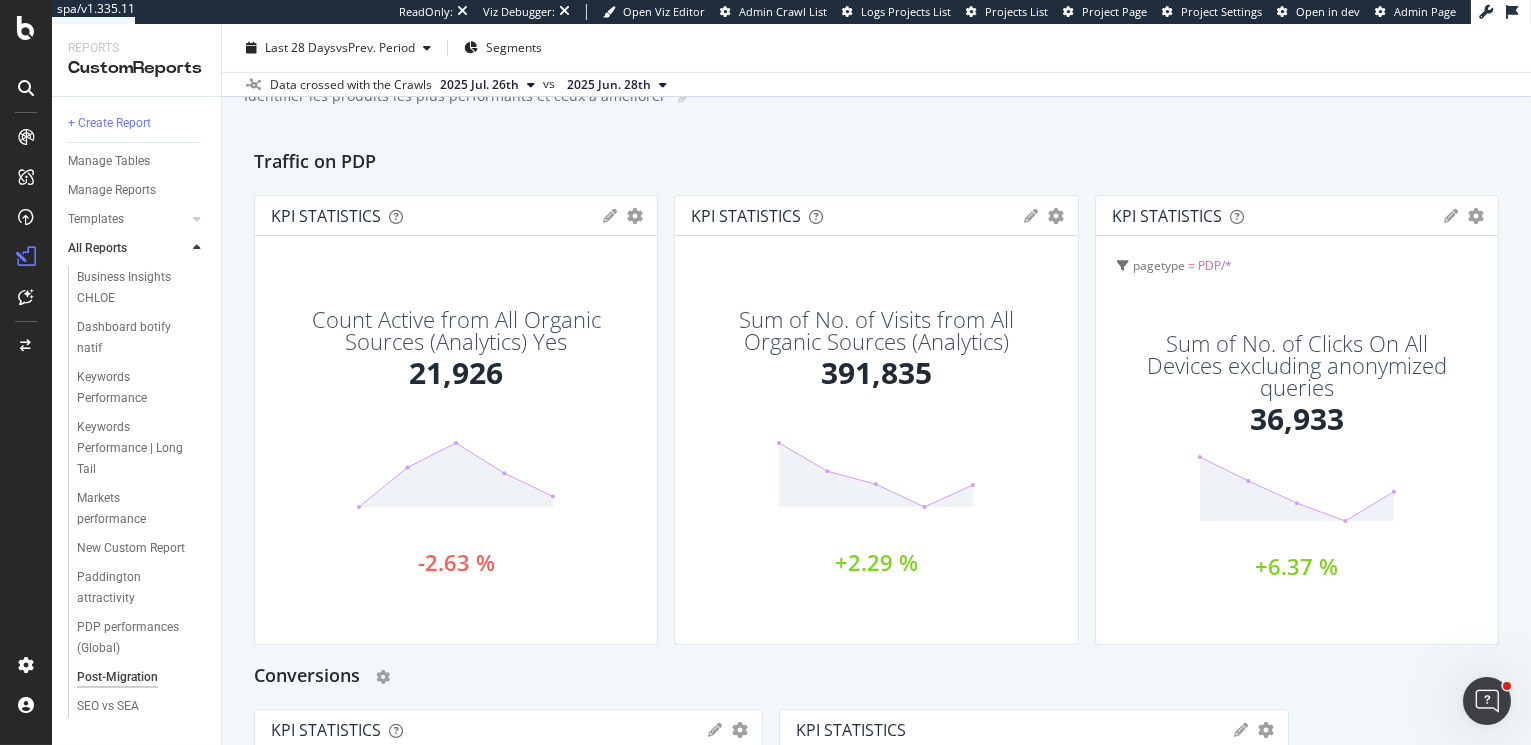 drag, startPoint x: 750, startPoint y: 685, endPoint x: 673, endPoint y: 685, distance: 77 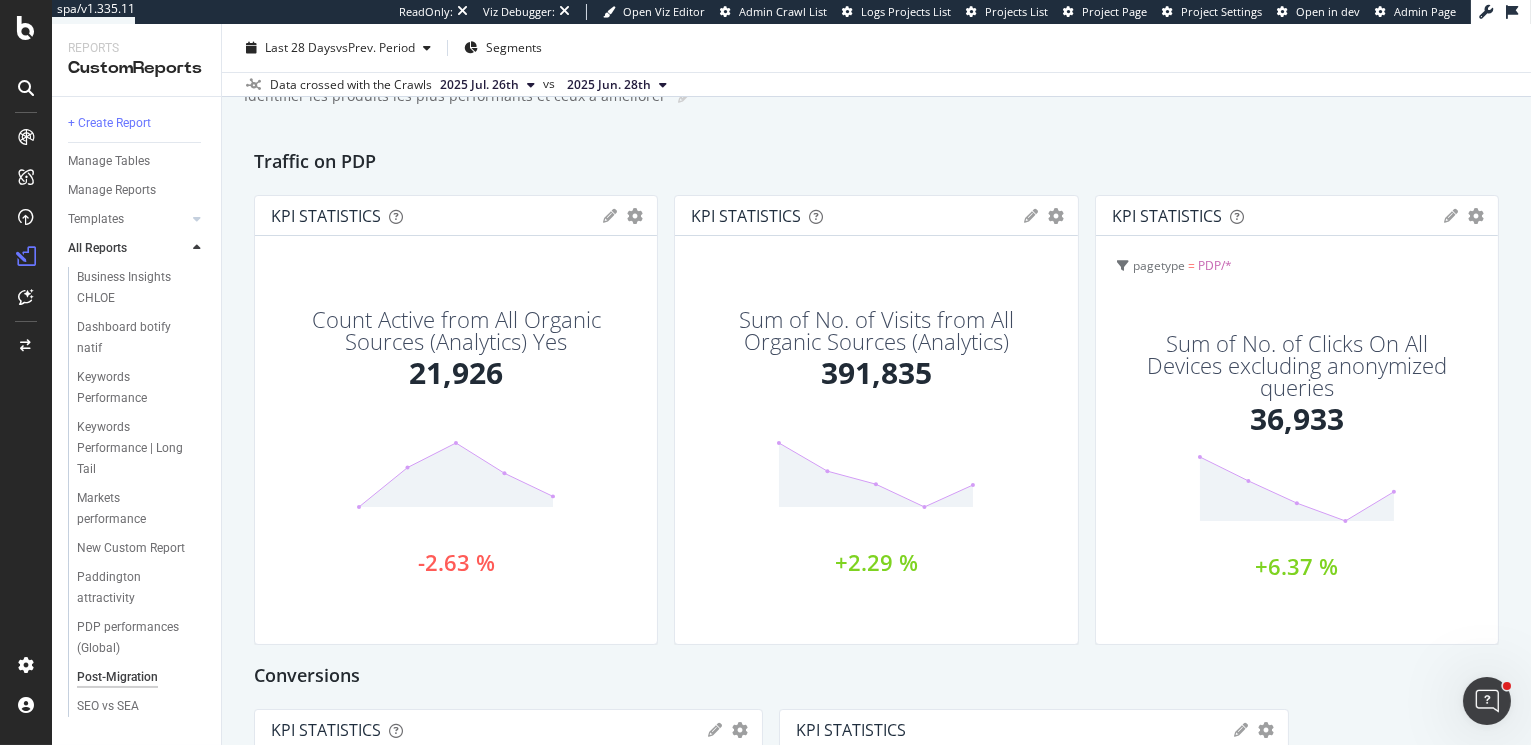 scroll, scrollTop: 106, scrollLeft: 0, axis: vertical 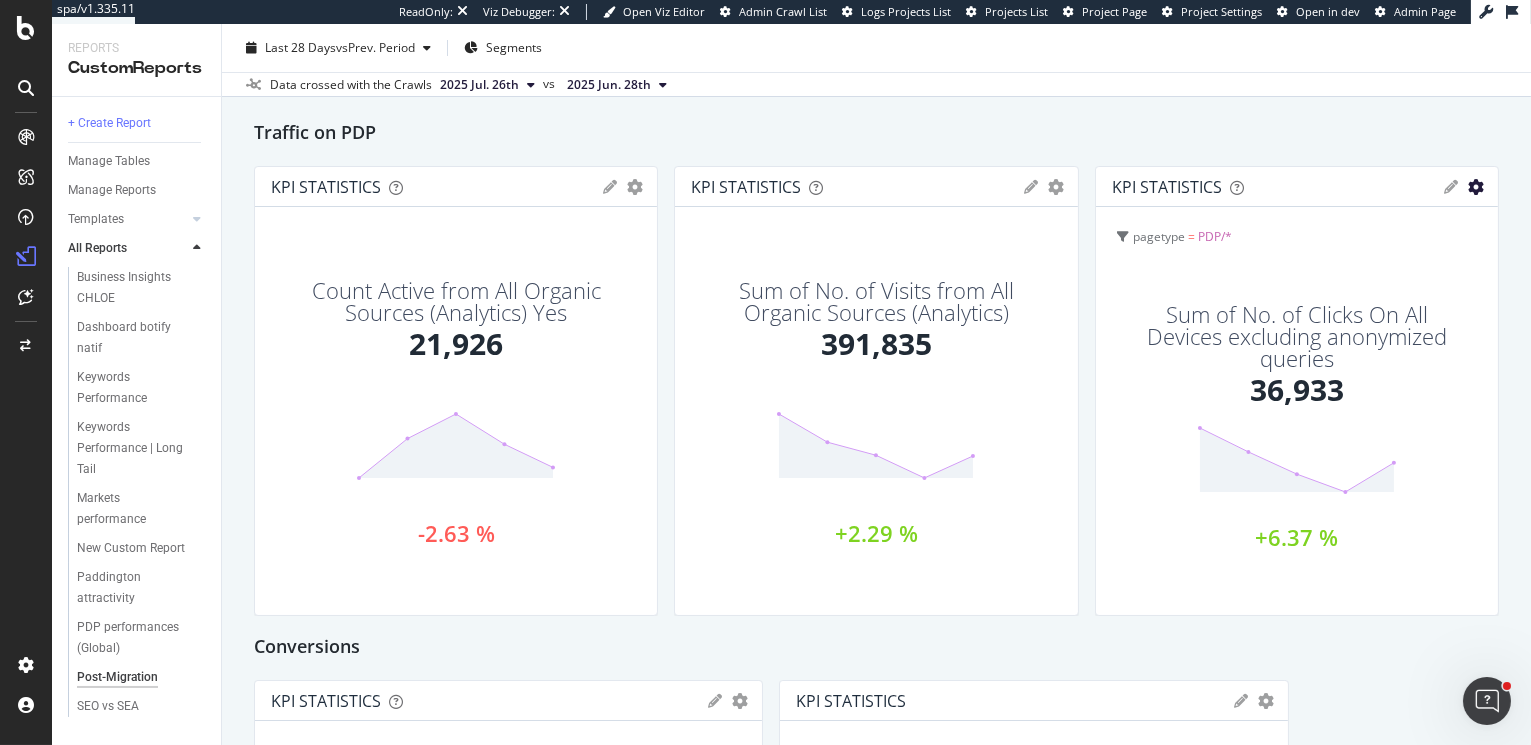 click at bounding box center (635, 187) 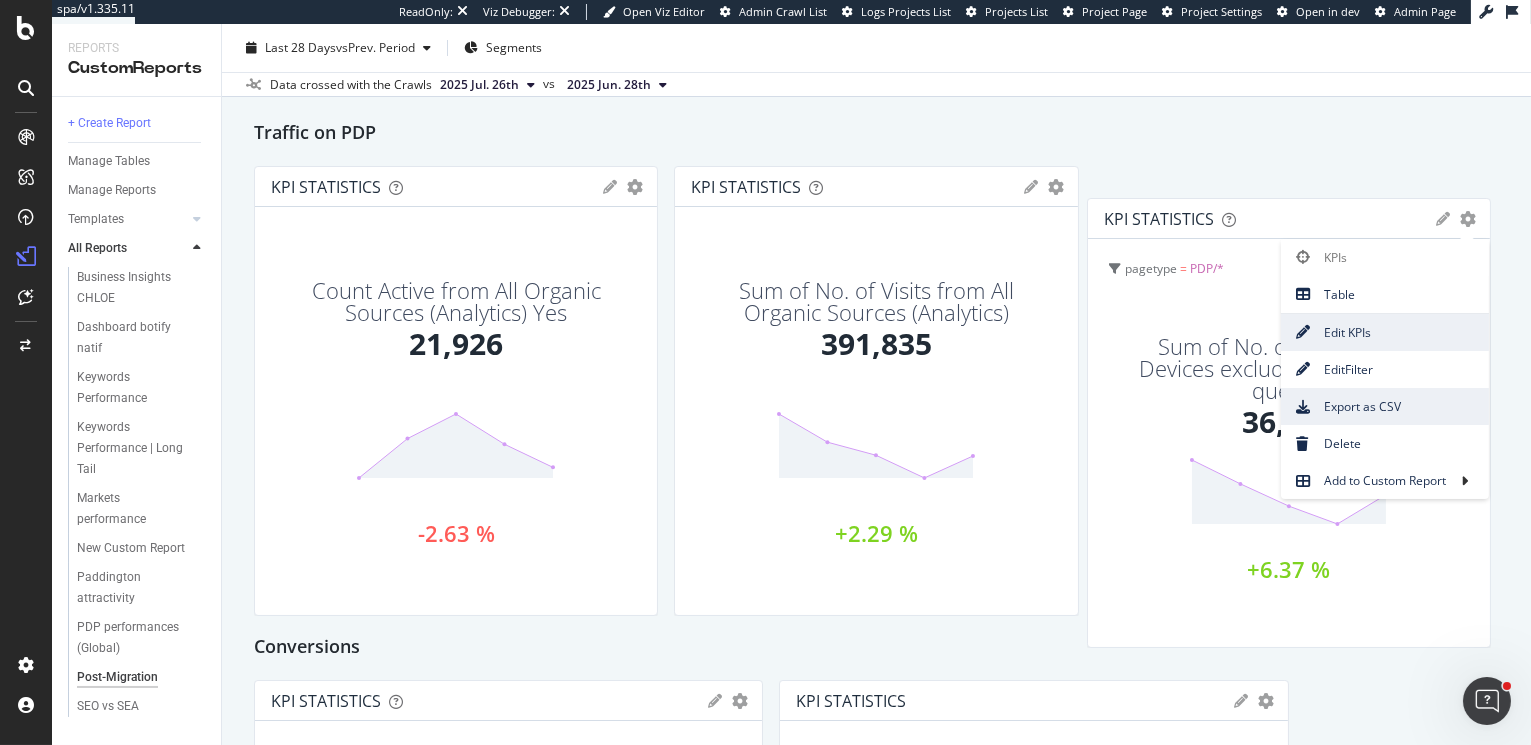 drag, startPoint x: 1375, startPoint y: 301, endPoint x: 1365, endPoint y: 358, distance: 57.870544 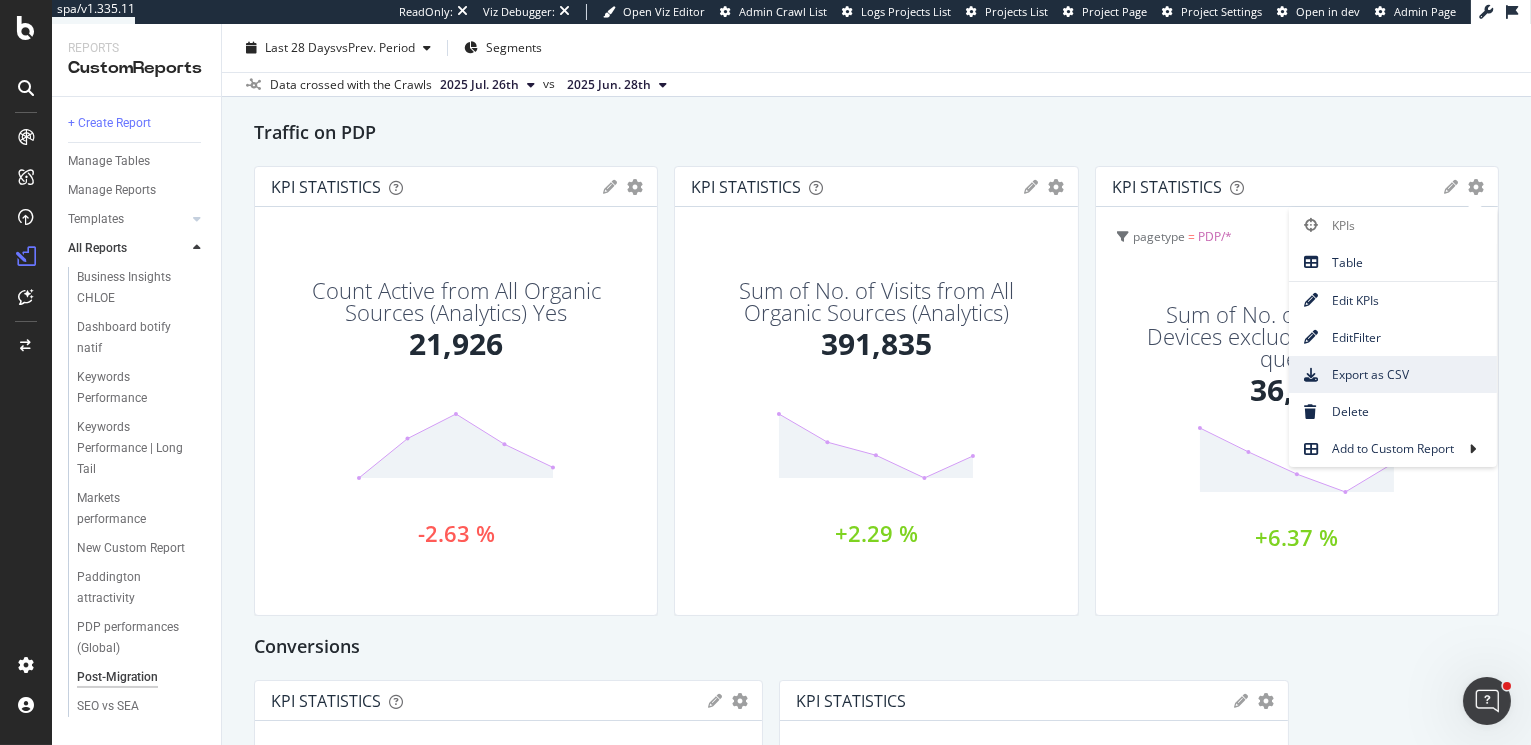 click on "Export as CSV" at bounding box center (1393, 374) 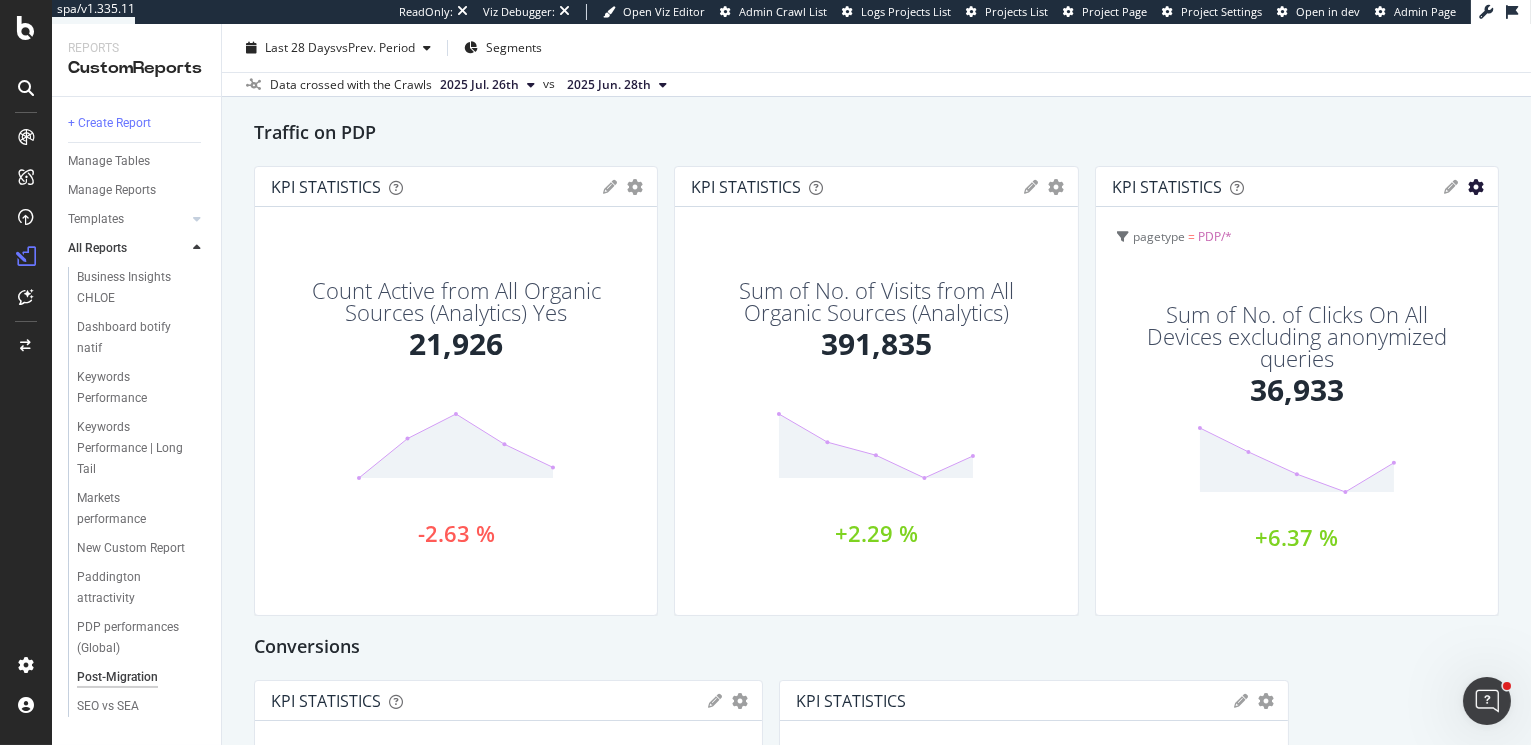 click at bounding box center (635, 187) 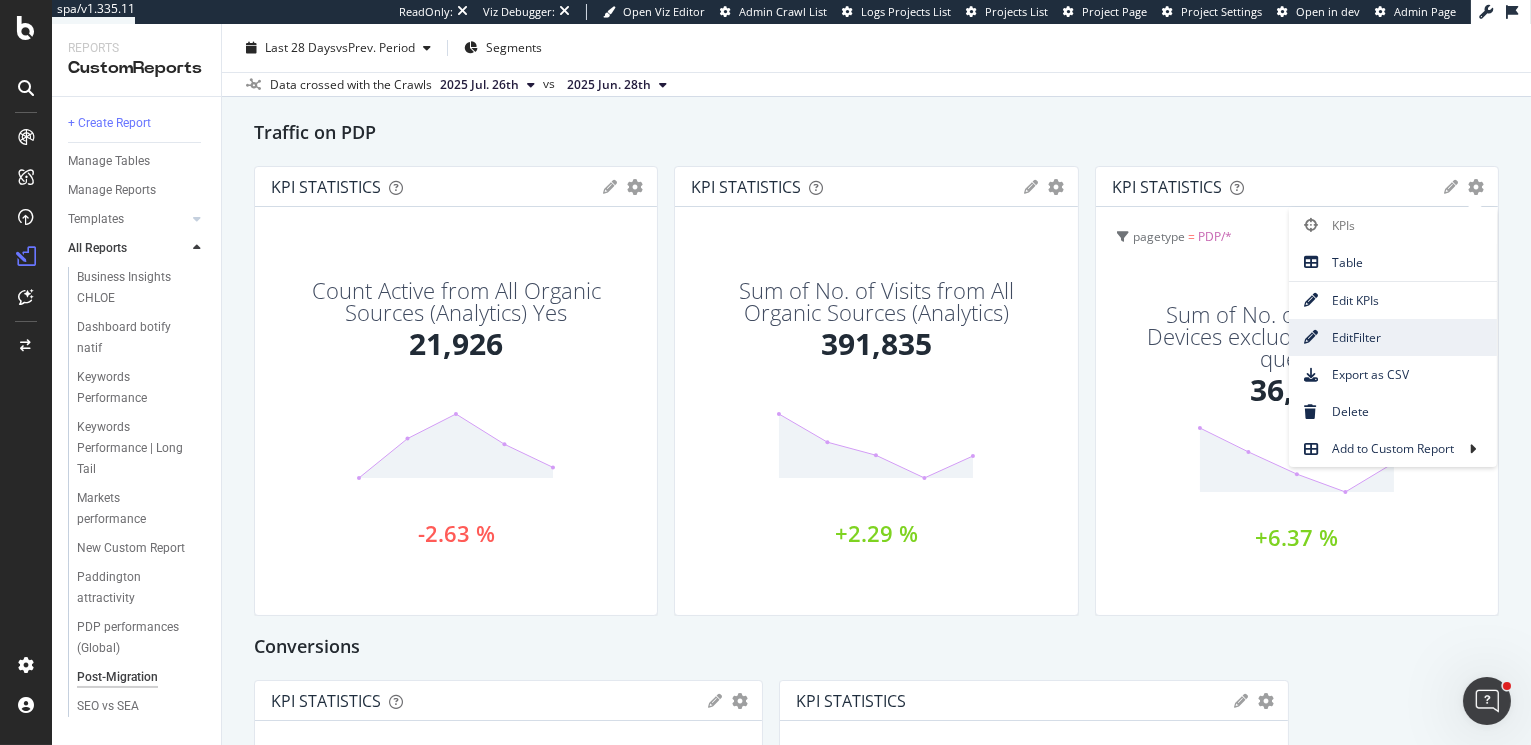 click on "Edit  Filter" at bounding box center [1393, 337] 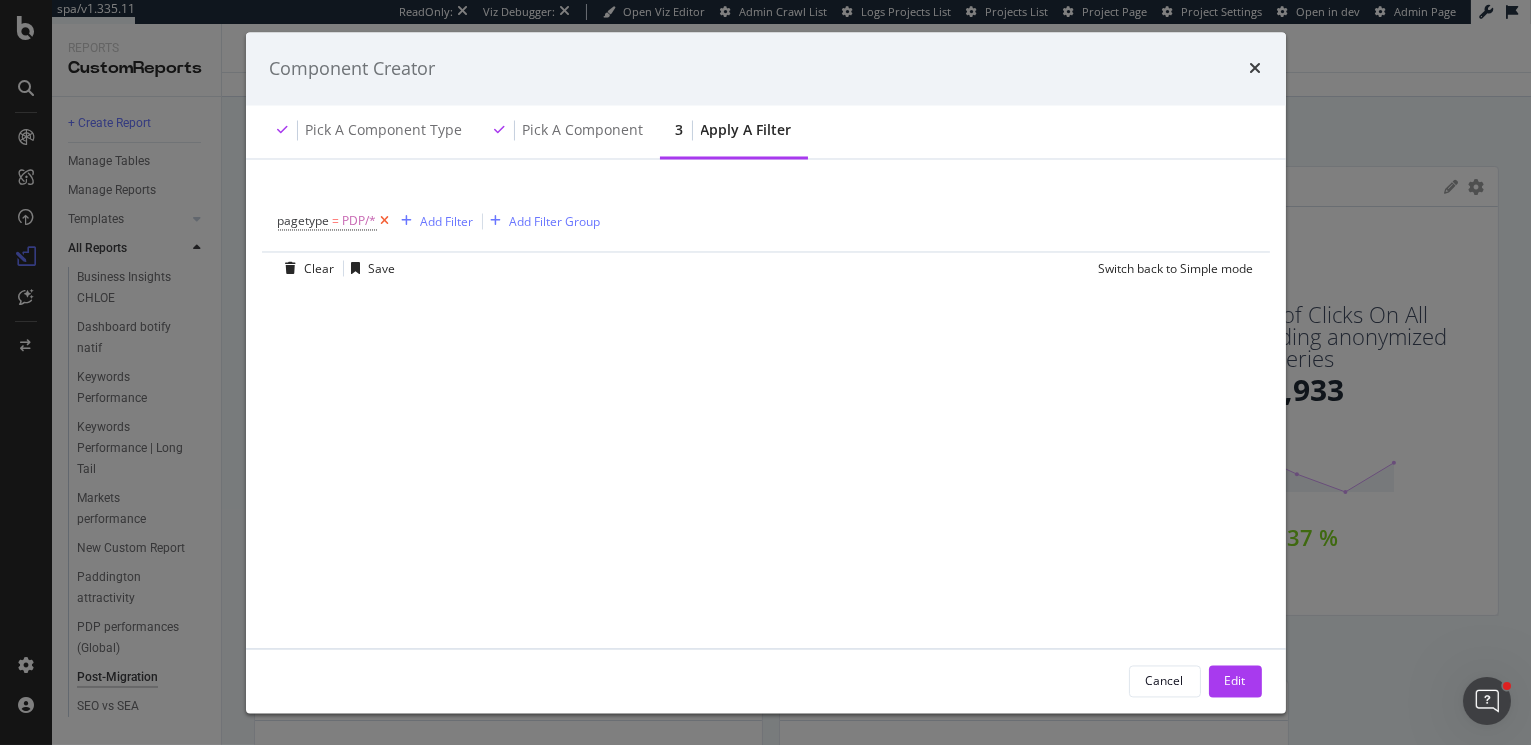 click at bounding box center (385, 222) 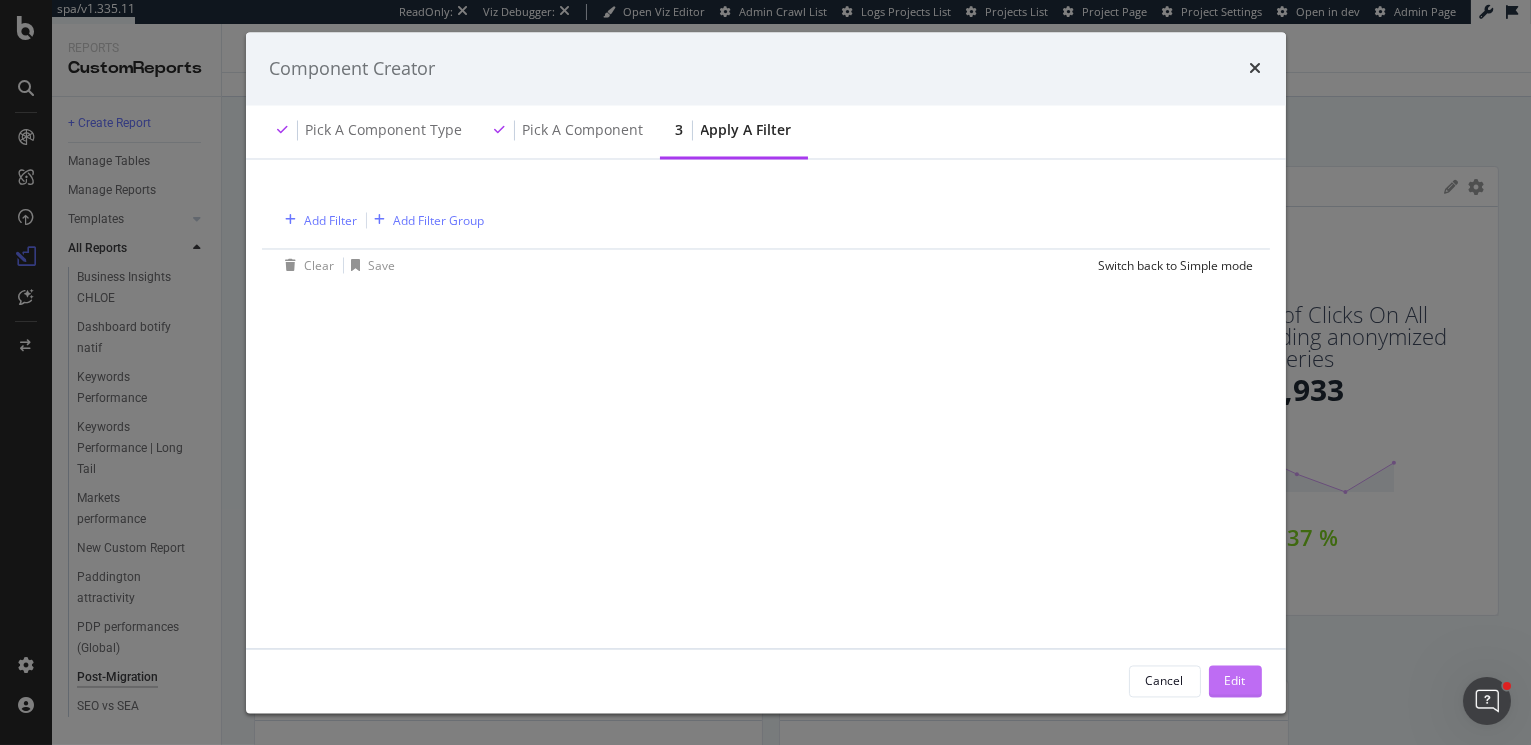 click on "Edit" at bounding box center [1235, 681] 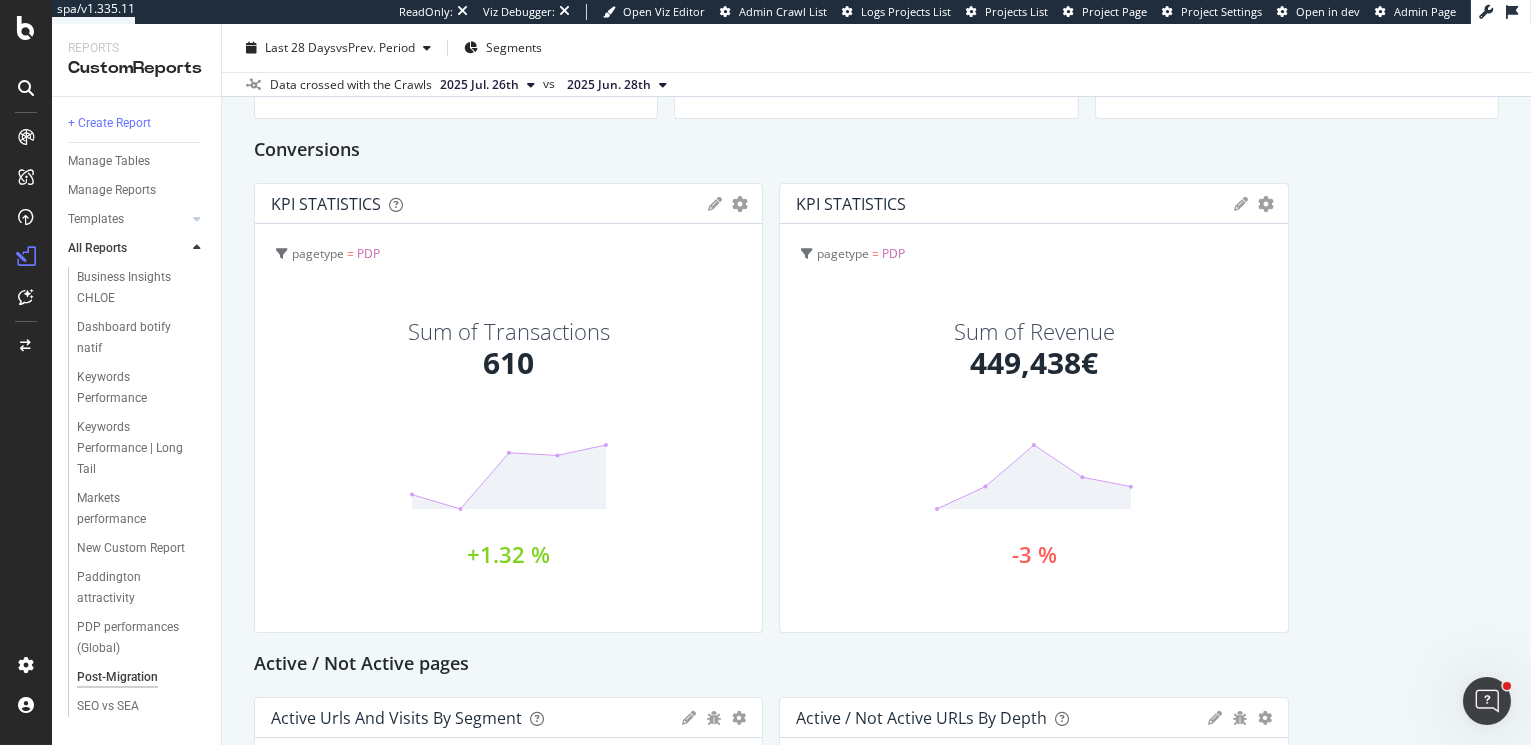 scroll, scrollTop: 608, scrollLeft: 0, axis: vertical 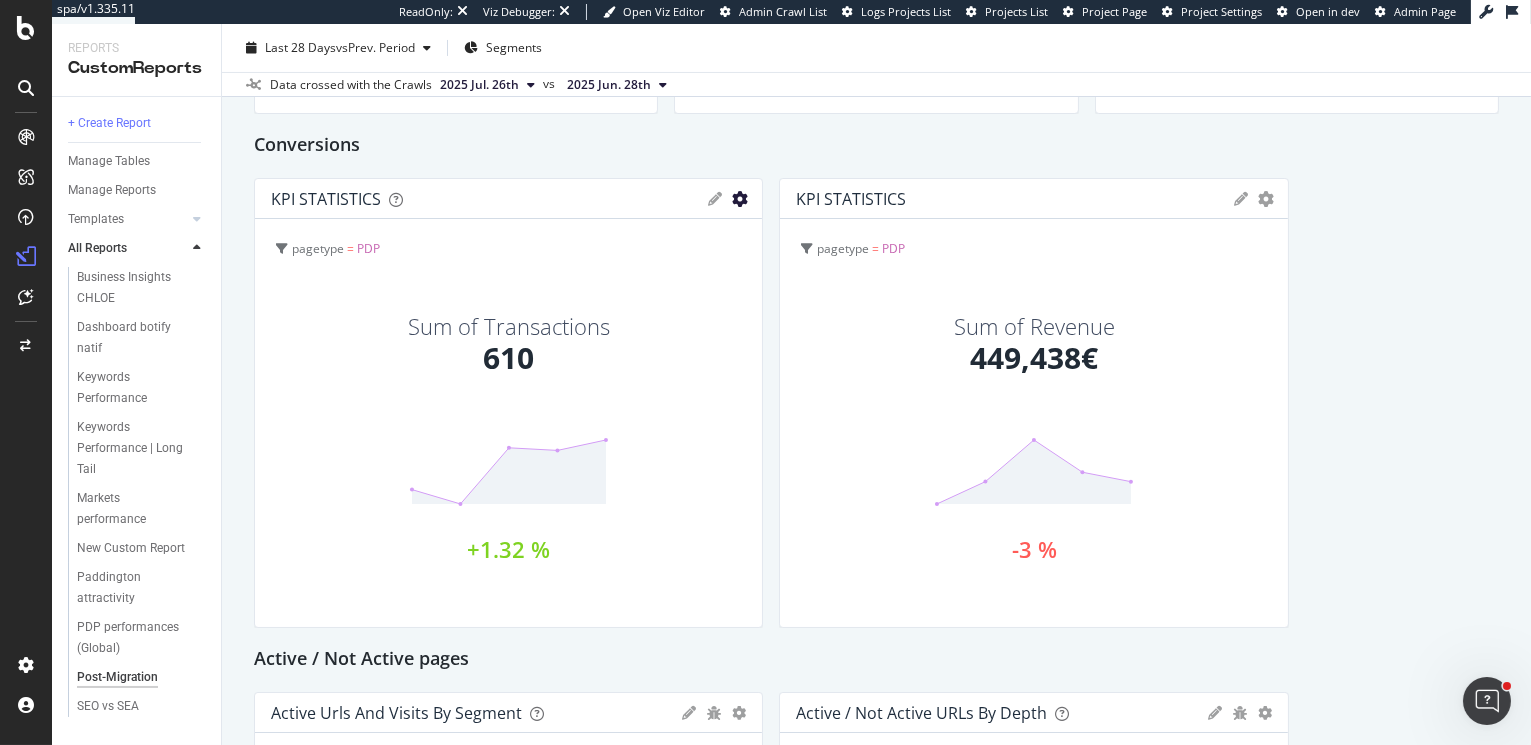 click at bounding box center [740, 199] 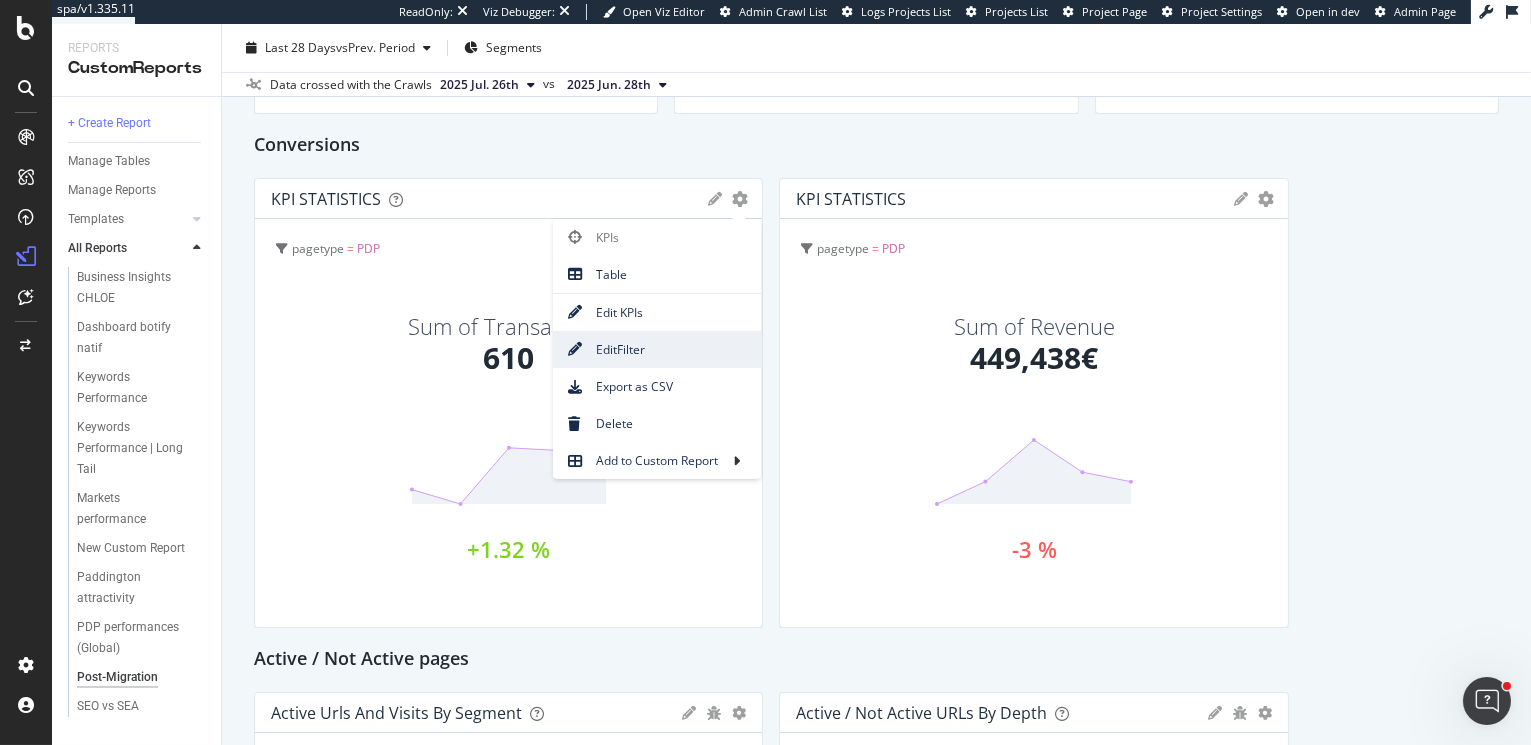 click on "Edit  Filter" at bounding box center (657, 349) 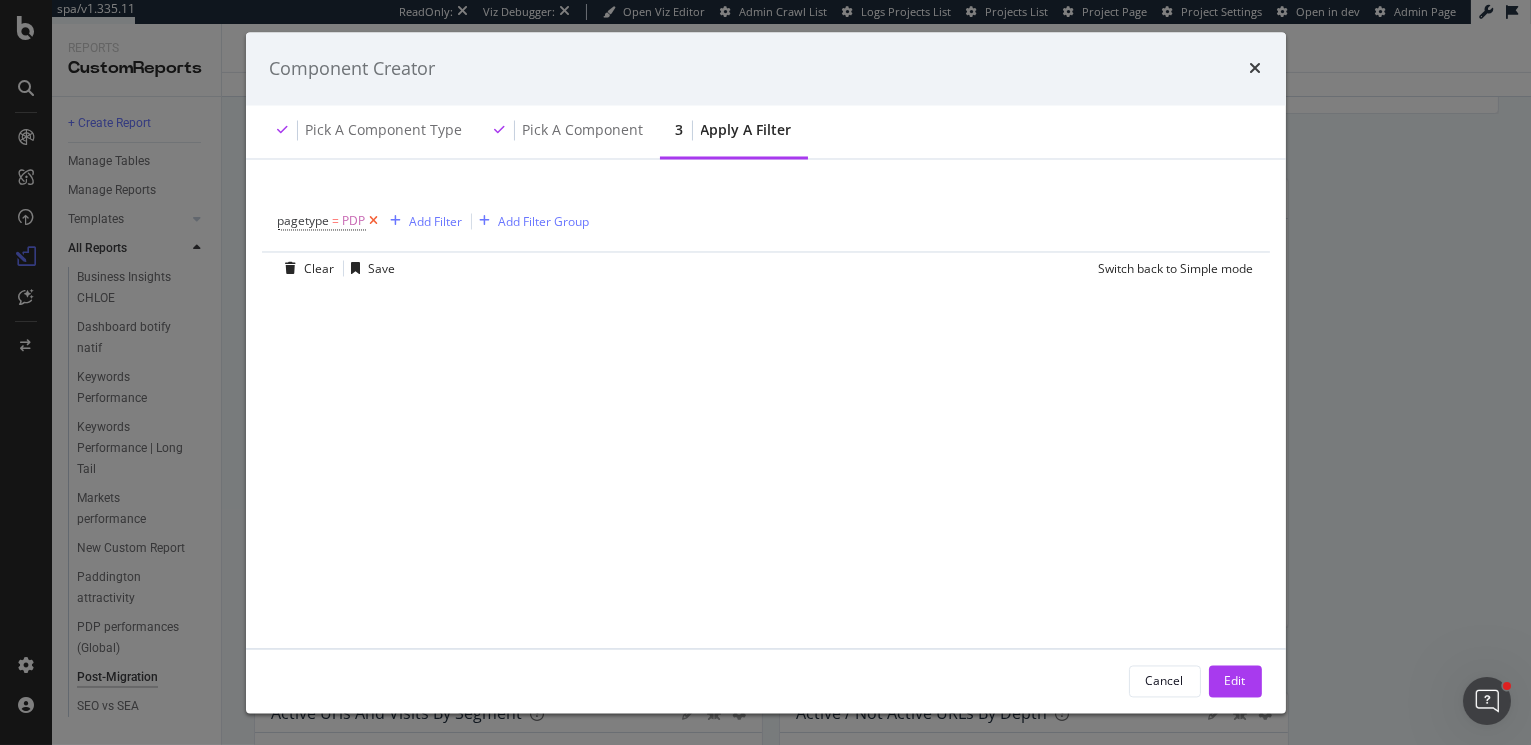 click at bounding box center [374, 222] 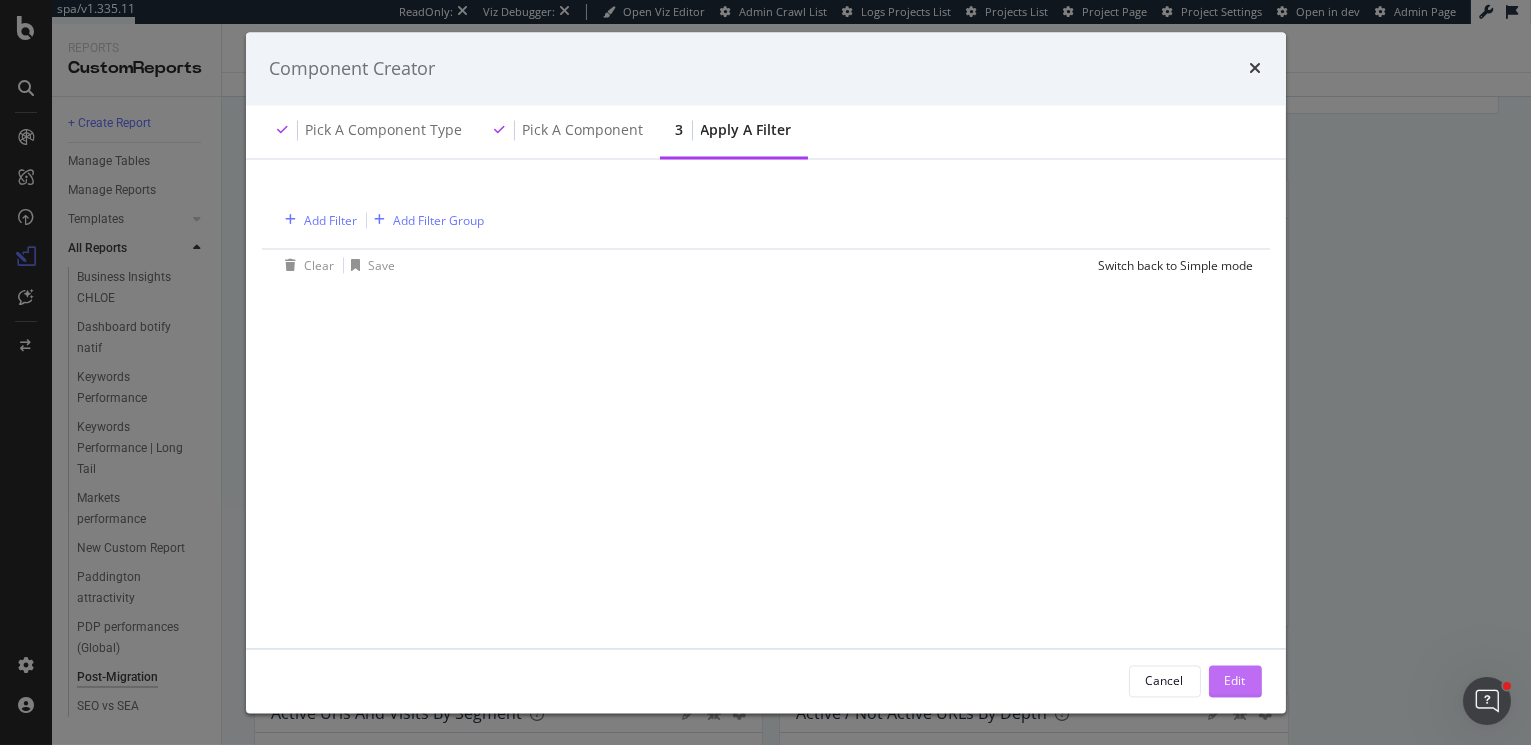 click on "Edit" at bounding box center [1235, 681] 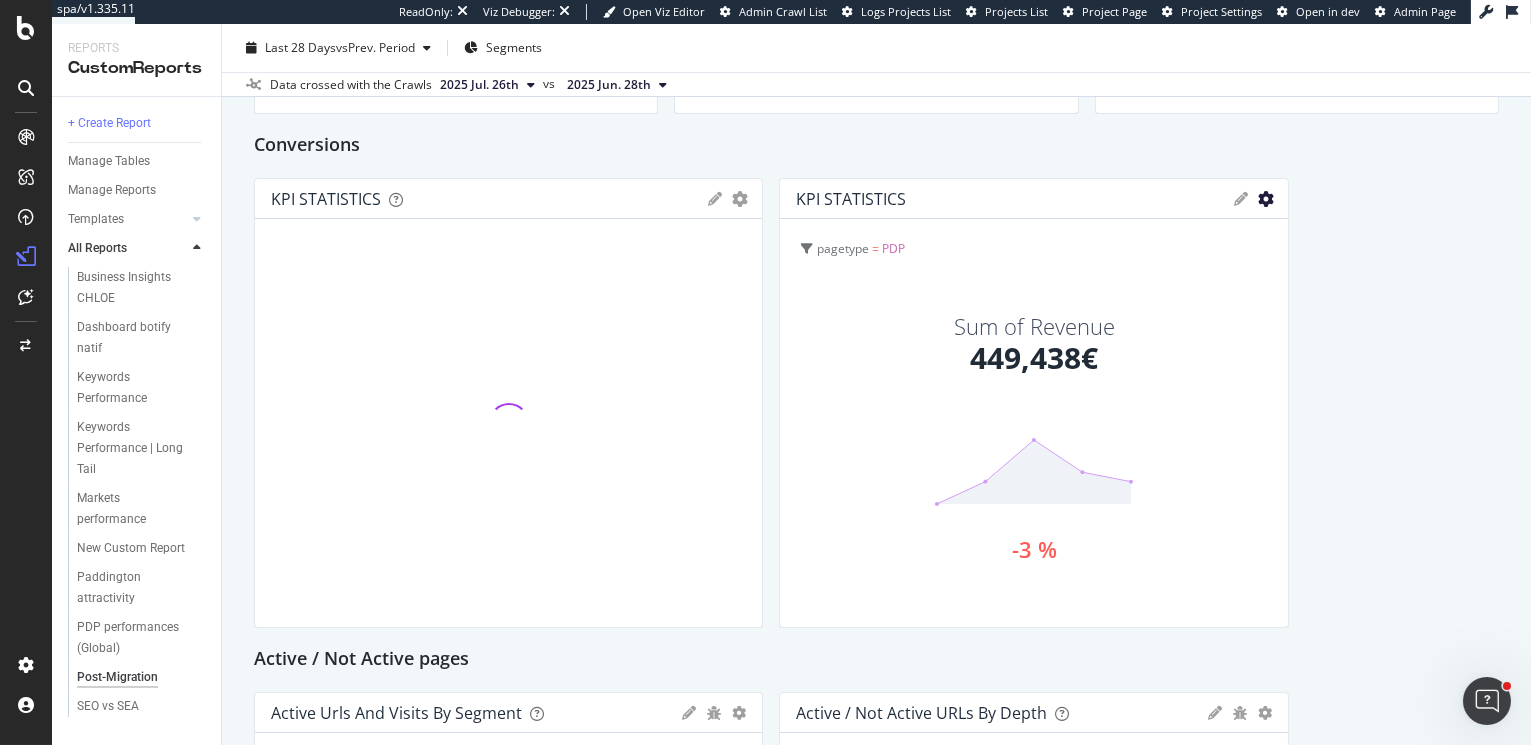 click at bounding box center [740, 199] 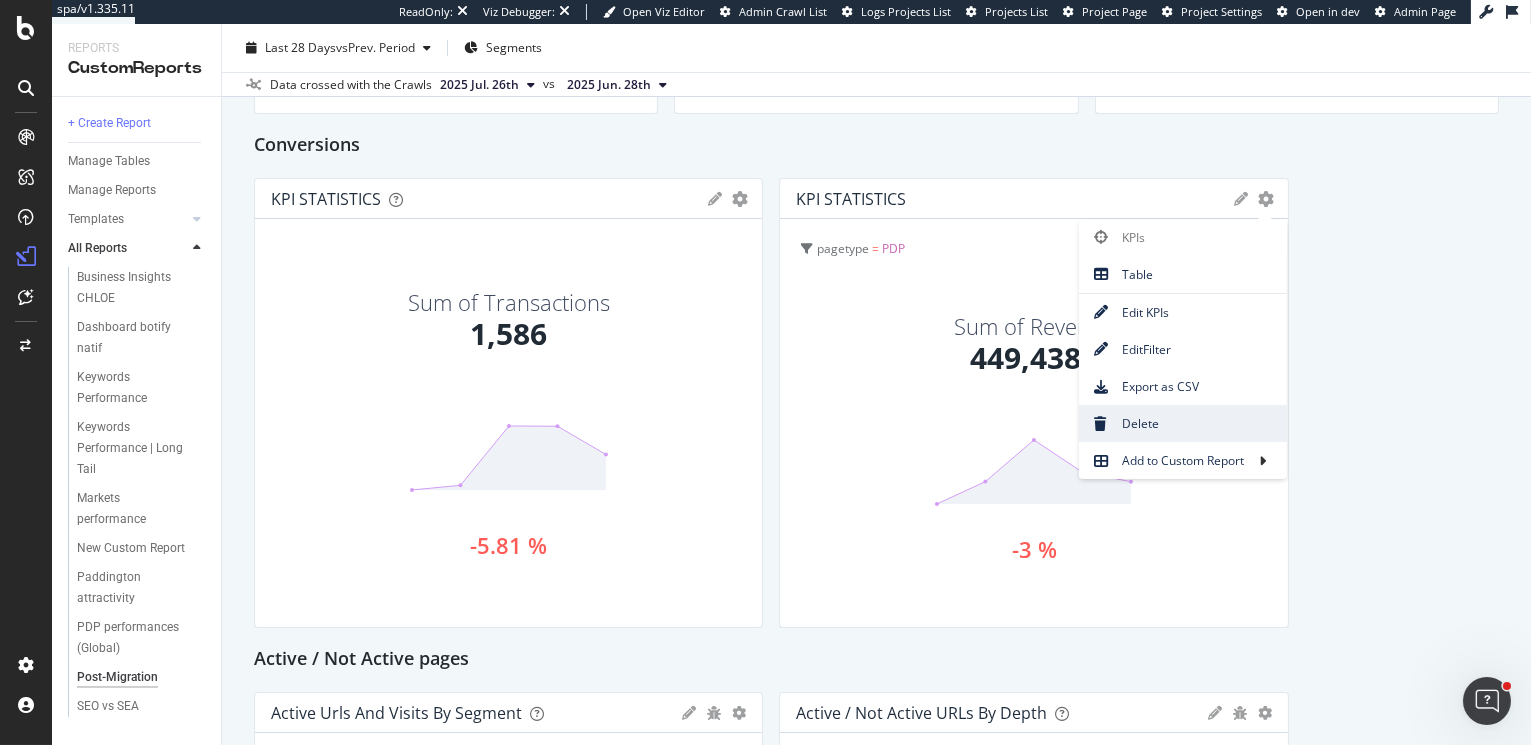 click on "Delete" at bounding box center (1183, 423) 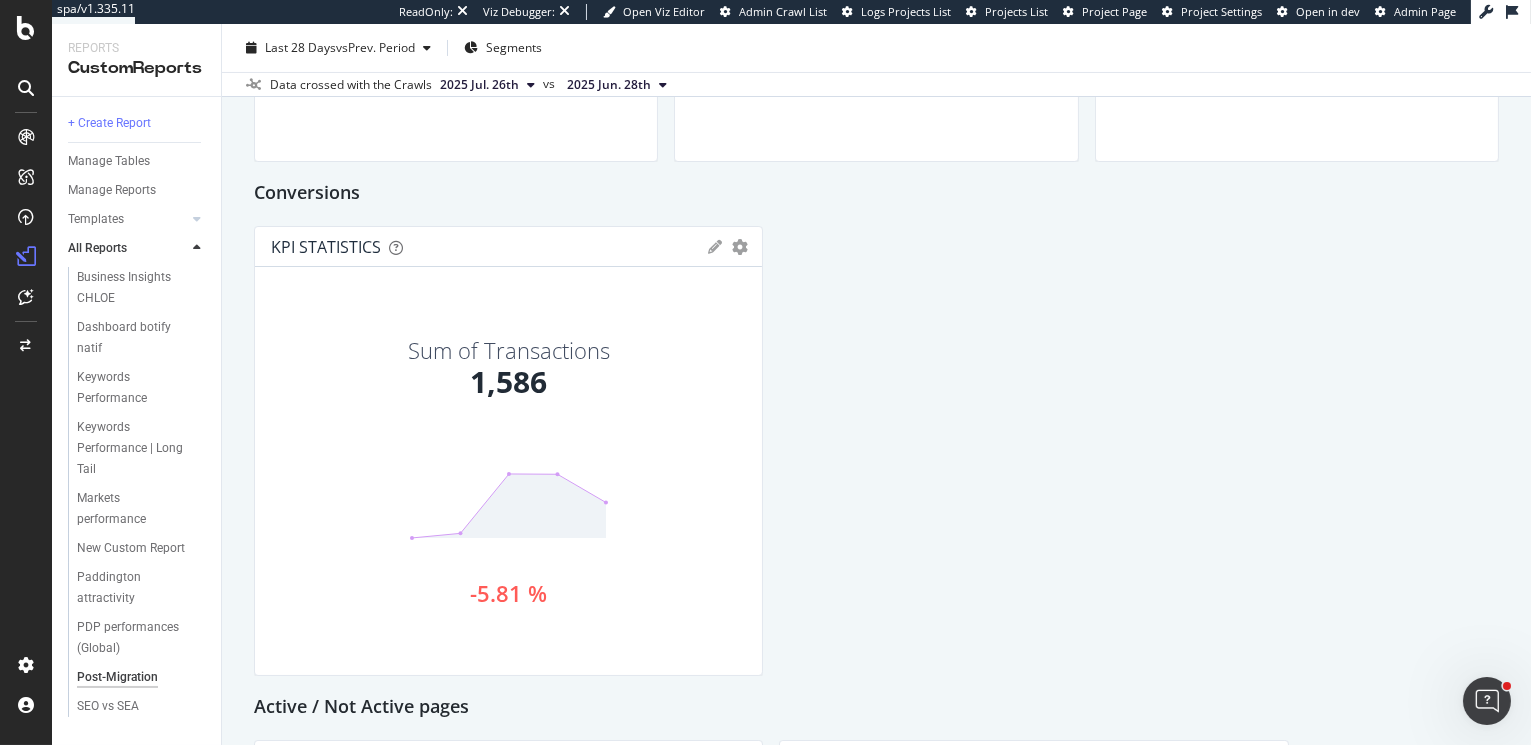 scroll, scrollTop: 581, scrollLeft: 0, axis: vertical 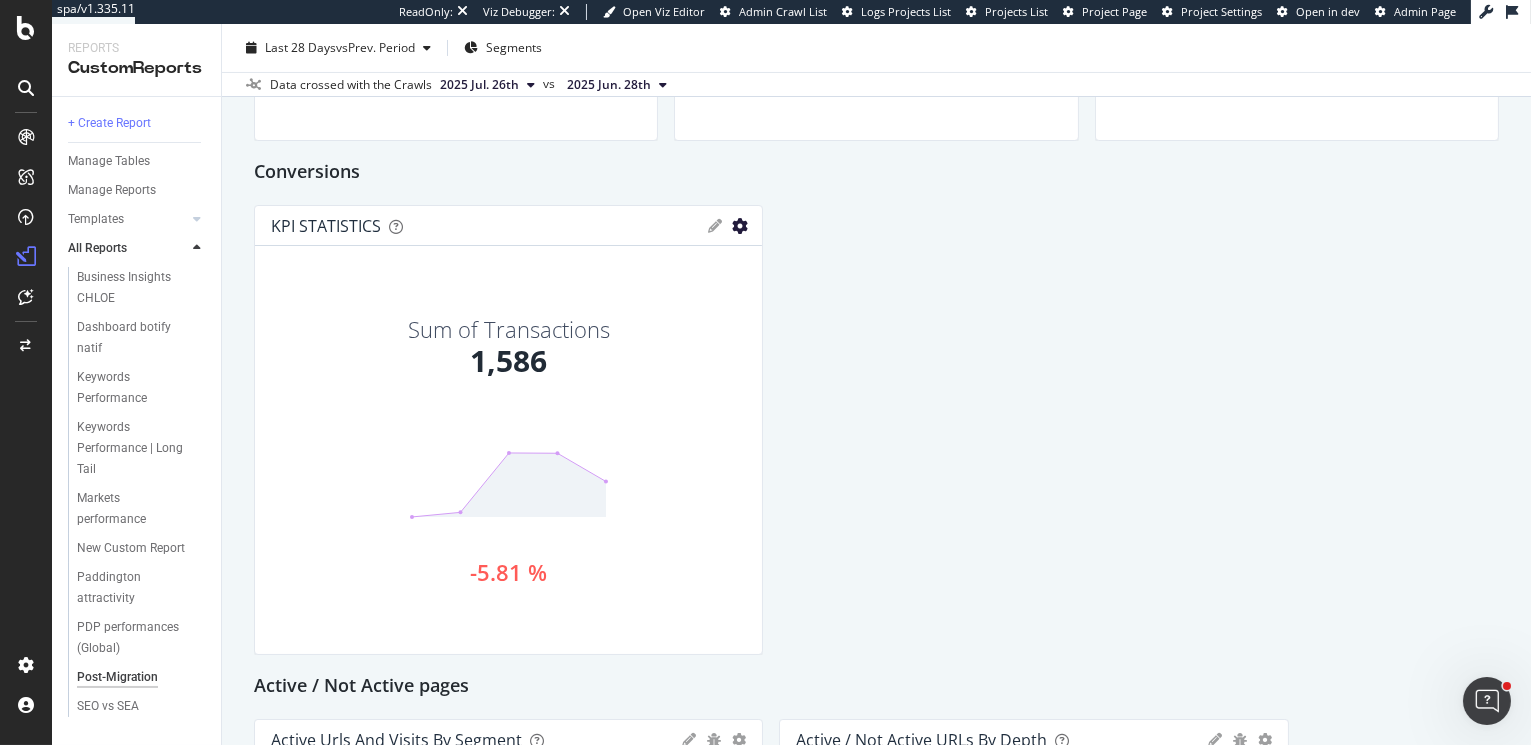 click at bounding box center [740, 226] 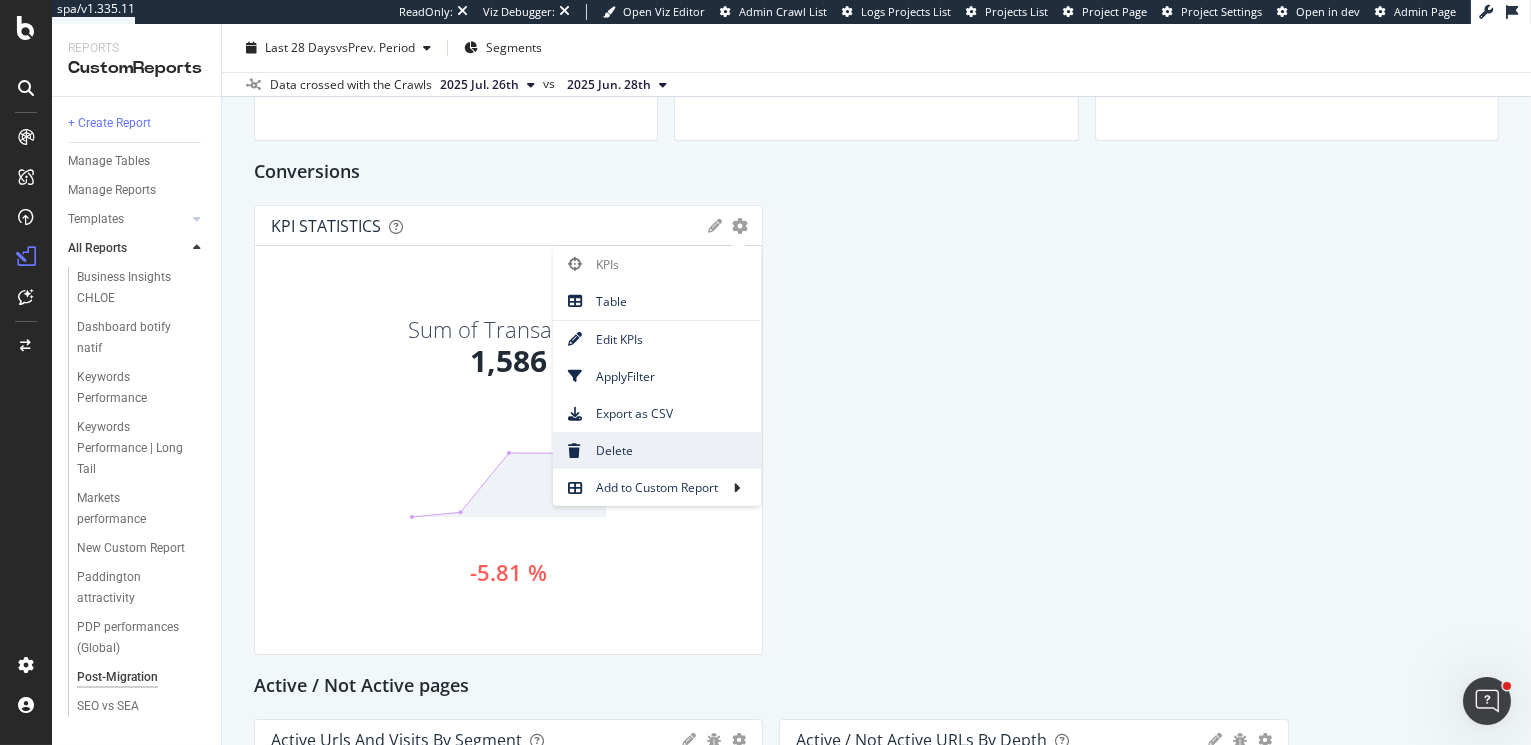 click on "Delete" at bounding box center (657, 450) 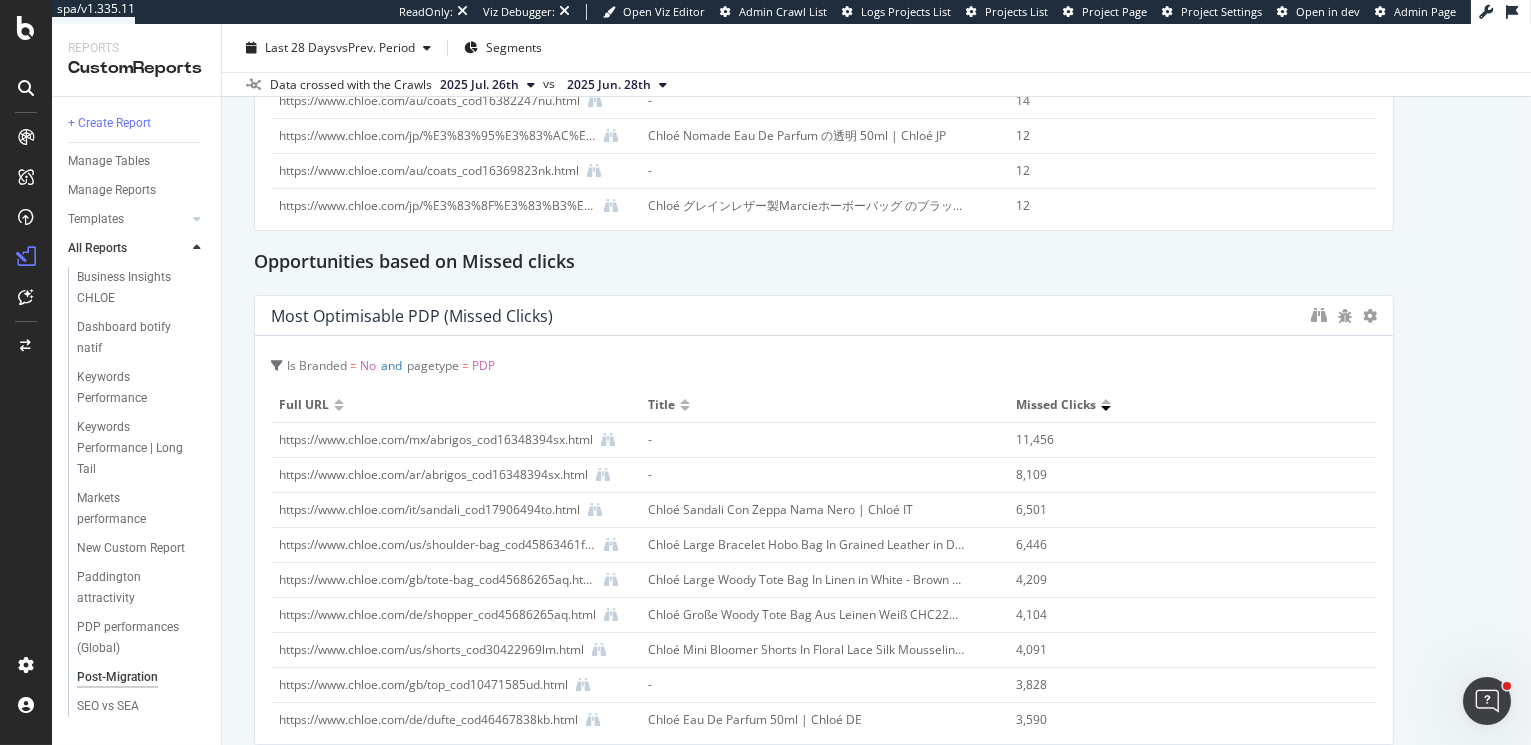 scroll, scrollTop: 2047, scrollLeft: 0, axis: vertical 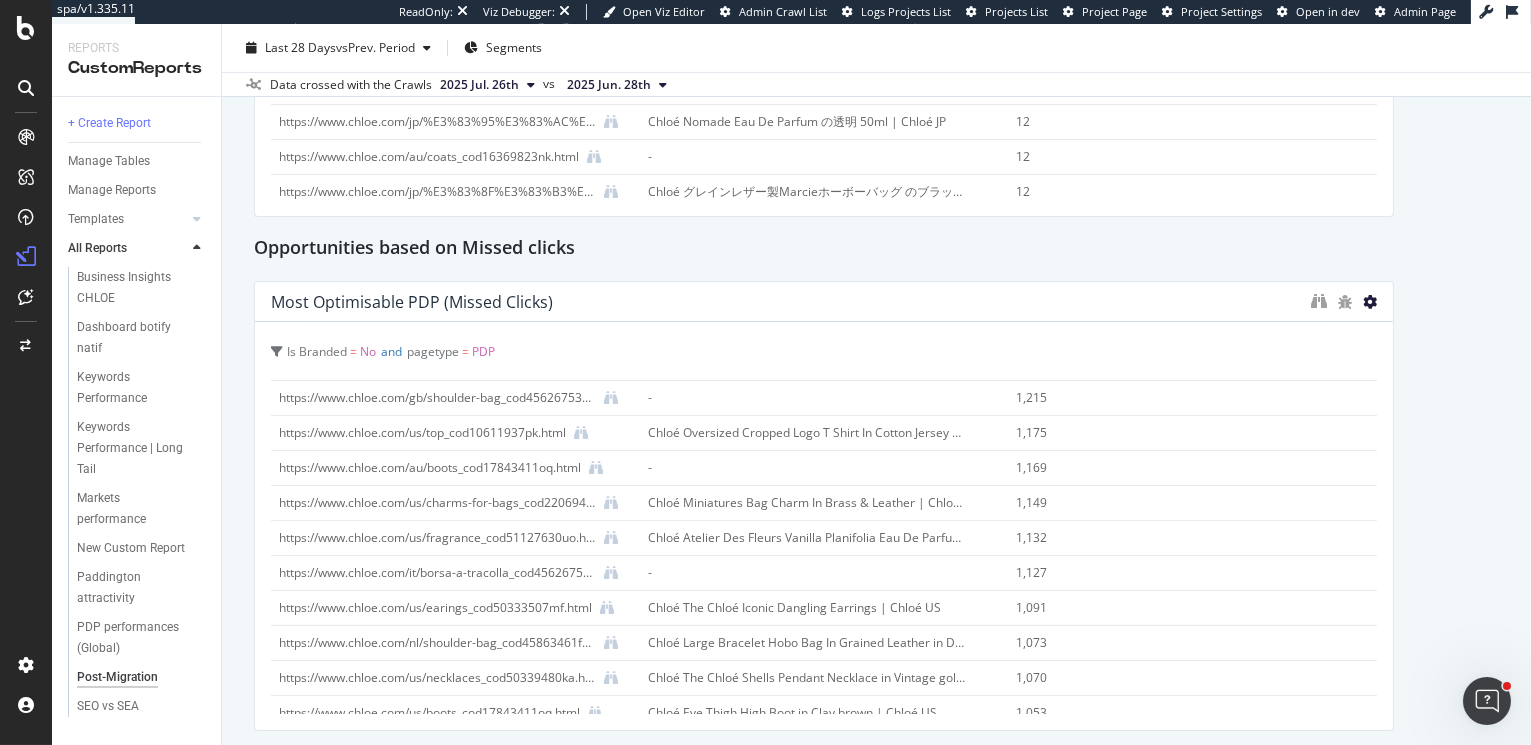click at bounding box center [1370, 302] 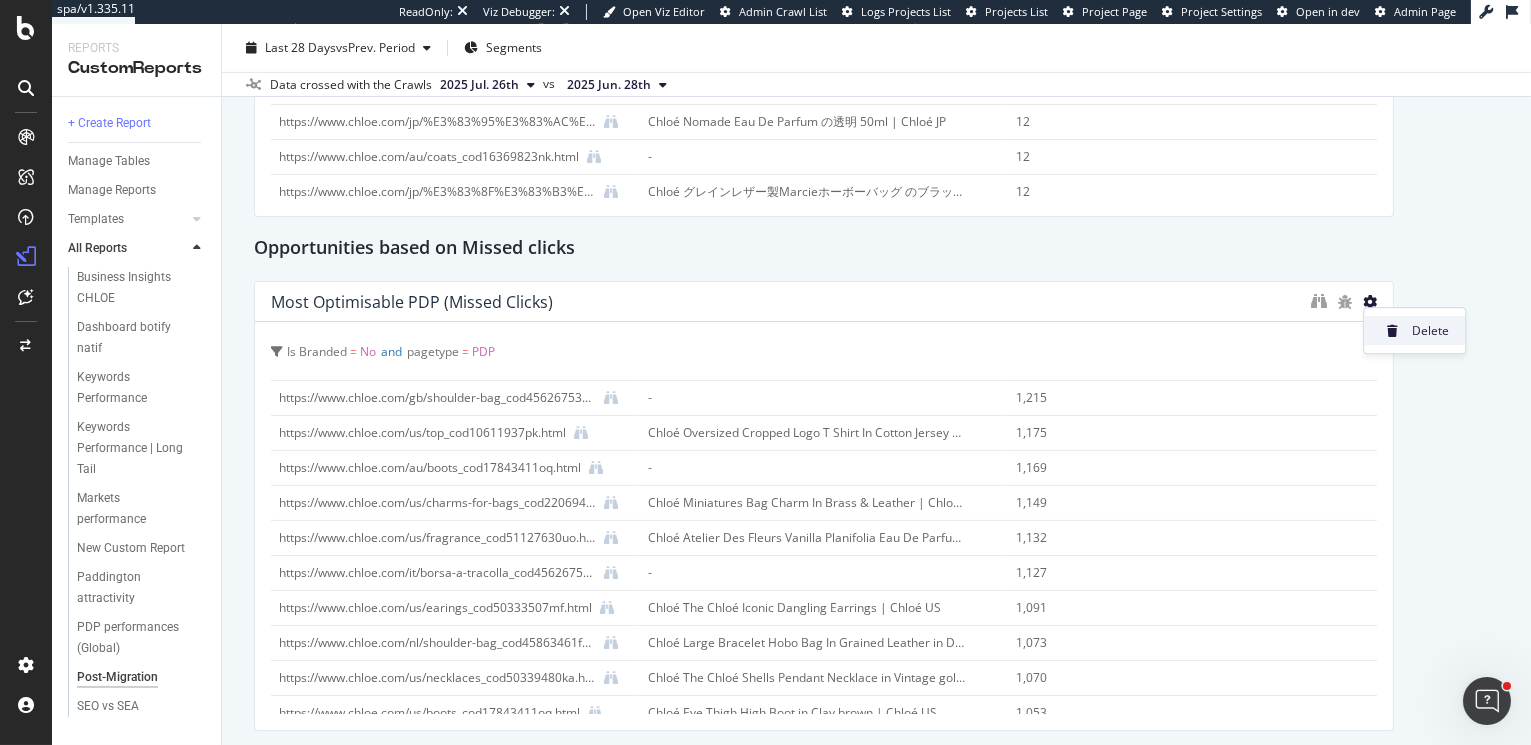 click on "Delete" at bounding box center [1430, 331] 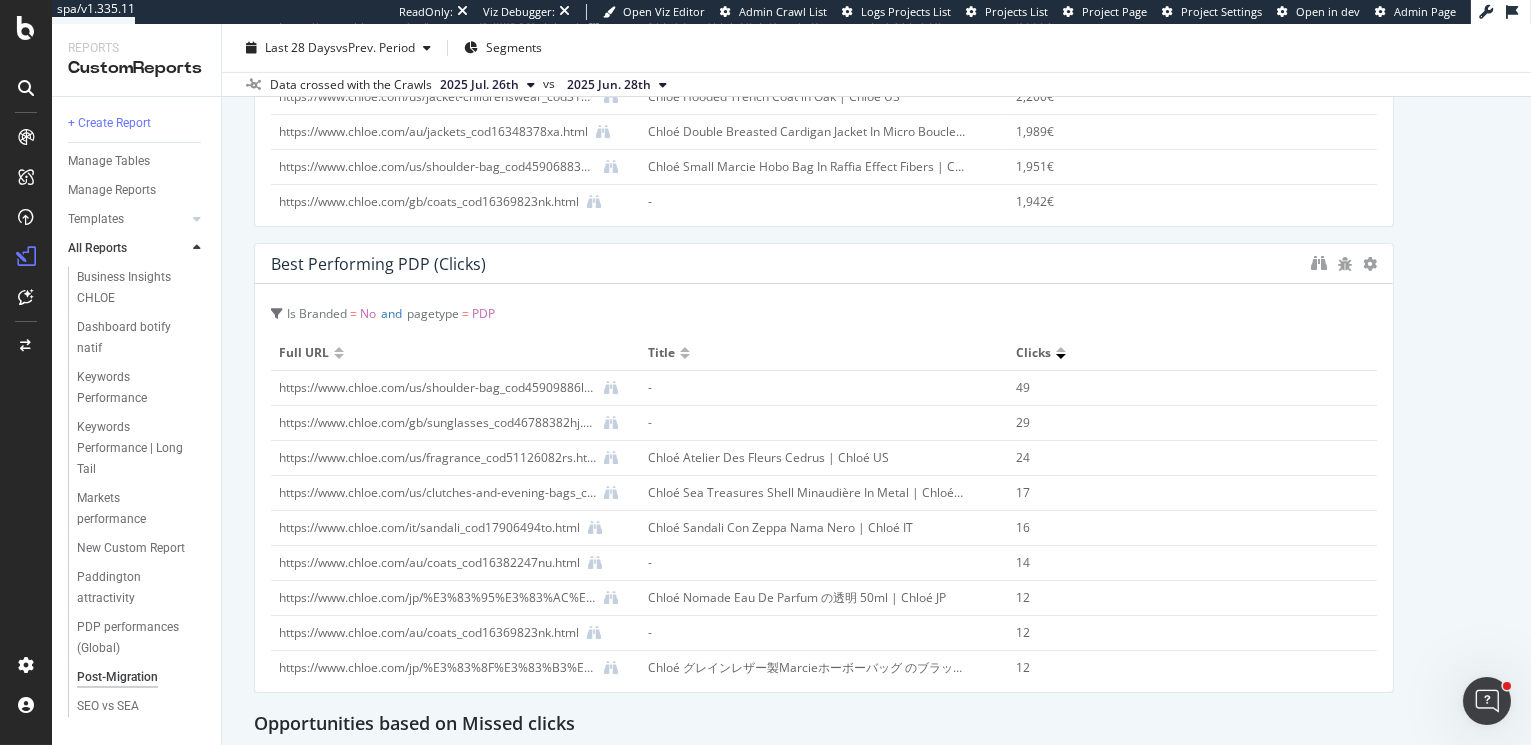 scroll, scrollTop: 1506, scrollLeft: 0, axis: vertical 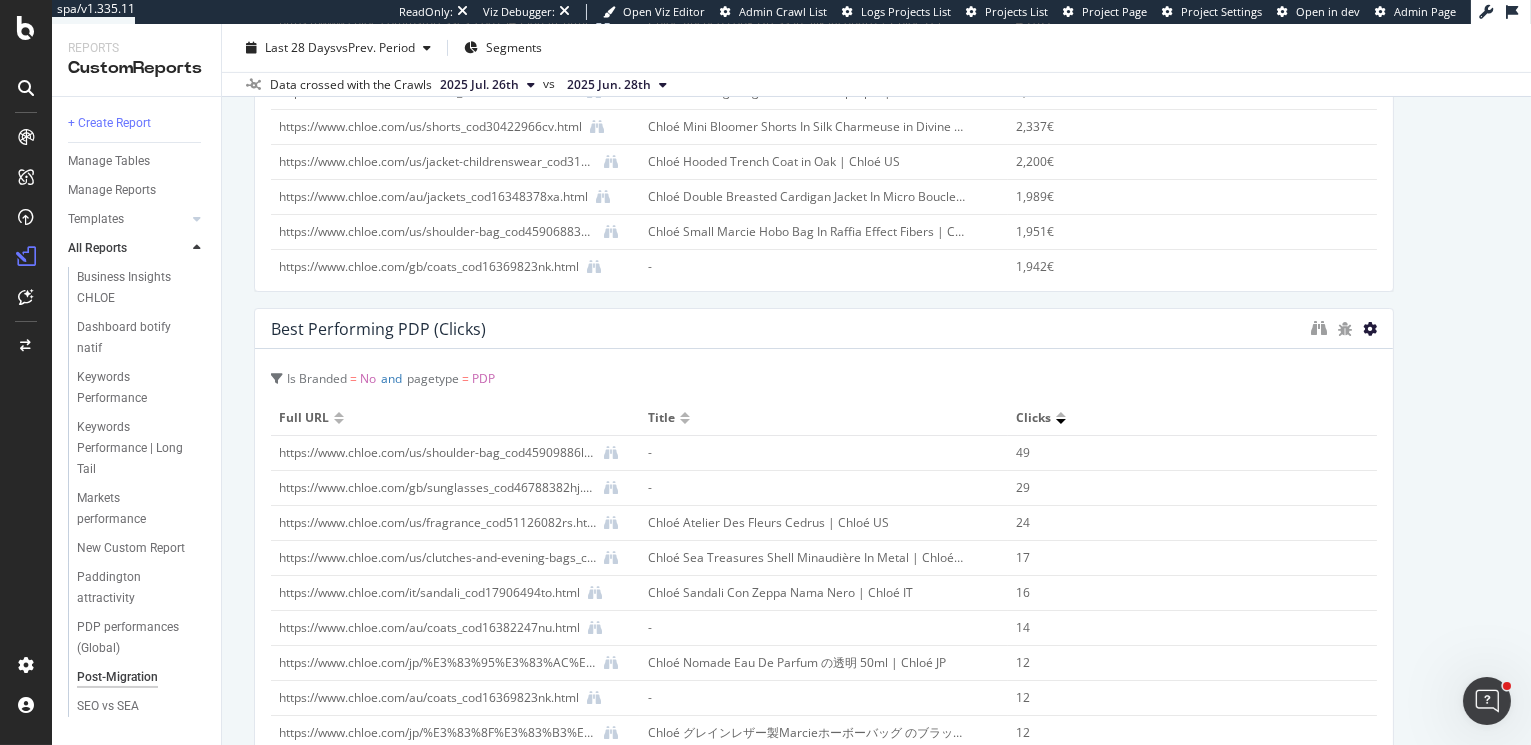 click at bounding box center [1370, 329] 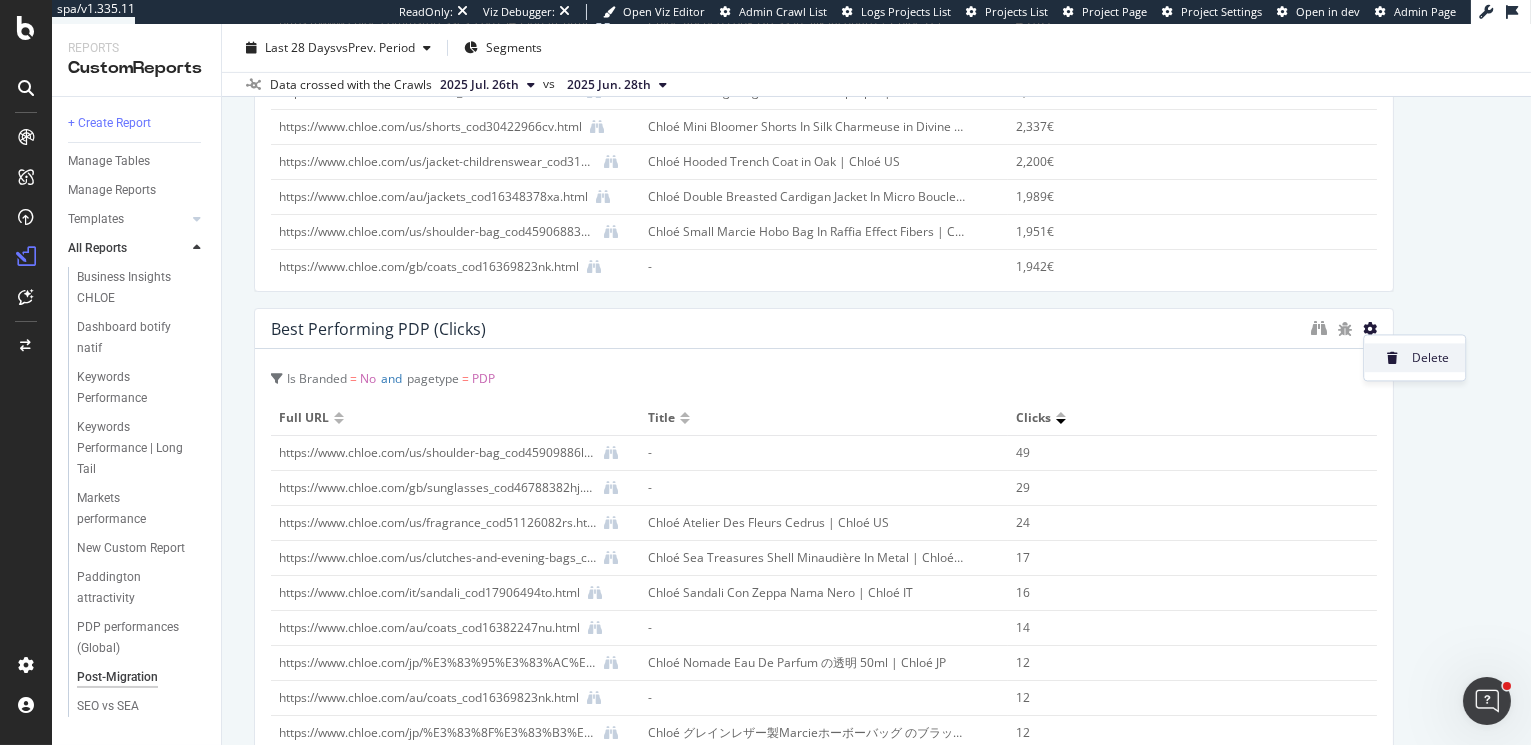 click on "Delete" at bounding box center (1414, 357) 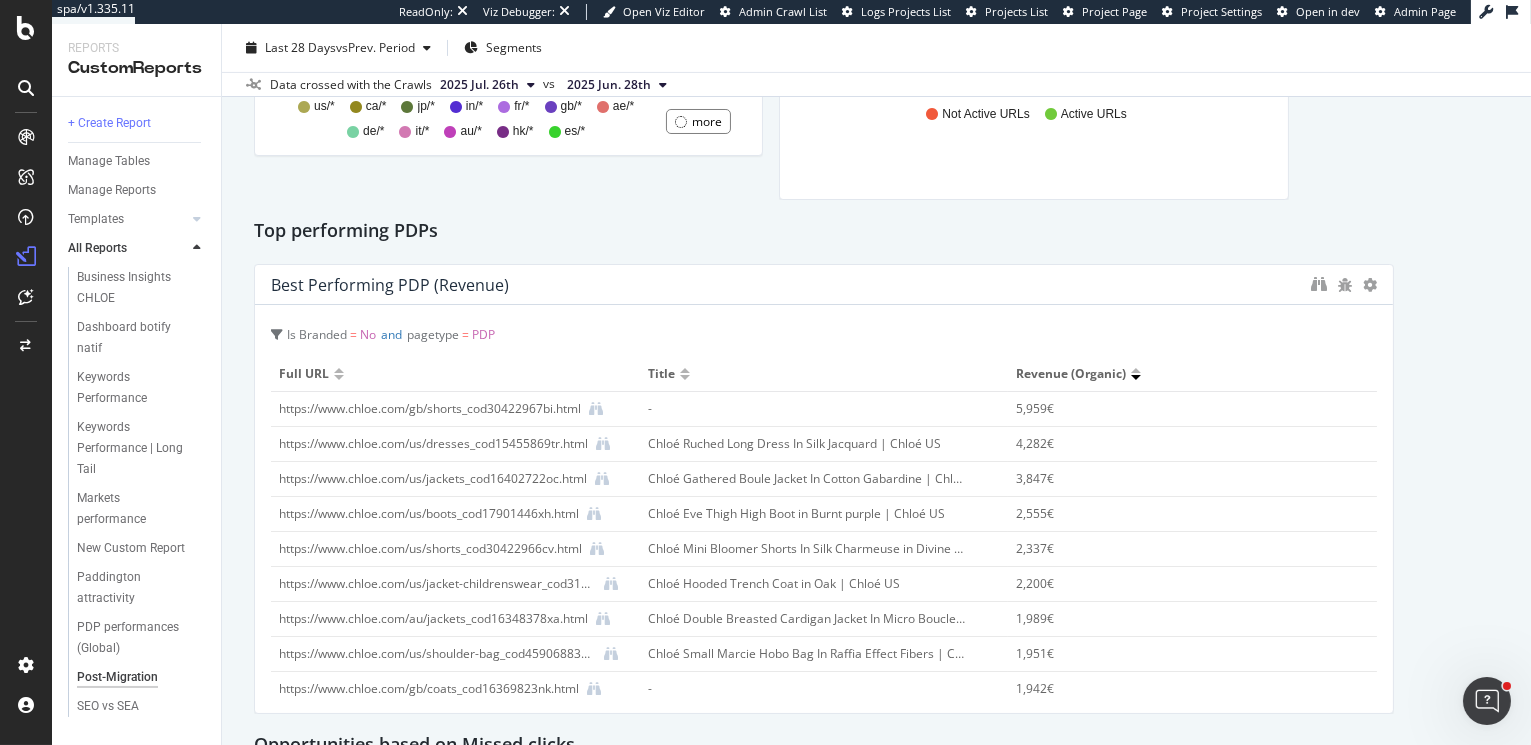 scroll, scrollTop: 1063, scrollLeft: 0, axis: vertical 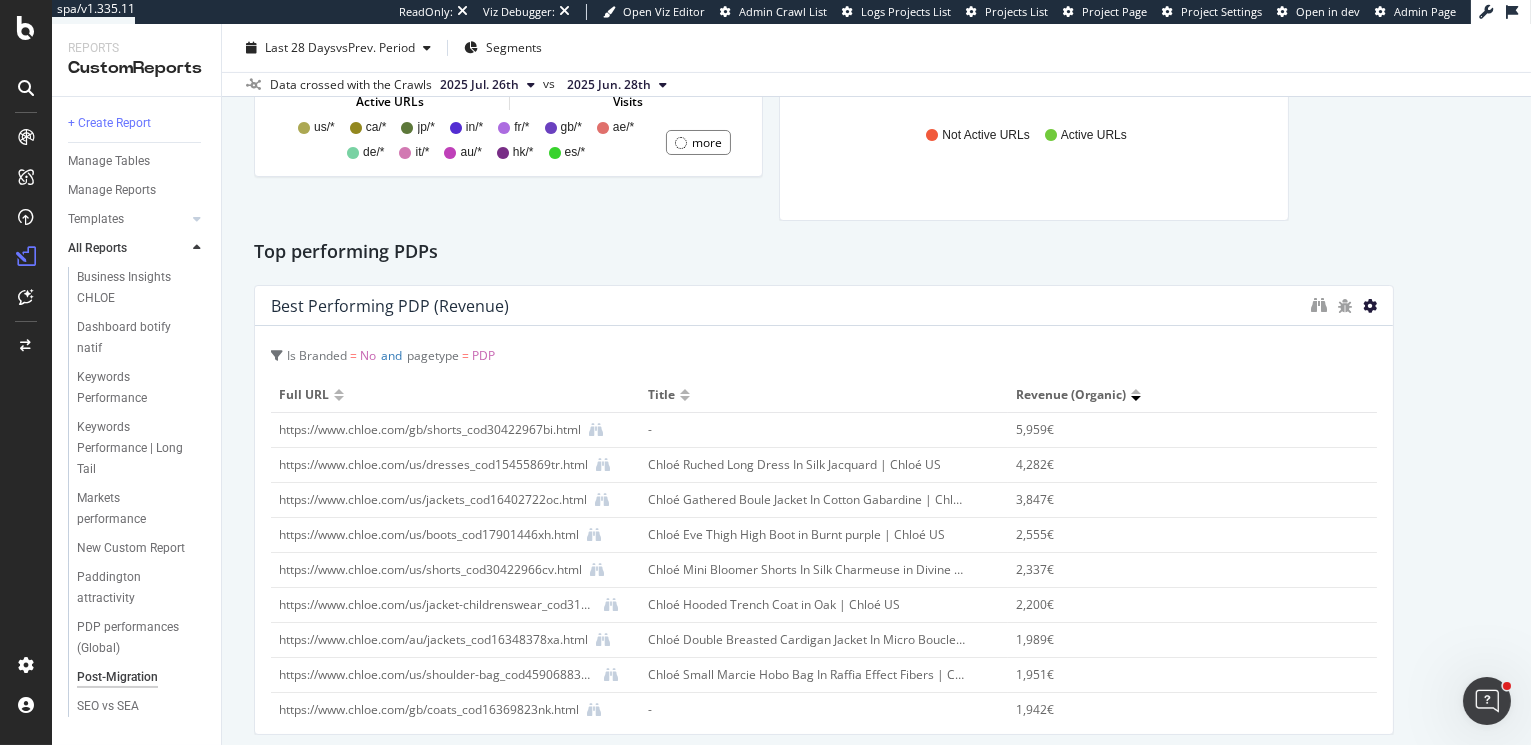 click at bounding box center [1370, 306] 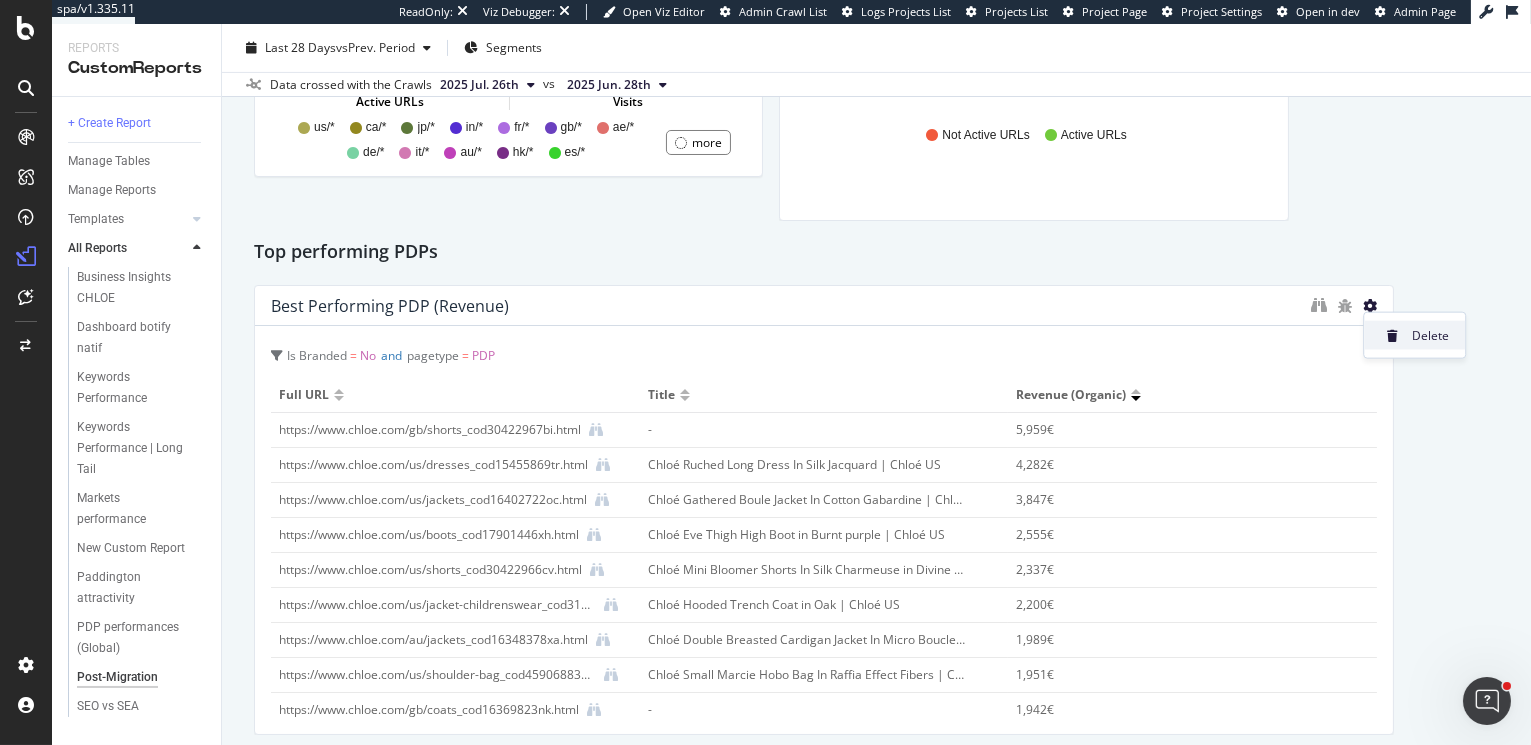 click on "Delete" at bounding box center (1430, 335) 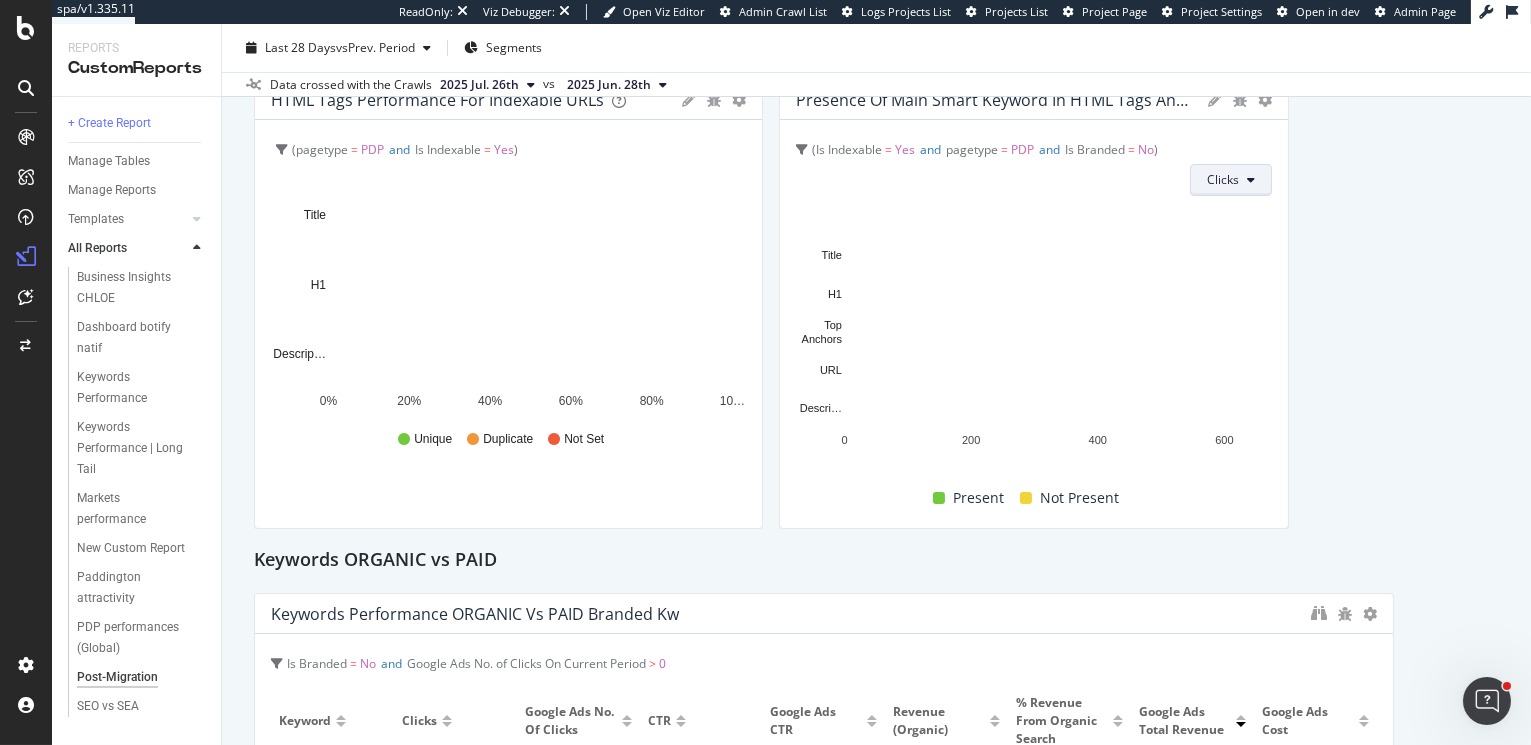 scroll, scrollTop: 1327, scrollLeft: 0, axis: vertical 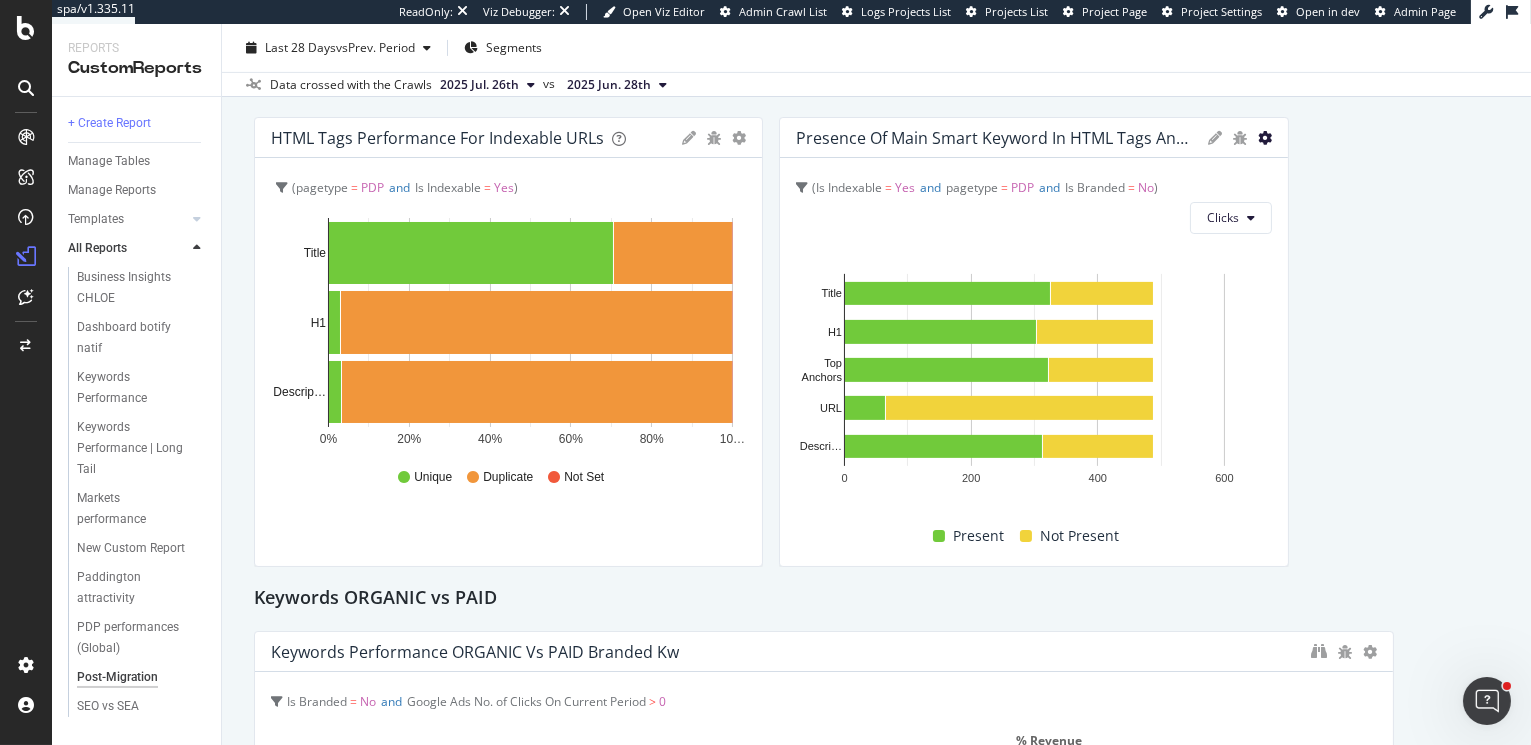 click at bounding box center [1265, 138] 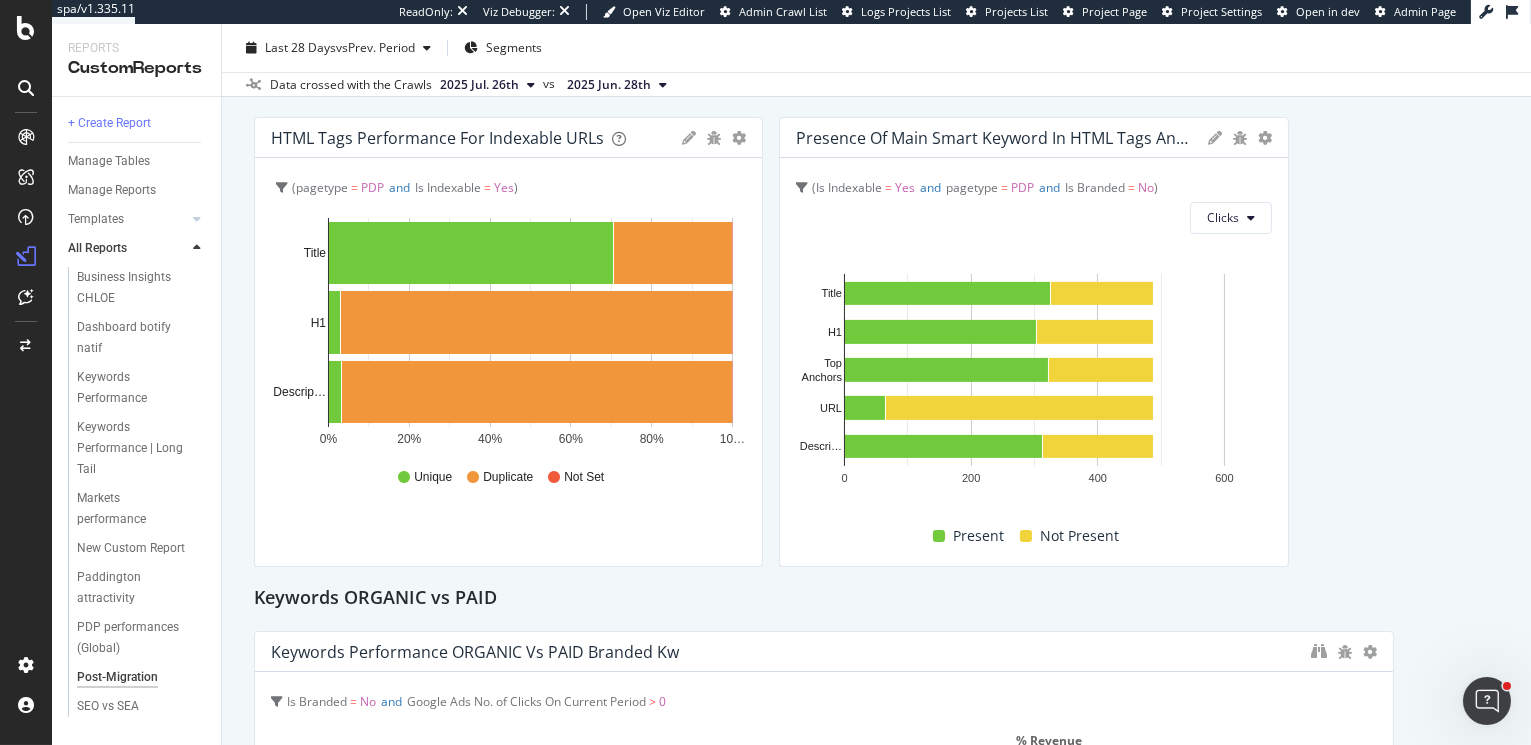 click on "Traffic on PDP KPI STATISTICS KPIs Table Edit KPIs Apply  Filter Export as CSV Delete Add to Custom Report Count Active from All Organic Sources (Analytics) Yes 21,926 -2.63 % KPI STATISTICS KPIs Table Edit KPIs Apply  Filter Export as CSV Delete Add to Custom Report Sum of No. of Visits from All Organic Sources (Analytics) 391,835 +2.29 % KPI STATISTICS KPIs Table Edit KPIs Apply  Filter Export as CSV Delete Add to Custom Report Sum of No. of Clicks On All Devices excluding anonymized queries 369,331 +3.14 % Conversions Active / Not Active pages Active Urls and Visits by Segment Apply Filter Delete Add to Custom Report Organic All By: sl_level1_folders Level 1 Hold CMD (⌘) while clicking to filter the report. sl_level1_folders Level 1 Active URLs us/* 1,391 ca/* 1,238 jp/* 995 in/* 947 fr/* 937 gb/* 889 ae/* 820 de/* 774 it/* 715 au/* 608 hk/* 559 es/* 556 mx/* 537 il/* 477 nl/* 440 sa/* 434 ch/* 415 tw/* 392 sg/* 377 pt/* 354 pl/* 323 kr/* 322 at/* 311 be/* 298 tr/* 292 rs/* 281 se/* 269 gr/* 255 ie/* 250" at bounding box center [876, 197] 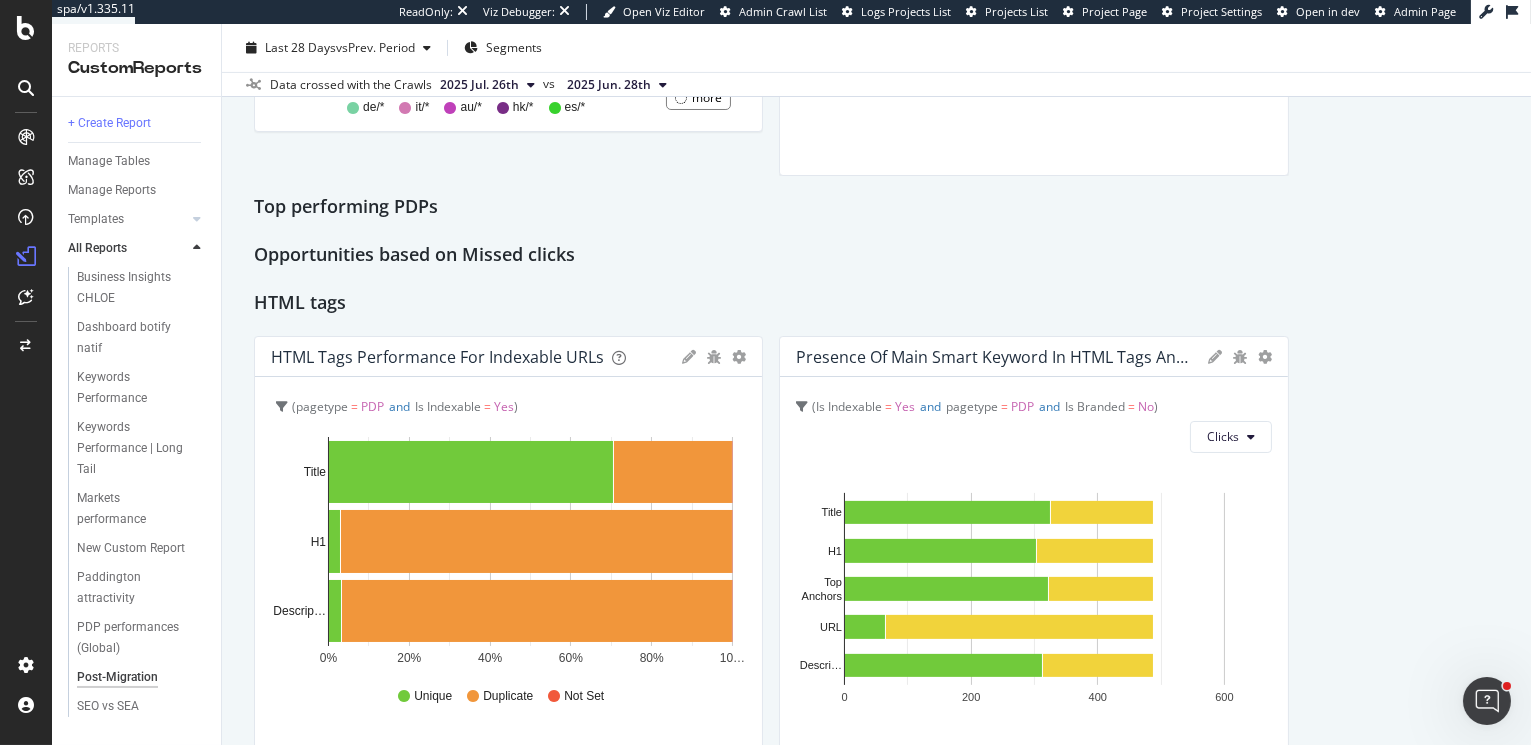 scroll, scrollTop: 1105, scrollLeft: 0, axis: vertical 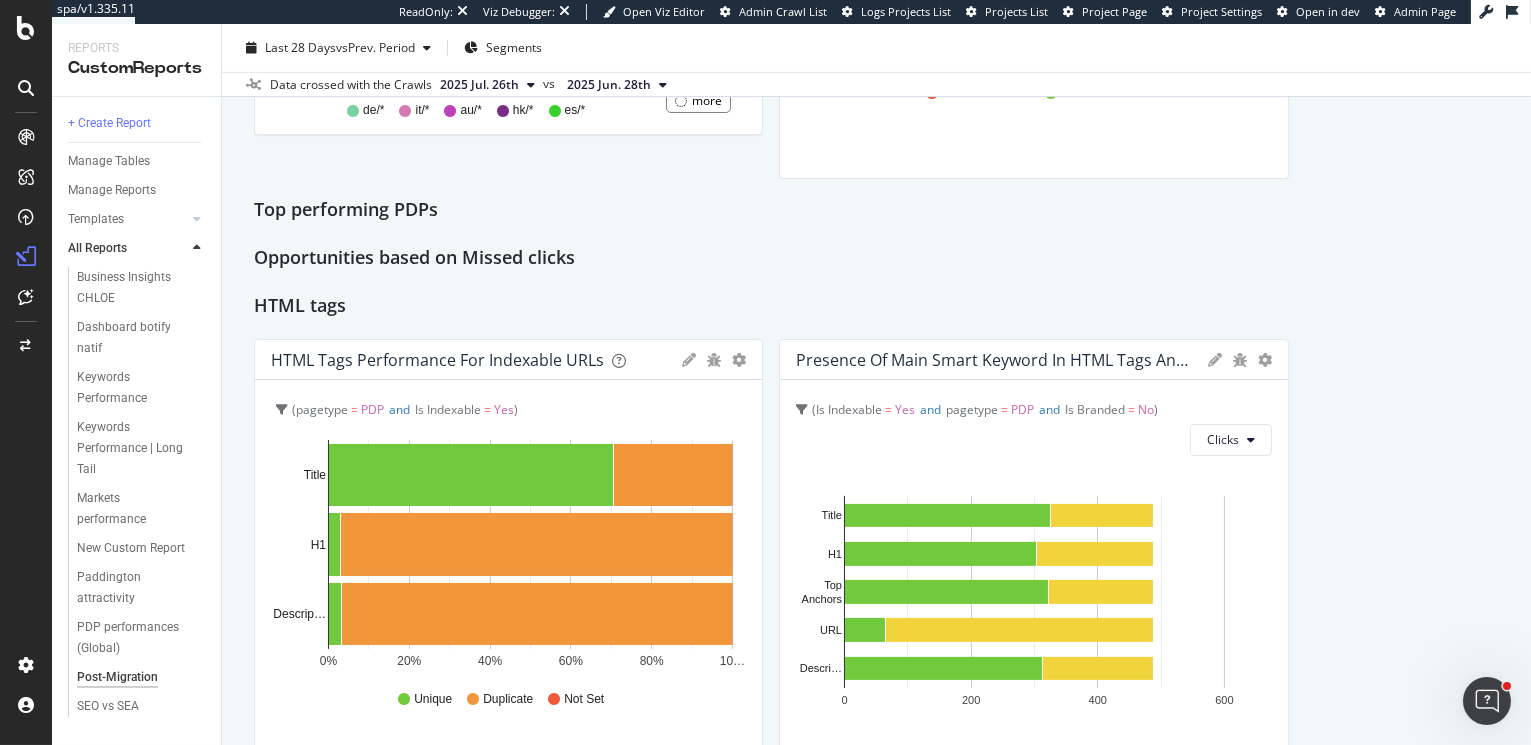 click at bounding box center (689, 360) 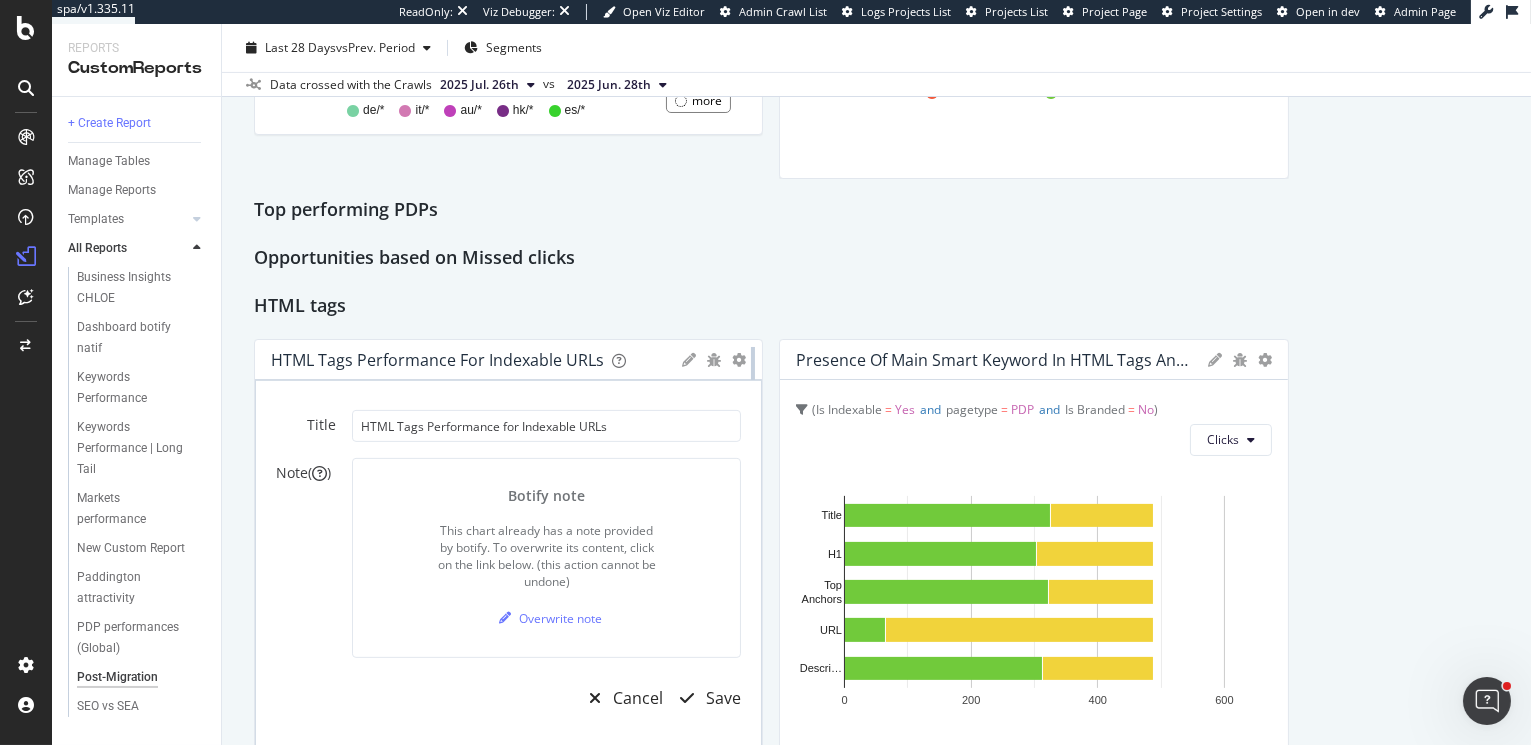 click at bounding box center (753, 564) 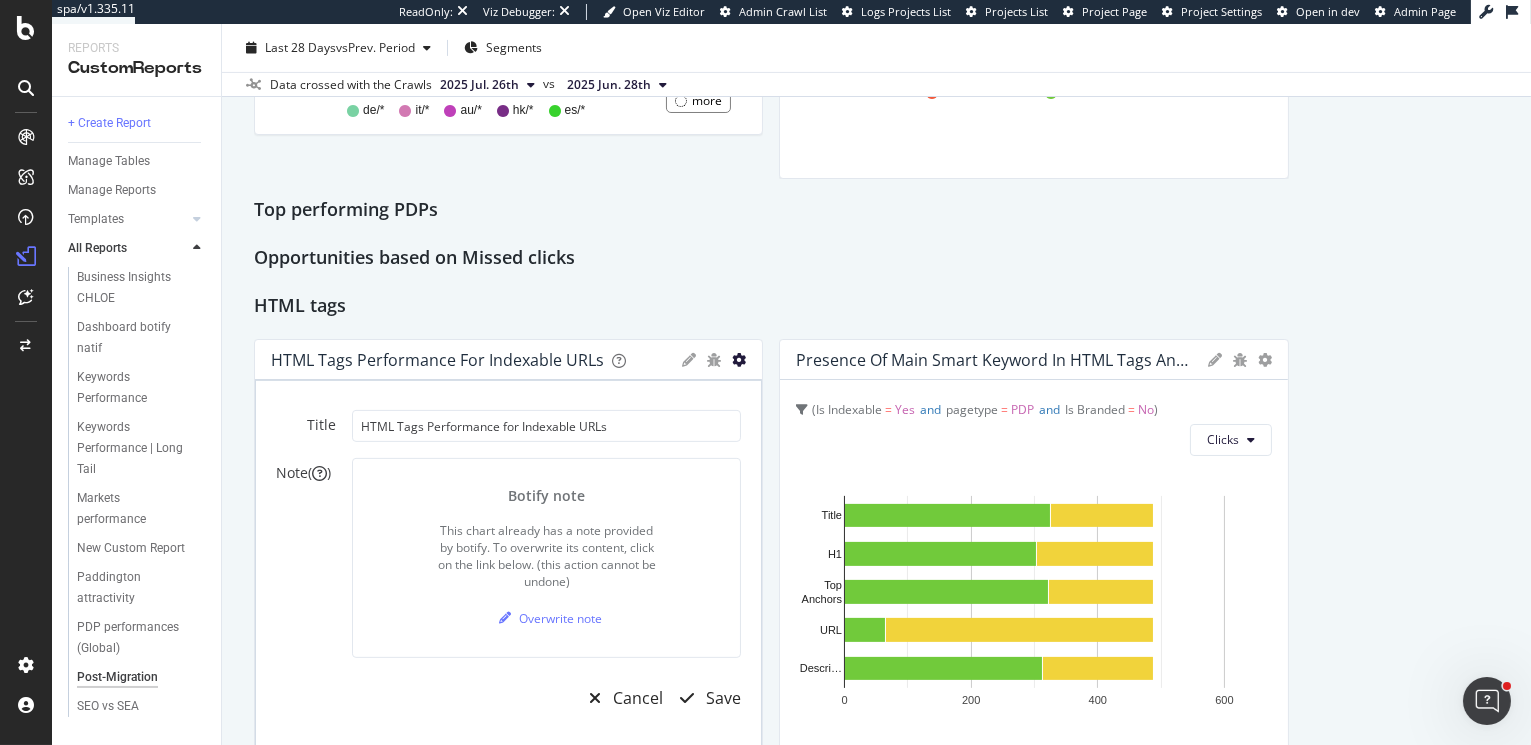 click at bounding box center (739, 360) 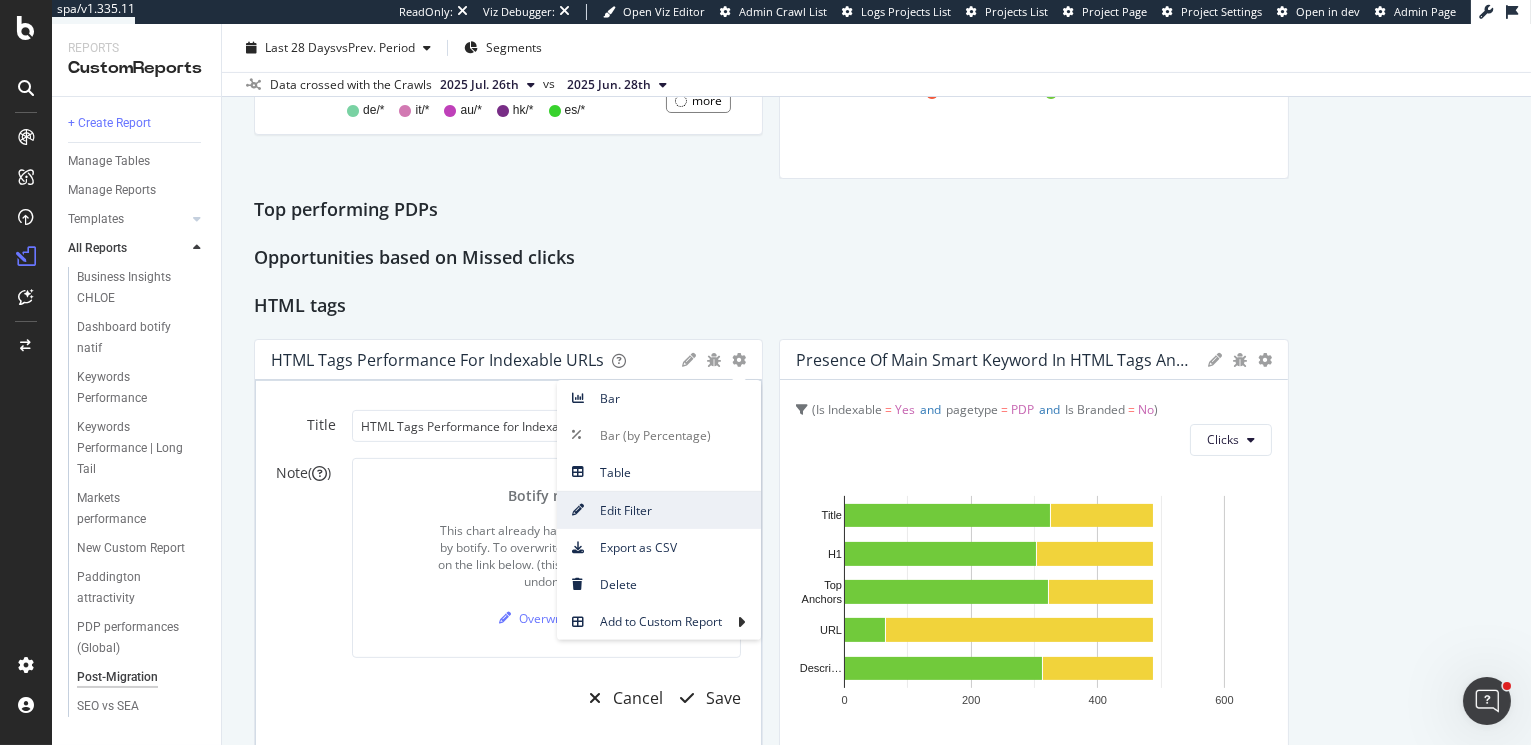 click on "Edit Filter" at bounding box center [659, 510] 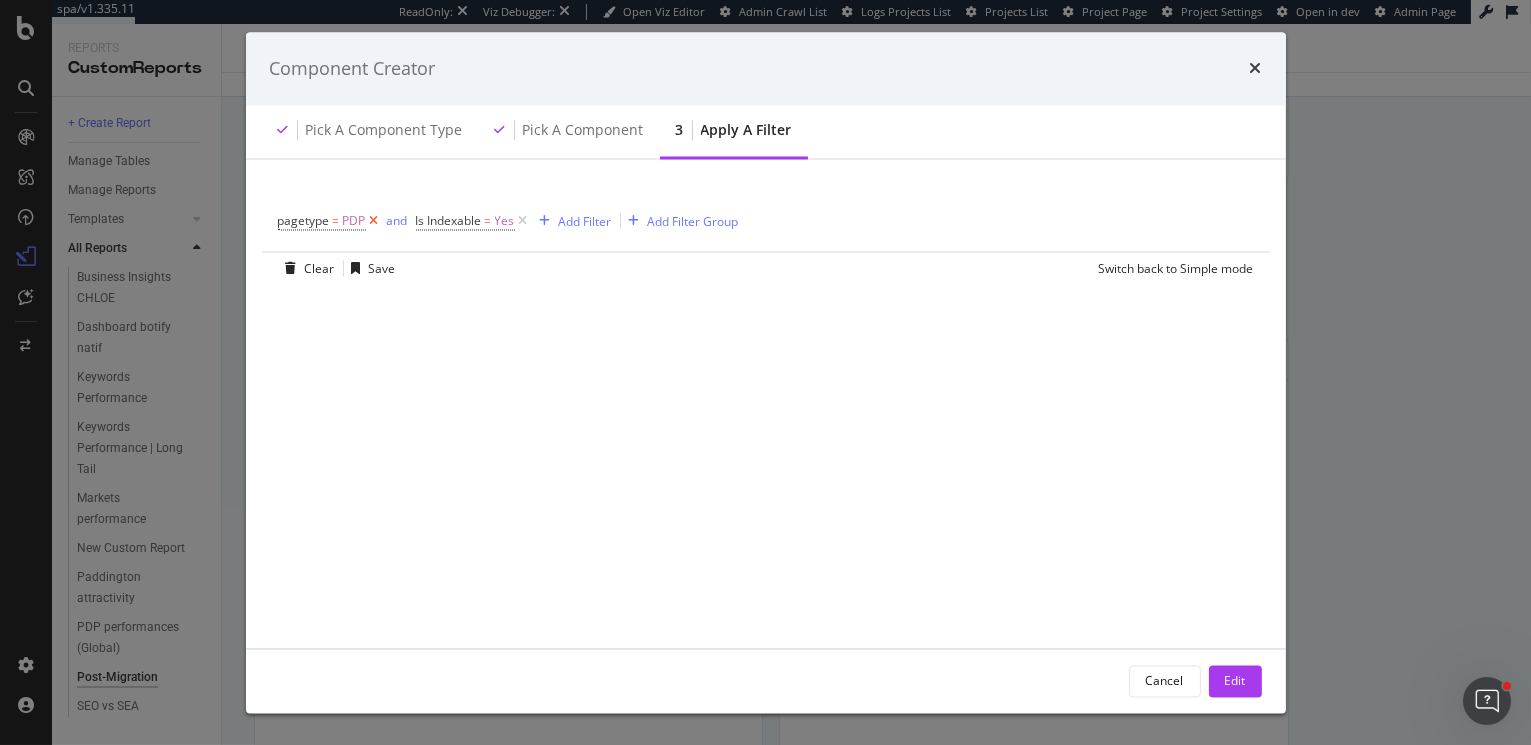 click at bounding box center [374, 222] 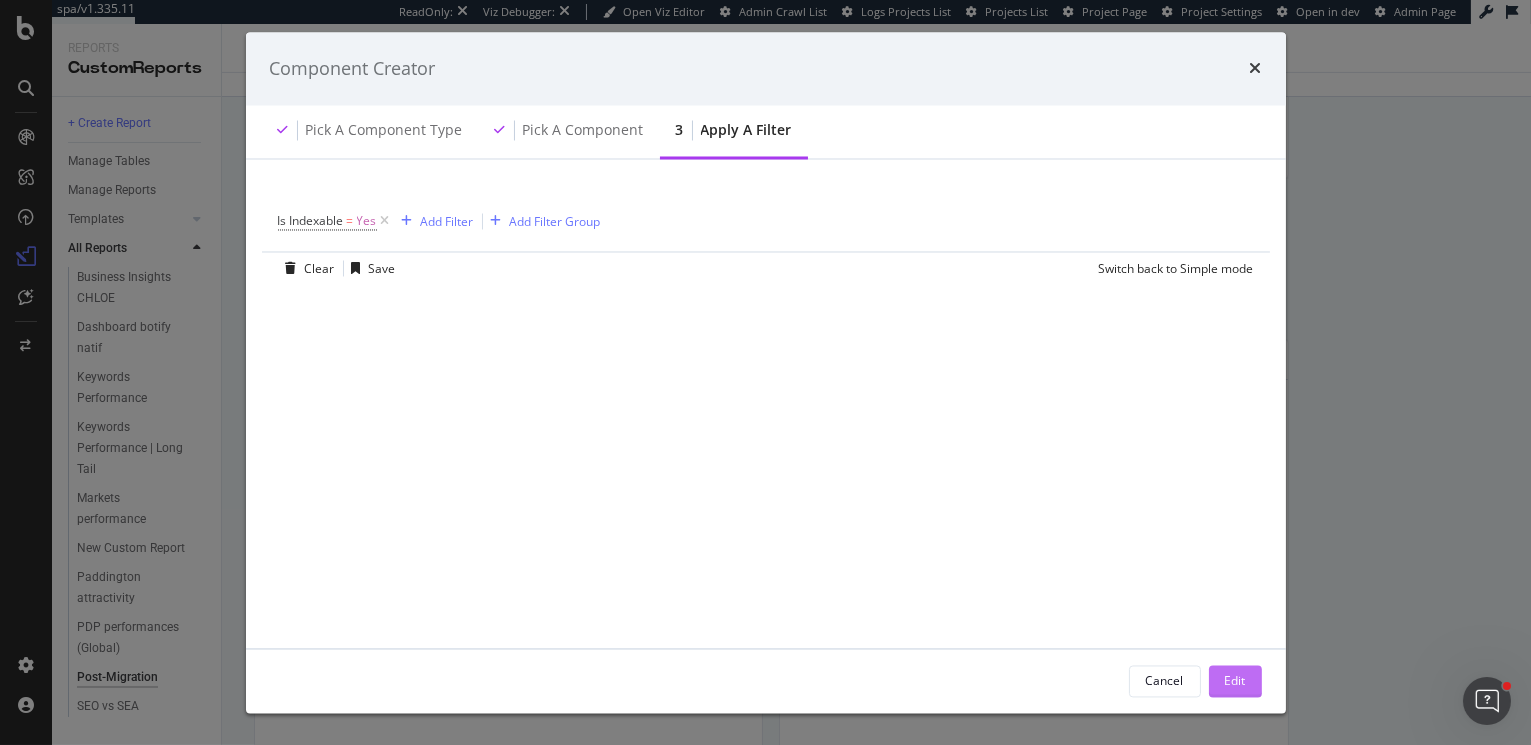 click on "Edit" at bounding box center [1235, 680] 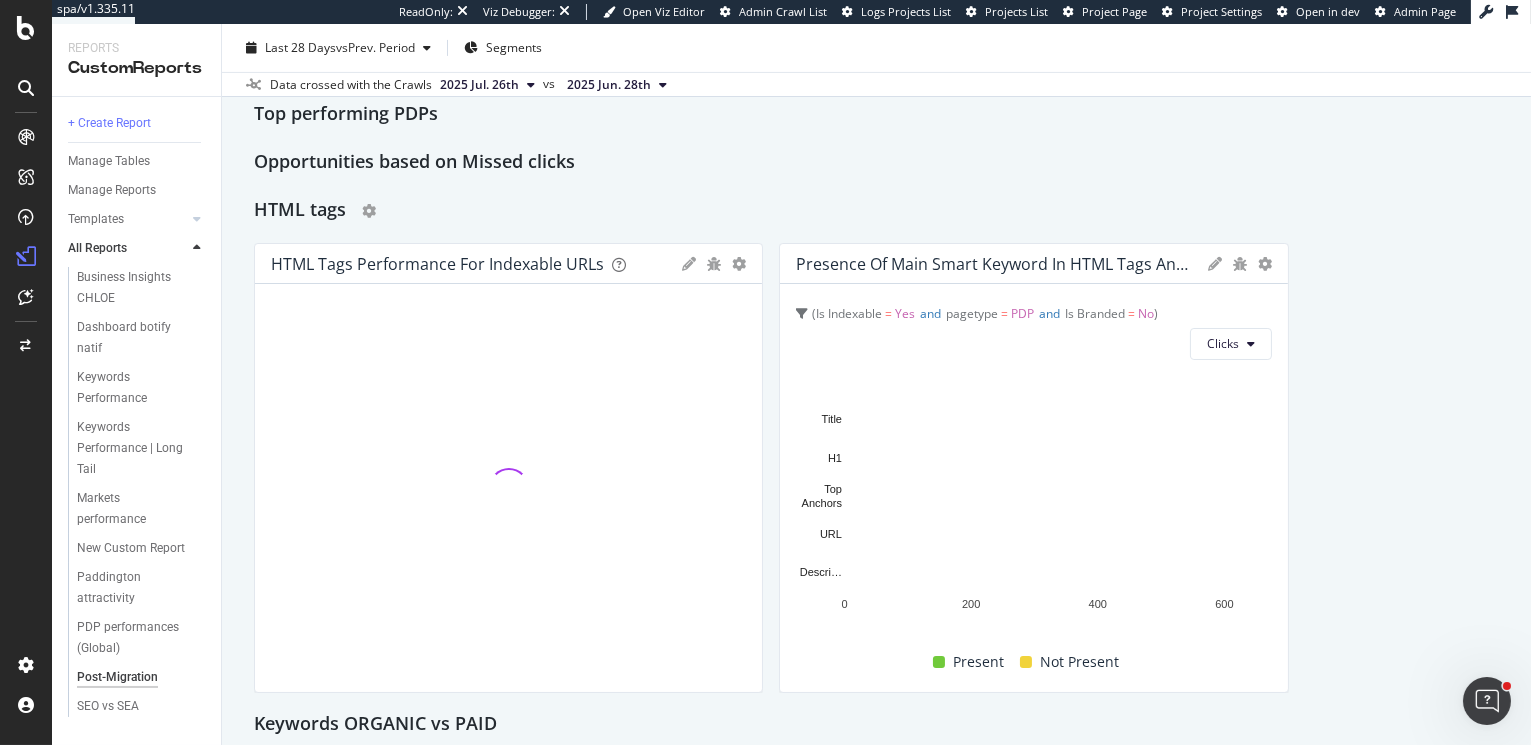 scroll, scrollTop: 1205, scrollLeft: 0, axis: vertical 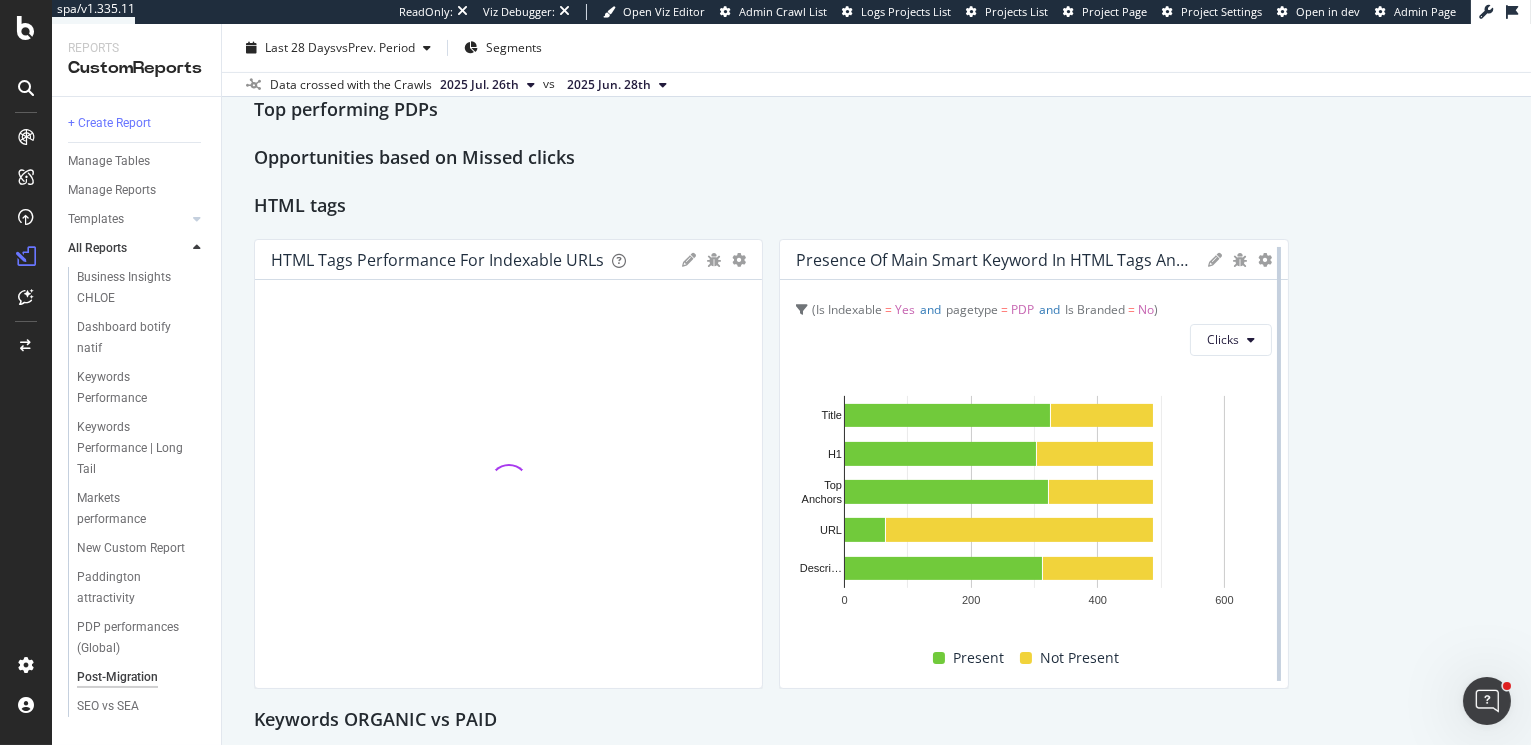 click at bounding box center (1279, 464) 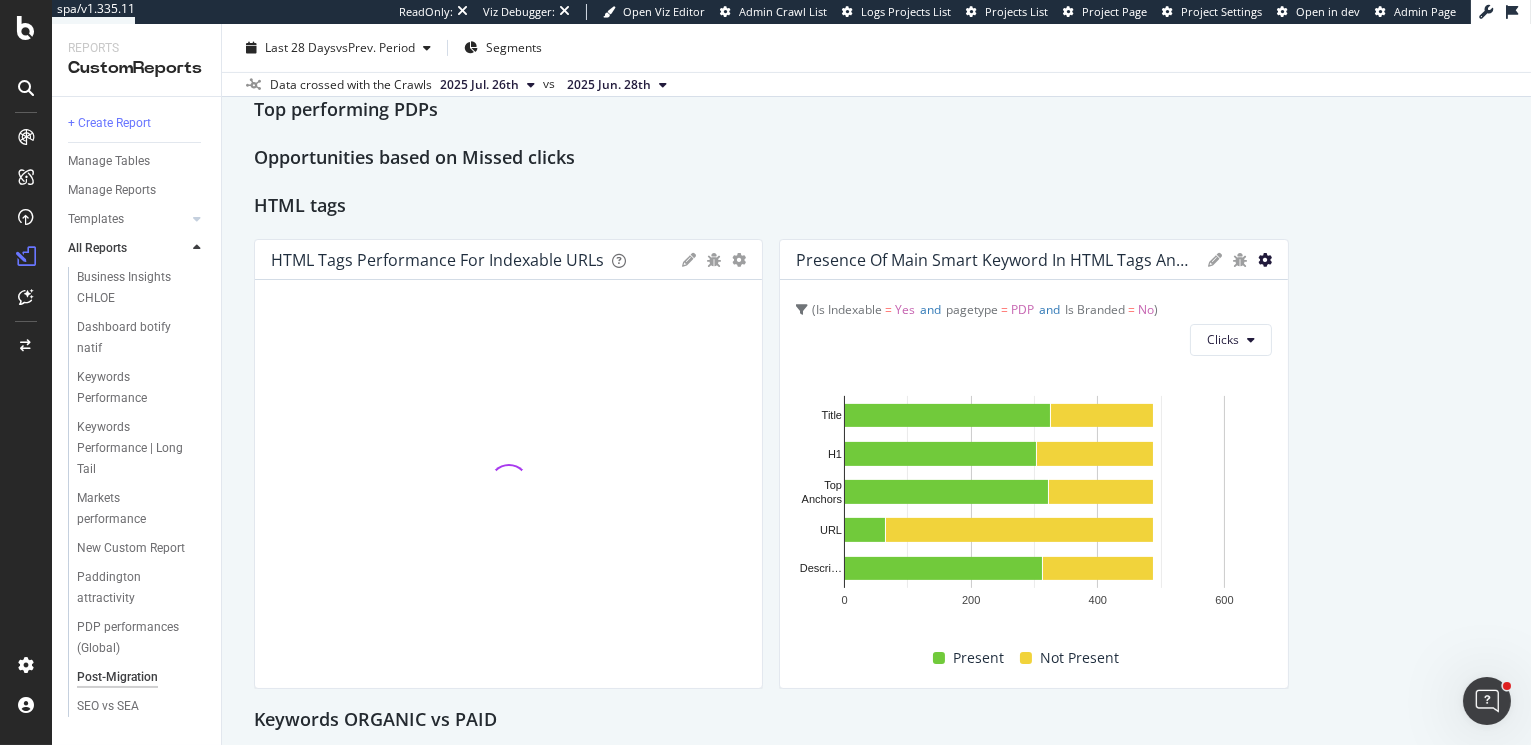 click at bounding box center (1265, 260) 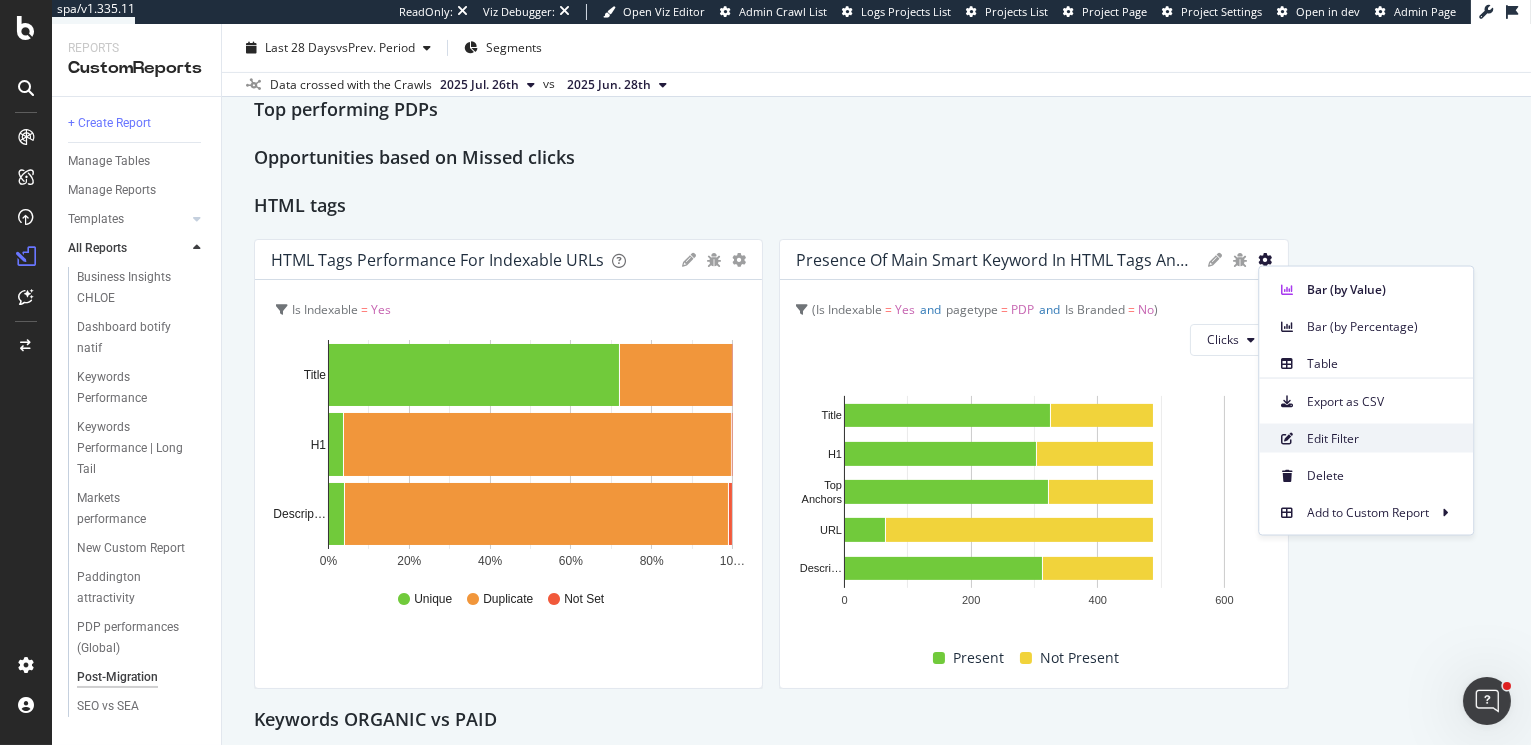 click on "Edit Filter" at bounding box center (1366, 438) 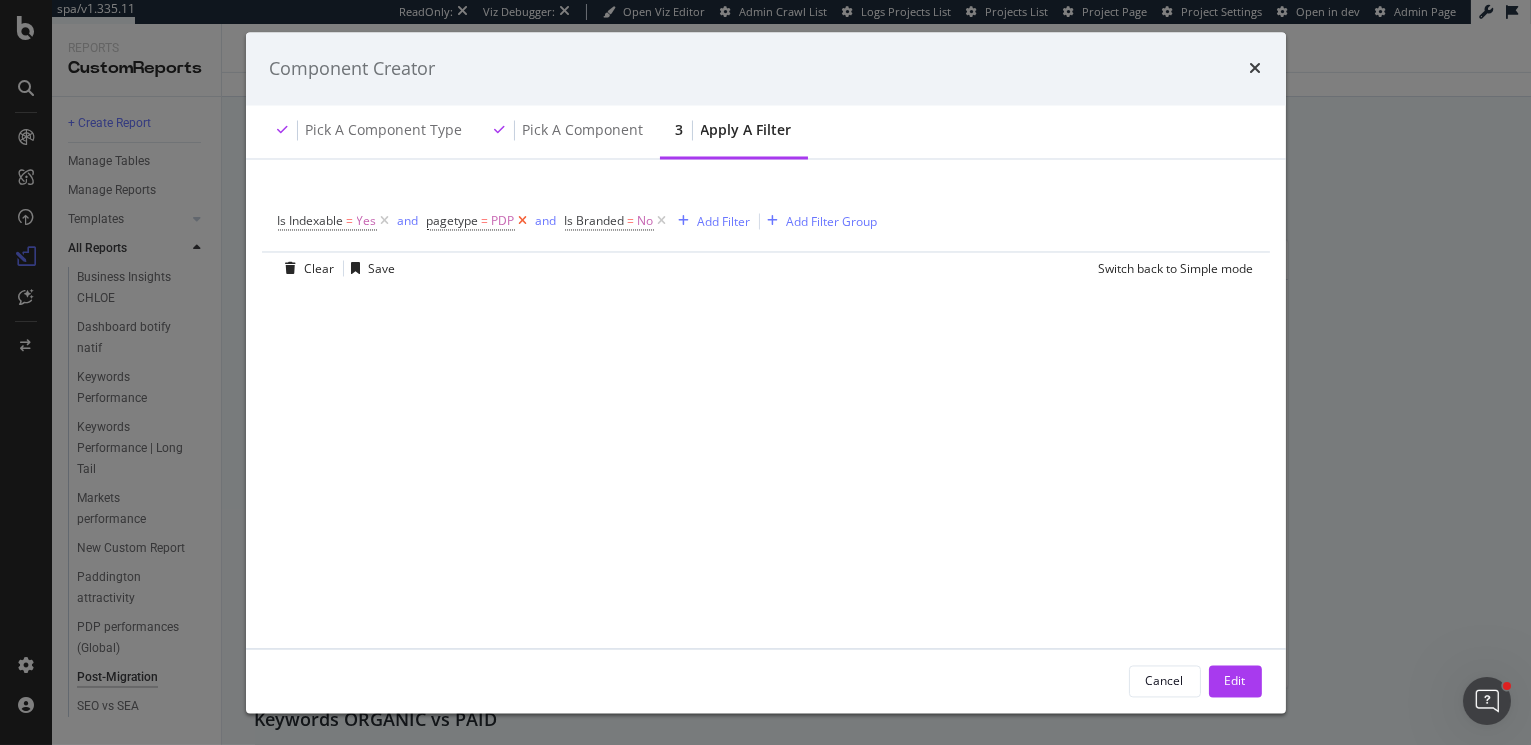 click at bounding box center [523, 222] 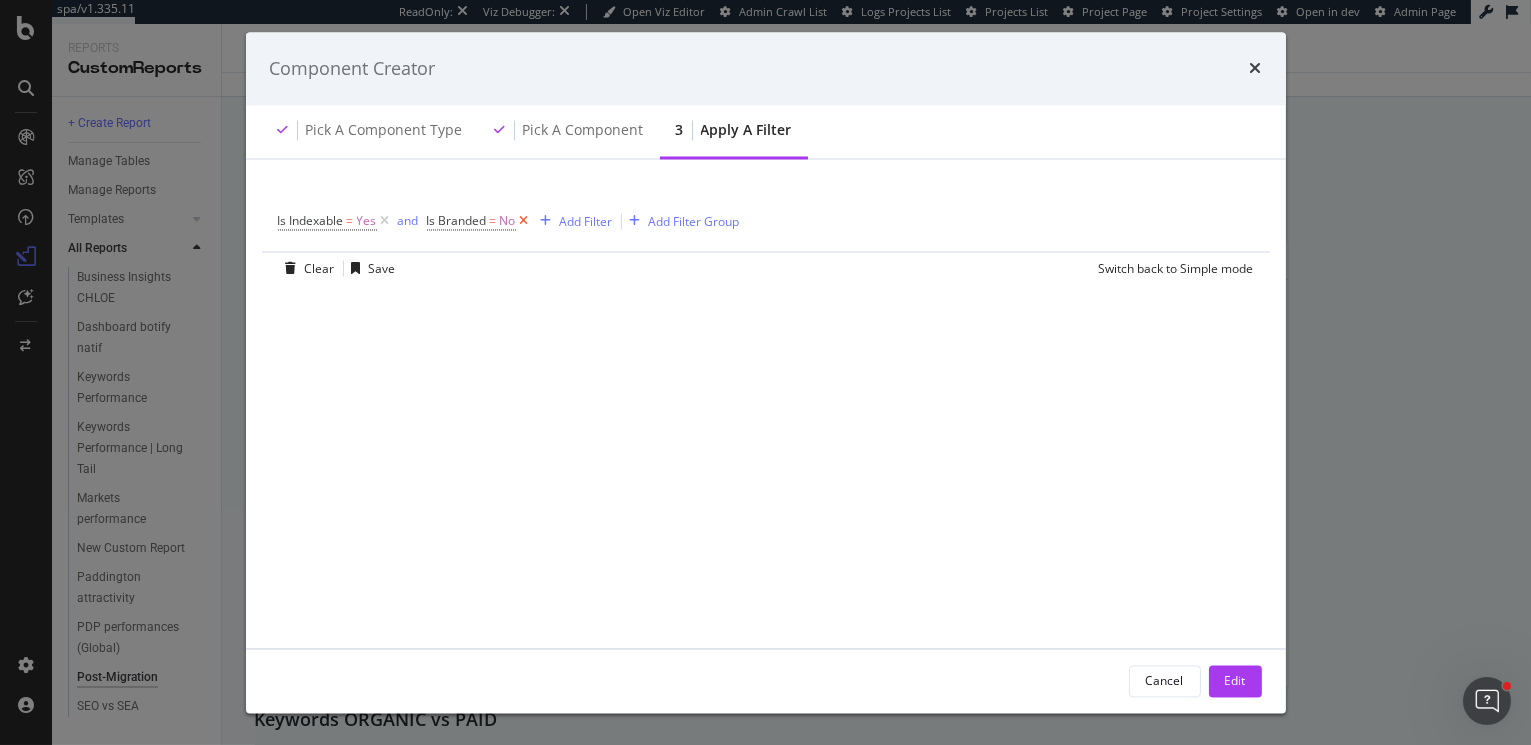 click at bounding box center (524, 222) 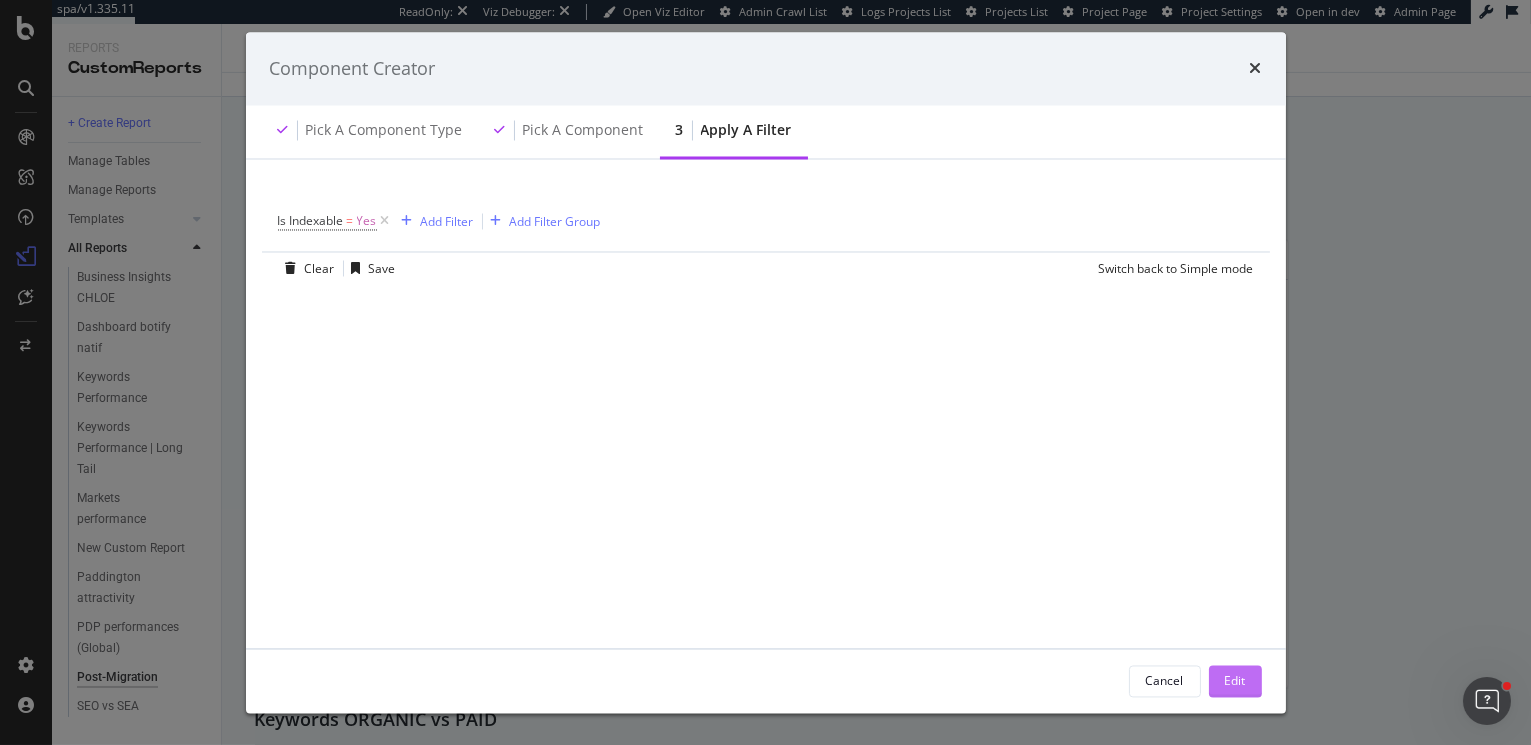 click on "Edit" at bounding box center (1235, 680) 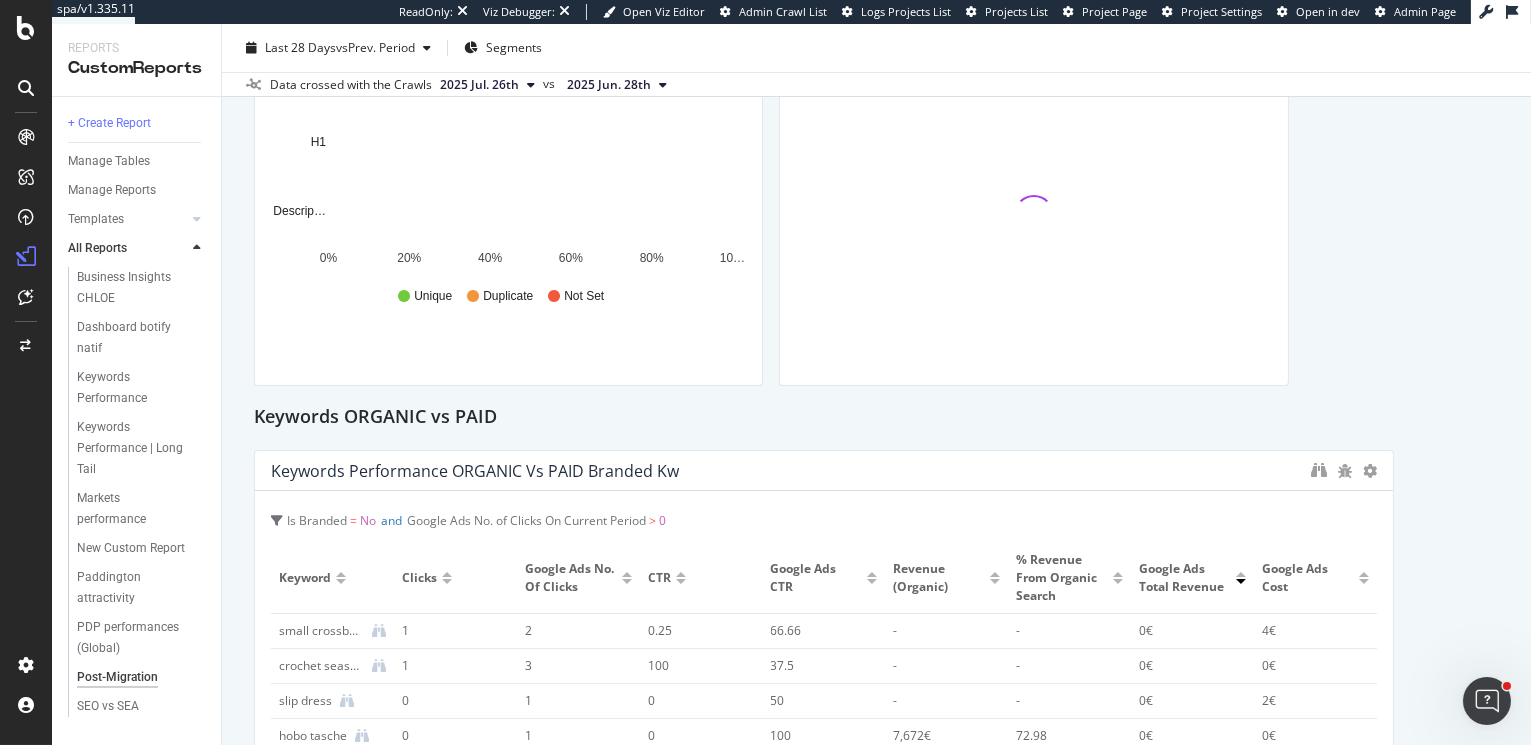 scroll, scrollTop: 1517, scrollLeft: 0, axis: vertical 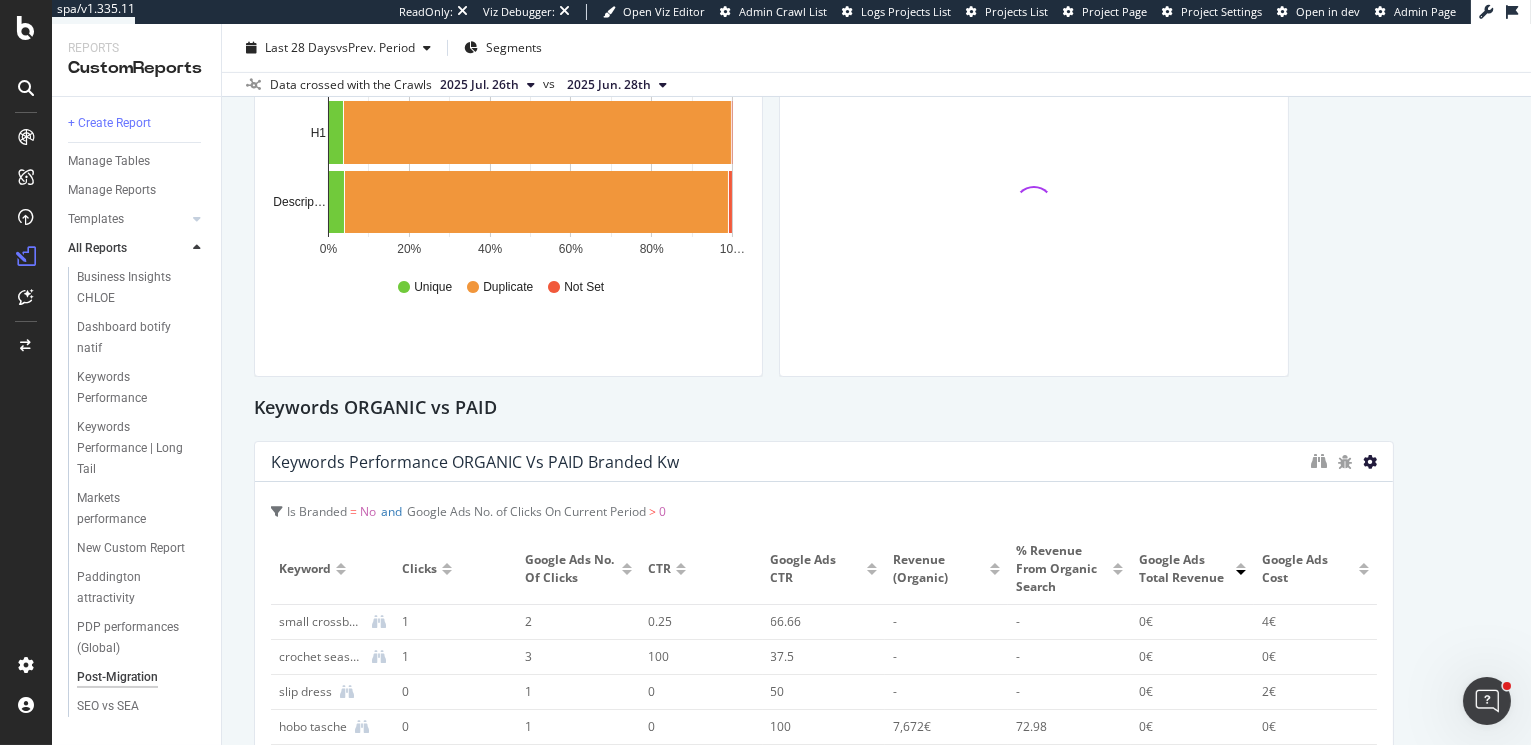 click at bounding box center (1370, 462) 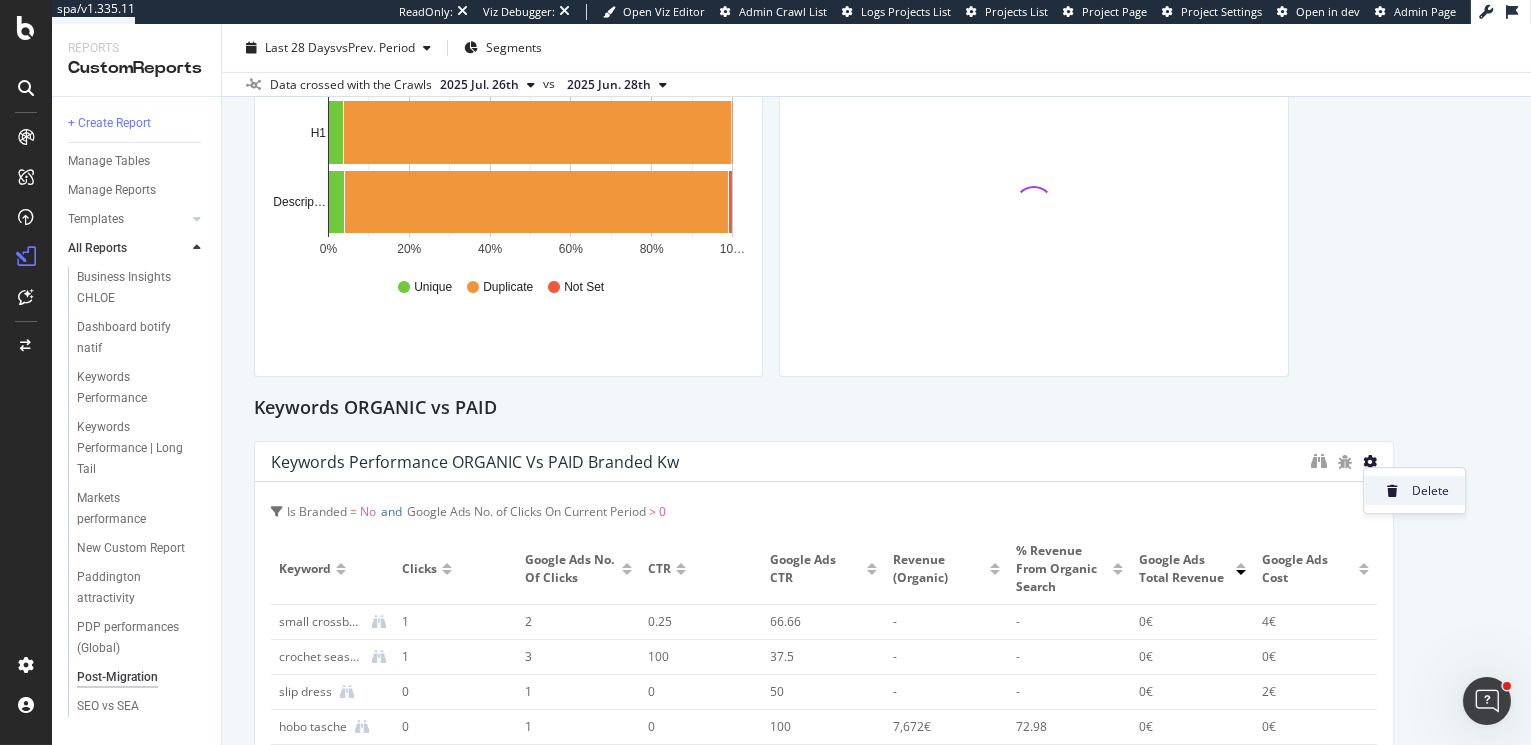 click on "Delete" at bounding box center [1430, 491] 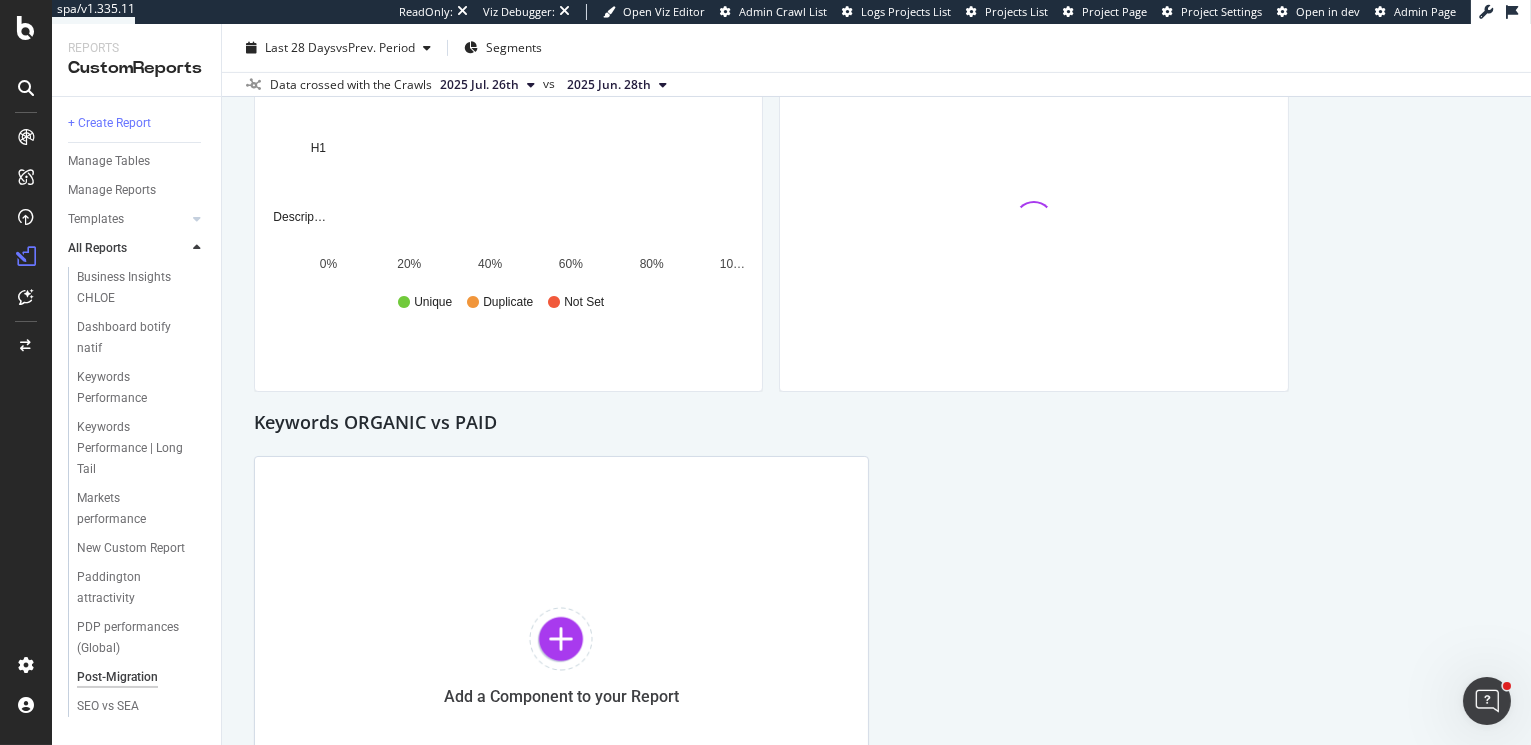 scroll, scrollTop: 1713, scrollLeft: 0, axis: vertical 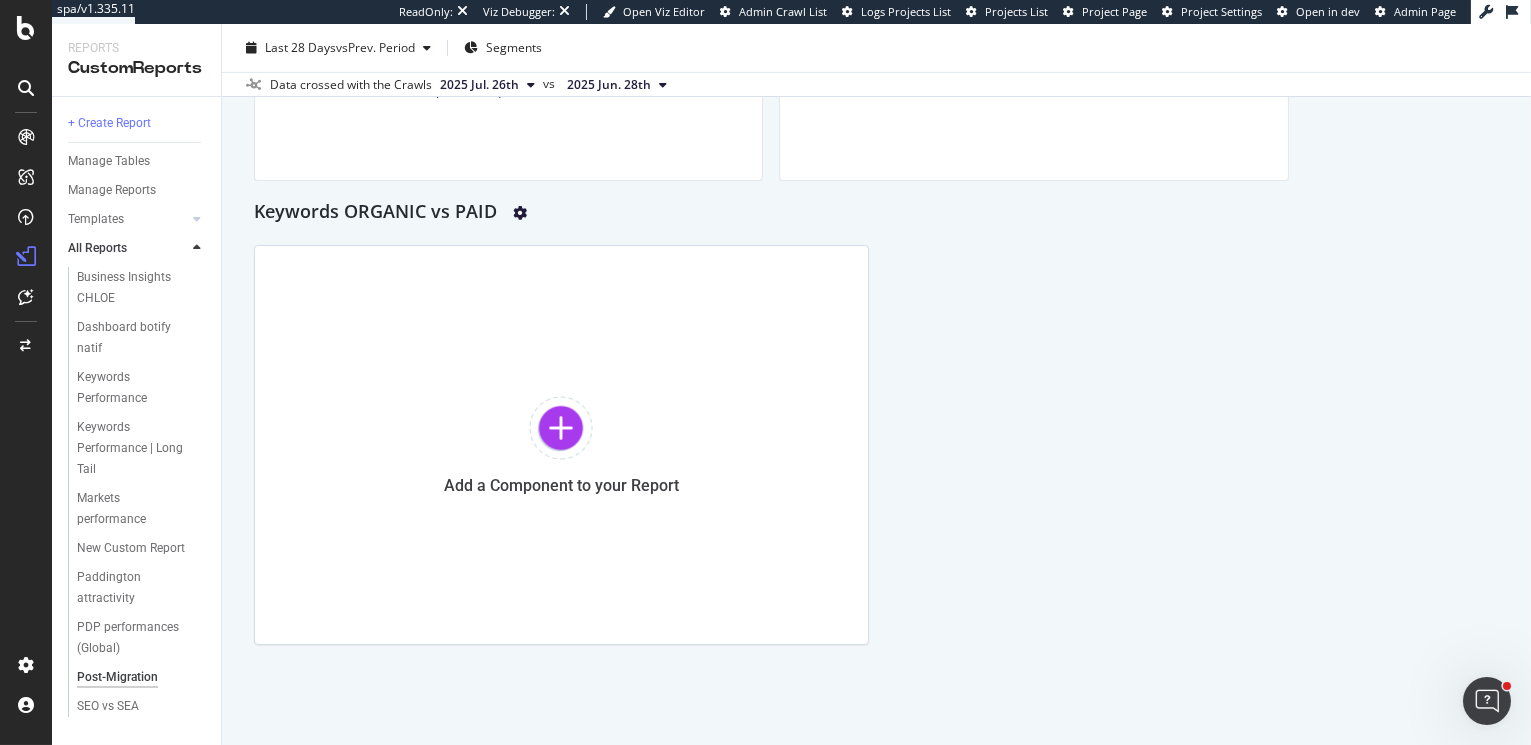 click at bounding box center [520, 213] 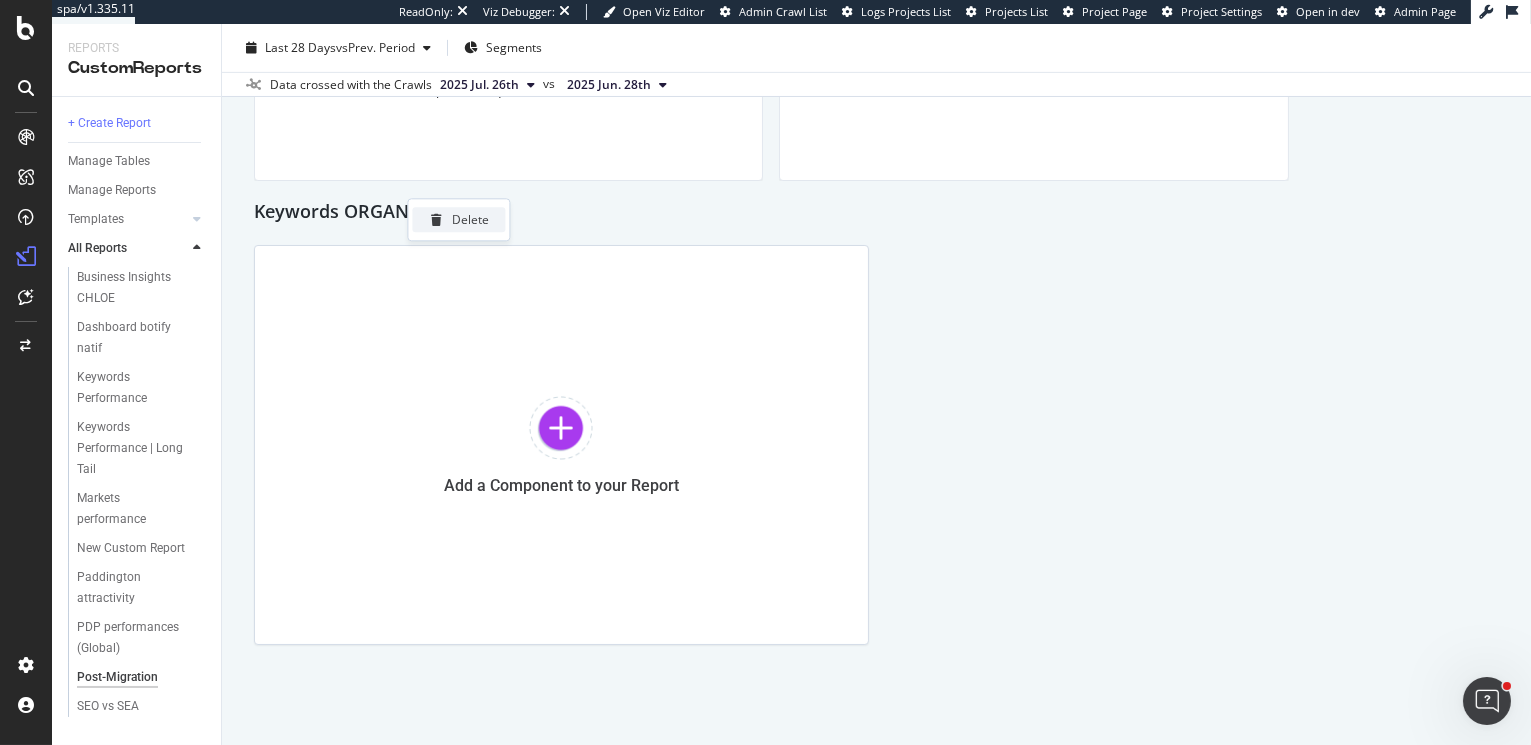 click on "Delete" at bounding box center (470, 219) 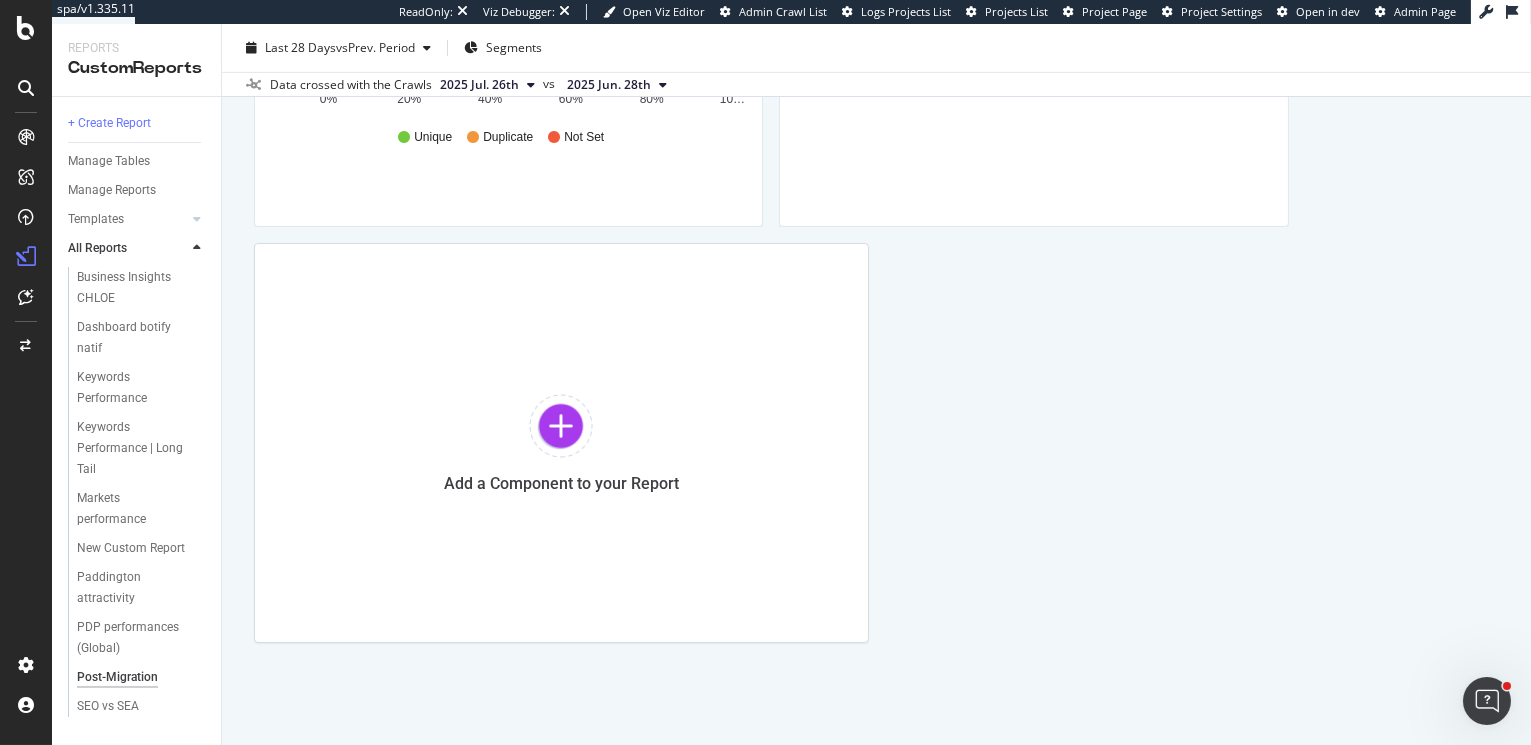 scroll, scrollTop: 1665, scrollLeft: 0, axis: vertical 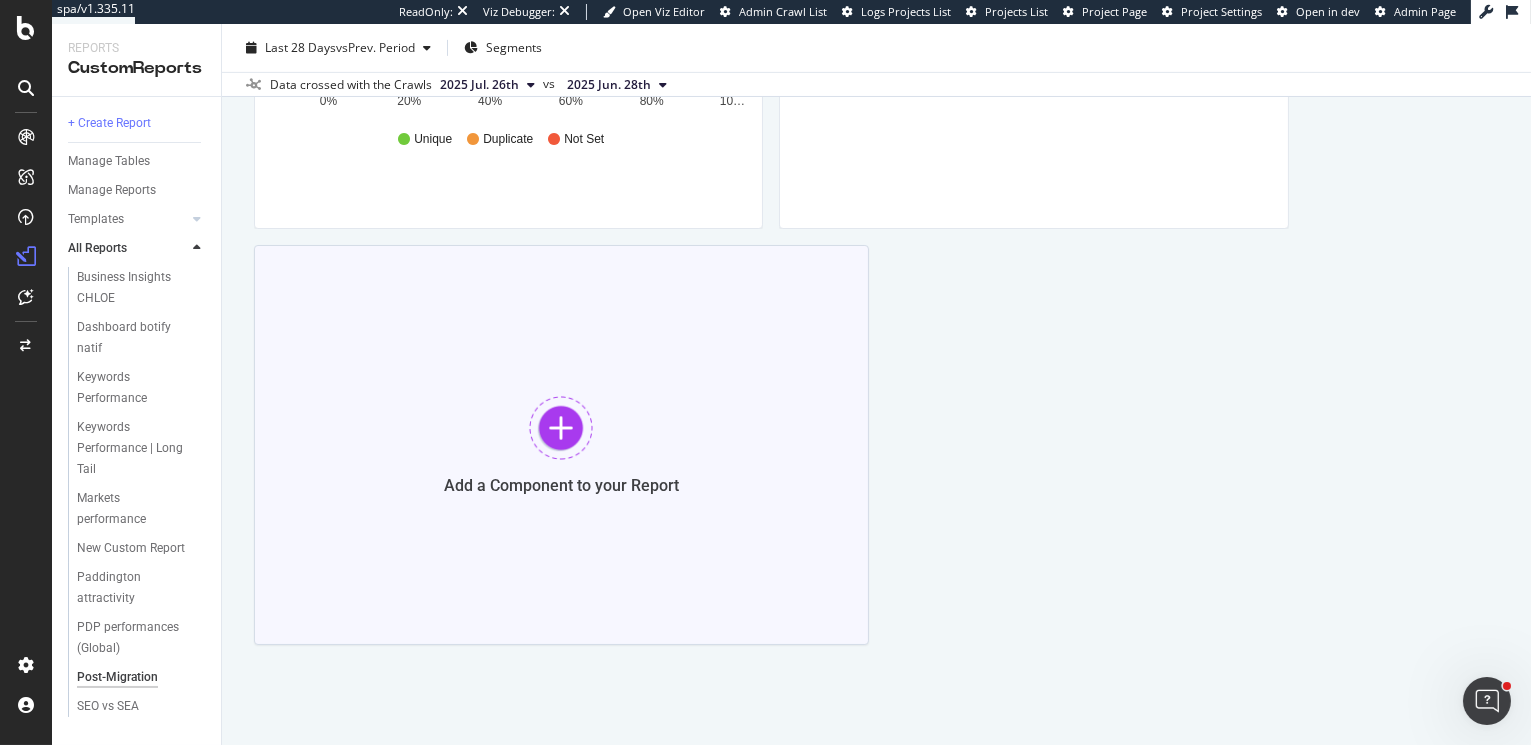 click at bounding box center (561, 428) 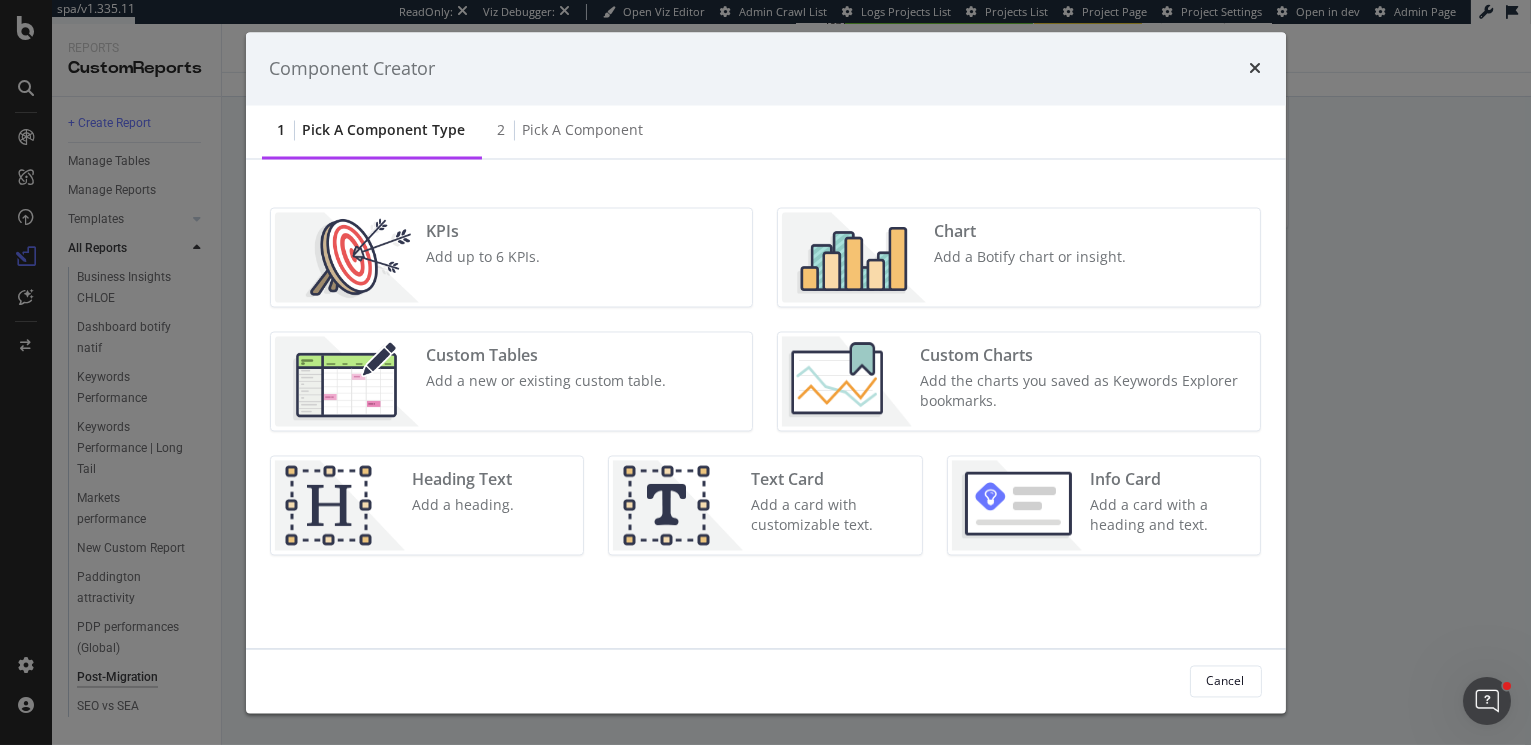 click on "Add a Botify chart or insight." at bounding box center (1030, 258) 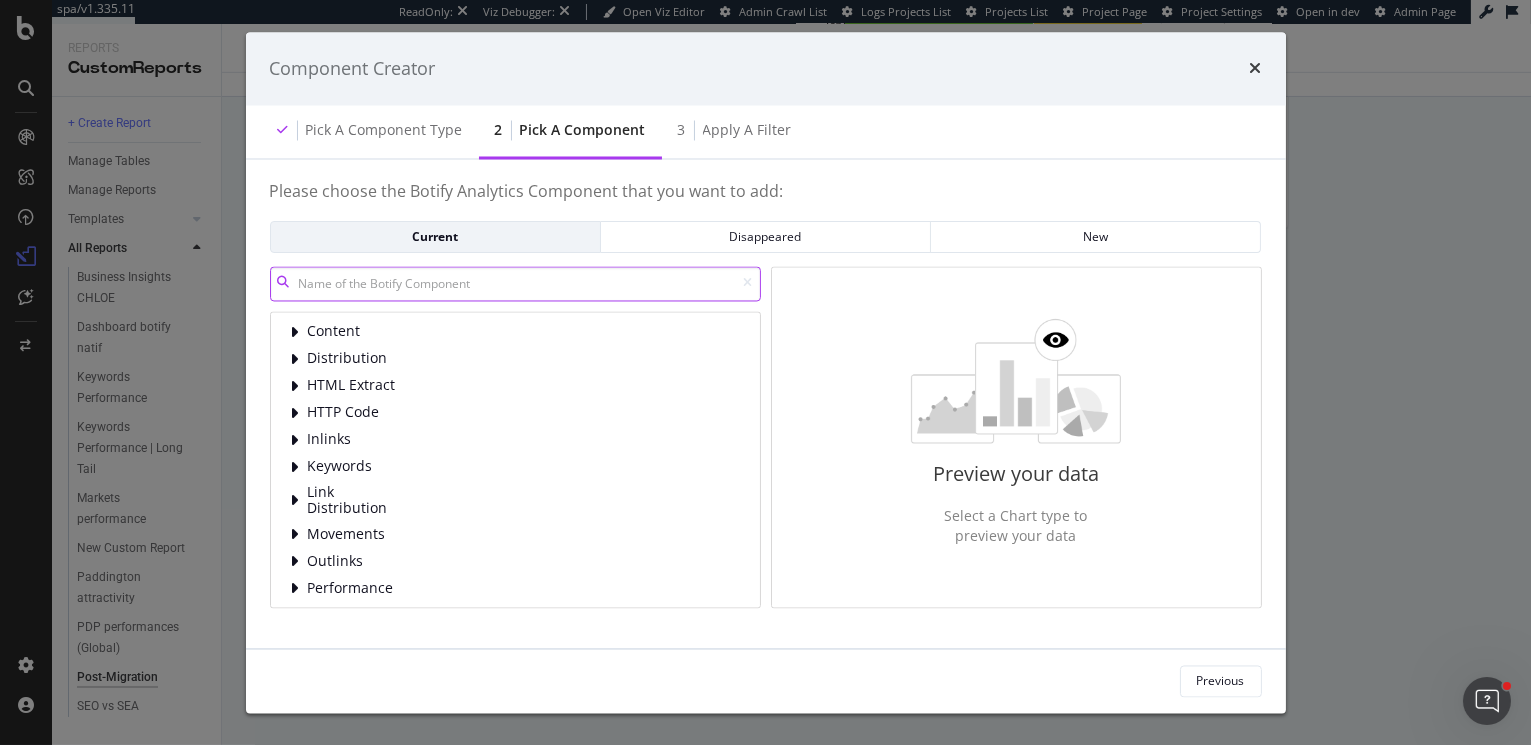 click at bounding box center [515, 283] 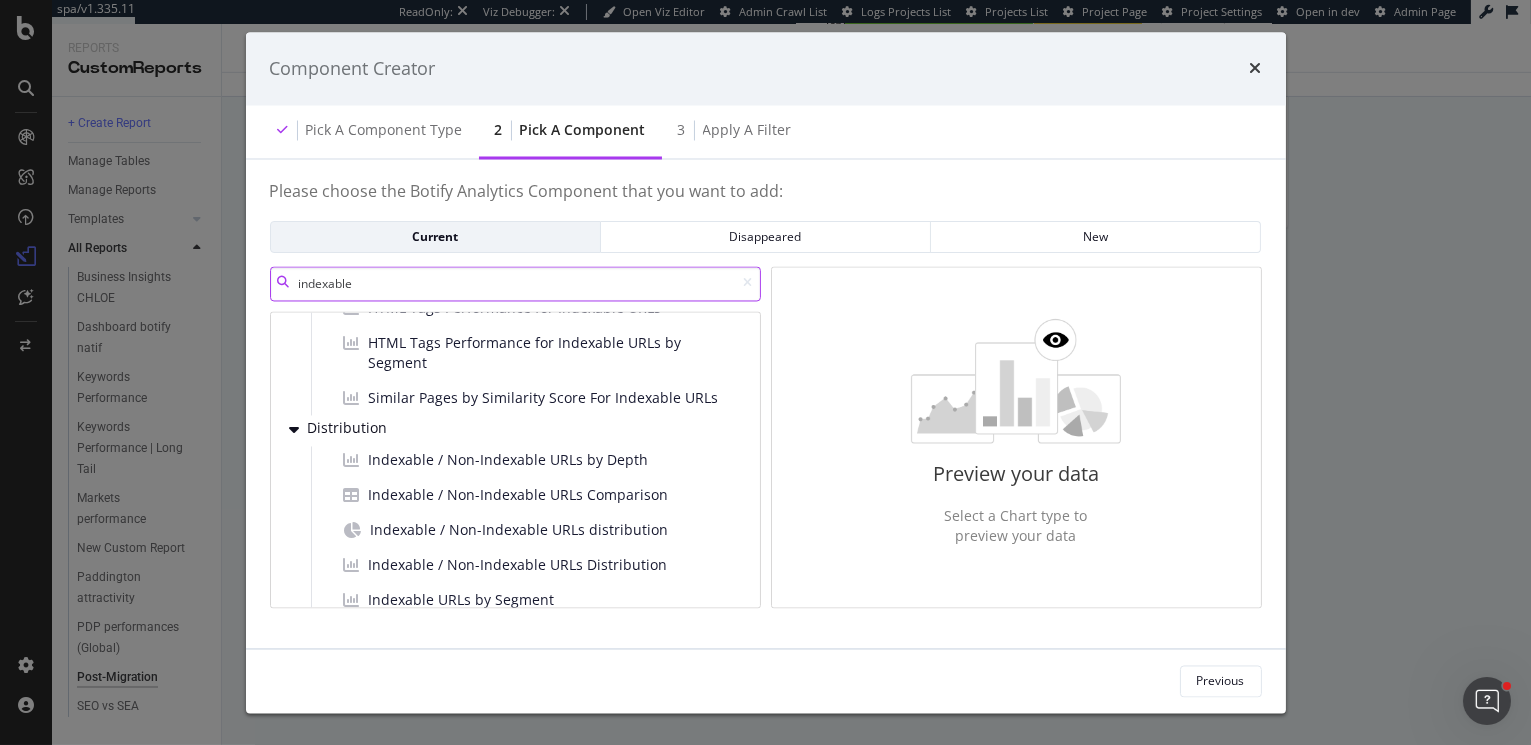 scroll, scrollTop: 68, scrollLeft: 0, axis: vertical 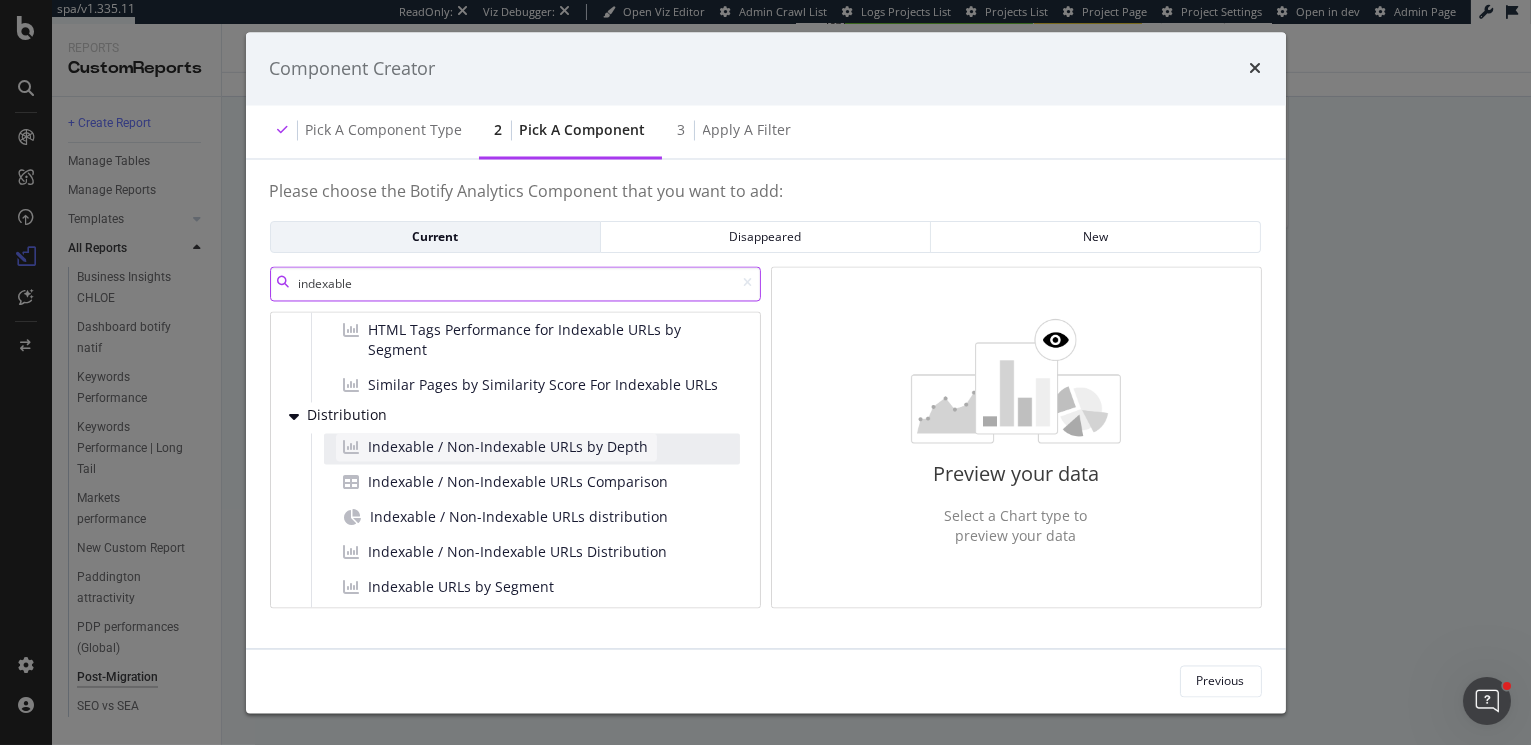 type on "indexable" 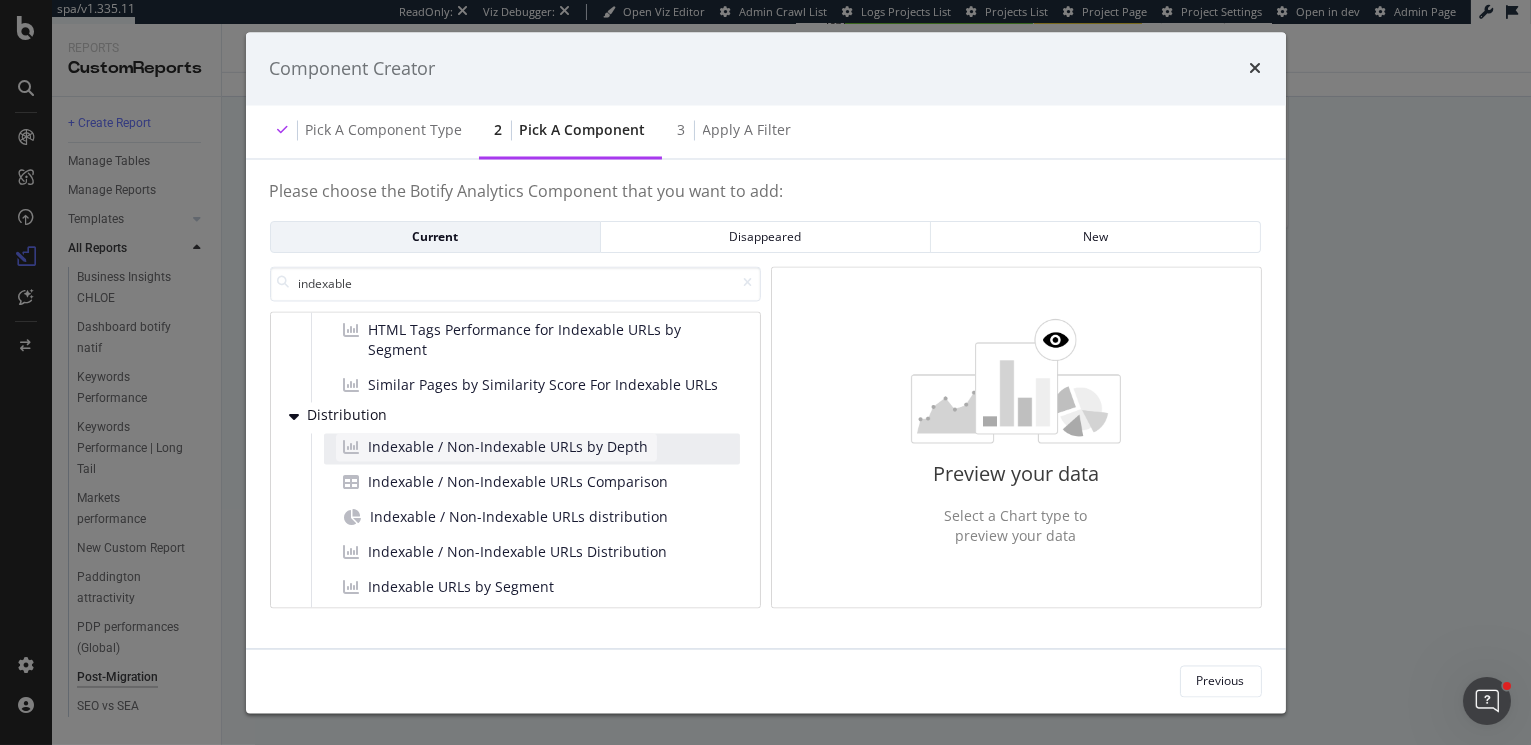 click on "Indexable / Non-Indexable URLs by Depth" at bounding box center [509, 447] 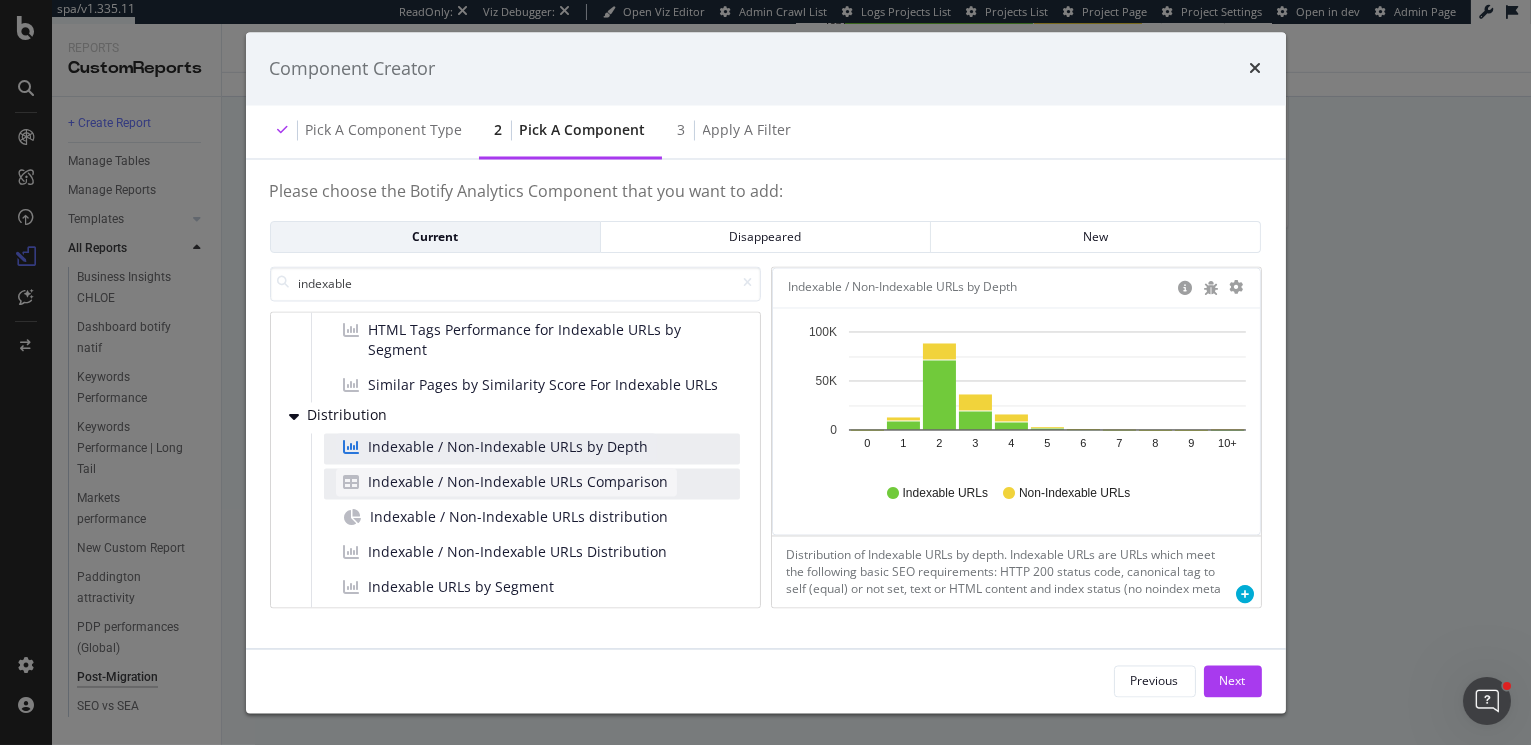 click on "Indexable / Non-Indexable URLs Comparison" at bounding box center (519, 482) 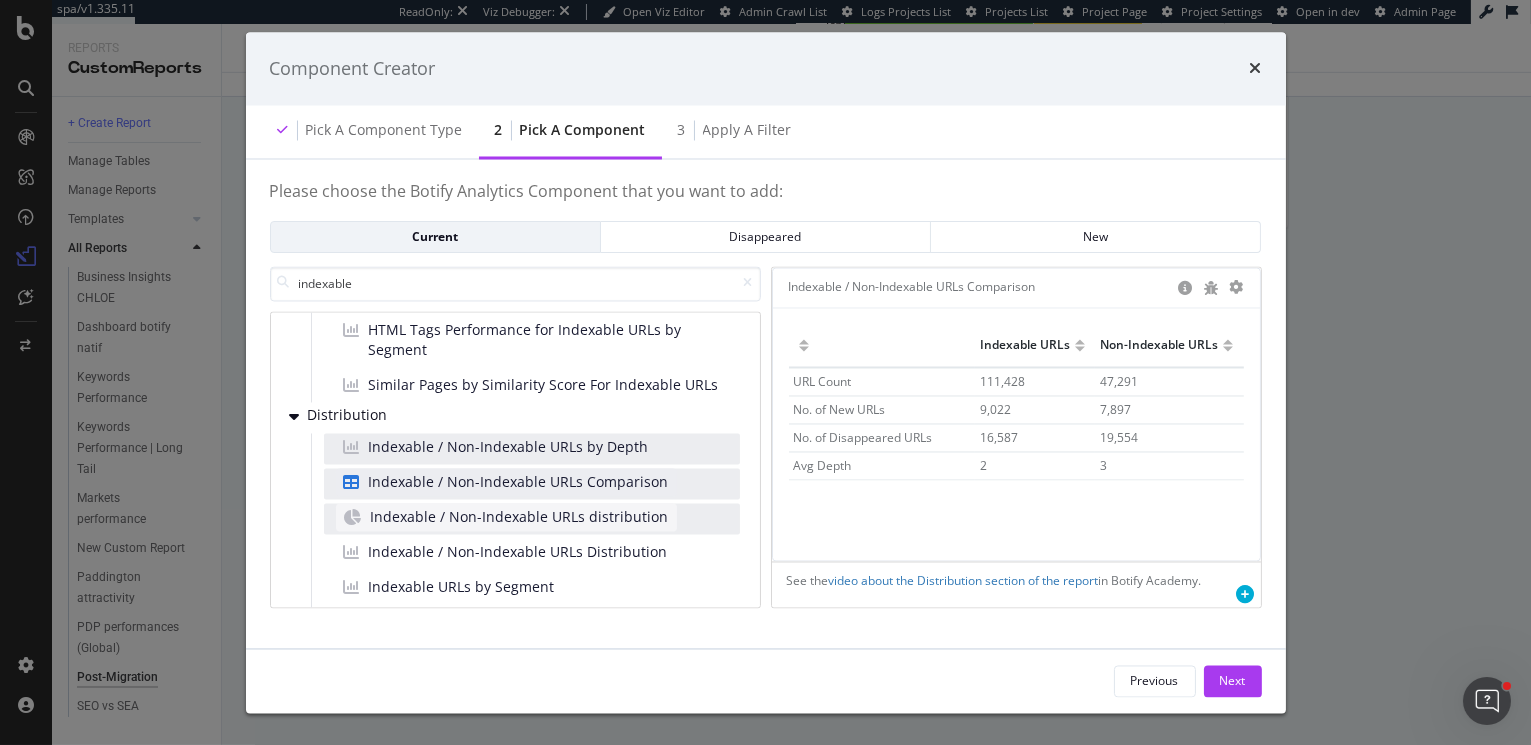 click on "Indexable / Non-Indexable URLs distribution" at bounding box center (520, 517) 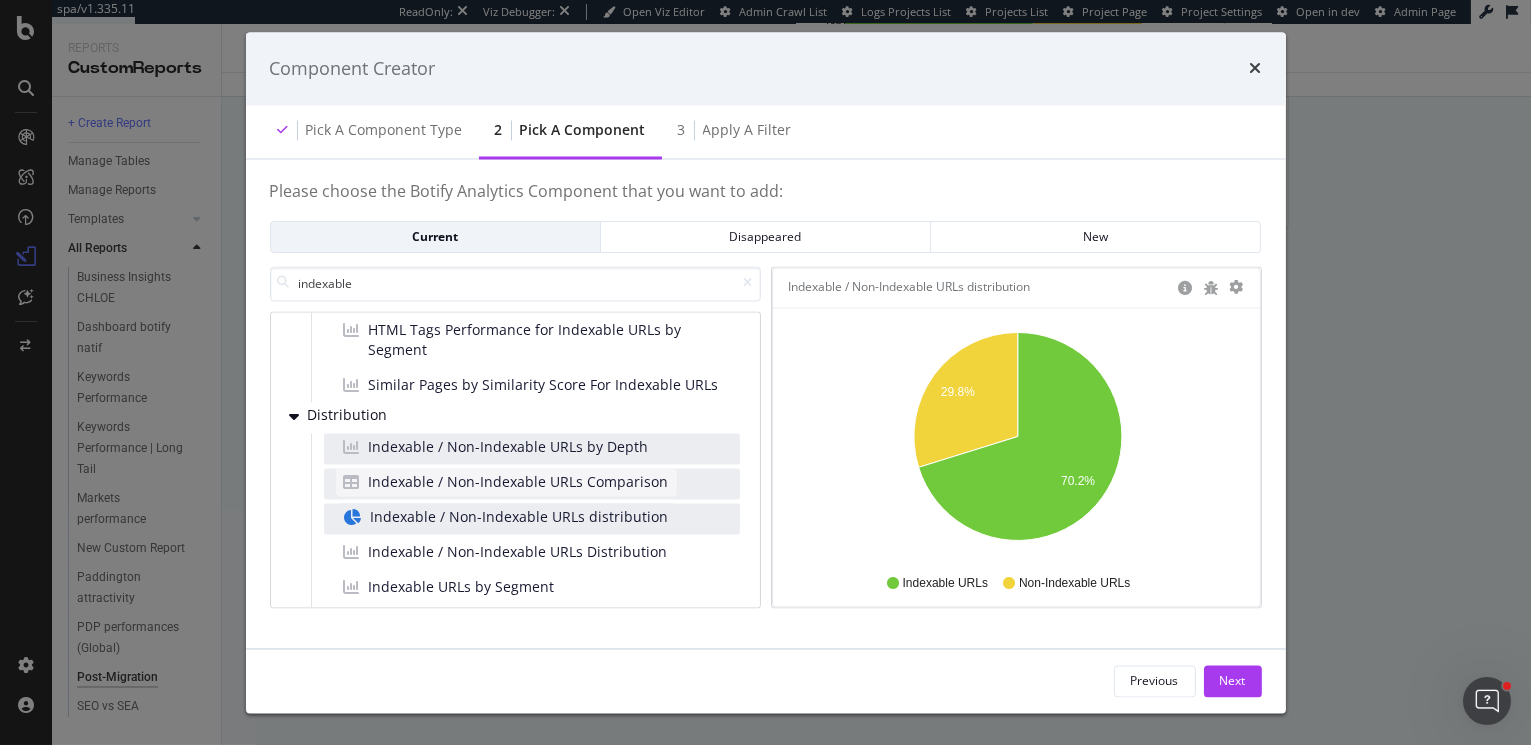 click on "Indexable / Non-Indexable URLs Comparison" at bounding box center [519, 482] 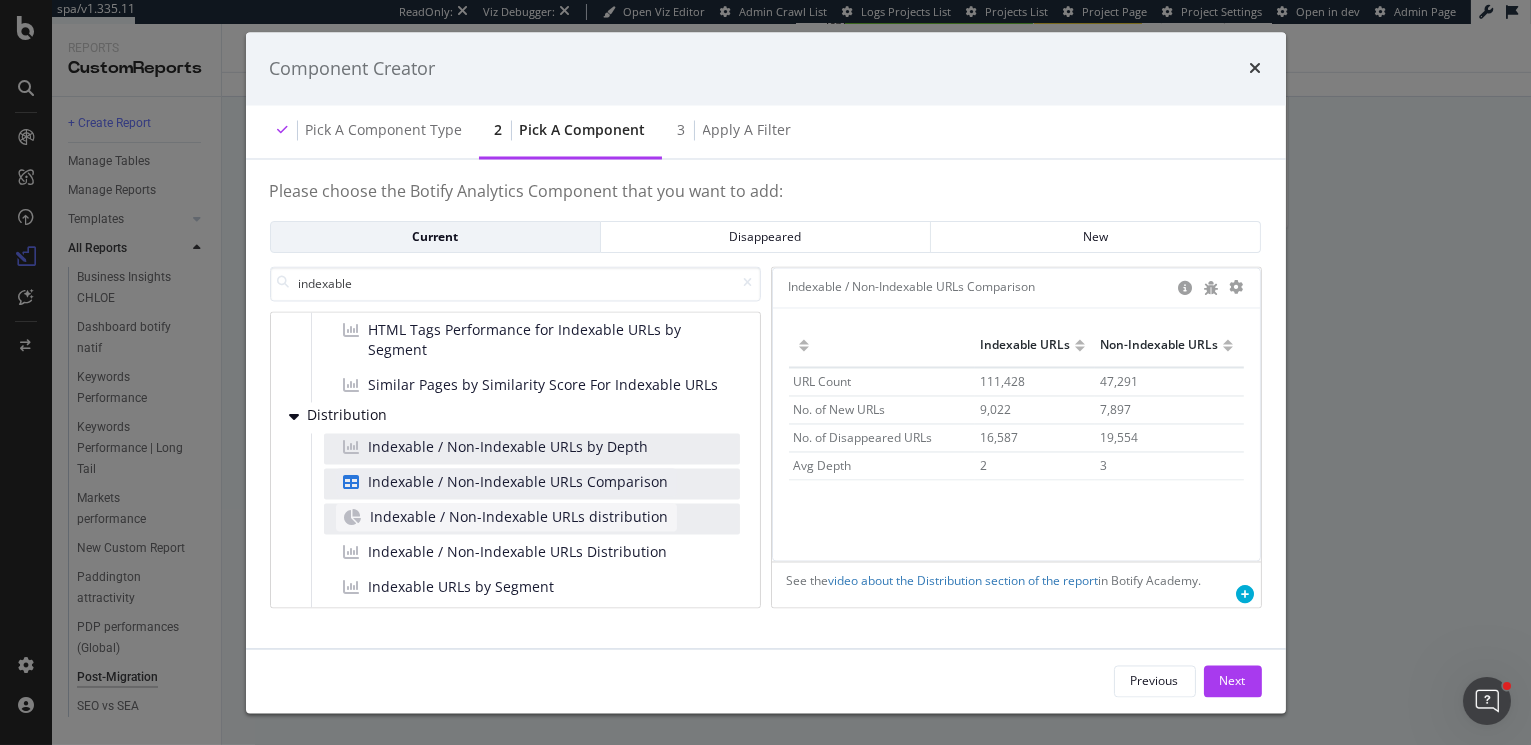 click on "Indexable / Non-Indexable URLs distribution" at bounding box center (520, 517) 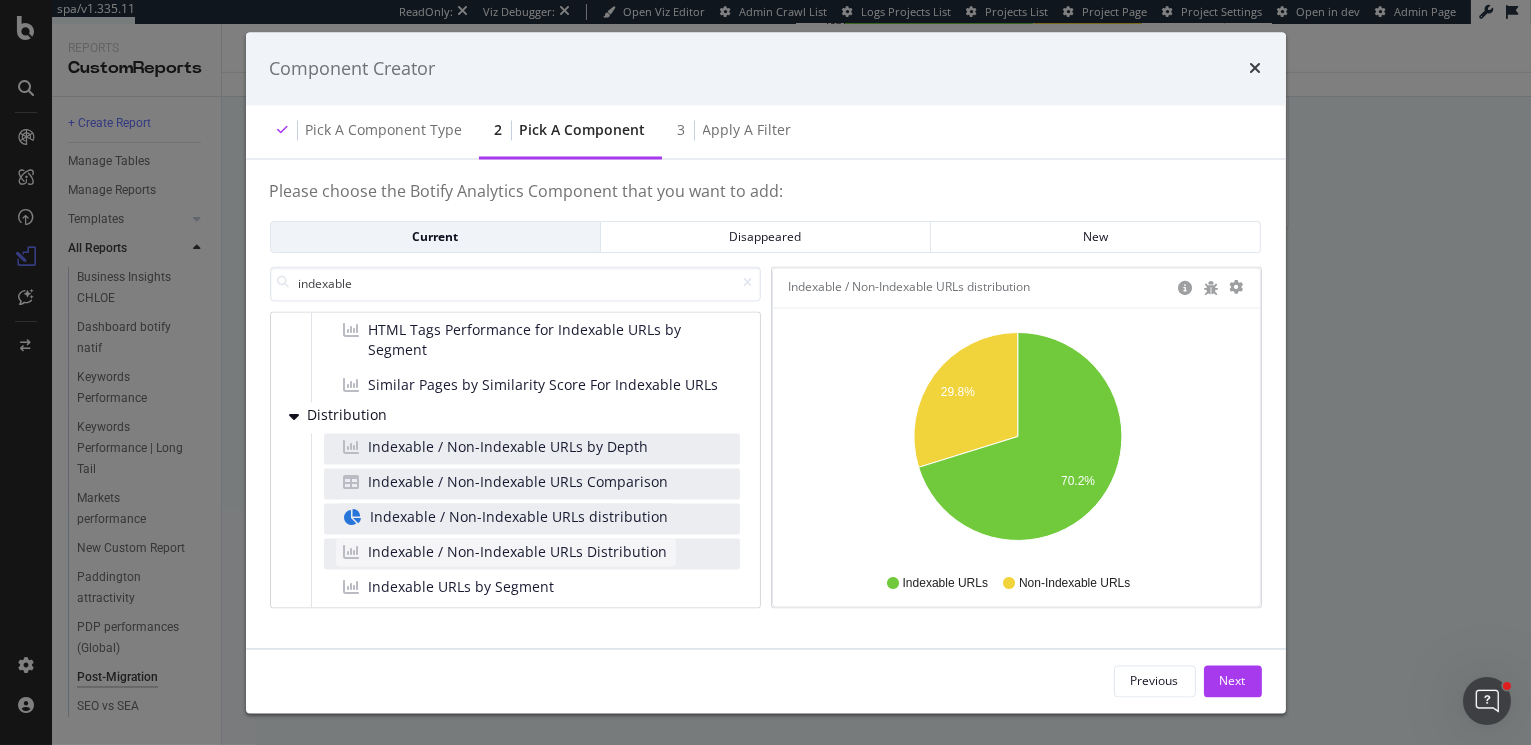 click on "Indexable / Non-Indexable URLs Distribution" at bounding box center (506, 552) 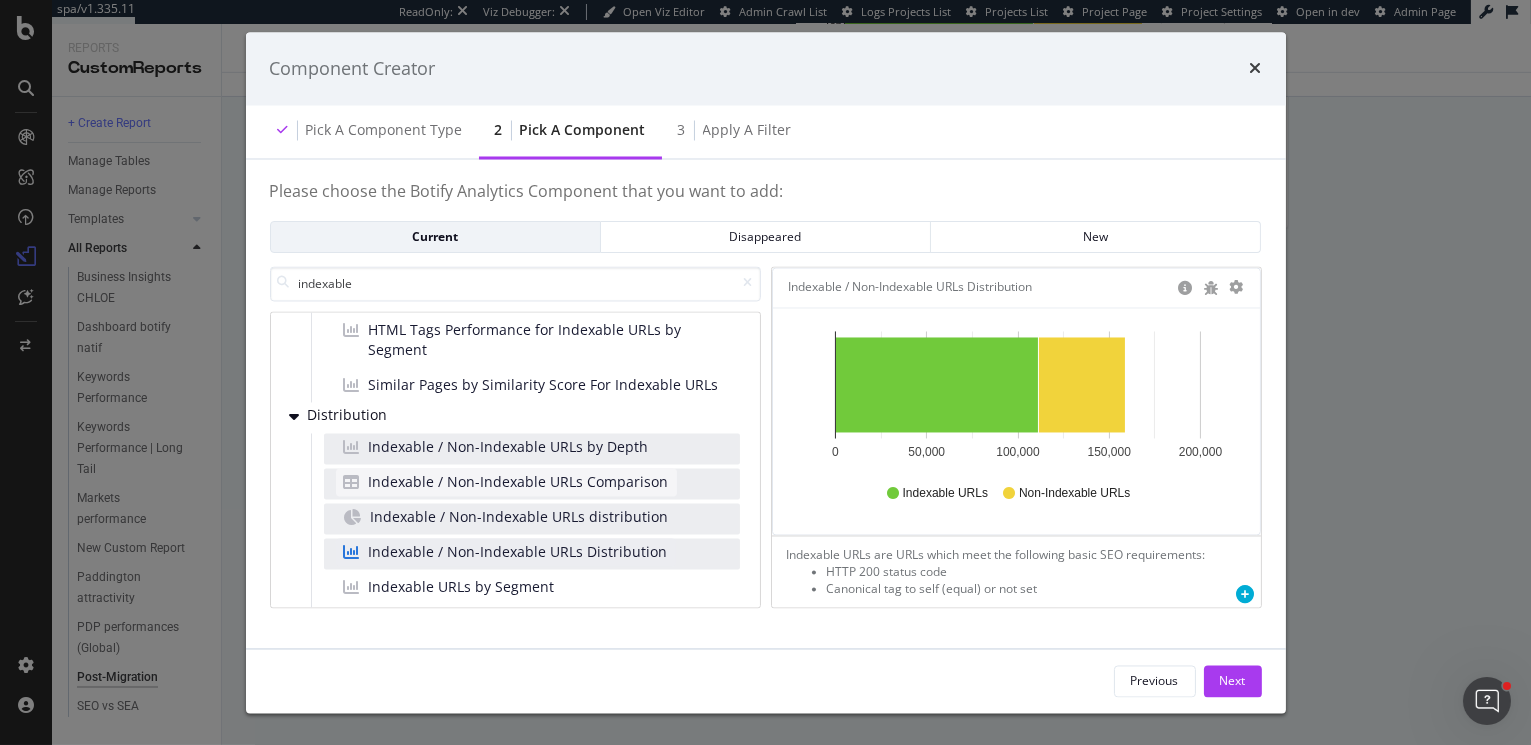 click on "Indexable / Non-Indexable URLs Comparison" at bounding box center [519, 482] 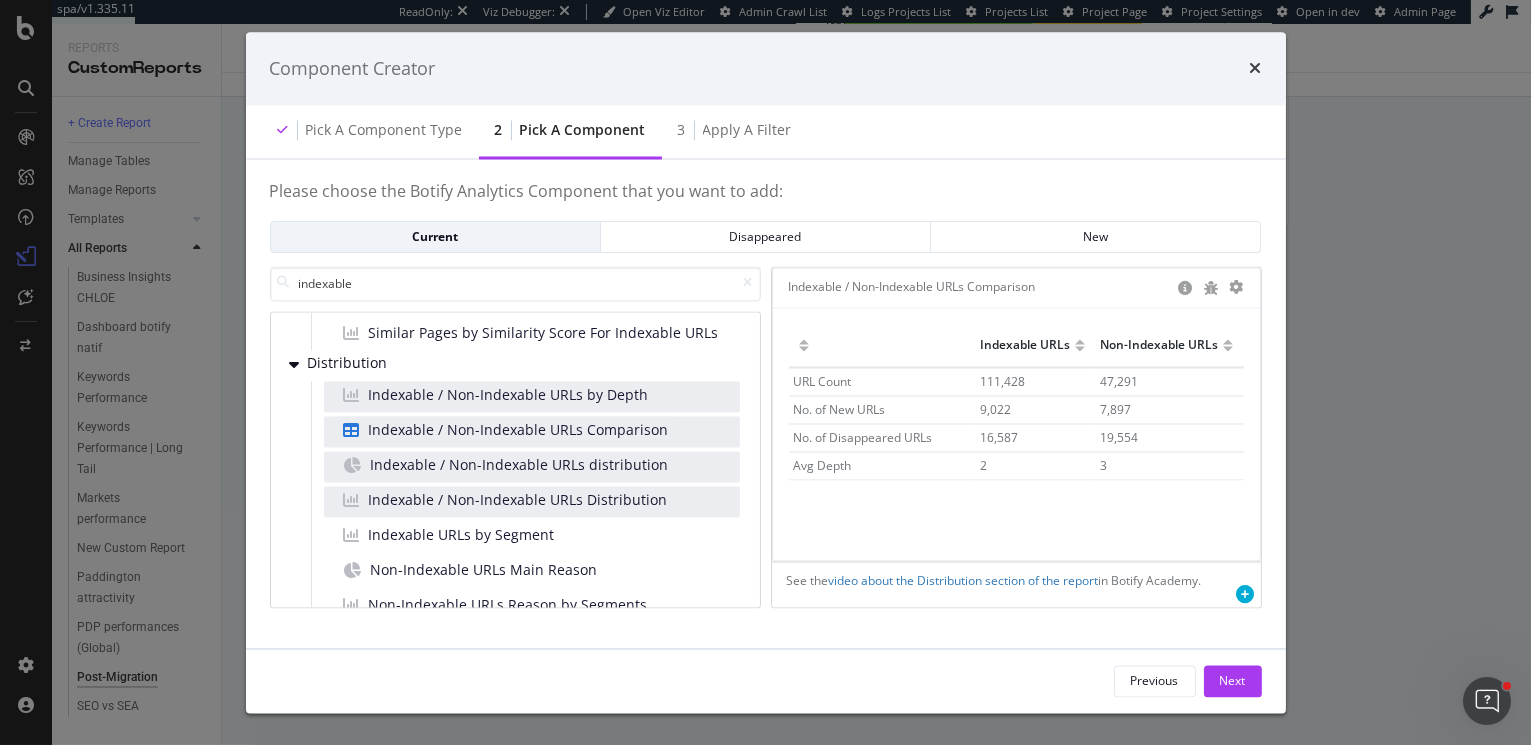 scroll, scrollTop: 127, scrollLeft: 0, axis: vertical 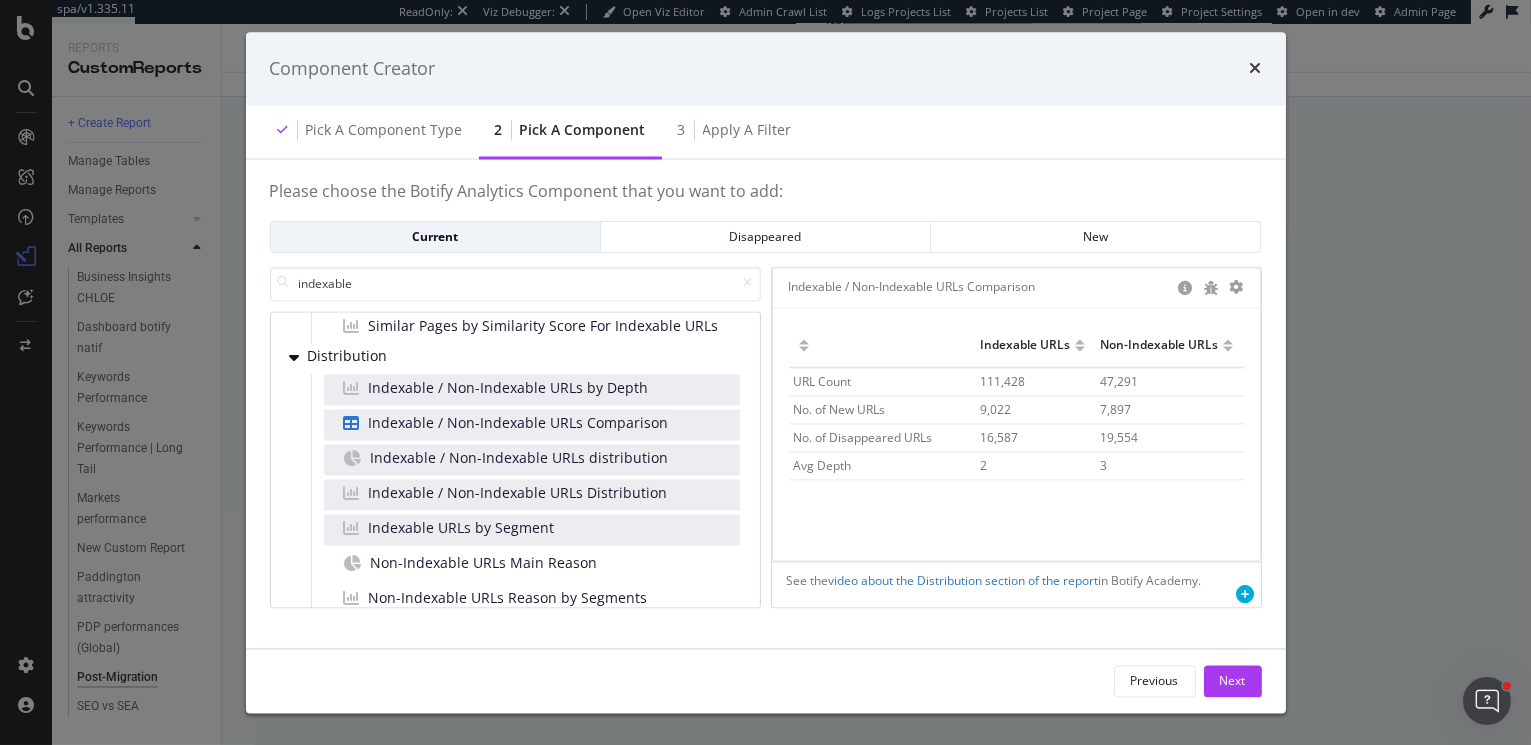 click on "Indexable URLs by Segment" at bounding box center (532, 529) 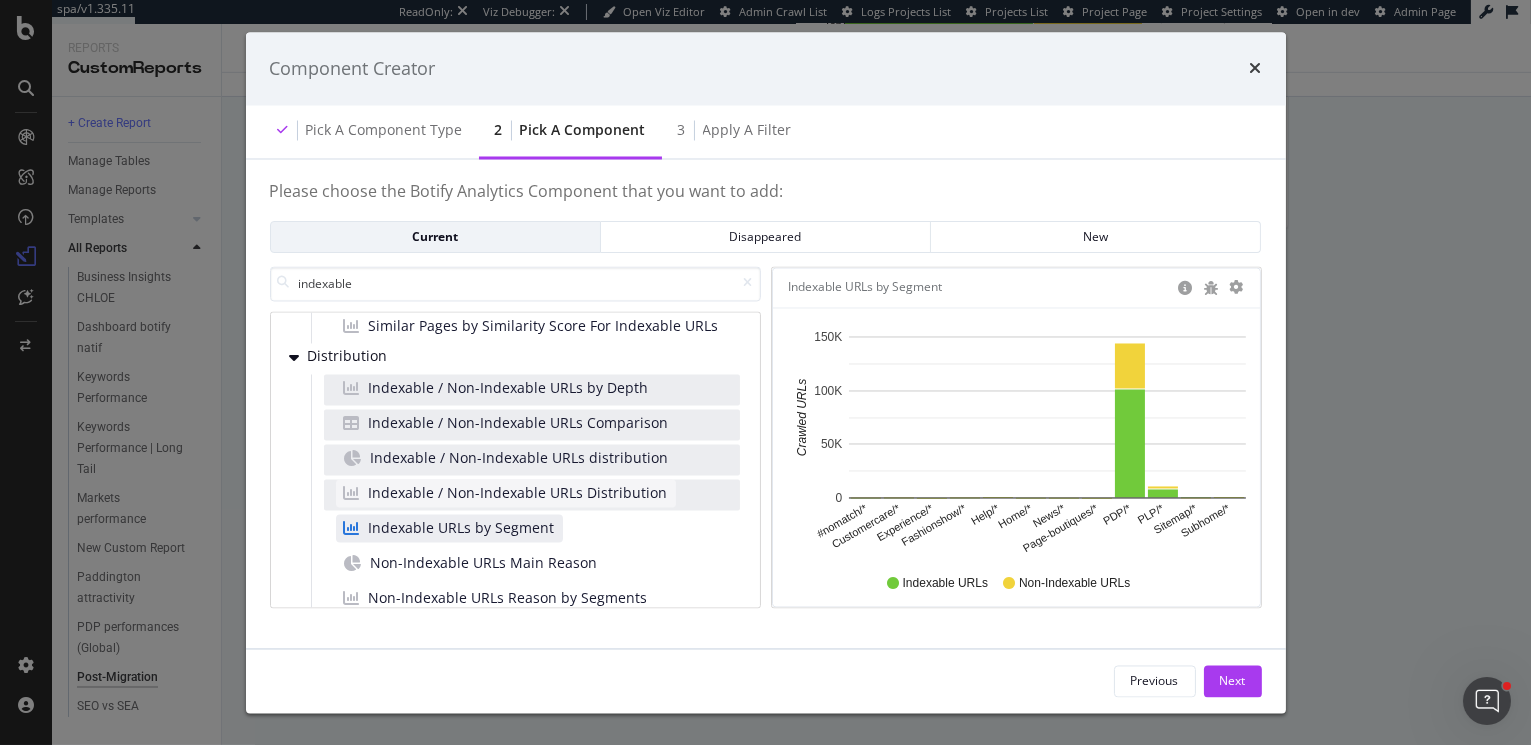 click on "Indexable / Non-Indexable URLs Distribution" at bounding box center (518, 493) 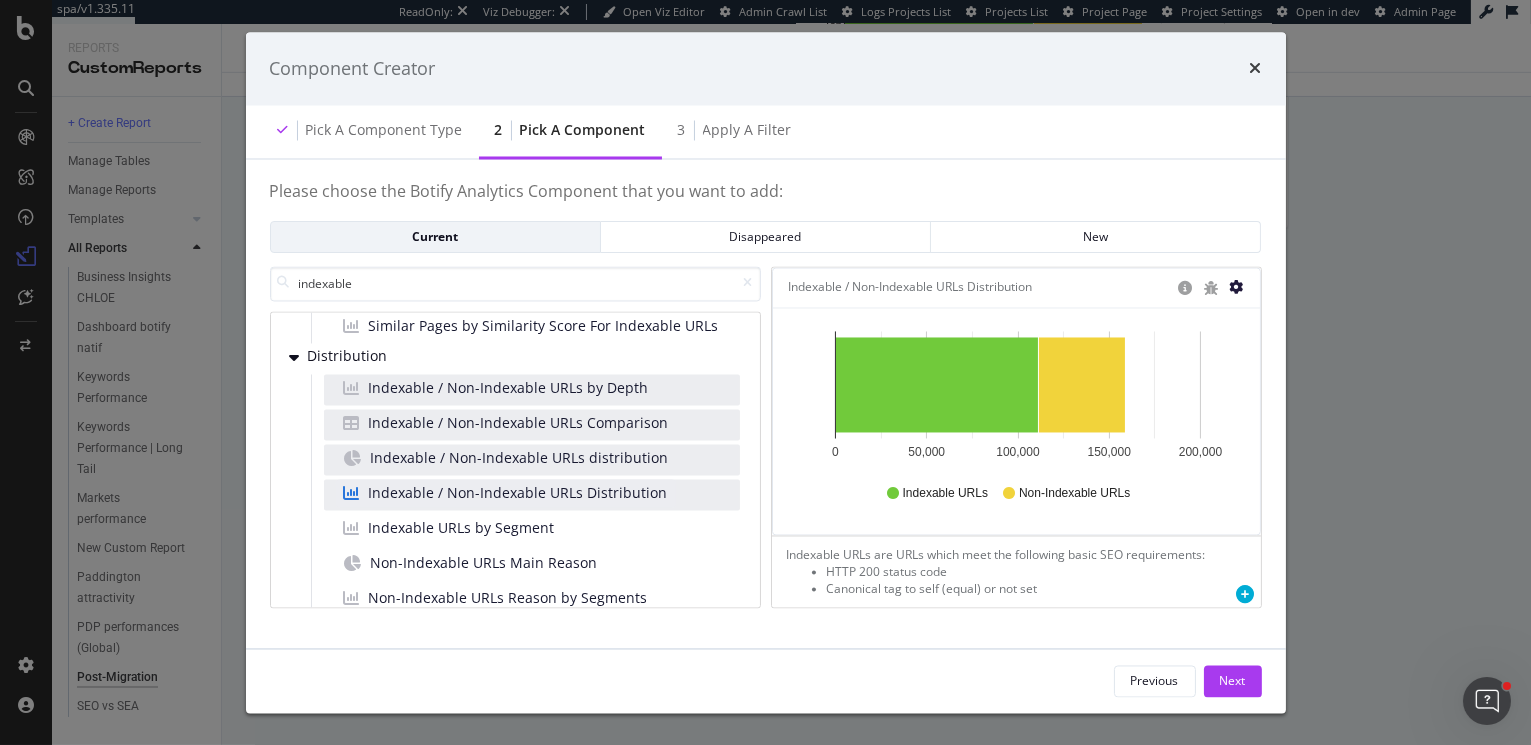 click at bounding box center [1237, 288] 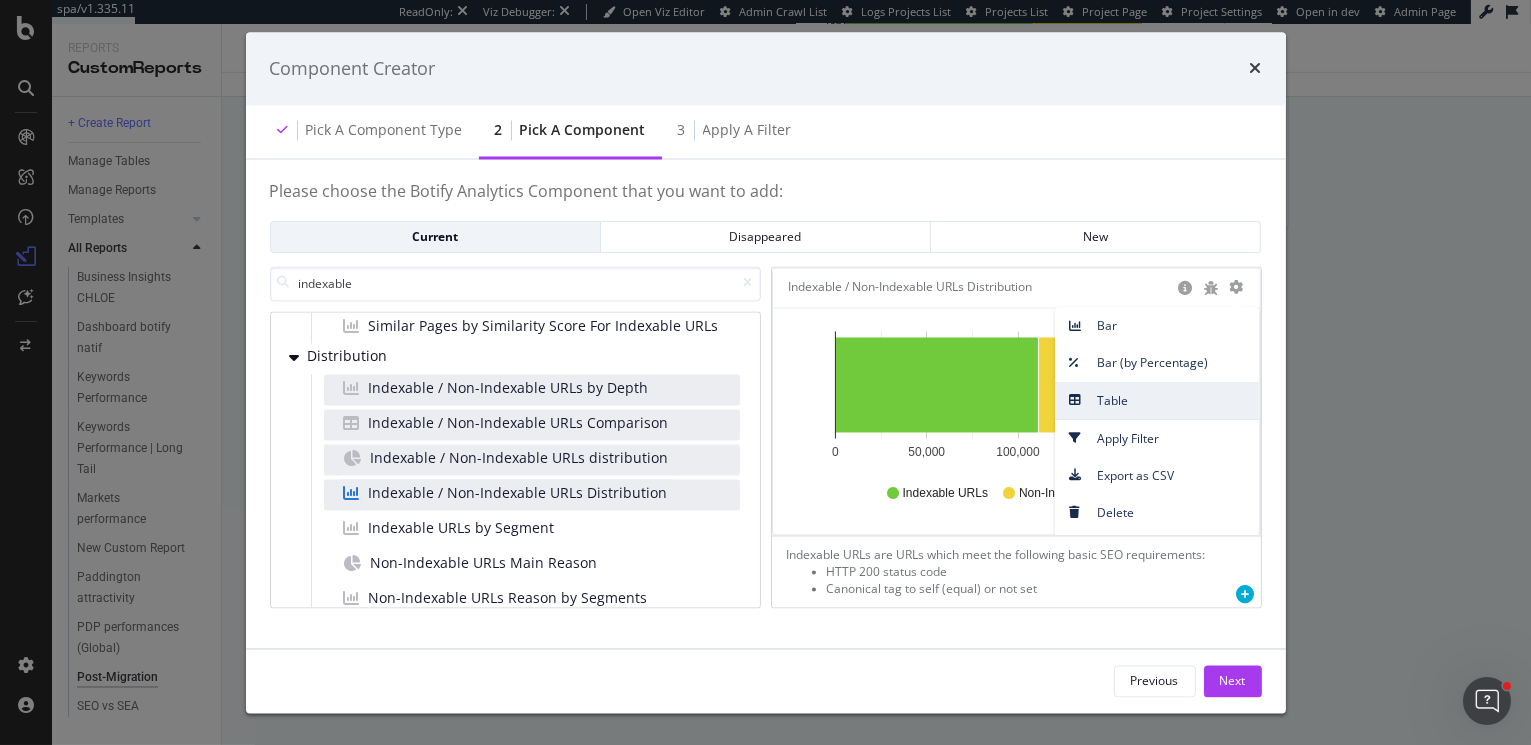 click on "Table" at bounding box center (1157, 400) 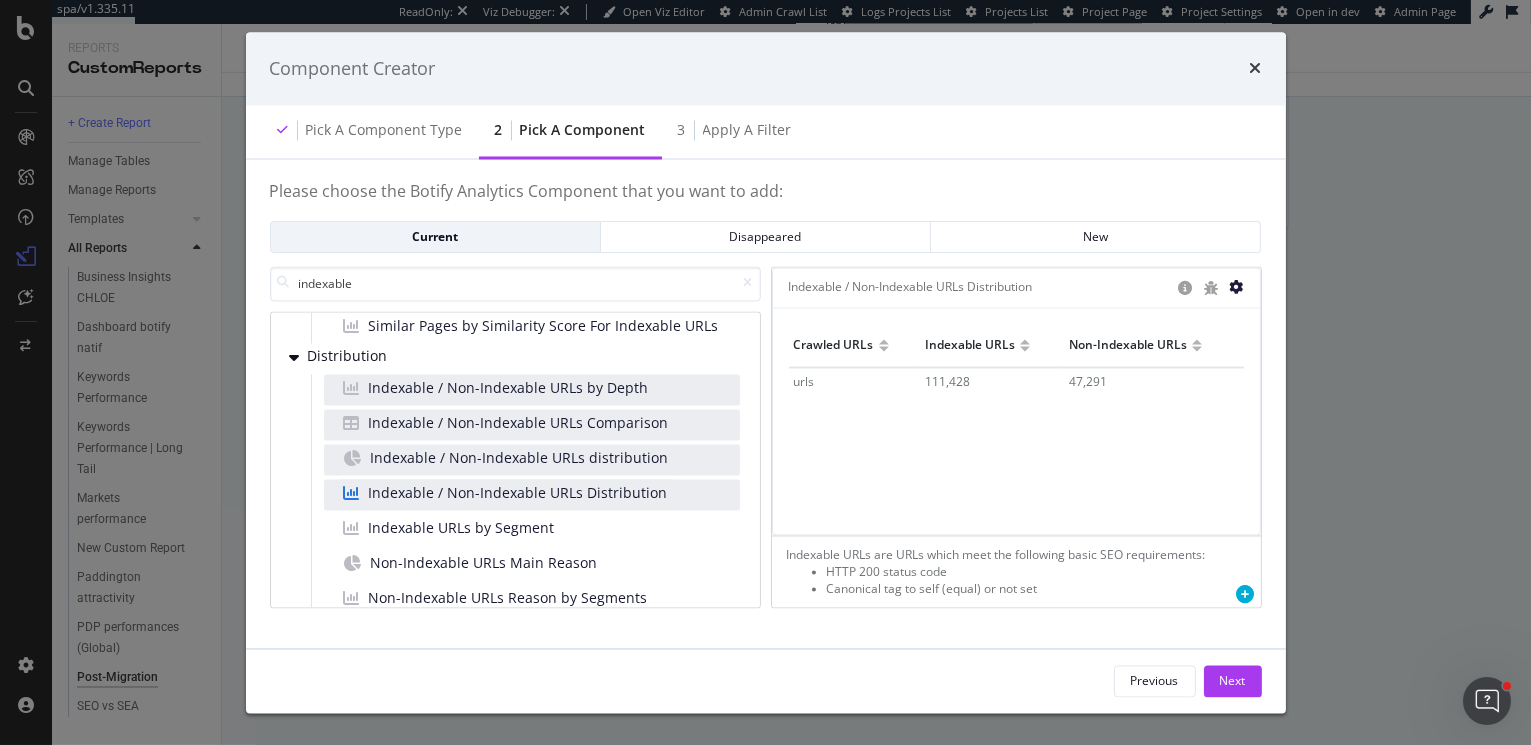 click at bounding box center (1237, 288) 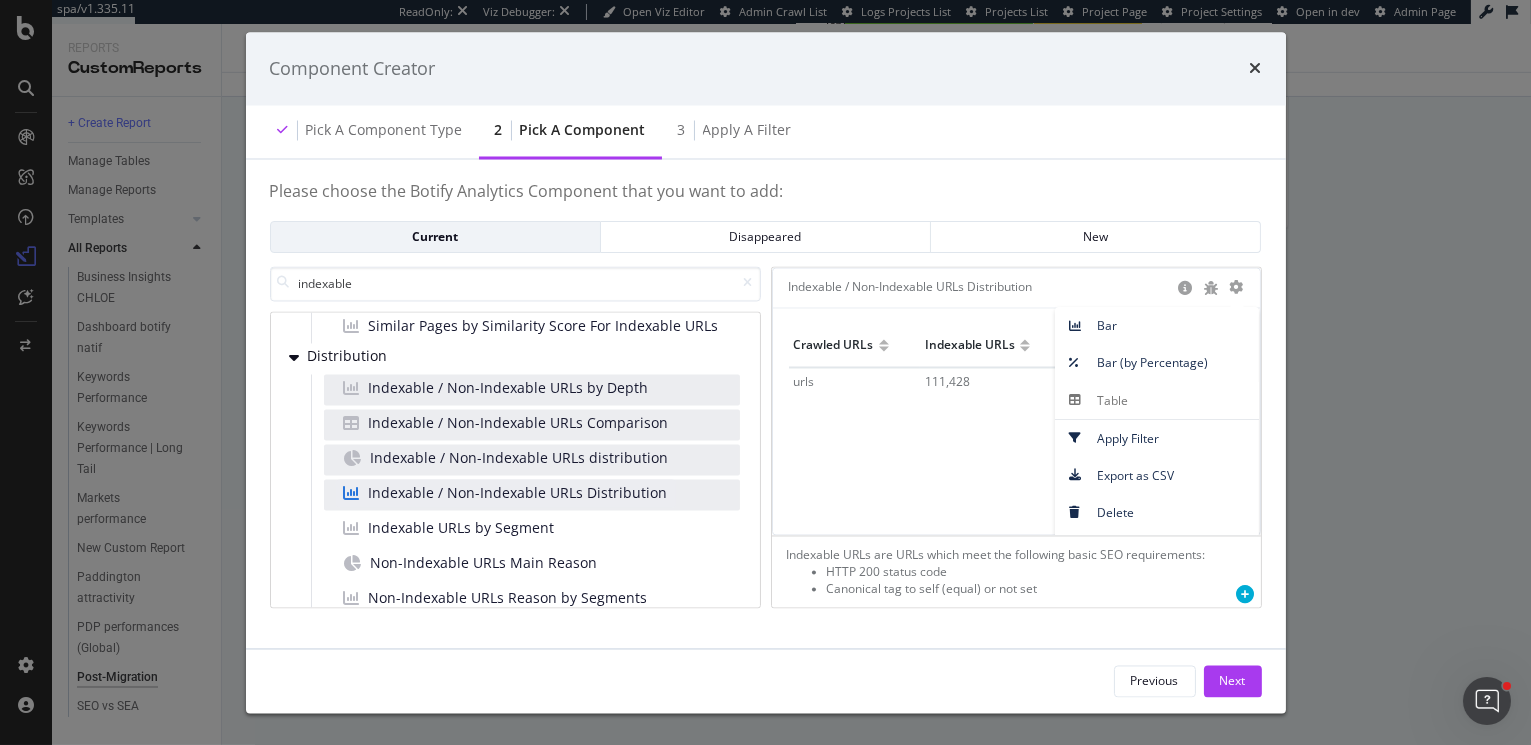 click on "Hold CMD (⌘) while clicking to filter the report. Crawled URLs Indexable URLs Non-Indexable URLs urls 111,428 47,291" at bounding box center [1016, 421] 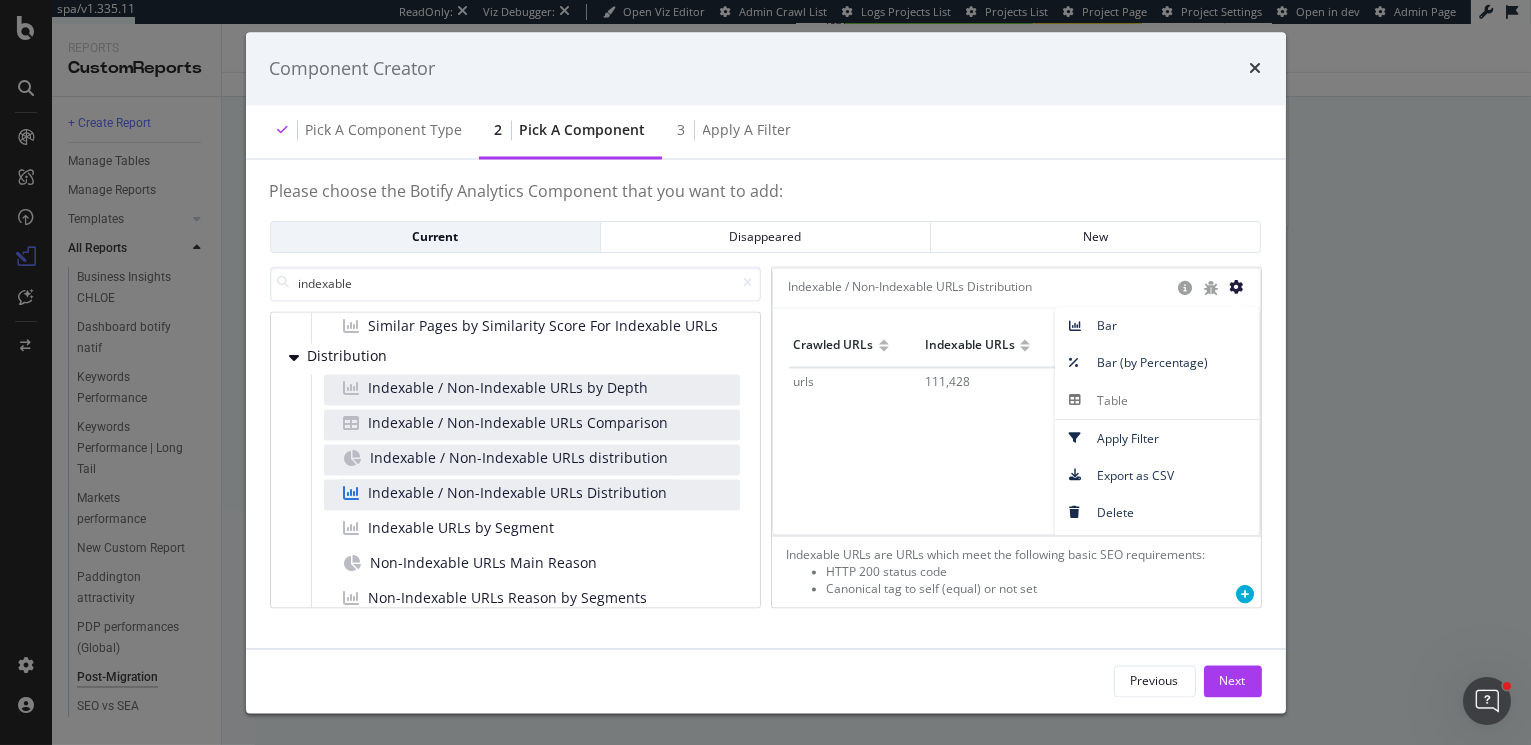 click at bounding box center [1237, 288] 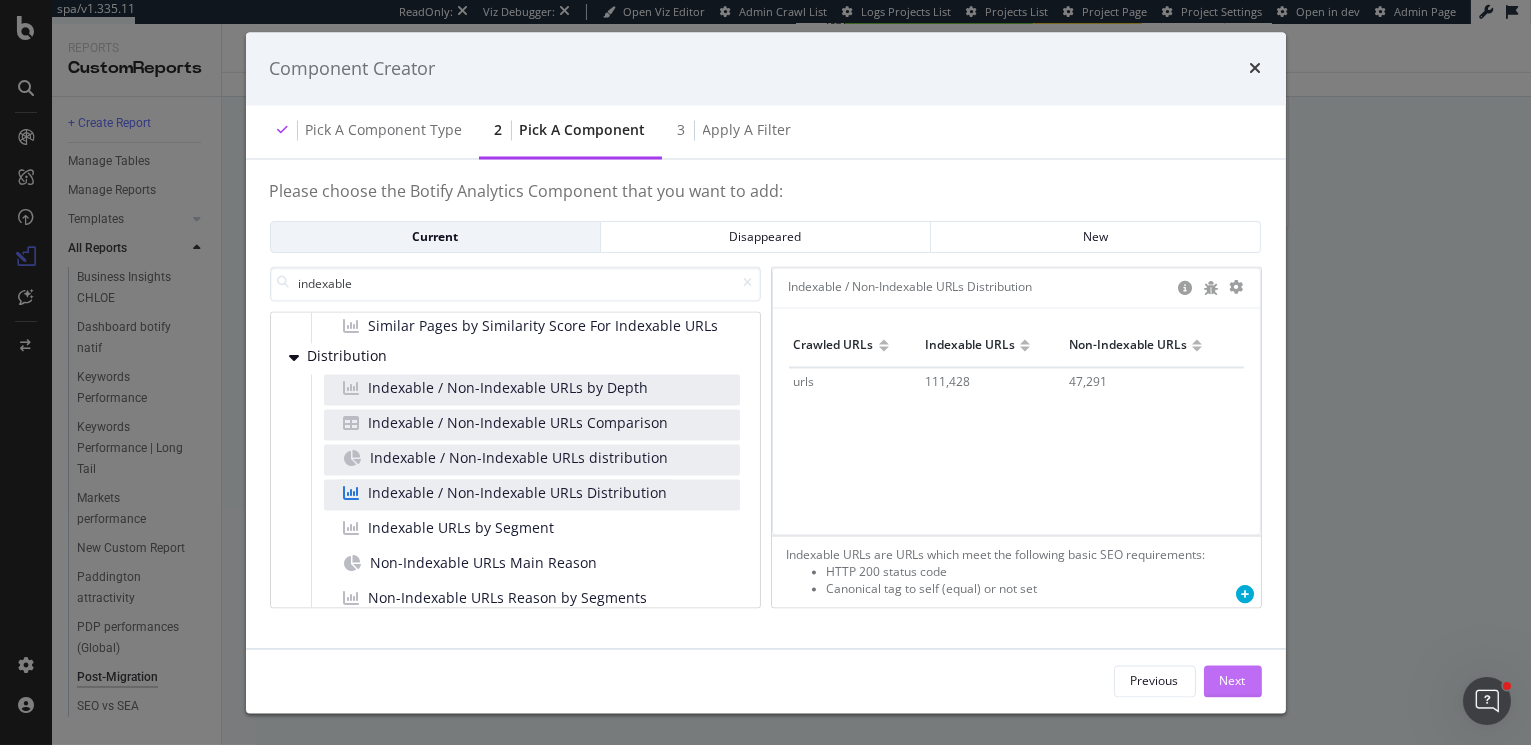 click on "Next" at bounding box center (1233, 680) 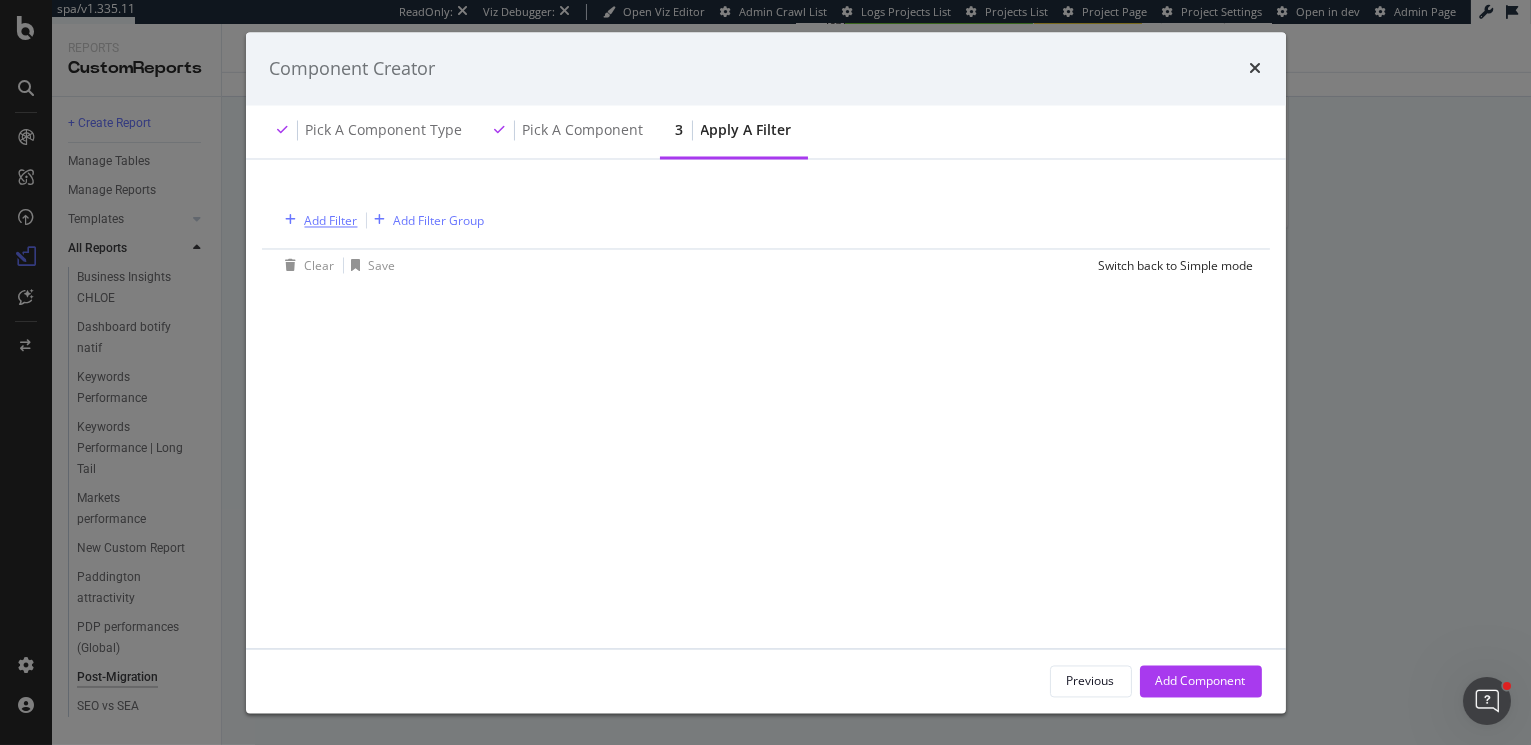 click on "Add Filter" at bounding box center [331, 220] 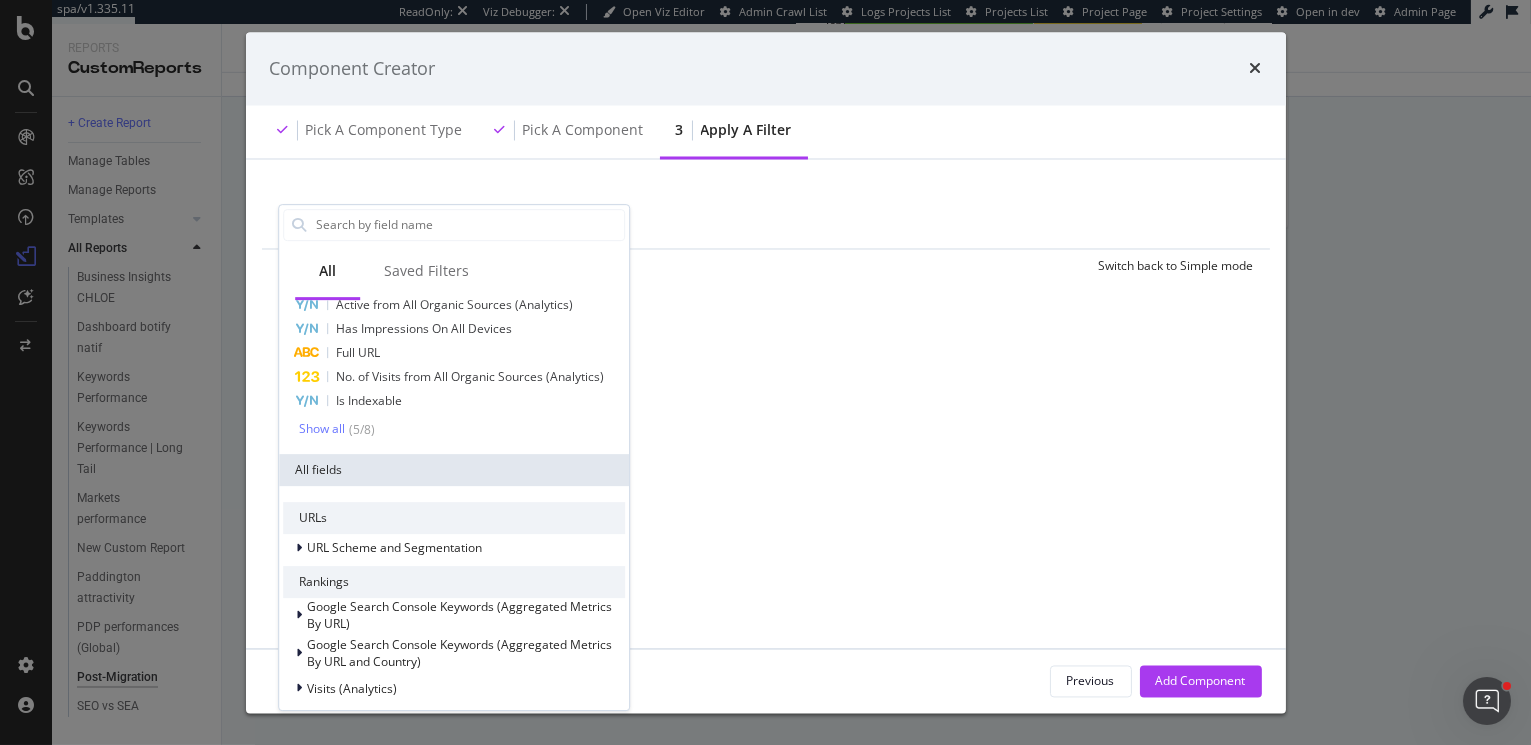 scroll, scrollTop: 0, scrollLeft: 0, axis: both 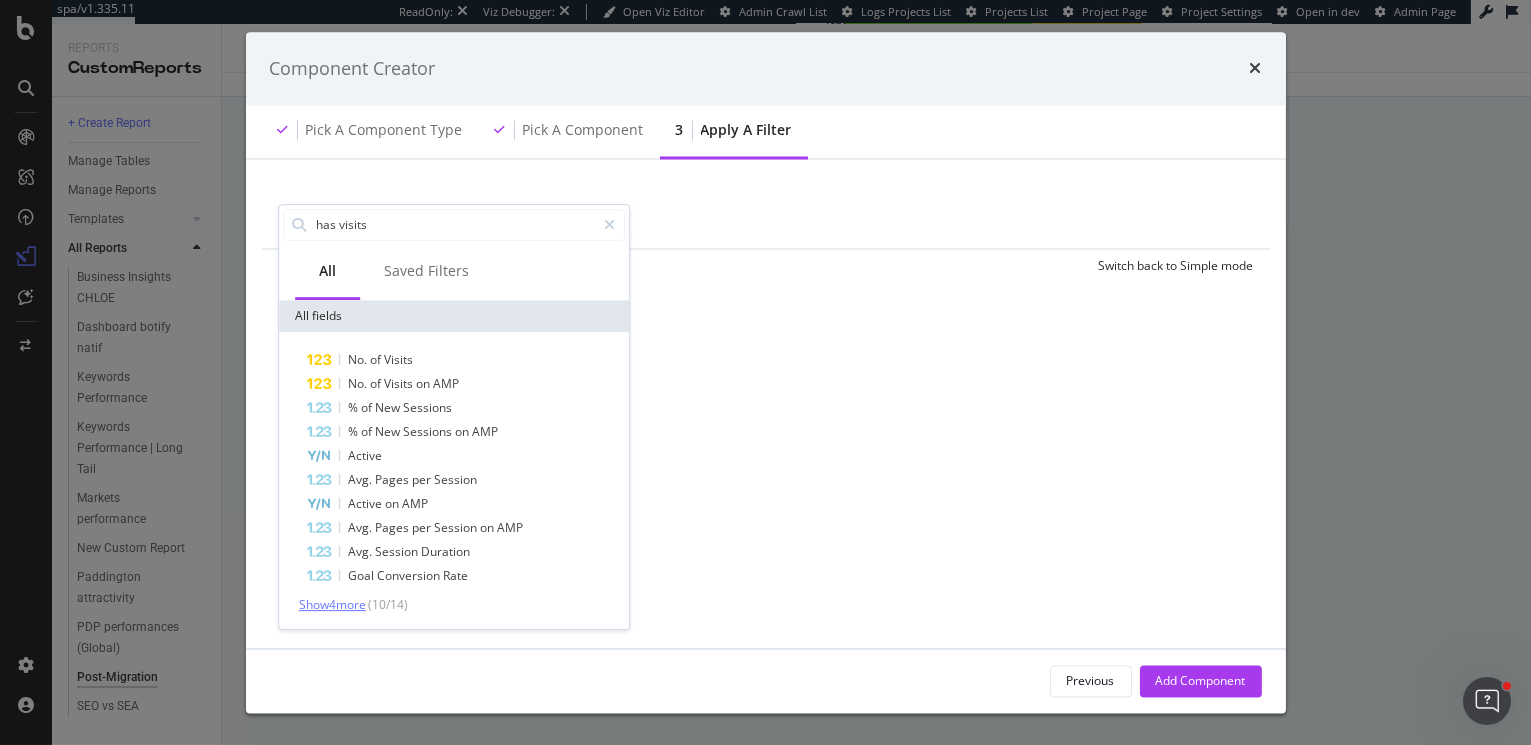 type on "has visits" 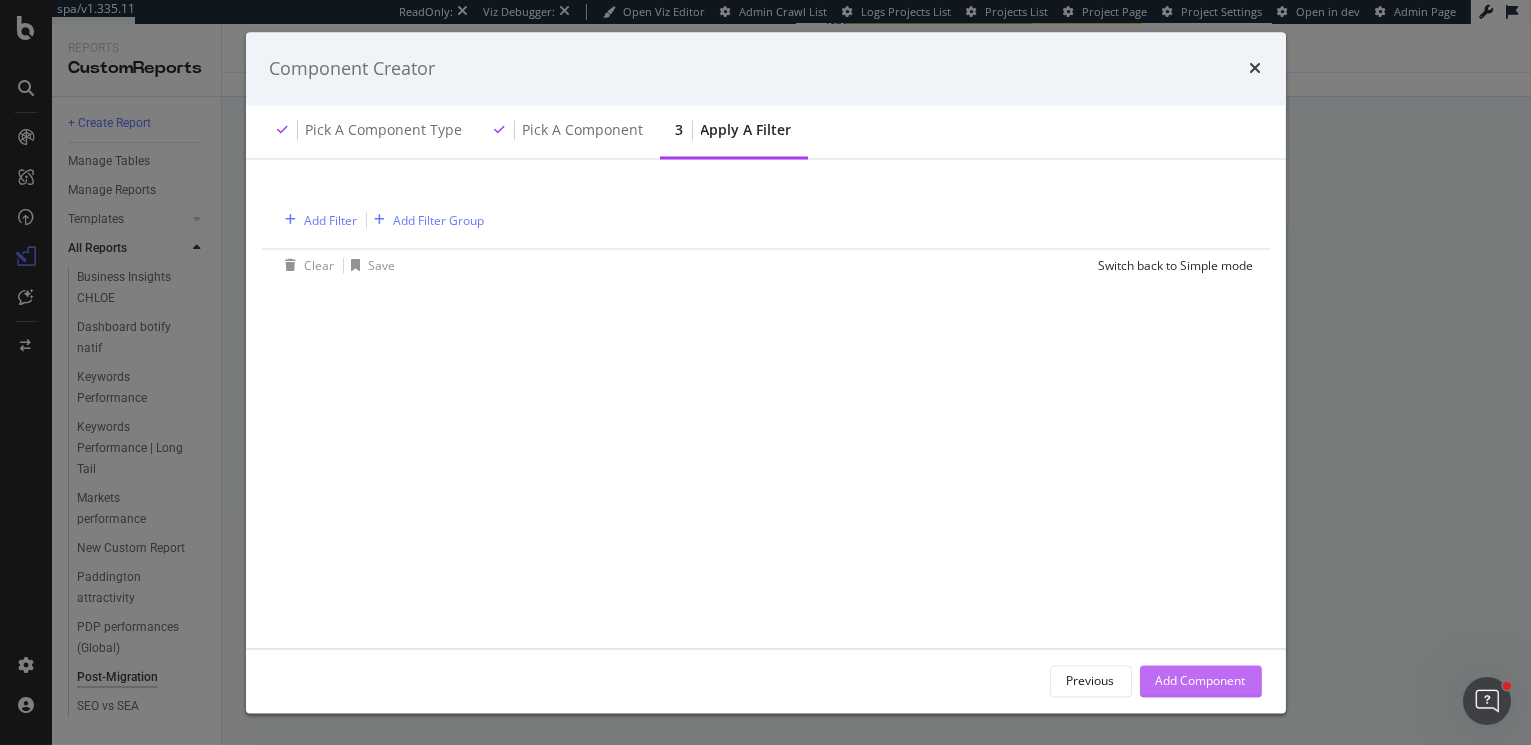 click on "Add Component" at bounding box center [1201, 680] 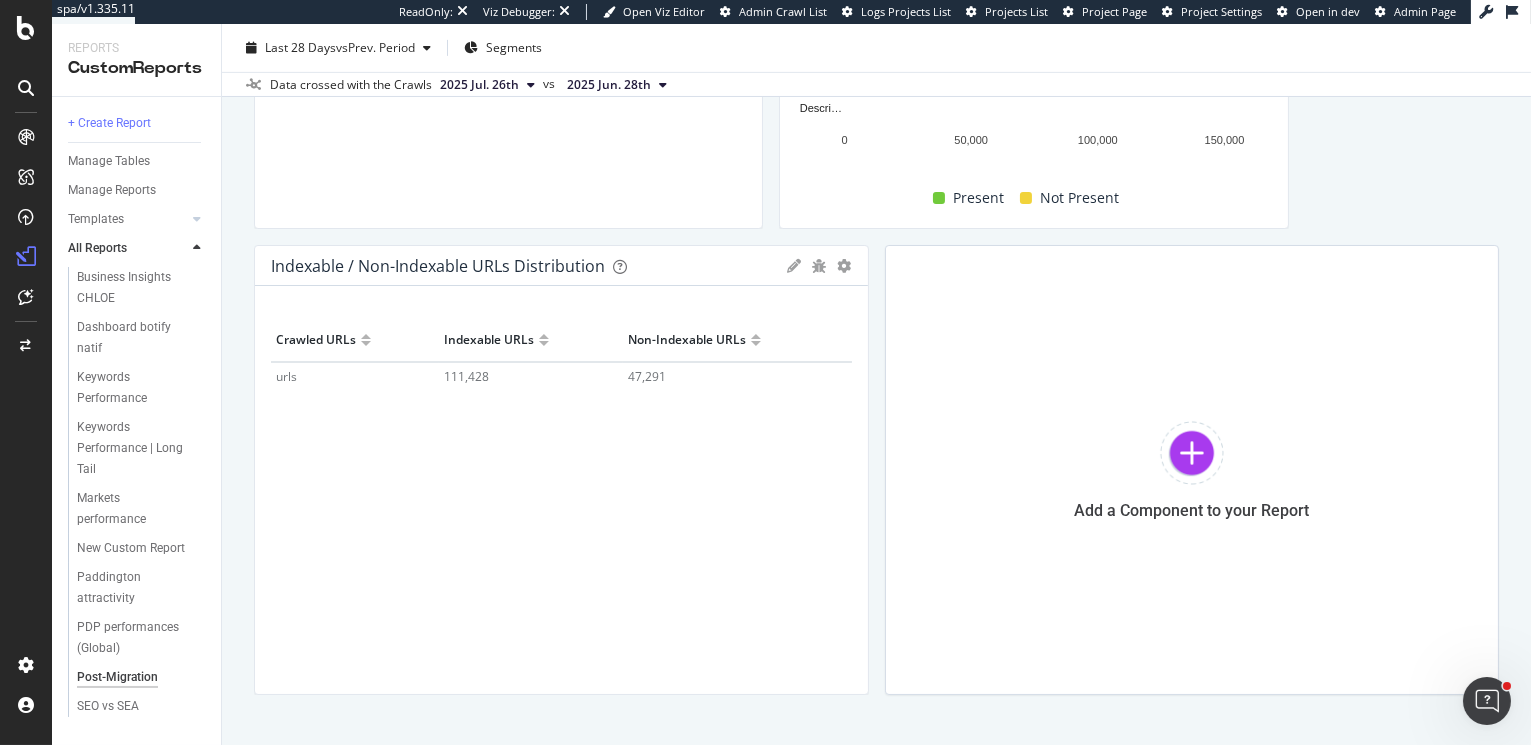 scroll, scrollTop: 1713, scrollLeft: 0, axis: vertical 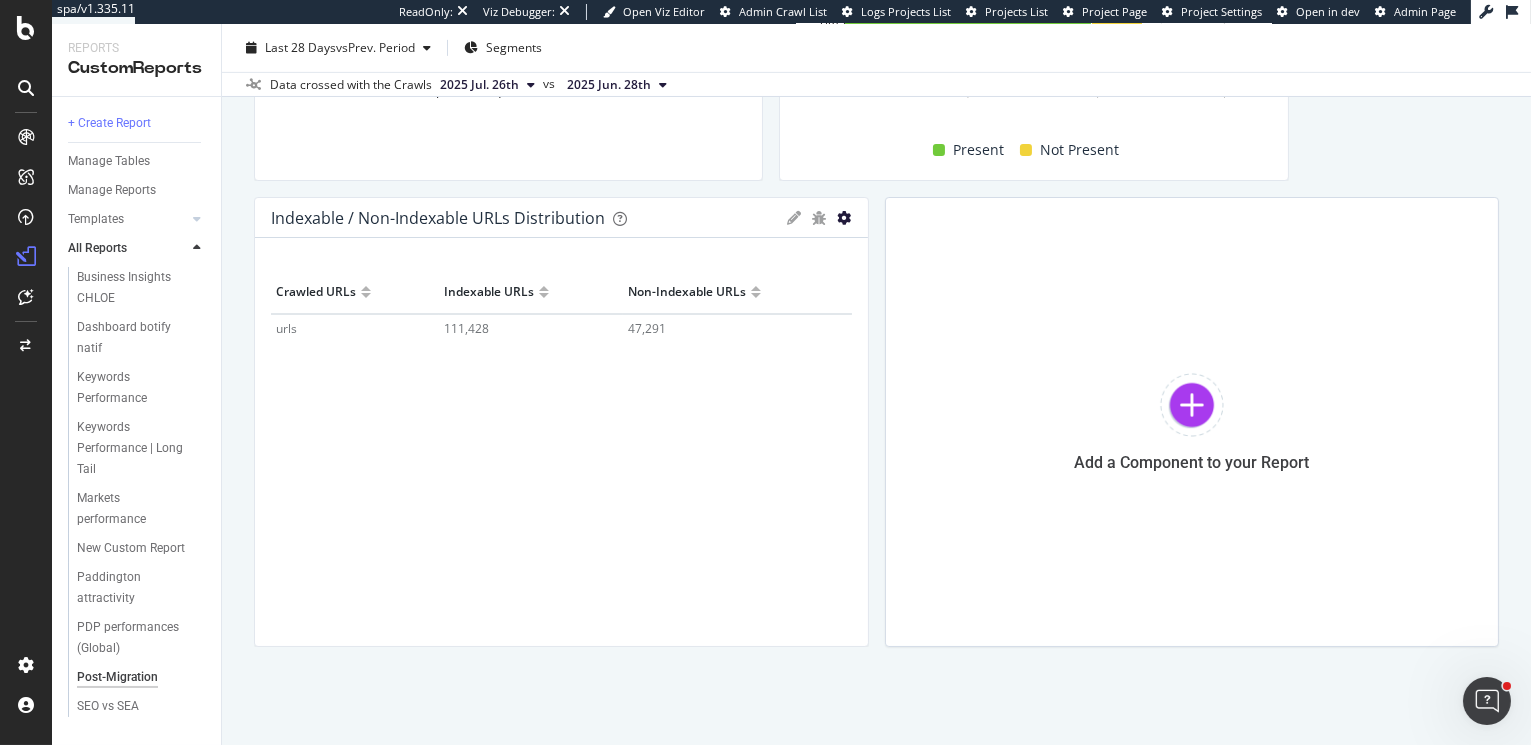 click at bounding box center (845, 218) 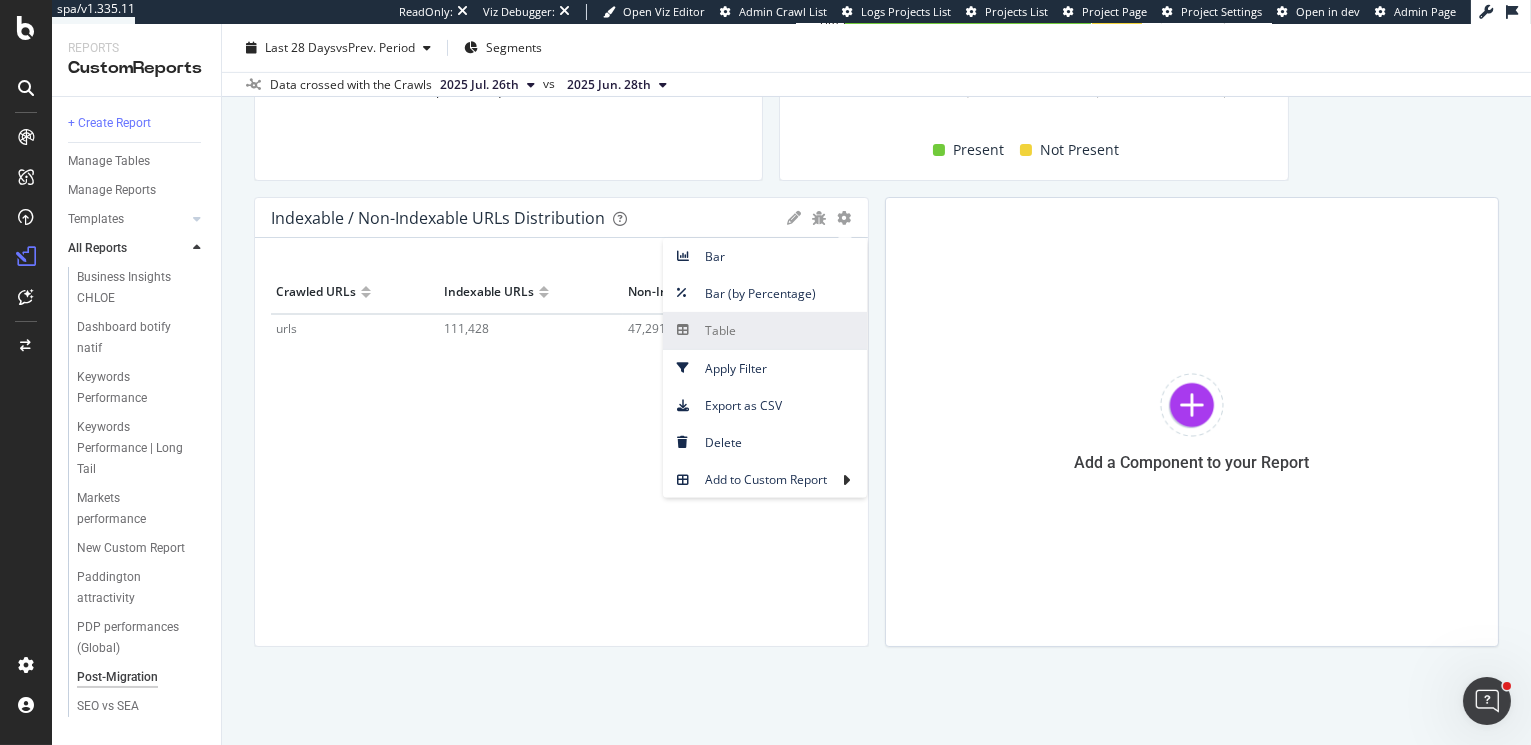 click on "Table" at bounding box center (765, 330) 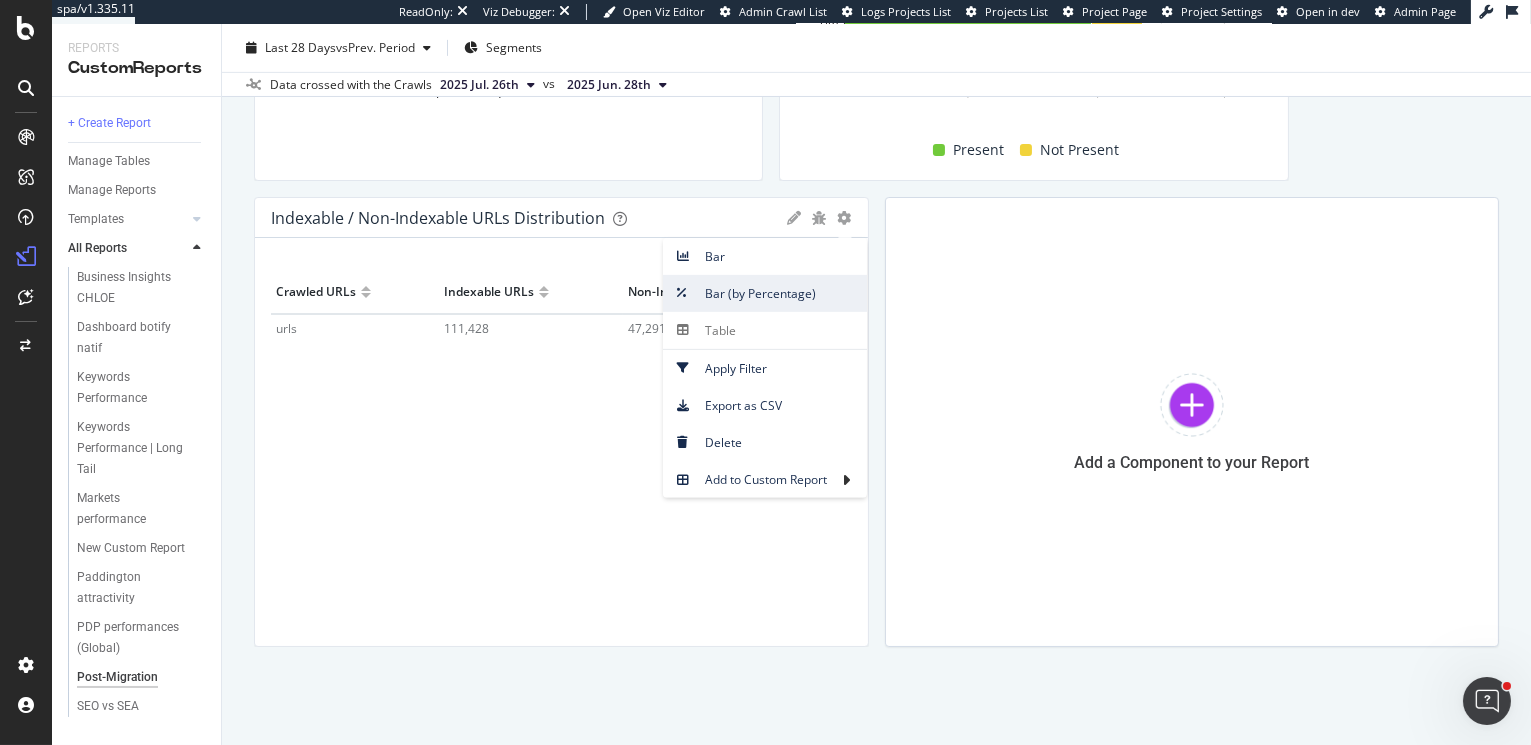 click on "Bar (by Percentage)" at bounding box center [765, 293] 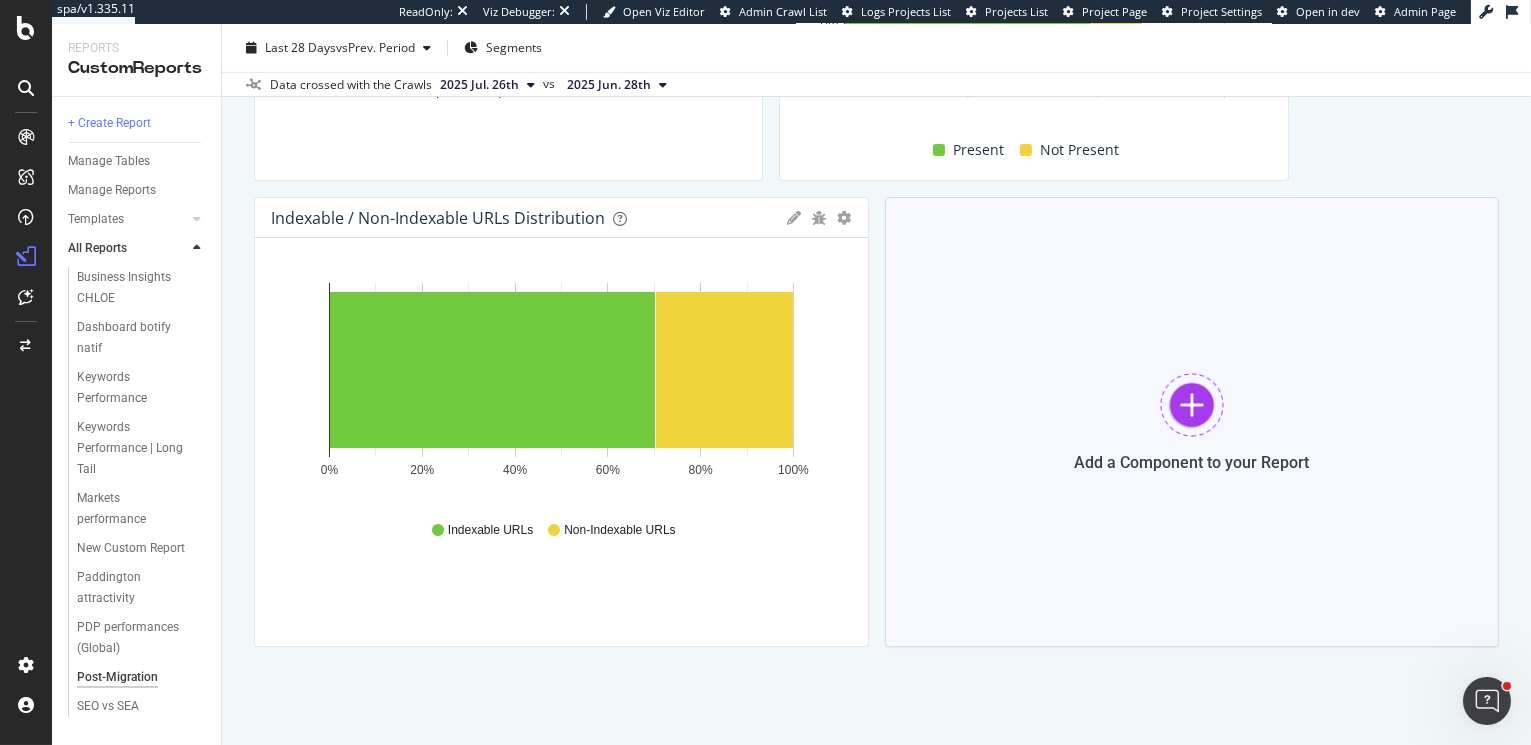 click at bounding box center (1192, 405) 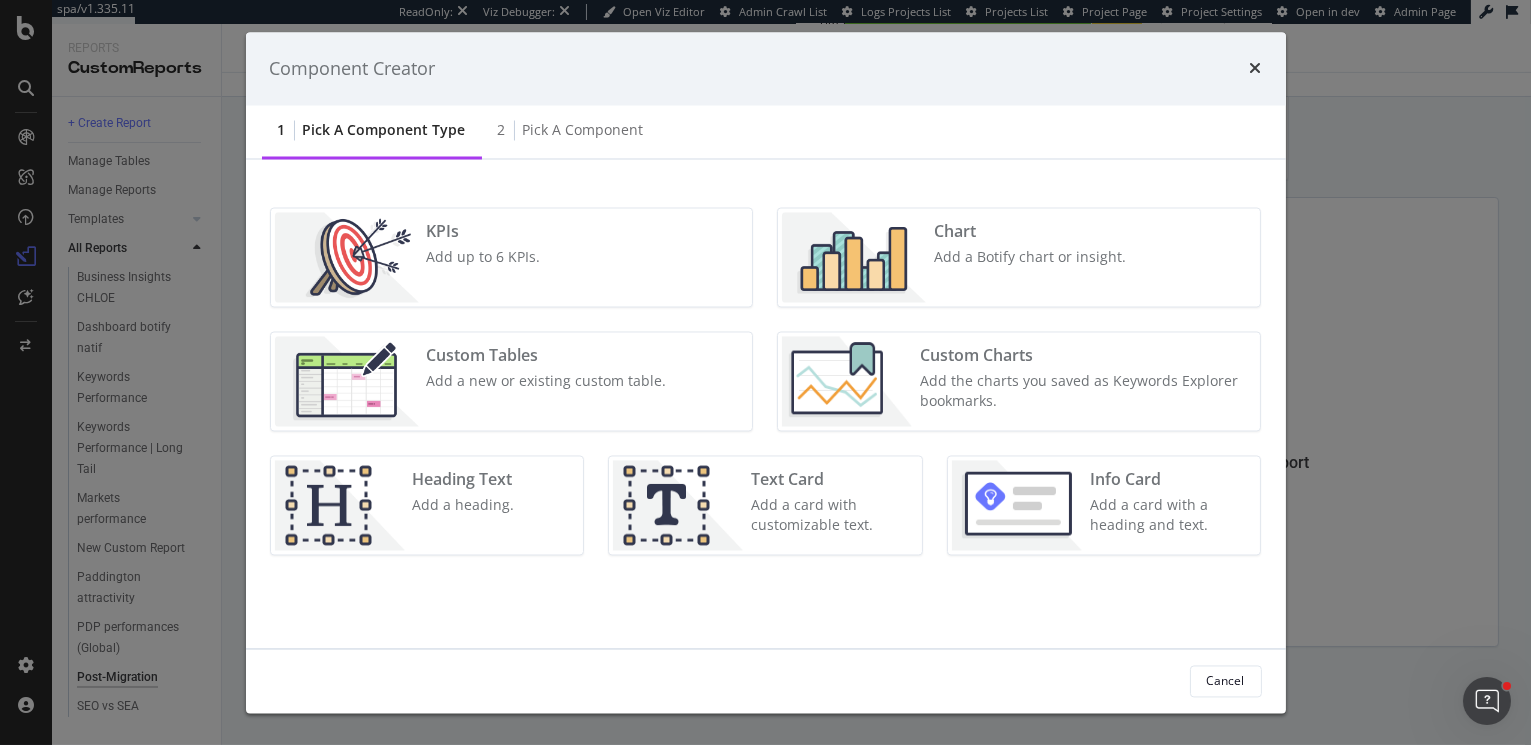 click on "Chart Add a Botify chart or insight." at bounding box center (1030, 258) 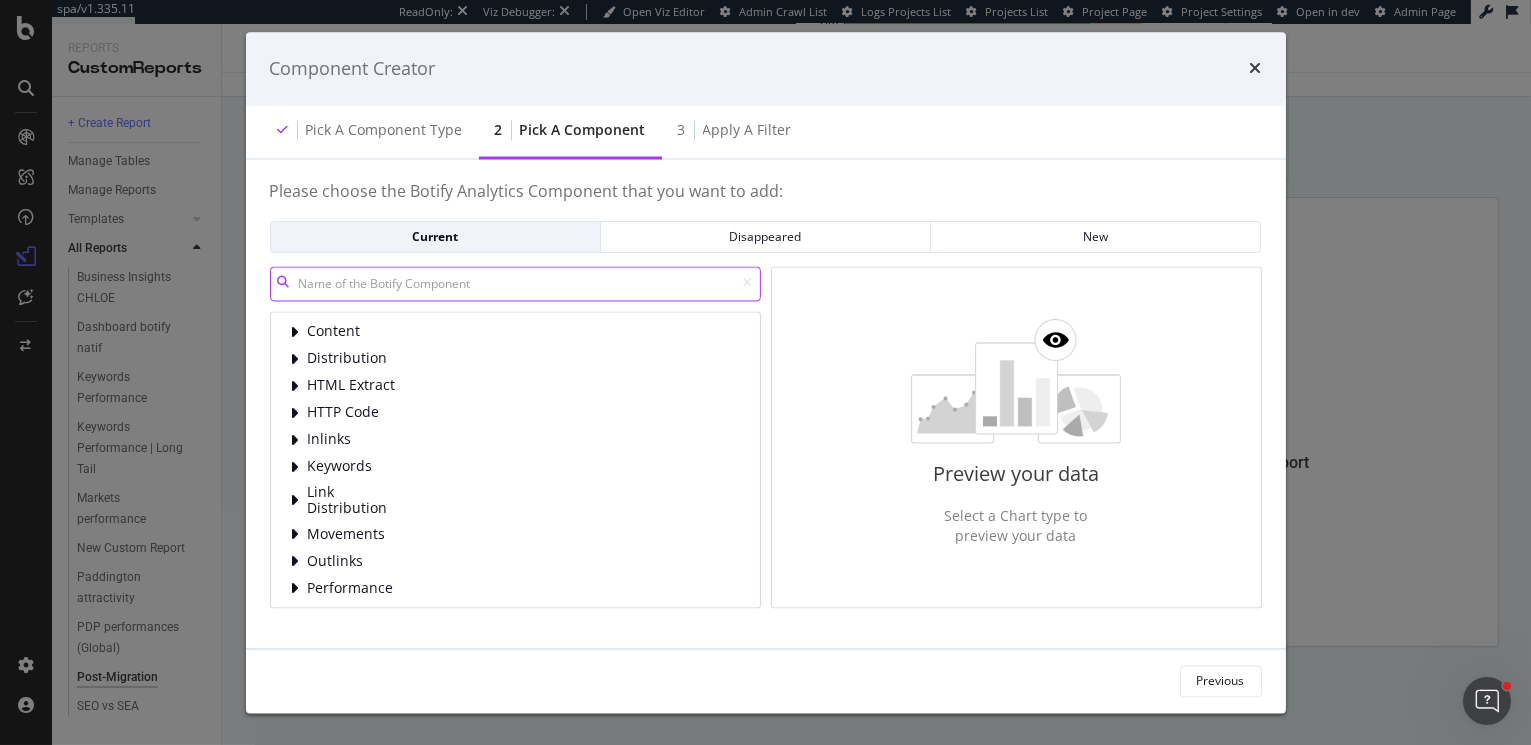 click at bounding box center [515, 283] 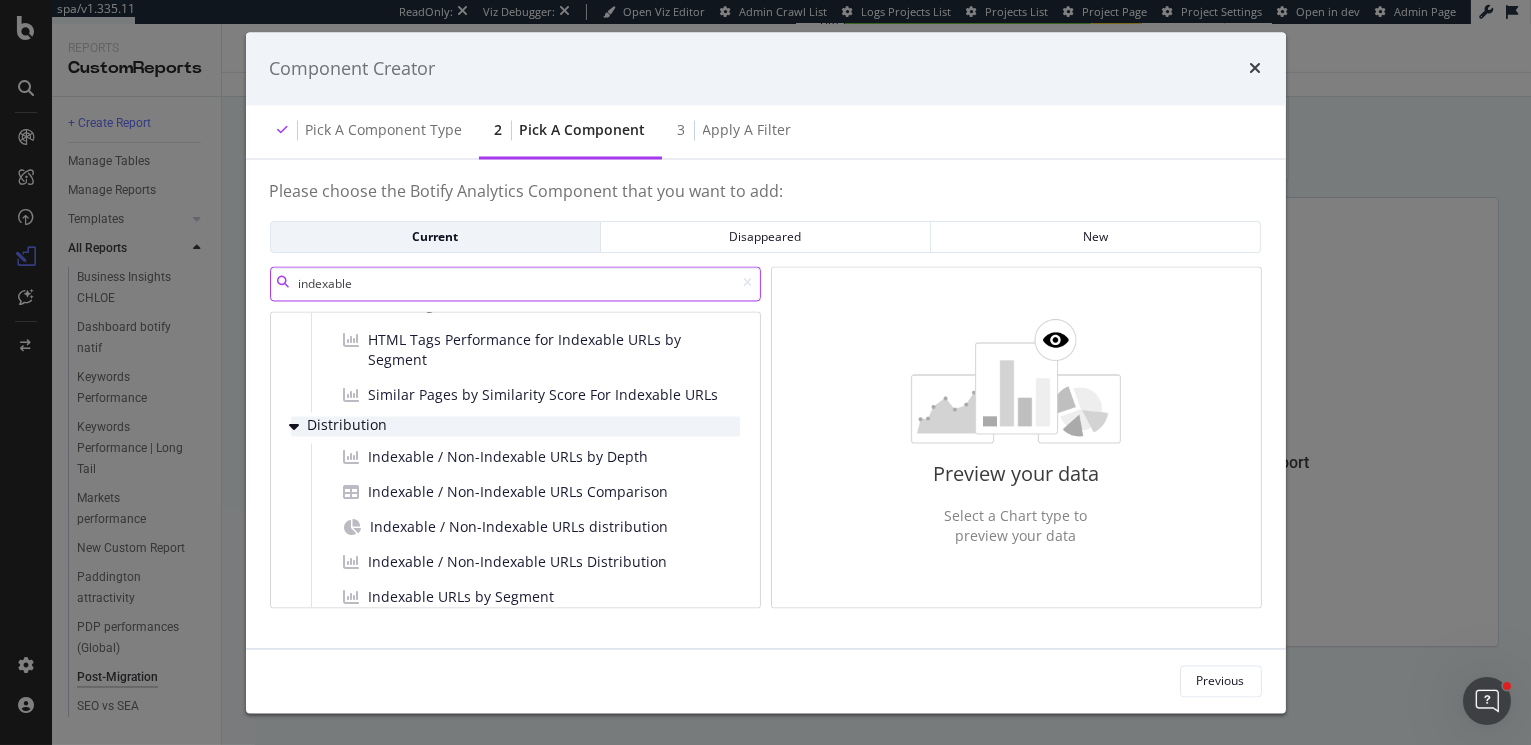 scroll, scrollTop: 62, scrollLeft: 0, axis: vertical 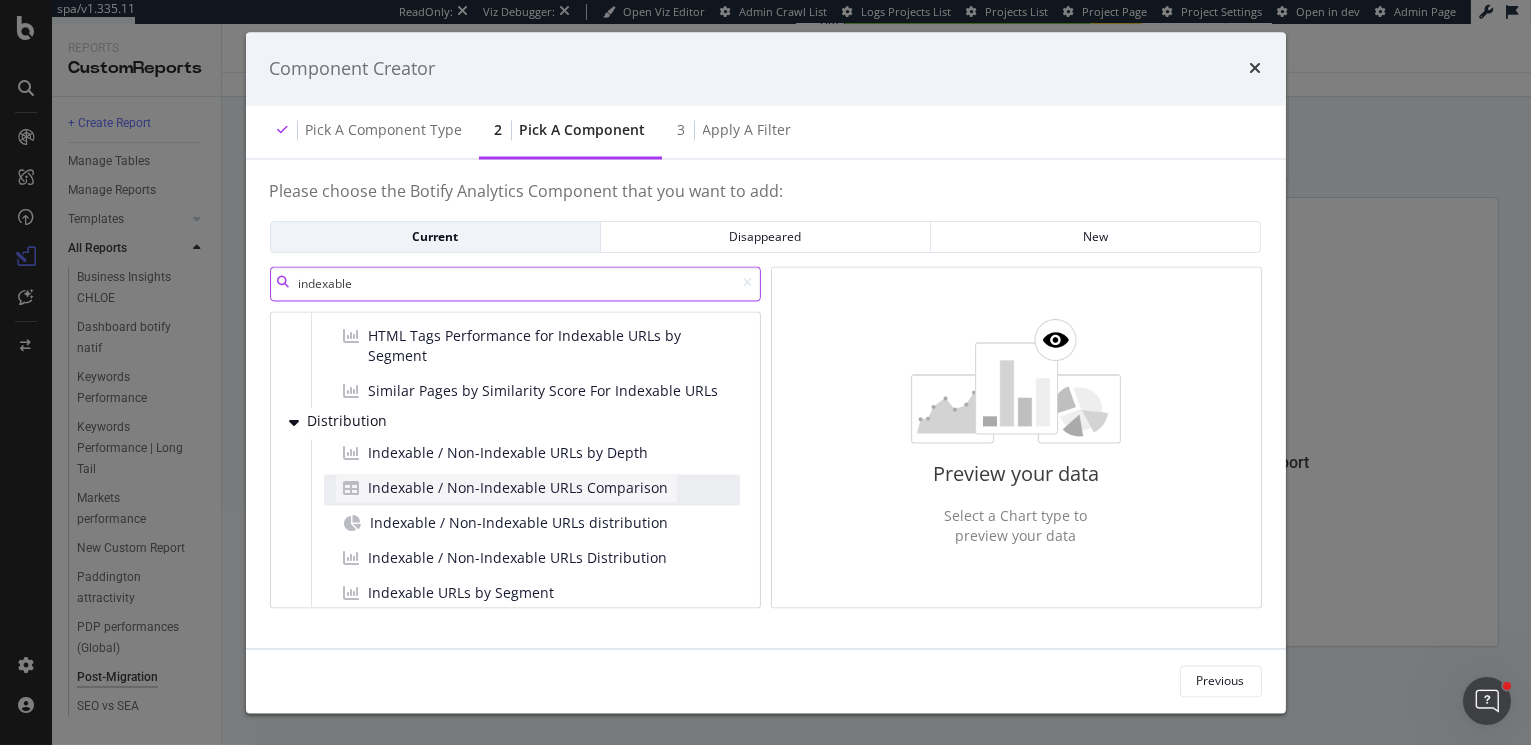 type on "indexable" 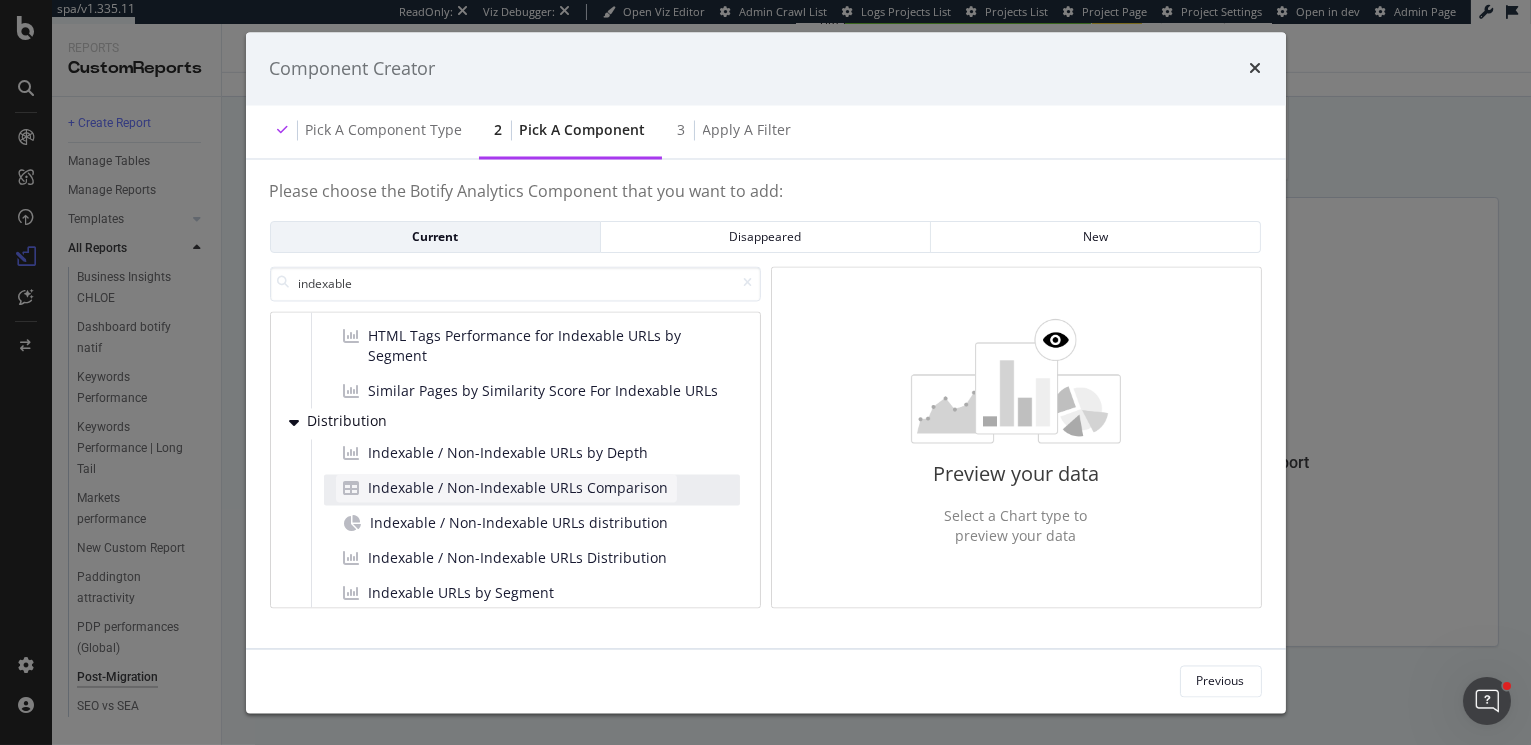 click on "Indexable / Non-Indexable URLs Comparison" at bounding box center (519, 488) 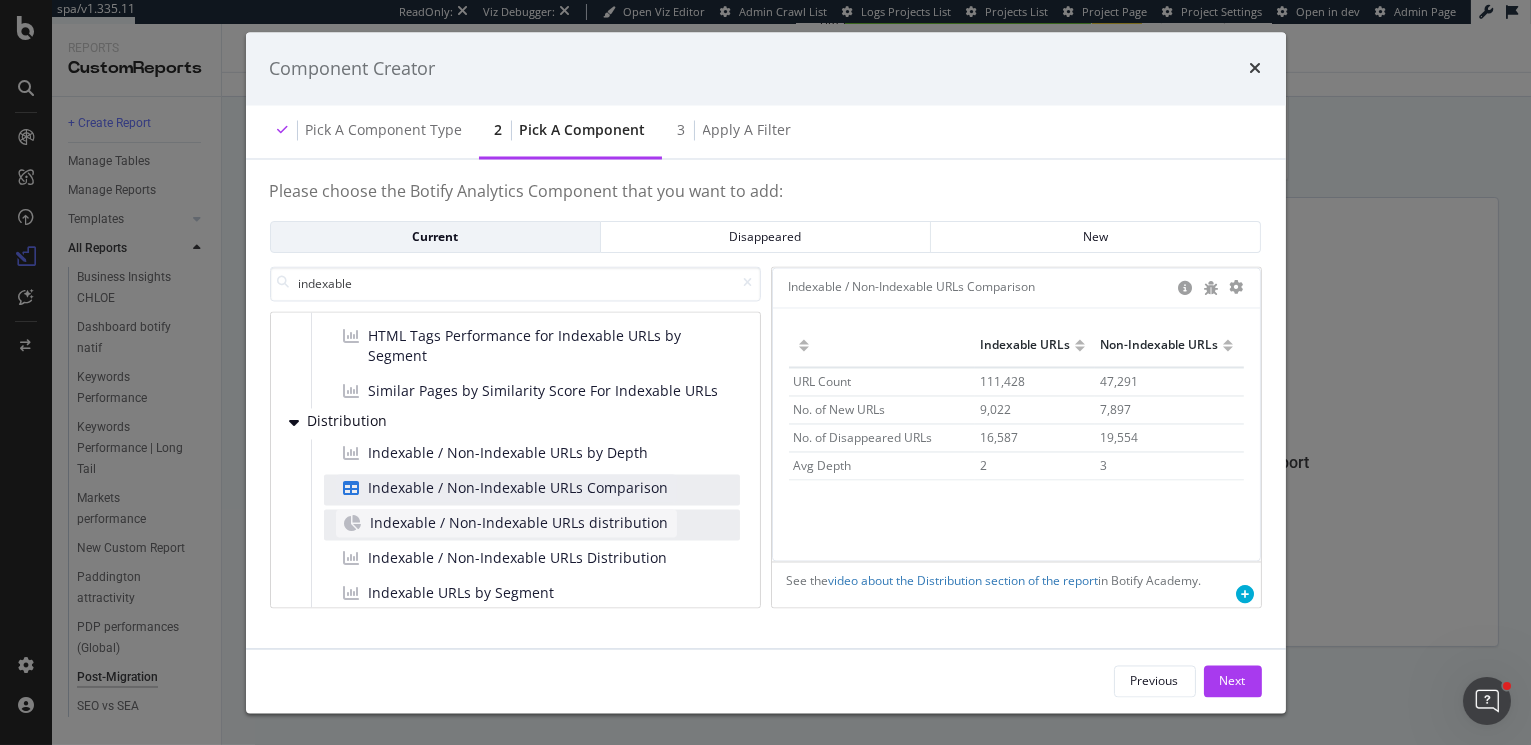 click on "Indexable / Non-Indexable URLs distribution" at bounding box center [520, 523] 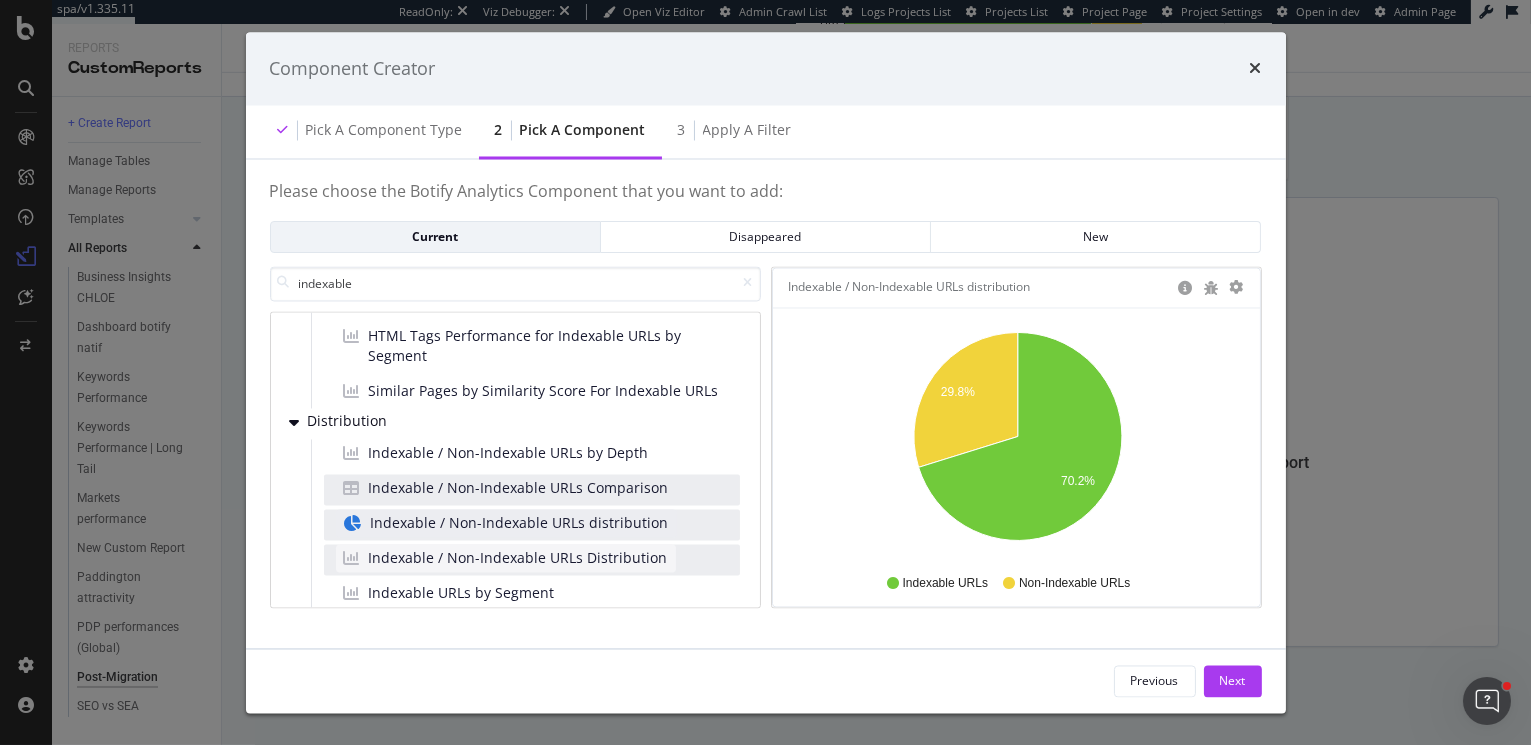 click on "Indexable / Non-Indexable URLs Distribution" at bounding box center (518, 558) 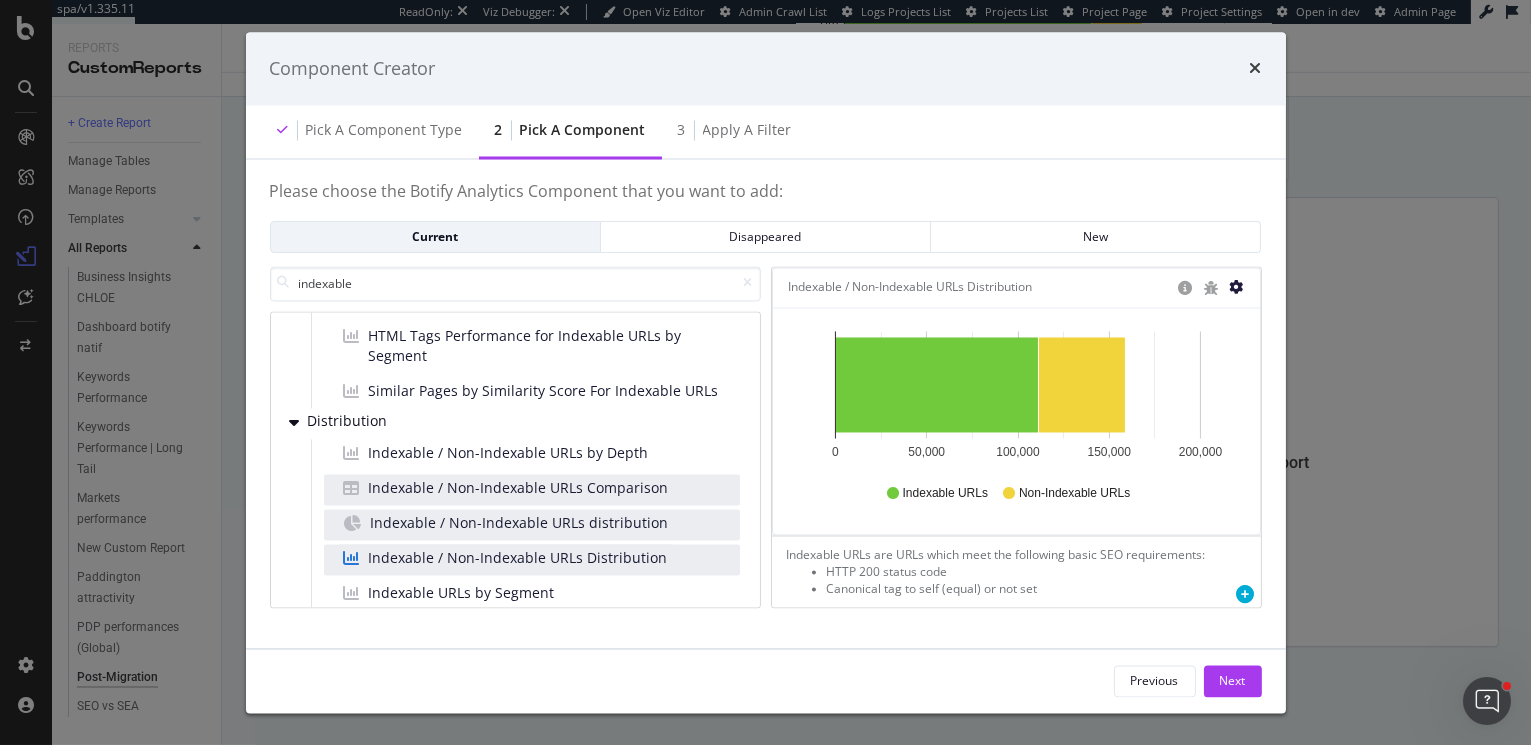 click at bounding box center [1237, 288] 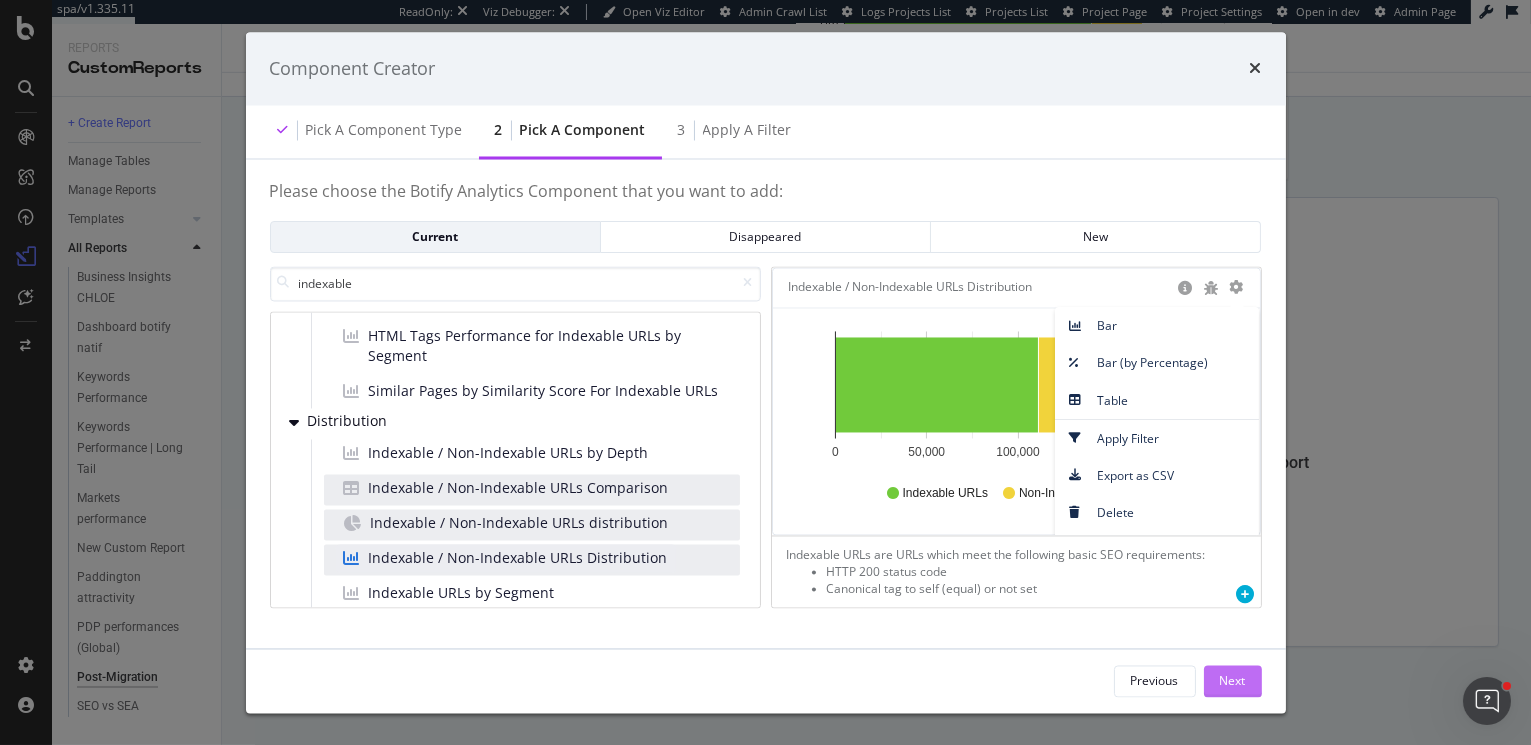 click on "Next" at bounding box center [1233, 681] 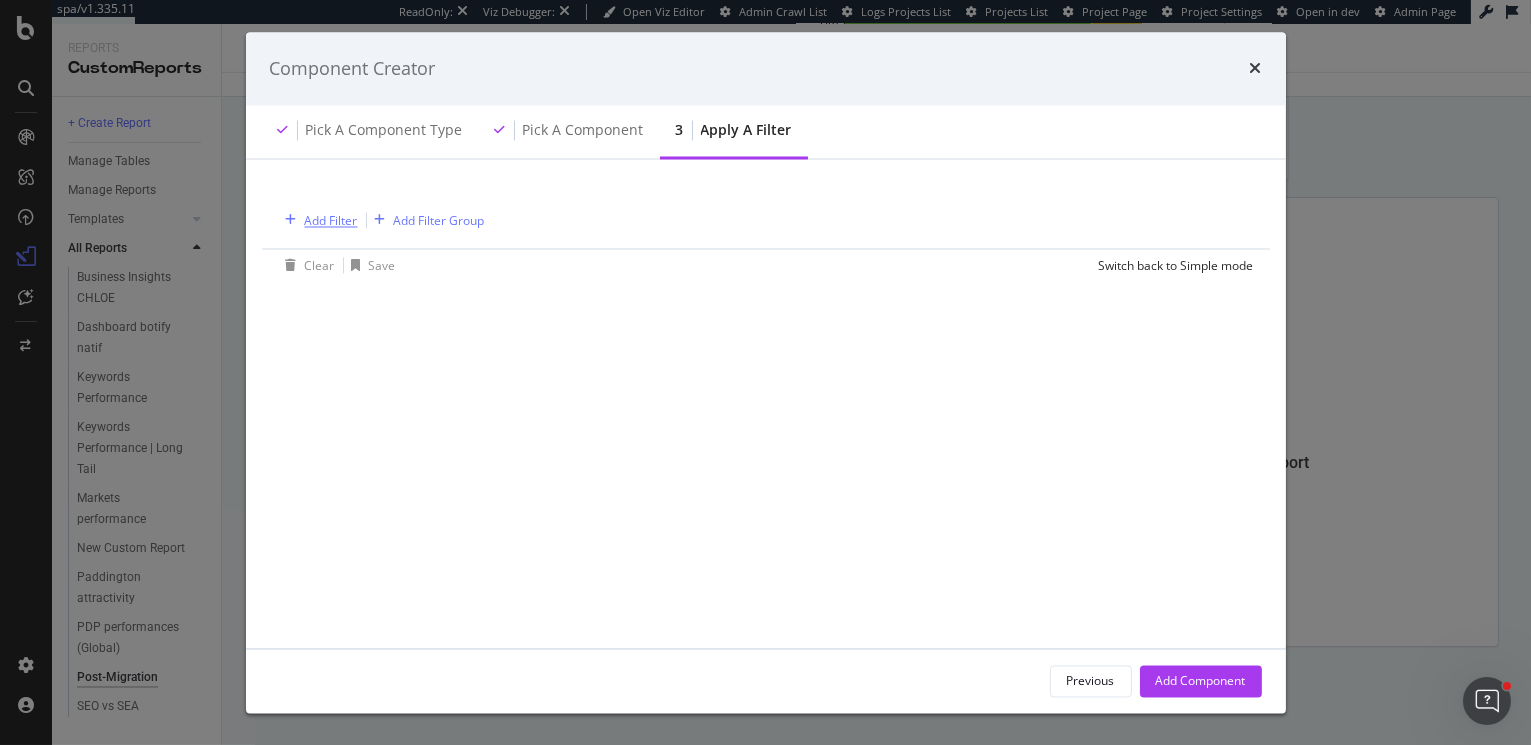 click on "Add Filter" at bounding box center (318, 221) 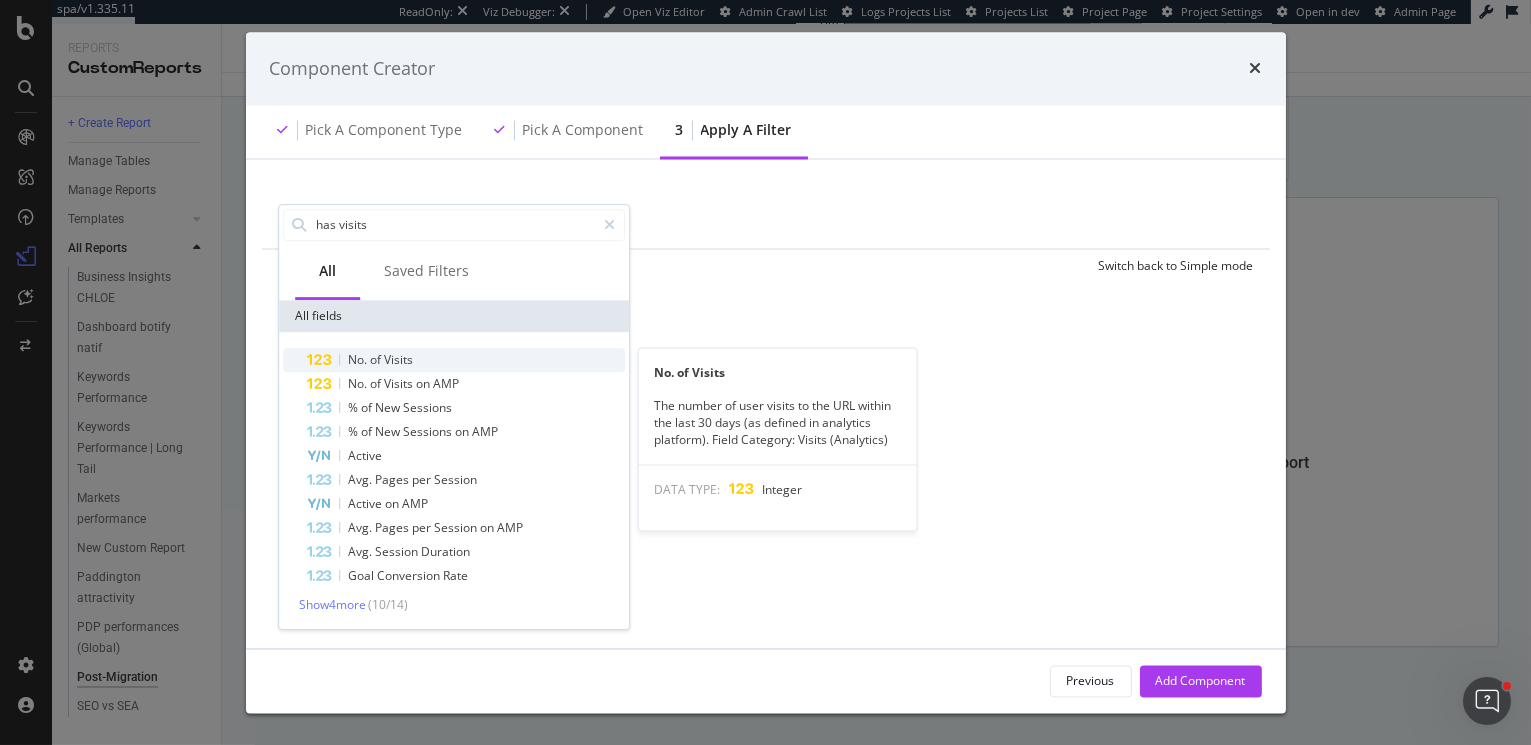 type on "has visits" 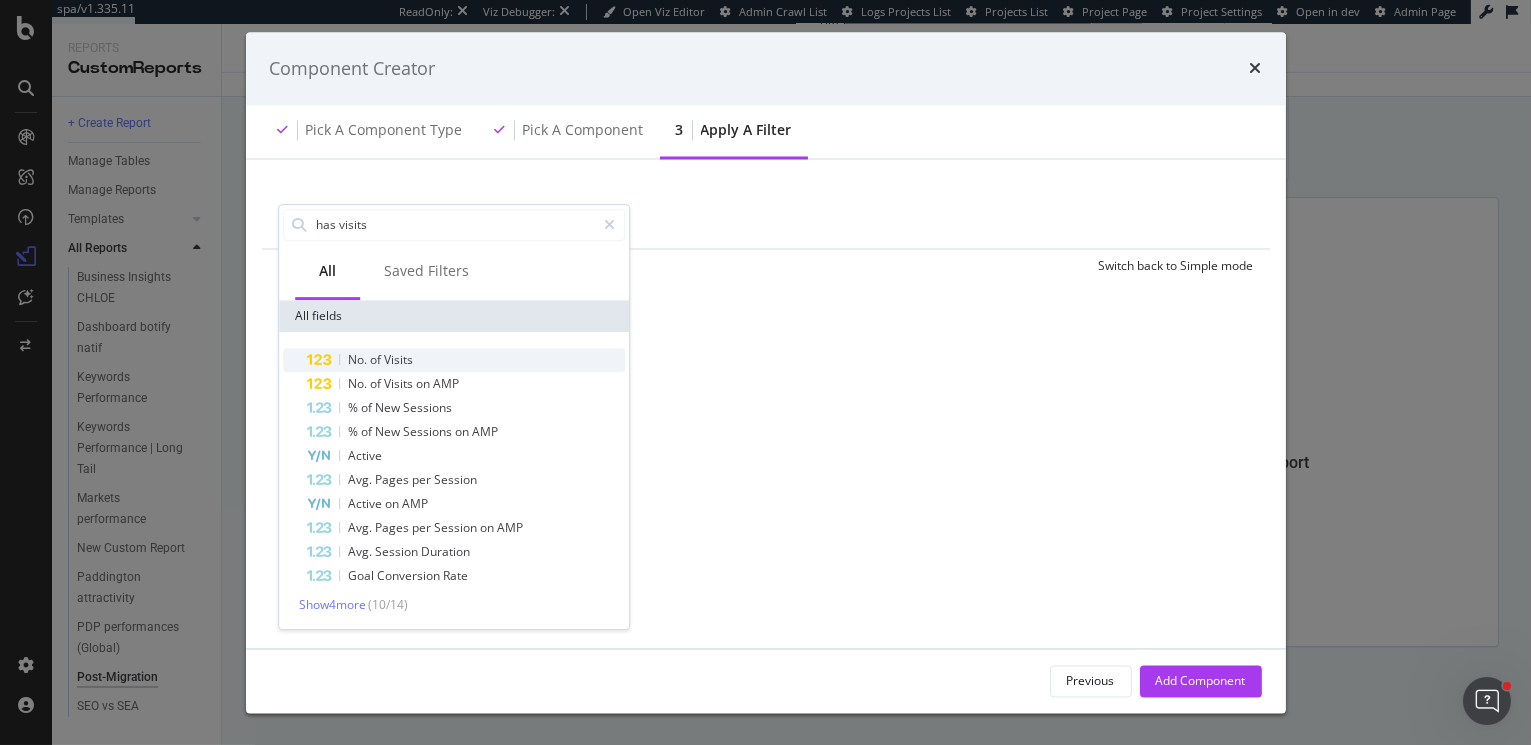 click on "No." at bounding box center (359, 359) 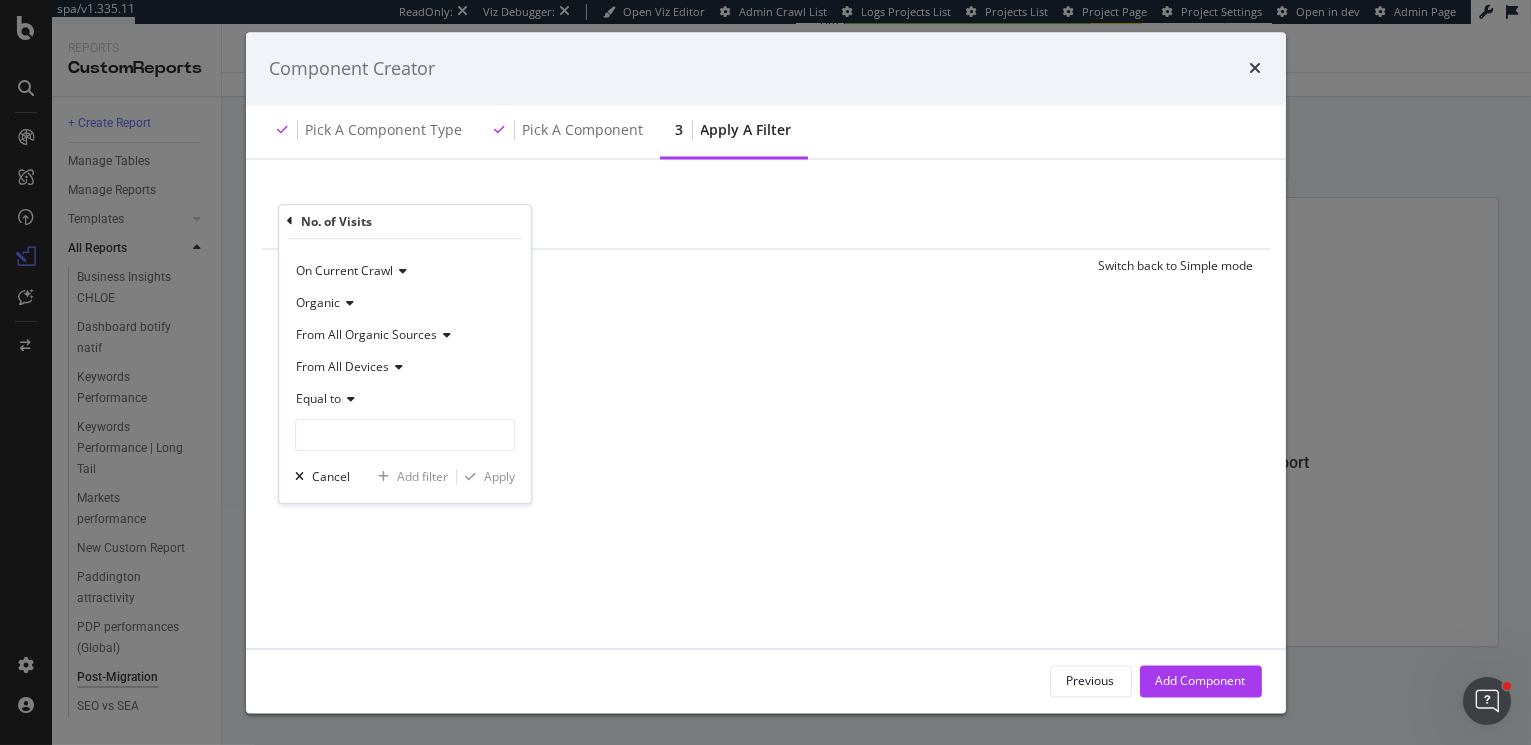 click on "On Current Crawl" at bounding box center (344, 270) 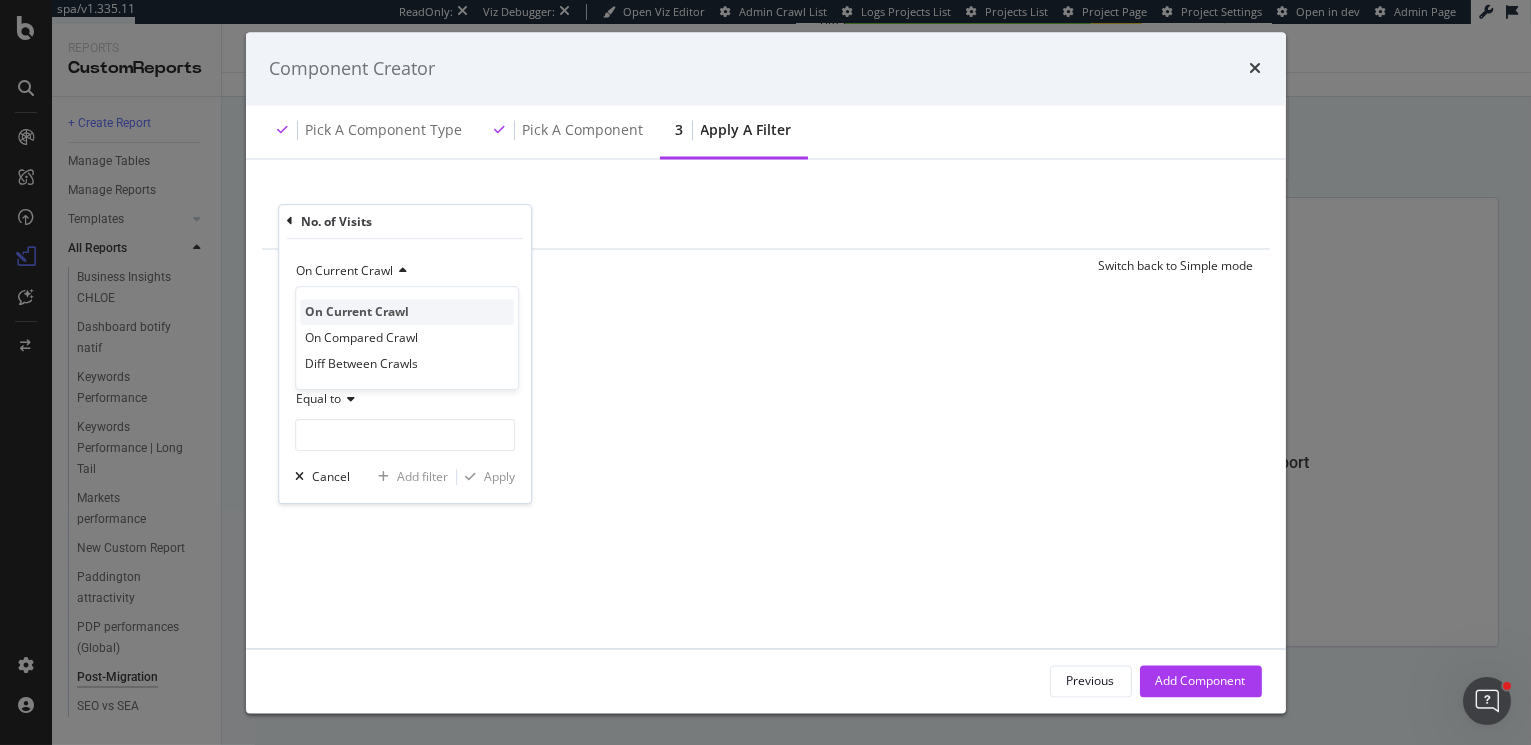 click on "On Current Crawl" at bounding box center [357, 311] 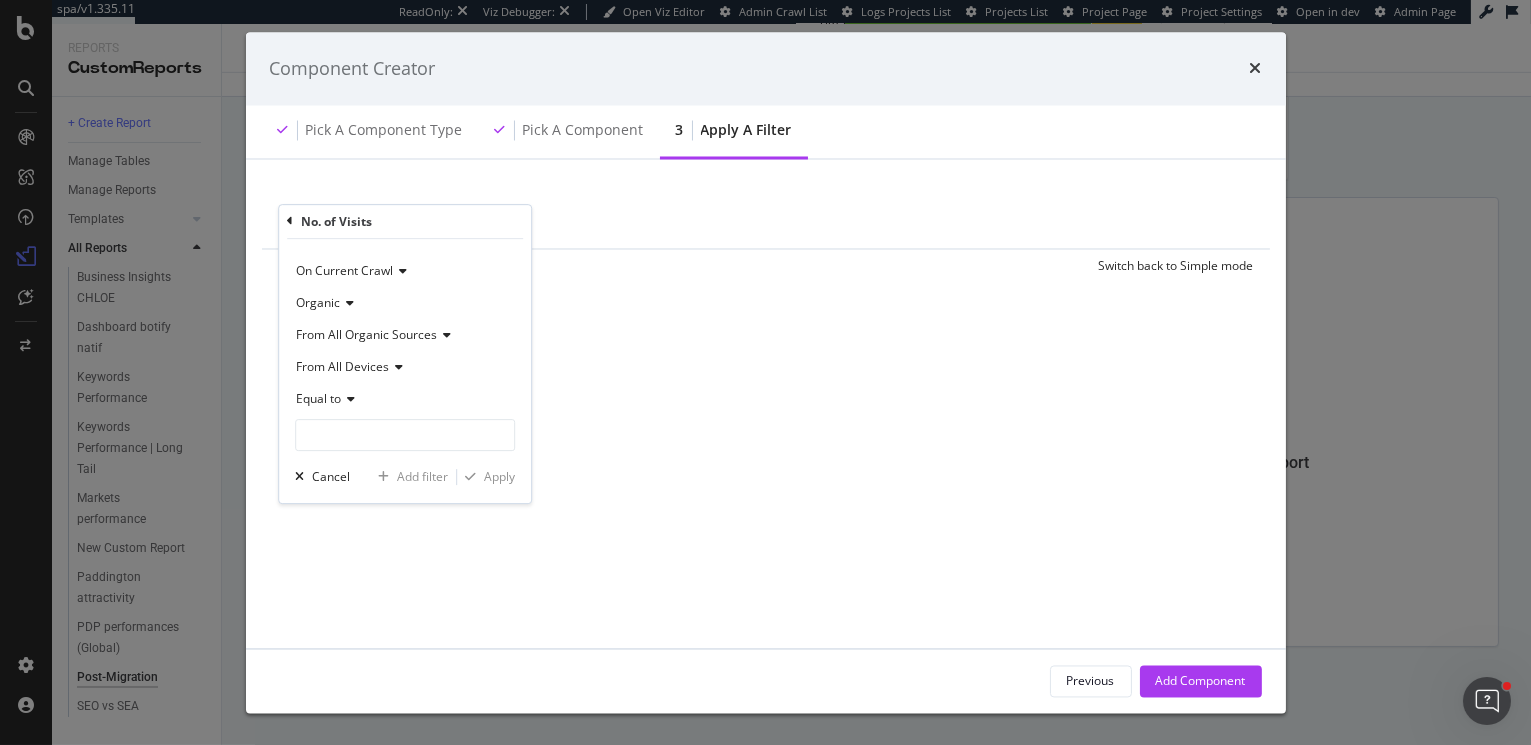 click on "Equal to" at bounding box center [318, 398] 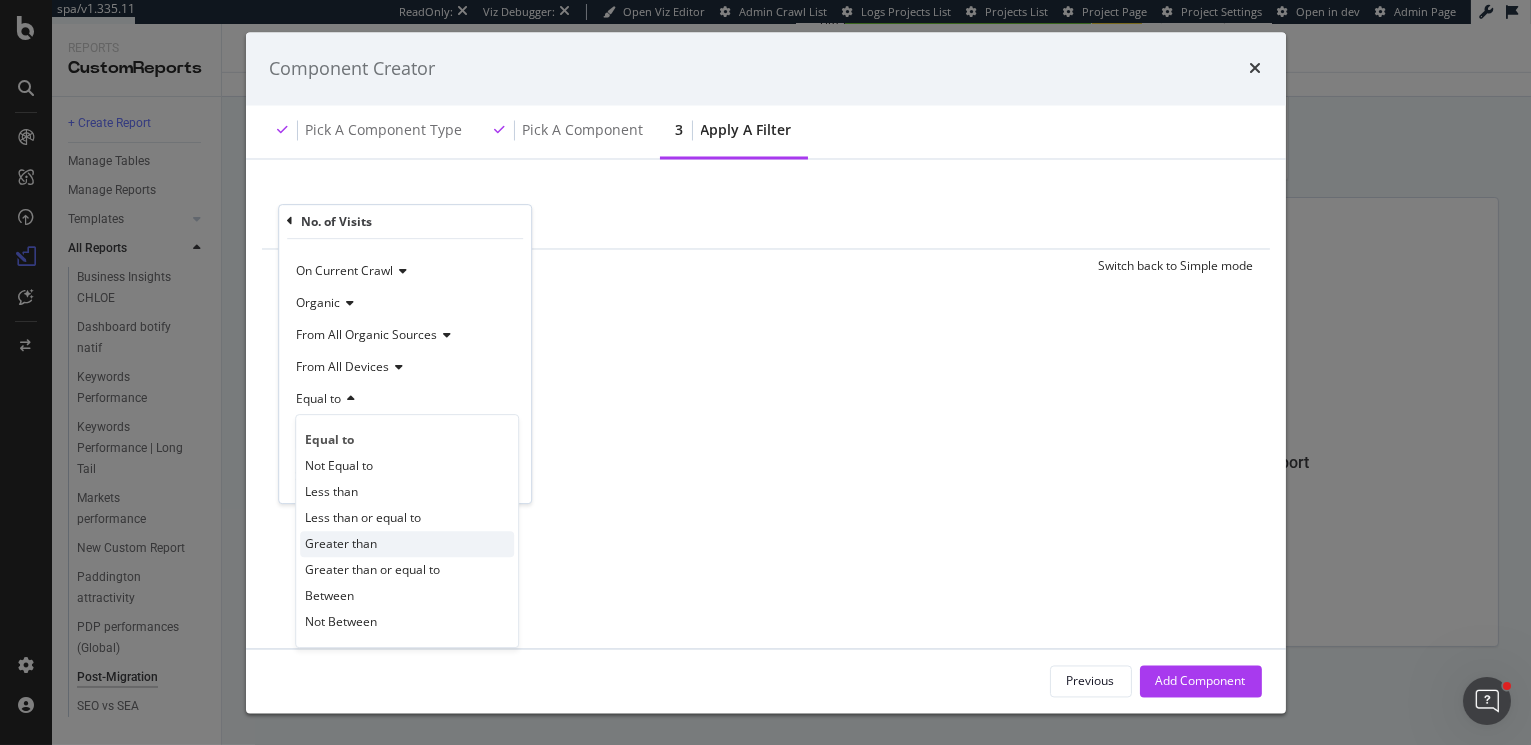 click on "Greater than" at bounding box center [341, 543] 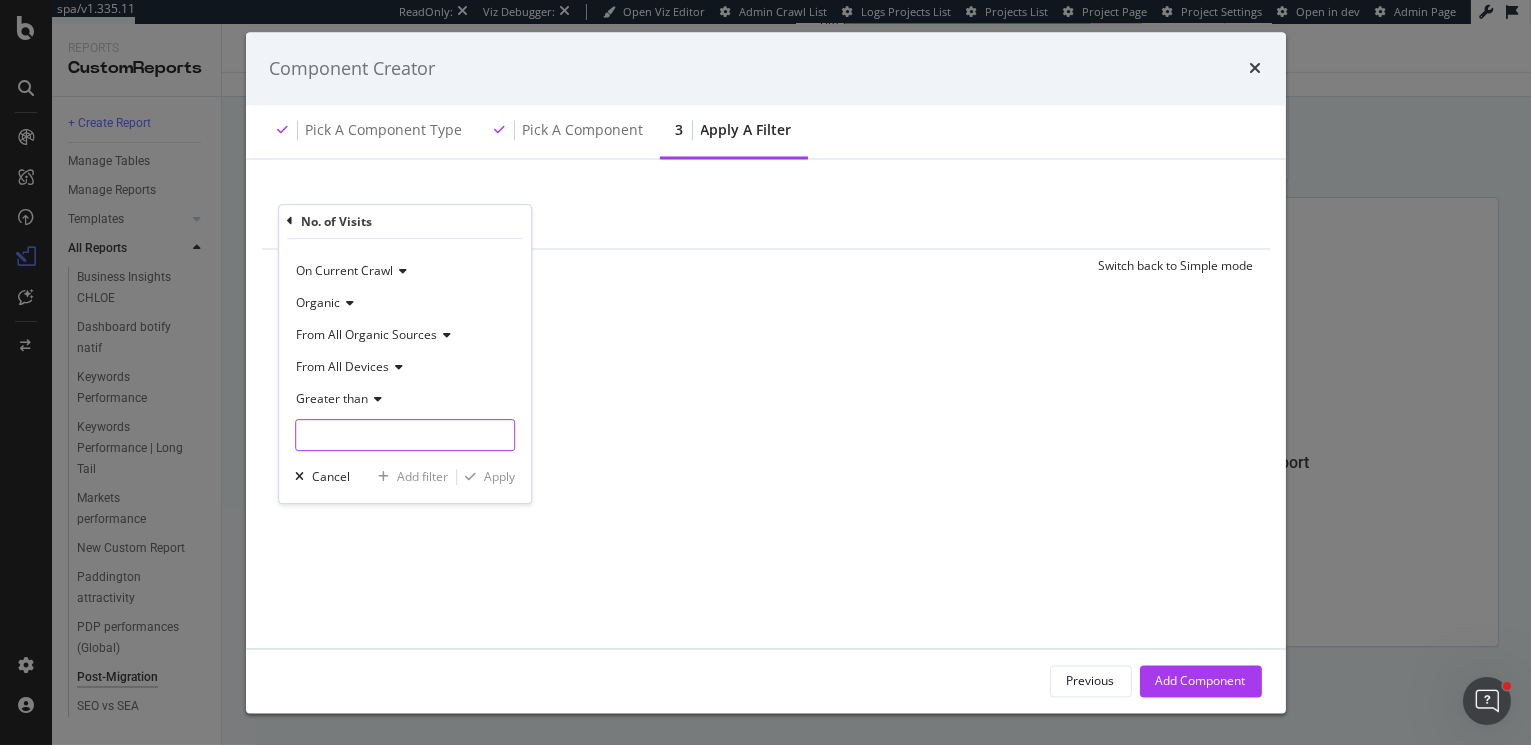 click at bounding box center [405, 435] 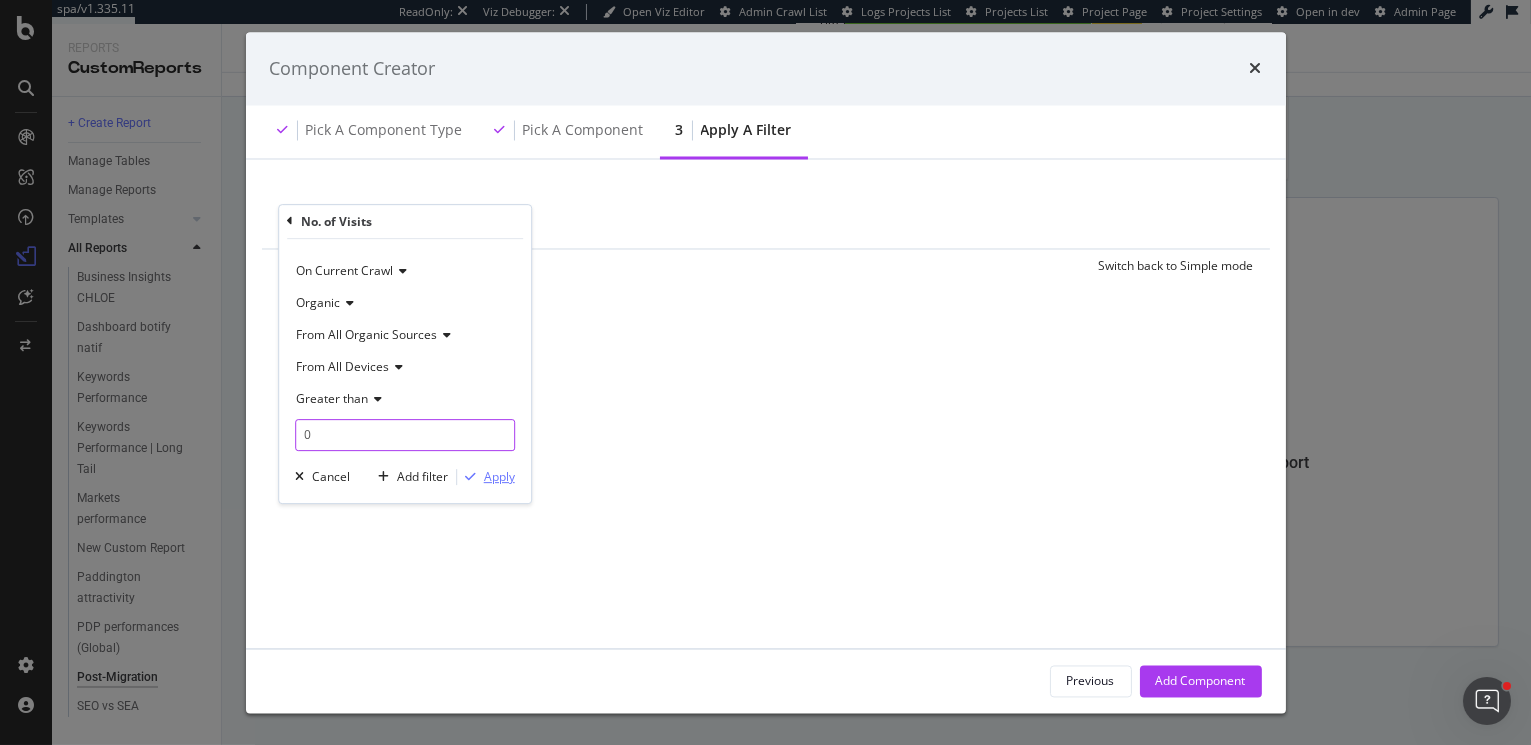type on "0" 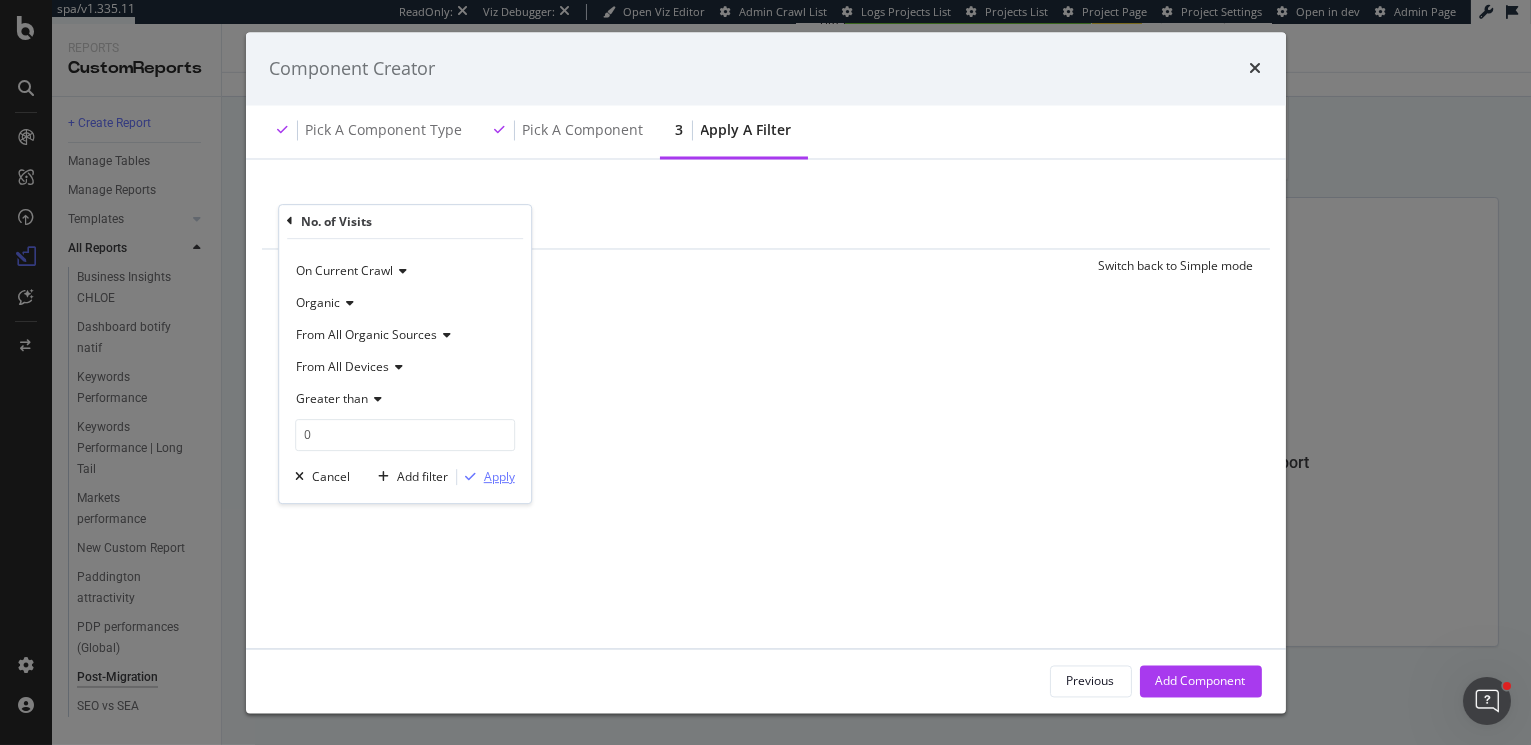 click on "Apply" at bounding box center [499, 476] 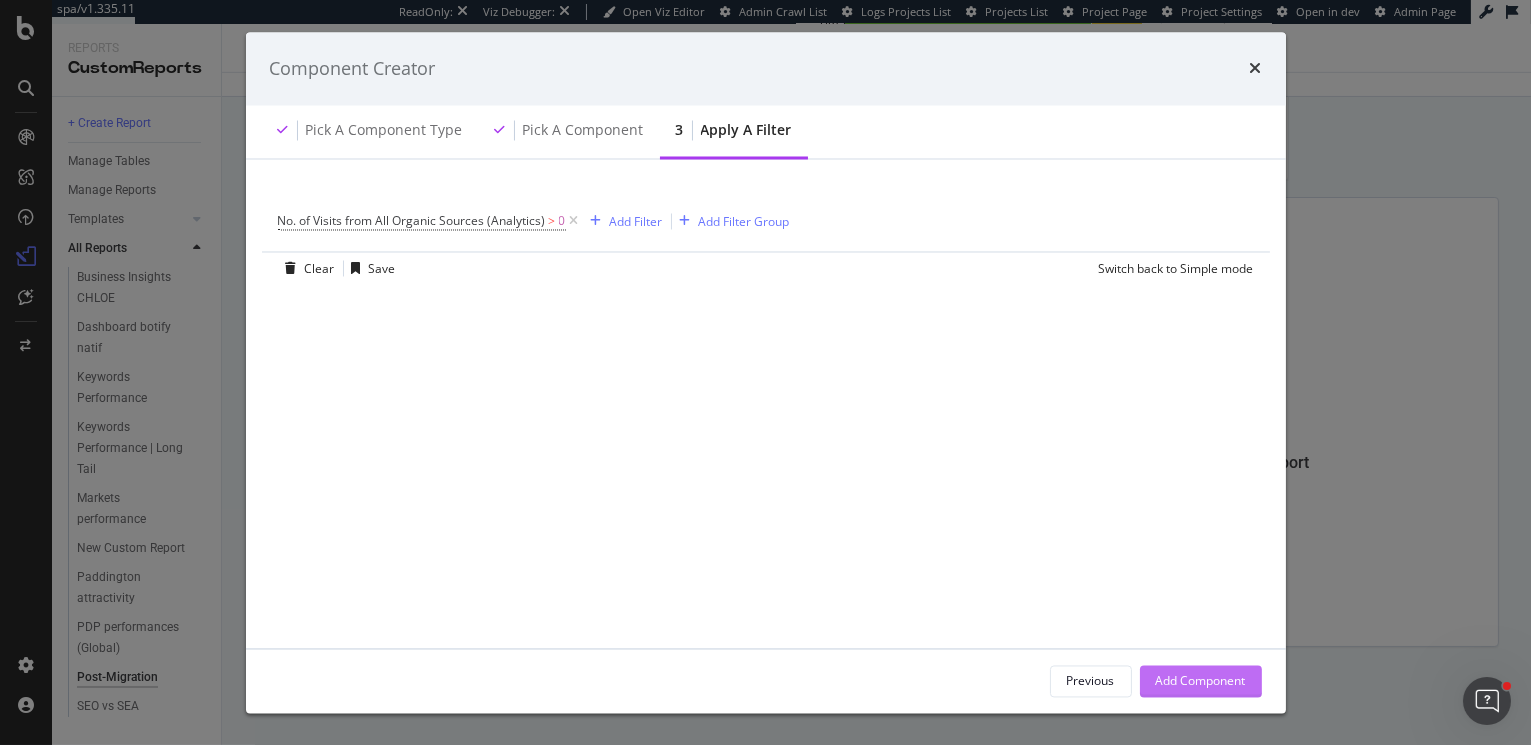 click on "Add Component" at bounding box center (1201, 680) 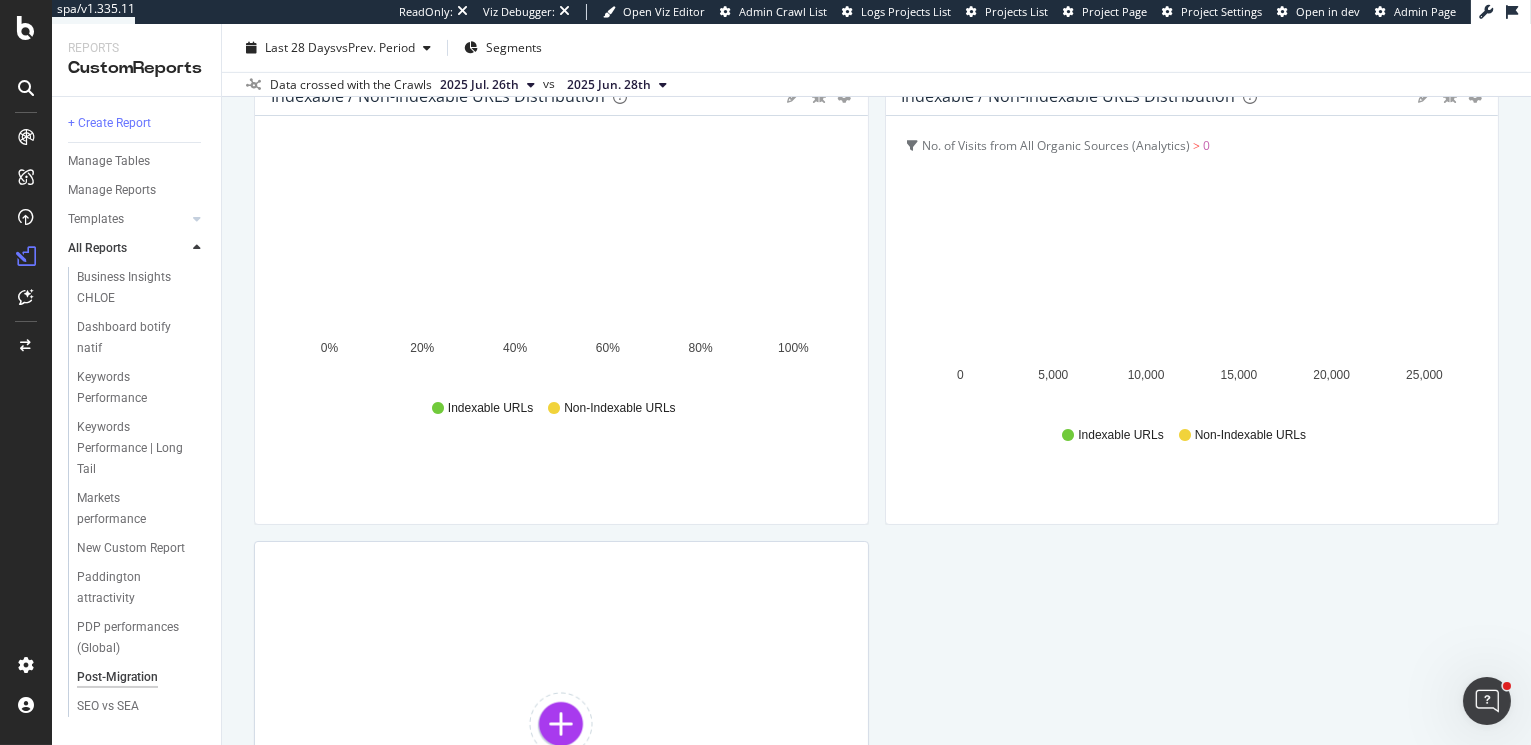 scroll, scrollTop: 1945, scrollLeft: 0, axis: vertical 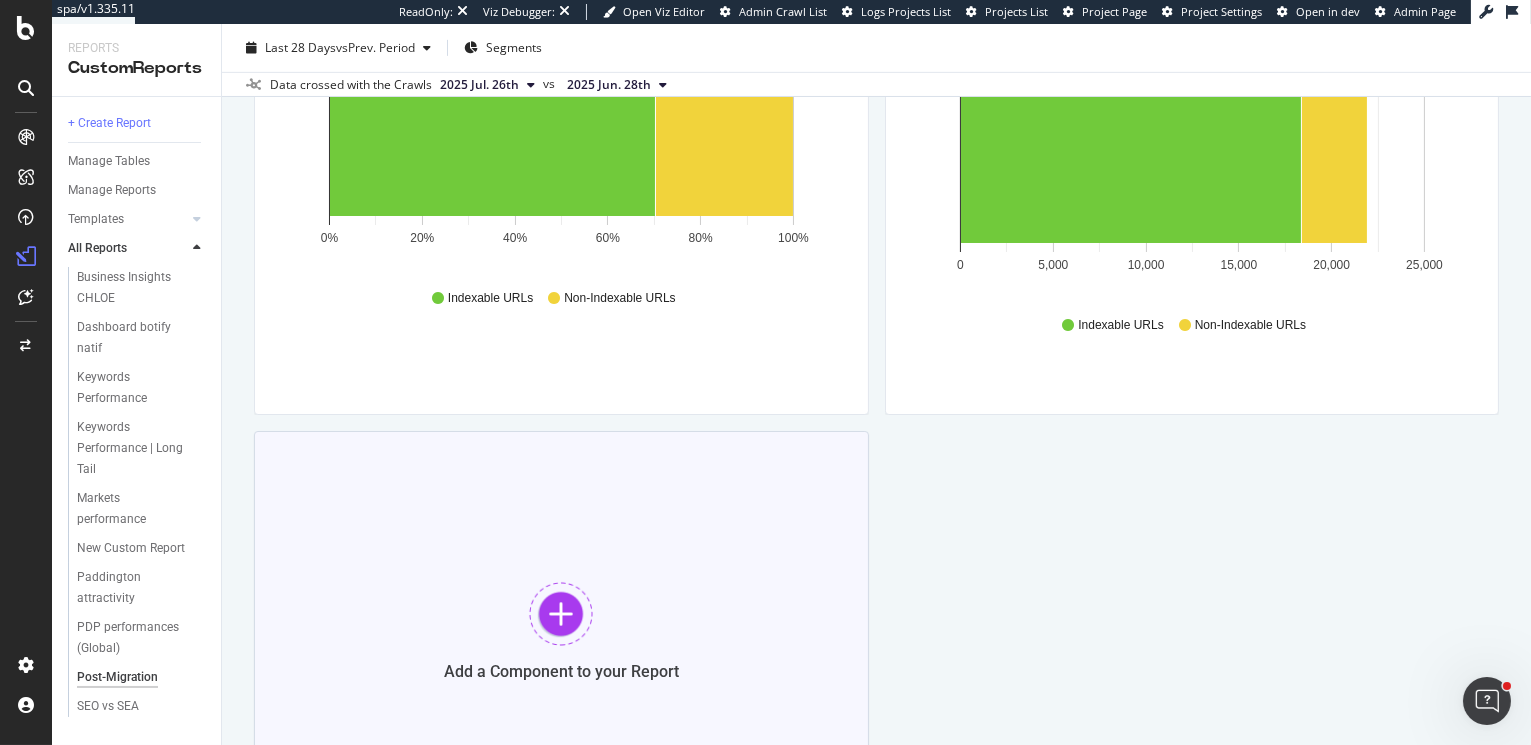 click at bounding box center [561, 614] 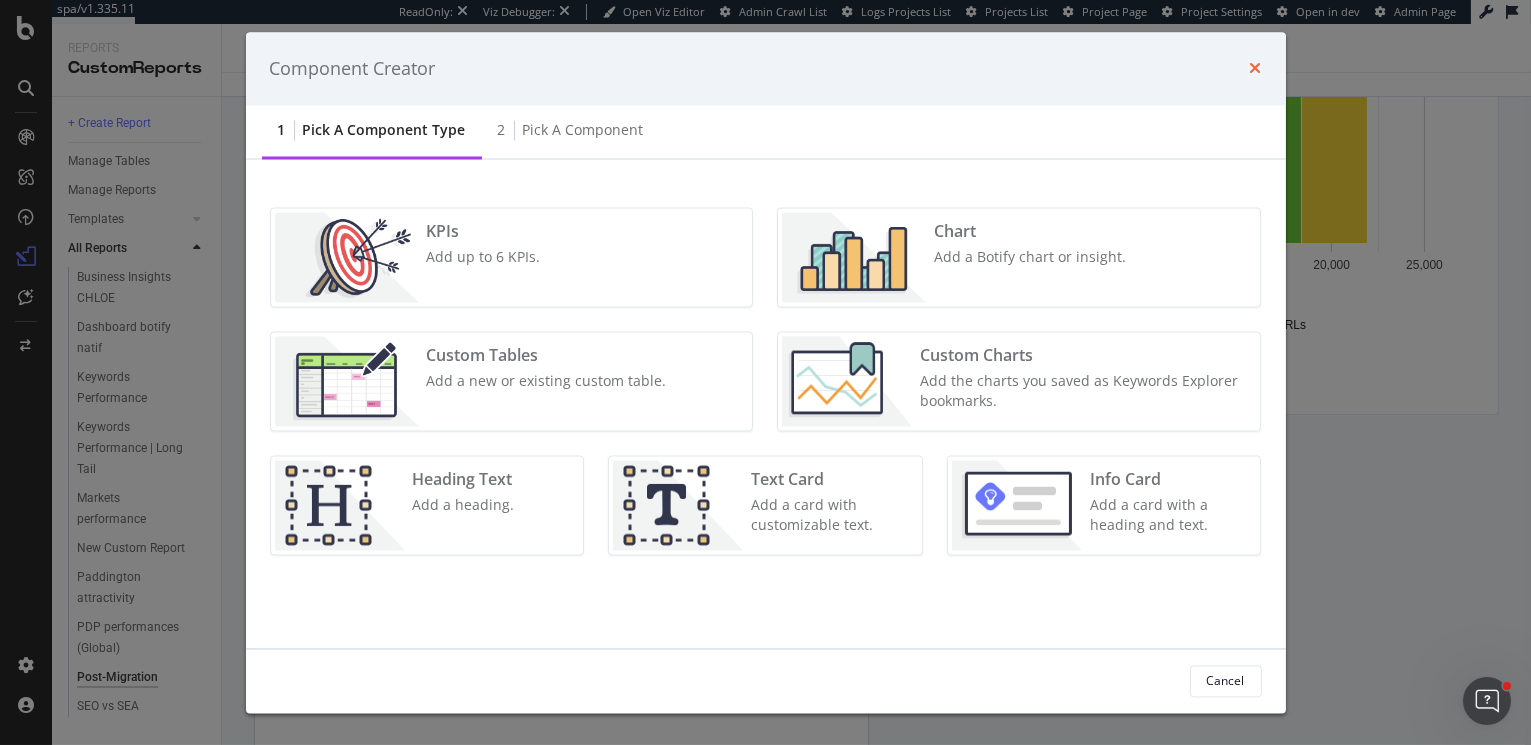 click at bounding box center [1256, 69] 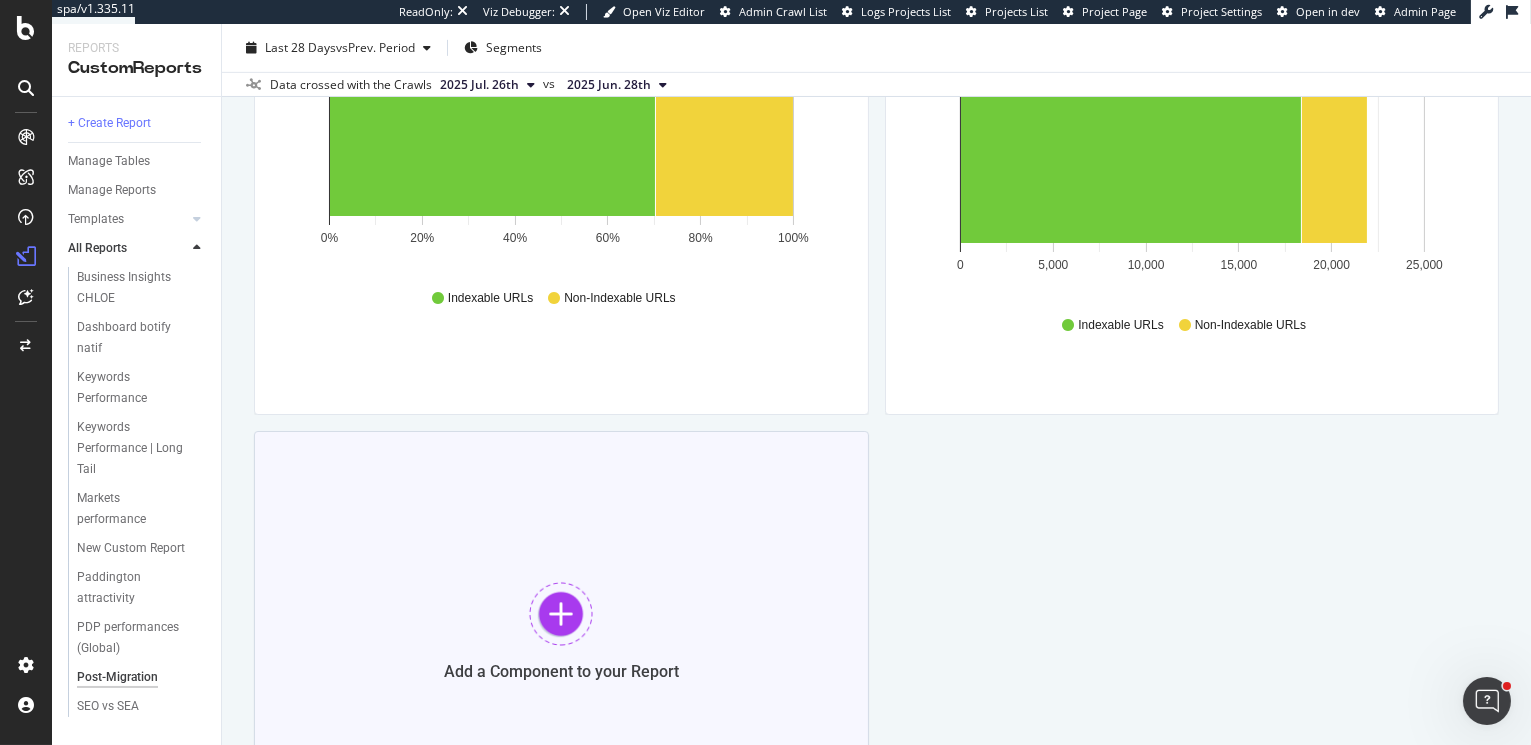 click at bounding box center (561, 614) 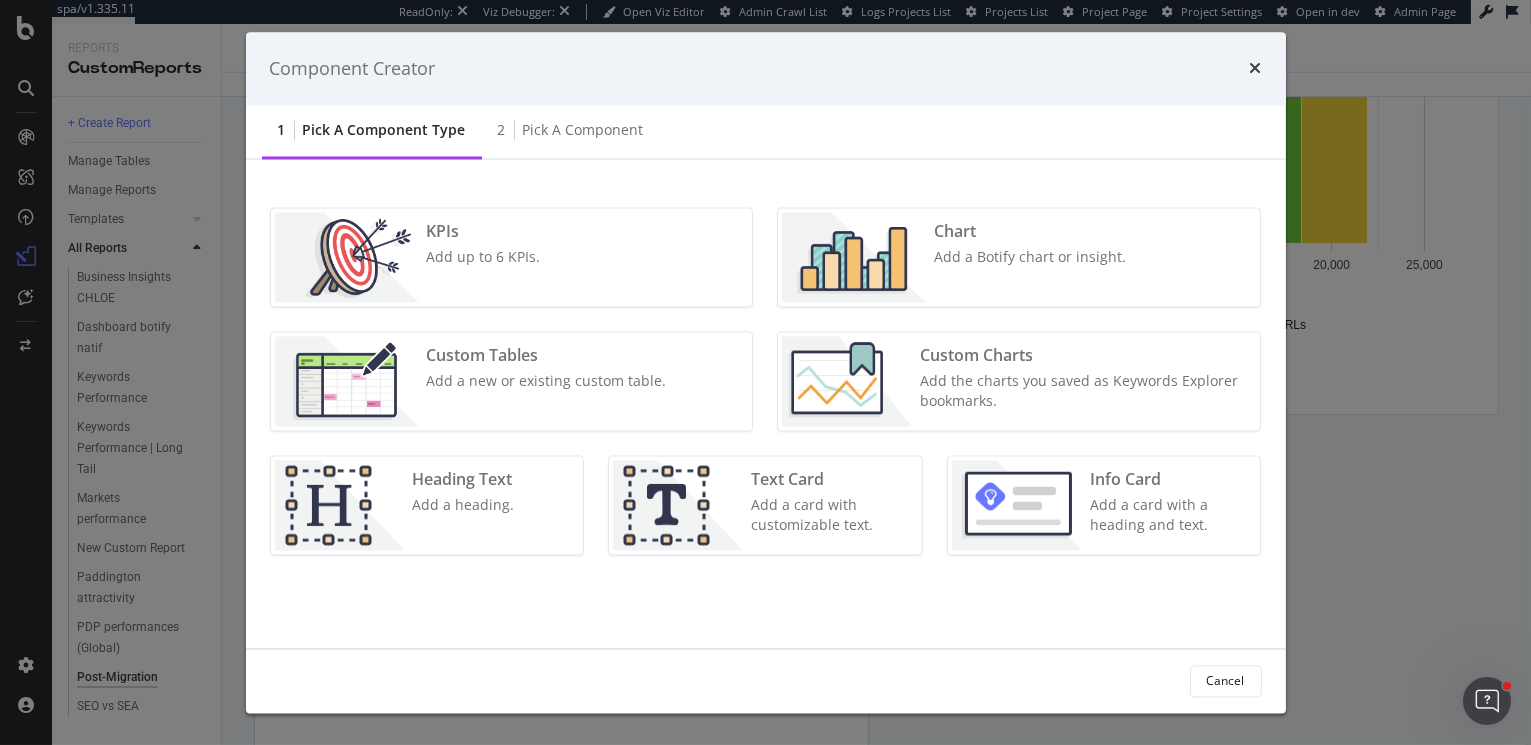 click on "Custom Tables" at bounding box center (547, 356) 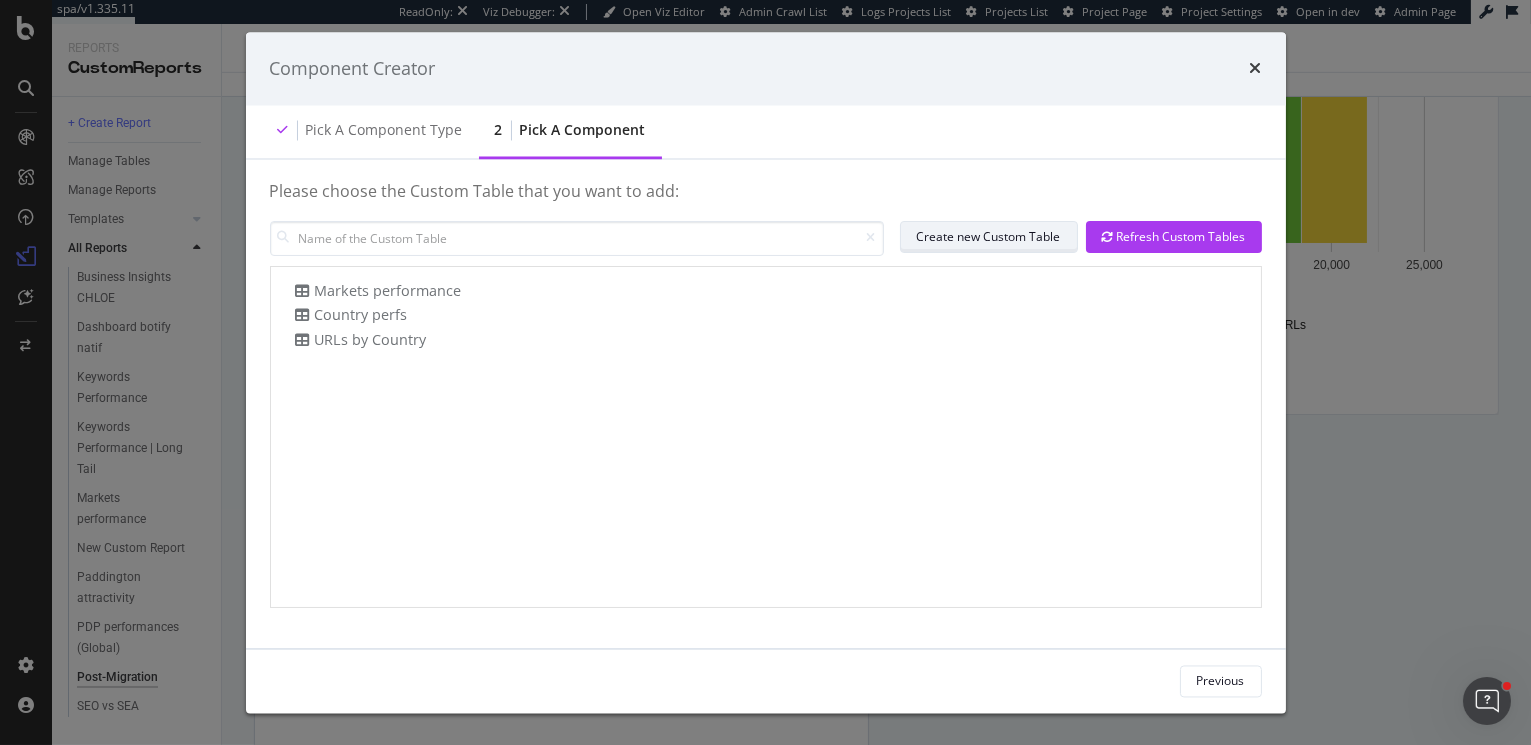 click on "Create new Custom Table" at bounding box center [989, 237] 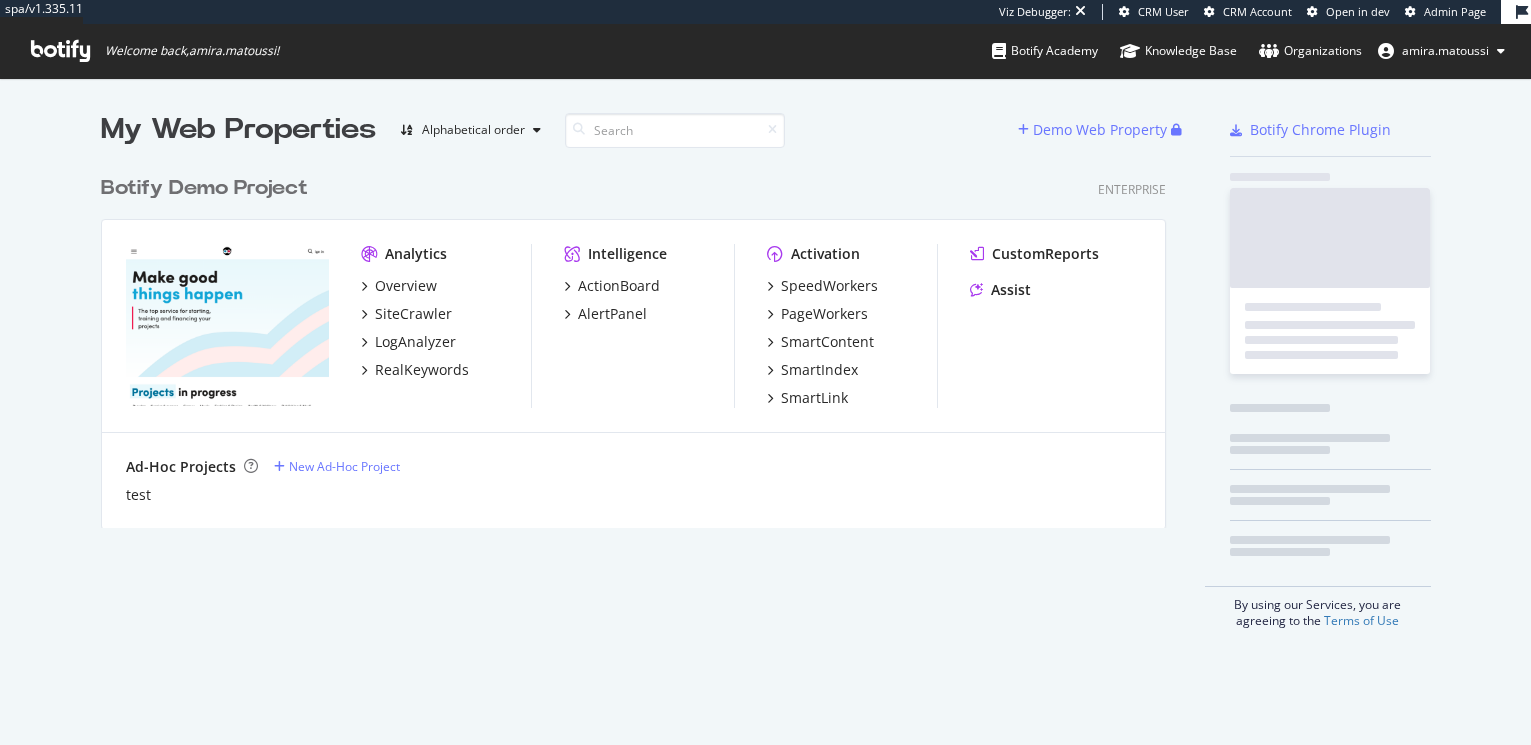 scroll, scrollTop: 0, scrollLeft: 0, axis: both 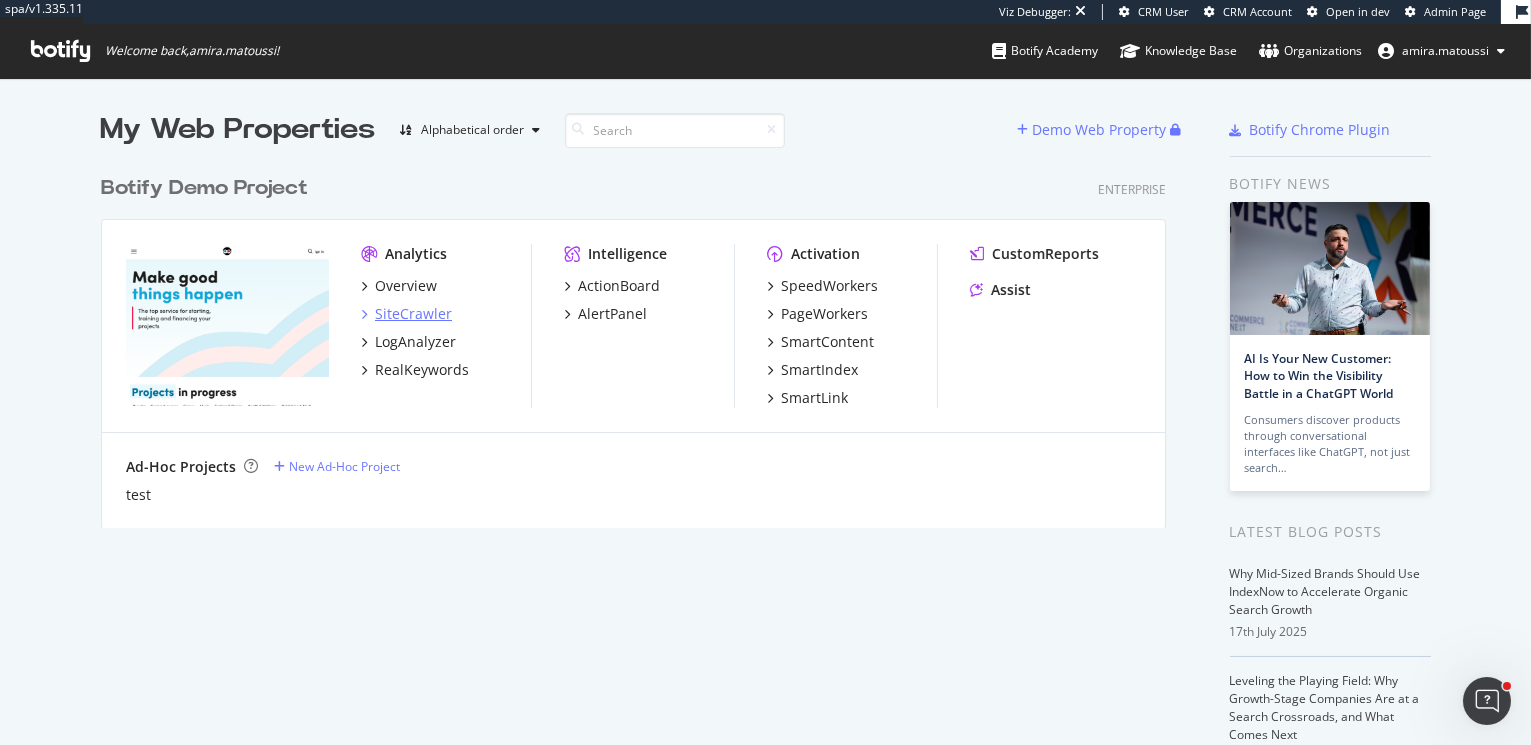 click on "SiteCrawler" at bounding box center (413, 314) 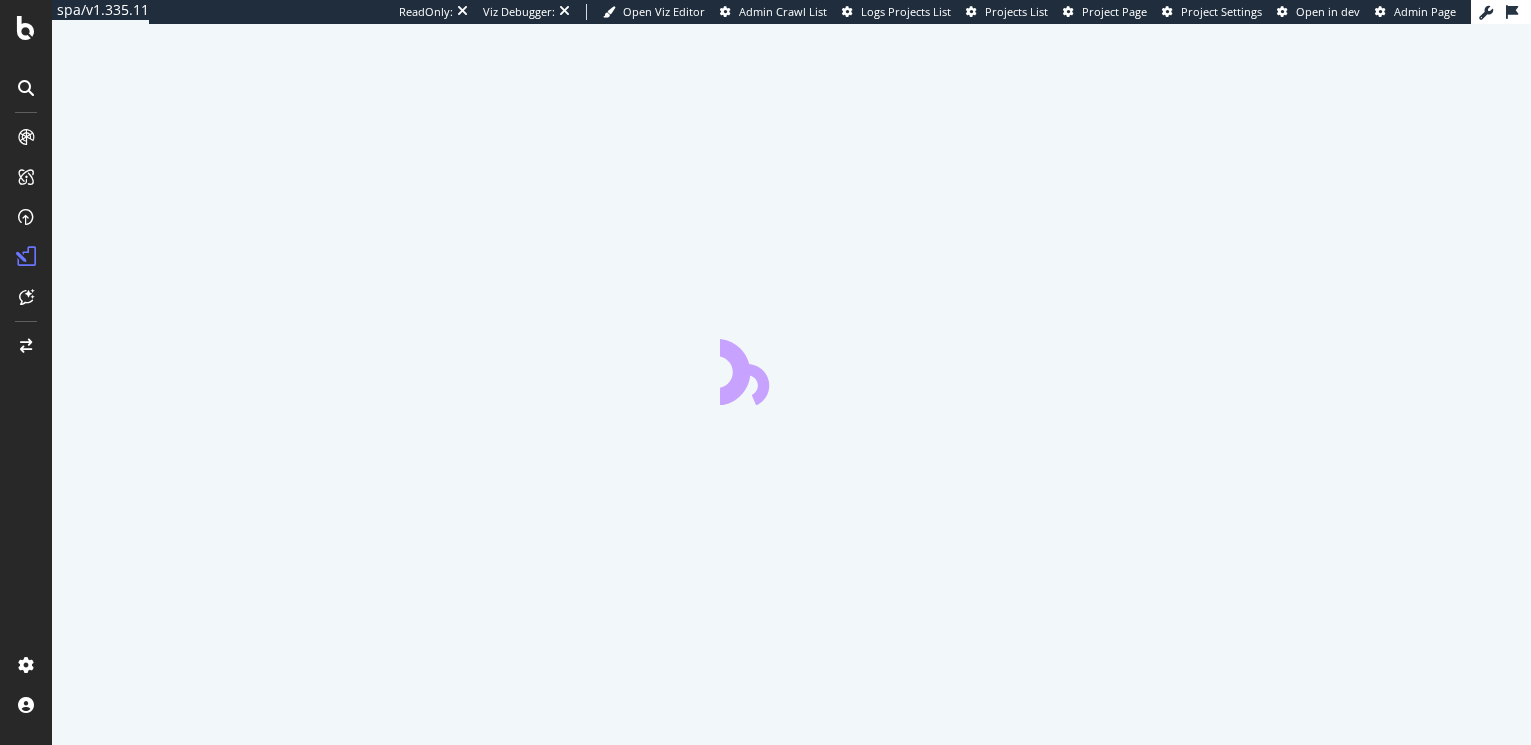 scroll, scrollTop: 0, scrollLeft: 0, axis: both 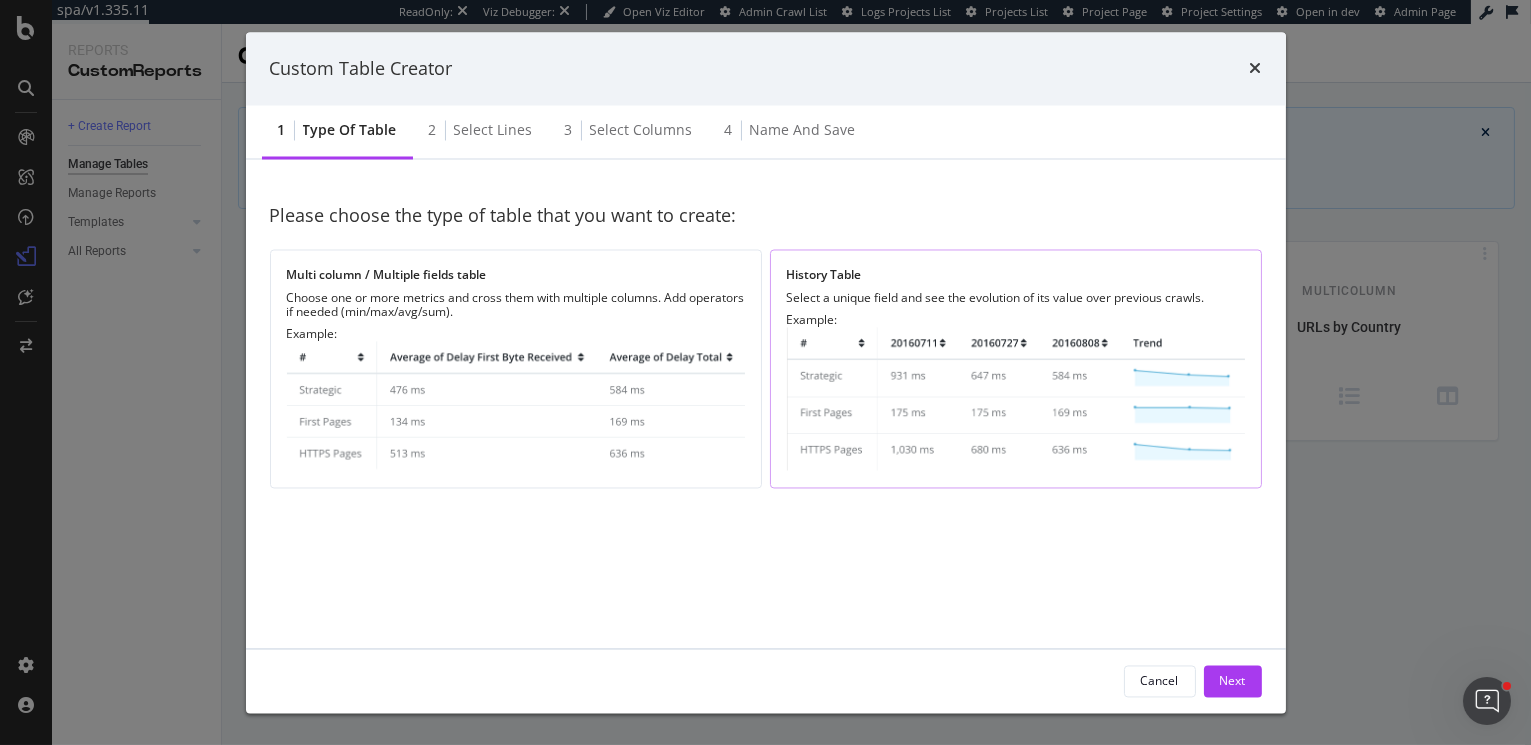 click on "Select a unique field and see the evolution of its value over previous crawls." at bounding box center [1016, 299] 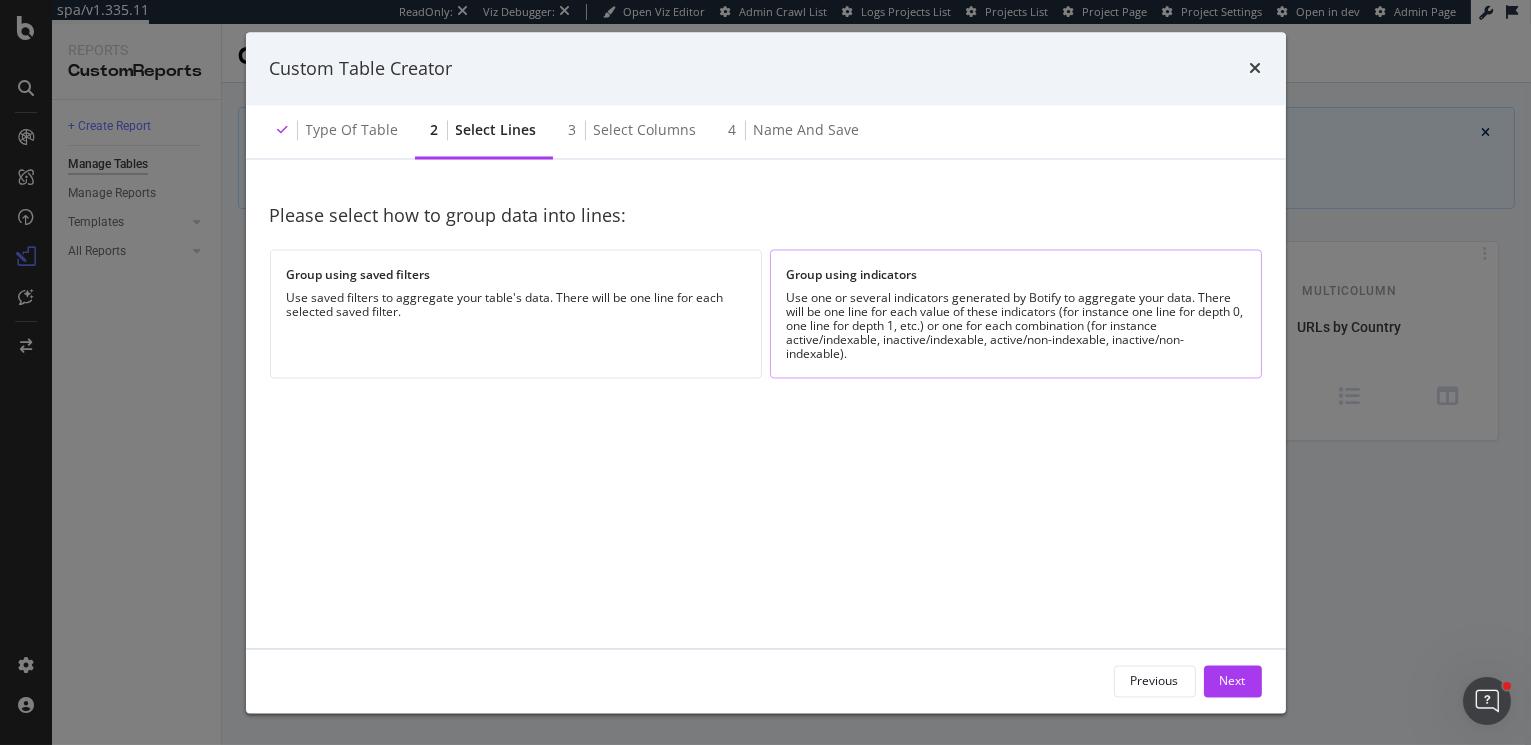 click on "Group using indicators Use one or several indicators generated by Botify to aggregate your data. There will be one line for each value of these indicators (for instance one line for depth 0, one line for depth 1, etc.) or one for each combination (for instance active/indexable, inactive/indexable, active/non-indexable, inactive/non-indexable)." at bounding box center (1016, 313) 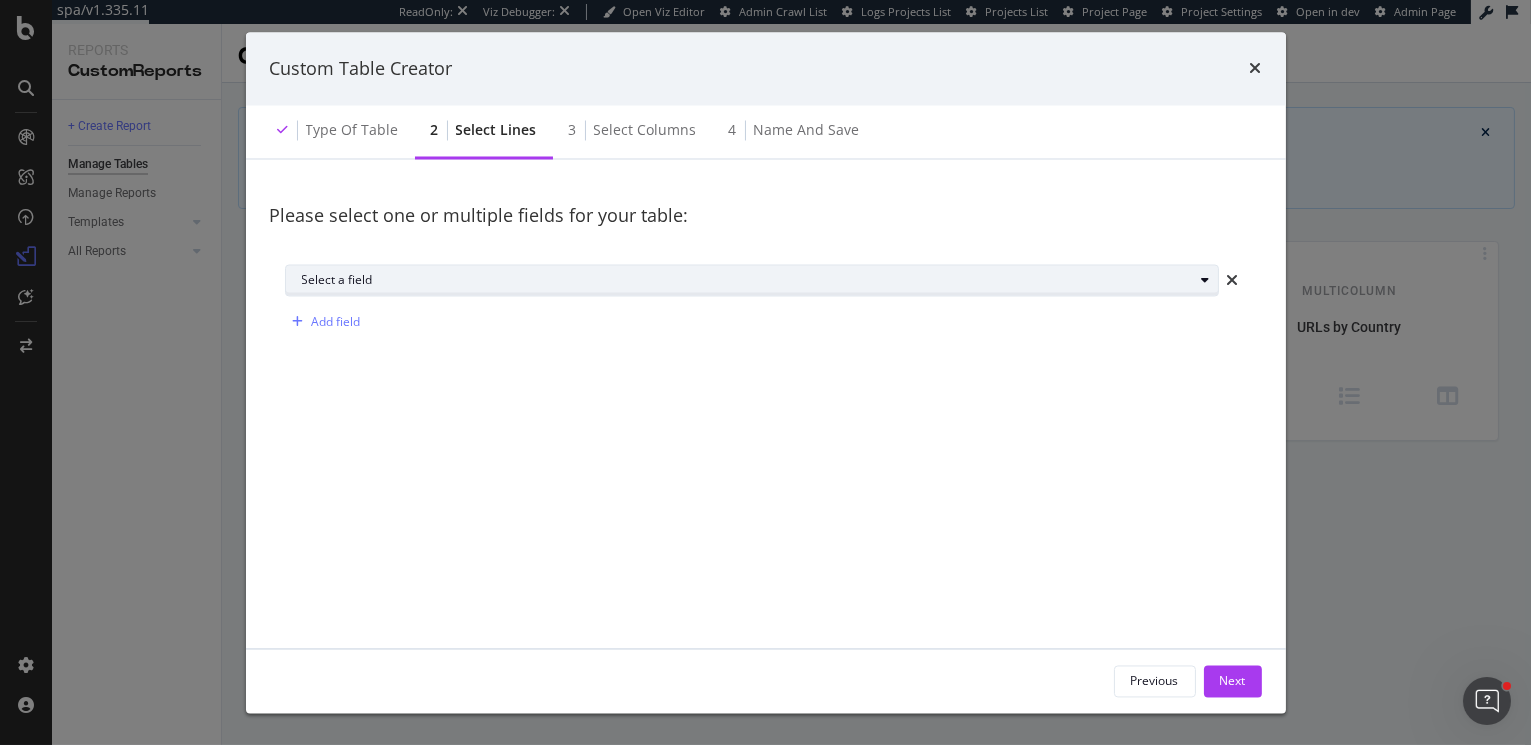 click on "Select a field" at bounding box center [760, 280] 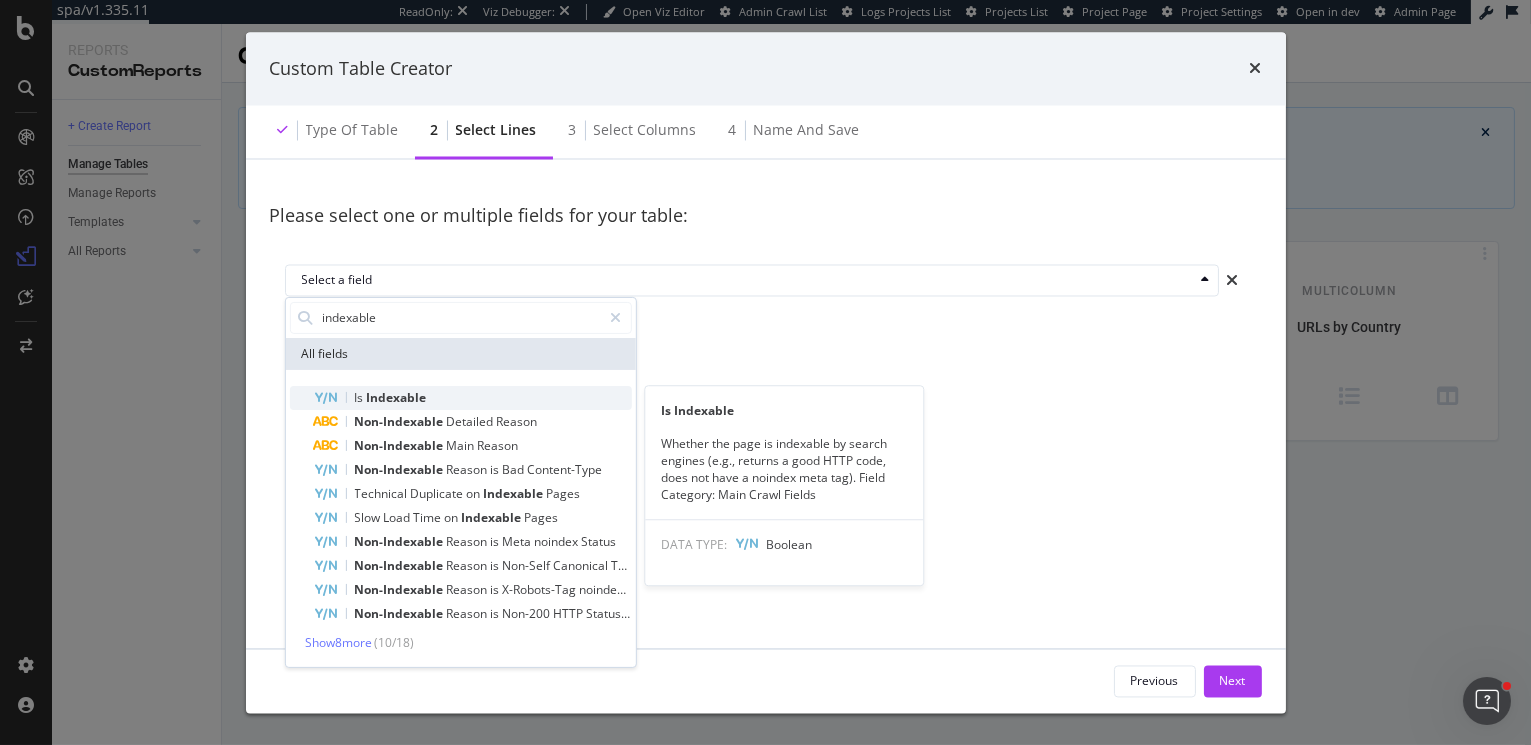 type on "indexable" 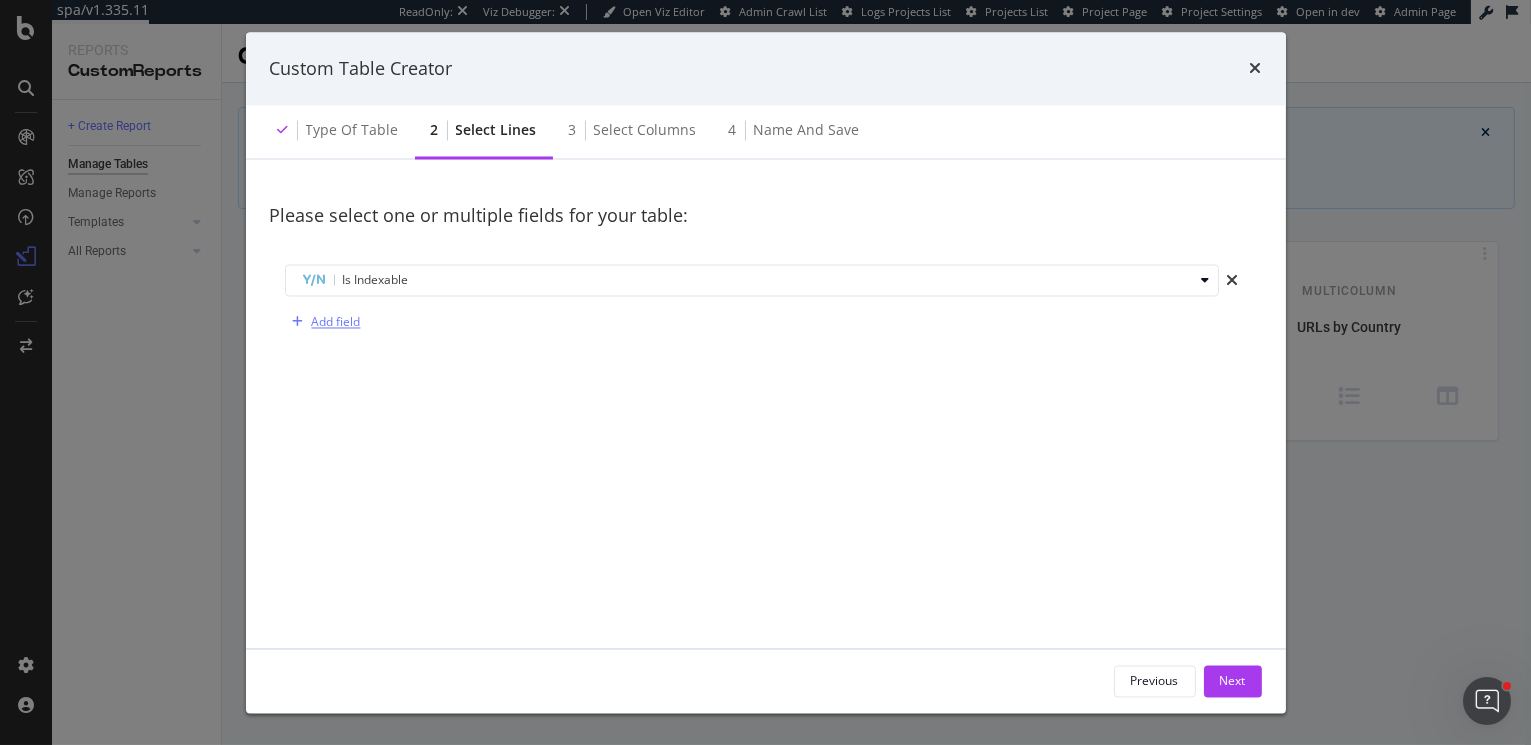 click on "Add field" at bounding box center (336, 322) 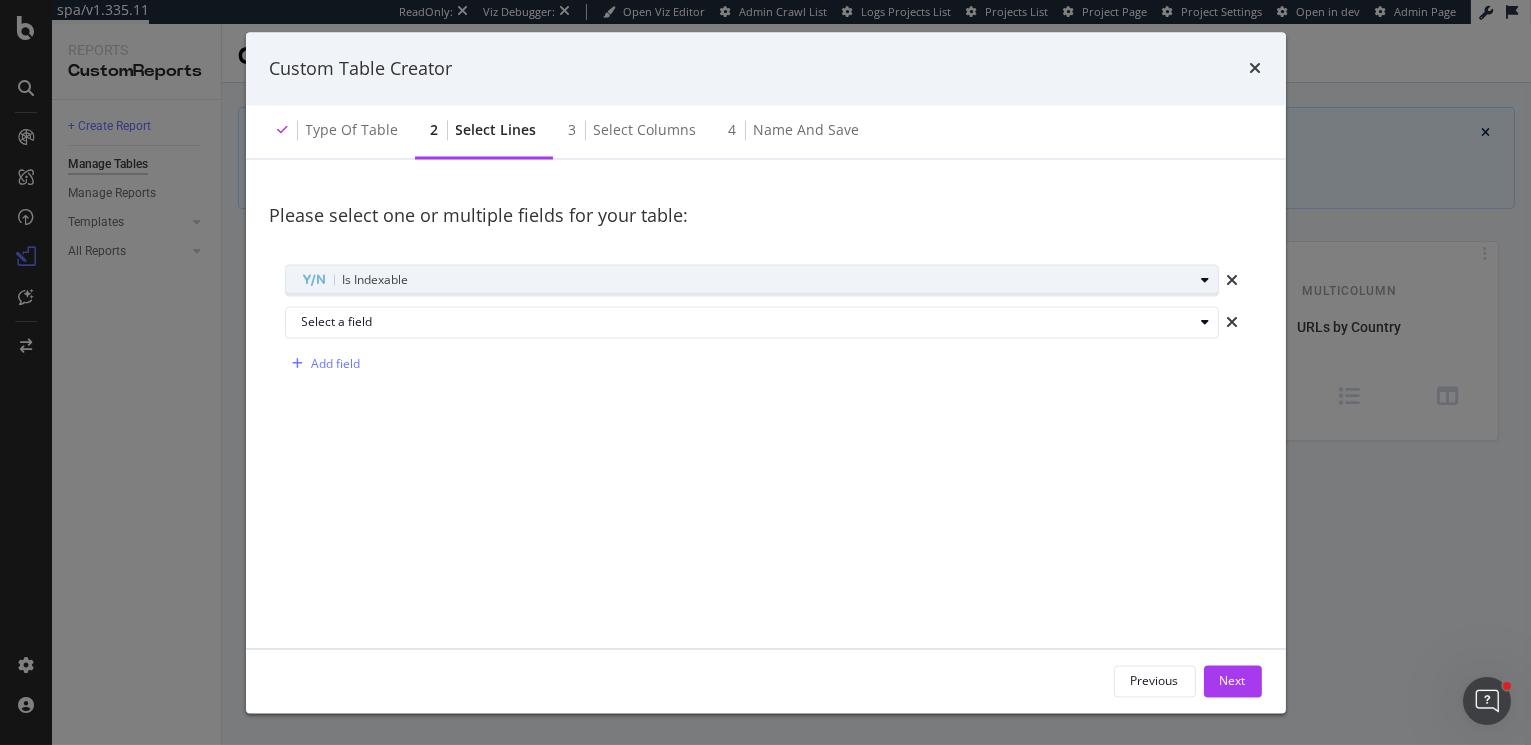 click on "Is Indexable" at bounding box center (376, 279) 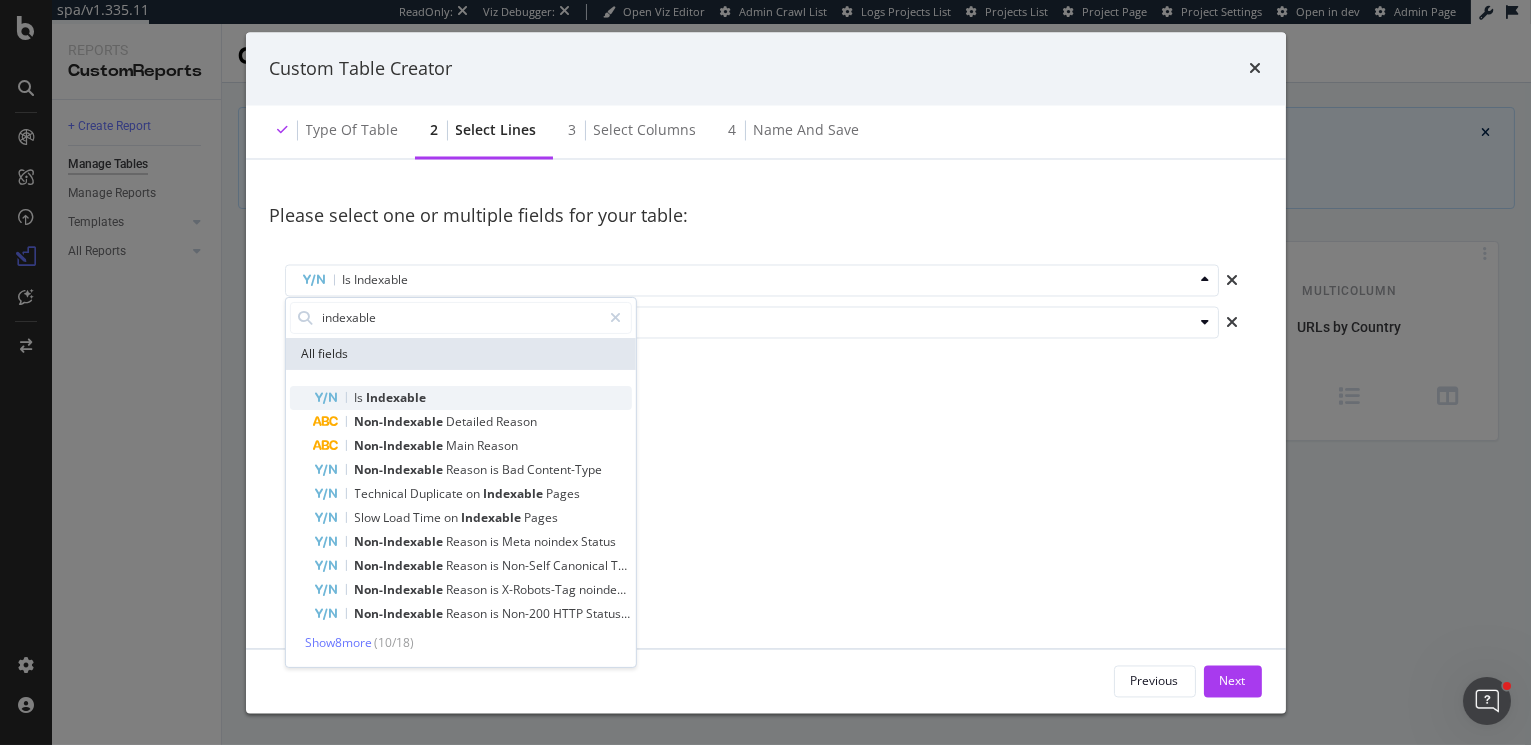 click on "Indexable" at bounding box center [396, 396] 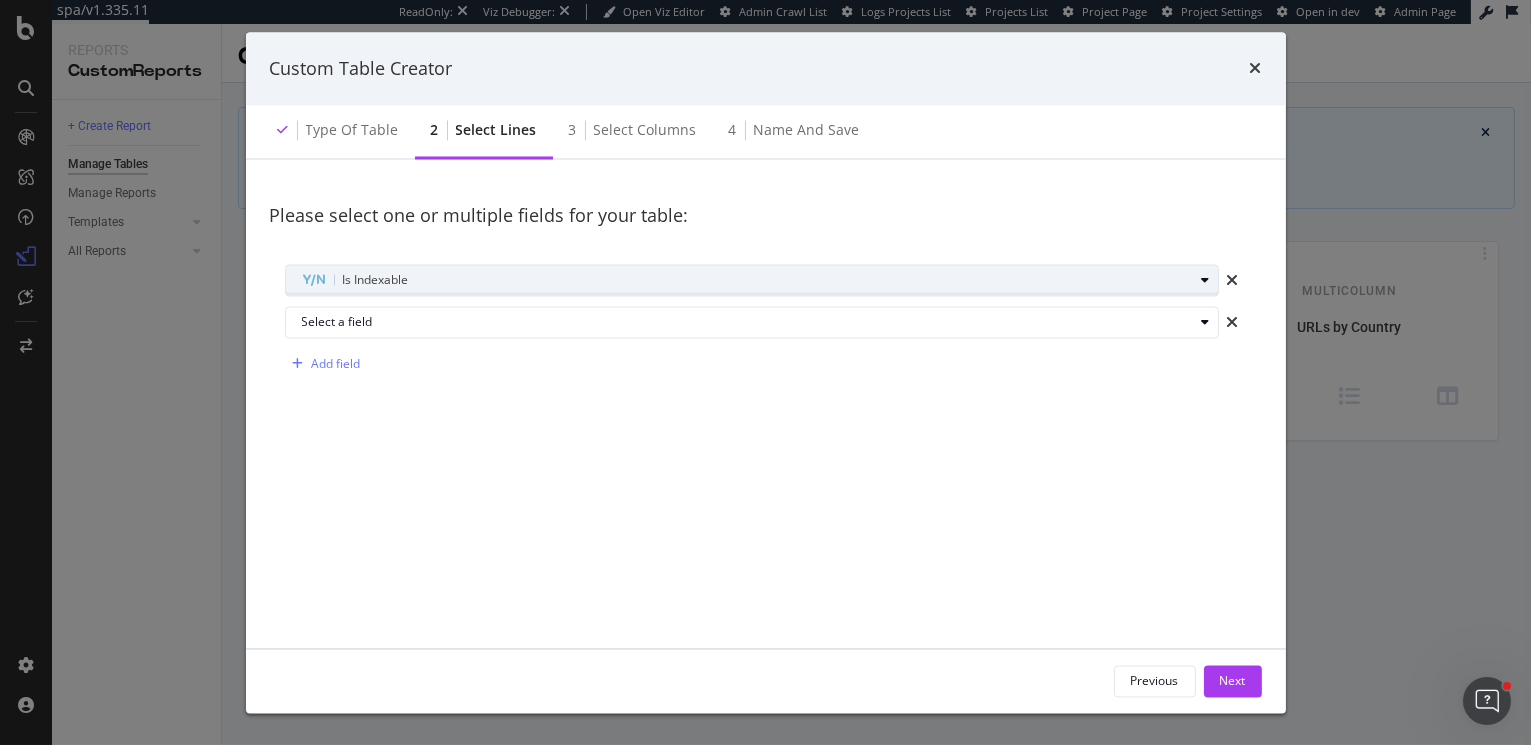 click on "Is Indexable" at bounding box center [376, 279] 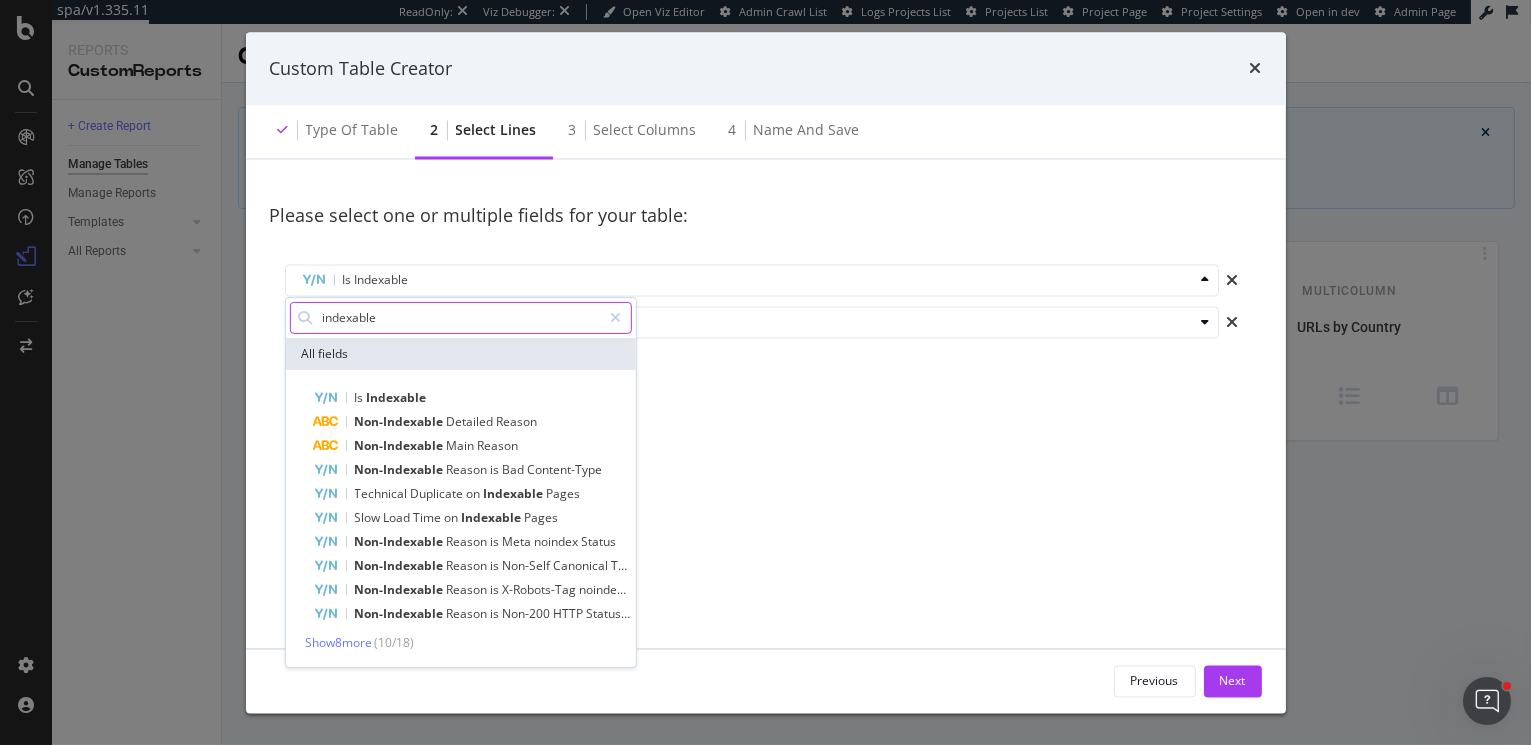 click on "indexable" at bounding box center (460, 317) 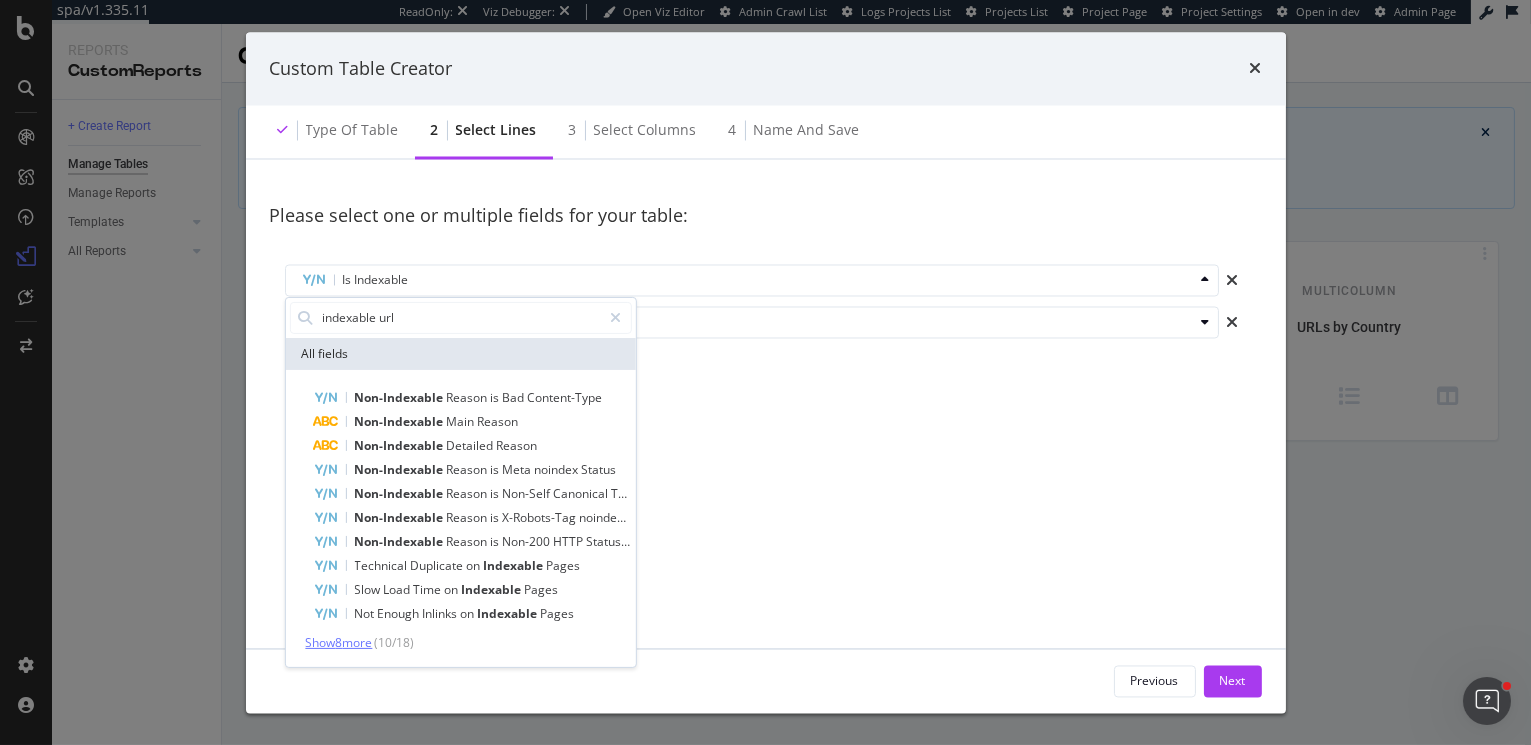 click on "Show  8  more" at bounding box center [338, 641] 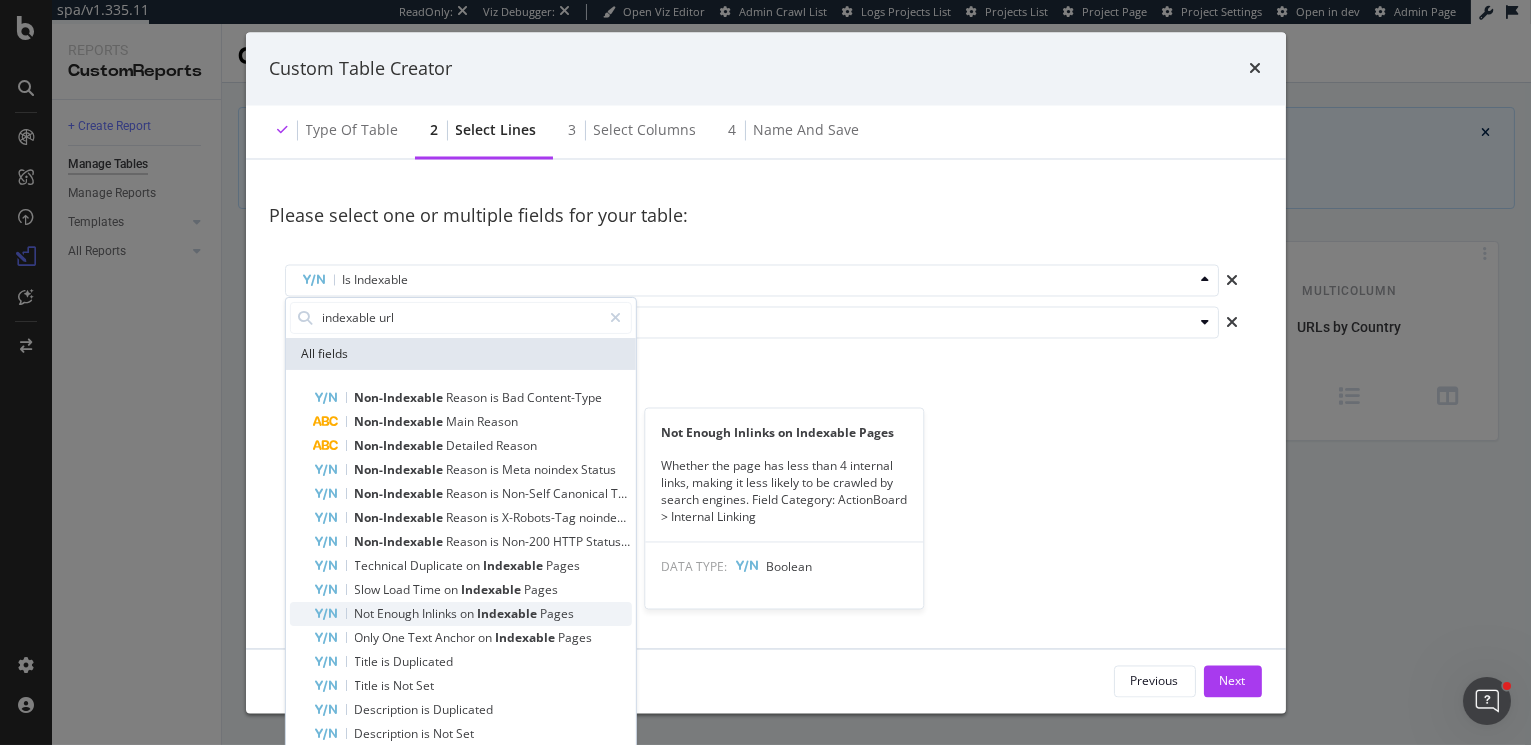 scroll, scrollTop: 29, scrollLeft: 0, axis: vertical 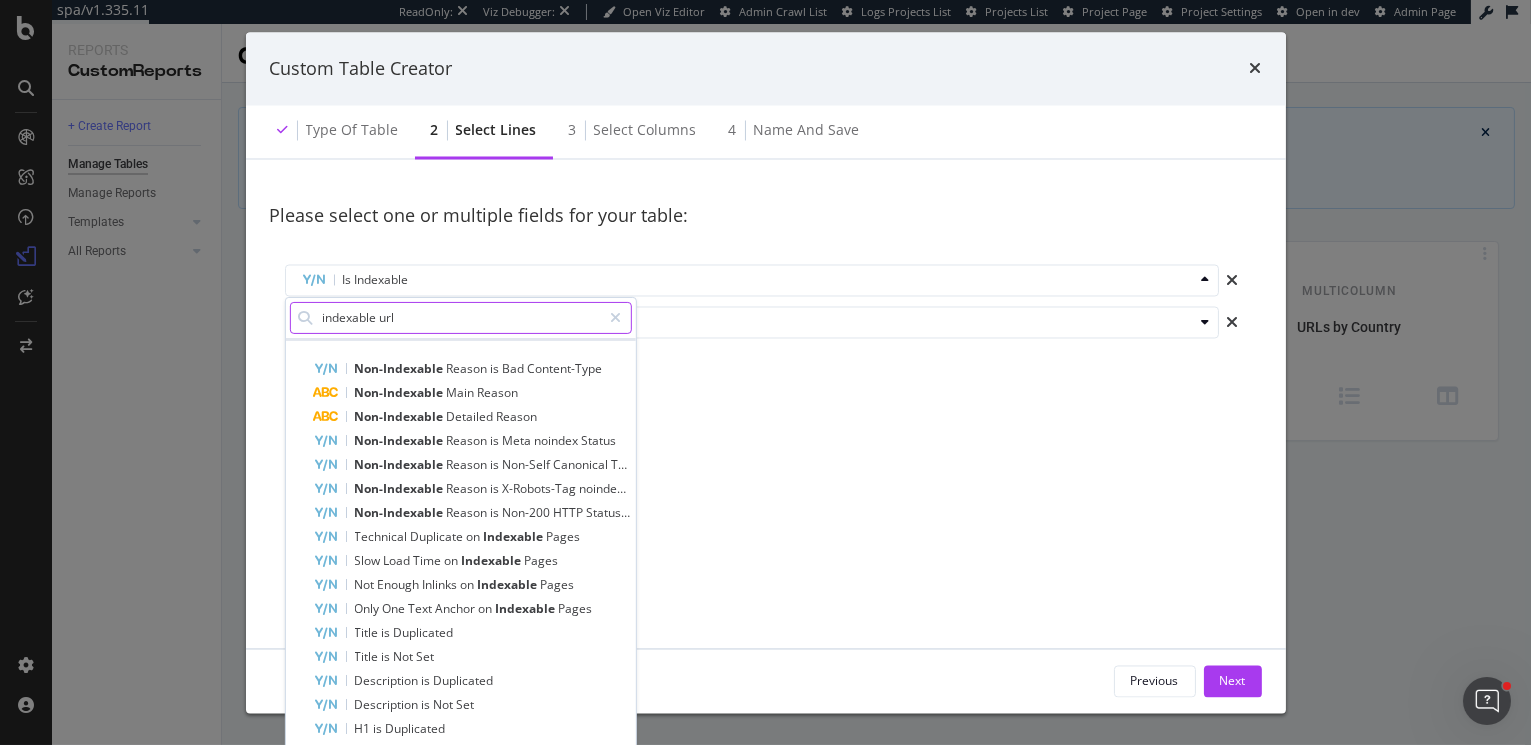 click on "indexable url" at bounding box center [460, 317] 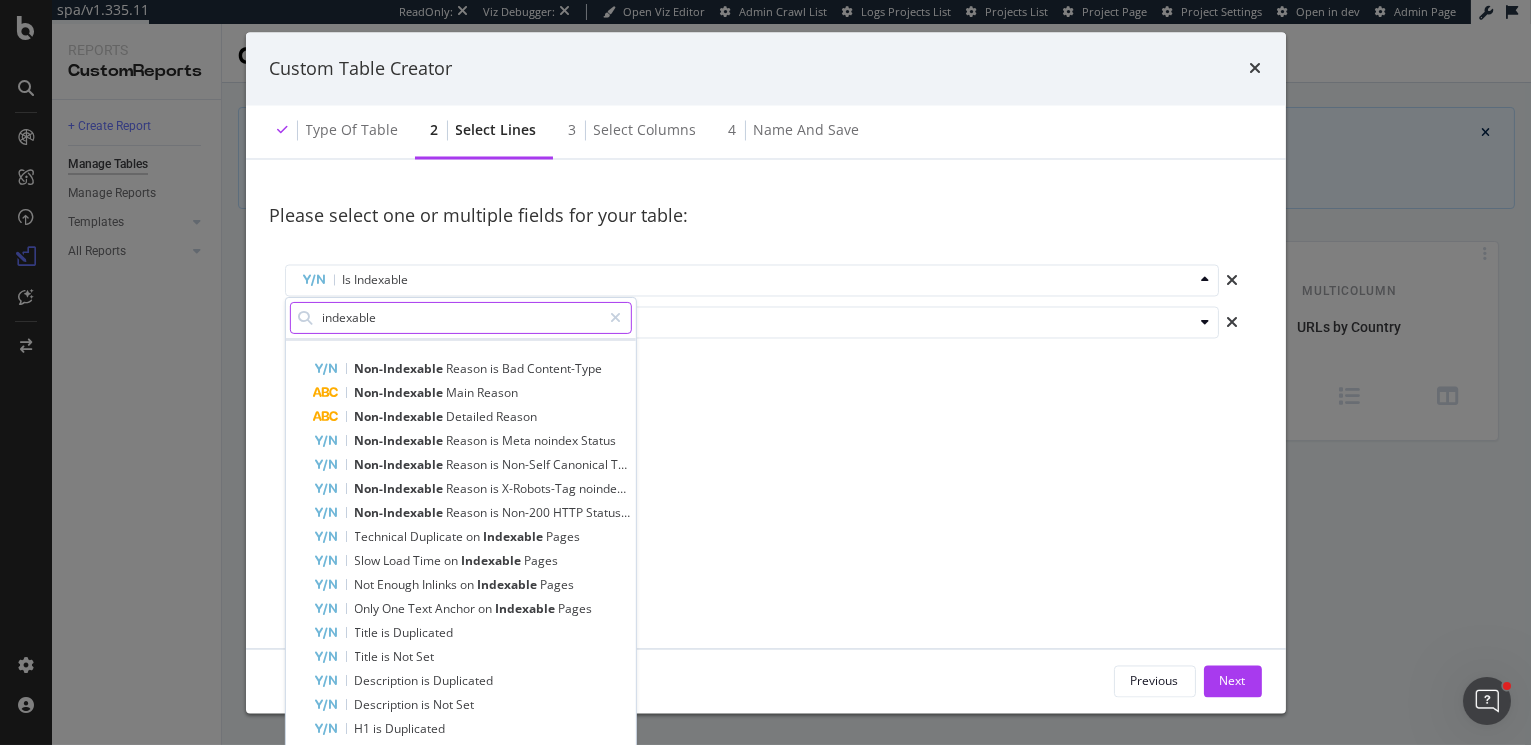 scroll, scrollTop: 0, scrollLeft: 0, axis: both 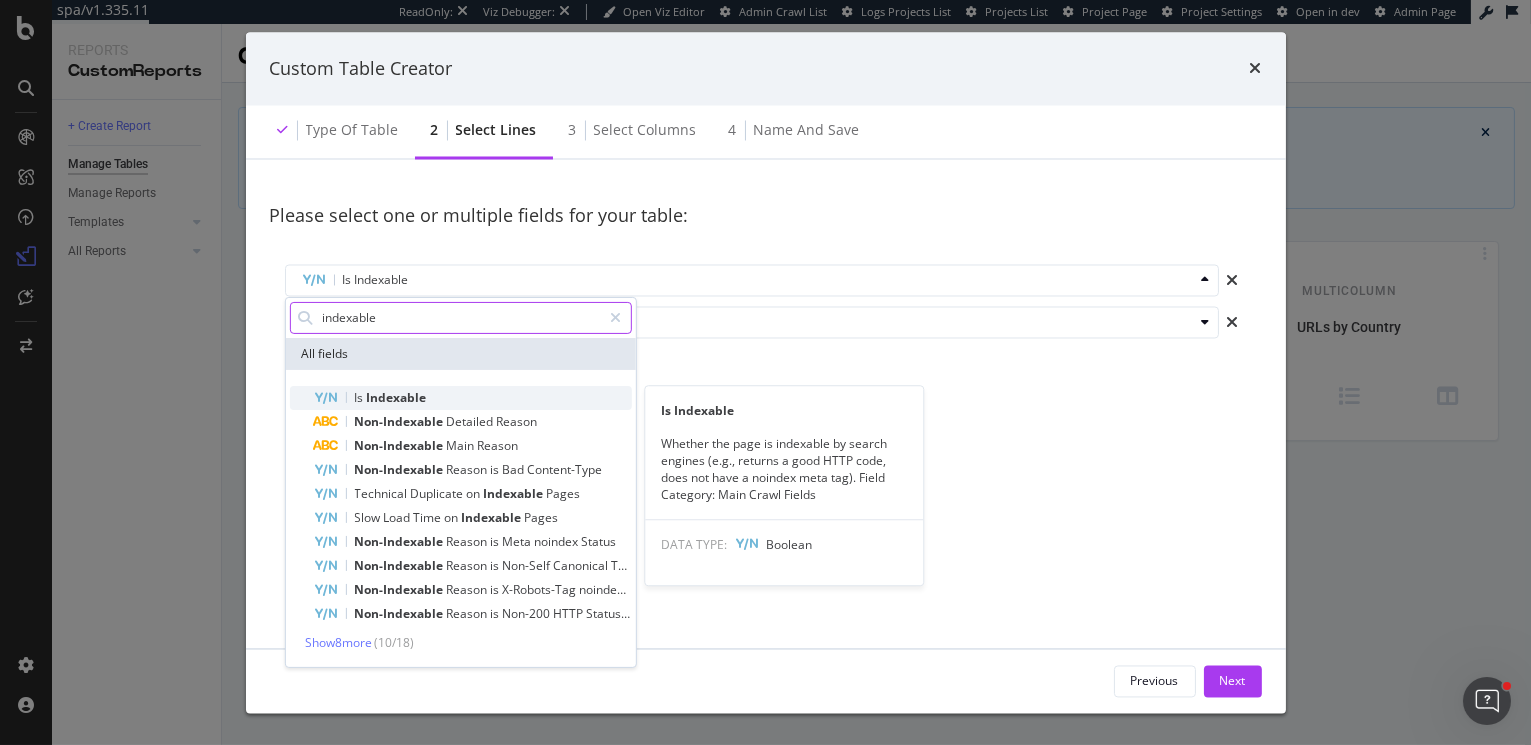 type on "indexable" 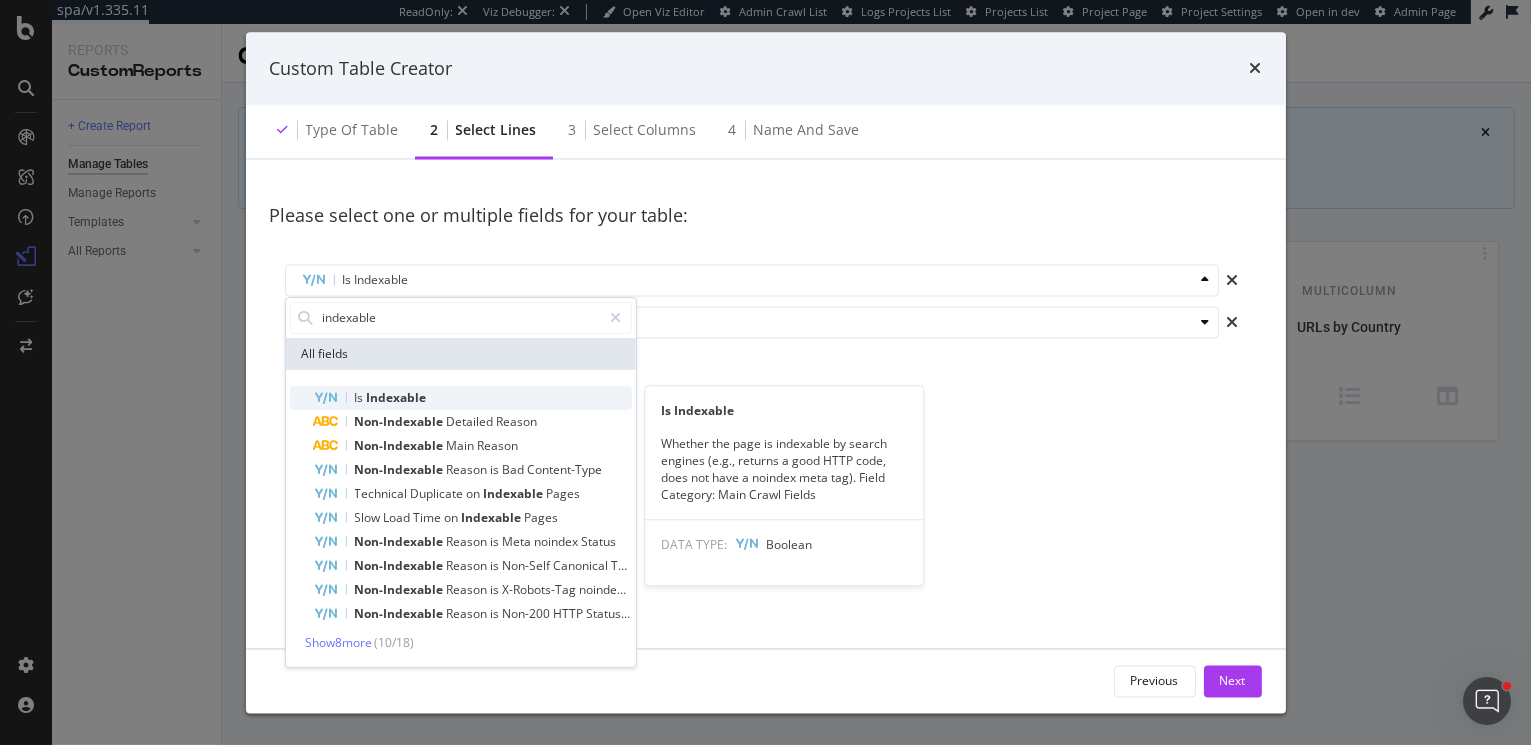 click on "Indexable" at bounding box center [396, 396] 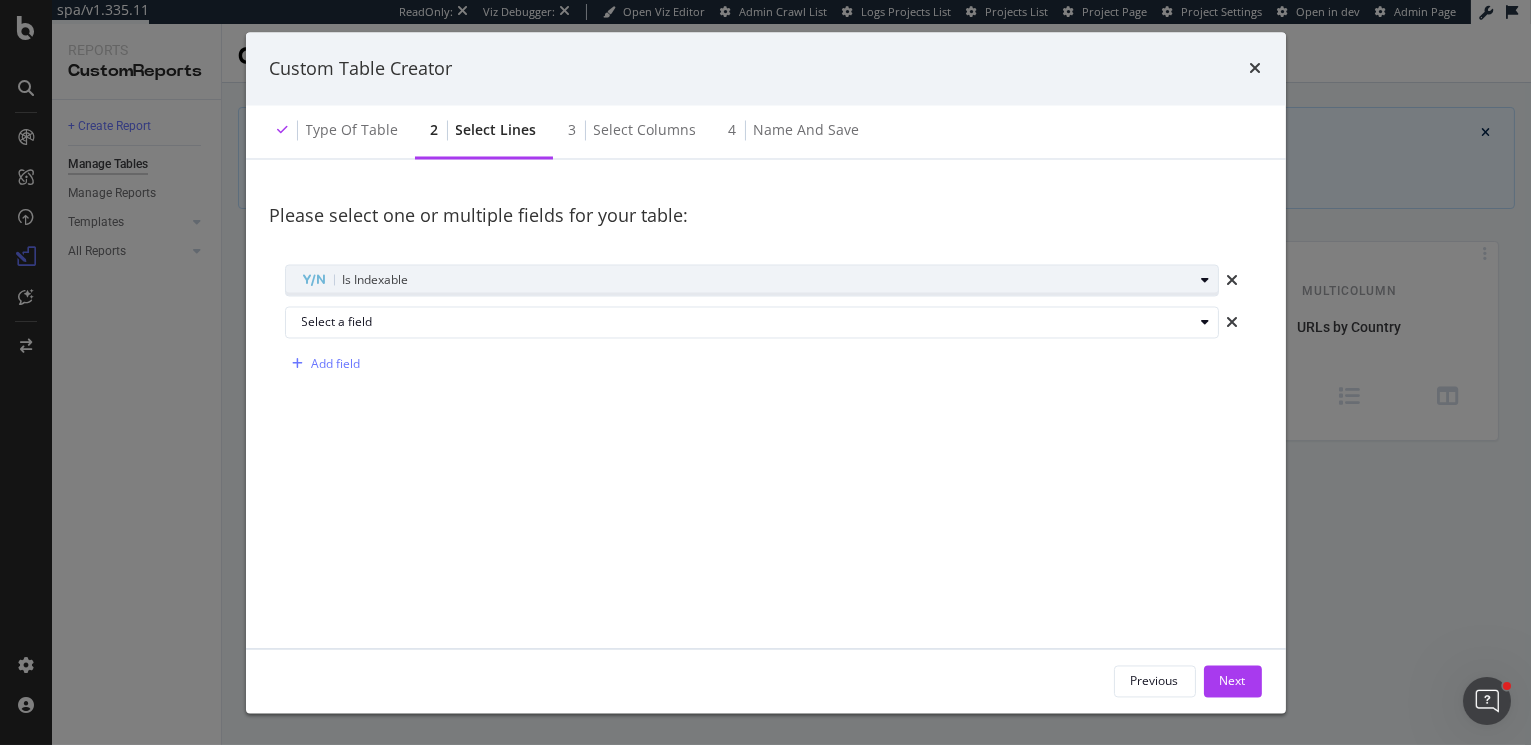 click at bounding box center [313, 280] 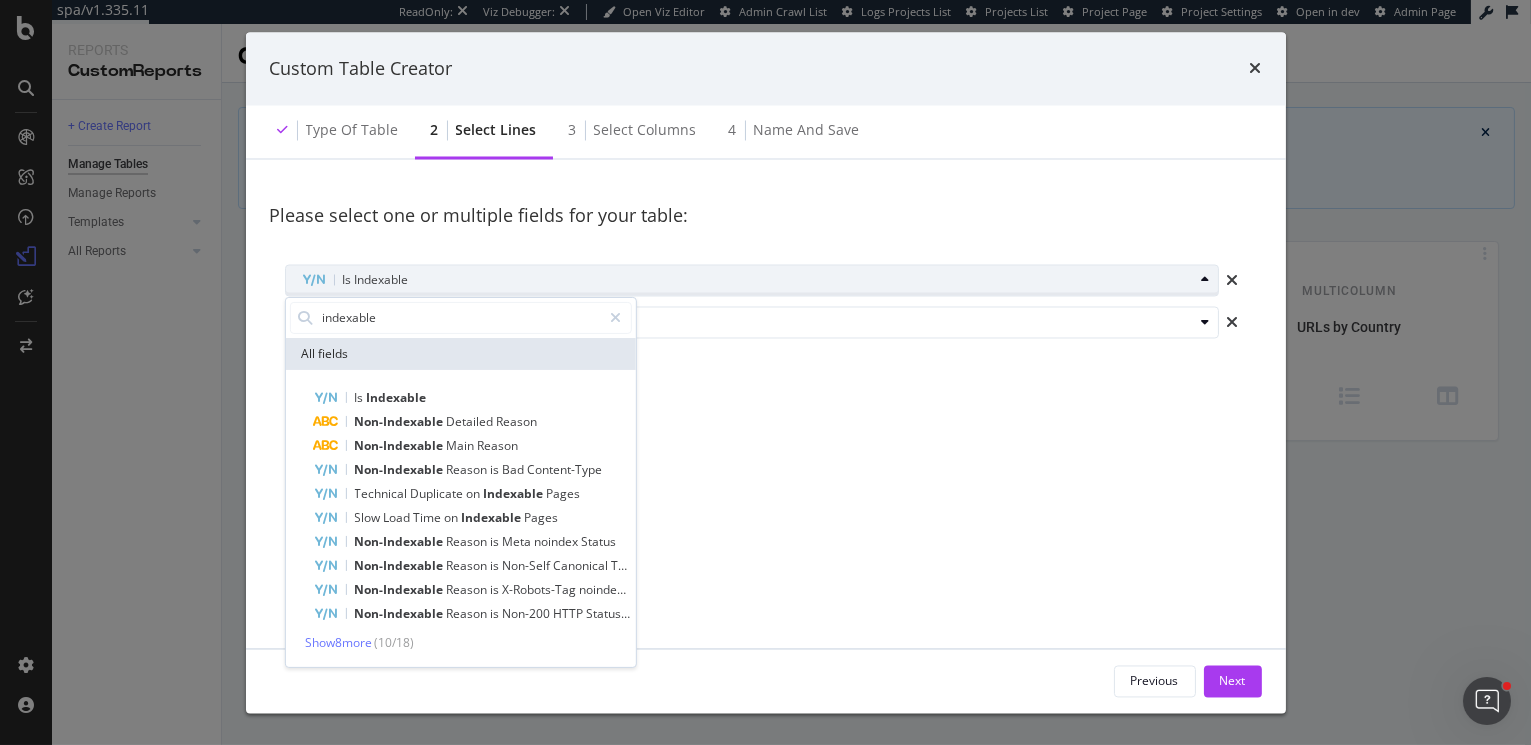 click at bounding box center [313, 280] 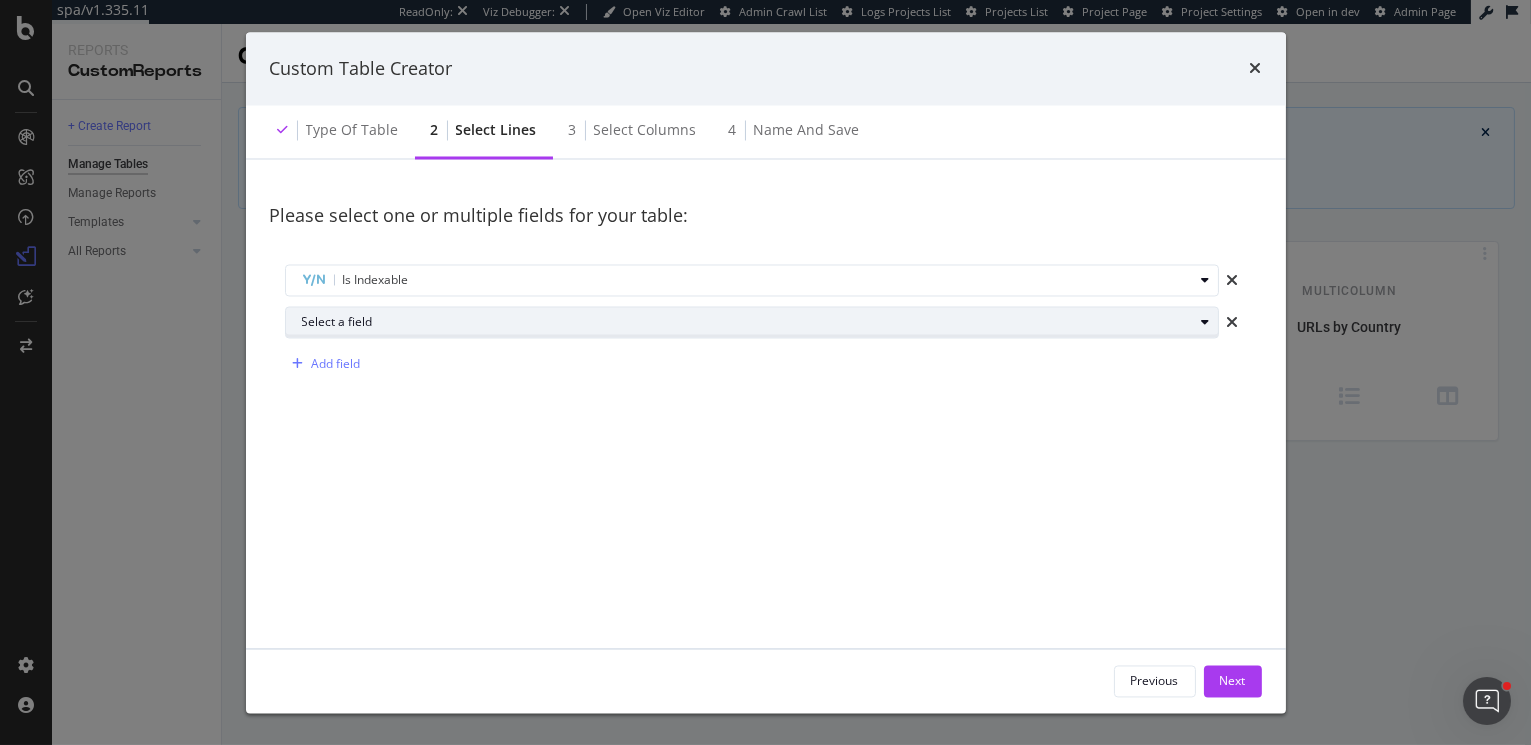 click on "Select a field" at bounding box center [748, 322] 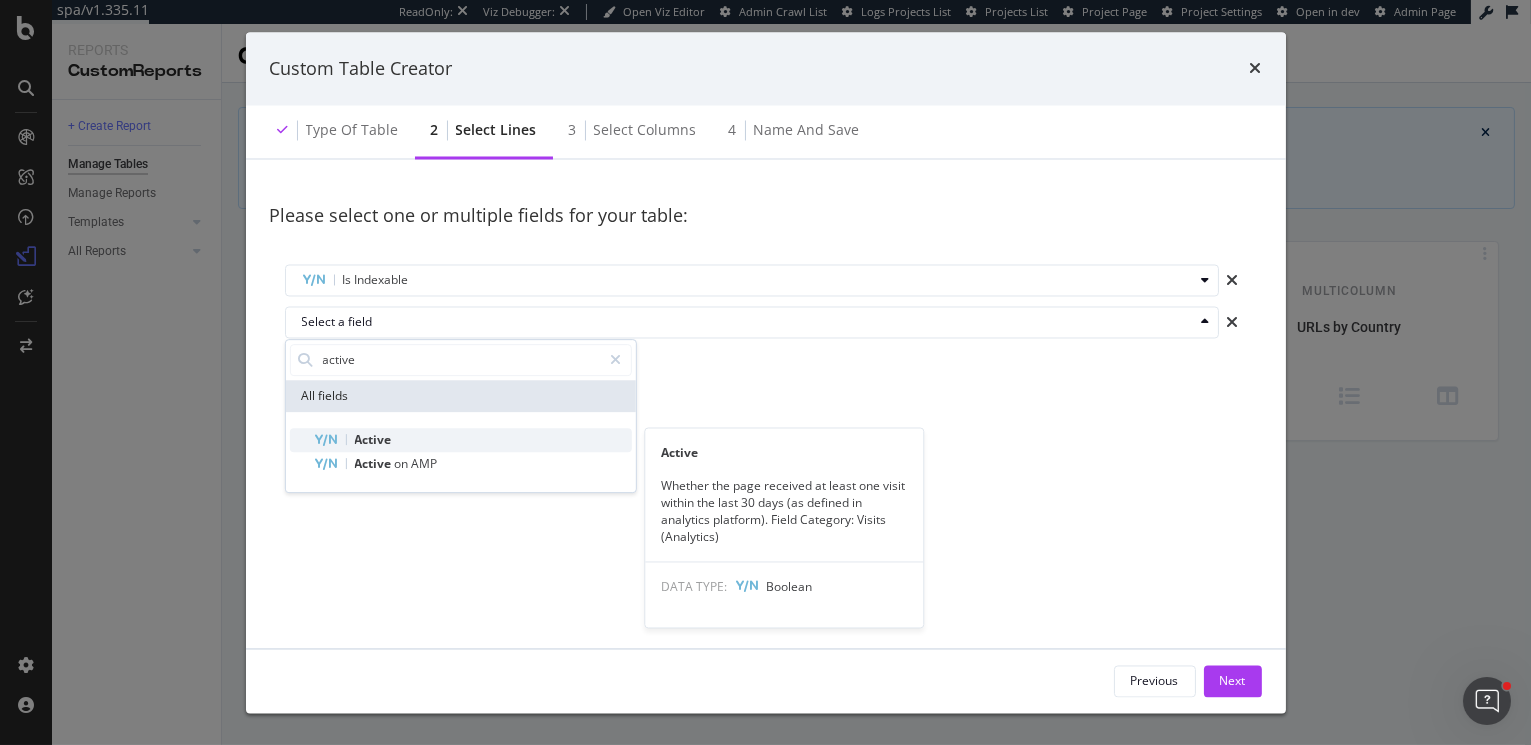type on "active" 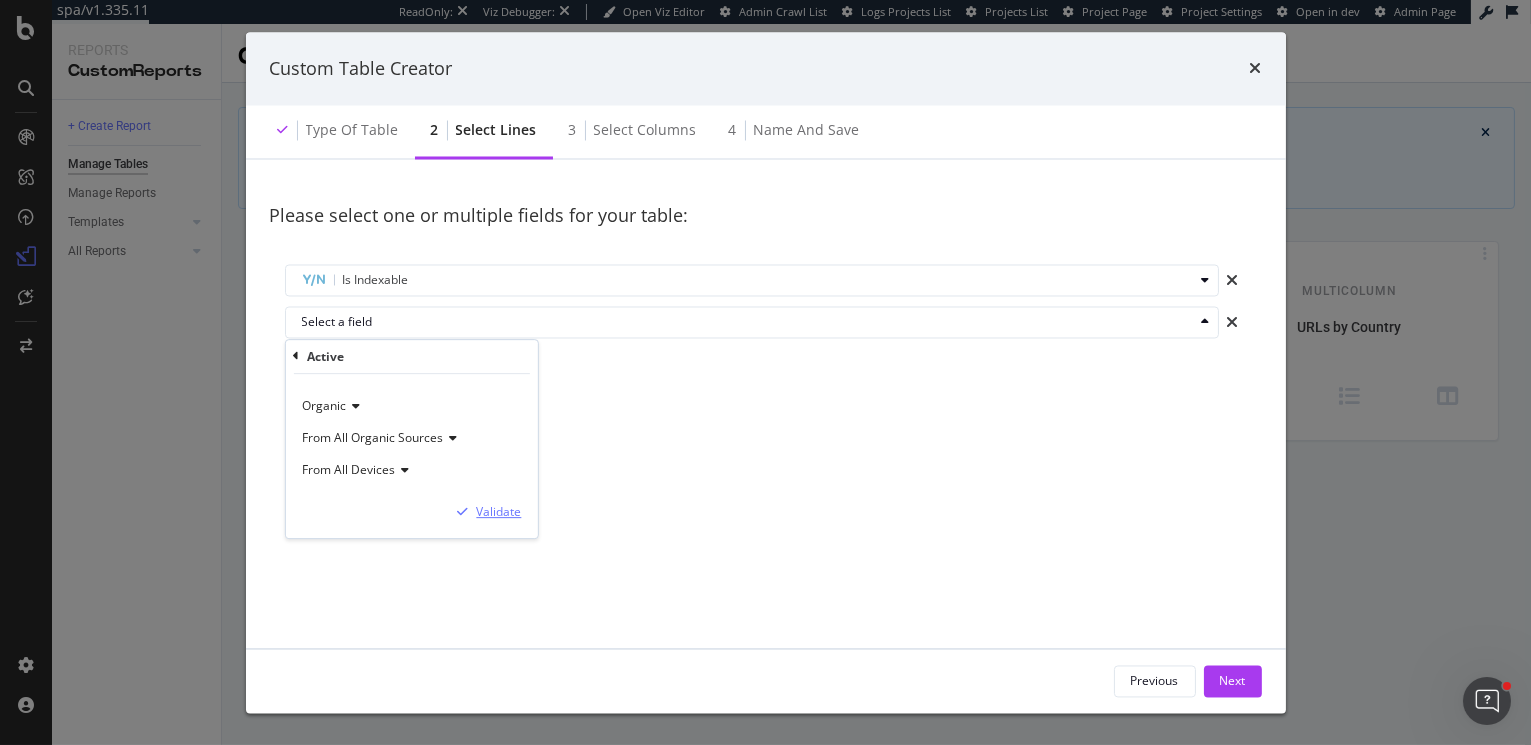 click on "Validate" at bounding box center (498, 511) 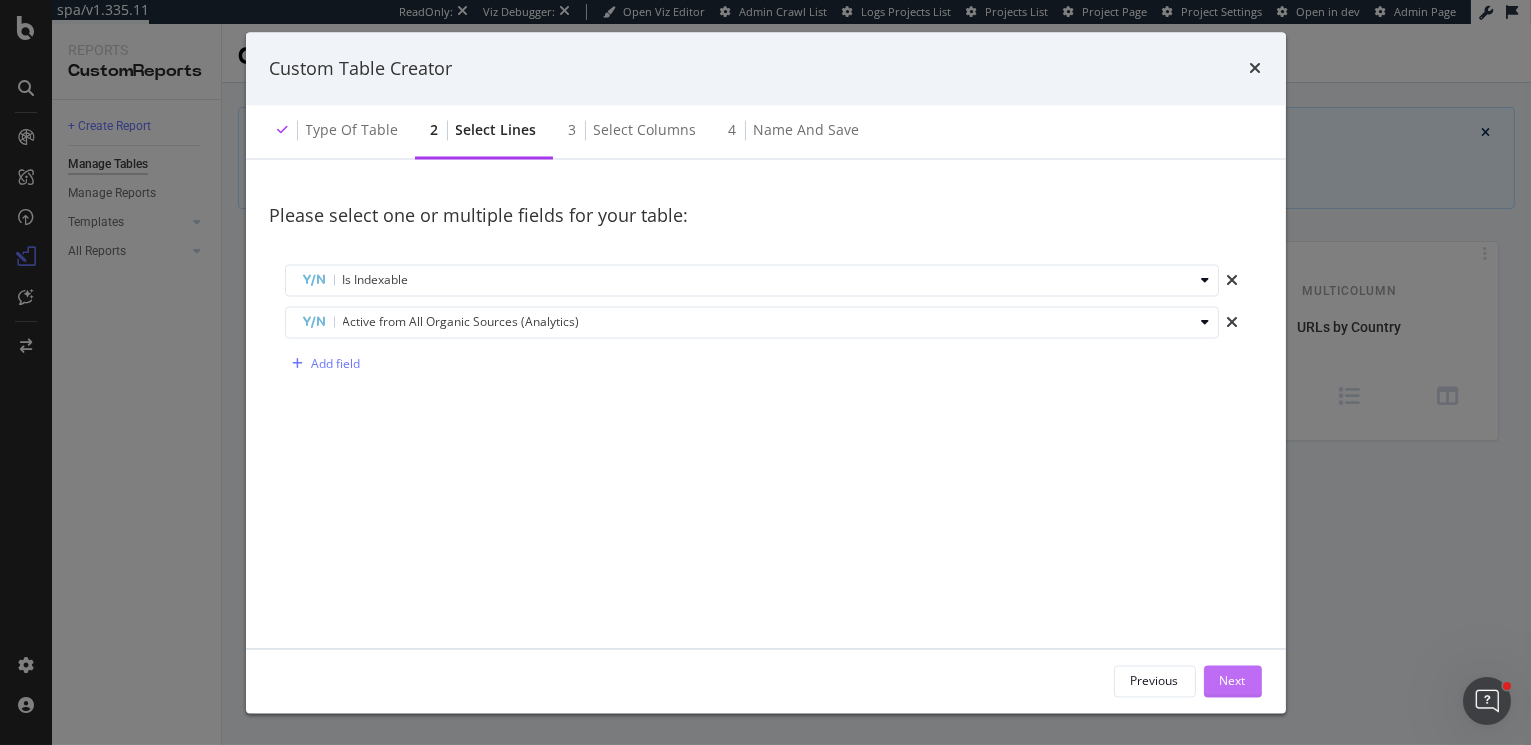 click on "Next" at bounding box center [1233, 680] 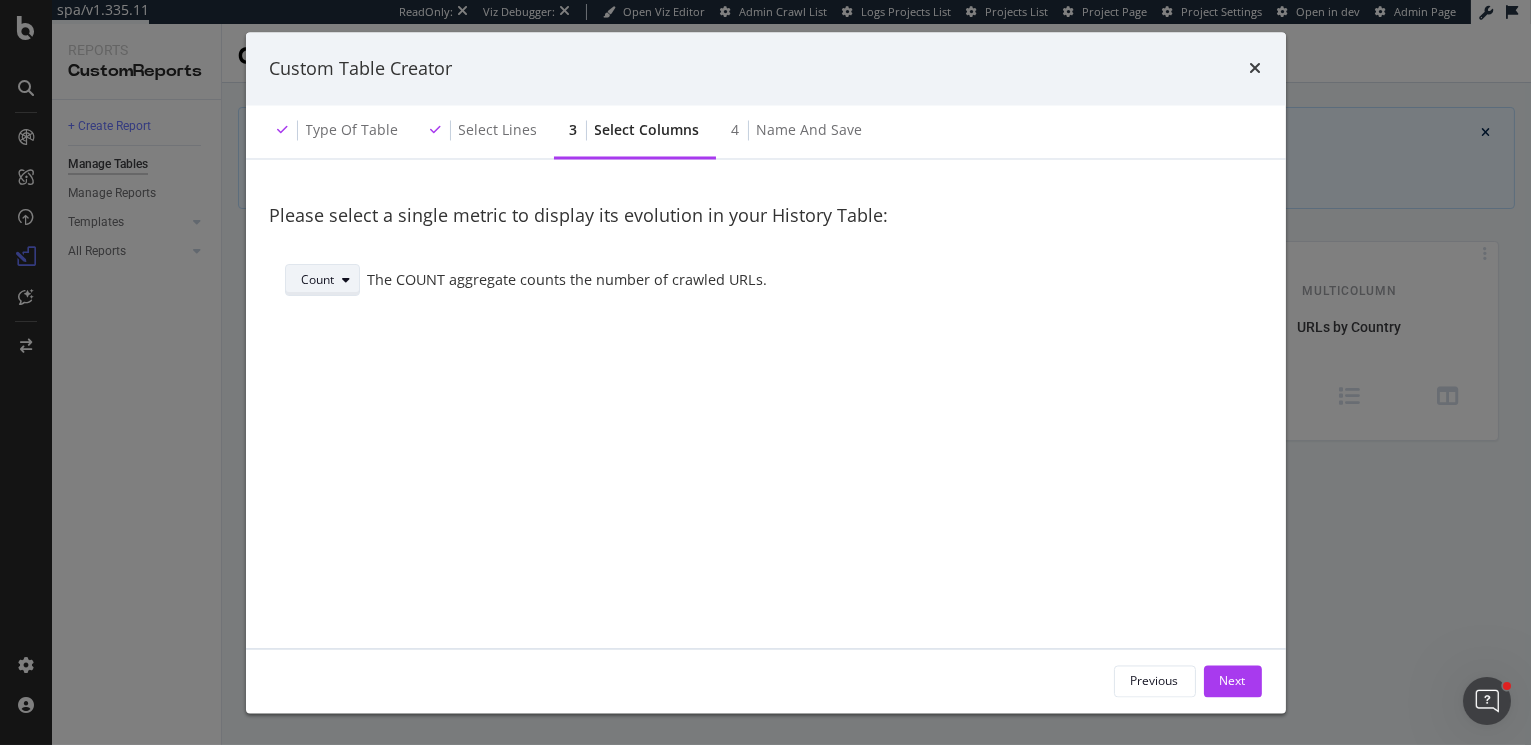 click at bounding box center (347, 280) 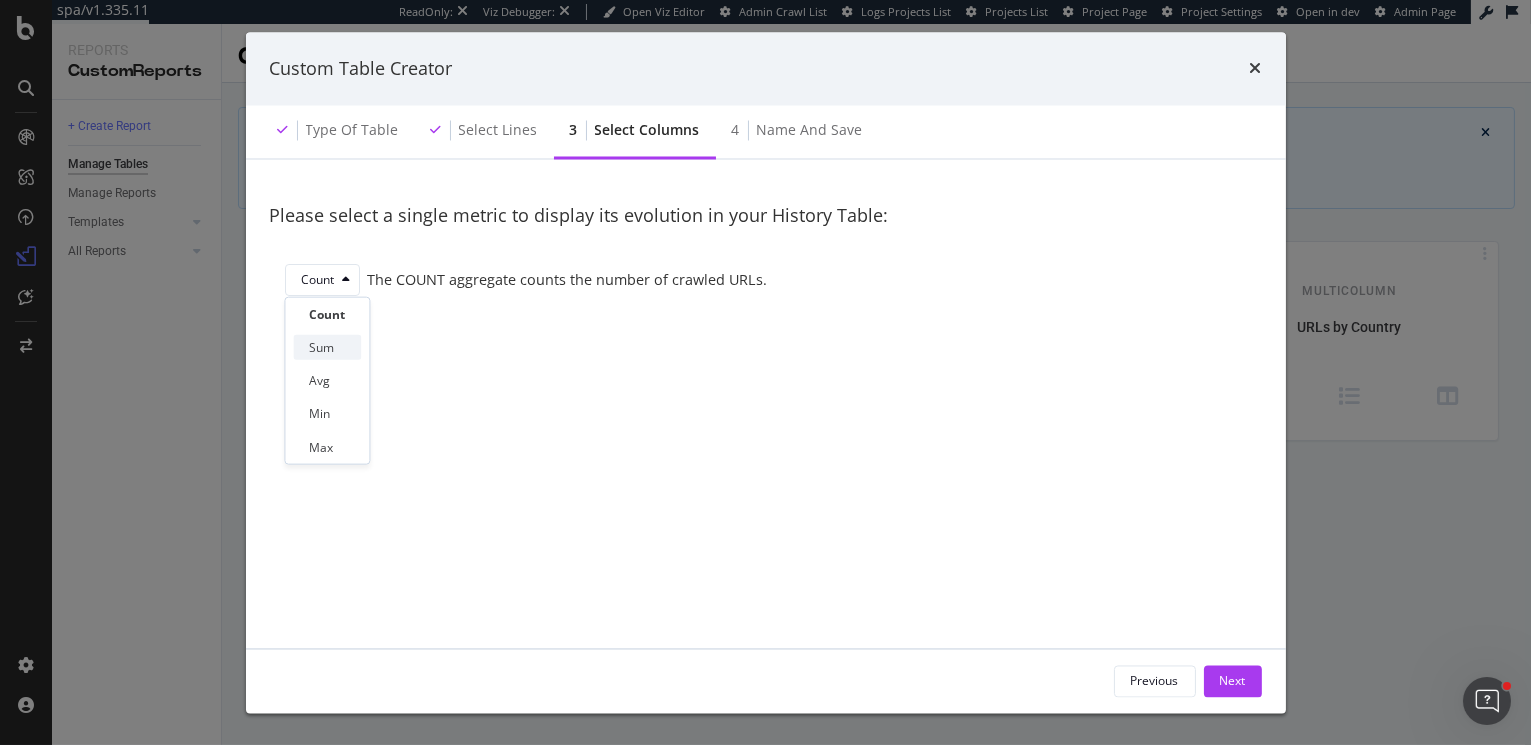 click on "Sum" at bounding box center (321, 347) 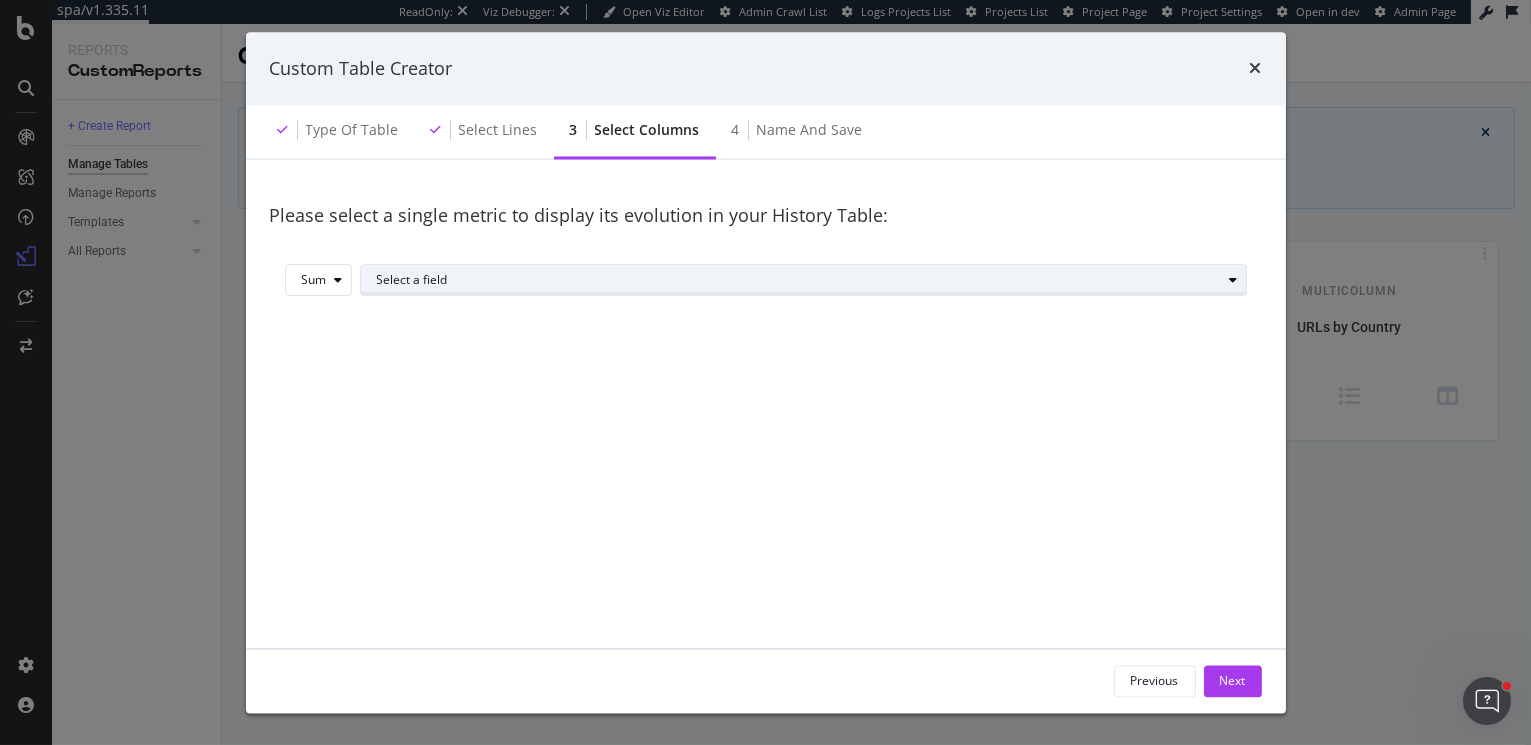click on "Select a field" at bounding box center [799, 280] 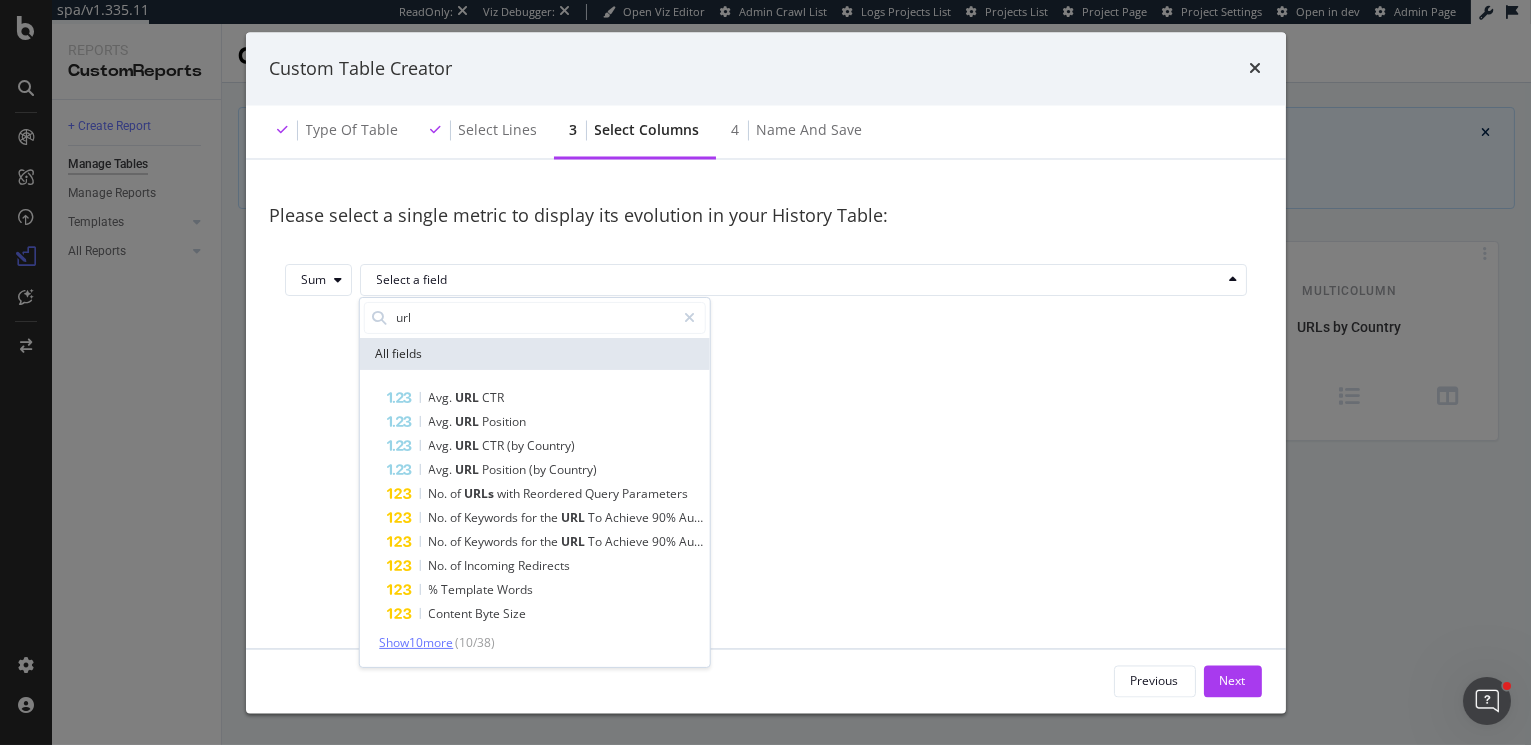 click on "Show  10  more" at bounding box center [416, 641] 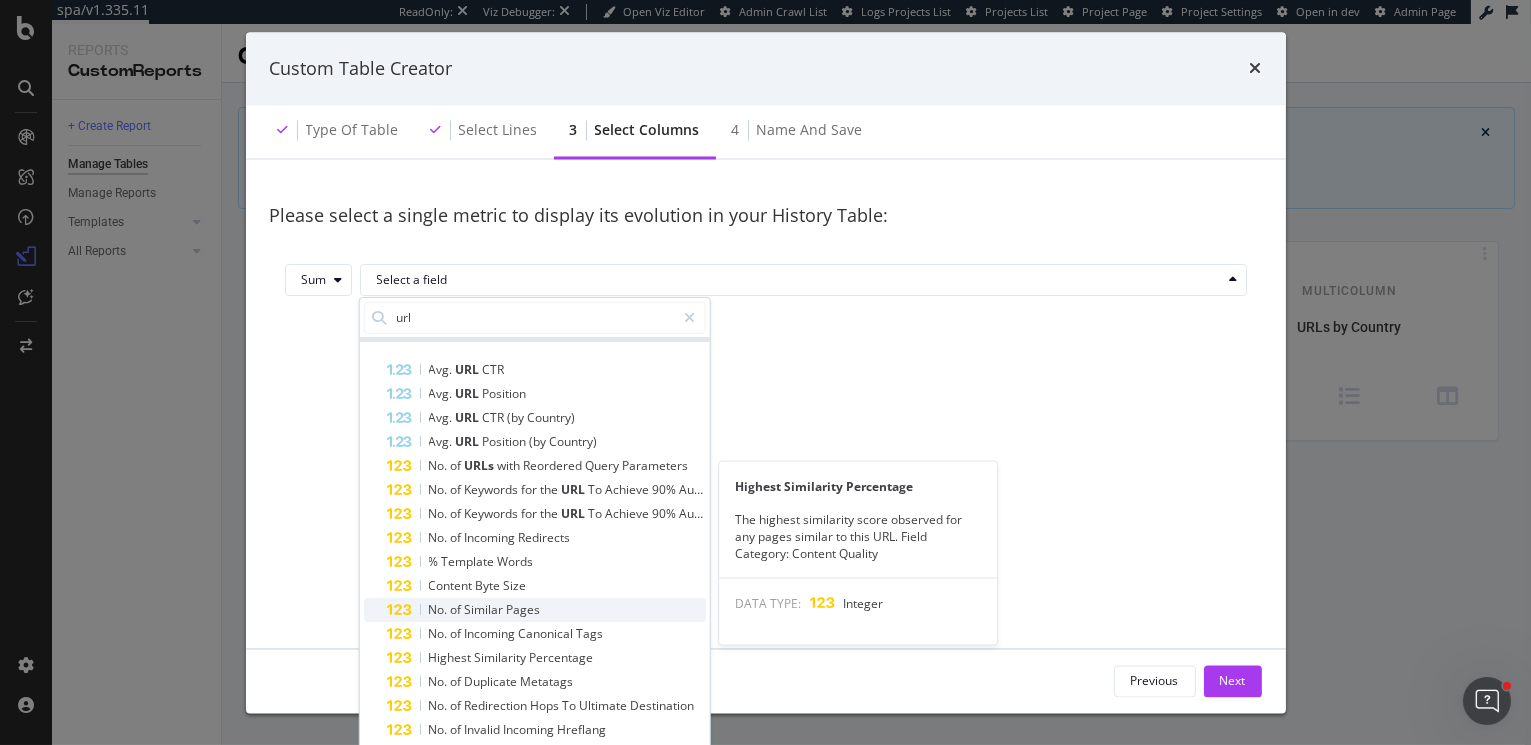 scroll, scrollTop: 0, scrollLeft: 0, axis: both 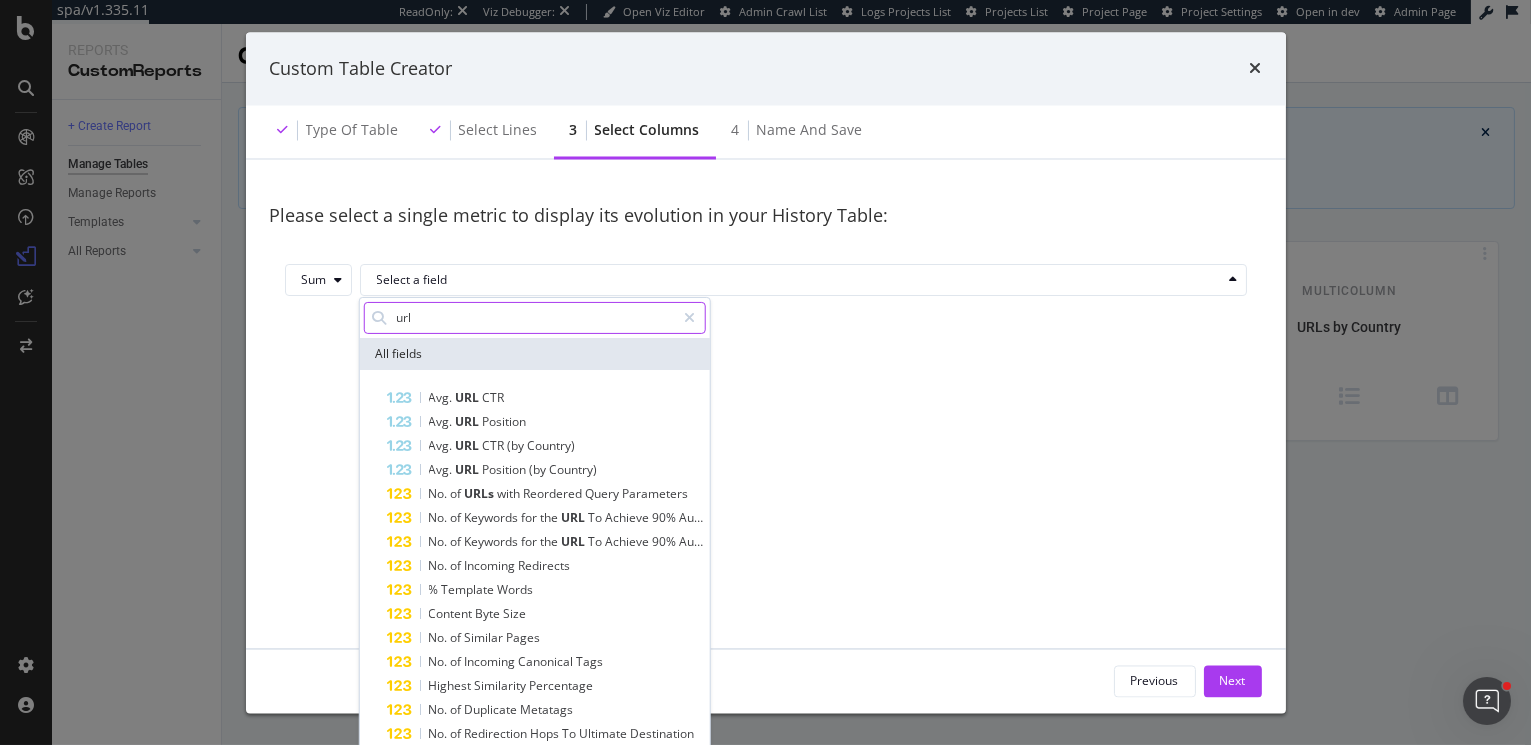 click on "url" at bounding box center (534, 317) 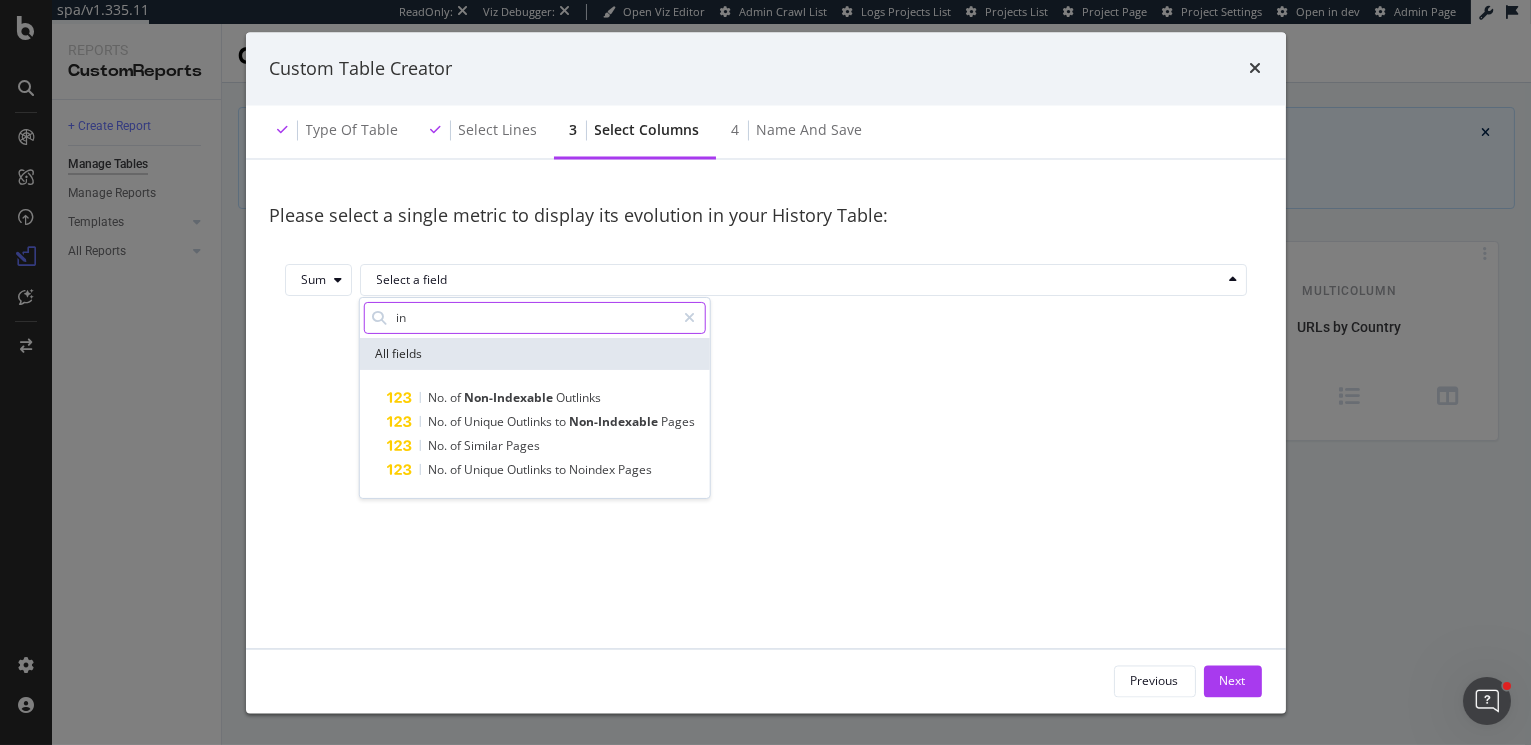 type on "i" 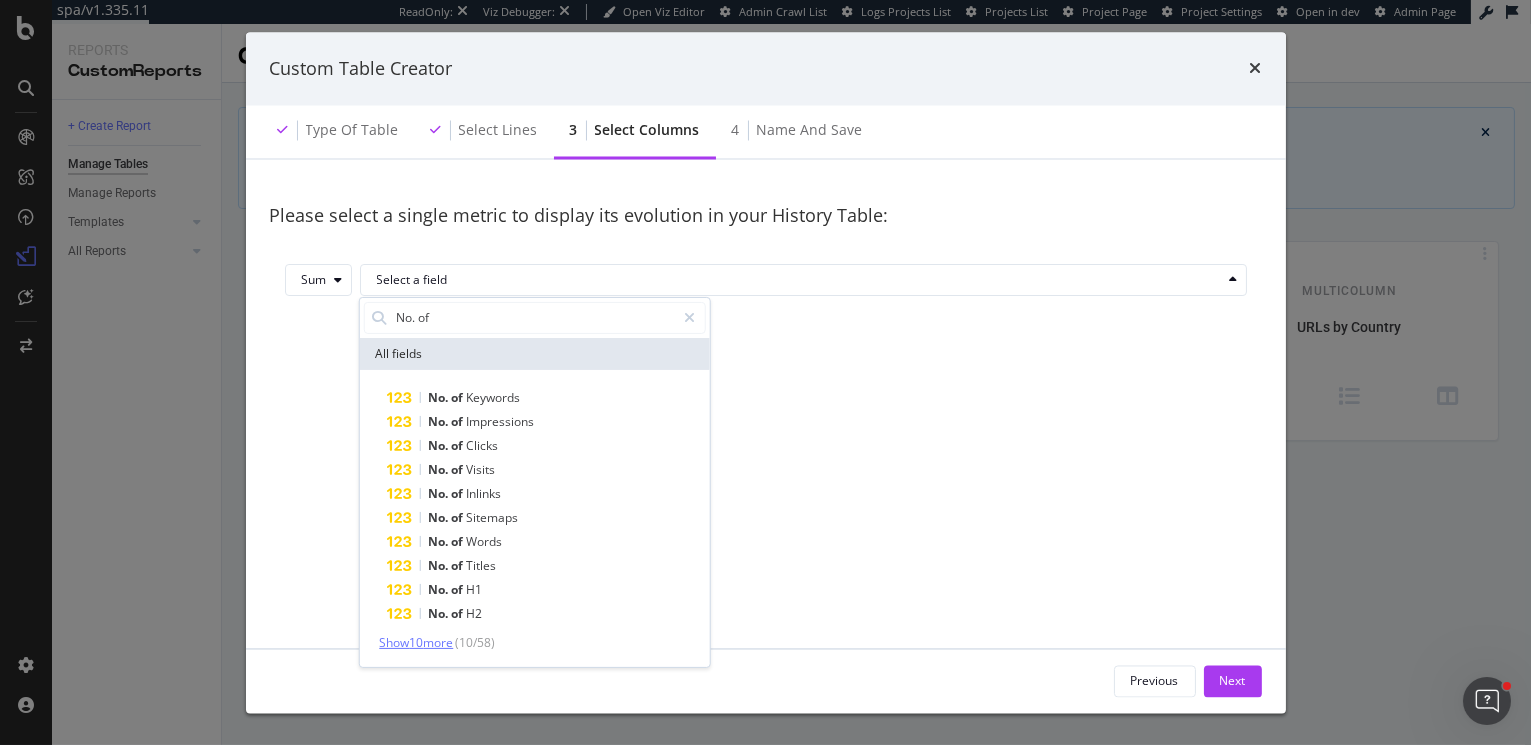 click on "Show  10  more" at bounding box center [416, 641] 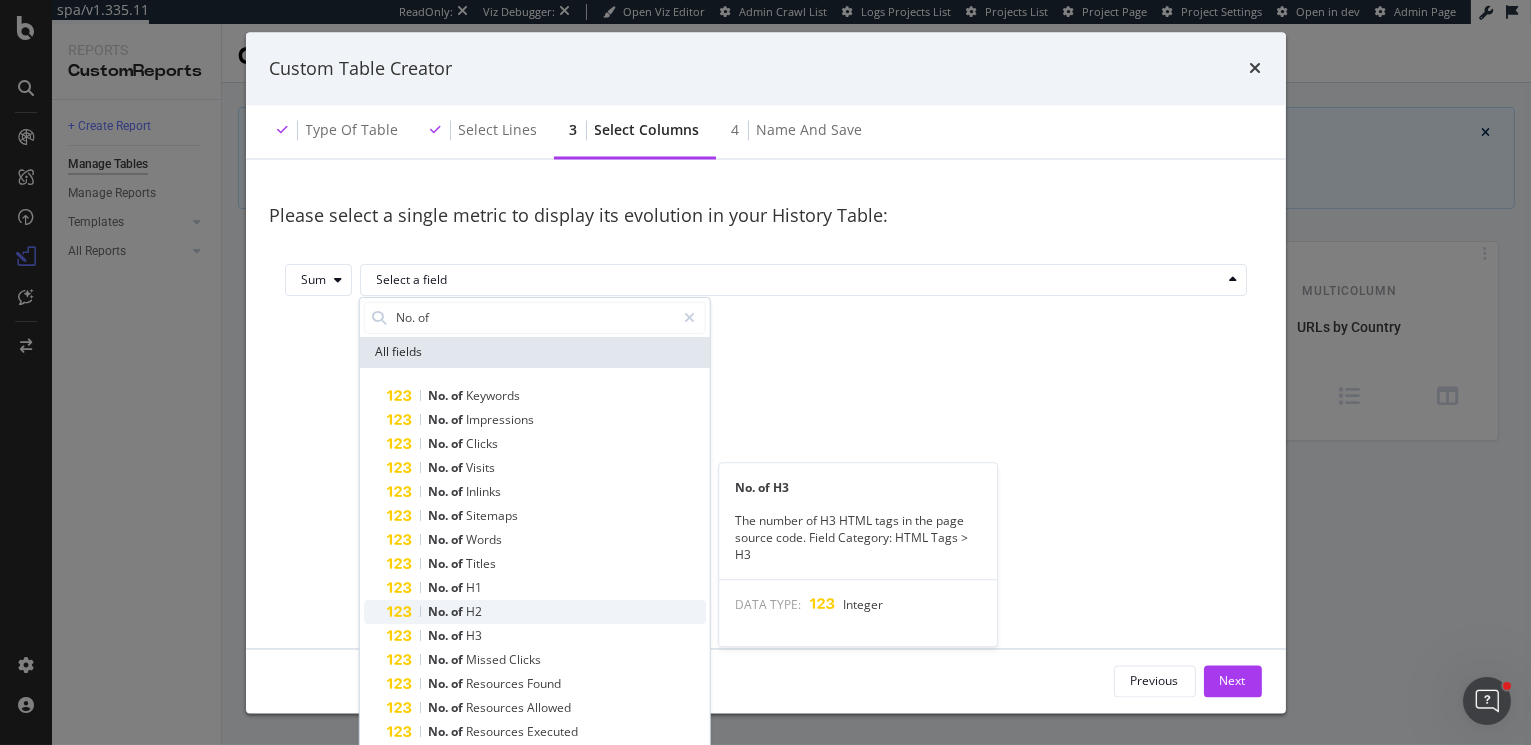 scroll, scrollTop: 0, scrollLeft: 0, axis: both 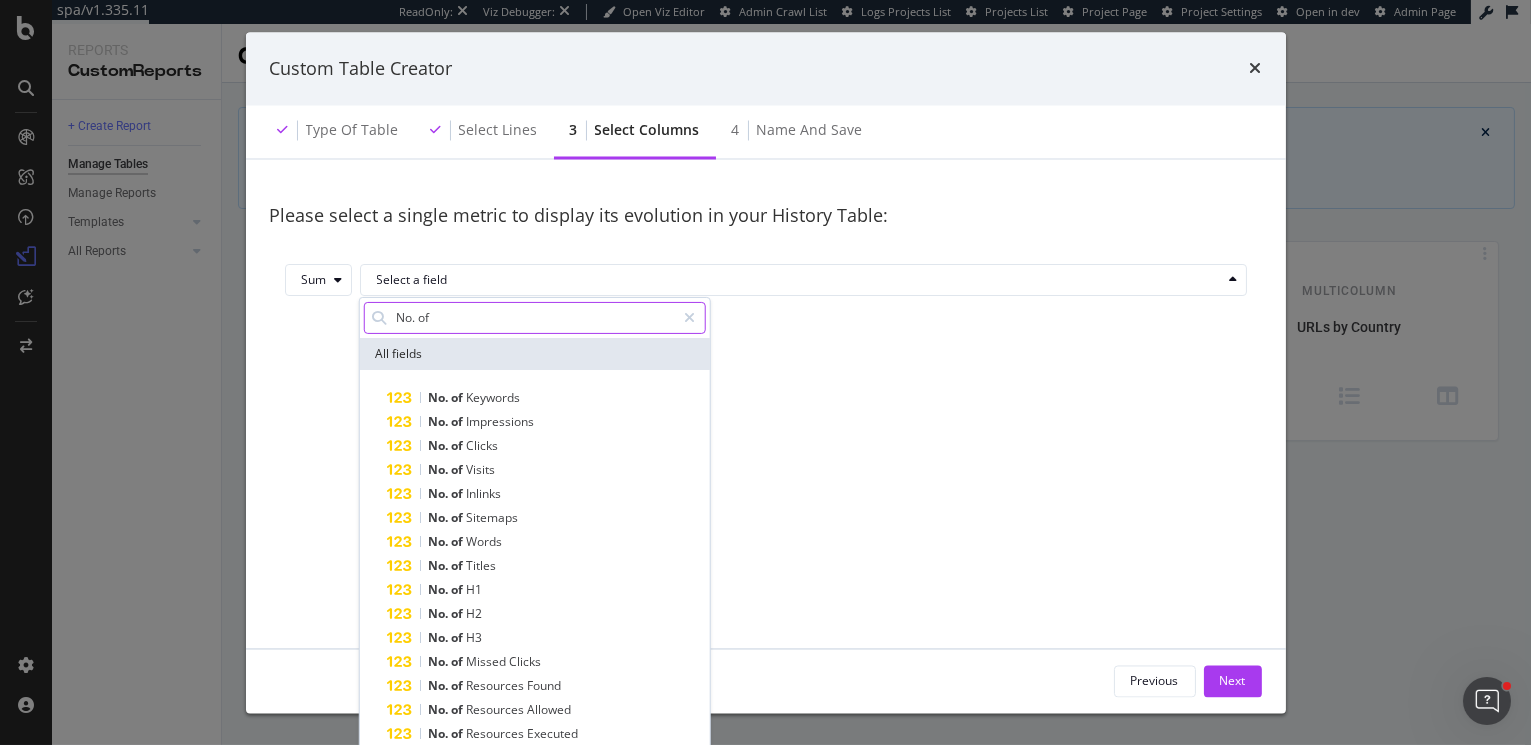 click on "No. of" at bounding box center (534, 317) 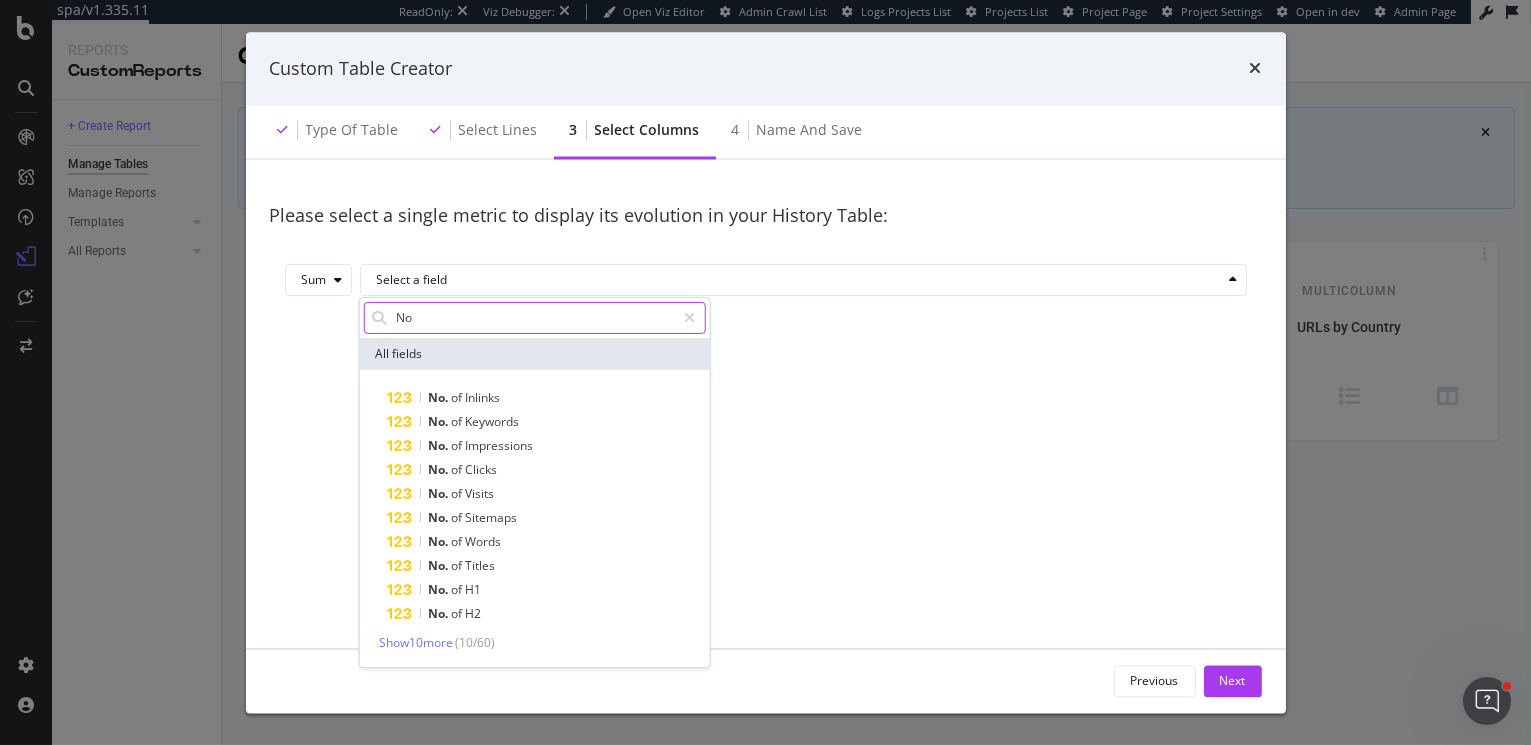 type on "N" 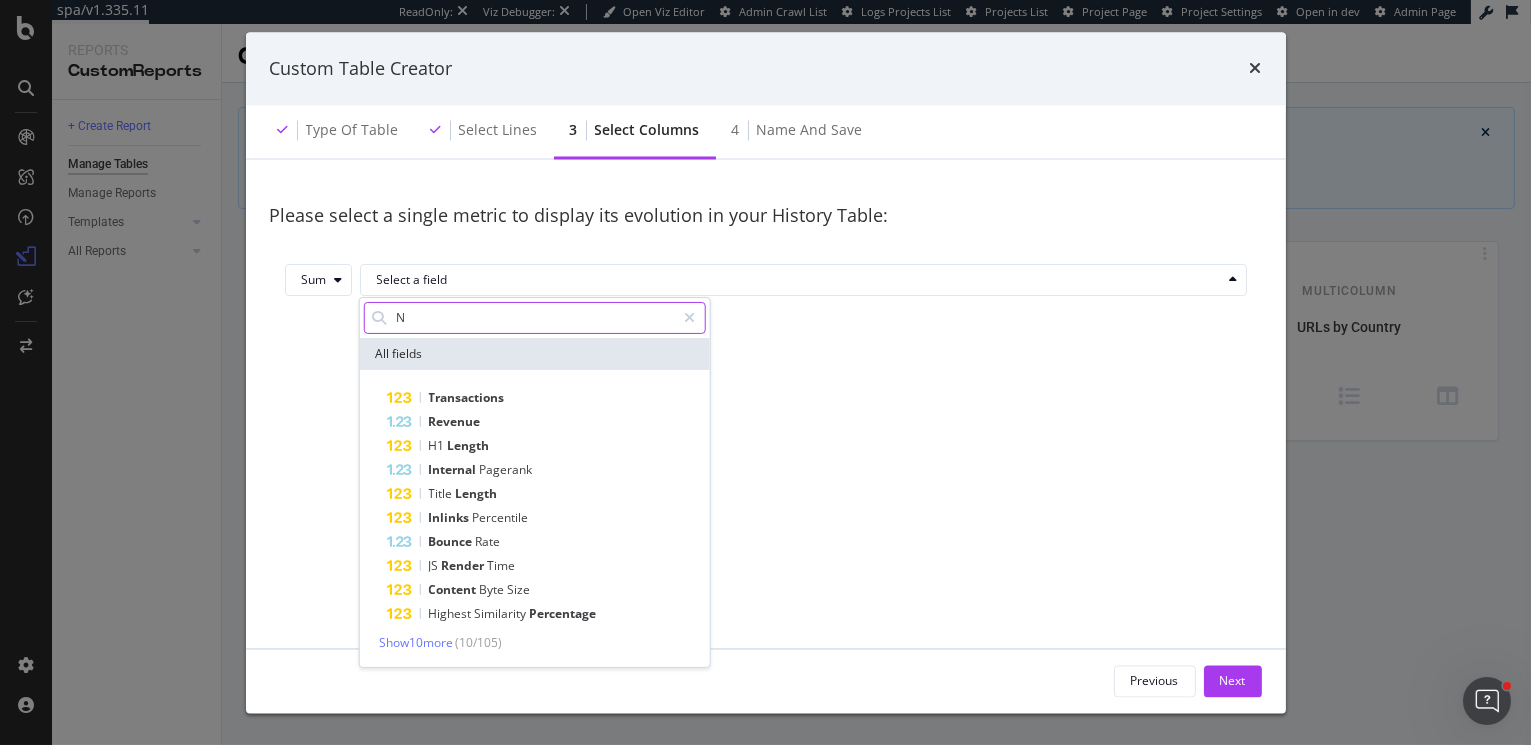 type 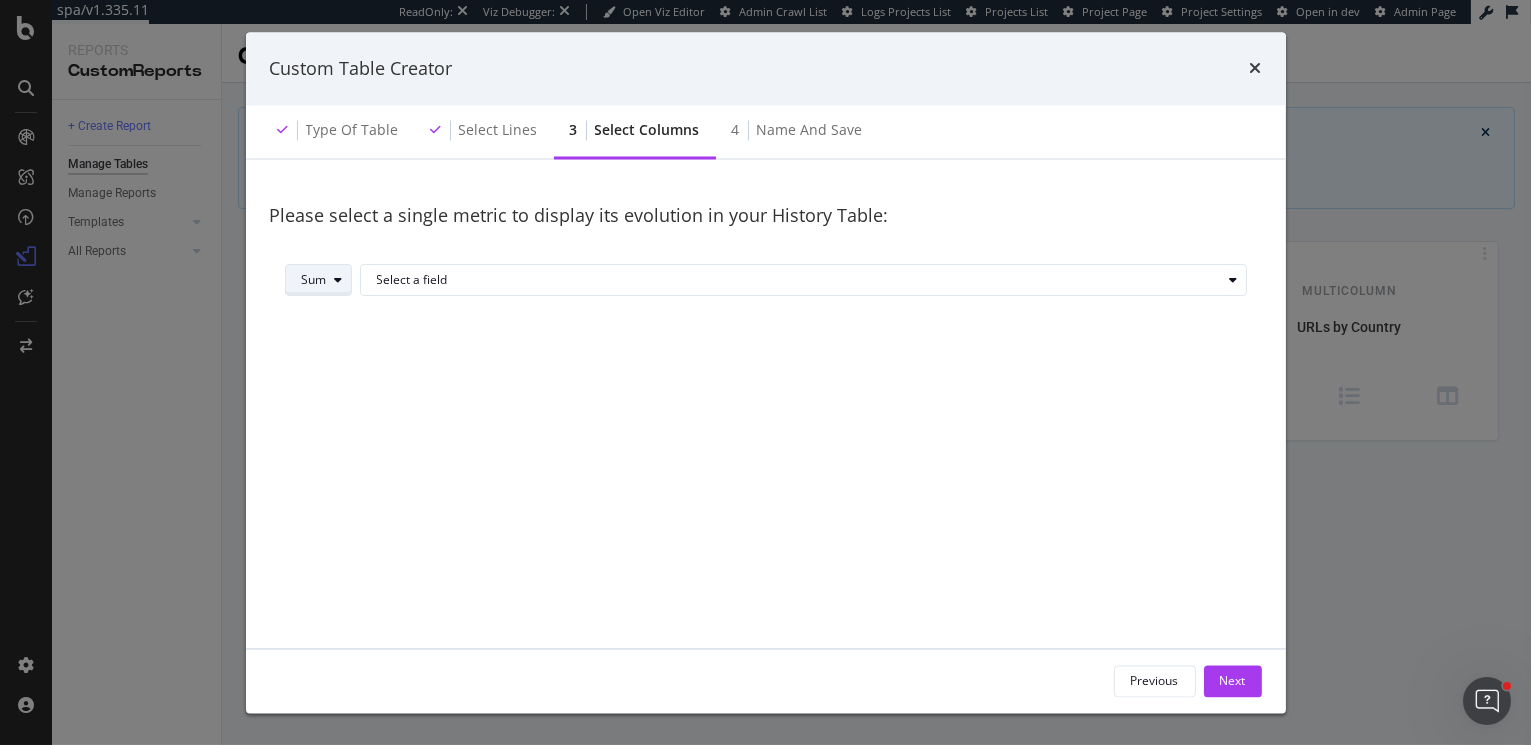 click at bounding box center [339, 280] 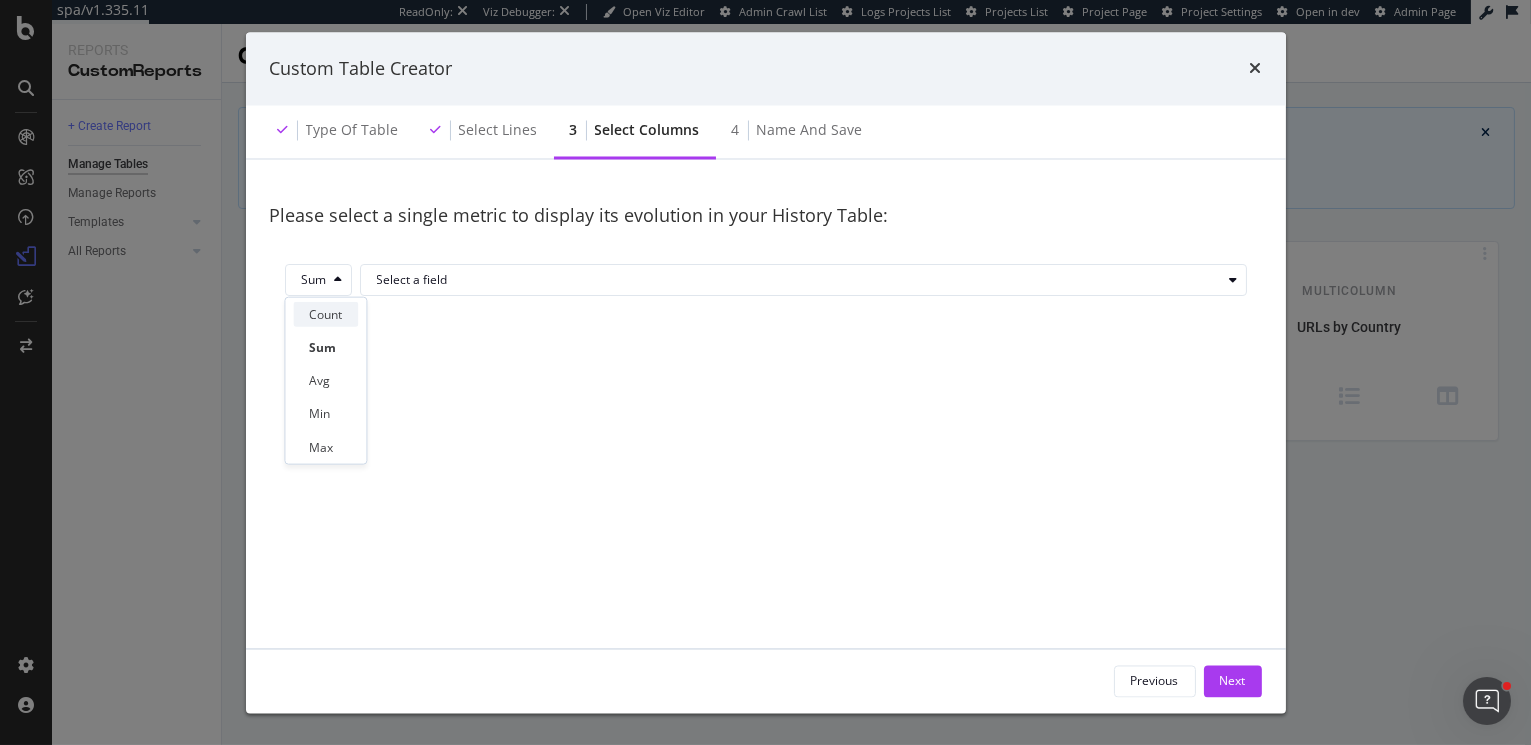 click on "Count" at bounding box center [325, 314] 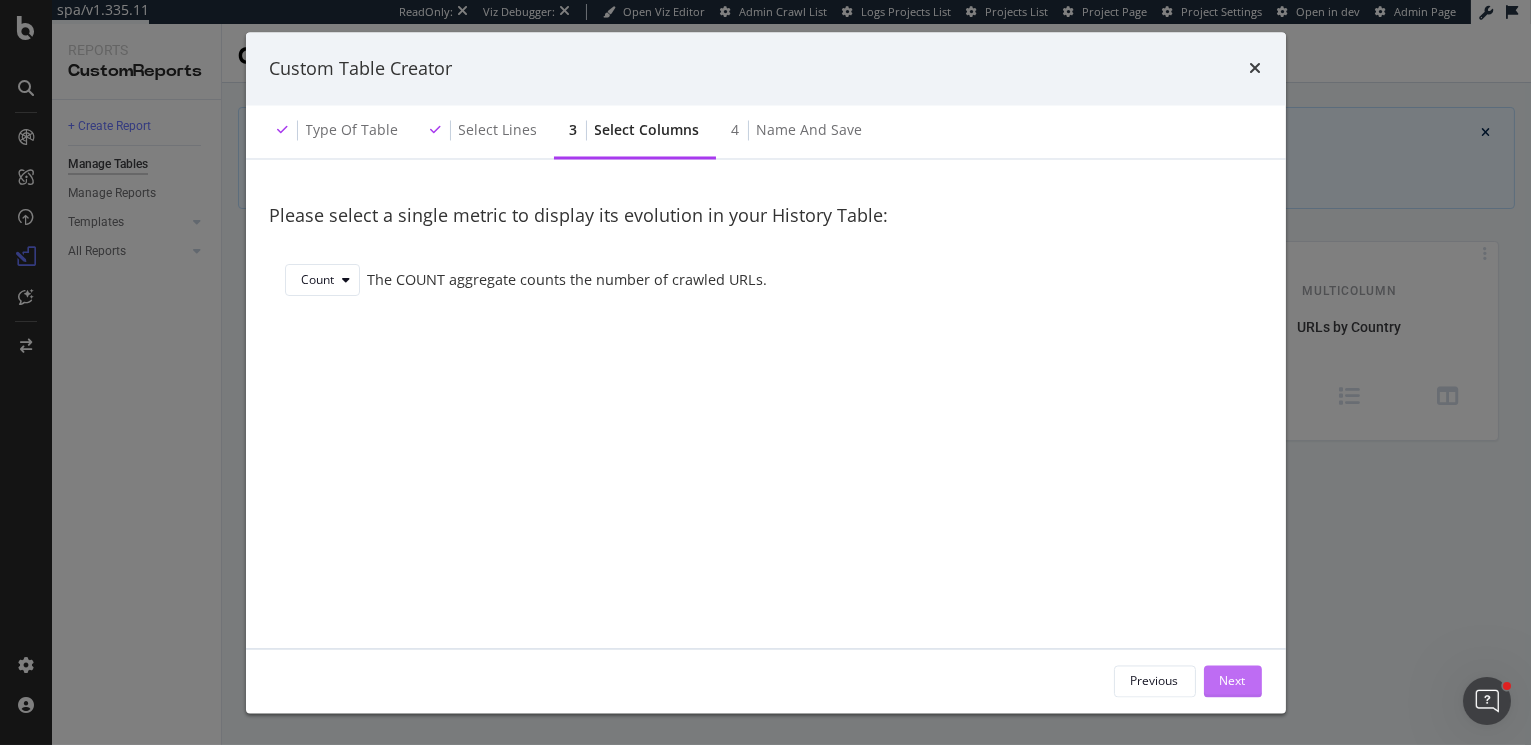 click on "Next" at bounding box center [1233, 680] 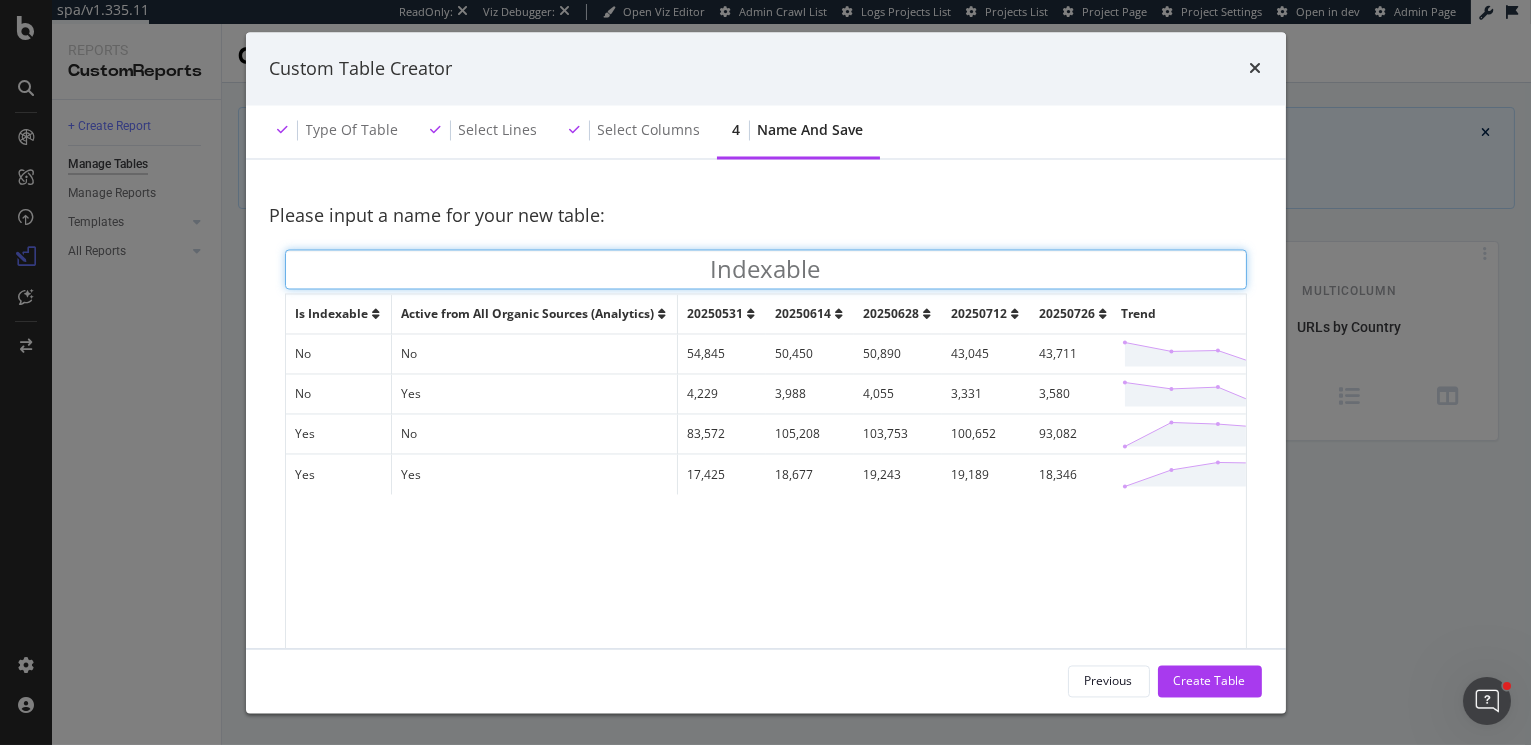 type on "Indexable" 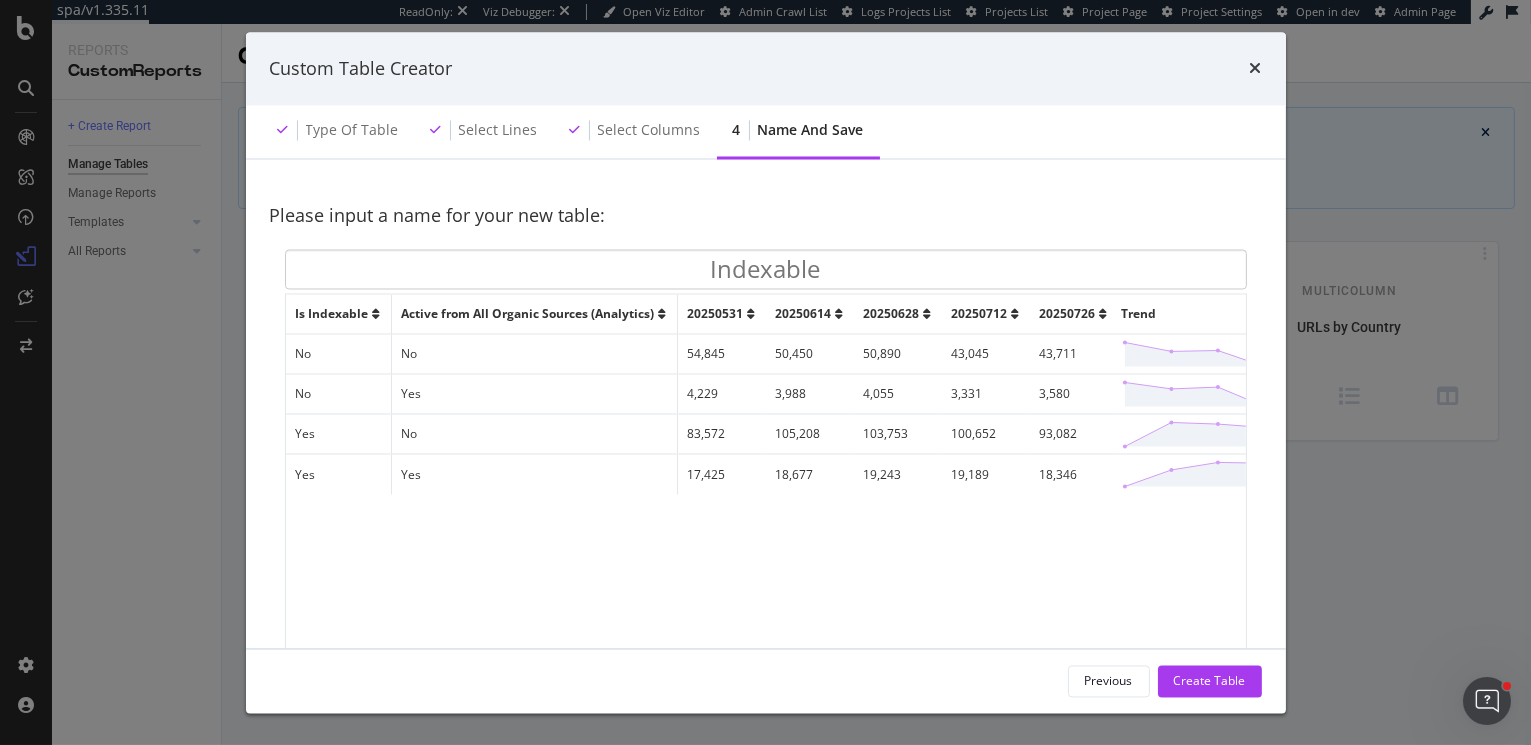 click at bounding box center (752, 314) 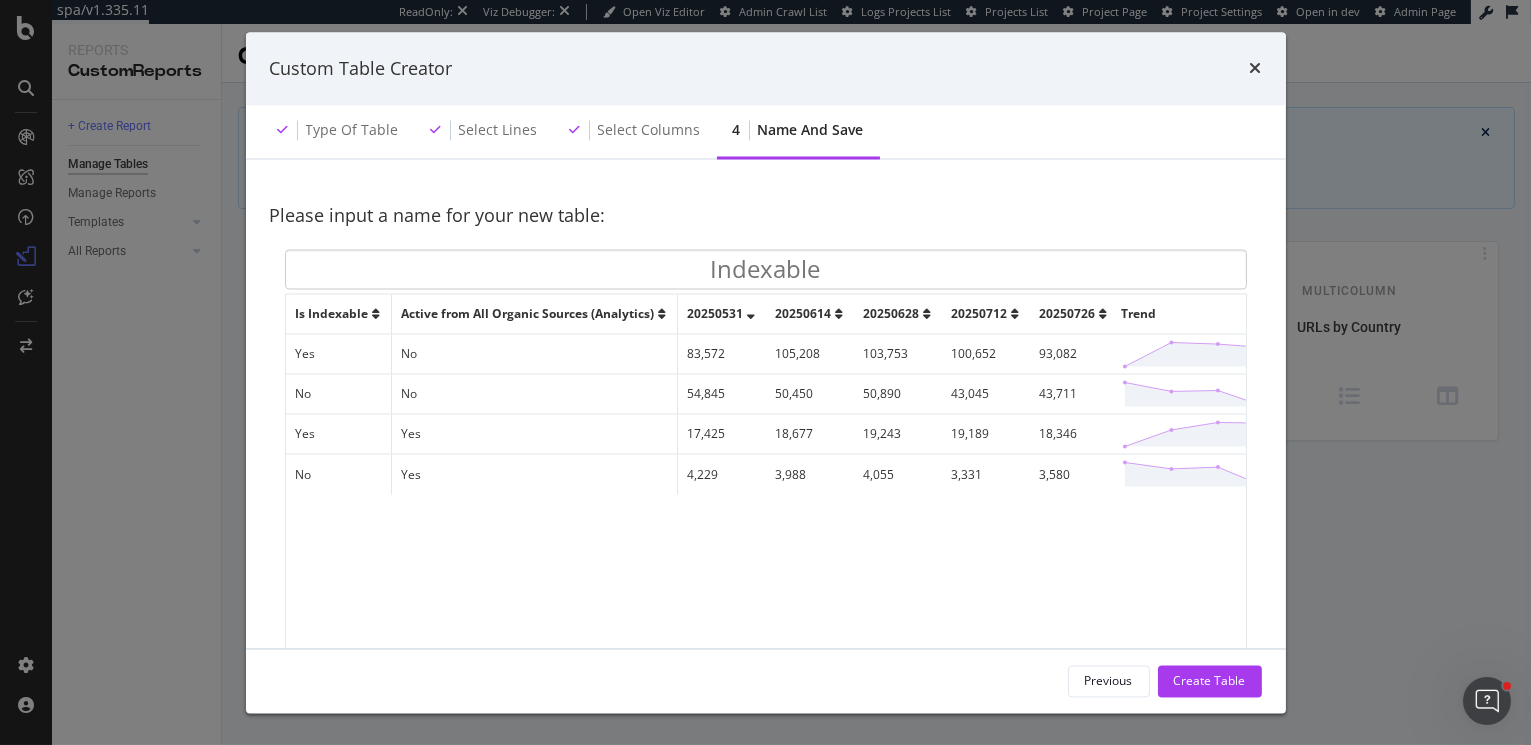 click at bounding box center (752, 314) 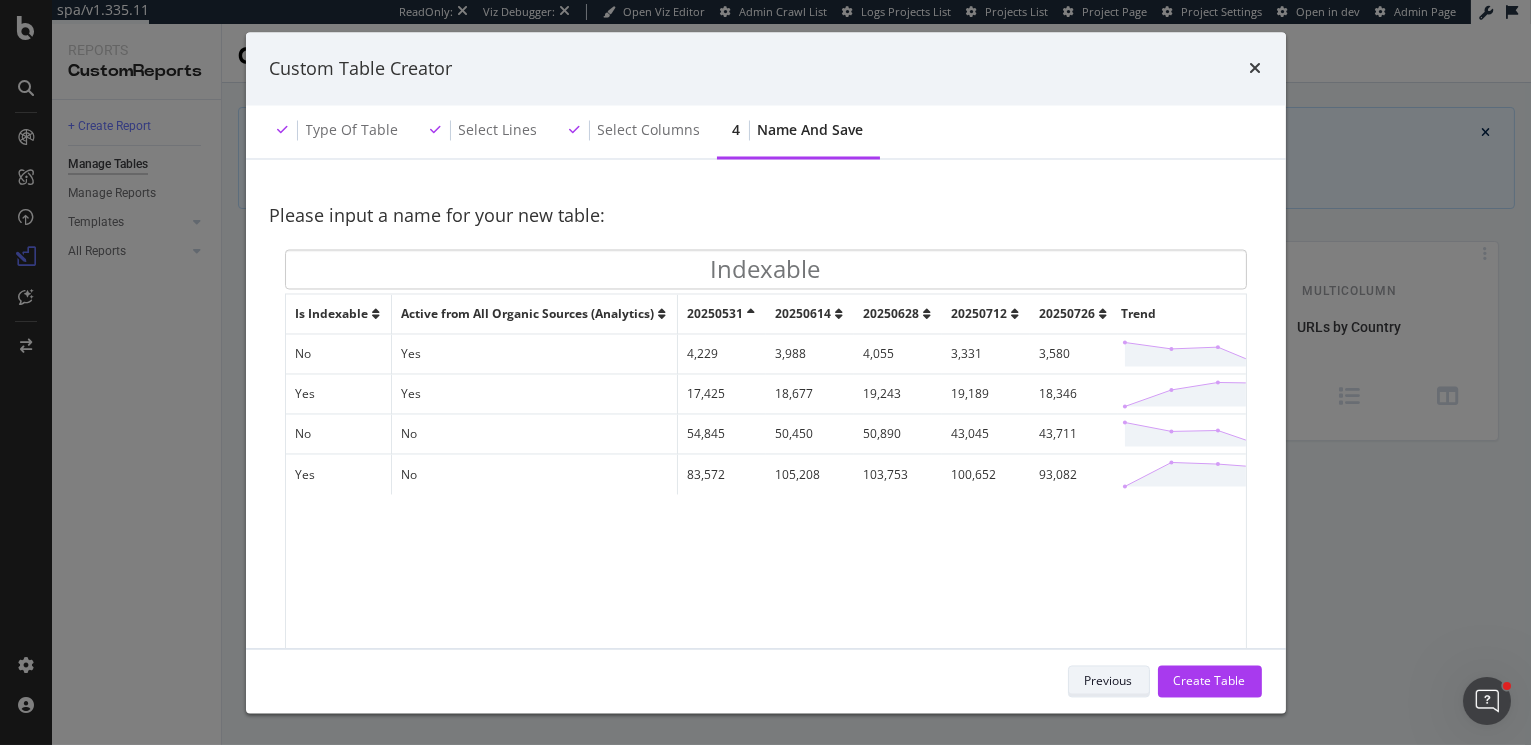 click on "Previous" at bounding box center [1109, 680] 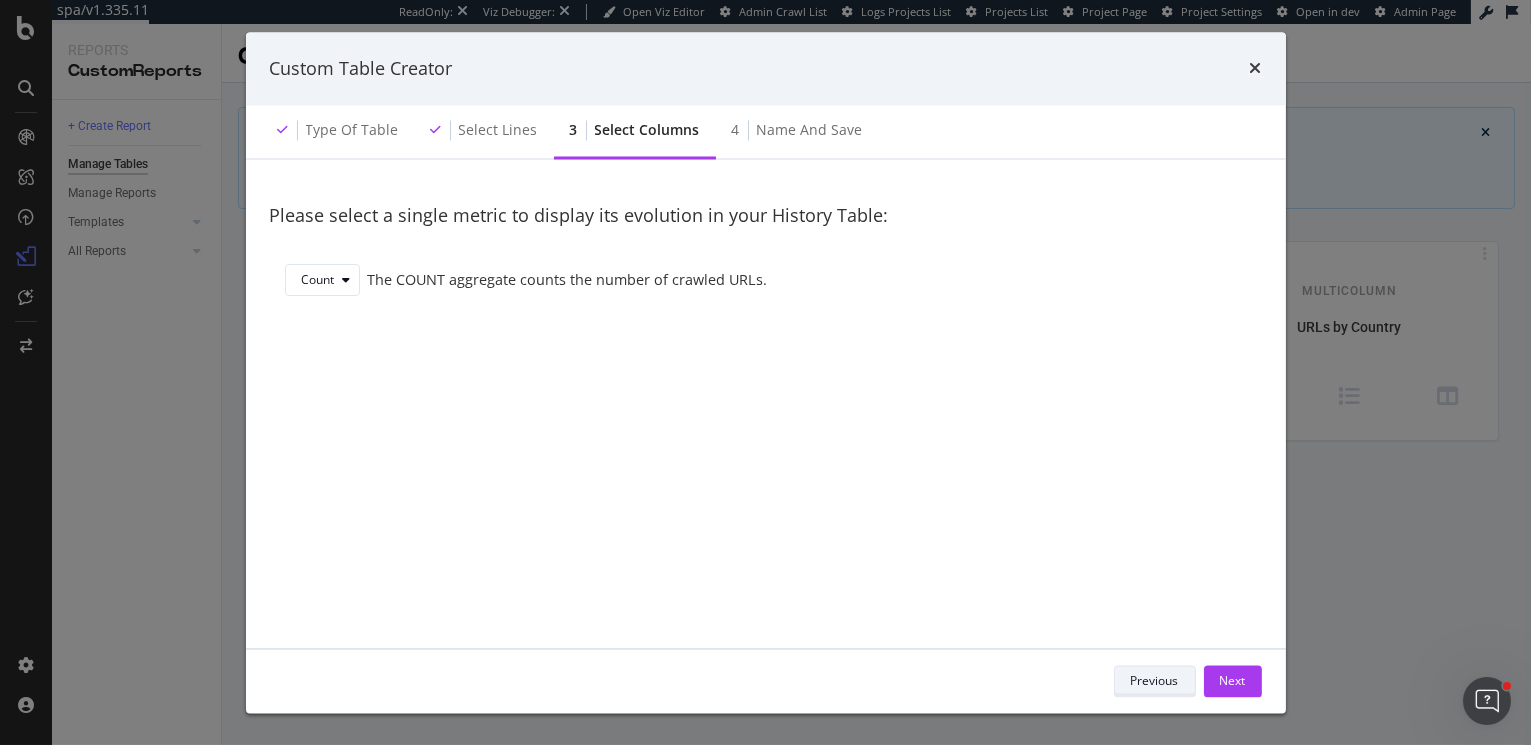 click on "Previous" at bounding box center (1155, 680) 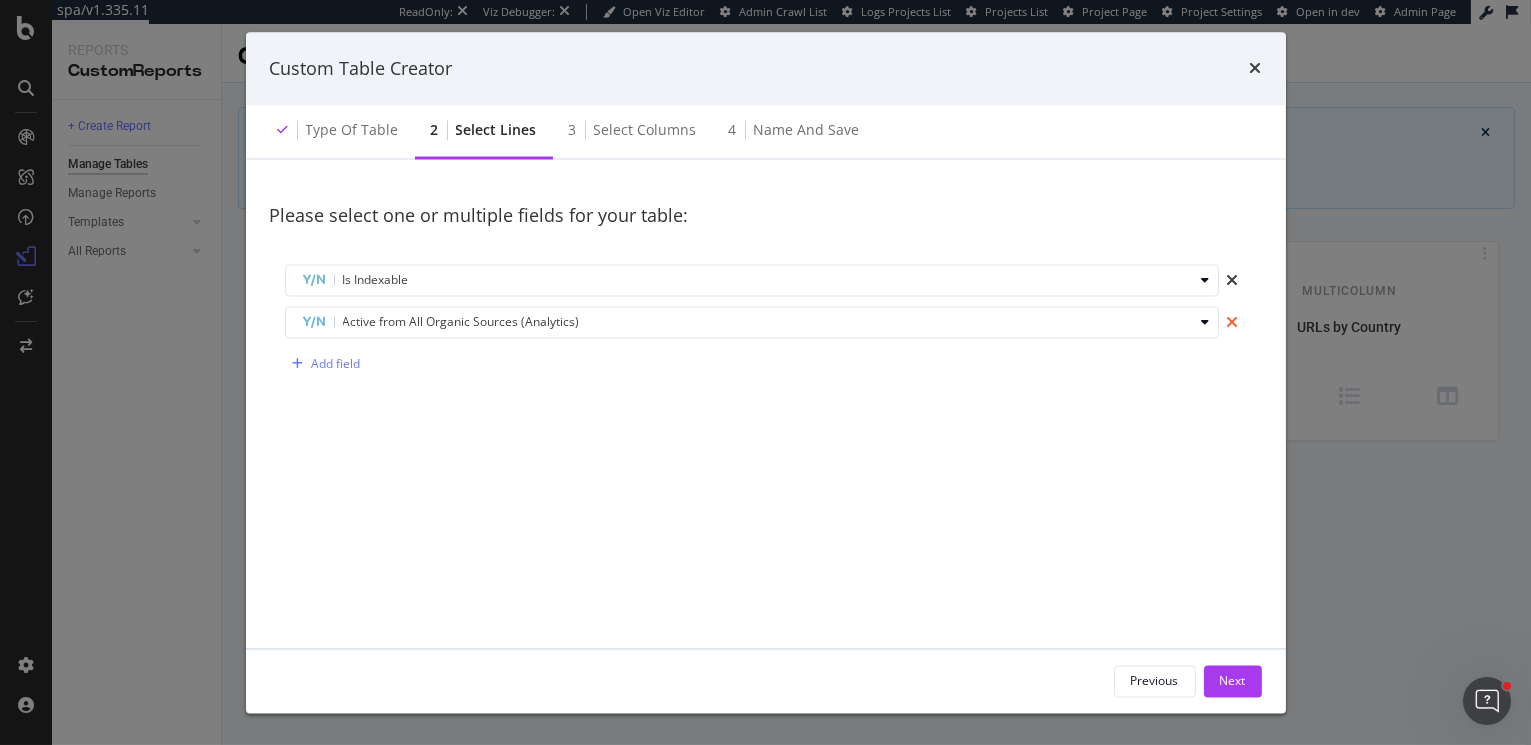 click at bounding box center (1233, 322) 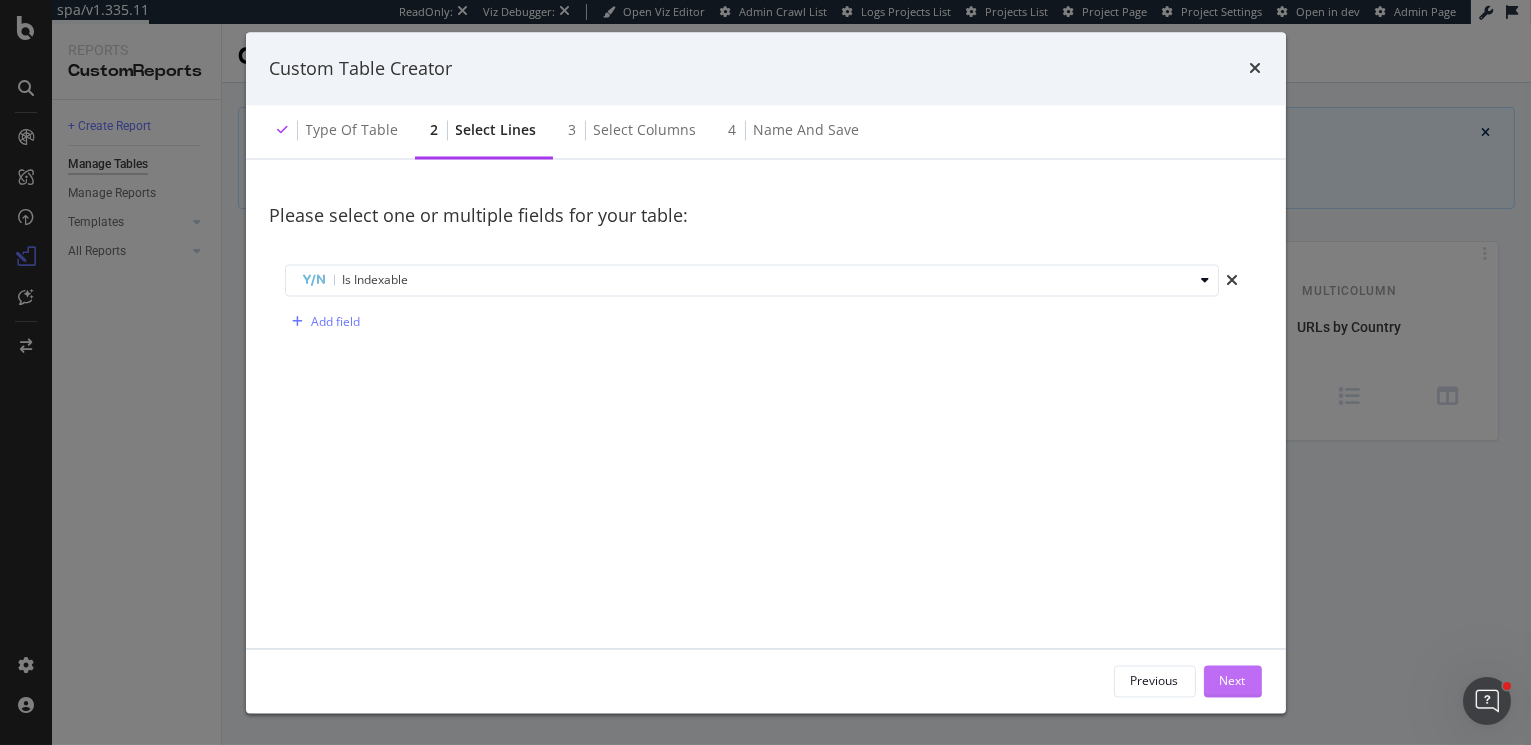 click on "Next" at bounding box center [1233, 680] 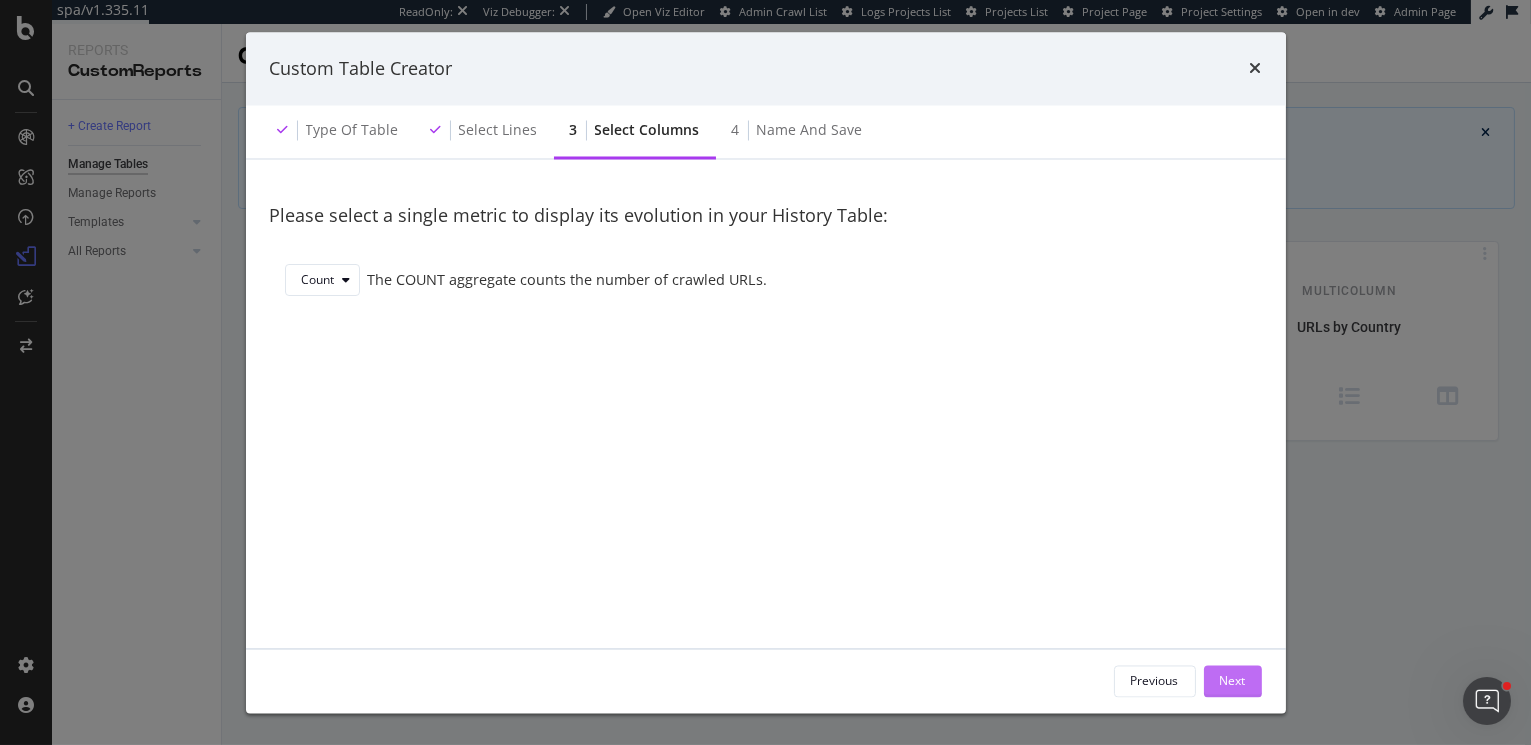 click on "Next" at bounding box center [1233, 680] 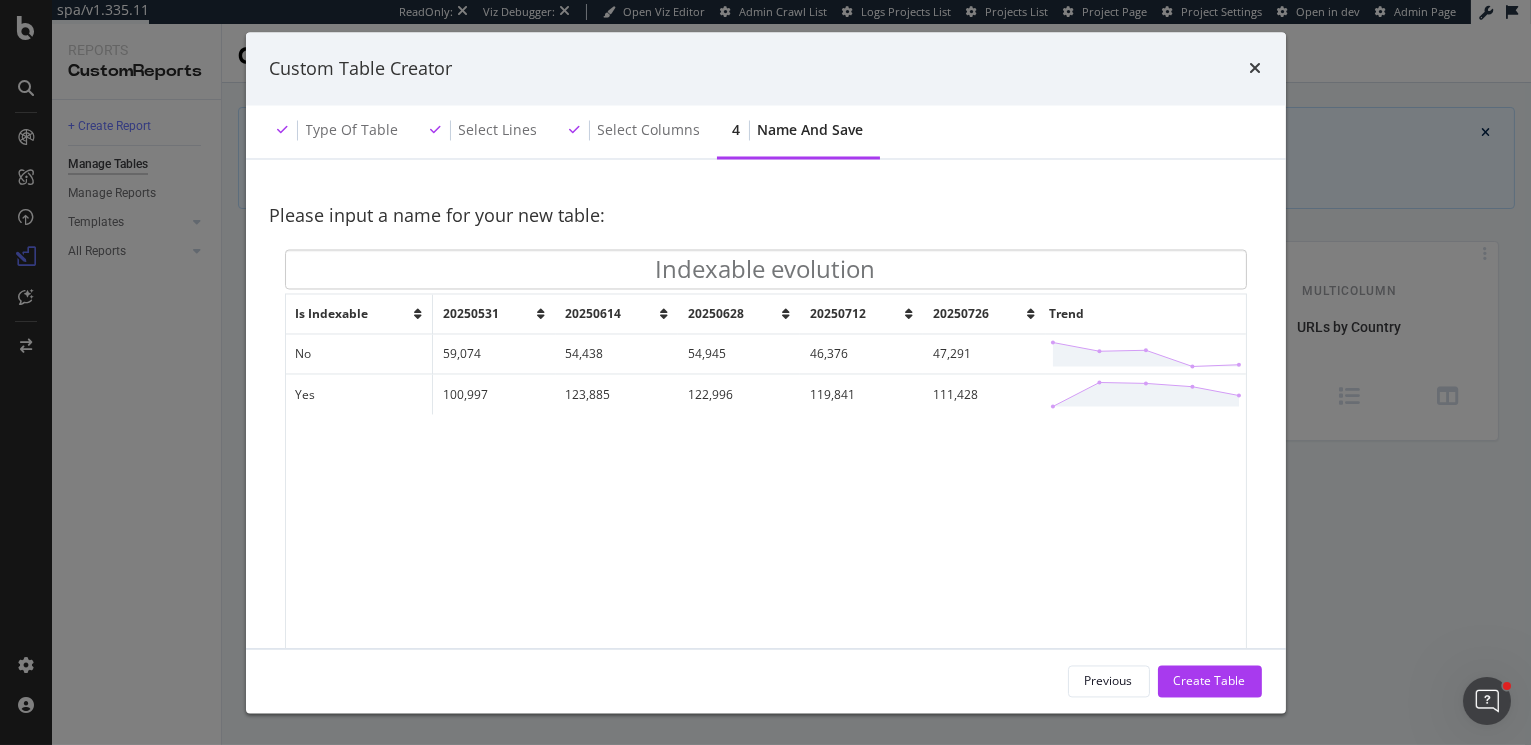 drag, startPoint x: 1227, startPoint y: 686, endPoint x: 1092, endPoint y: 561, distance: 183.98369 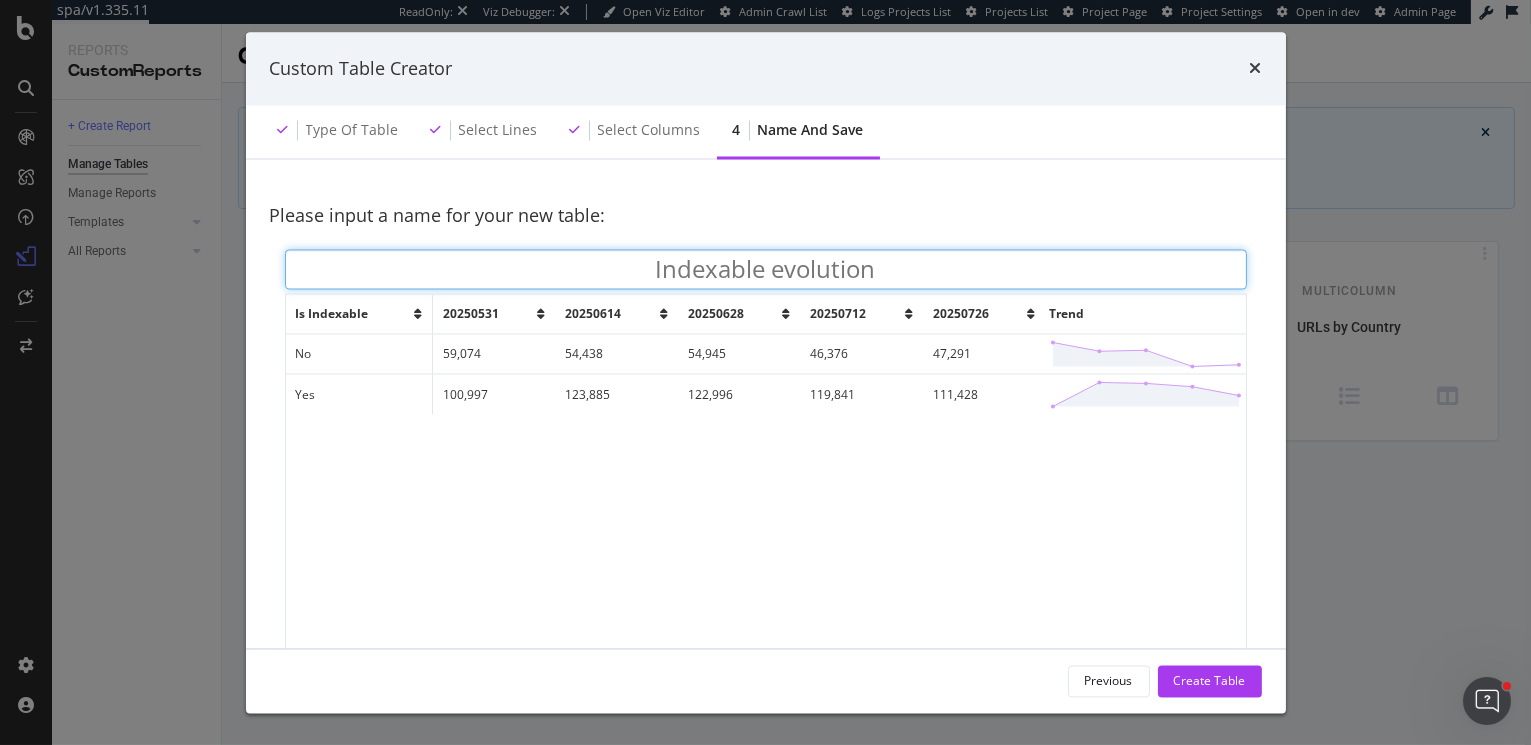 drag, startPoint x: 769, startPoint y: 269, endPoint x: 902, endPoint y: 276, distance: 133.18408 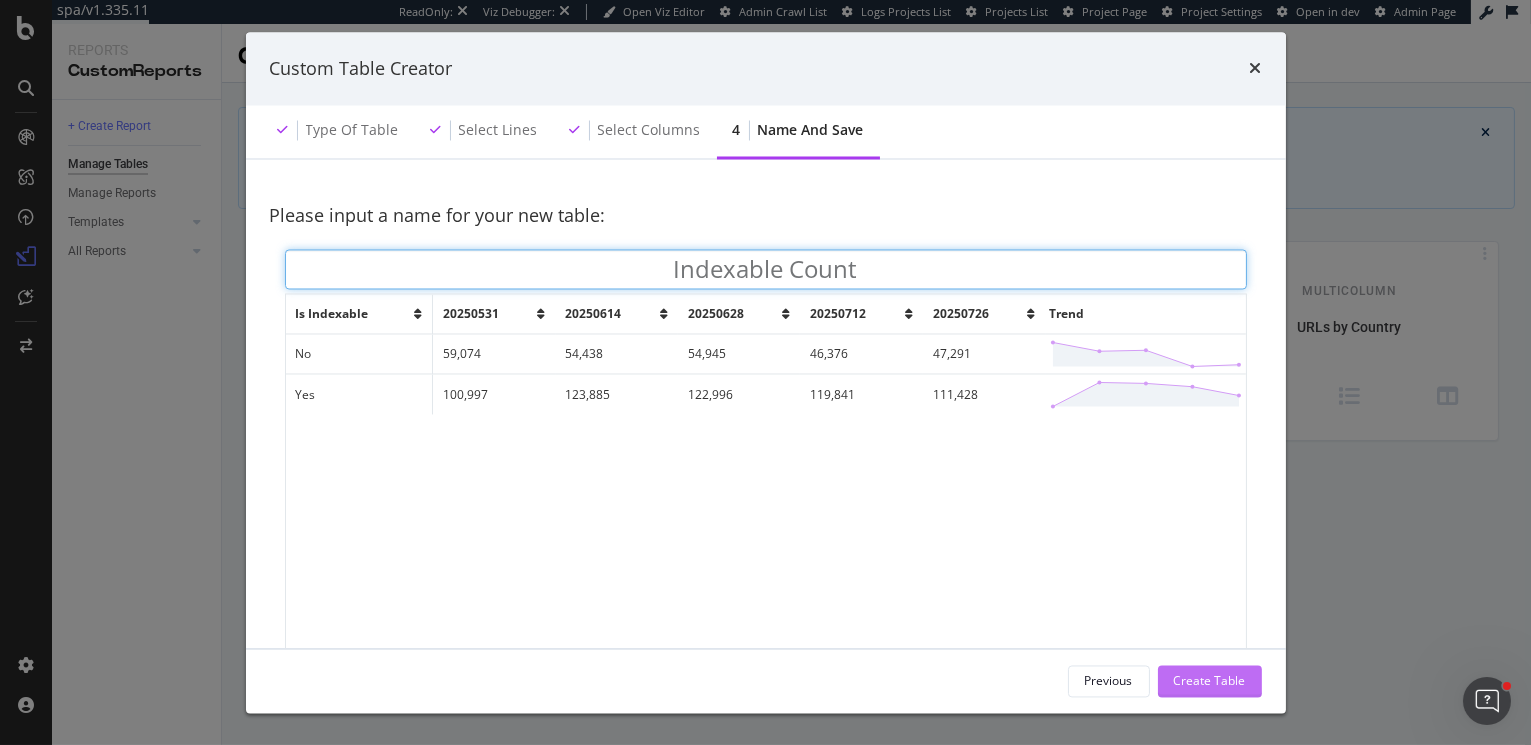type on "Indexable Count" 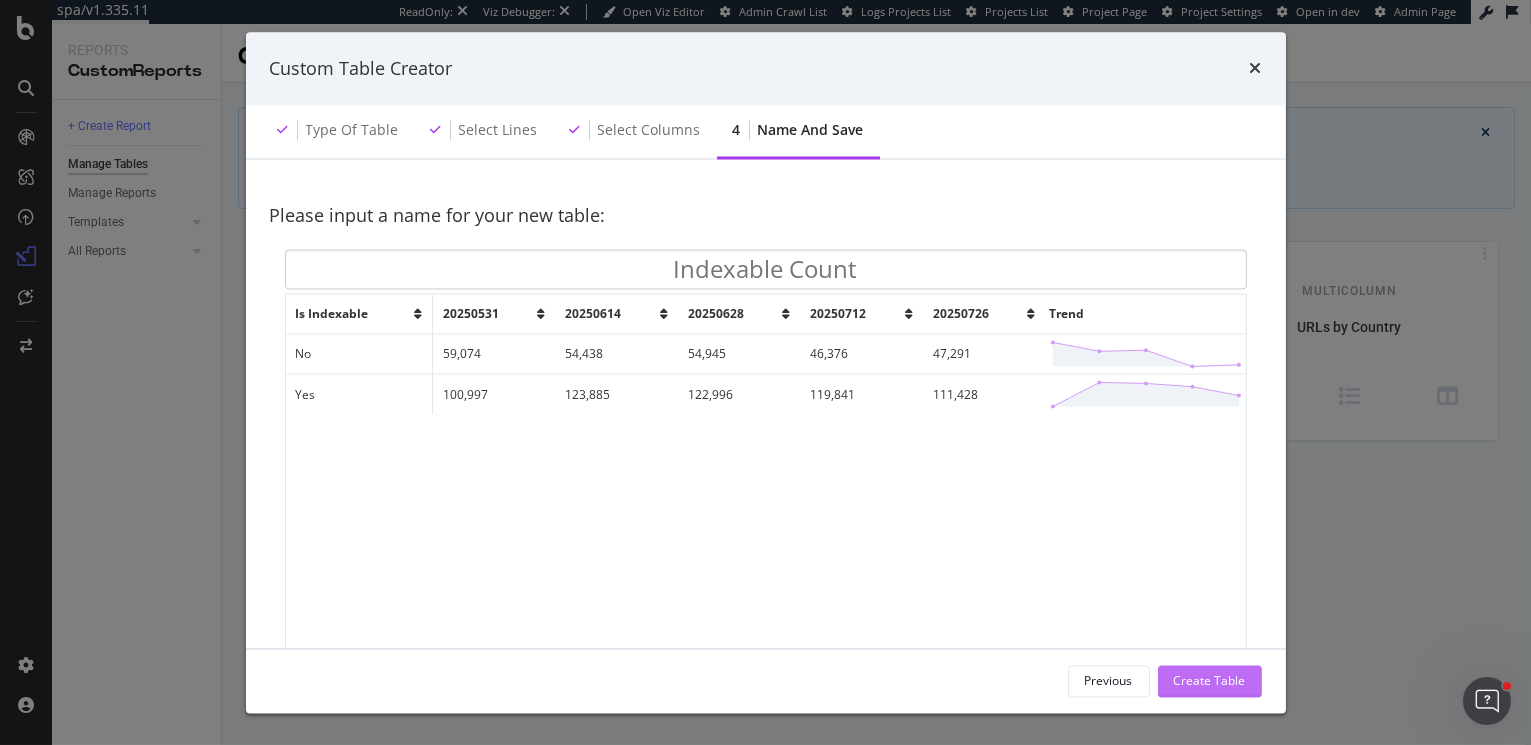 click on "Create Table" at bounding box center (1210, 680) 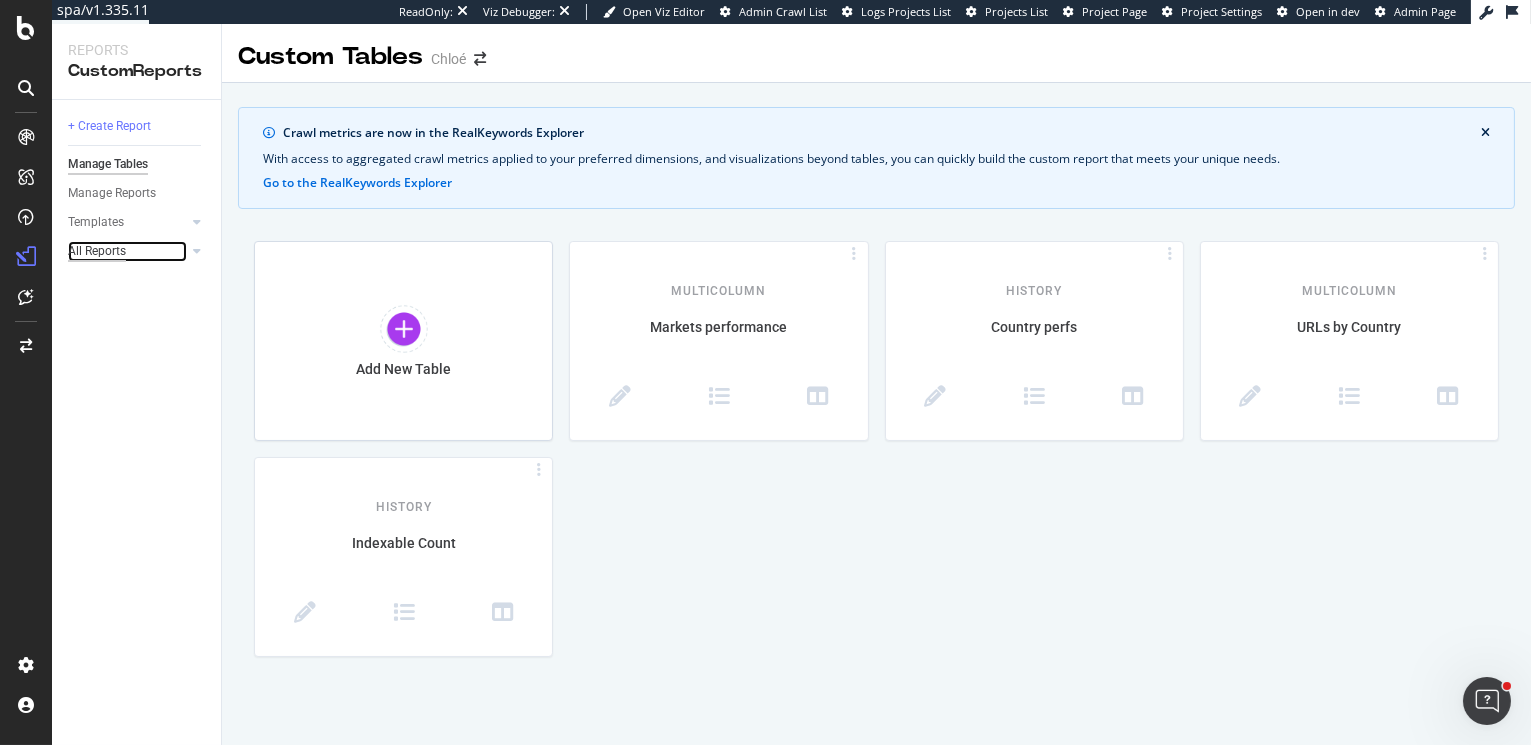 click on "All Reports" at bounding box center [97, 251] 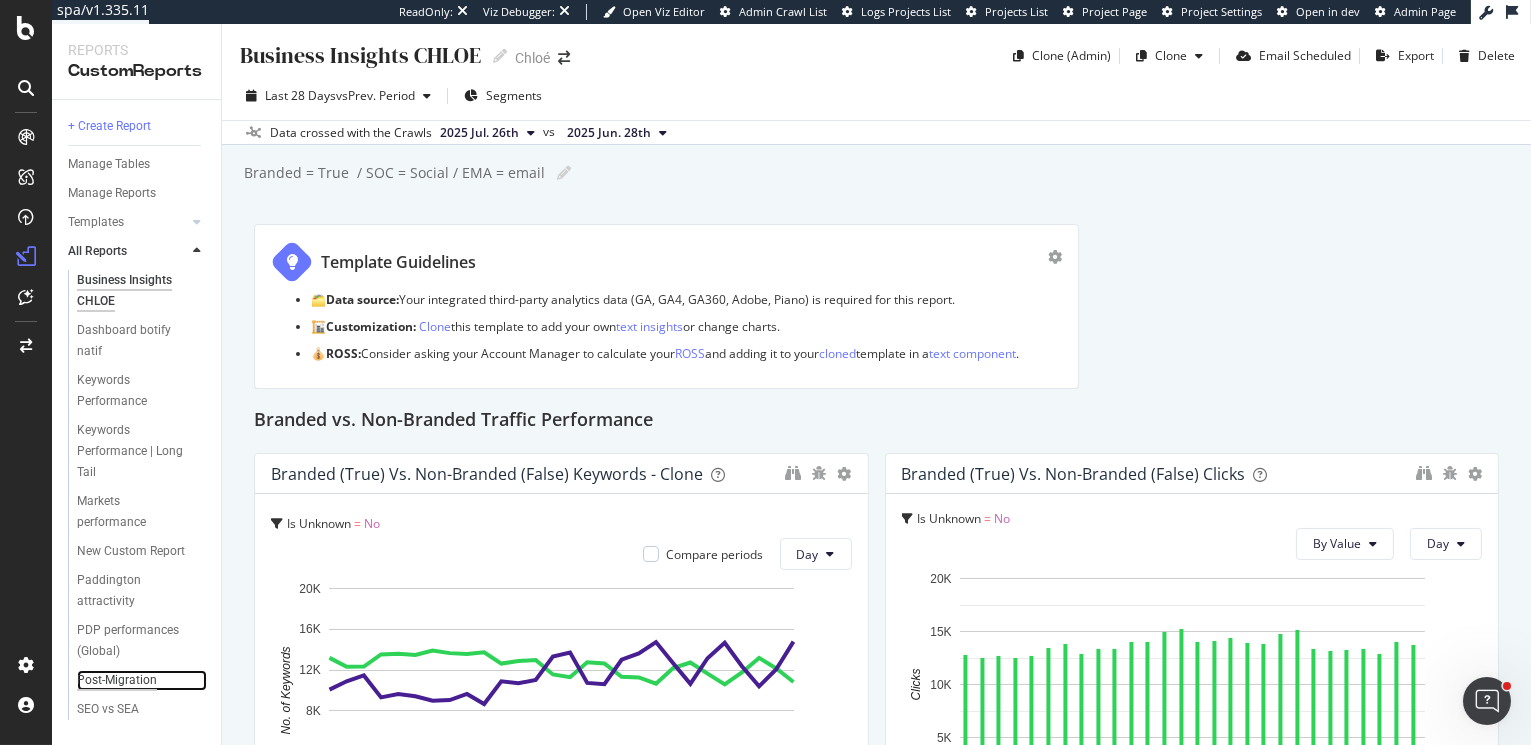 click on "Post-Migration" at bounding box center [117, 680] 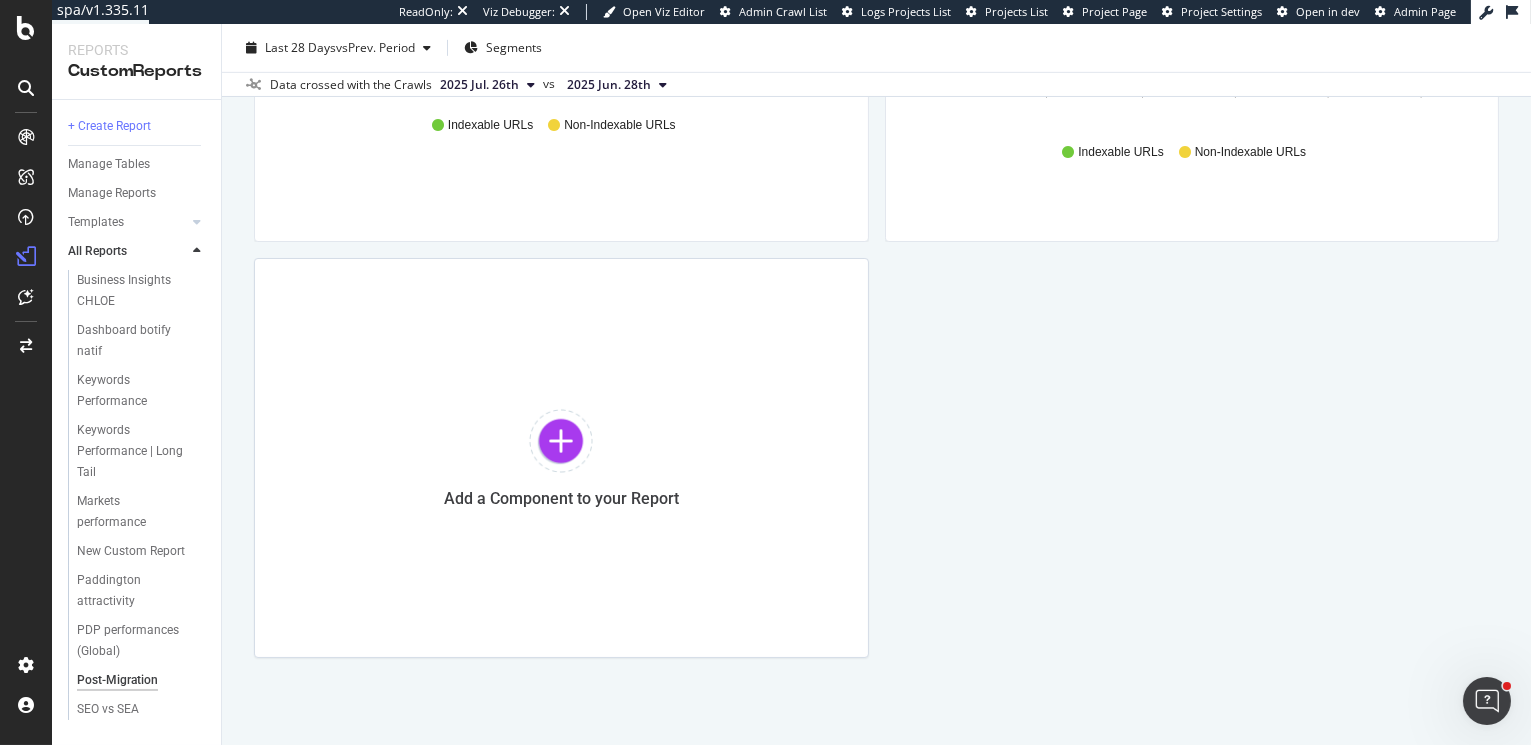 scroll, scrollTop: 2131, scrollLeft: 0, axis: vertical 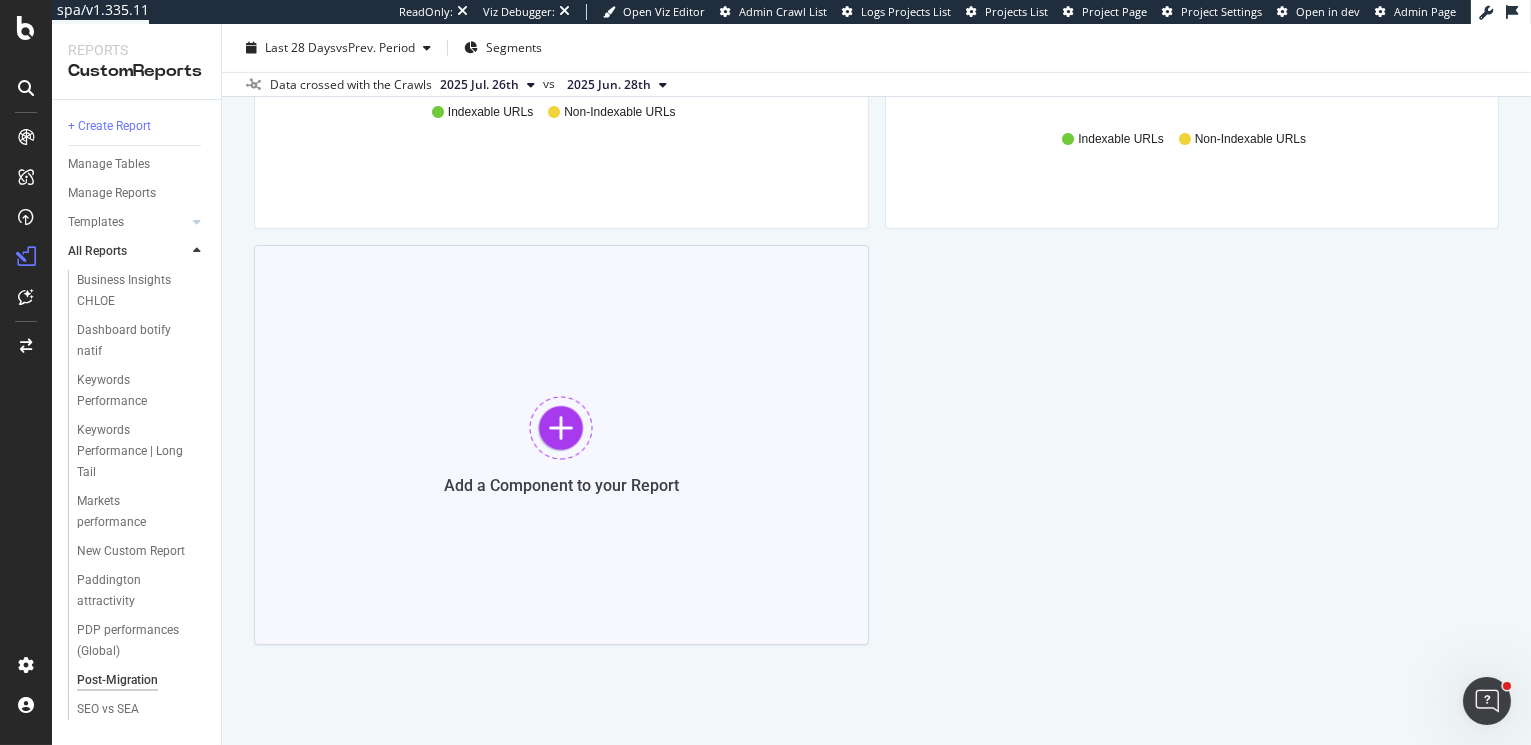 click at bounding box center [561, 428] 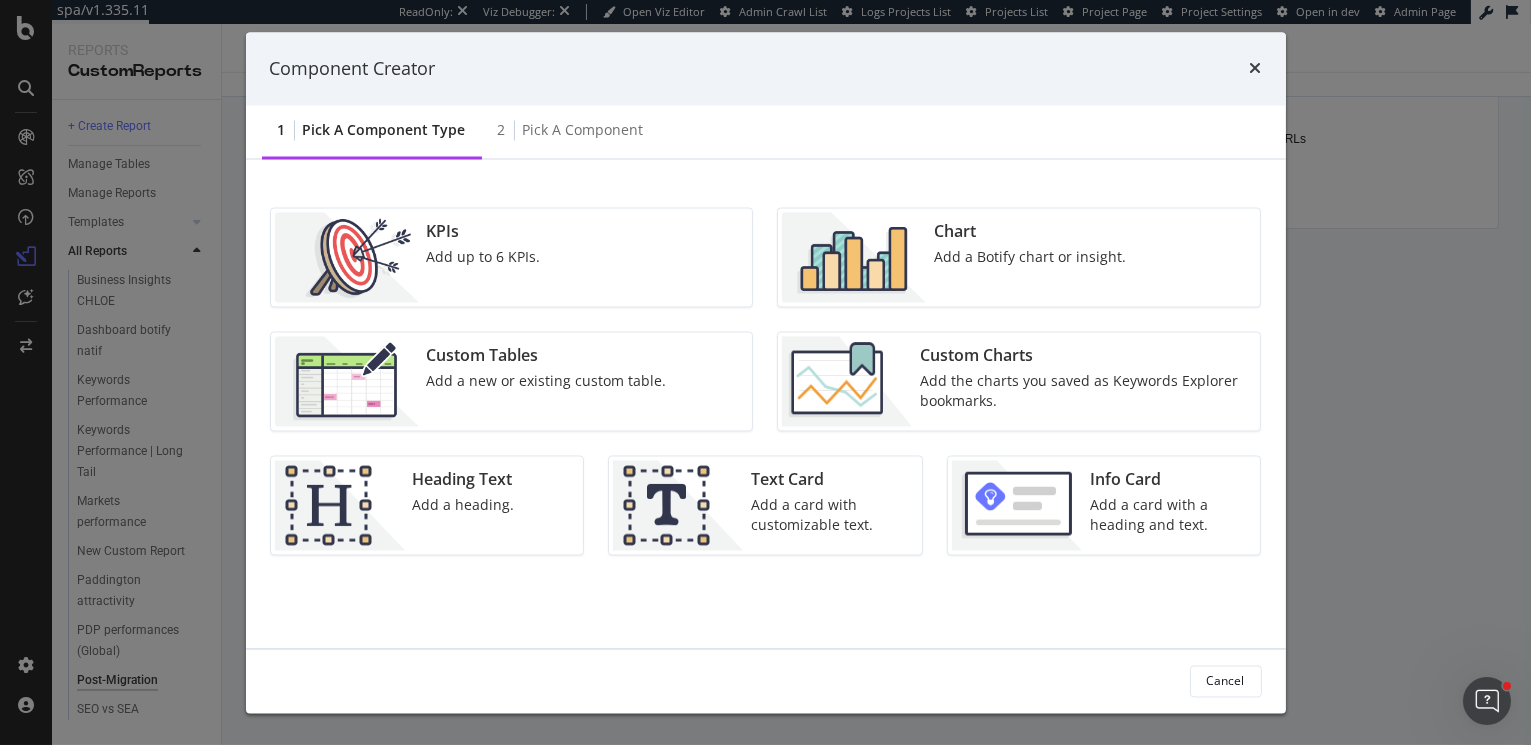 click on "Add a new or existing custom table." at bounding box center [547, 382] 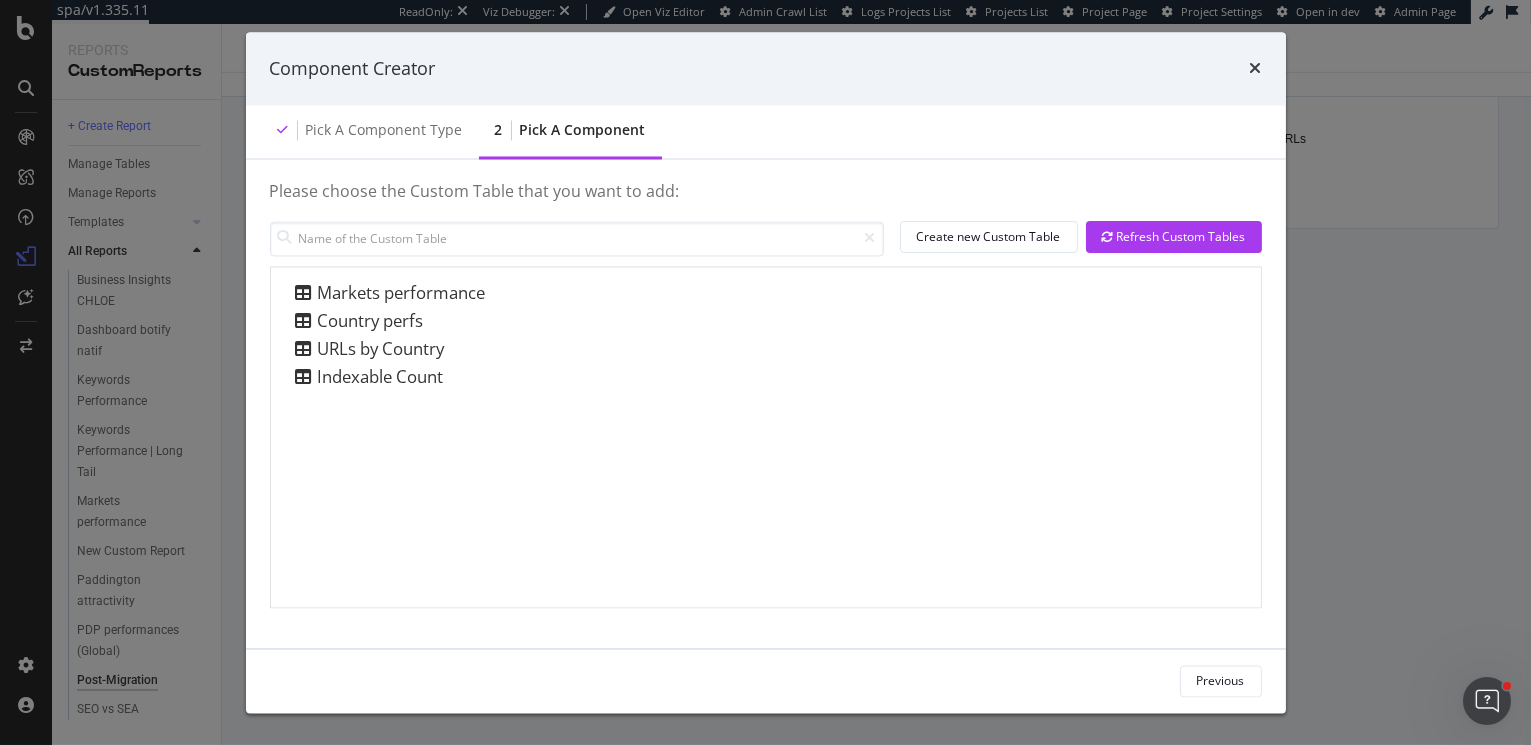 click on "Markets performance Country perfs URLs by Country Indexable Count" at bounding box center (766, 437) 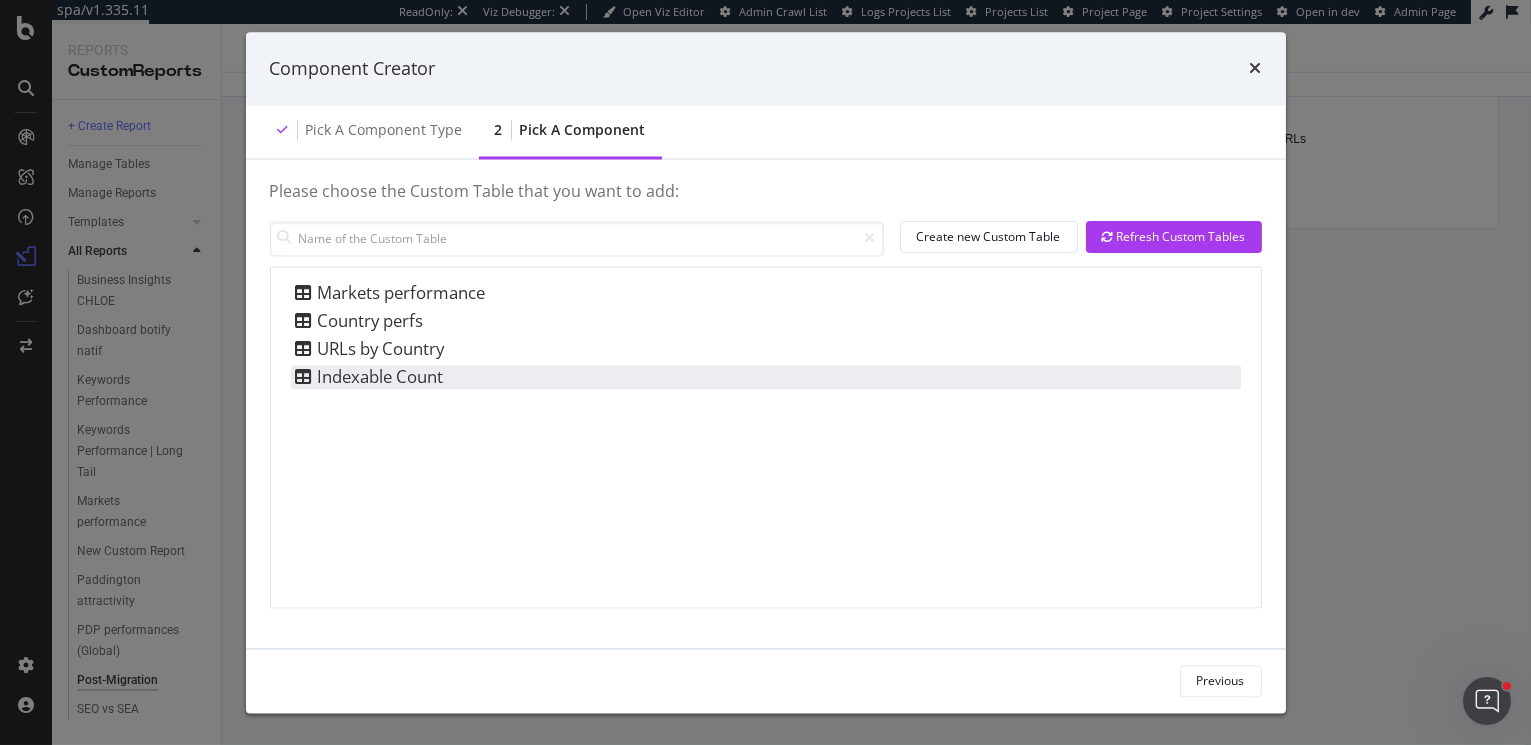 click on "Indexable Count" at bounding box center (766, 377) 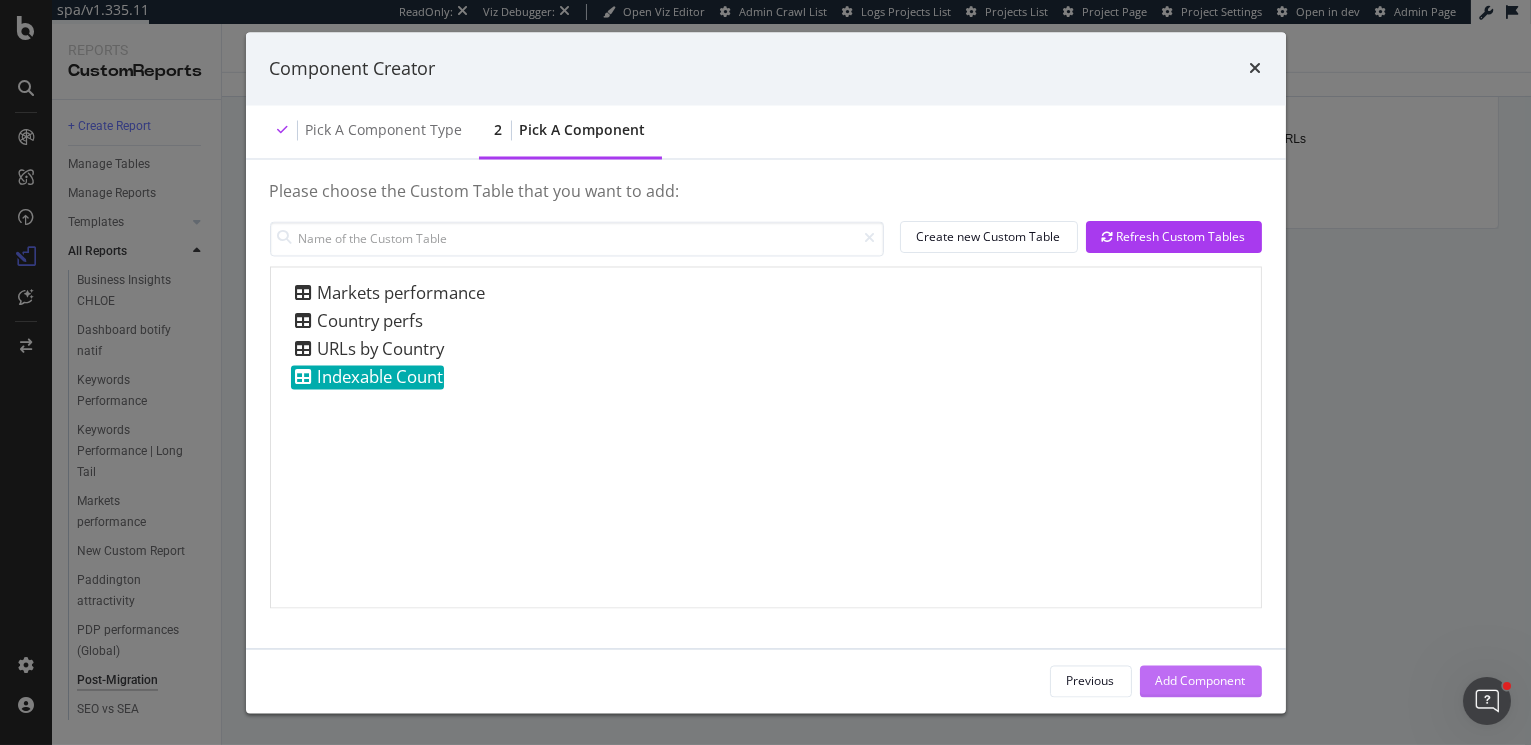 click on "Add Component" at bounding box center (1201, 680) 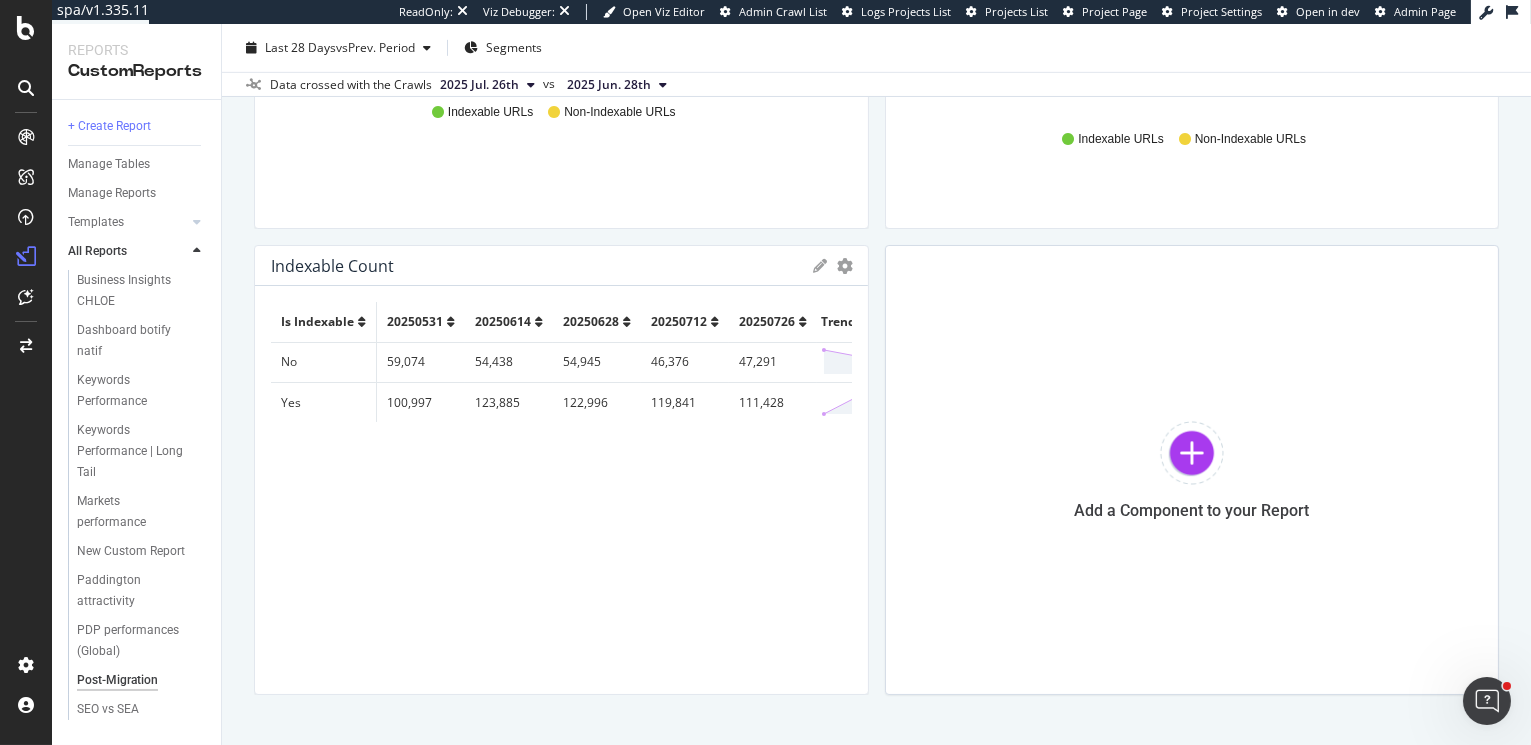 scroll, scrollTop: 0, scrollLeft: 63, axis: horizontal 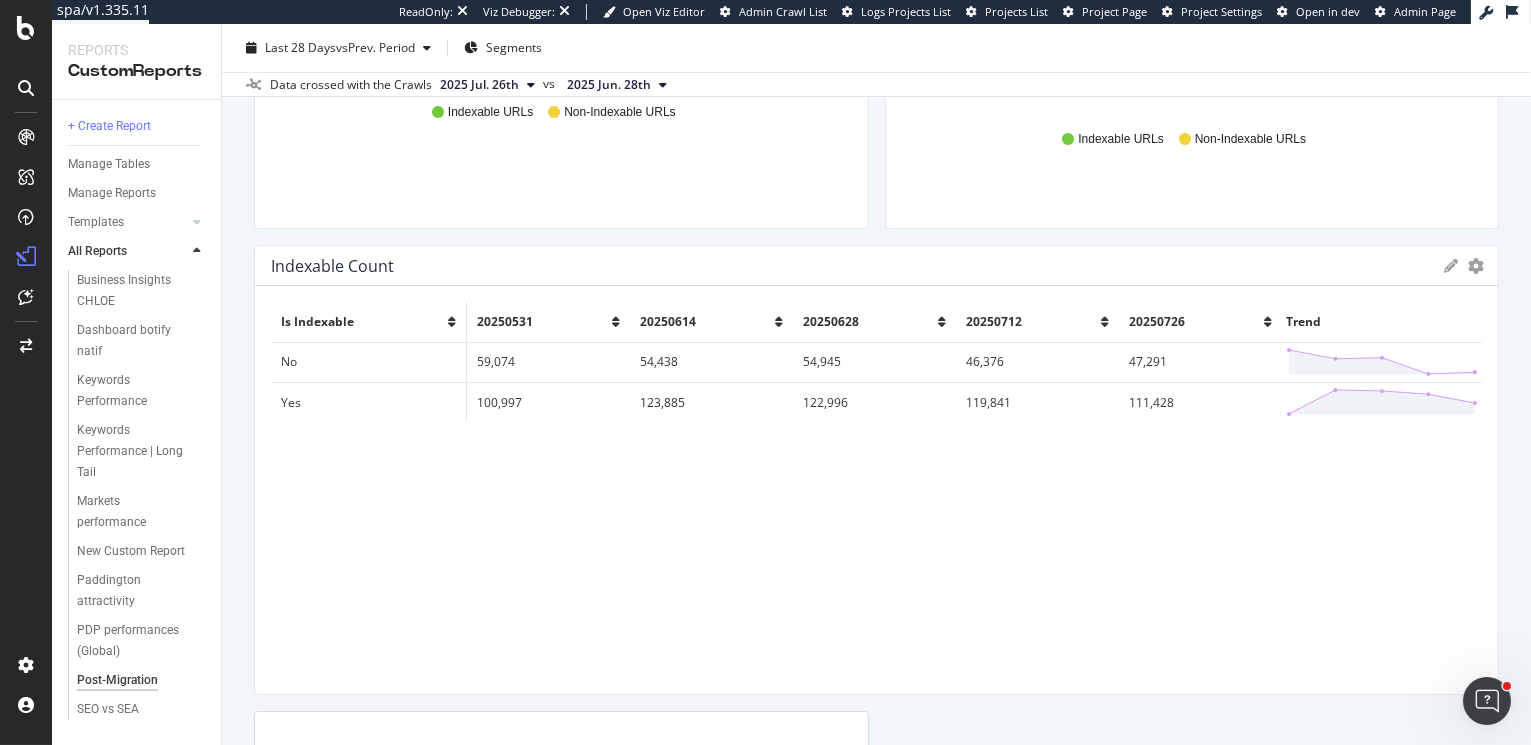 drag, startPoint x: 863, startPoint y: 337, endPoint x: 1452, endPoint y: 285, distance: 591.29095 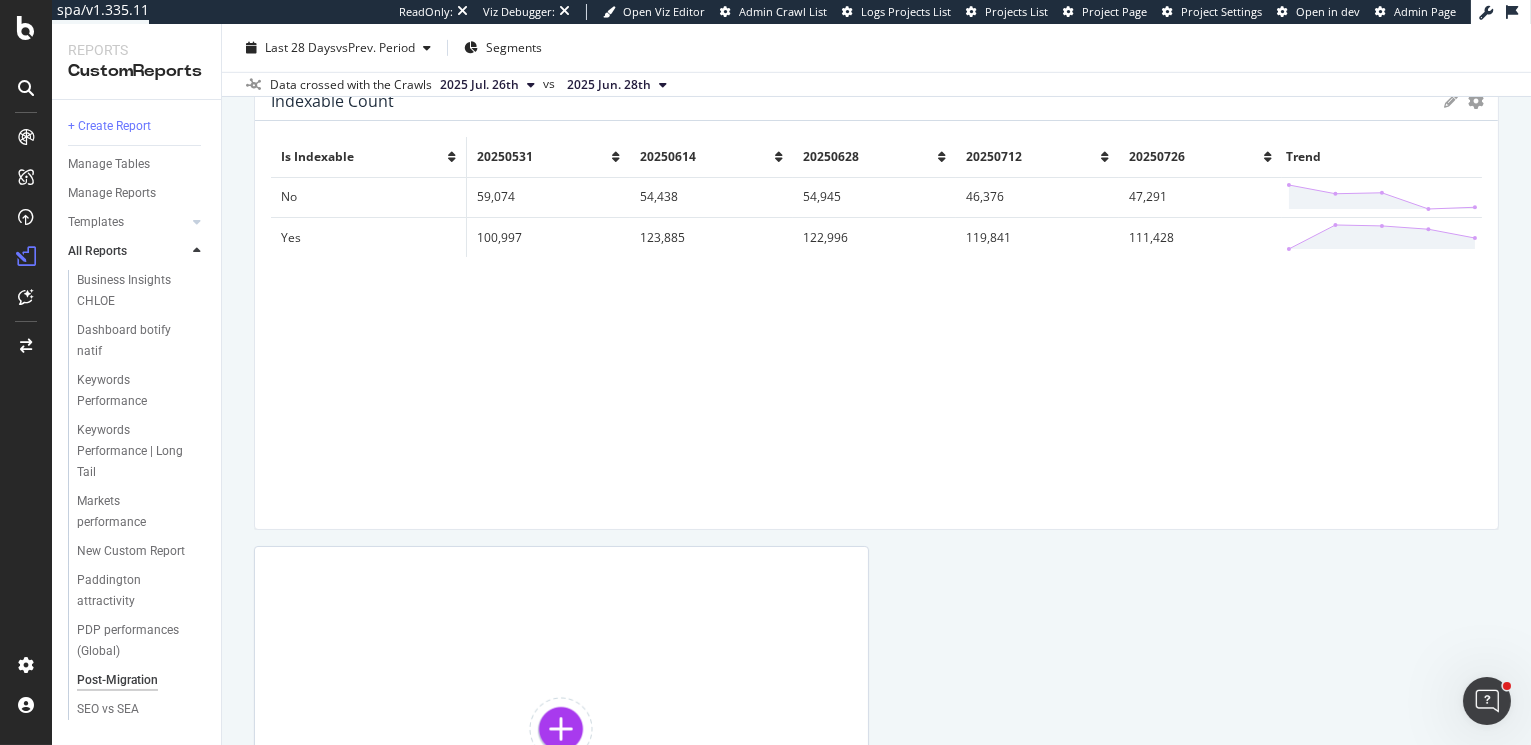 scroll, scrollTop: 2299, scrollLeft: 0, axis: vertical 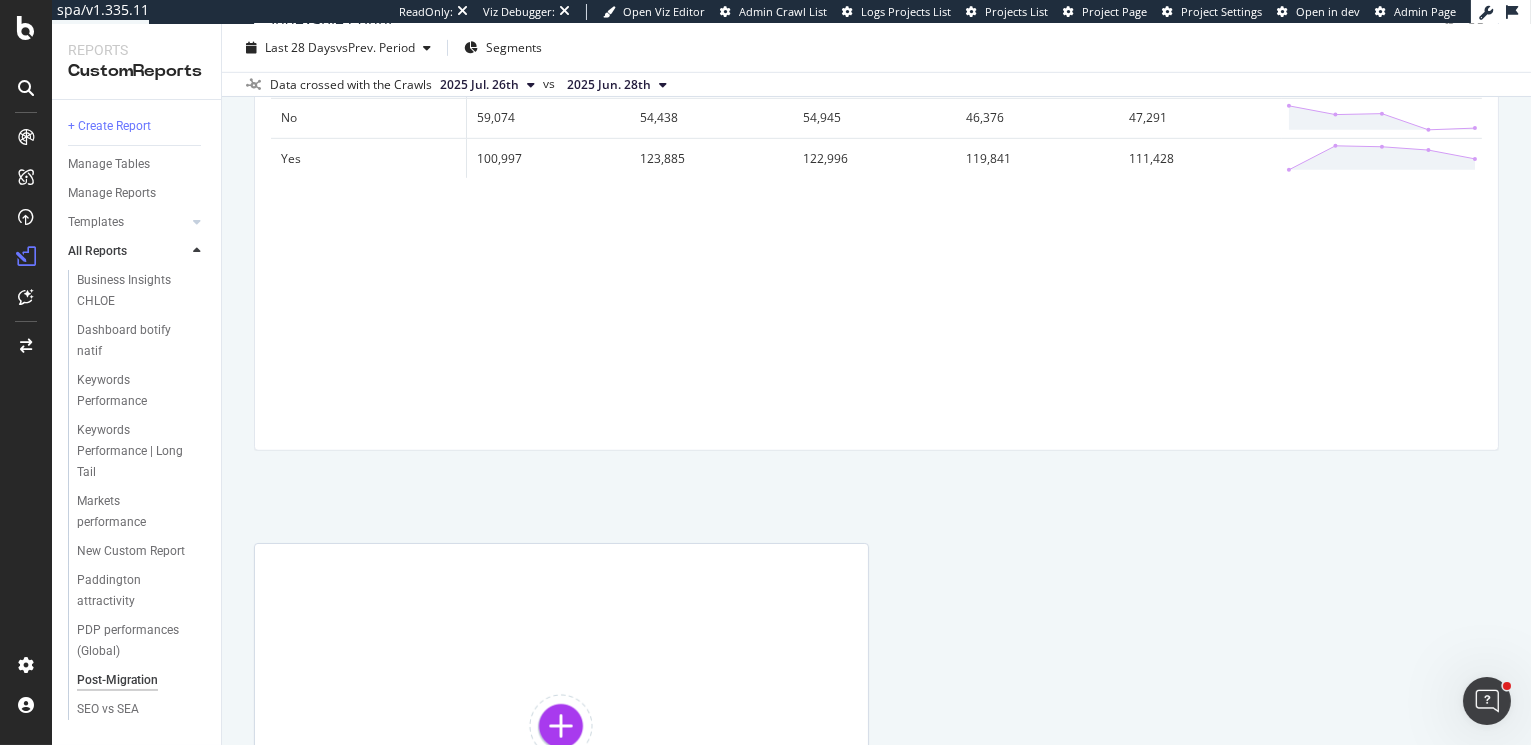 drag, startPoint x: 691, startPoint y: 524, endPoint x: 689, endPoint y: 459, distance: 65.03076 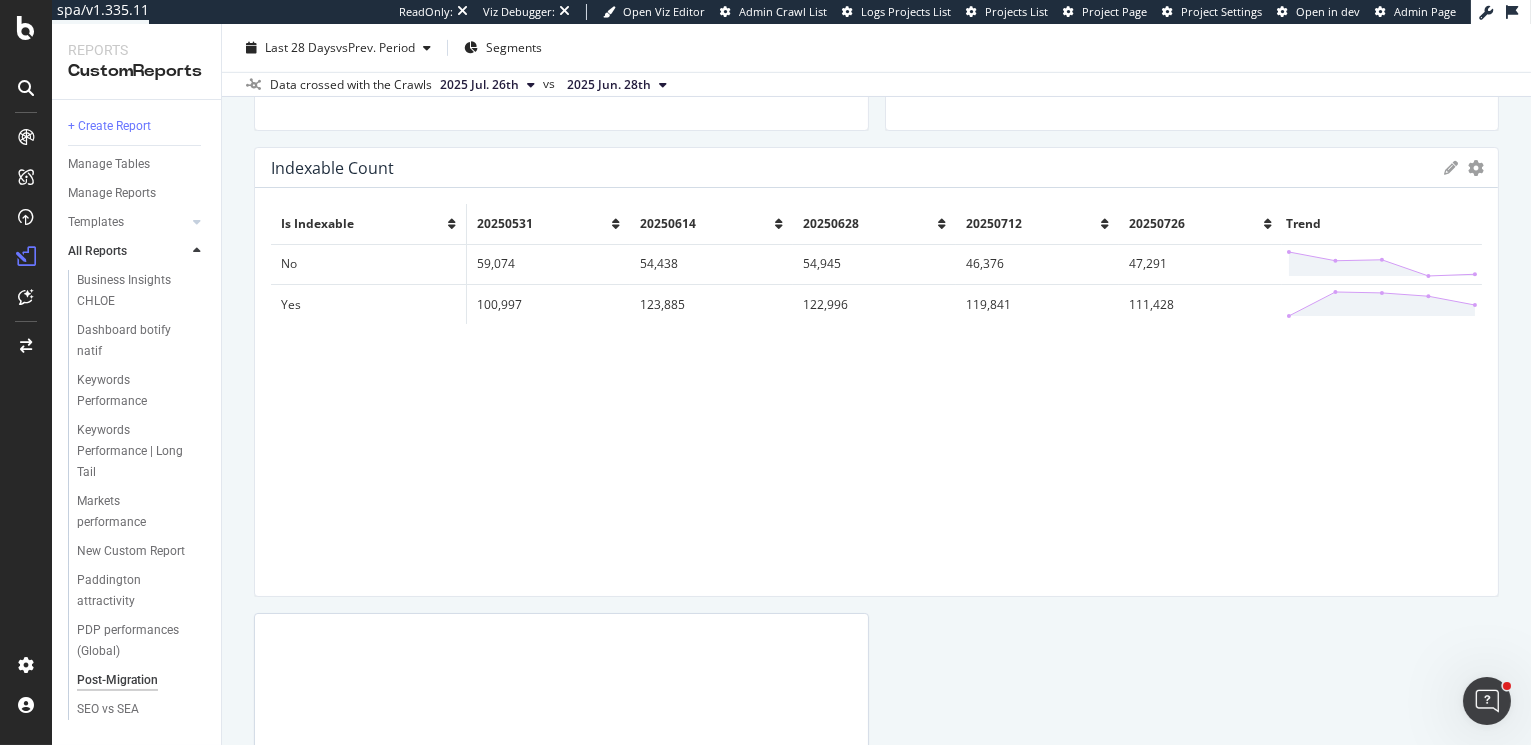scroll, scrollTop: 2241, scrollLeft: 0, axis: vertical 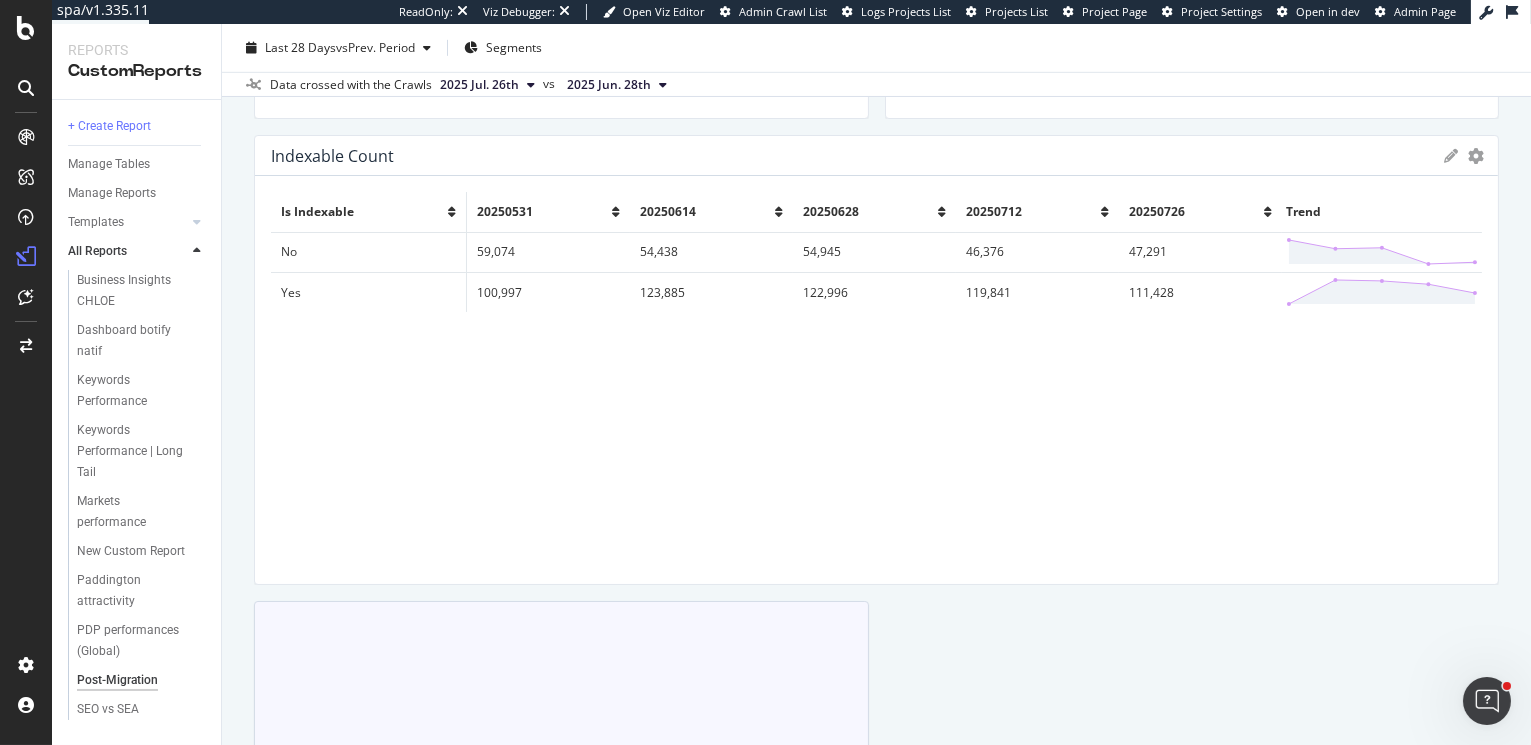 click on "Add a Component to your Report" at bounding box center [561, 801] 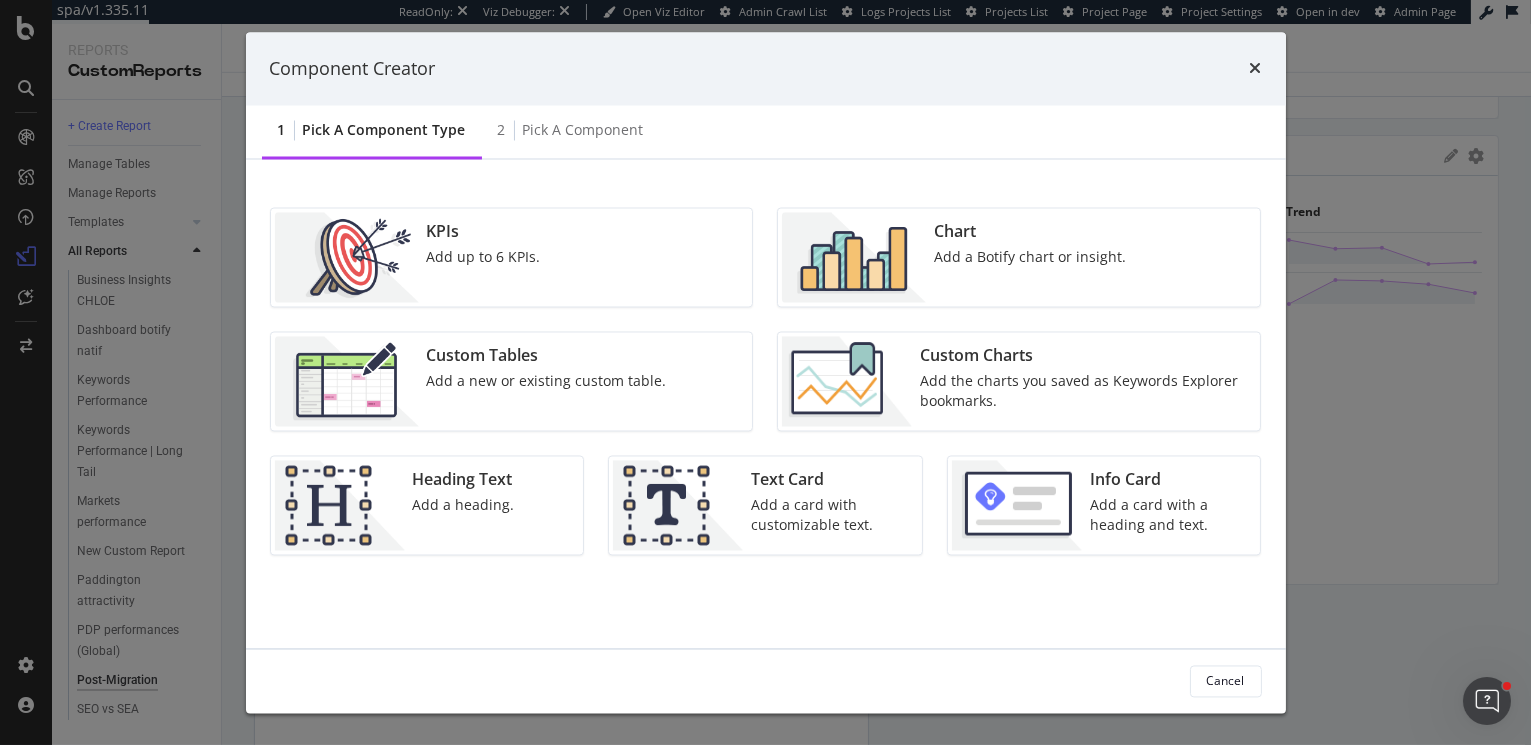 click on "Custom Tables" at bounding box center (547, 356) 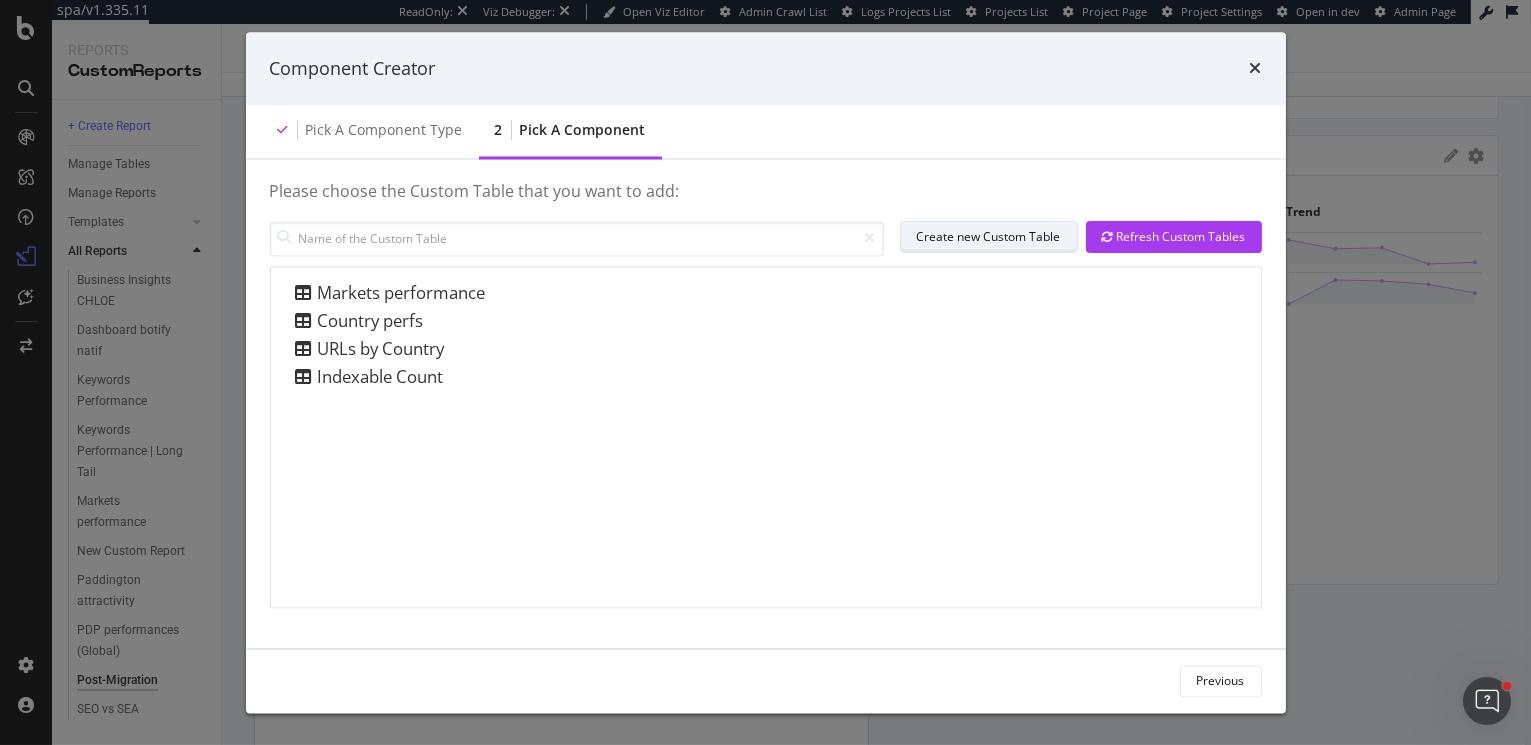 click on "Create new Custom Table" at bounding box center (989, 237) 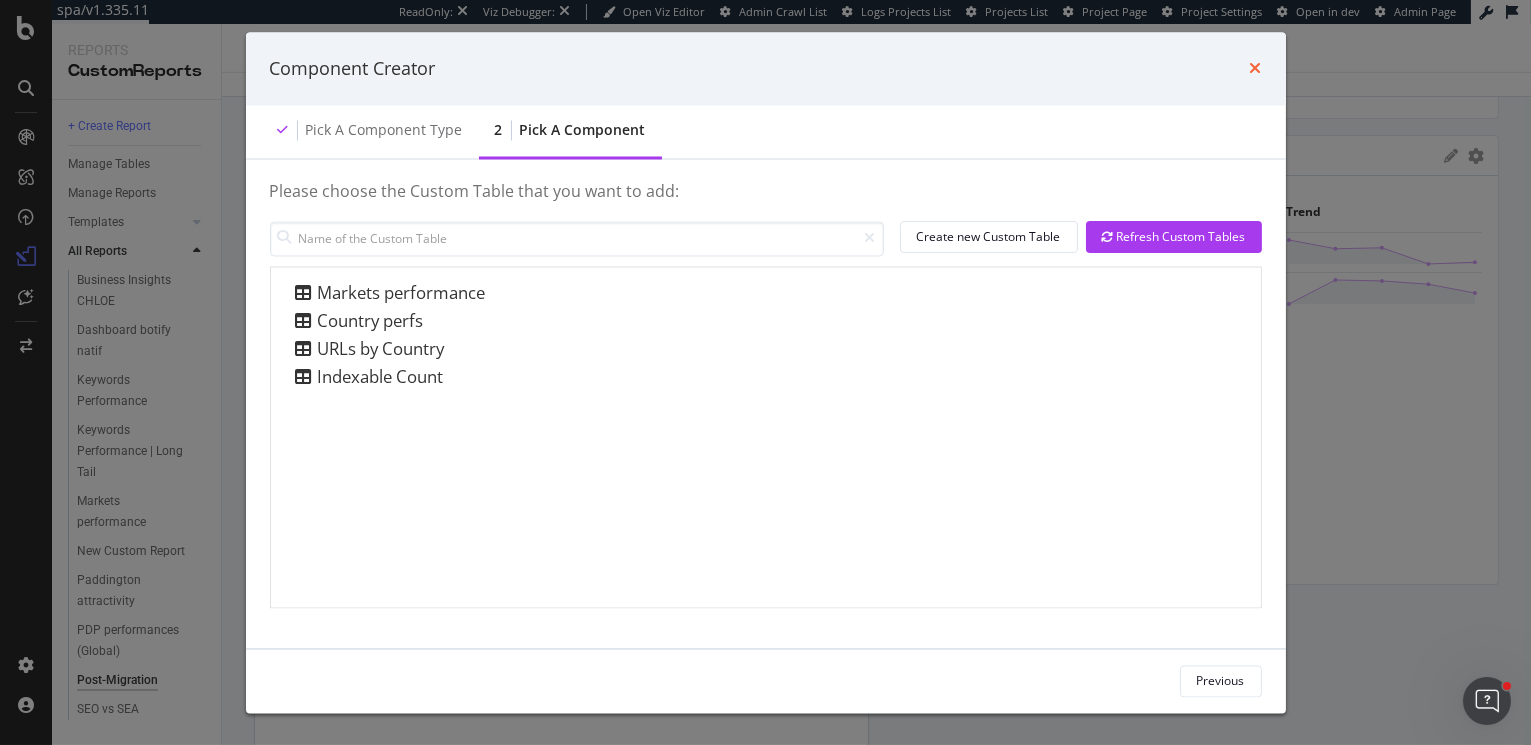 click at bounding box center [1256, 69] 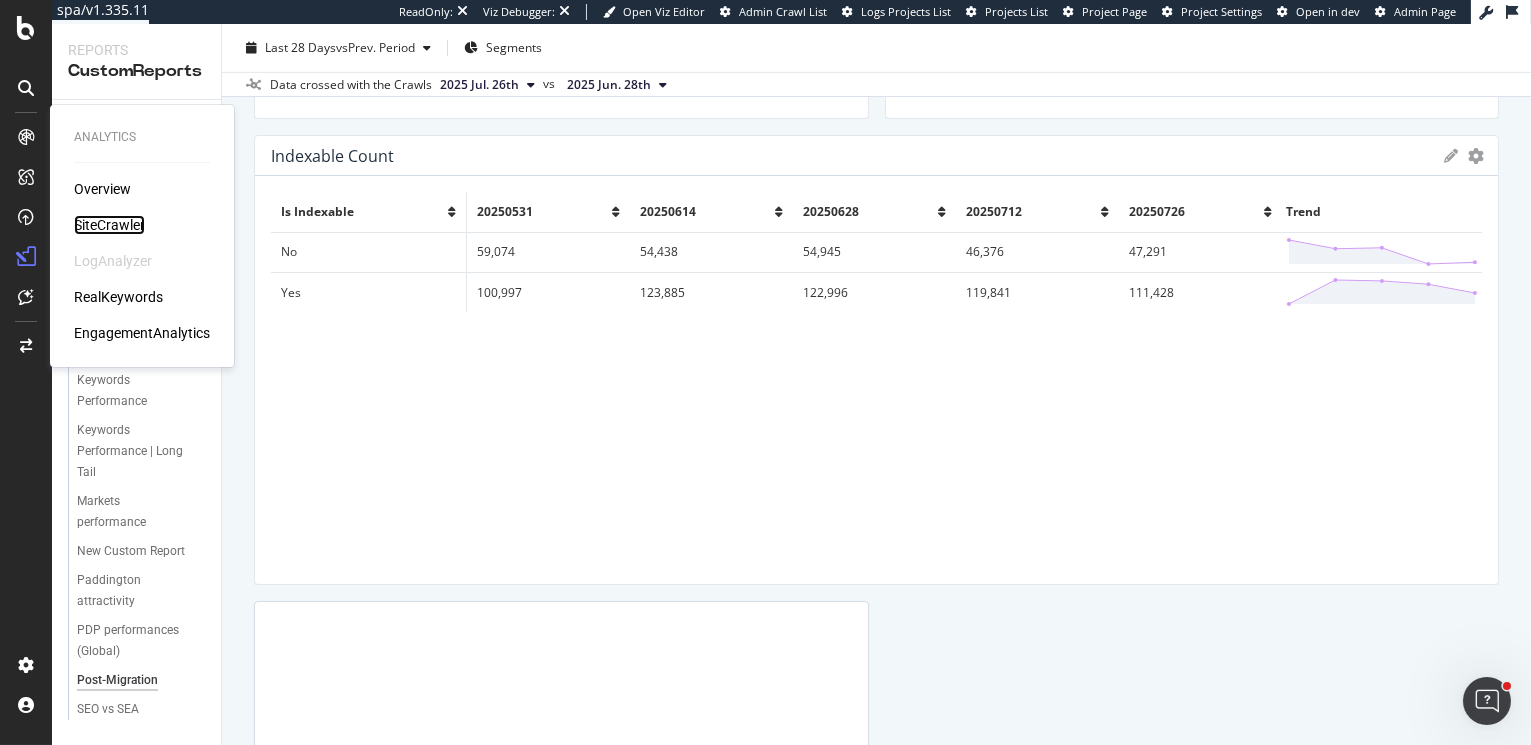 click on "SiteCrawler" at bounding box center (109, 225) 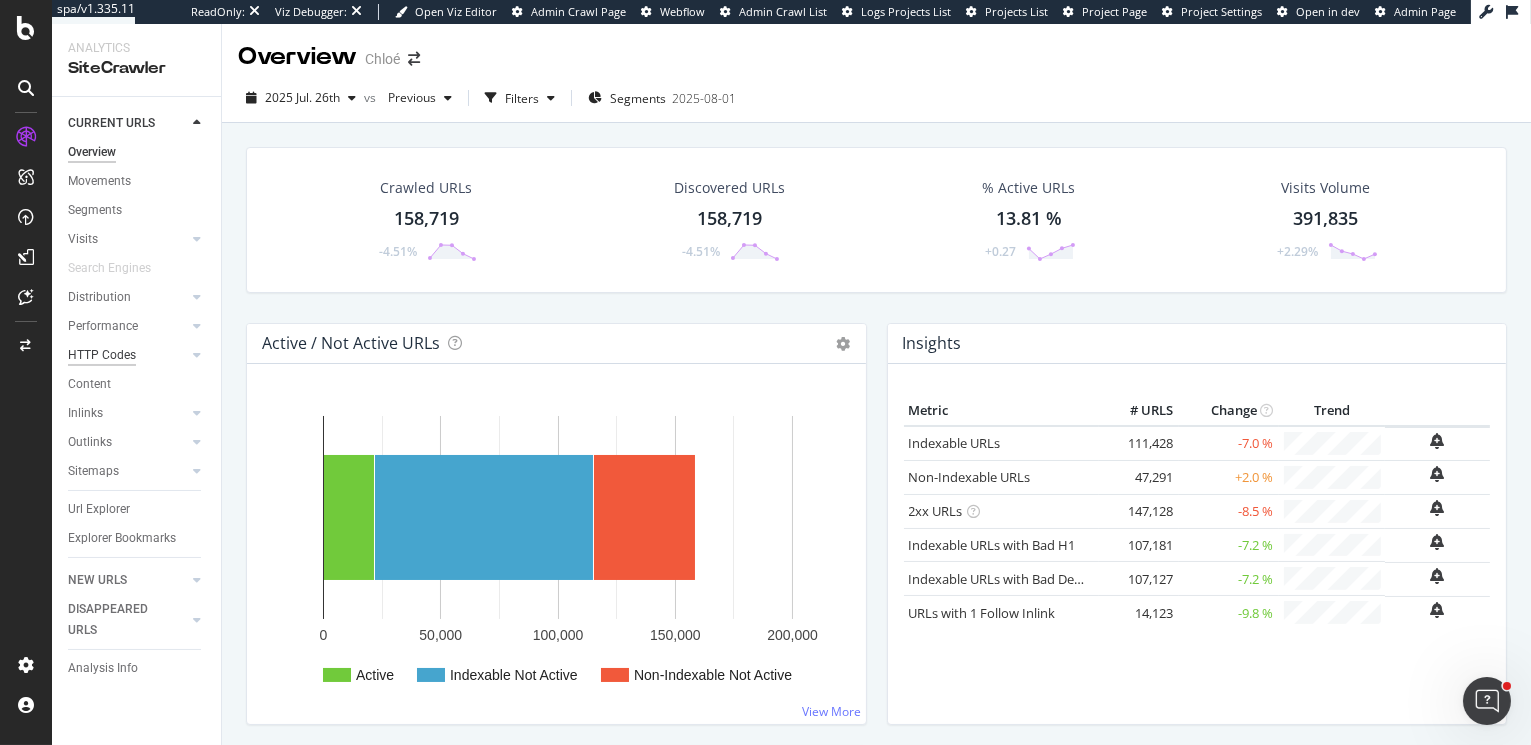 click on "HTTP Codes" at bounding box center (102, 355) 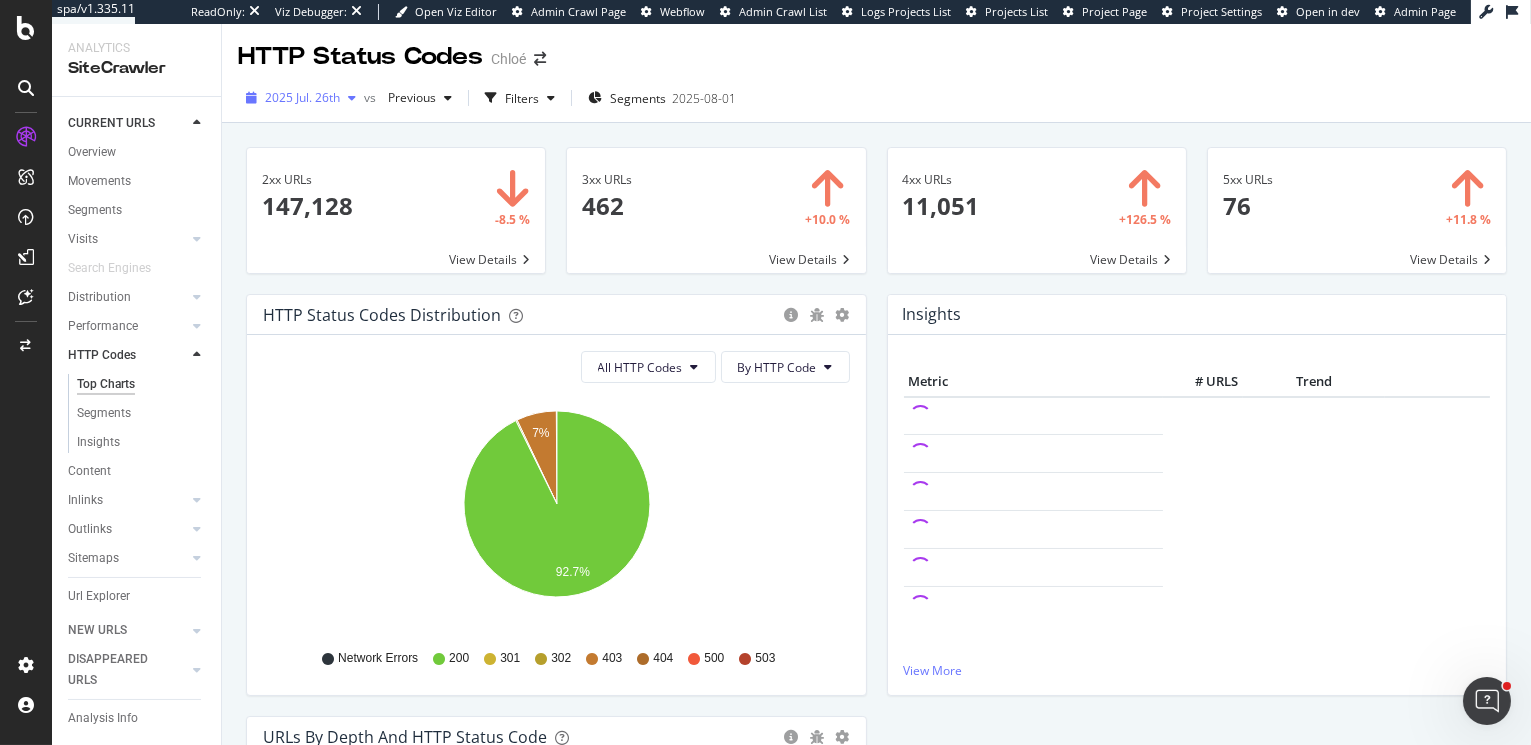 click on "2025 Jul. 26th" at bounding box center [302, 97] 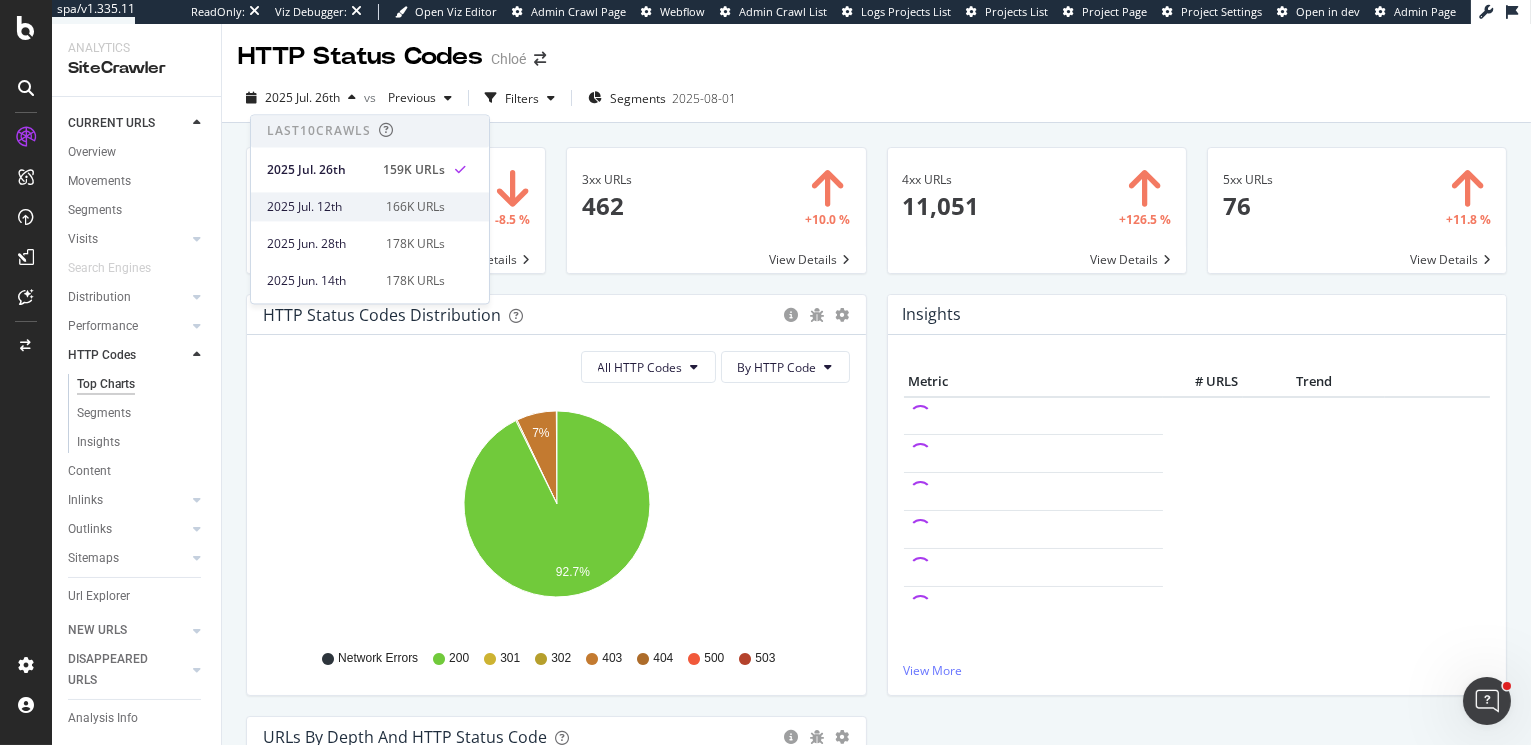 click on "2025 Jul. 12th" at bounding box center [320, 207] 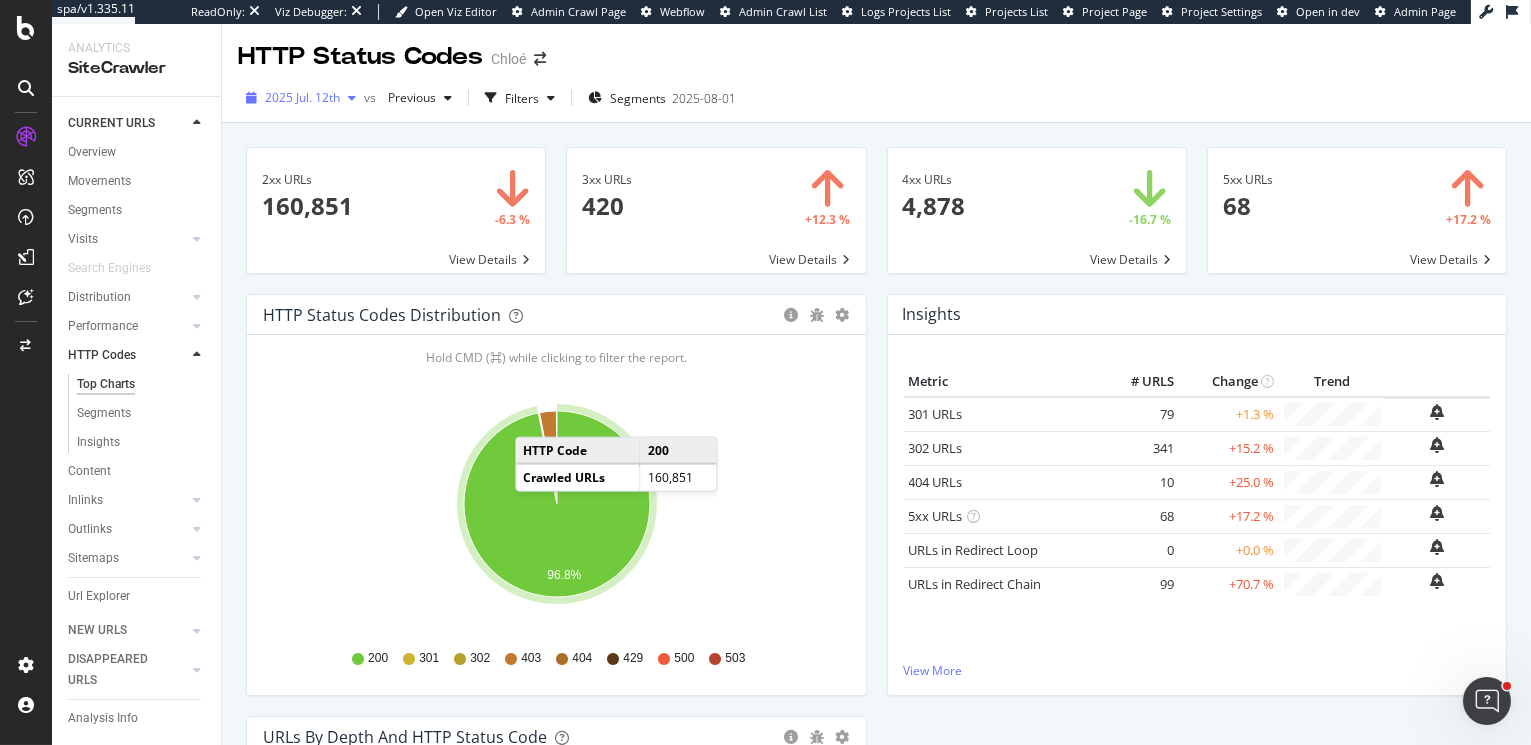 click on "2025 Jul. 12th" at bounding box center (302, 97) 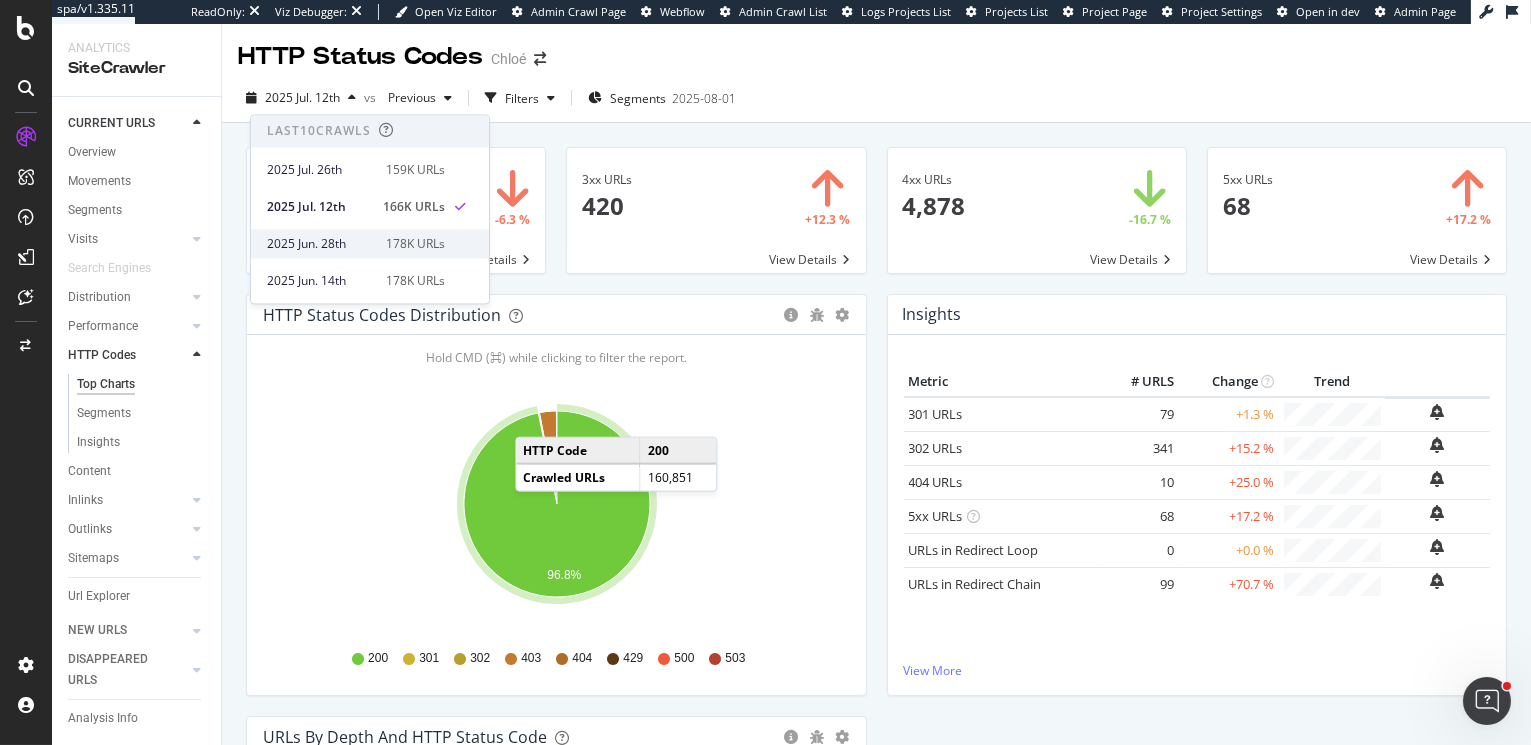 click on "2025 Jun. 28th" at bounding box center [320, 244] 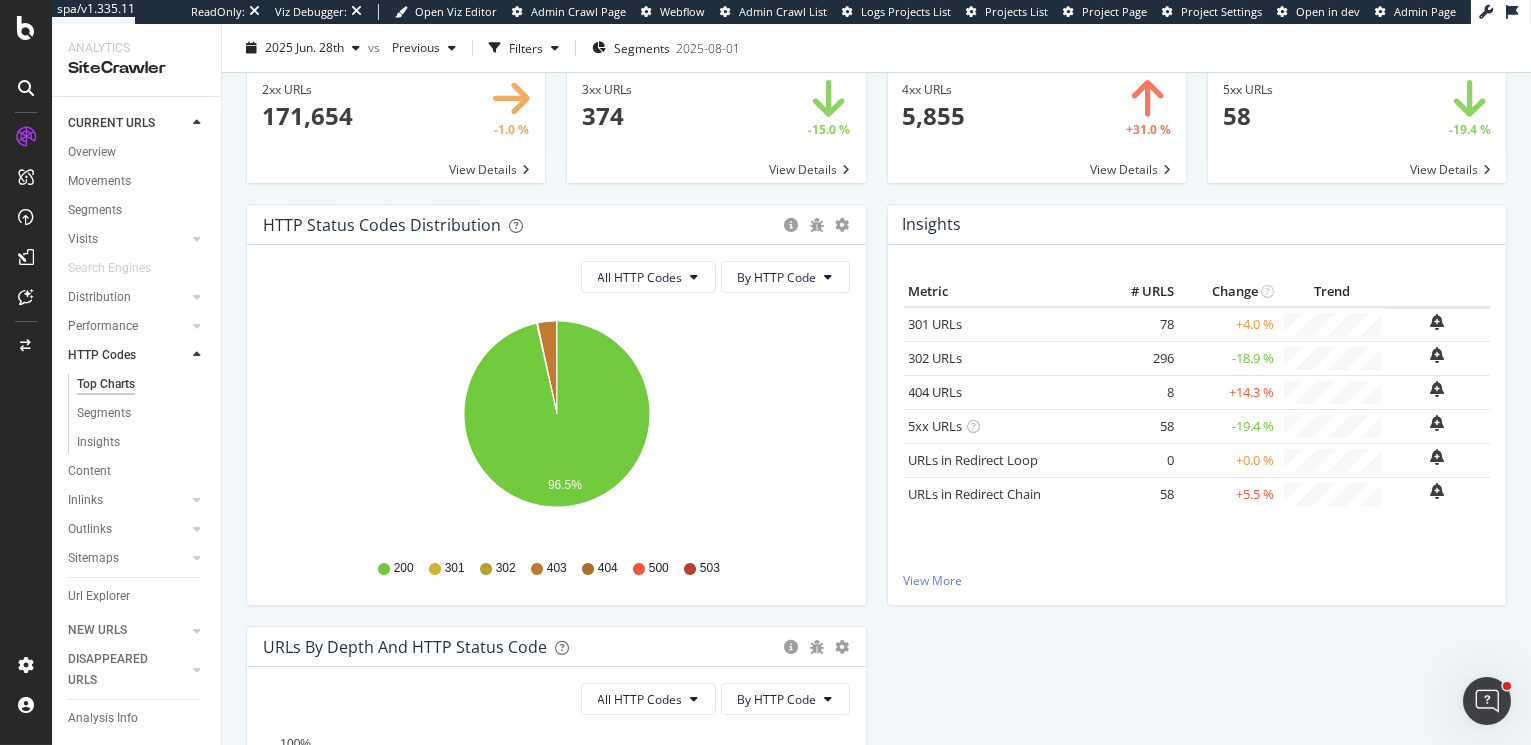 scroll, scrollTop: 0, scrollLeft: 0, axis: both 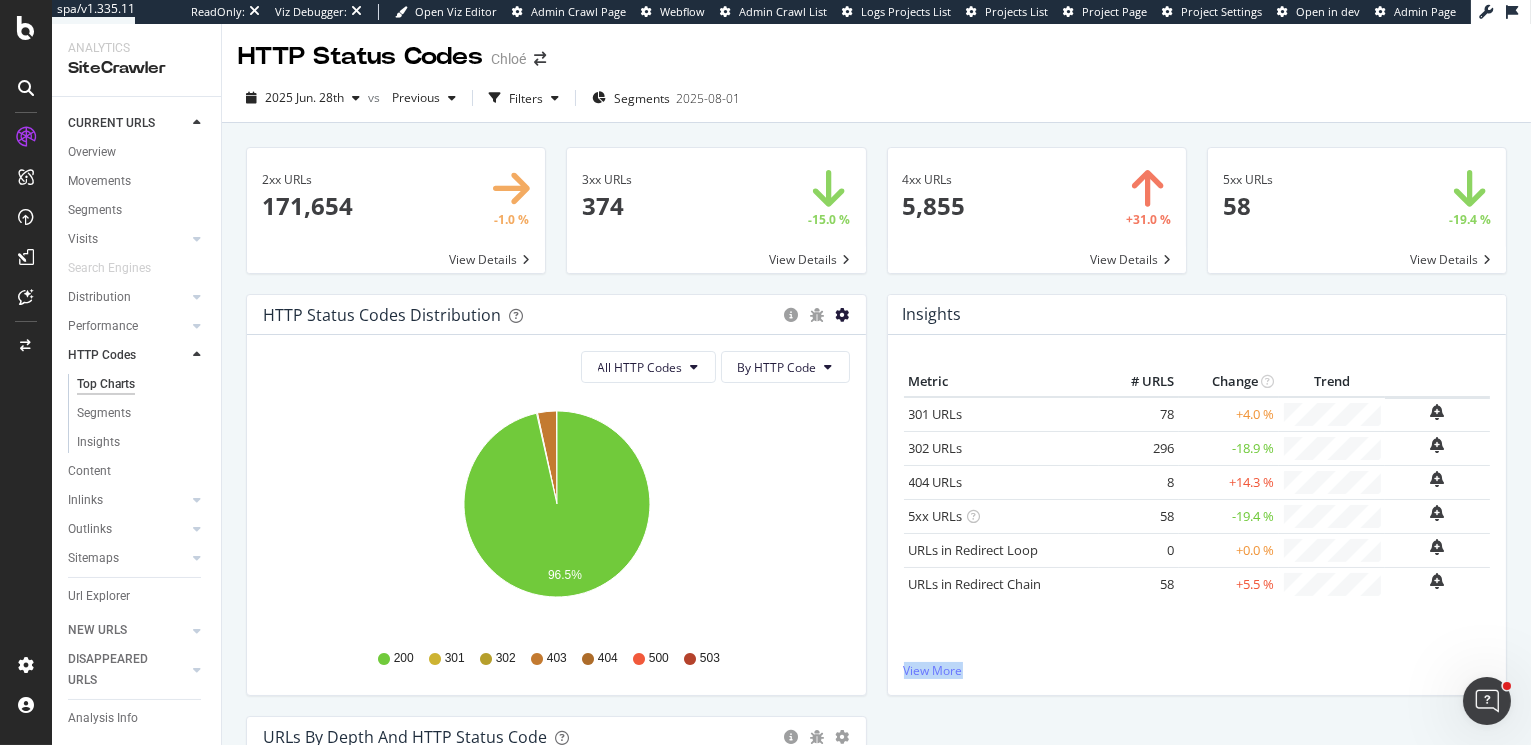 click at bounding box center (843, 315) 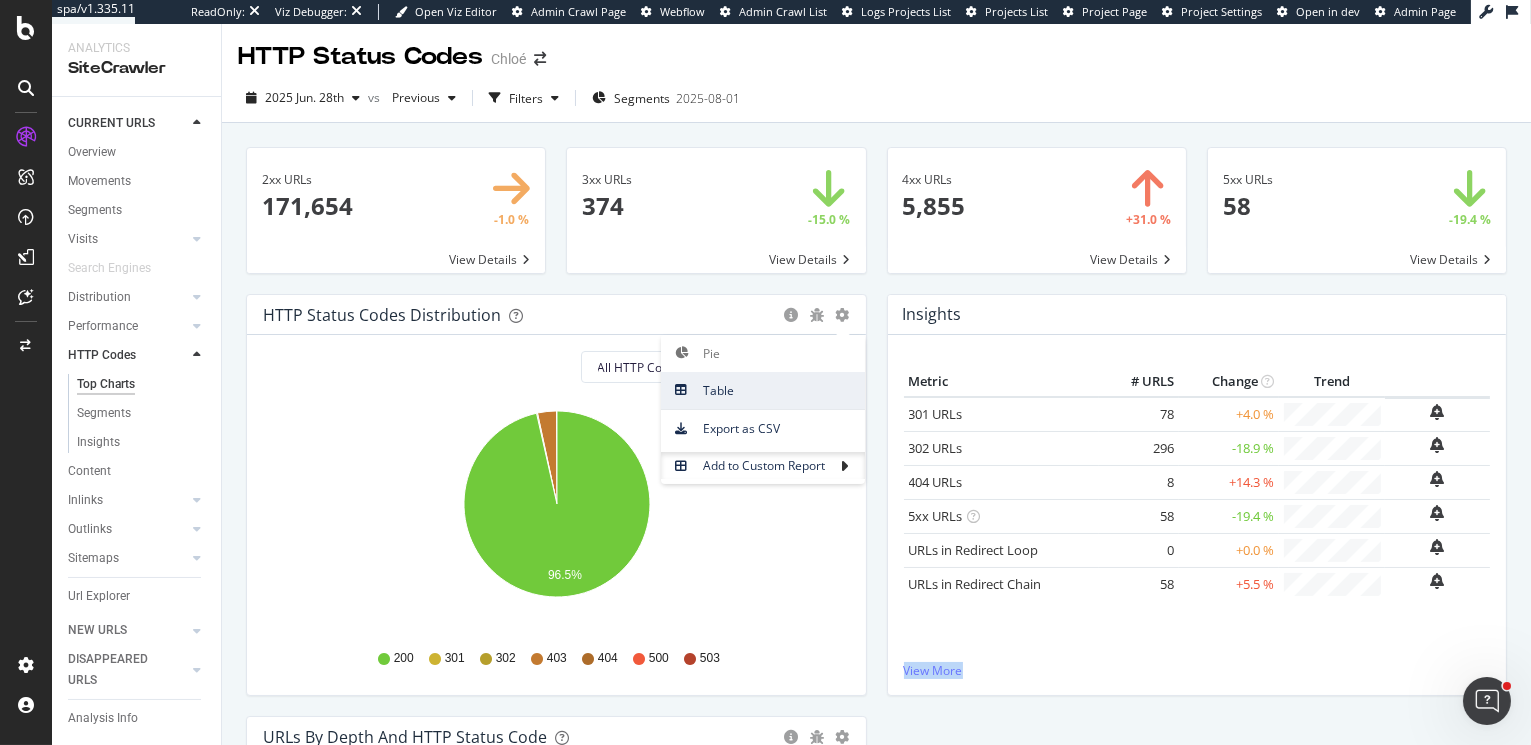 click on "Table" at bounding box center (763, 390) 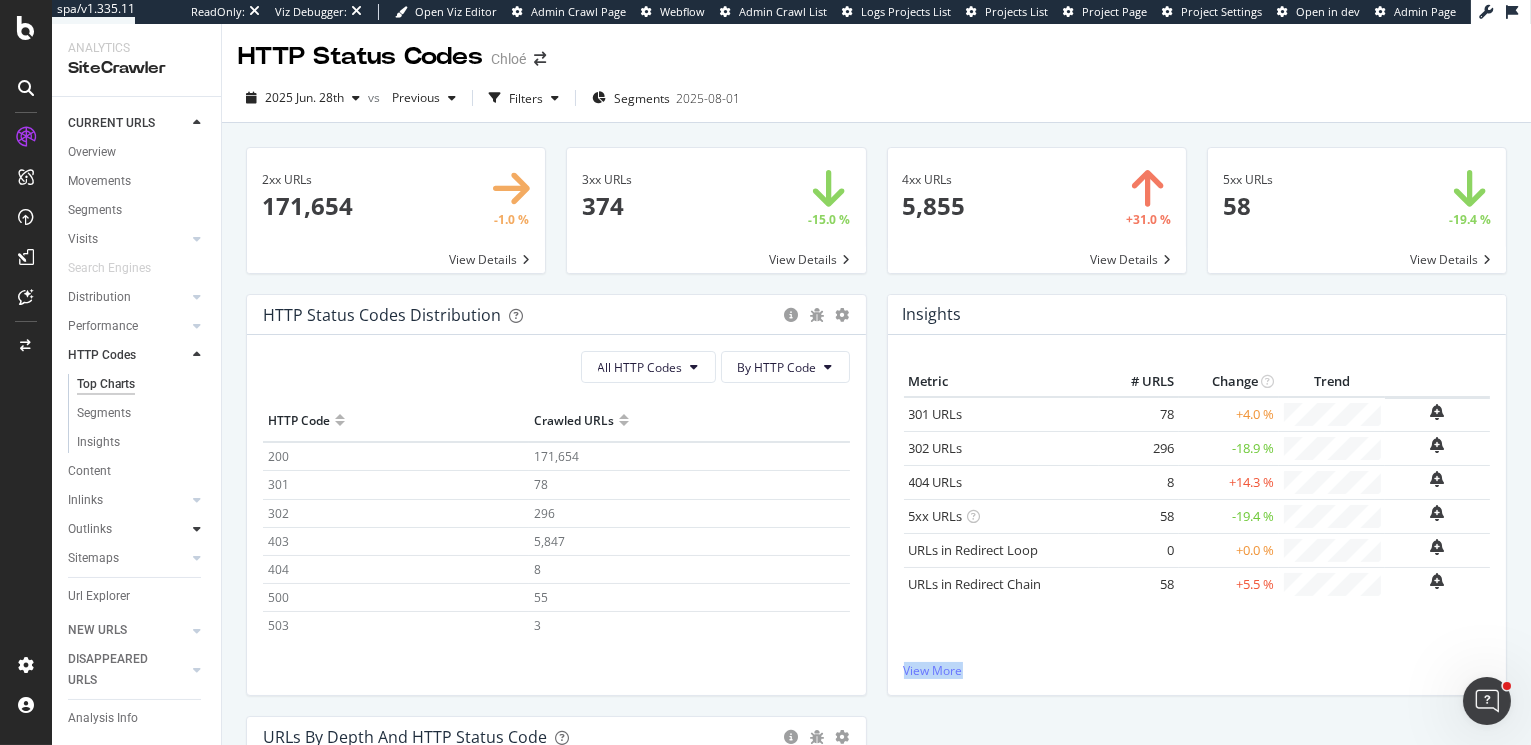 scroll, scrollTop: 35, scrollLeft: 0, axis: vertical 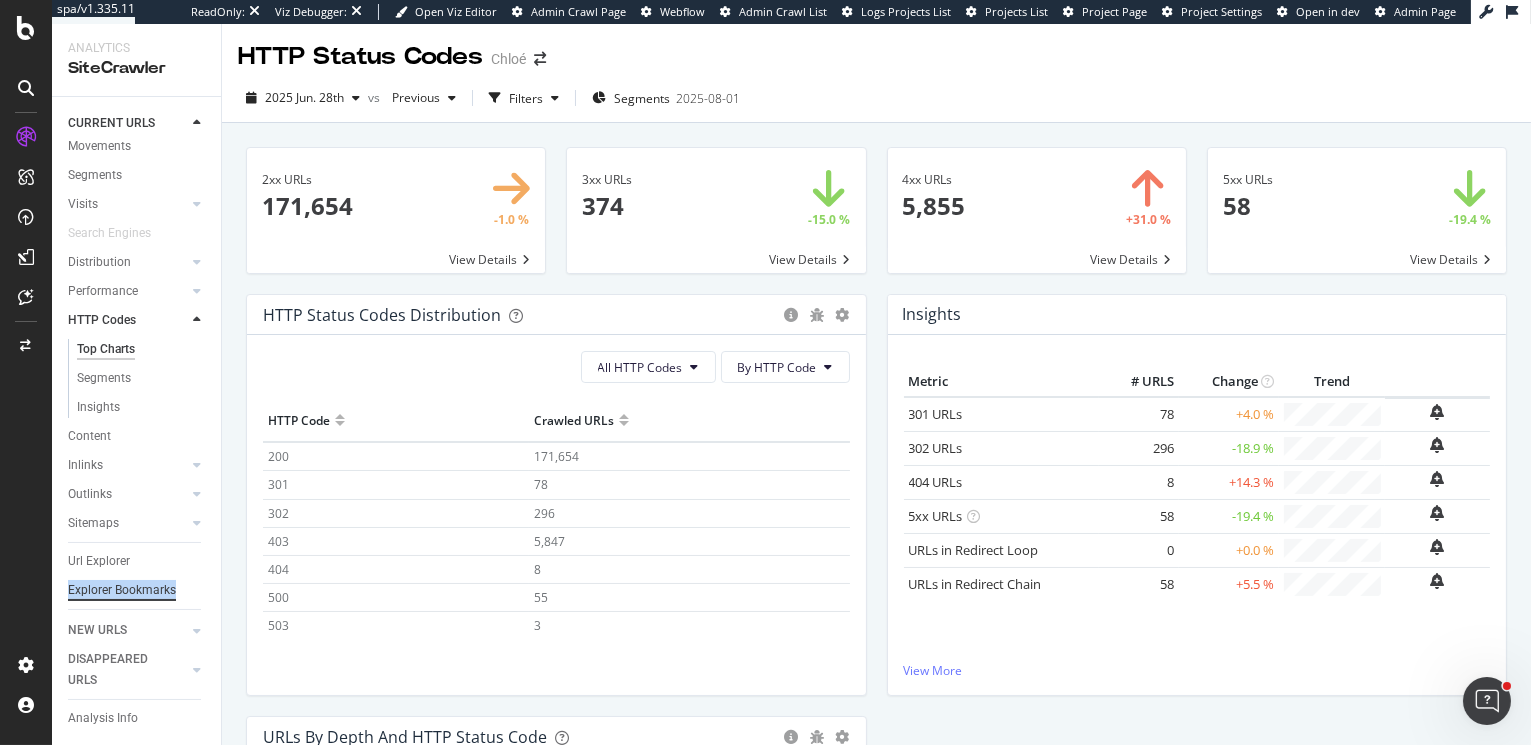 click on "Explorer Bookmarks" at bounding box center [122, 590] 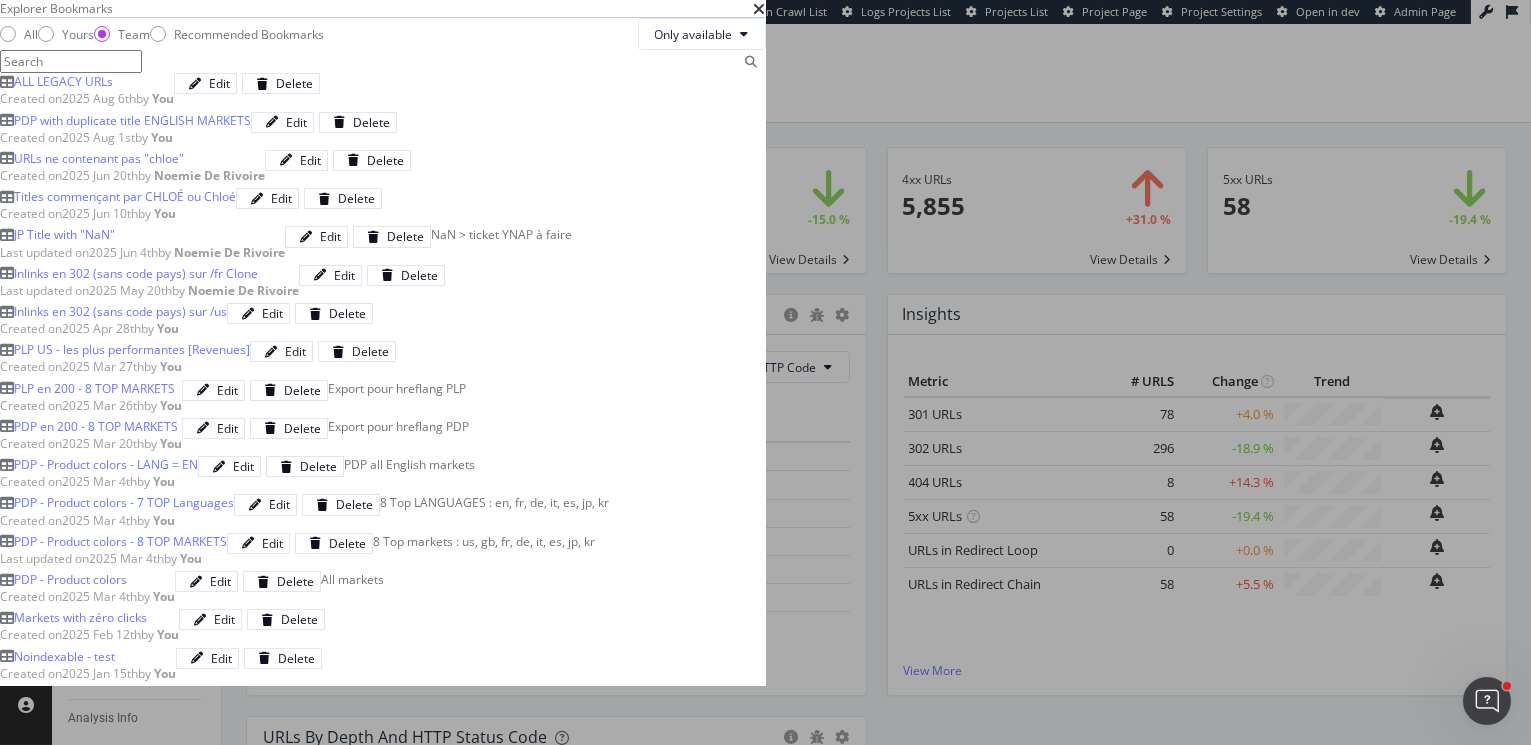 click on "ALL LEGACY URLs" at bounding box center [63, 81] 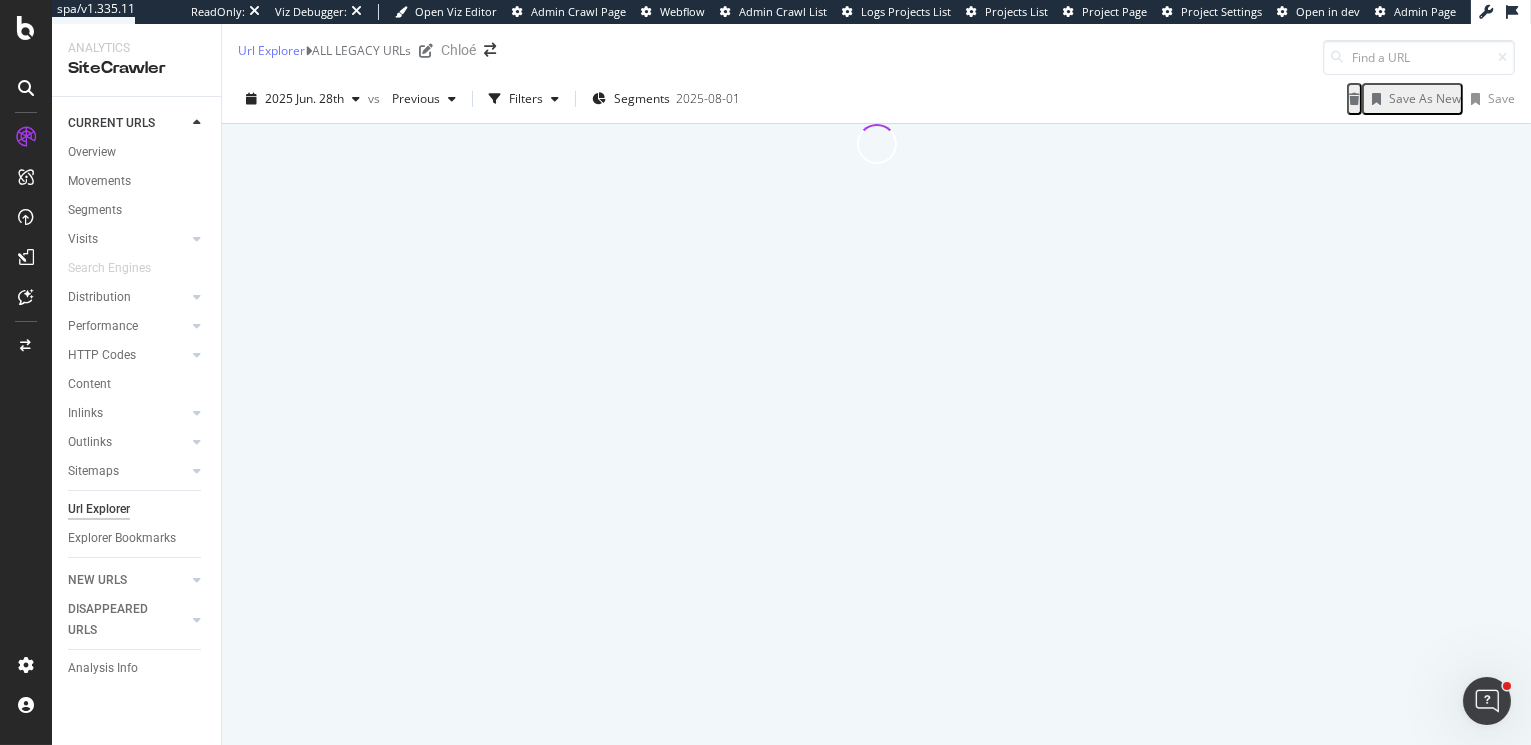 scroll, scrollTop: 0, scrollLeft: 0, axis: both 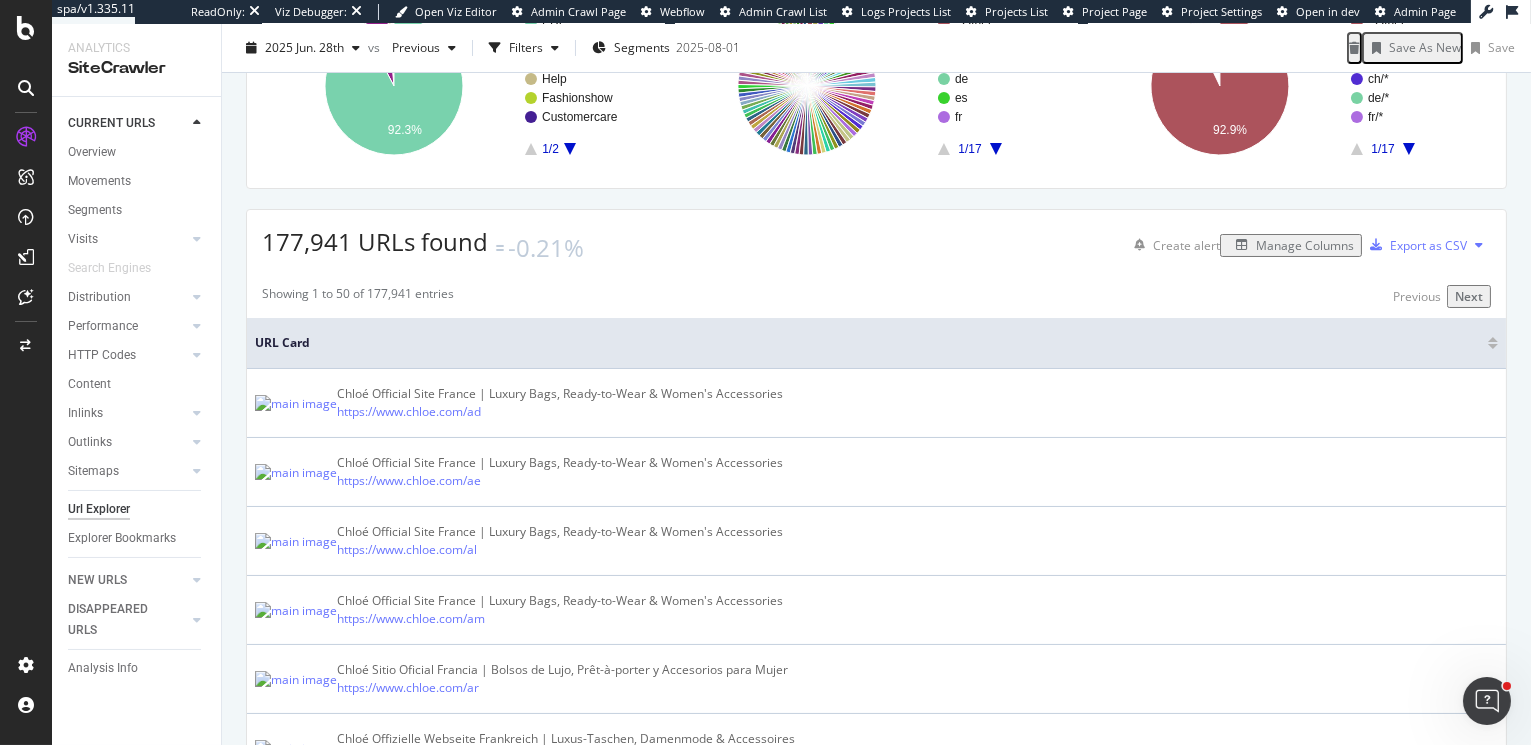click on "Manage Columns" at bounding box center (1305, 245) 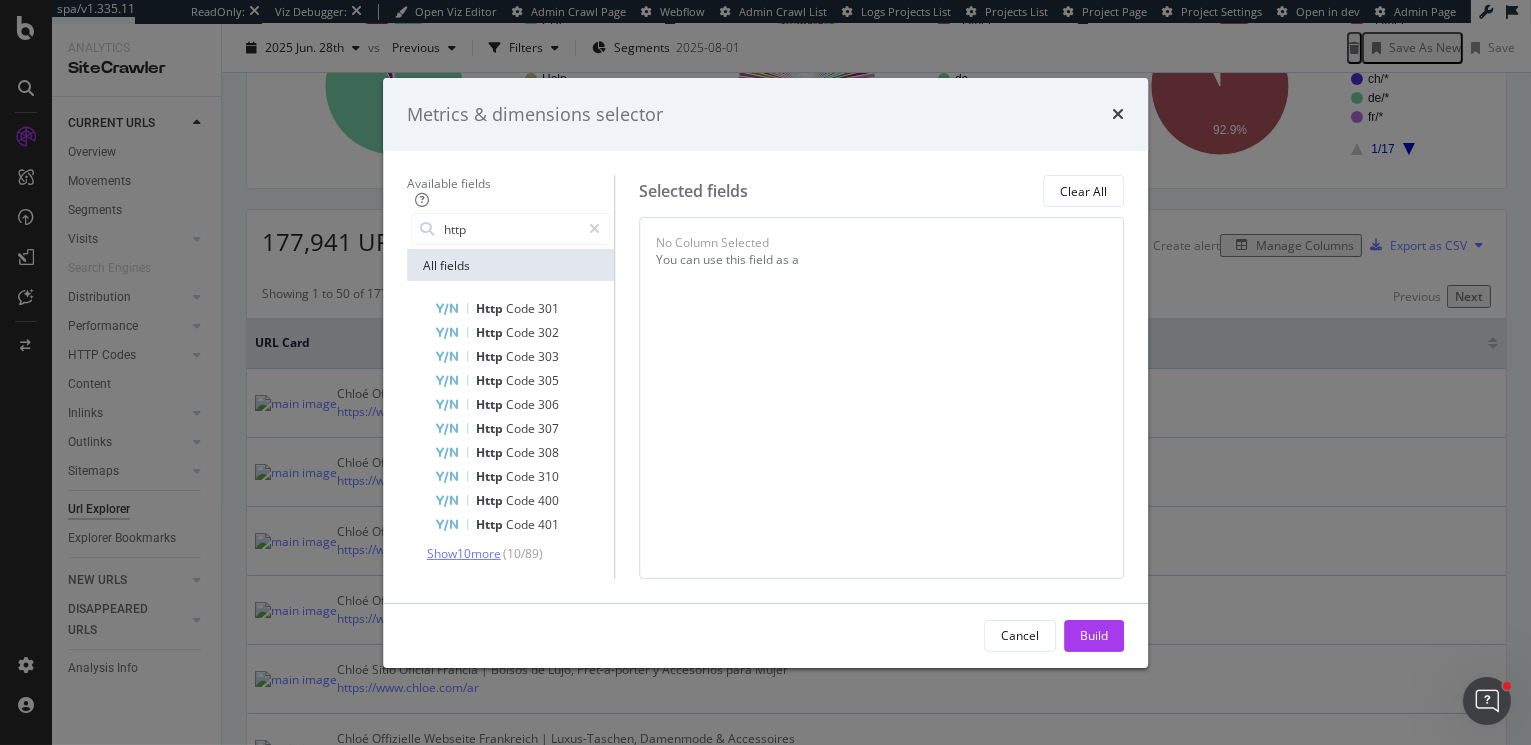 type on "http" 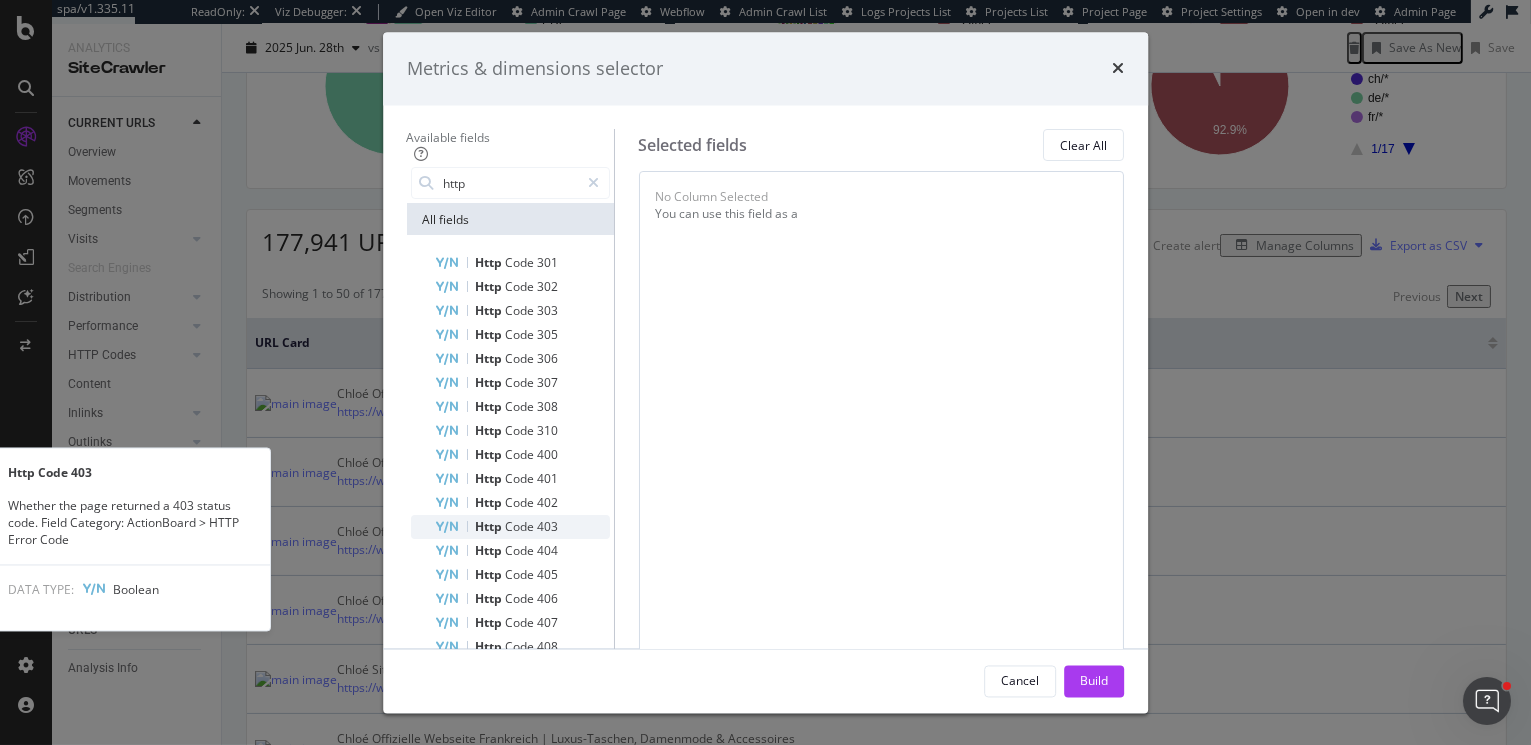 scroll, scrollTop: 147, scrollLeft: 0, axis: vertical 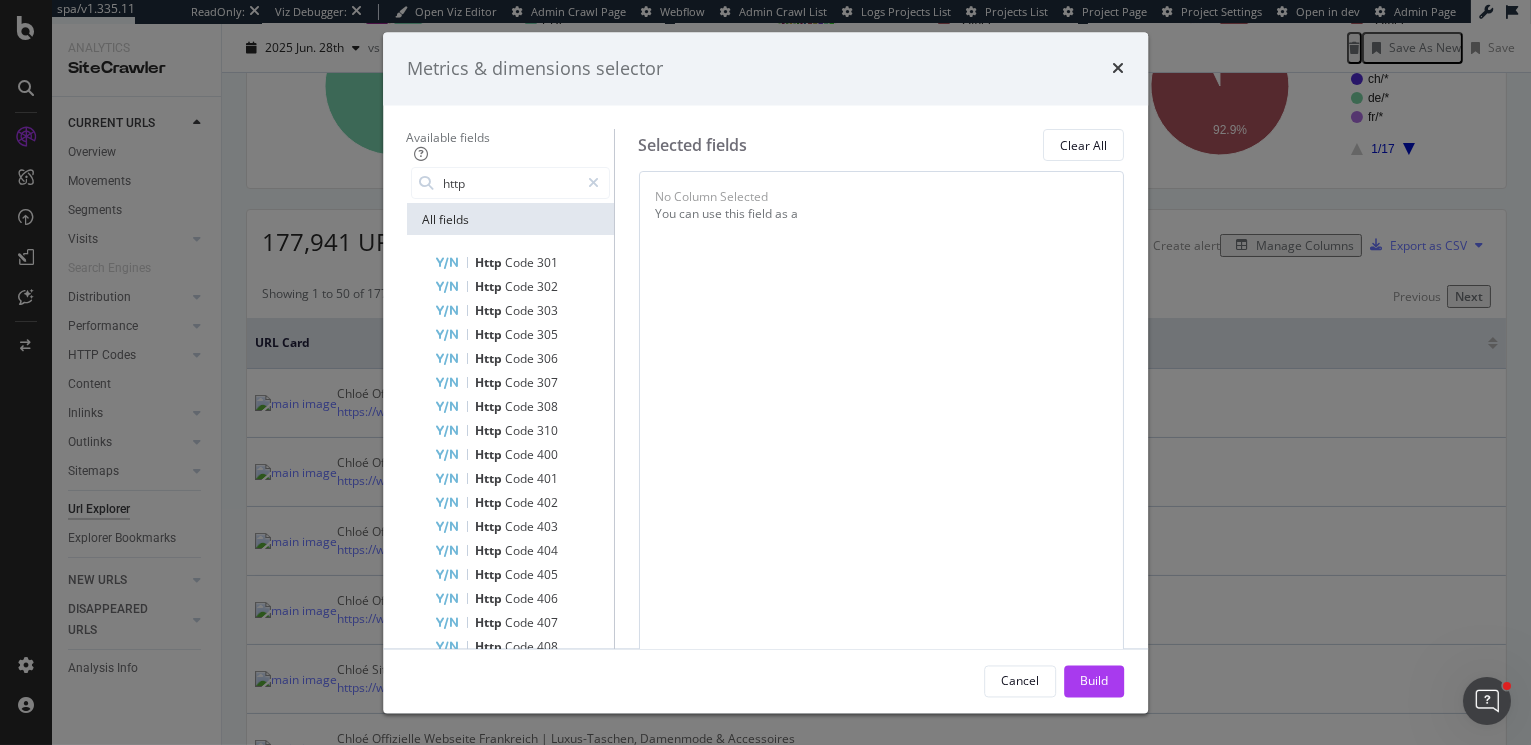 click on "Show  10  more" at bounding box center [464, 748] 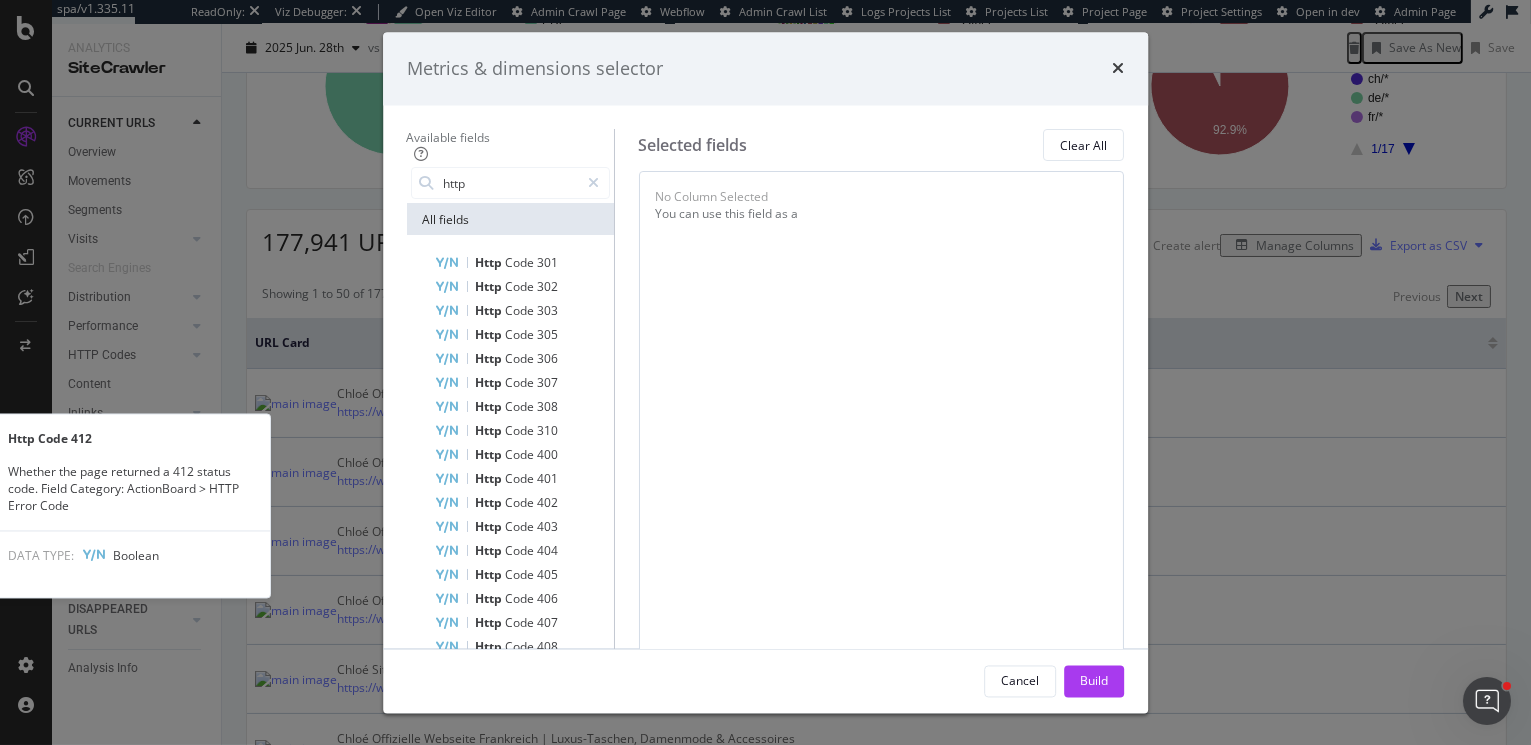 scroll, scrollTop: 387, scrollLeft: 0, axis: vertical 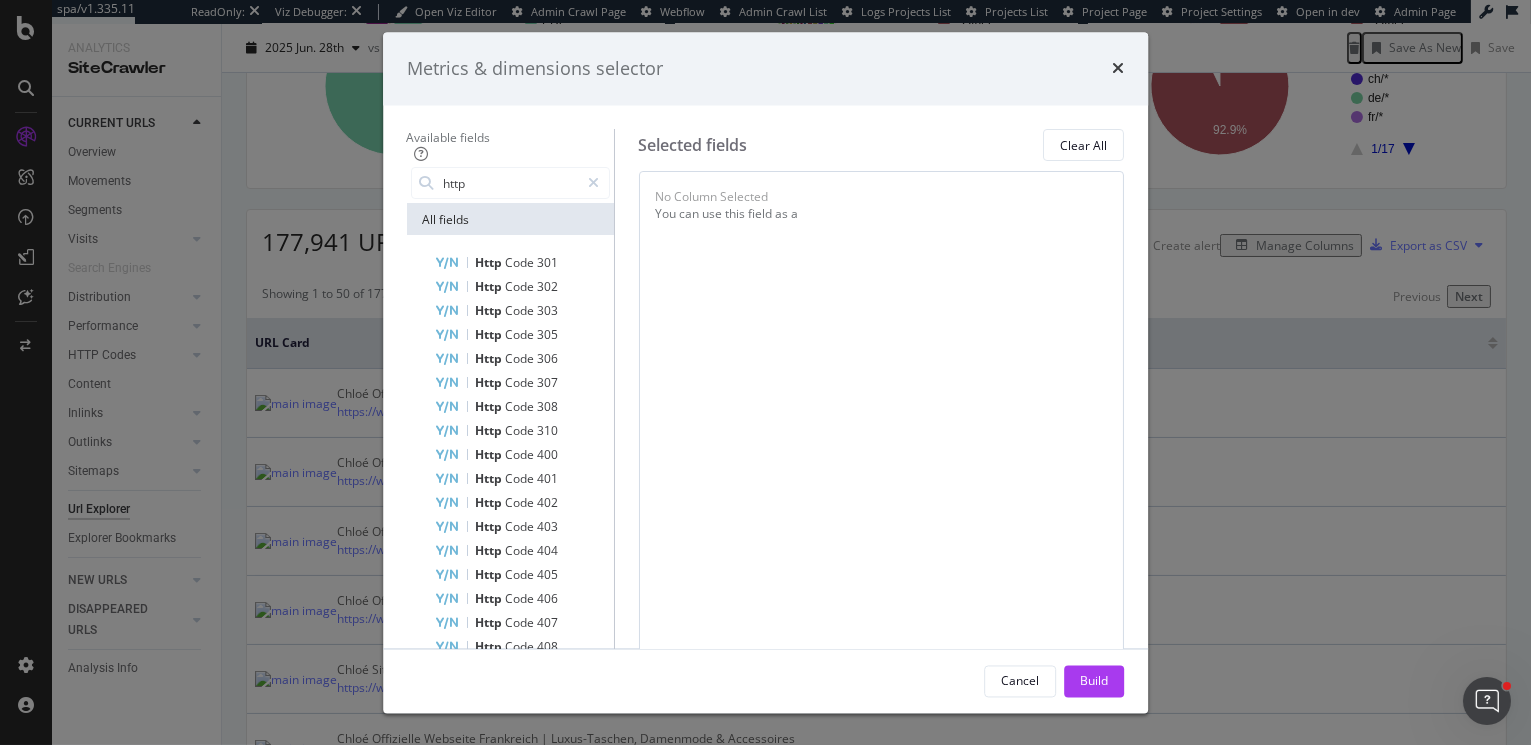 click on "Show  10  more" at bounding box center [464, 988] 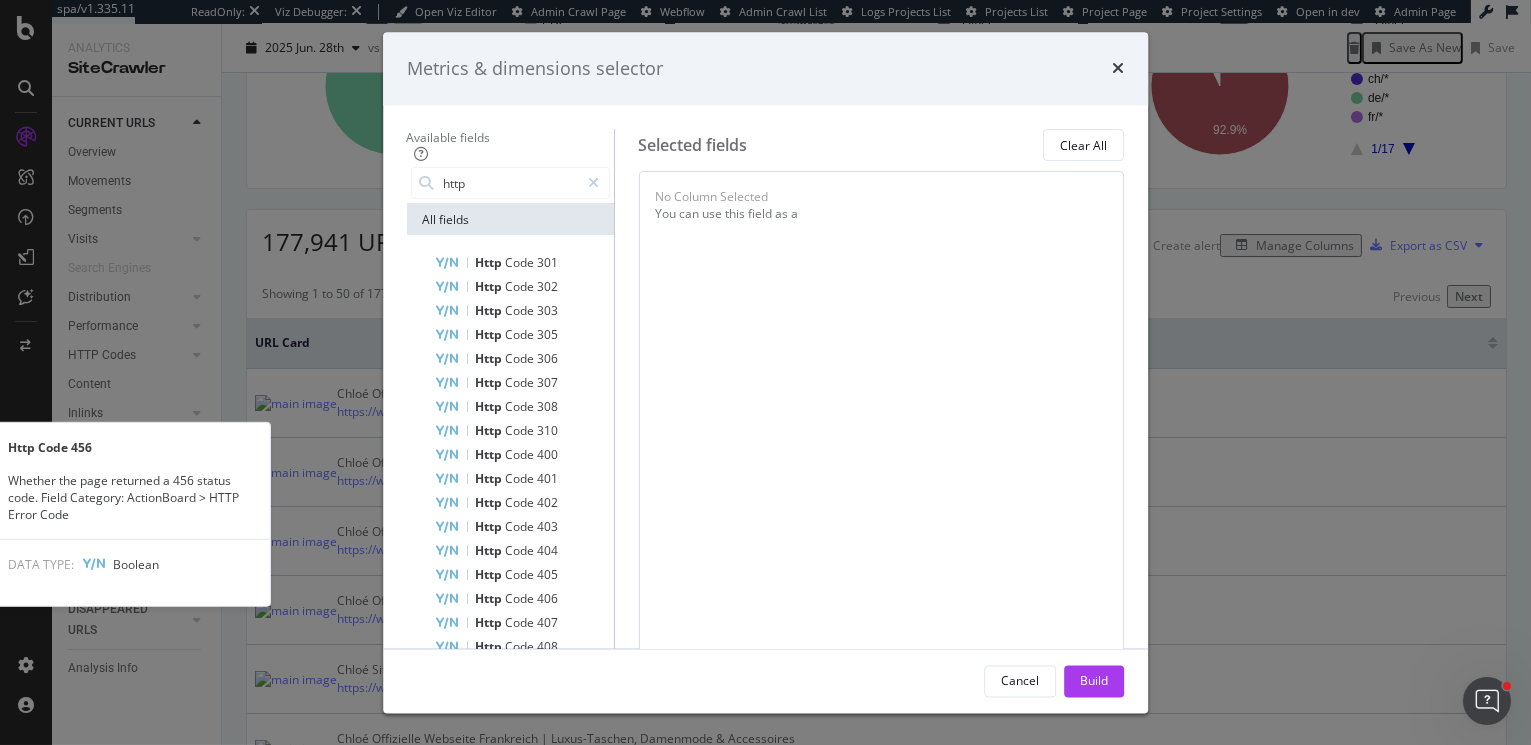 scroll, scrollTop: 867, scrollLeft: 0, axis: vertical 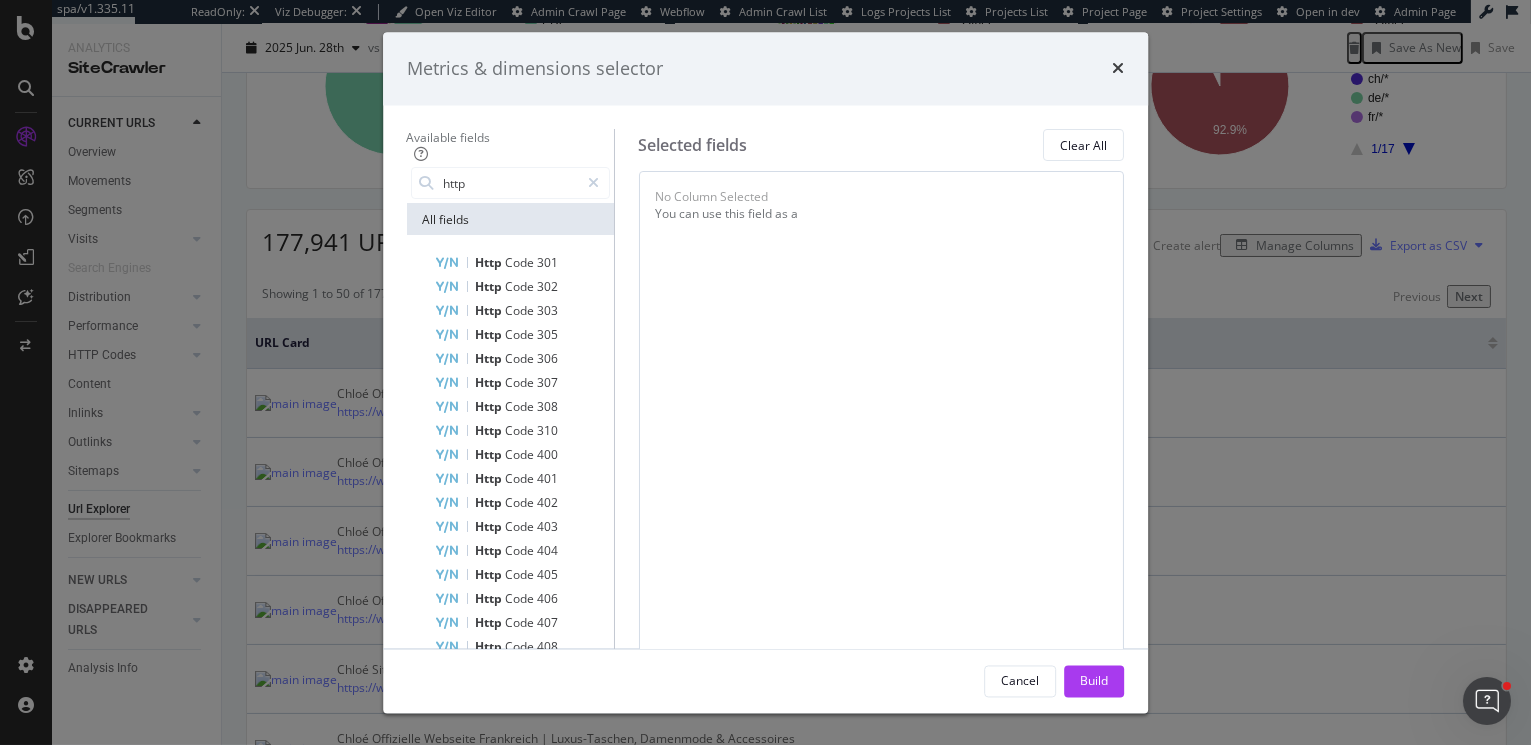 click on "Show  10  more" at bounding box center [464, 1468] 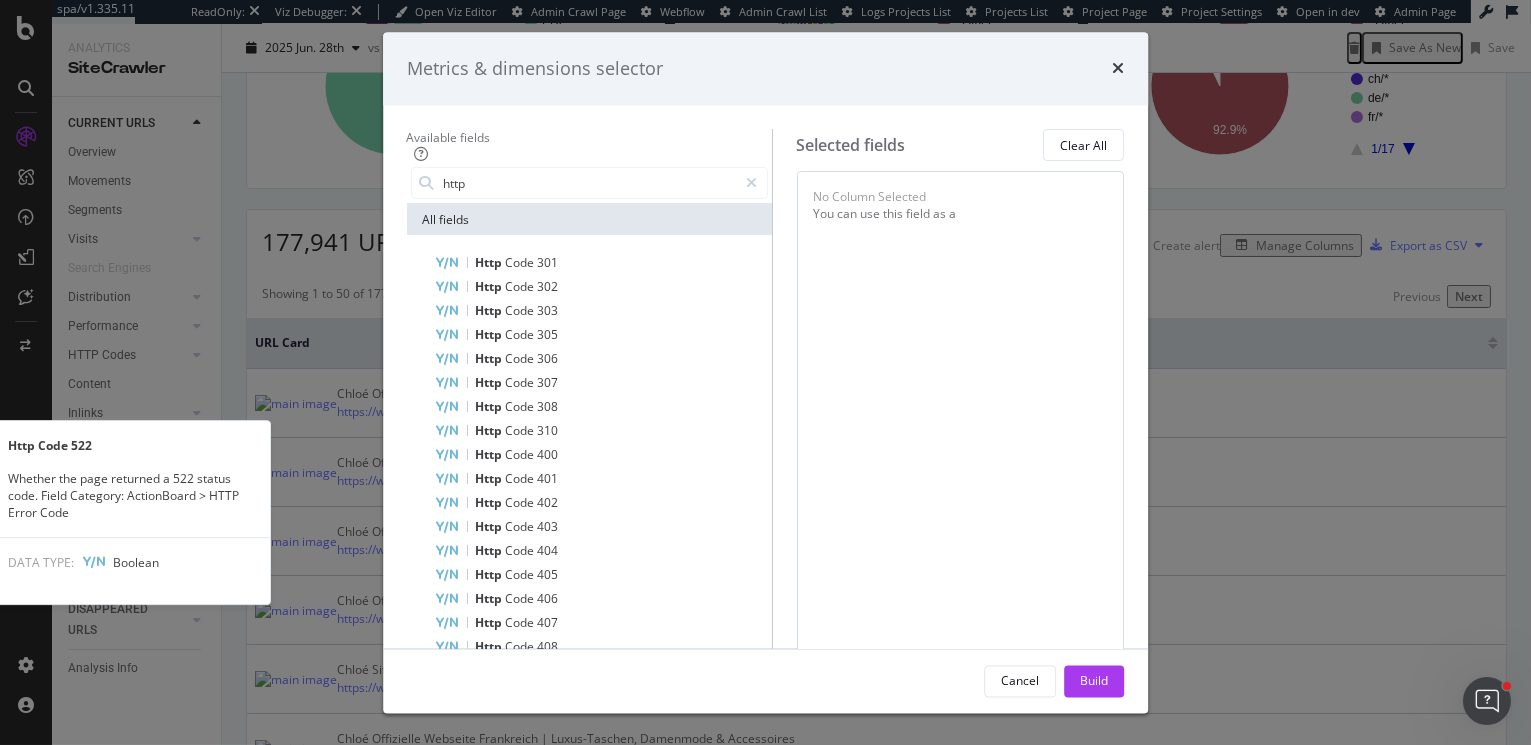 scroll, scrollTop: 1346, scrollLeft: 0, axis: vertical 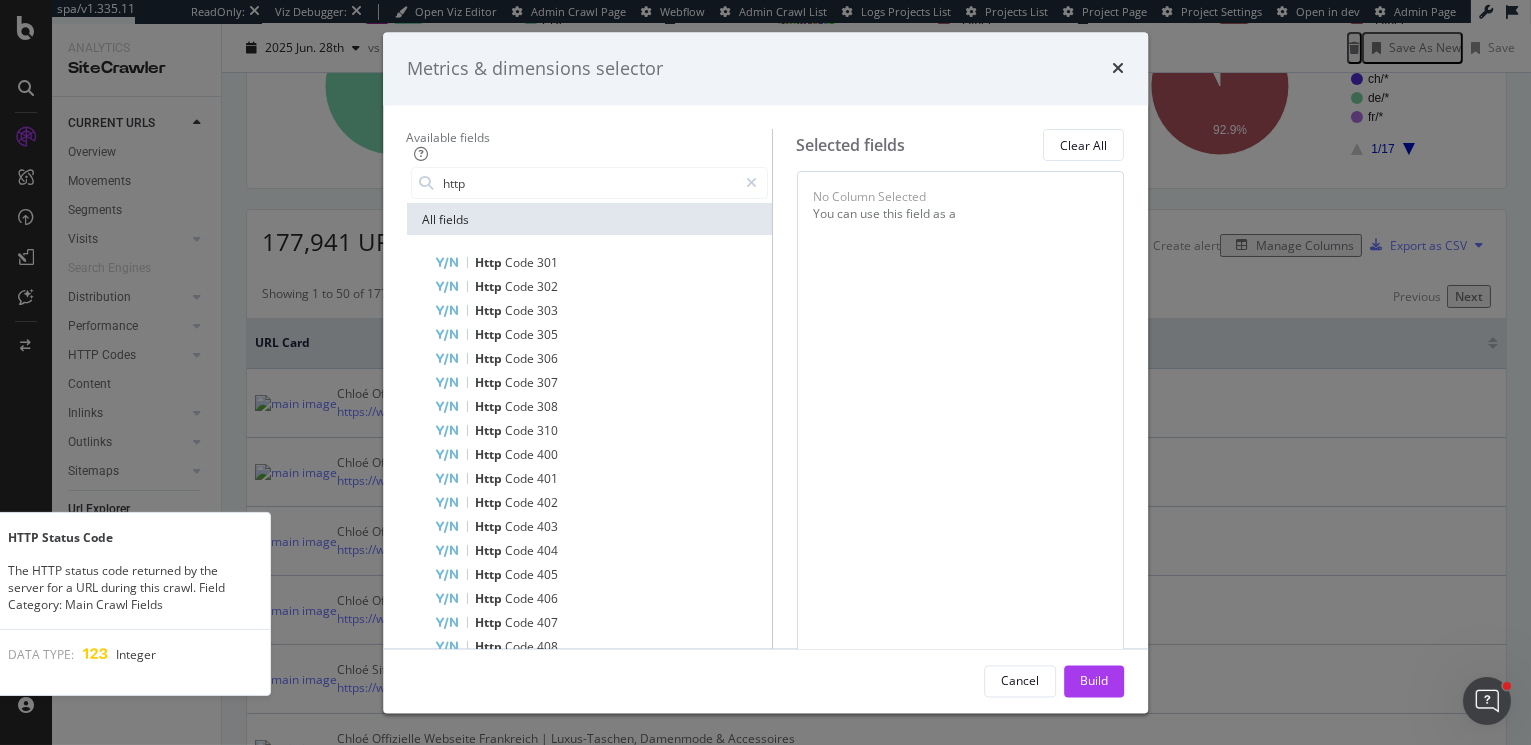 click on "Status" at bounding box center [529, 1871] 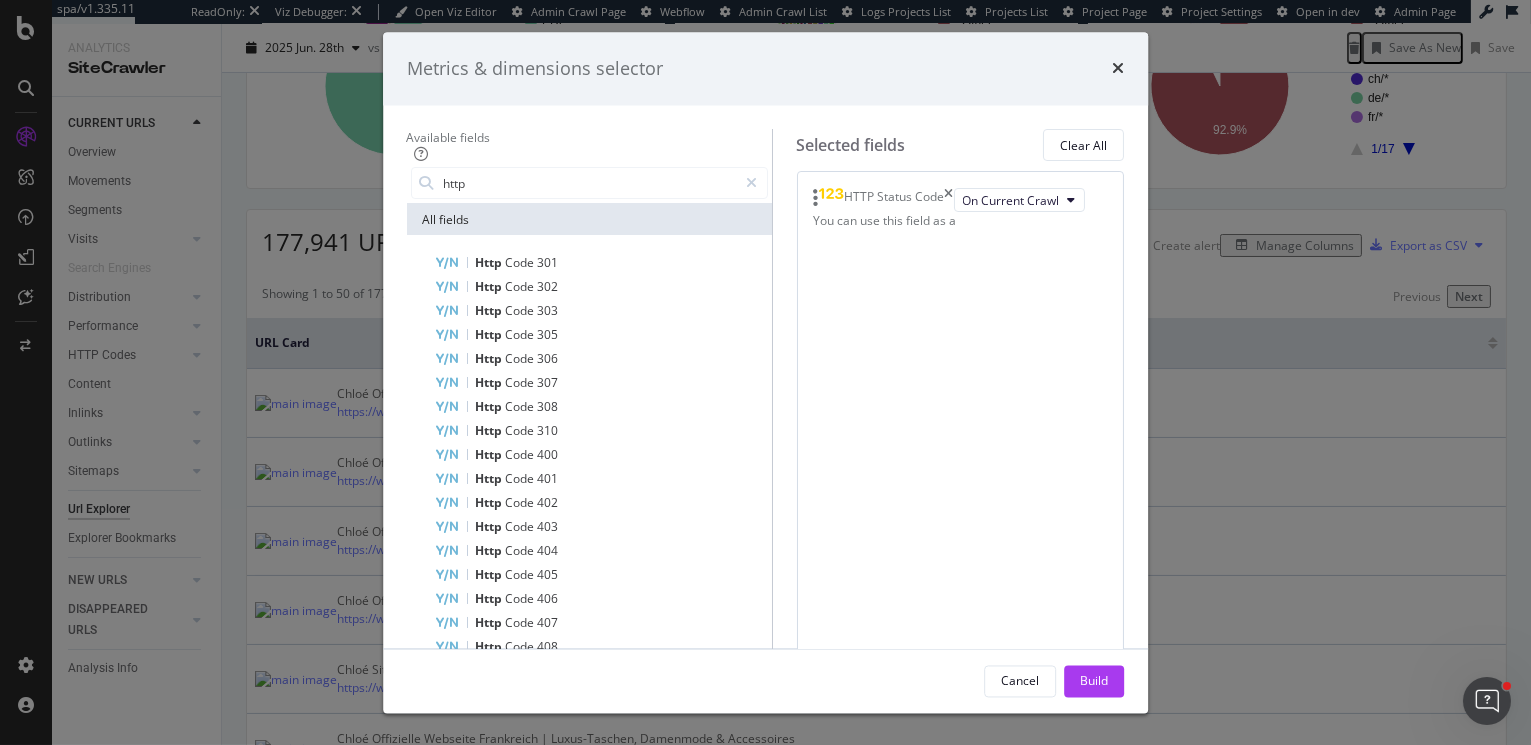 click on "Status" at bounding box center [529, 1871] 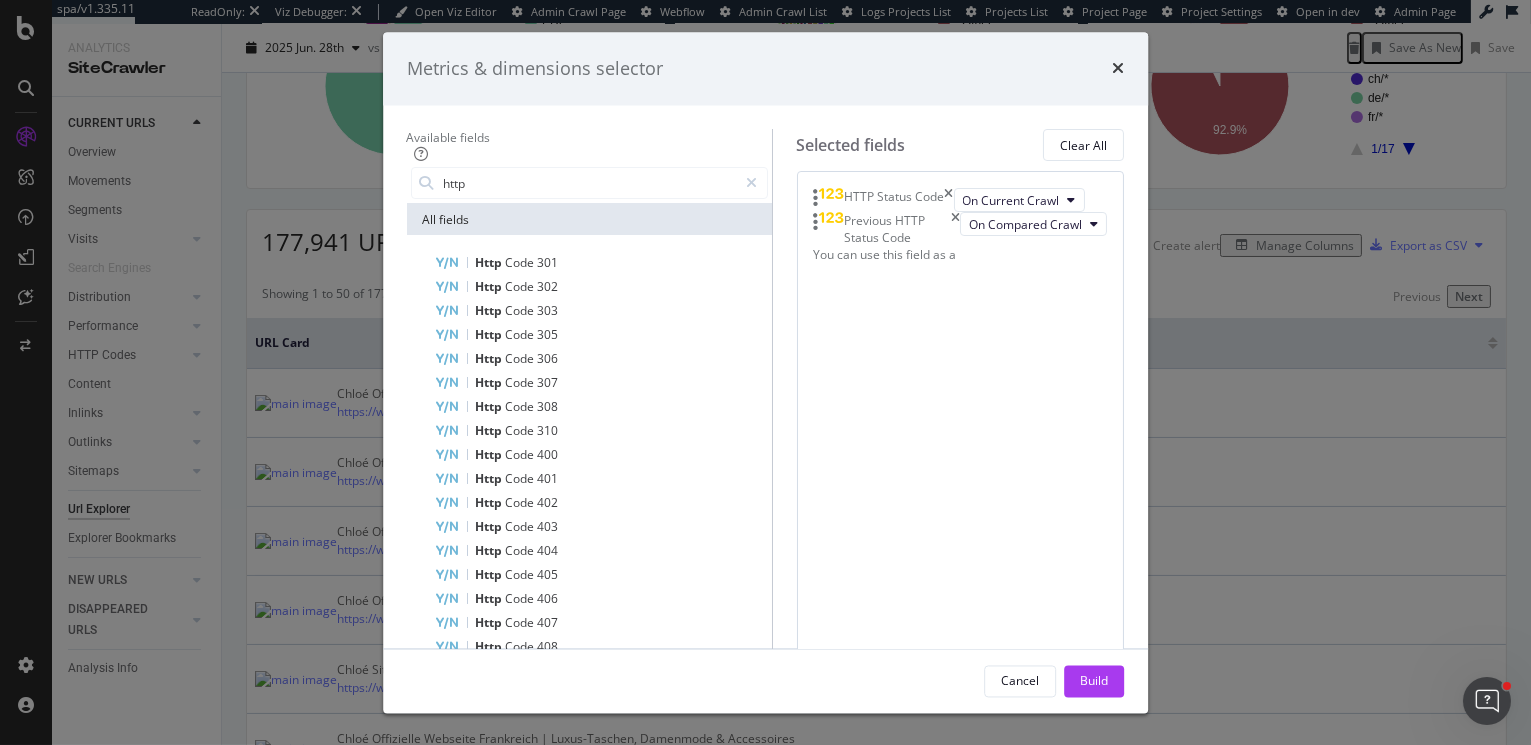 click on "Status" at bounding box center (529, 1871) 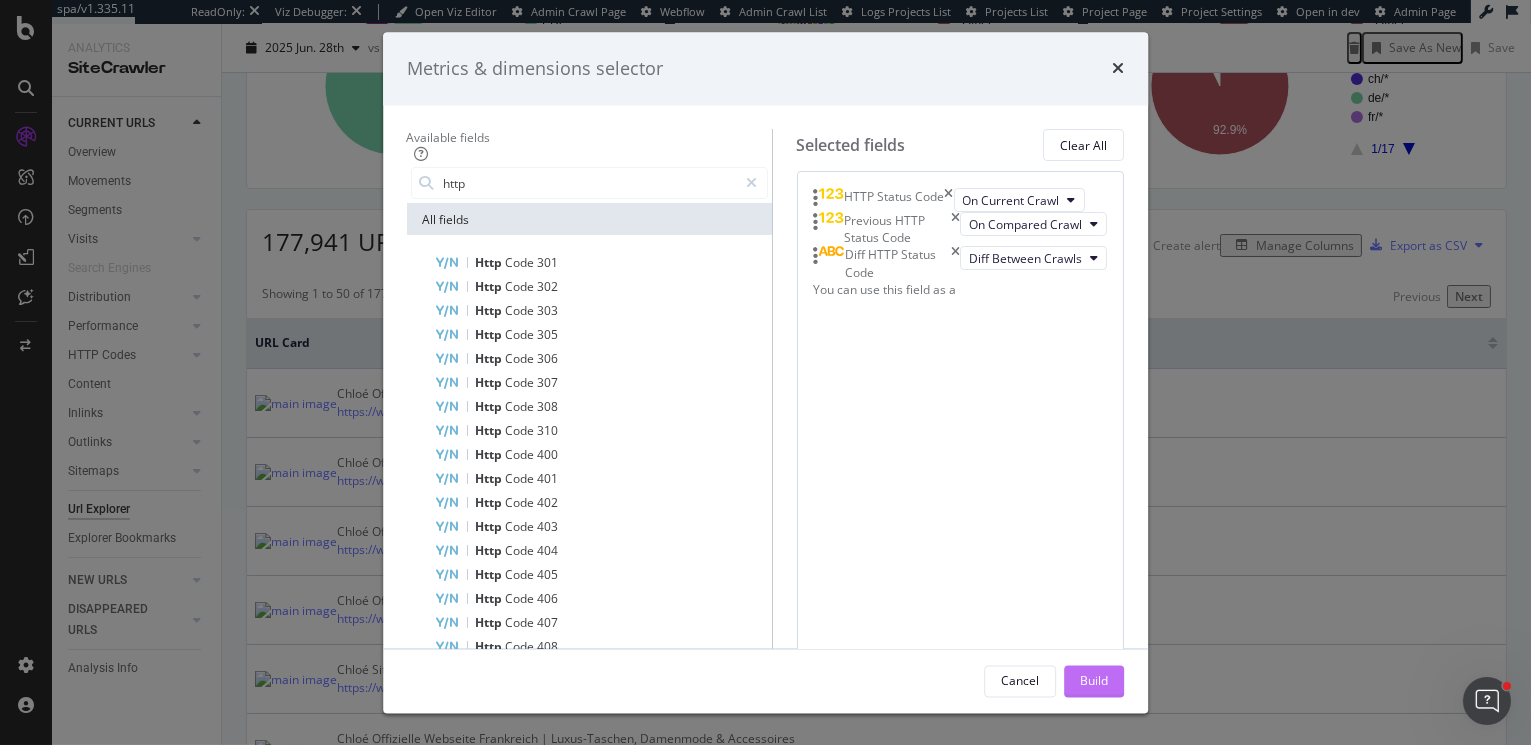 click on "Build" at bounding box center (1094, 680) 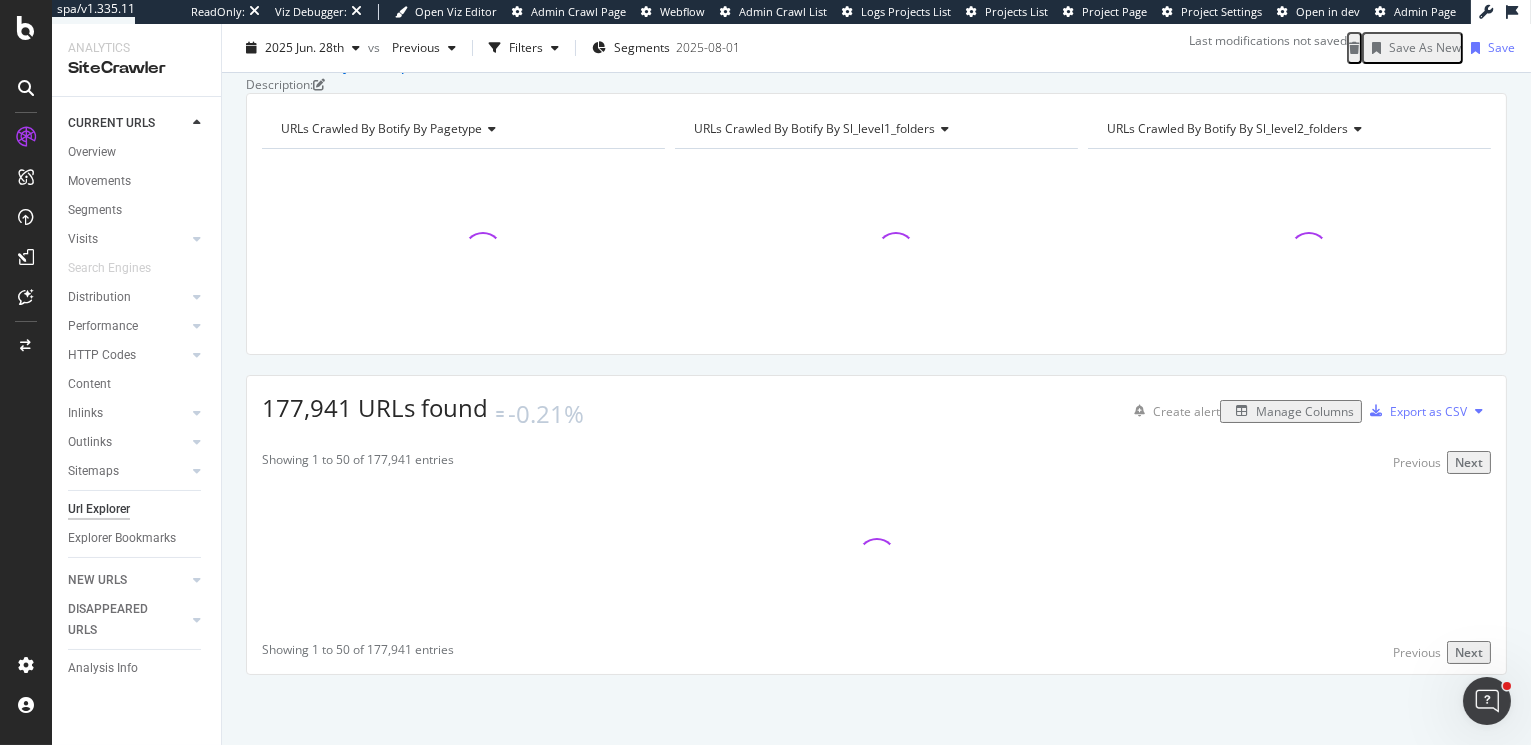 scroll, scrollTop: 248, scrollLeft: 0, axis: vertical 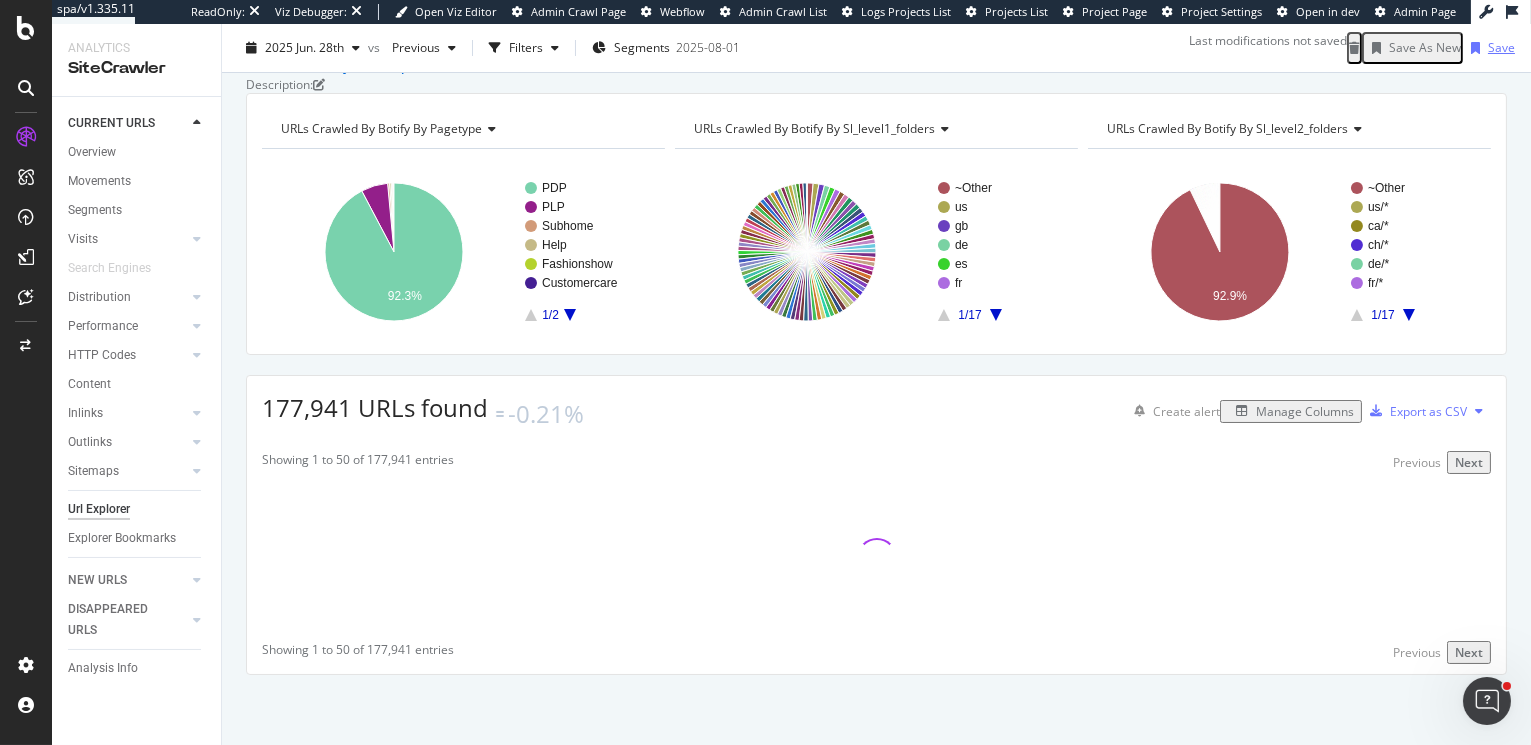 click on "Save" at bounding box center [1501, 47] 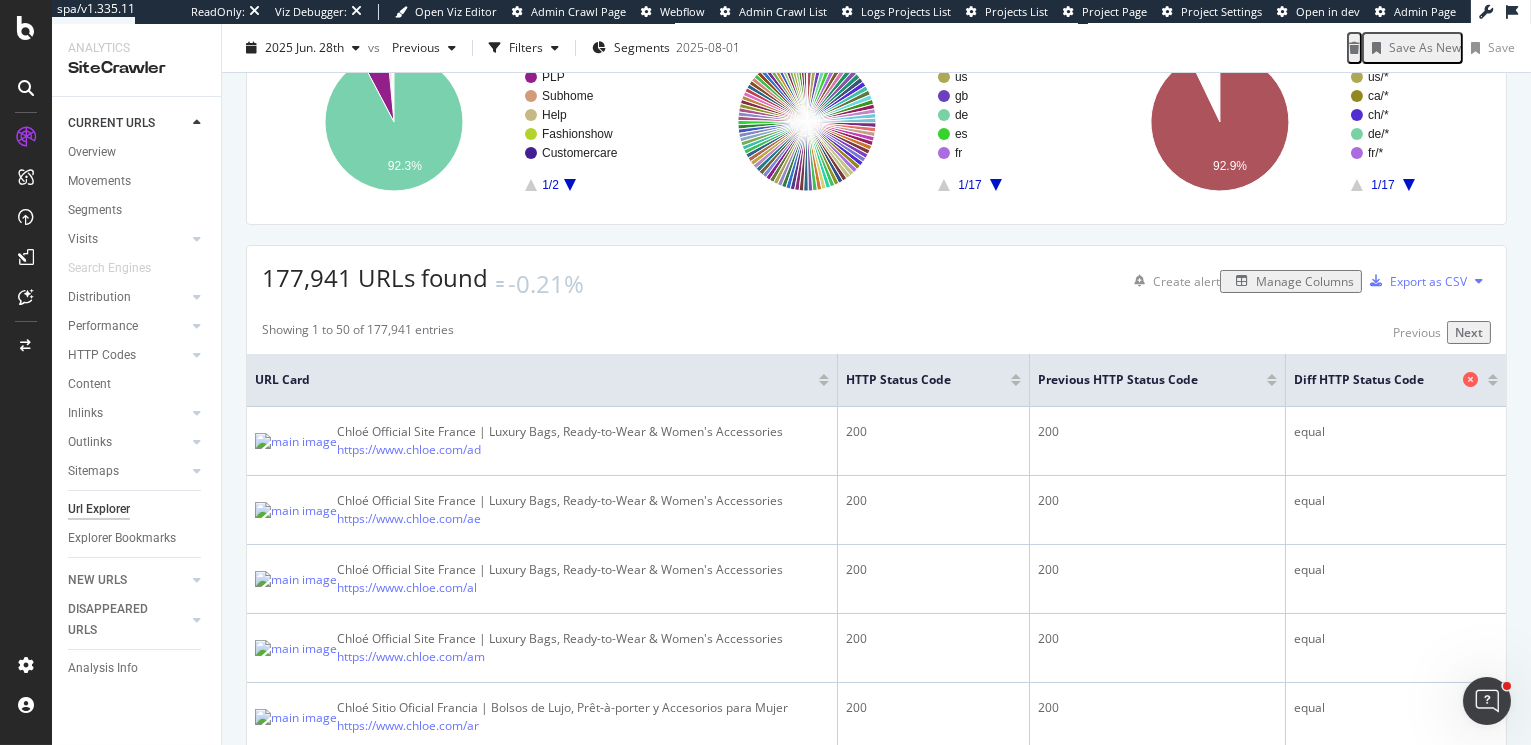 click at bounding box center [1470, 379] 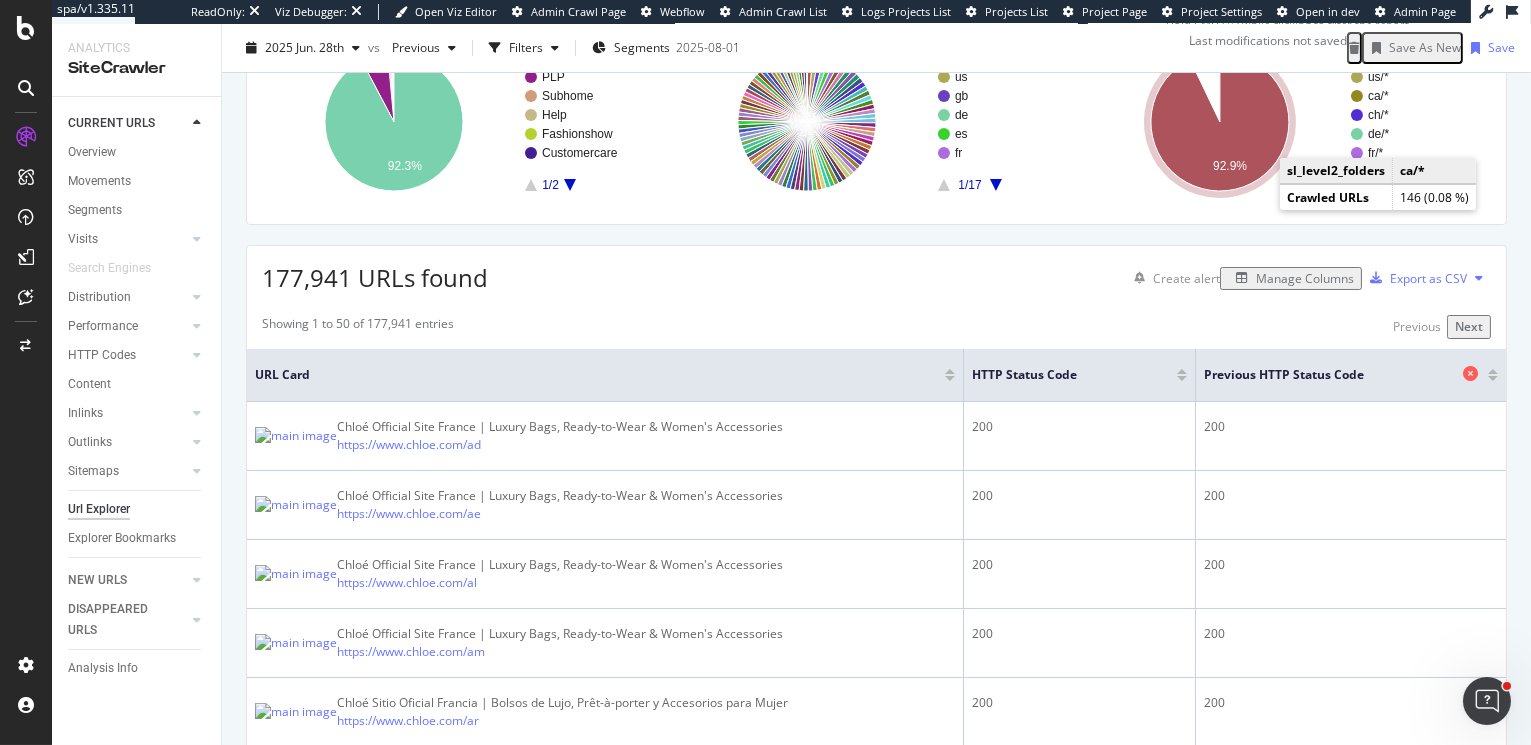 click at bounding box center [1470, 373] 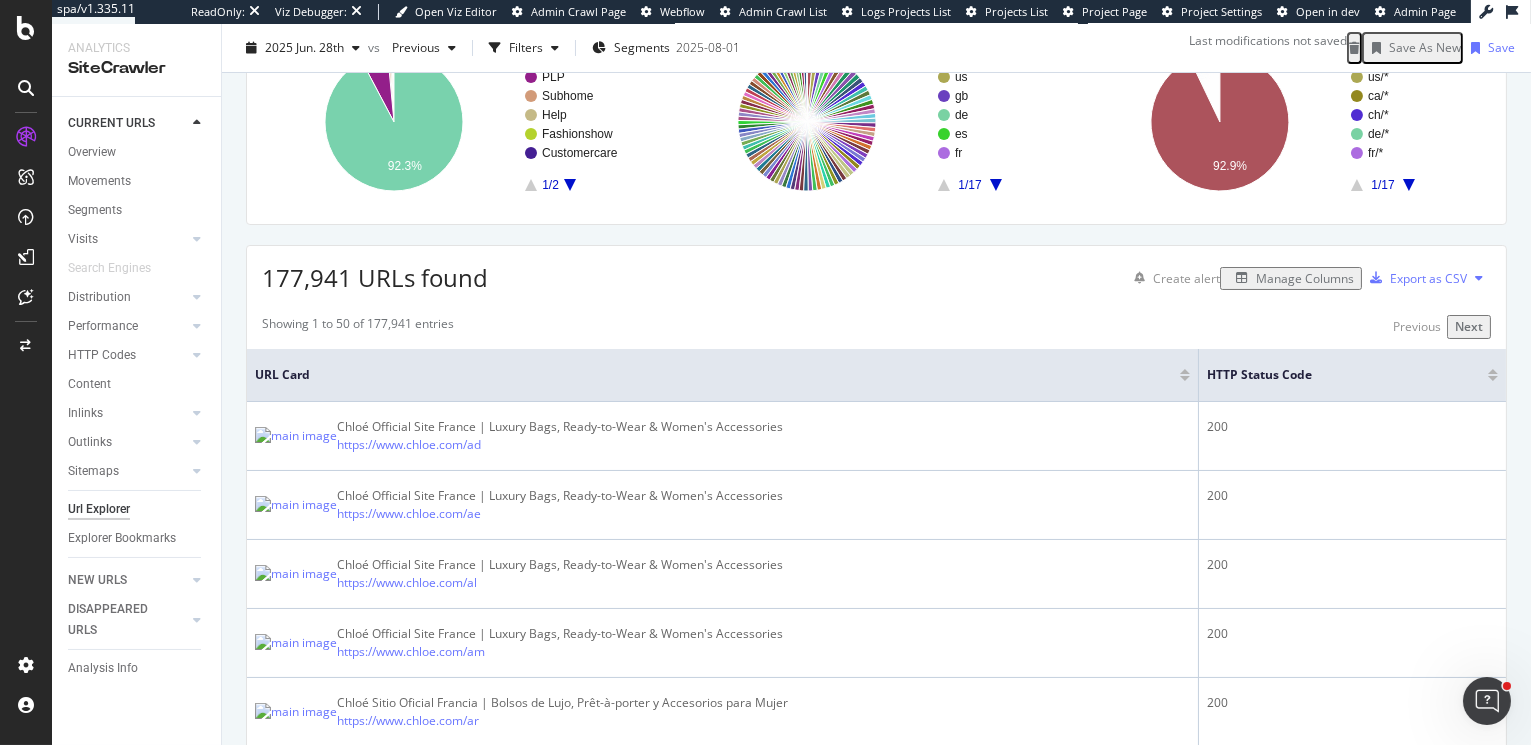 click at bounding box center [1479, 278] 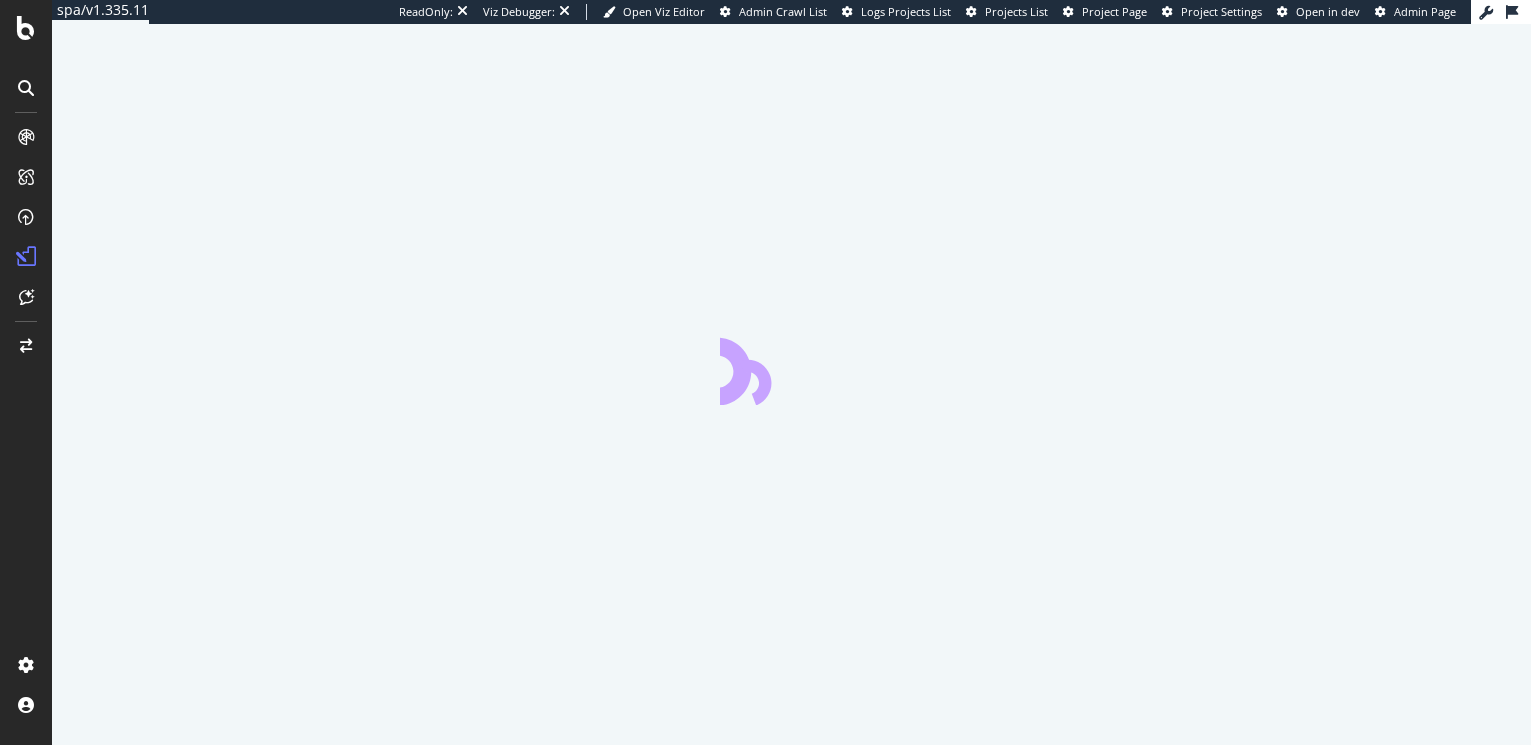 scroll, scrollTop: 0, scrollLeft: 0, axis: both 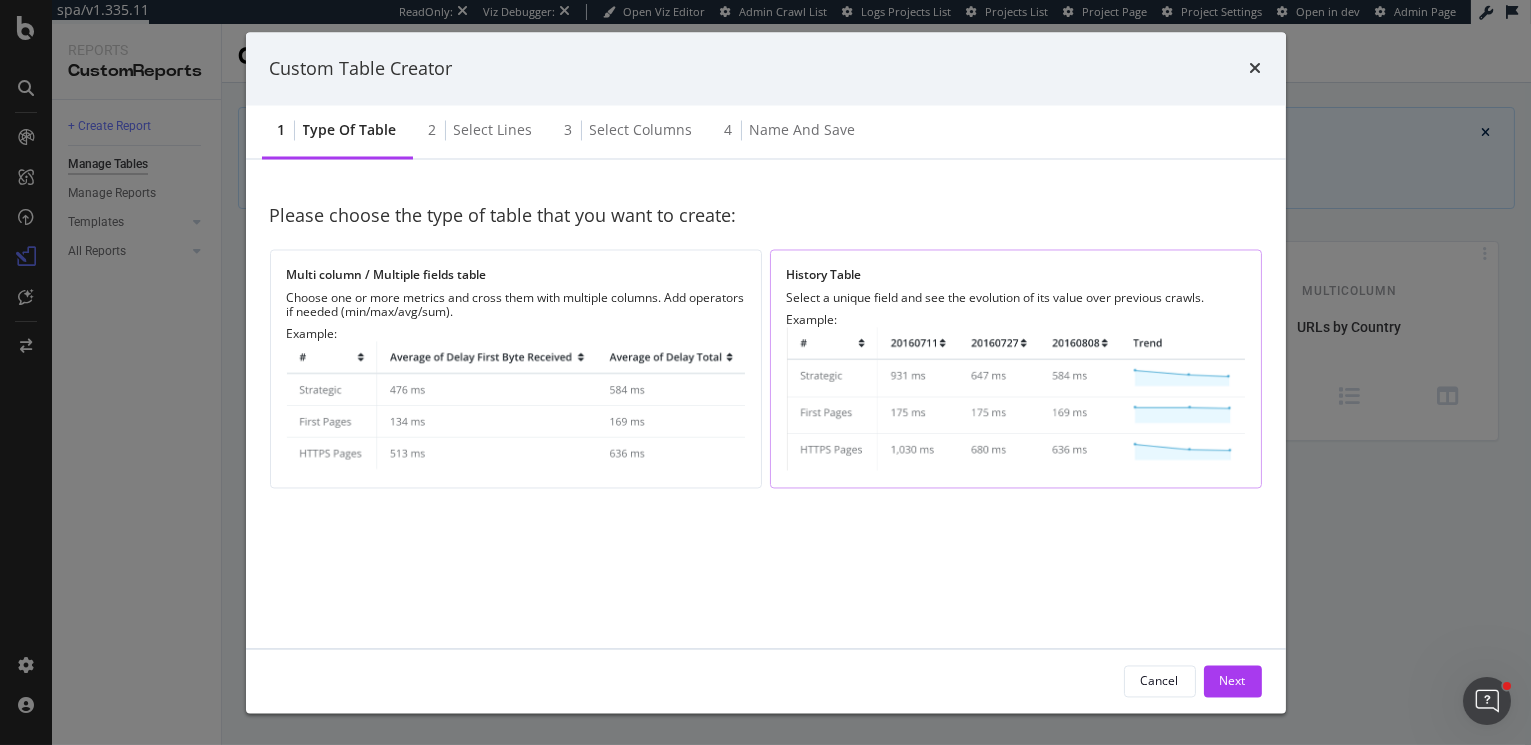 click on "Select a unique field and see the evolution of its value over previous crawls." at bounding box center [1016, 299] 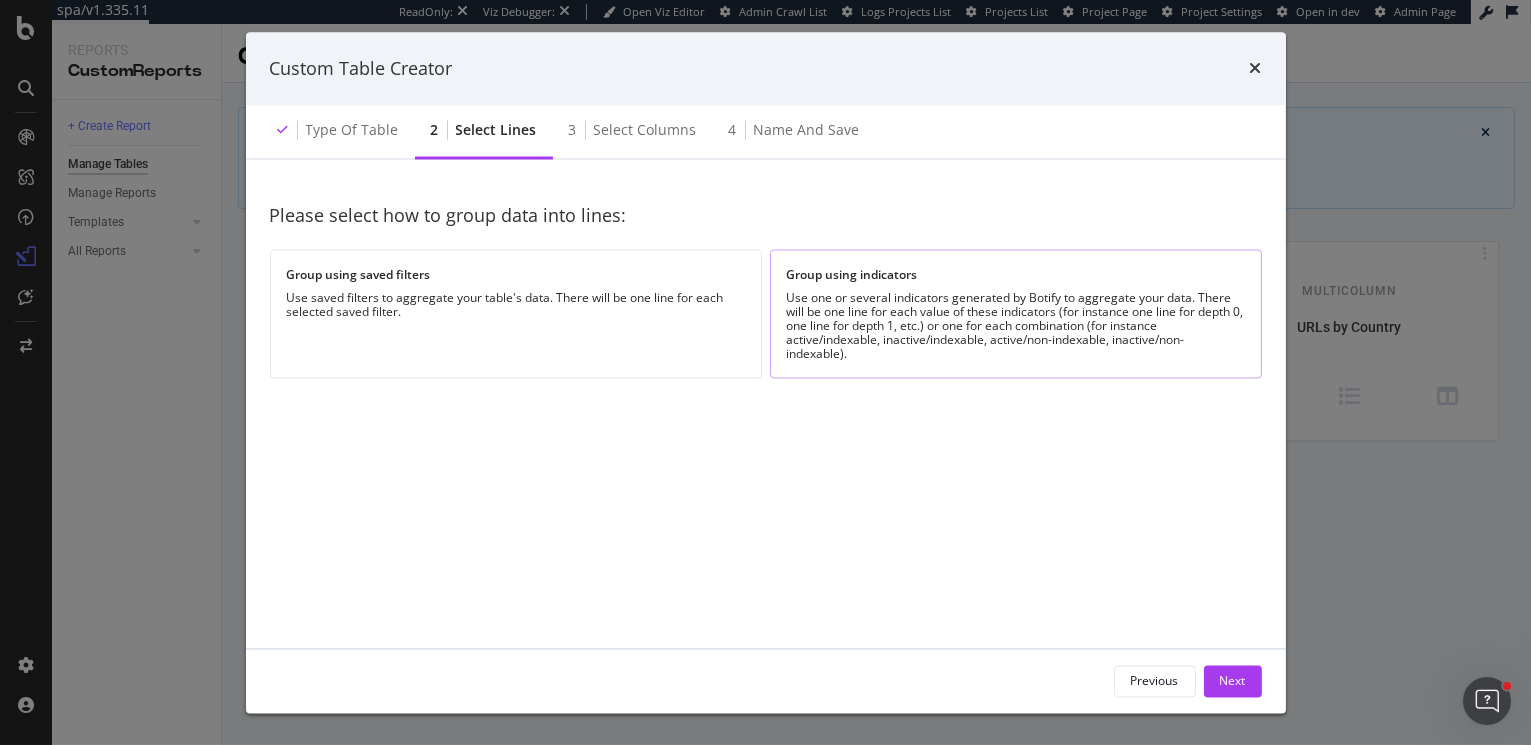 click on "Group using indicators Use one or several indicators generated by Botify to aggregate your data. There will be one line for each value of these indicators (for instance one line for depth 0, one line for depth 1, etc.) or one for each combination (for instance active/indexable, inactive/indexable, active/non-indexable, inactive/non-indexable)." at bounding box center [1016, 313] 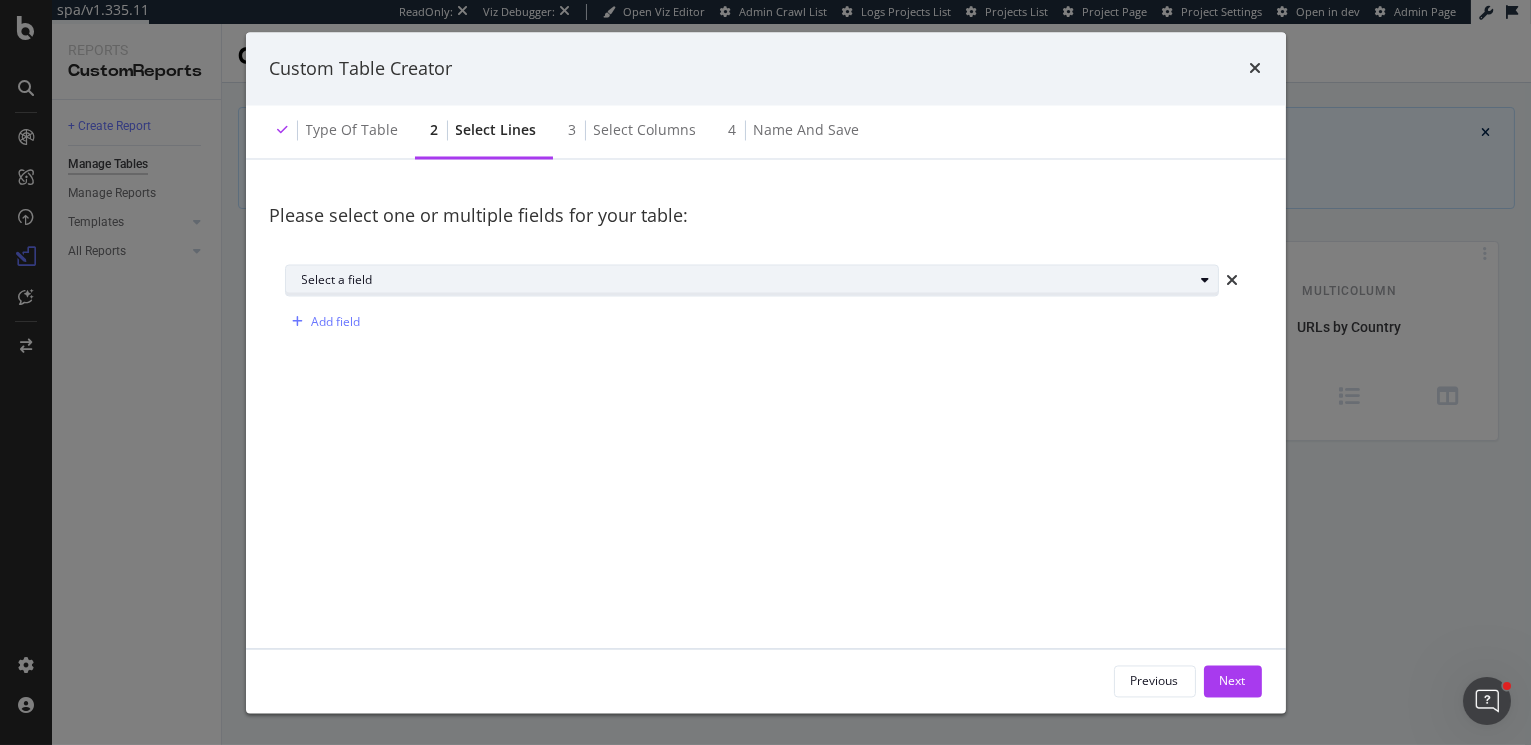 click on "Select a field" at bounding box center [760, 280] 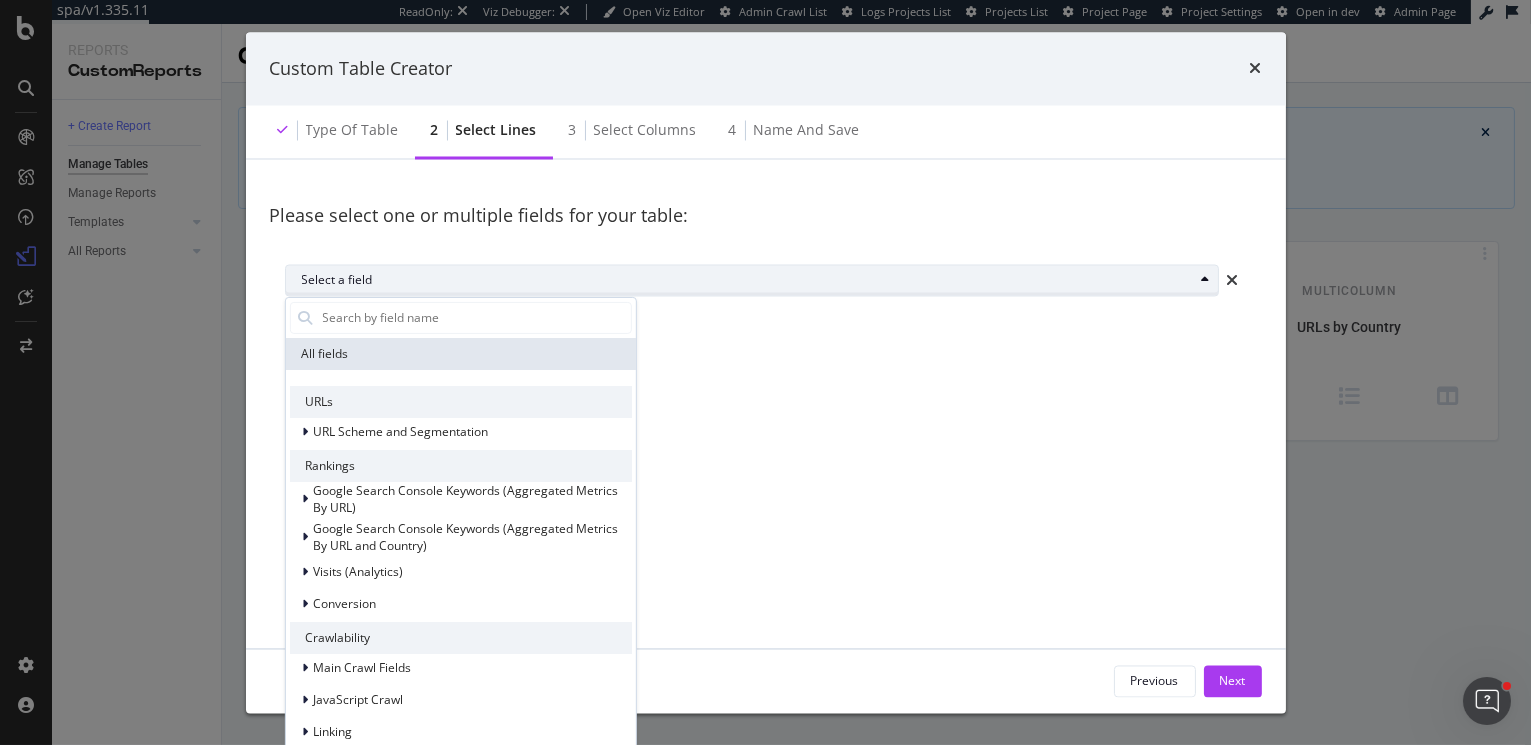type on "i" 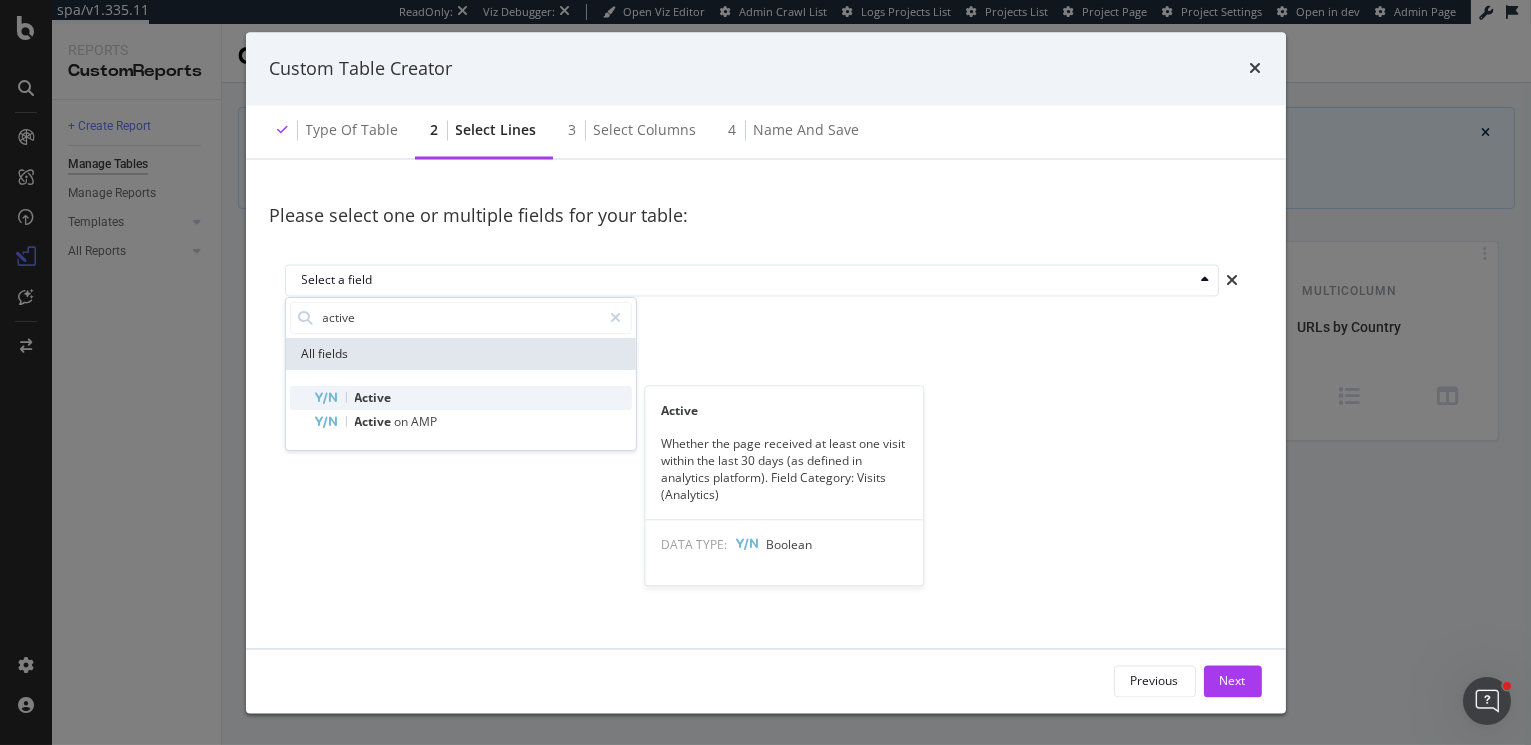 type on "active" 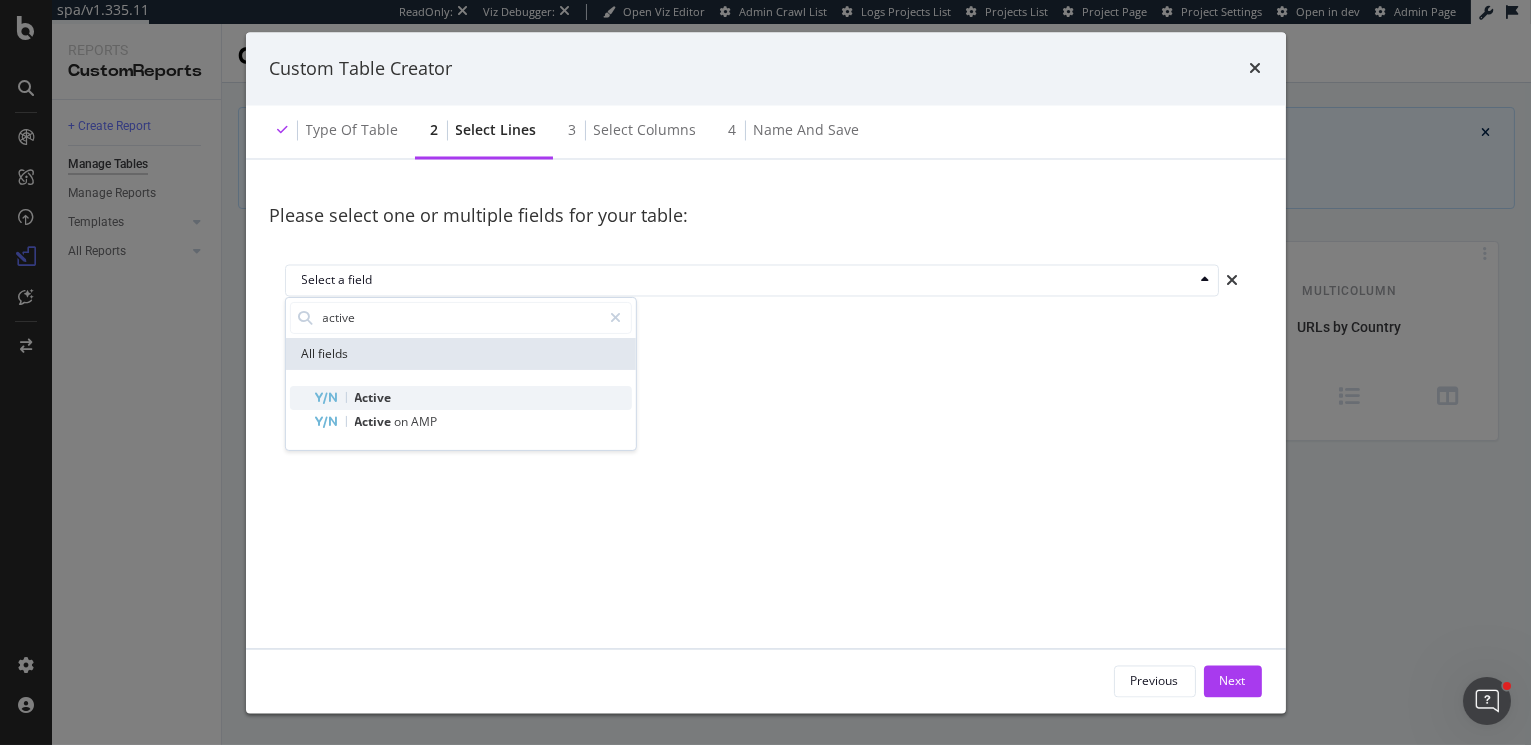 click on "Active" at bounding box center (472, 397) 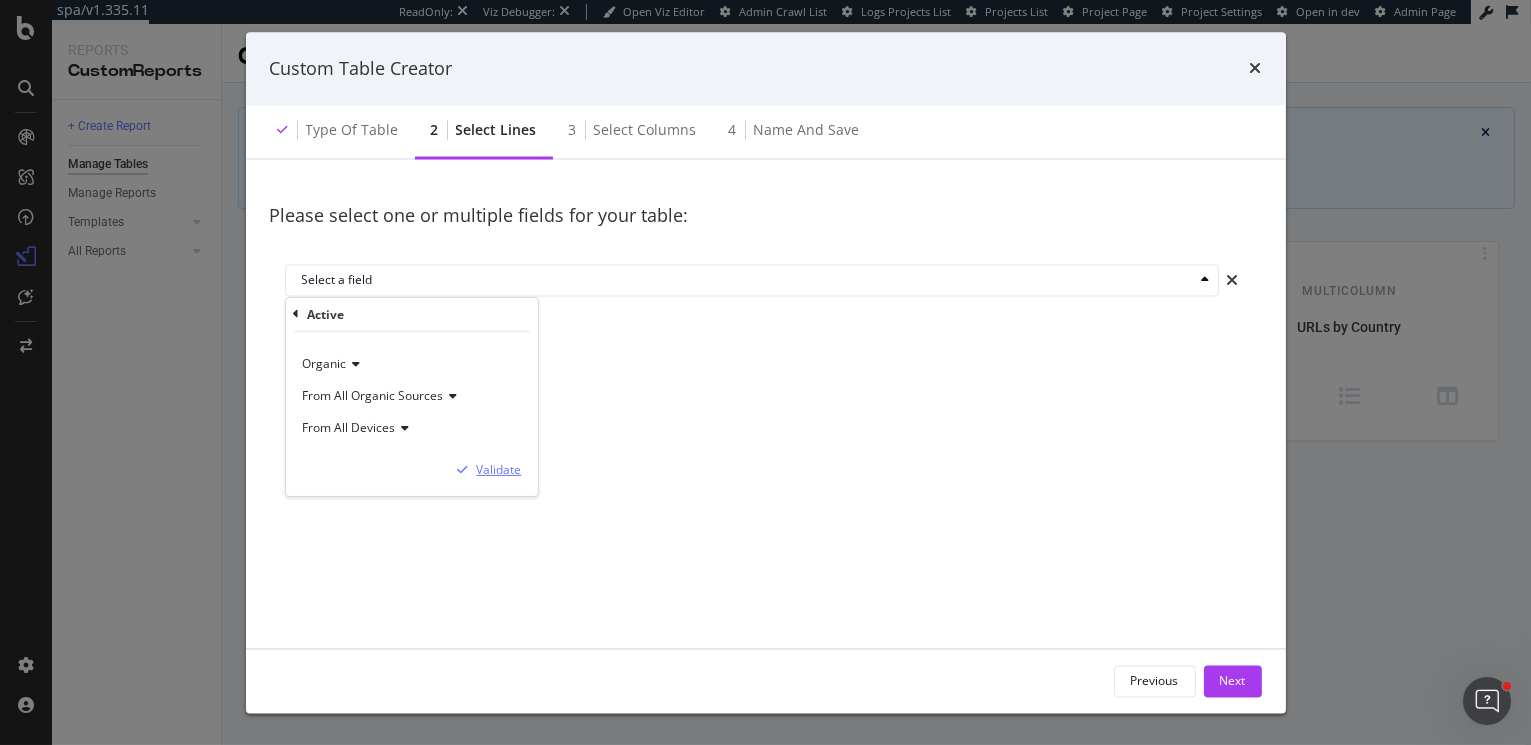click on "Validate" at bounding box center [498, 469] 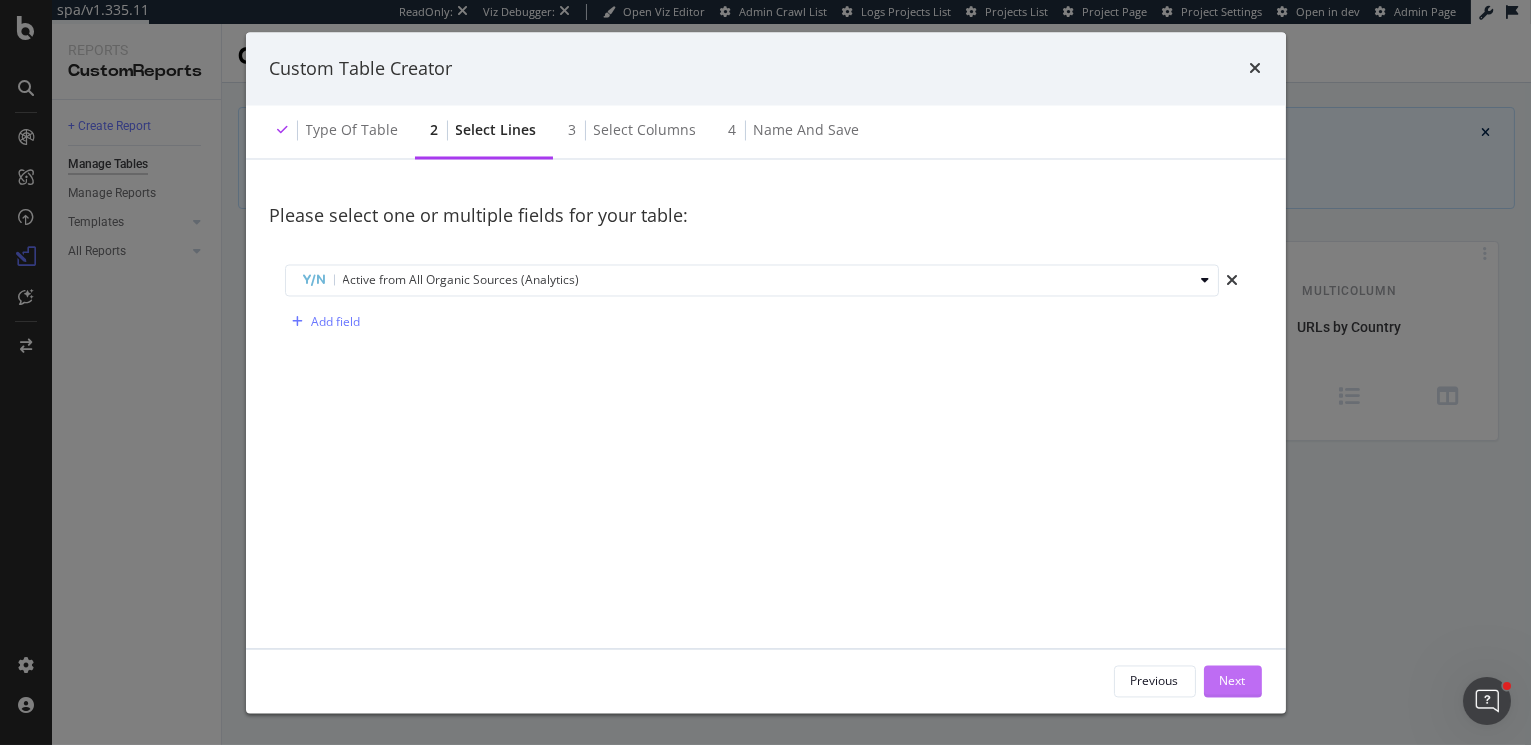 click on "Next" at bounding box center (1233, 680) 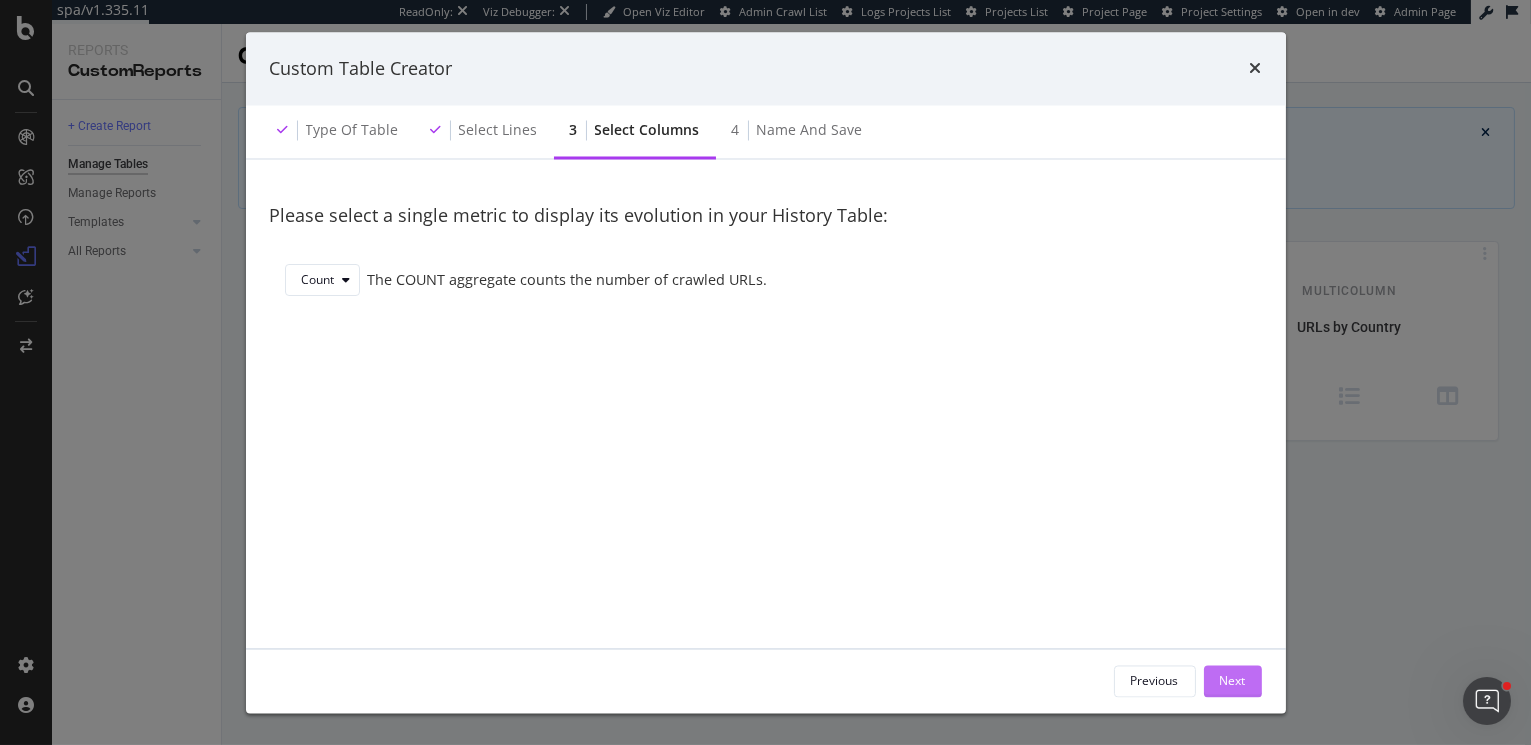 click on "Next" at bounding box center [1233, 681] 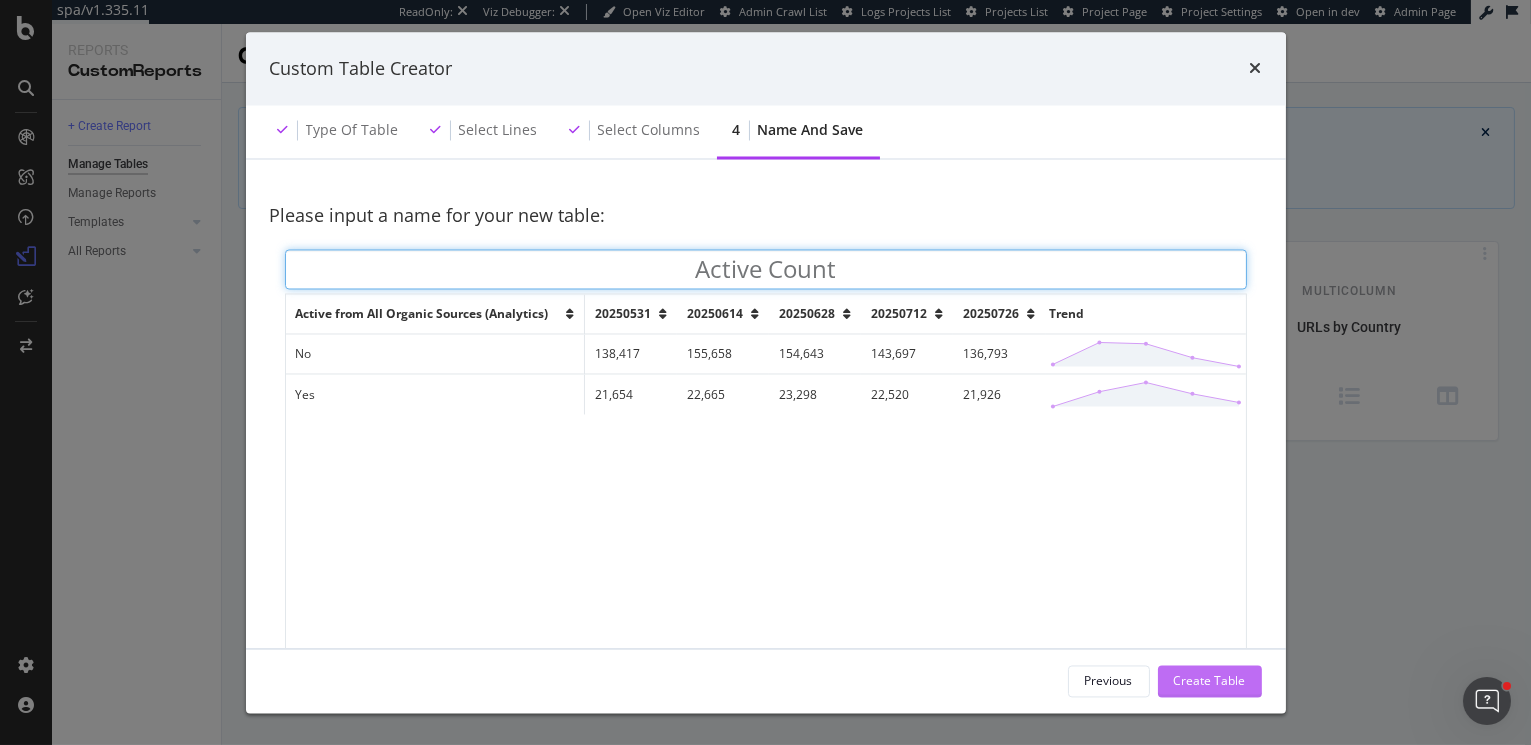 type on "Active Count" 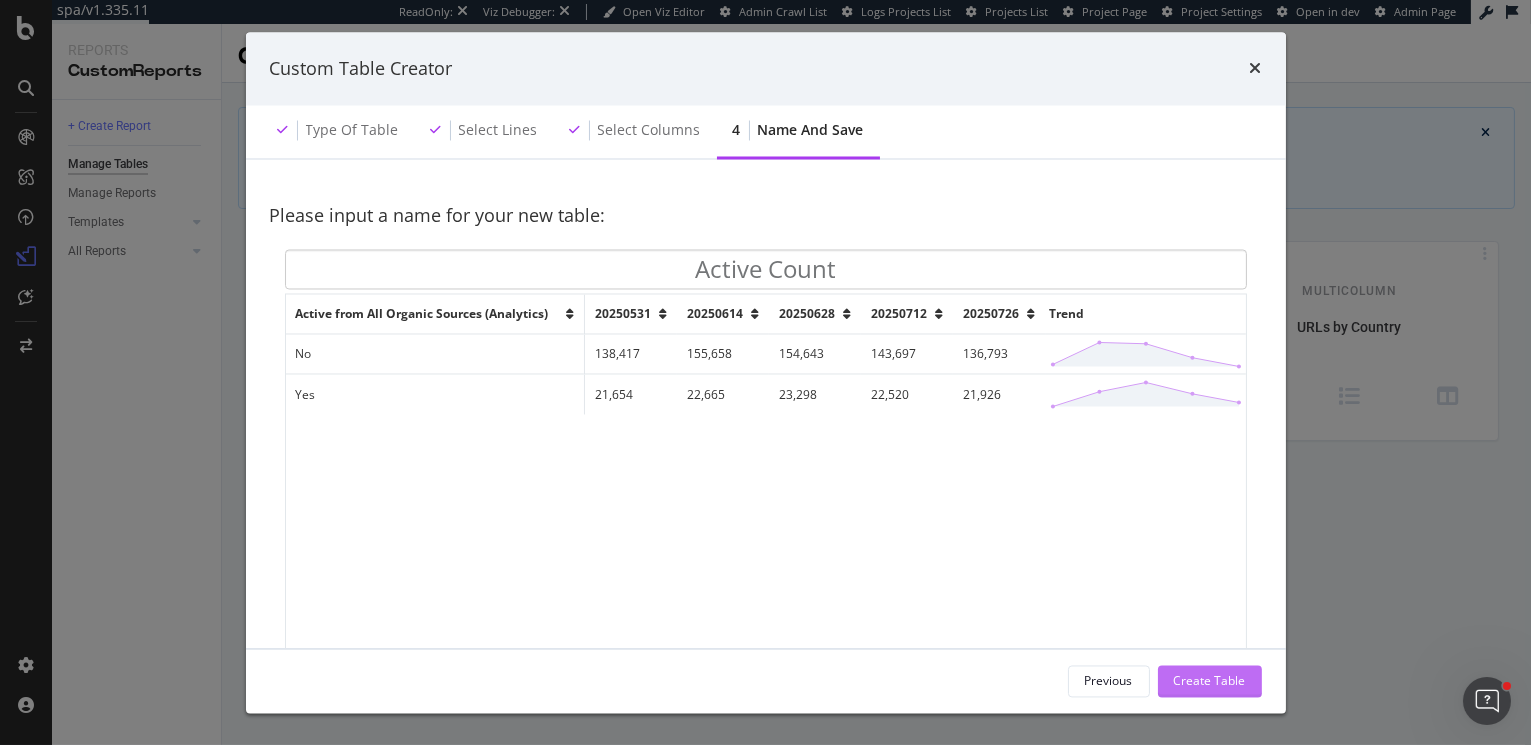 click on "Create Table" at bounding box center [1210, 680] 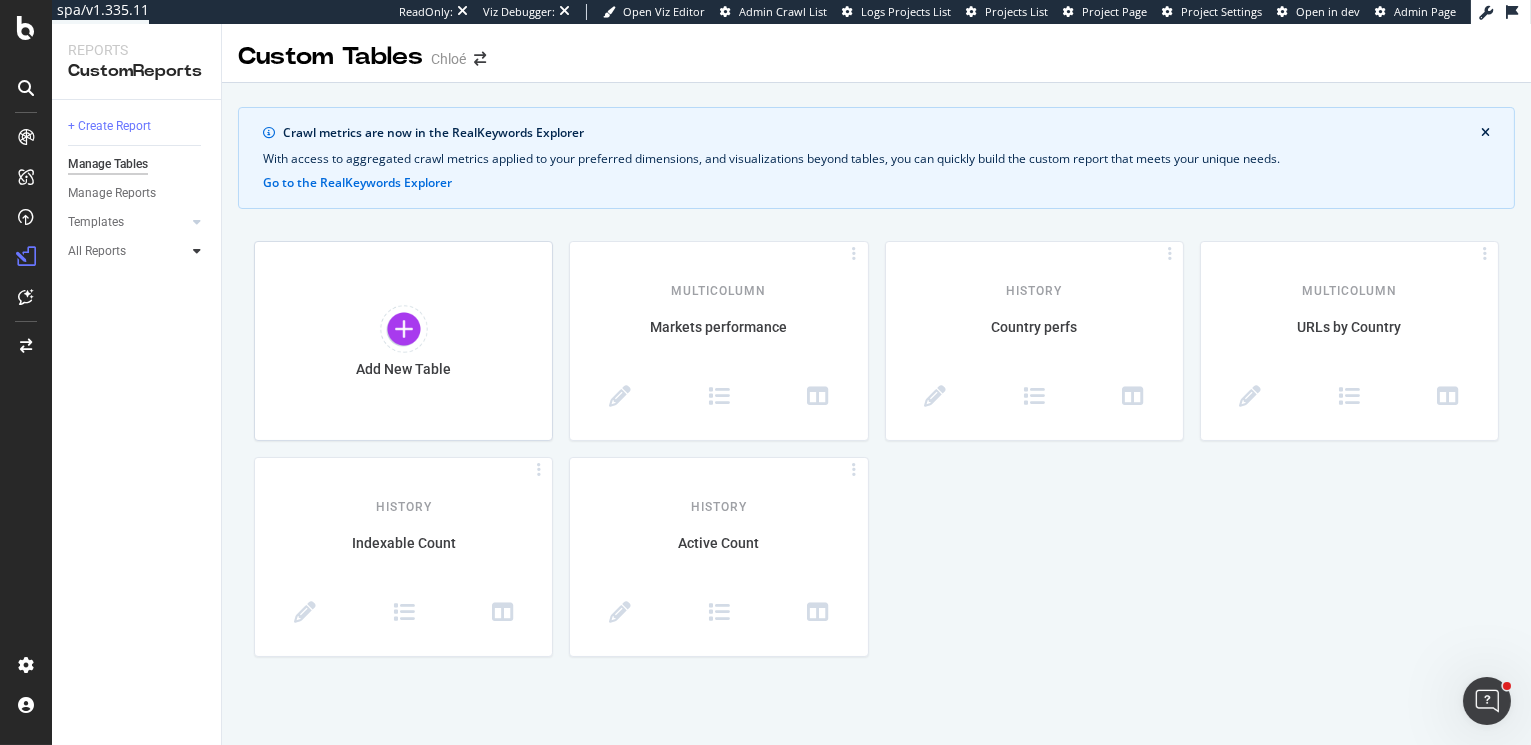 click at bounding box center (197, 251) 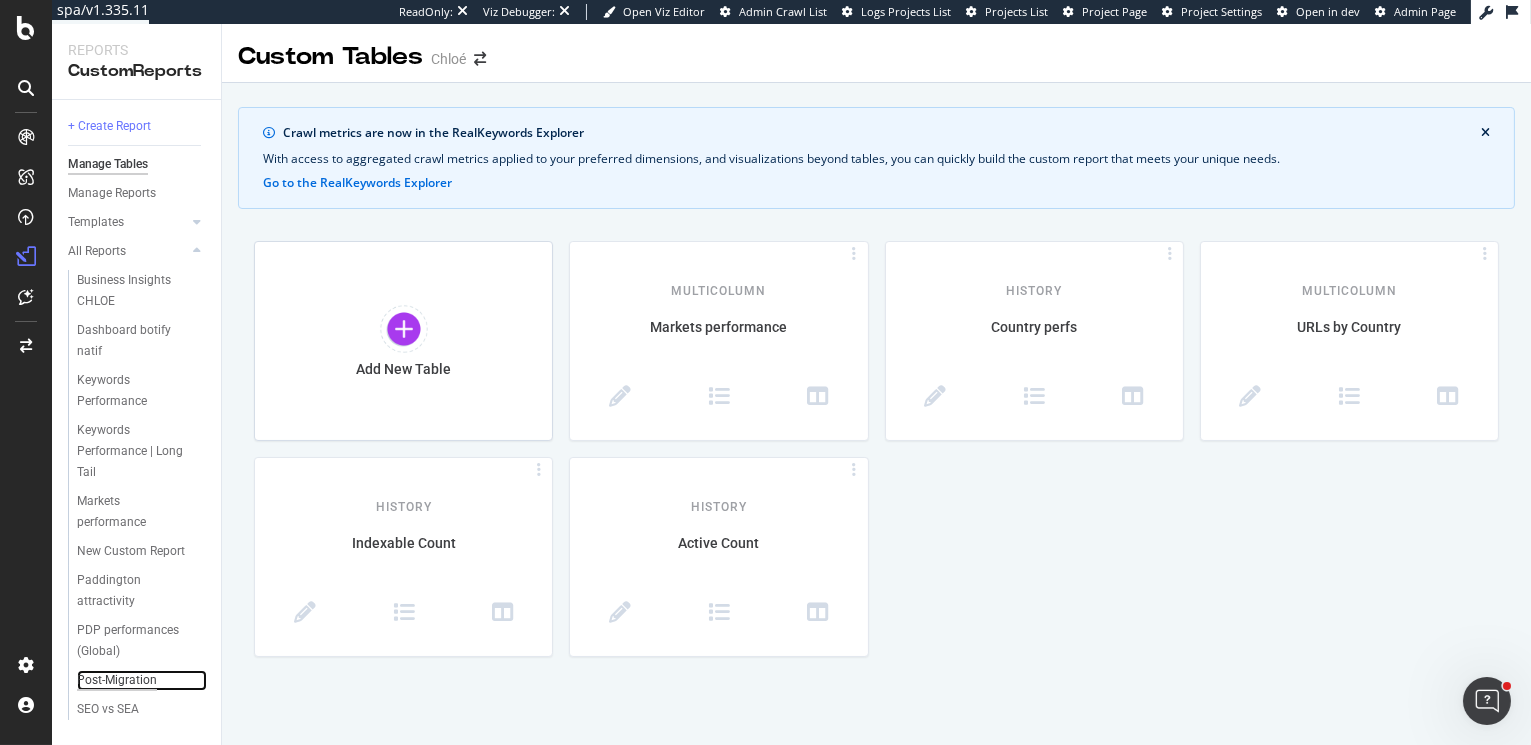 click on "Post-Migration" at bounding box center (117, 680) 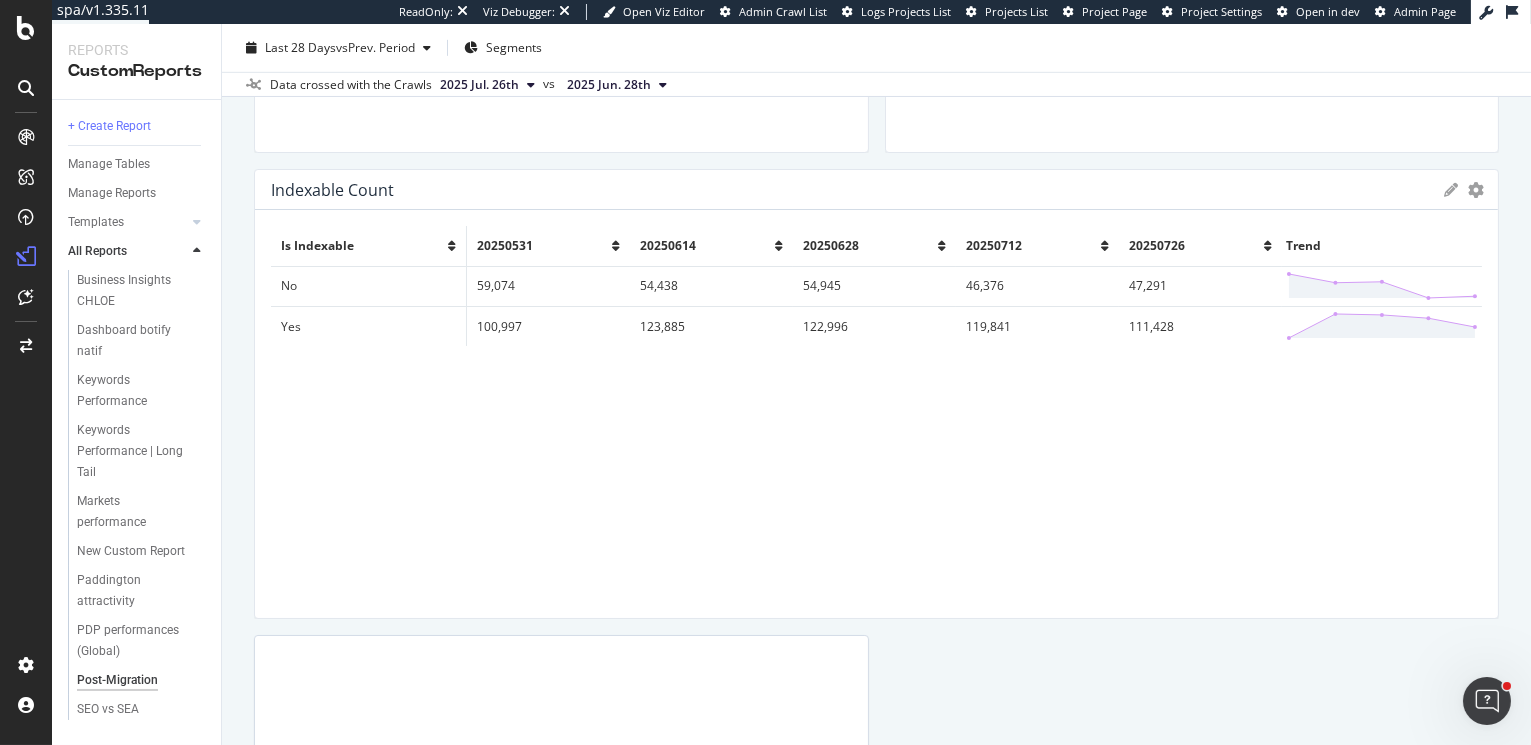 scroll, scrollTop: 2597, scrollLeft: 0, axis: vertical 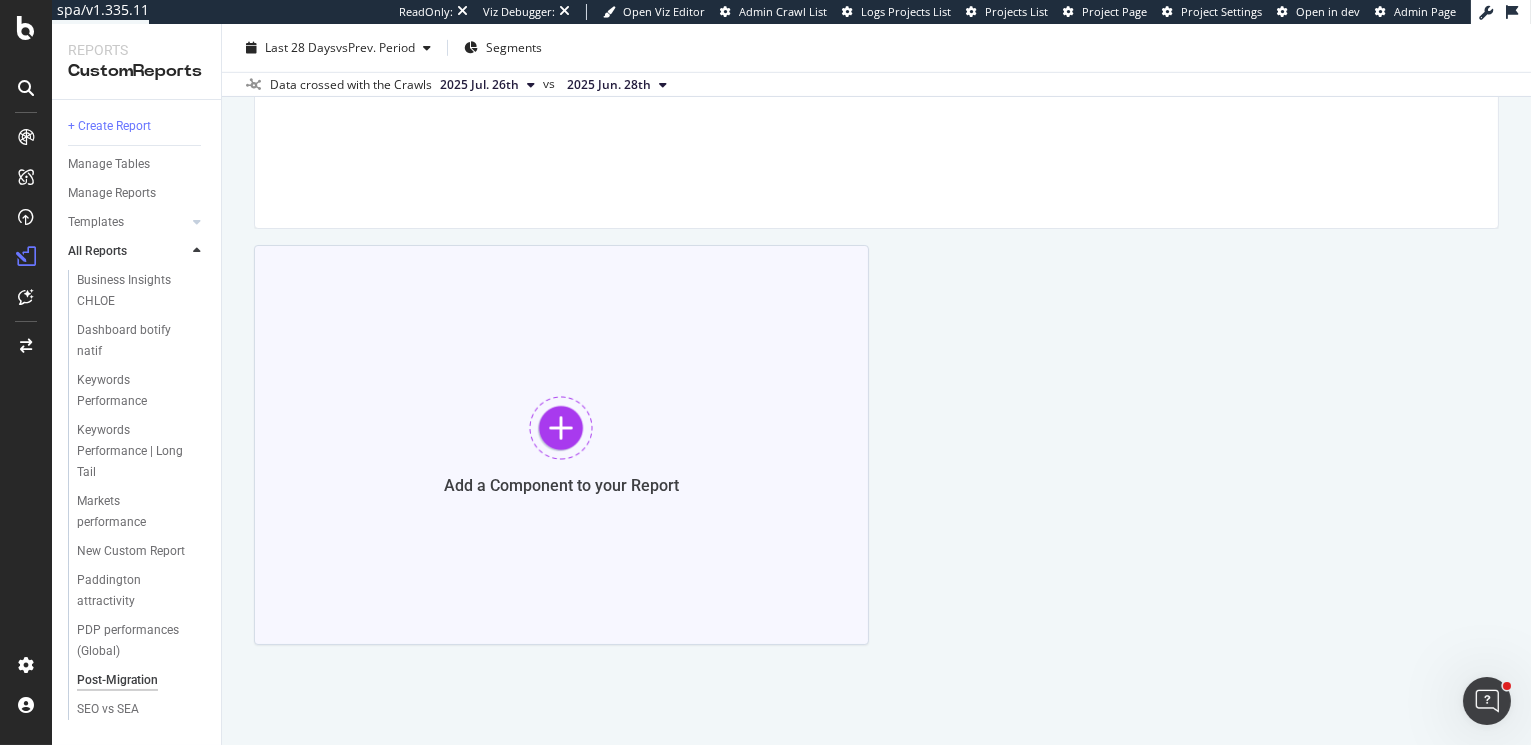 click on "Add a Component to your Report" at bounding box center (561, 445) 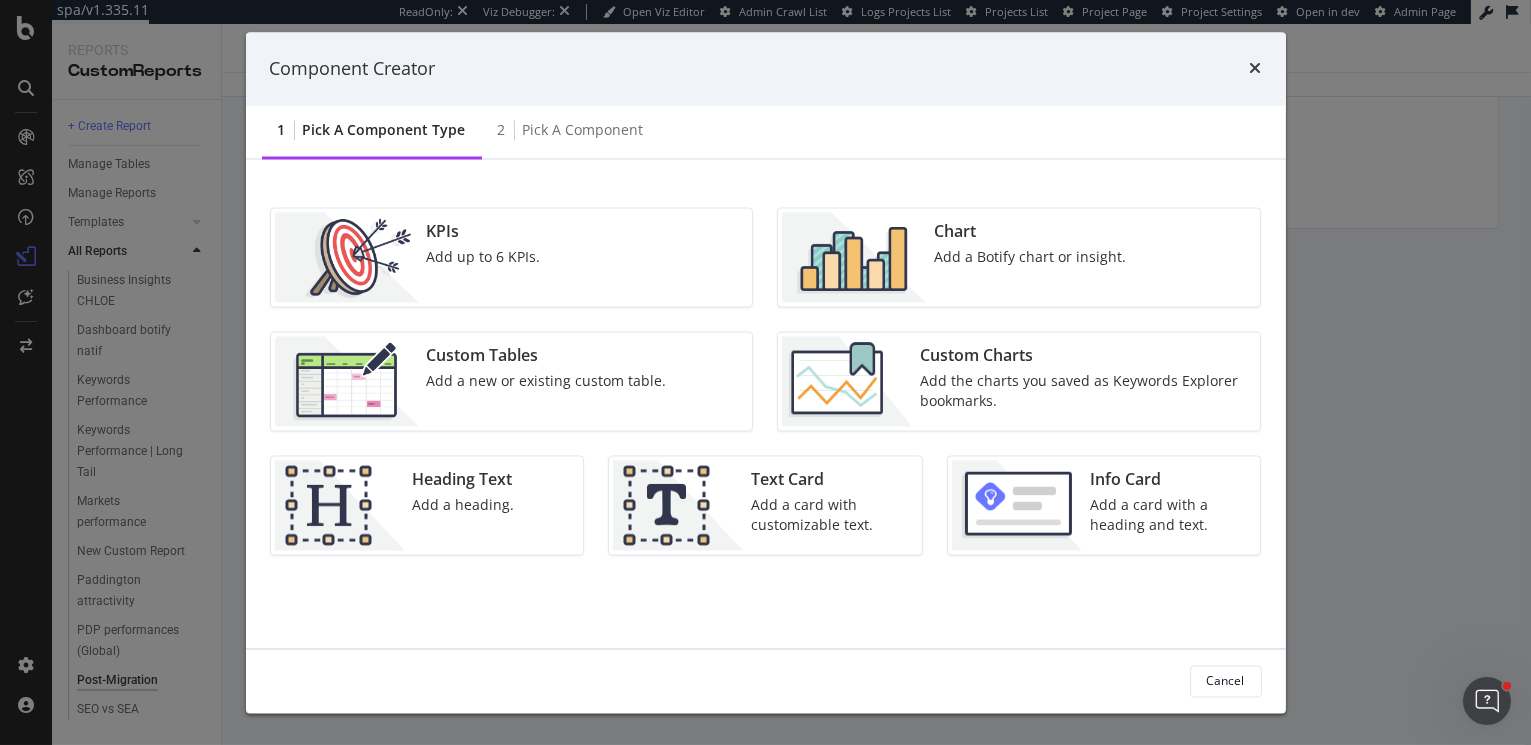 click on "Custom Tables" at bounding box center (547, 356) 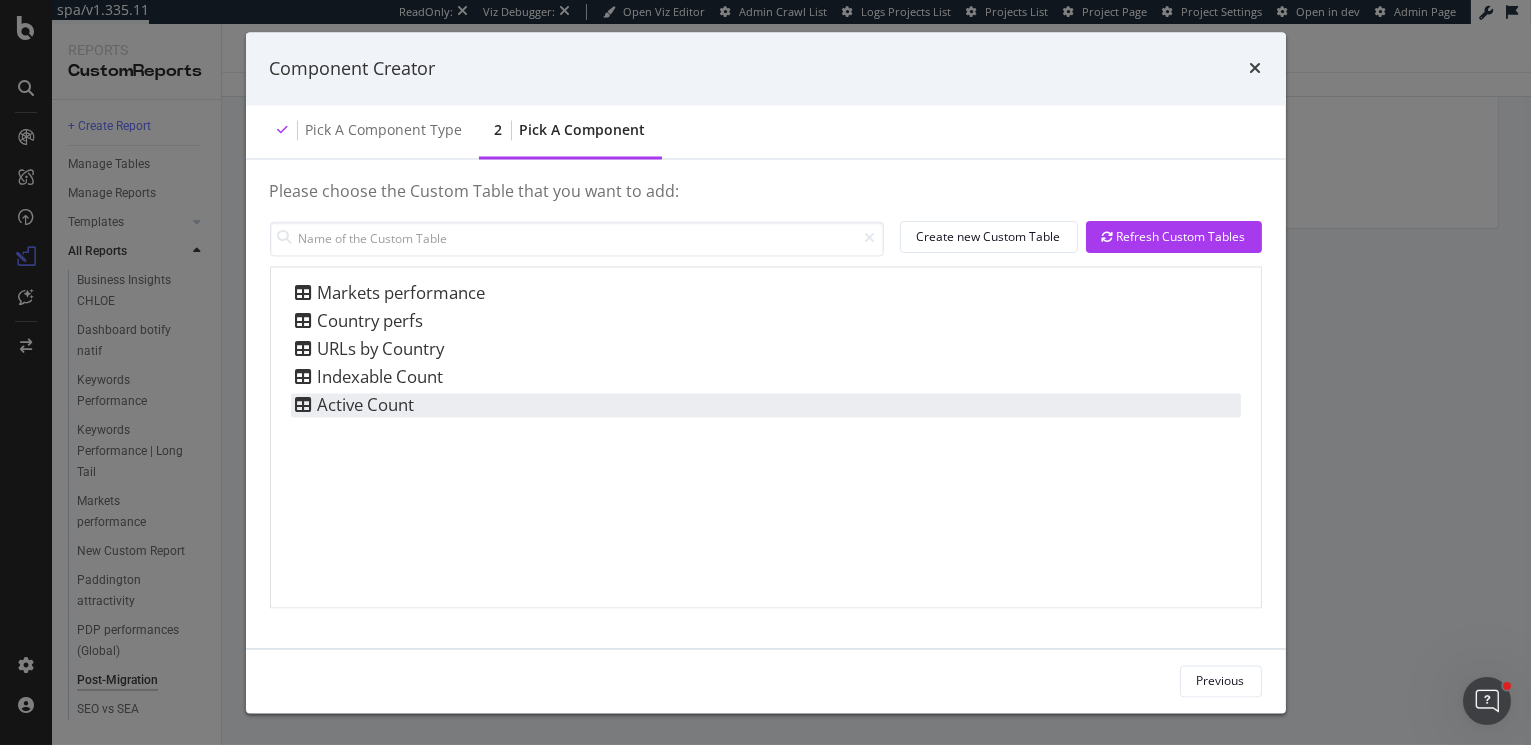 click on "Active Count" at bounding box center [766, 405] 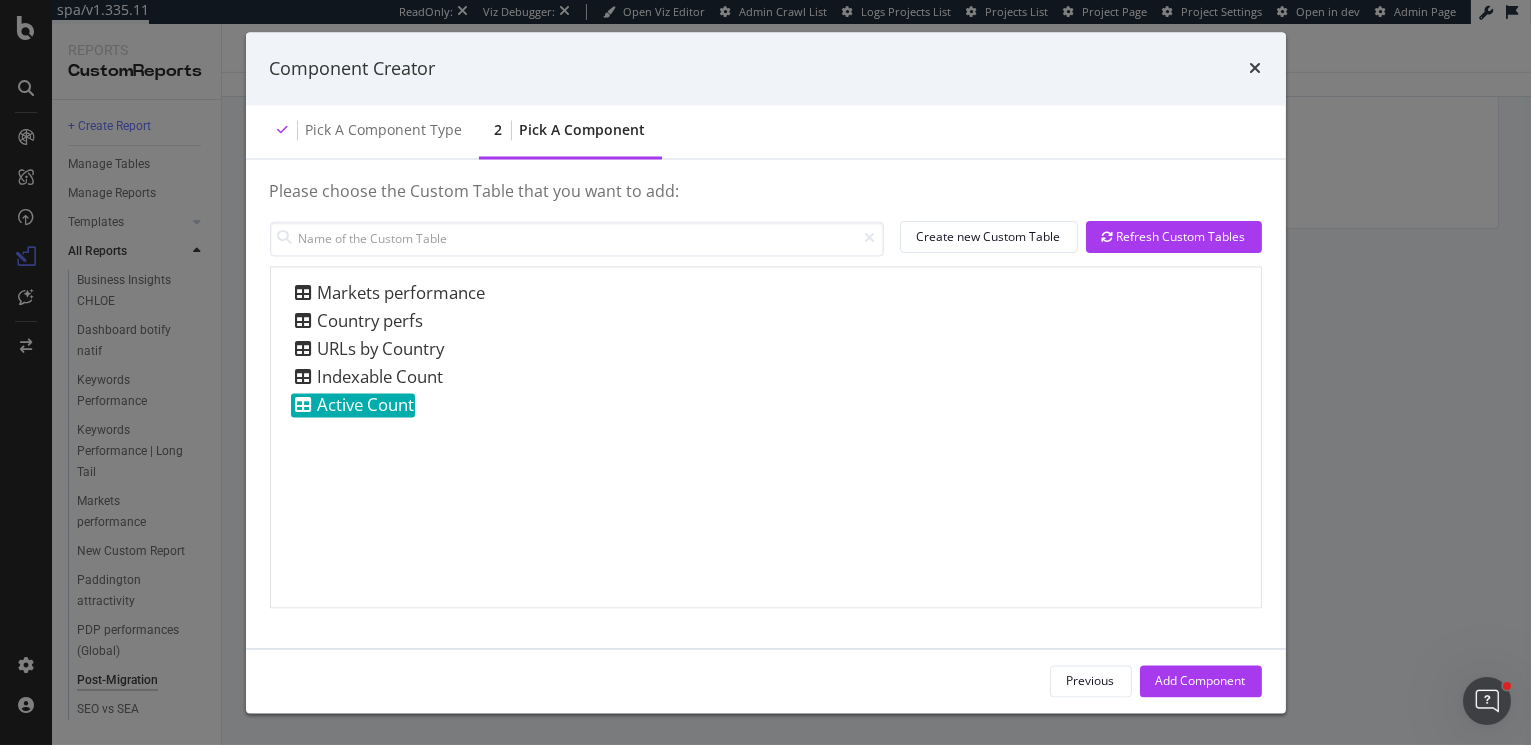 click on "Add Component" at bounding box center [1201, 680] 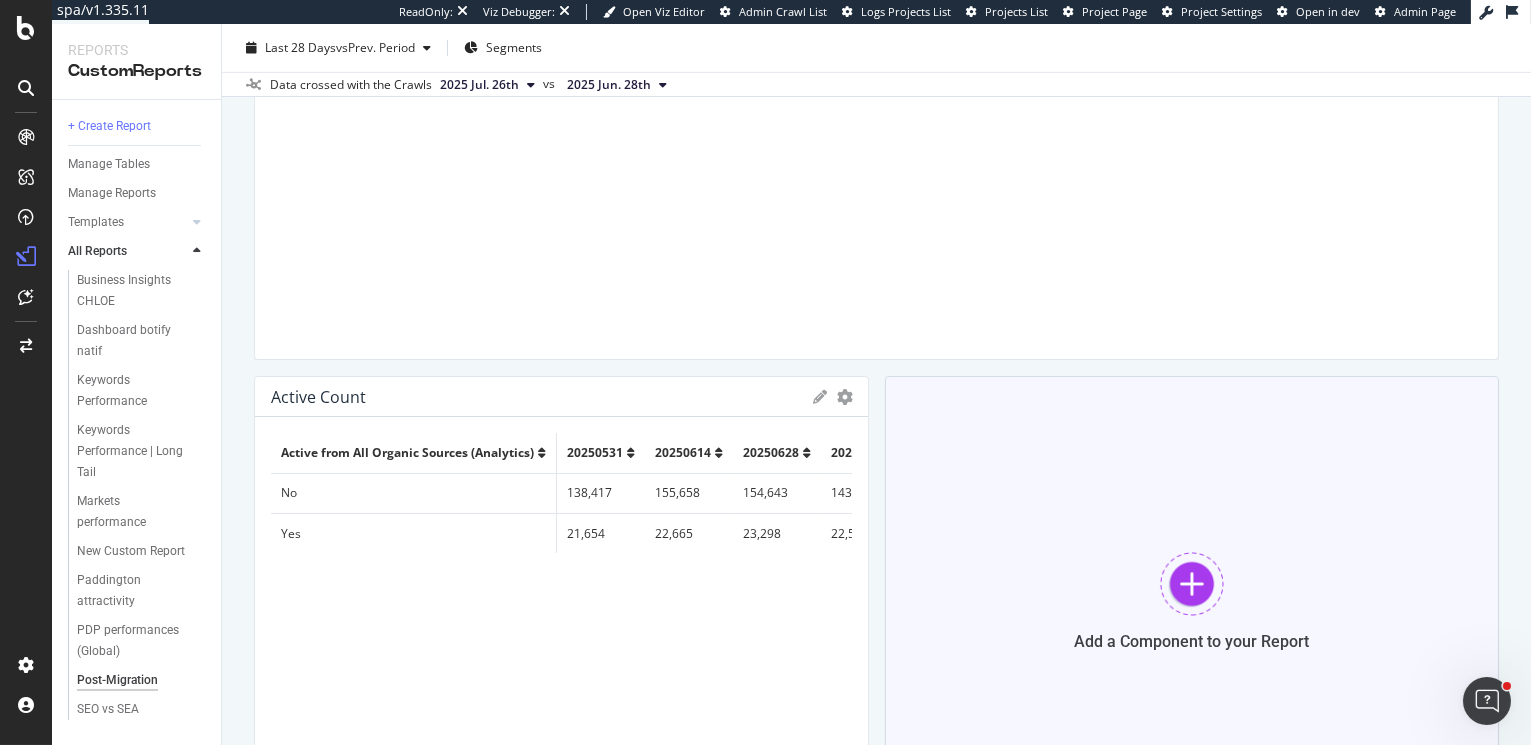 scroll, scrollTop: 2596, scrollLeft: 0, axis: vertical 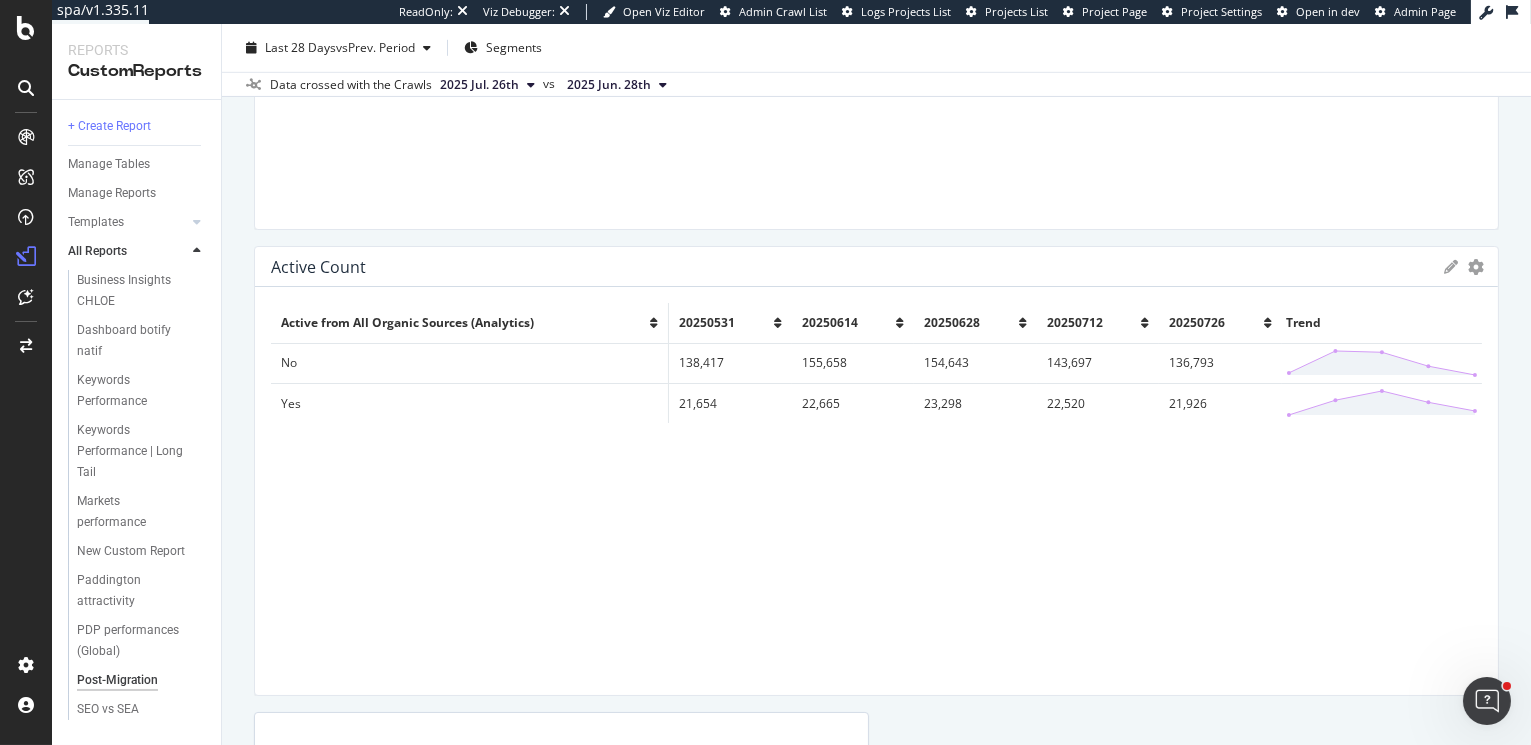 drag, startPoint x: 865, startPoint y: 461, endPoint x: 1538, endPoint y: 394, distance: 676.32684 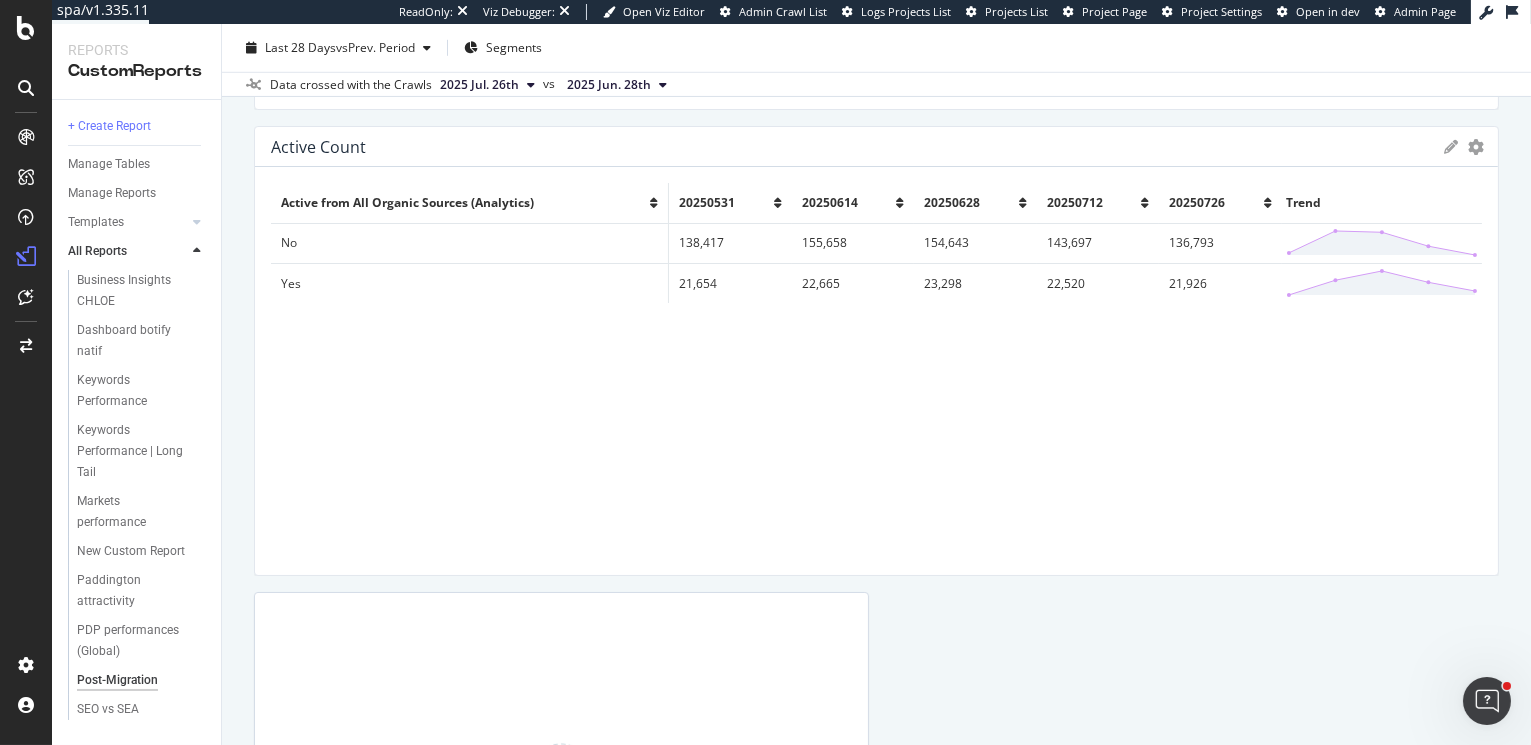 scroll, scrollTop: 2551, scrollLeft: 0, axis: vertical 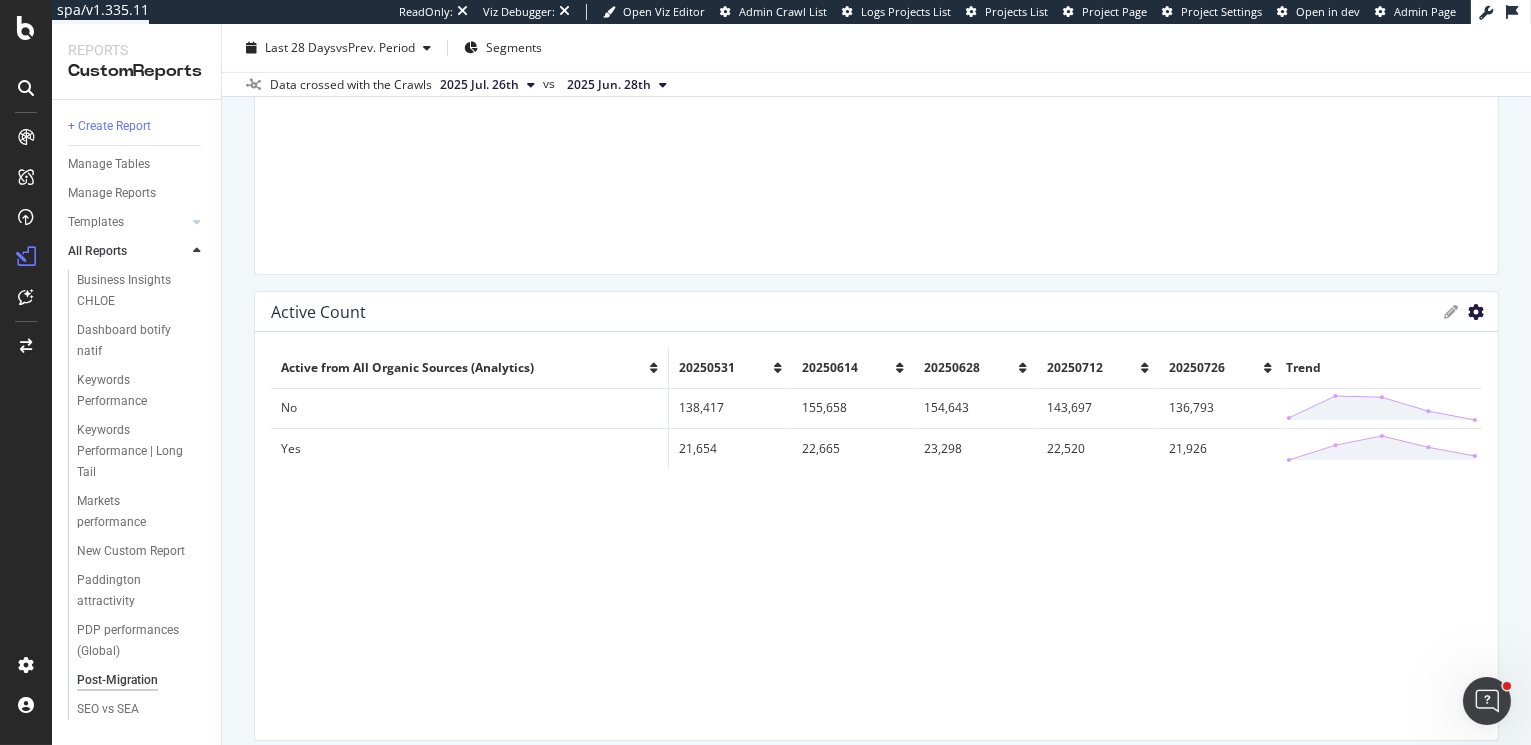 click at bounding box center [1476, 312] 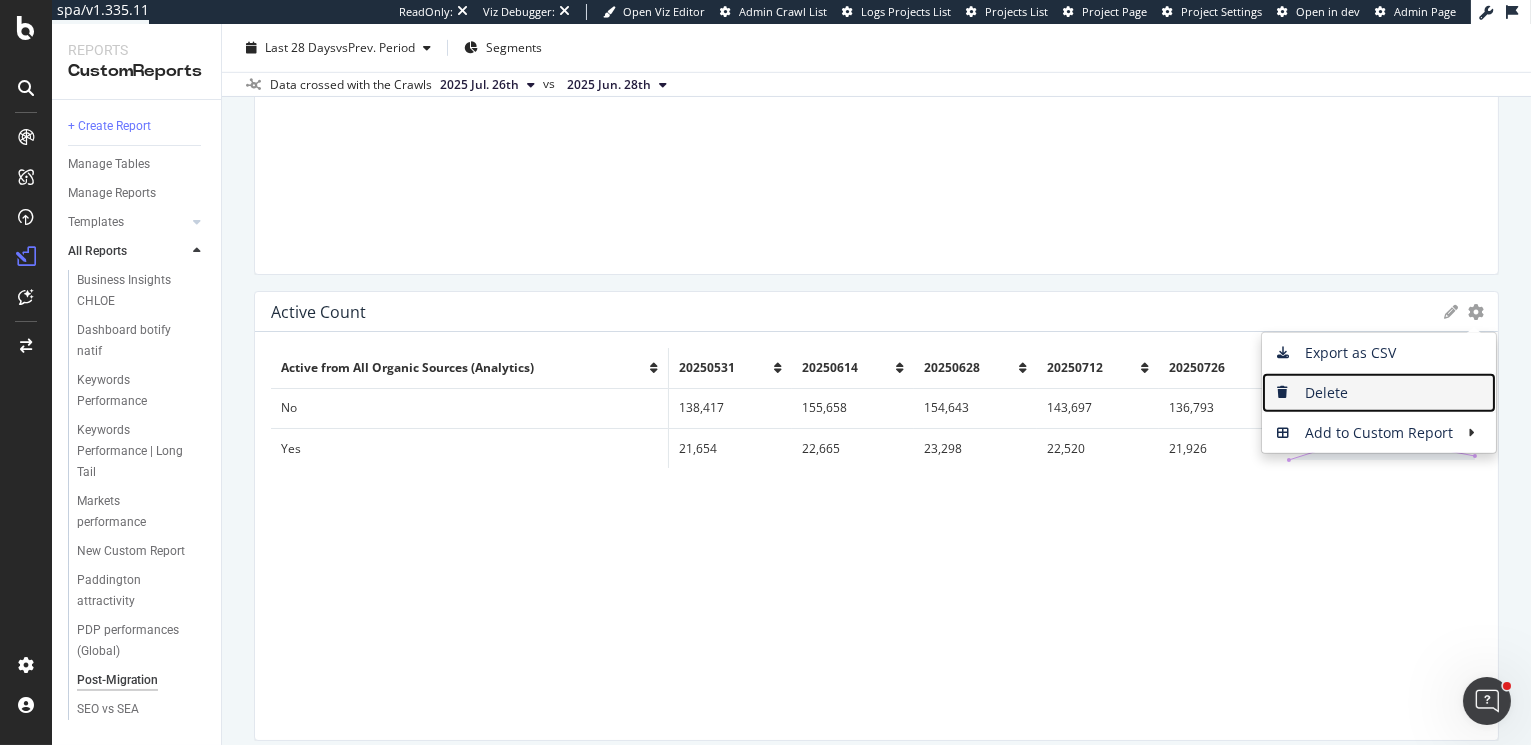 click on "Delete" at bounding box center (1379, 393) 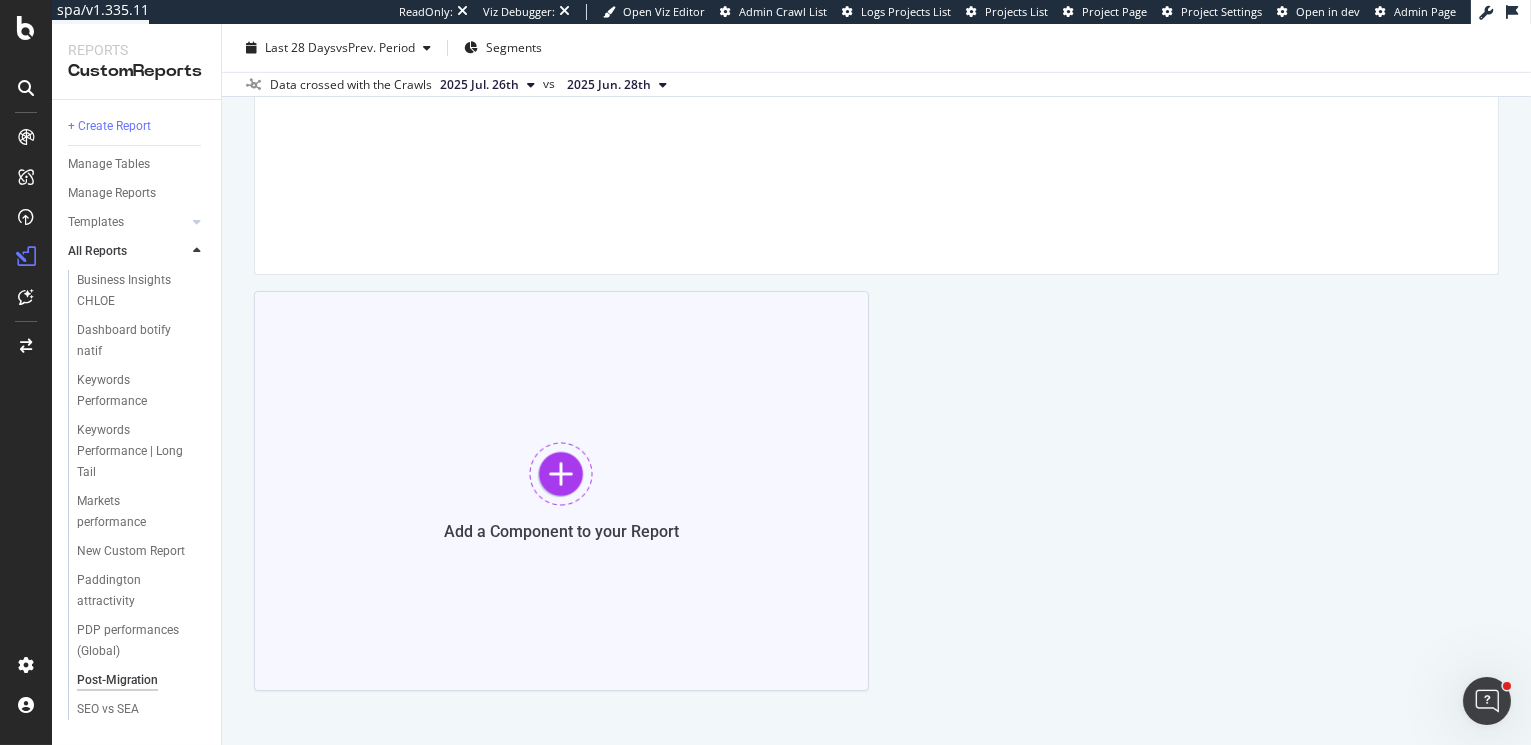 click on "Add a Component to your Report" at bounding box center (561, 491) 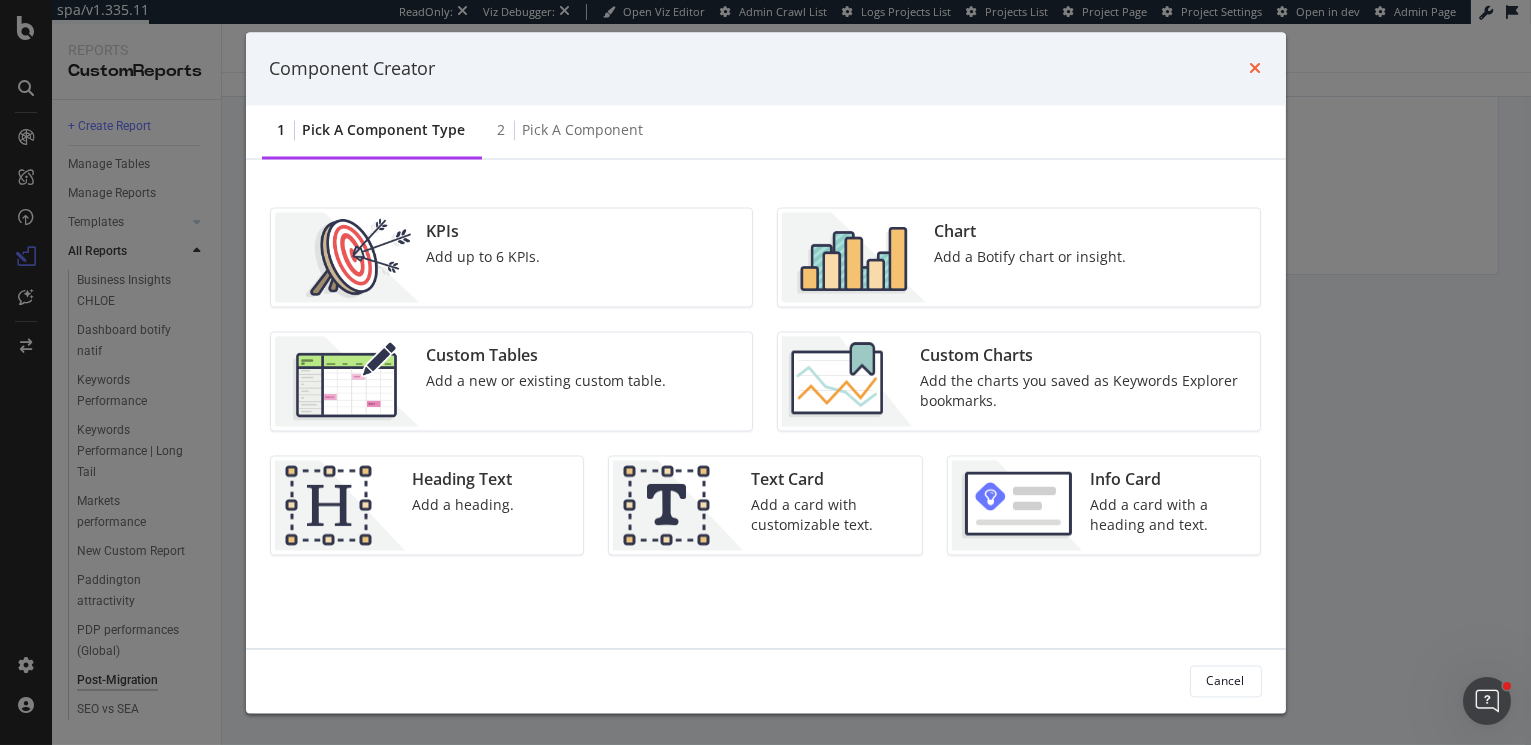 click at bounding box center (1256, 69) 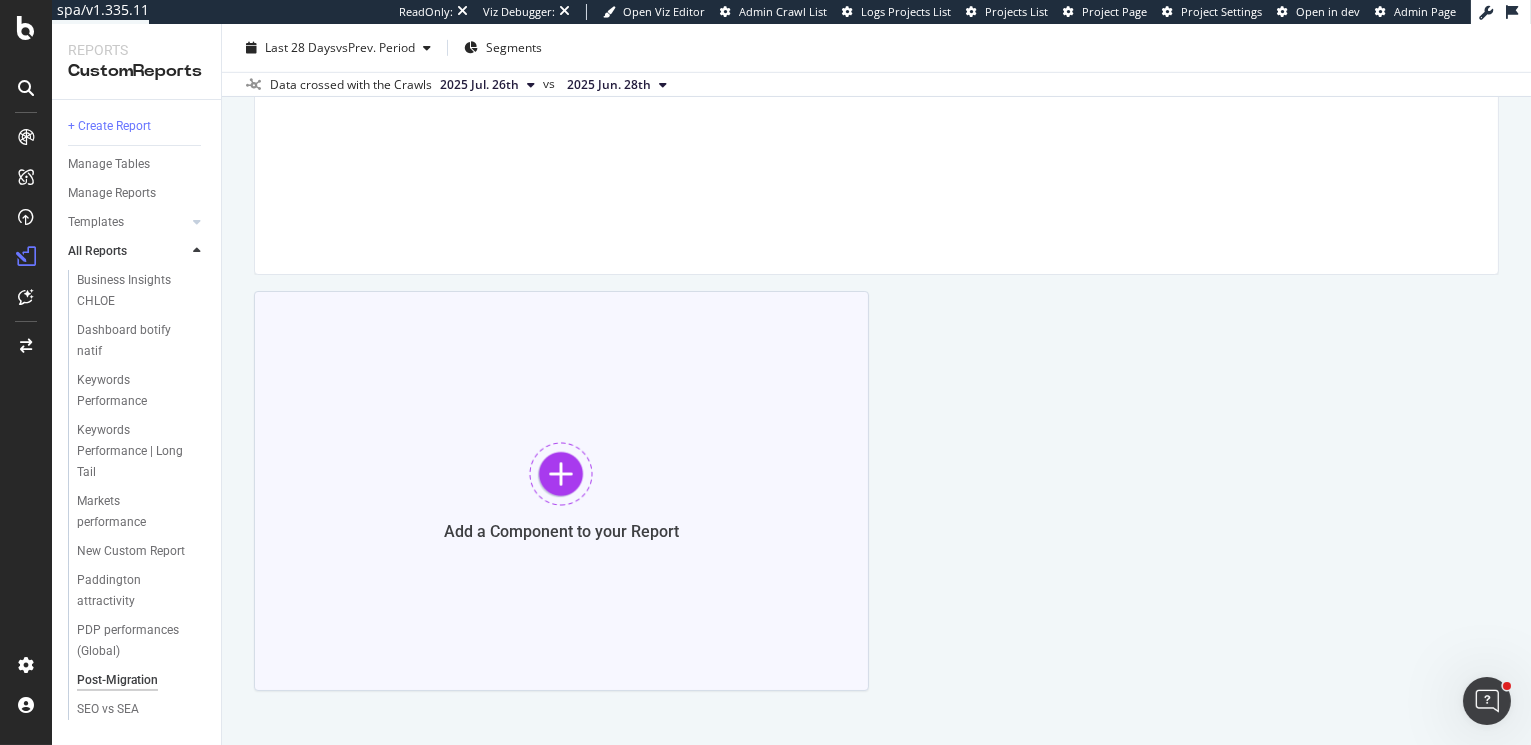 click on "Add a Component to your Report" at bounding box center (561, 491) 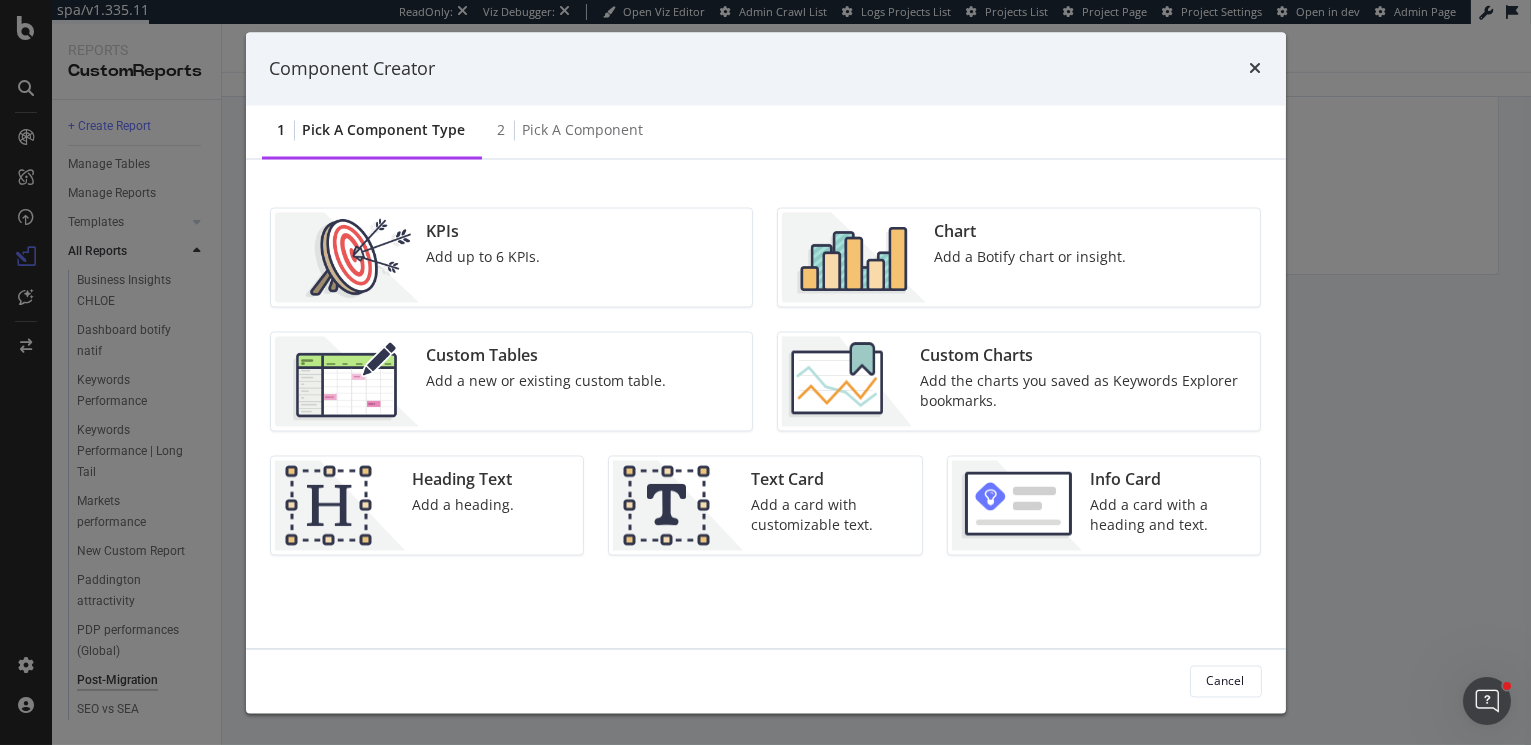 click on "Custom Tables" at bounding box center (547, 356) 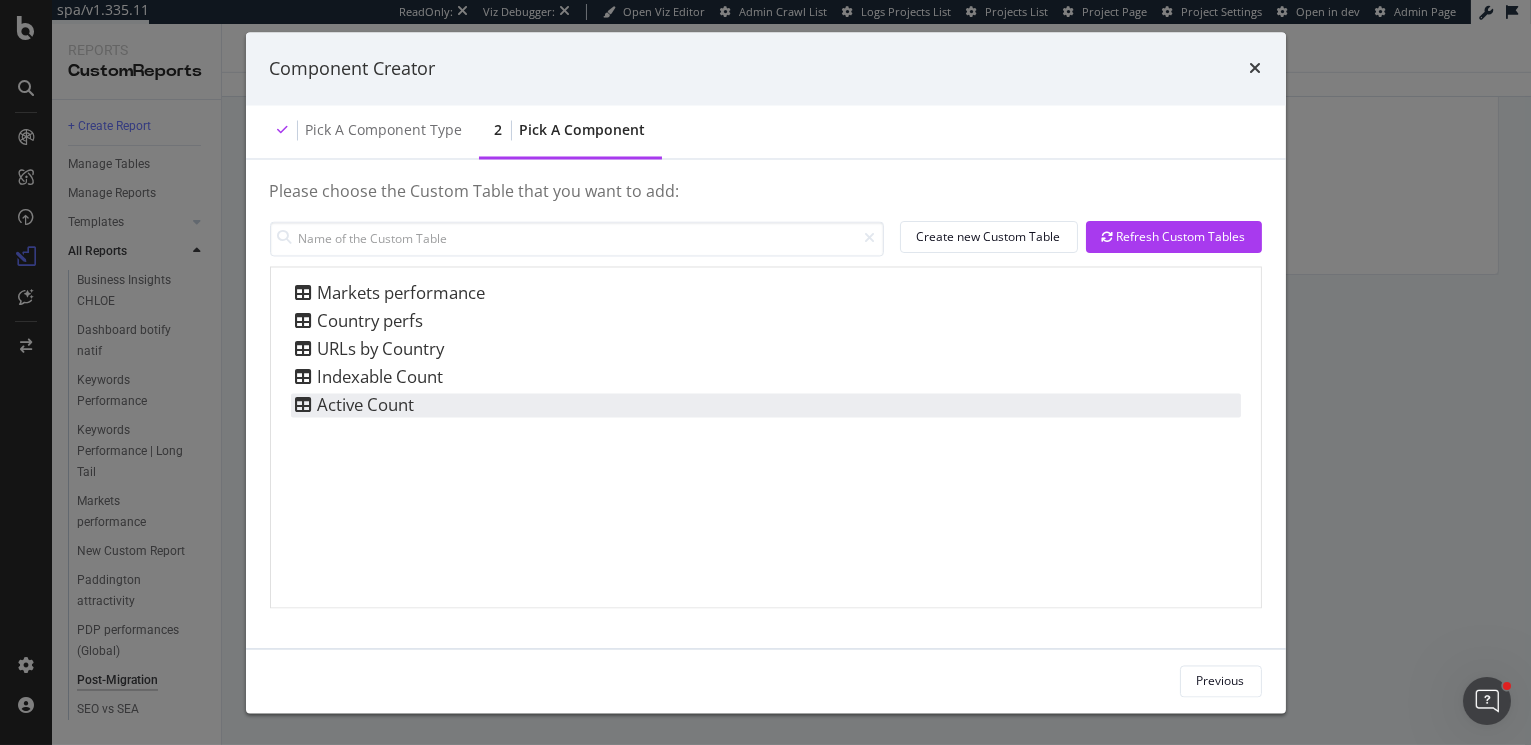 click on "Active Count" at bounding box center [766, 405] 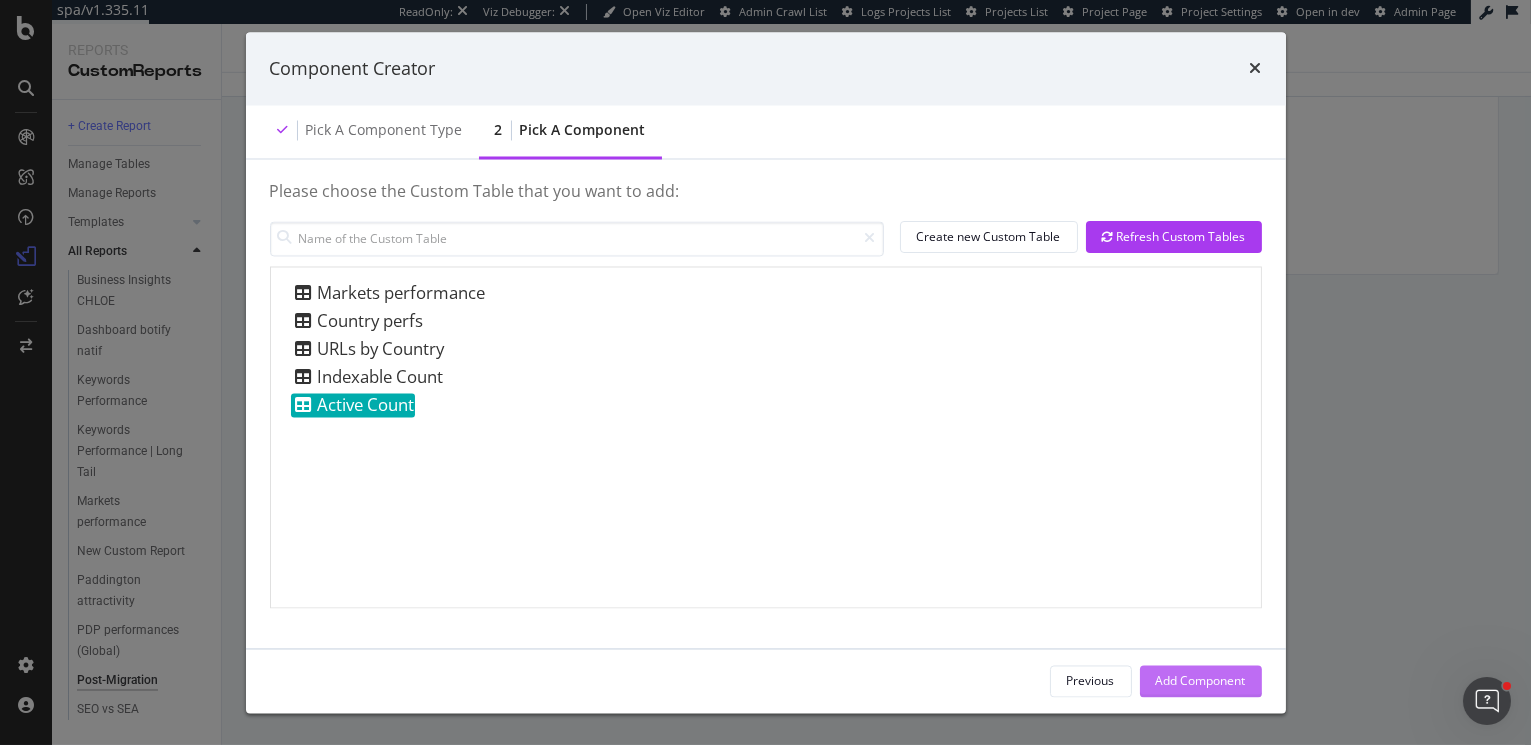 click on "Add Component" at bounding box center (1201, 680) 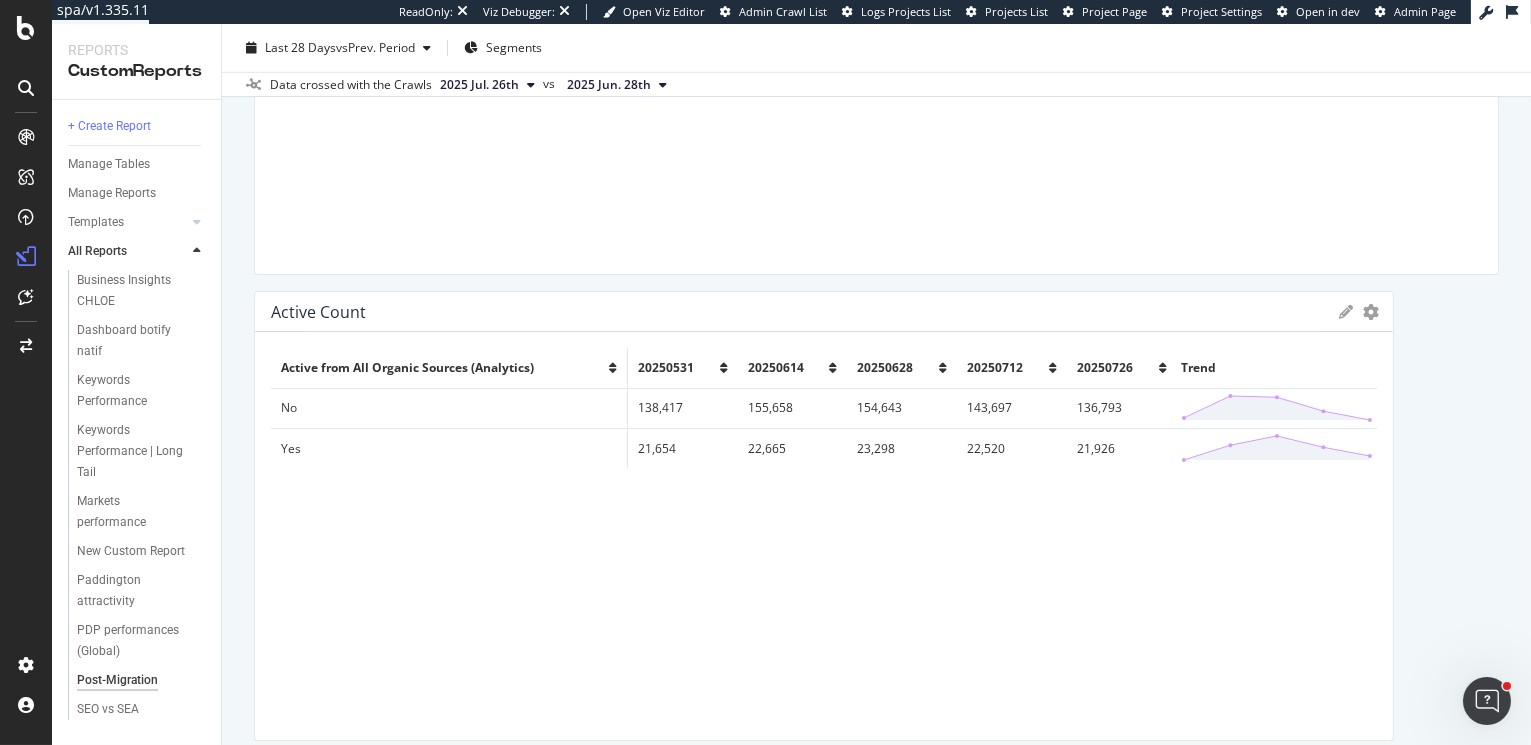 drag, startPoint x: 863, startPoint y: 501, endPoint x: 1399, endPoint y: 417, distance: 542.5422 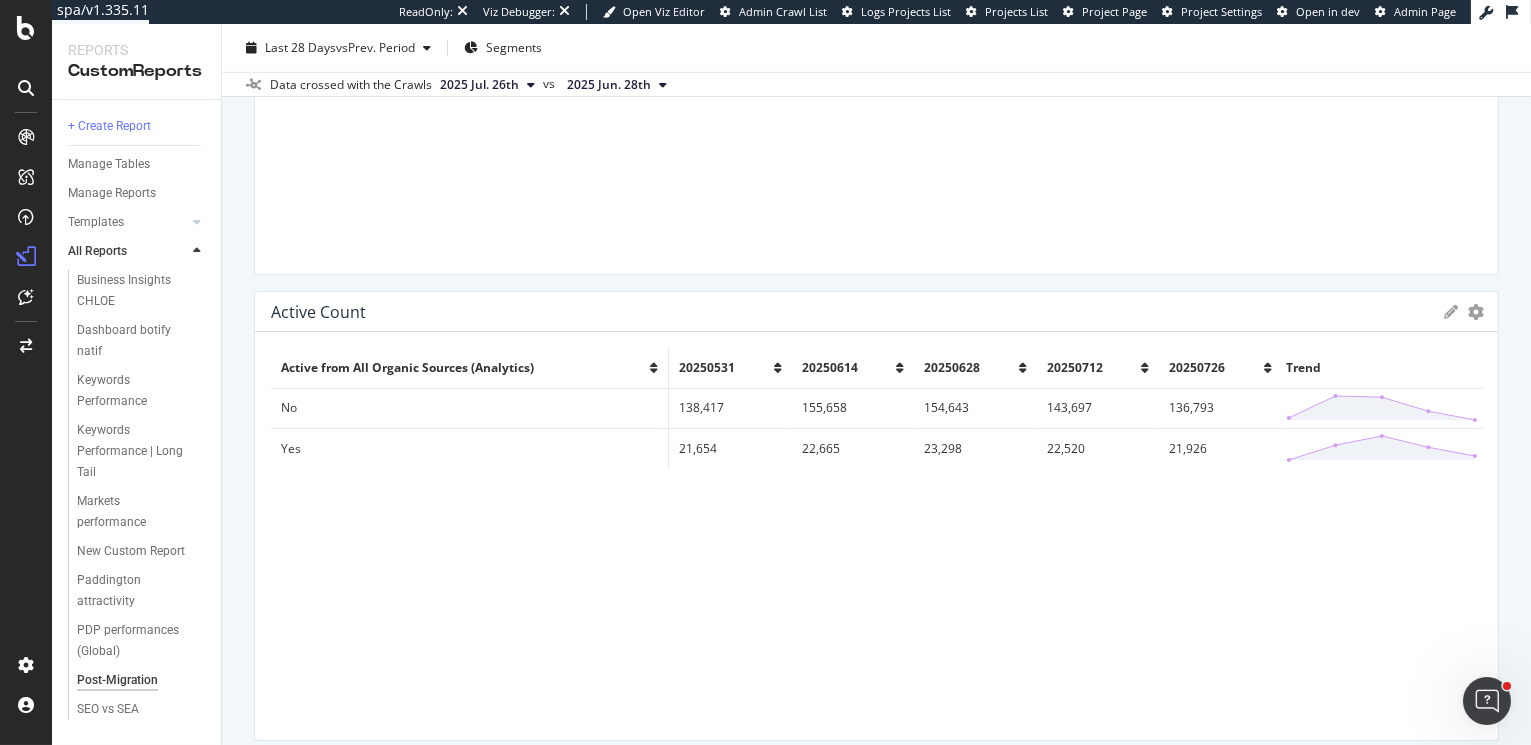 drag, startPoint x: 1389, startPoint y: 419, endPoint x: 1499, endPoint y: 407, distance: 110.65261 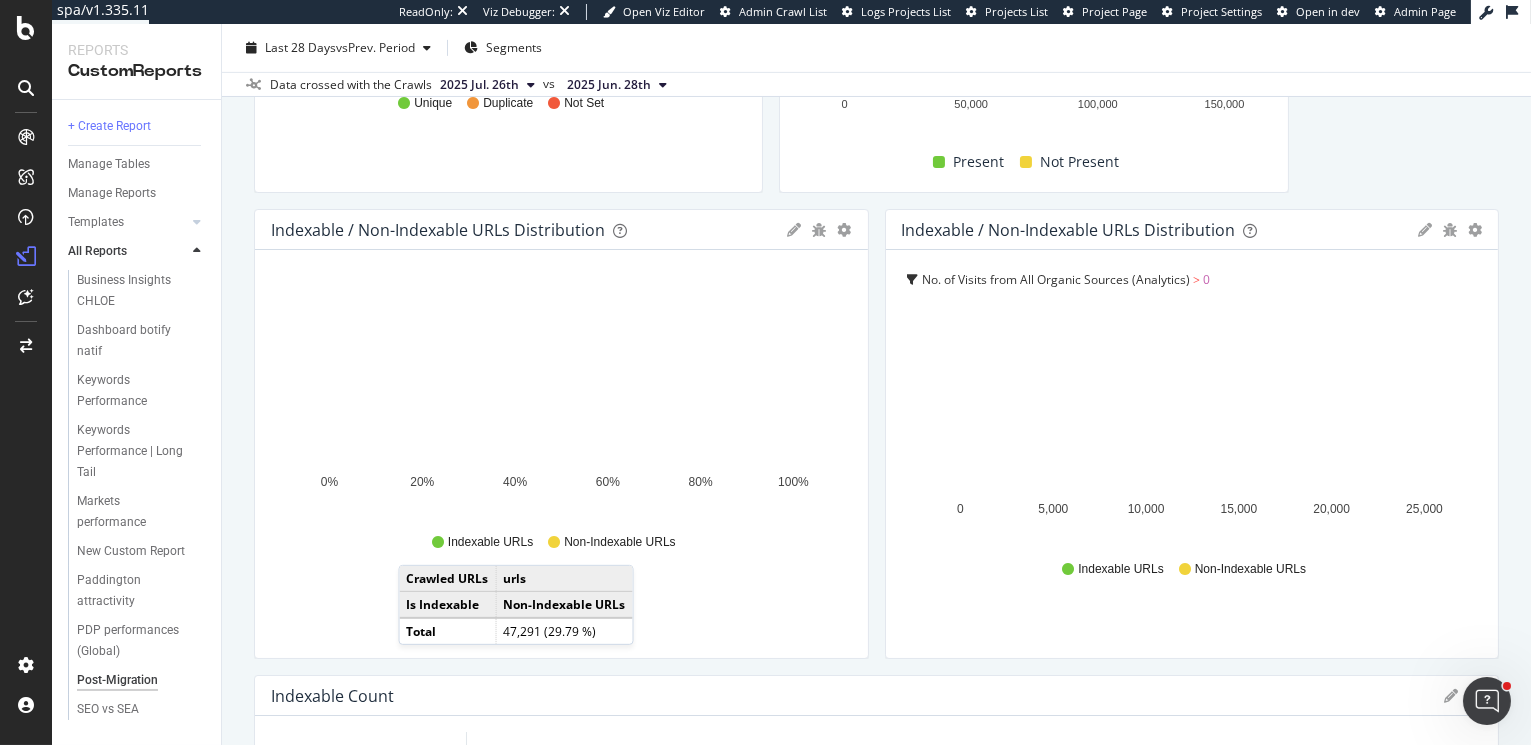 scroll, scrollTop: 2028, scrollLeft: 0, axis: vertical 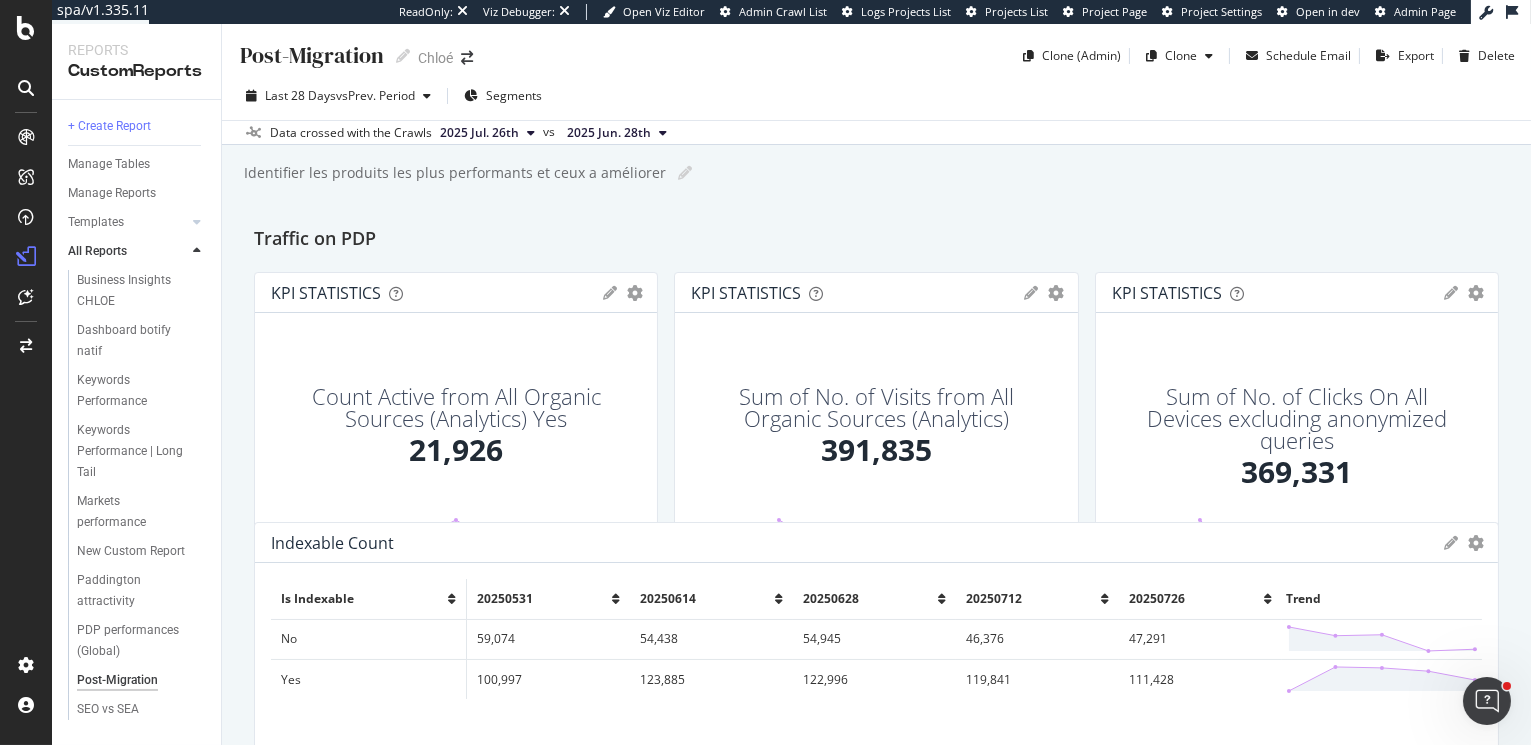 drag, startPoint x: 644, startPoint y: 376, endPoint x: 607, endPoint y: 551, distance: 178.86867 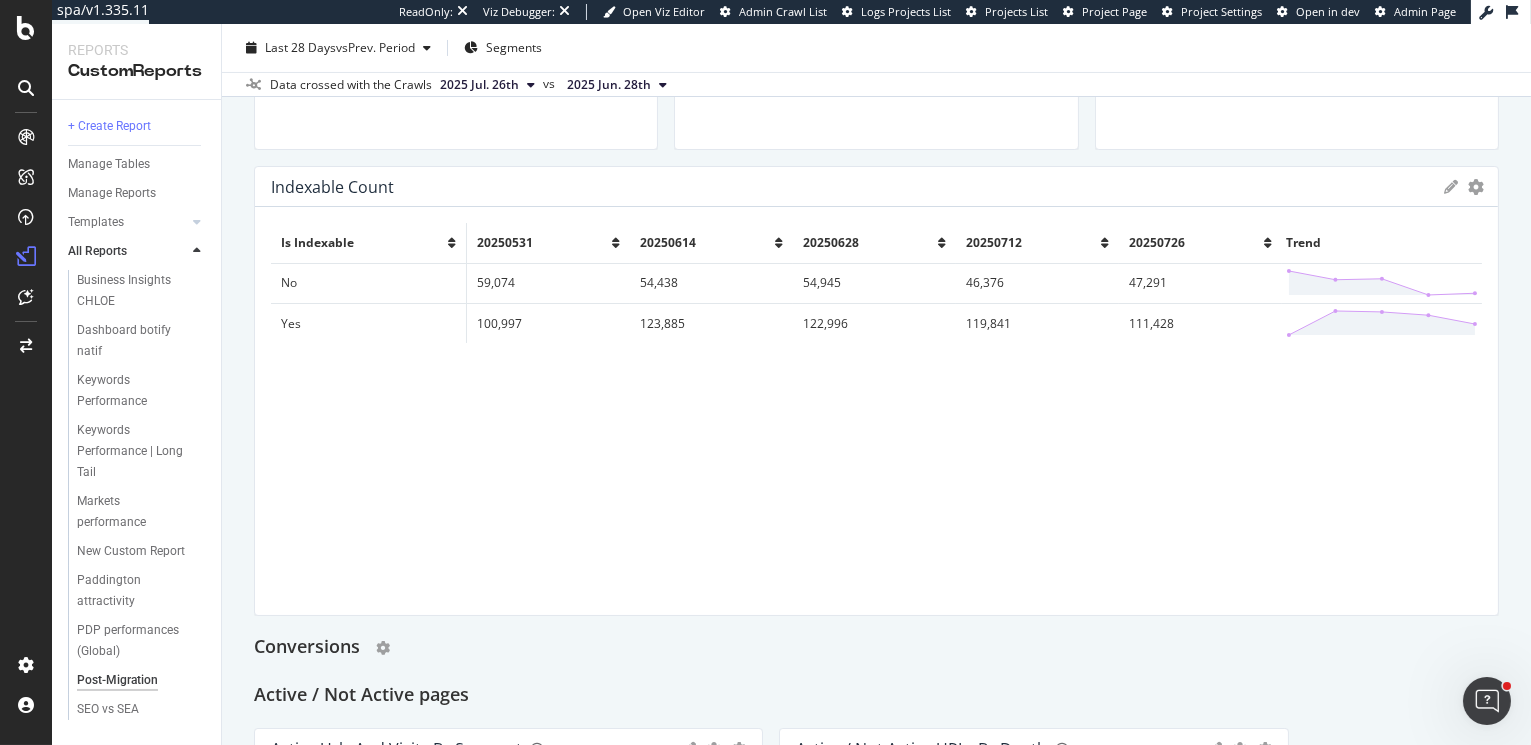 scroll, scrollTop: 573, scrollLeft: 0, axis: vertical 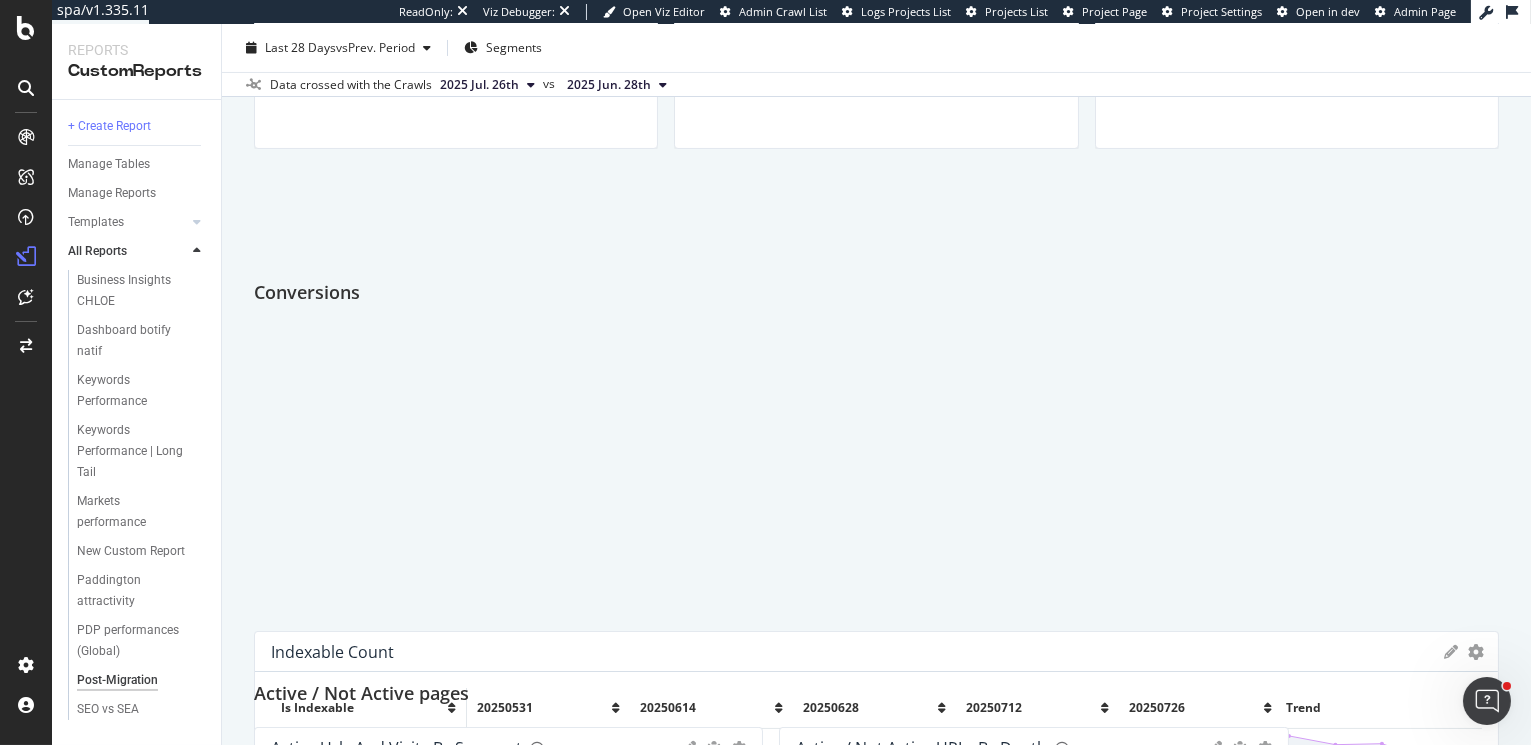 drag, startPoint x: 317, startPoint y: 652, endPoint x: 359, endPoint y: 299, distance: 355.4898 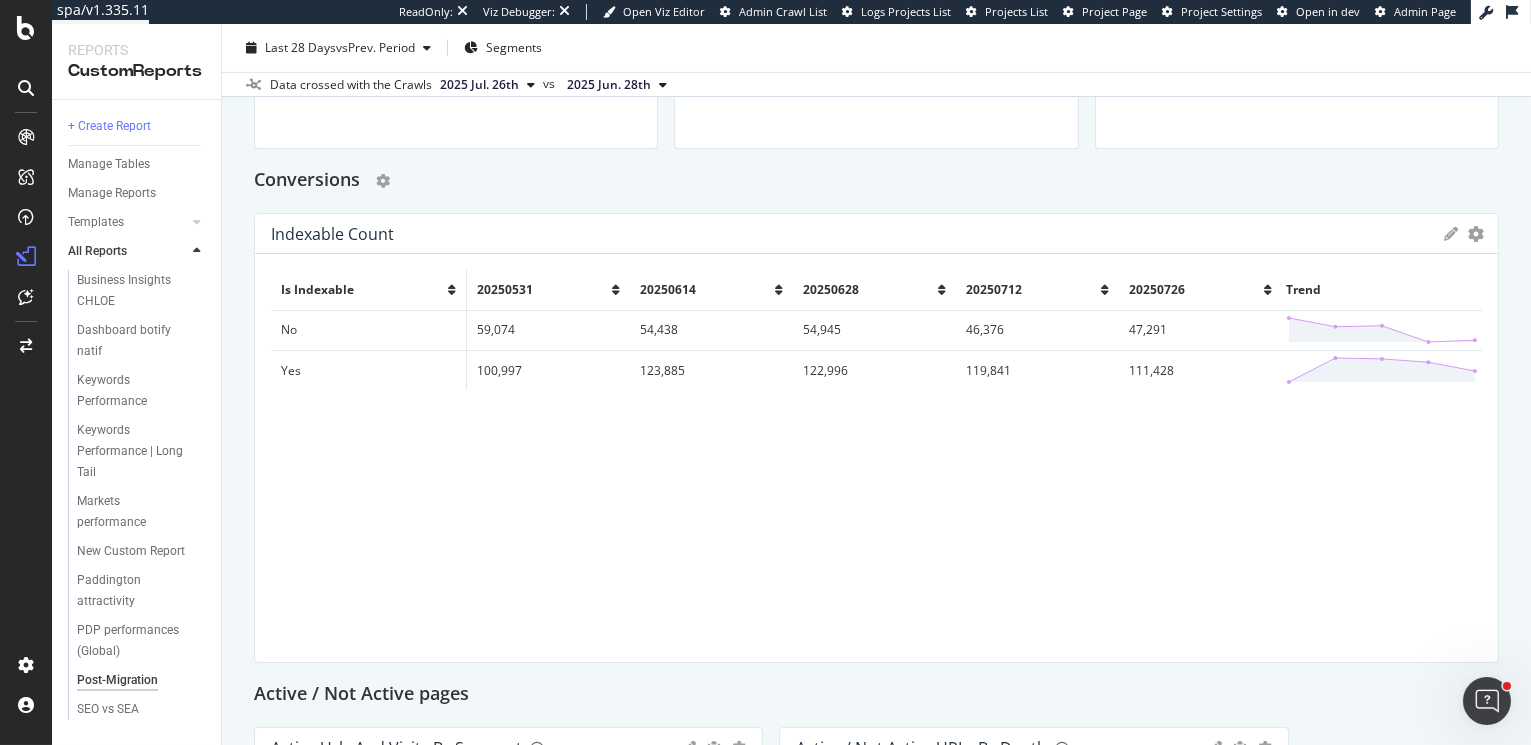 click on "Conversions" at bounding box center (307, 181) 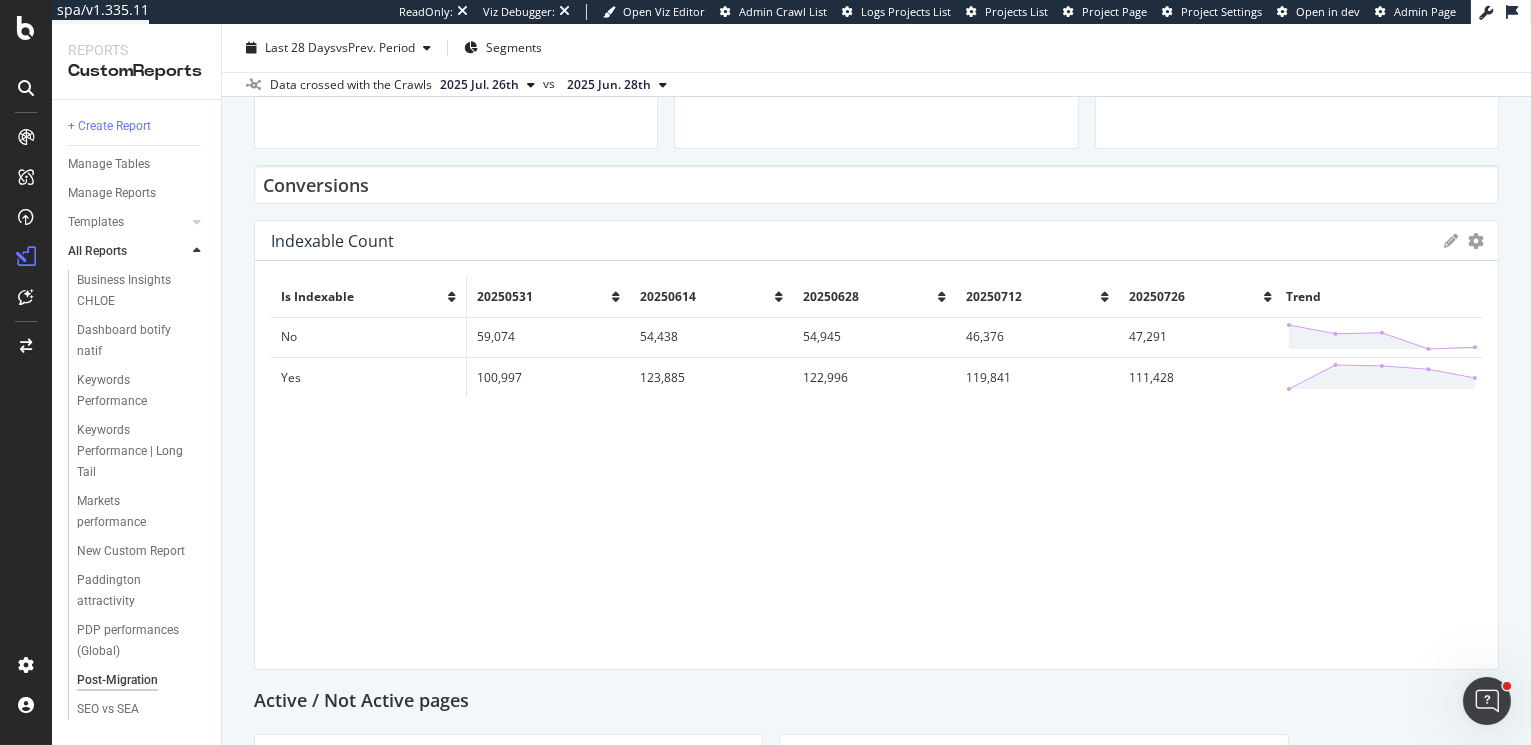 click on "Conversions" at bounding box center (876, 184) 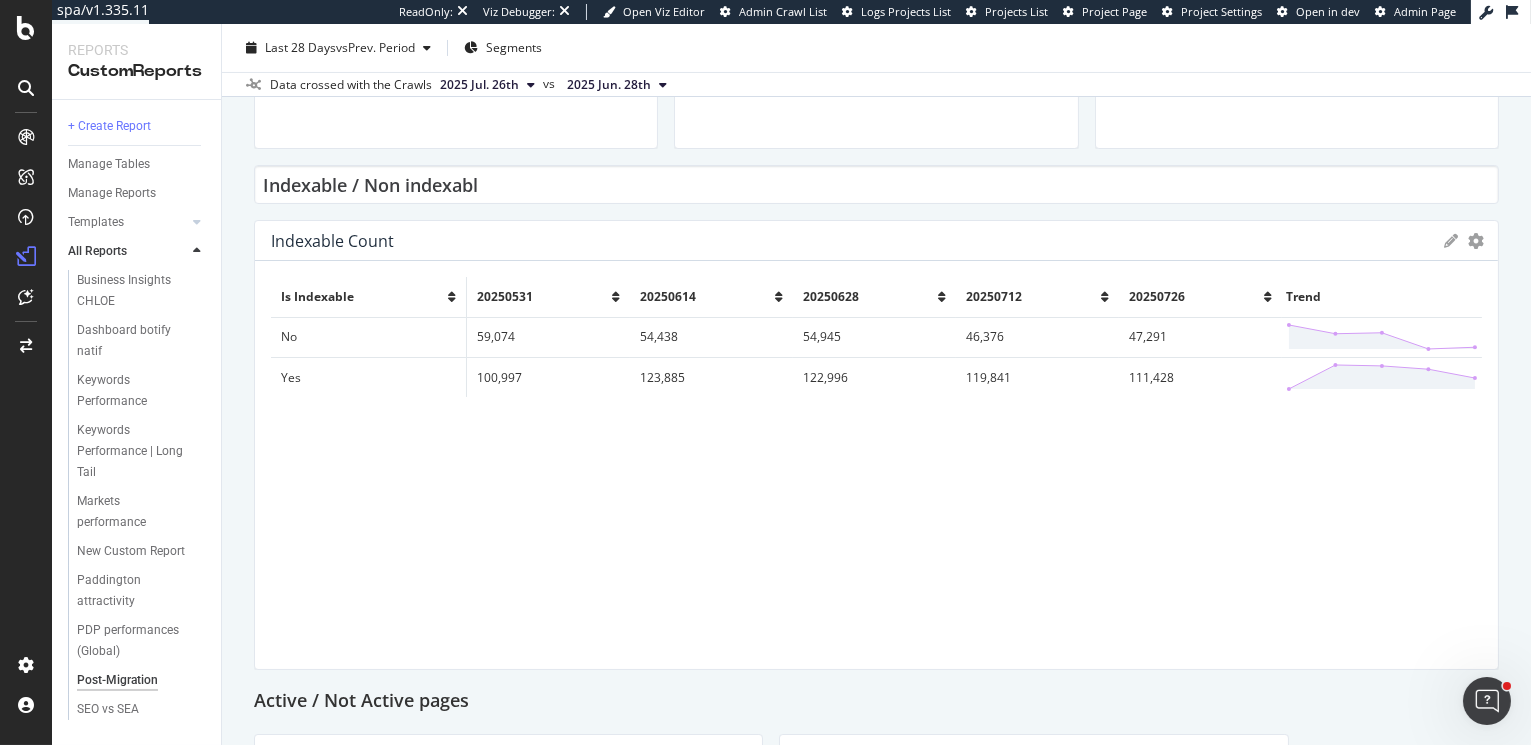 type on "Indexable / Non indexable" 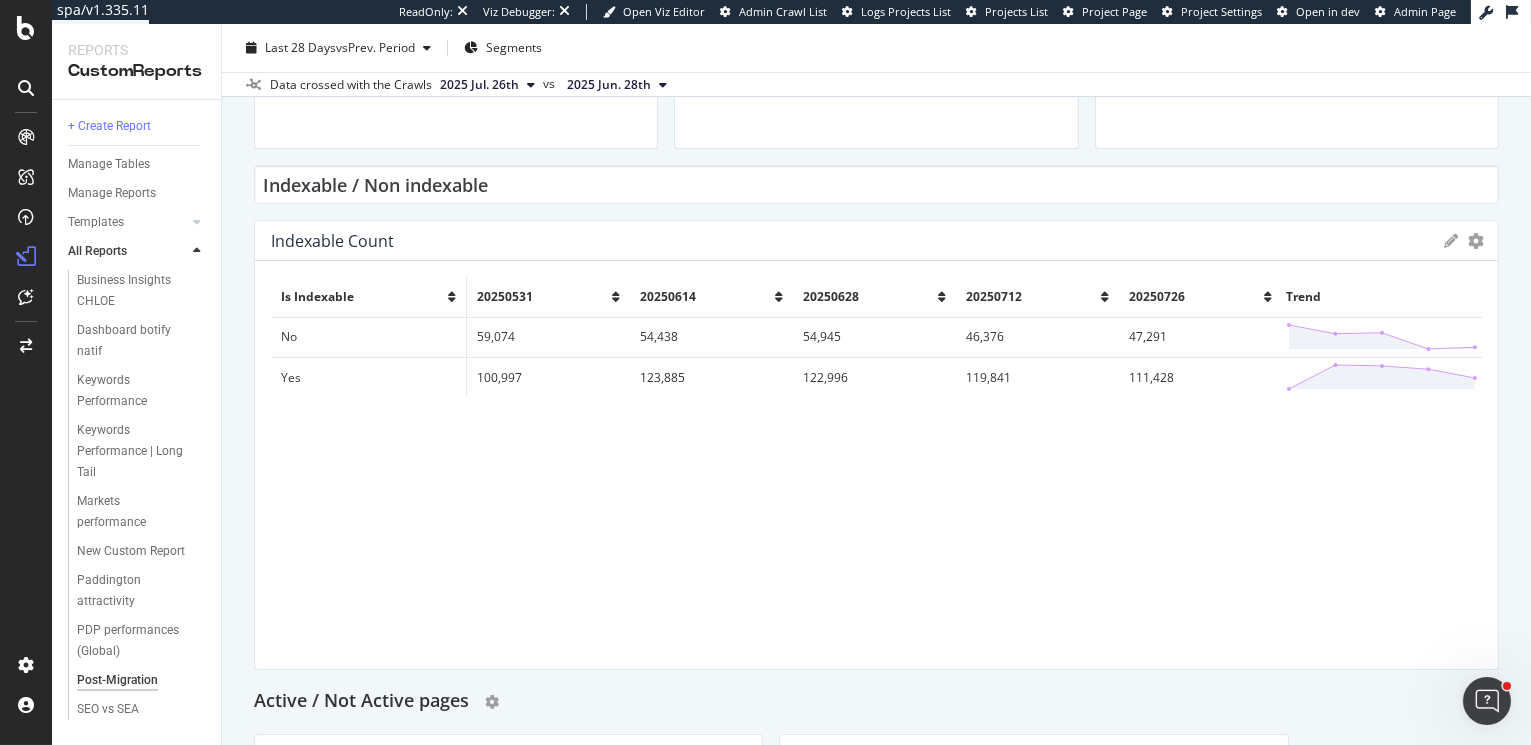 click on "Active / Not Active pages" at bounding box center (876, 702) 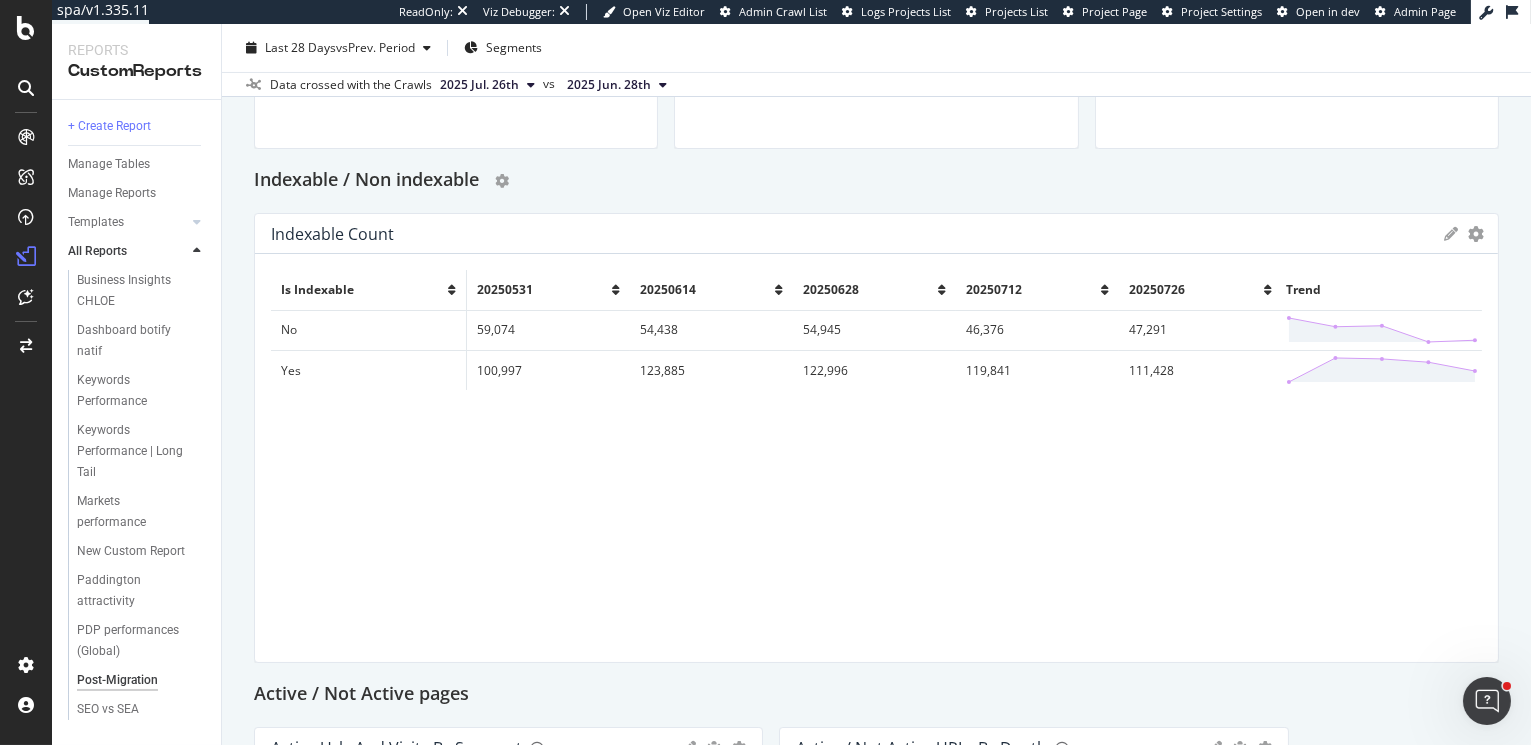 click on "Is Indexable 20250531 20250614 20250628 20250712 20250726 Trend No 59,074 54,438 54,945 46,376 47,291 Yes 100,997 123,885 122,996 119,841 111,428" at bounding box center [876, 458] 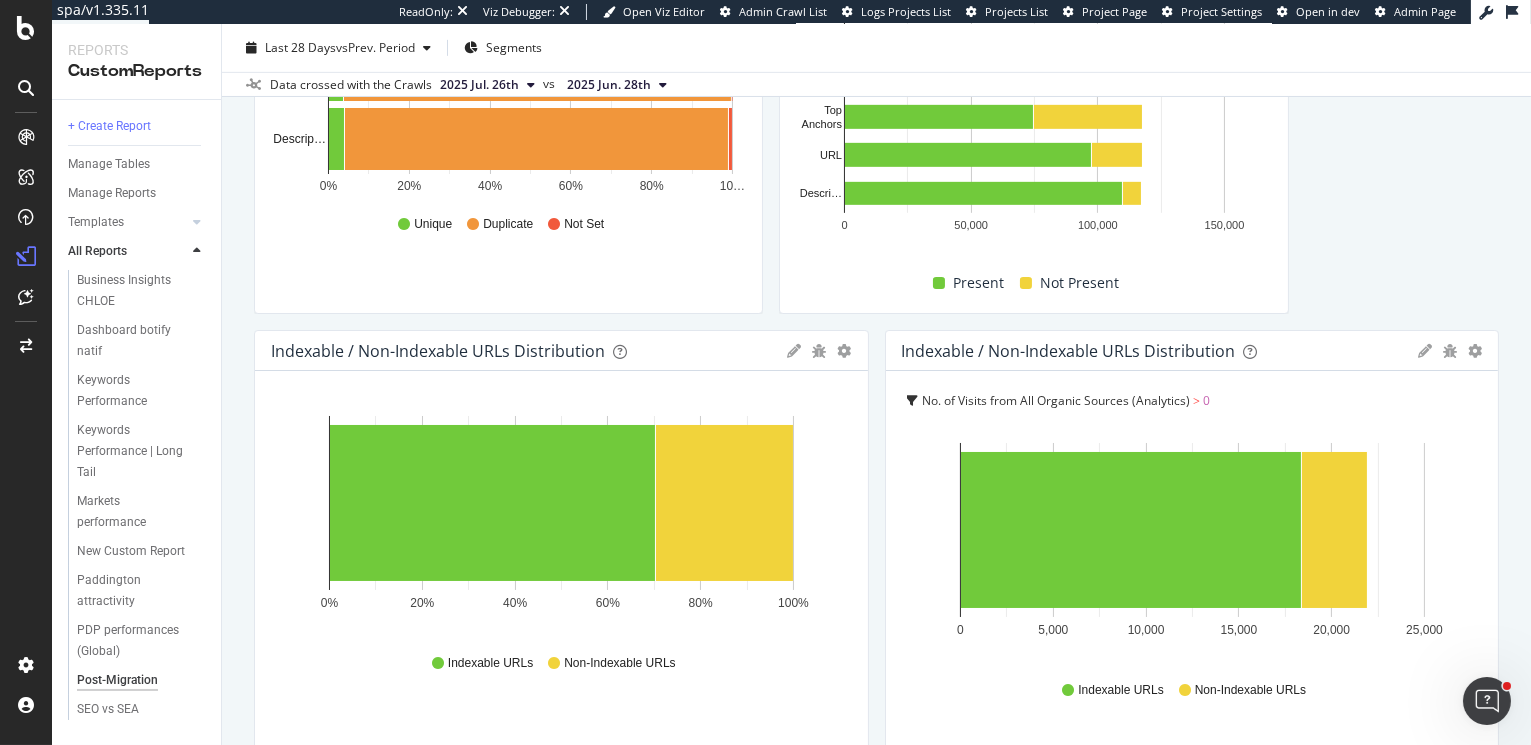 scroll, scrollTop: 1984, scrollLeft: 0, axis: vertical 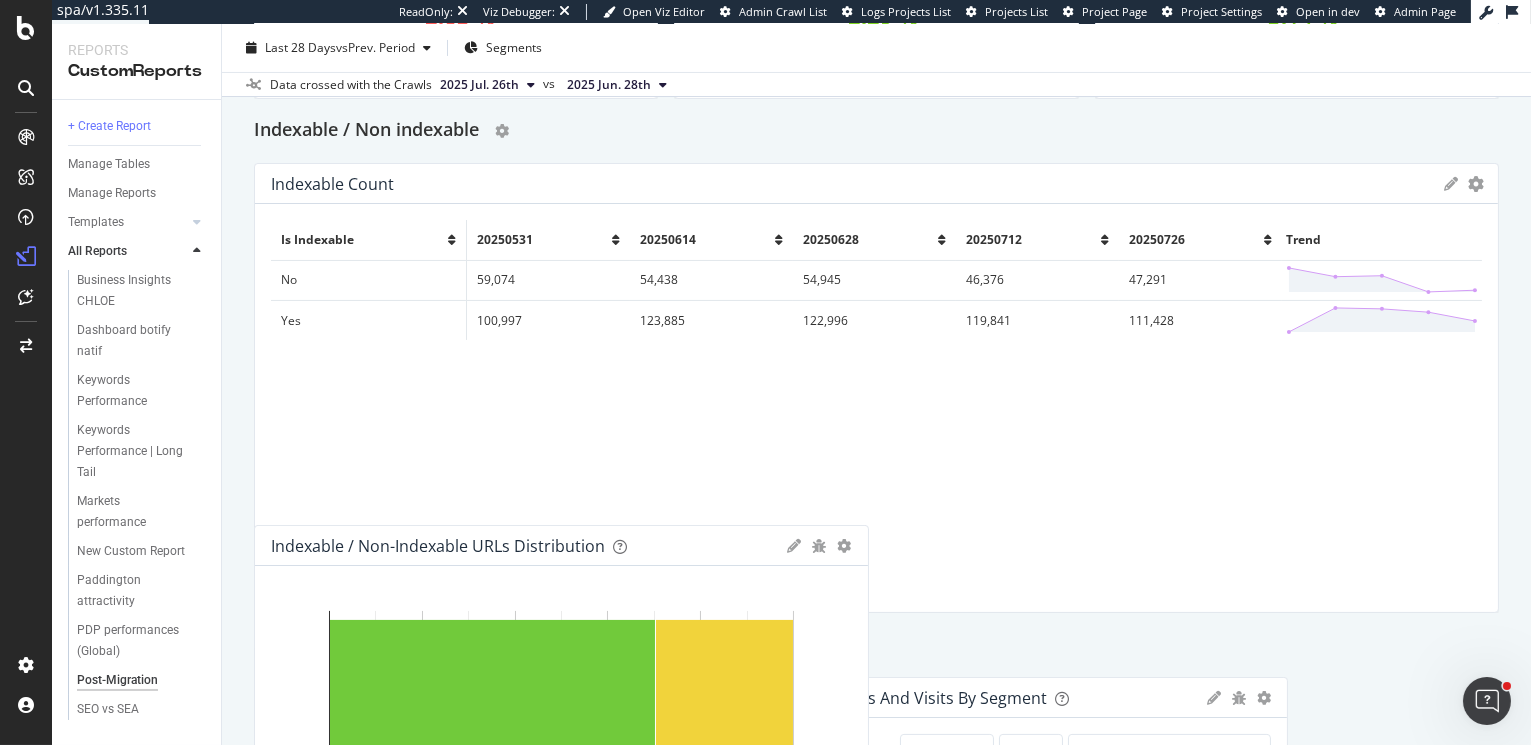 drag, startPoint x: 663, startPoint y: 439, endPoint x: 593, endPoint y: 569, distance: 147.64822 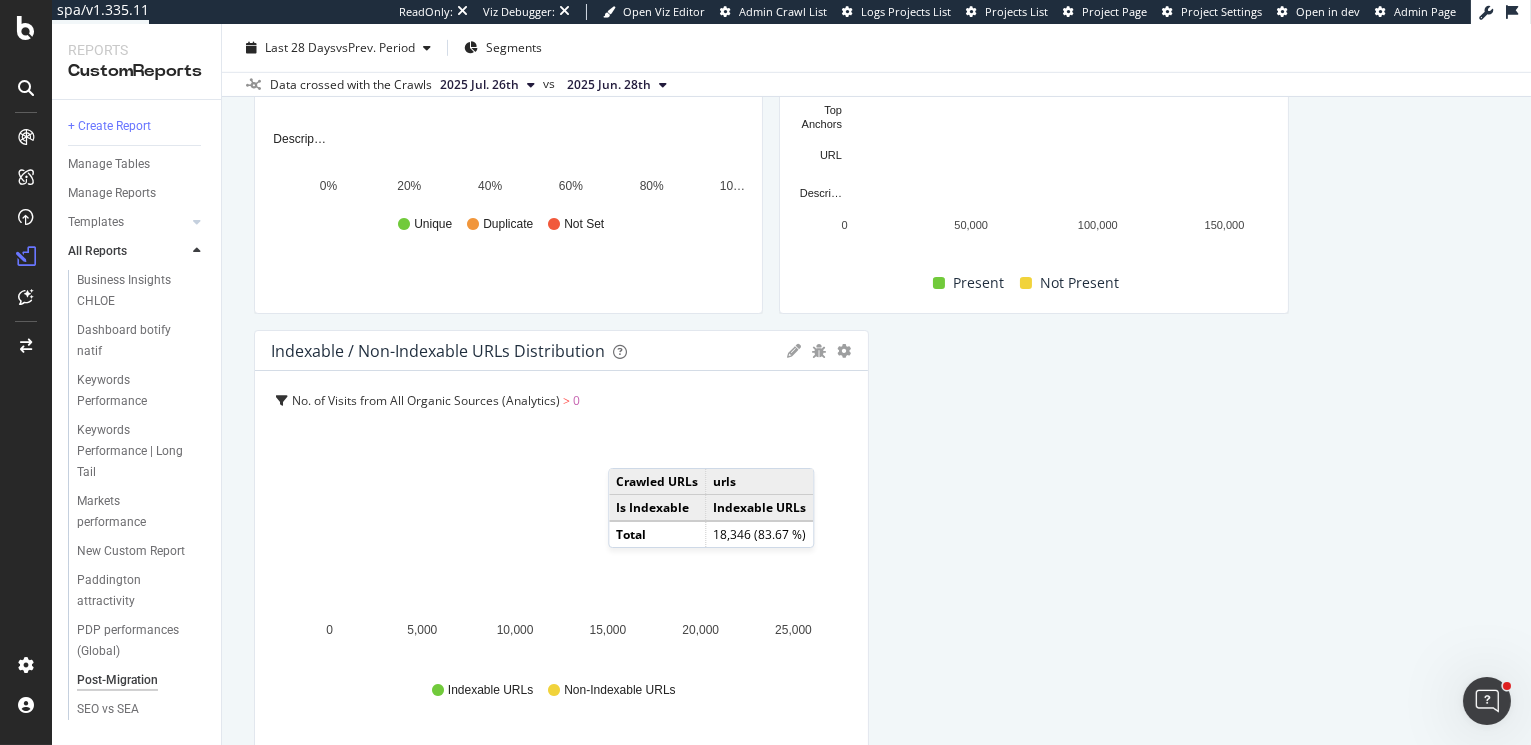 scroll, scrollTop: 2450, scrollLeft: 0, axis: vertical 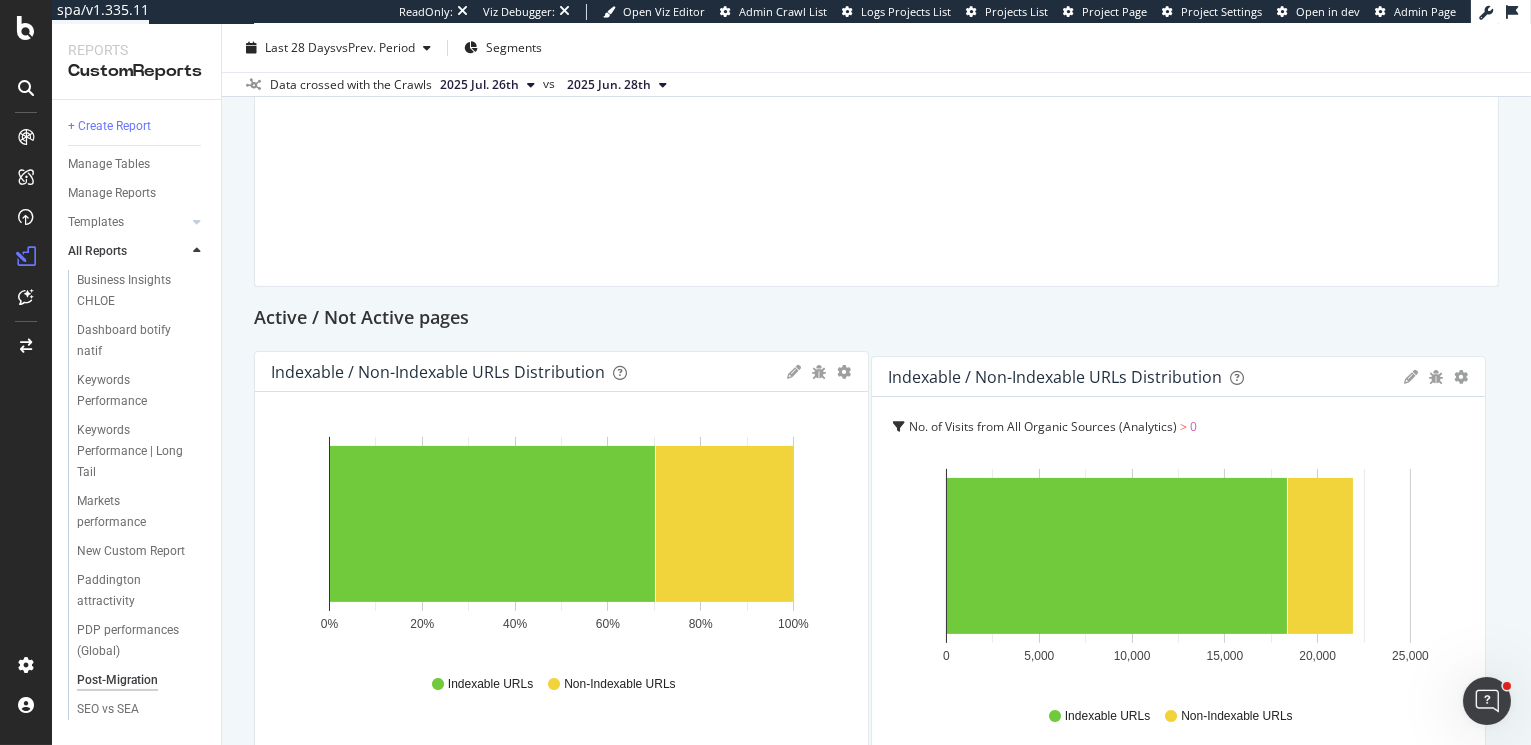 drag, startPoint x: 660, startPoint y: 461, endPoint x: 1277, endPoint y: 425, distance: 618.0494 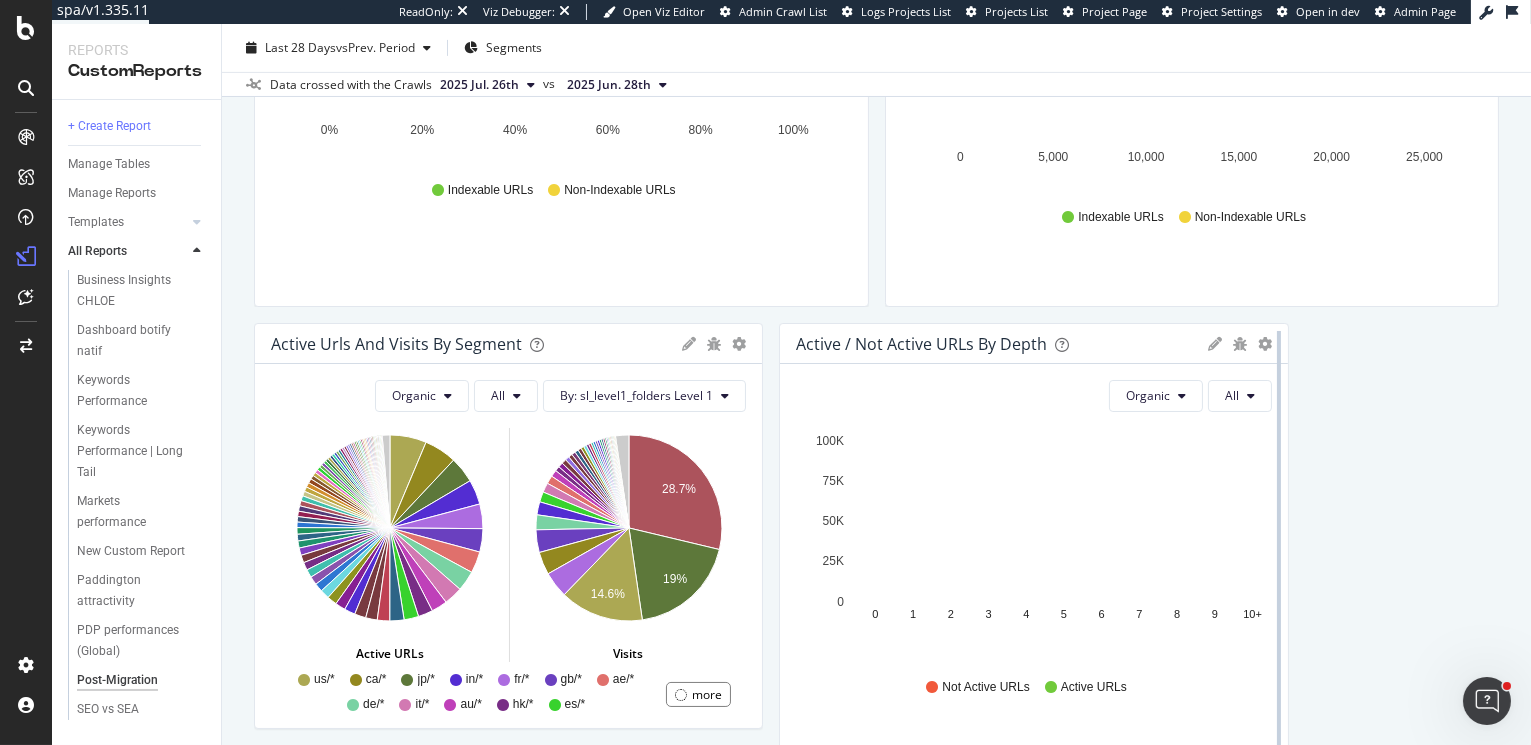 scroll, scrollTop: 1553, scrollLeft: 0, axis: vertical 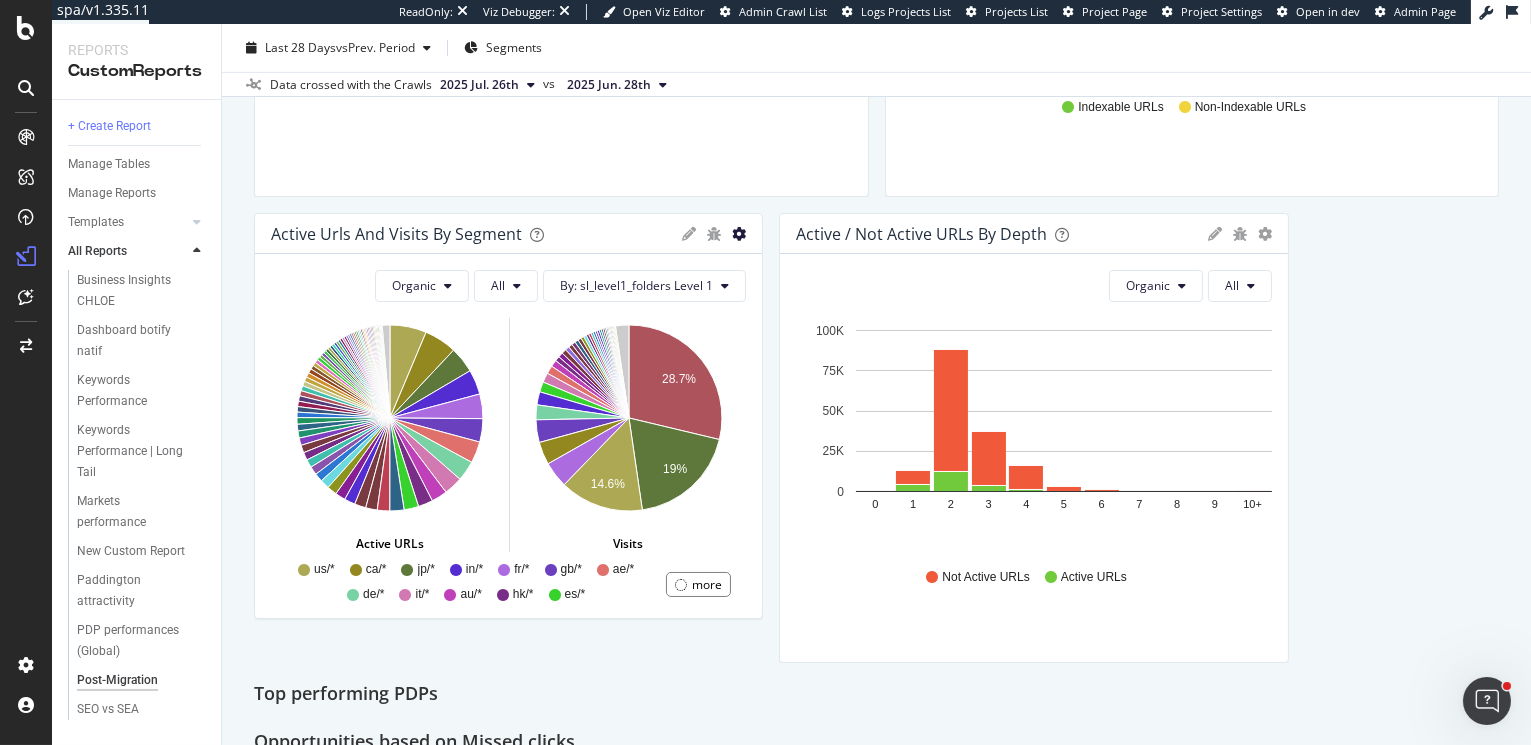 click at bounding box center [739, 234] 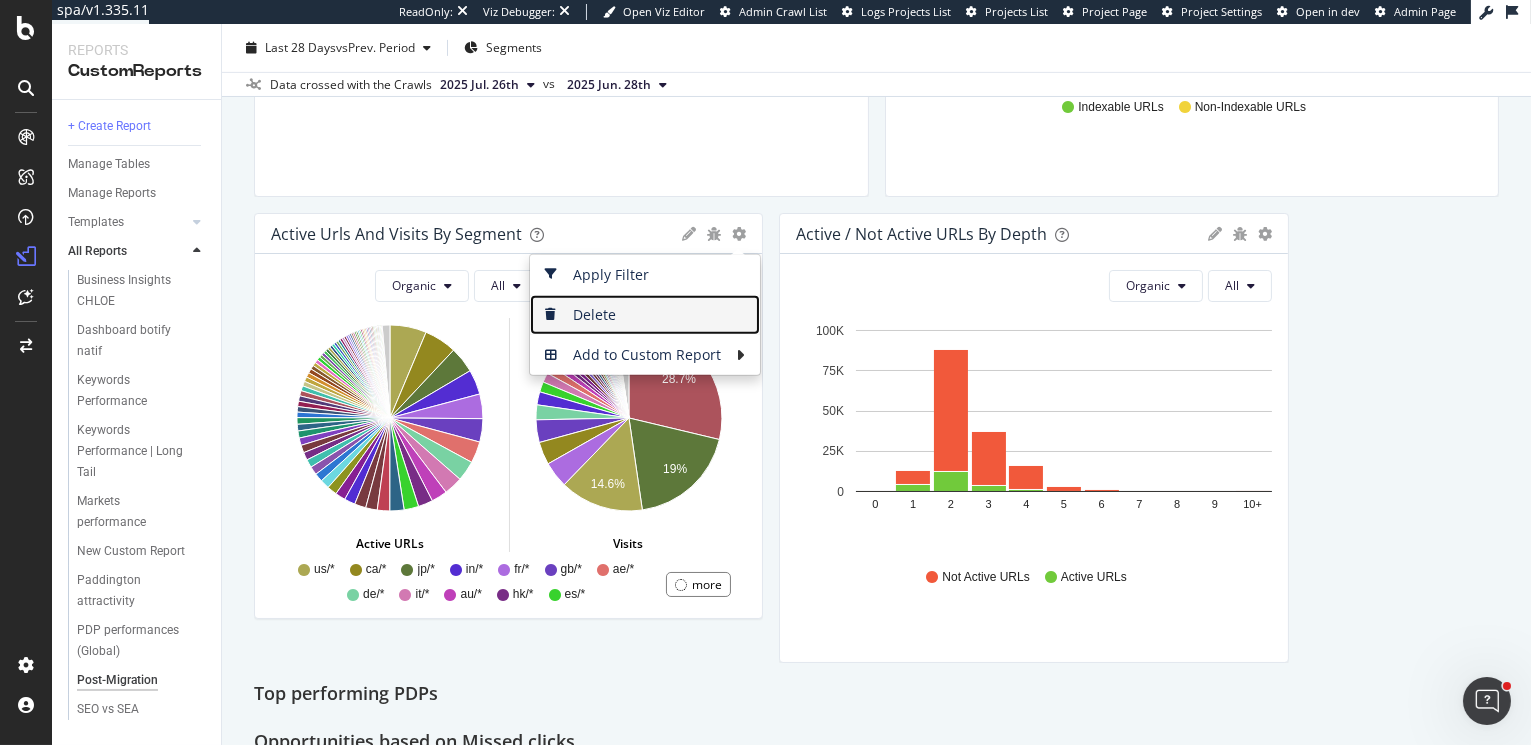 click on "Delete" at bounding box center [645, 315] 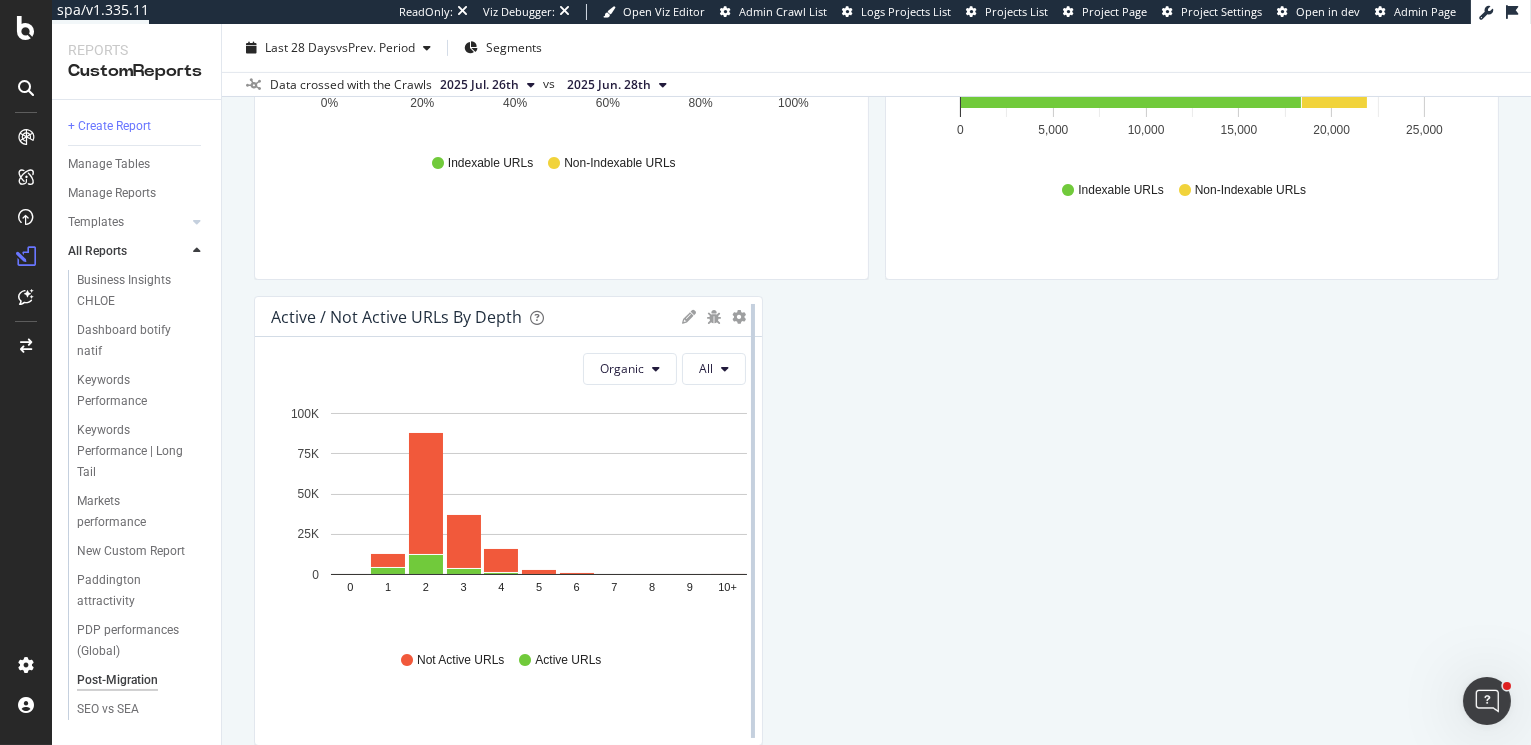 scroll, scrollTop: 1471, scrollLeft: 0, axis: vertical 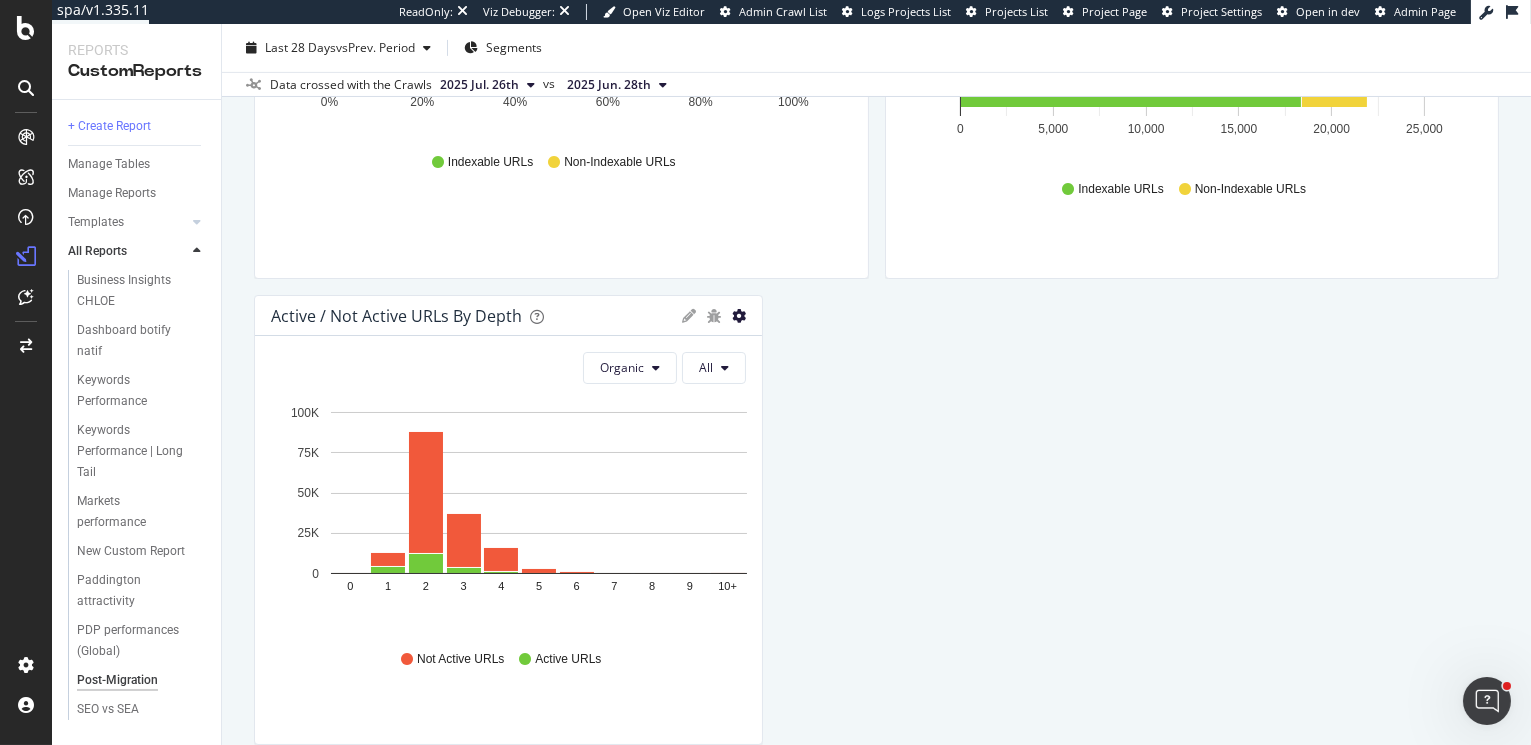 click at bounding box center [739, 316] 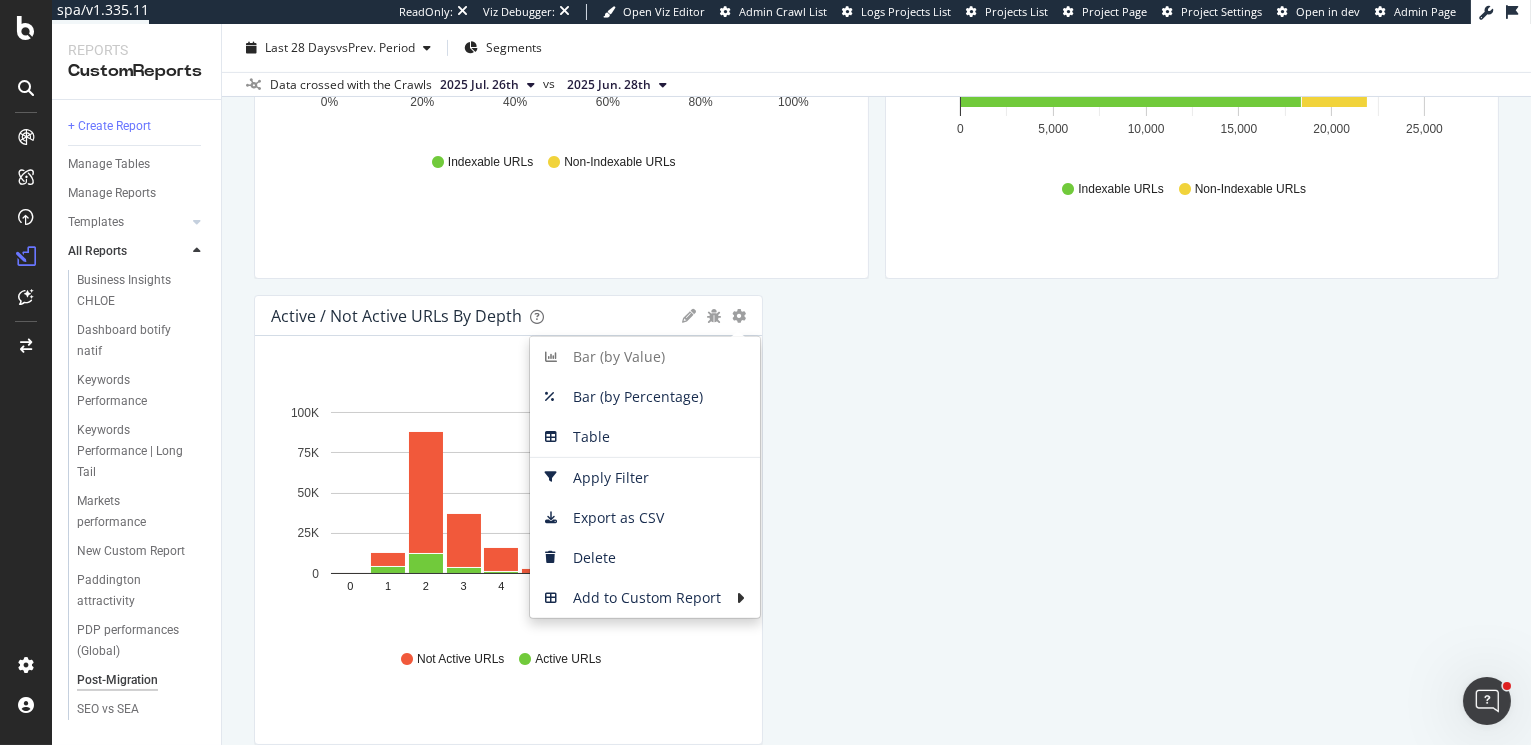 click on "Traffic on PDP KPI STATISTICS KPIs Table Edit KPIs Apply  Filter Export as CSV Delete Add to Custom Report Count Active from All Organic Sources (Analytics) Yes 21,926 -2.63 % KPI STATISTICS KPIs Table Edit KPIs Apply  Filter Export as CSV Delete Add to Custom Report Sum of No. of Visits from All Organic Sources (Analytics) 391,835 +2.29 % KPI STATISTICS KPIs Table Edit KPIs Apply  Filter Export as CSV Delete Add to Custom Report Sum of No. of Clicks On All Devices excluding anonymized queries 369,331 +3.14 % Indexable / Non indexable Indexable Count Export as CSV Delete Add to Custom Report Is Indexable 20250531 20250614 20250628 20250712 20250726 Trend No 59,074 54,438 54,945 46,376 47,291 Yes 100,997 123,885 122,996 119,841 111,428 Active / Not Active pages Indexable / Non-Indexable URLs Distribution Bar Bar (by Percentage) Table Apply Filter Export as CSV Delete Add to Custom Report Hold CMD (⌘) while clicking to filter the report. 0% 20% 40% 60% 80% 100% Crawled URLs Indexable URLs Non-Indexable URLs" at bounding box center (876, 495) 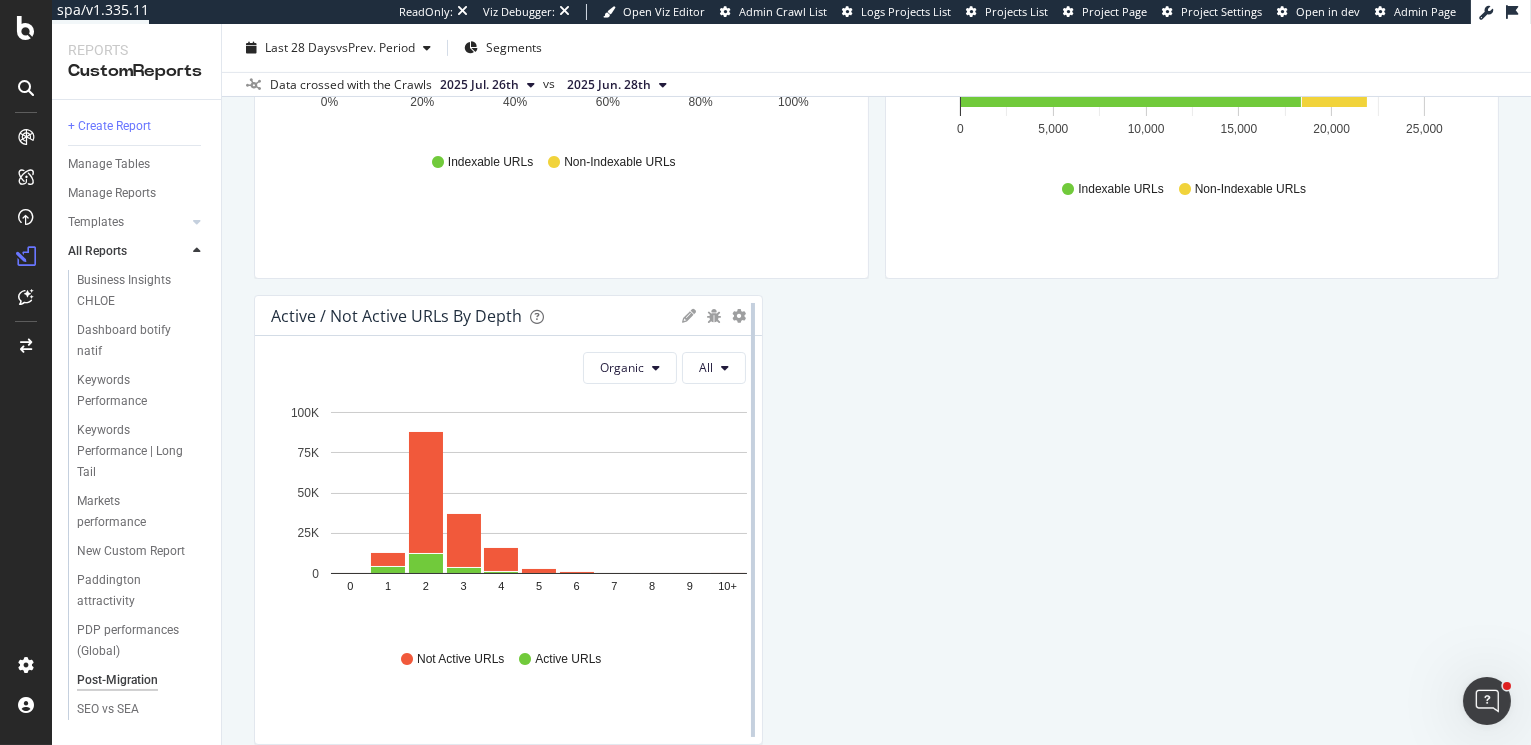click at bounding box center (753, 520) 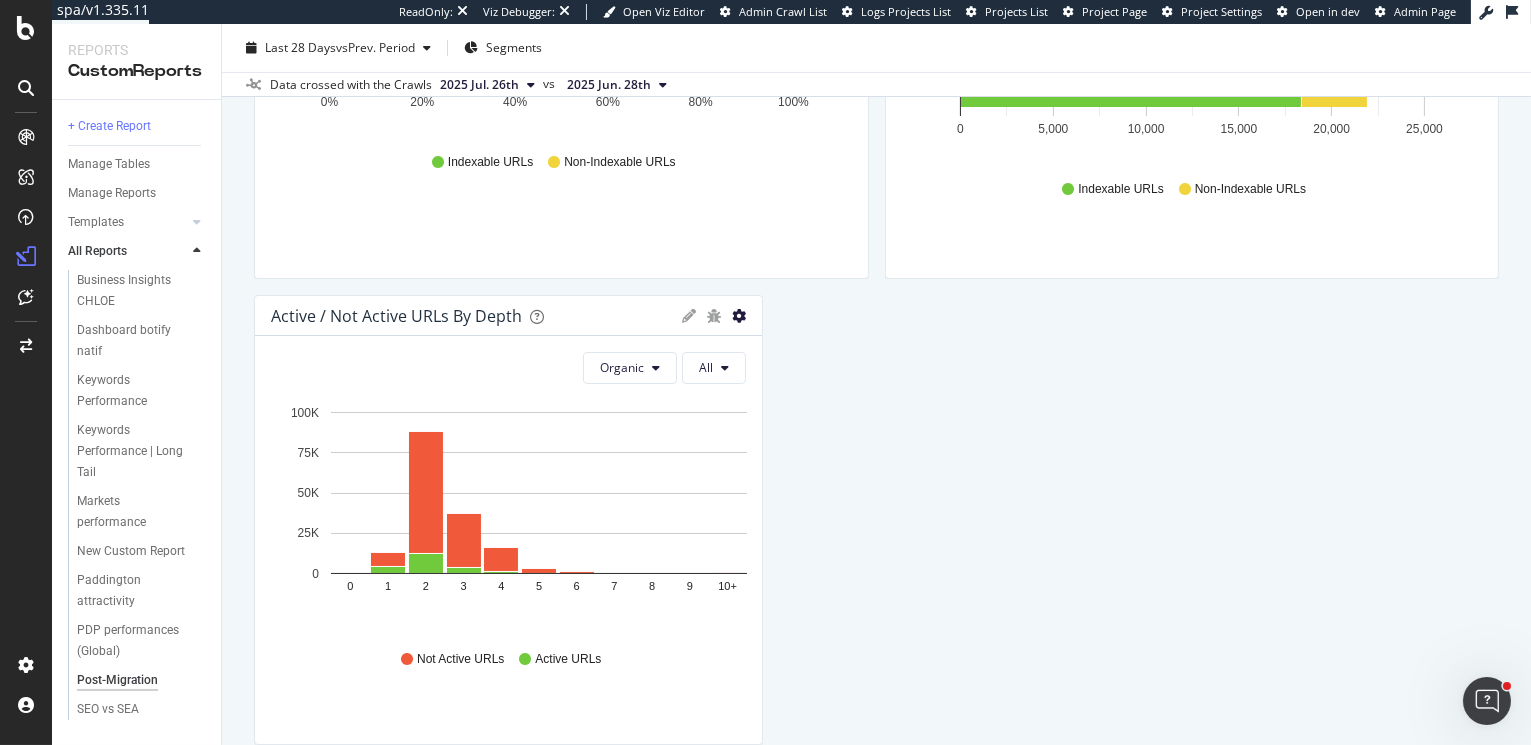click at bounding box center [739, 316] 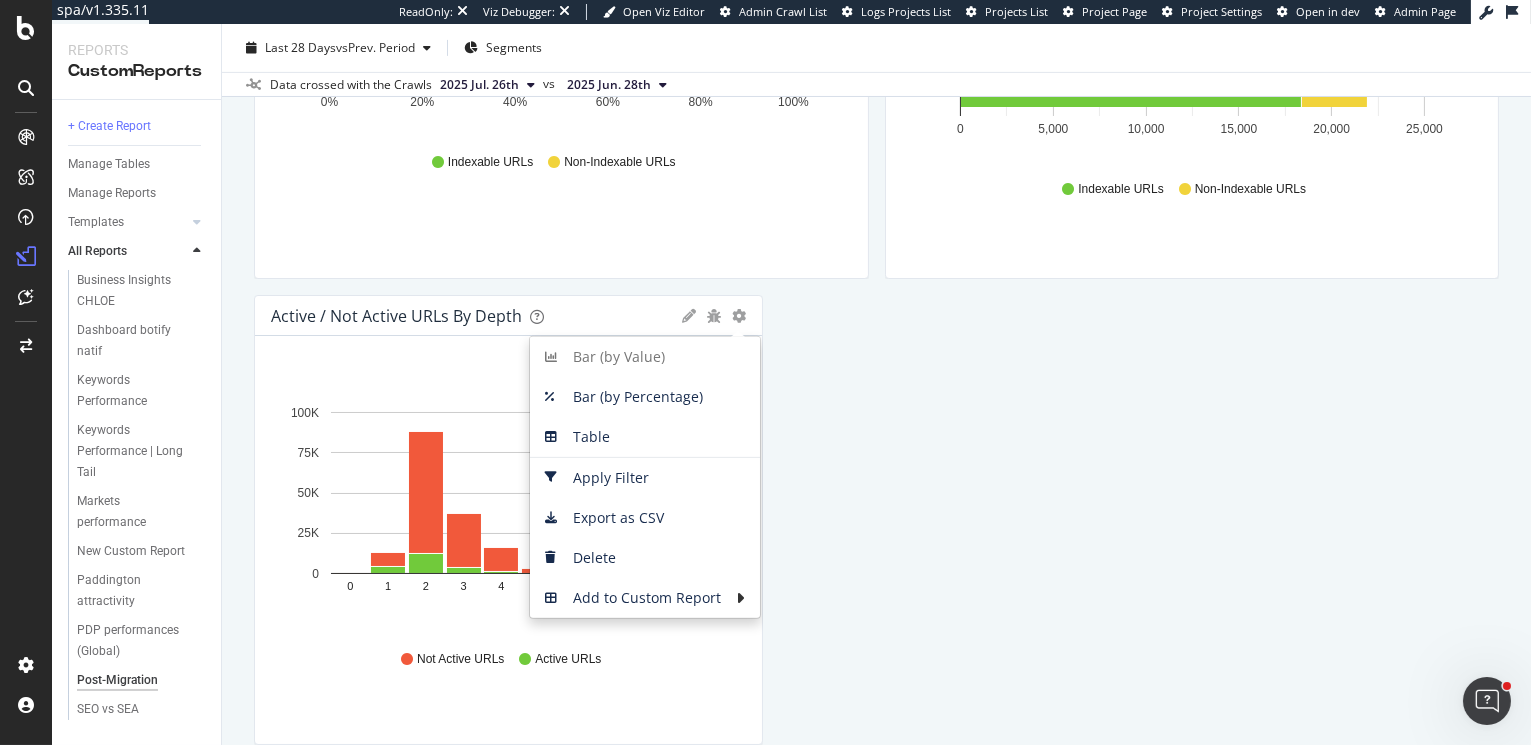 click on "Traffic on PDP KPI STATISTICS KPIs Table Edit KPIs Apply  Filter Export as CSV Delete Add to Custom Report Count Active from All Organic Sources (Analytics) Yes 21,926 -2.63 % KPI STATISTICS KPIs Table Edit KPIs Apply  Filter Export as CSV Delete Add to Custom Report Sum of No. of Visits from All Organic Sources (Analytics) 391,835 +2.29 % KPI STATISTICS KPIs Table Edit KPIs Apply  Filter Export as CSV Delete Add to Custom Report Sum of No. of Clicks On All Devices excluding anonymized queries 369,331 +3.14 % Indexable / Non indexable Indexable Count Export as CSV Delete Add to Custom Report Is Indexable 20250531 20250614 20250628 20250712 20250726 Trend No 59,074 54,438 54,945 46,376 47,291 Yes 100,997 123,885 122,996 119,841 111,428 Active / Not Active pages Indexable / Non-Indexable URLs Distribution Bar Bar (by Percentage) Table Apply Filter Export as CSV Delete Add to Custom Report Hold CMD (⌘) while clicking to filter the report. 0% 20% 40% 60% 80% 100% Crawled URLs Indexable URLs Non-Indexable URLs" at bounding box center (876, 495) 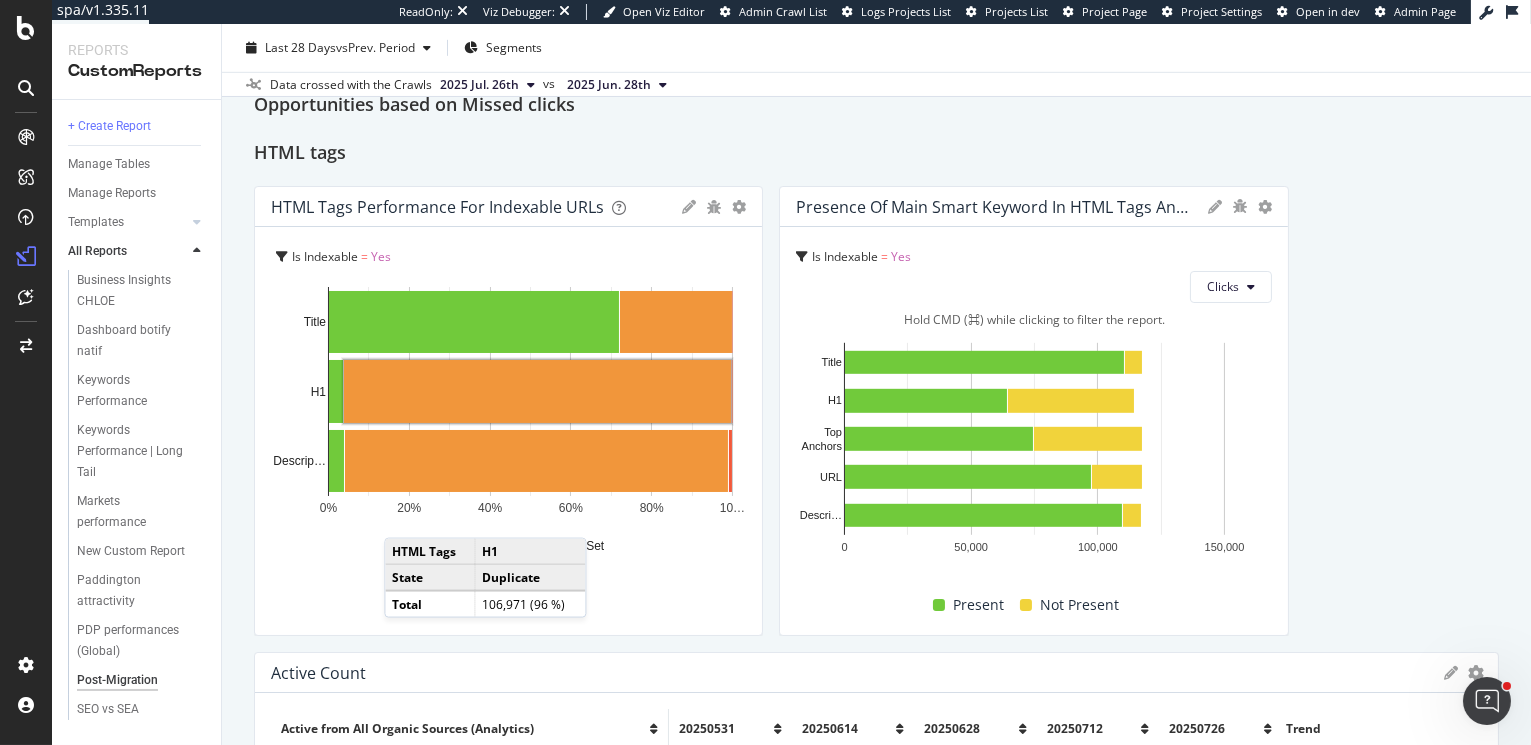 scroll, scrollTop: 3063, scrollLeft: 0, axis: vertical 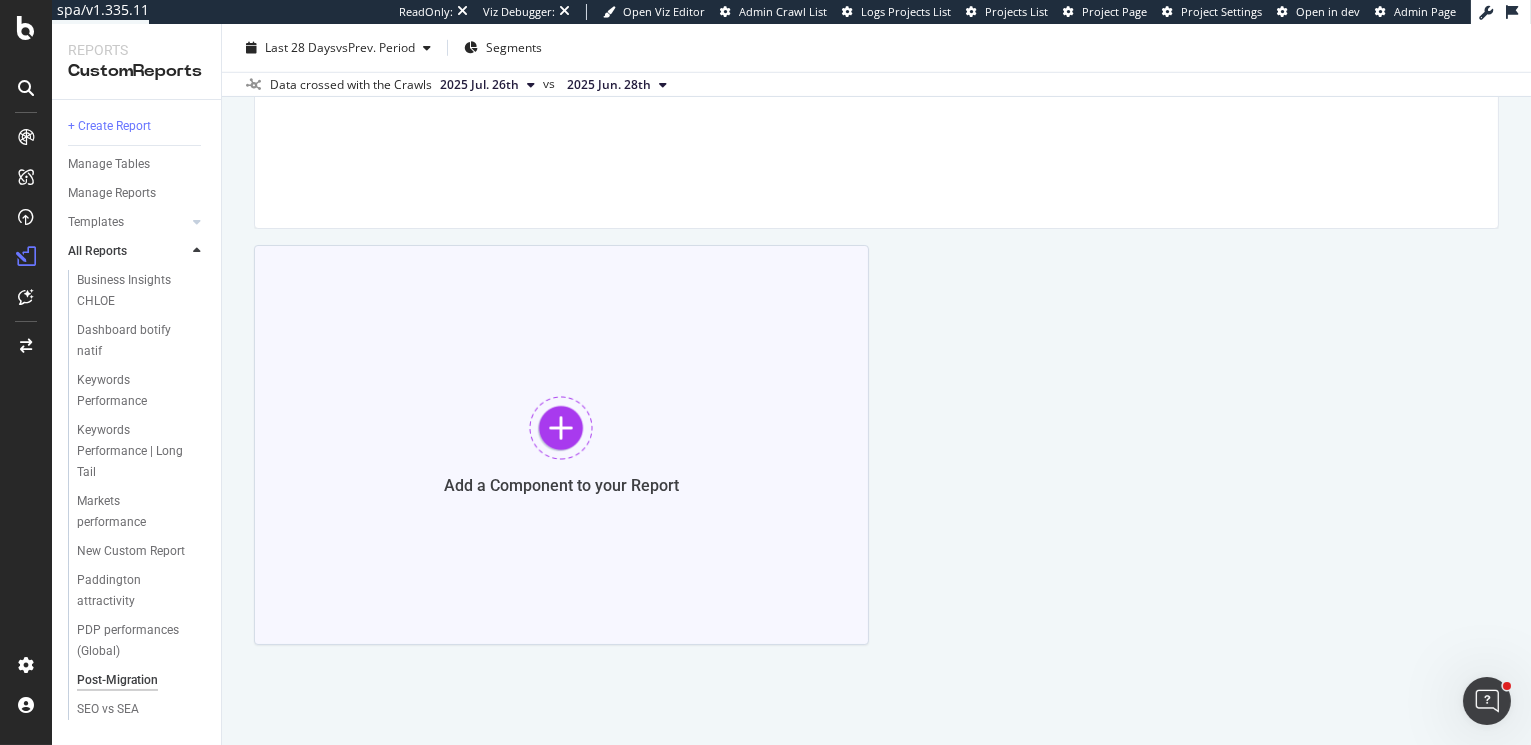 click at bounding box center (561, 428) 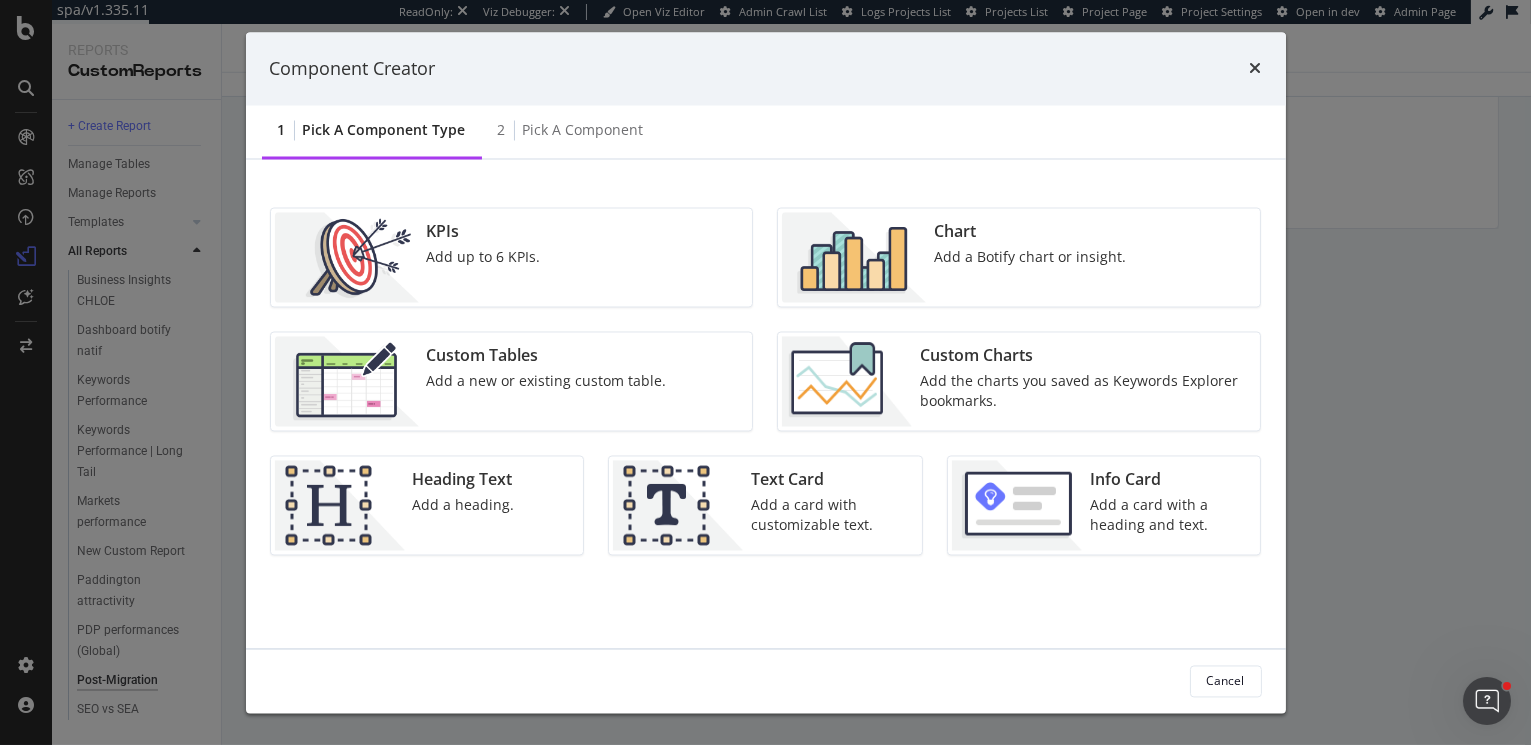 click at bounding box center [847, 382] 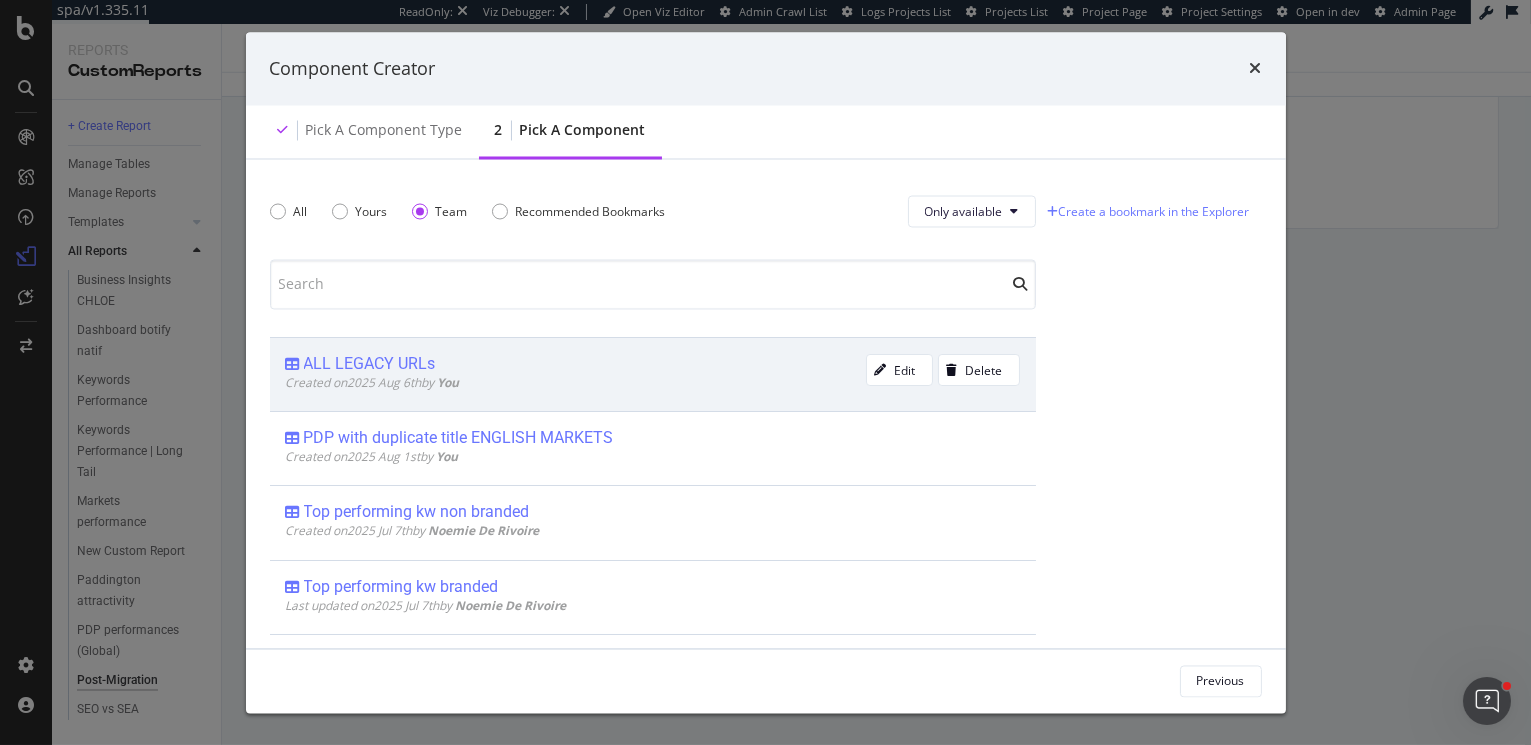click on "ALL LEGACY URLs Created on  2025 Aug 6th  by   You Edit Delete" at bounding box center (653, 375) 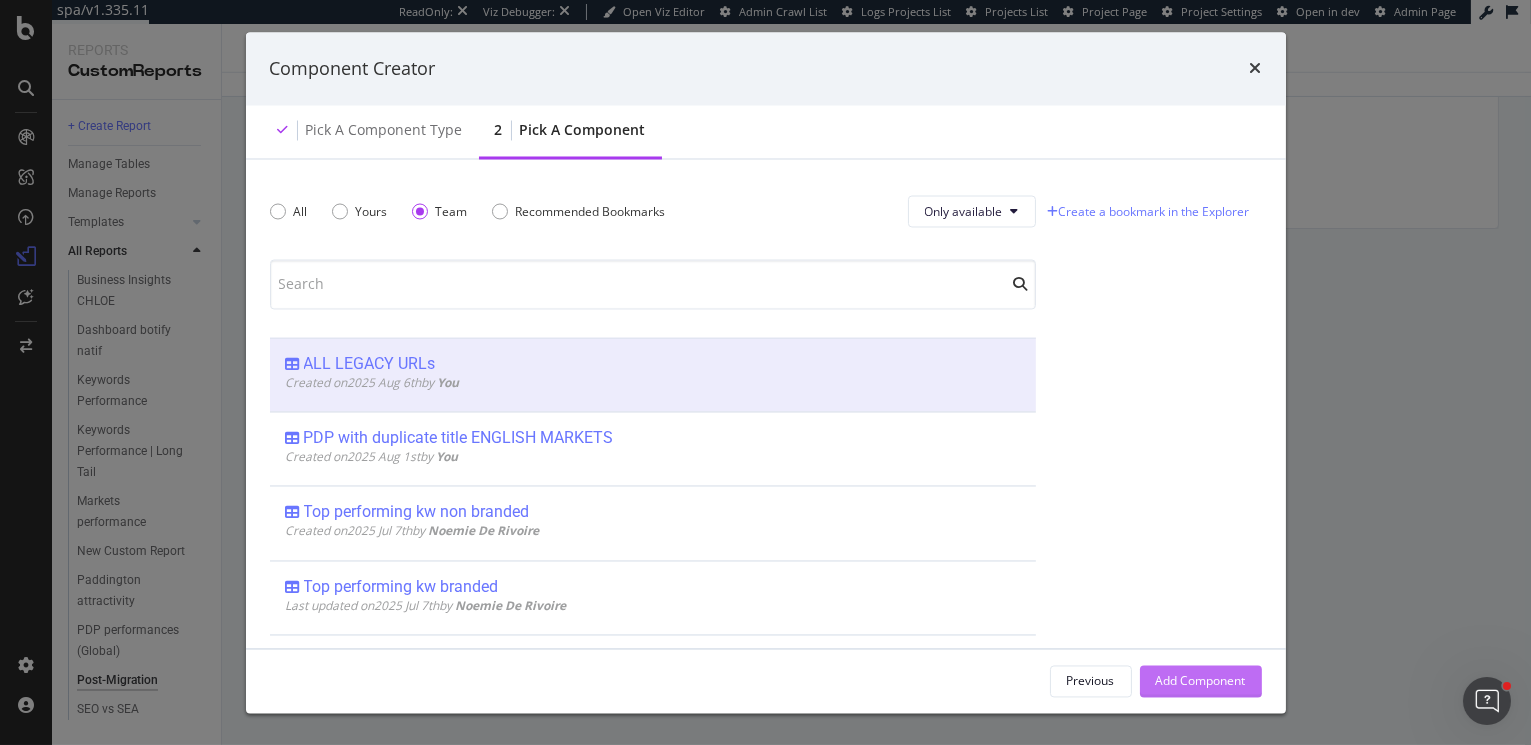 click on "Add Component" at bounding box center [1201, 680] 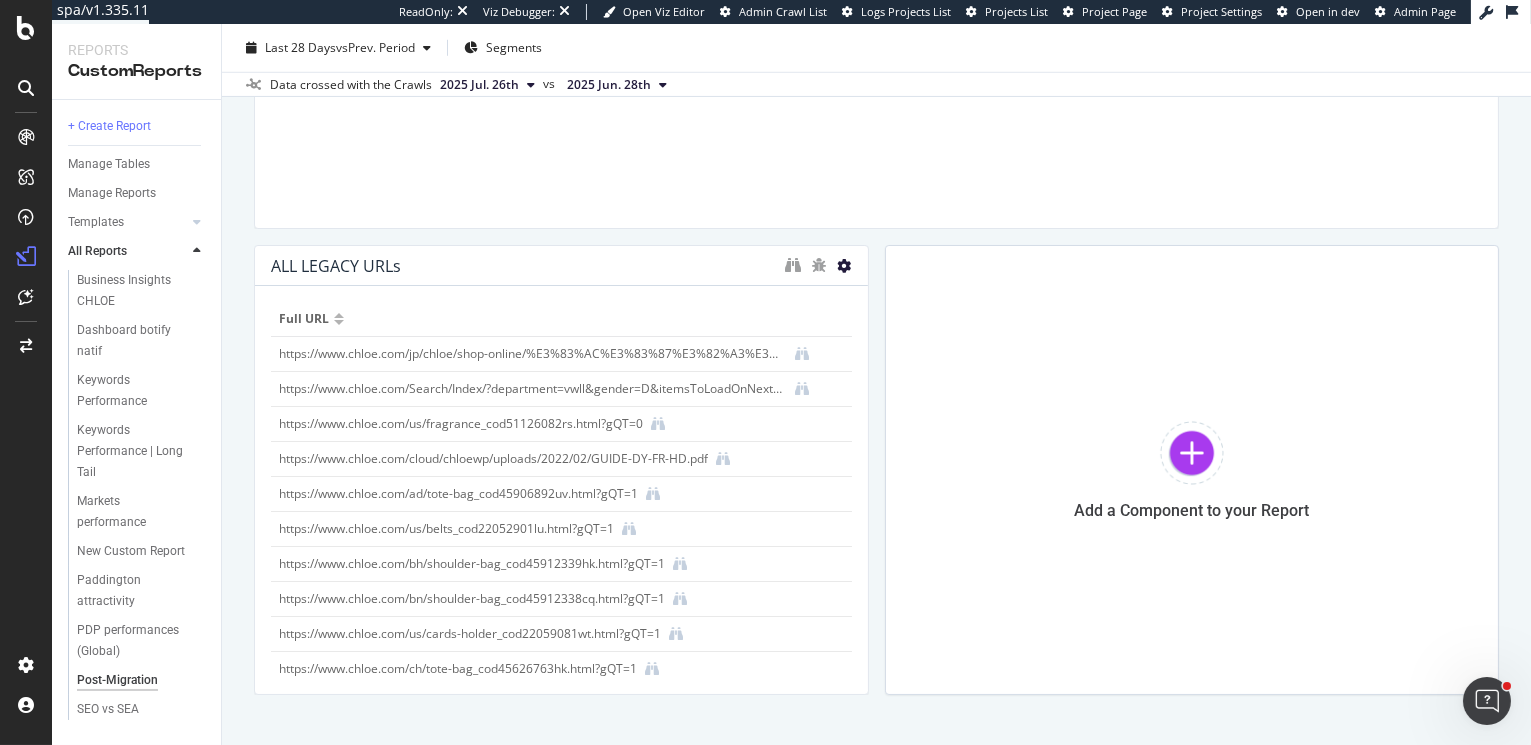 click at bounding box center [845, 266] 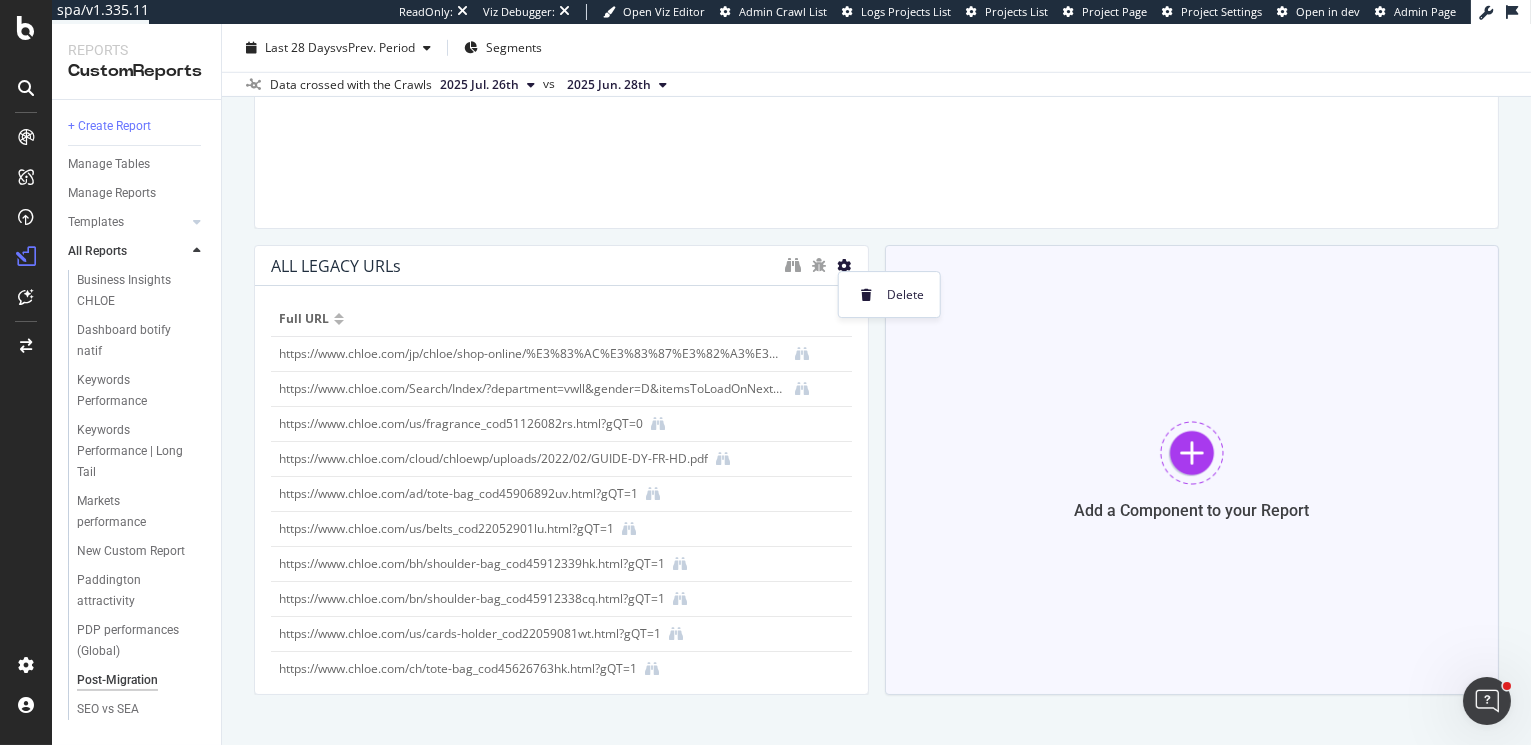 click at bounding box center (1192, 453) 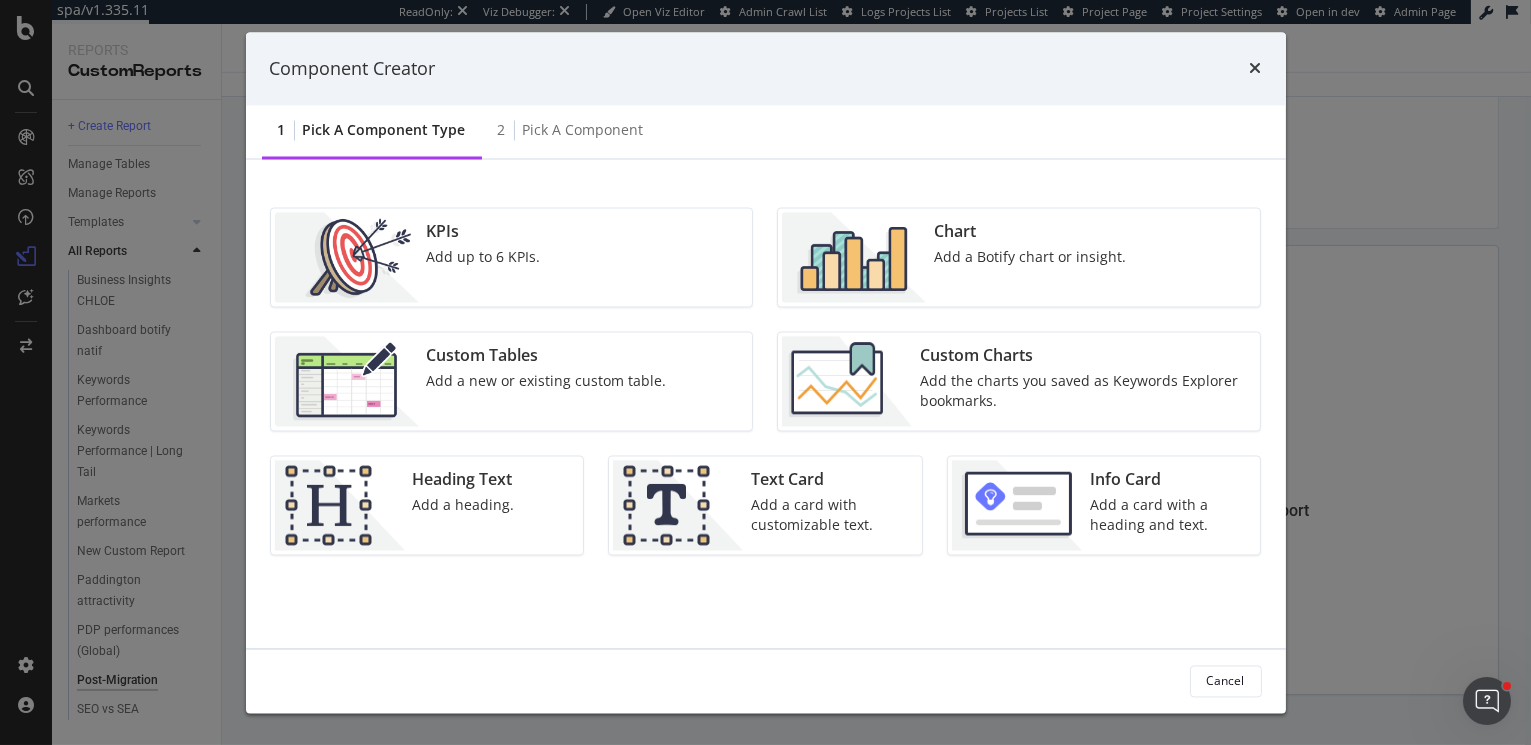 click on "Custom Charts Add the charts you saved as Keywords Explorer bookmarks." at bounding box center (1084, 382) 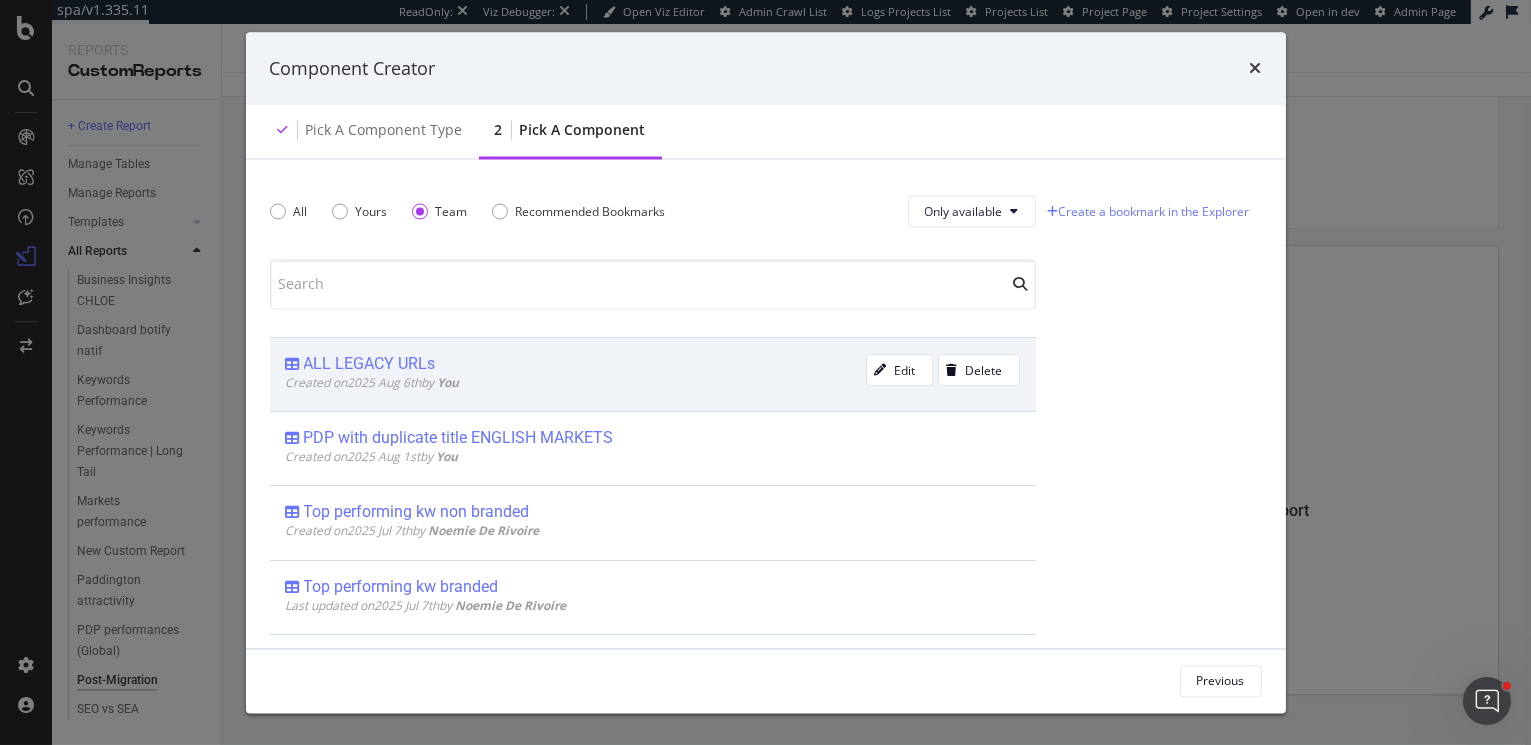 click on "ALL LEGACY URLs" at bounding box center [370, 365] 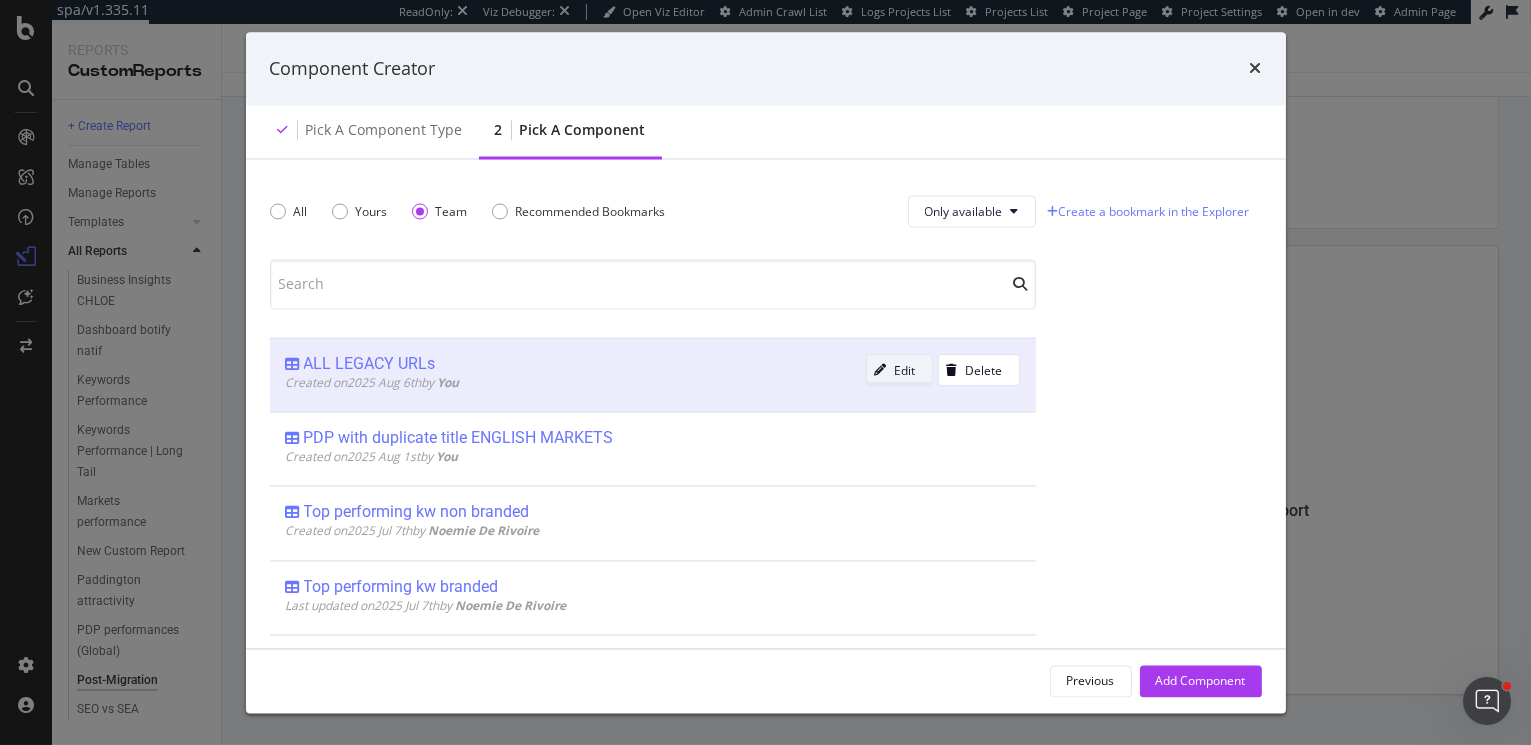 click on "Edit" at bounding box center (905, 370) 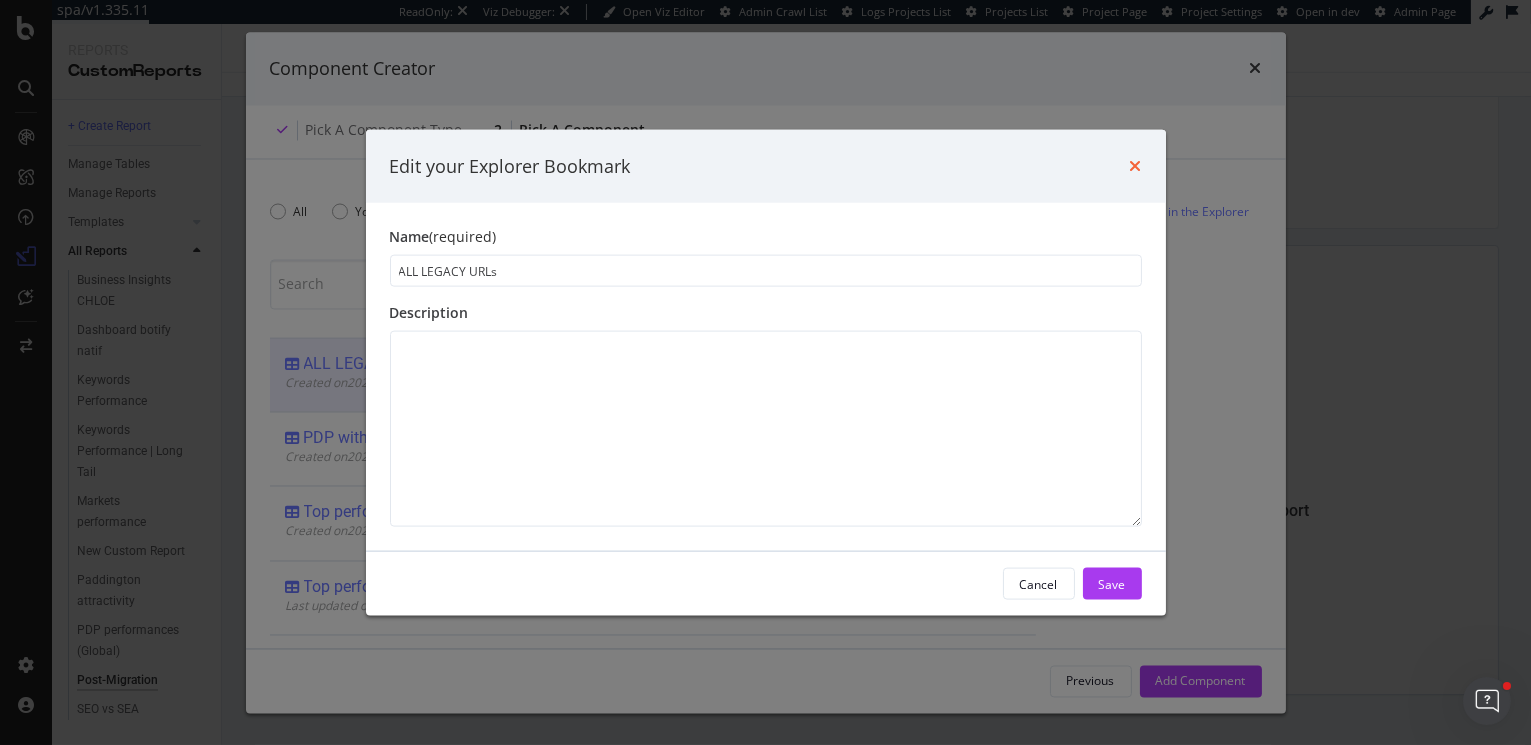 click at bounding box center [1136, 166] 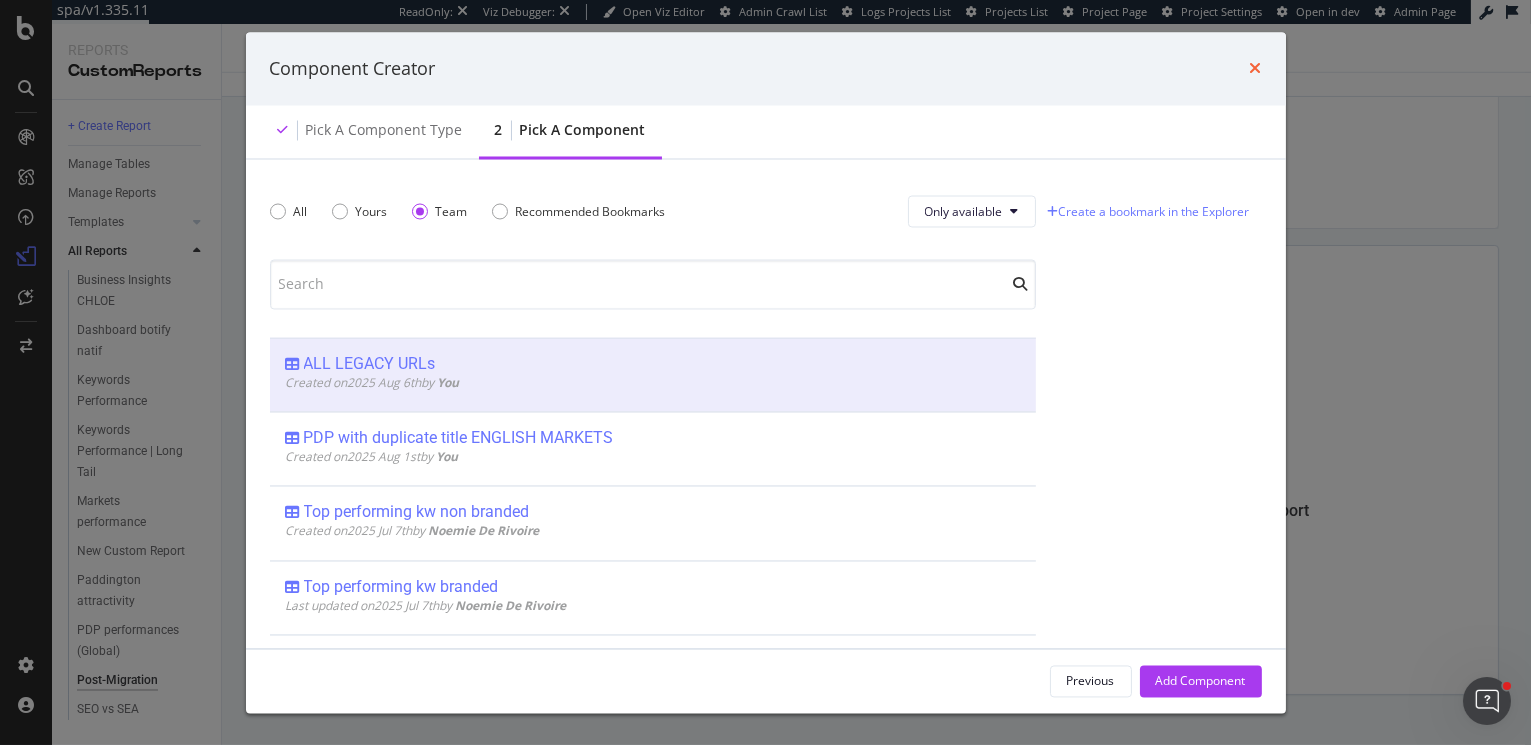 click at bounding box center (1256, 69) 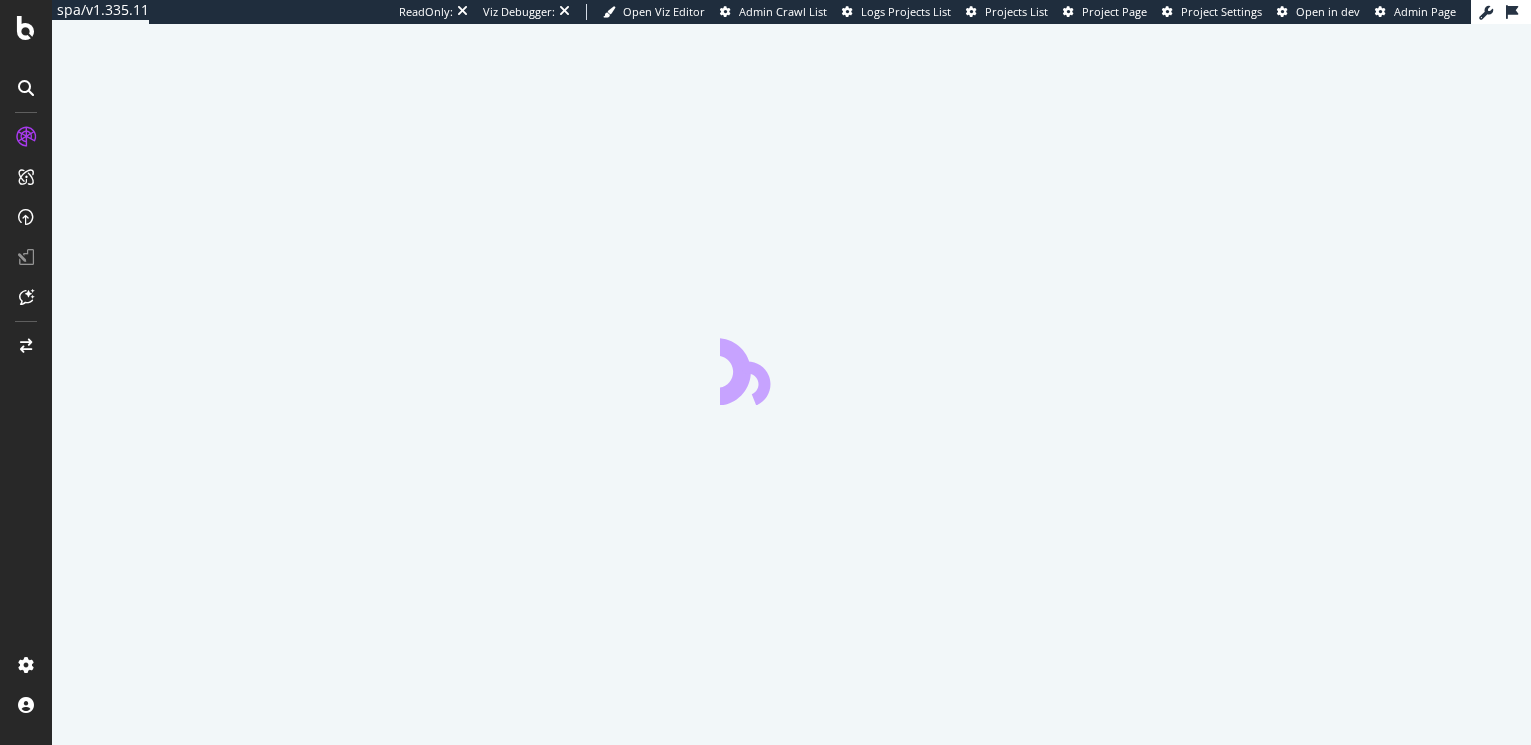 scroll, scrollTop: 0, scrollLeft: 0, axis: both 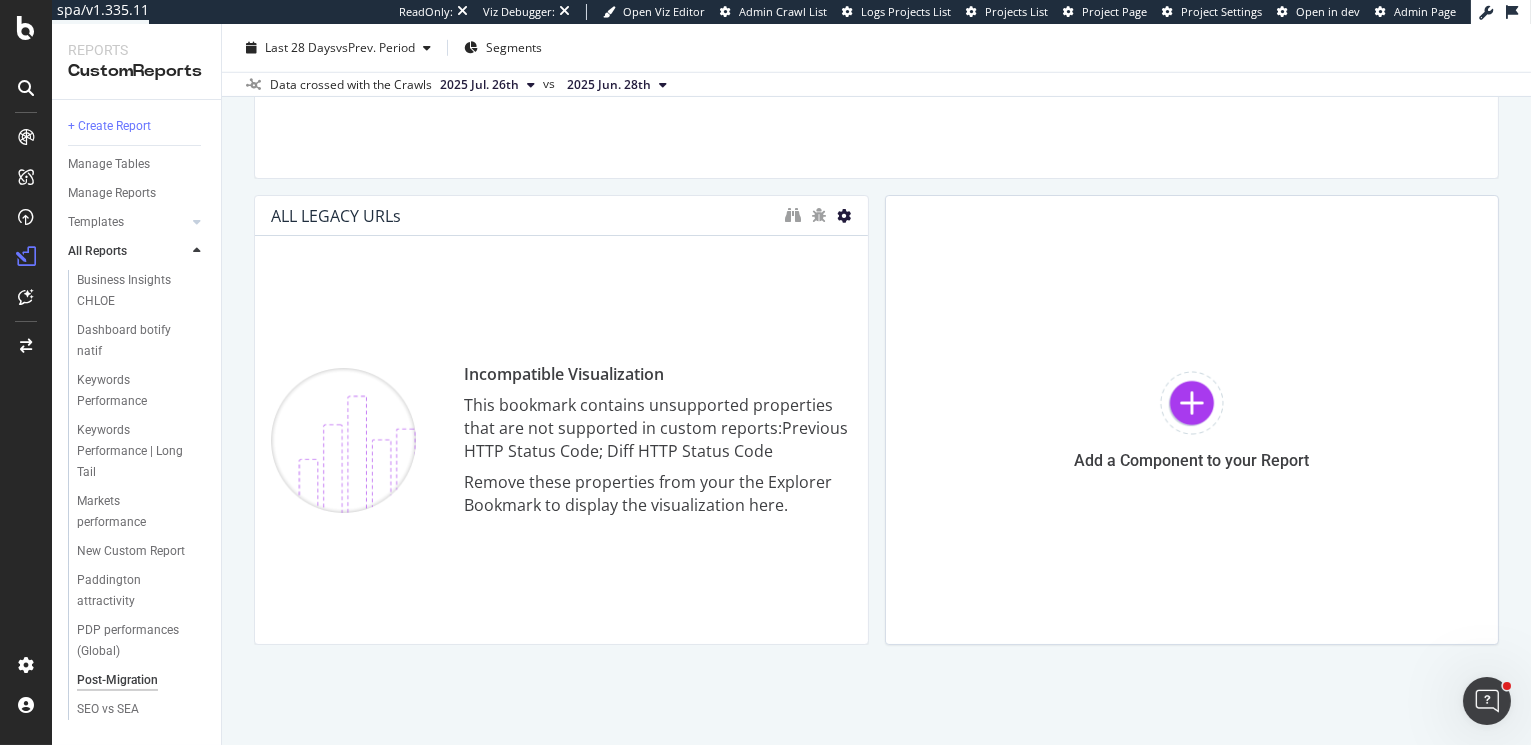 click at bounding box center [845, 216] 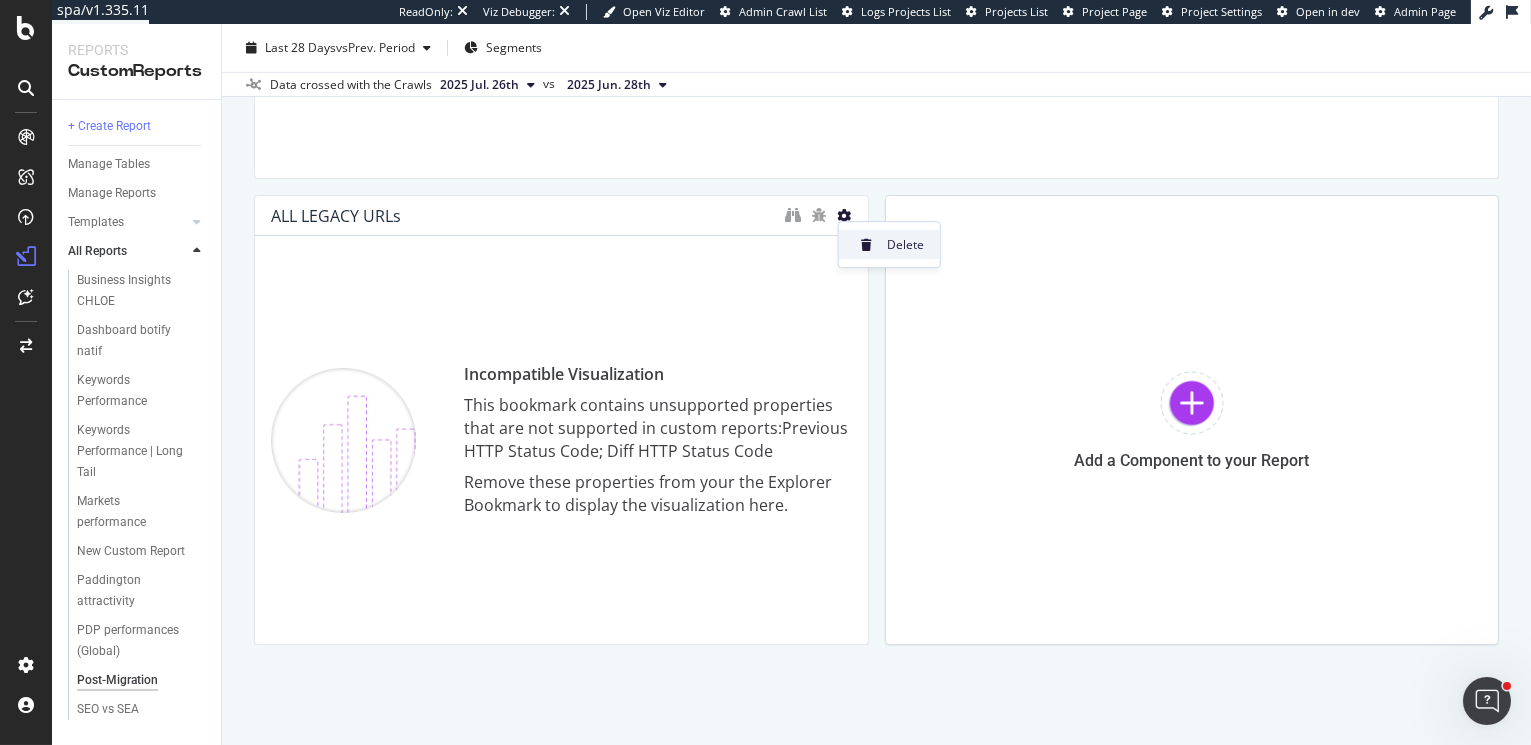 click at bounding box center [867, 245] 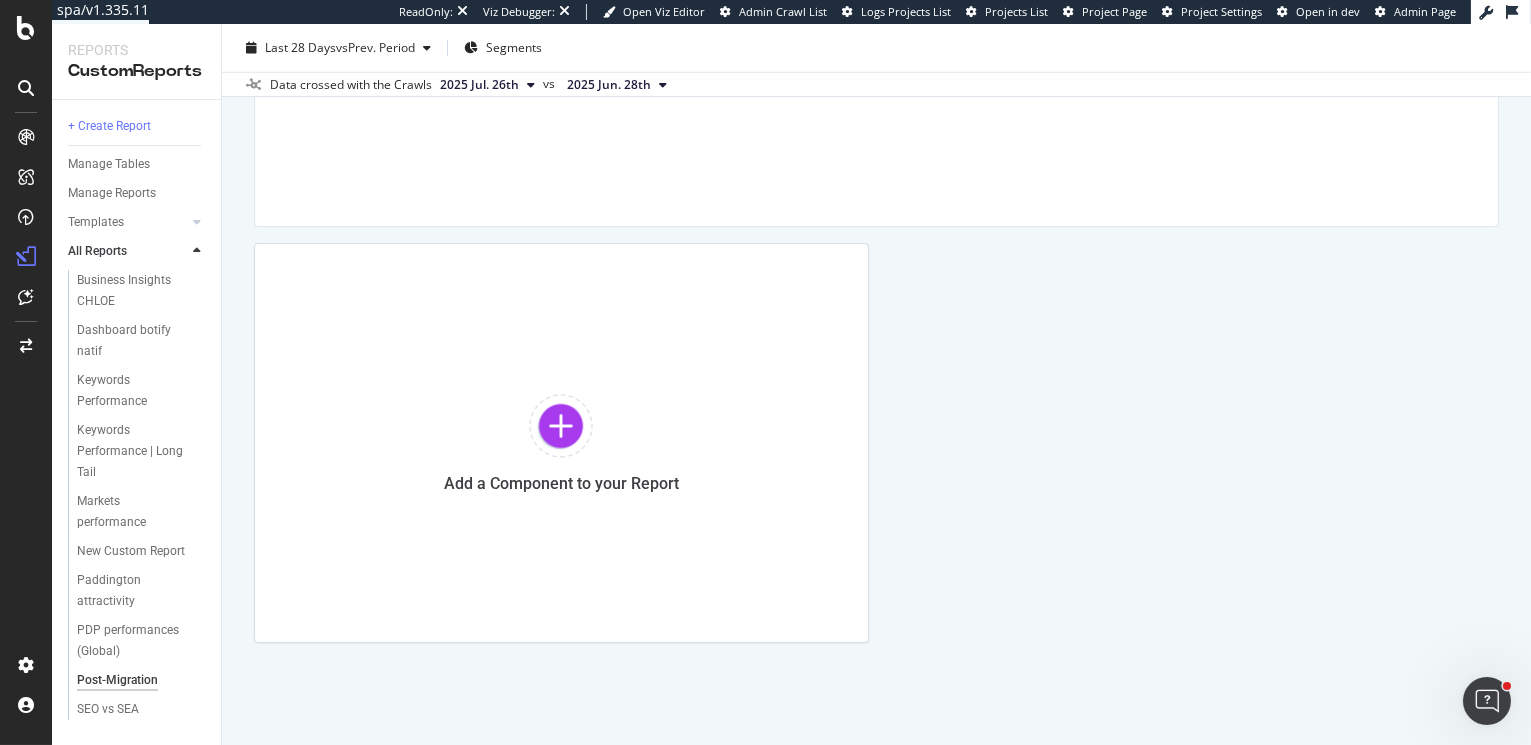 scroll, scrollTop: 3063, scrollLeft: 0, axis: vertical 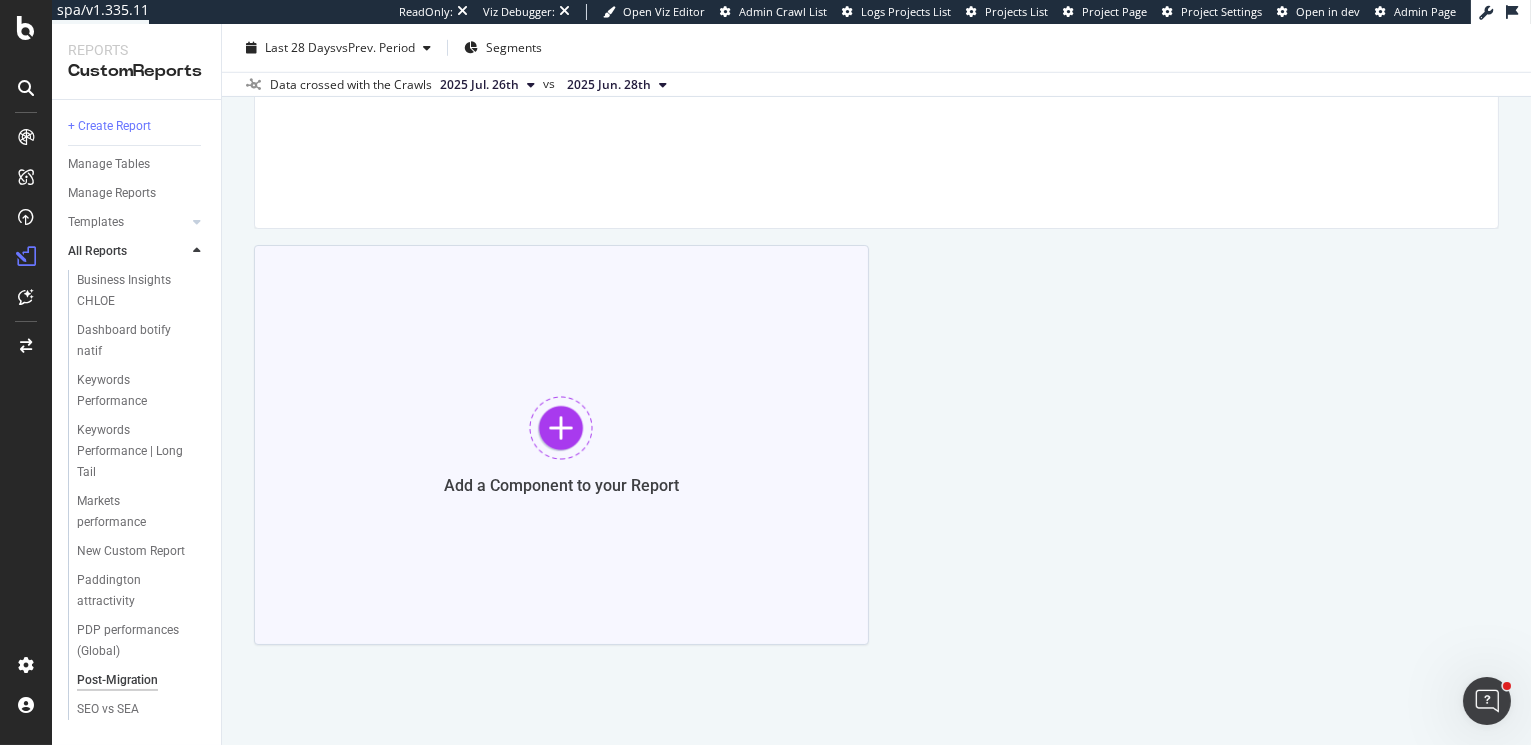 click at bounding box center [561, 428] 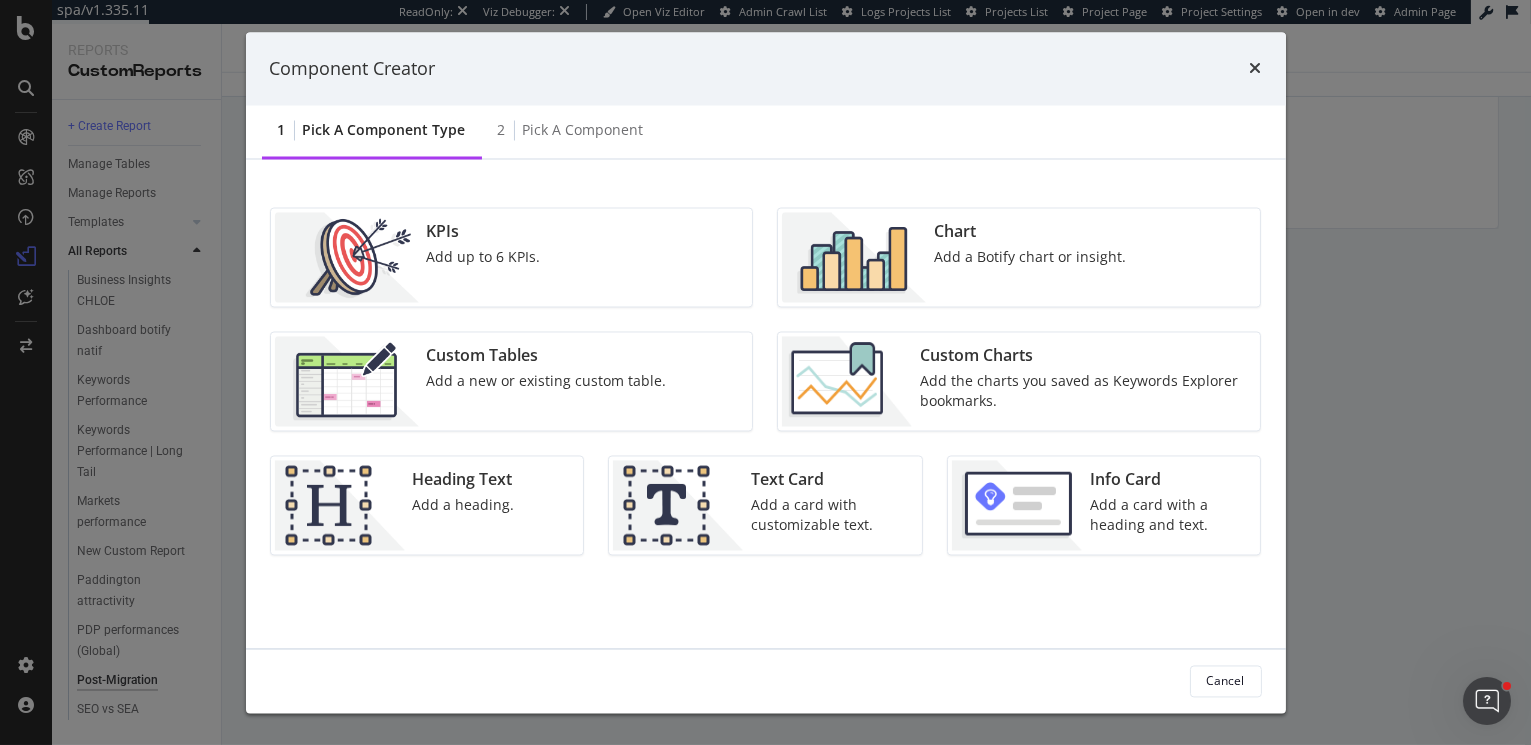 click on "Custom Charts" at bounding box center [1084, 356] 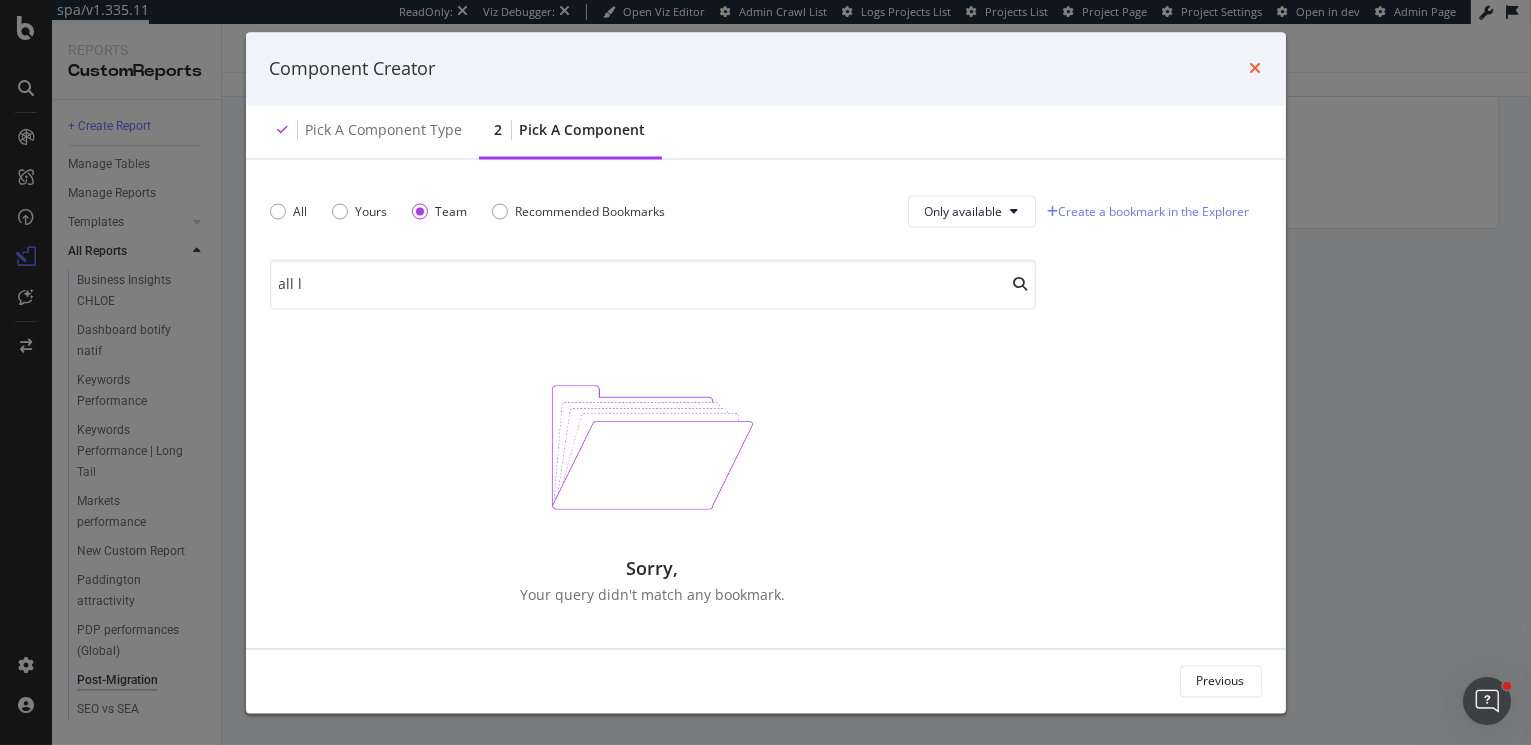 type on "all l" 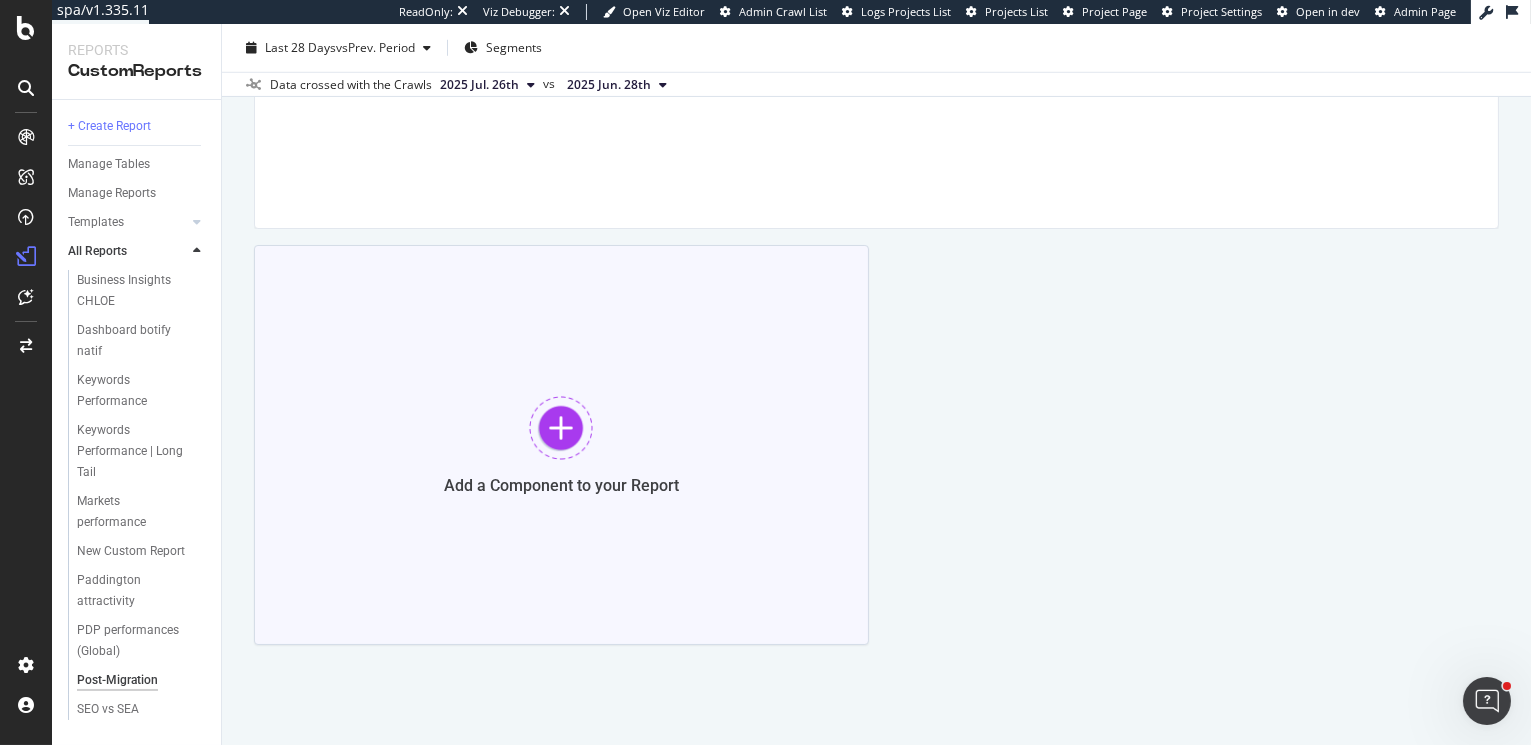click at bounding box center [561, 428] 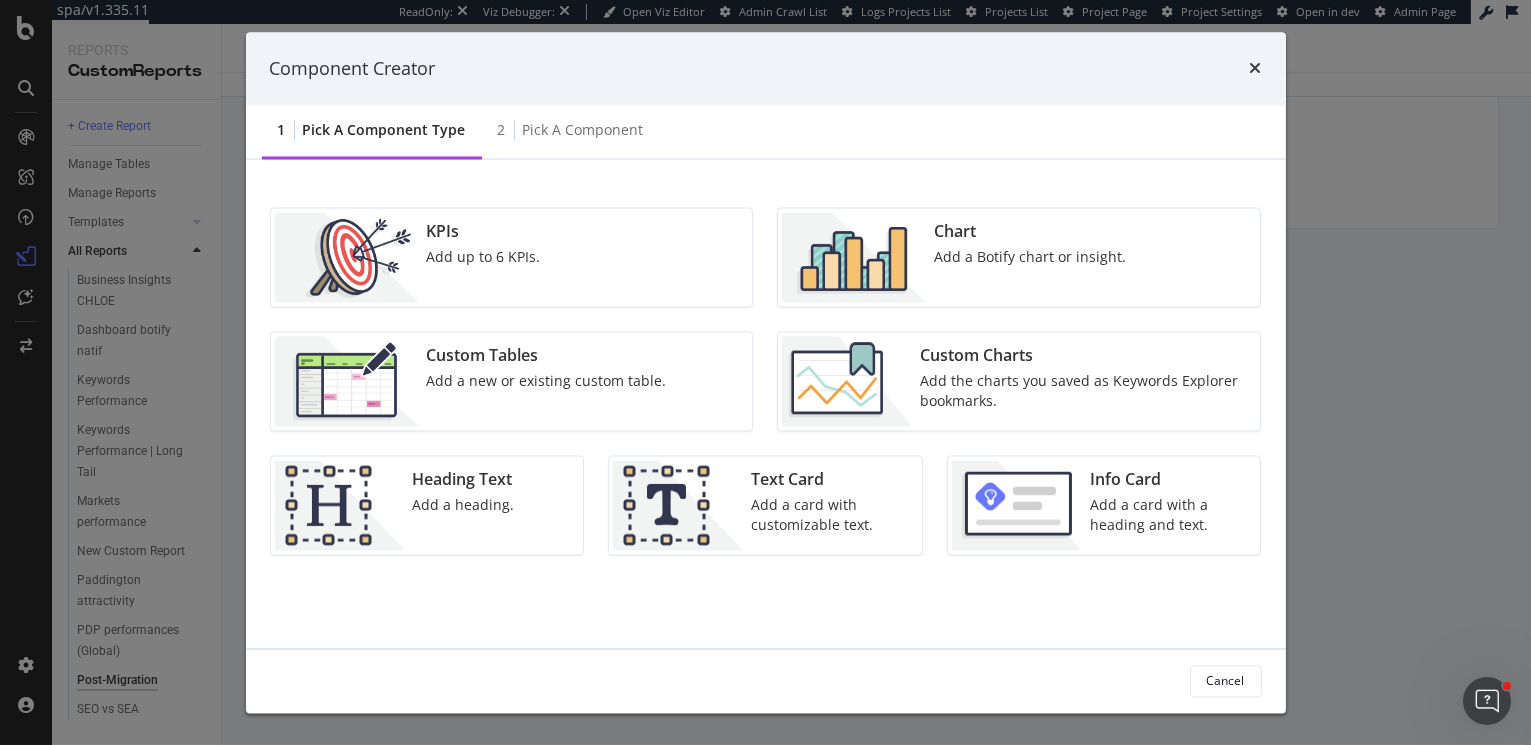 click on "Custom Charts Add the charts you saved as Keywords Explorer bookmarks." at bounding box center [1084, 382] 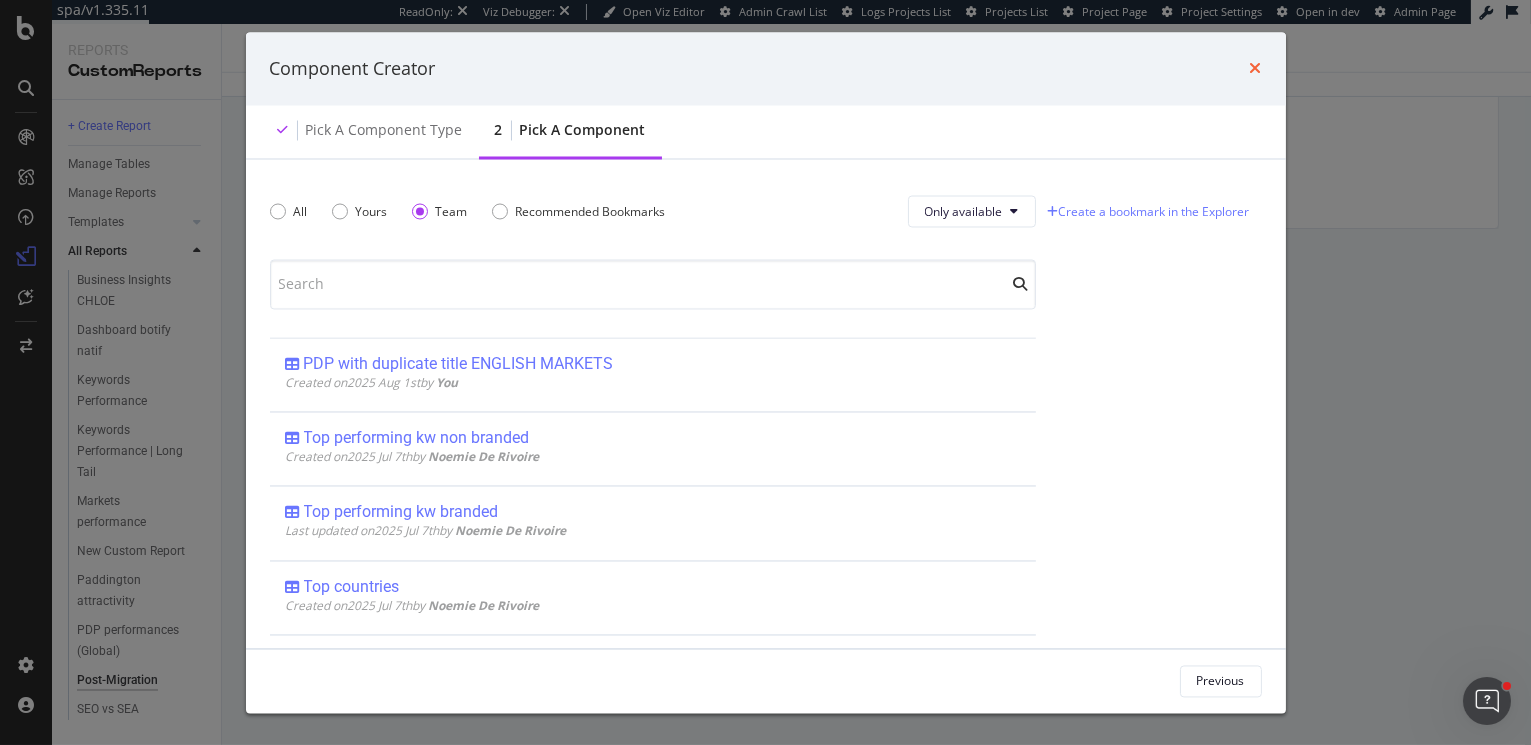 click at bounding box center [1256, 69] 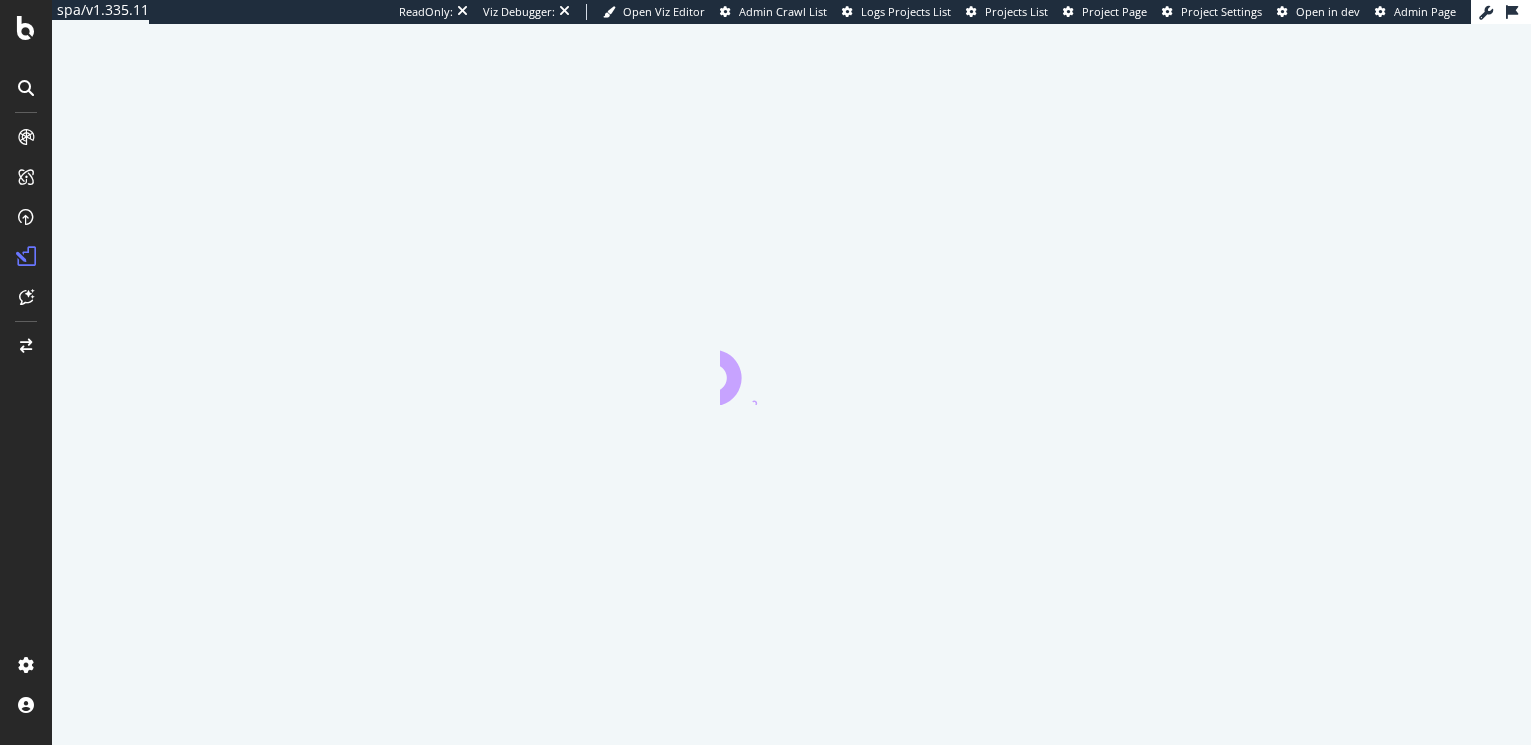 scroll, scrollTop: 0, scrollLeft: 0, axis: both 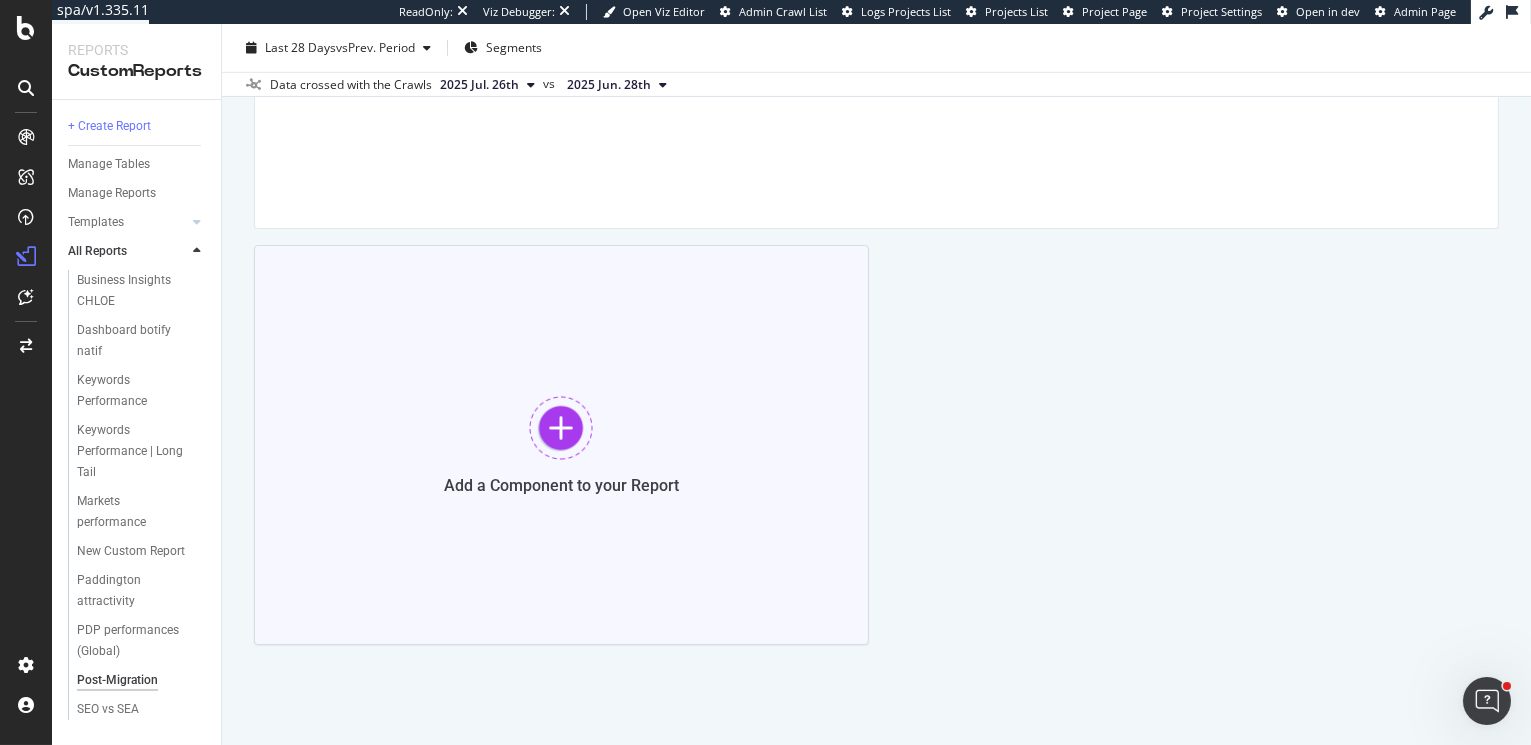 click at bounding box center [561, 428] 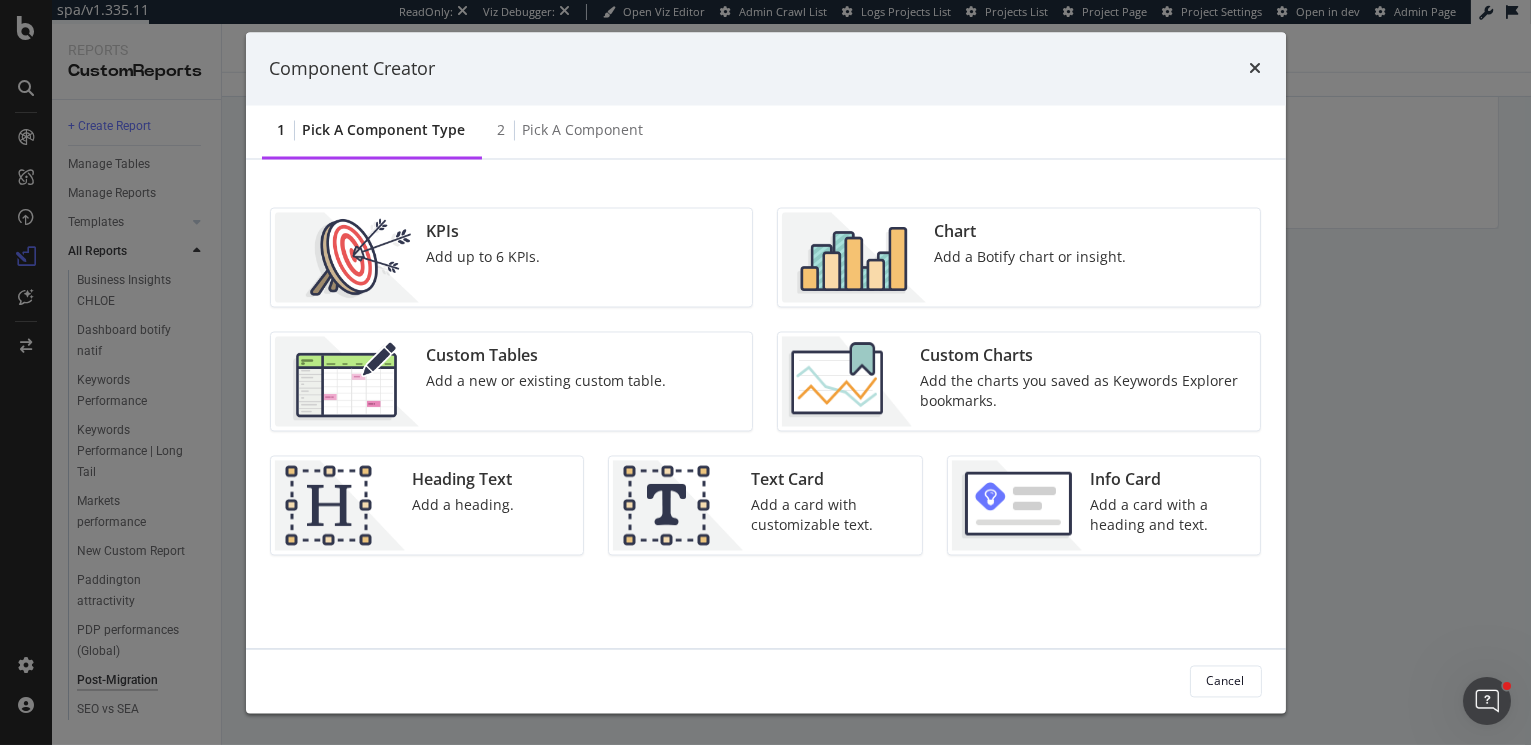 click on "Custom Charts" at bounding box center [1084, 356] 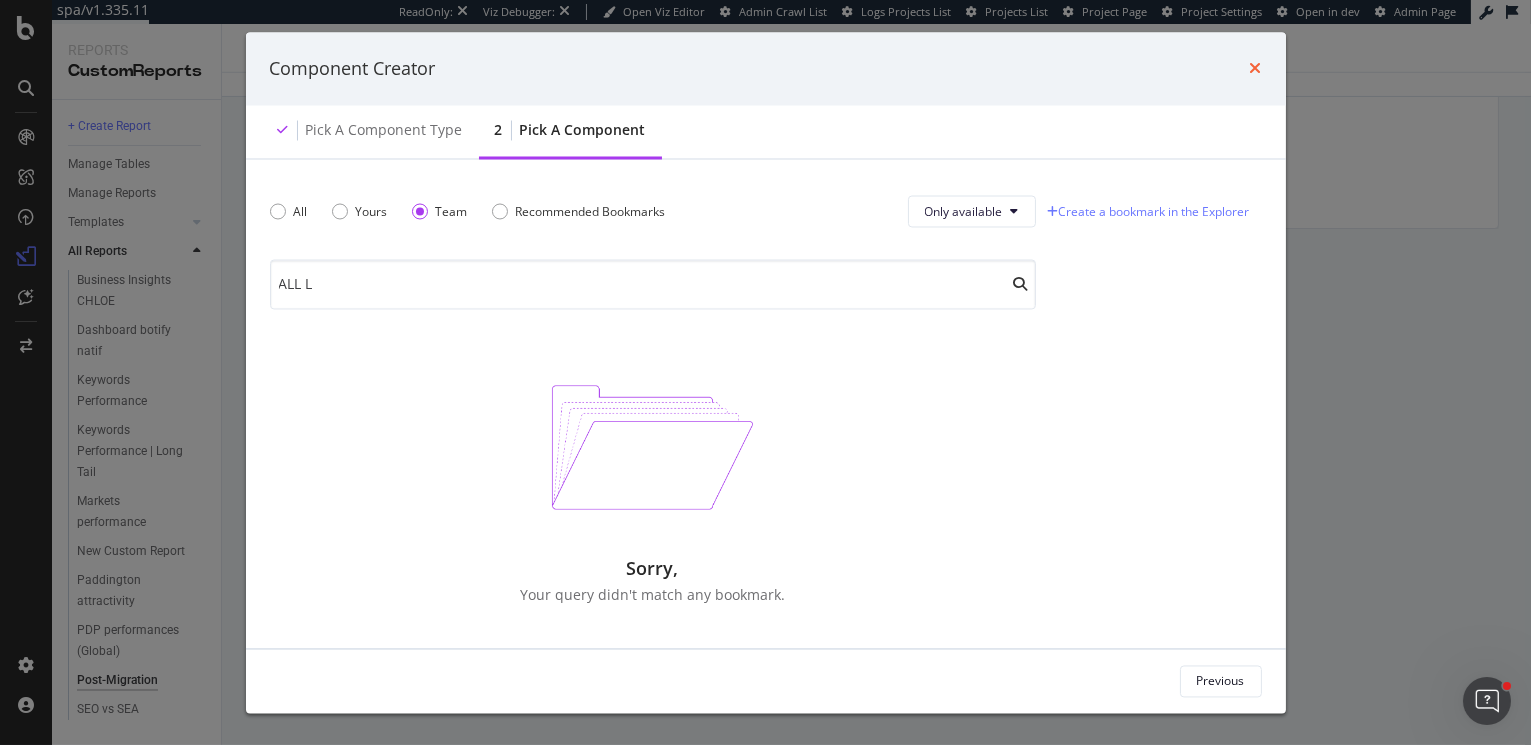 type on "ALL L" 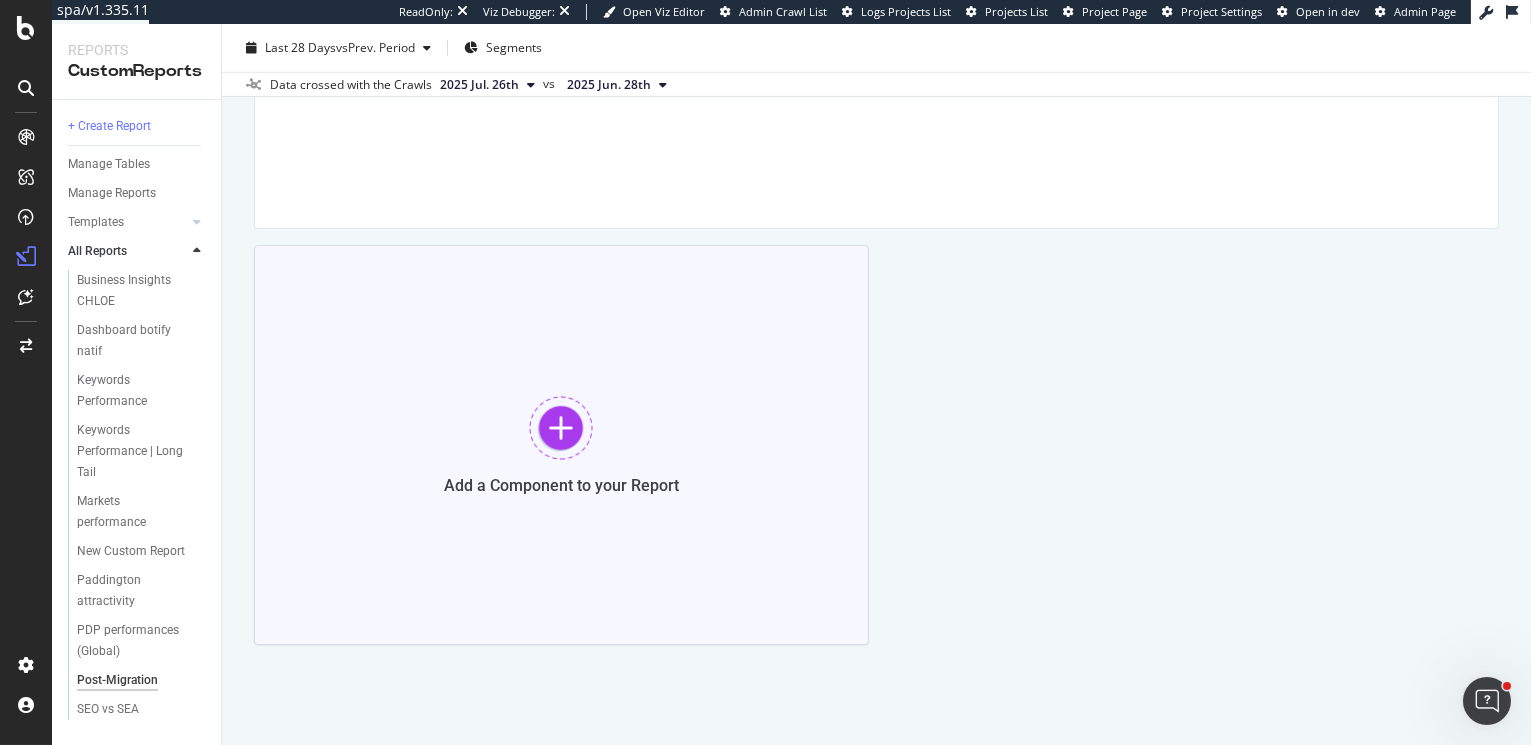 click at bounding box center (561, 428) 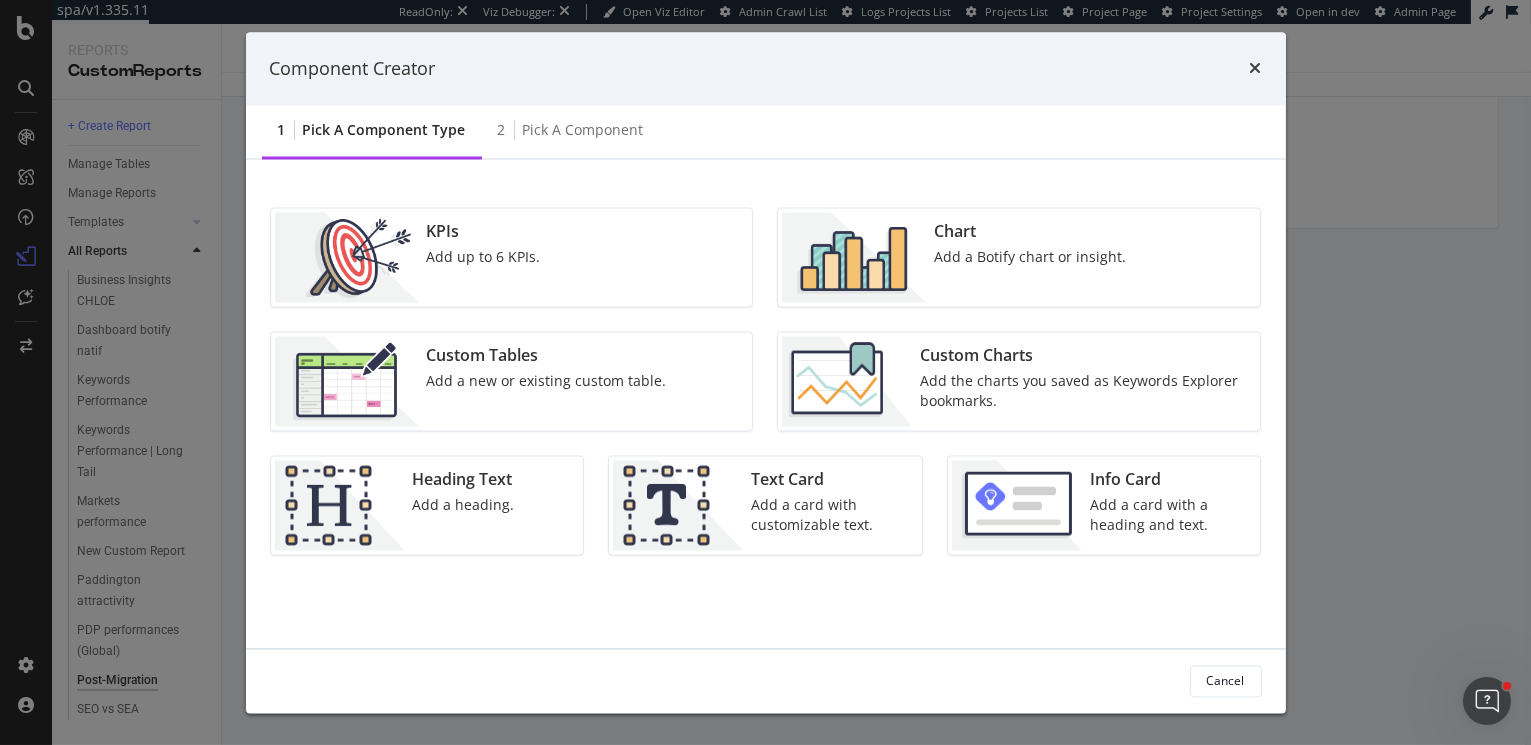 click on "Add a new or existing custom table." at bounding box center (547, 382) 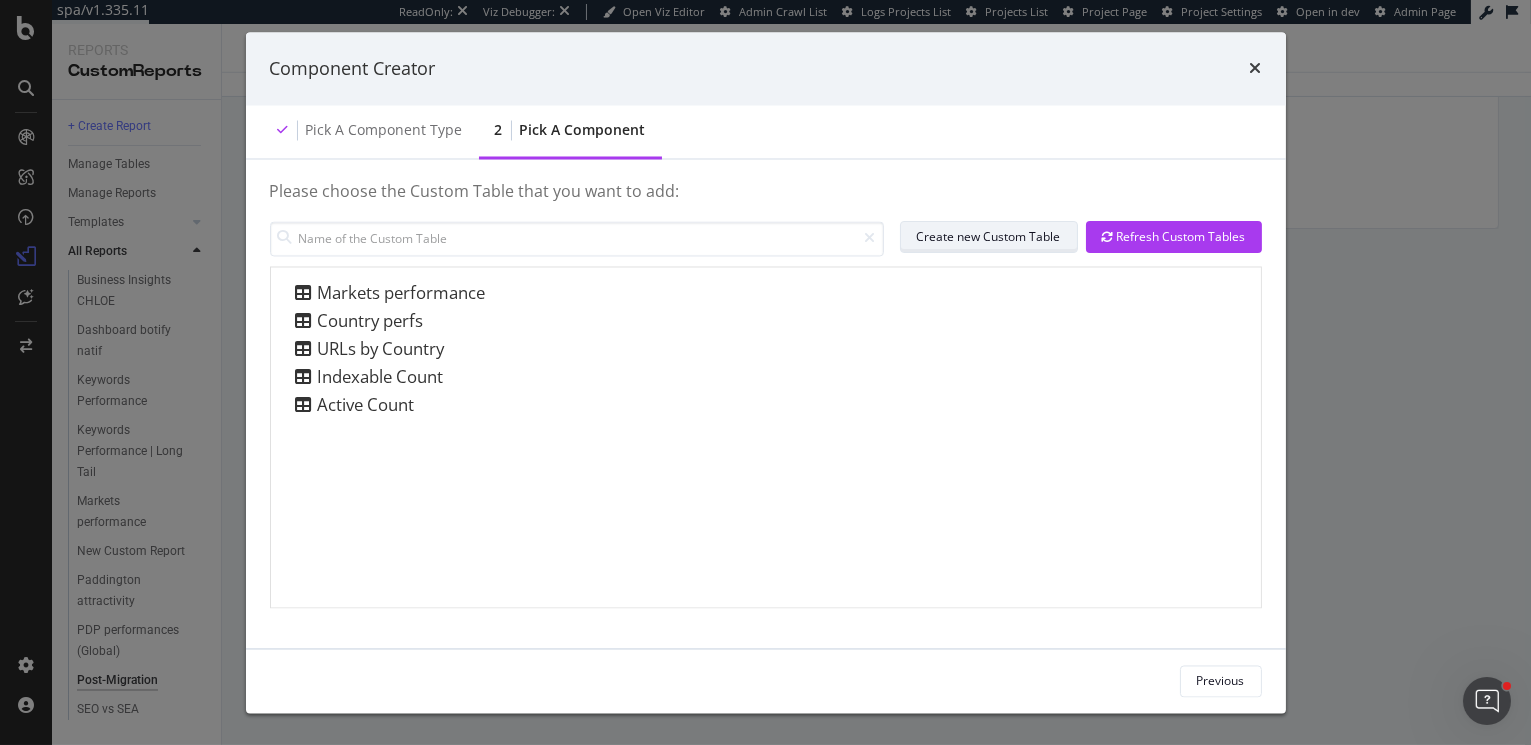 click on "Create new Custom Table" at bounding box center (989, 237) 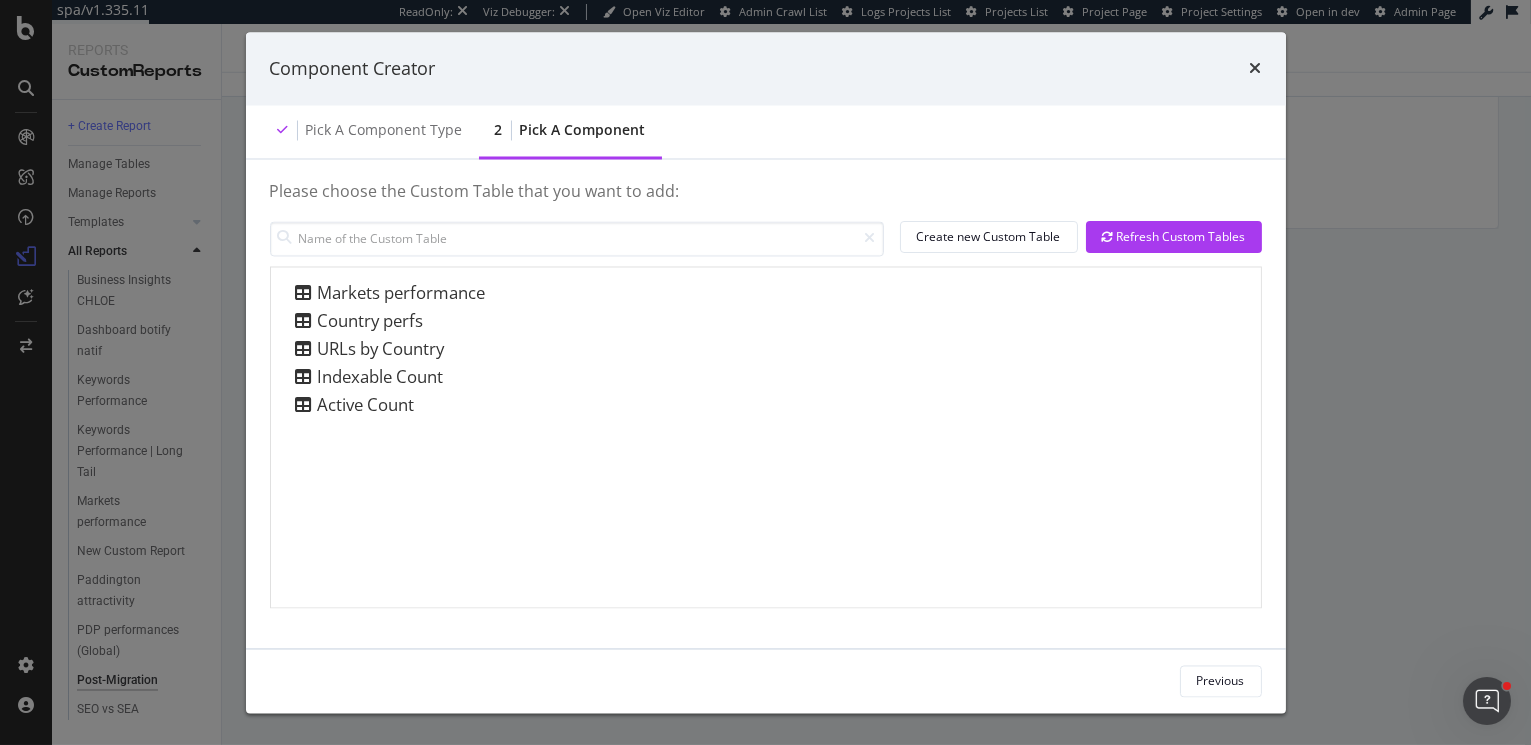 type 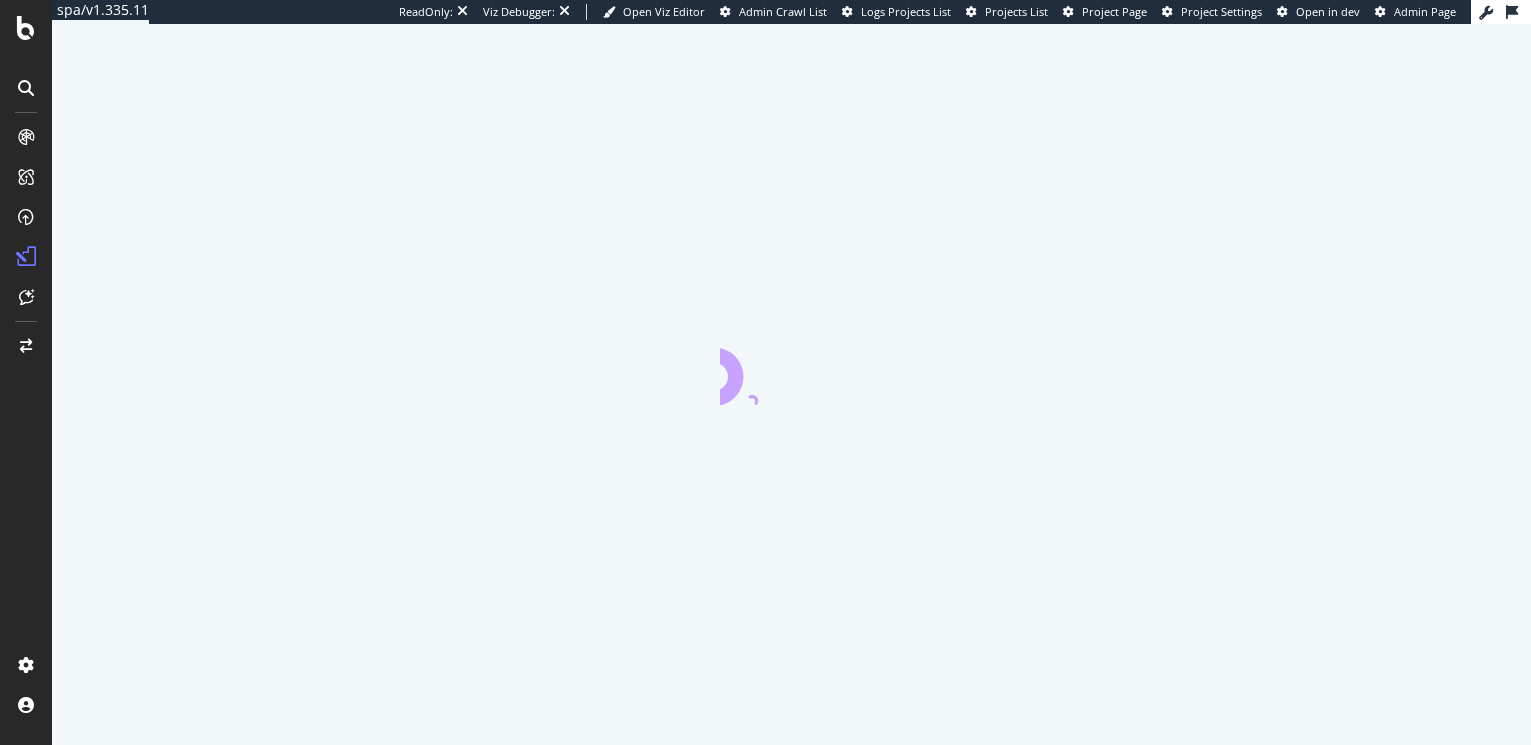 scroll, scrollTop: 0, scrollLeft: 0, axis: both 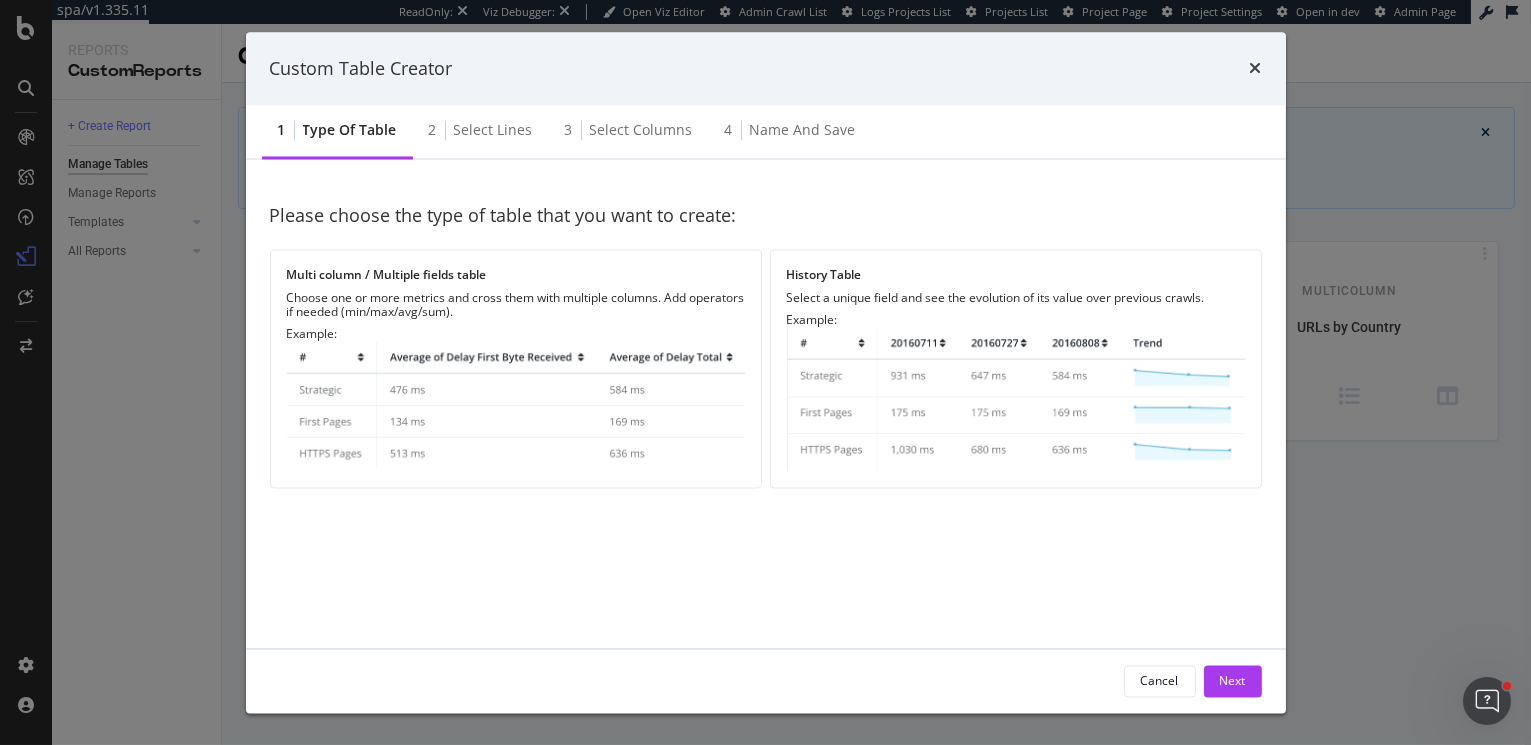 click at bounding box center [1016, 399] 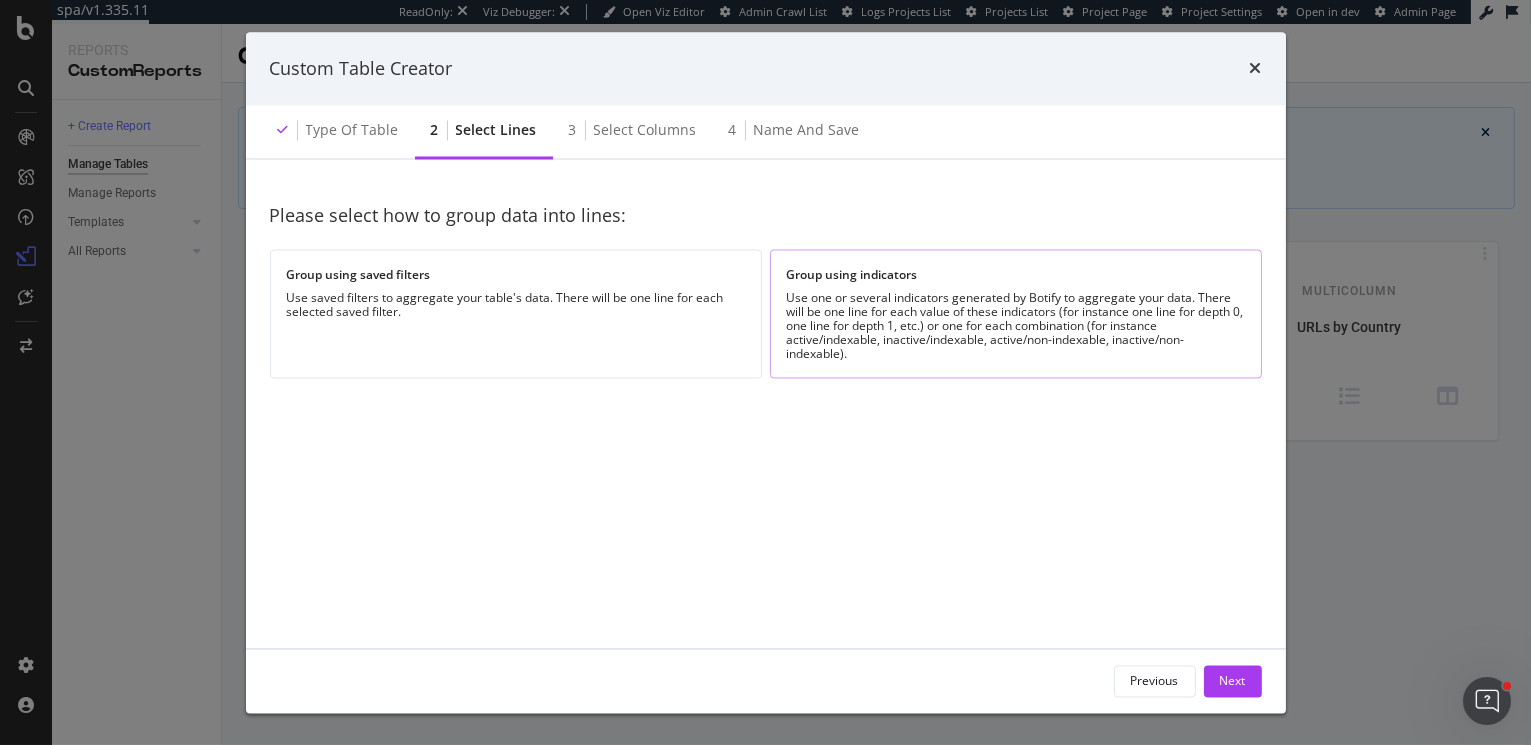 click on "Use one or several indicators generated by Botify to aggregate your data. There will be one line for each value of these indicators (for instance one line for depth 0, one line for depth 1, etc.) or one for each combination (for instance active/indexable, inactive/indexable, active/non-indexable, inactive/non-indexable)." at bounding box center [1016, 327] 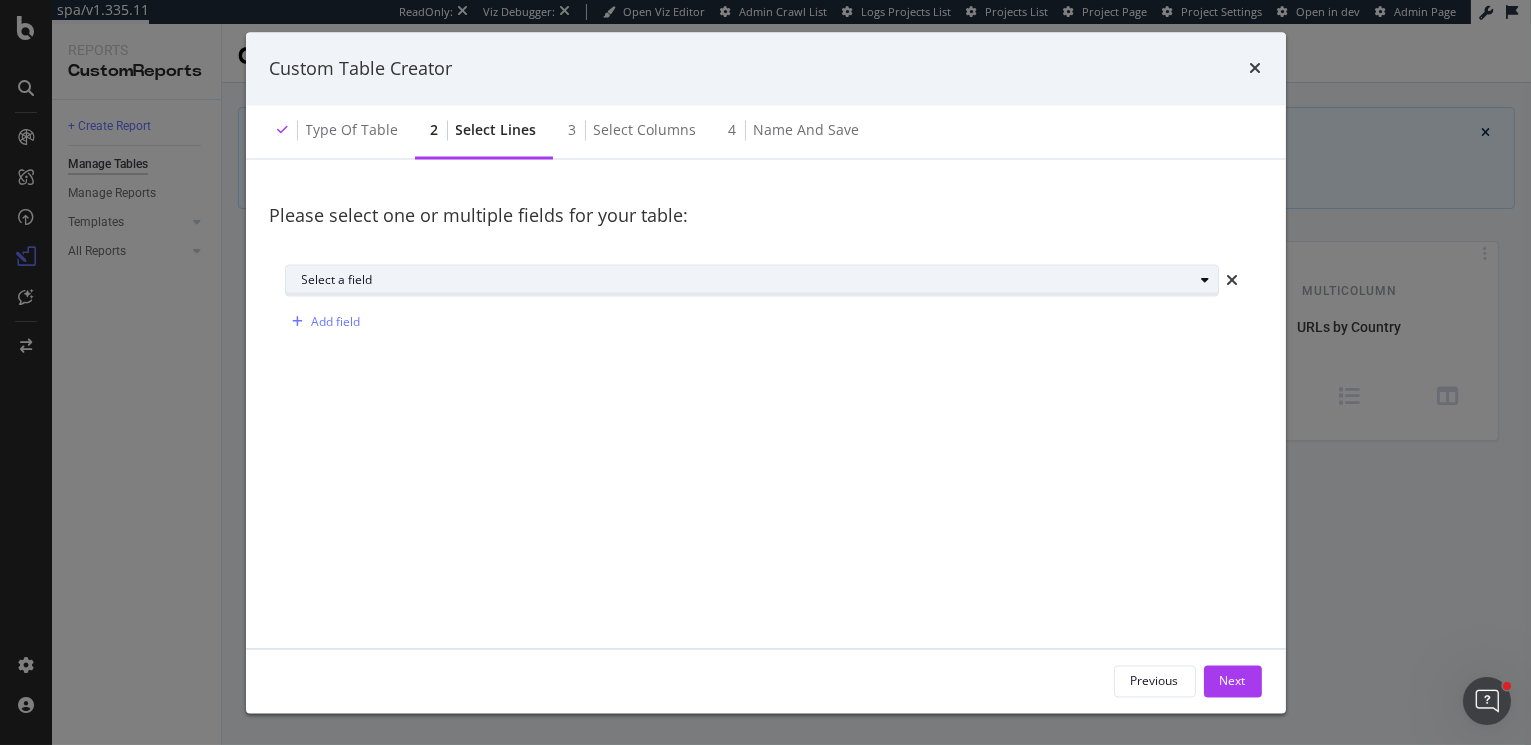 click on "Select a field" at bounding box center (760, 280) 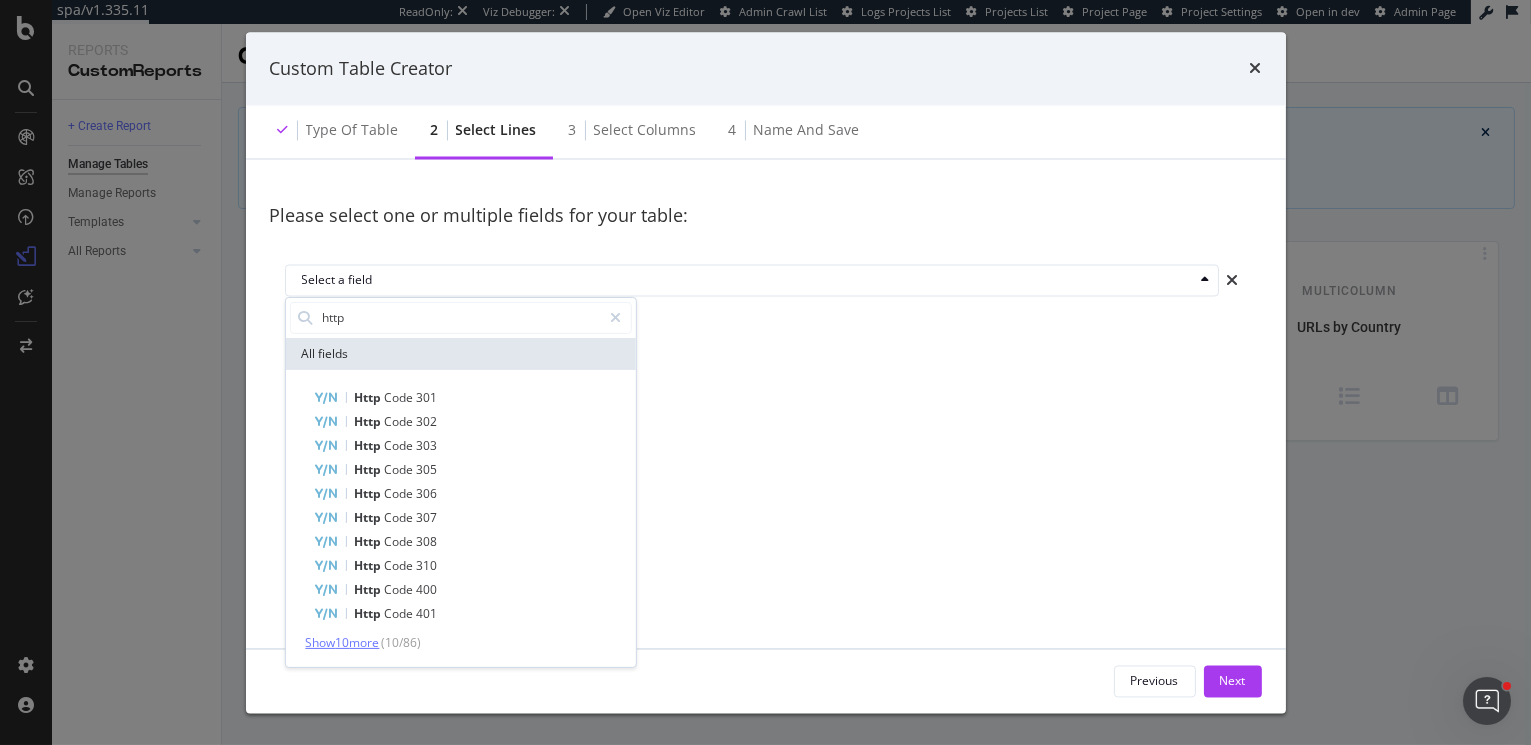 click on "Show  10  more" at bounding box center (342, 641) 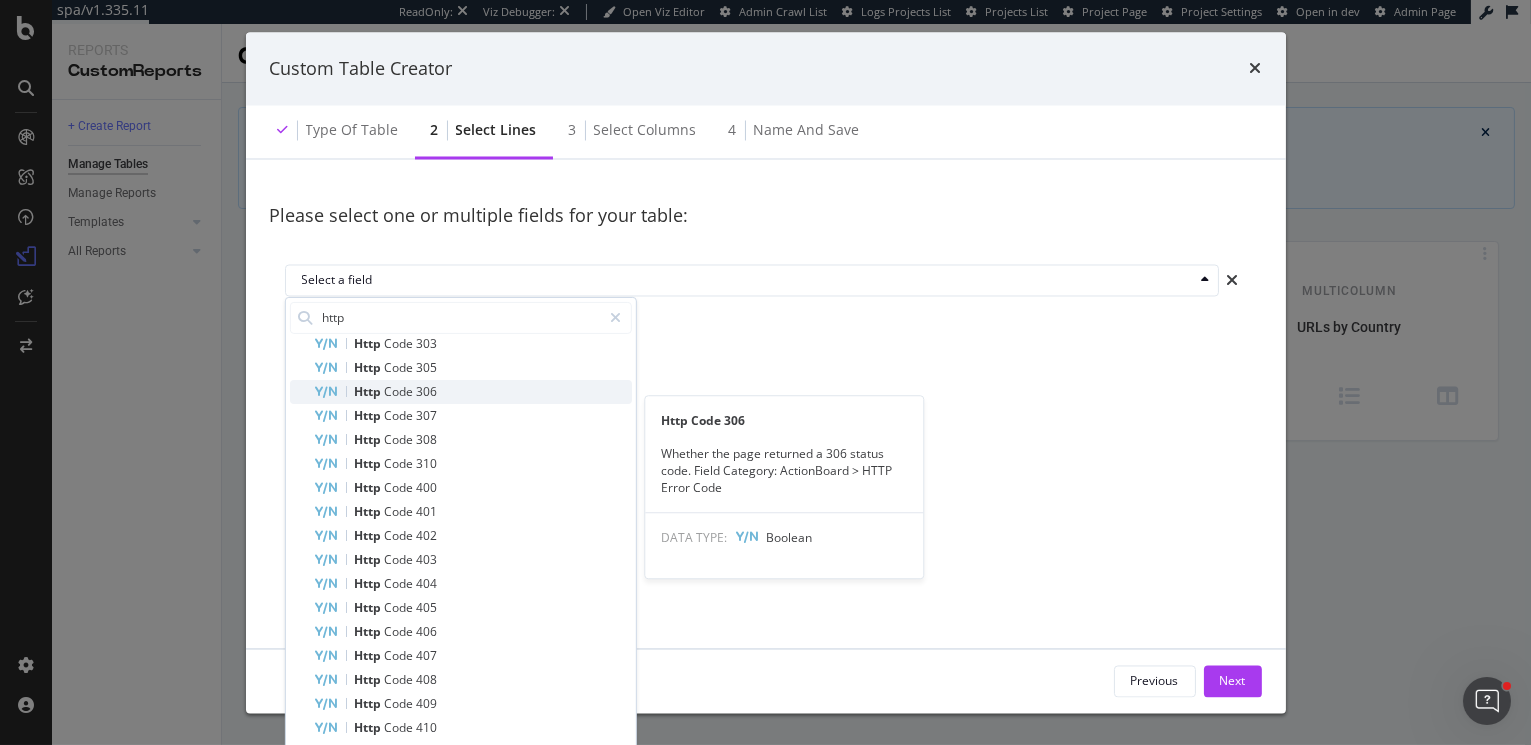 scroll, scrollTop: 0, scrollLeft: 0, axis: both 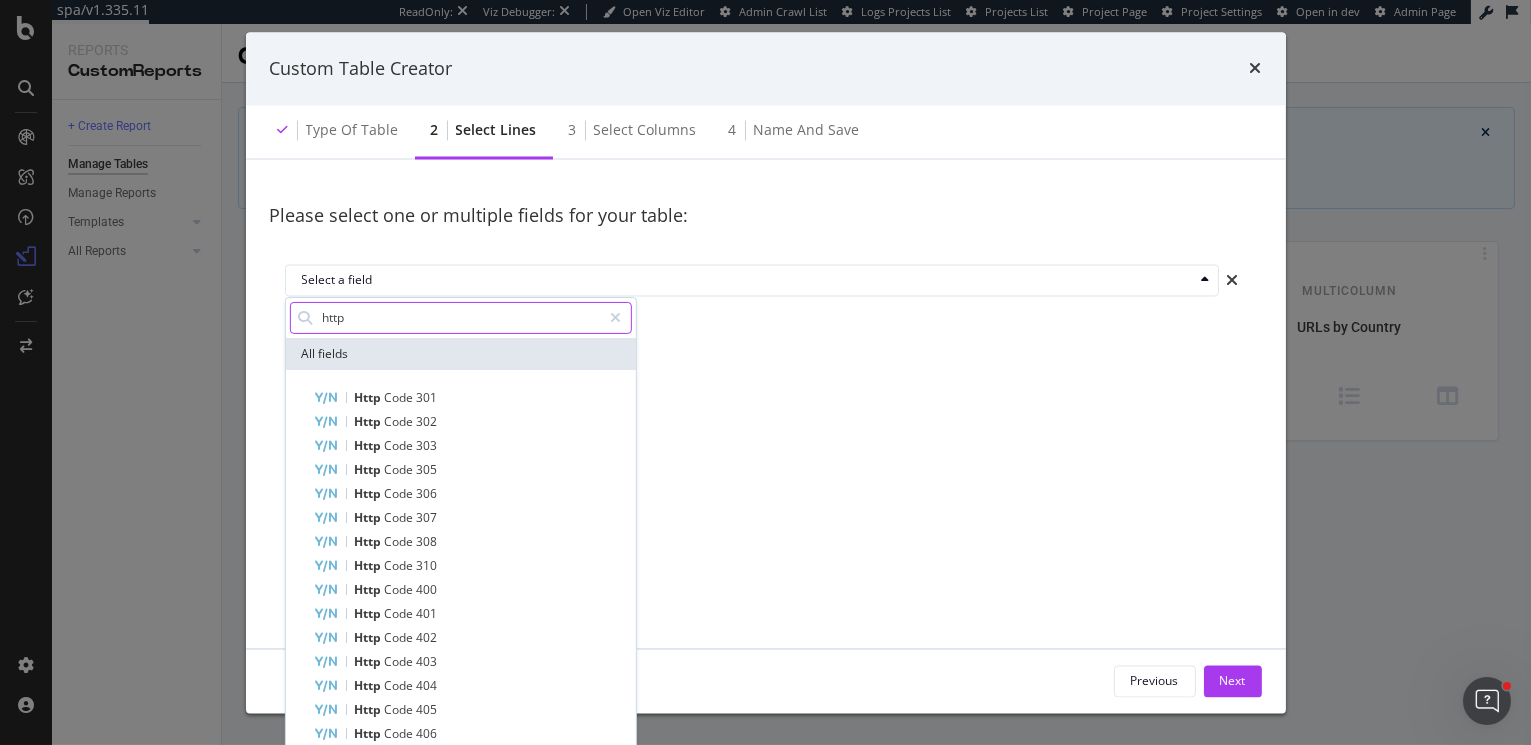 click on "http" at bounding box center [460, 317] 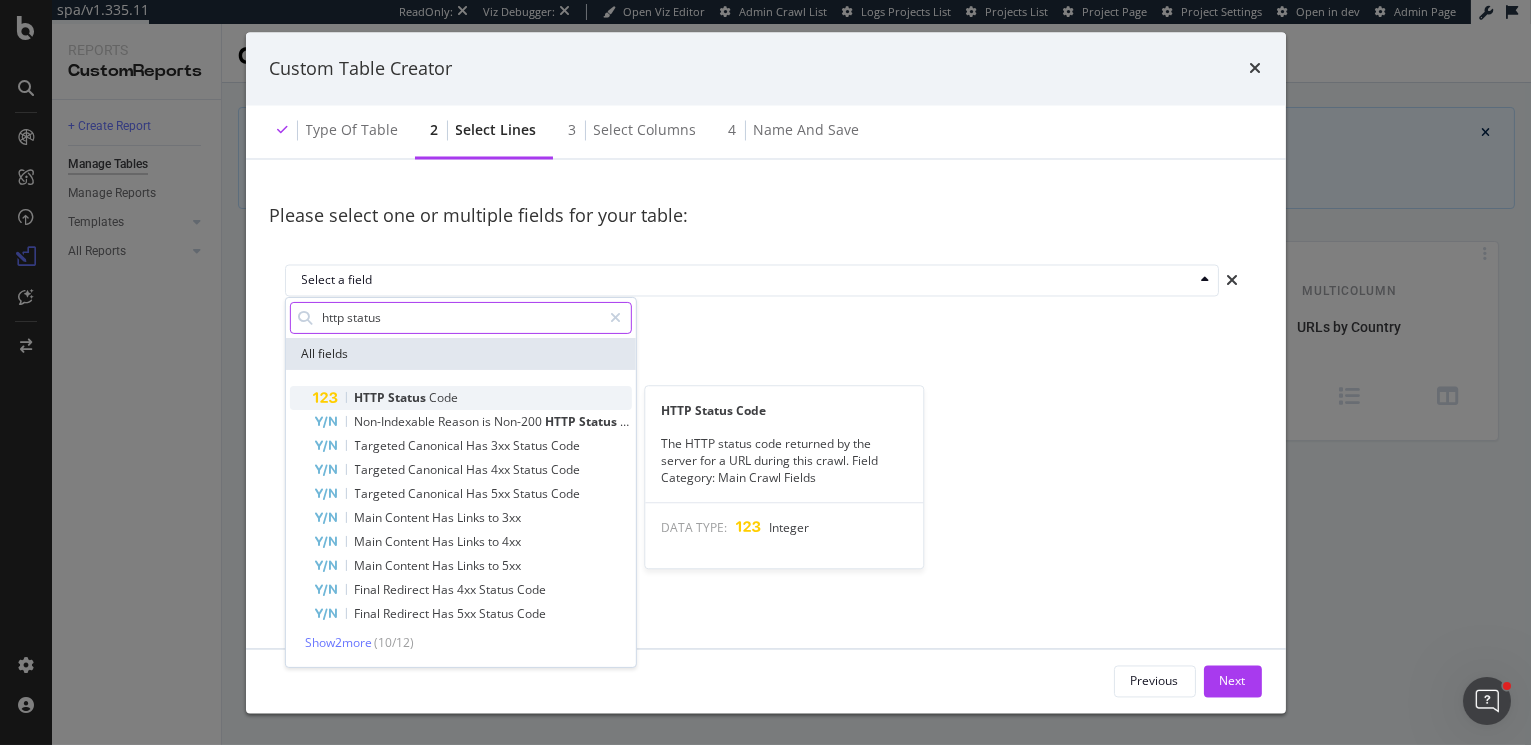 type on "http status" 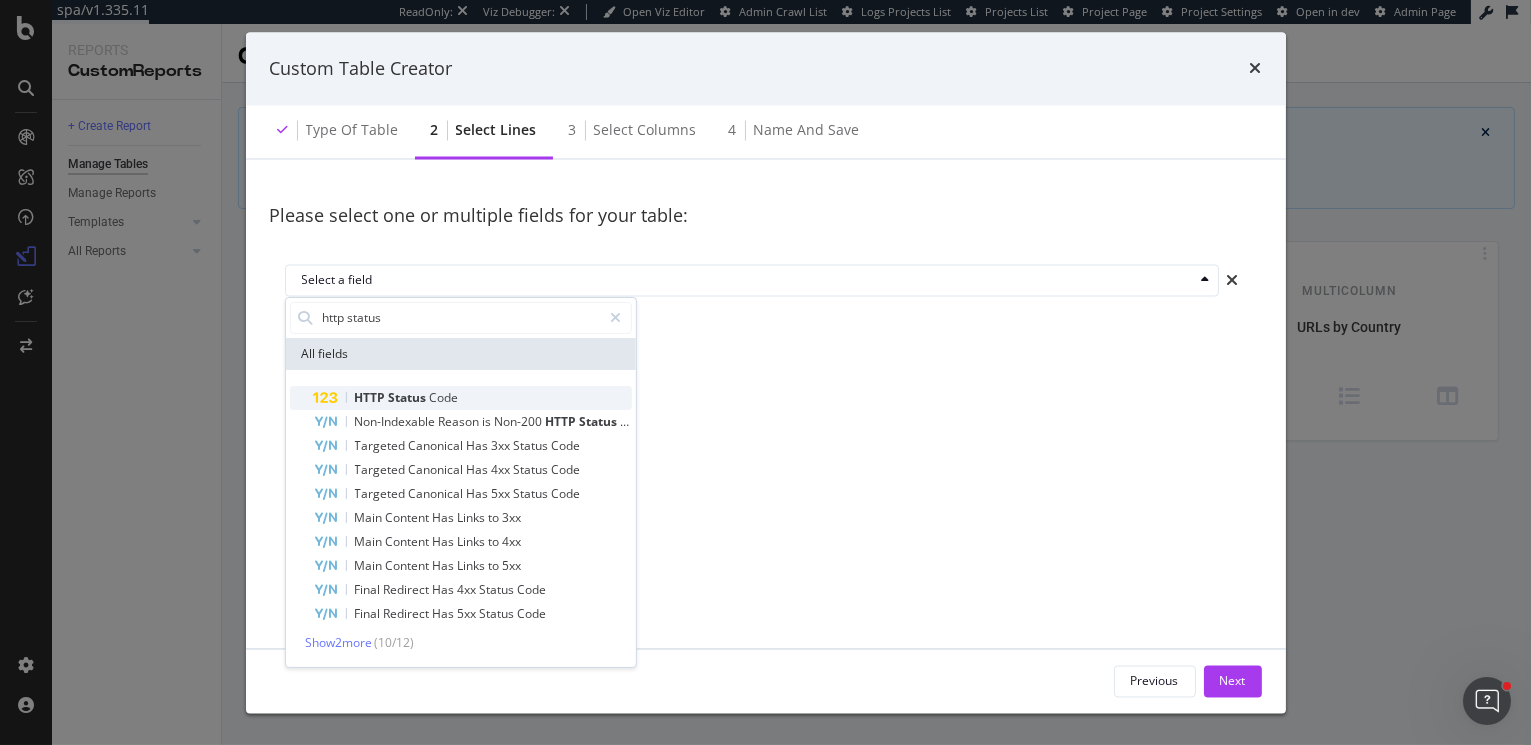 click on "Status" at bounding box center [408, 396] 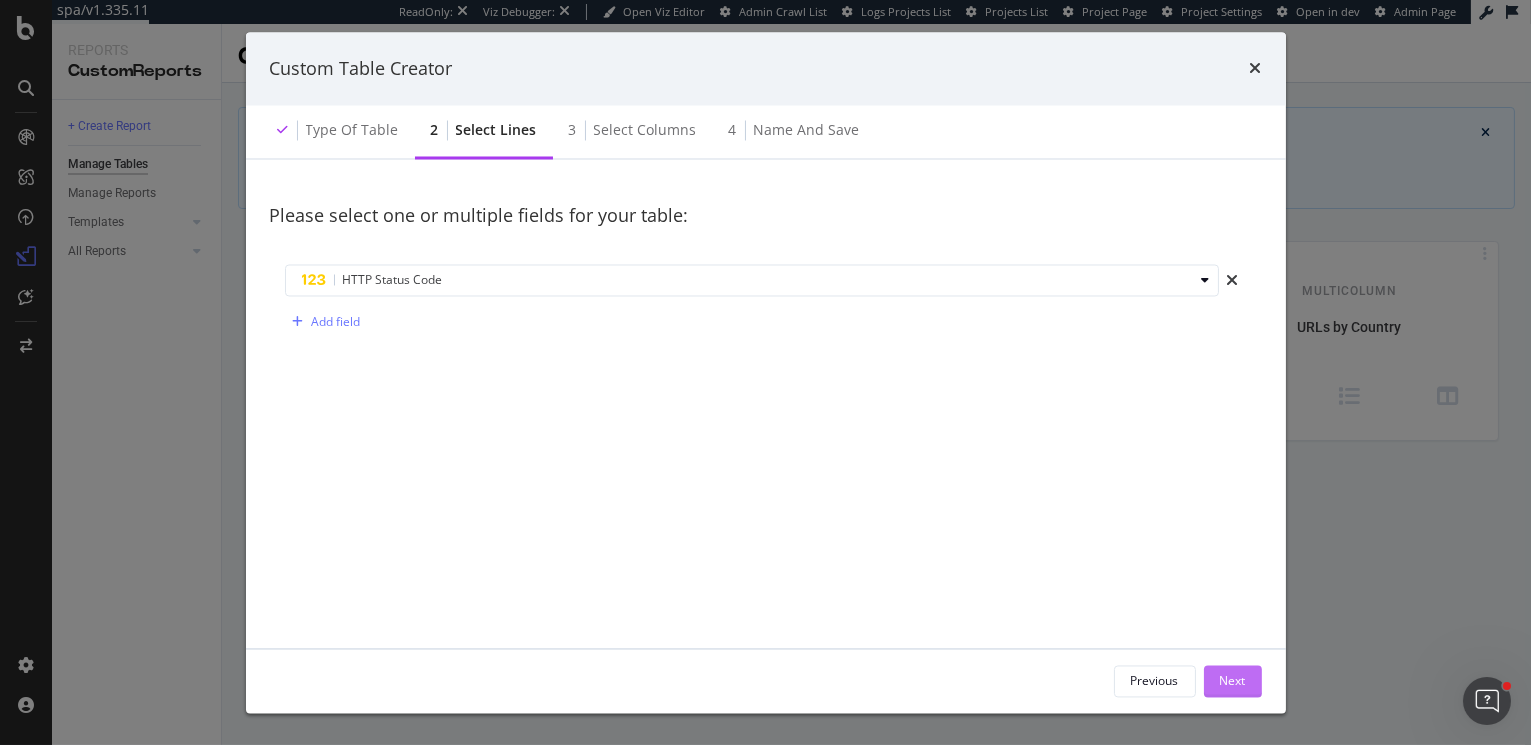 click on "Next" at bounding box center (1233, 680) 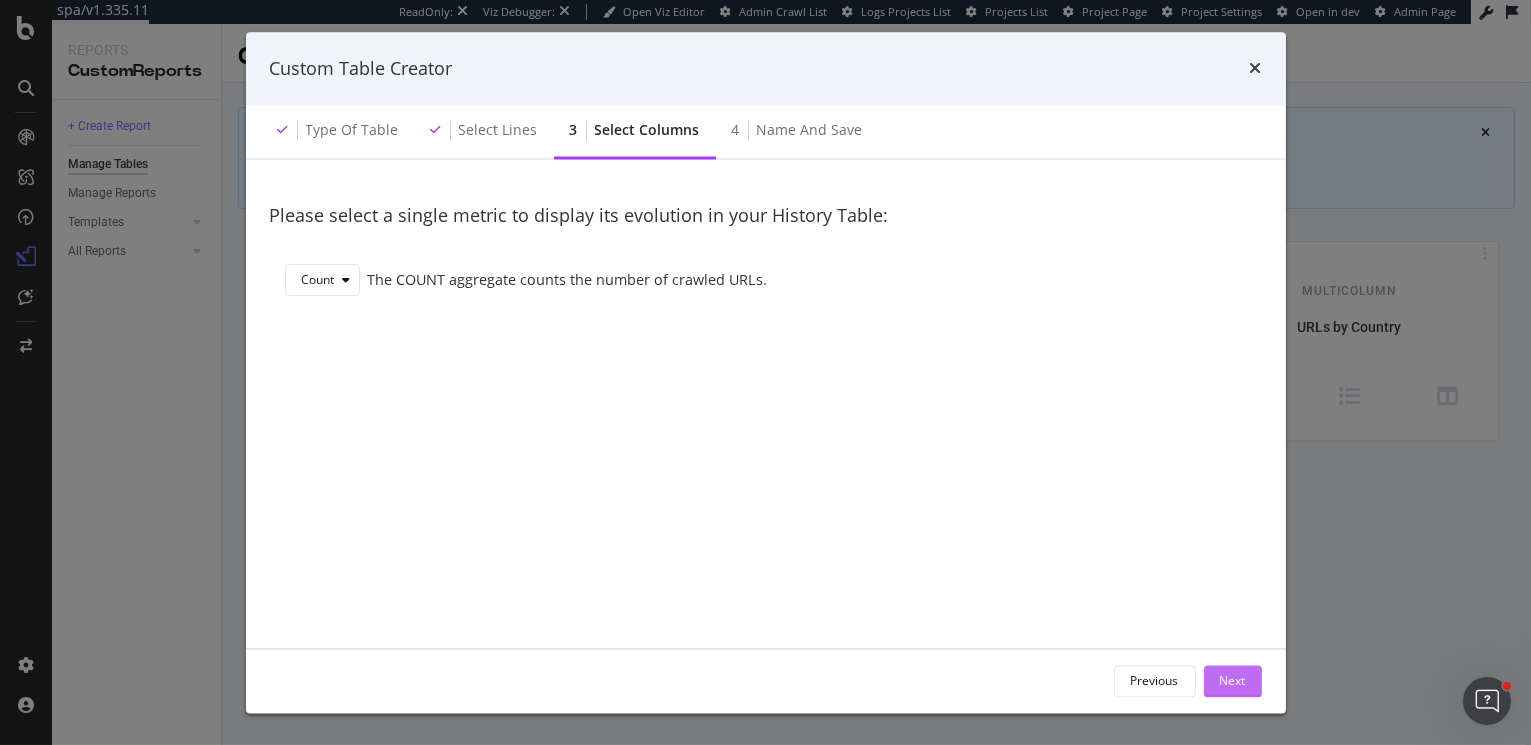 click on "Next" at bounding box center [1233, 680] 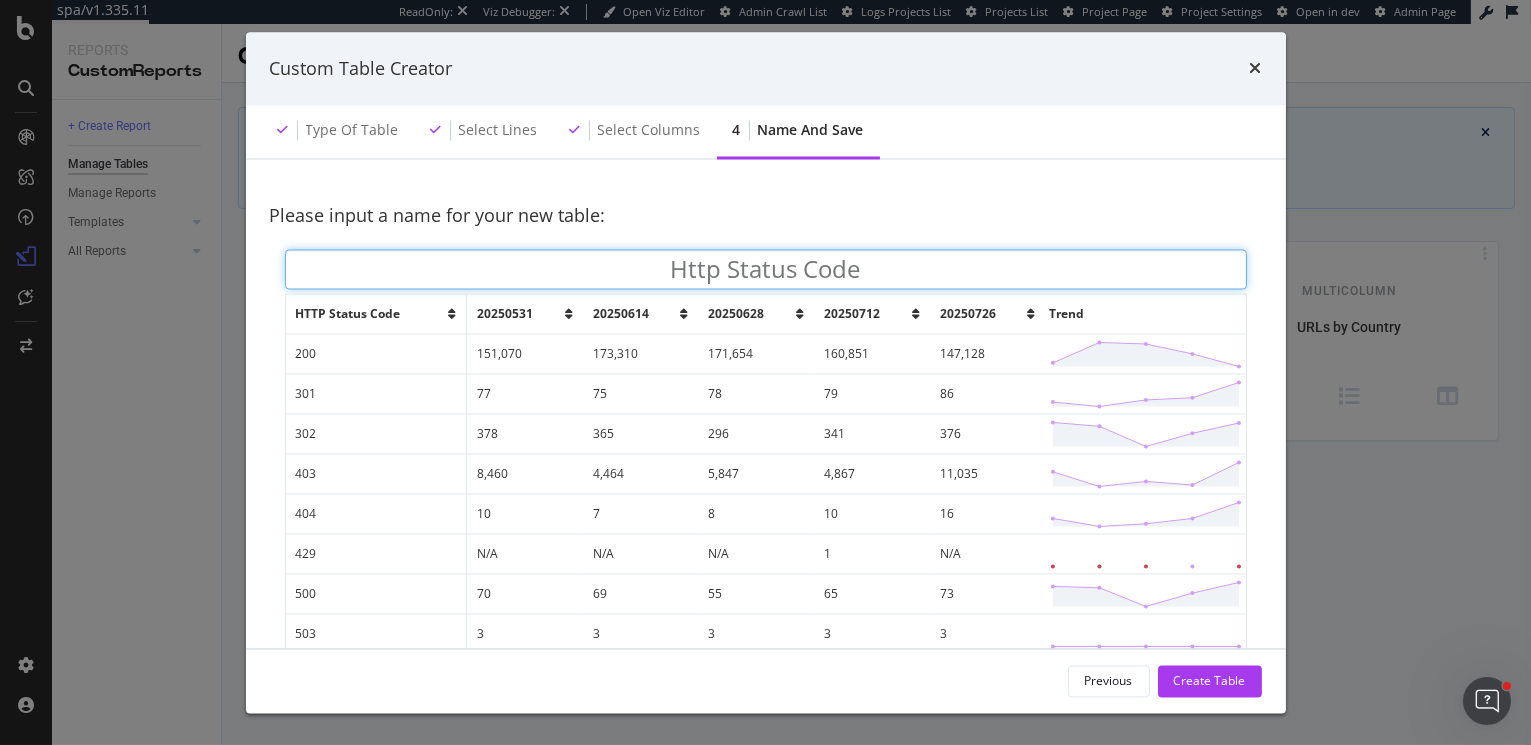click on "Http Status Code" at bounding box center [766, 269] 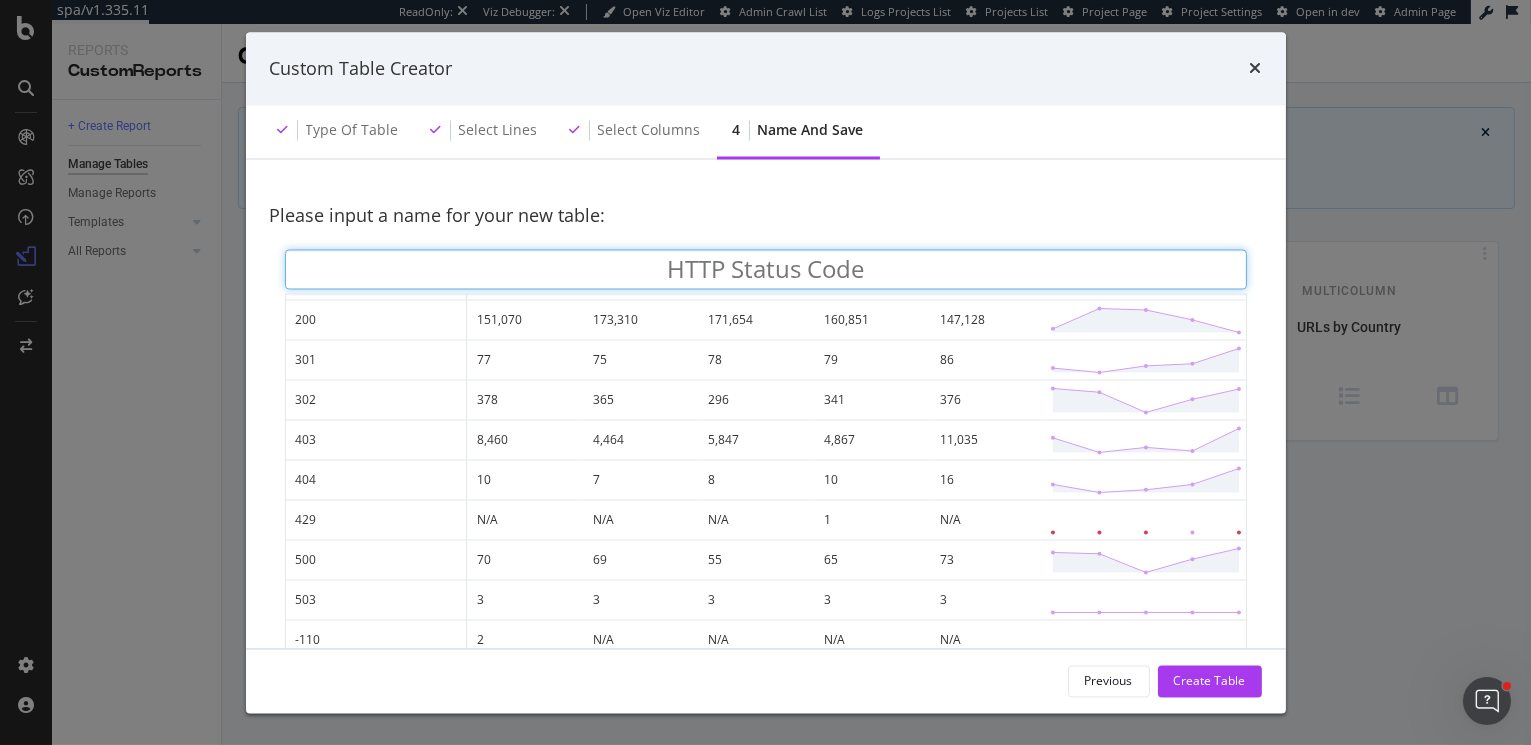 scroll, scrollTop: 40, scrollLeft: 0, axis: vertical 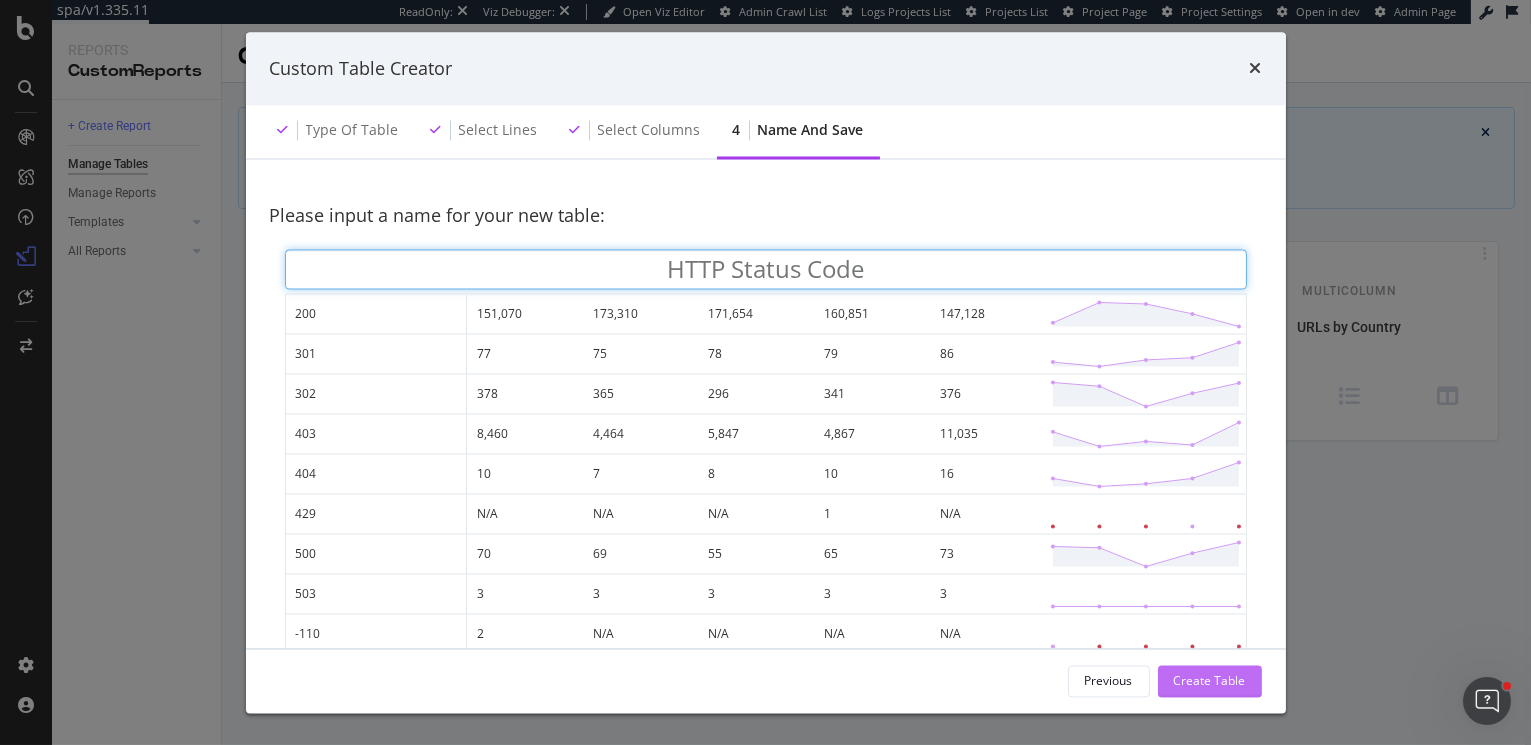 type on "HTTP Status Code" 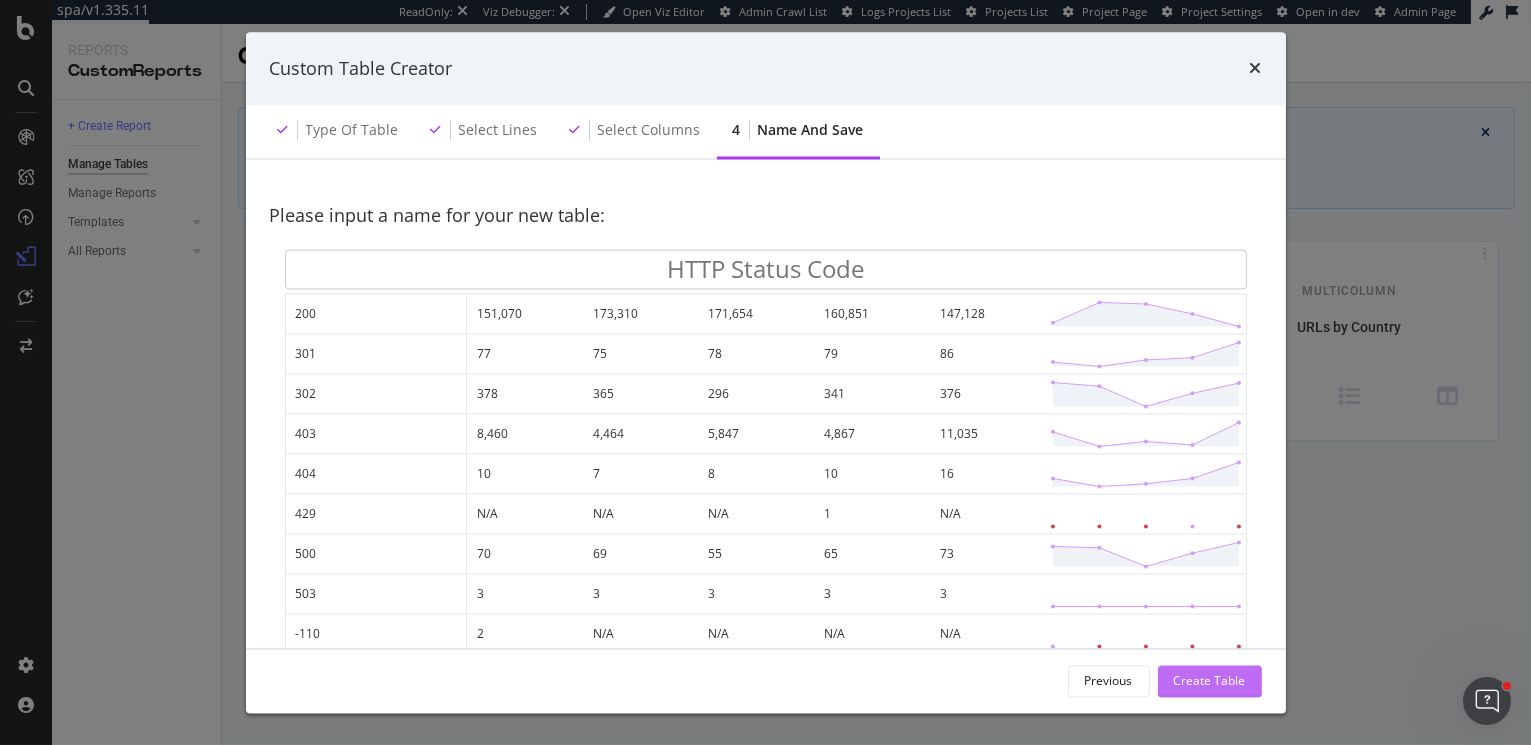 click on "Create Table" at bounding box center [1210, 680] 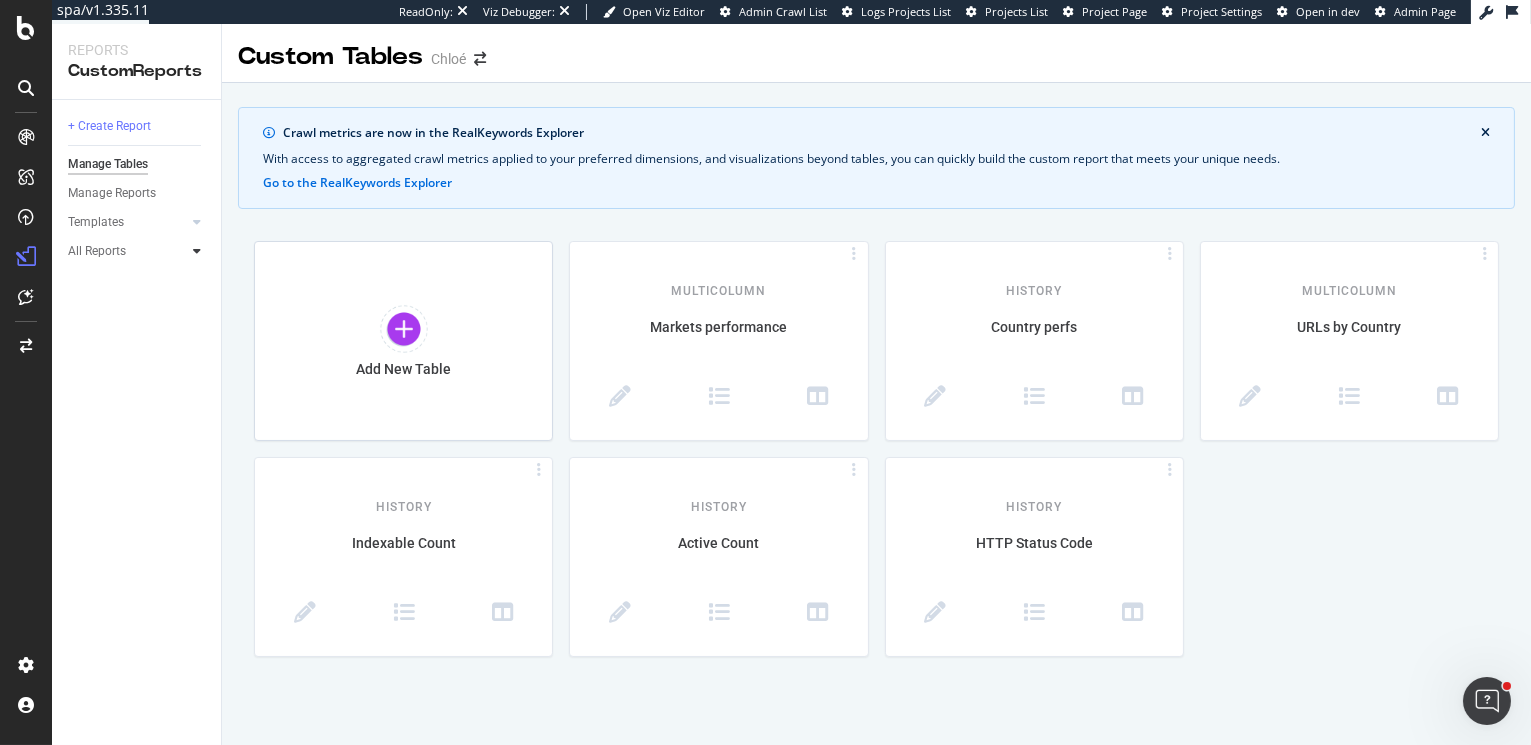 click at bounding box center (197, 251) 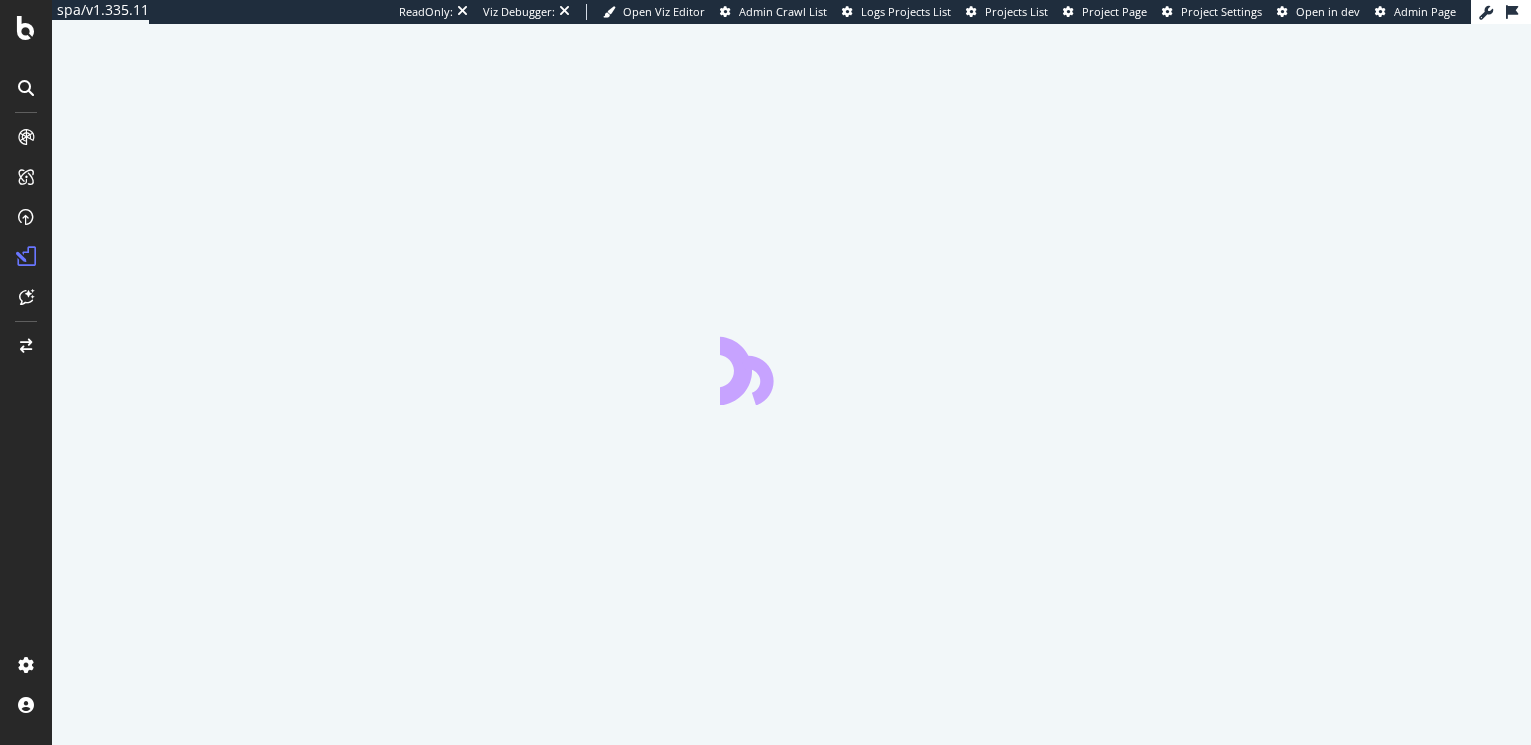 scroll, scrollTop: 0, scrollLeft: 0, axis: both 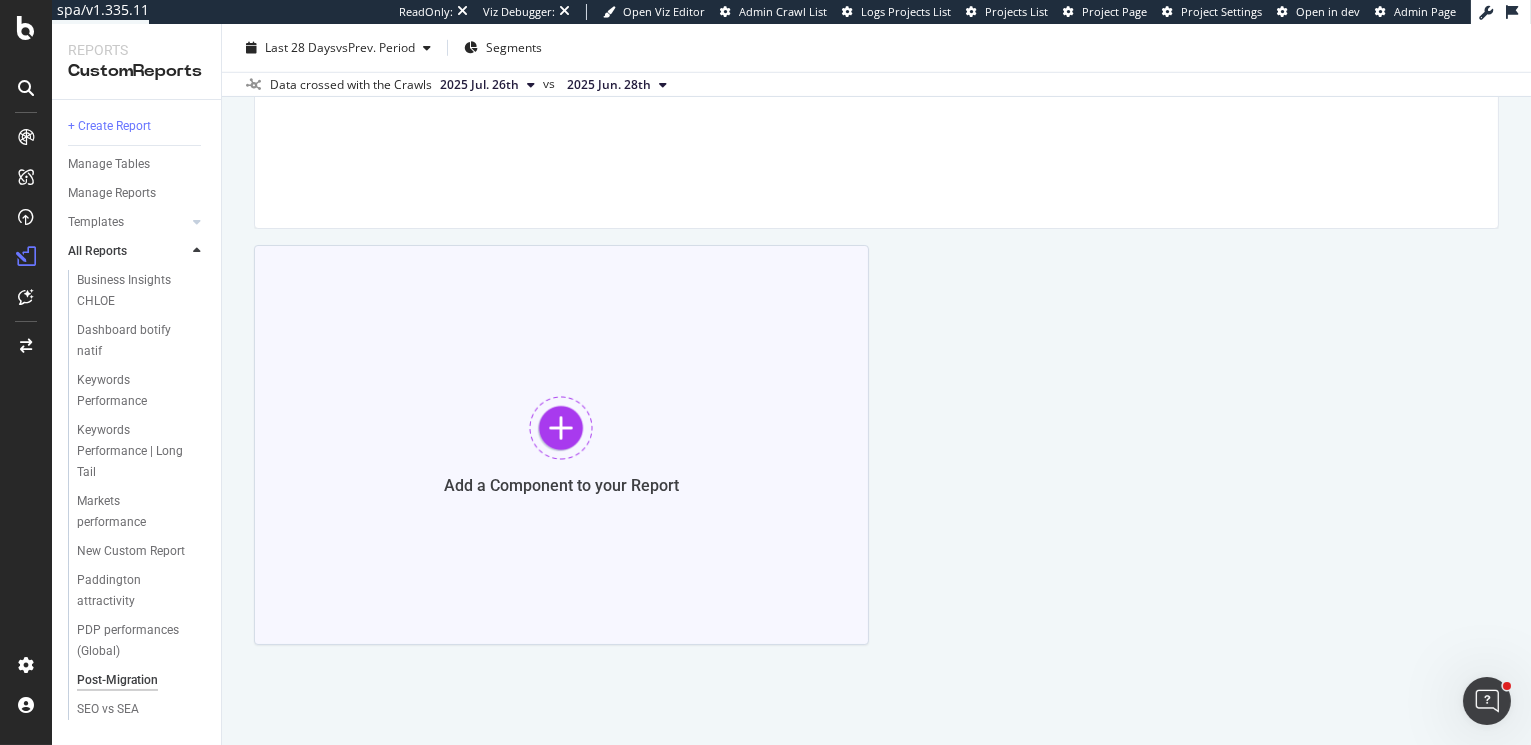 click on "Add a Component to your Report" at bounding box center [561, 445] 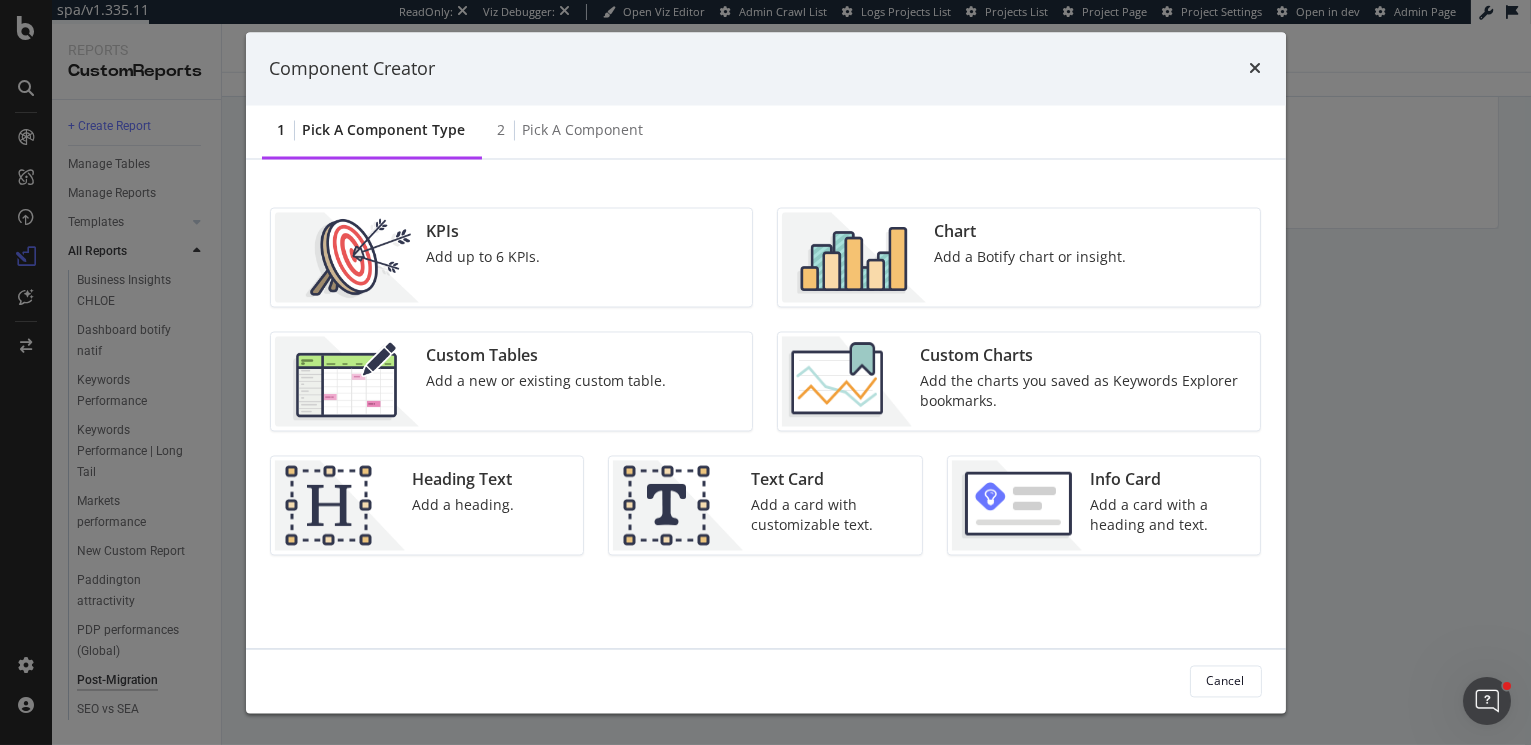 click on "Add a new or existing custom table." at bounding box center (547, 382) 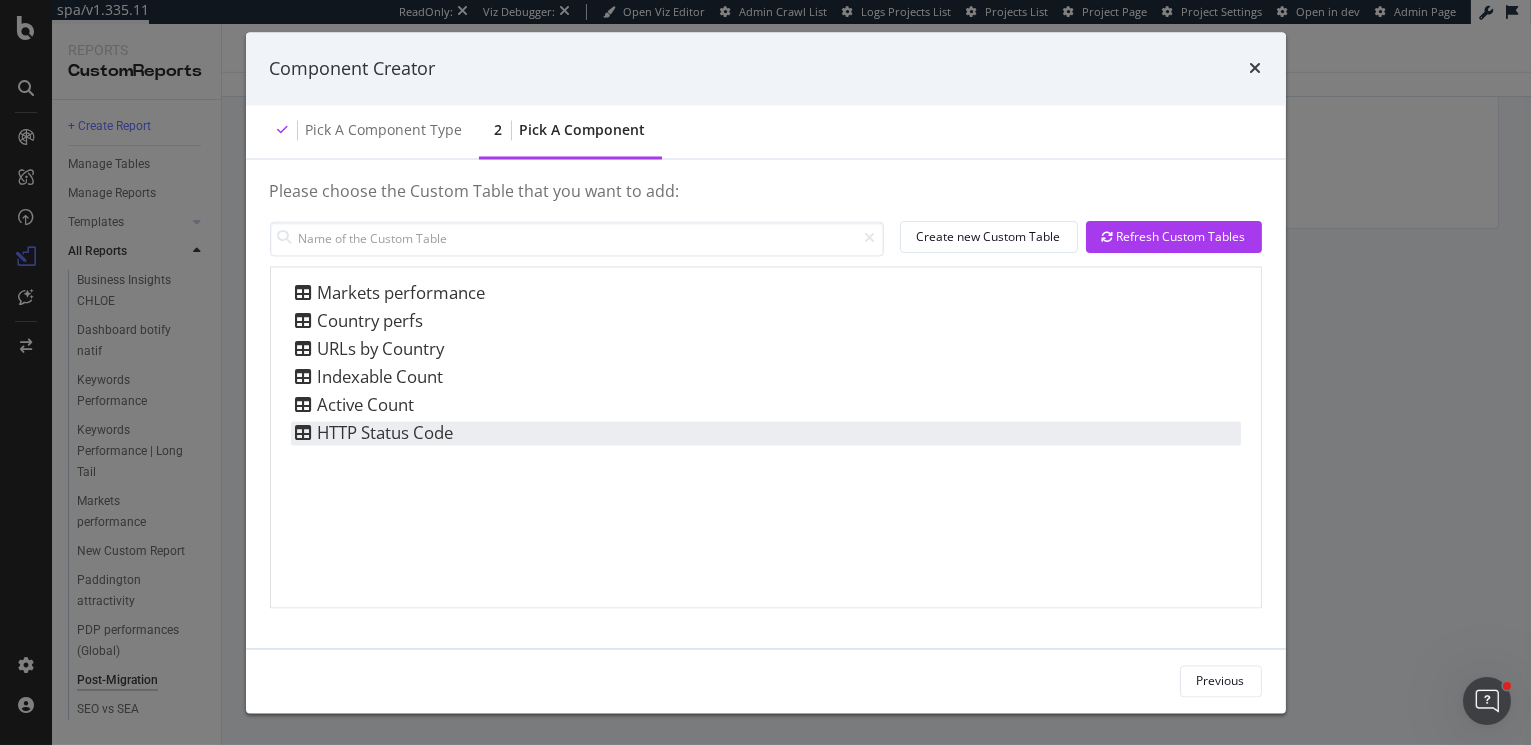 click on "HTTP Status Code" at bounding box center (372, 433) 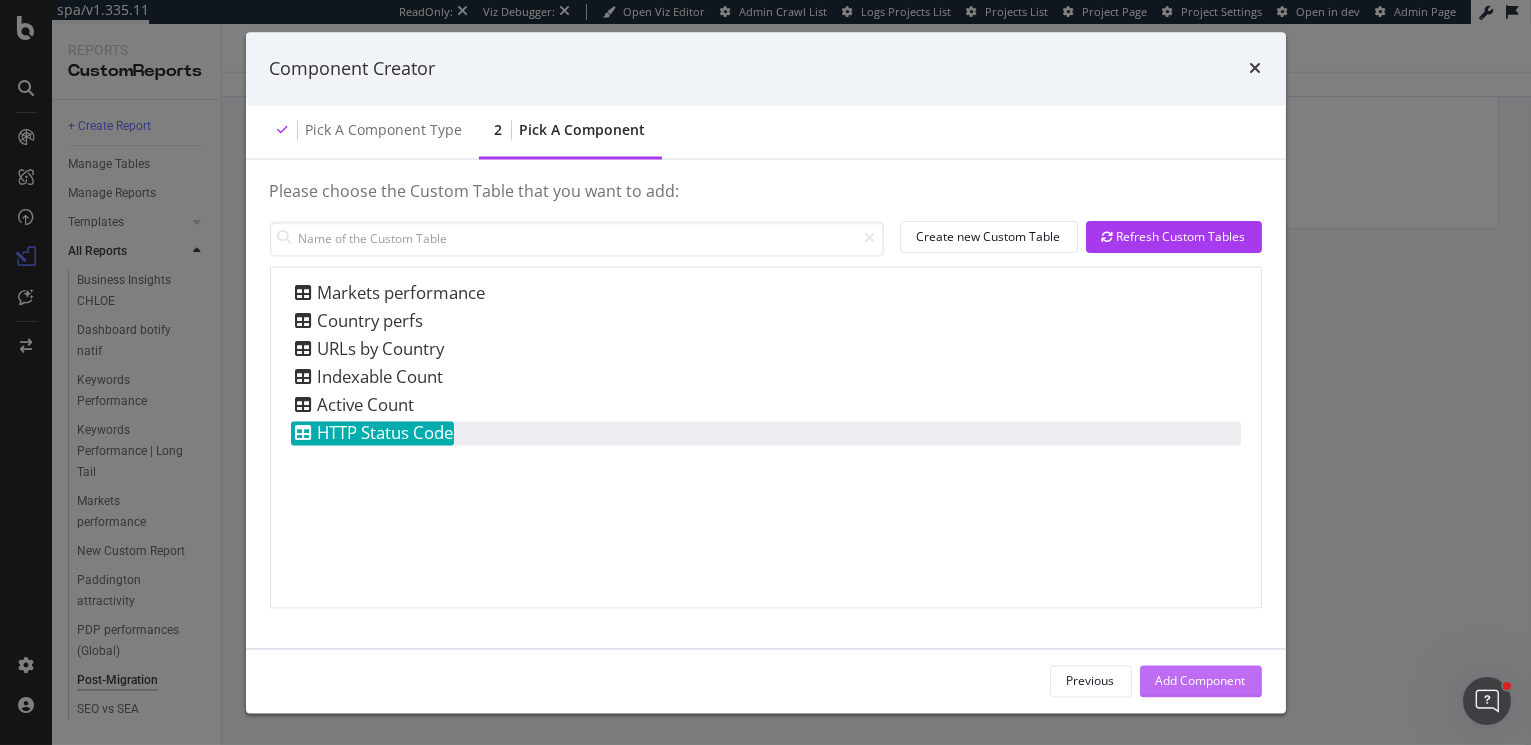 click on "Add Component" at bounding box center (1201, 680) 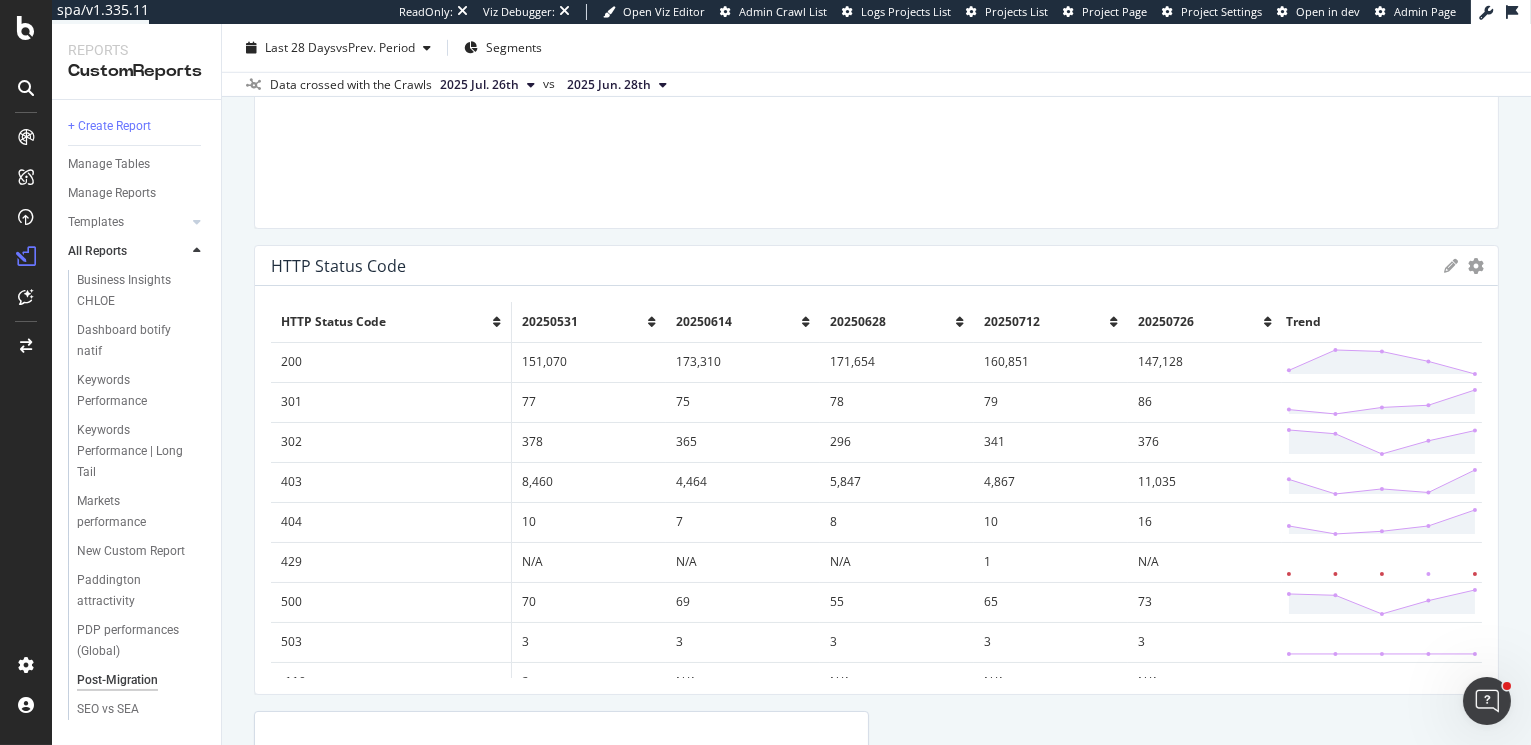 drag, startPoint x: 866, startPoint y: 450, endPoint x: 700, endPoint y: 464, distance: 166.58931 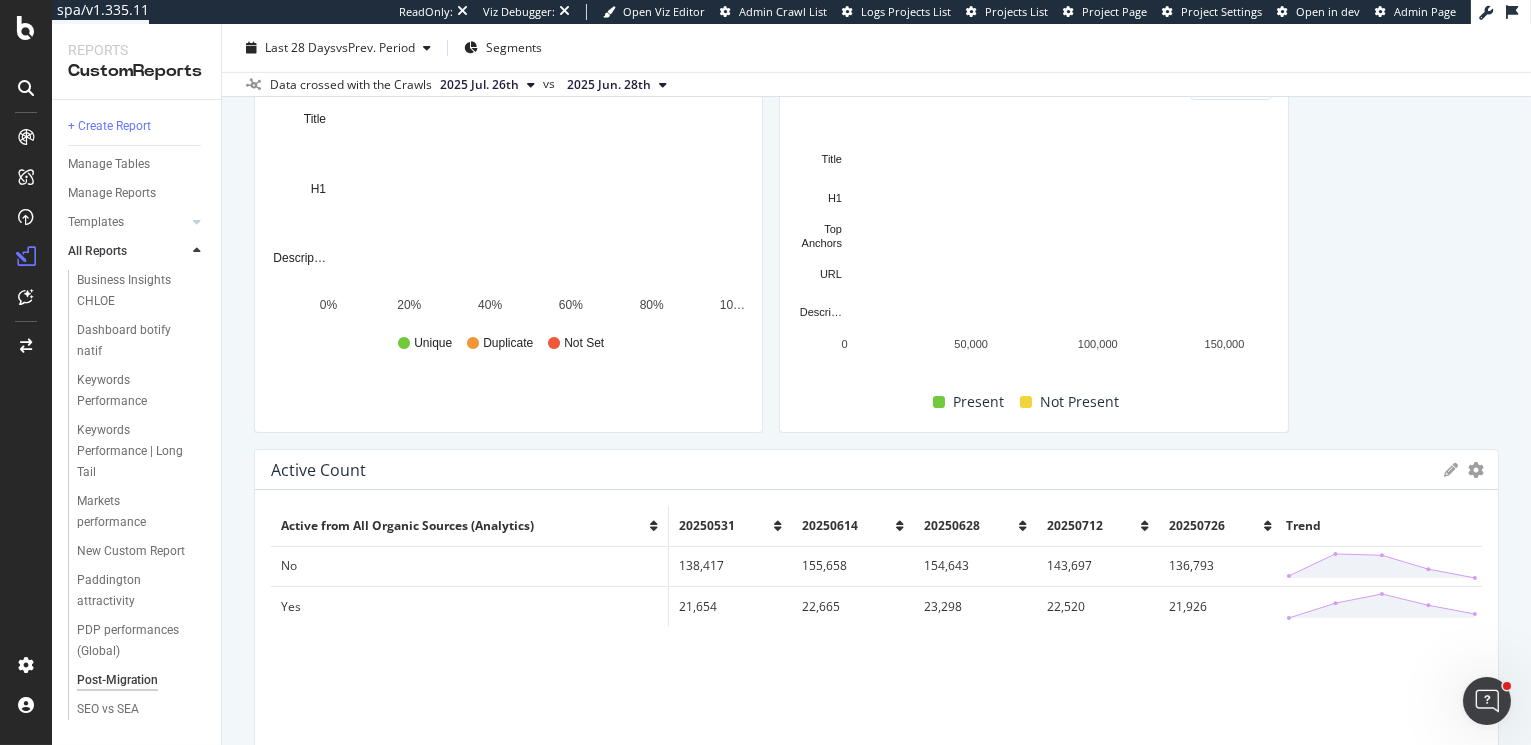 scroll, scrollTop: 2367, scrollLeft: 0, axis: vertical 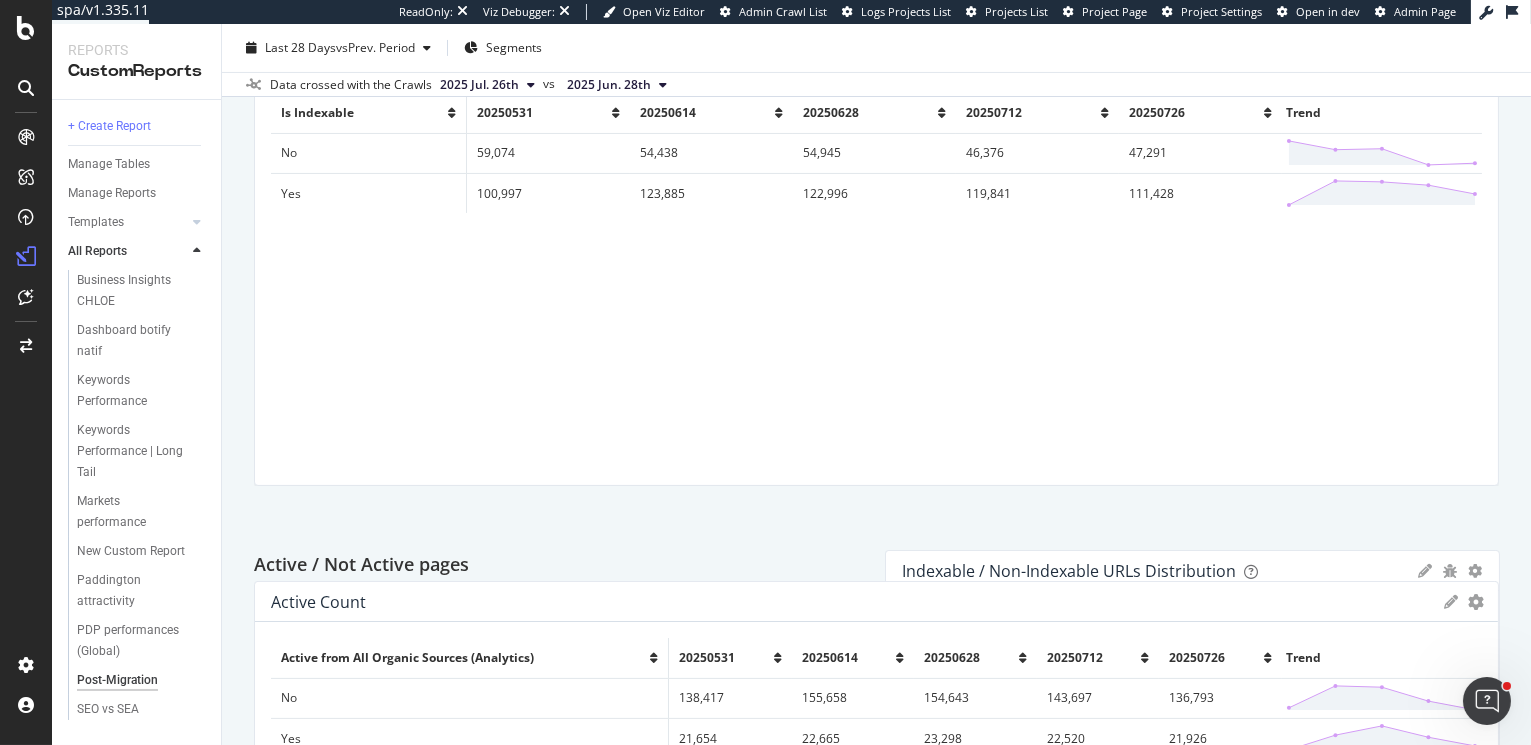 drag, startPoint x: 638, startPoint y: 498, endPoint x: 624, endPoint y: 604, distance: 106.92053 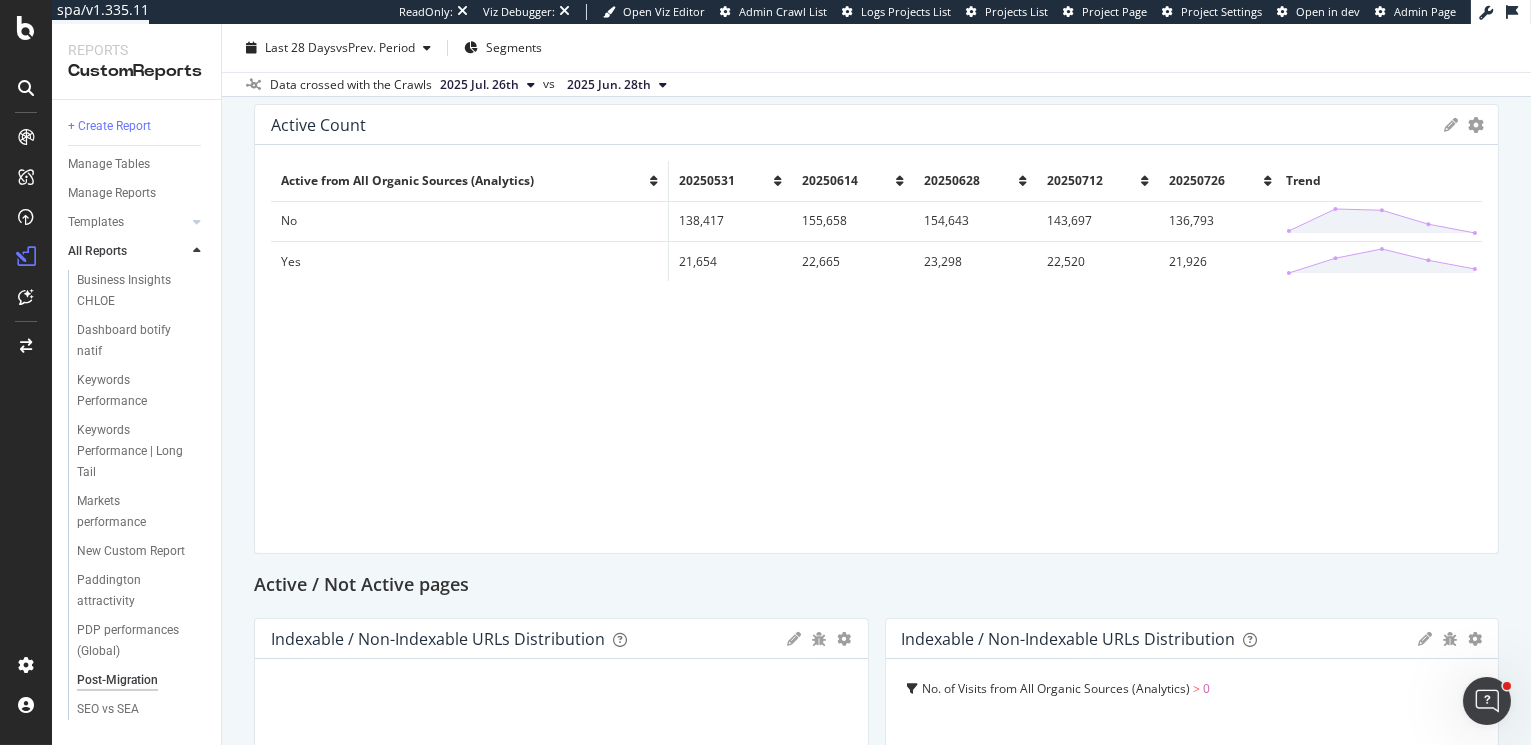 scroll, scrollTop: 1193, scrollLeft: 0, axis: vertical 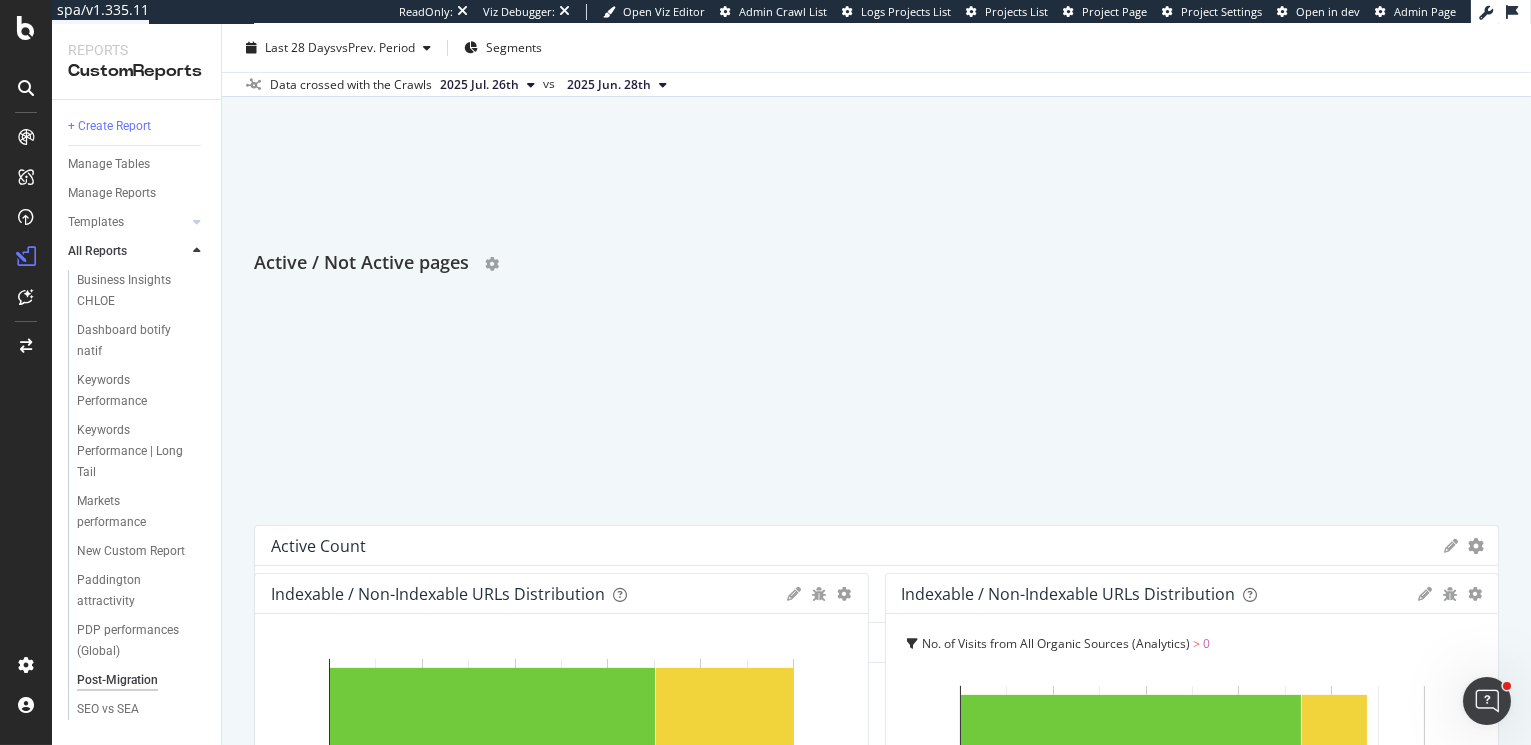 drag, startPoint x: 368, startPoint y: 546, endPoint x: 372, endPoint y: 269, distance: 277.02887 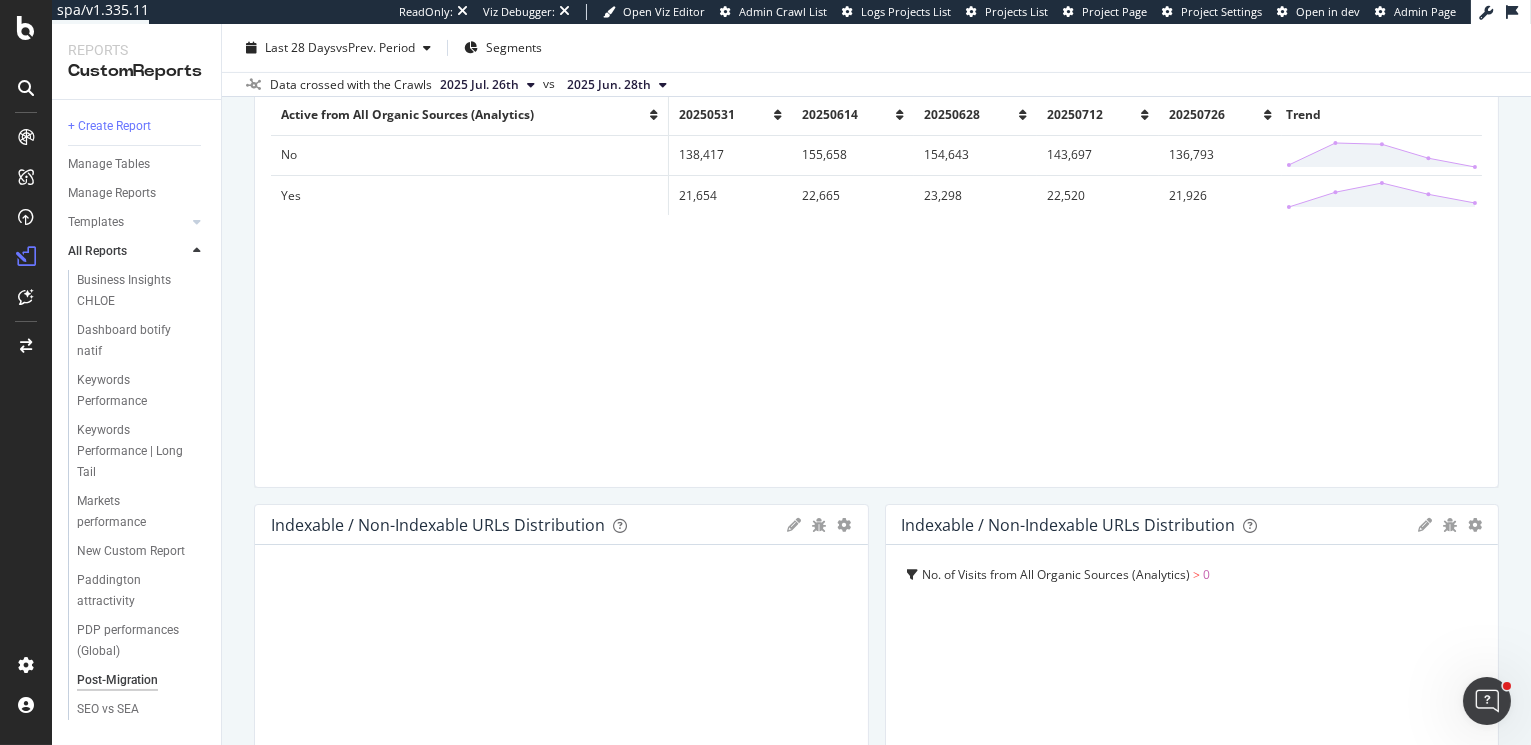 scroll, scrollTop: 1215, scrollLeft: 0, axis: vertical 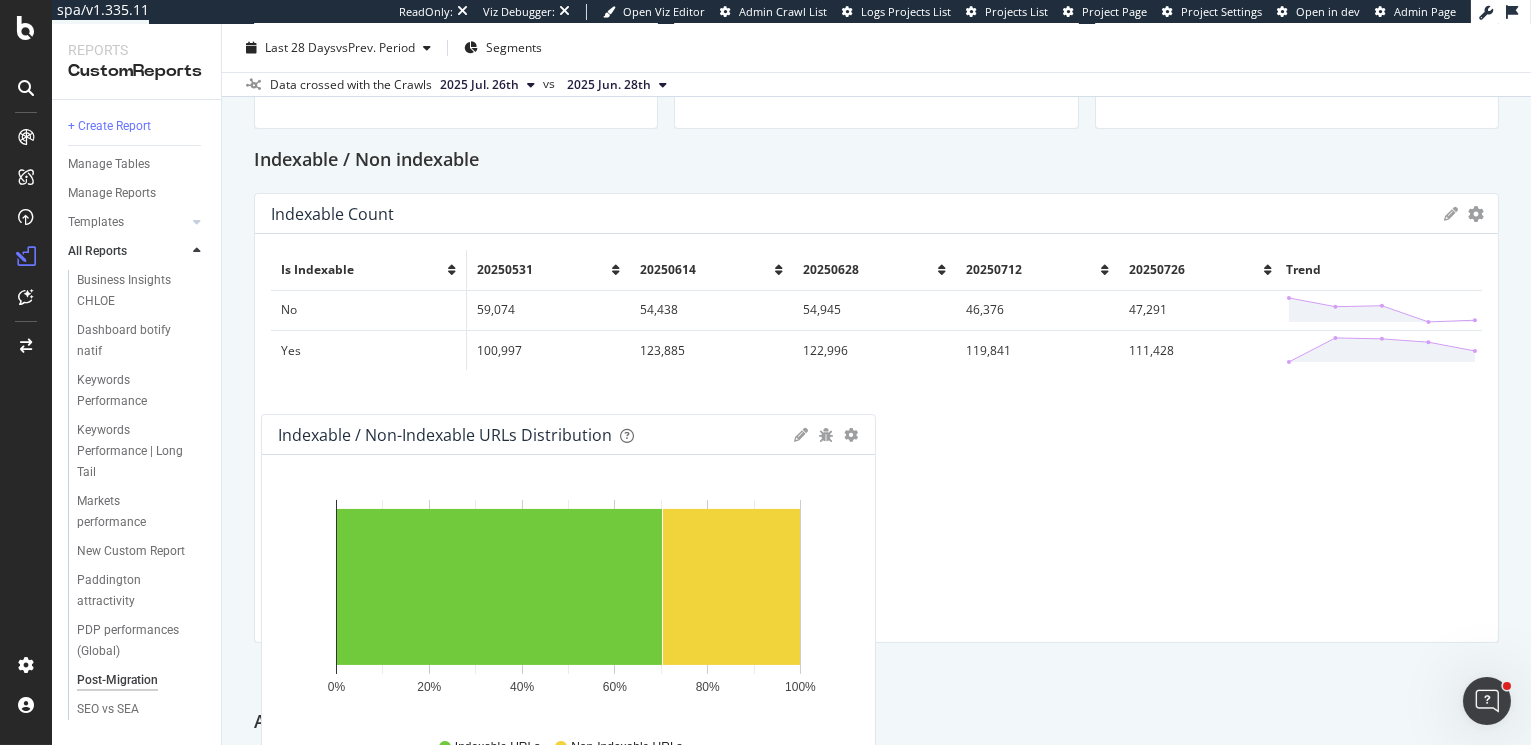 drag, startPoint x: 347, startPoint y: 577, endPoint x: 354, endPoint y: 440, distance: 137.17871 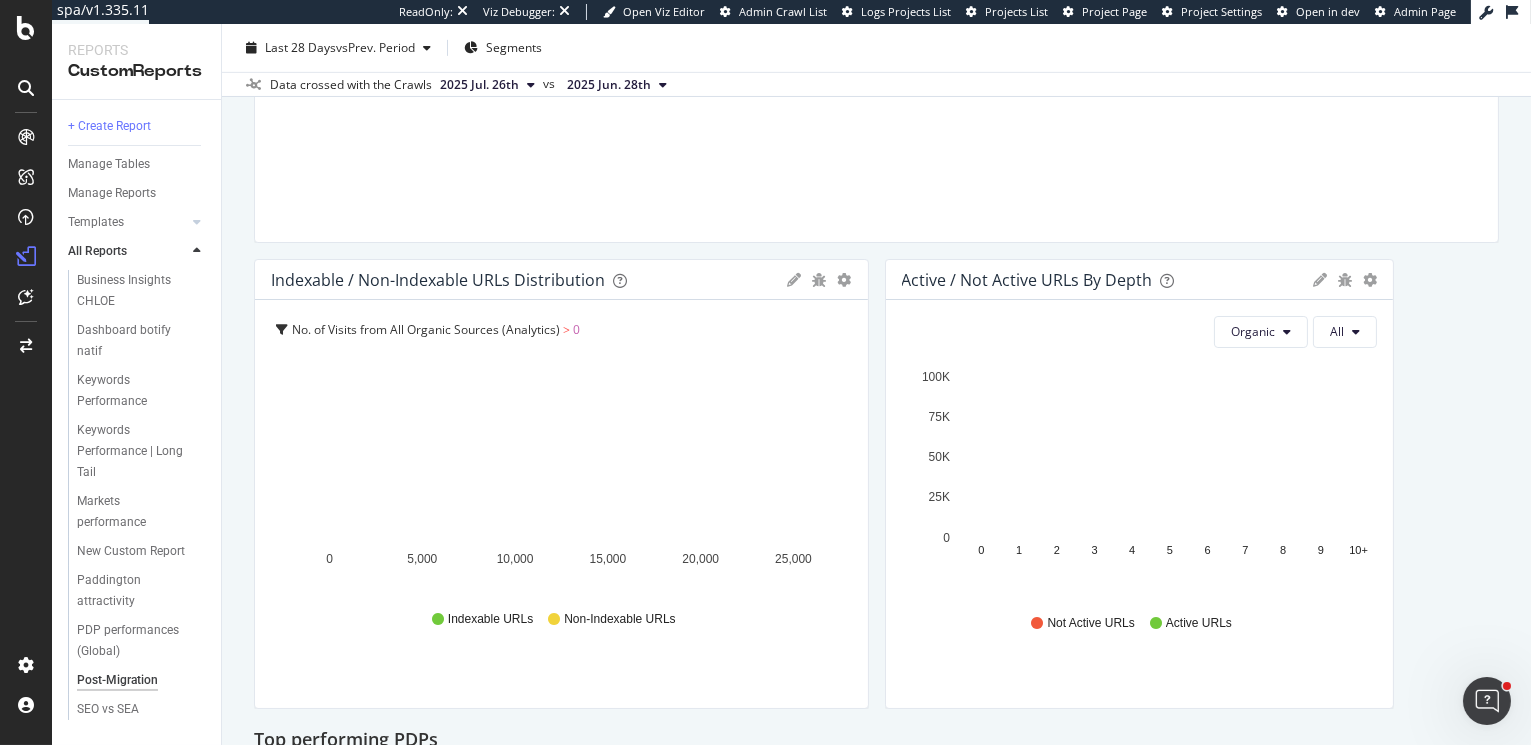 scroll, scrollTop: 2053, scrollLeft: 0, axis: vertical 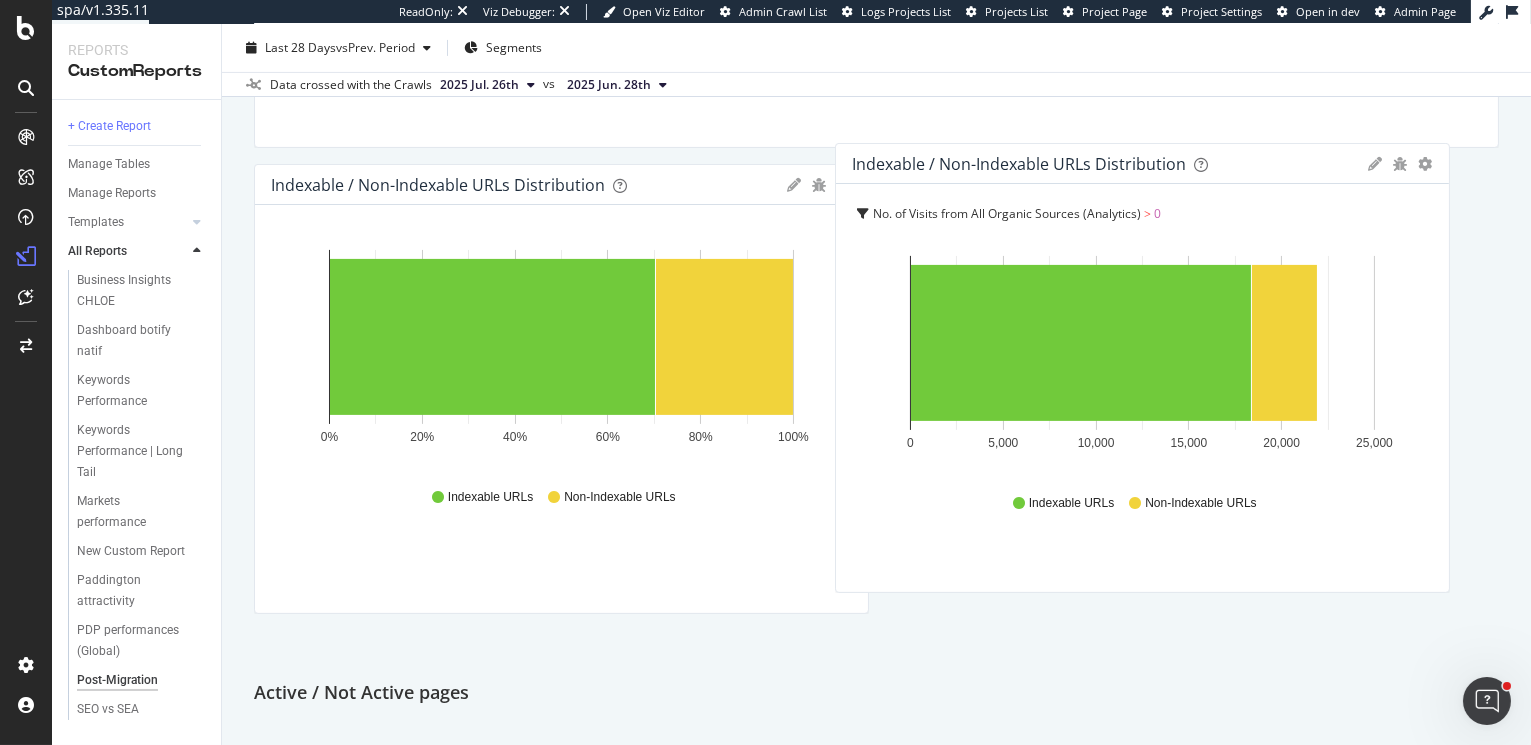 drag, startPoint x: 716, startPoint y: 213, endPoint x: 1297, endPoint y: 163, distance: 583.1475 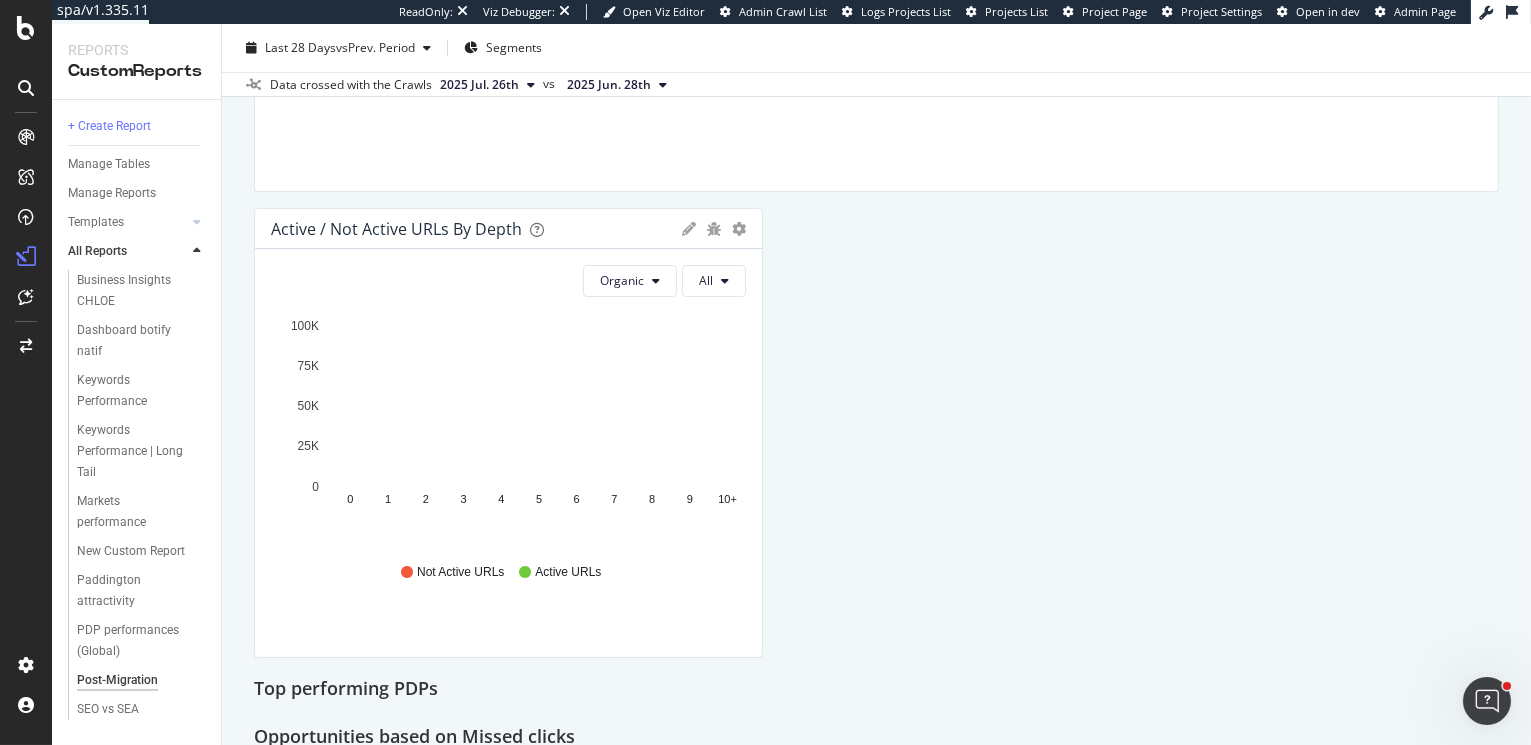 scroll, scrollTop: 2052, scrollLeft: 0, axis: vertical 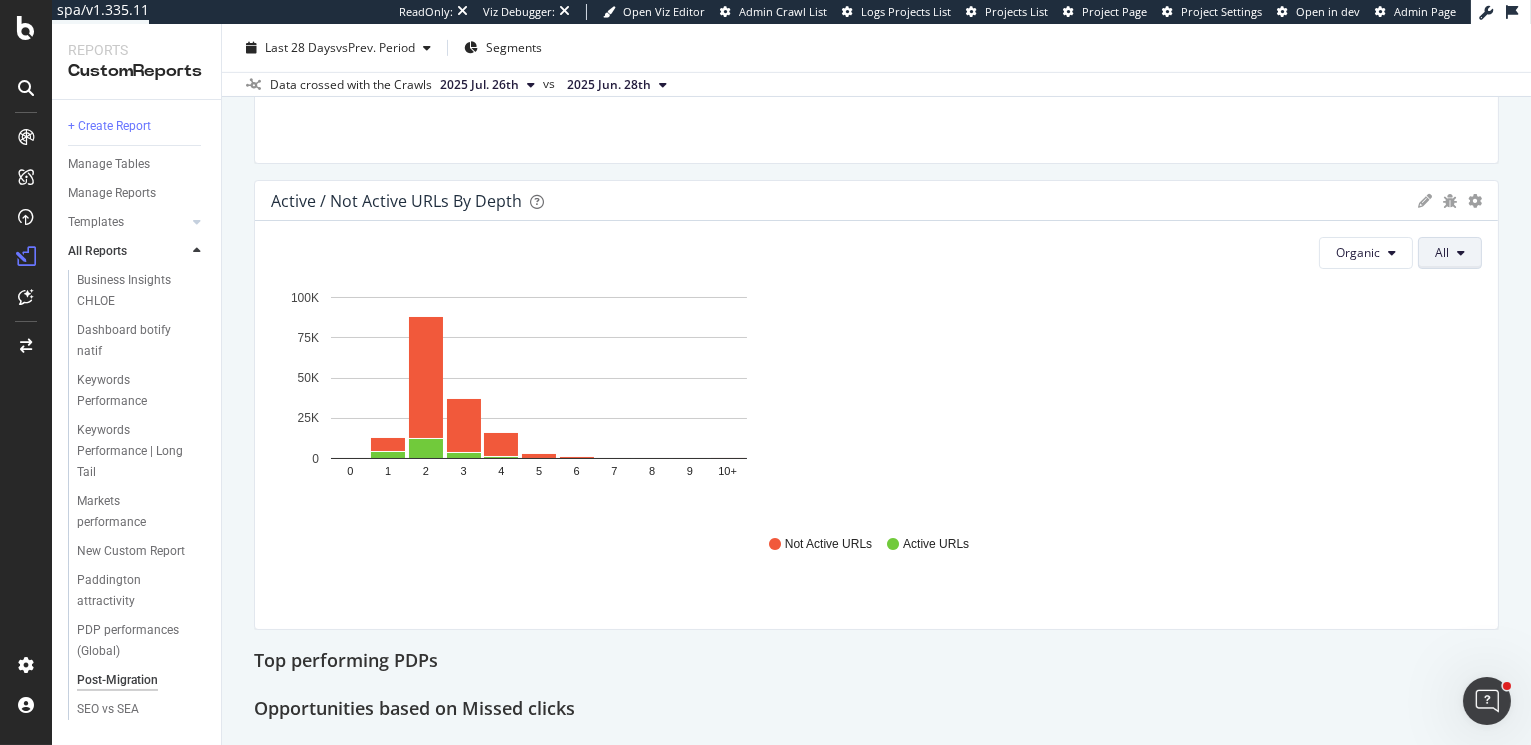 drag, startPoint x: 761, startPoint y: 326, endPoint x: 1456, endPoint y: 253, distance: 698.8233 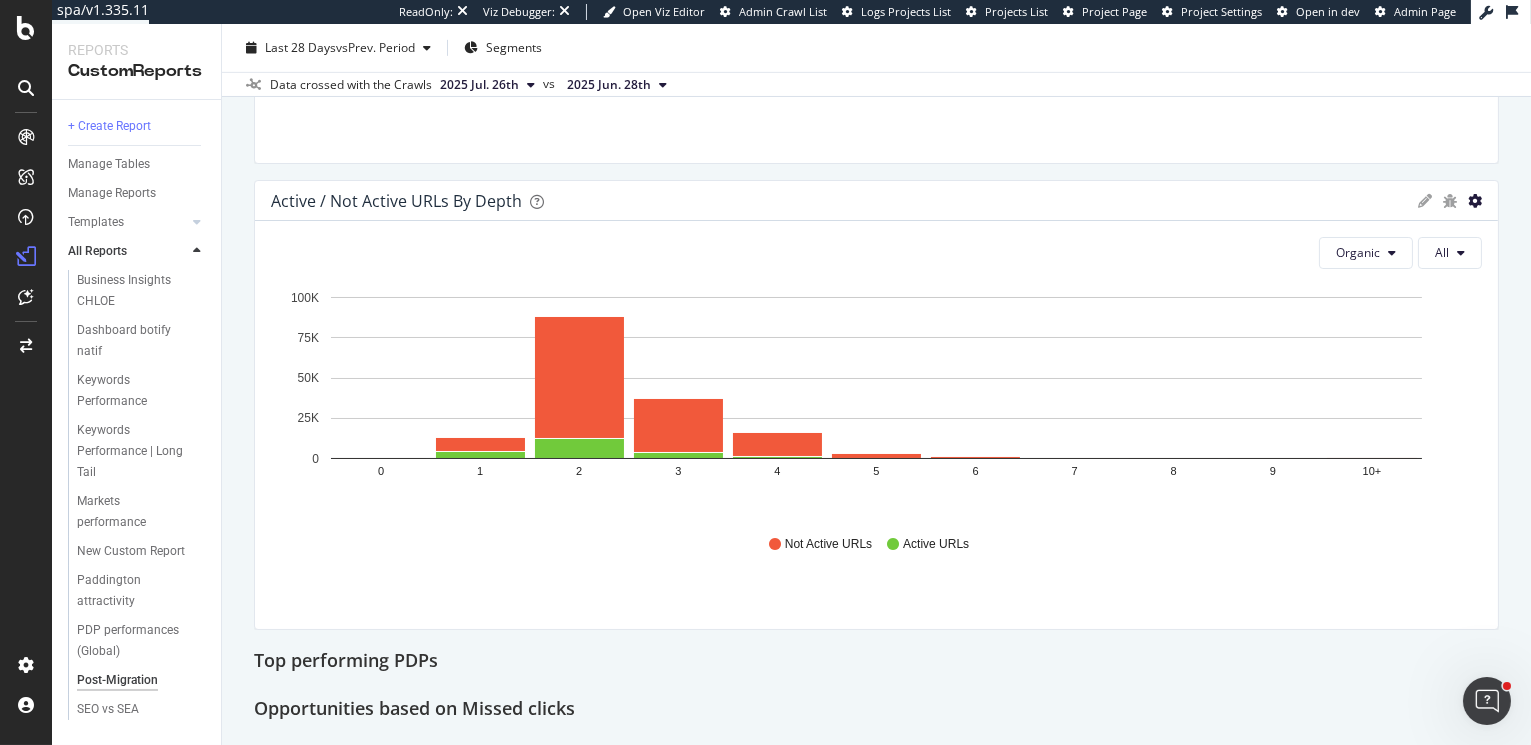 click at bounding box center [1475, 201] 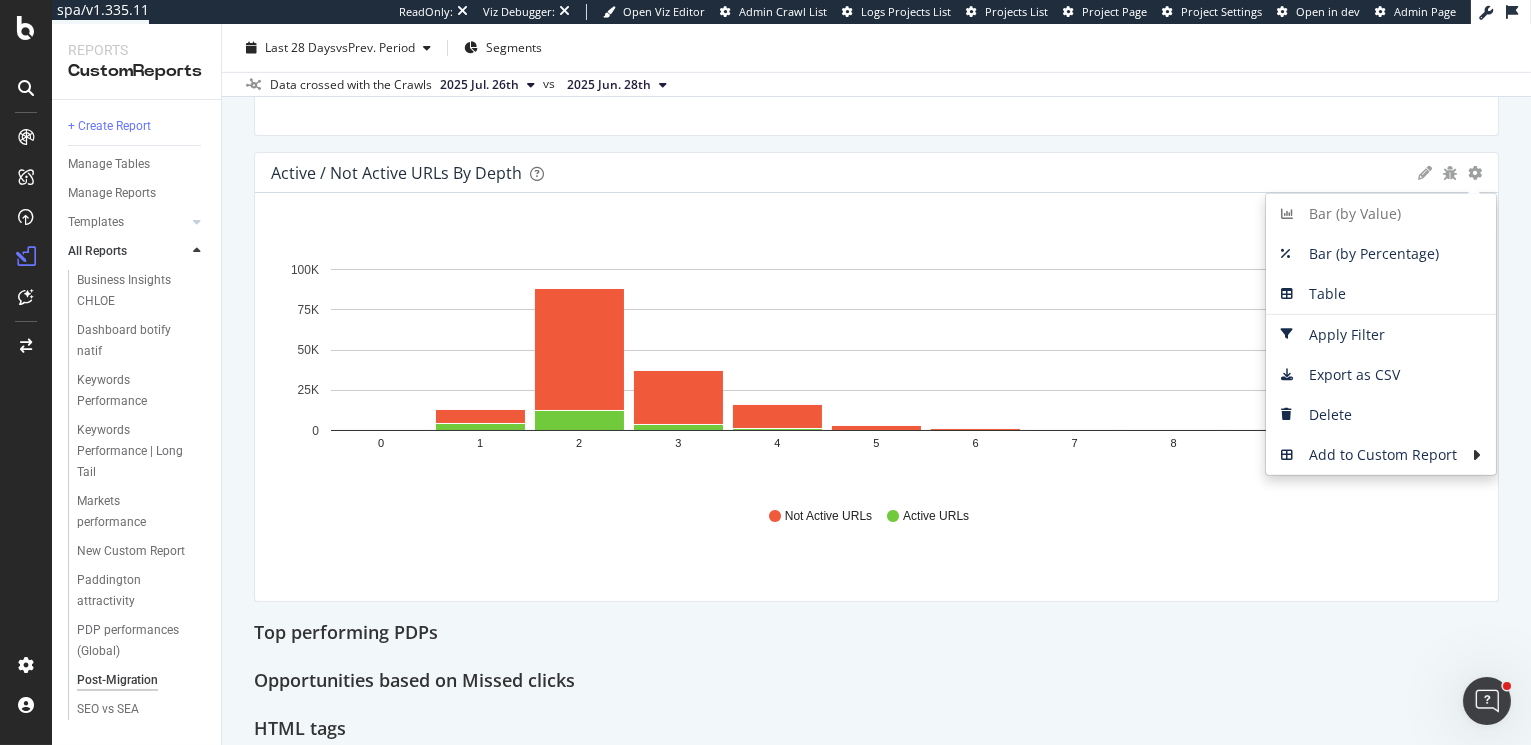 scroll, scrollTop: 2081, scrollLeft: 0, axis: vertical 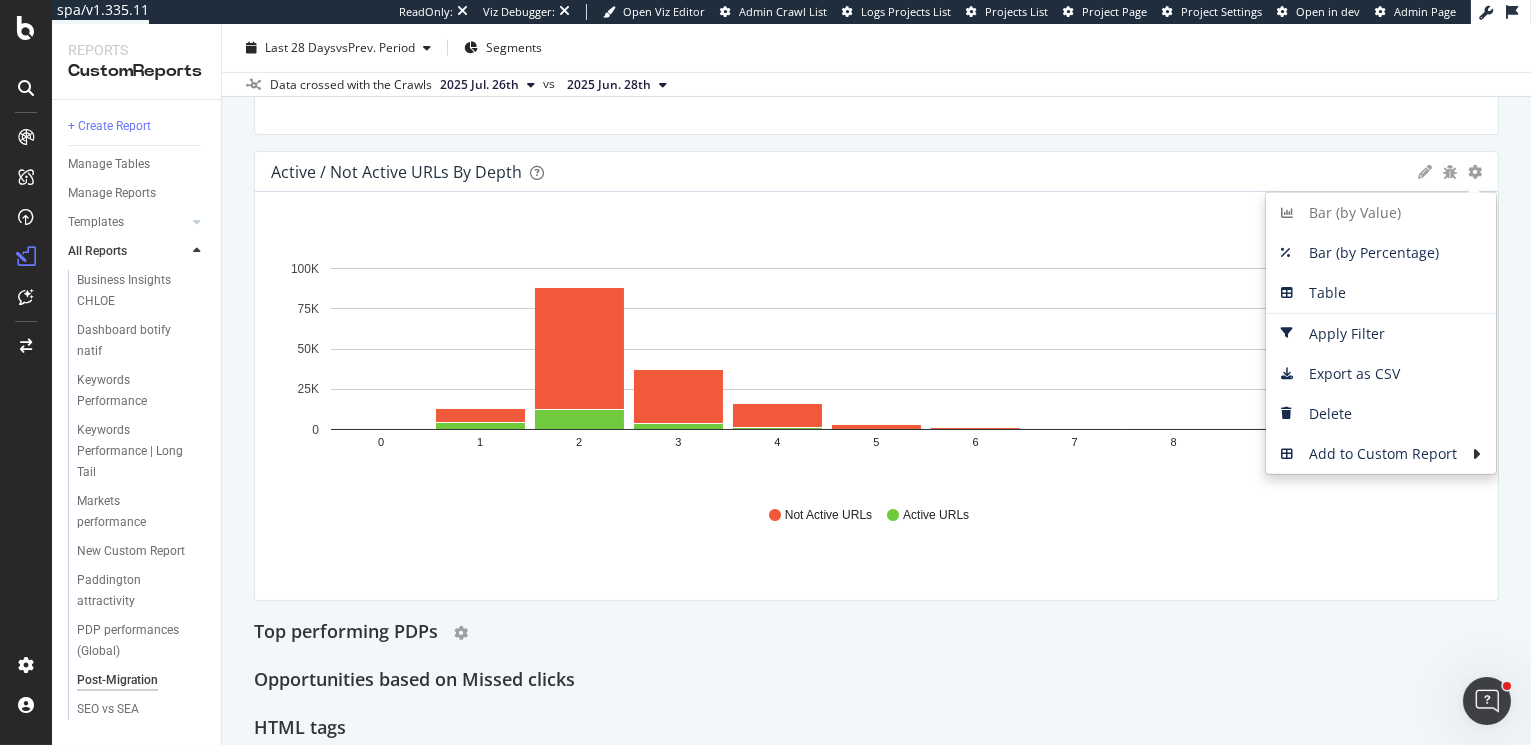 click on "Top performing PDPs" at bounding box center (876, 633) 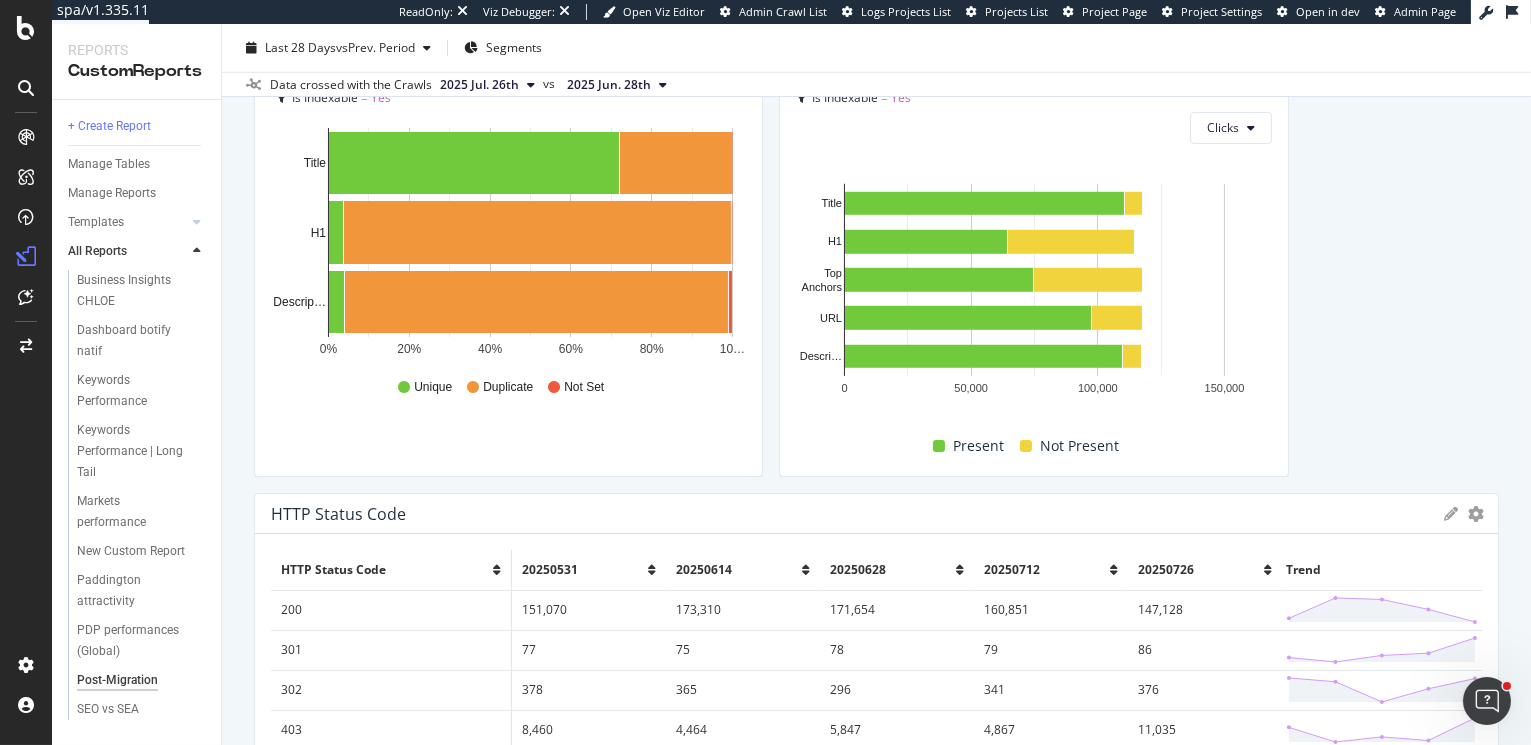 scroll, scrollTop: 2802, scrollLeft: 0, axis: vertical 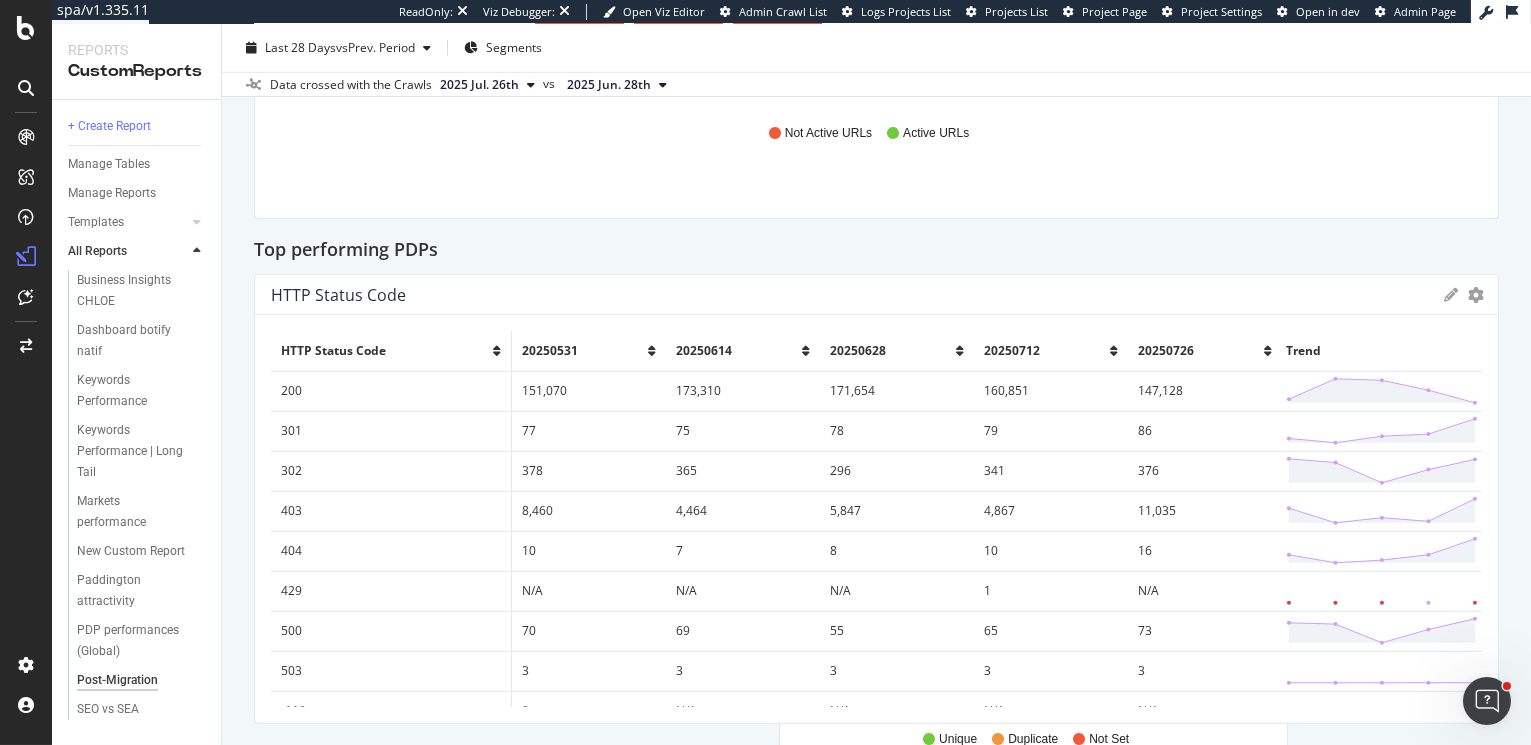 drag, startPoint x: 586, startPoint y: 523, endPoint x: 636, endPoint y: 291, distance: 237.32678 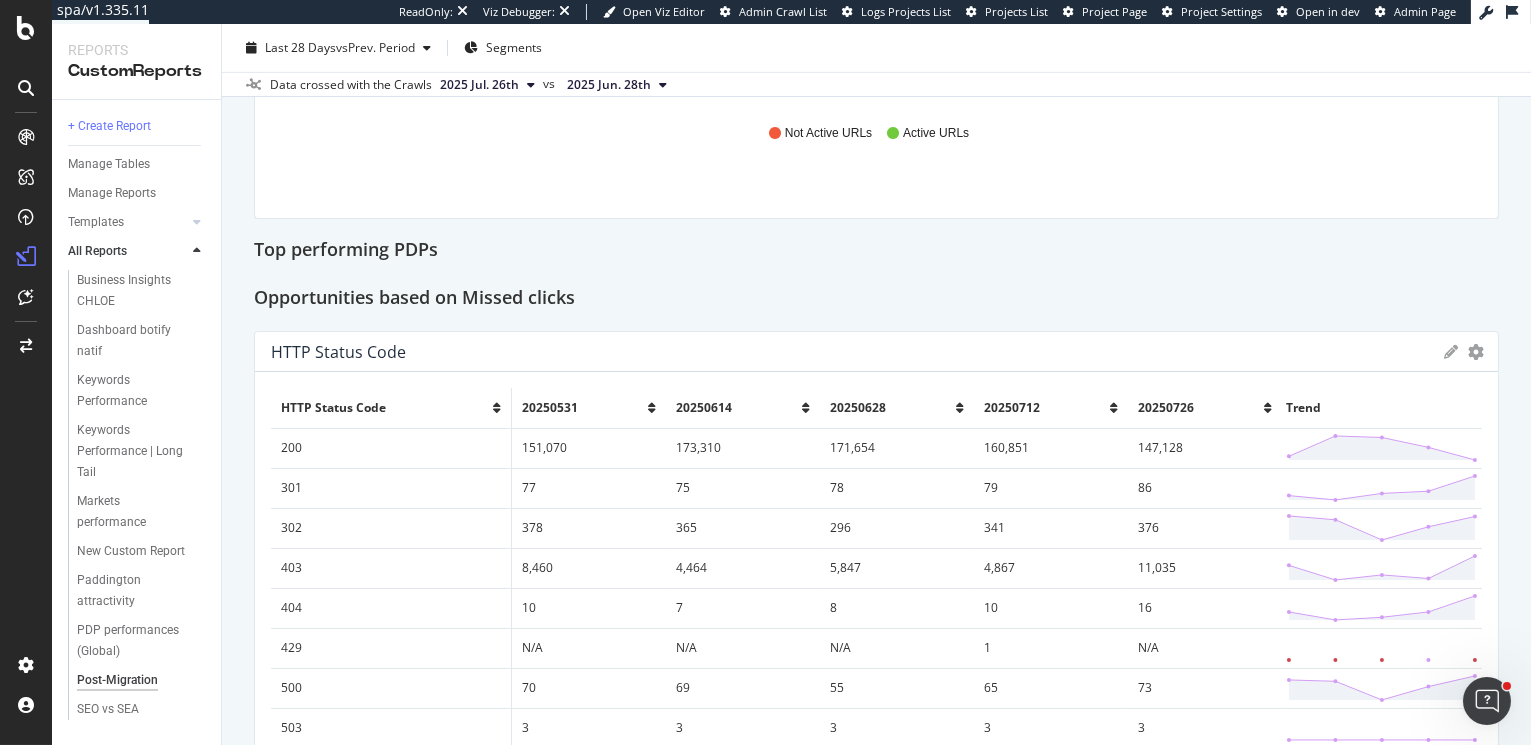 scroll, scrollTop: 63, scrollLeft: 0, axis: vertical 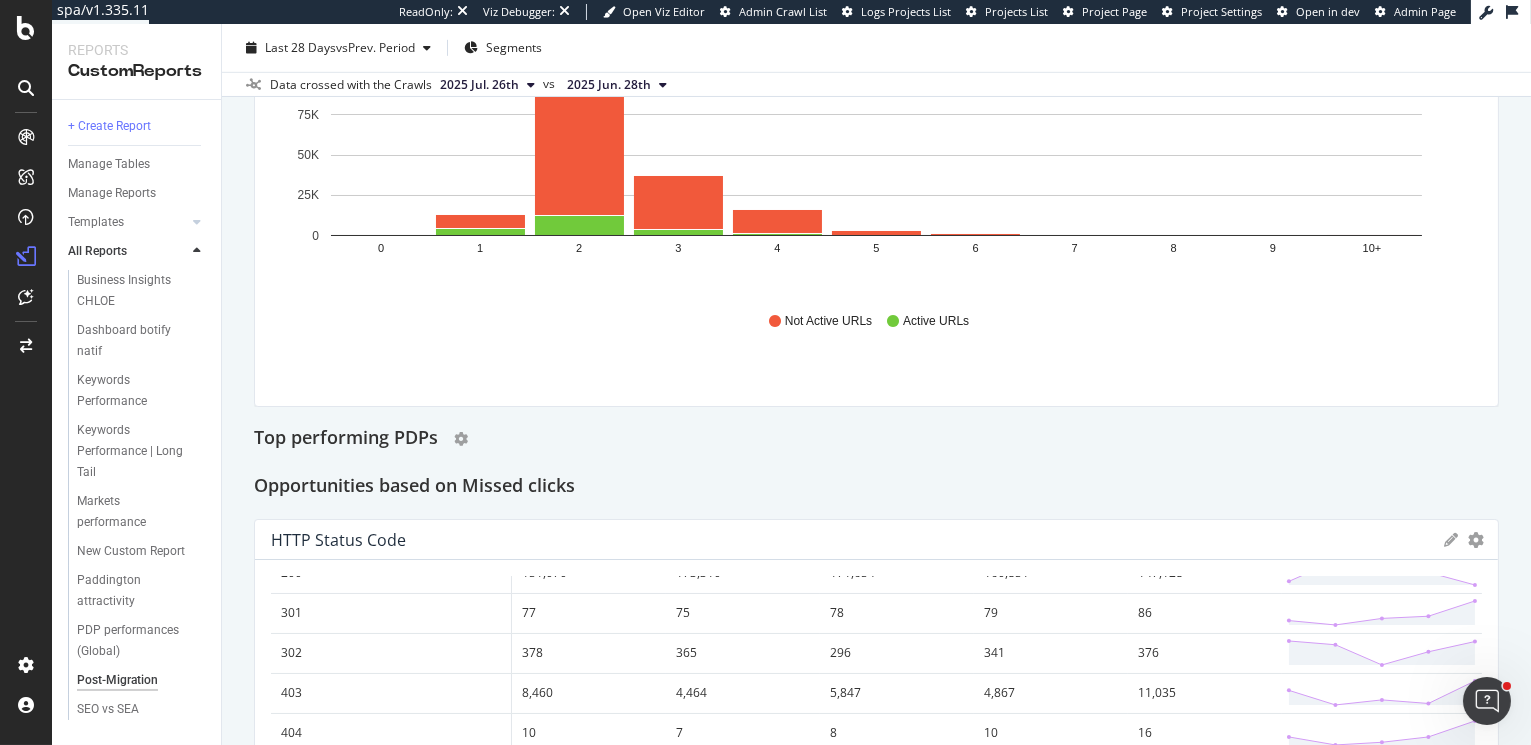 click on "Top performing PDPs" at bounding box center (346, 439) 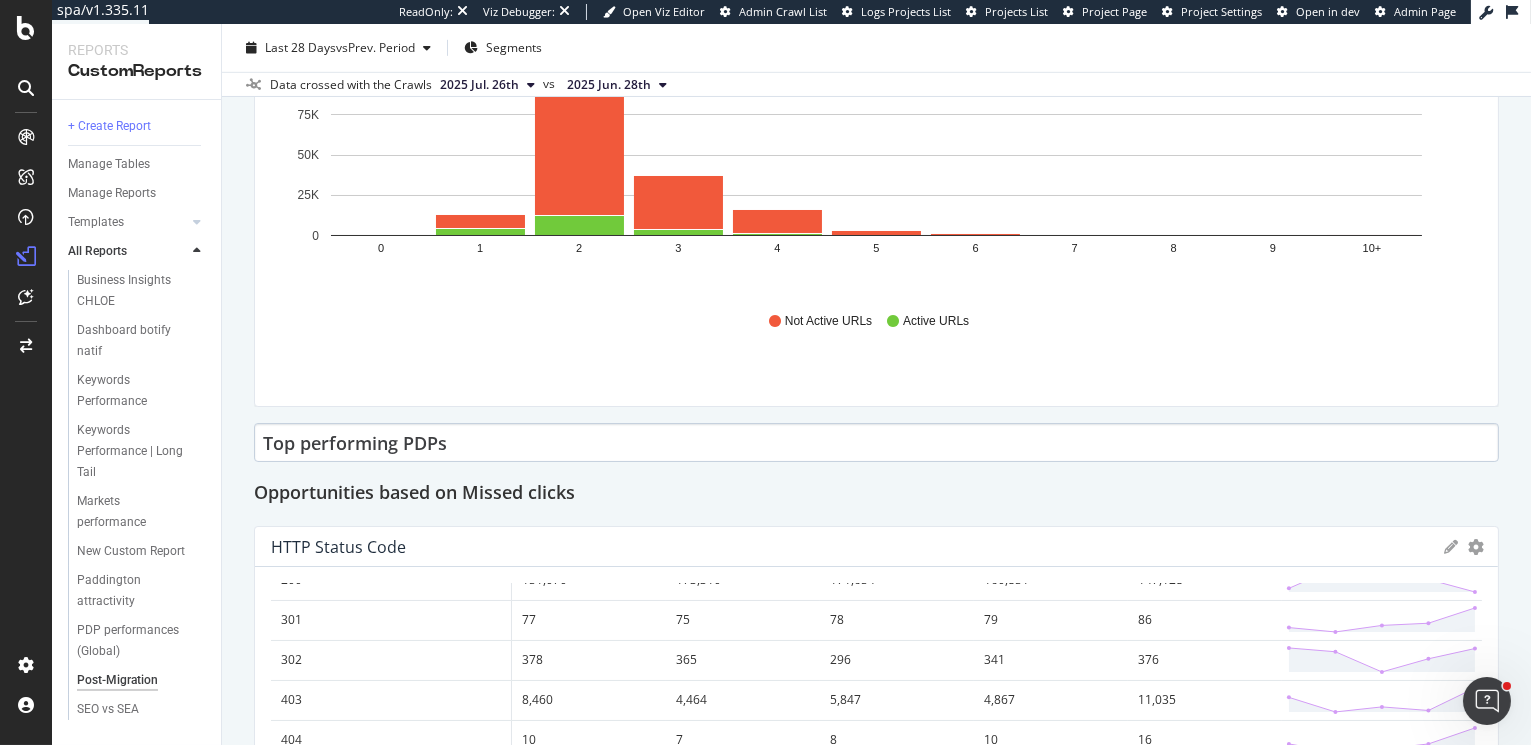 click on "Top performing PDPs" at bounding box center (876, 442) 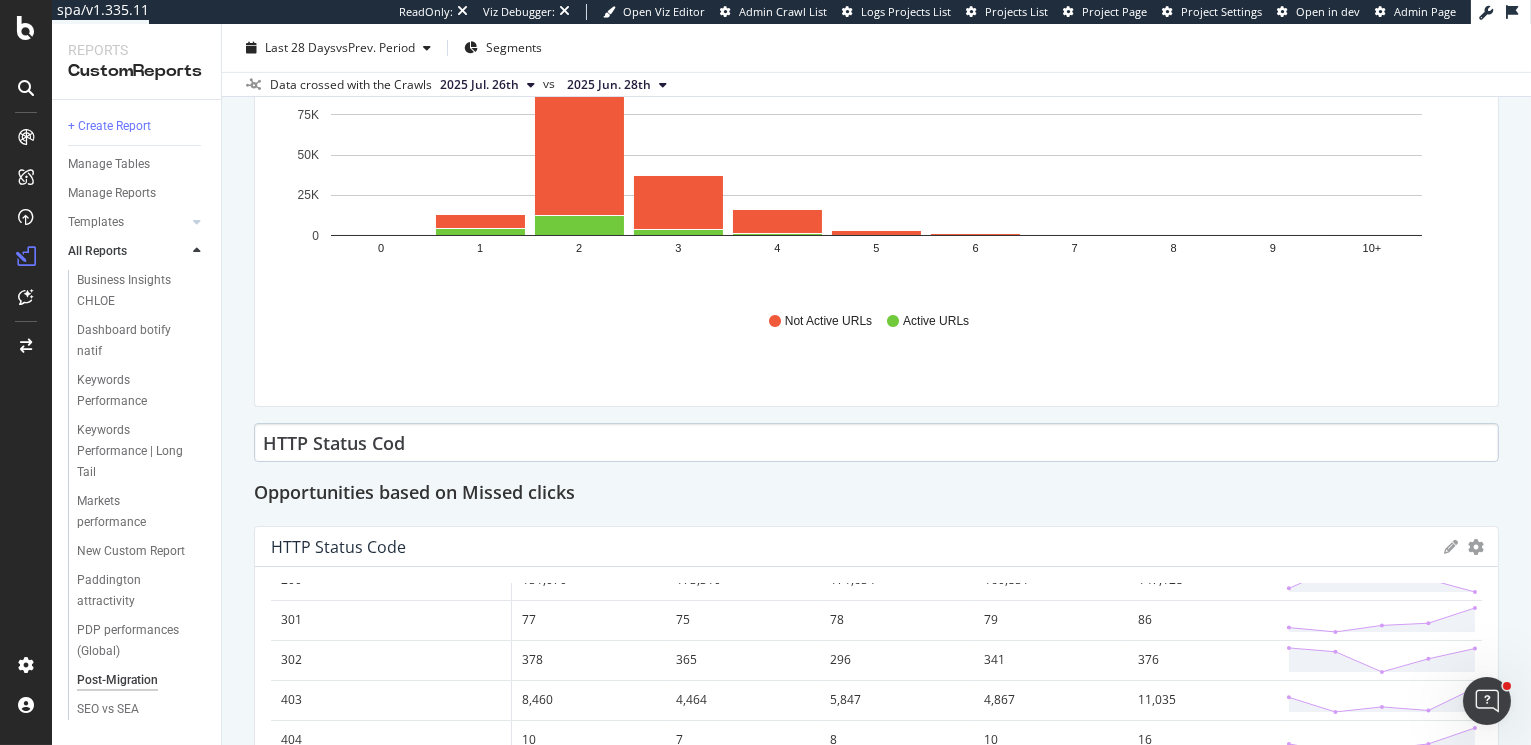type on "HTTP Status Code" 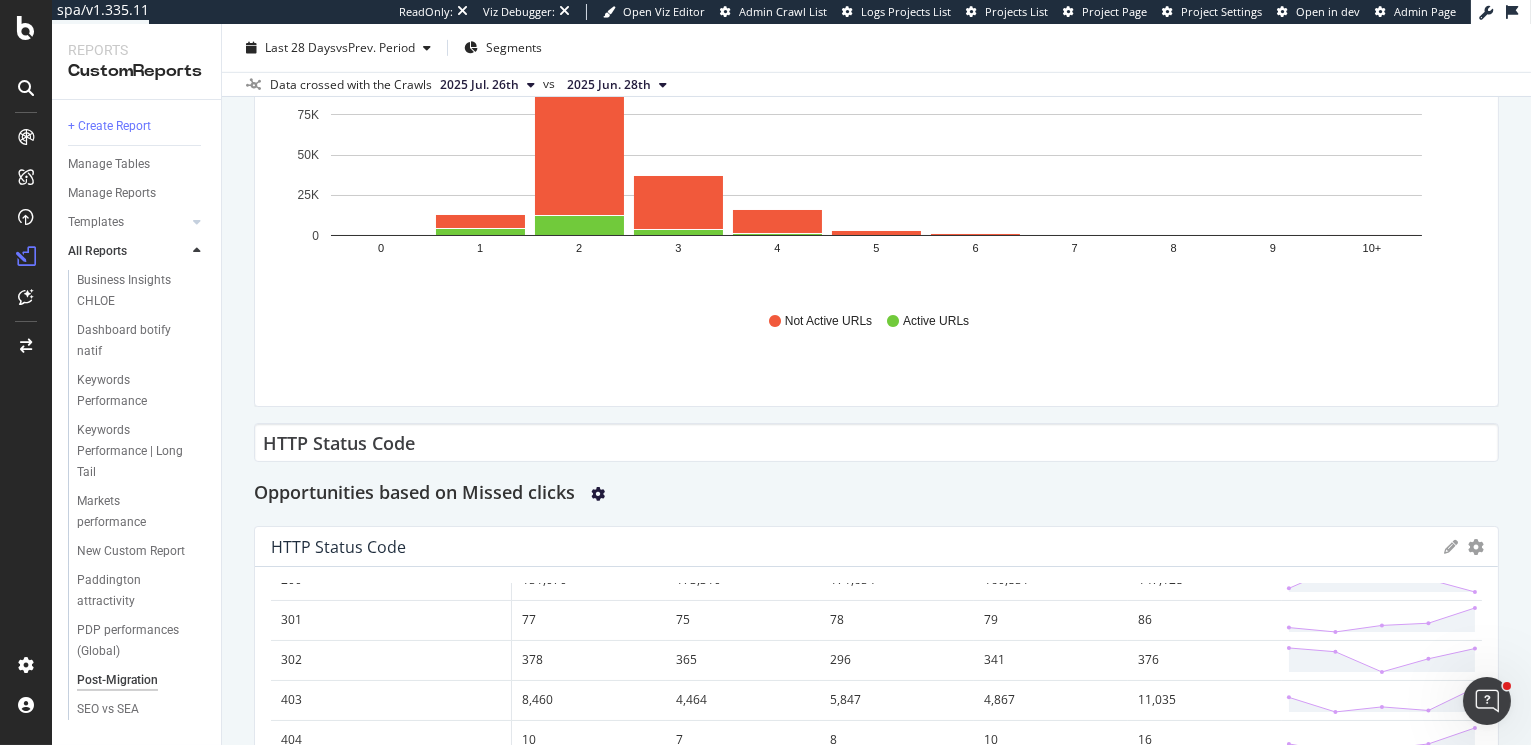 click at bounding box center [598, 494] 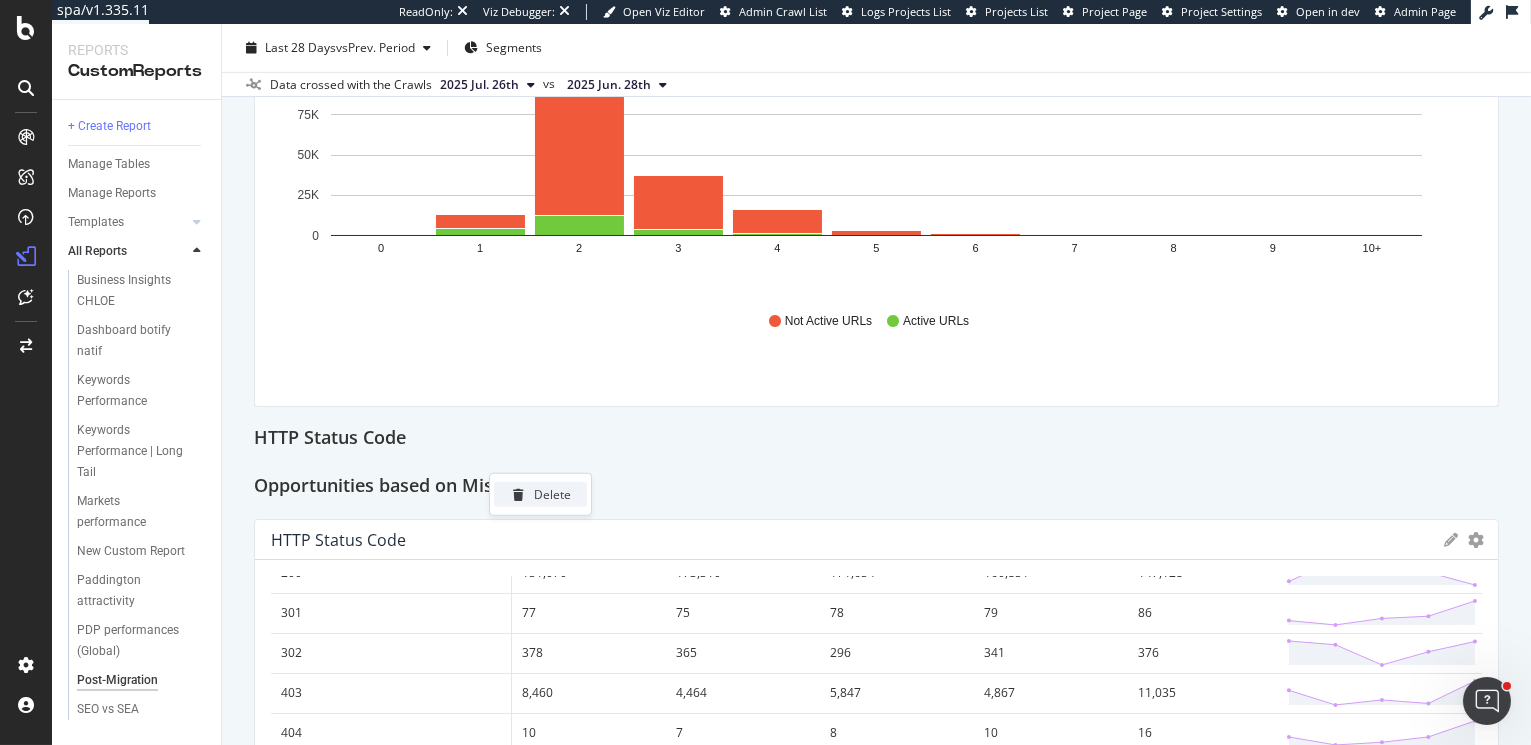 click on "Delete" at bounding box center (540, 494) 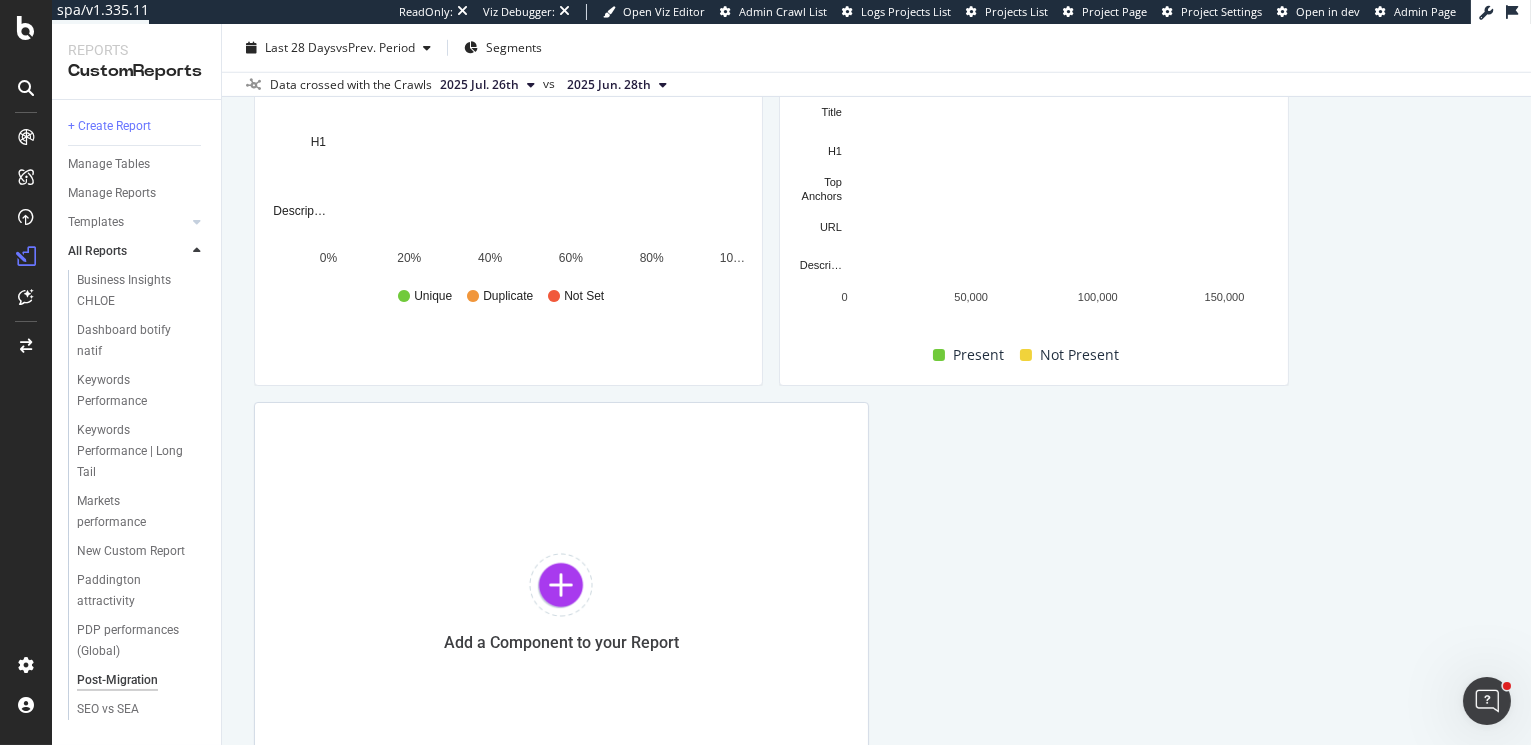scroll, scrollTop: 3481, scrollLeft: 0, axis: vertical 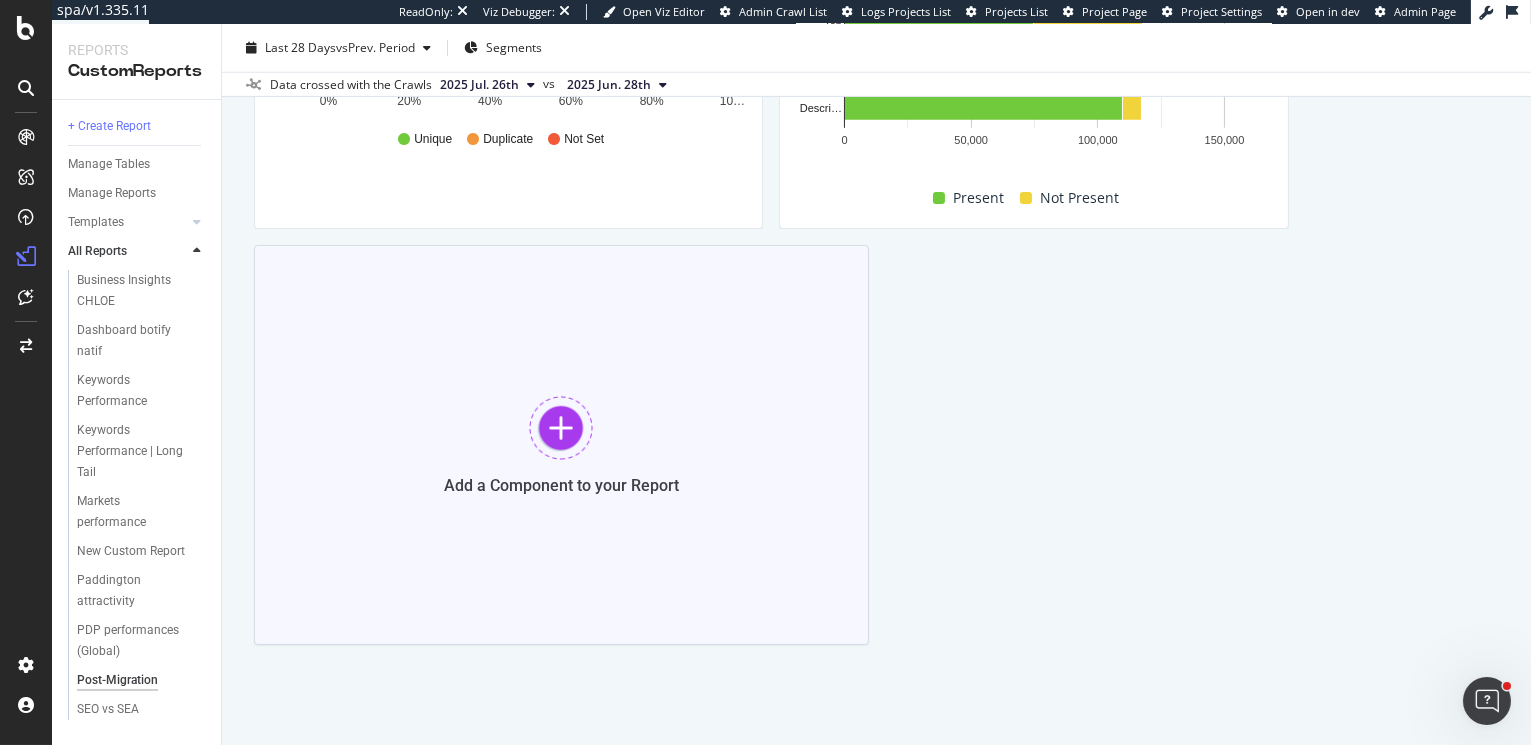 click at bounding box center (561, 428) 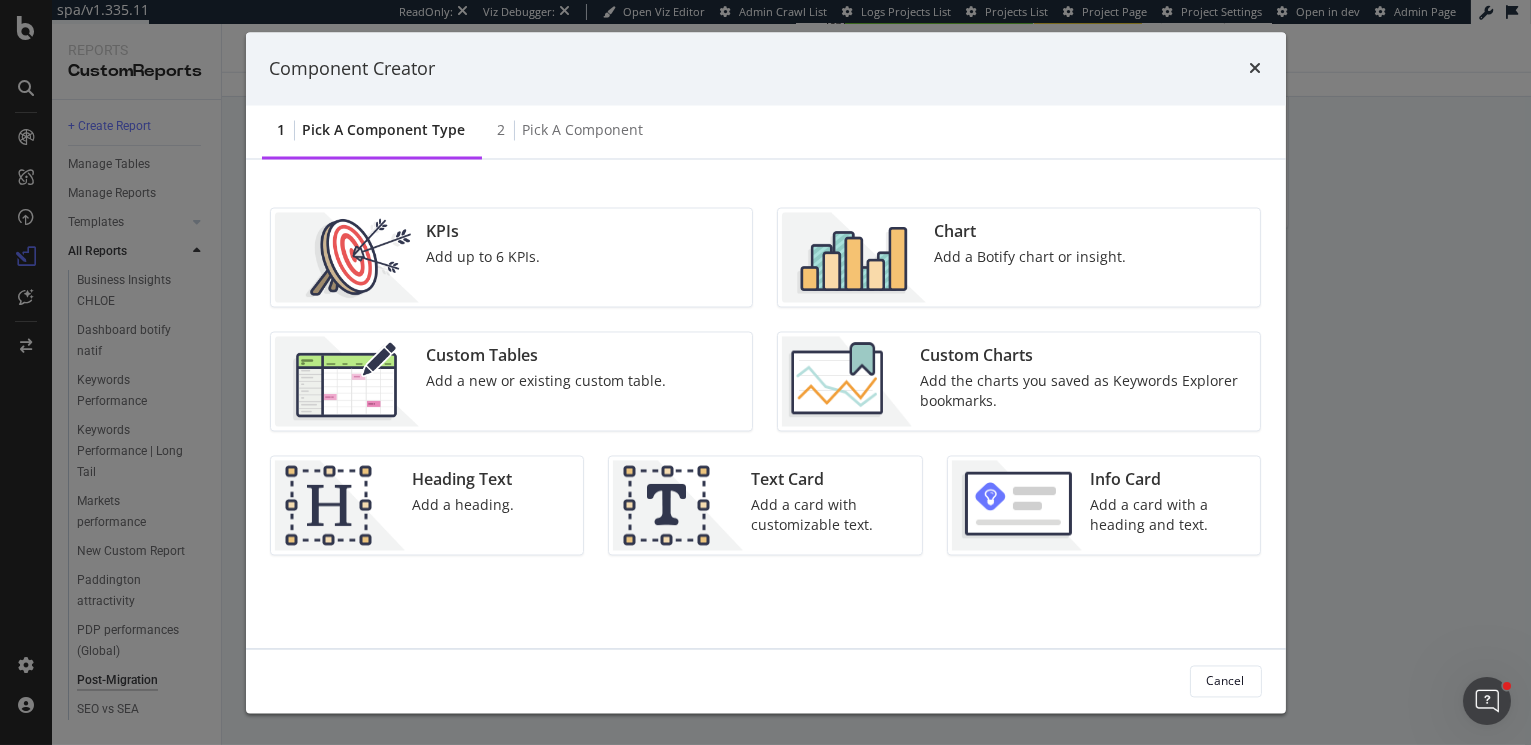 click on "Chart Add a Botify chart or insight." at bounding box center [1030, 258] 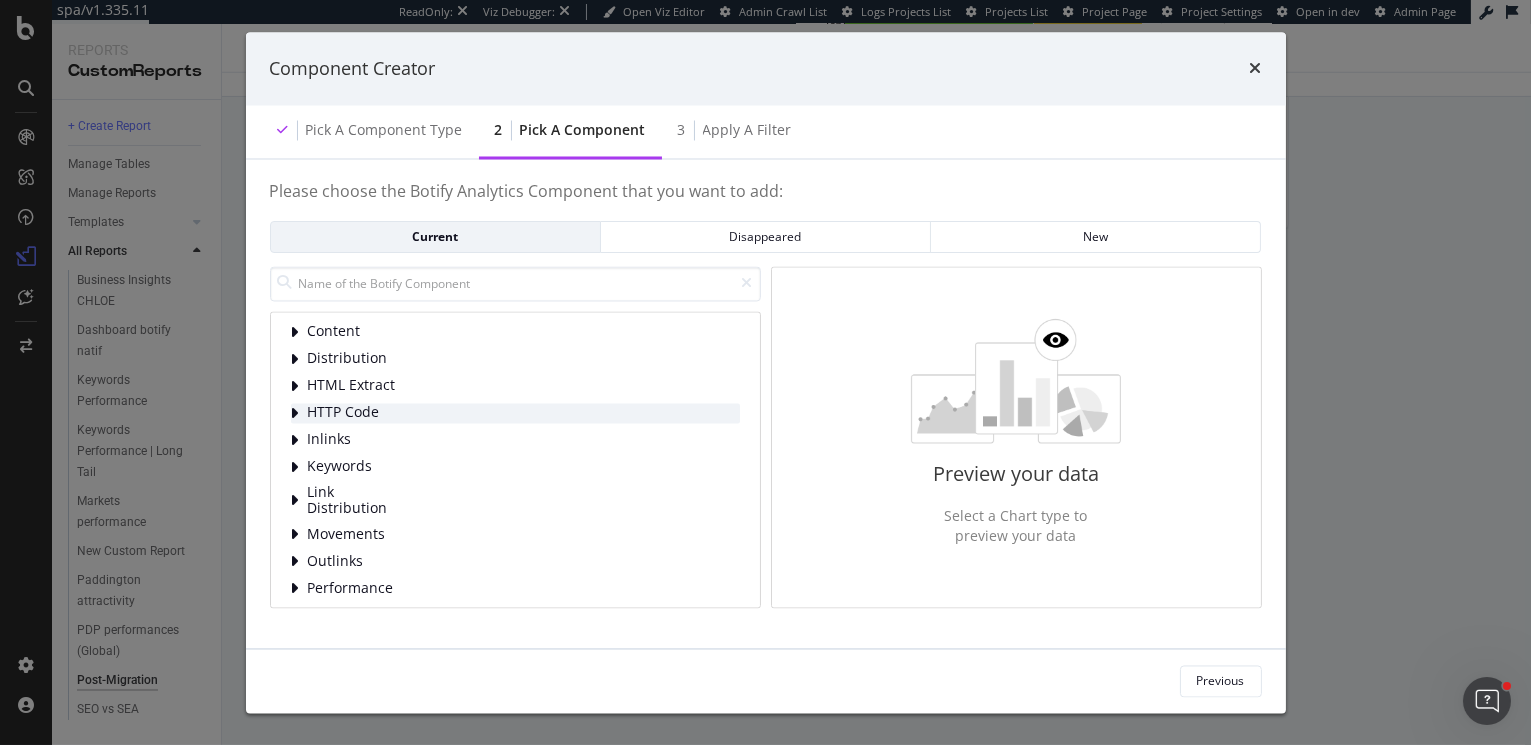 click at bounding box center [297, 413] 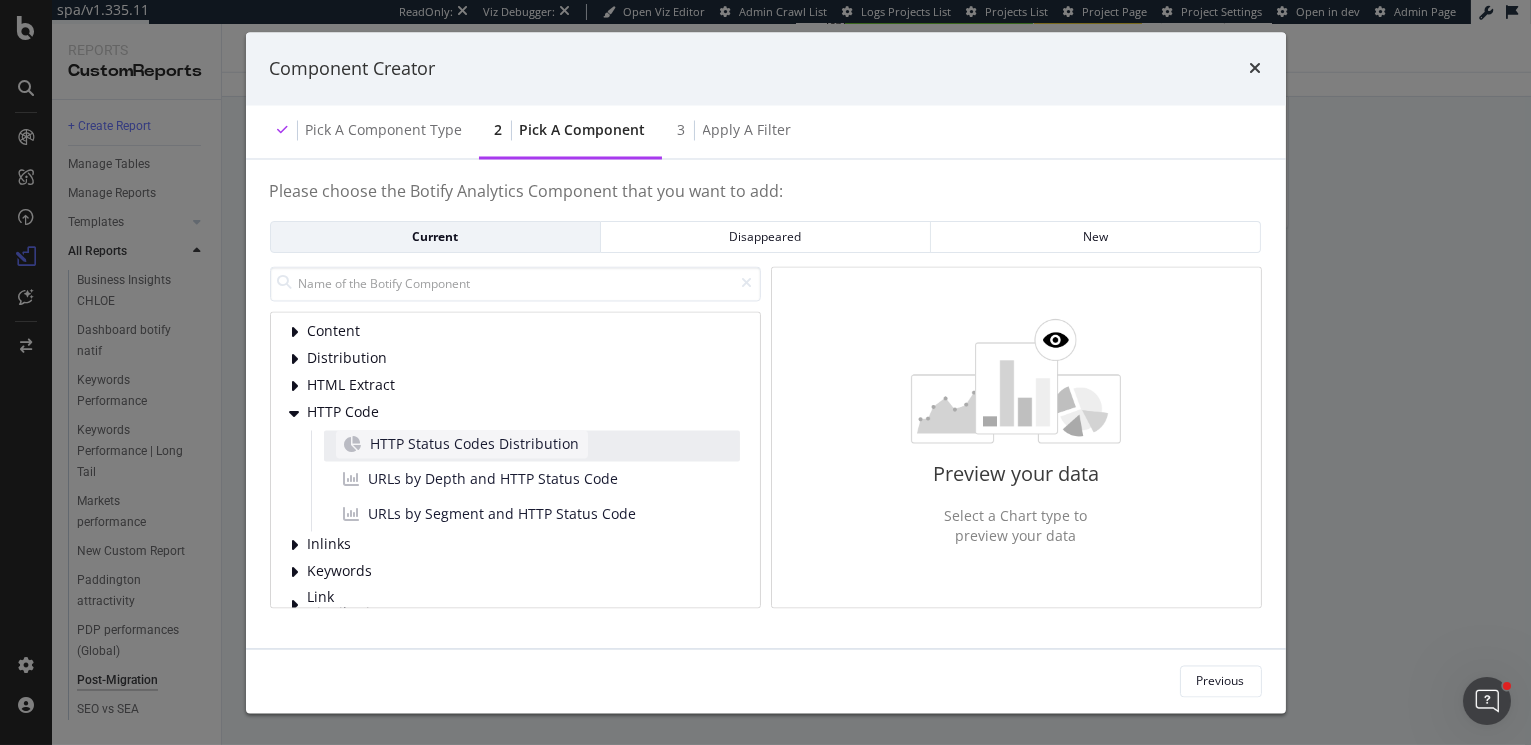 click on "HTTP Status Codes Distribution" at bounding box center (462, 444) 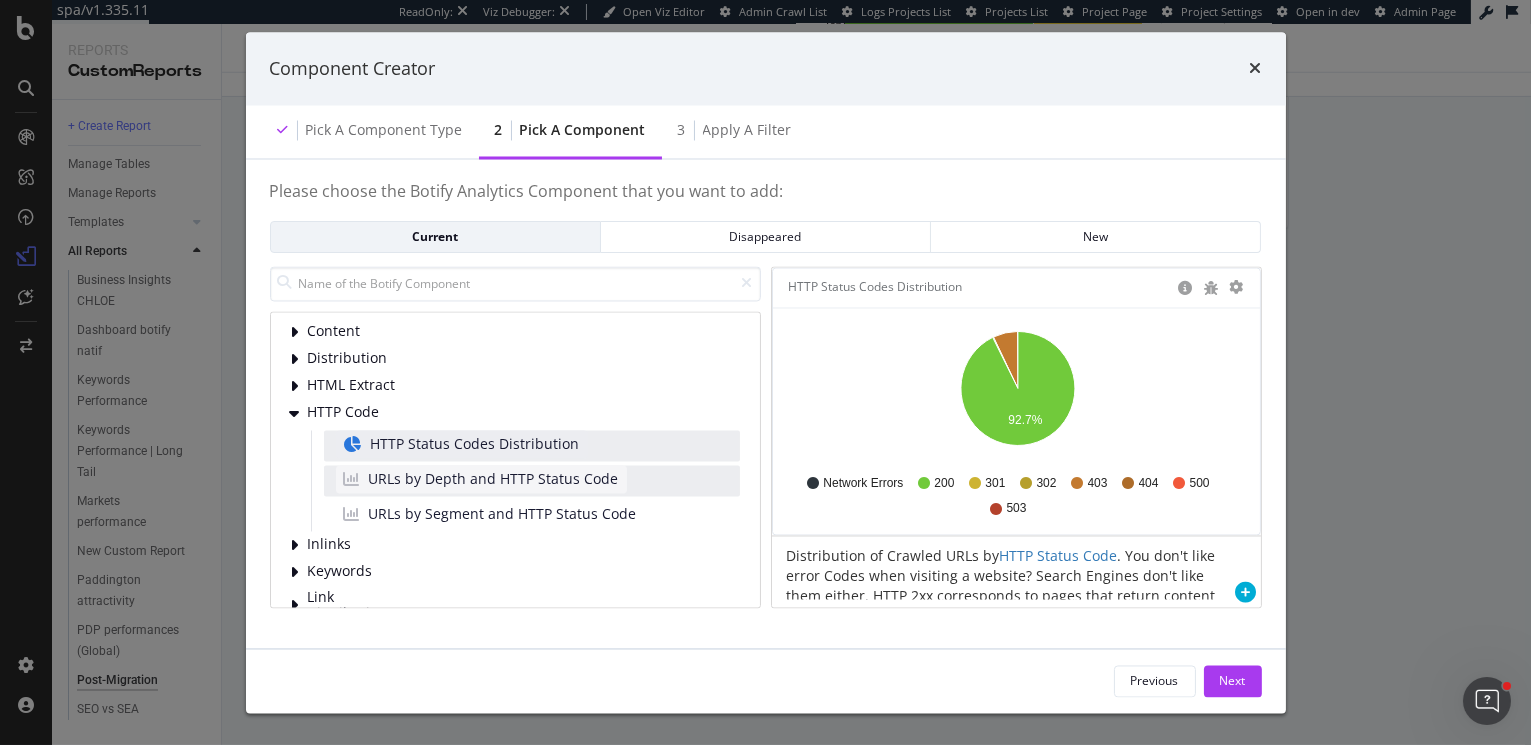 click on "URLs by Depth and HTTP Status Code" at bounding box center (494, 479) 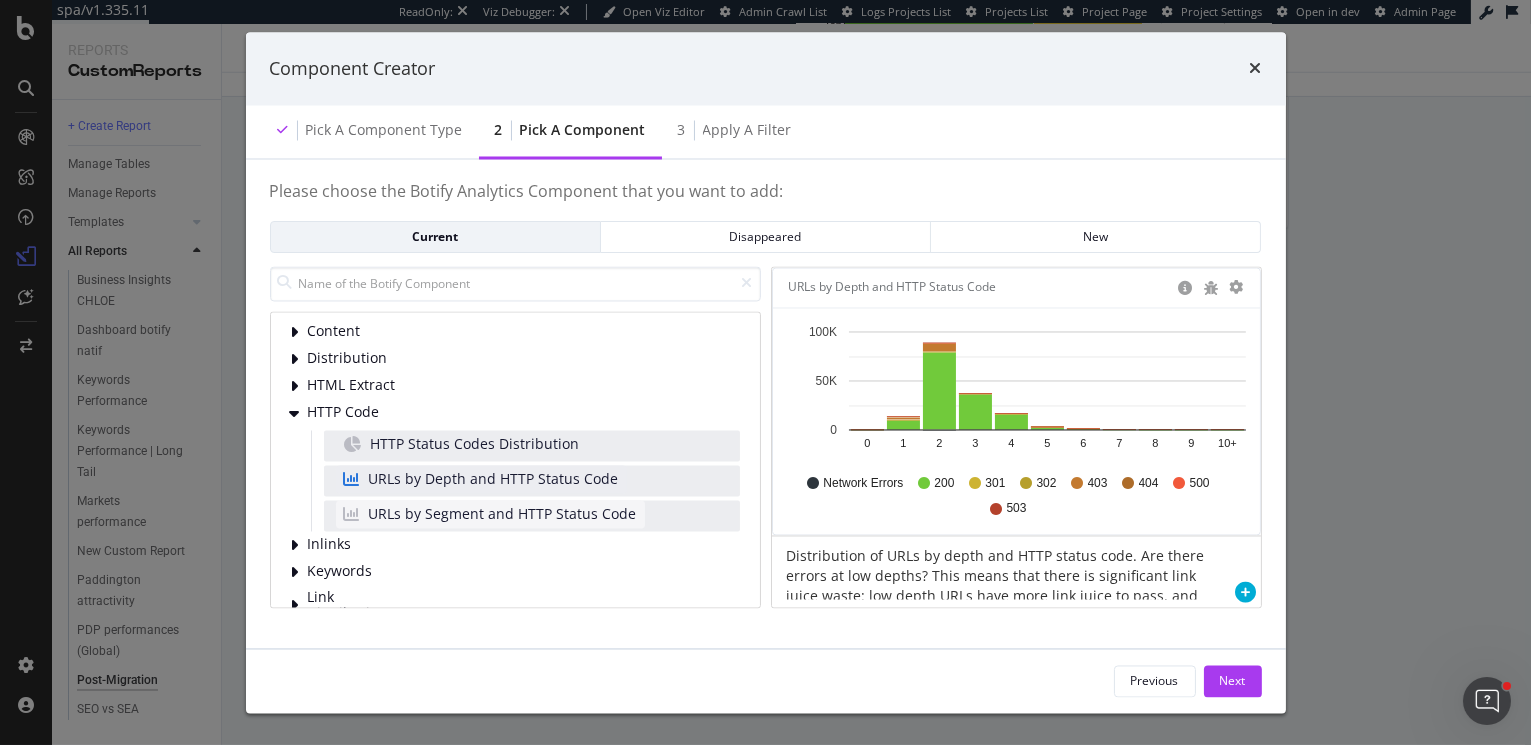 click on "URLs by Segment and HTTP Status Code" at bounding box center (503, 514) 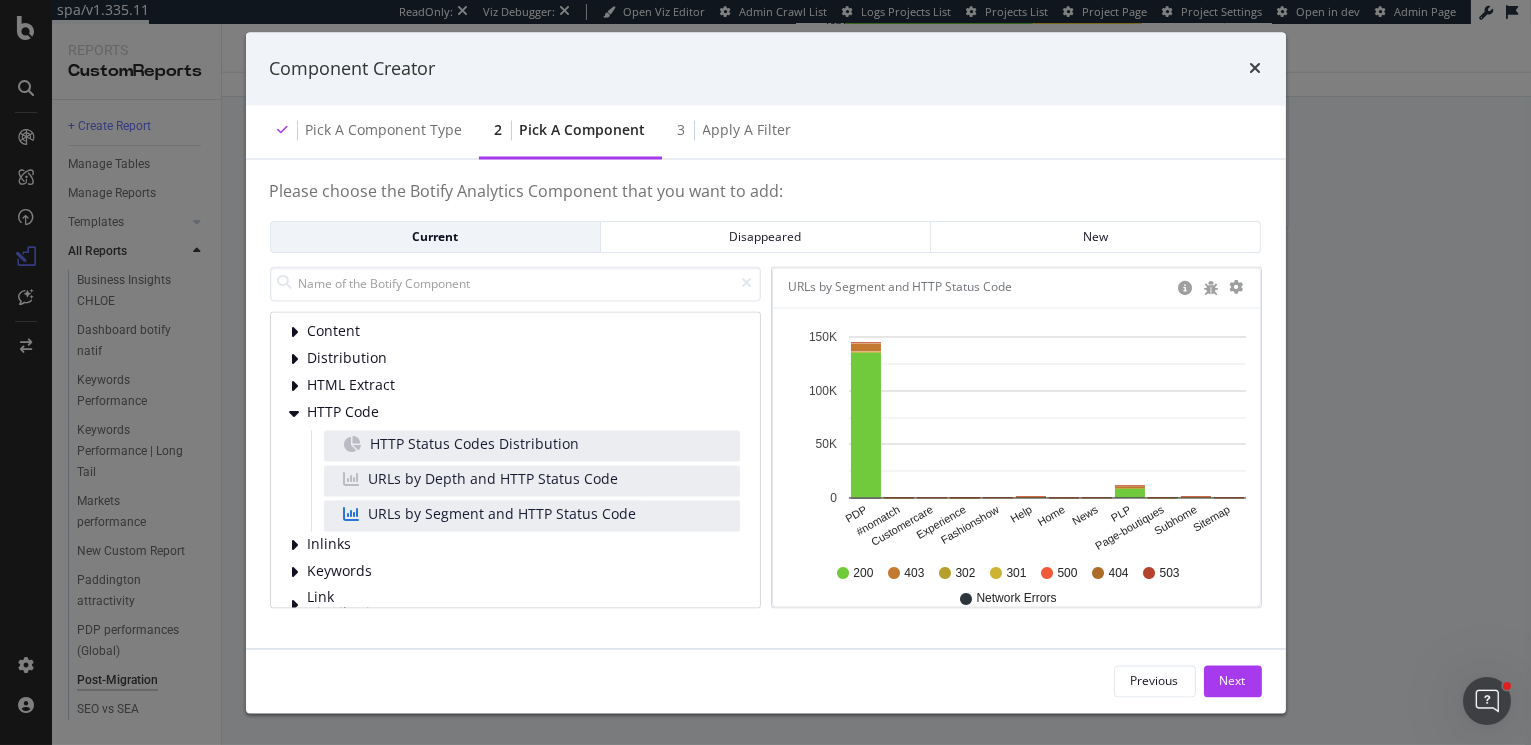 click on "HTTP Status Codes Distribution" at bounding box center [532, 445] 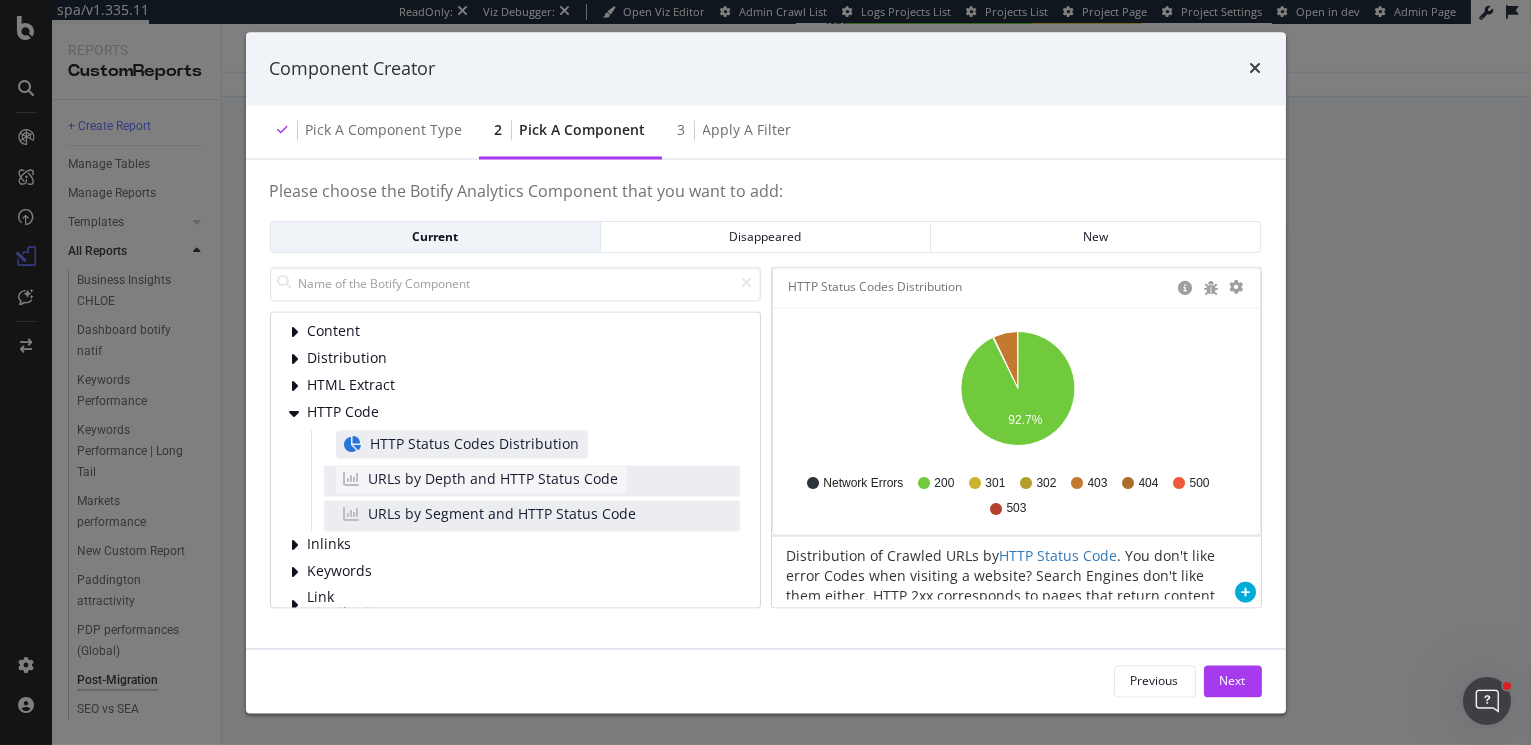 click on "URLs by Depth and HTTP Status Code" at bounding box center [494, 479] 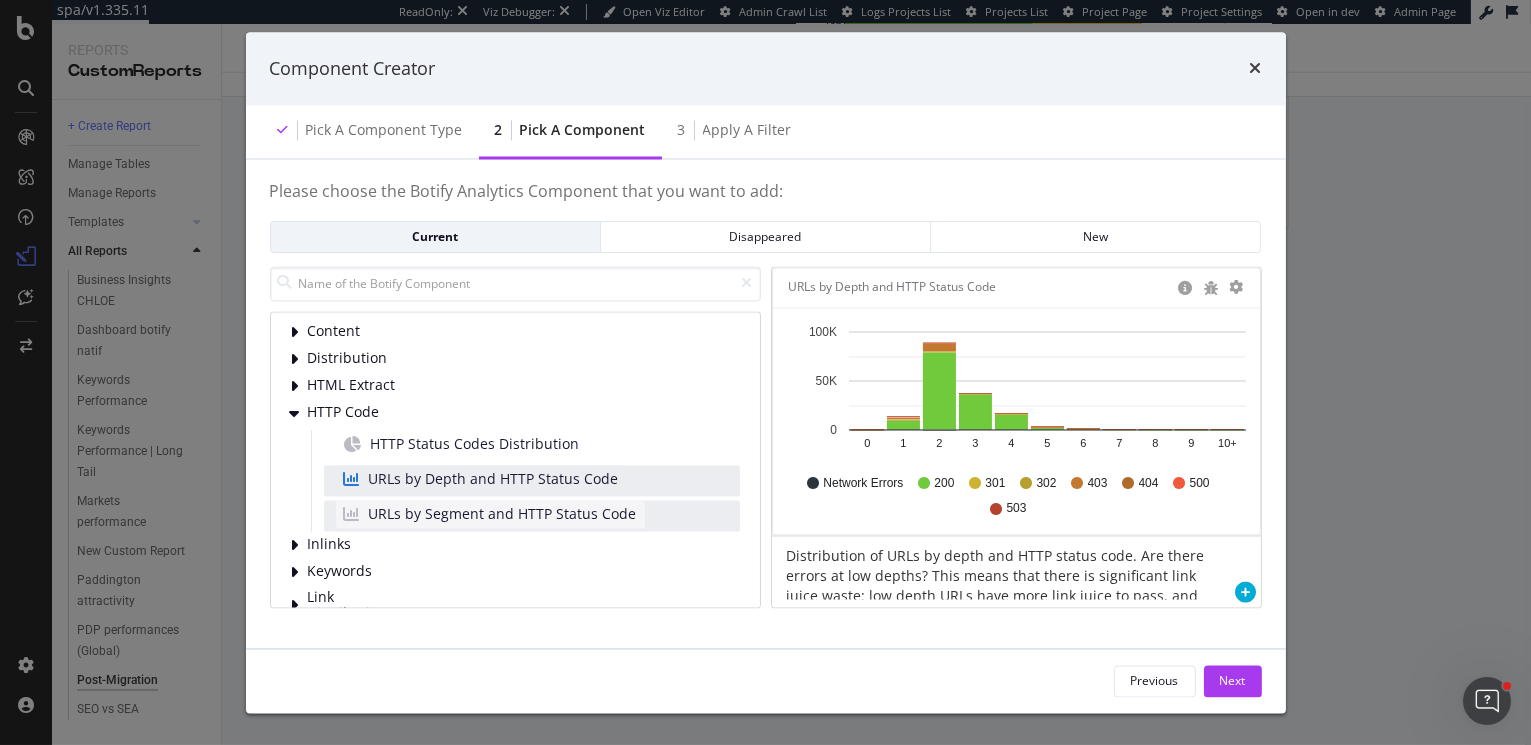 click on "URLs by Segment and HTTP Status Code" at bounding box center [503, 514] 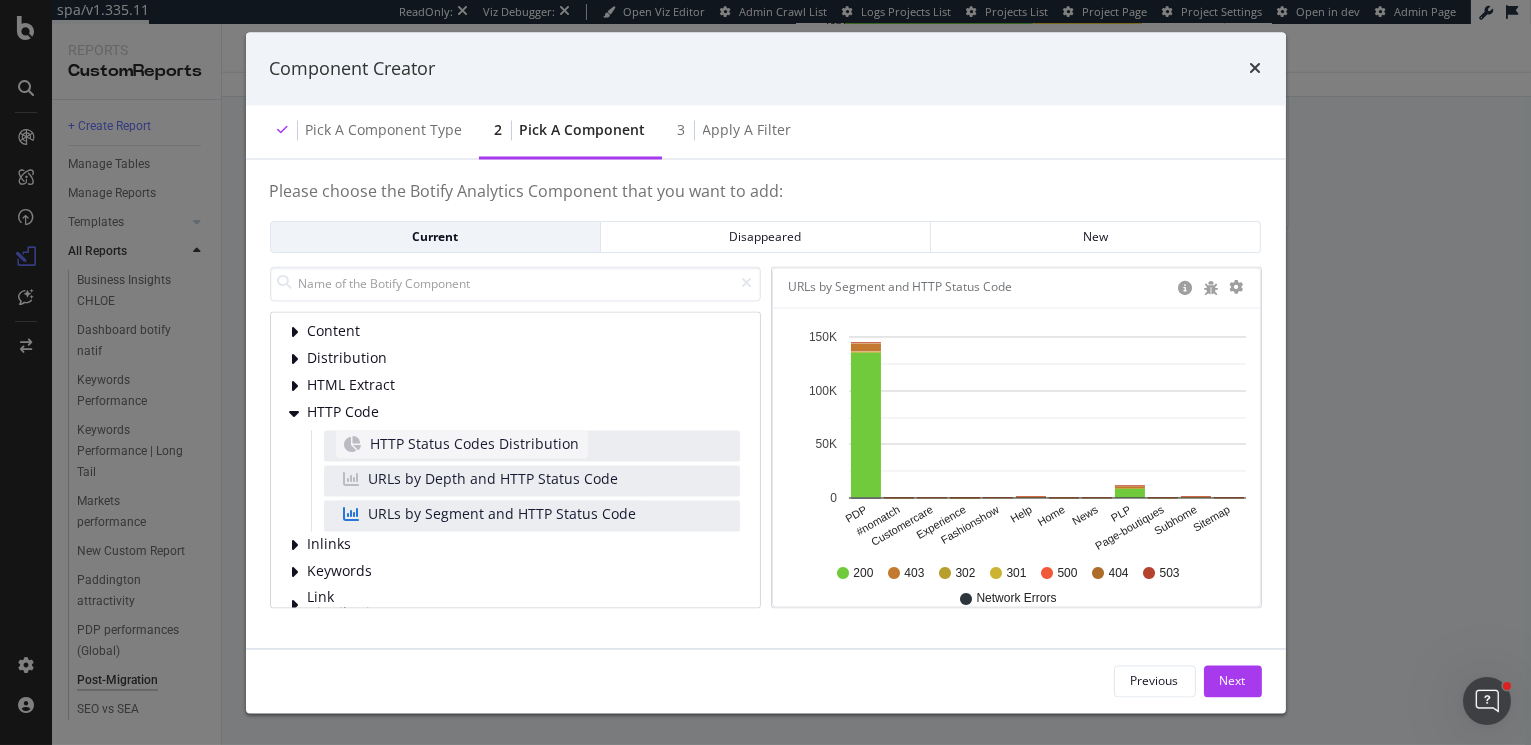 click on "HTTP Status Codes Distribution" at bounding box center (475, 444) 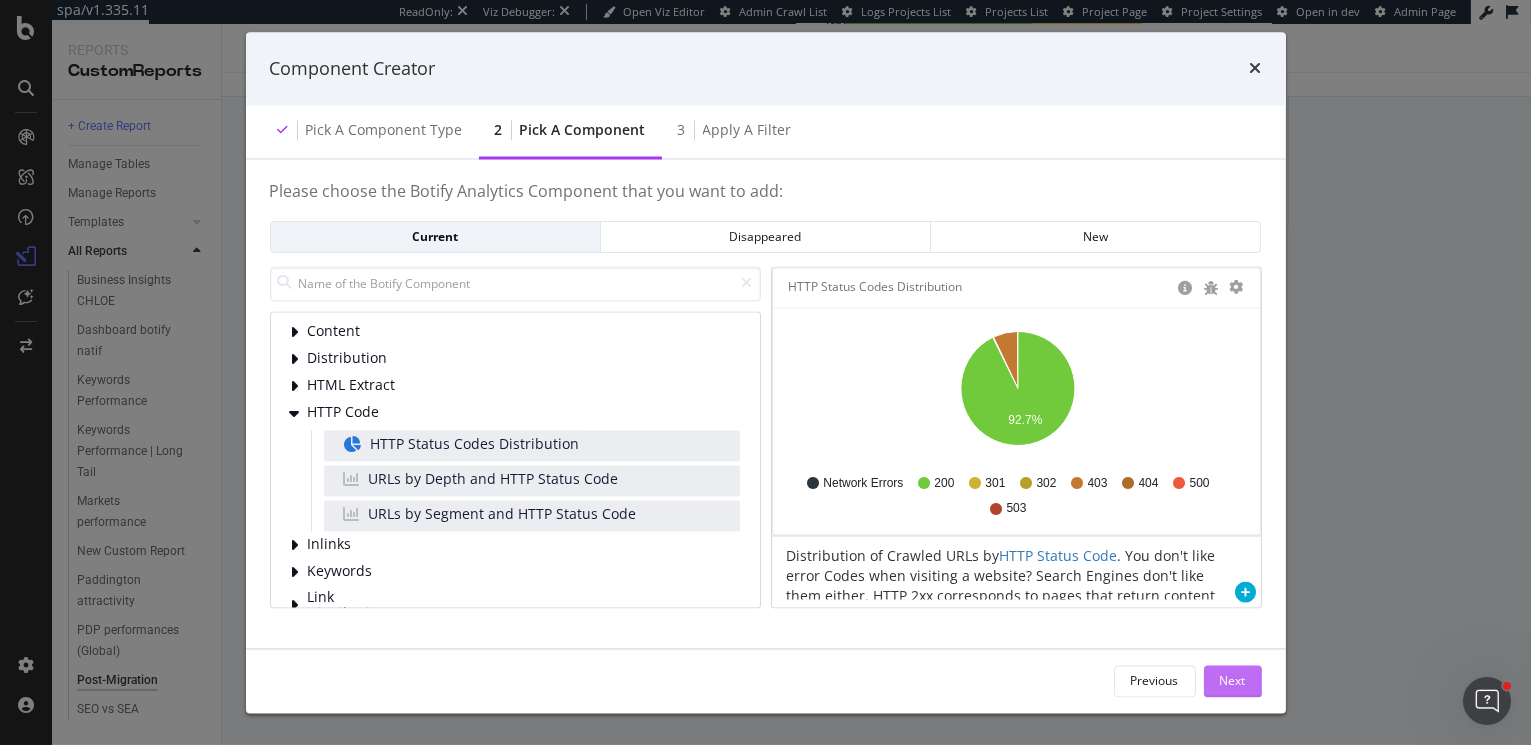 click on "Next" at bounding box center [1233, 680] 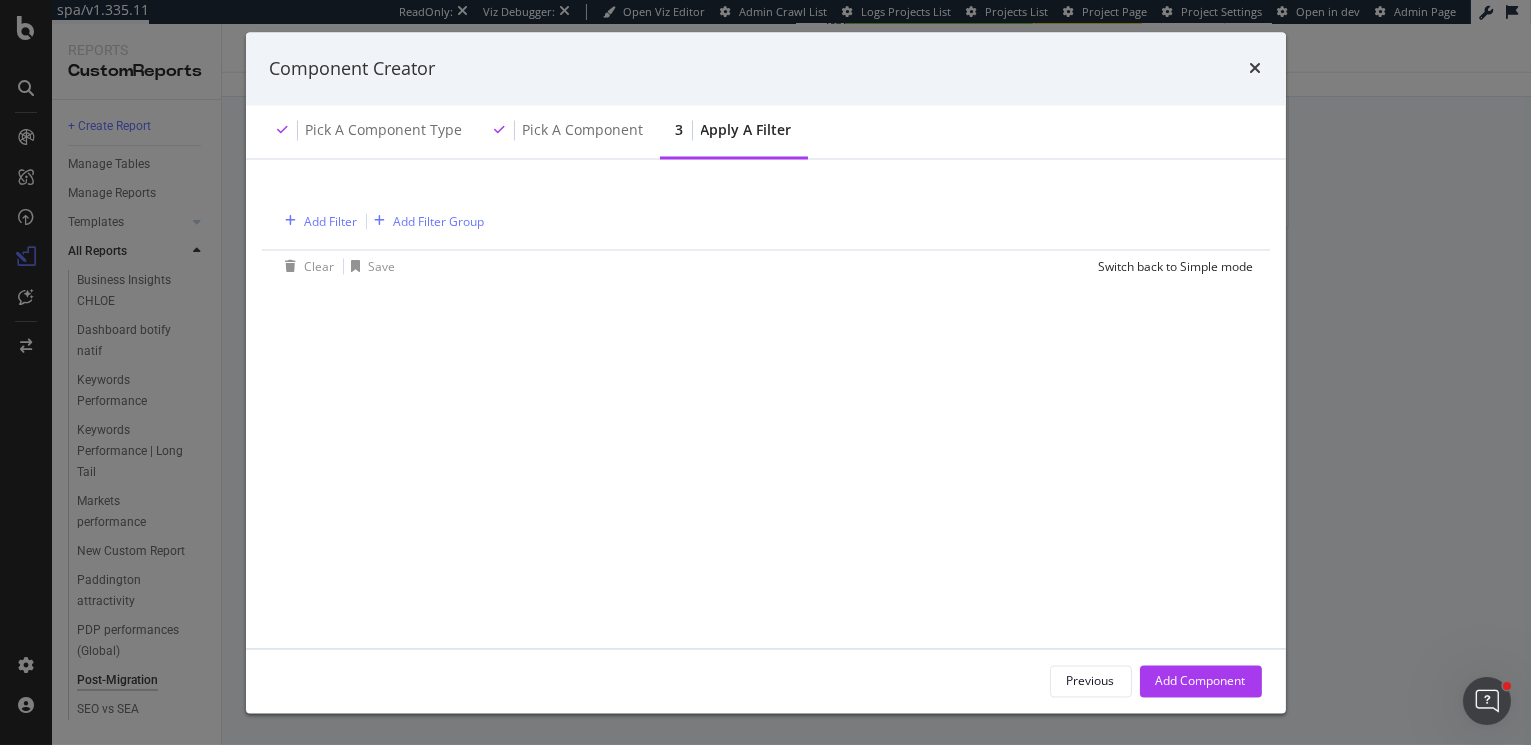 drag, startPoint x: 1225, startPoint y: 685, endPoint x: 1086, endPoint y: 630, distance: 149.48578 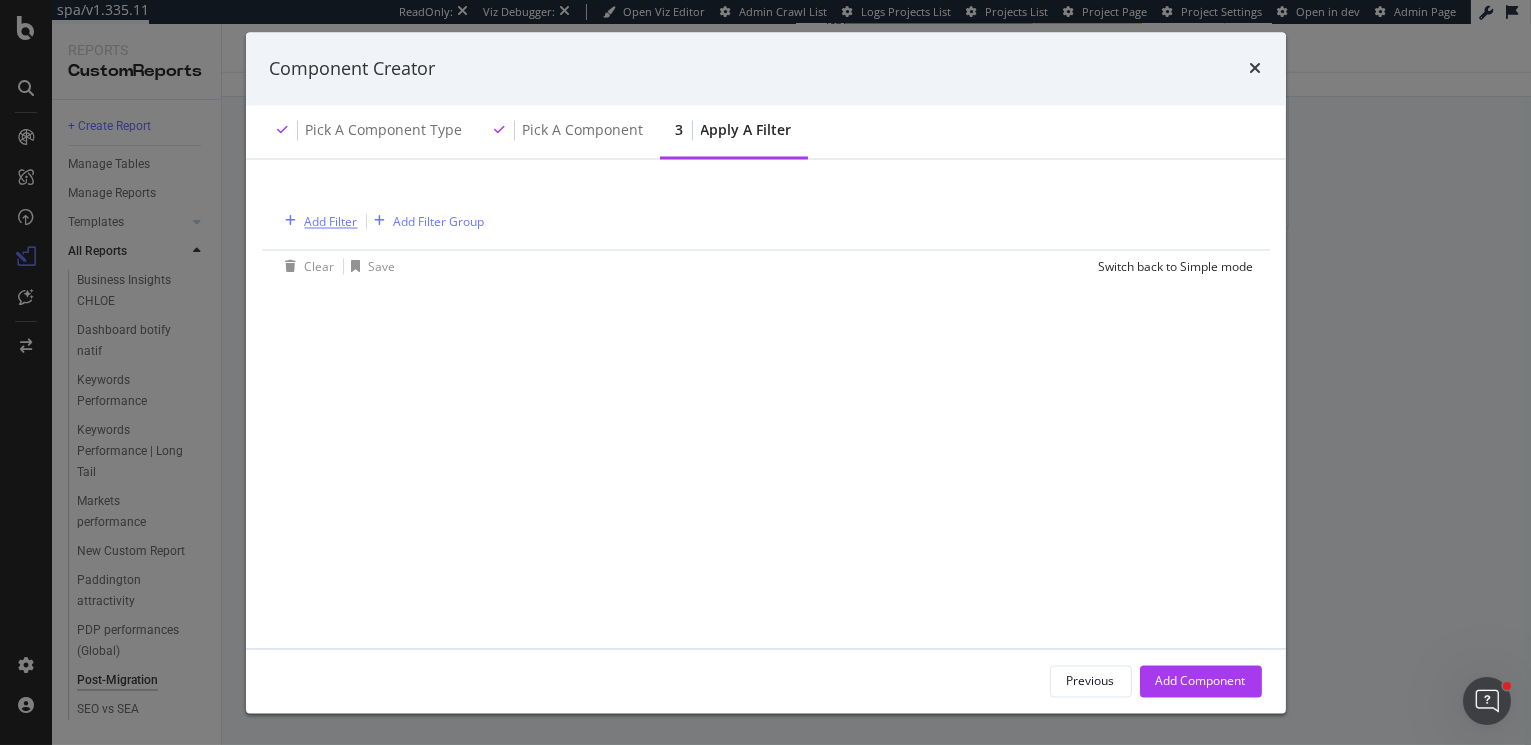 click on "Add Filter" at bounding box center [318, 222] 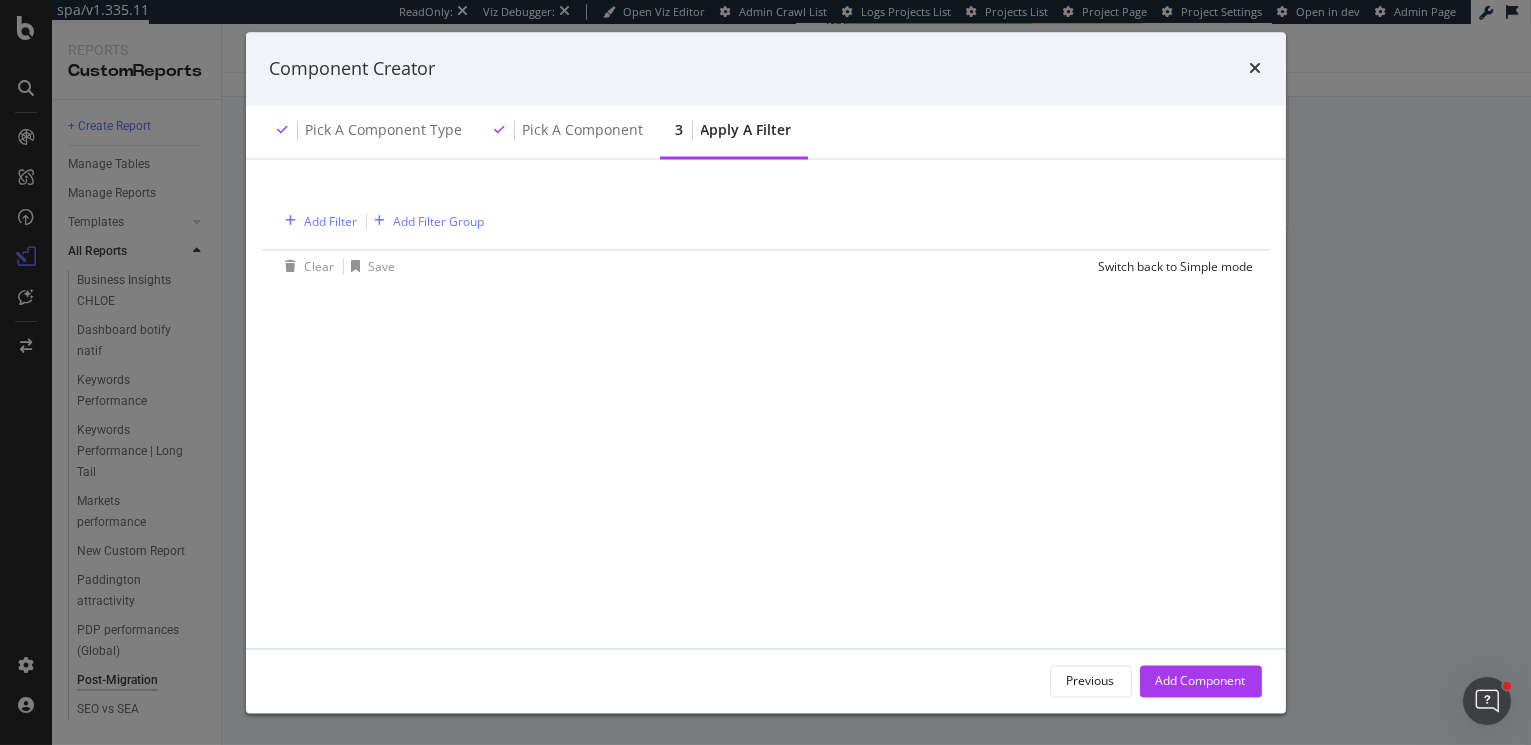 click on "Add Filter Add Filter Group Clear Save Switch back to Simple mode" at bounding box center [766, 429] 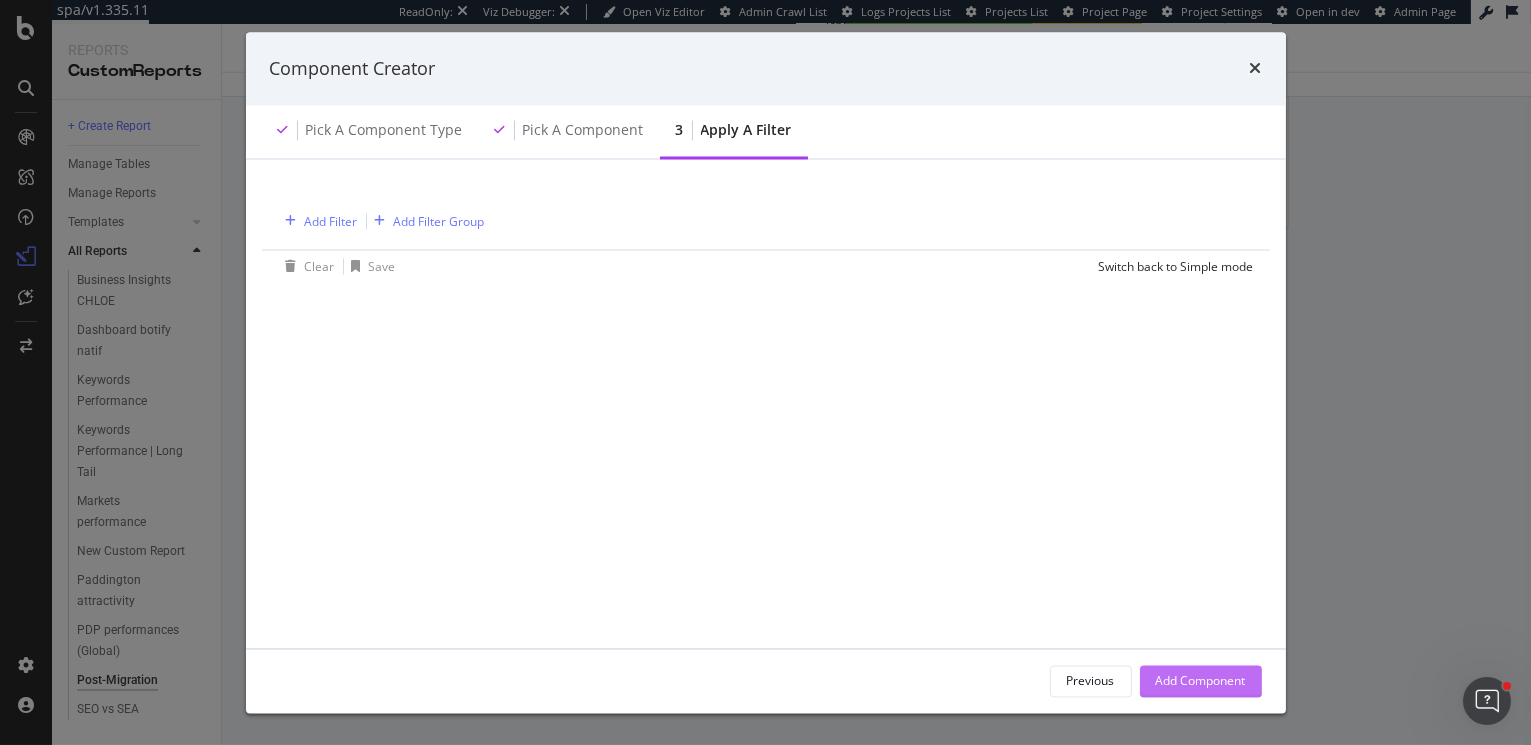 click on "Add Component" at bounding box center (1201, 681) 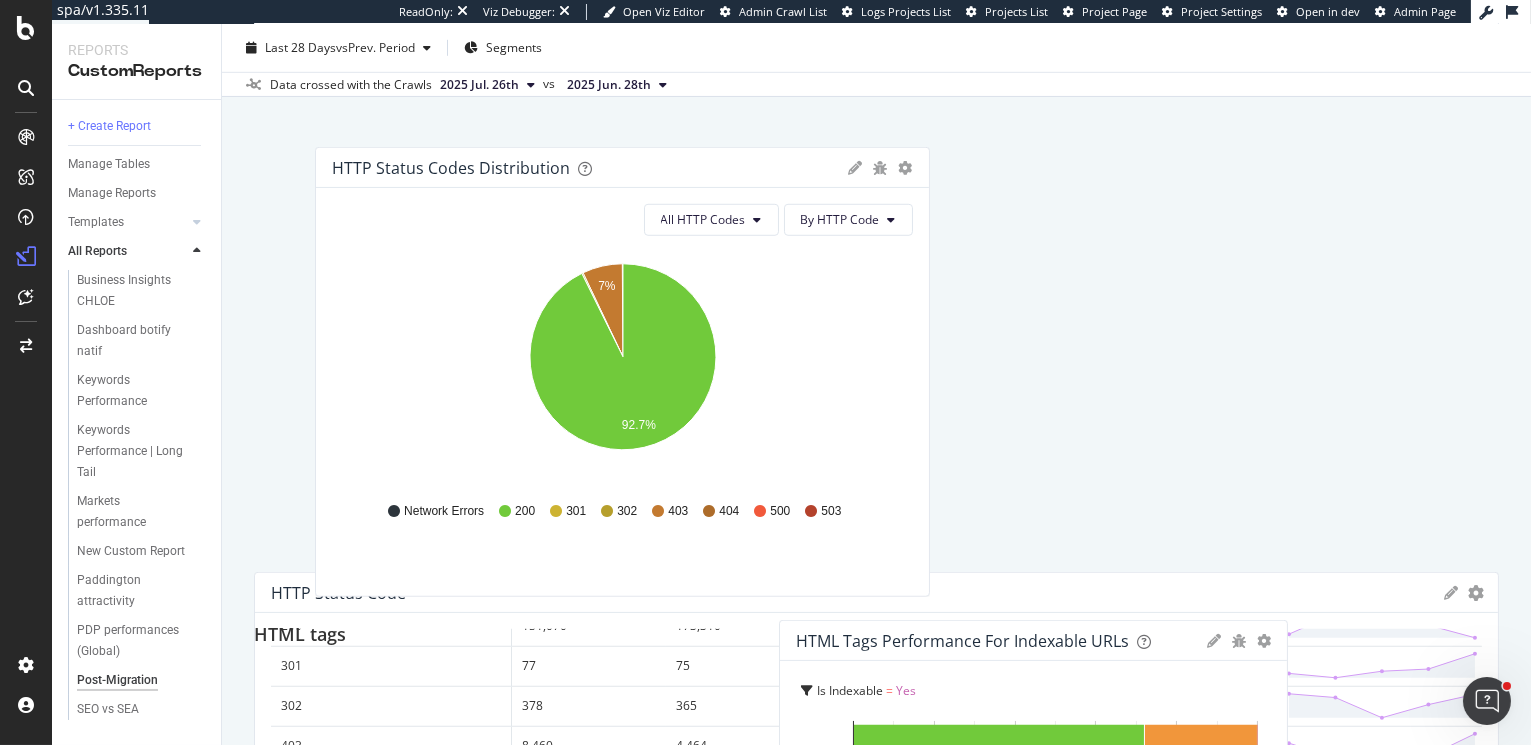 scroll, scrollTop: 2636, scrollLeft: 0, axis: vertical 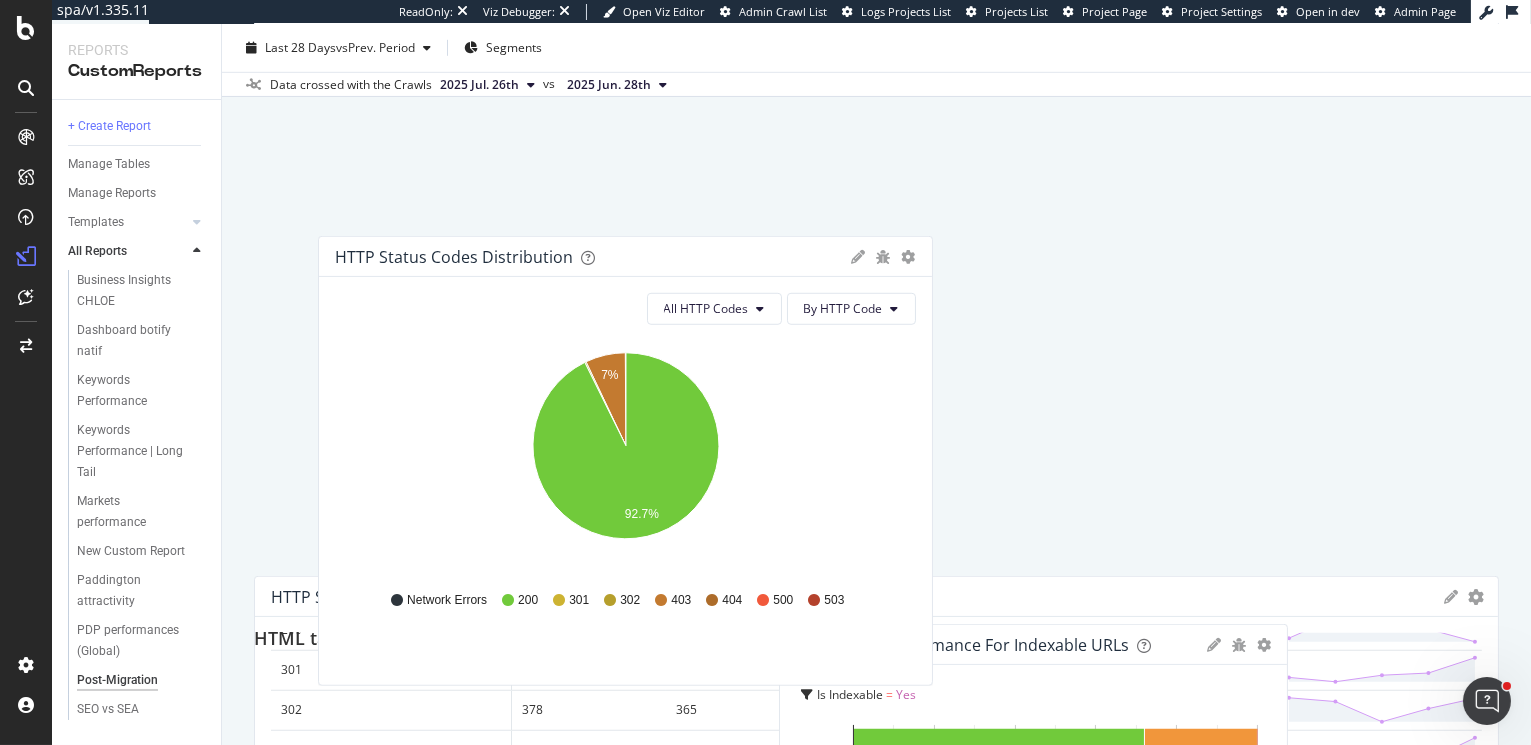 drag, startPoint x: 600, startPoint y: 261, endPoint x: 665, endPoint y: 248, distance: 66.287254 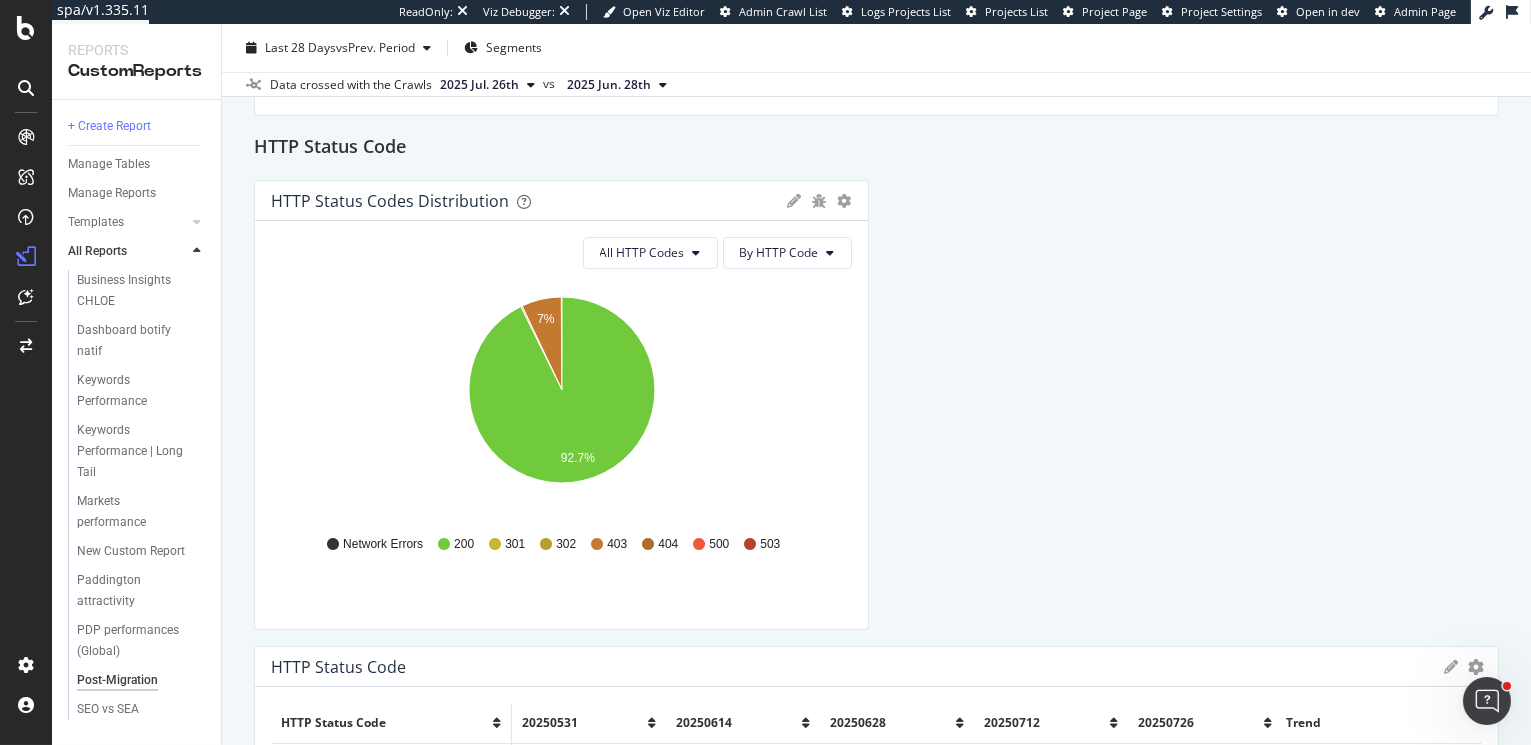 scroll, scrollTop: 2531, scrollLeft: 0, axis: vertical 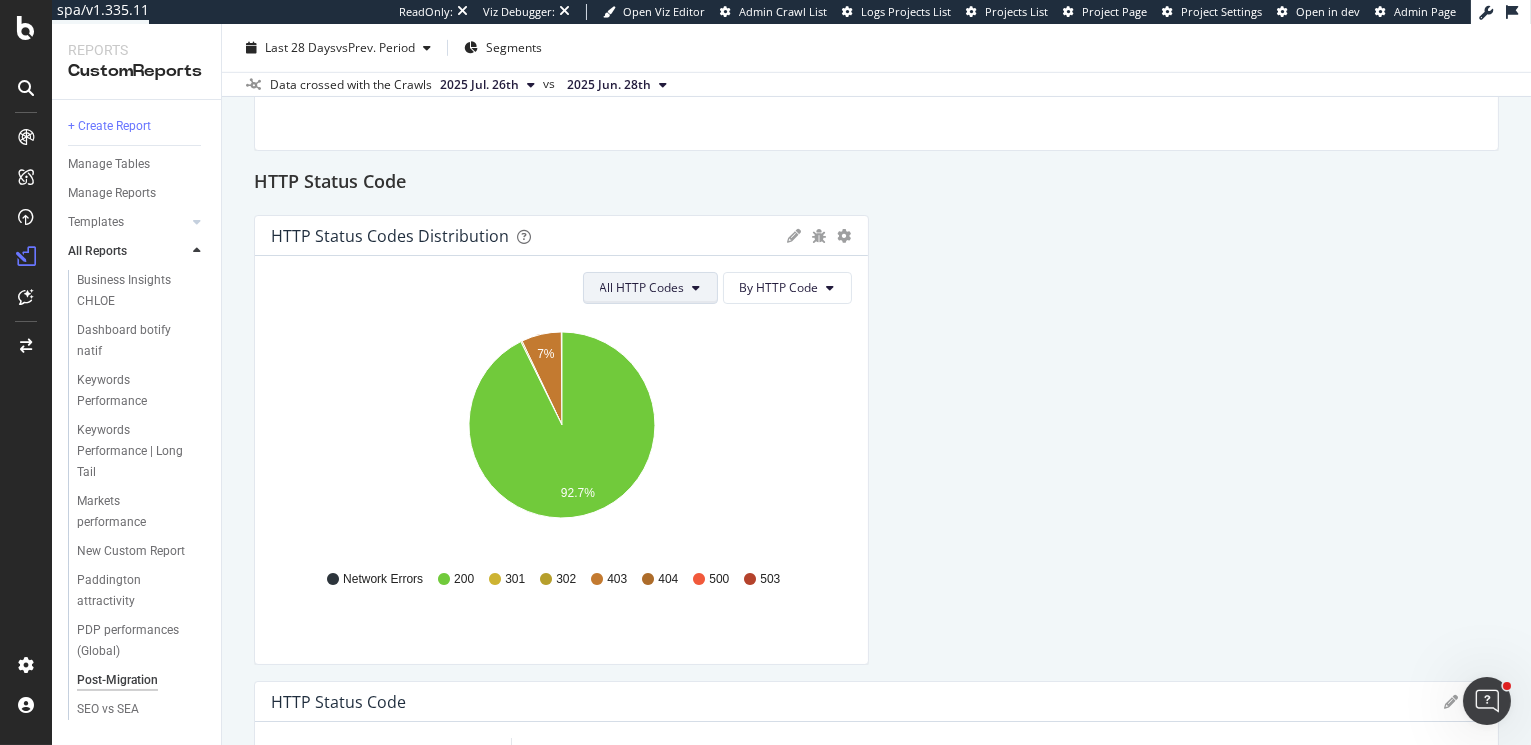 click on "All HTTP Codes" at bounding box center (642, 287) 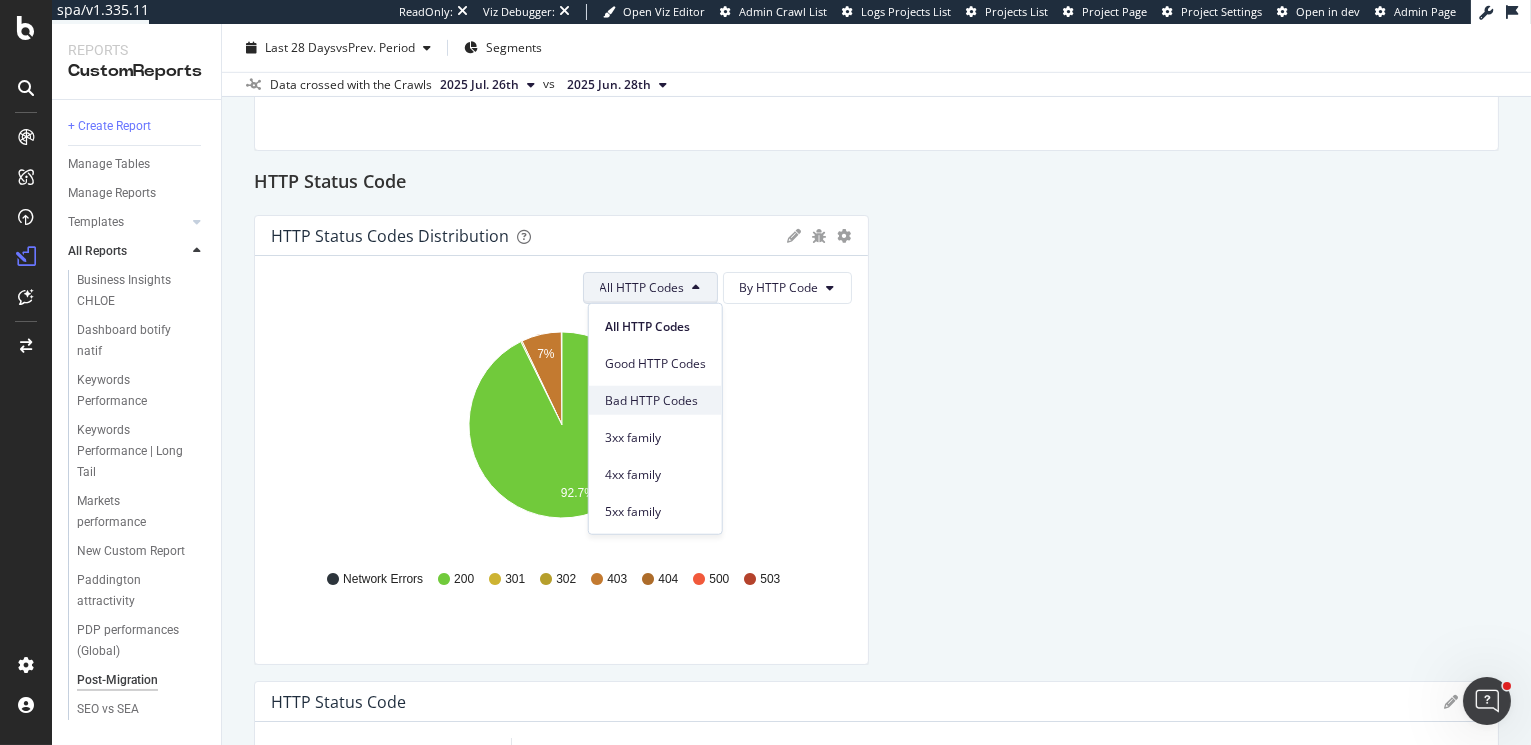 click on "Bad HTTP Codes" at bounding box center [655, 400] 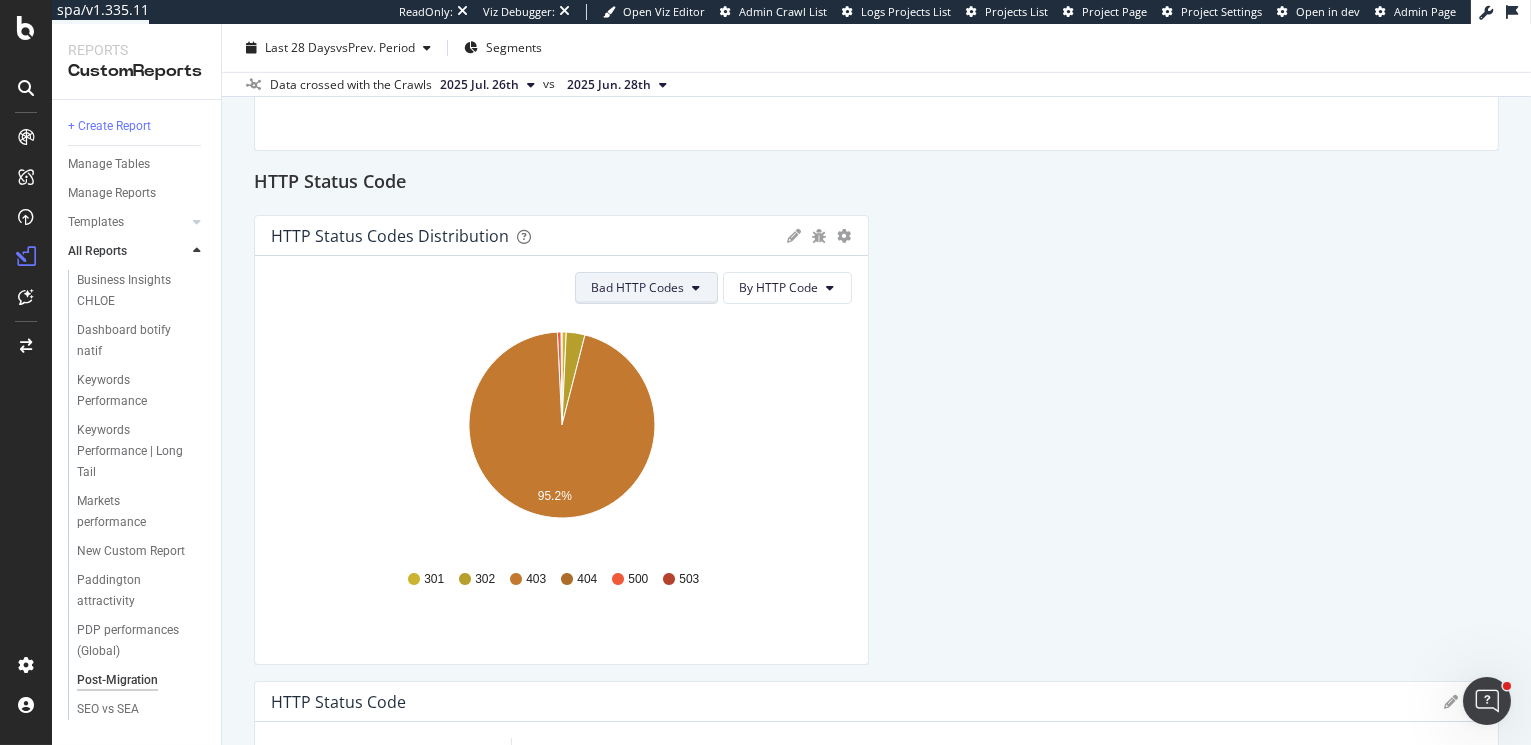 click on "Bad HTTP Codes" at bounding box center [646, 288] 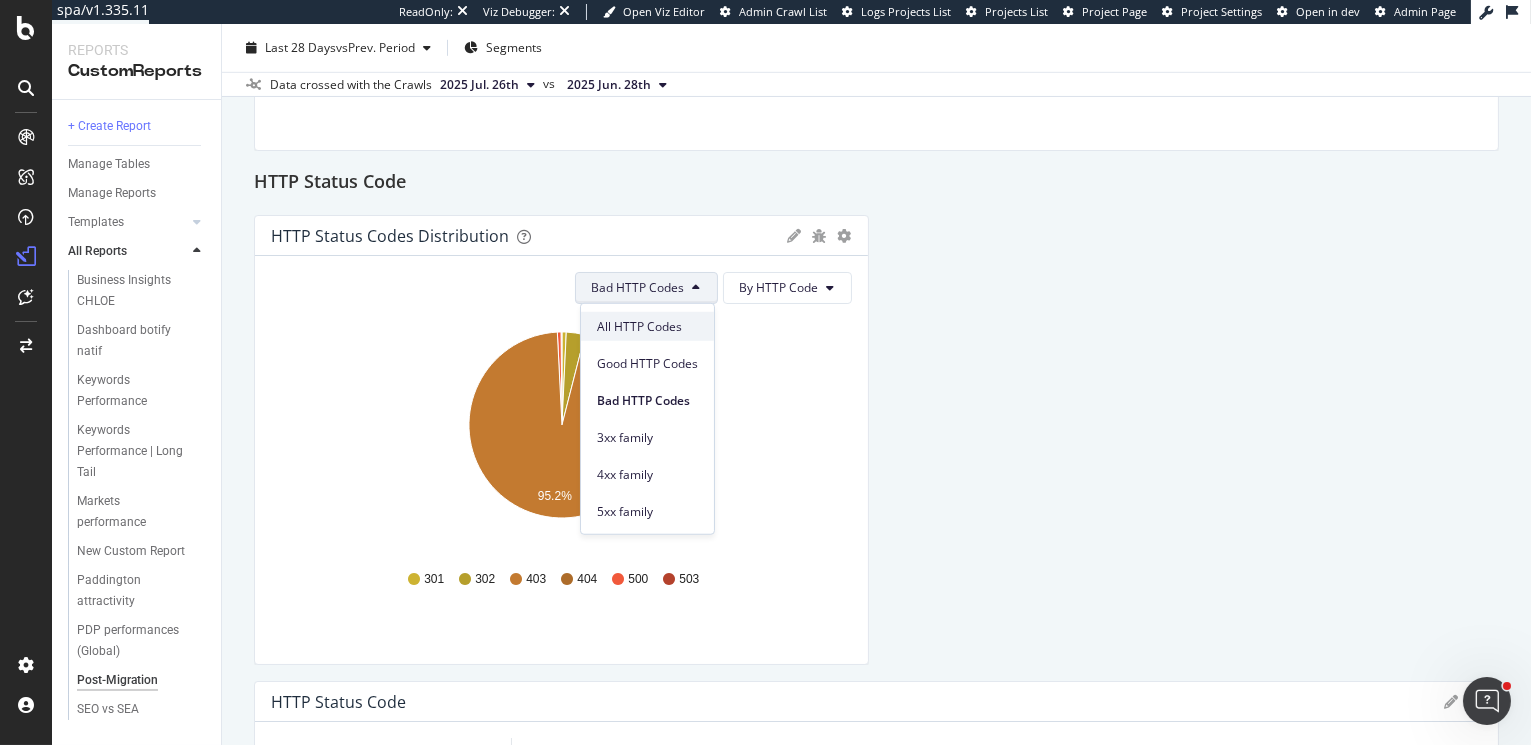 click on "All HTTP Codes" at bounding box center (647, 326) 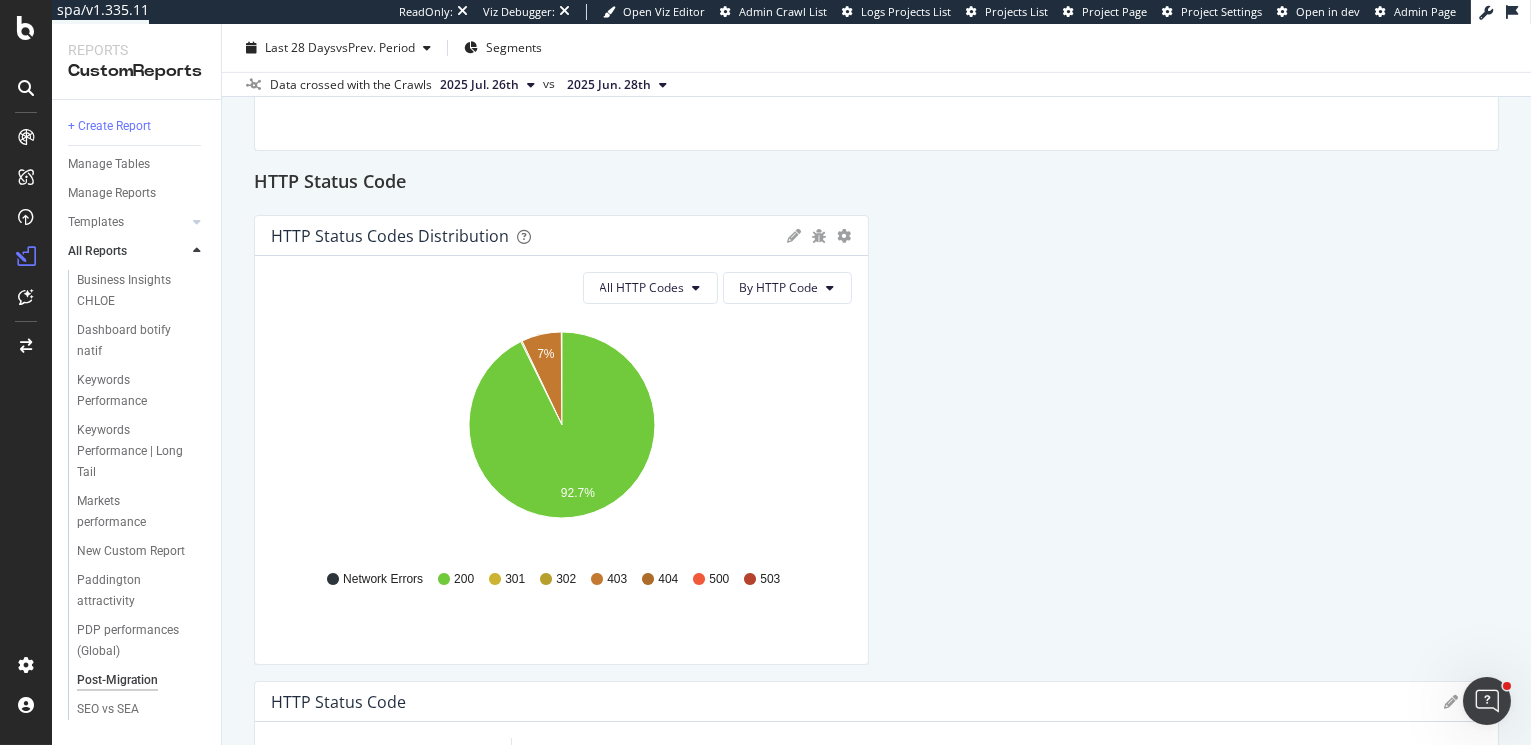 scroll, scrollTop: 2536, scrollLeft: 0, axis: vertical 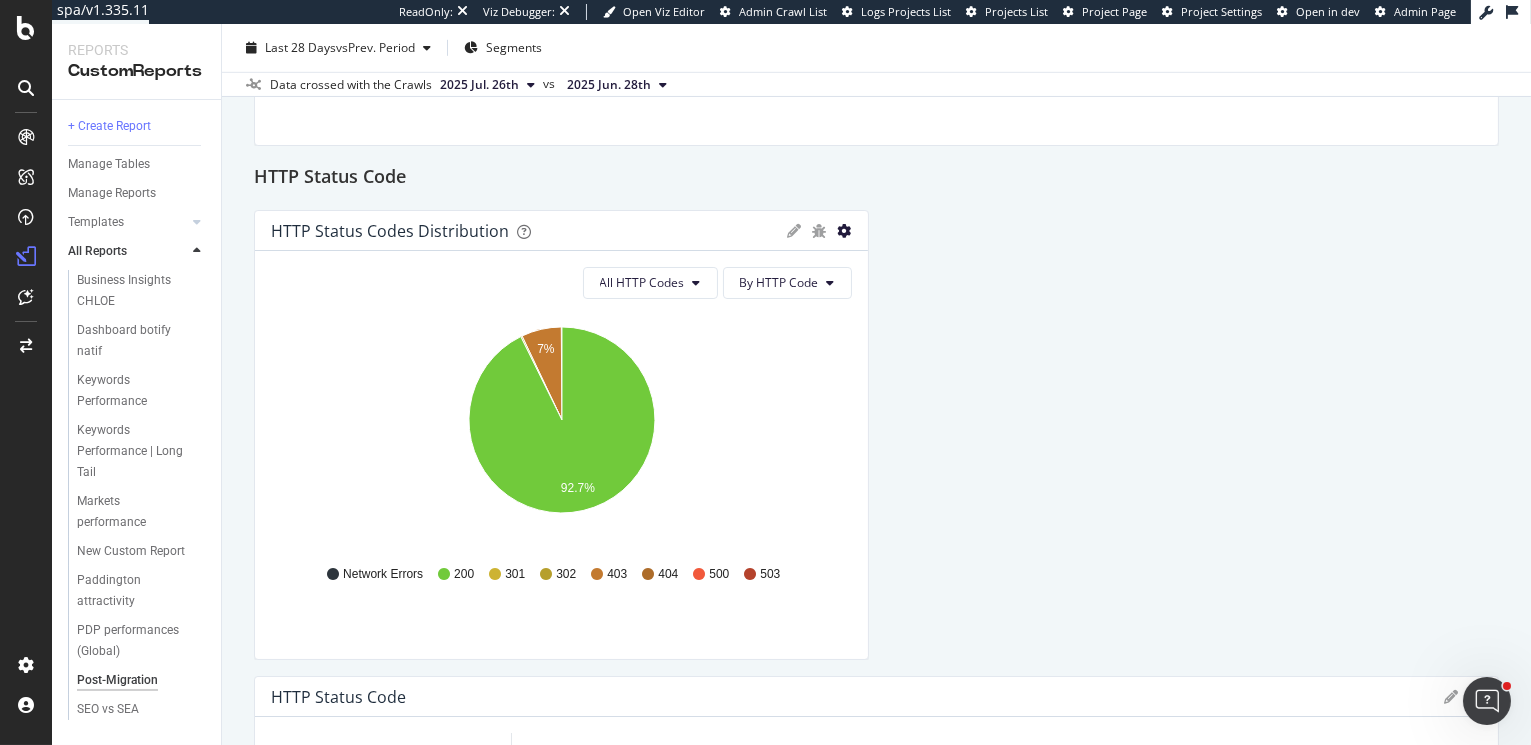 click at bounding box center (845, 231) 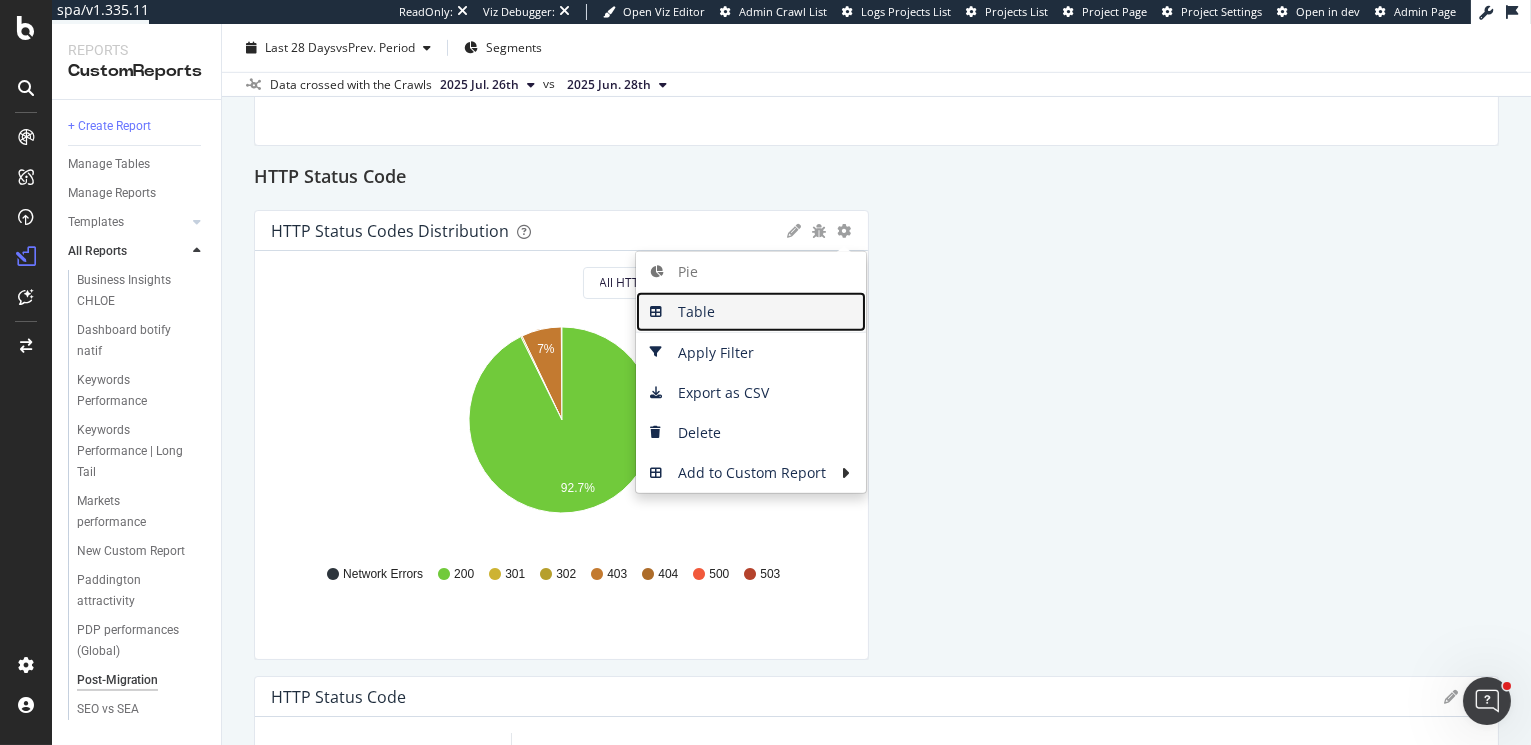 click on "Table" at bounding box center (751, 312) 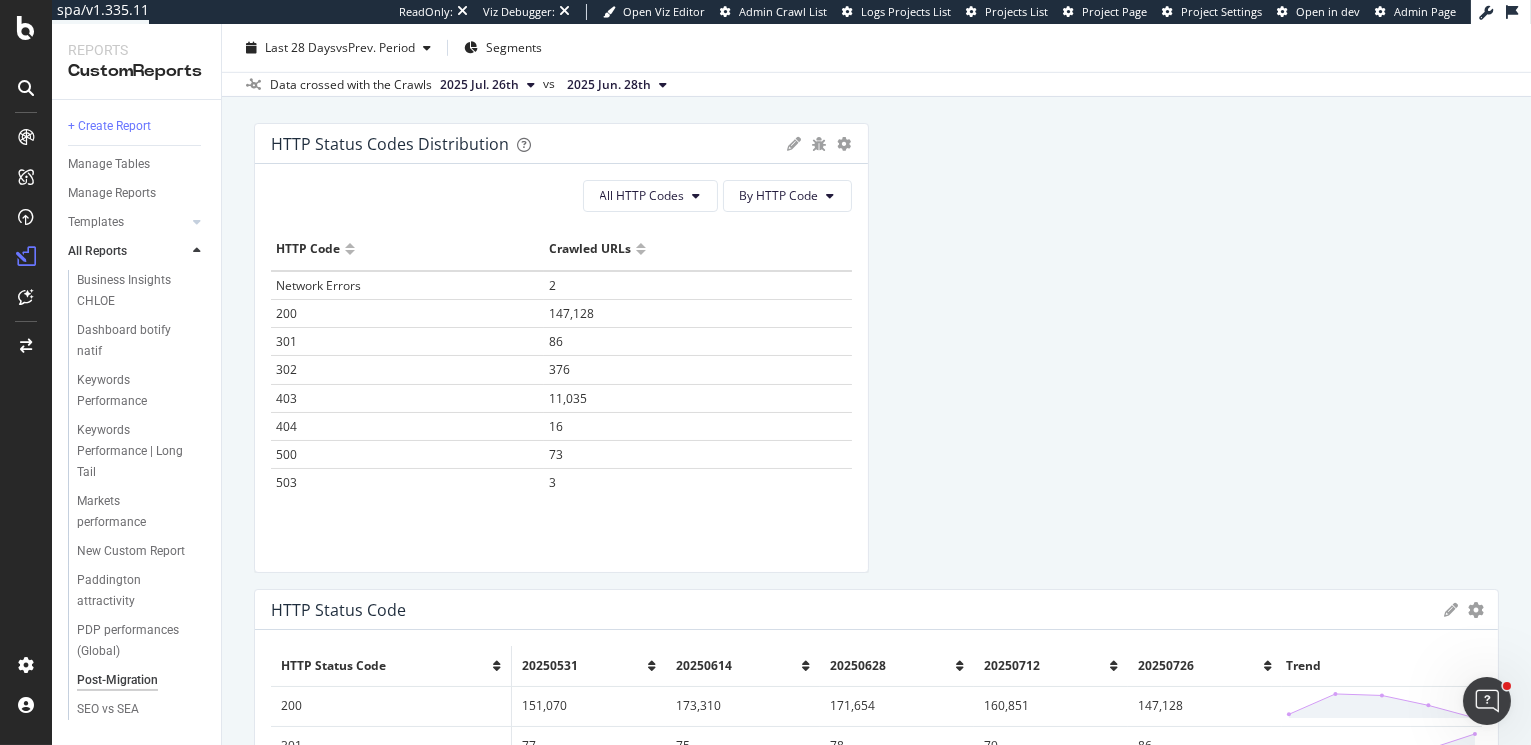 scroll, scrollTop: 2607, scrollLeft: 0, axis: vertical 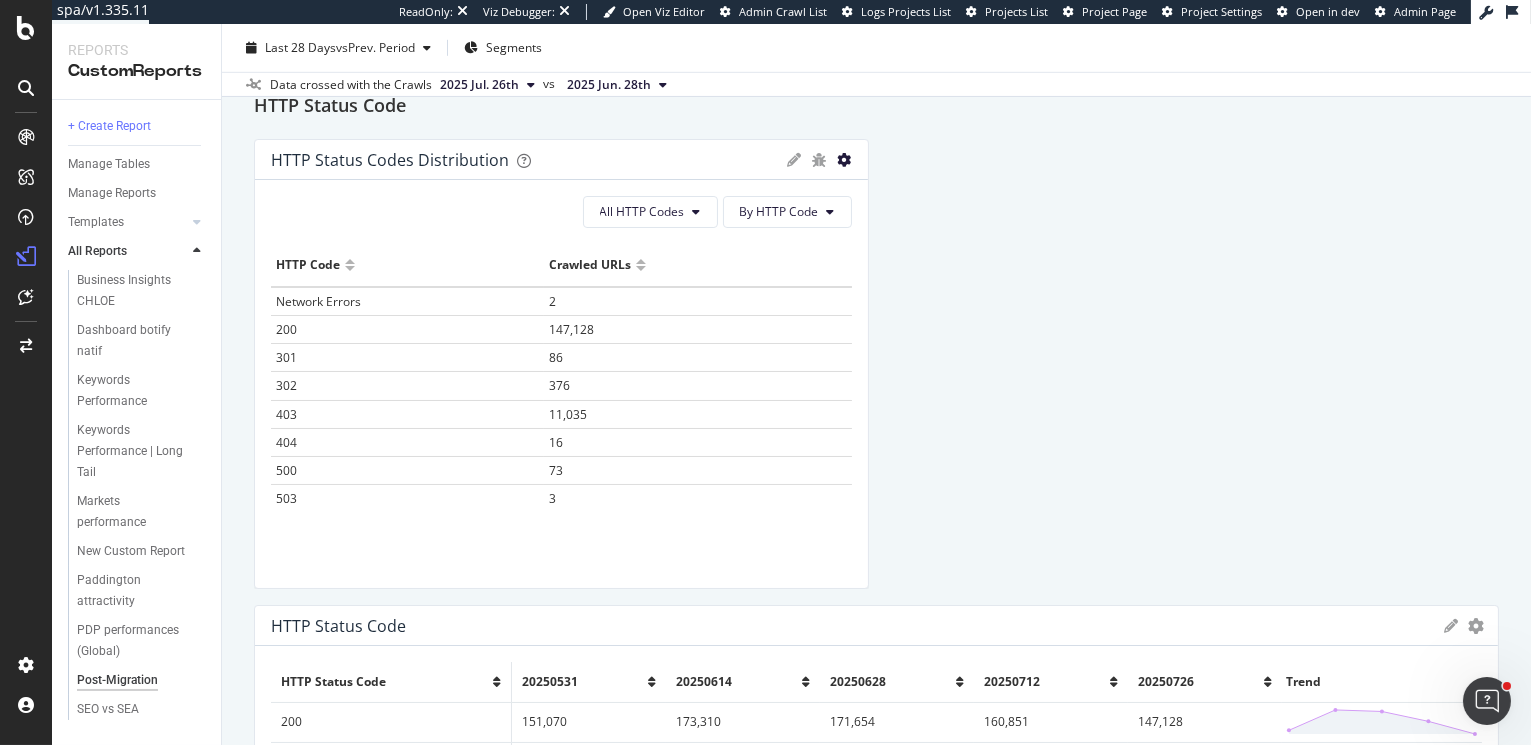 click at bounding box center [845, 160] 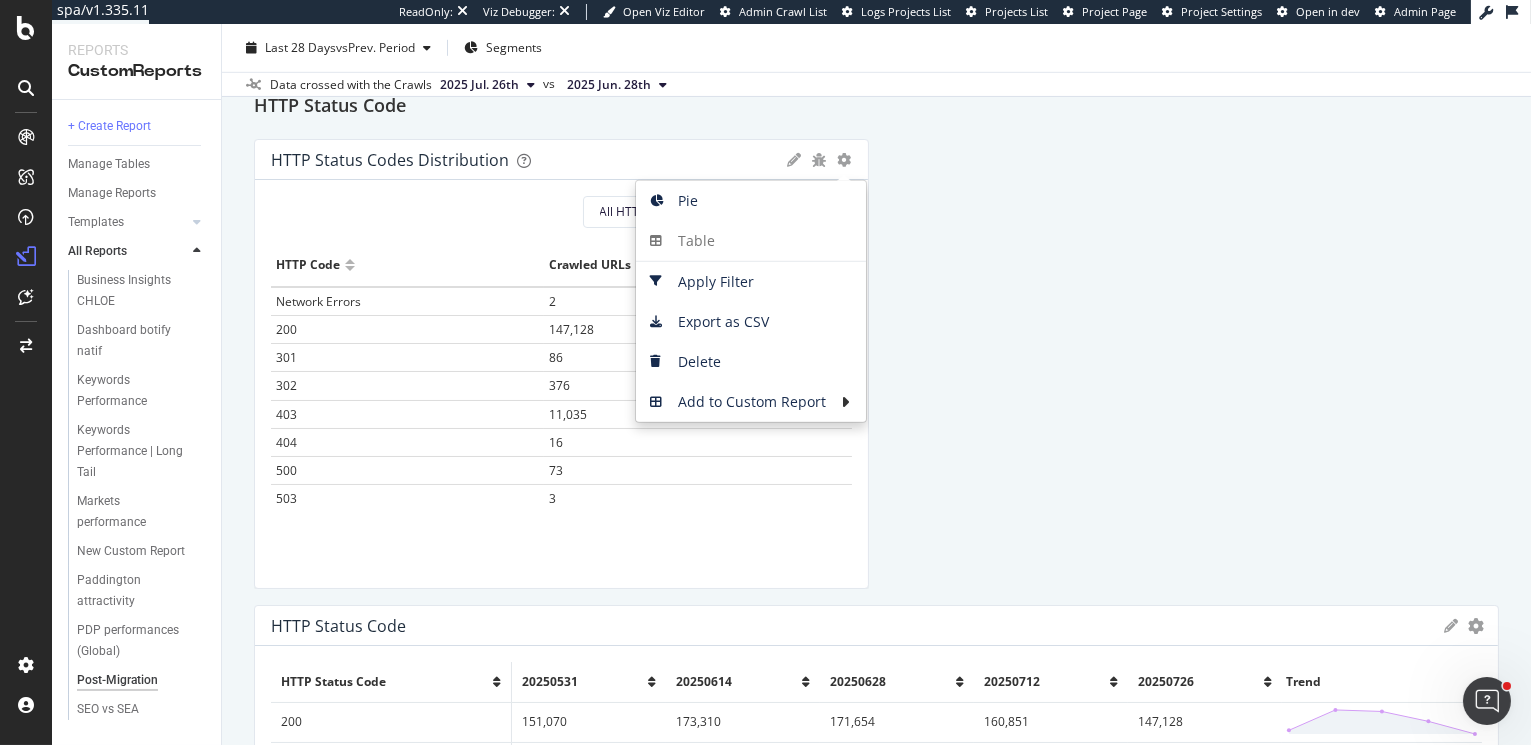 click on "Traffic on PDP KPI STATISTICS KPIs Table Edit KPIs Apply  Filter Export as CSV Delete Add to Custom Report Count Active from All Organic Sources (Analytics) Yes 21,926 -2.63 % KPI STATISTICS KPIs Table Edit KPIs Apply  Filter Export as CSV Delete Add to Custom Report Sum of No. of Visits from All Organic Sources (Analytics) 391,835 +2.29 % KPI STATISTICS KPIs Table Edit KPIs Apply  Filter Export as CSV Delete Add to Custom Report Sum of No. of Clicks On All Devices excluding anonymized queries 369,331 +3.14 % Indexable / Non indexable Indexable Count Export as CSV Delete Add to Custom Report Is Indexable 20250531 20250614 20250628 20250712 20250726 Trend No 59,074 54,438 54,945 46,376 47,291 Yes 100,997 123,885 122,996 119,841 111,428 Indexable / Non-Indexable URLs Distribution Bar Bar (by Percentage) Table Apply Filter Export as CSV Delete Add to Custom Report Hold CMD (⌘) while clicking to filter the report. 0% 20% 40% 60% 80% 100% Crawled URLs Indexable URLs Non-Indexable URLs urls 111,428 47,291 ... Bar" at bounding box center [876, -199] 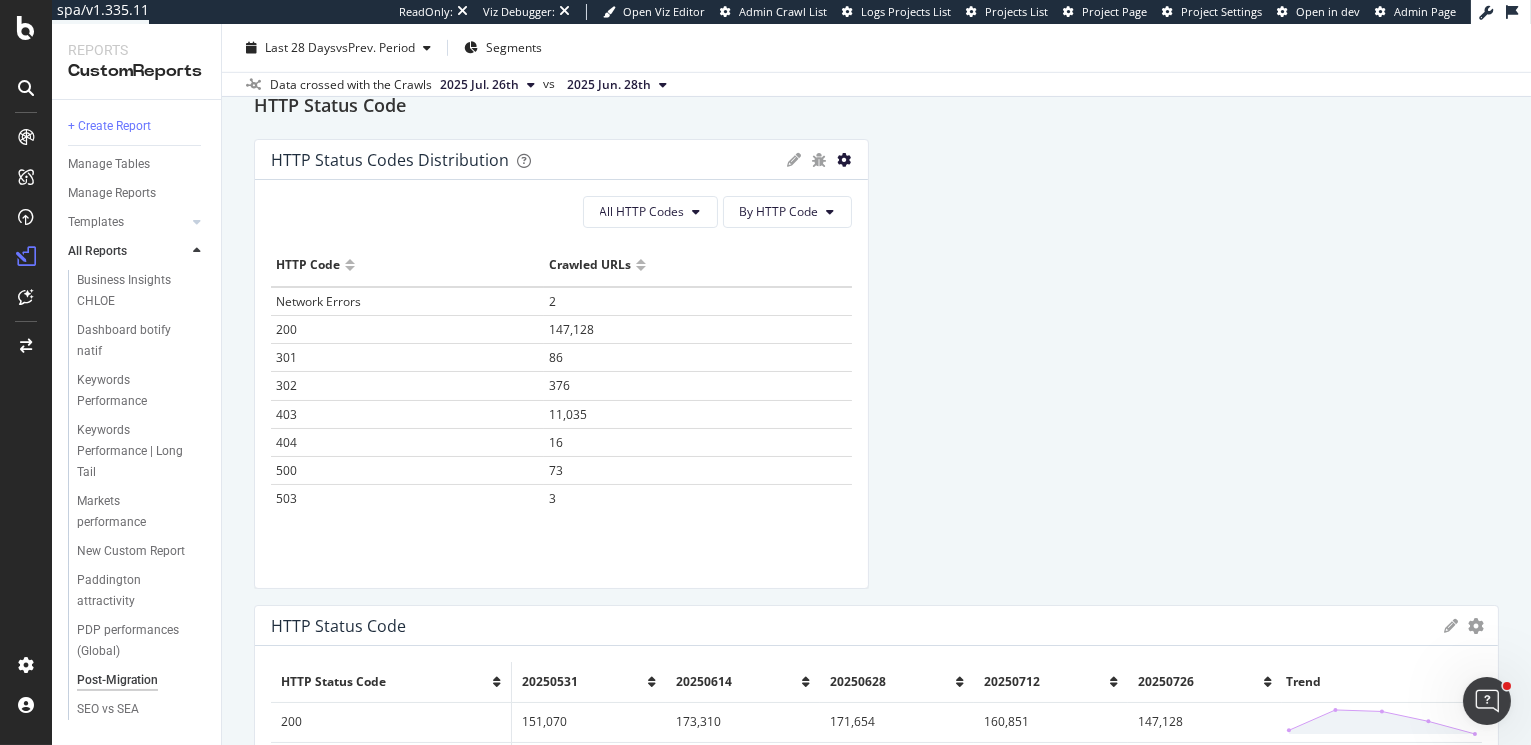 click at bounding box center (845, 160) 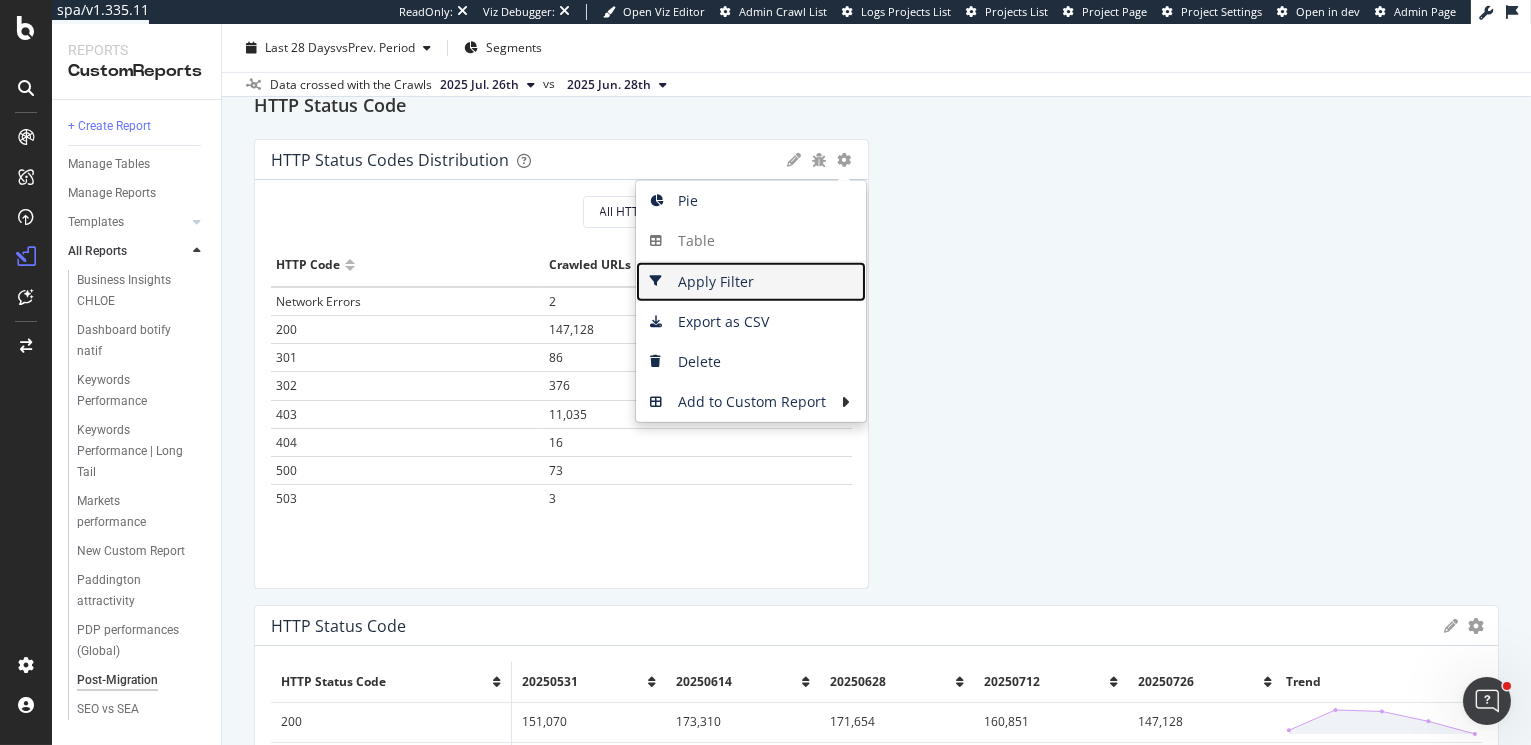 click on "Apply Filter" at bounding box center (751, 282) 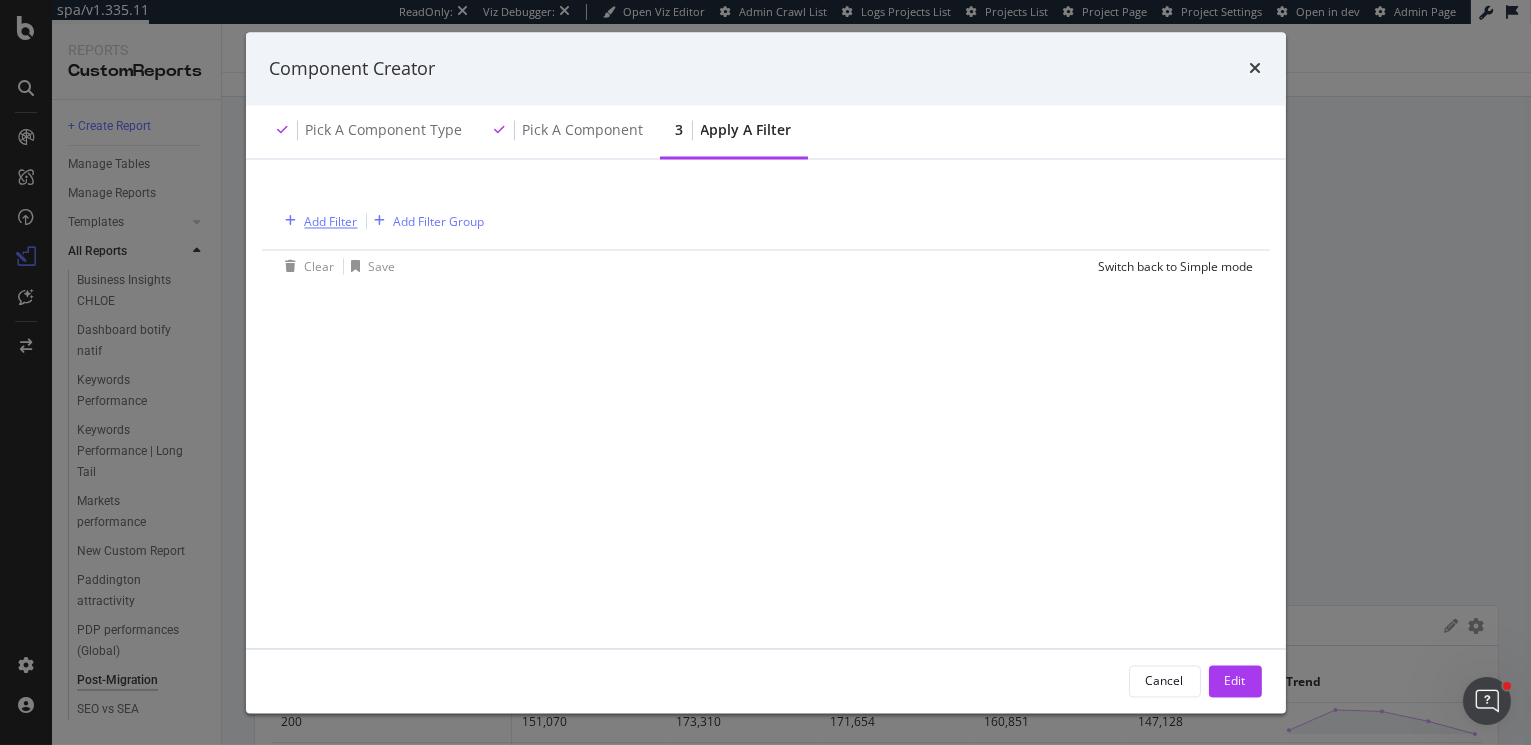 click on "Add Filter" at bounding box center [331, 221] 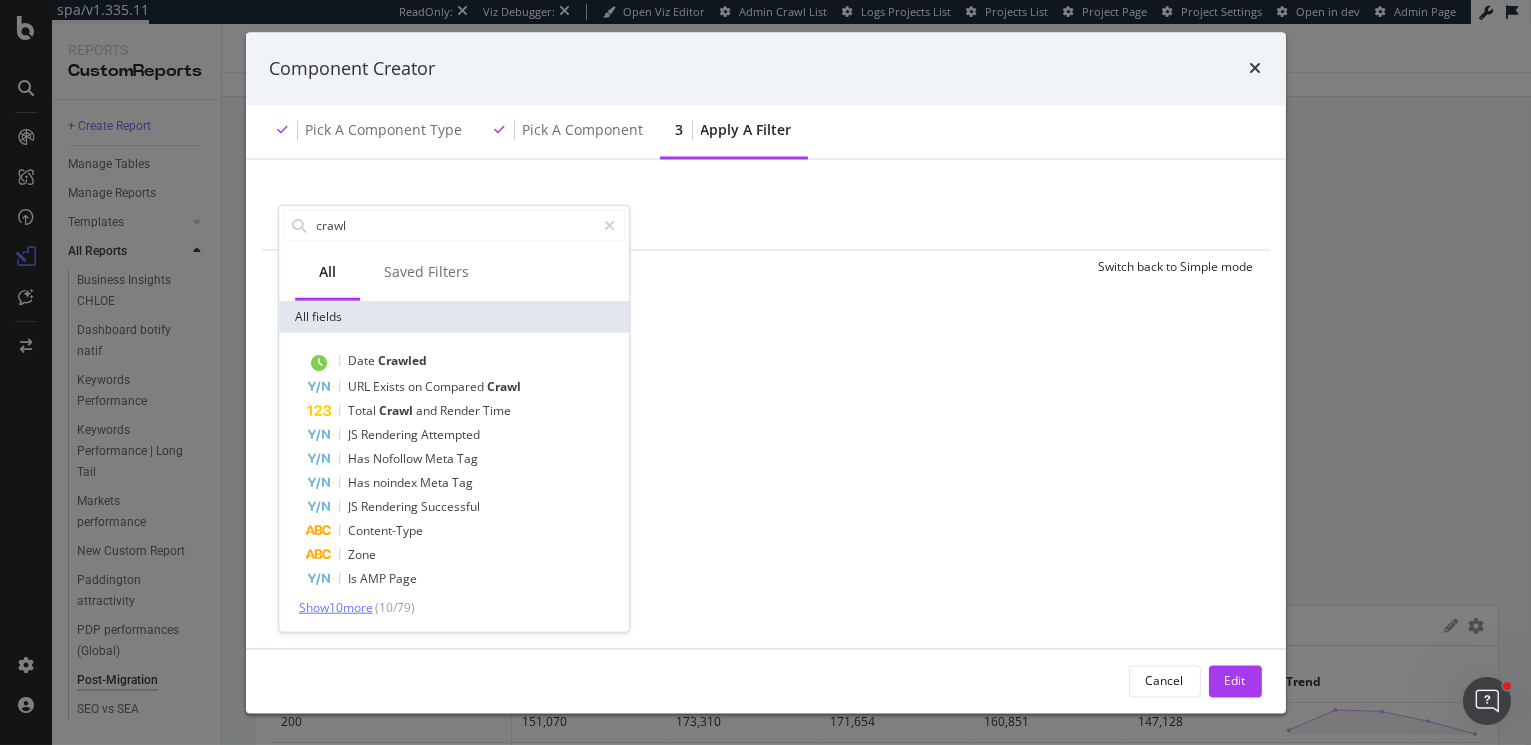click on "Show  10  more" at bounding box center (336, 606) 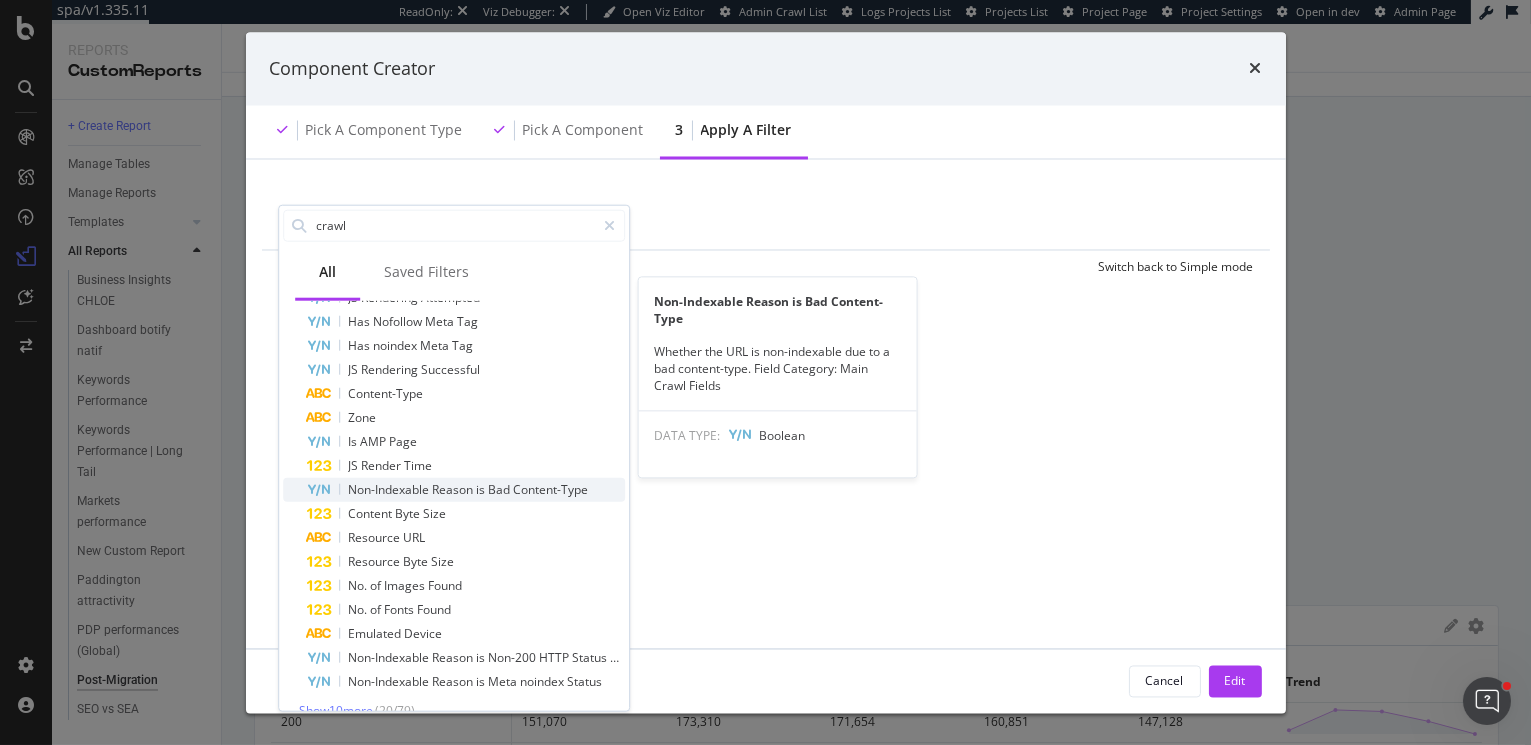 scroll, scrollTop: 159, scrollLeft: 0, axis: vertical 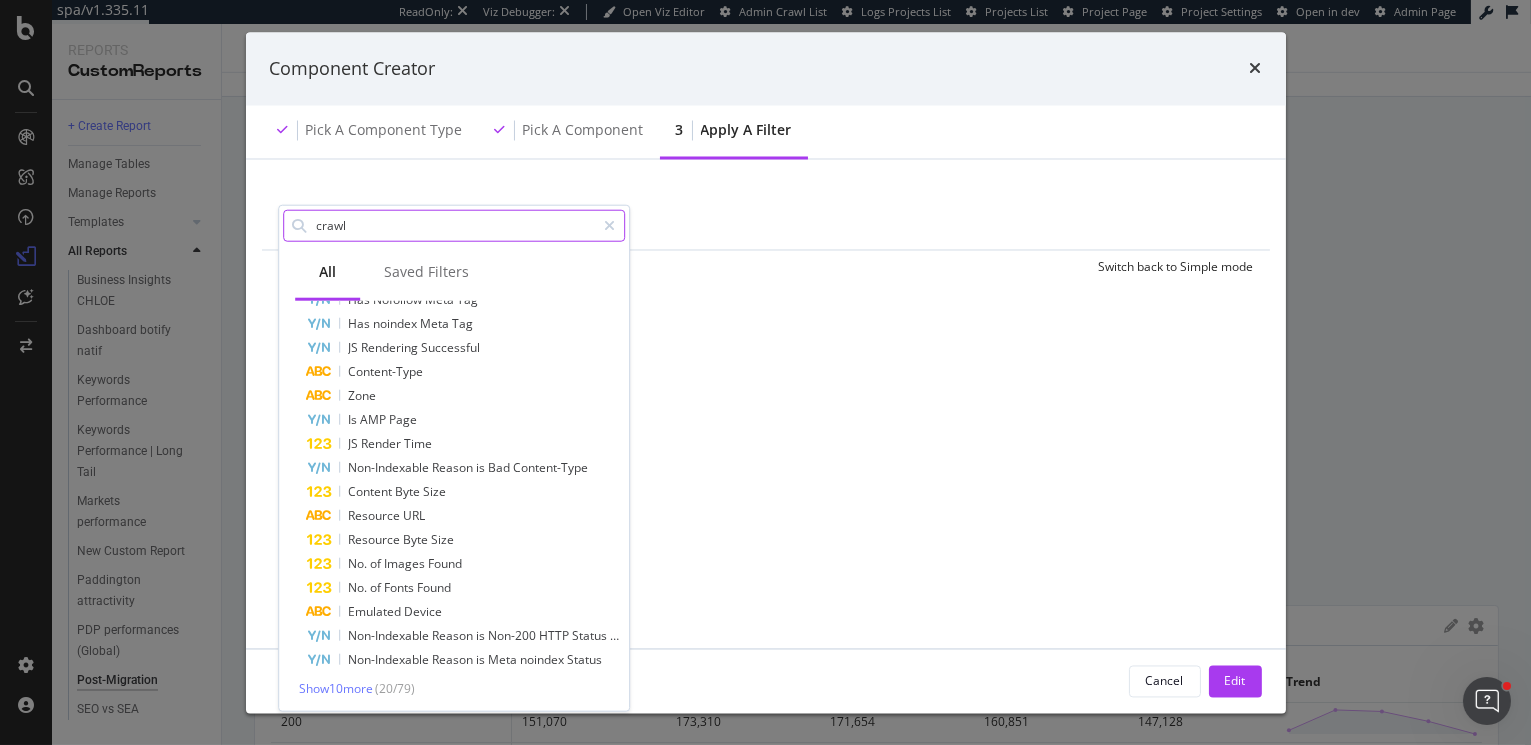 click on "crawl" at bounding box center [454, 225] 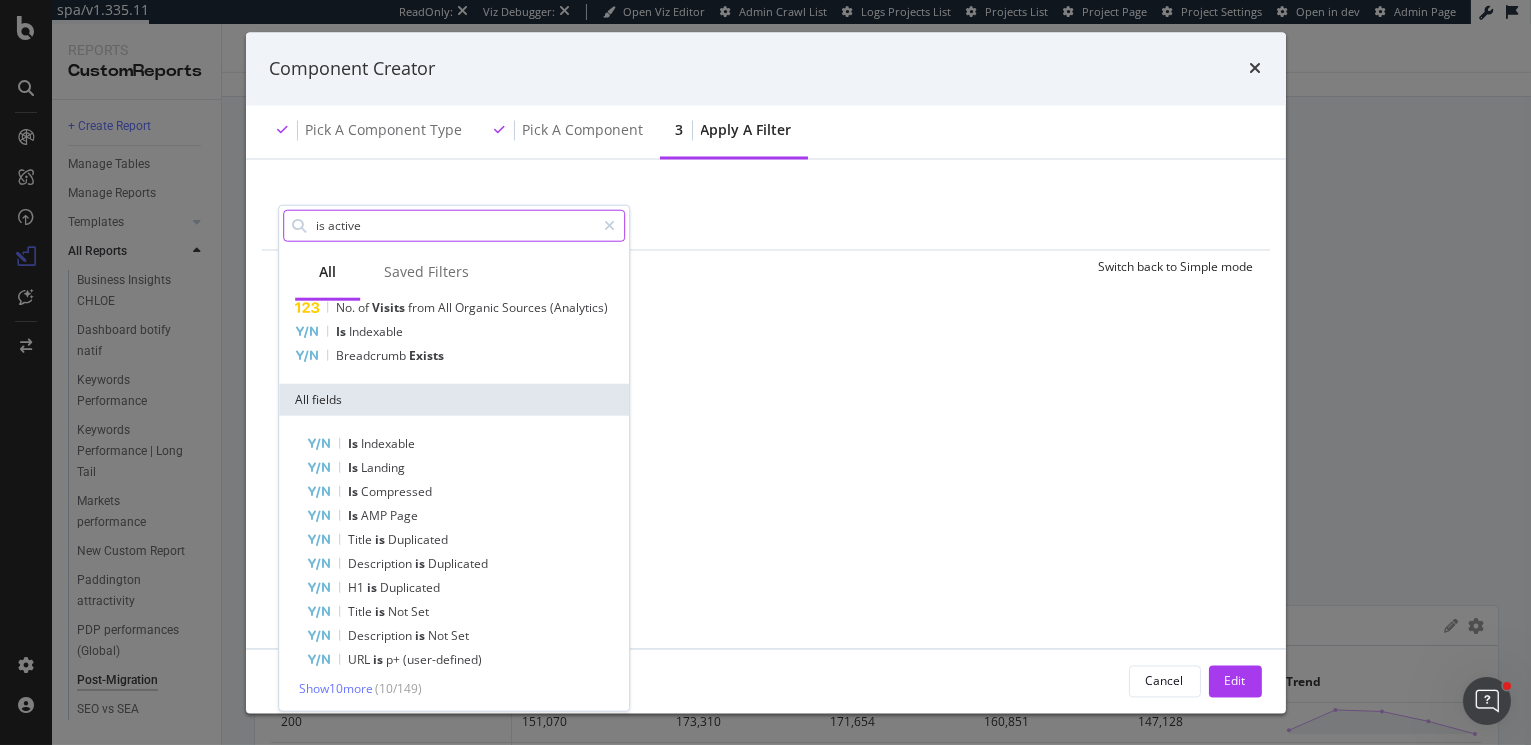 scroll, scrollTop: 0, scrollLeft: 0, axis: both 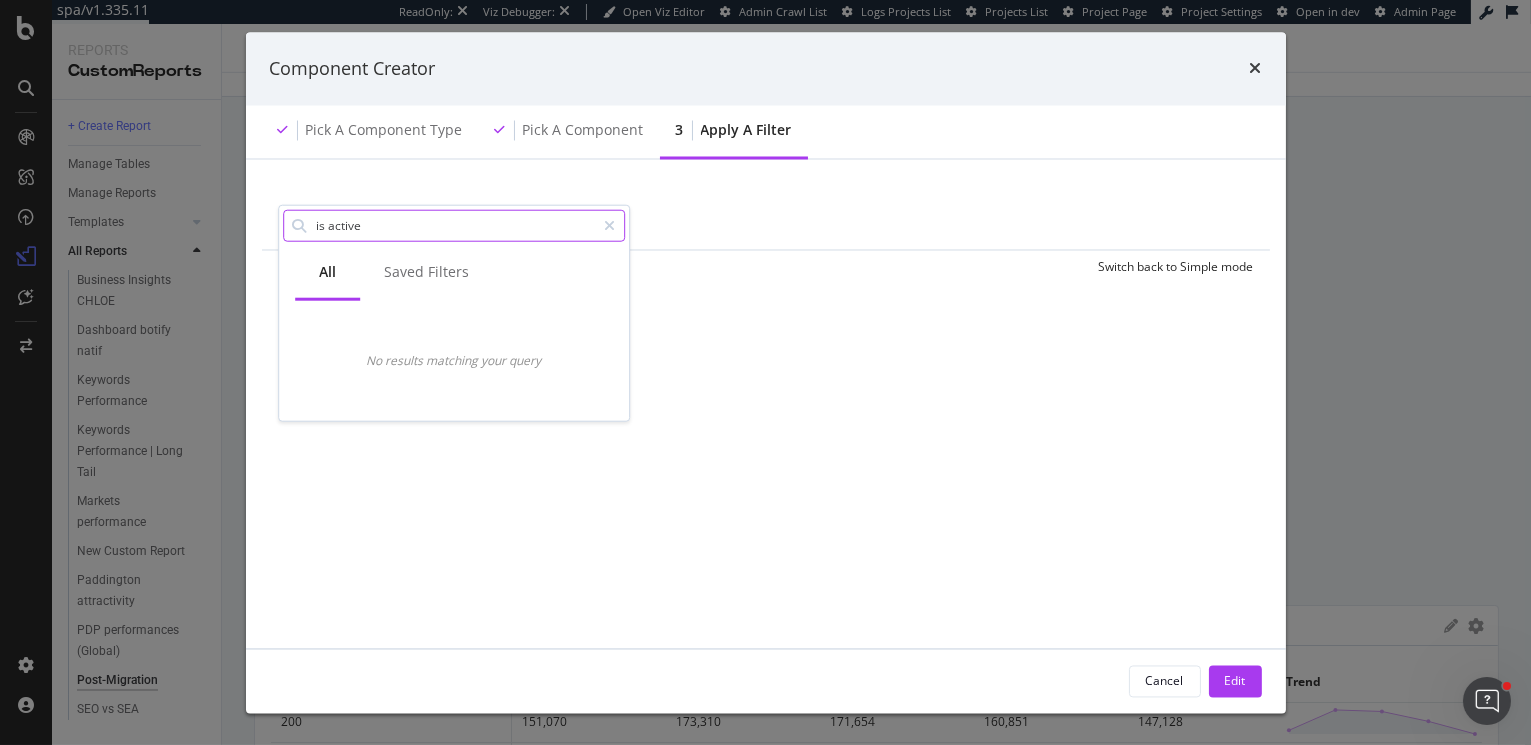 drag, startPoint x: 329, startPoint y: 227, endPoint x: 307, endPoint y: 227, distance: 22 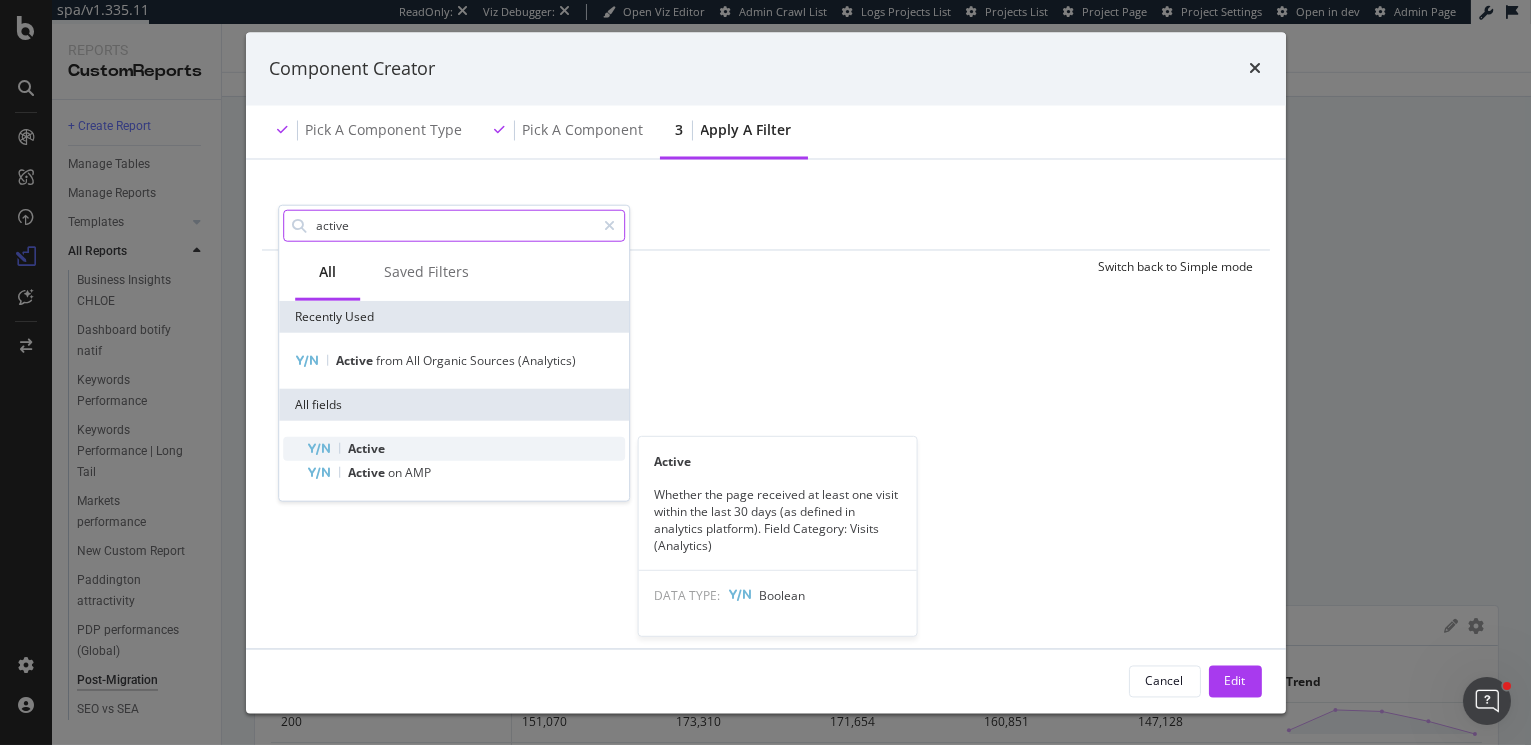 type on "active" 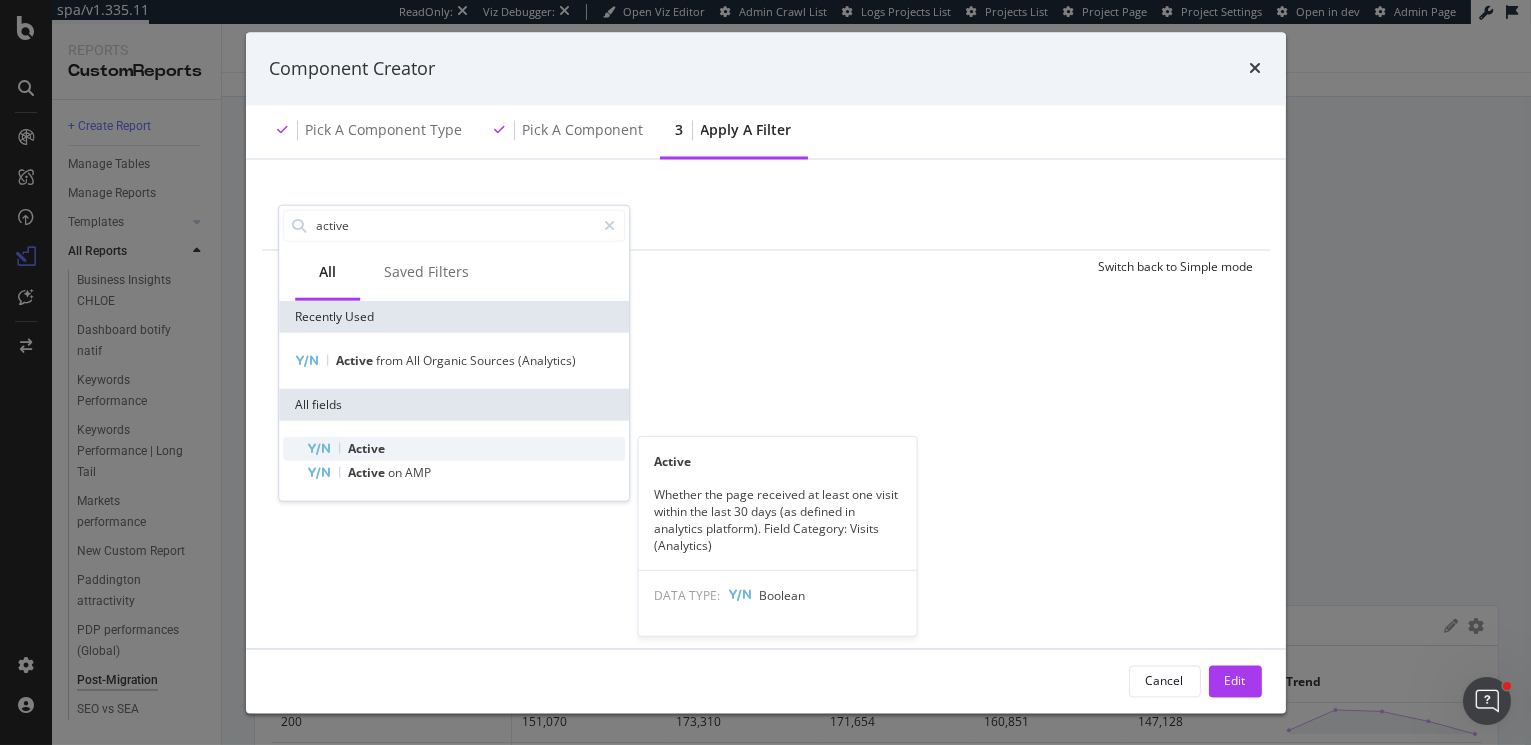 click on "Active" at bounding box center [366, 447] 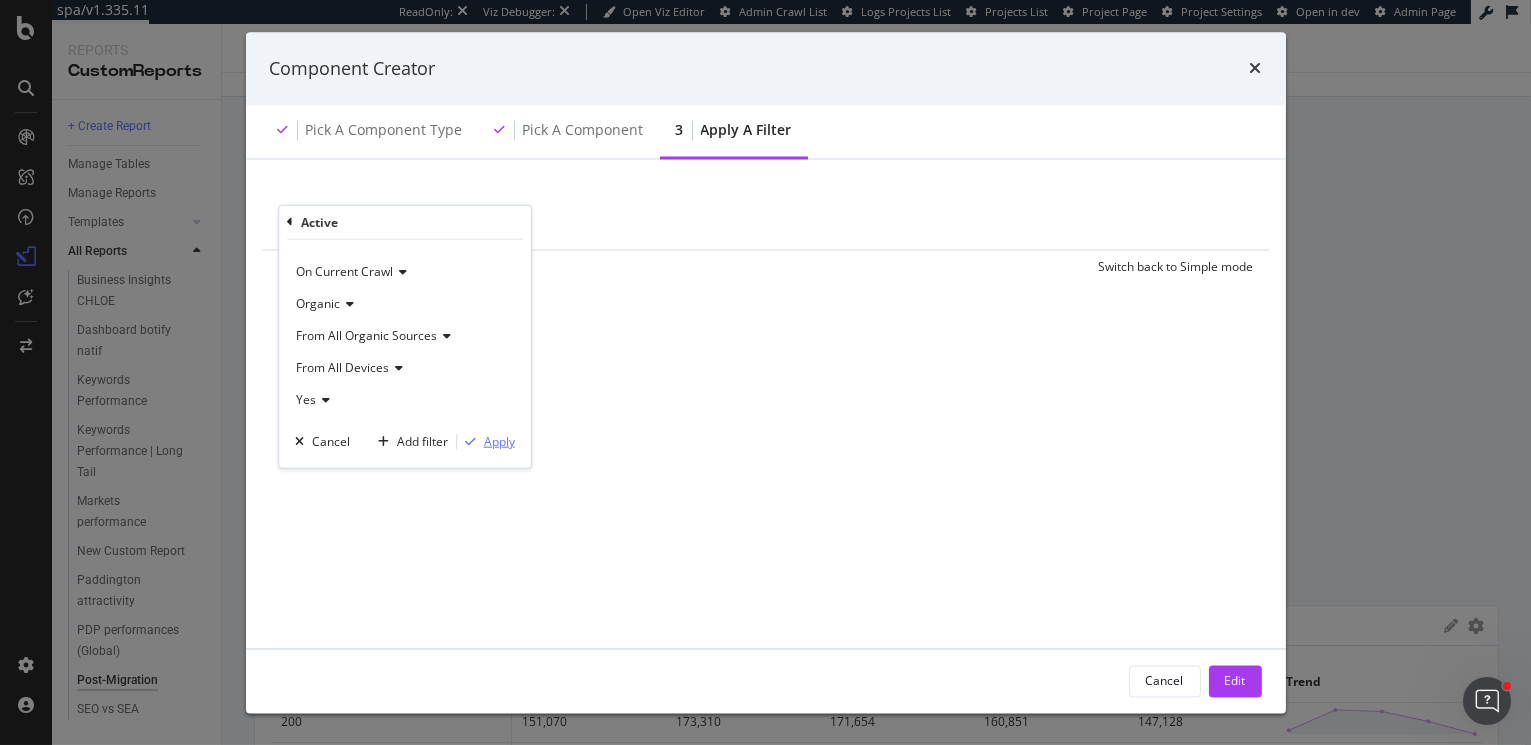 click on "Apply" at bounding box center (499, 441) 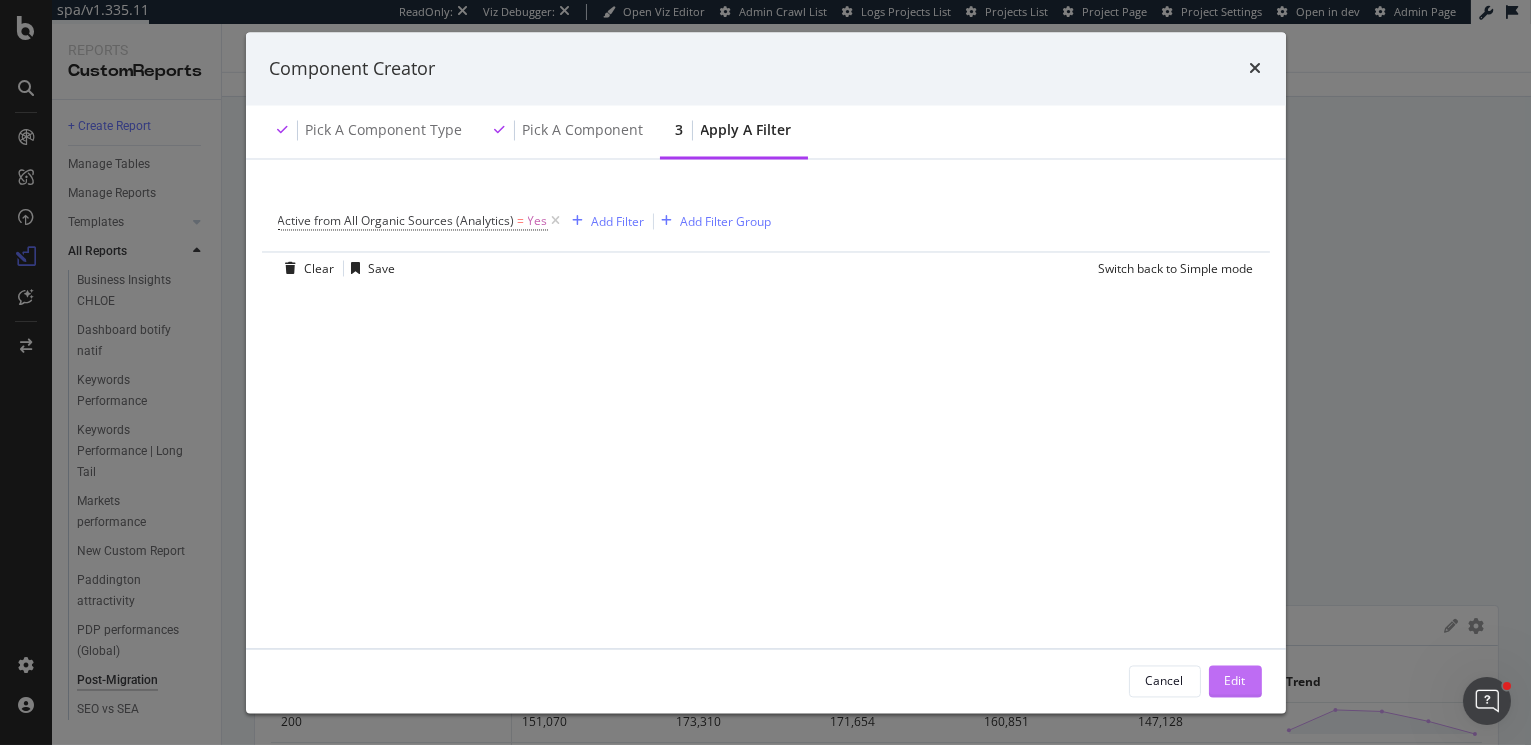 click on "Edit" at bounding box center [1235, 680] 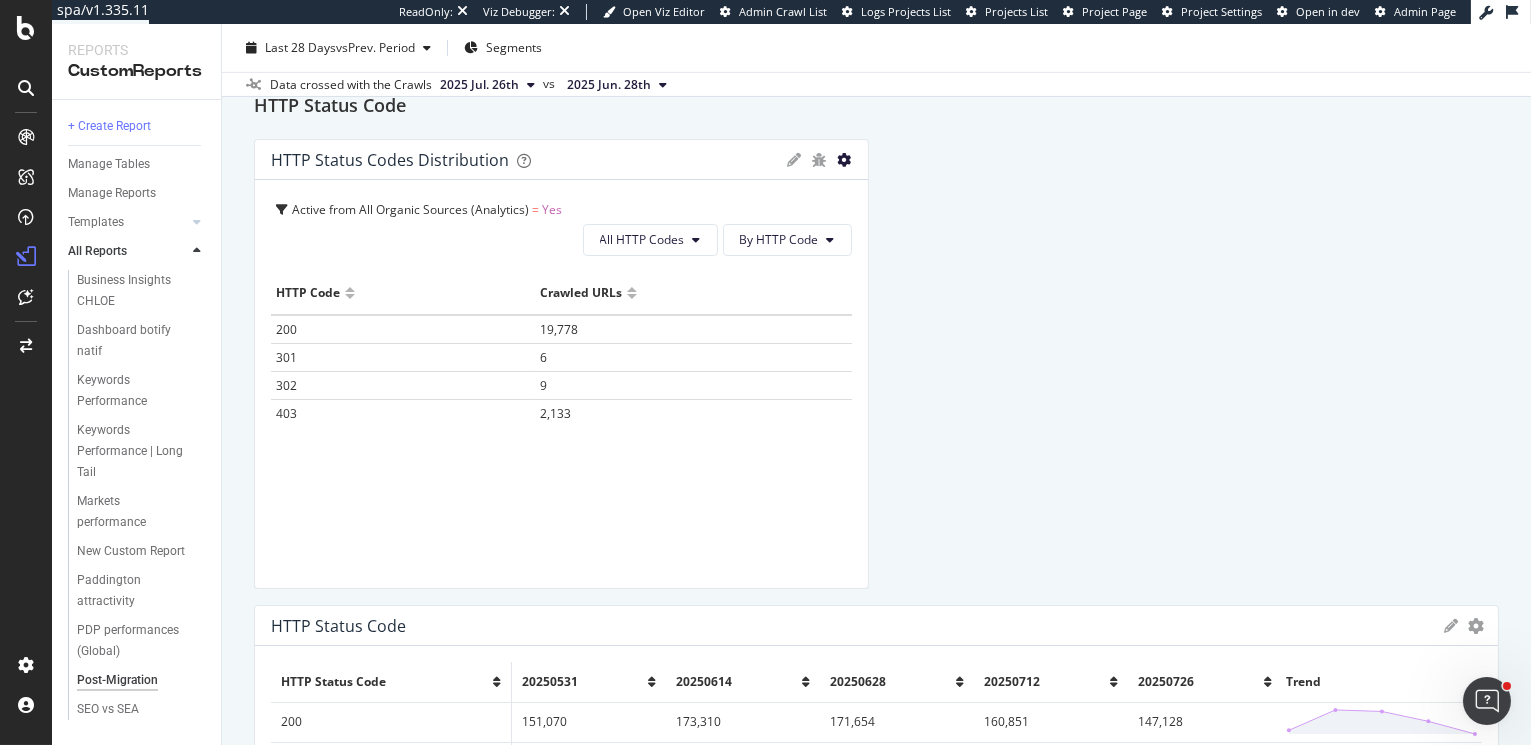 click at bounding box center (845, 160) 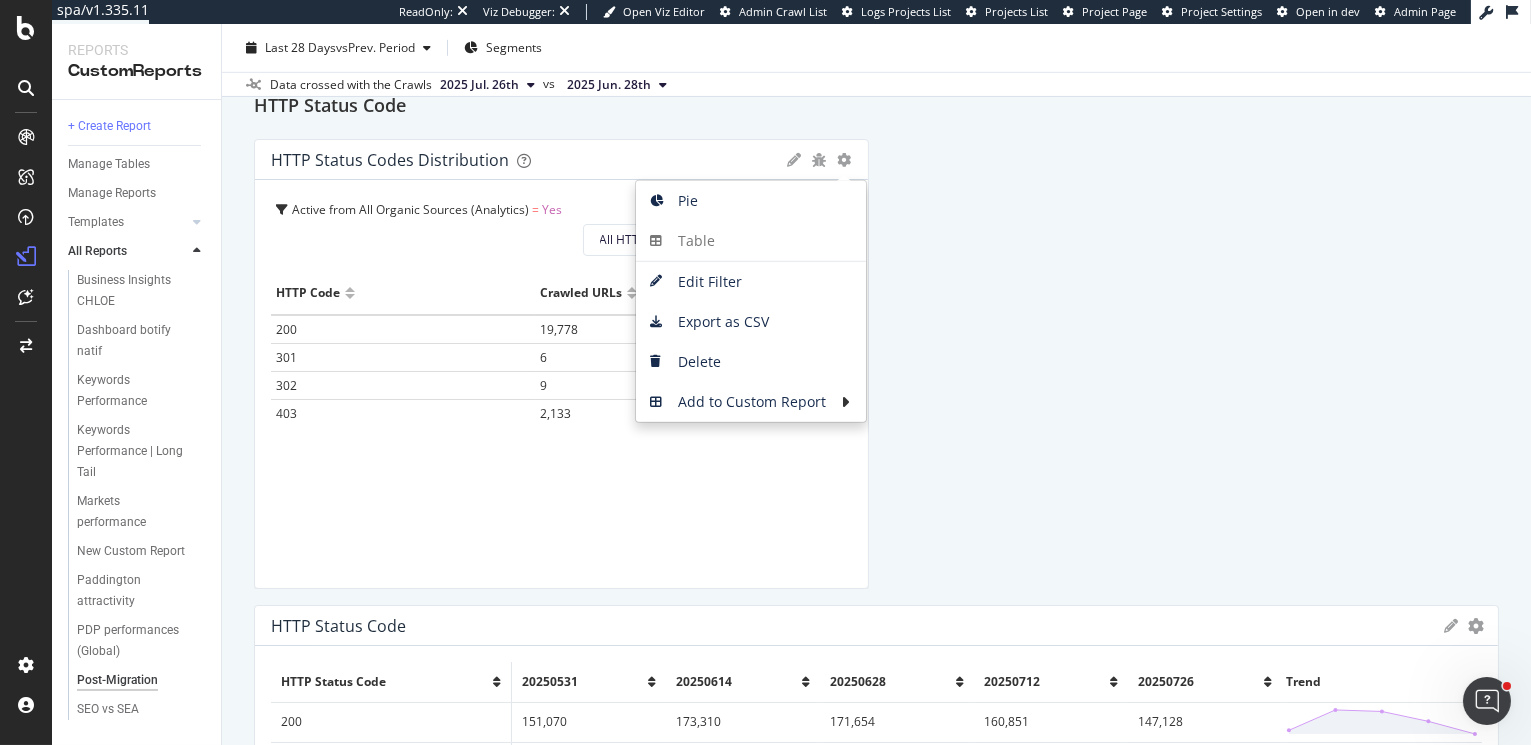 click on "Traffic on PDP KPI STATISTICS KPIs Table Edit KPIs Apply  Filter Export as CSV Delete Add to Custom Report Count Active from All Organic Sources (Analytics) Yes 21,926 -2.63 % KPI STATISTICS KPIs Table Edit KPIs Apply  Filter Export as CSV Delete Add to Custom Report Sum of No. of Visits from All Organic Sources (Analytics) 391,835 +2.29 % KPI STATISTICS KPIs Table Edit KPIs Apply  Filter Export as CSV Delete Add to Custom Report Sum of No. of Clicks On All Devices excluding anonymized queries 369,331 +3.14 % Indexable / Non indexable Indexable Count Export as CSV Delete Add to Custom Report Is Indexable 20250531 20250614 20250628 20250712 20250726 Trend No 59,074 54,438 54,945 46,376 47,291 Yes 100,997 123,885 122,996 119,841 111,428 Indexable / Non-Indexable URLs Distribution Bar Bar (by Percentage) Table Apply Filter Export as CSV Delete Add to Custom Report Hold CMD (⌘) while clicking to filter the report. 0% 20% 40% 60% 80% 100% Crawled URLs Indexable URLs Non-Indexable URLs urls 111,428 47,291 ... Bar" at bounding box center (876, -199) 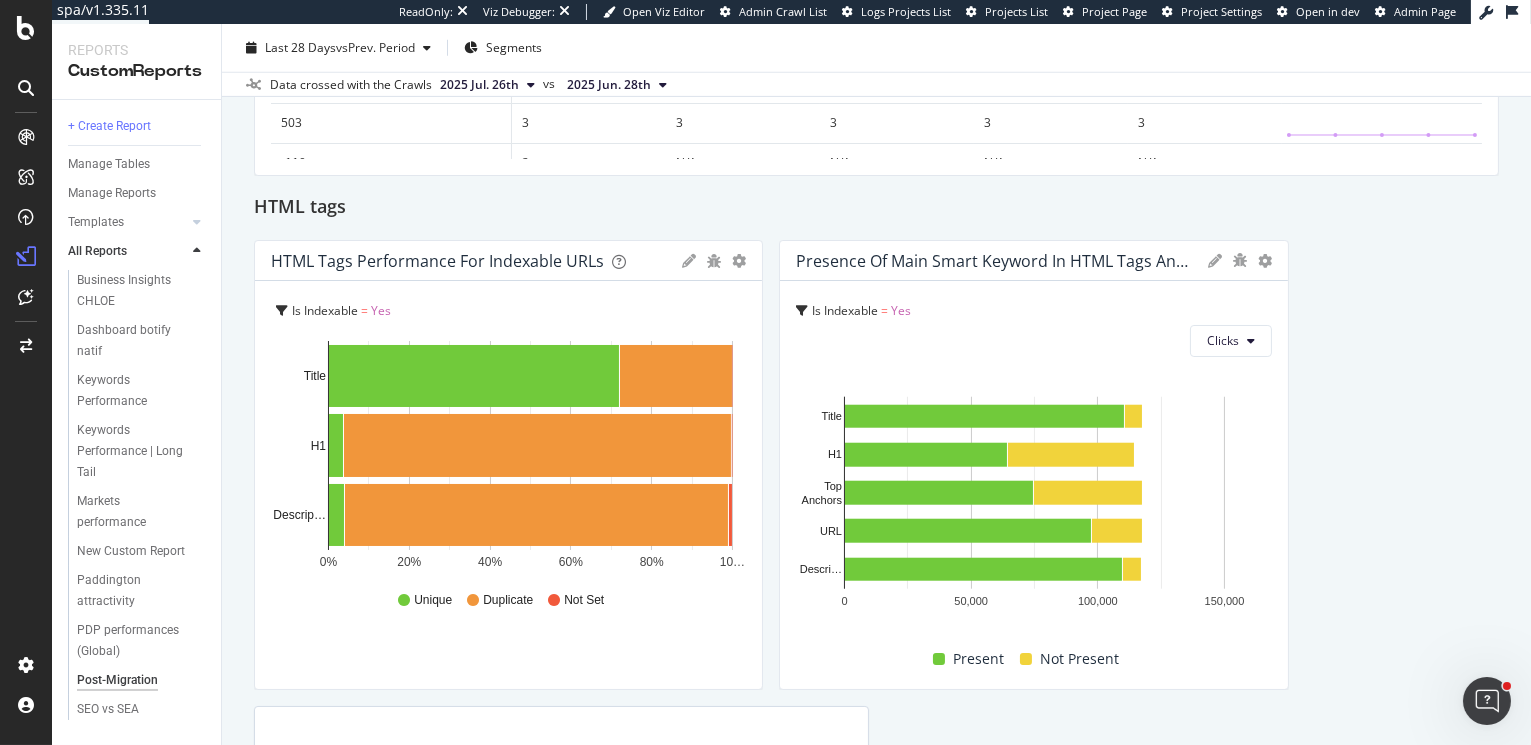 scroll, scrollTop: 3947, scrollLeft: 0, axis: vertical 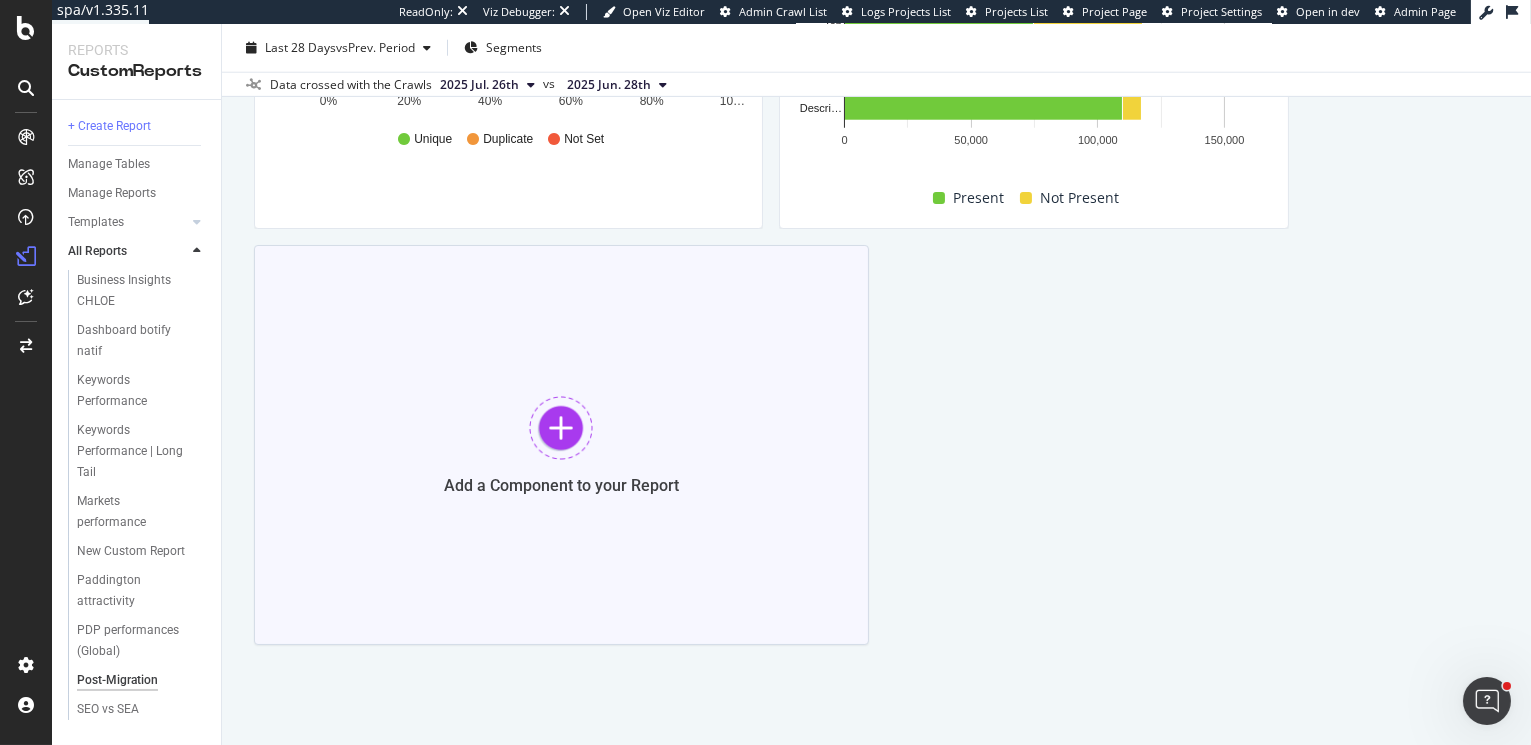 click on "Add a Component to your Report" at bounding box center [561, 445] 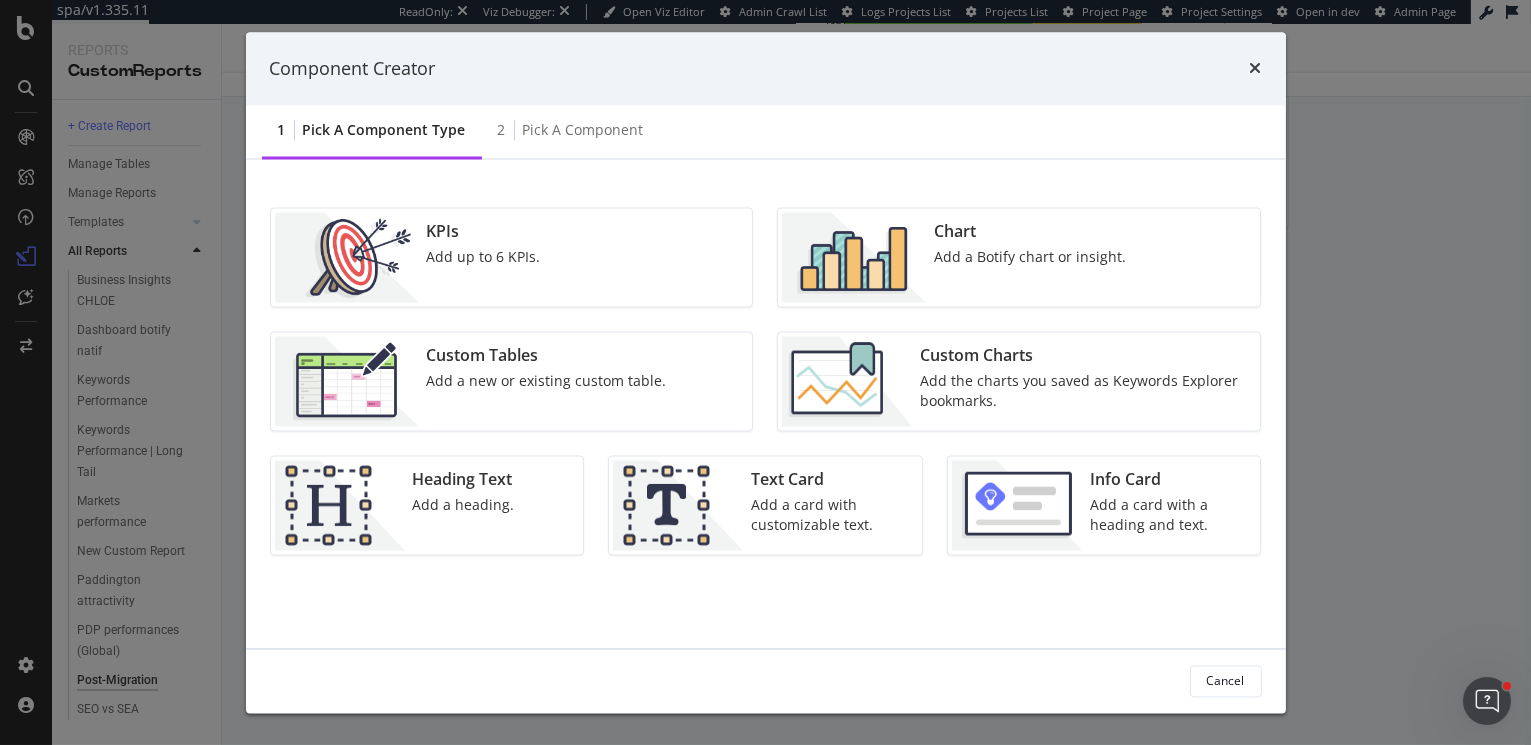 click on "Add a Botify chart or insight." at bounding box center (1030, 258) 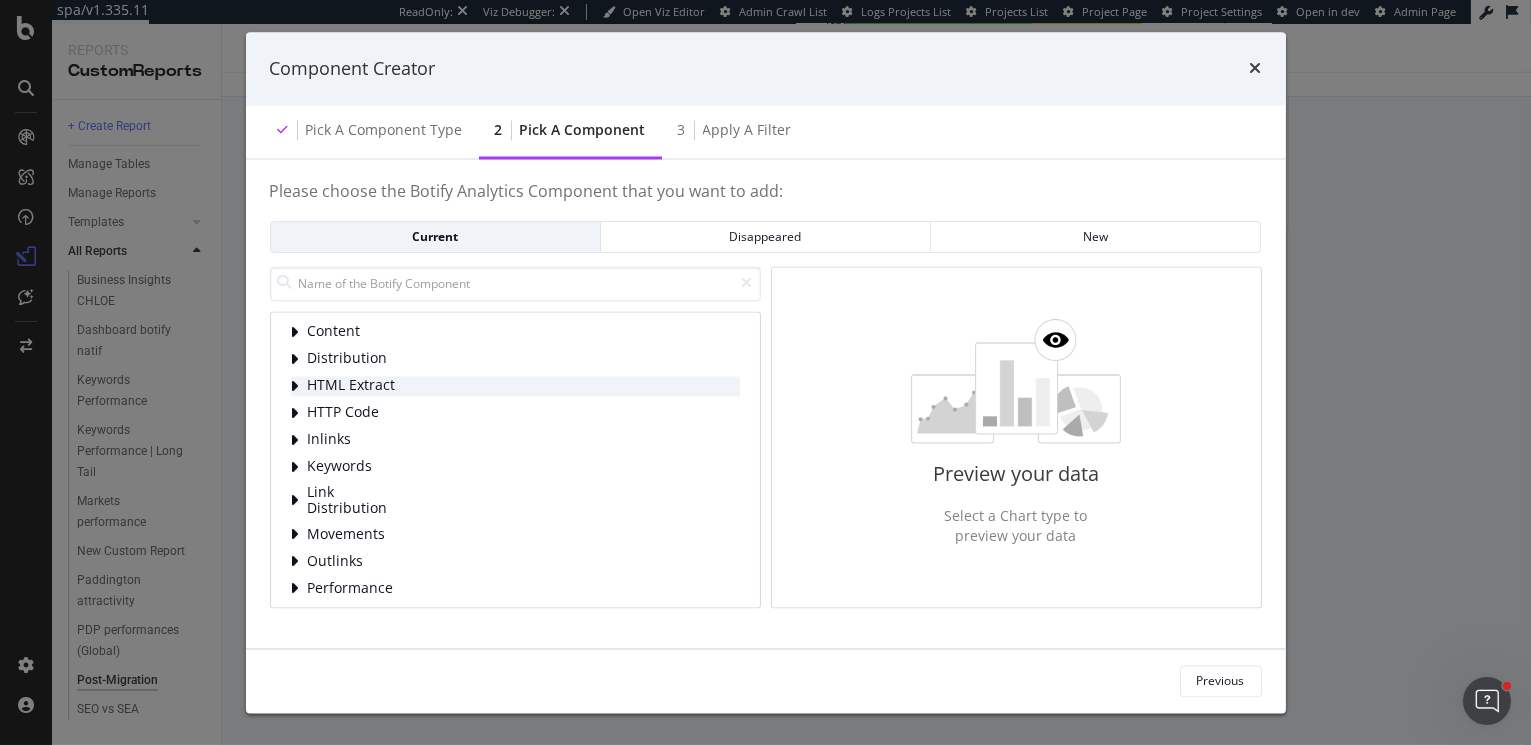 click on "HTML Extract" at bounding box center [515, 386] 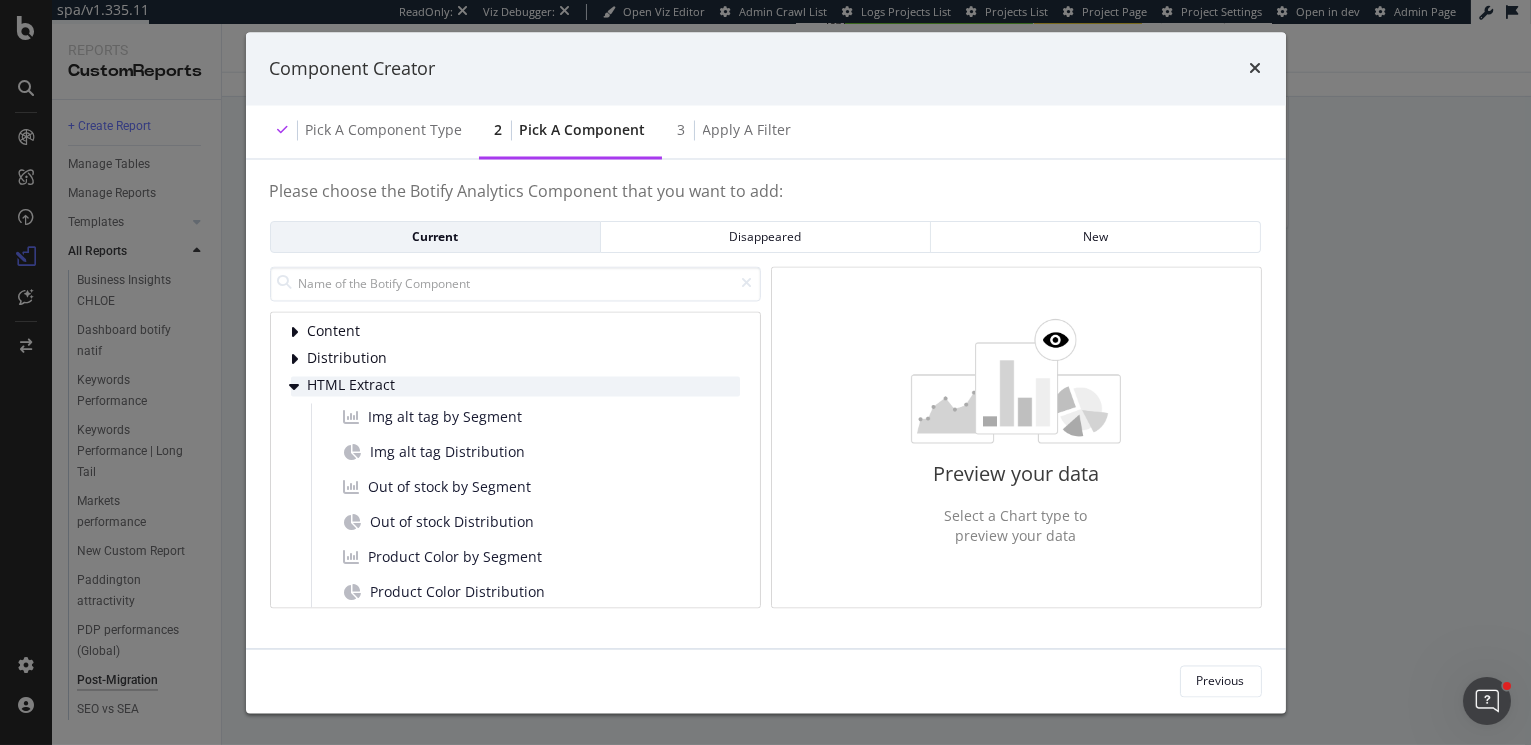 click on "HTML Extract" at bounding box center (352, 386) 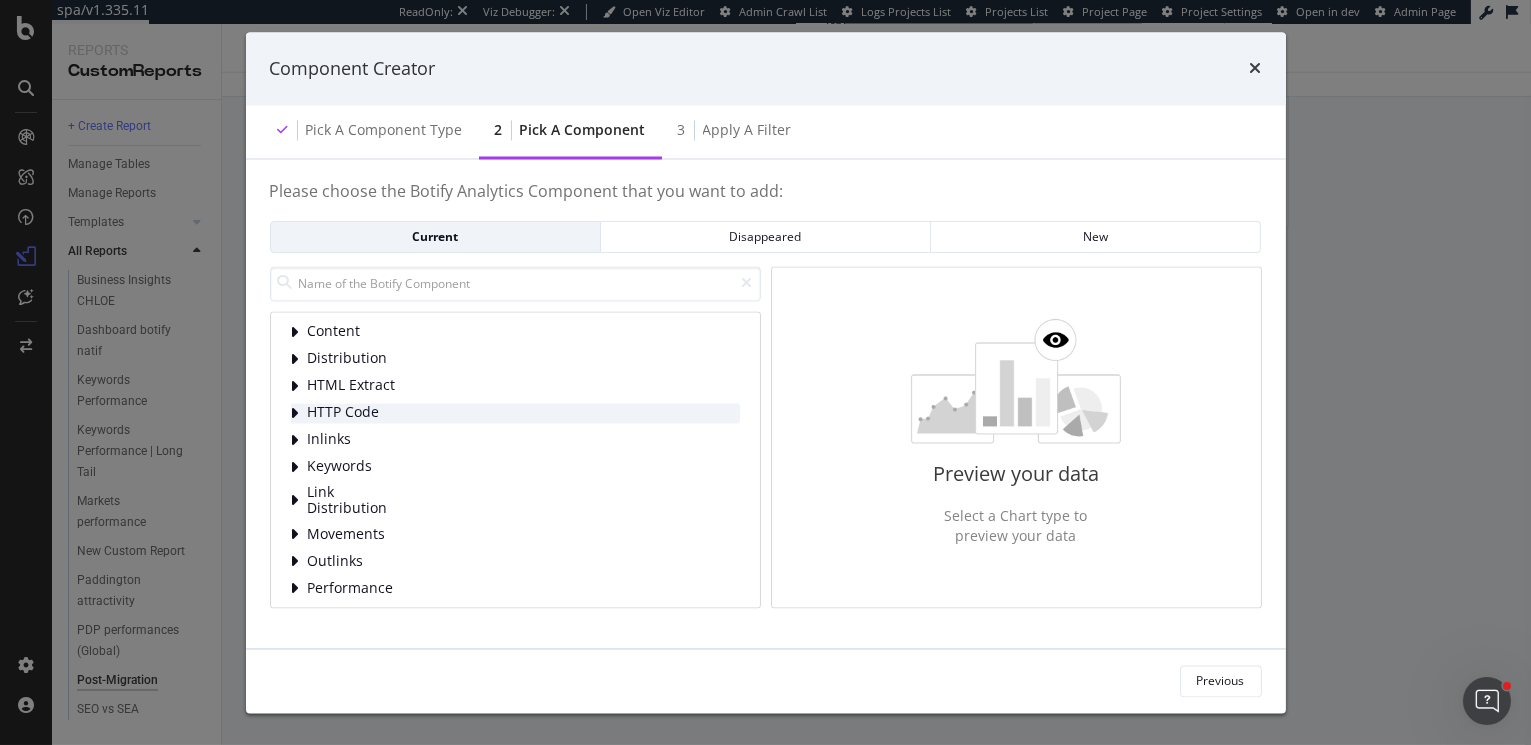 click on "HTTP Code" at bounding box center (352, 413) 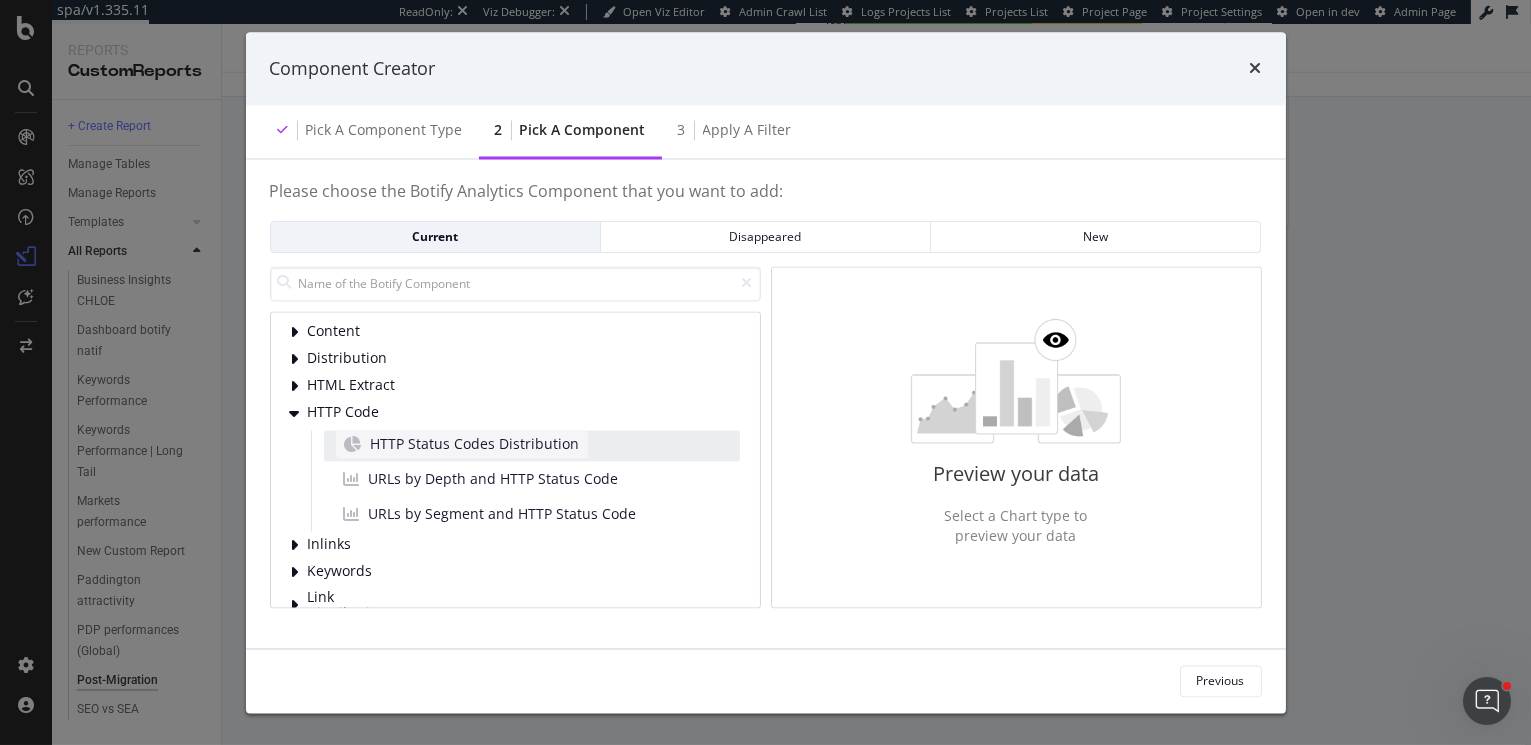 click on "HTTP Status Codes Distribution" at bounding box center [475, 444] 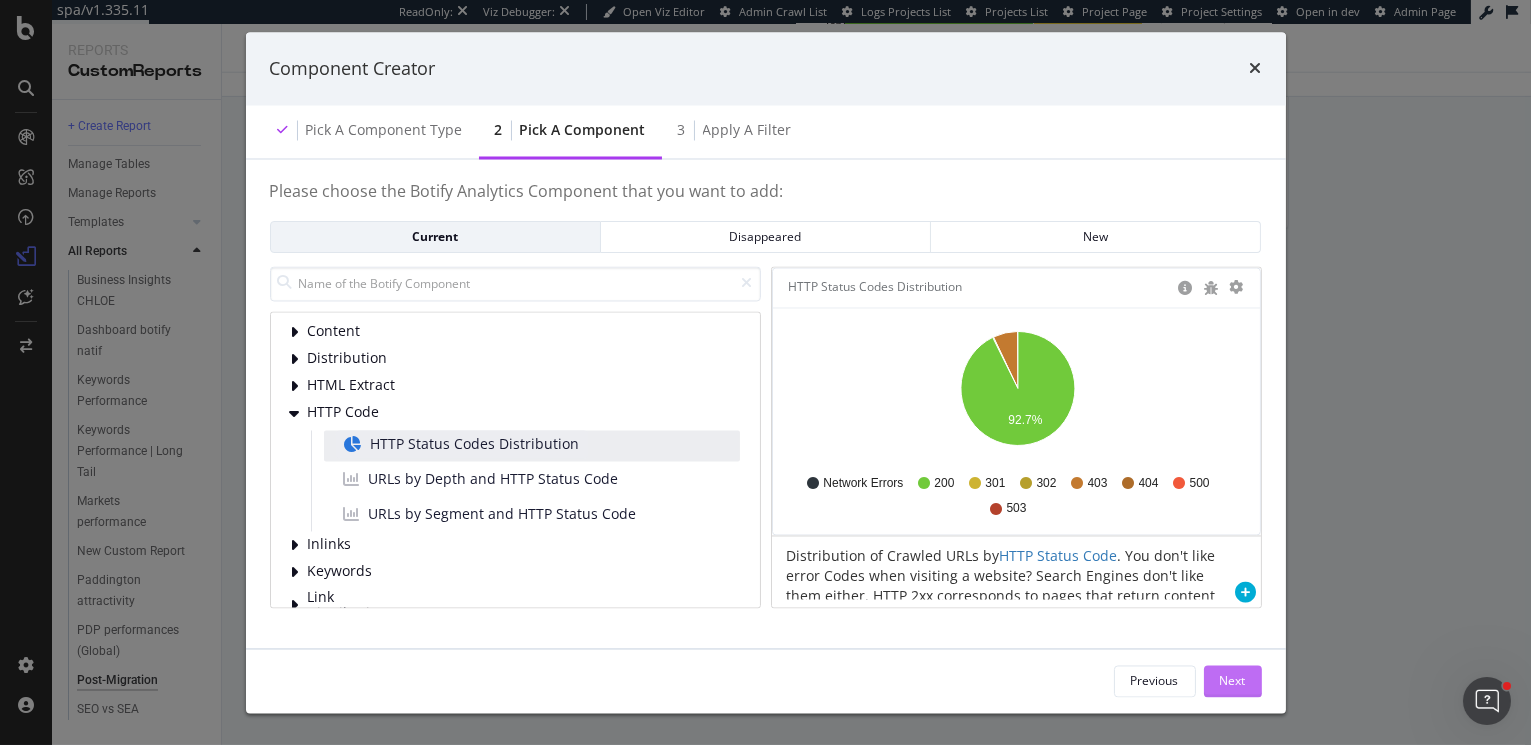 click on "Next" at bounding box center (1233, 680) 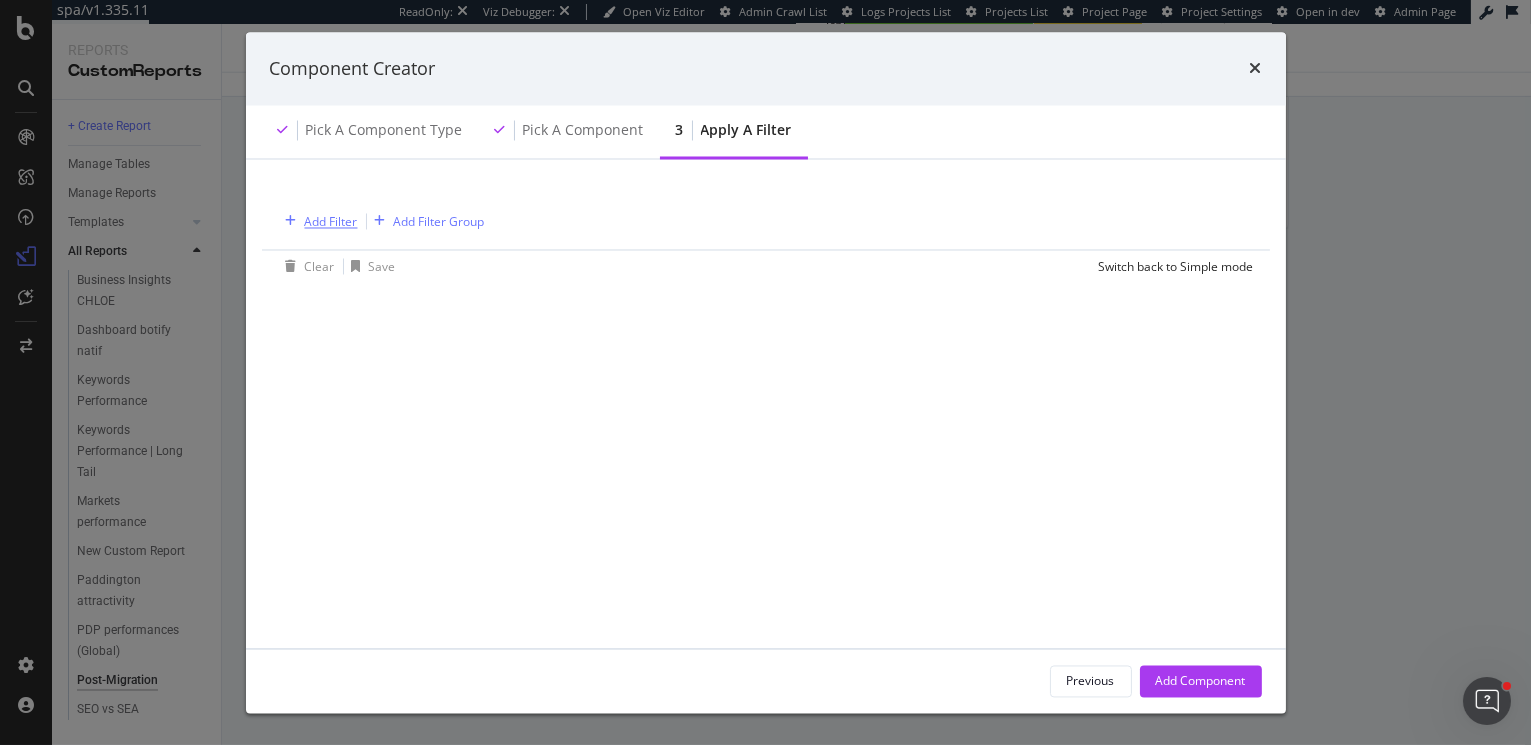 click on "Add Filter" at bounding box center [318, 222] 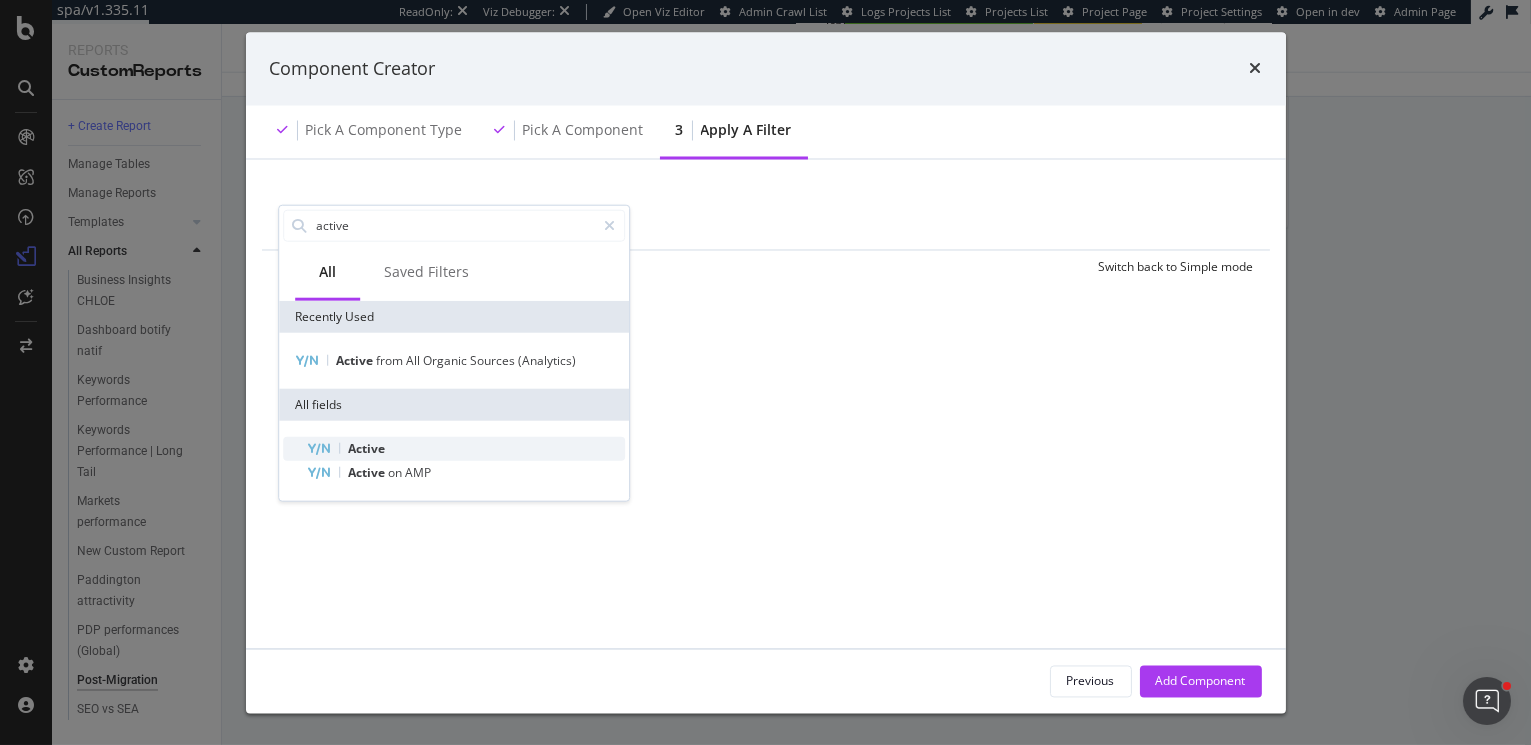 type on "active" 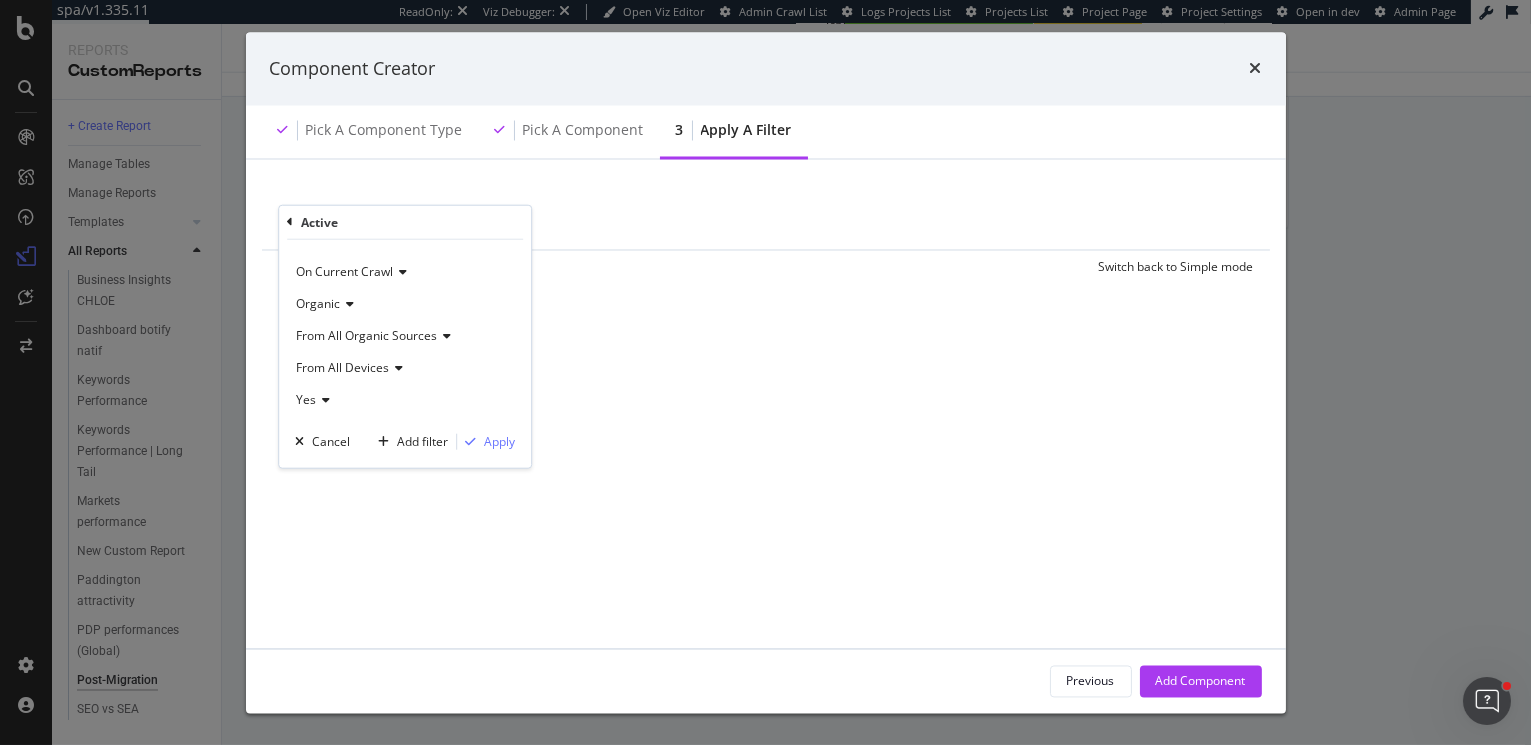 click at bounding box center [323, 399] 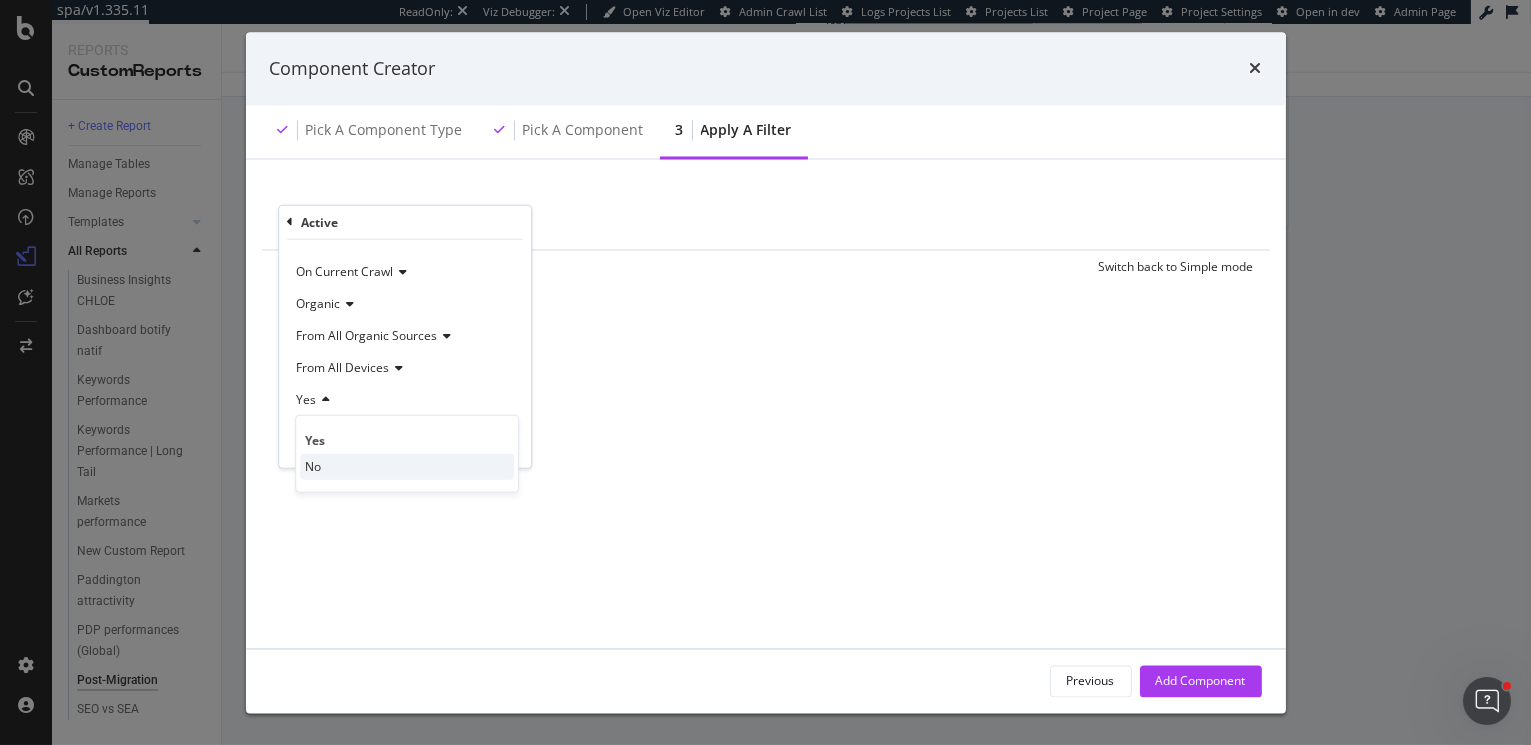 click on "No" at bounding box center [407, 466] 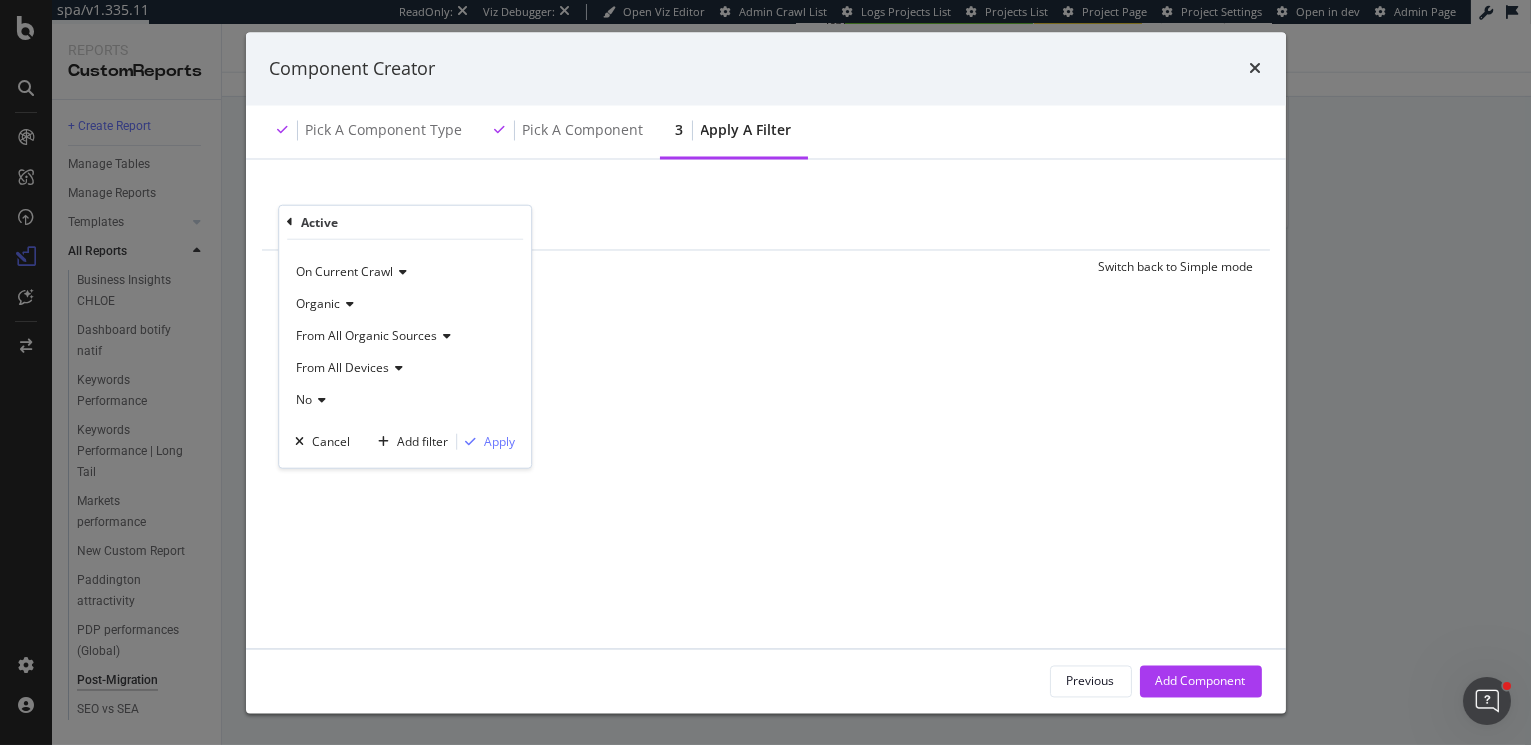 click on "On Current Crawl Organic From All Organic Sources From All Devices No Cancel Add filter Apply" at bounding box center [405, 353] 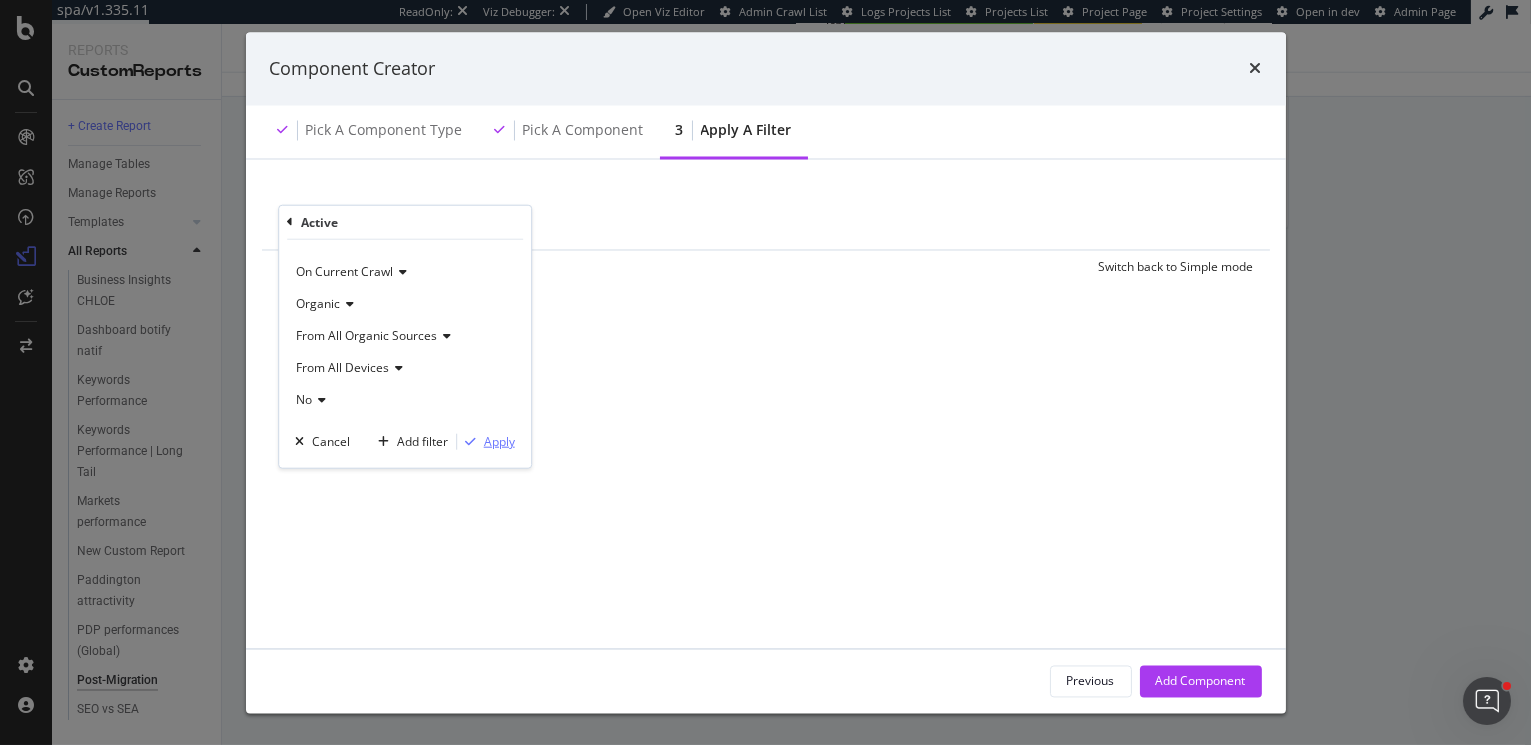 click on "Apply" at bounding box center [499, 441] 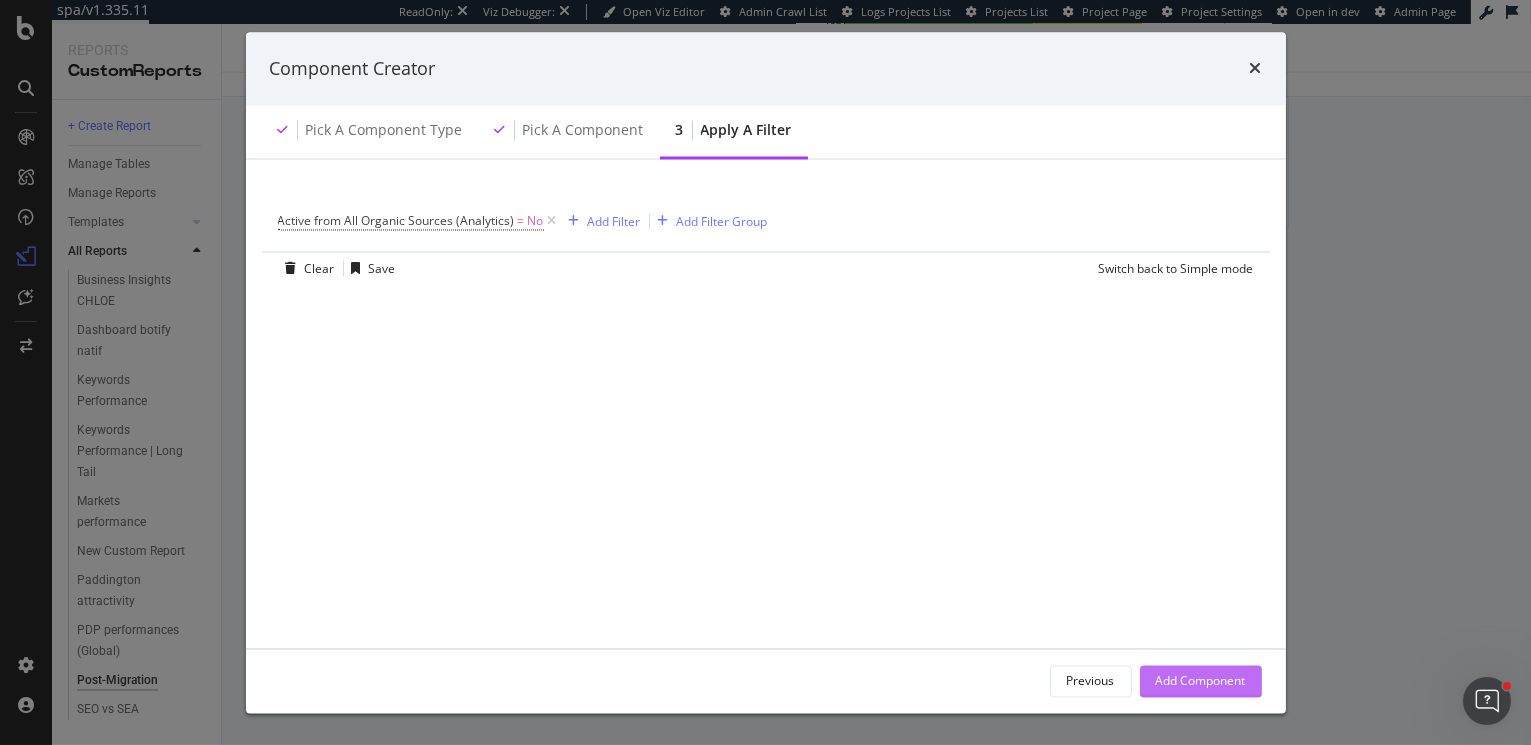 click on "Add Component" at bounding box center [1201, 680] 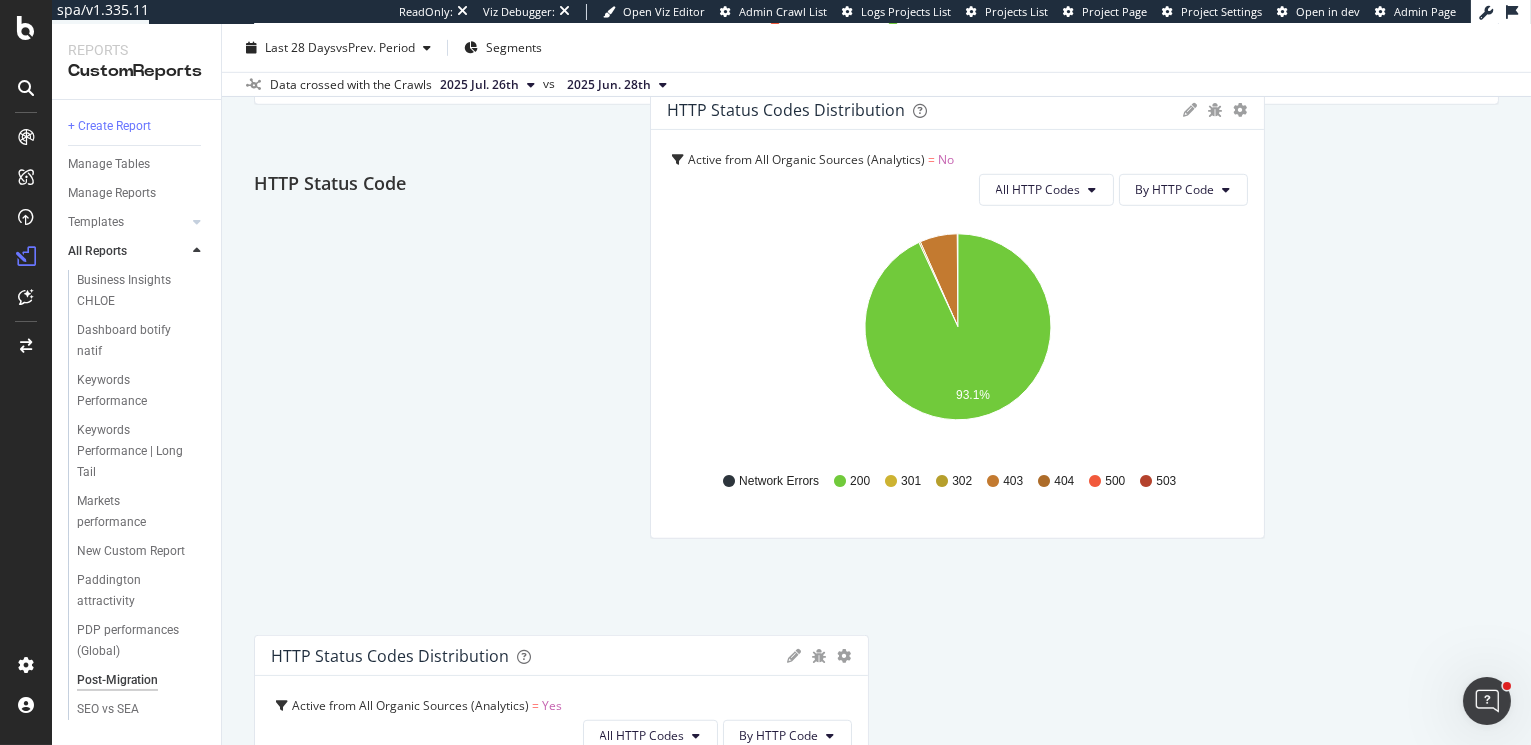 scroll, scrollTop: 2520, scrollLeft: 0, axis: vertical 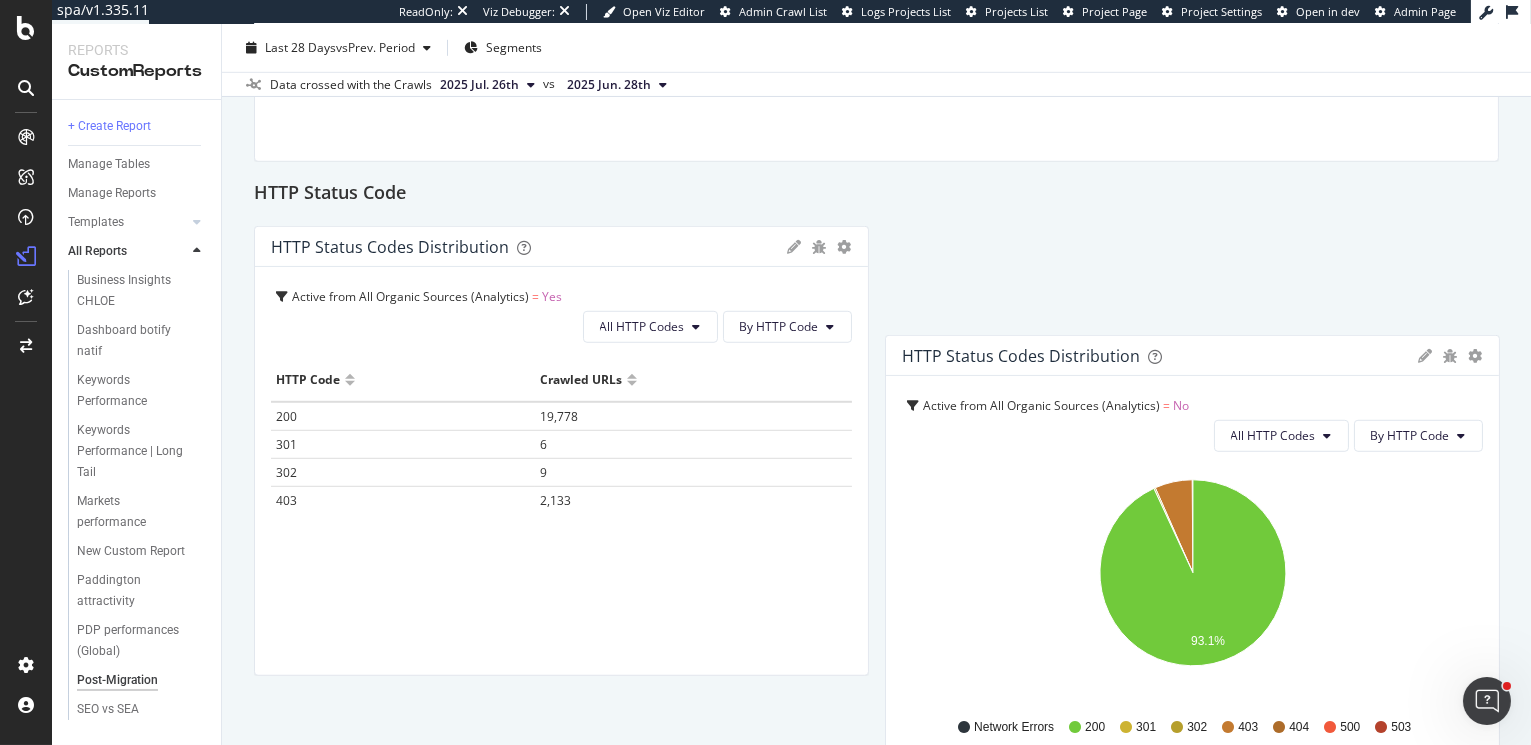 drag, startPoint x: 631, startPoint y: 276, endPoint x: 1269, endPoint y: 367, distance: 644.45715 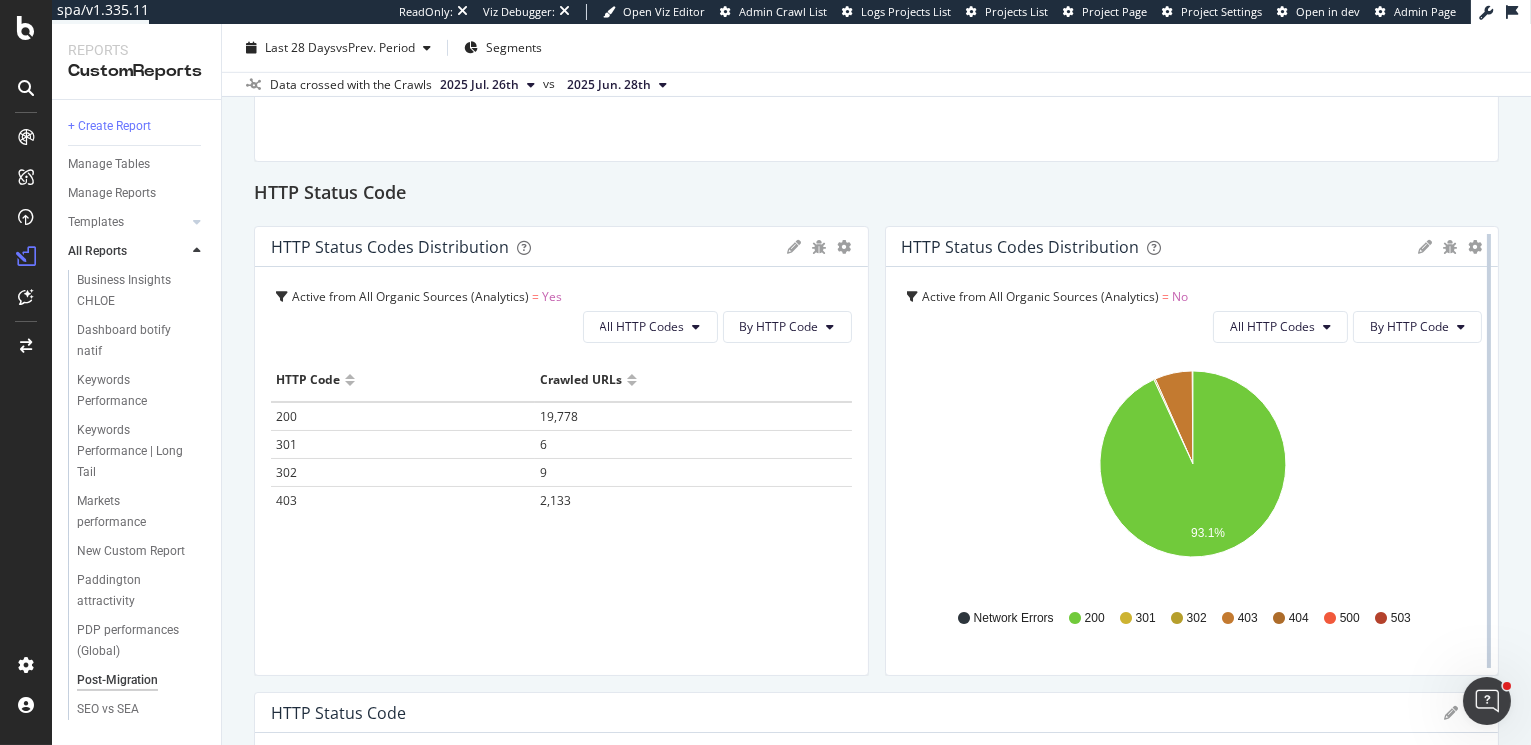click at bounding box center [1489, 451] 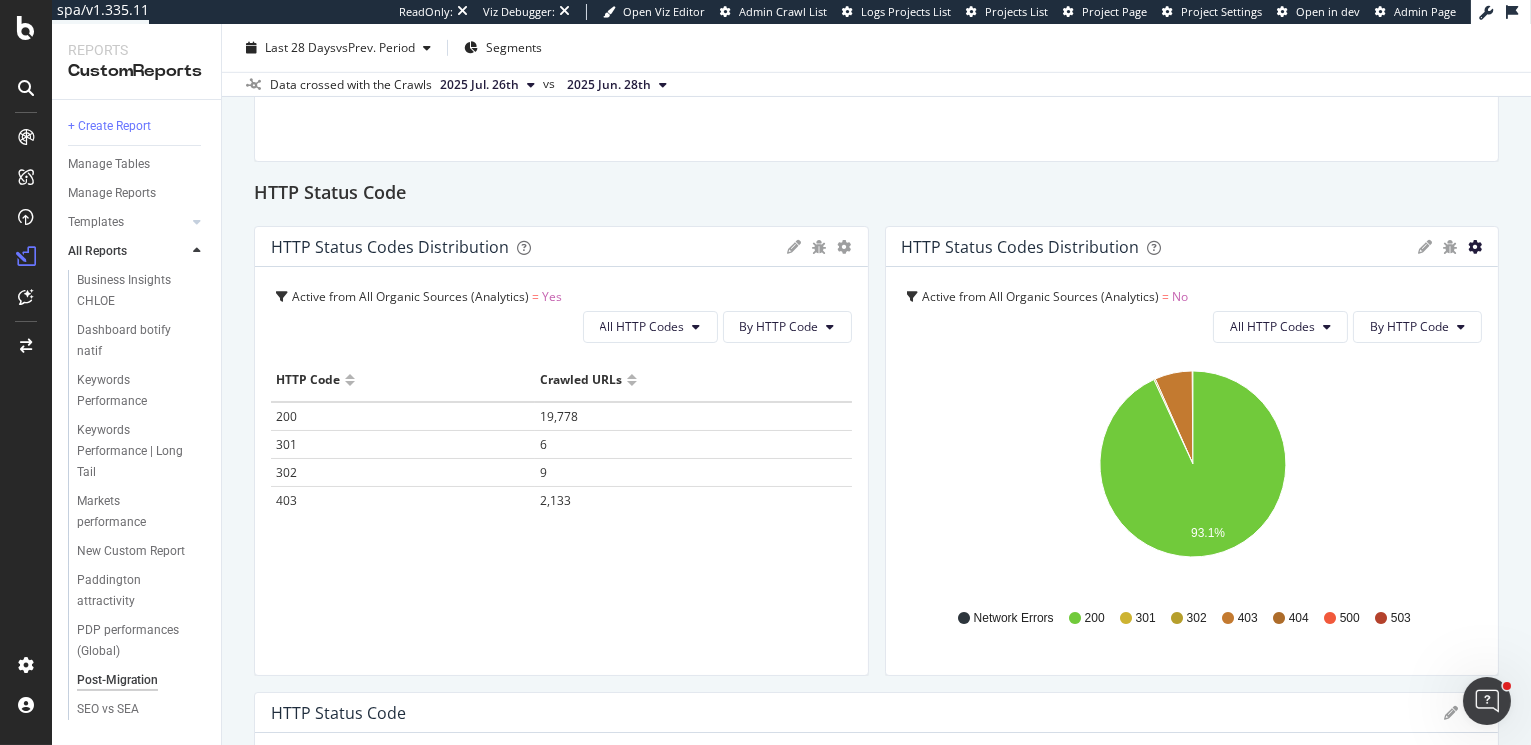 click at bounding box center [845, 247] 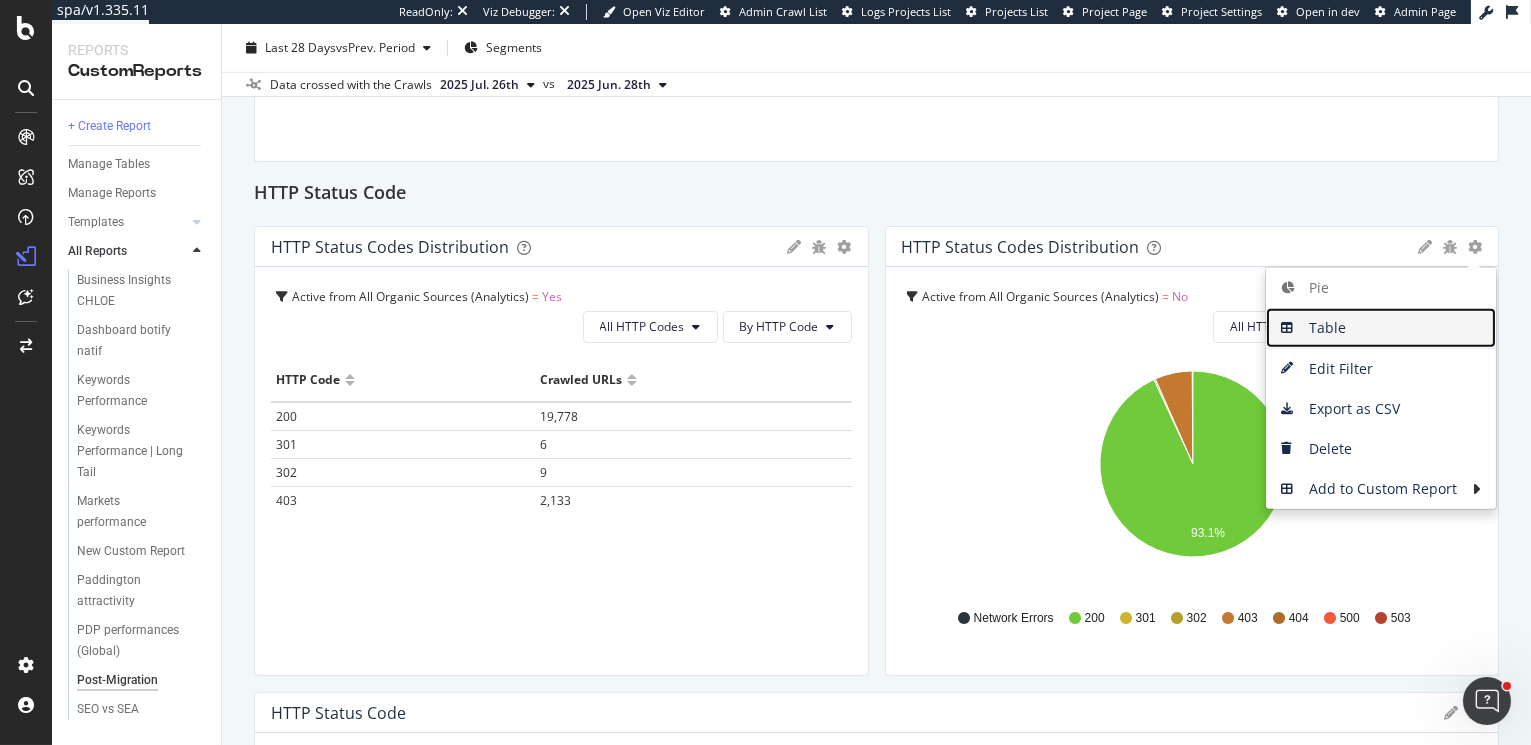 click on "Table" at bounding box center (1381, 328) 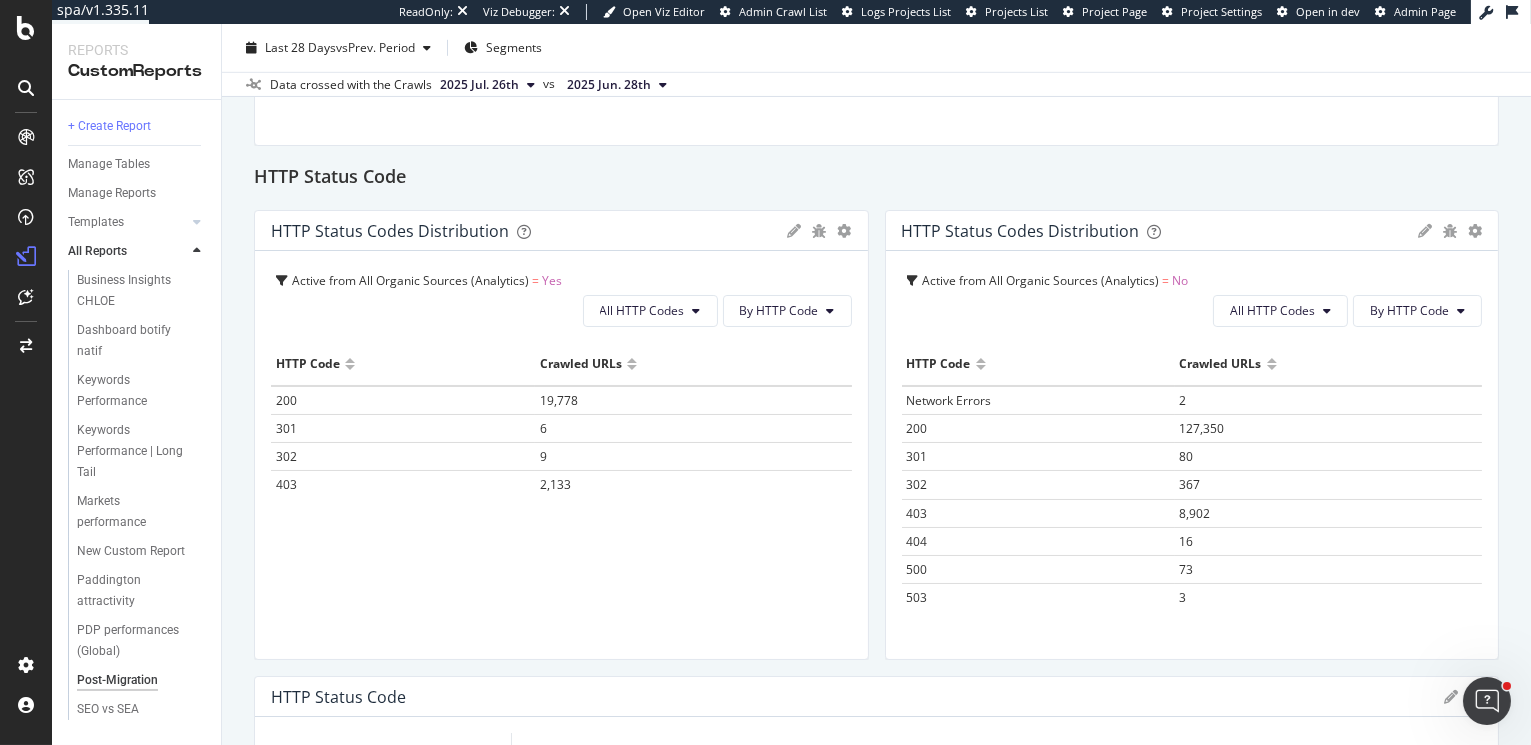 scroll, scrollTop: 2538, scrollLeft: 0, axis: vertical 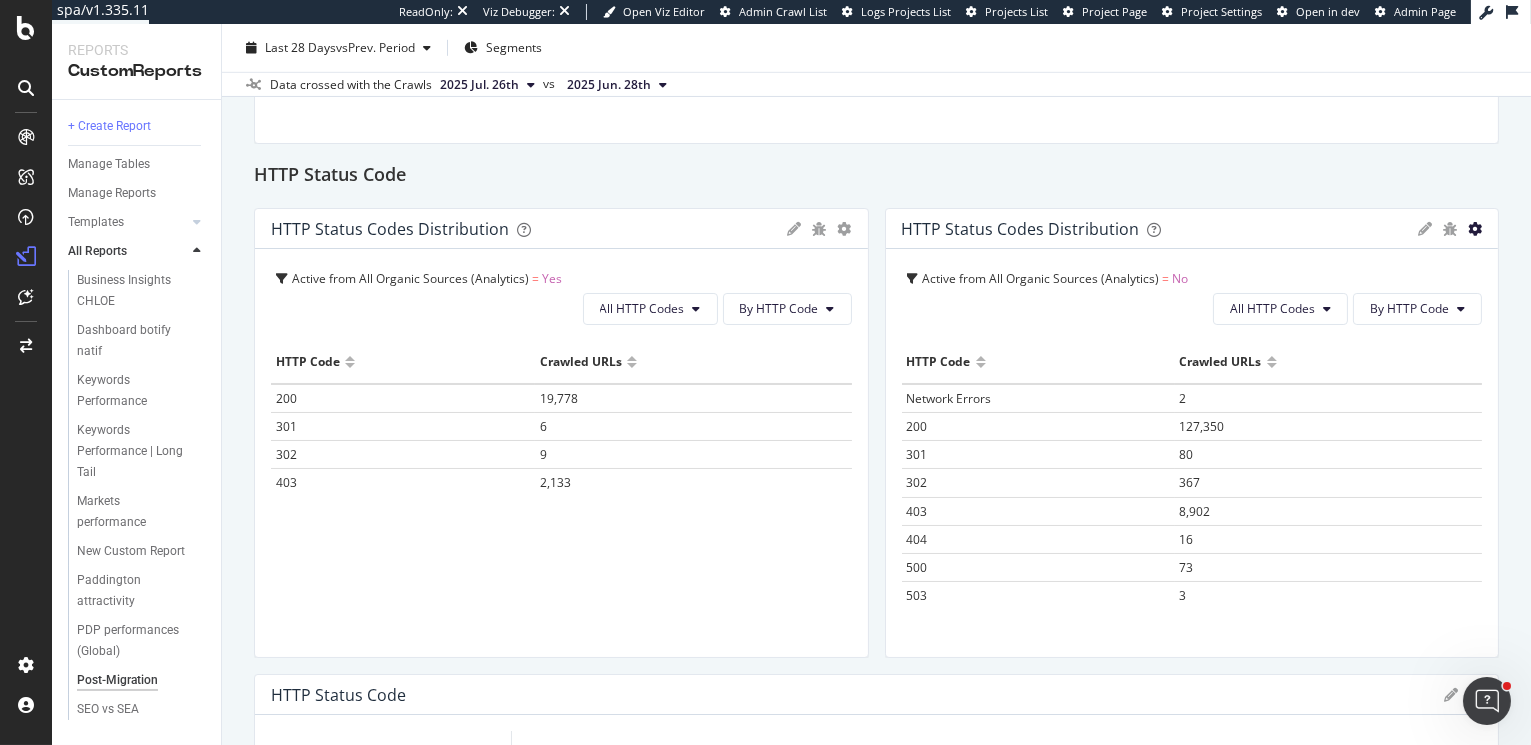 click at bounding box center (845, 229) 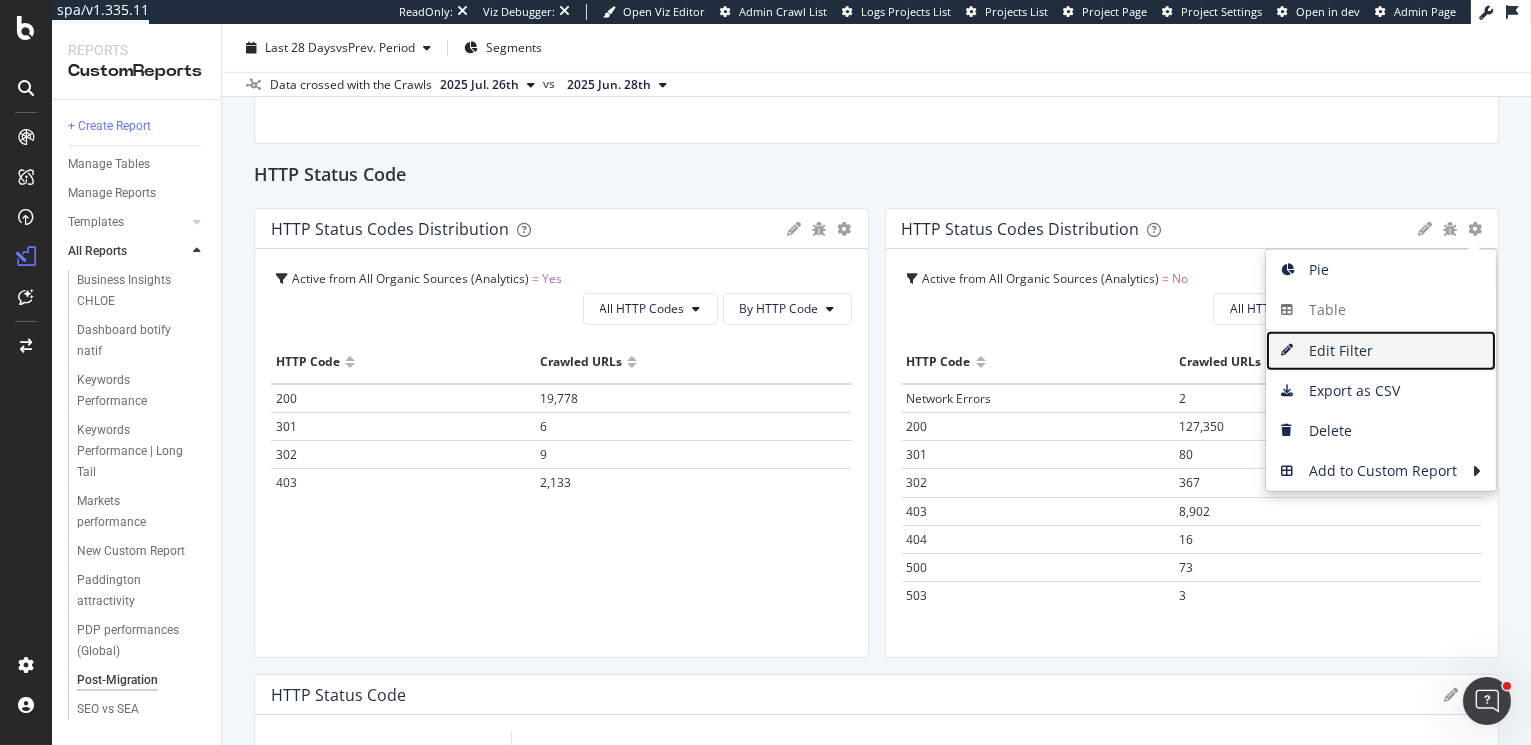 click on "Edit Filter" at bounding box center [1381, 351] 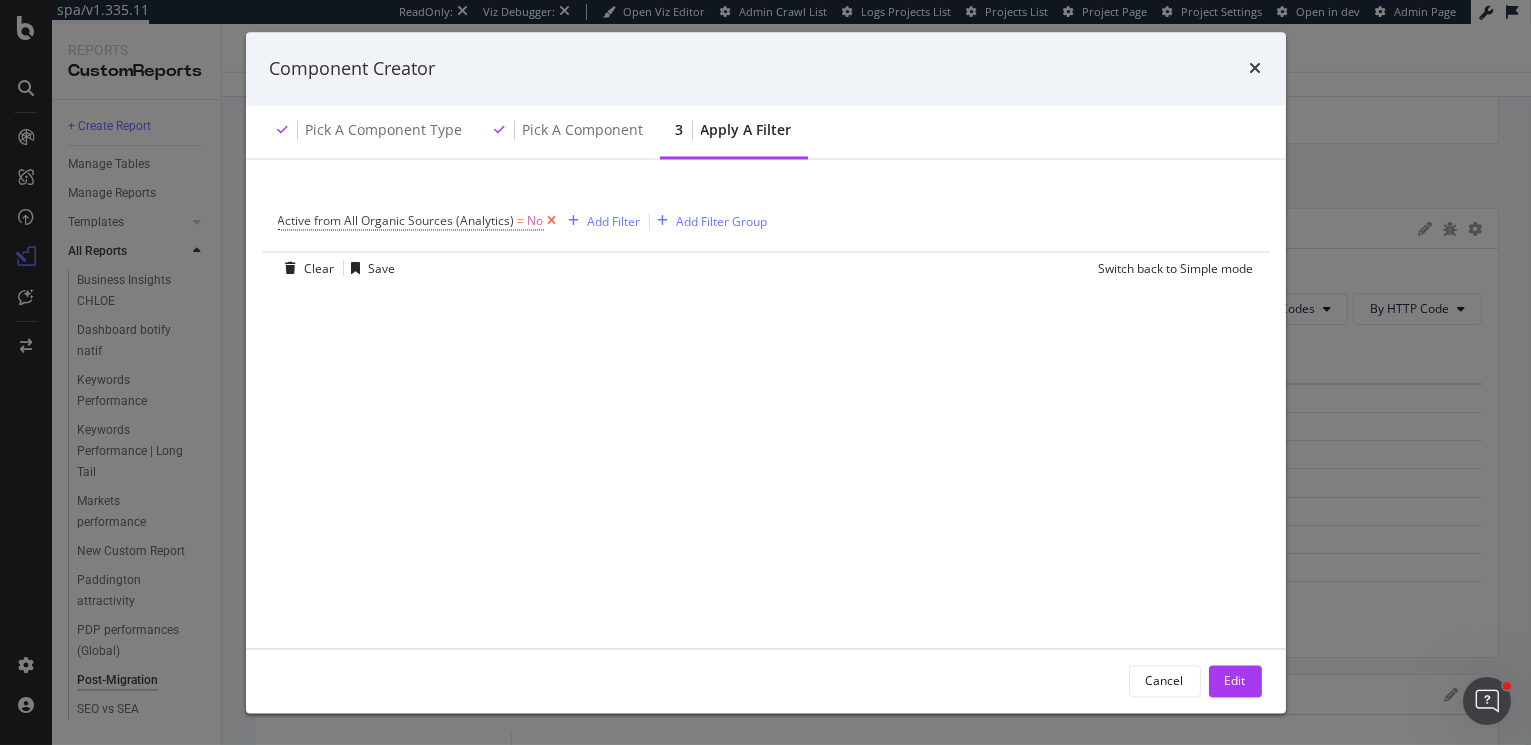click at bounding box center (552, 222) 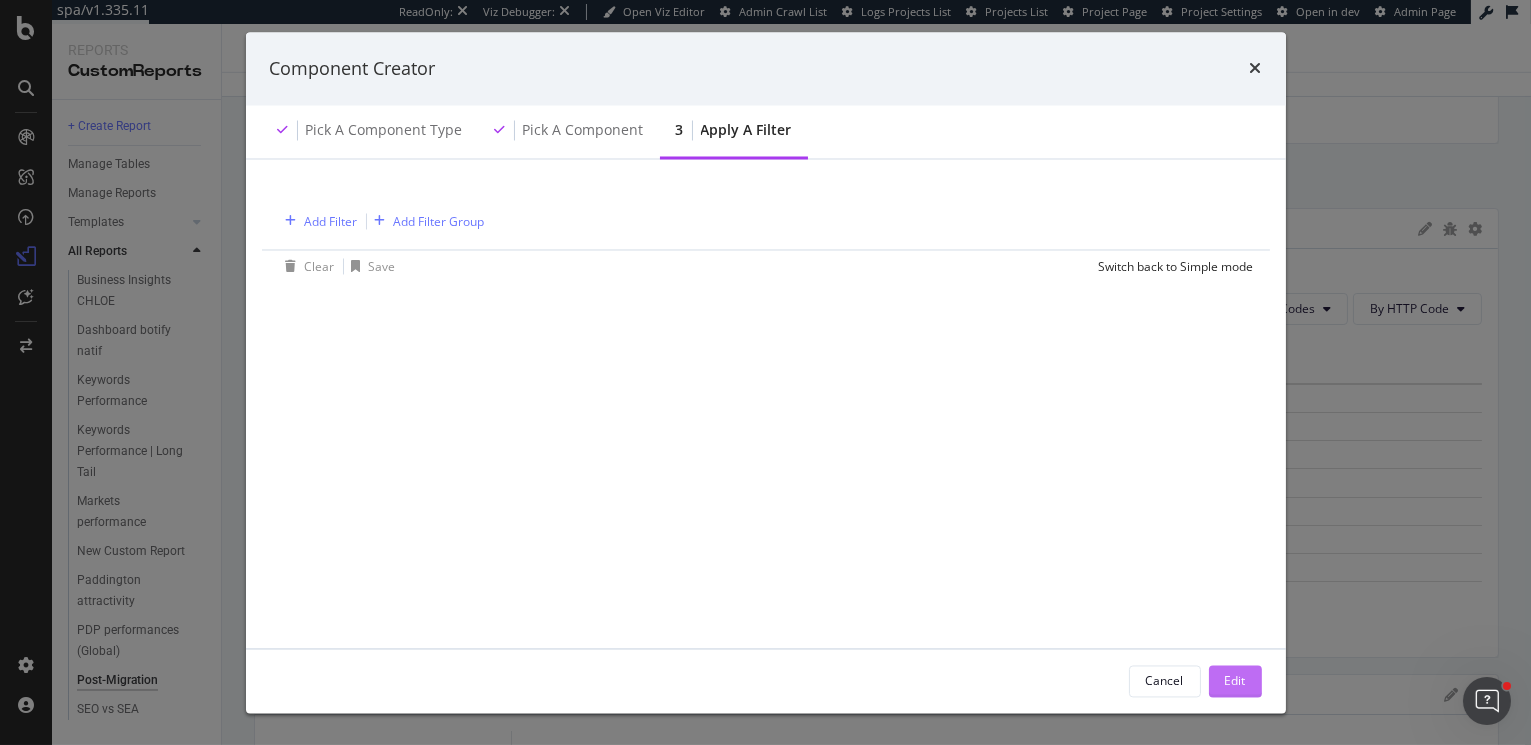 click on "Edit" at bounding box center [1235, 681] 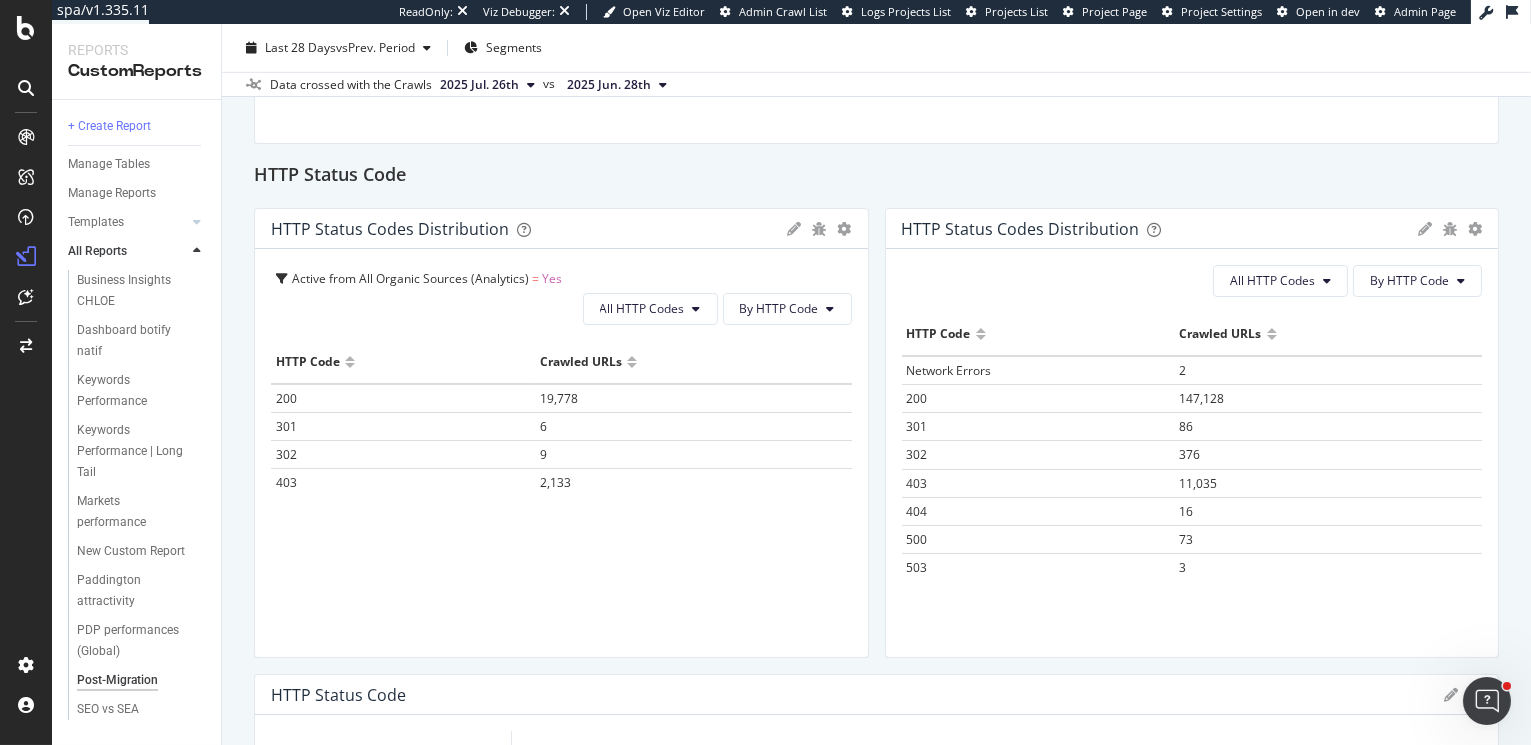 click on "Traffic on PDP KPI STATISTICS KPIs Table Edit KPIs Apply  Filter Export as CSV Delete Add to Custom Report Count Active from All Organic Sources (Analytics) Yes 21,926 -2.63 % KPI STATISTICS KPIs Table Edit KPIs Apply  Filter Export as CSV Delete Add to Custom Report Sum of No. of Visits from All Organic Sources (Analytics) 391,835 +2.29 % KPI STATISTICS KPIs Table Edit KPIs Apply  Filter Export as CSV Delete Add to Custom Report Sum of No. of Clicks On All Devices excluding anonymized queries 369,331 +3.14 % Indexable / Non indexable Indexable Count Export as CSV Delete Add to Custom Report Is Indexable 20250531 20250614 20250628 20250712 20250726 Trend No 59,074 54,438 54,945 46,376 47,291 Yes 100,997 123,885 122,996 119,841 111,428 Indexable / Non-Indexable URLs Distribution Bar Bar (by Percentage) Table Apply Filter Export as CSV Delete Add to Custom Report Hold CMD (⌘) while clicking to filter the report. 0% 20% 40% 60% 80% 100% Crawled URLs Indexable URLs Non-Indexable URLs urls 111,428 47,291 ... Bar" at bounding box center [876, -130] 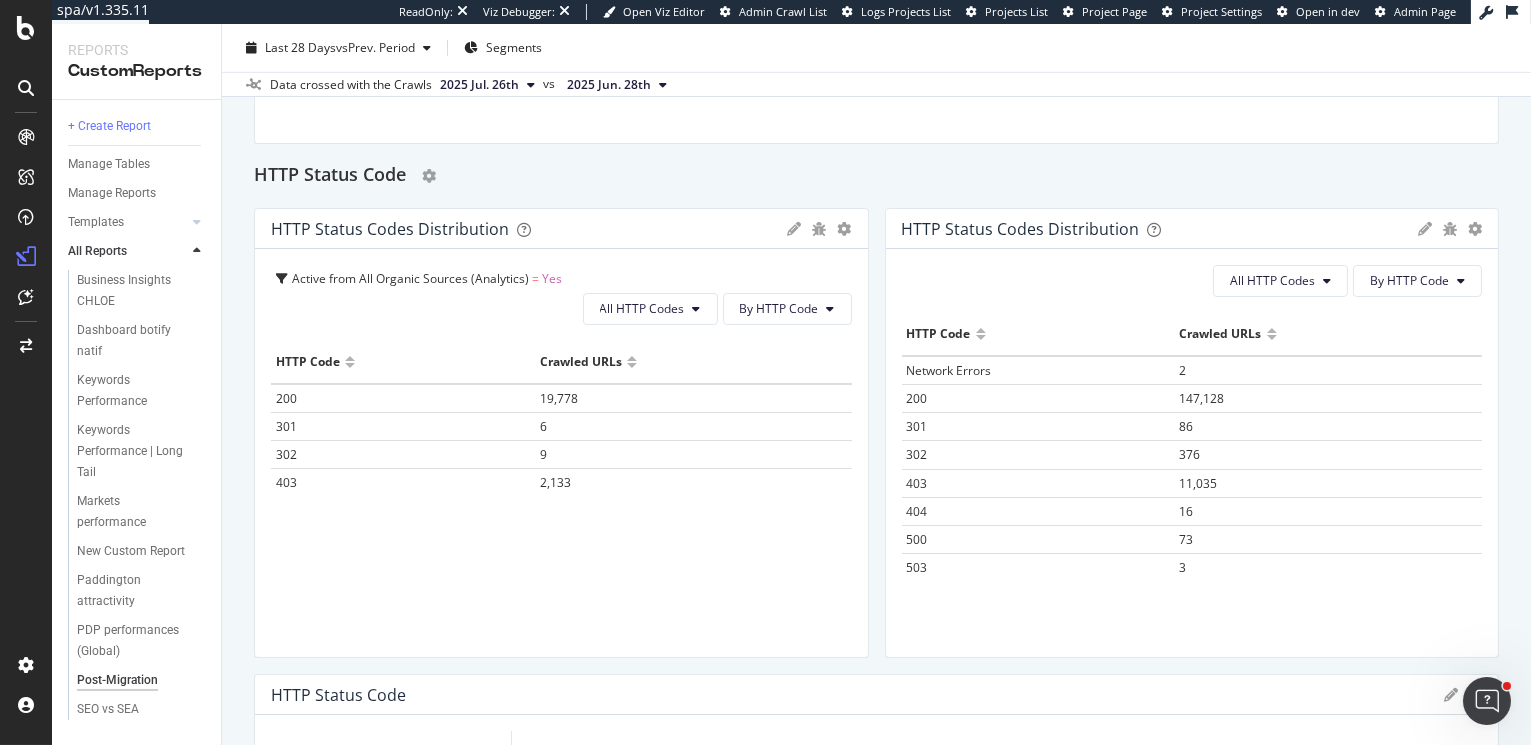 click on "HTTP Status Code" at bounding box center (876, 176) 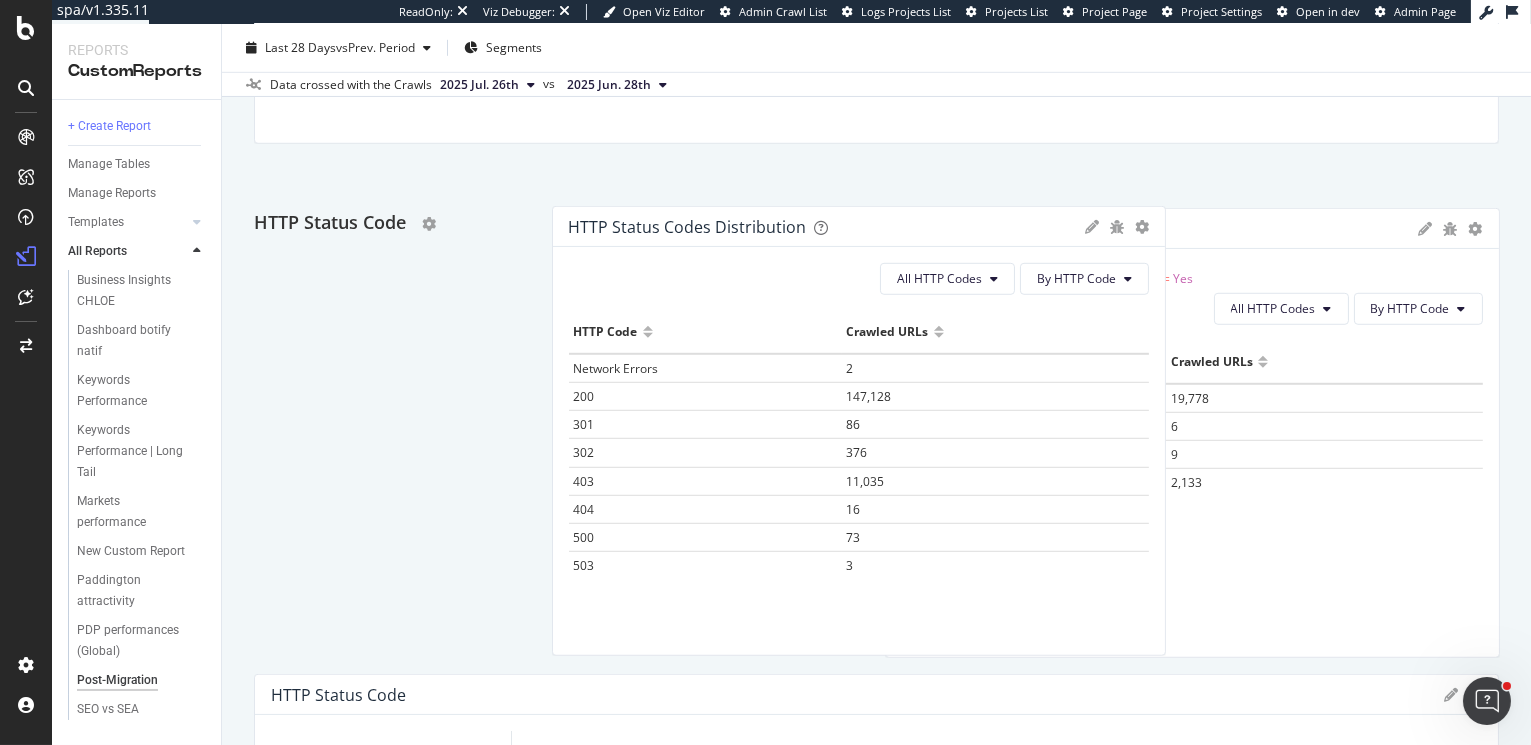 drag, startPoint x: 1063, startPoint y: 224, endPoint x: 718, endPoint y: 221, distance: 345.01303 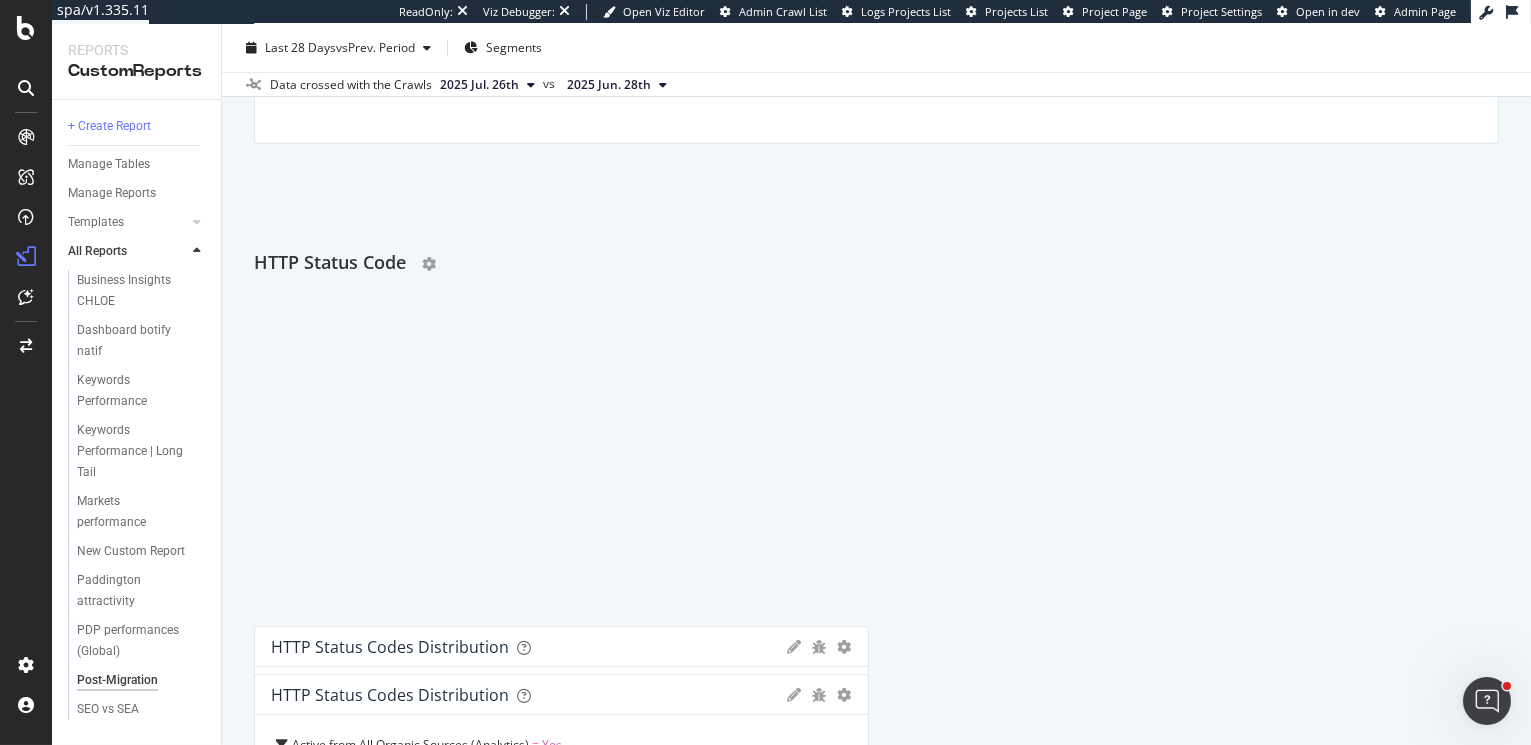 drag, startPoint x: 350, startPoint y: 641, endPoint x: 385, endPoint y: 264, distance: 378.6212 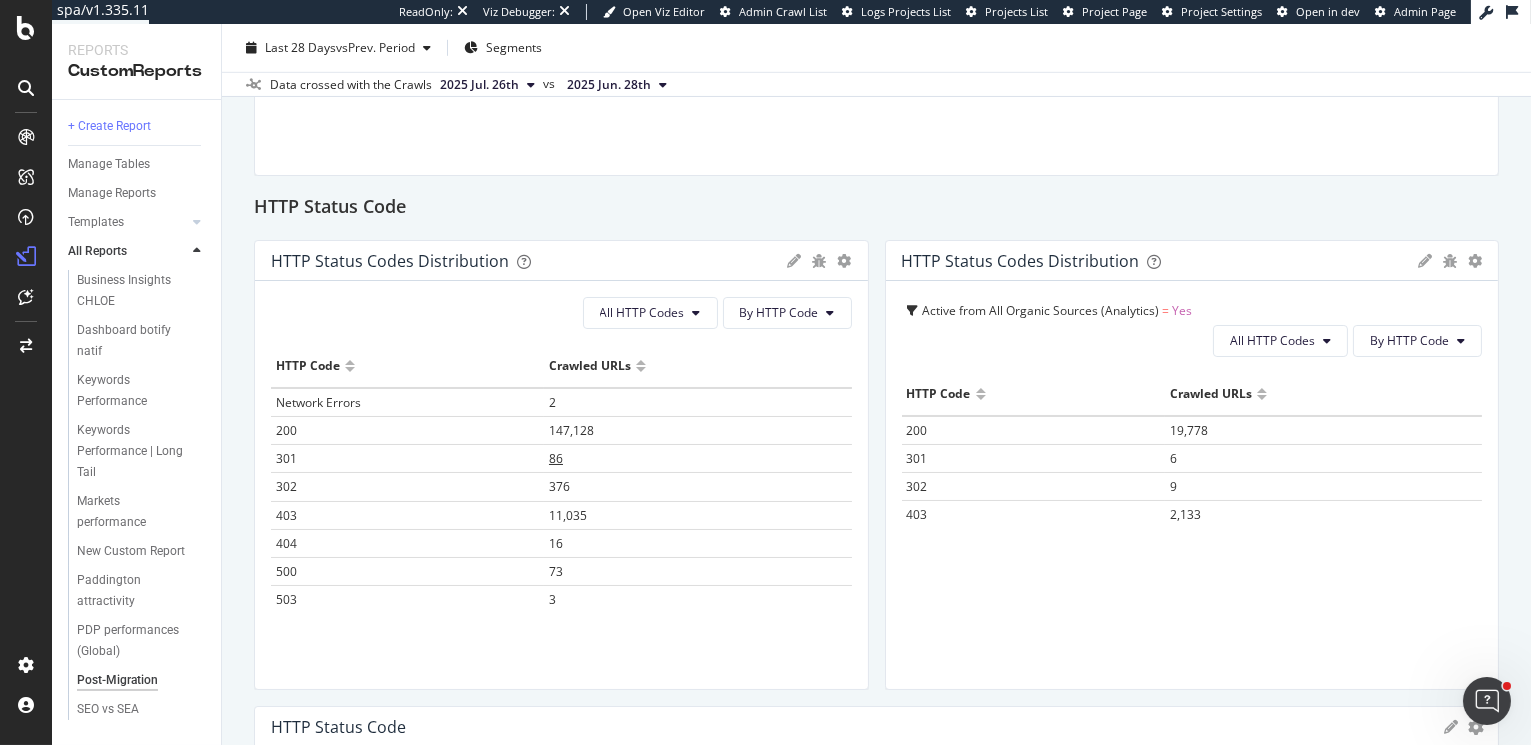 scroll, scrollTop: 2504, scrollLeft: 0, axis: vertical 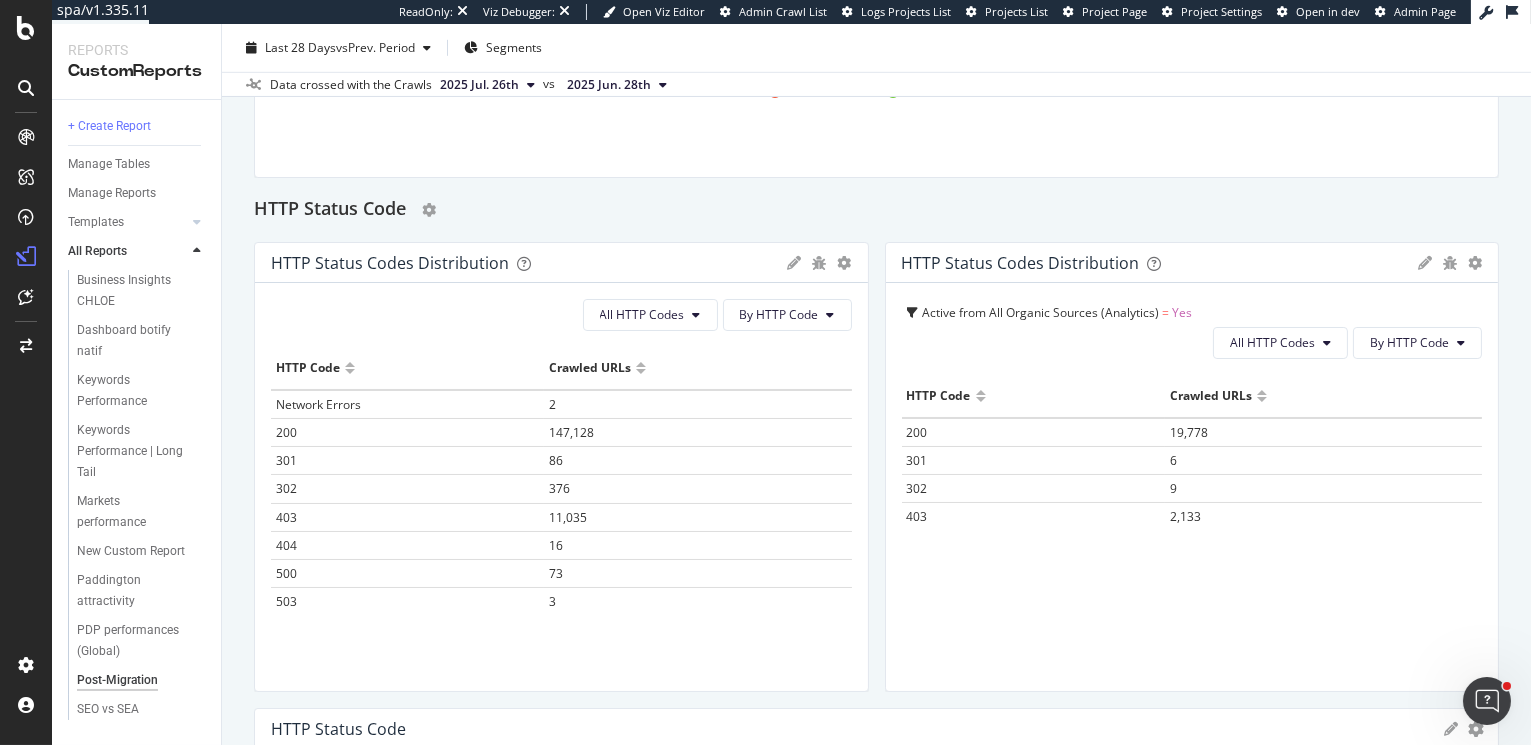 click on "HTTP Status Code" at bounding box center (330, 210) 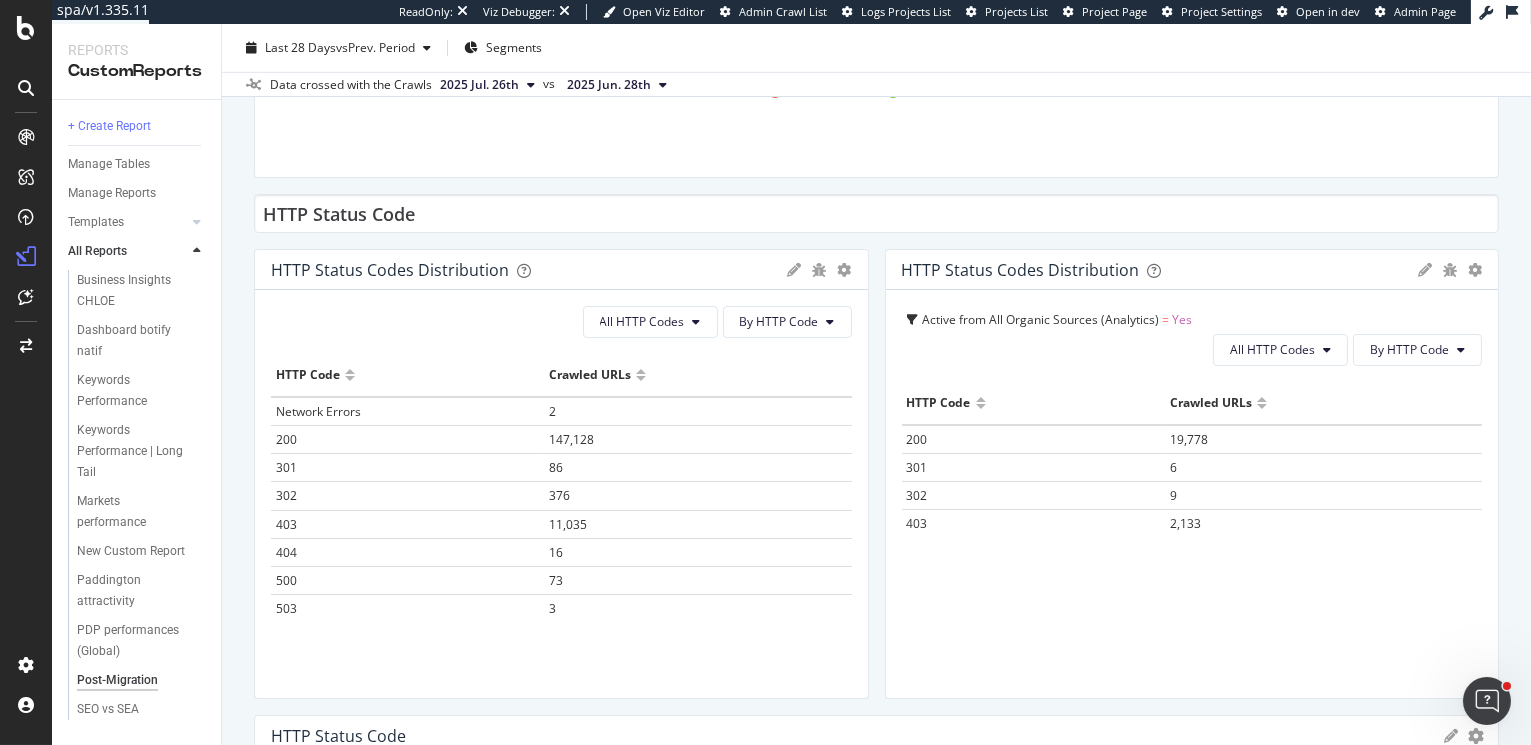 click on "HTTP Status Code" at bounding box center (876, 213) 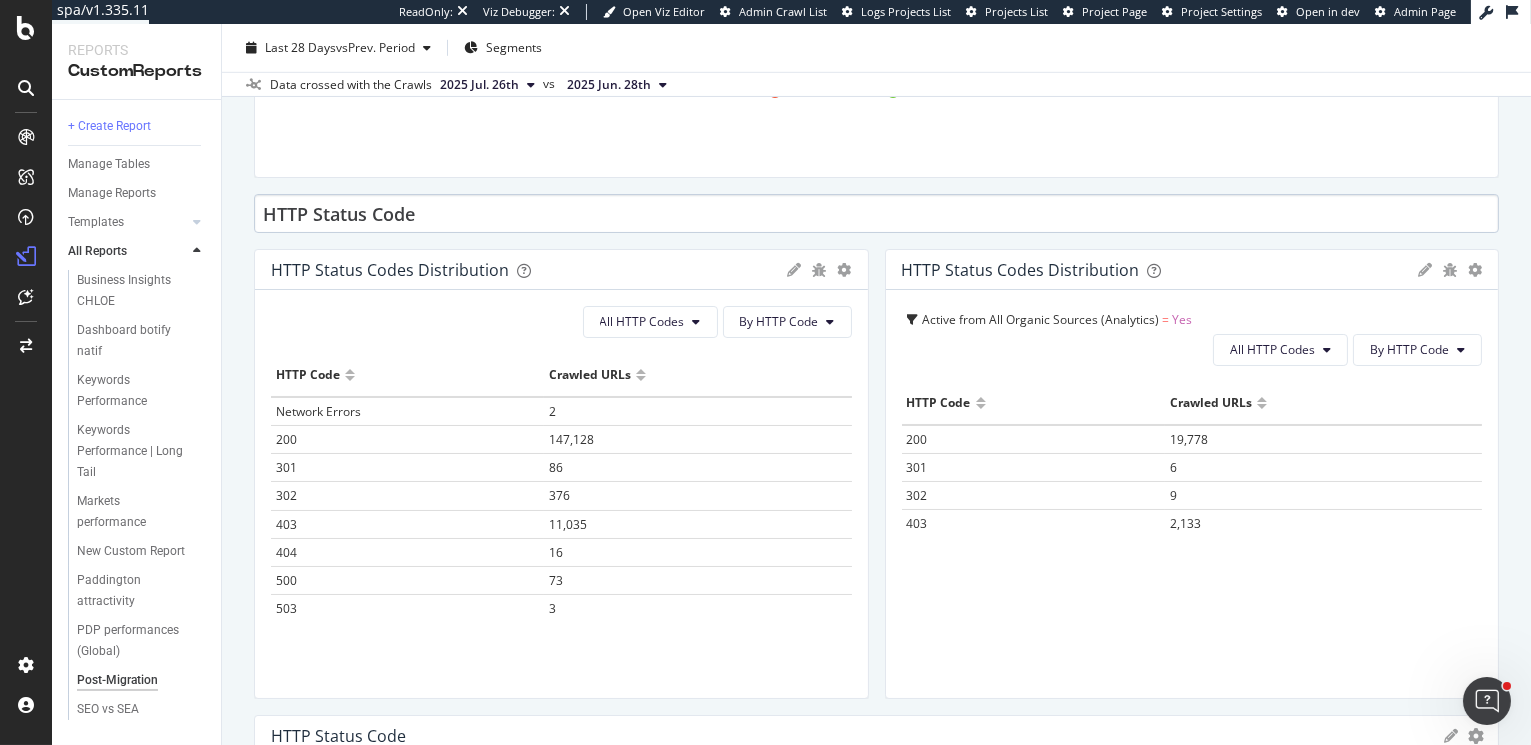 click on "HTTP Status Code" at bounding box center [876, 213] 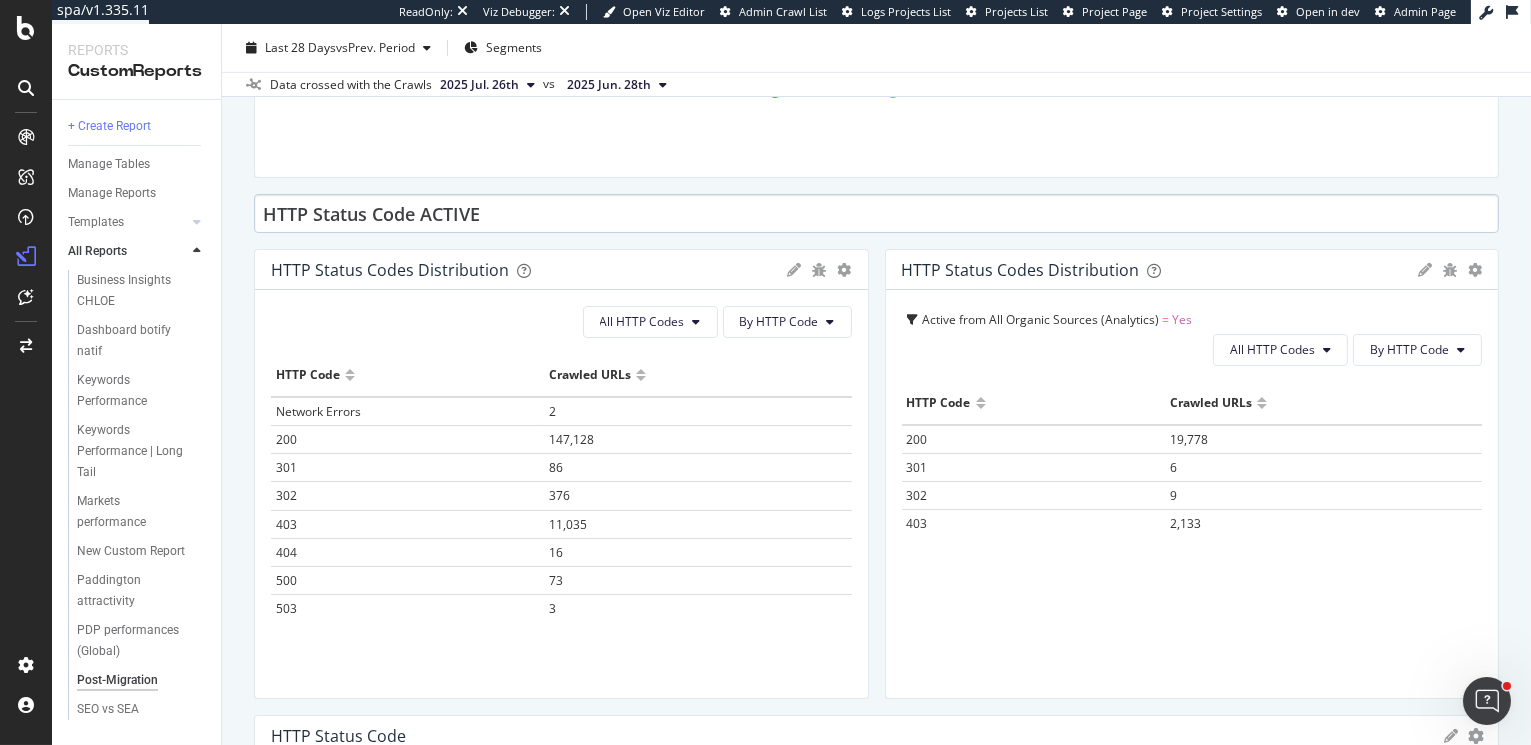 click on "HTTP Status Code ACTIVE" at bounding box center (876, 213) 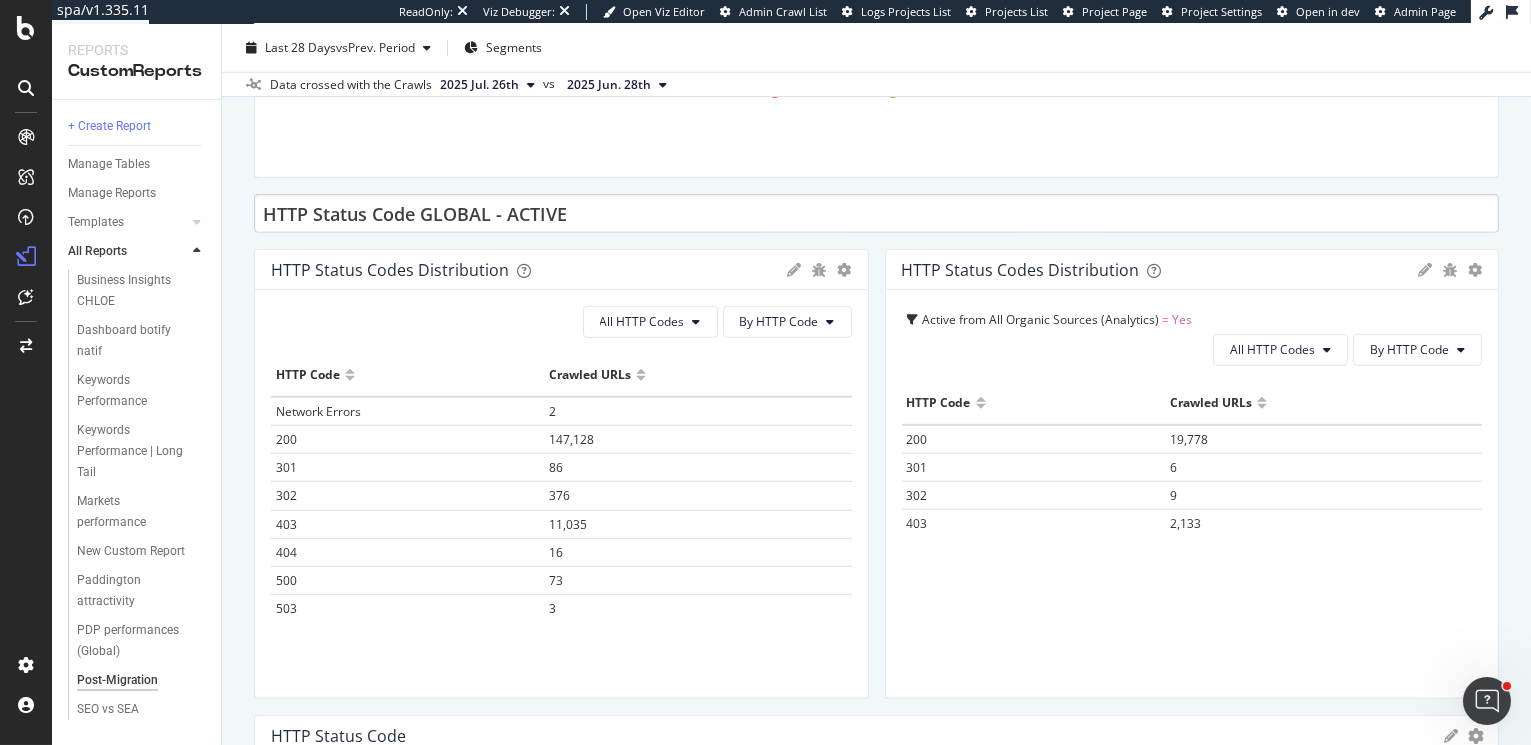 click on "HTTP Status Code GLOBAL - ACTIVE" at bounding box center [876, 213] 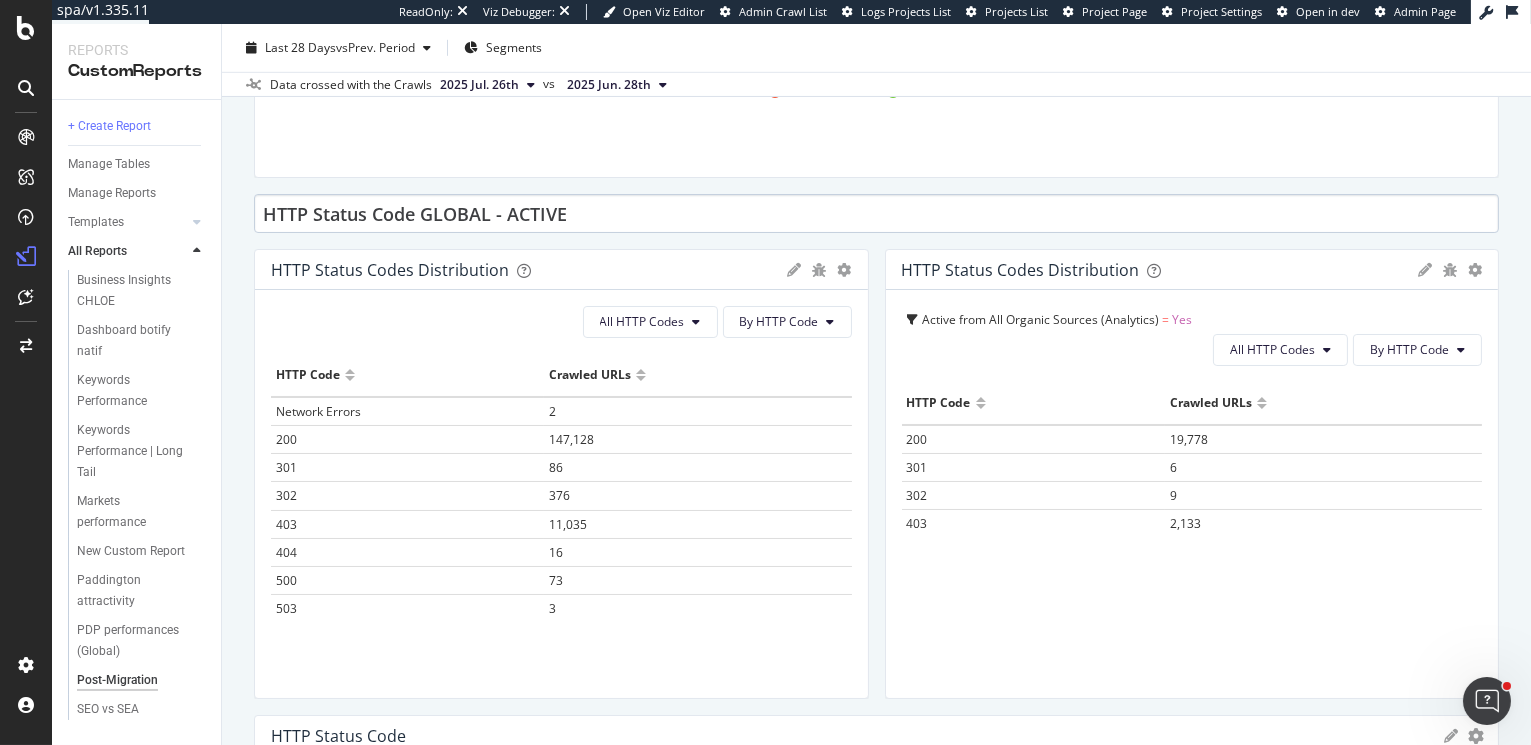 click on "HTTP Status Code GLOBAL - ACTIVE" at bounding box center (876, 213) 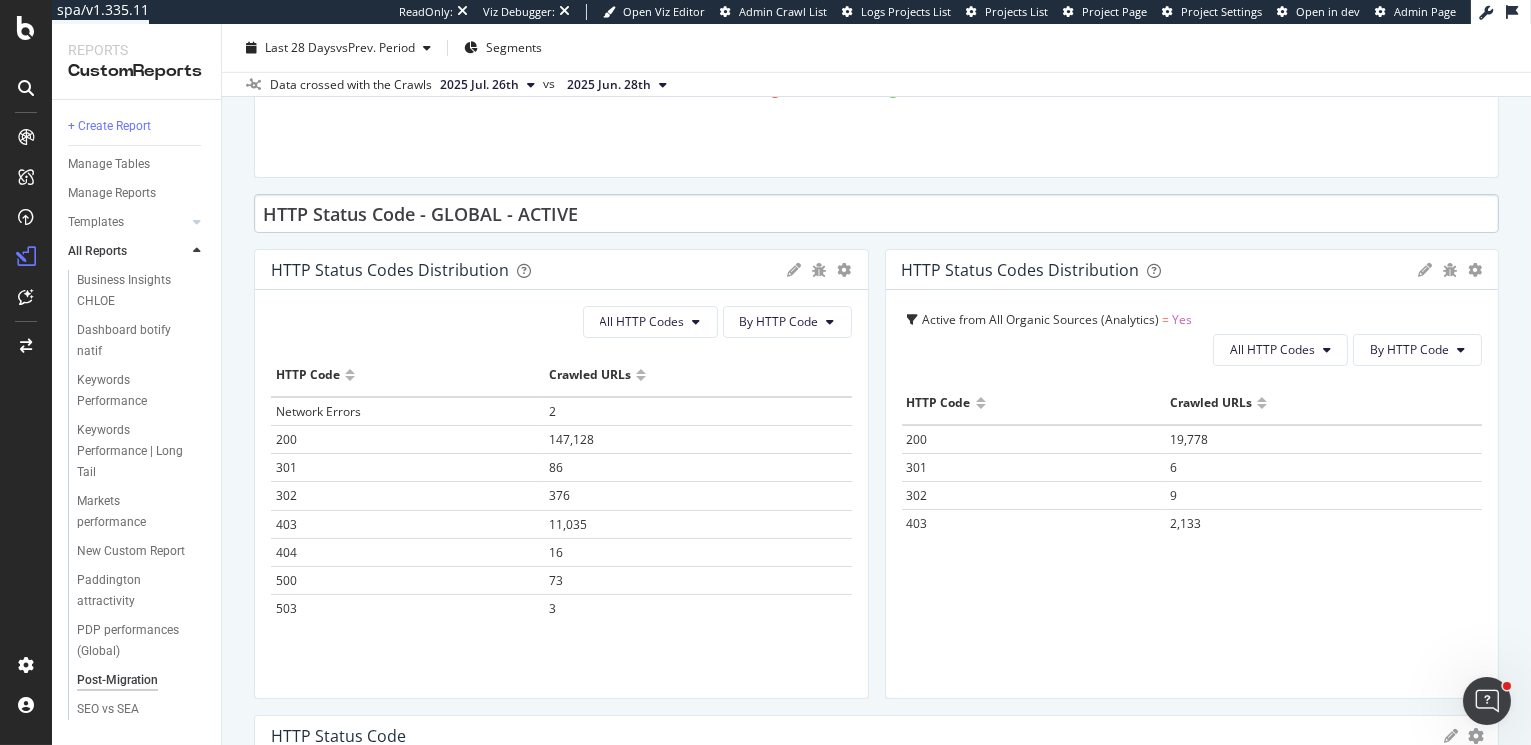 click on "HTTP Status Code - GLOBAL - ACTIVE" at bounding box center (876, 213) 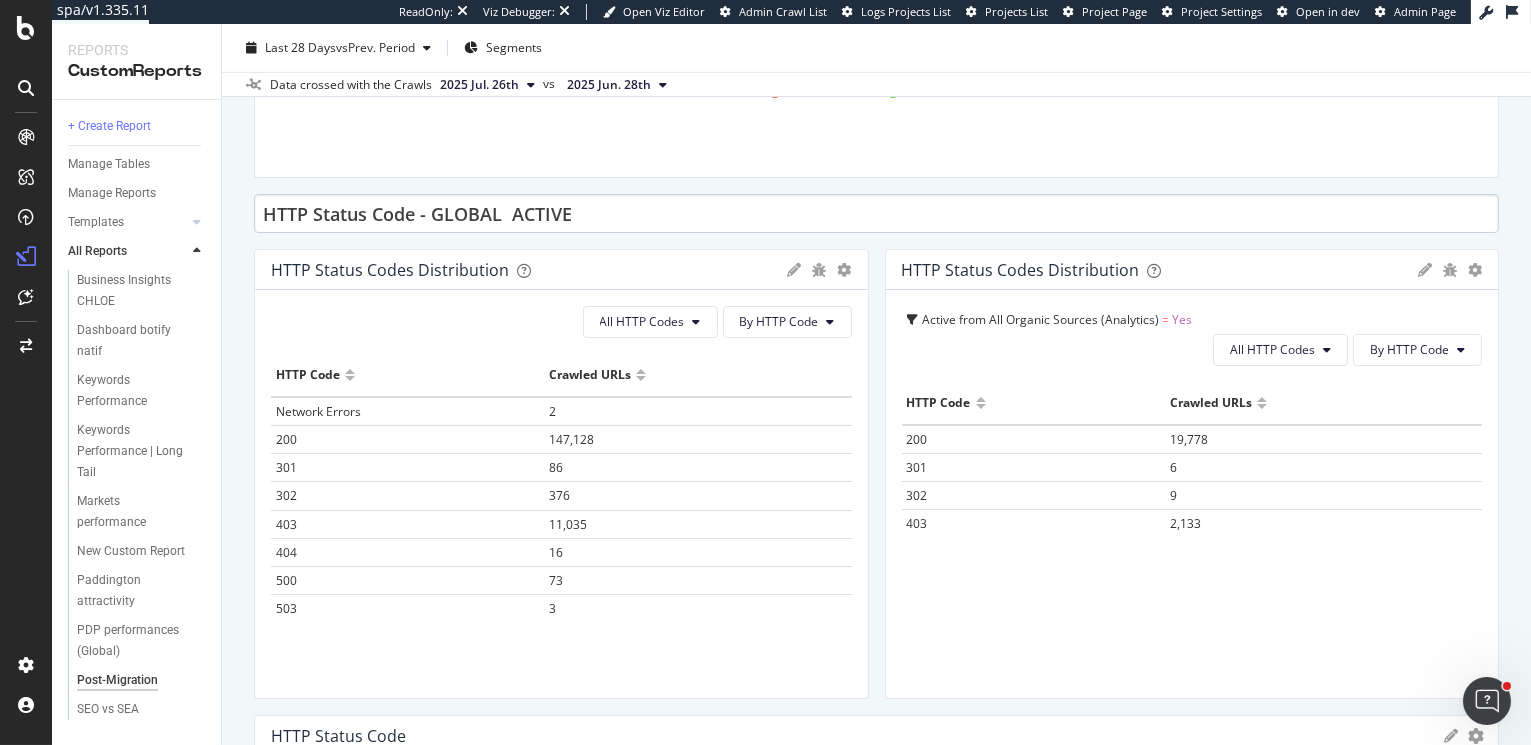 type on "HTTP Status Code - GLOBAL . ACTIVE" 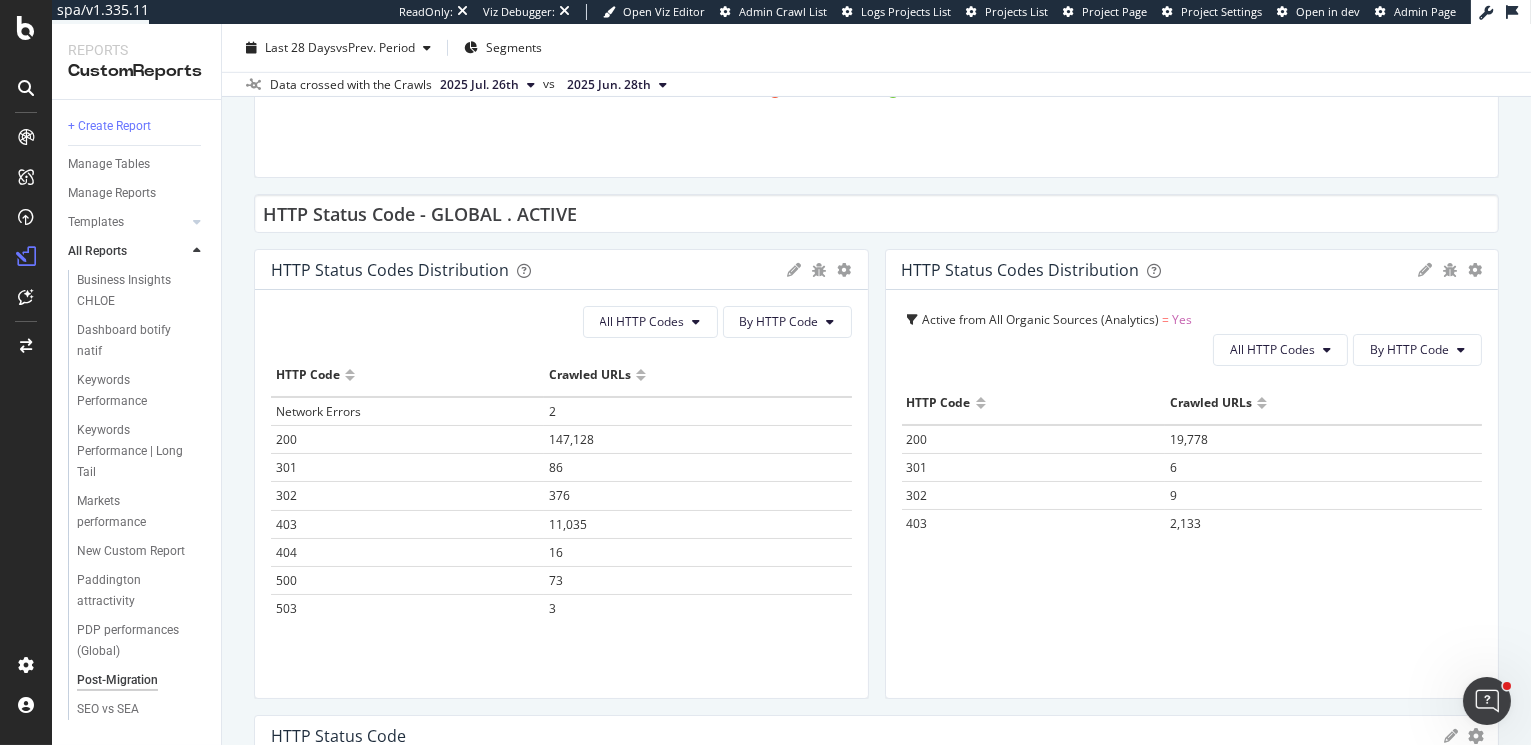 click on "Traffic on PDP KPI STATISTICS KPIs Table Edit KPIs Apply  Filter Export as CSV Delete Add to Custom Report Count Active from All Organic Sources (Analytics) Yes 21,926 -2.63 % KPI STATISTICS KPIs Table Edit KPIs Apply  Filter Export as CSV Delete Add to Custom Report Sum of No. of Visits from All Organic Sources (Analytics) 391,835 +2.29 % KPI STATISTICS KPIs Table Edit KPIs Apply  Filter Export as CSV Delete Add to Custom Report Sum of No. of Clicks On All Devices excluding anonymized queries 369,331 +3.14 % Indexable / Non indexable Indexable Count Export as CSV Delete Add to Custom Report Is Indexable 20250531 20250614 20250628 20250712 20250726 Trend No 59,074 54,438 54,945 46,376 47,291 Yes 100,997 123,885 122,996 119,841 111,428 Indexable / Non-Indexable URLs Distribution Bar Bar (by Percentage) Table Apply Filter Export as CSV Delete Add to Custom Report Hold CMD (⌘) while clicking to filter the report. 0% 20% 40% 60% 80% 100% Crawled URLs Indexable URLs Non-Indexable URLs urls 111,428 47,291 ... Bar" at bounding box center [876, -93] 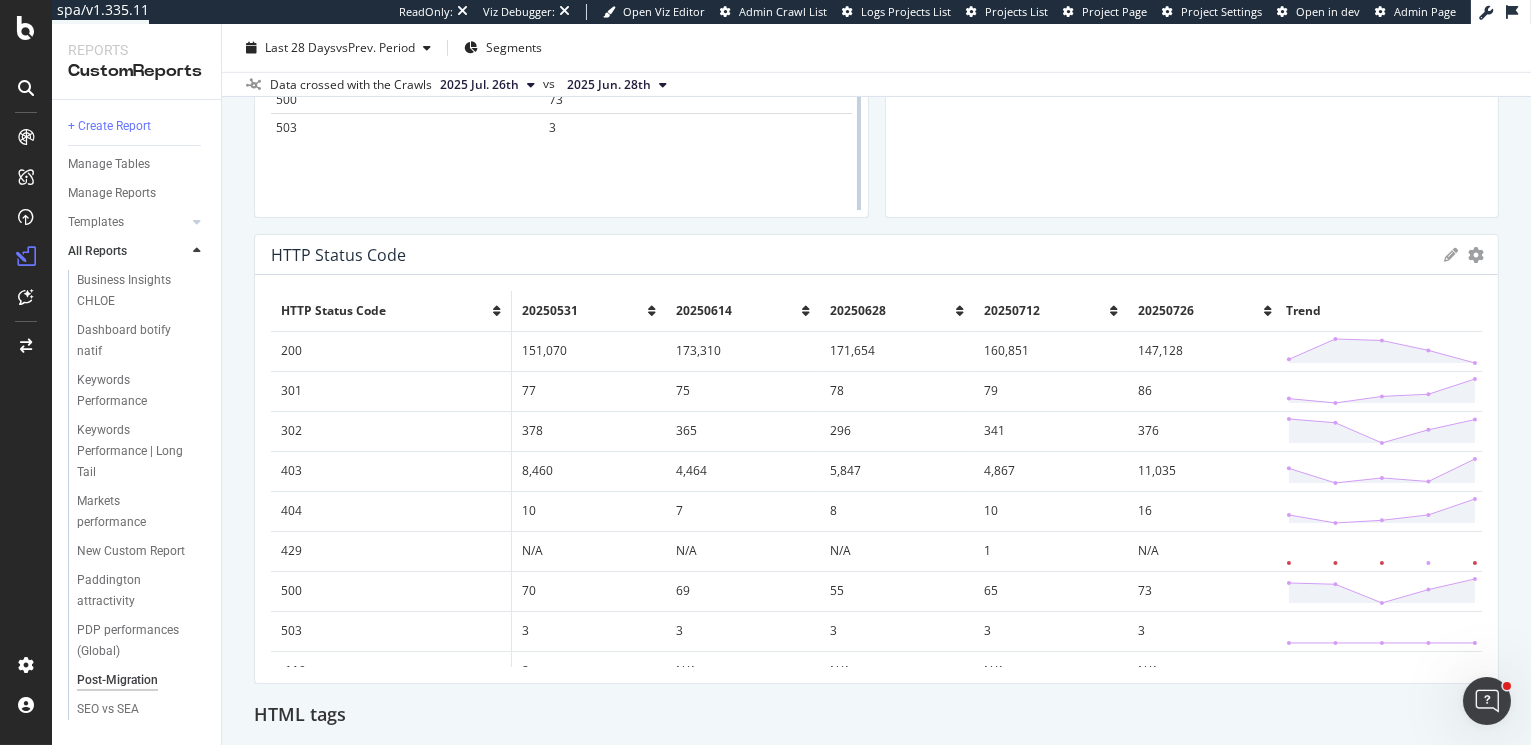 scroll, scrollTop: 3024, scrollLeft: 0, axis: vertical 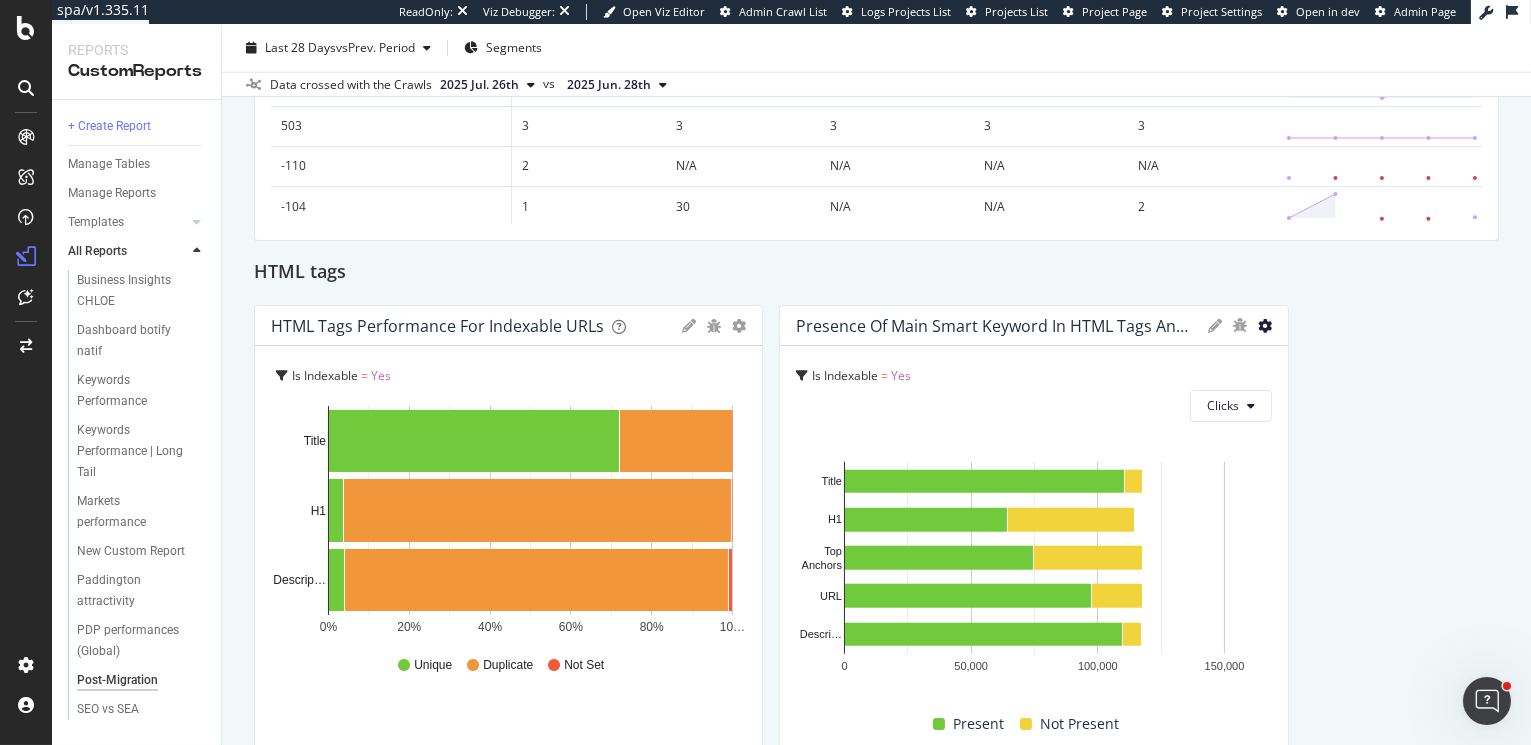 click at bounding box center (1265, 326) 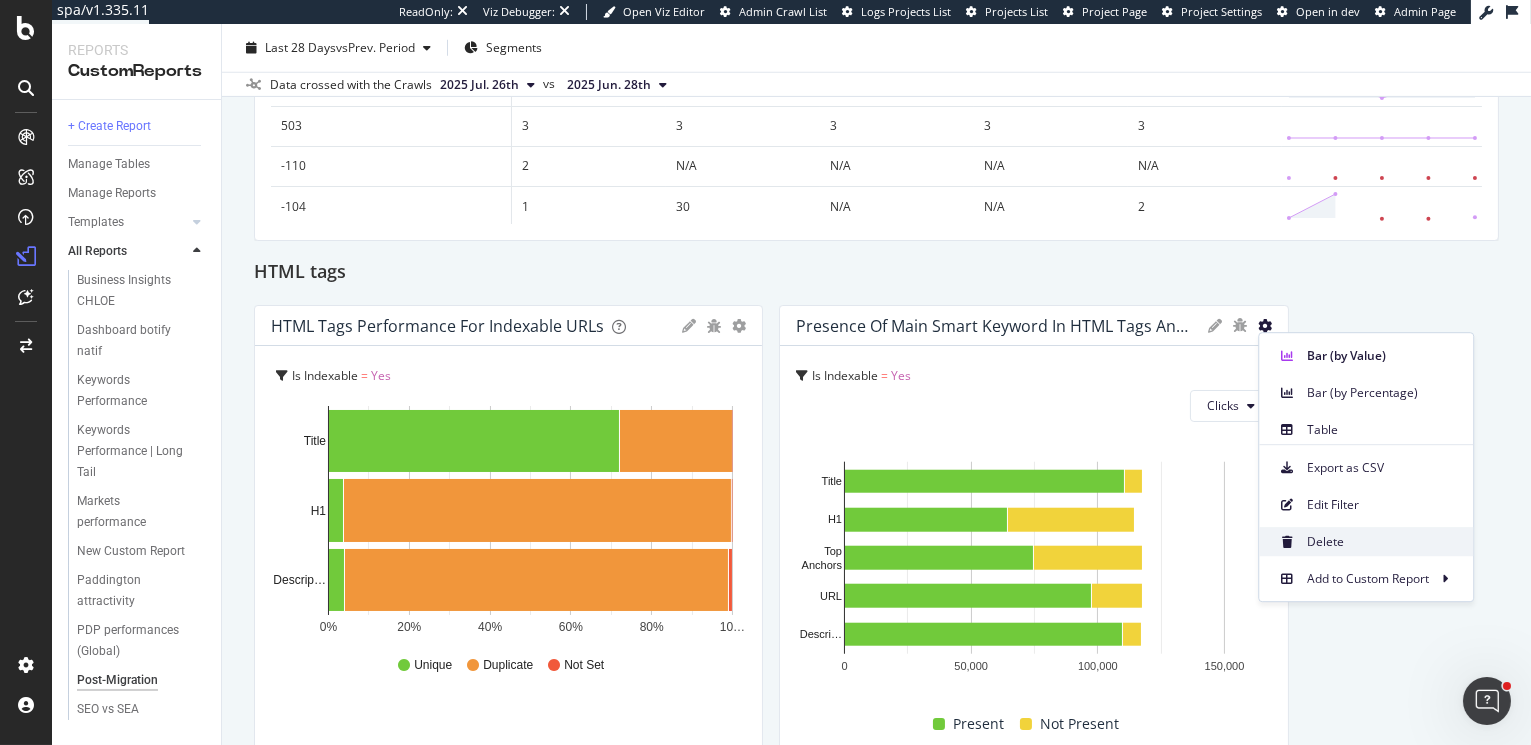 click on "Delete" at bounding box center [1382, 542] 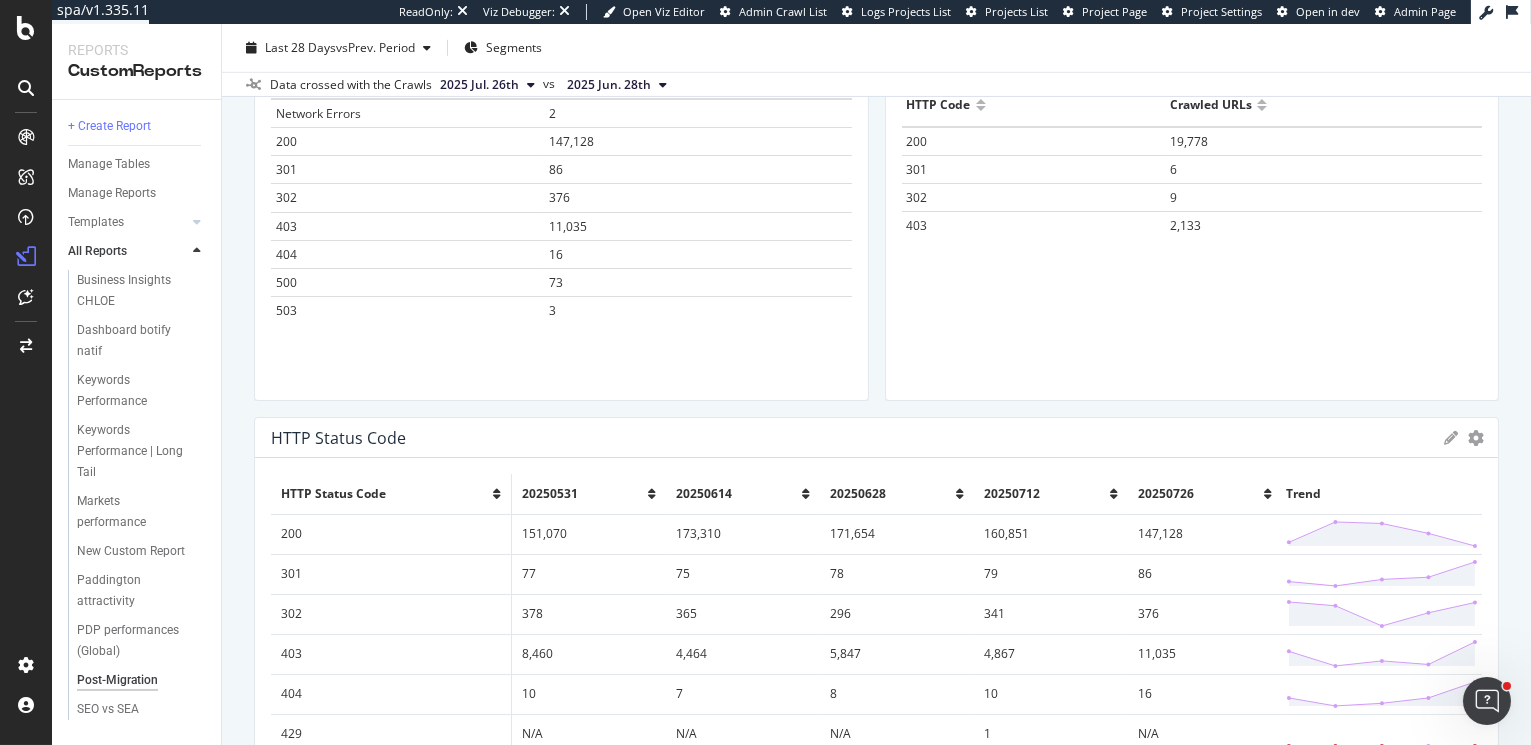 scroll, scrollTop: 2831, scrollLeft: 0, axis: vertical 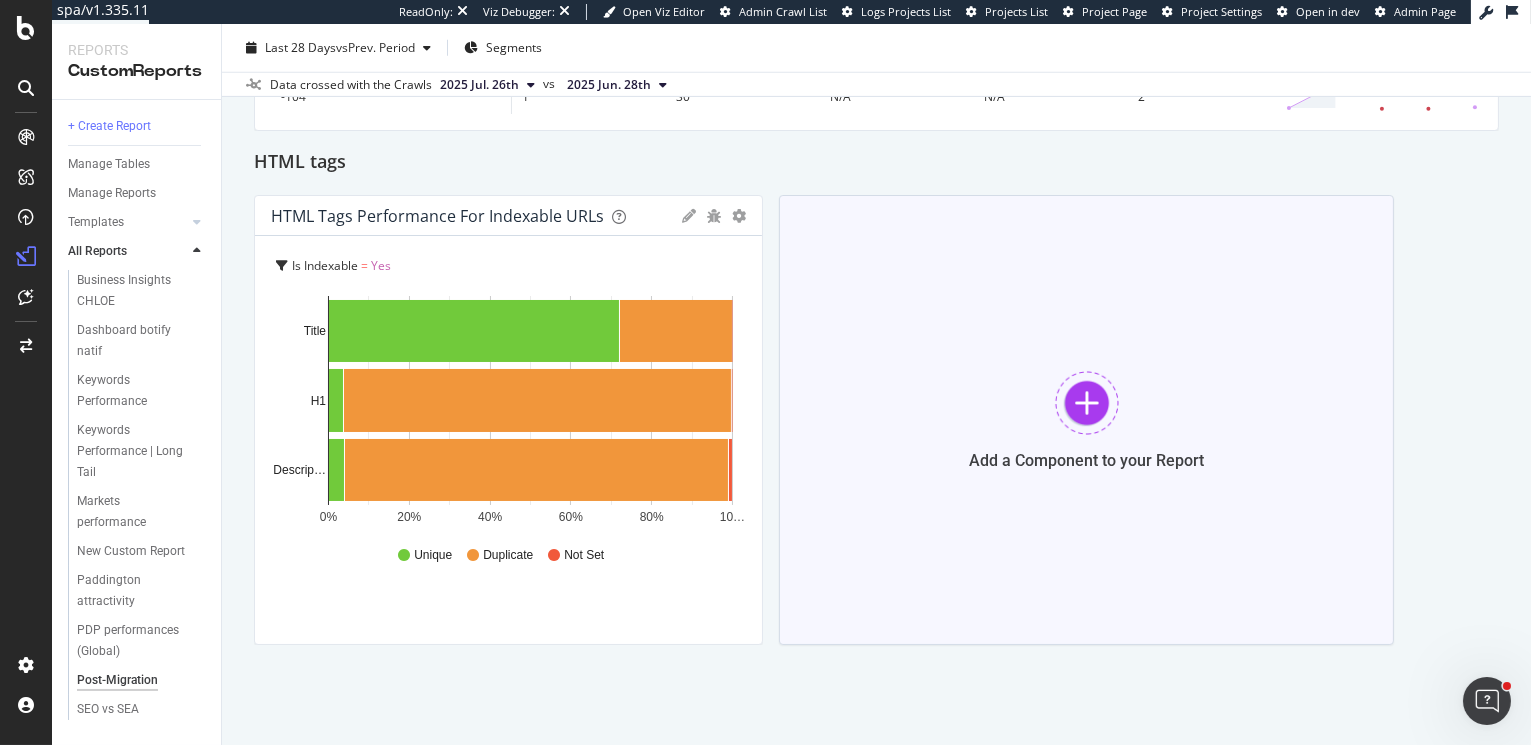 click on "Add a Component to your Report" at bounding box center (1086, 420) 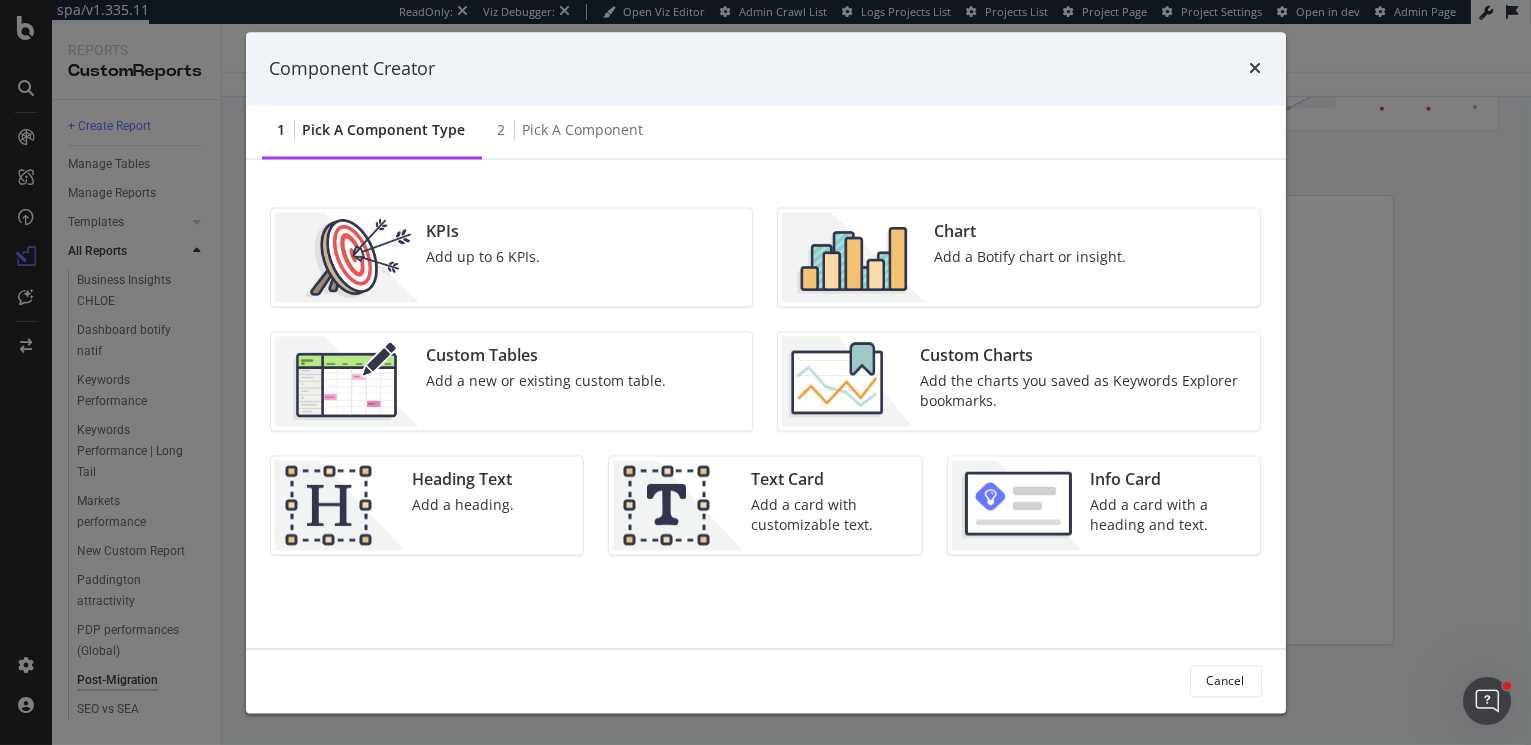click on "Chart Add a Botify chart or insight." at bounding box center (1030, 258) 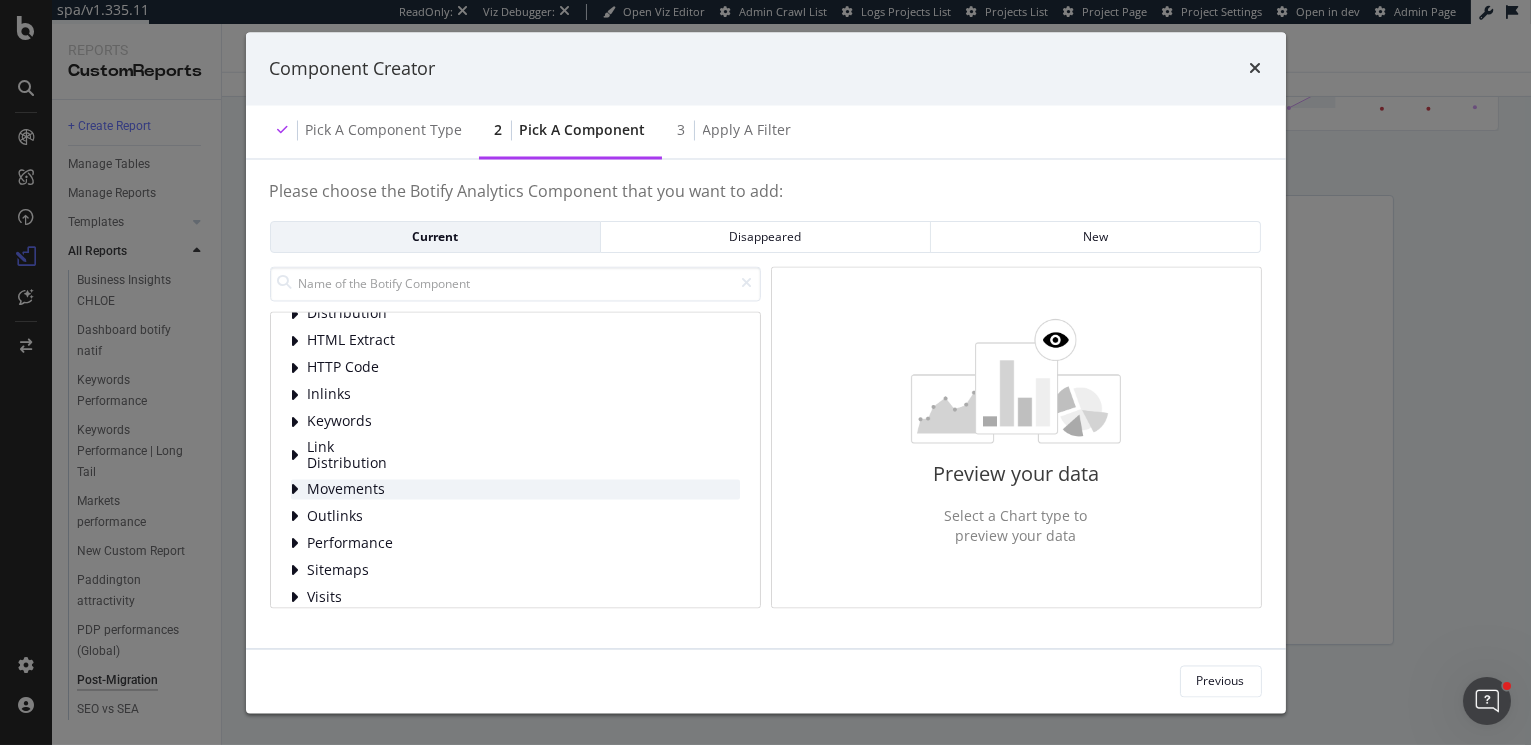 scroll, scrollTop: 60, scrollLeft: 0, axis: vertical 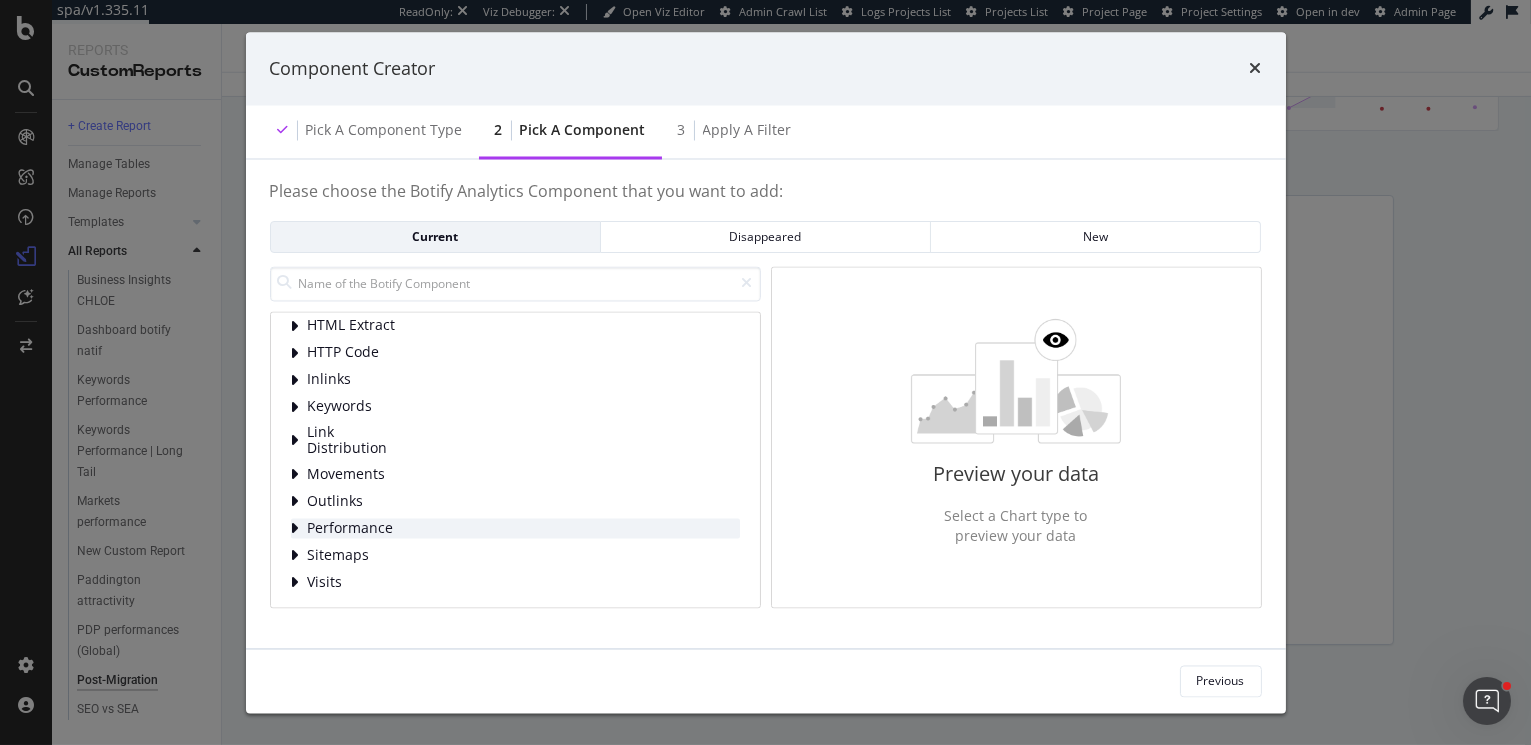 click at bounding box center (297, 529) 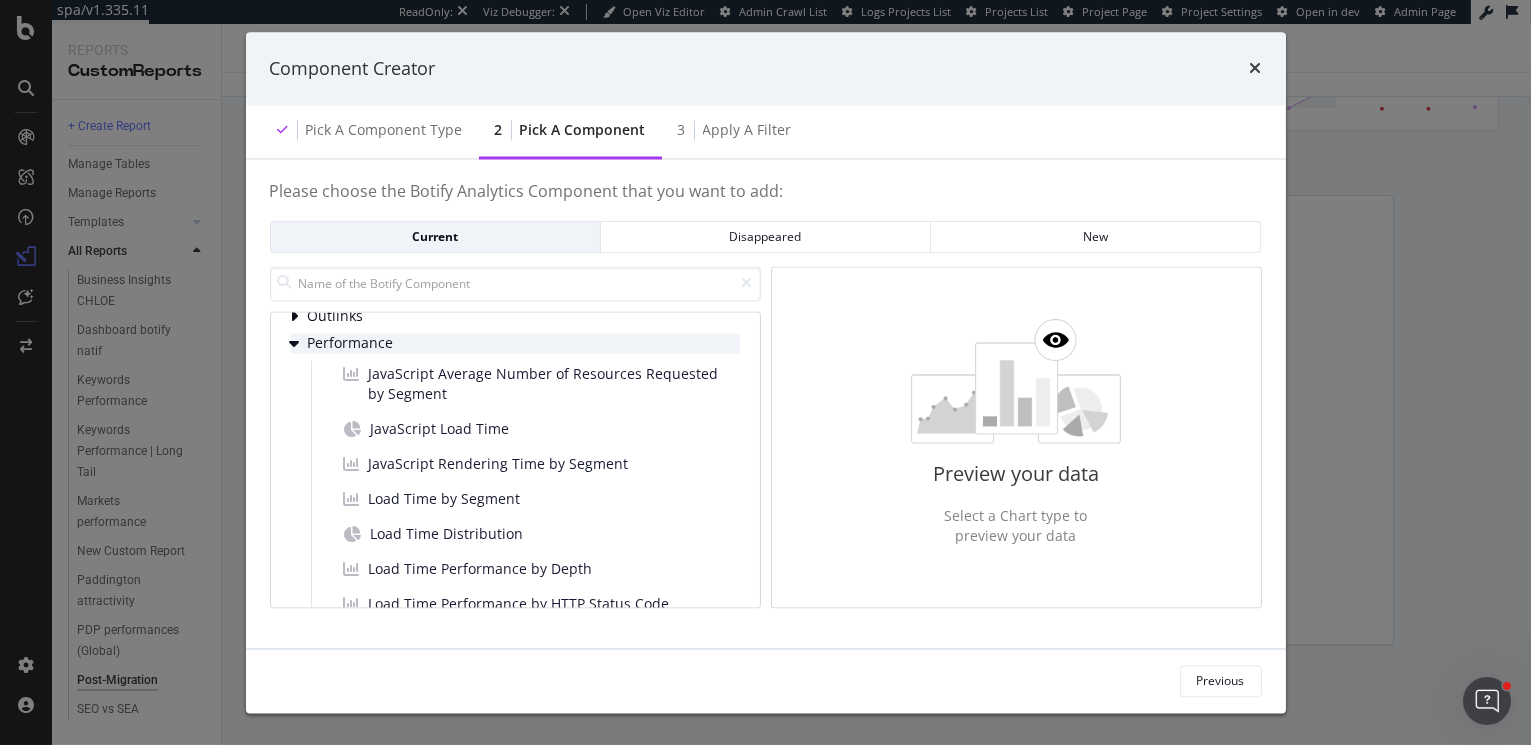 scroll, scrollTop: 0, scrollLeft: 0, axis: both 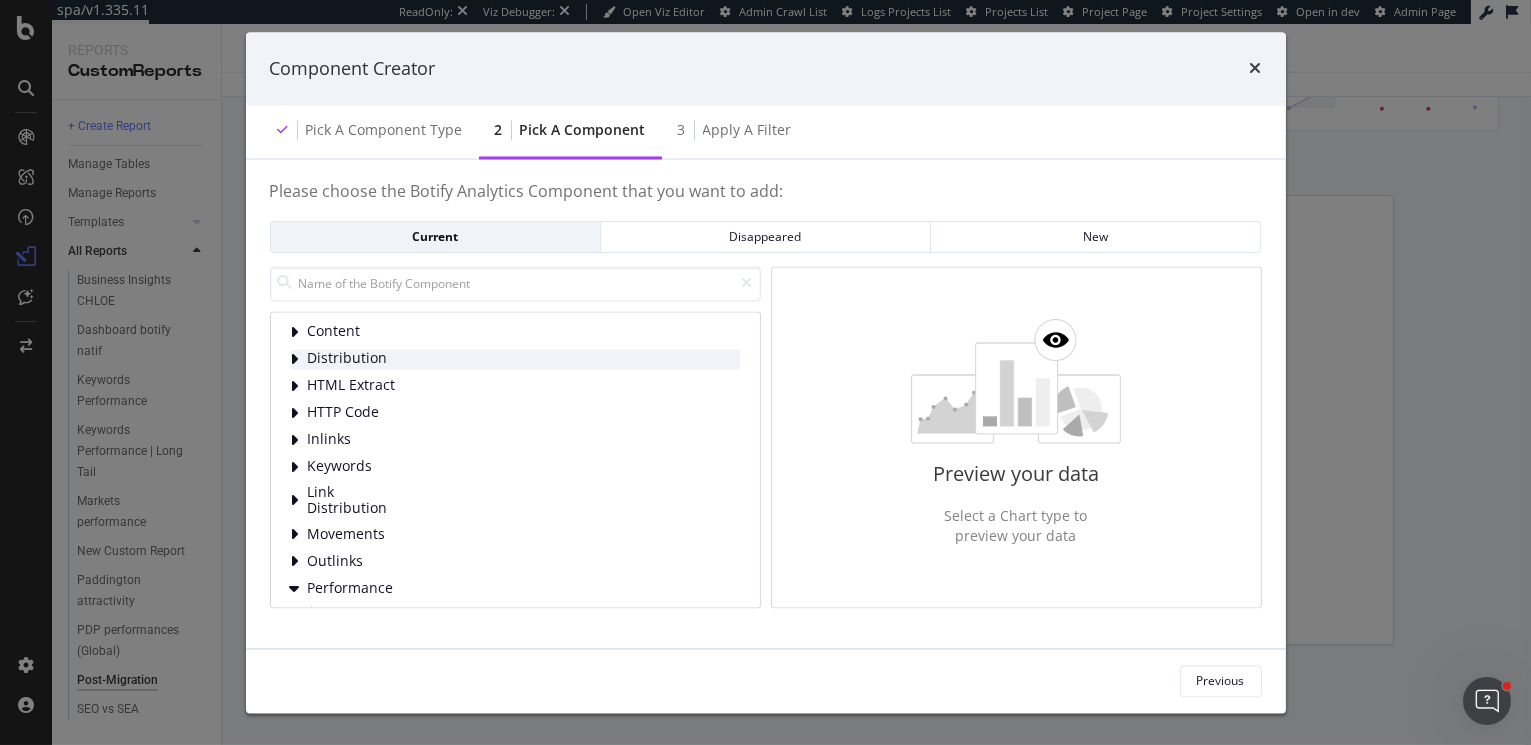 click on "Distribution" at bounding box center [515, 359] 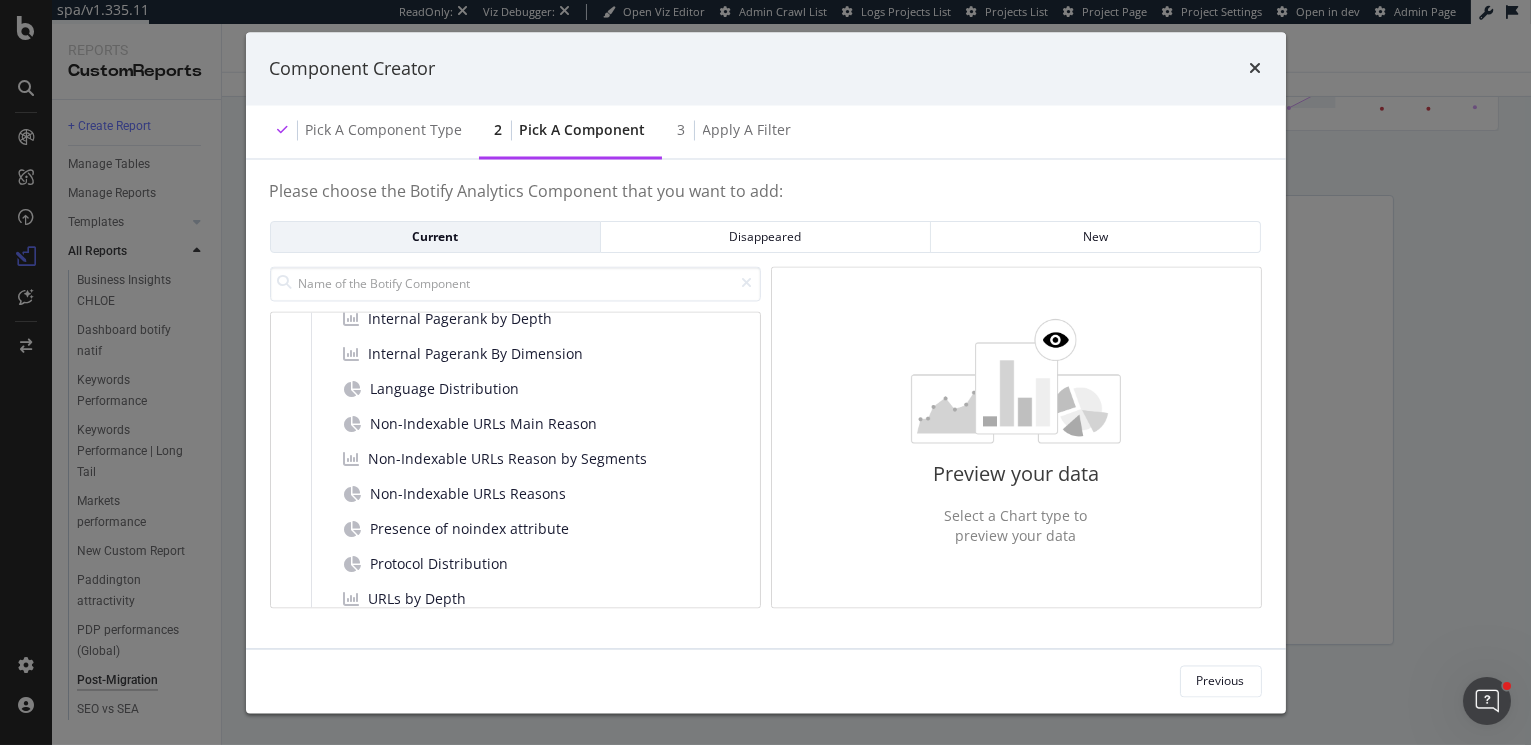 scroll, scrollTop: 403, scrollLeft: 0, axis: vertical 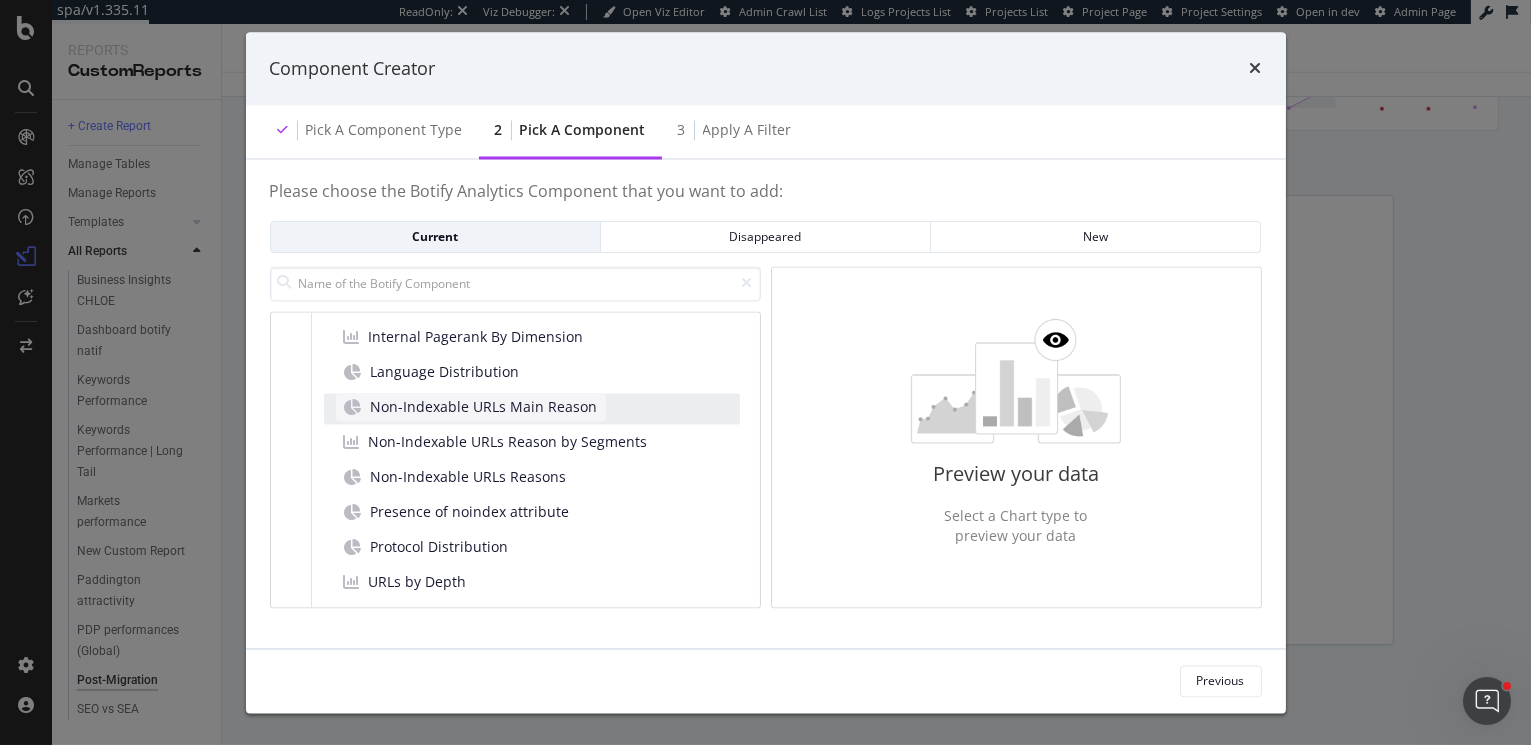 click on "Non-Indexable URLs Main Reason" at bounding box center (484, 407) 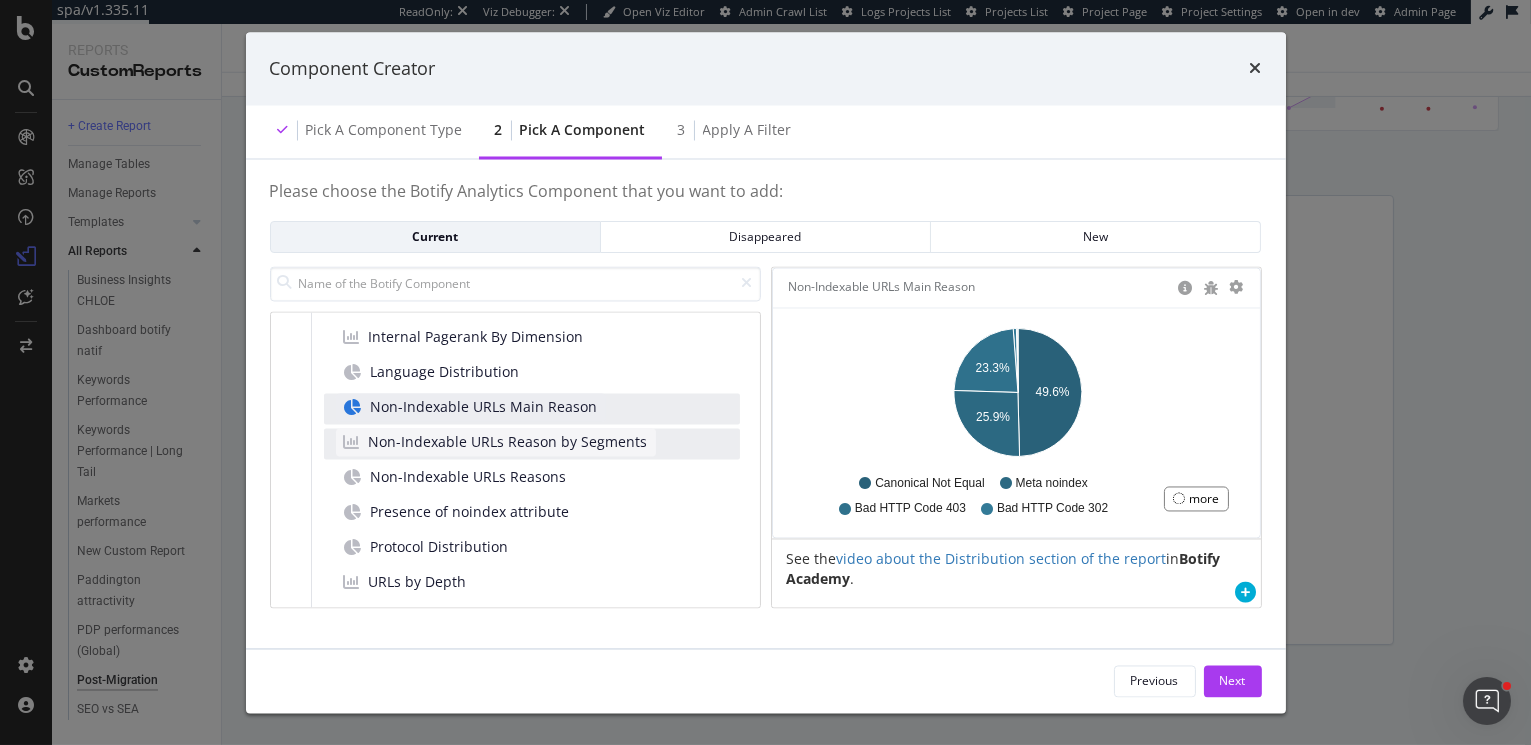 click on "Non-Indexable URLs Reason by Segments" at bounding box center (508, 442) 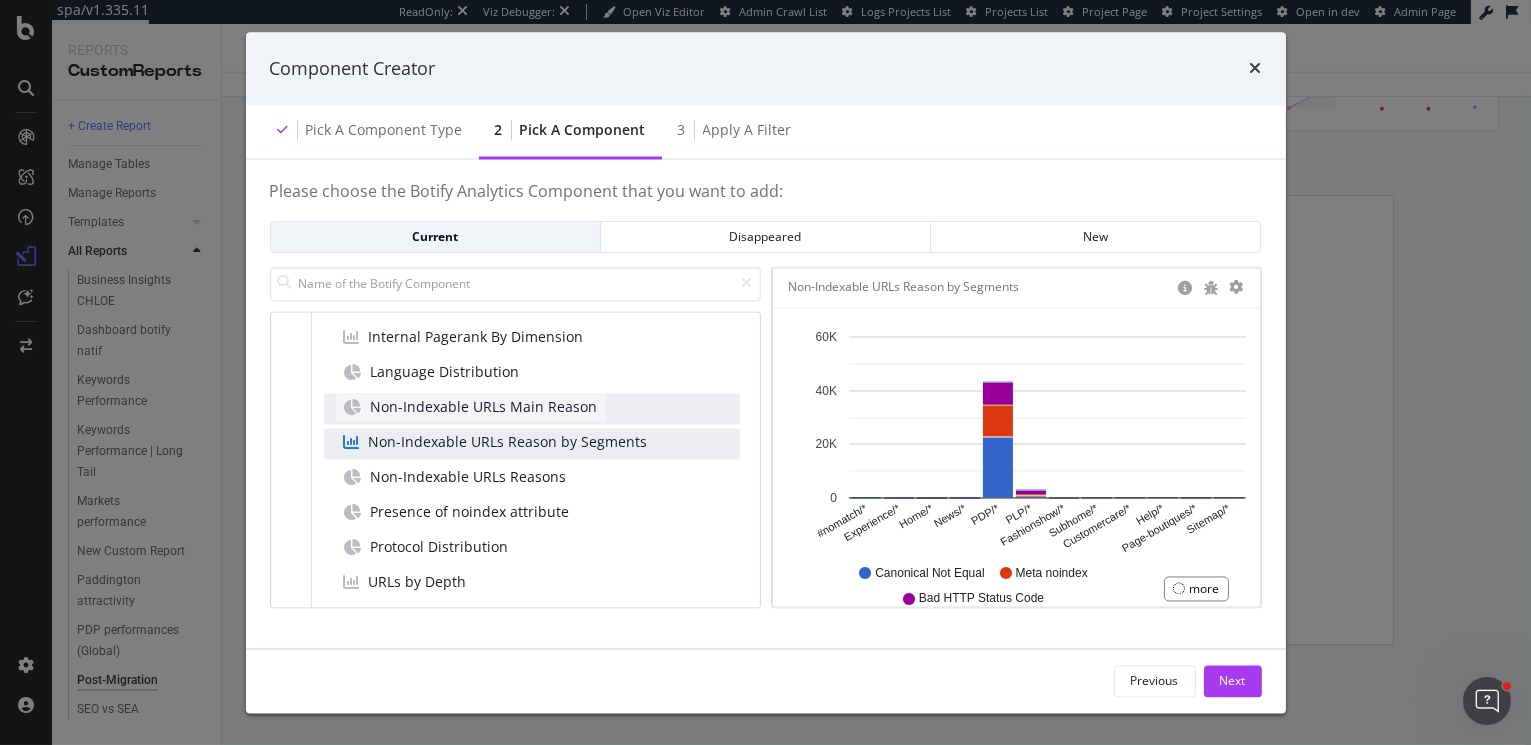 click on "Non-Indexable URLs Main Reason" at bounding box center (484, 407) 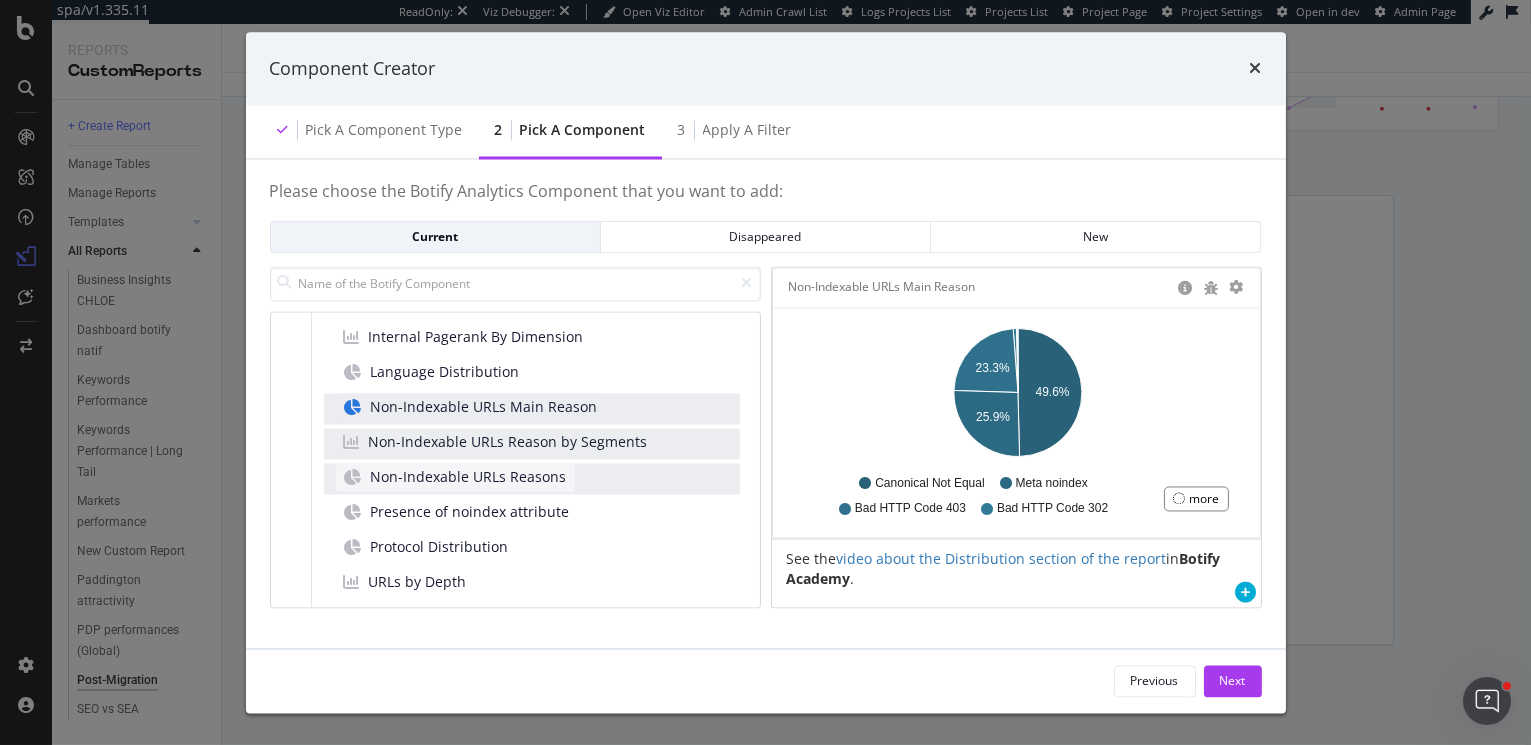 click on "Non-Indexable URLs Reasons" at bounding box center (455, 477) 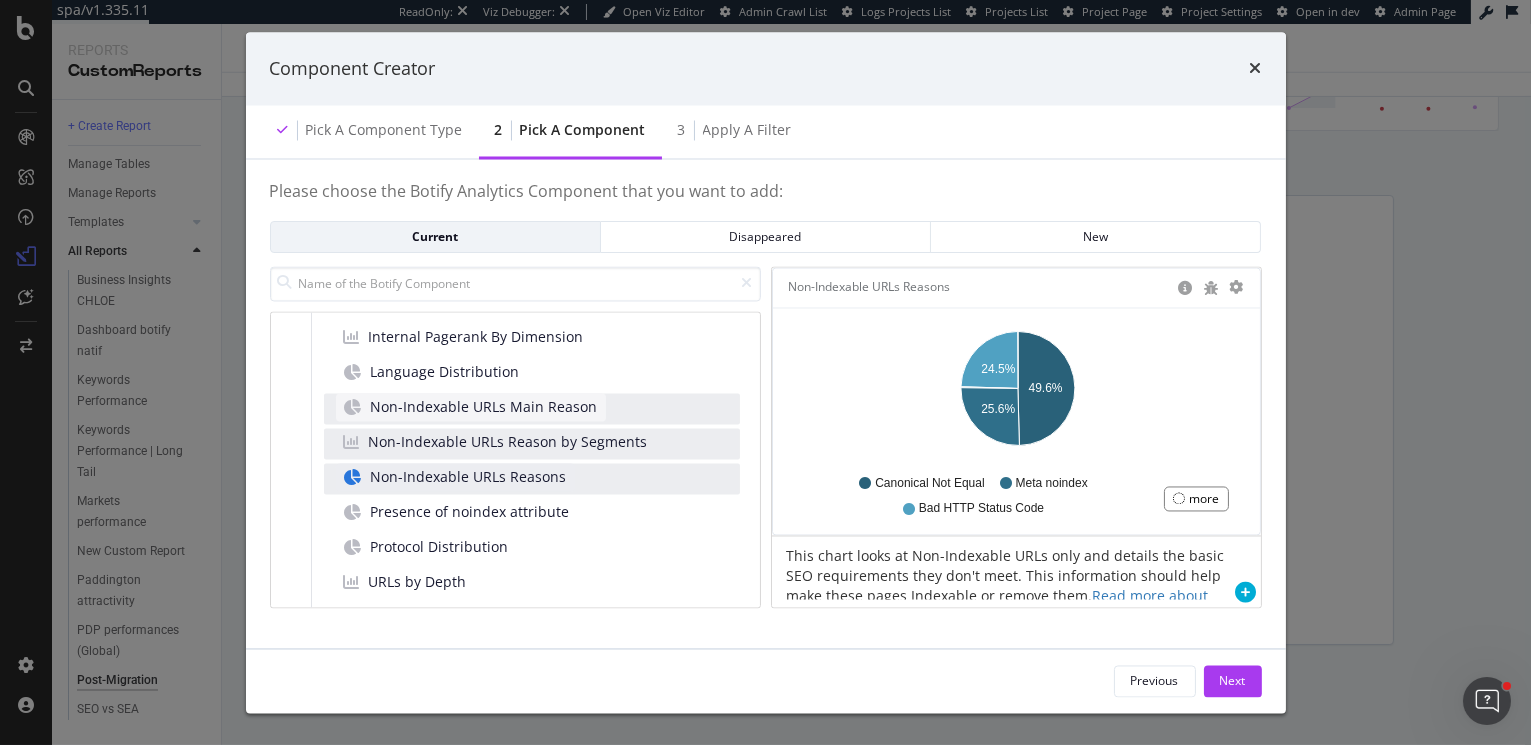 click on "Non-Indexable URLs Main Reason" at bounding box center [484, 407] 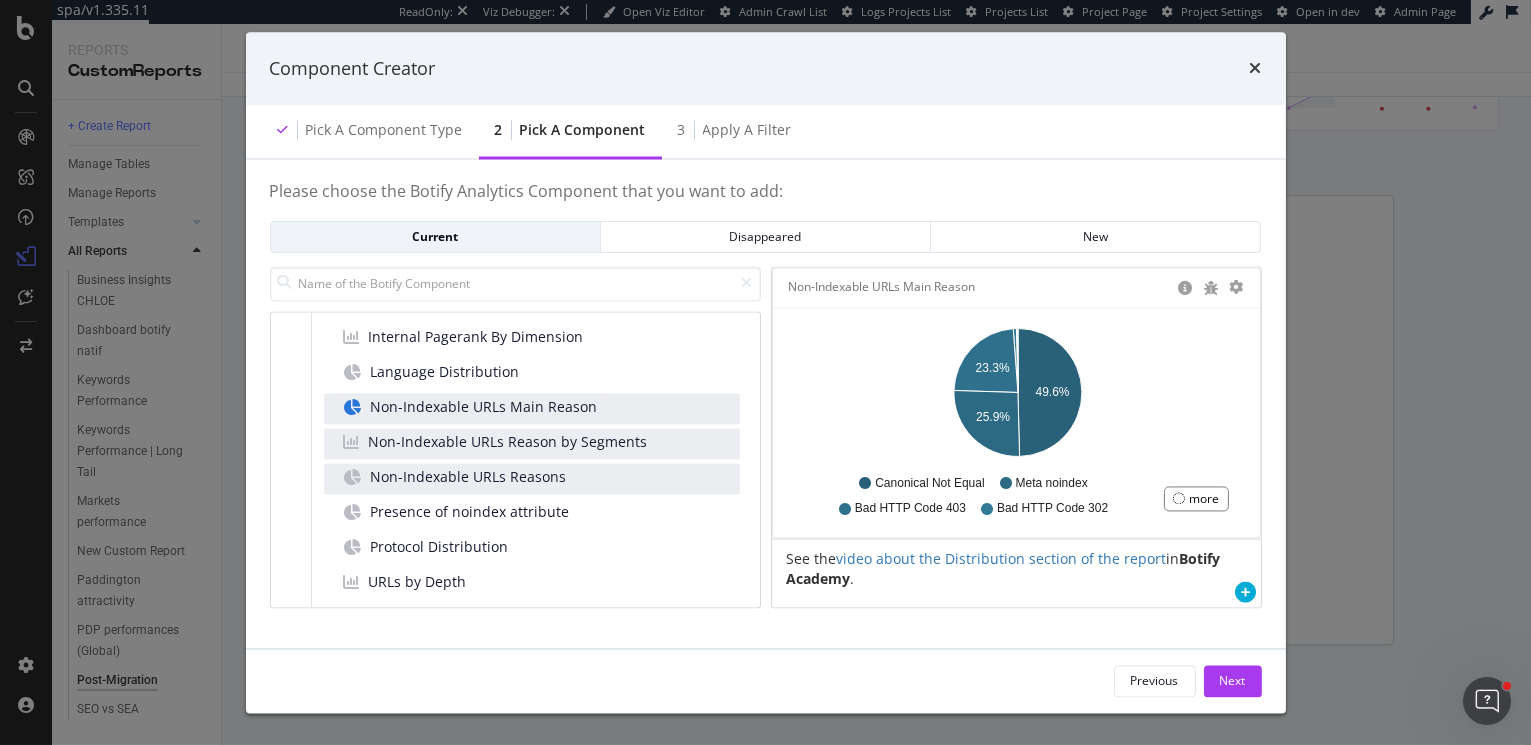 click on "Non-Indexable URLs Reasons" at bounding box center (532, 478) 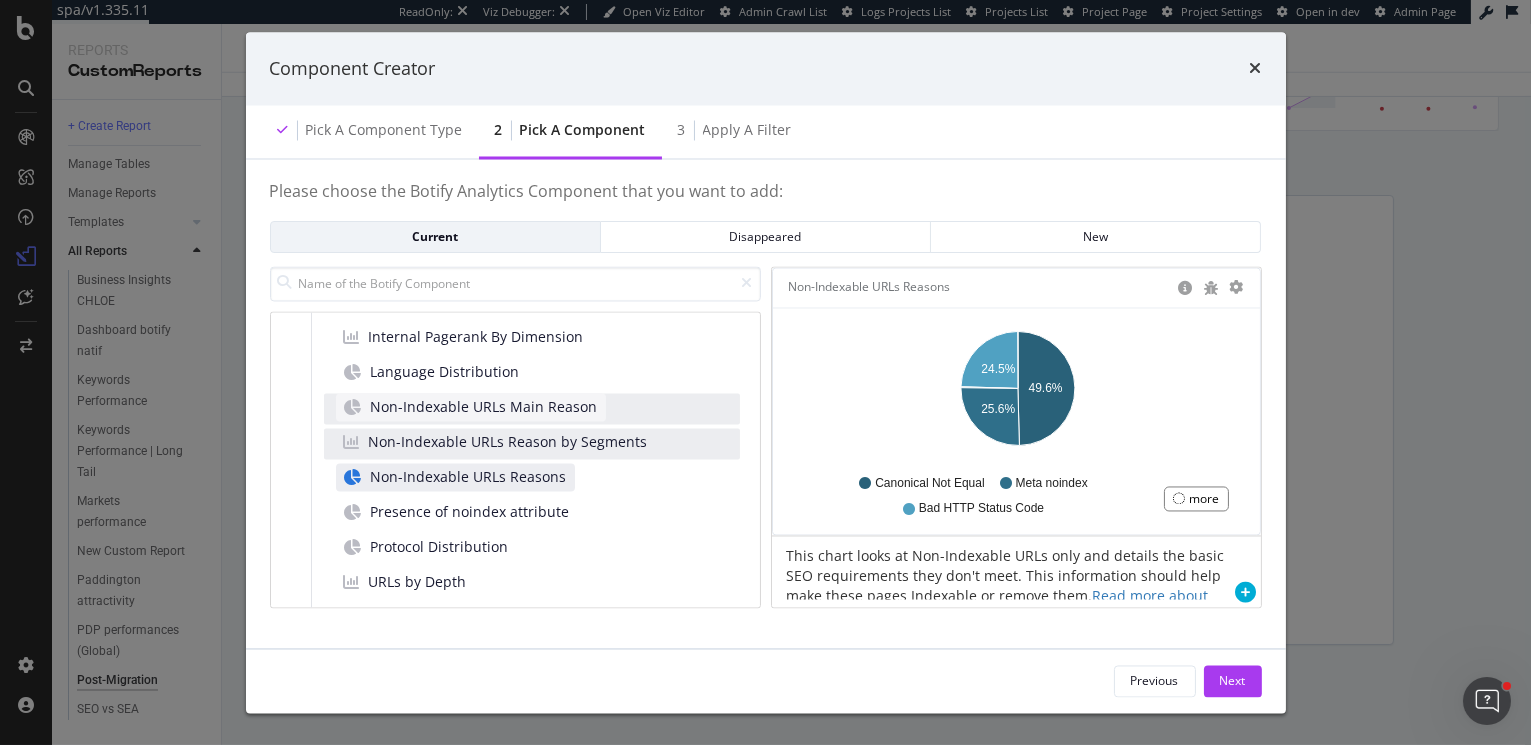 click on "Non-Indexable URLs Main Reason" at bounding box center (471, 407) 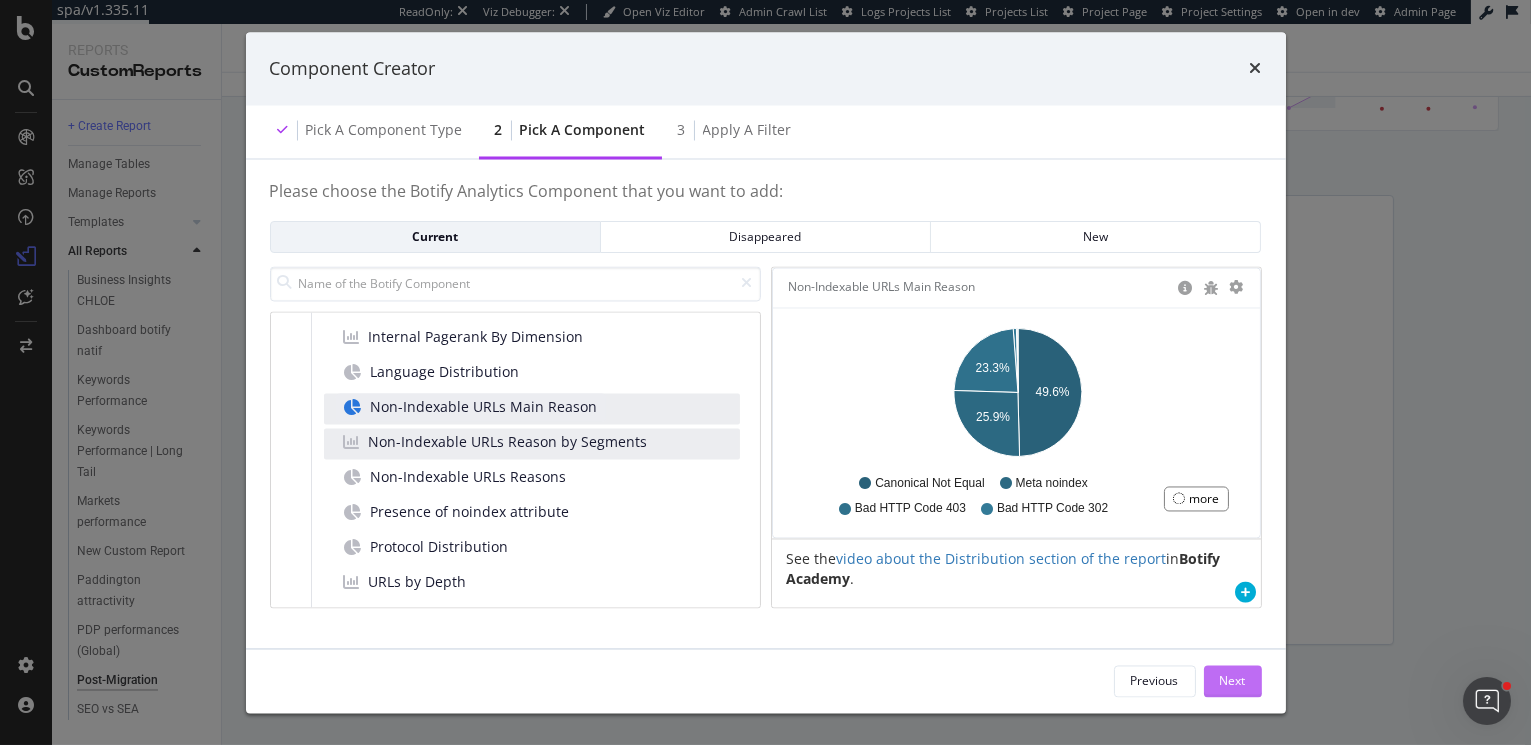 click on "Next" at bounding box center [1233, 680] 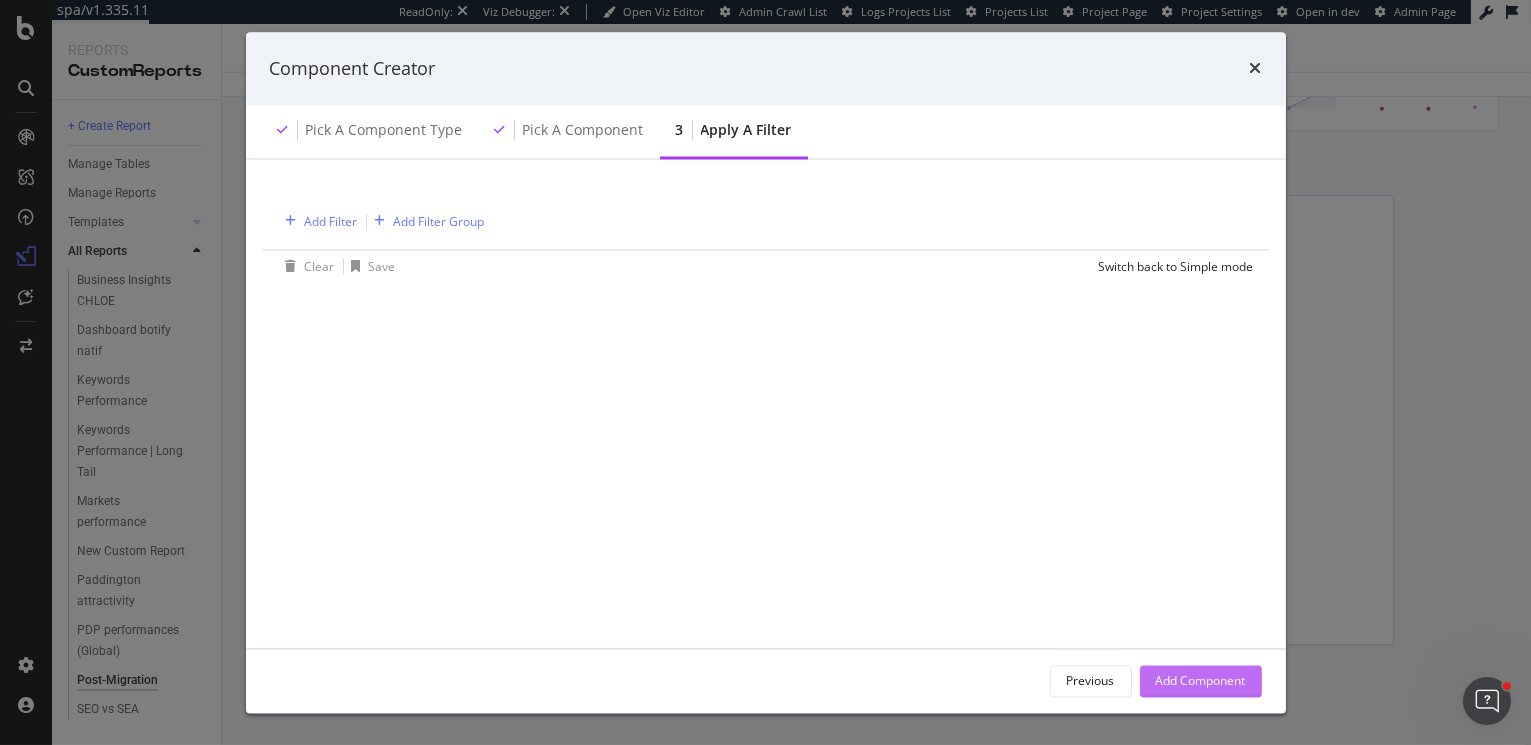 click on "Add Component" at bounding box center (1201, 680) 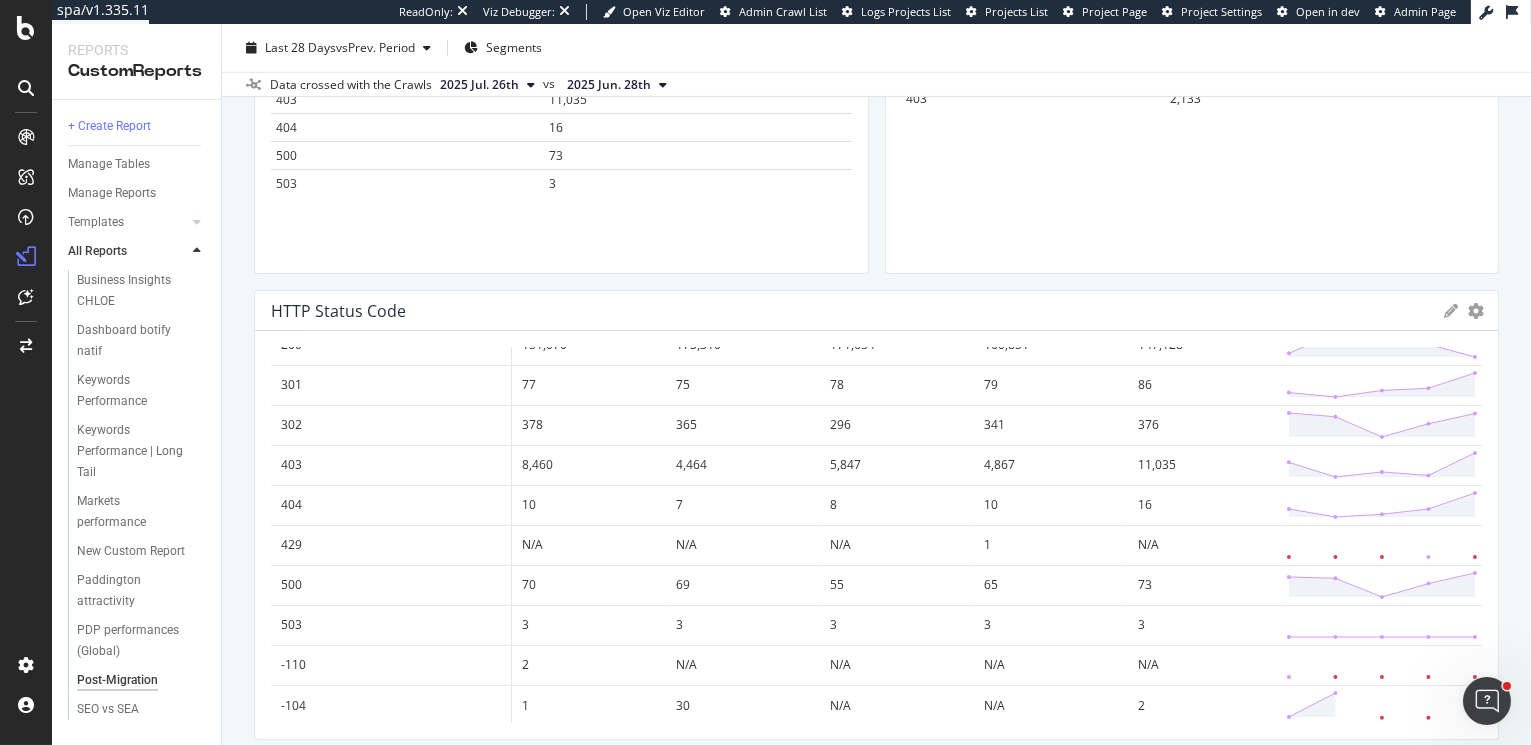 scroll, scrollTop: 2917, scrollLeft: 0, axis: vertical 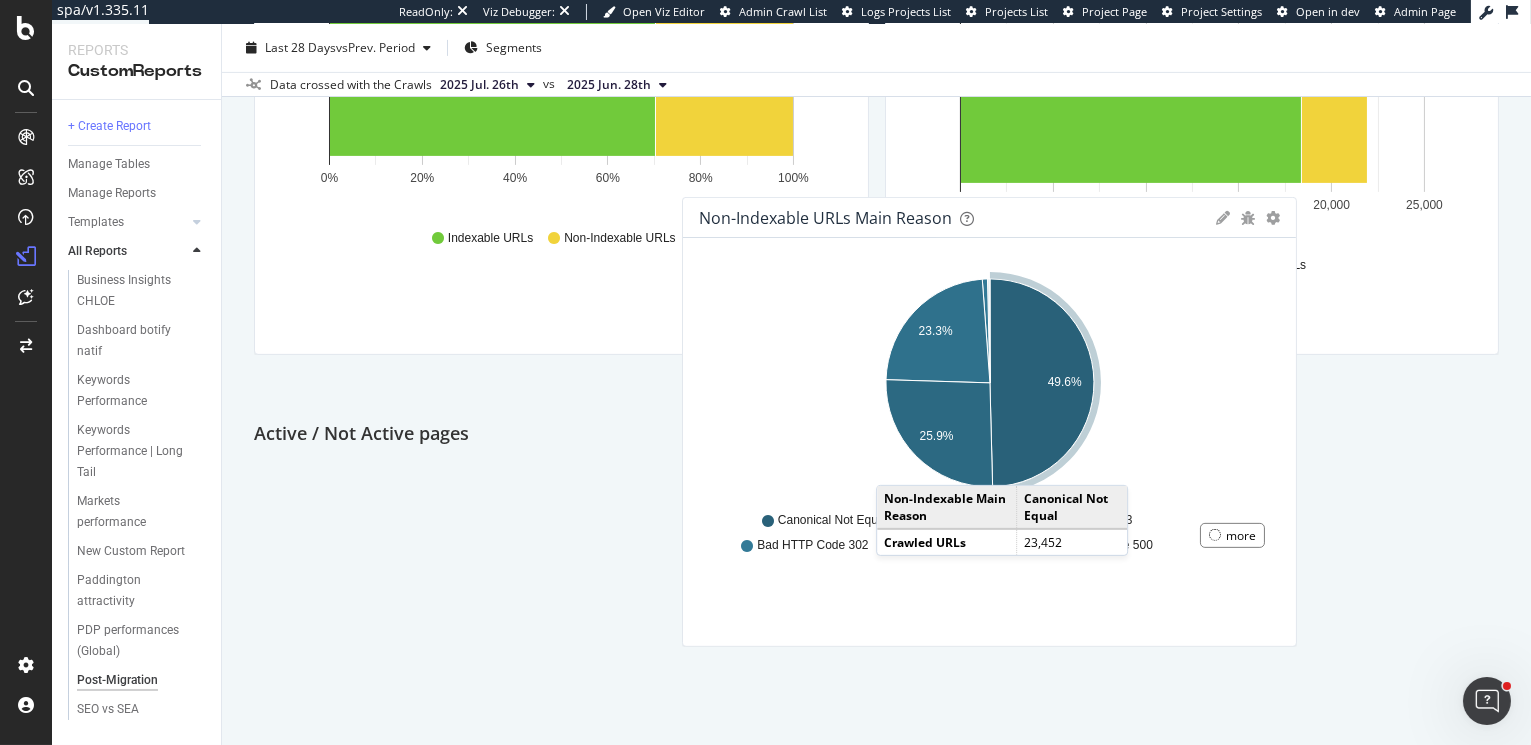 drag, startPoint x: 974, startPoint y: 402, endPoint x: 878, endPoint y: 216, distance: 209.31316 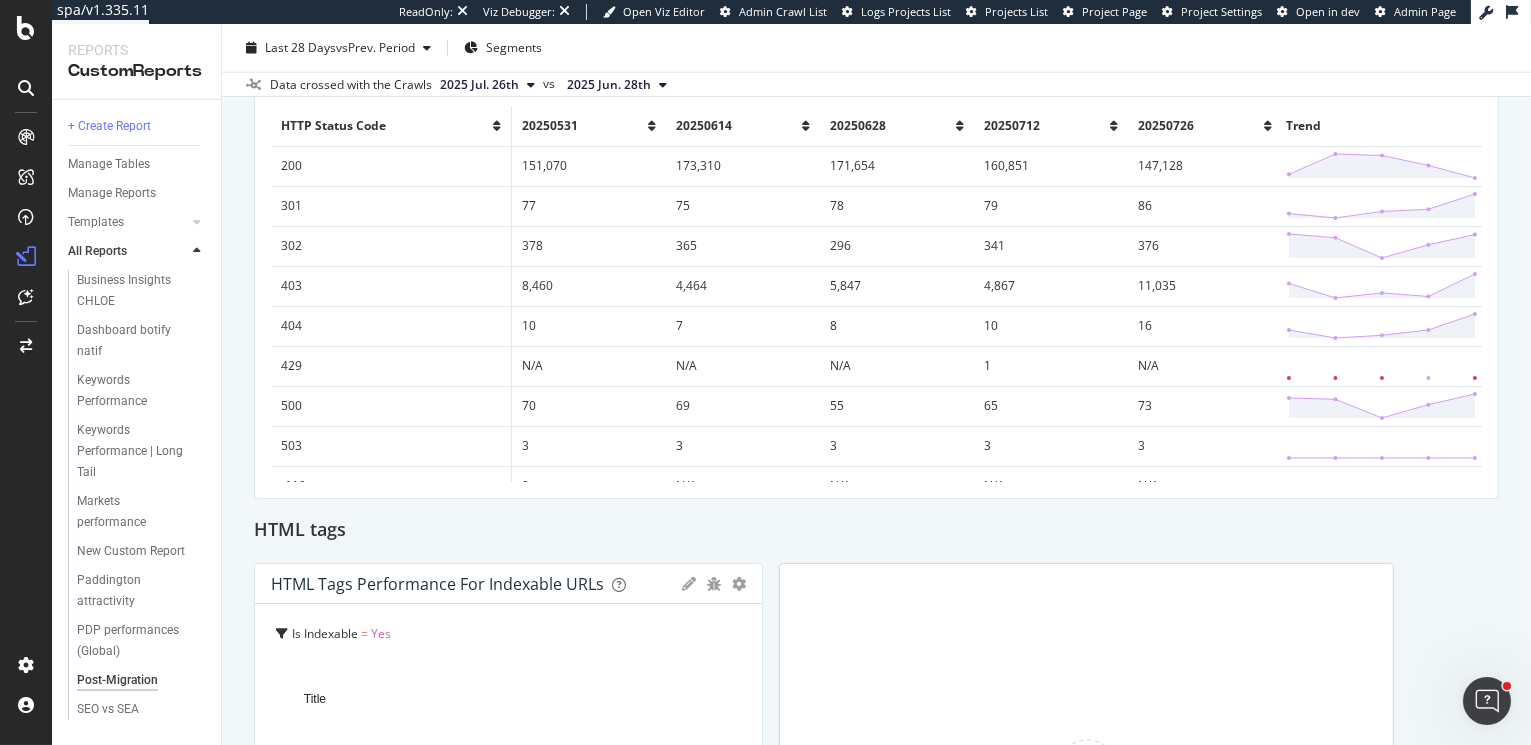 scroll, scrollTop: 3635, scrollLeft: 0, axis: vertical 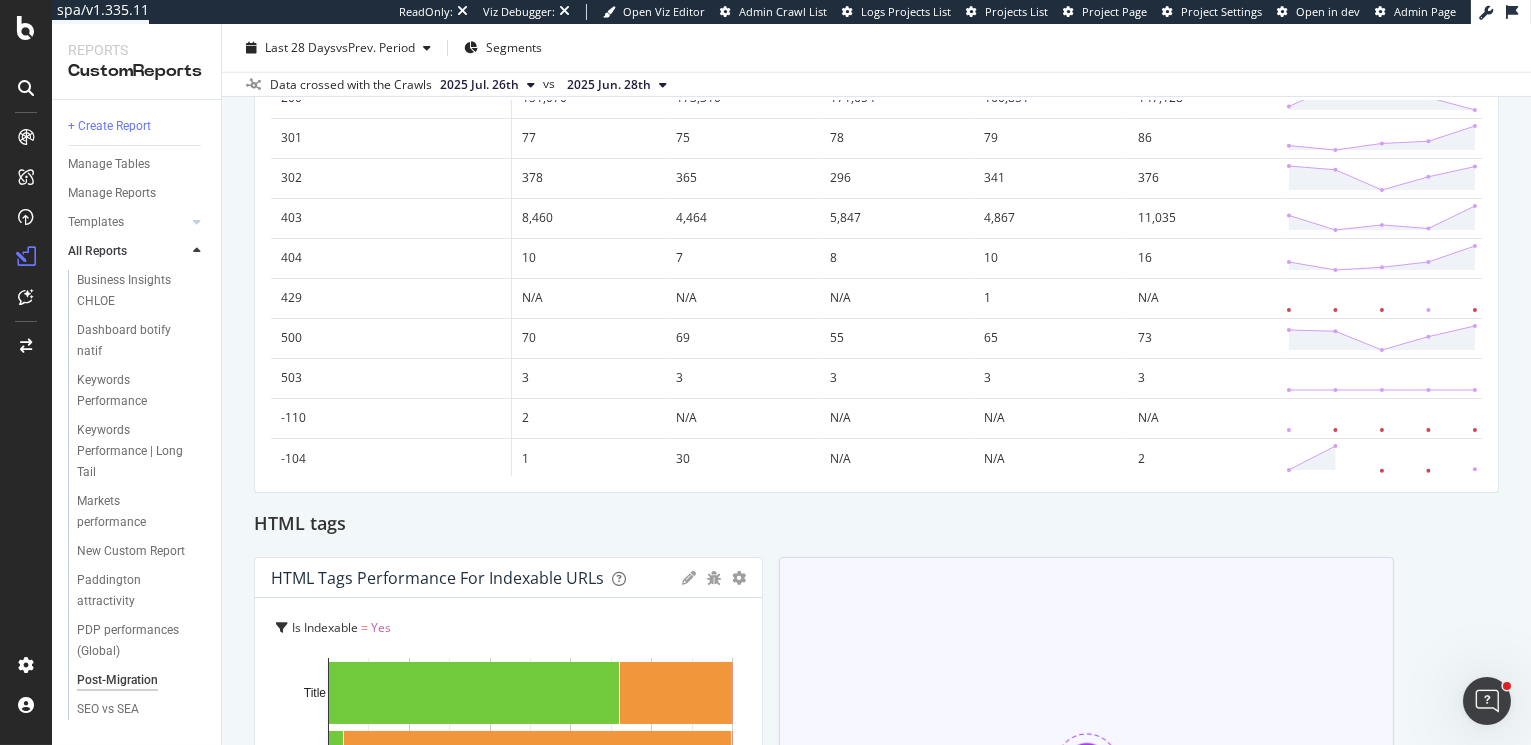 click on "Add a Component to your Report" at bounding box center [1086, 782] 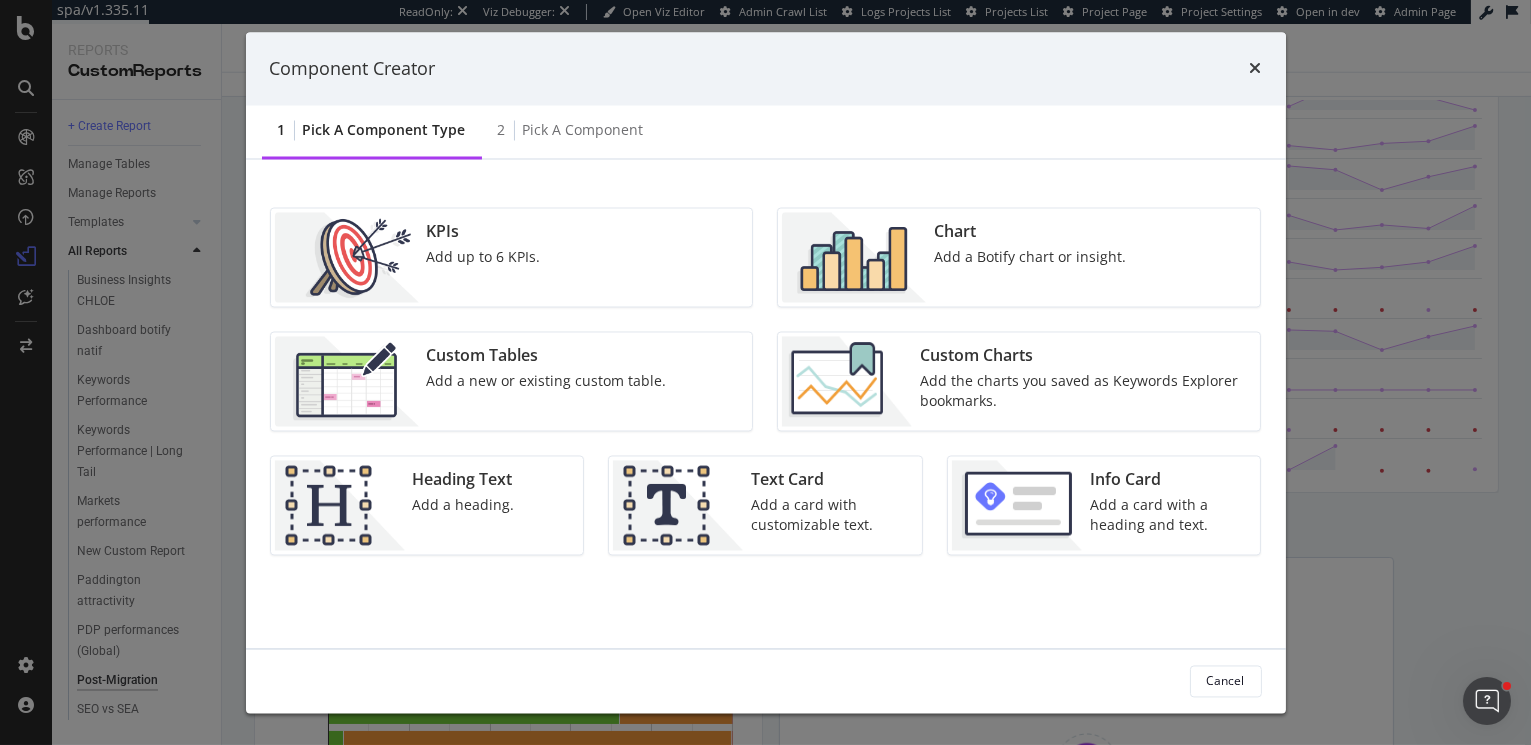 click on "Chart Add a Botify chart or insight." at bounding box center (1030, 258) 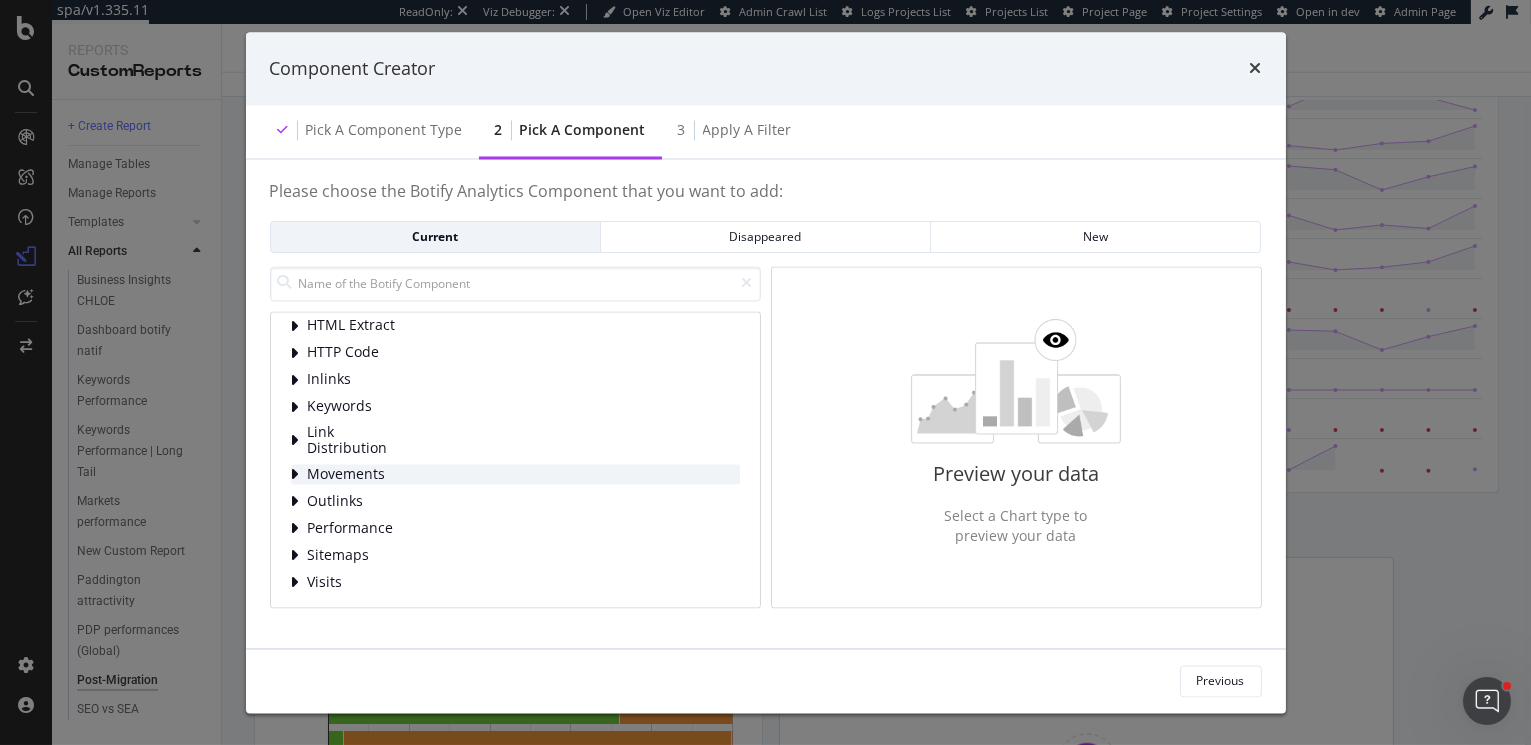 scroll, scrollTop: 0, scrollLeft: 0, axis: both 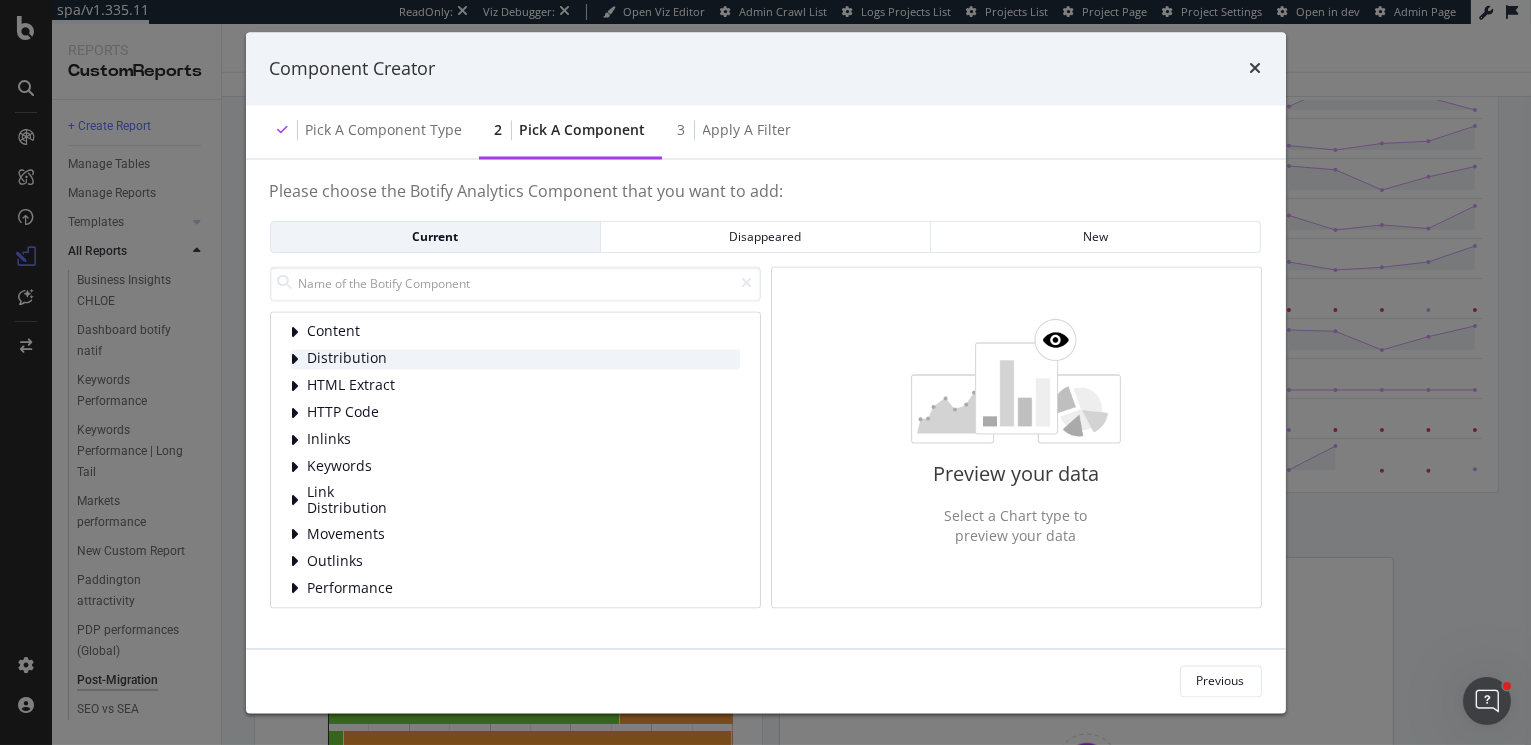 click at bounding box center (295, 359) 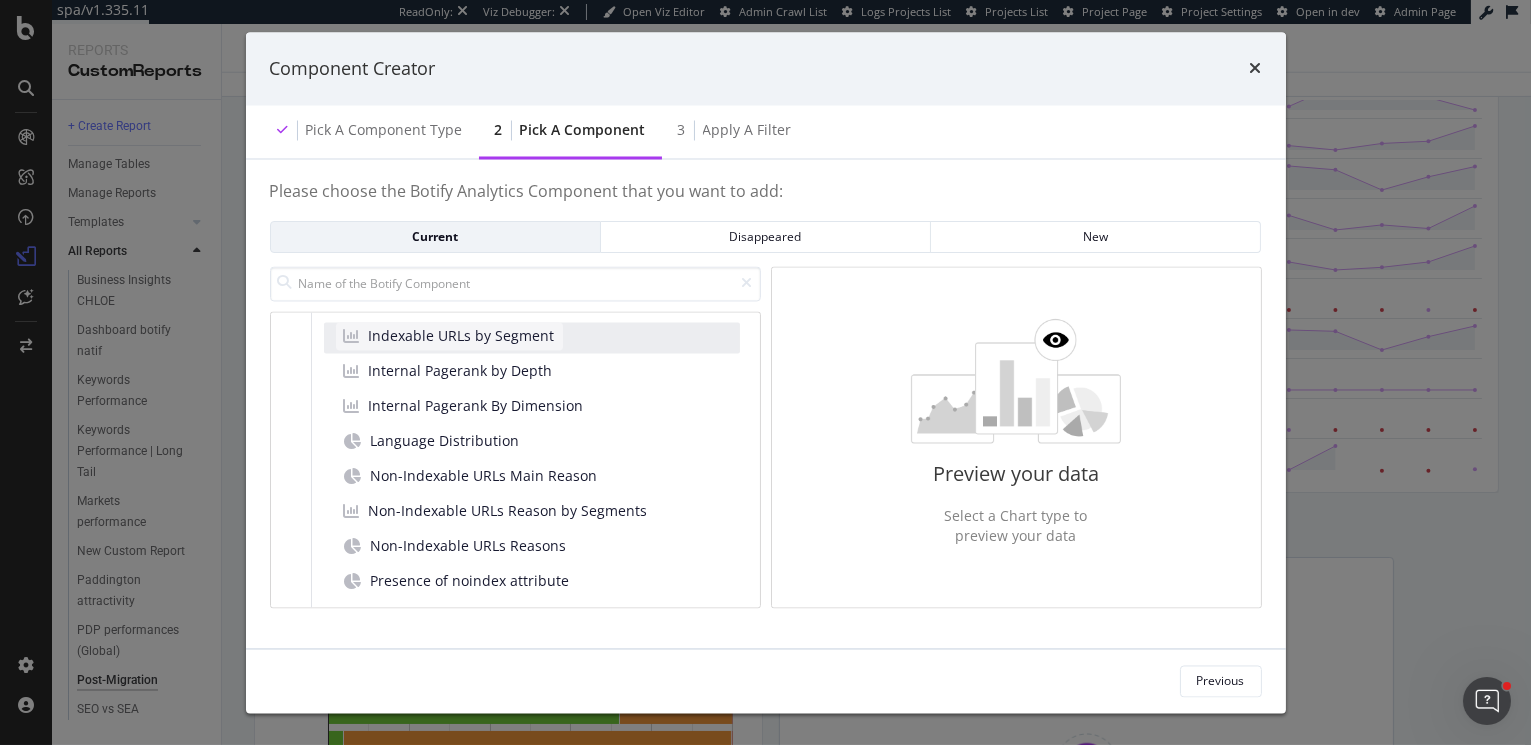 scroll, scrollTop: 381, scrollLeft: 0, axis: vertical 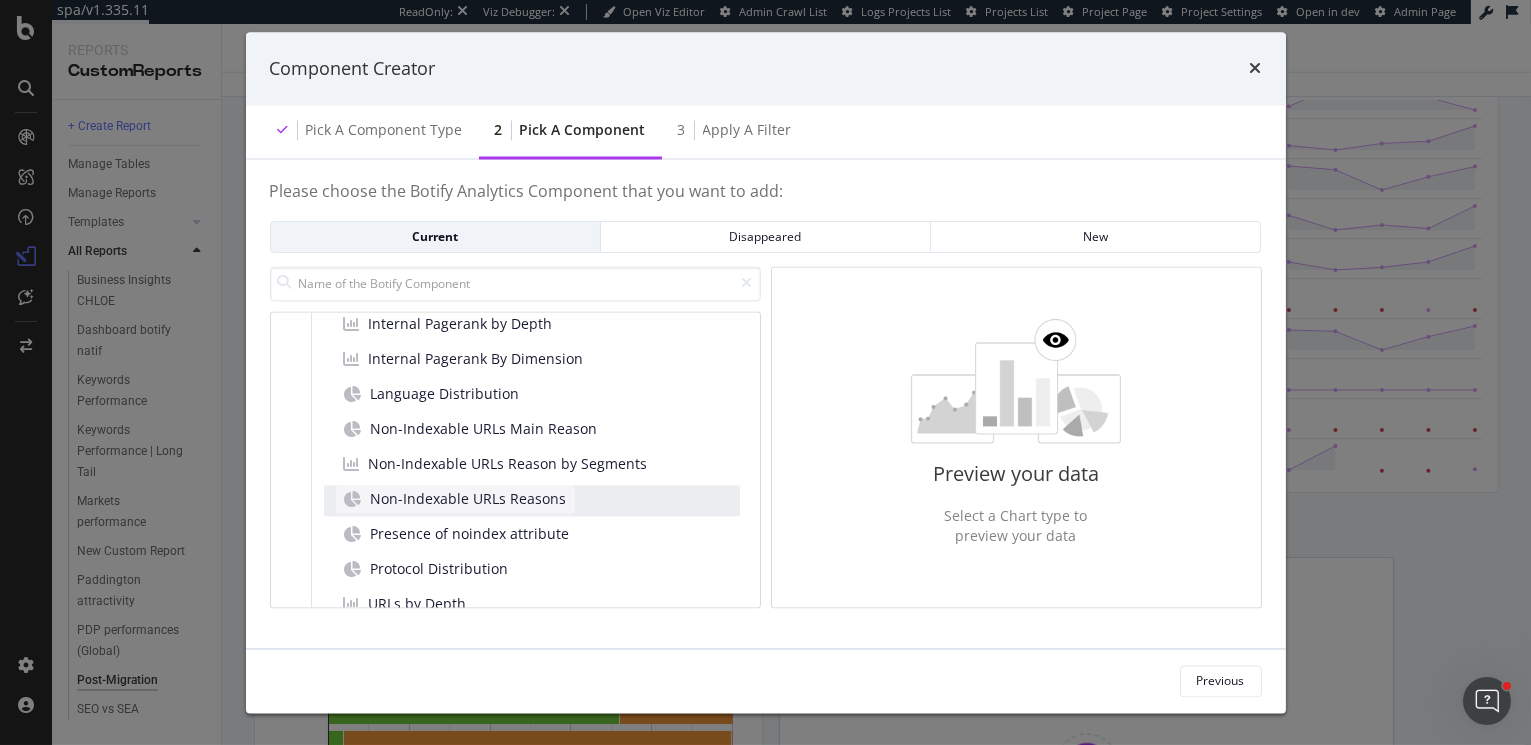 click on "Non-Indexable URLs Reasons" at bounding box center (469, 499) 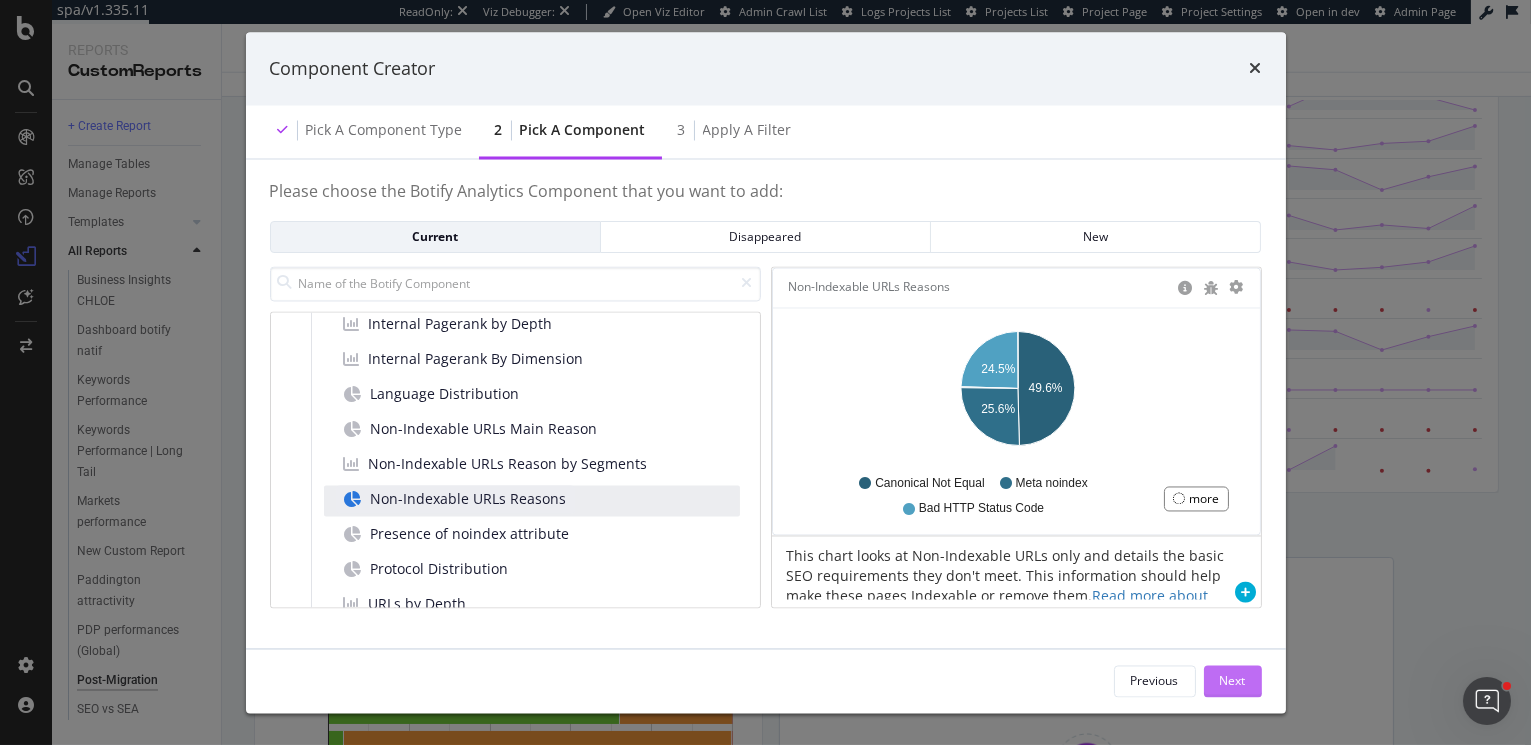 click on "Next" at bounding box center [1233, 680] 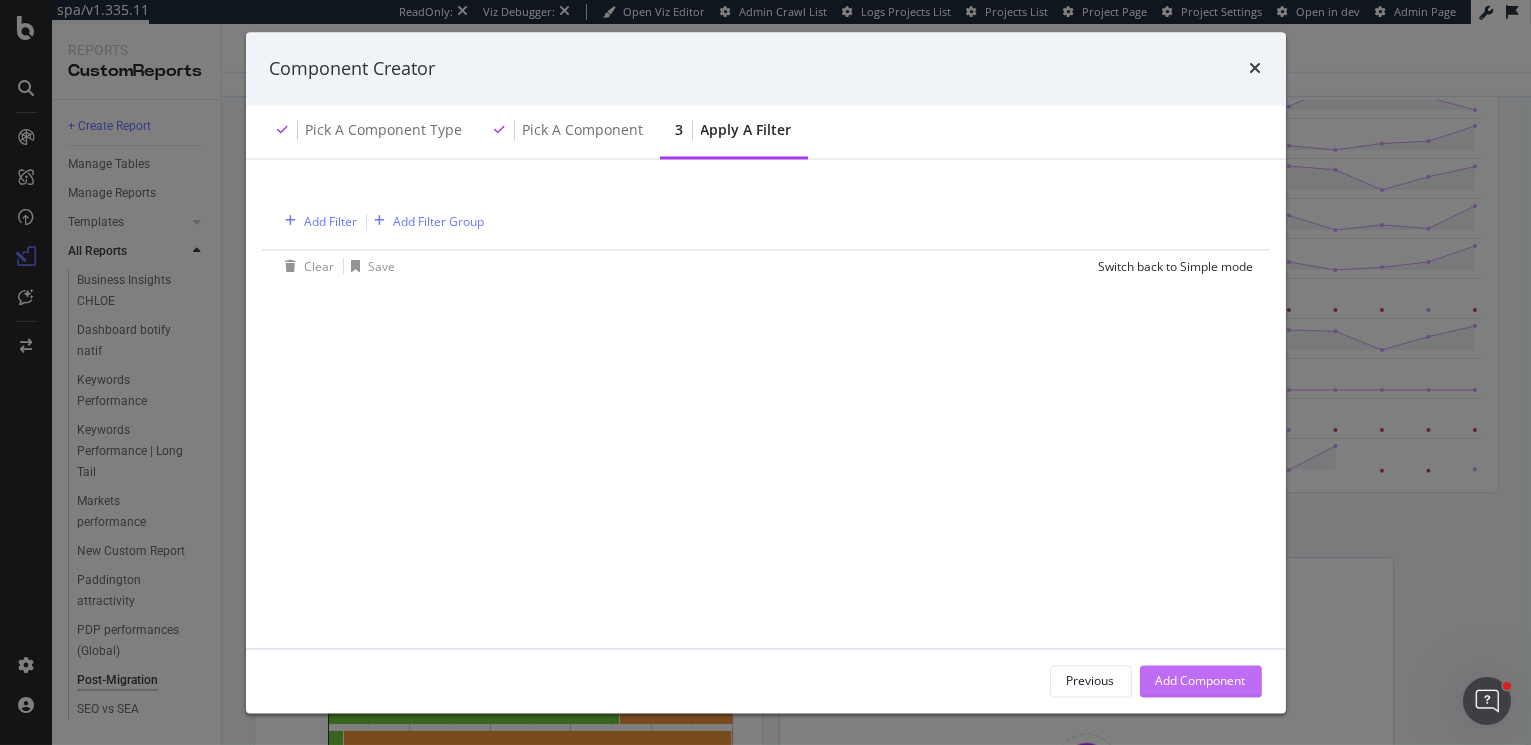 click on "Add Component" at bounding box center [1201, 680] 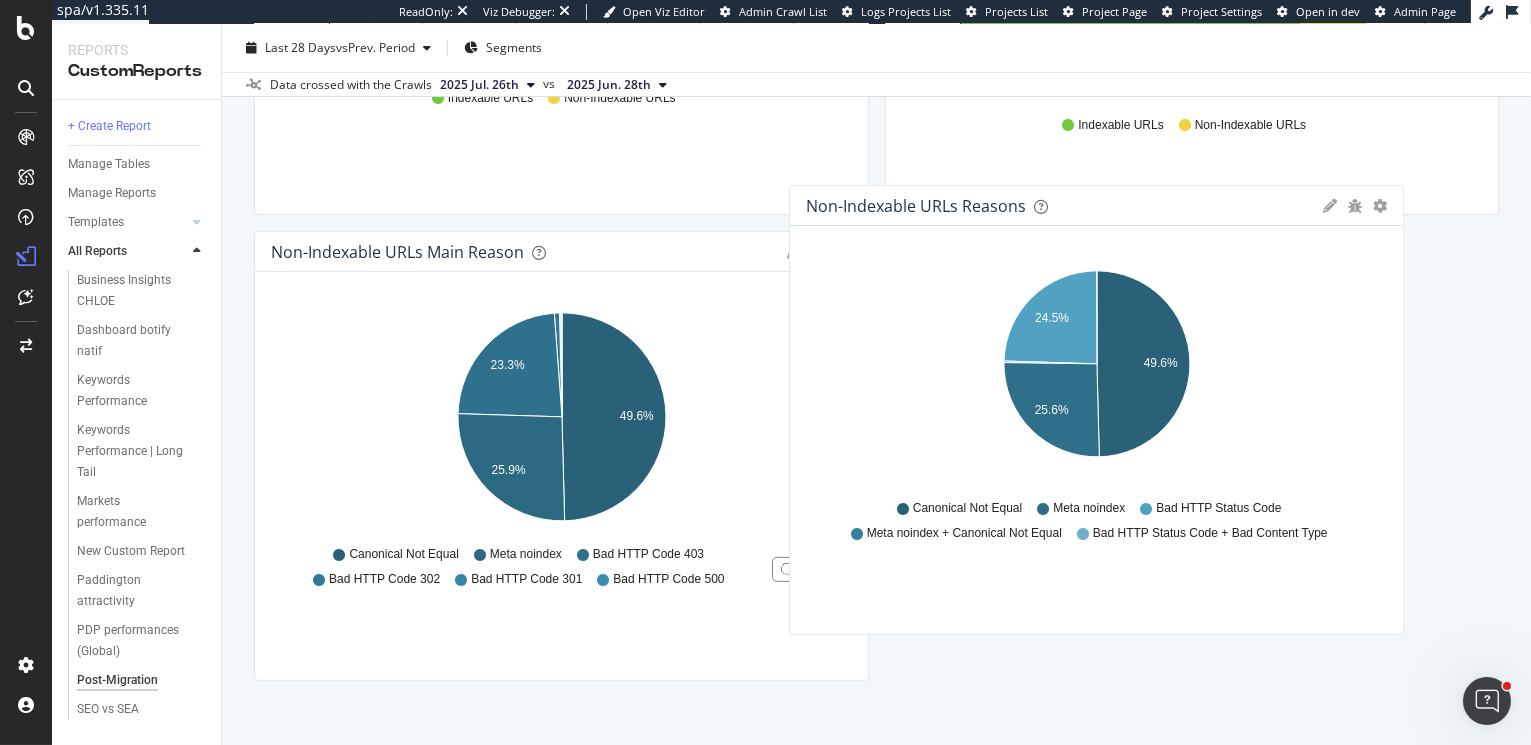 scroll, scrollTop: 1458, scrollLeft: 0, axis: vertical 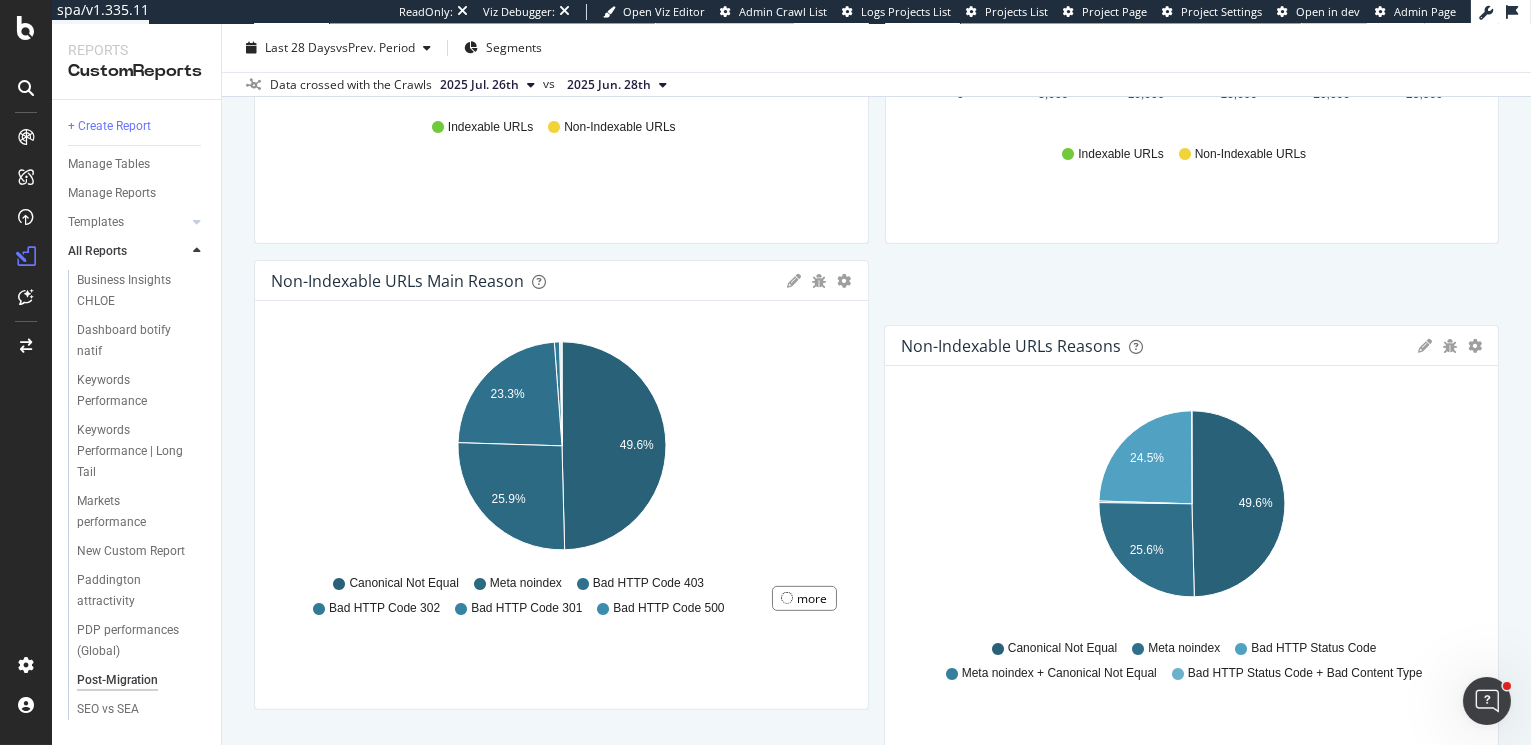 drag, startPoint x: 1137, startPoint y: 578, endPoint x: 1251, endPoint y: 345, distance: 259.39352 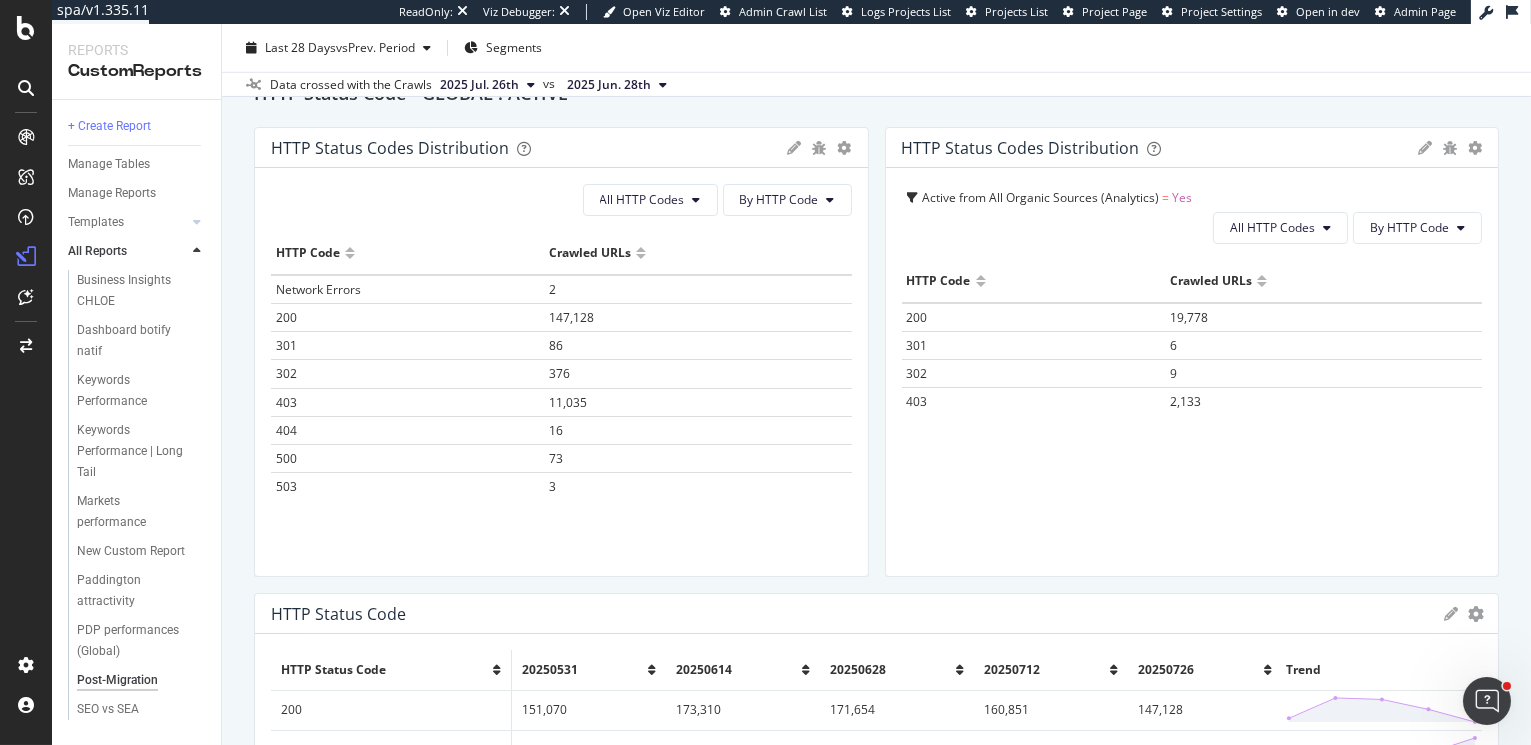 scroll, scrollTop: 3411, scrollLeft: 0, axis: vertical 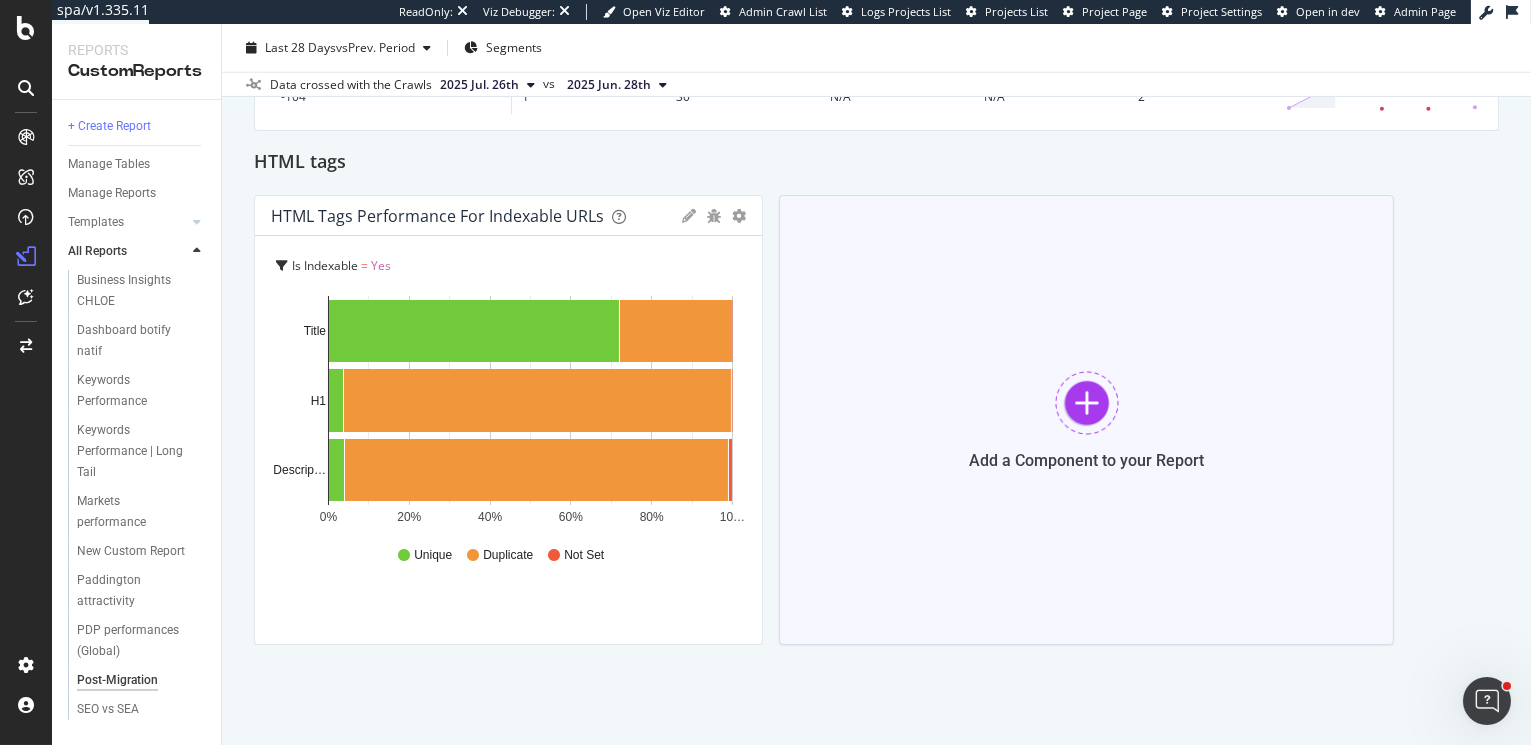 click on "Add a Component to your Report" at bounding box center (1086, 420) 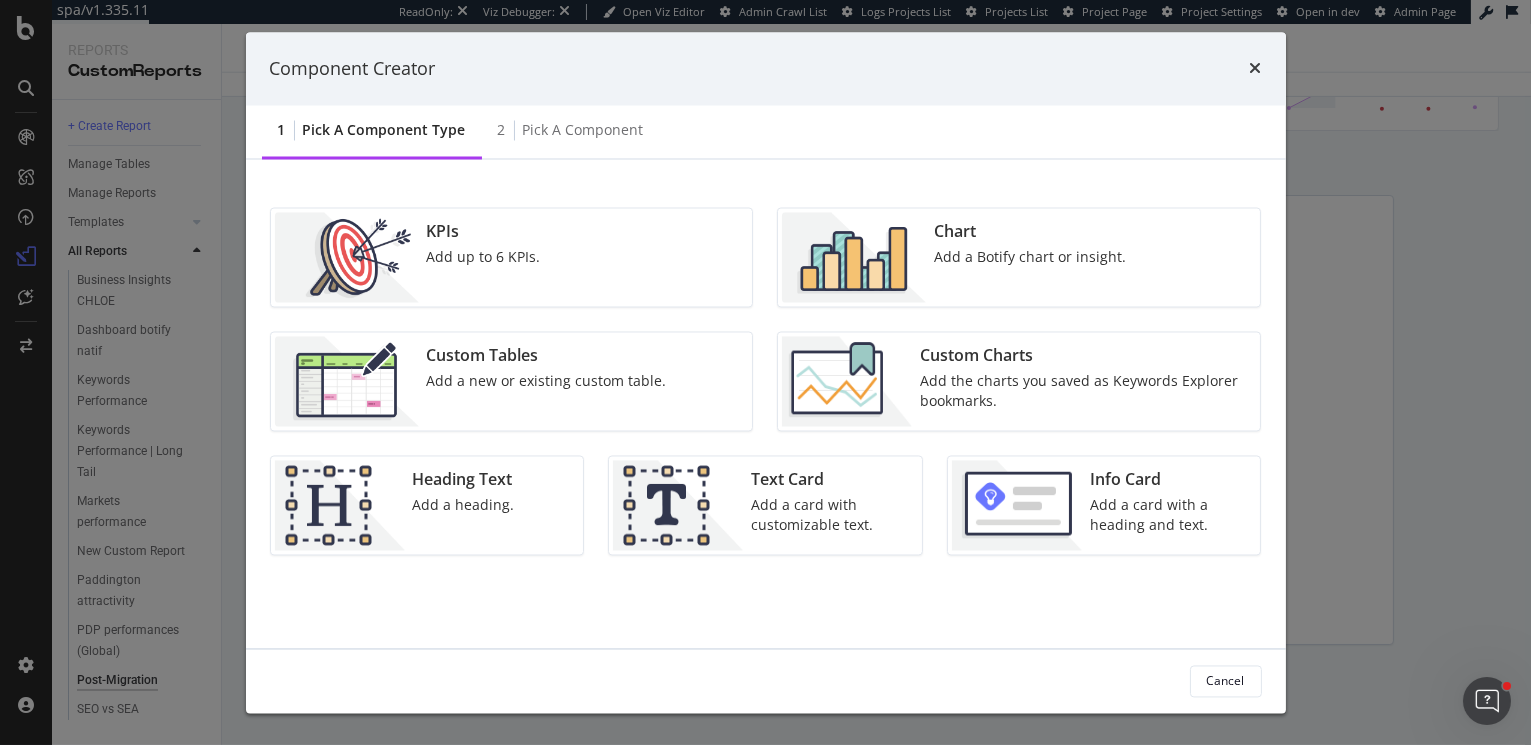 click on "Add a heading." at bounding box center (464, 506) 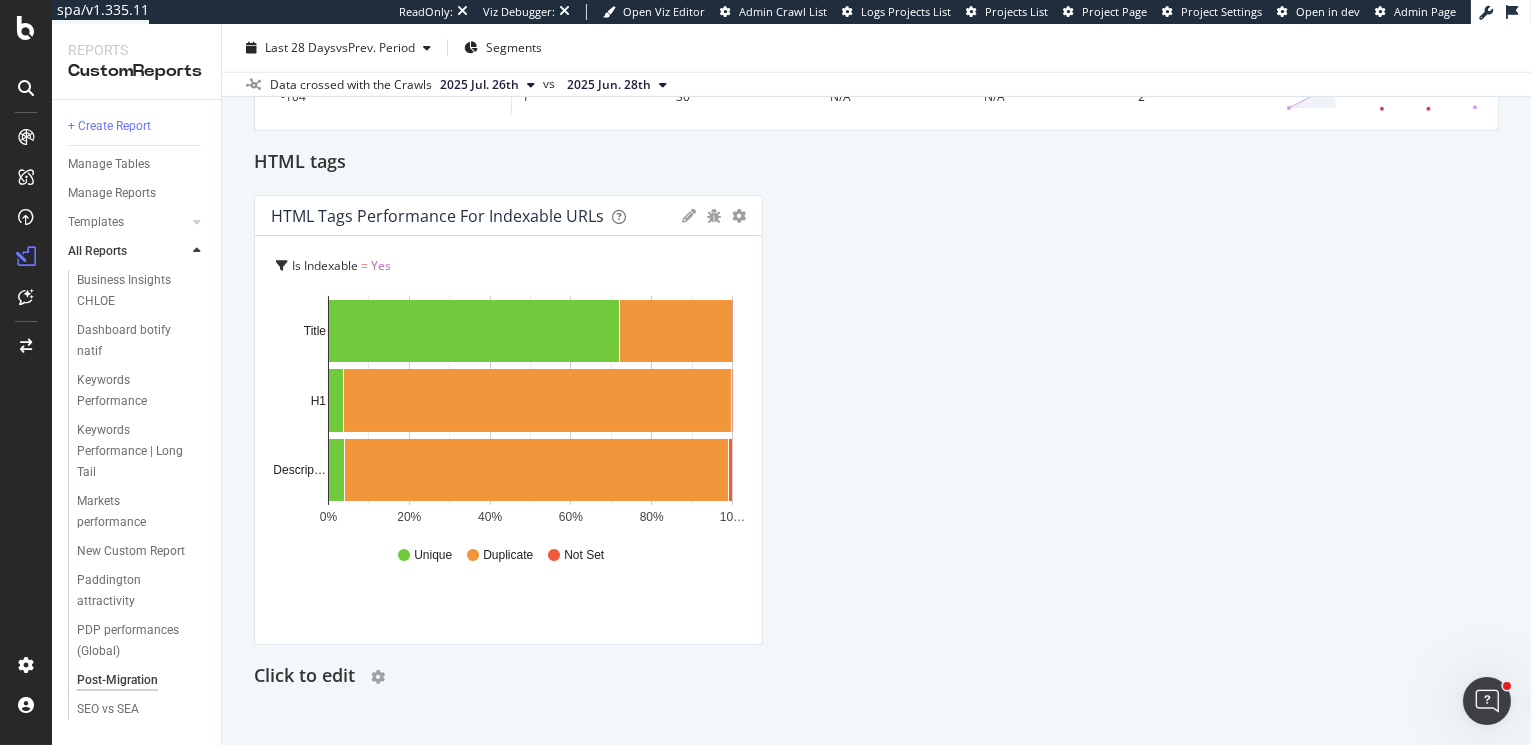 click on "Click to edit" at bounding box center (304, 677) 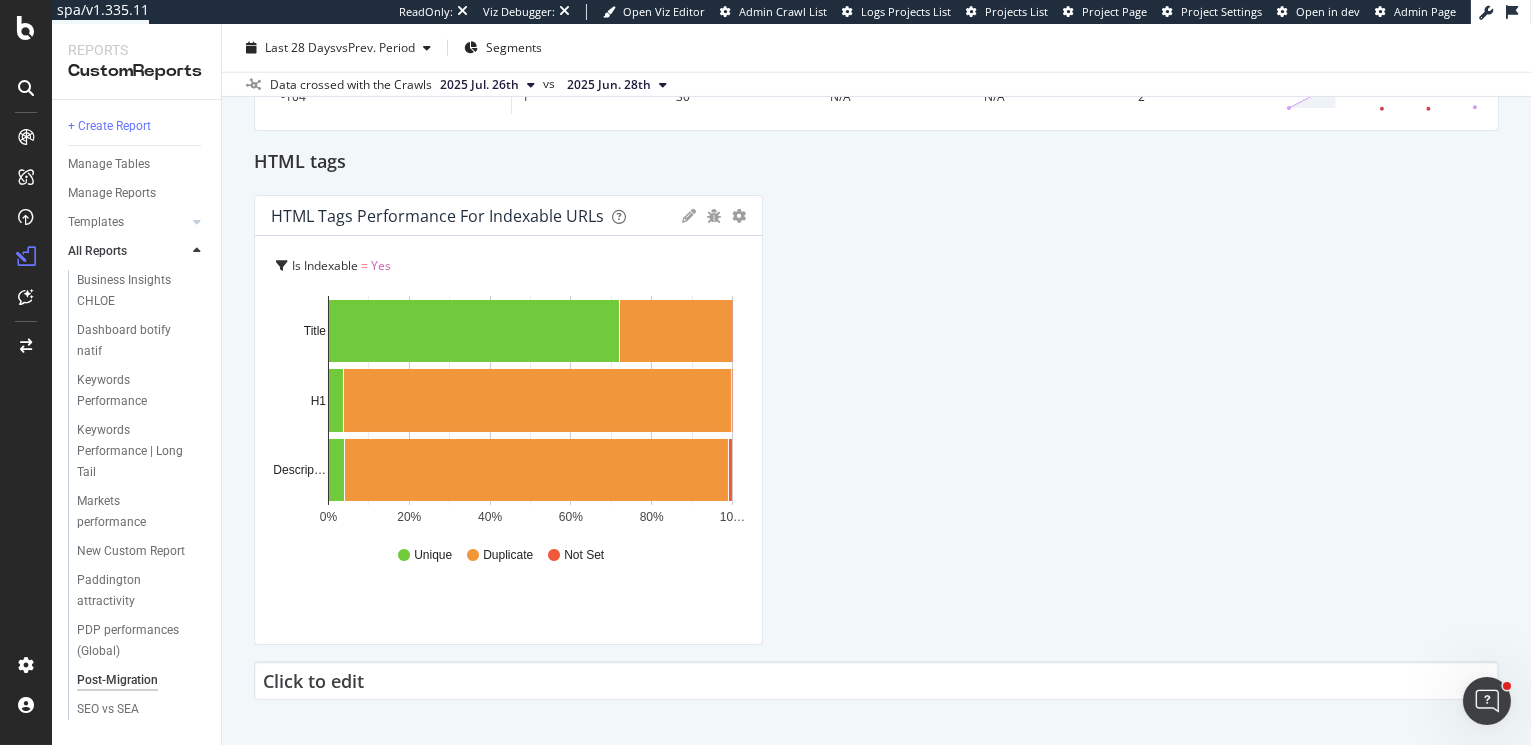 click on "Click to edit" at bounding box center (876, 680) 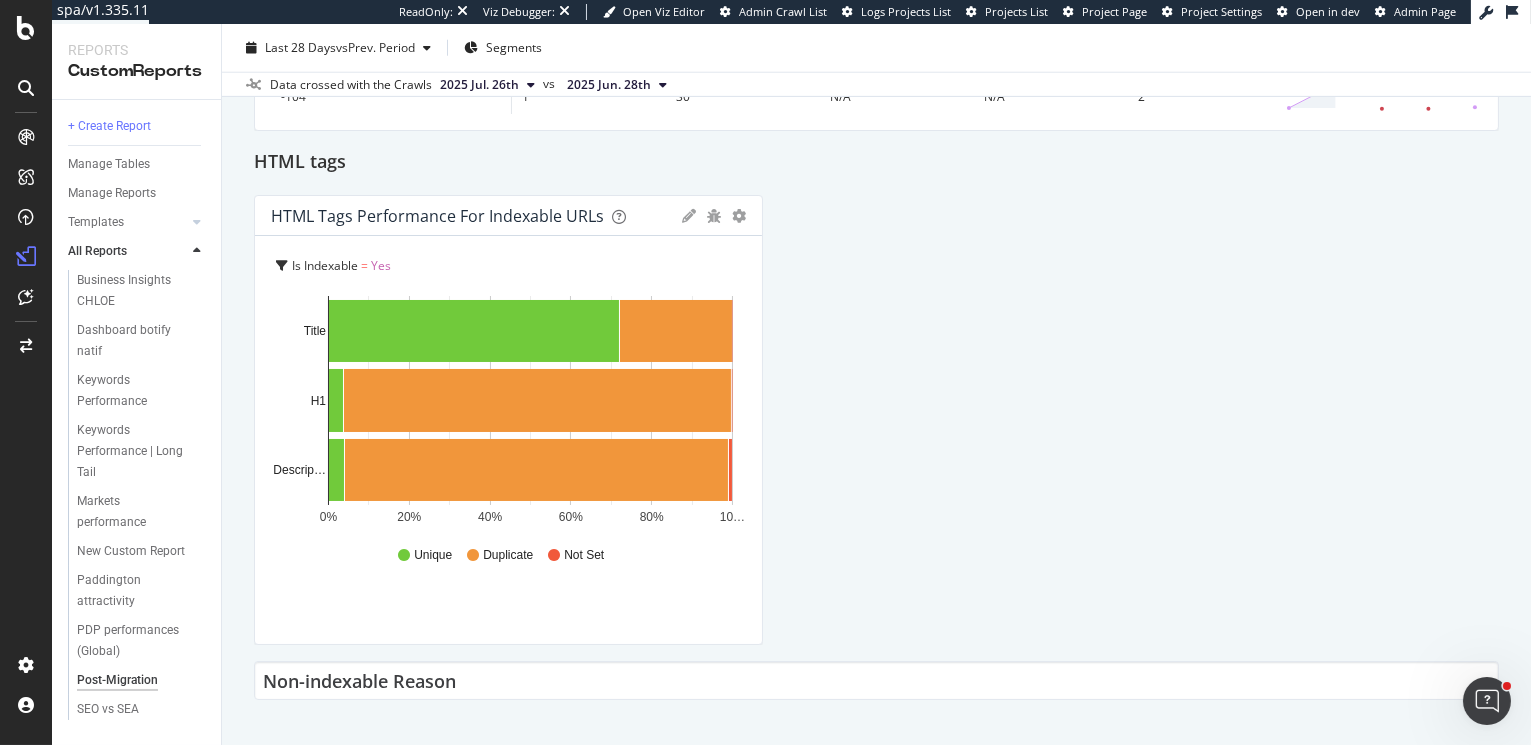 type on "Non-indexable Reasons" 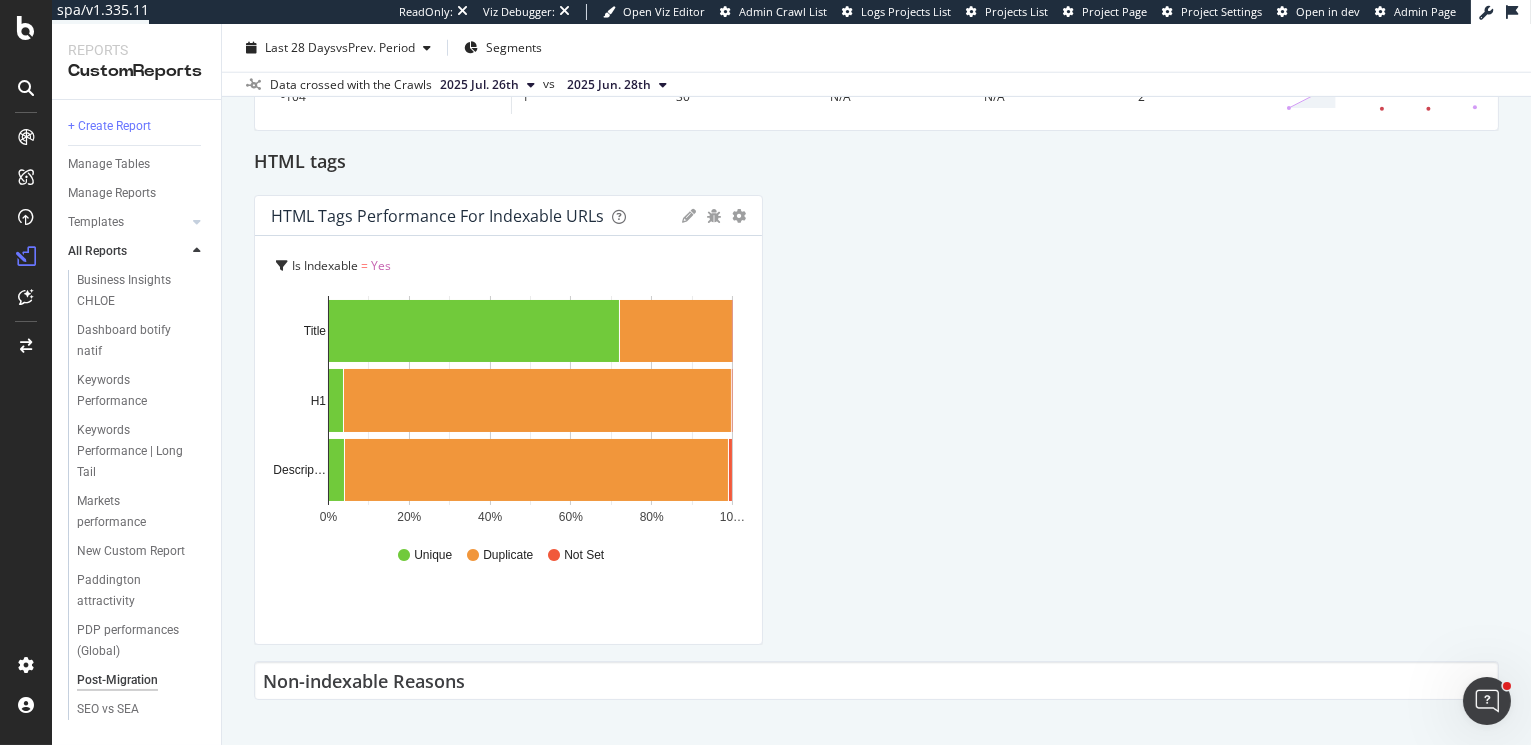 click on "Traffic on PDP KPI STATISTICS KPIs Table Edit KPIs Apply  Filter Export as CSV Delete Add to Custom Report Count Active from All Organic Sources (Analytics) Yes 21,926 -2.63 % KPI STATISTICS KPIs Table Edit KPIs Apply  Filter Export as CSV Delete Add to Custom Report Sum of No. of Visits from All Organic Sources (Analytics) 391,835 +2.29 % KPI STATISTICS KPIs Table Edit KPIs Apply  Filter Export as CSV Delete Add to Custom Report Sum of No. of Clicks On All Devices excluding anonymized queries 369,331 +3.14 % Indexable / Non indexable Indexable Count Export as CSV Delete Add to Custom Report Is Indexable 20250531 20250614 20250628 20250712 20250726 Trend No 59,074 54,438 54,945 46,376 47,291 Yes 100,997 123,885 122,996 119,841 111,428 Indexable / Non-Indexable URLs Distribution Bar Bar (by Percentage) Table Apply Filter Export as CSV Delete Add to Custom Report Hold CMD (⌘) while clicking to filter the report. 0% 20% 40% 60% 80% 100% Crawled URLs Indexable URLs Non-Indexable URLs urls 111,428 47,291 ... Bar" at bounding box center [876, -1537] 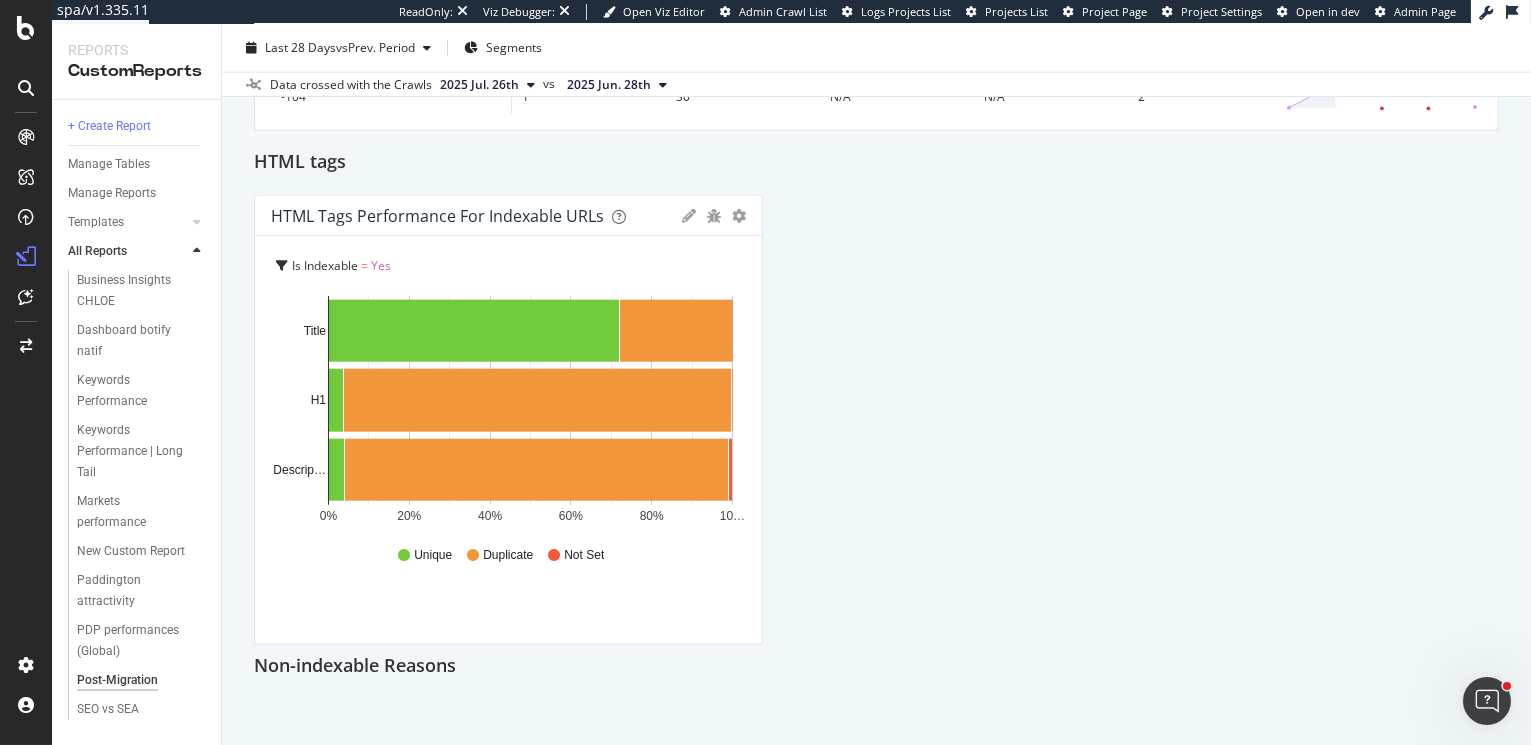 scroll, scrollTop: 4045, scrollLeft: 0, axis: vertical 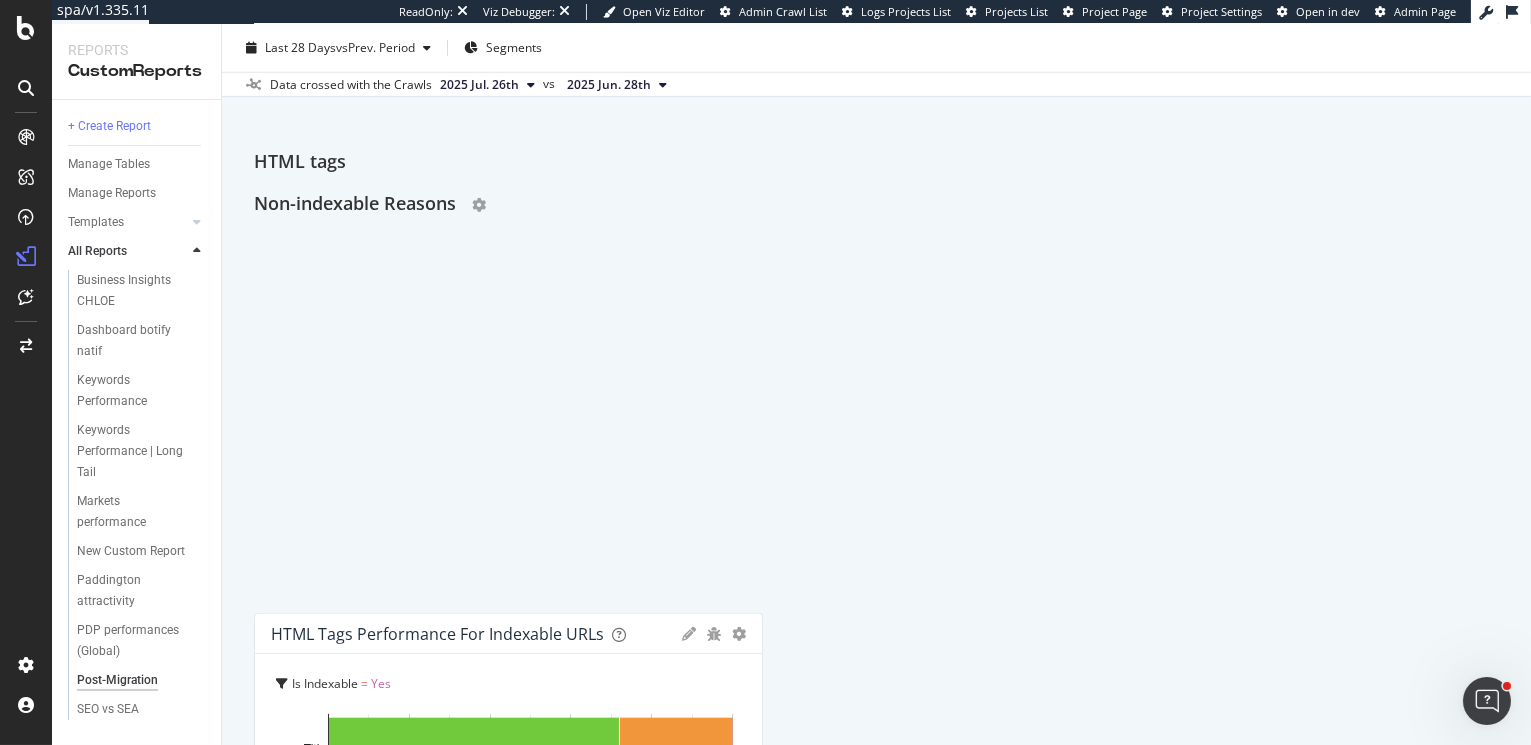drag, startPoint x: 701, startPoint y: 670, endPoint x: 900, endPoint y: 198, distance: 512.2353 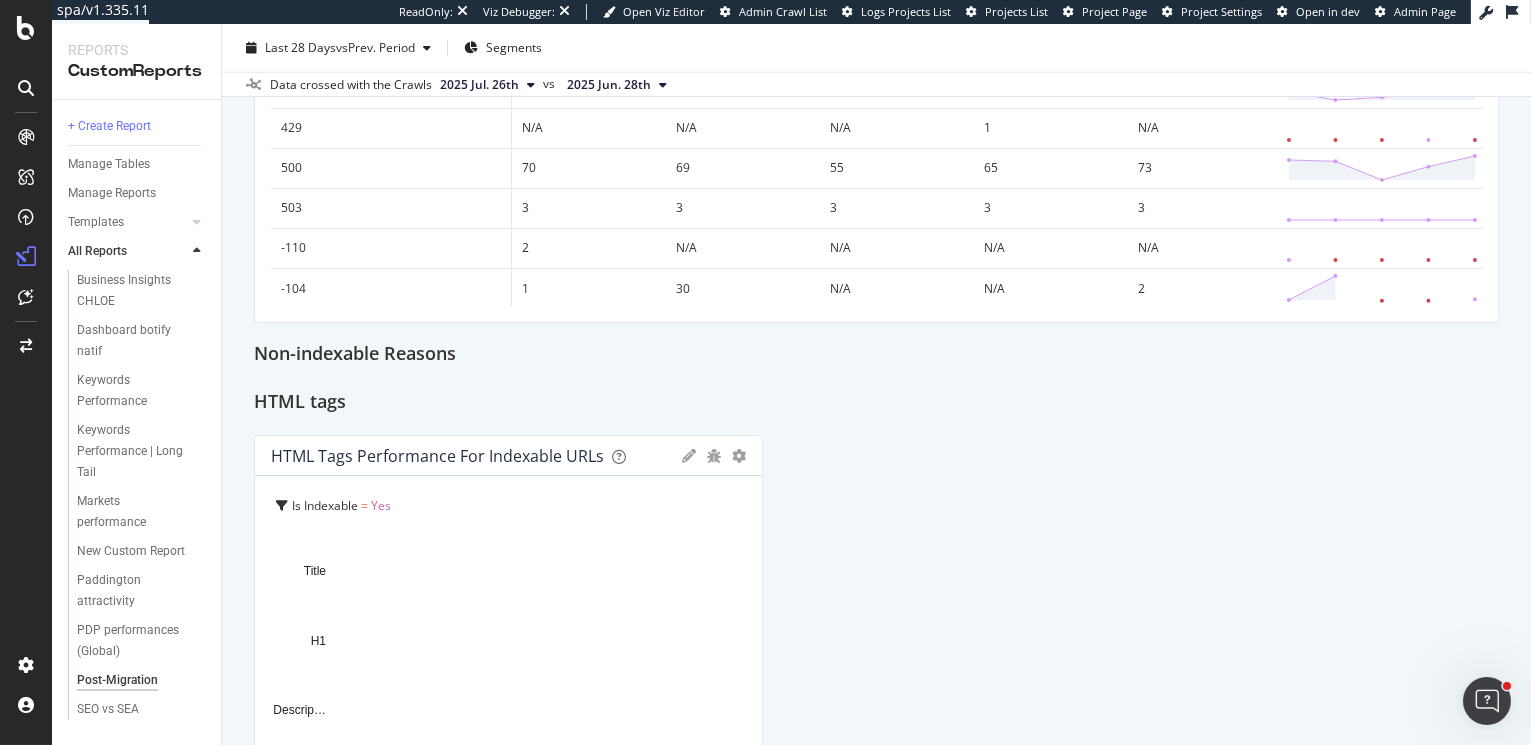 scroll, scrollTop: 3776, scrollLeft: 0, axis: vertical 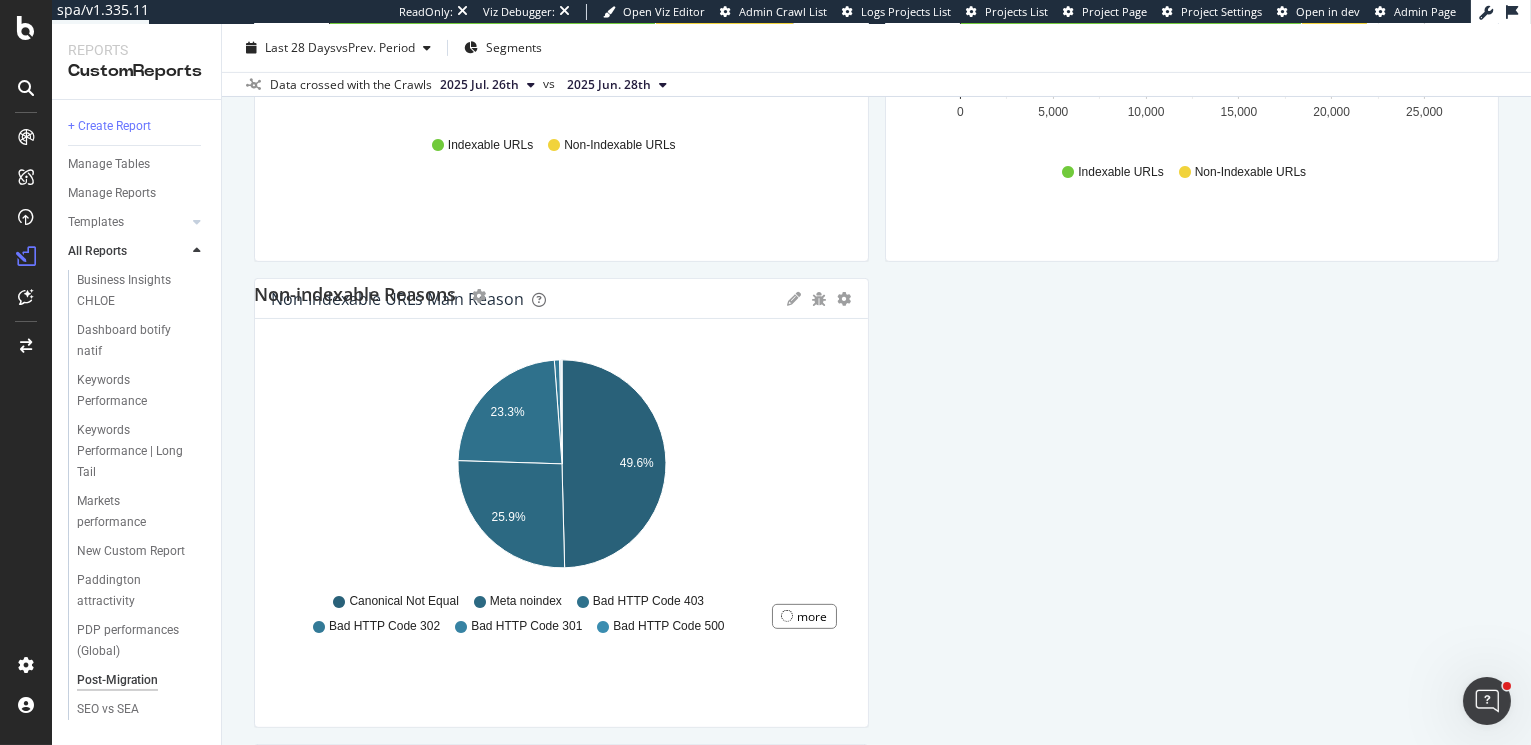 drag, startPoint x: 307, startPoint y: 388, endPoint x: 453, endPoint y: 288, distance: 176.96327 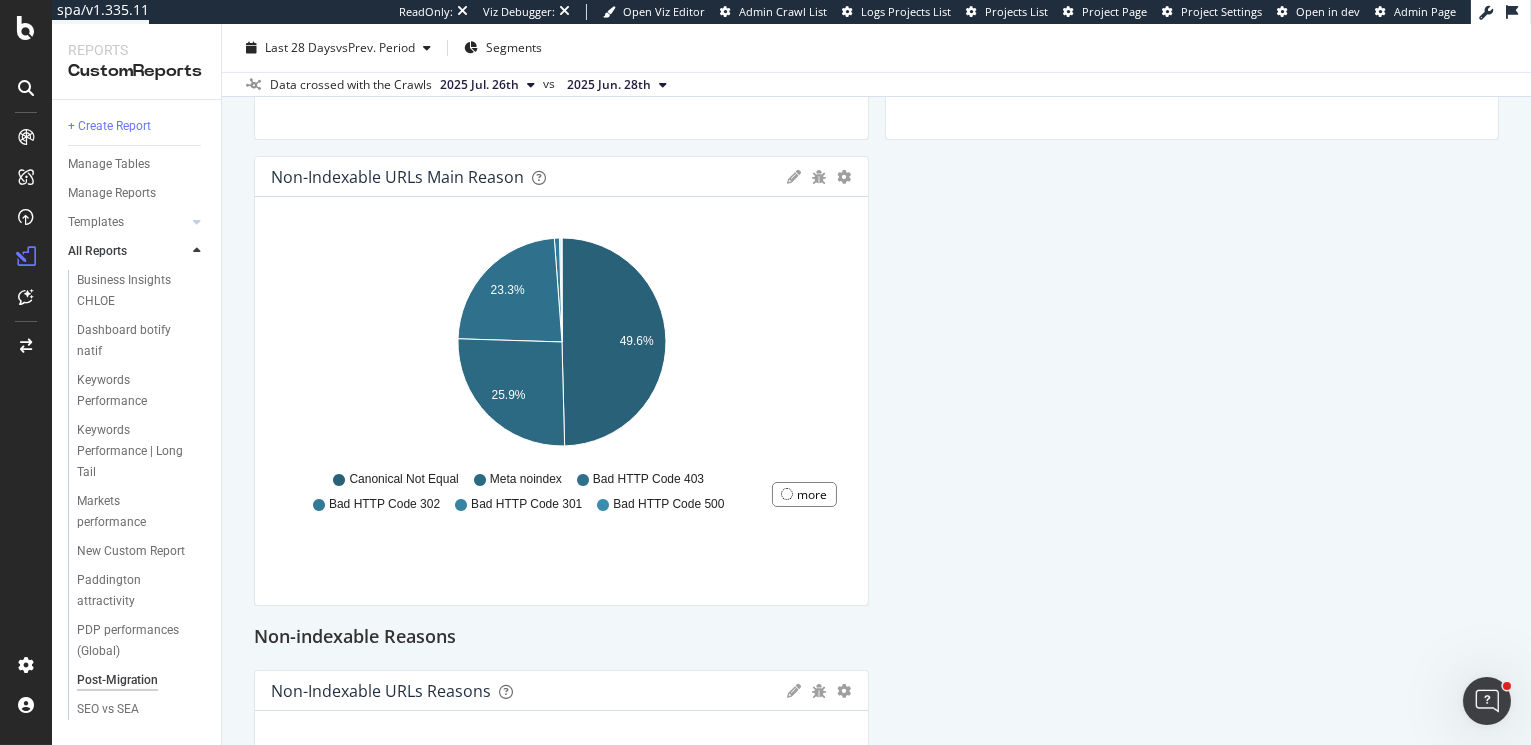 scroll, scrollTop: 1654, scrollLeft: 0, axis: vertical 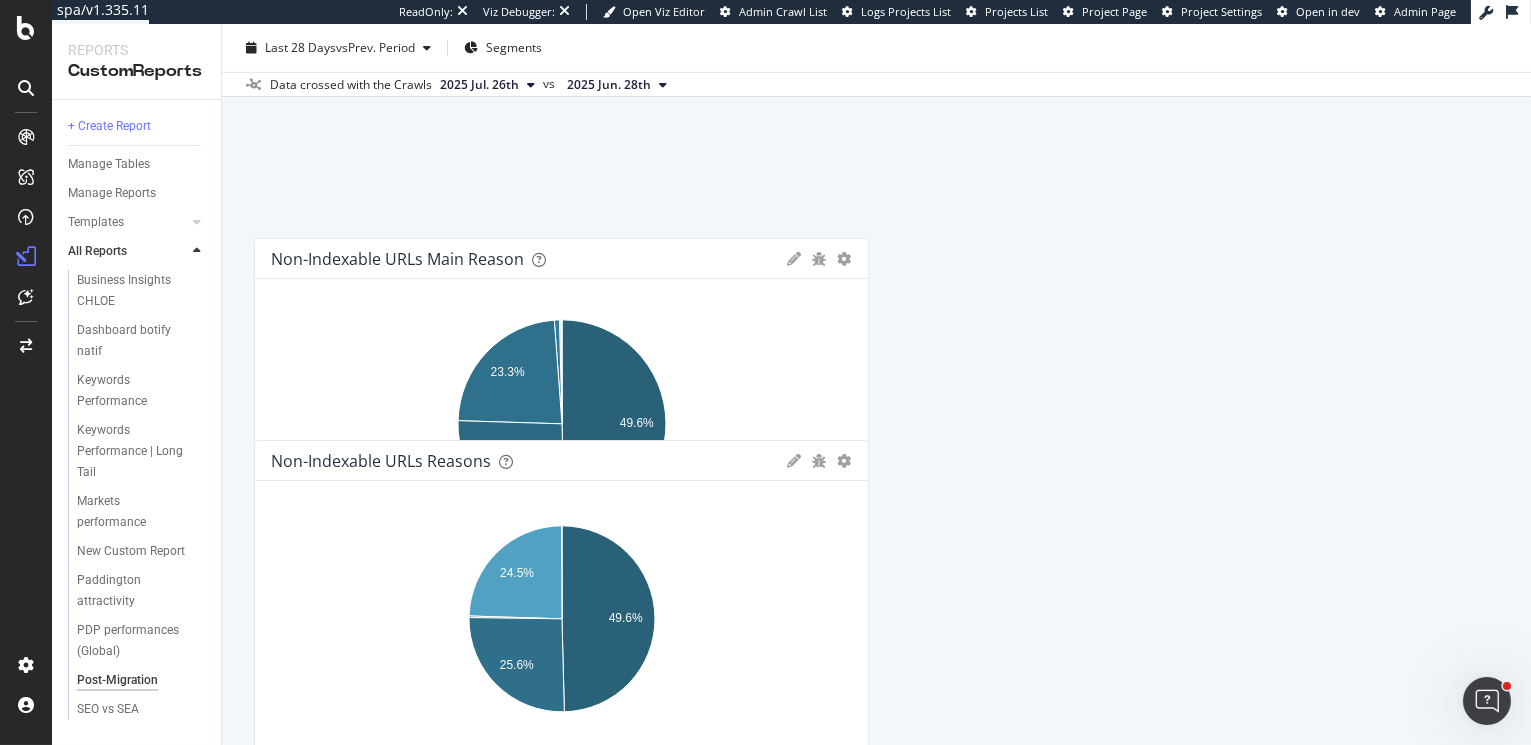 drag, startPoint x: 457, startPoint y: 380, endPoint x: 421, endPoint y: 554, distance: 177.68512 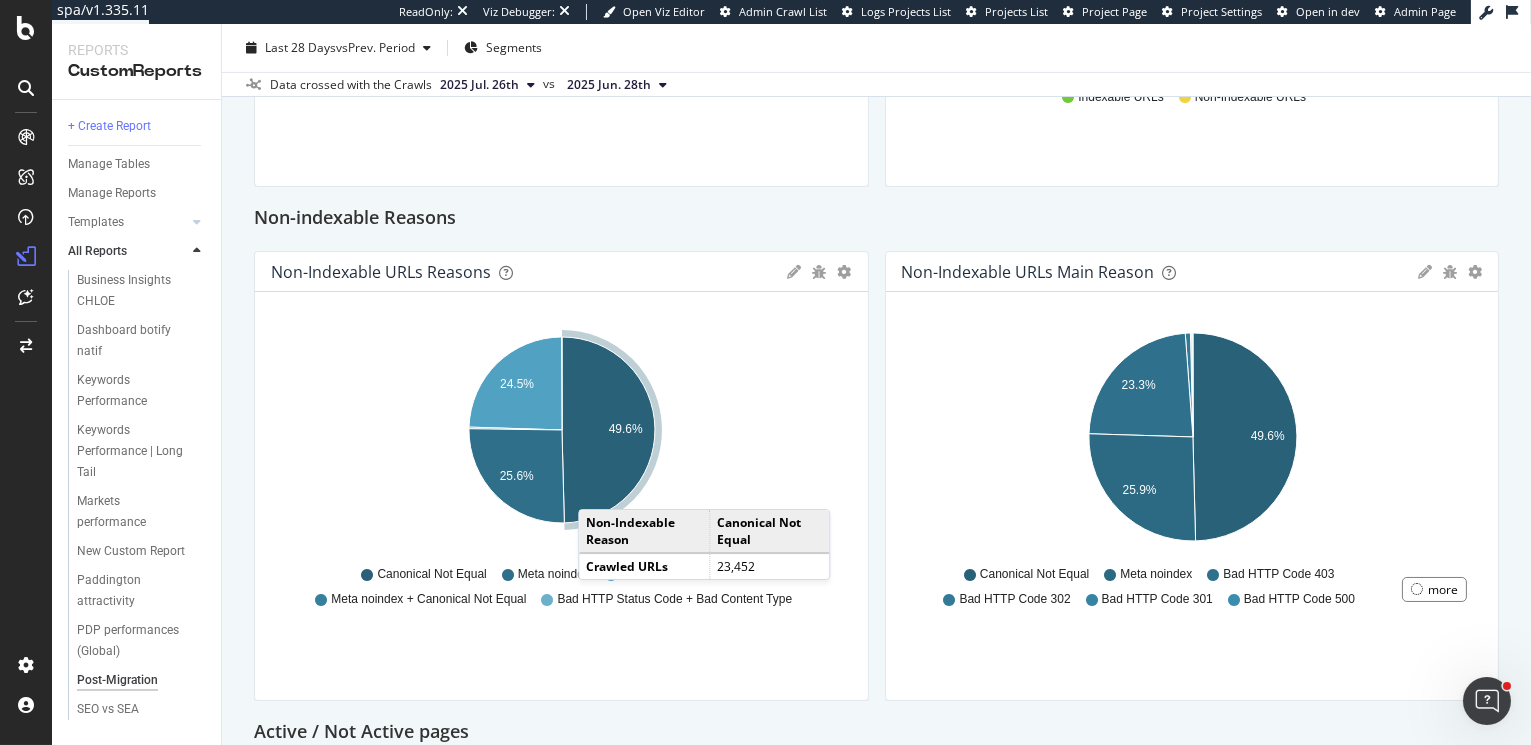 scroll, scrollTop: 1558, scrollLeft: 0, axis: vertical 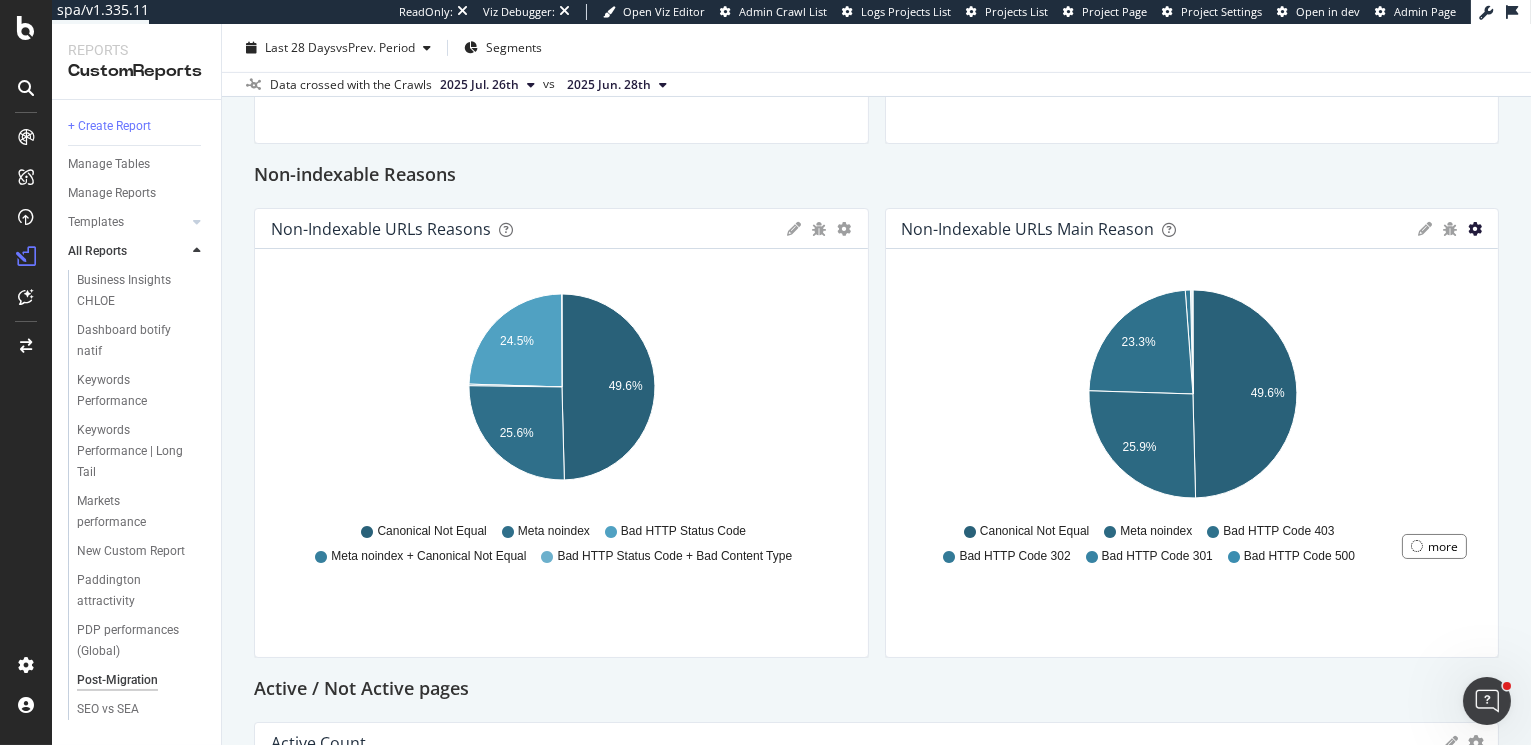 click at bounding box center (1475, 229) 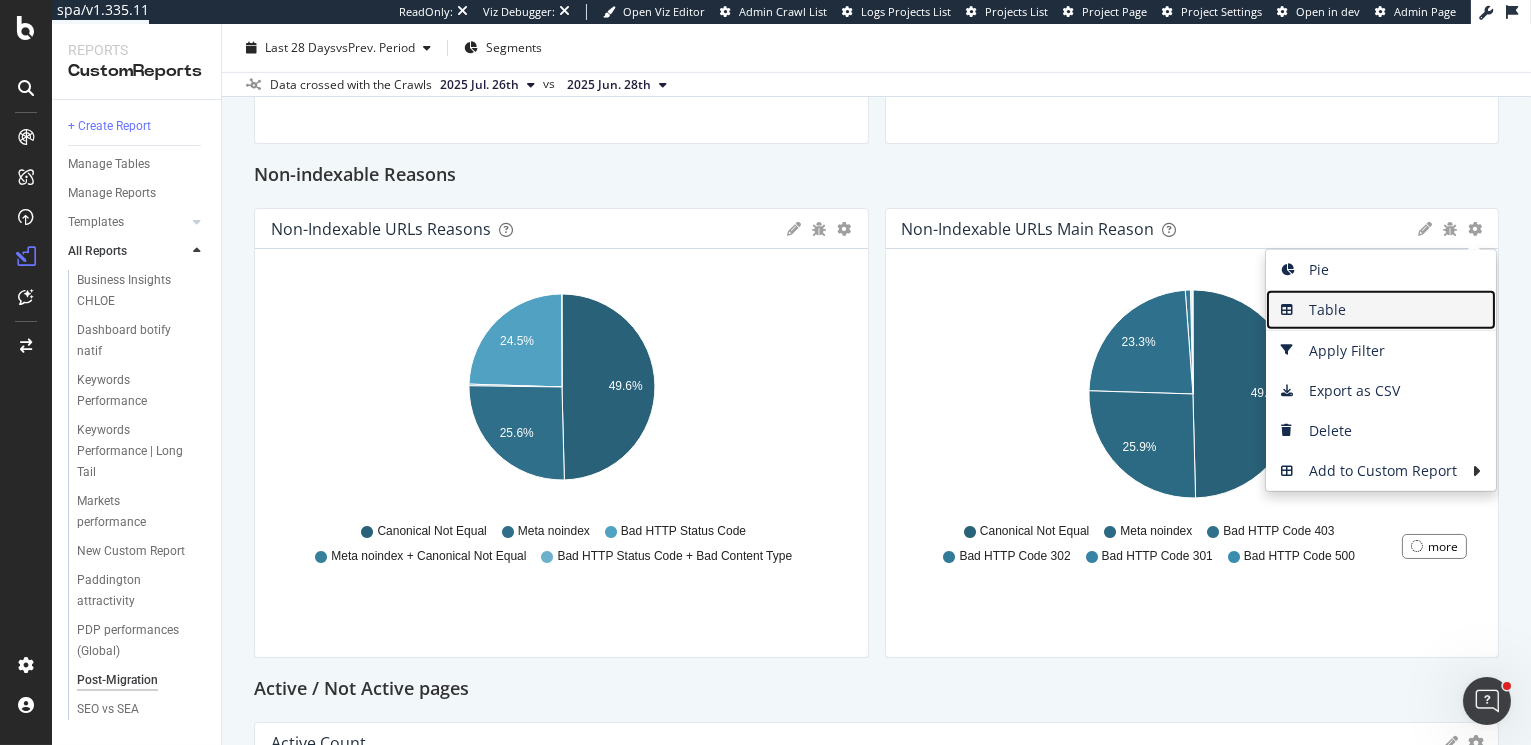 click on "Table" at bounding box center (1381, 310) 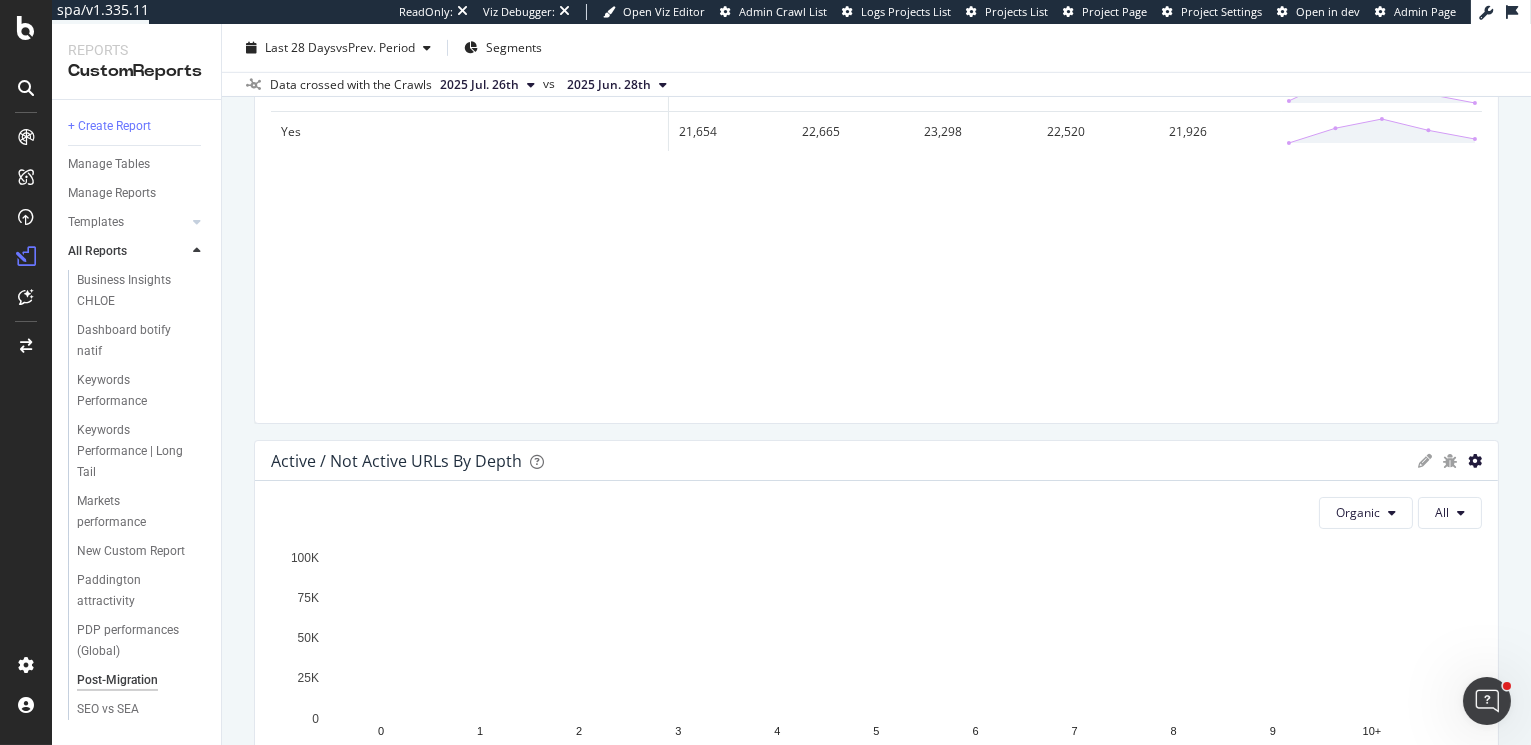 scroll, scrollTop: 2357, scrollLeft: 0, axis: vertical 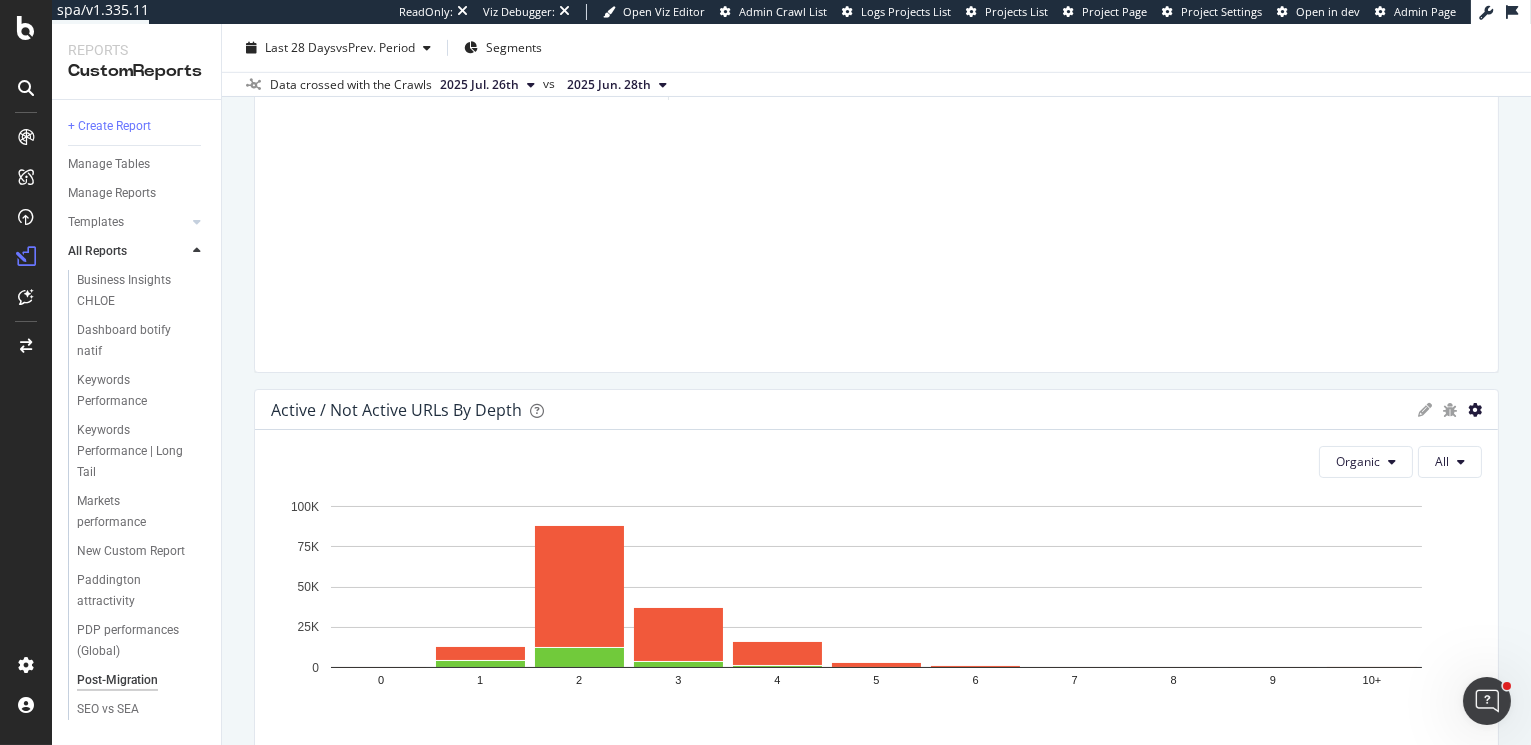 click at bounding box center (1475, 410) 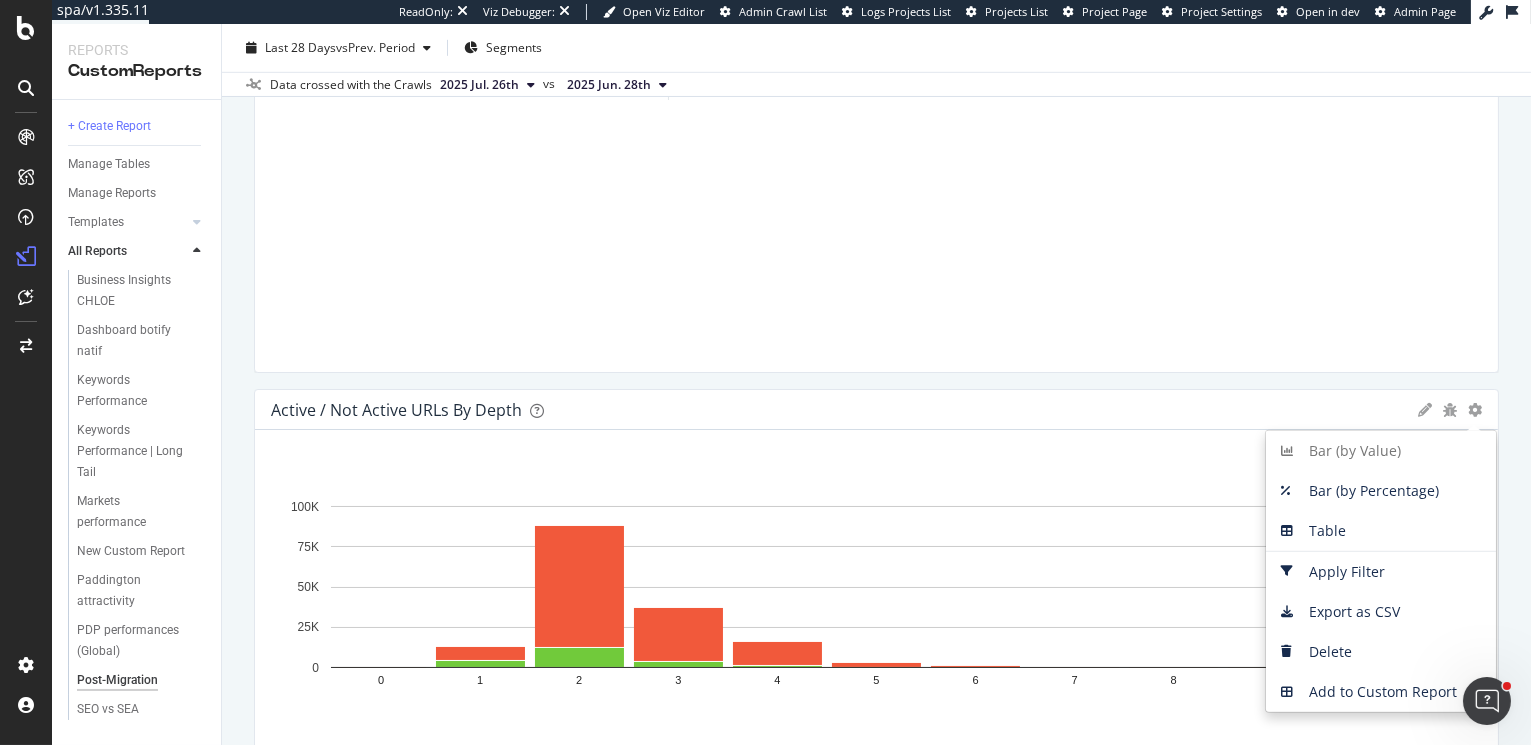 click on "Traffic on PDP KPI STATISTICS KPIs Table Edit KPIs Apply  Filter Export as CSV Delete Add to Custom Report Count Active from All Organic Sources (Analytics) Yes 21,926 -2.63 % KPI STATISTICS KPIs Table Edit KPIs Apply  Filter Export as CSV Delete Add to Custom Report Sum of No. of Visits from All Organic Sources (Analytics) 391,835 +2.29 % KPI STATISTICS KPIs Table Edit KPIs Apply  Filter Export as CSV Delete Add to Custom Report Sum of No. of Clicks On All Devices excluding anonymized queries 369,331 +3.14 % Indexable / Non indexable Indexable Count Export as CSV Delete Add to Custom Report Is Indexable 20250531 20250614 20250628 20250712 20250726 Trend No 59,074 54,438 54,945 46,376 47,291 Yes 100,997 123,885 122,996 119,841 111,428 Indexable / Non-Indexable URLs Distribution Bar Bar (by Percentage) Table Apply Filter Export as CSV Delete Add to Custom Report Hold CMD (⌘) while clicking to filter the report. 0% 20% 40% 60% 80% 100% Crawled URLs Indexable URLs Non-Indexable URLs urls 111,428 47,291 ... Bar" at bounding box center (876, 100) 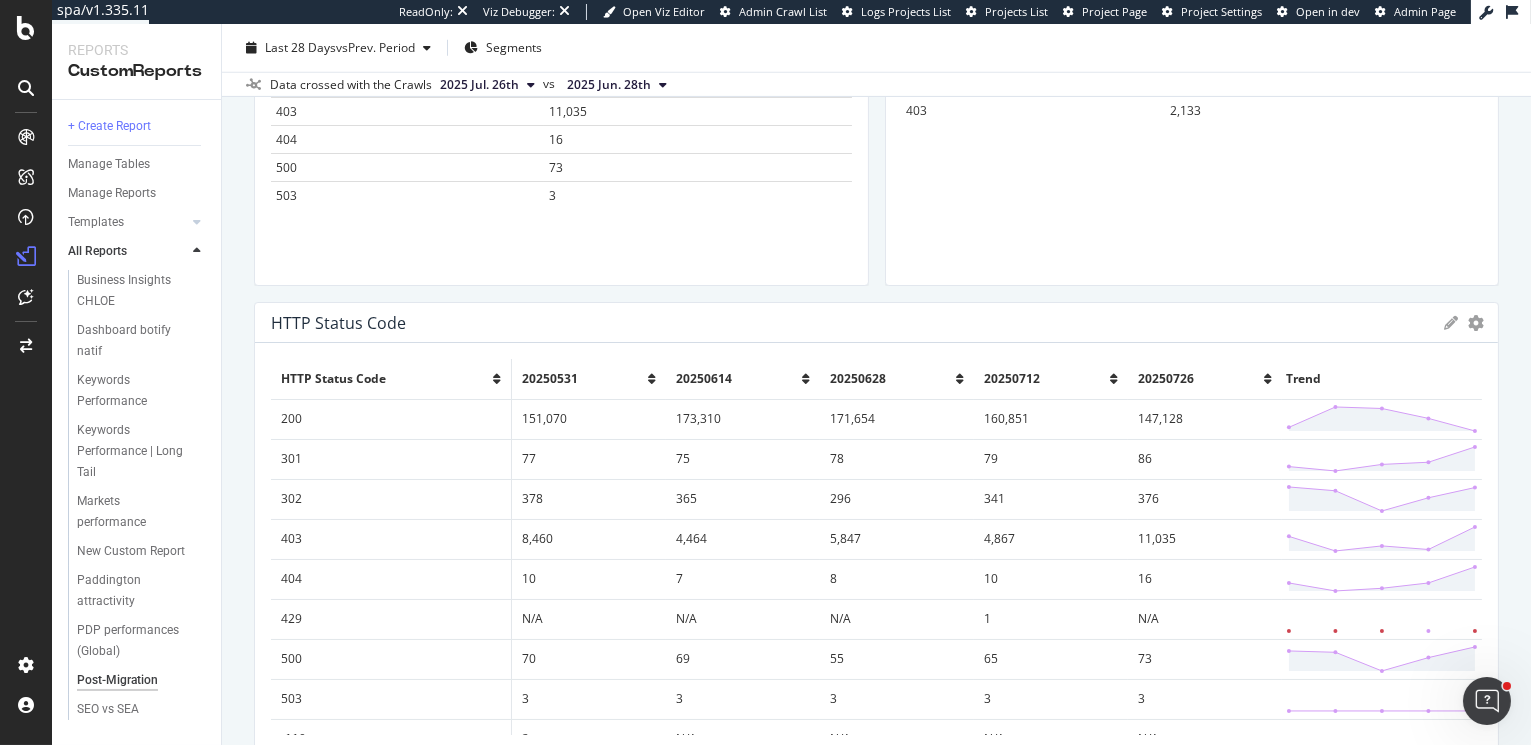 scroll, scrollTop: 3518, scrollLeft: 0, axis: vertical 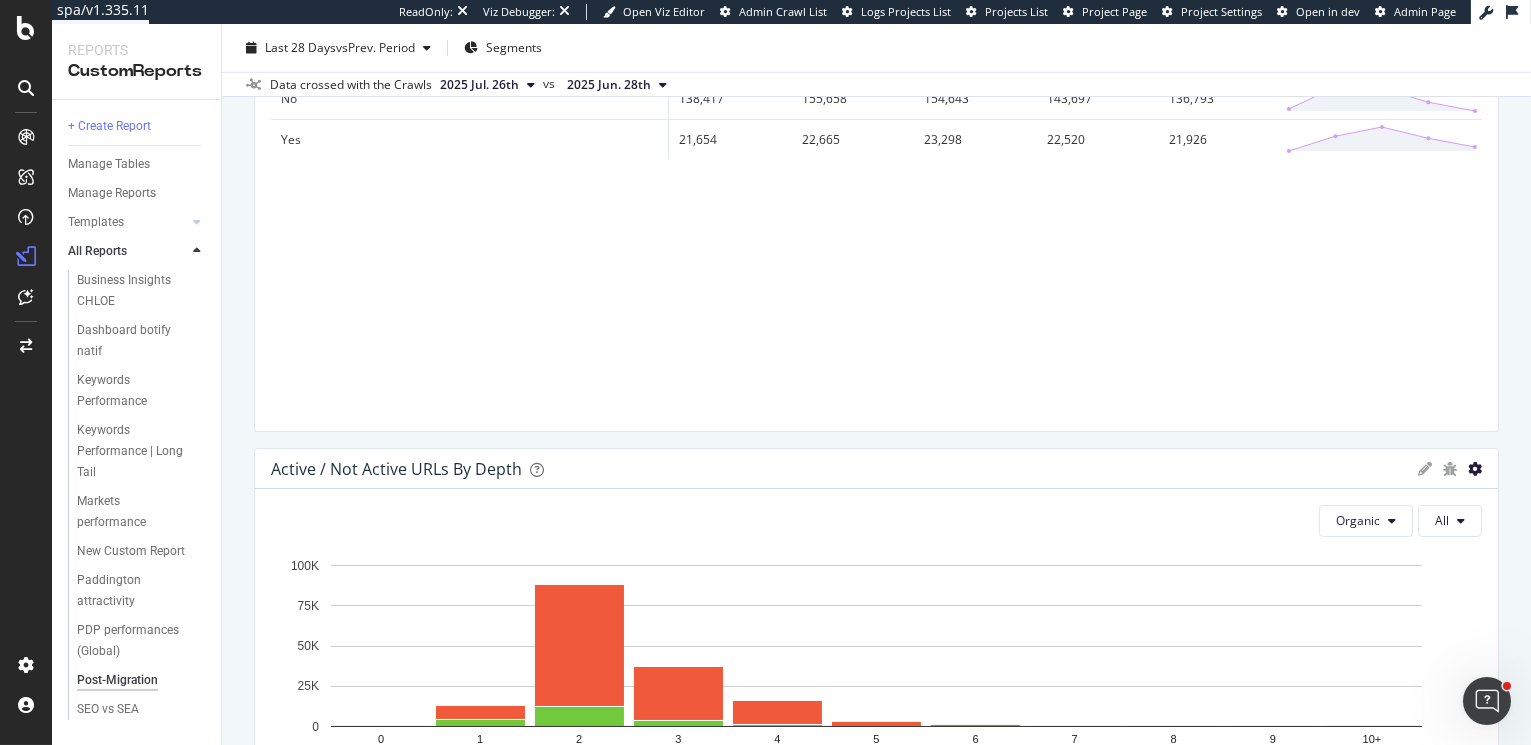 click at bounding box center (1475, 469) 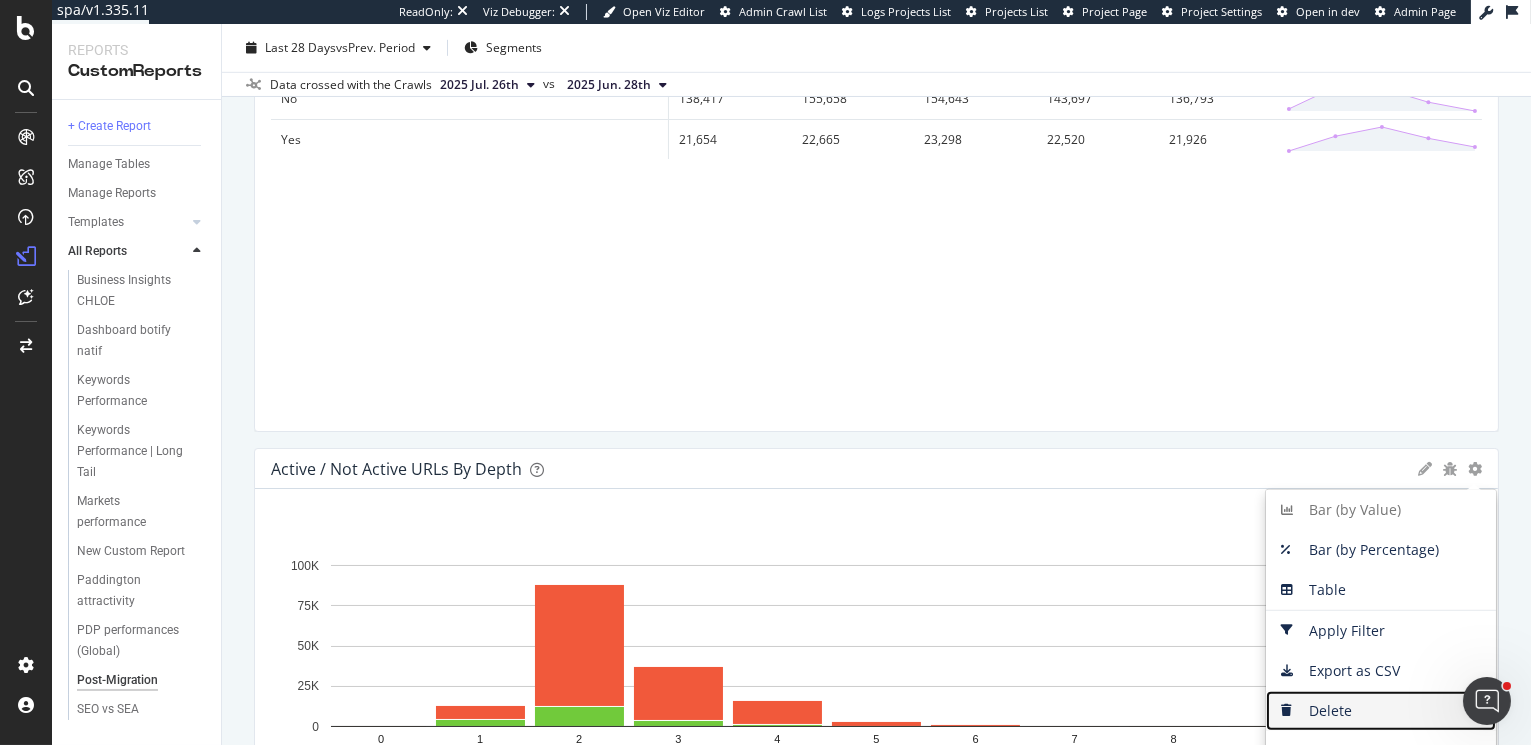 click on "Delete" at bounding box center [1381, 711] 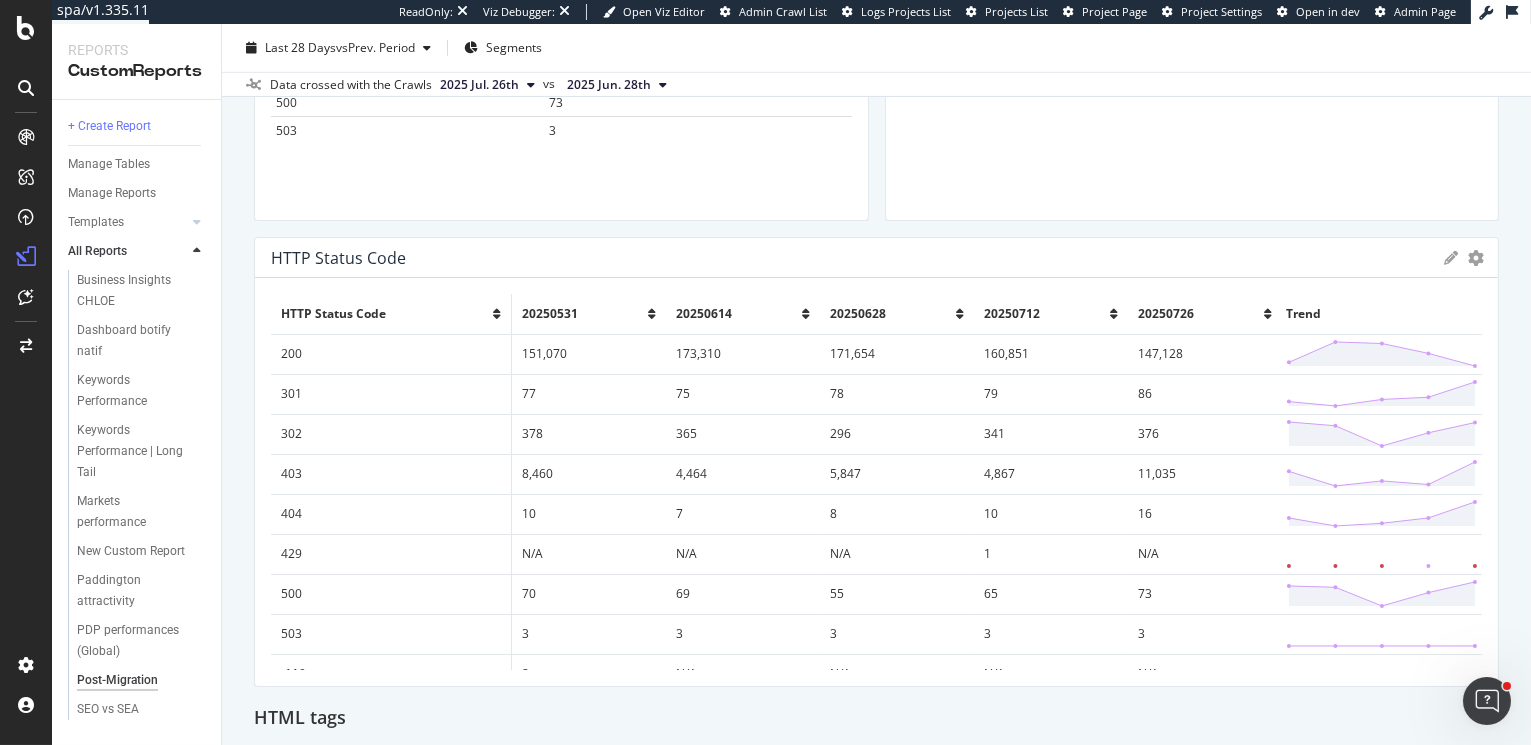 scroll, scrollTop: 3055, scrollLeft: 0, axis: vertical 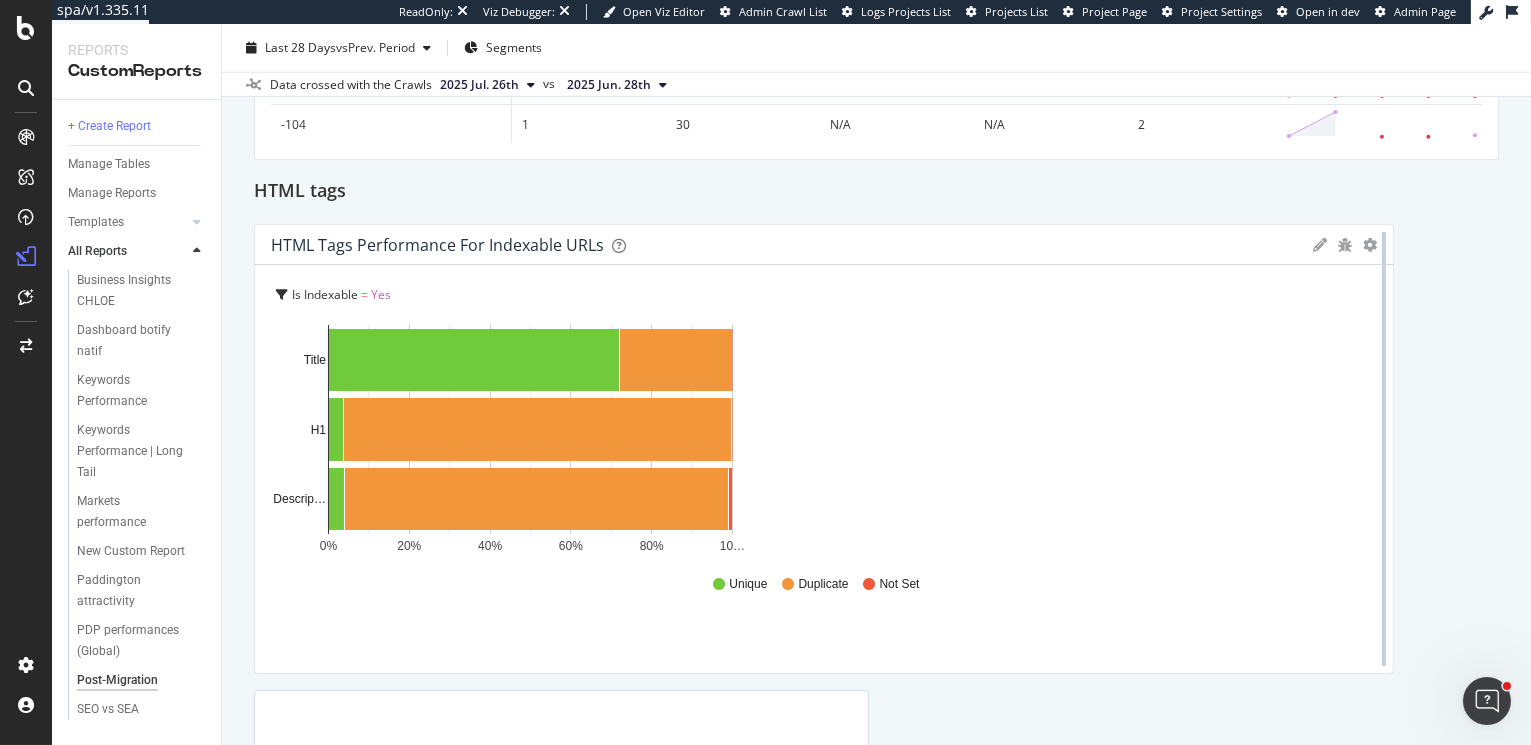 drag, startPoint x: 760, startPoint y: 484, endPoint x: 1393, endPoint y: 428, distance: 635.4723 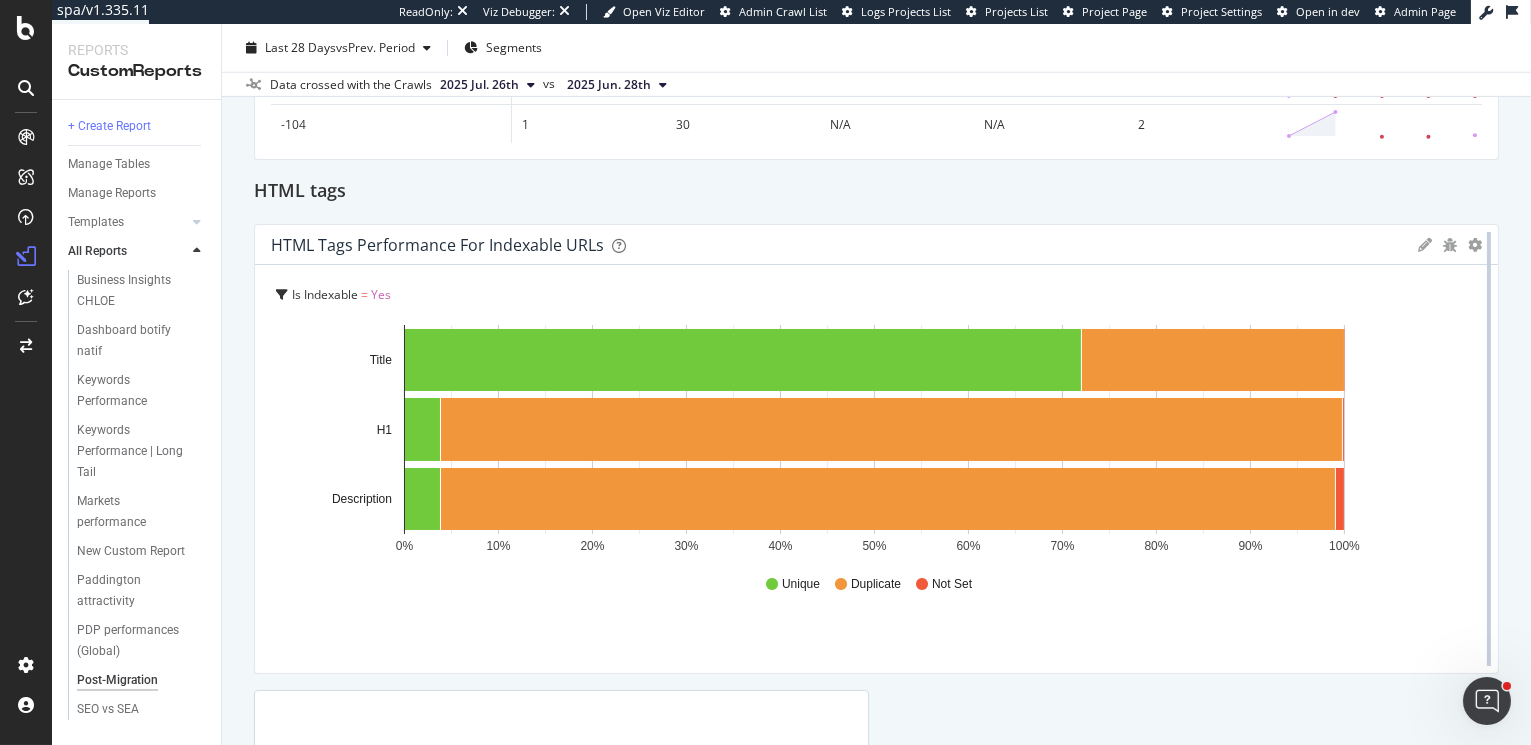 drag, startPoint x: 1389, startPoint y: 429, endPoint x: 1485, endPoint y: 426, distance: 96.04687 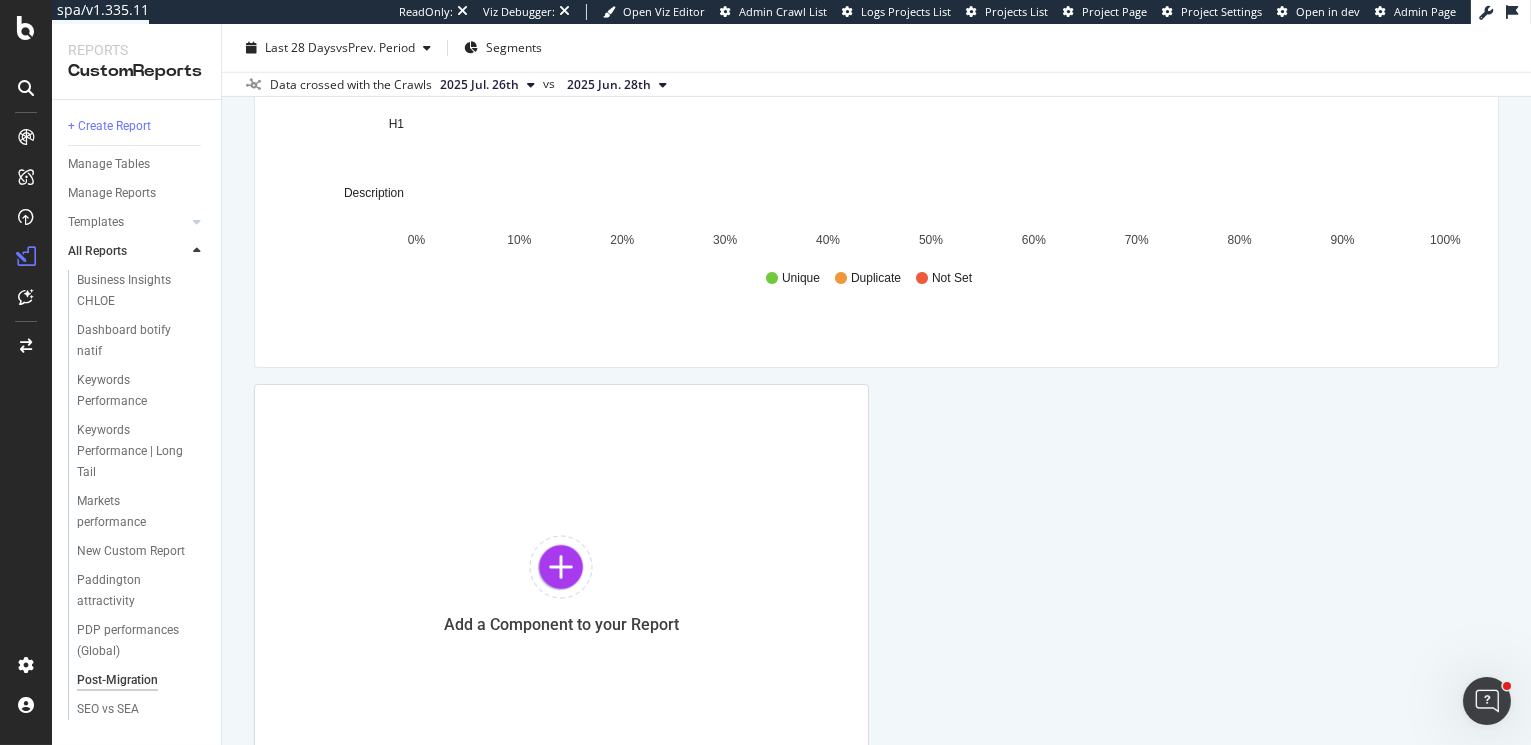 scroll, scrollTop: 3890, scrollLeft: 0, axis: vertical 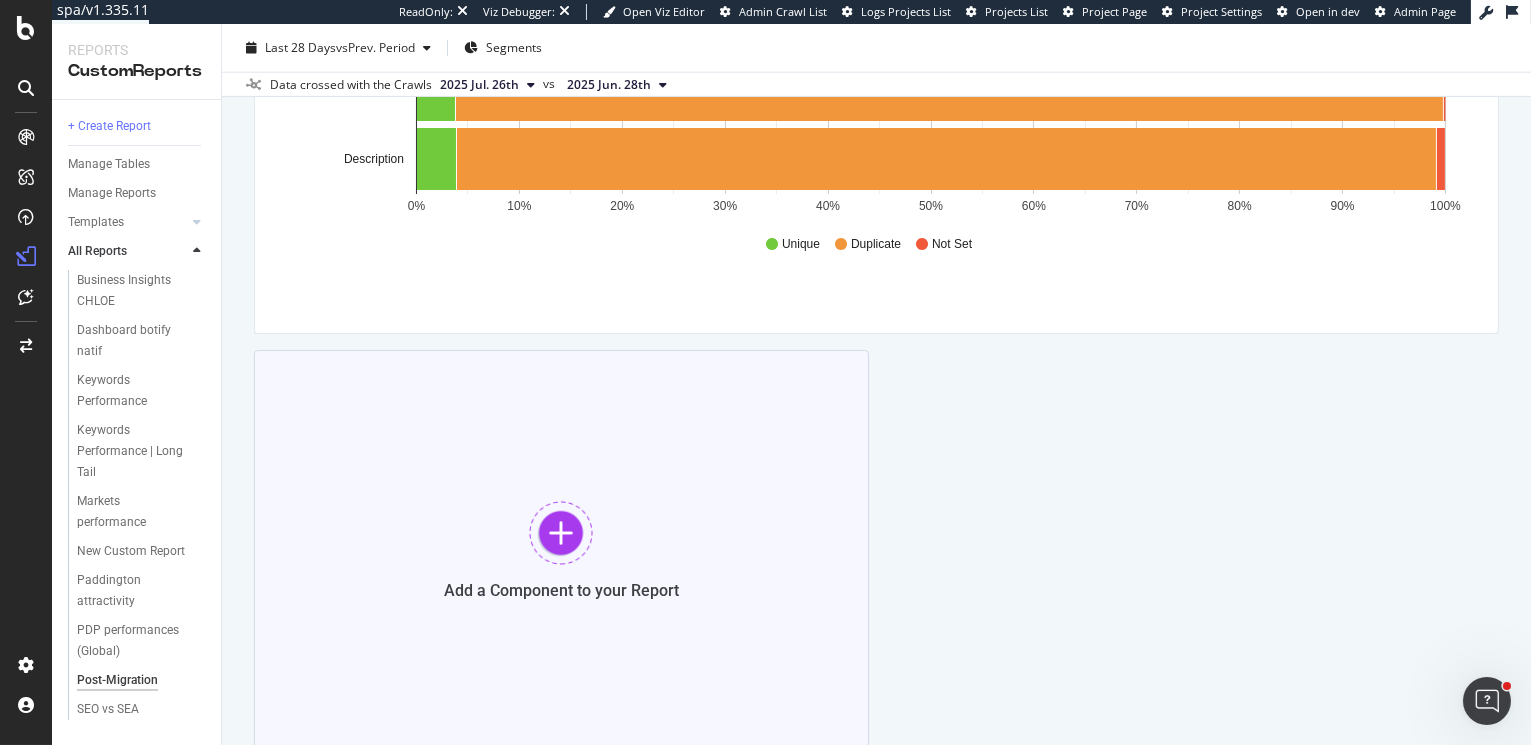 click at bounding box center (561, 533) 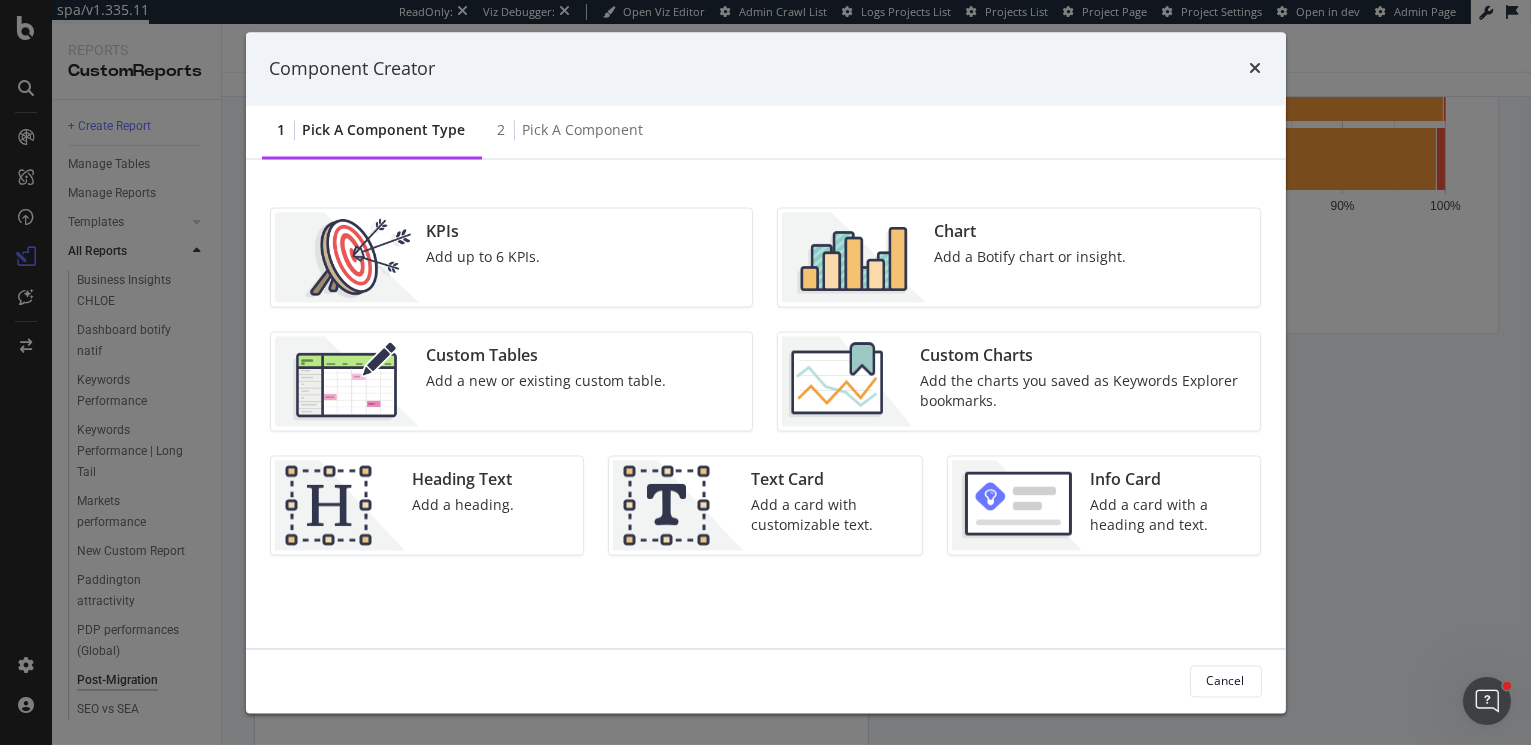 click on "Chart Add a Botify chart or insight." at bounding box center [1030, 258] 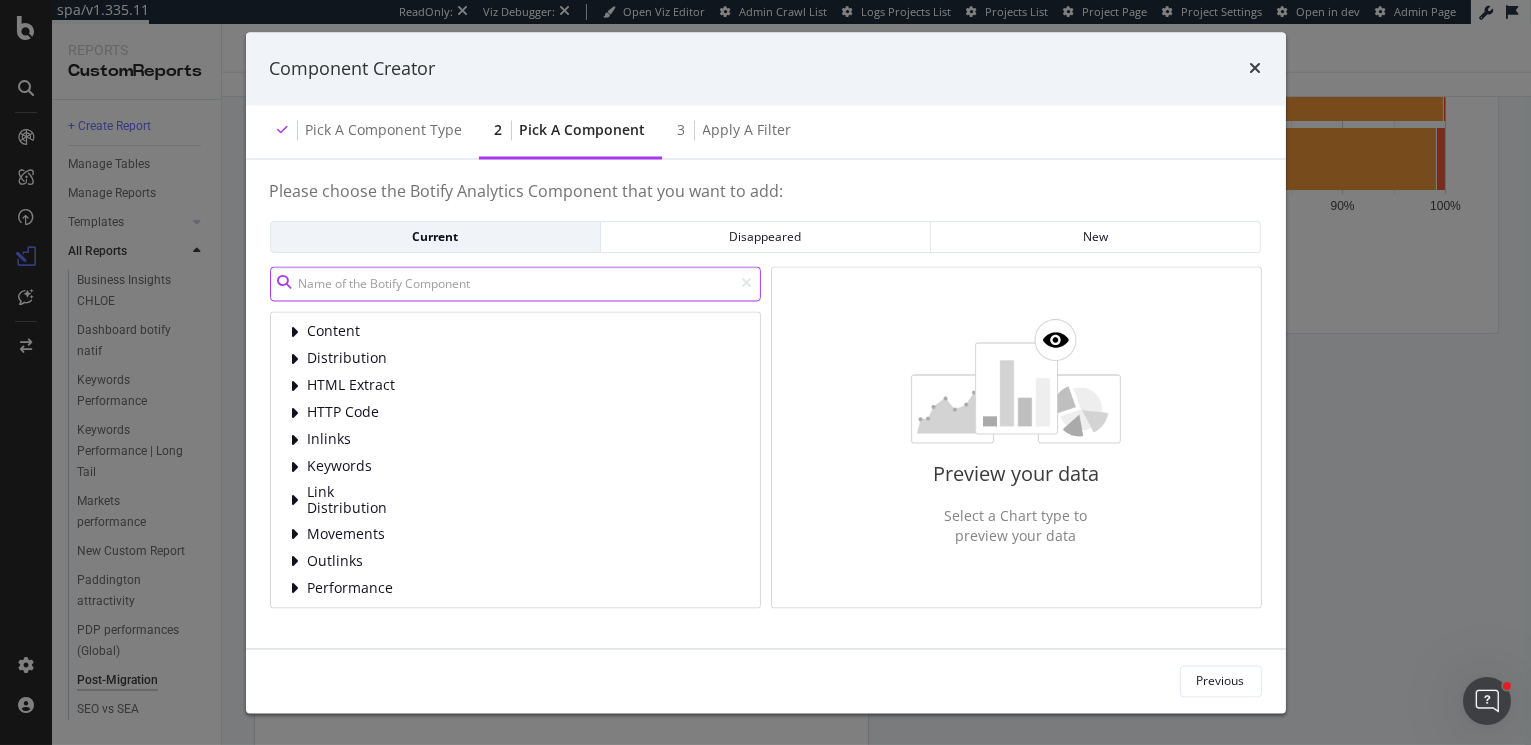 click at bounding box center [515, 283] 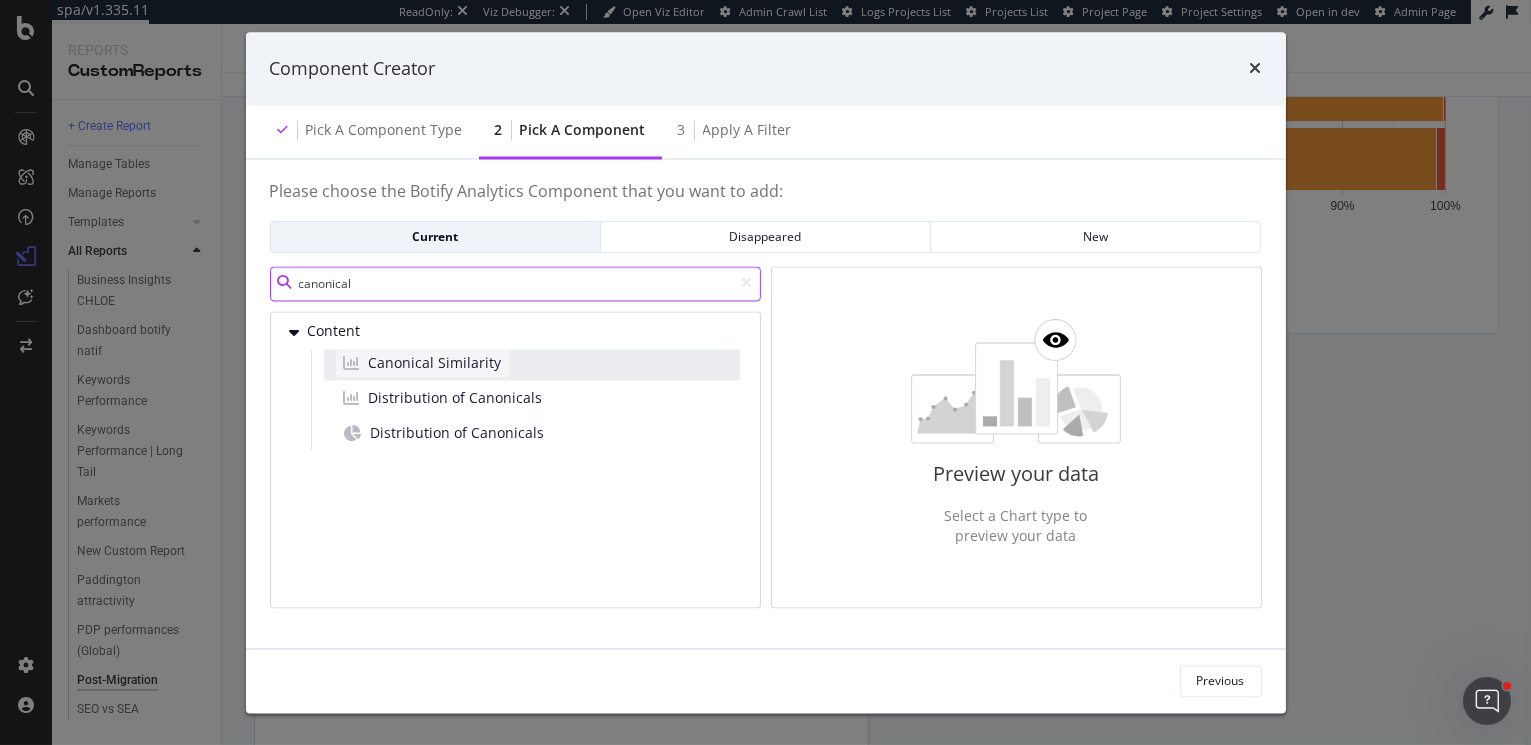 type on "canonical" 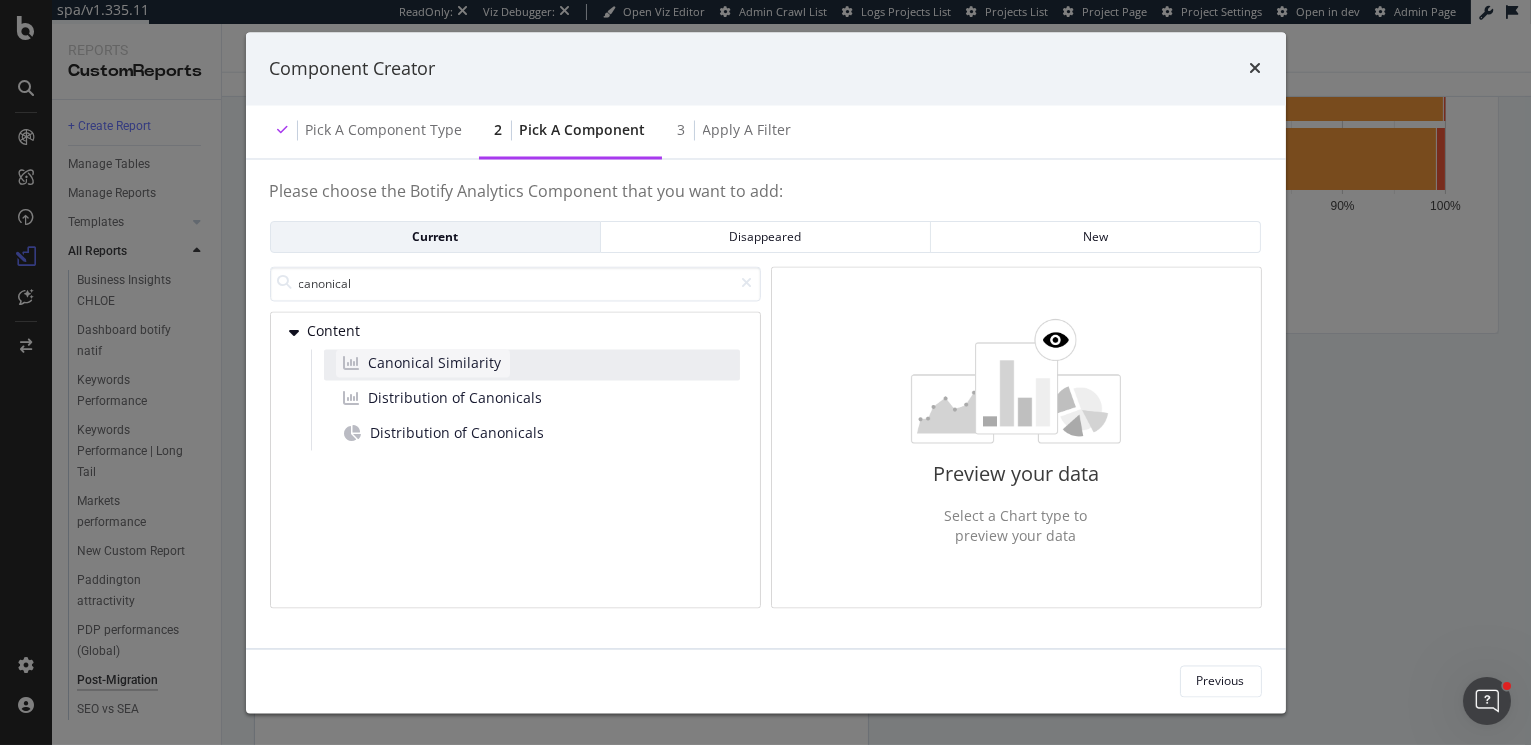 click on "Canonical Similarity" at bounding box center (435, 363) 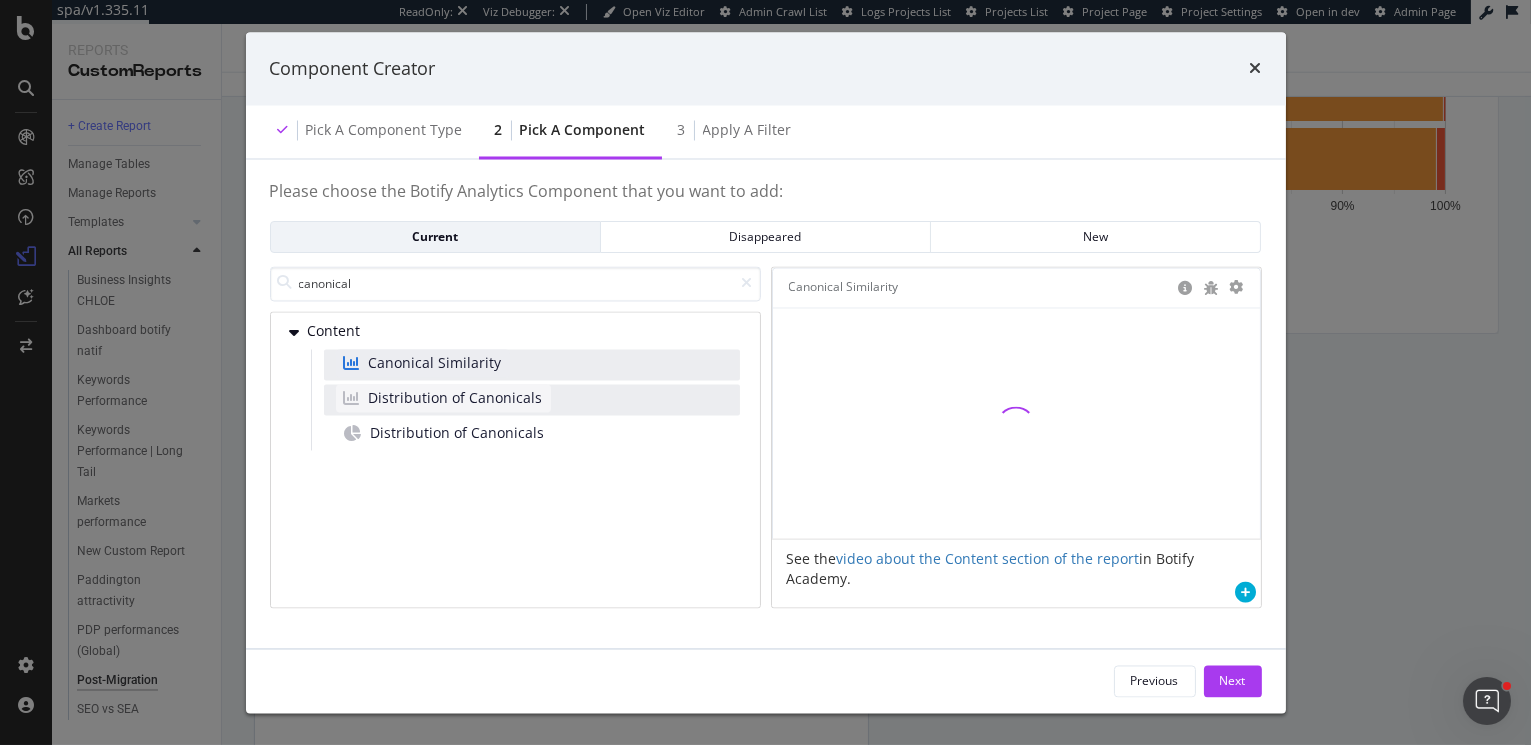 click on "Distribution of Canonicals" at bounding box center [456, 398] 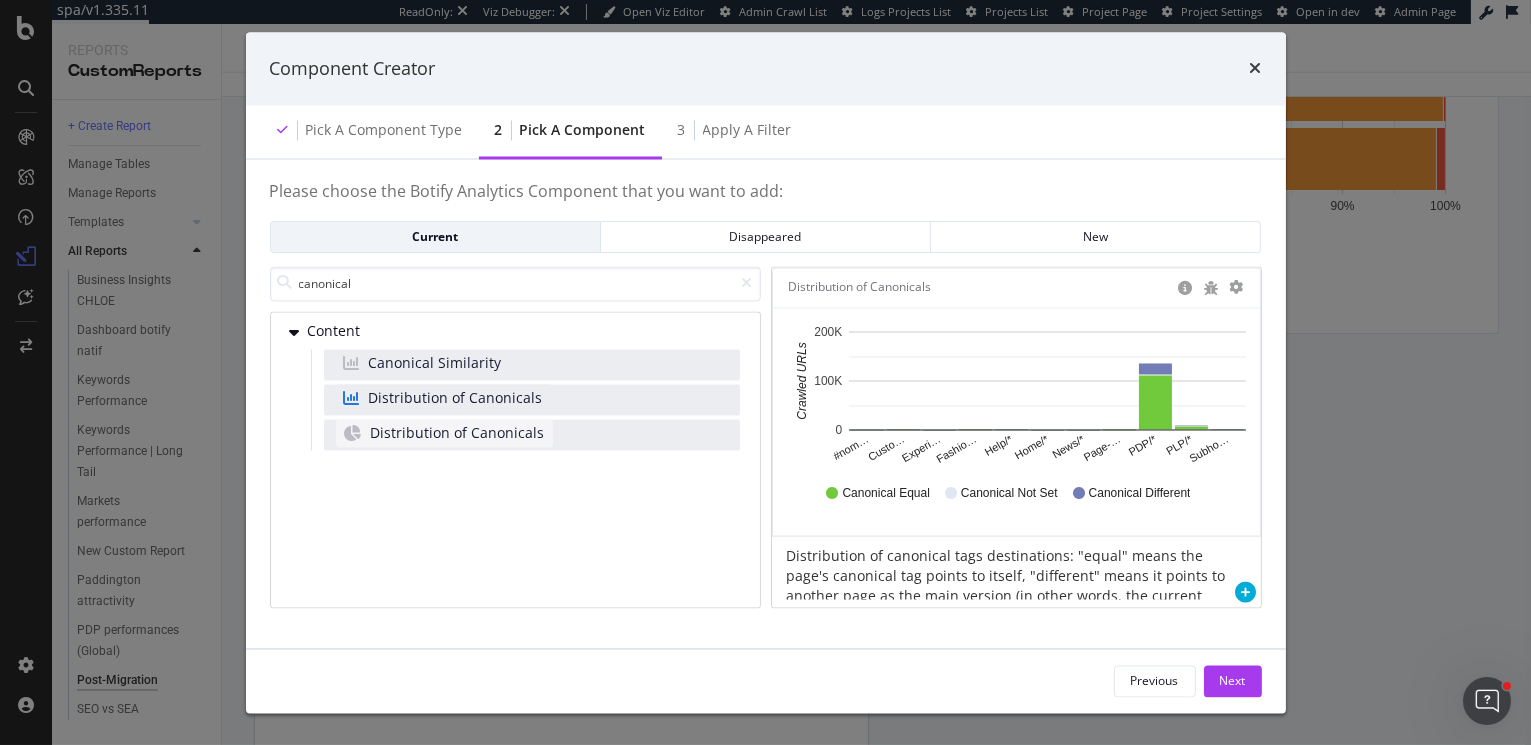 click on "Distribution of Canonicals" at bounding box center [458, 433] 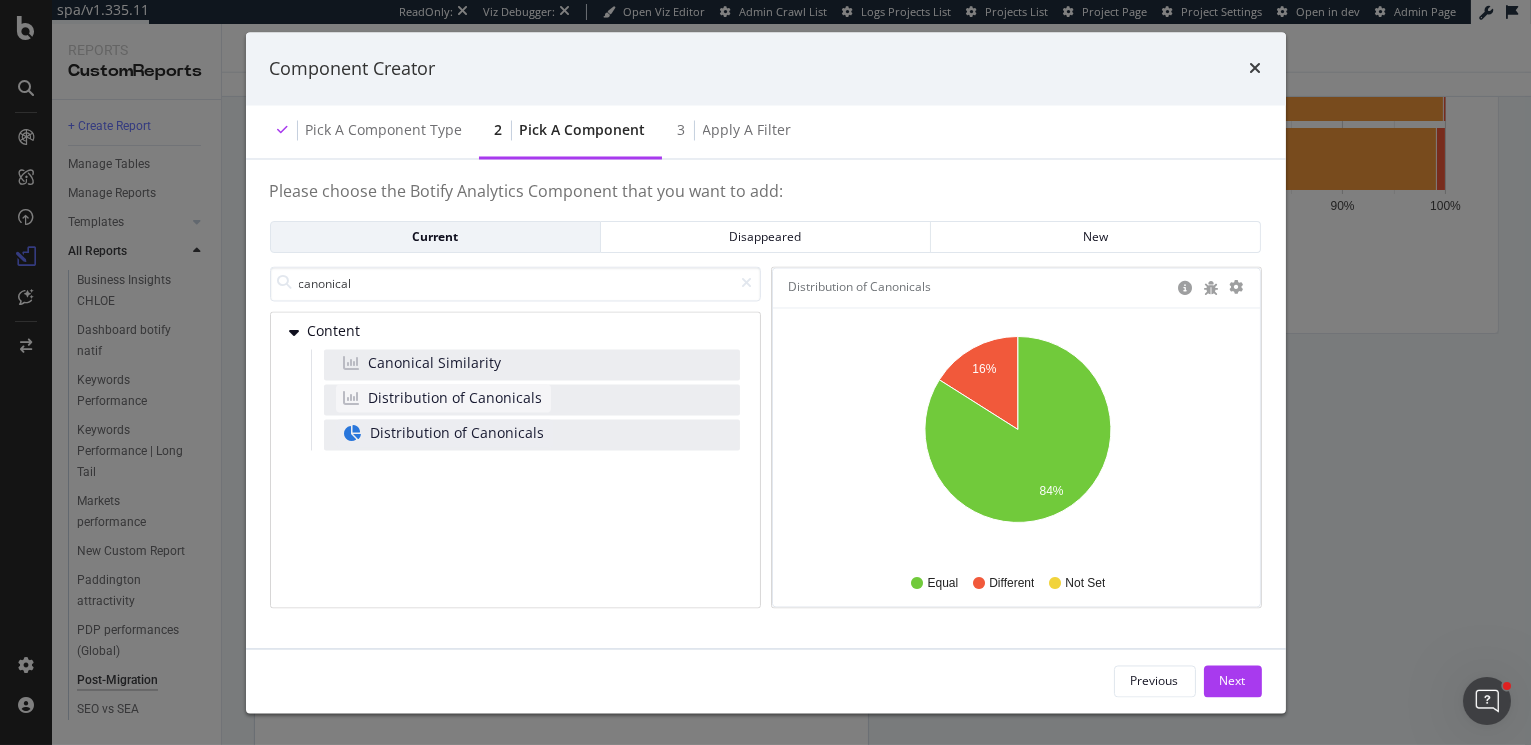 click on "Distribution of Canonicals" at bounding box center (456, 398) 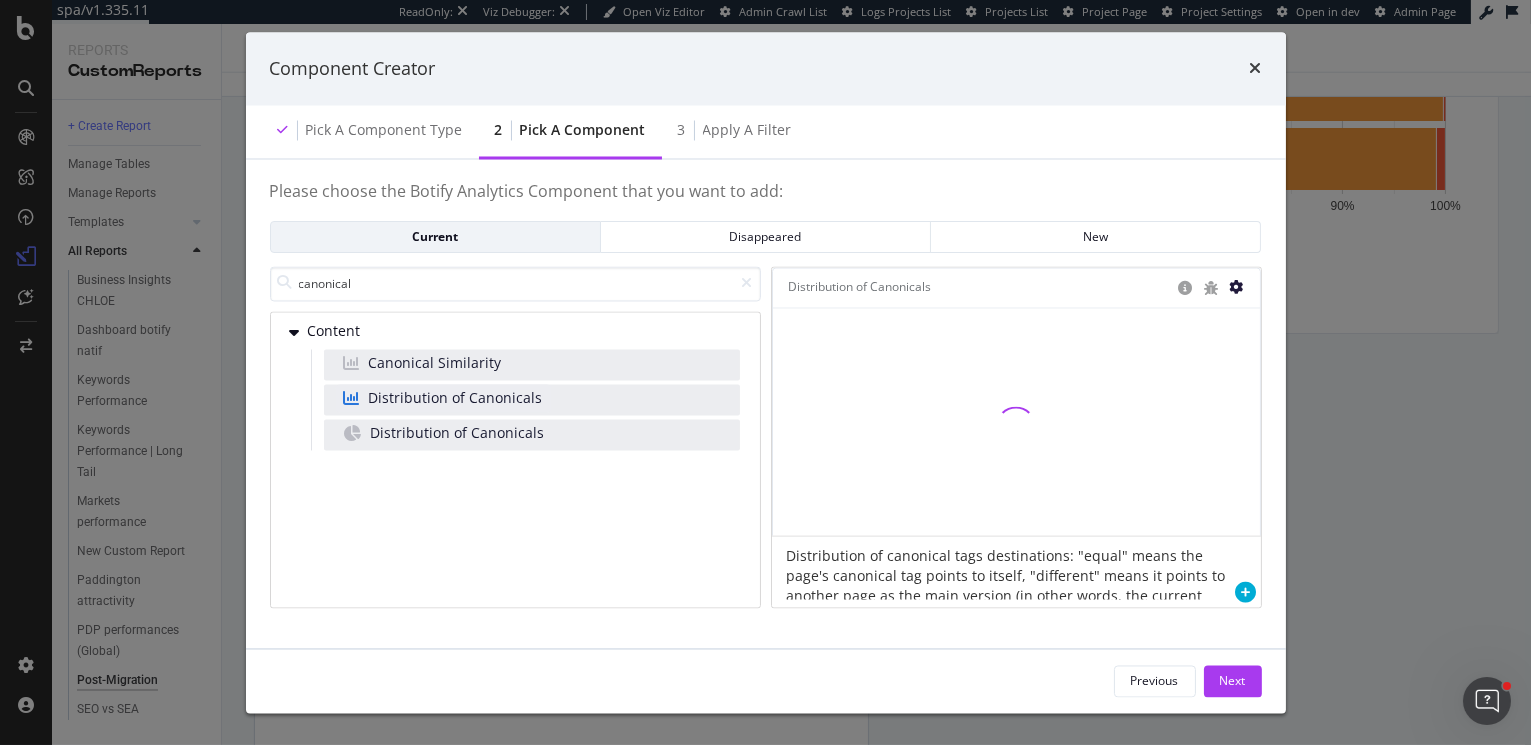 click at bounding box center (1237, 288) 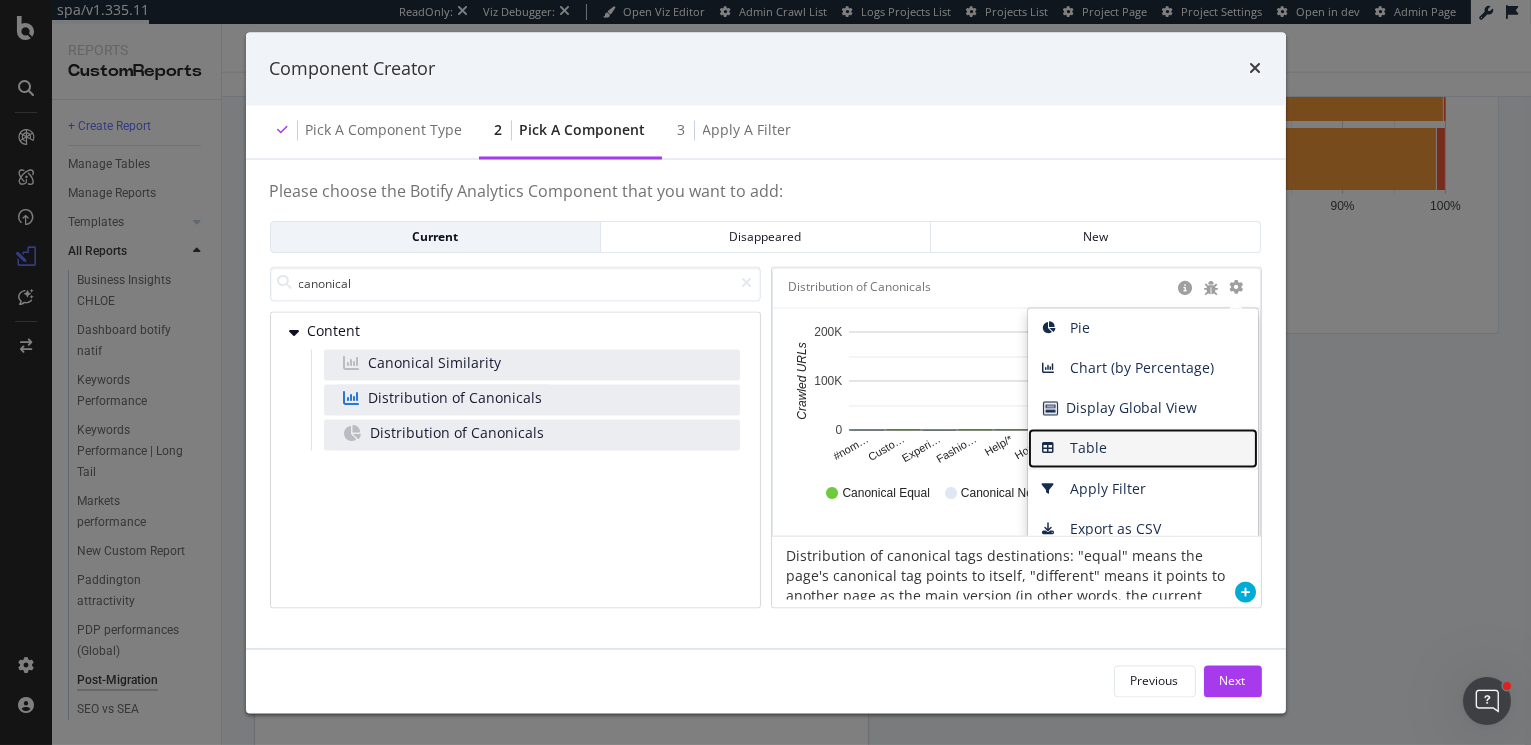 click on "Table" at bounding box center (1143, 449) 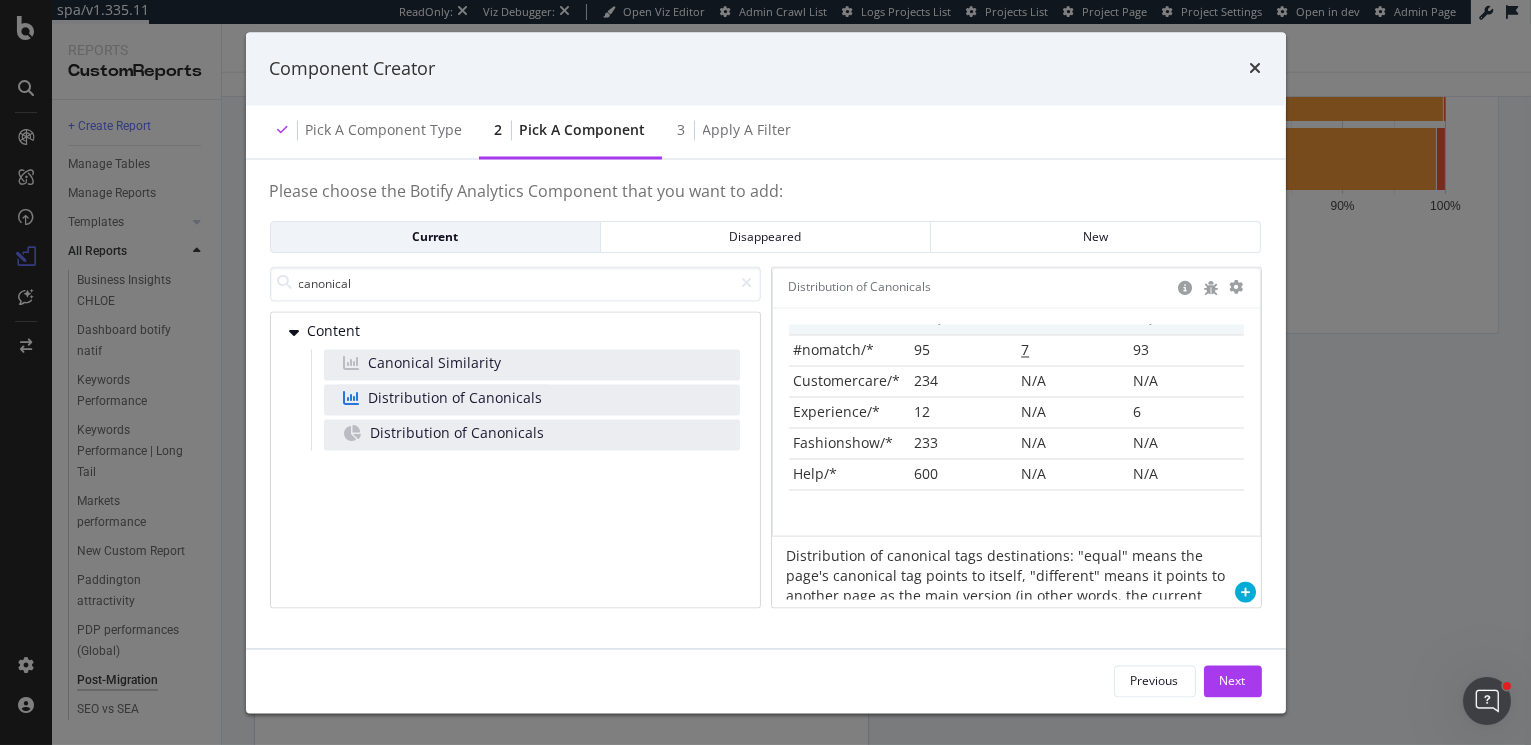 scroll, scrollTop: 263, scrollLeft: 0, axis: vertical 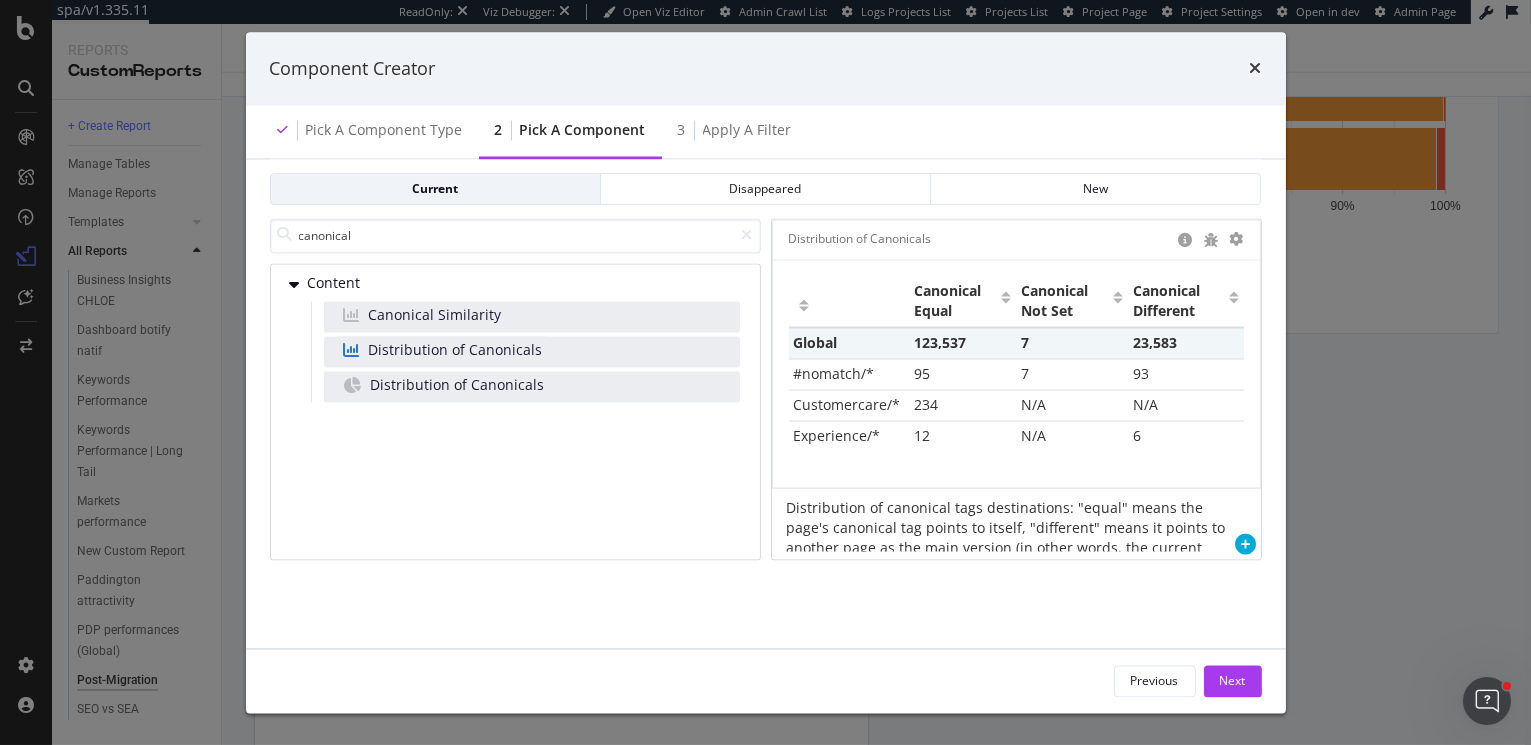 drag, startPoint x: 1255, startPoint y: 69, endPoint x: 794, endPoint y: 357, distance: 543.5669 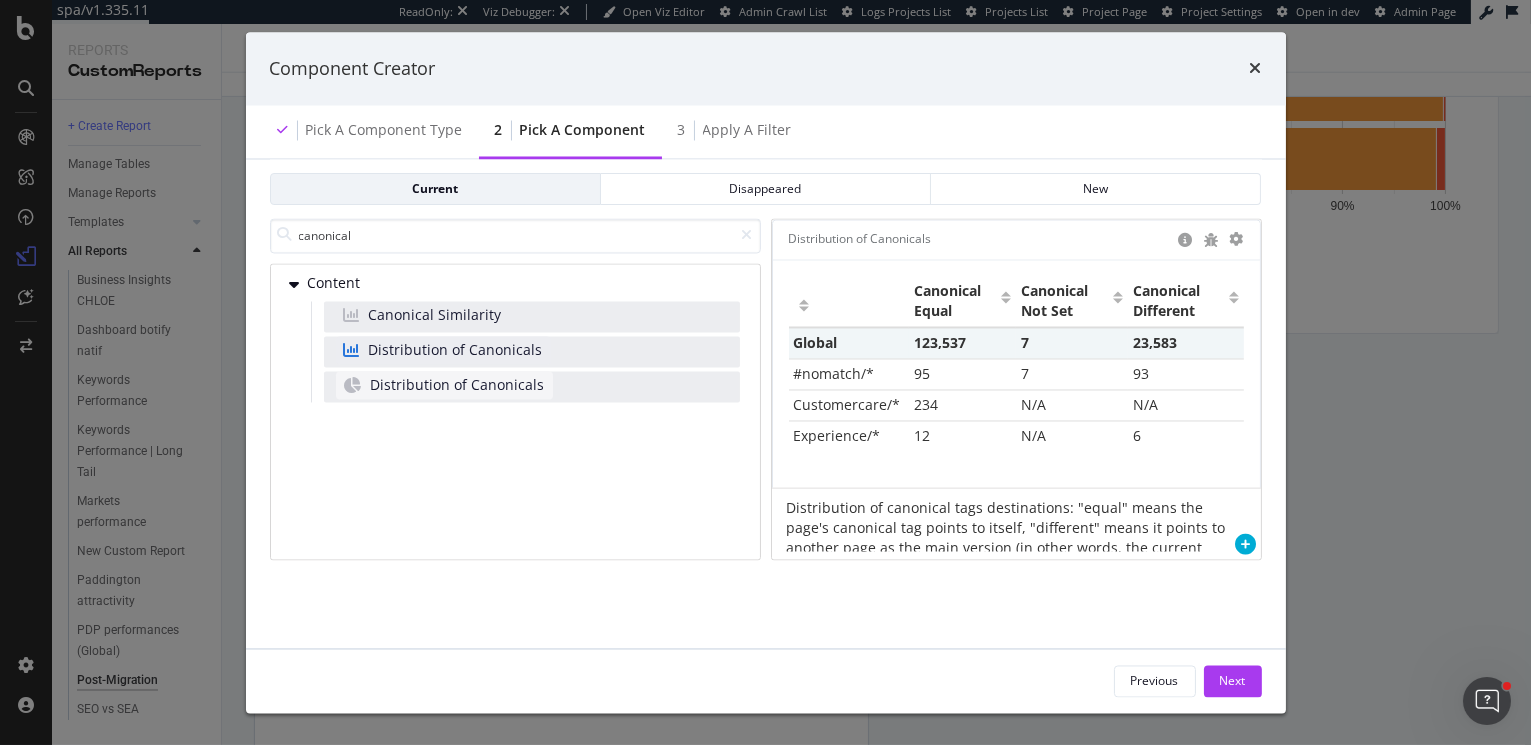 click on "Distribution of Canonicals" at bounding box center [458, 385] 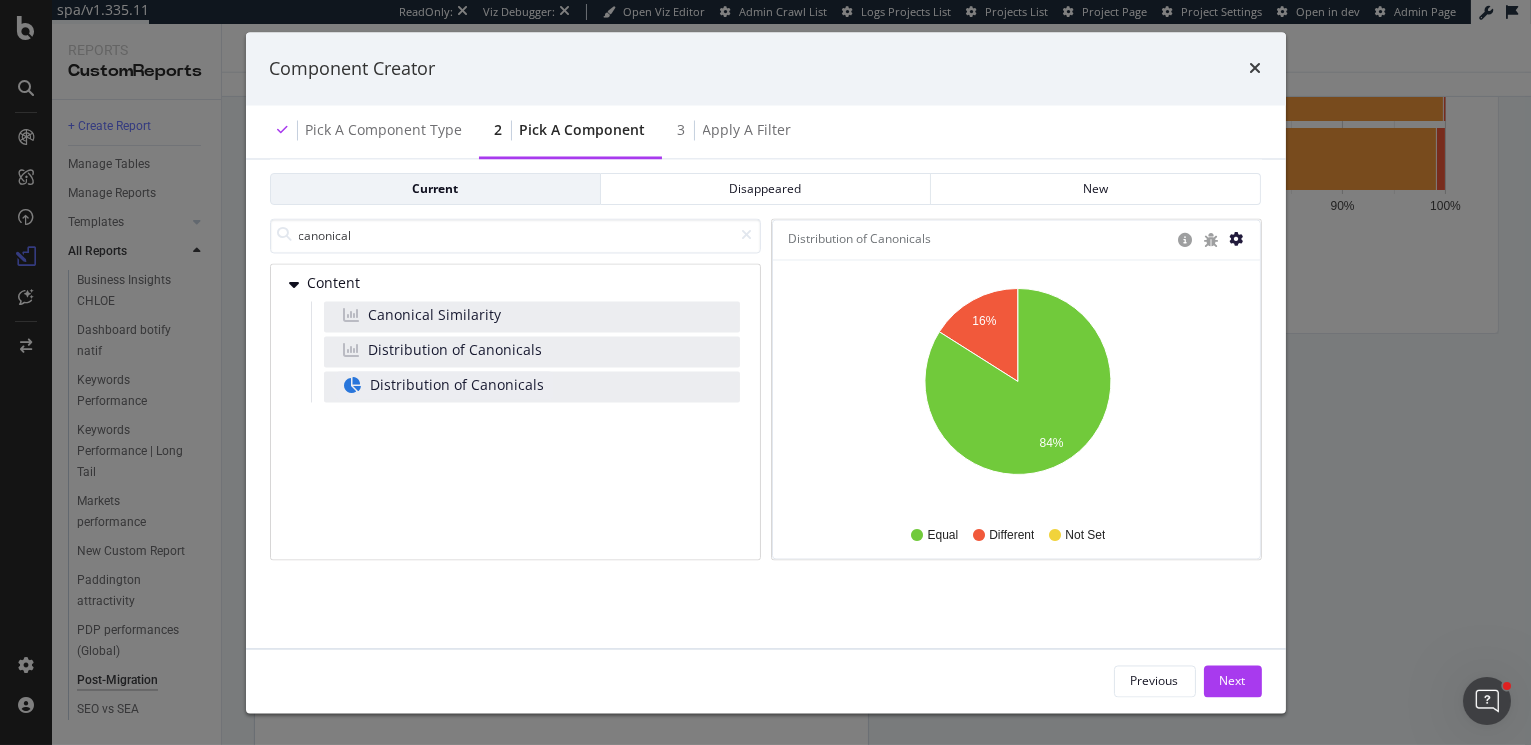 click at bounding box center (1237, 240) 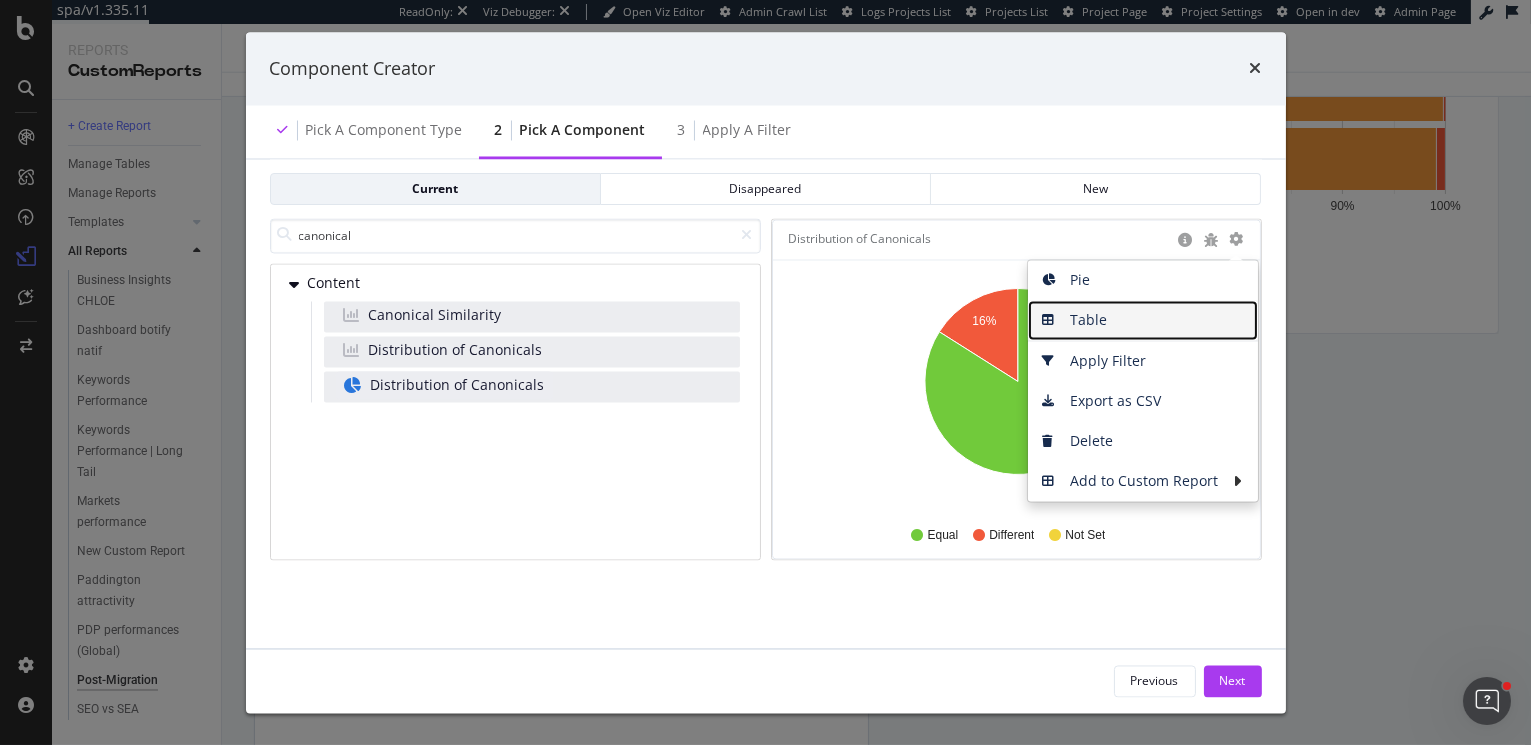 click on "Table" at bounding box center [1143, 321] 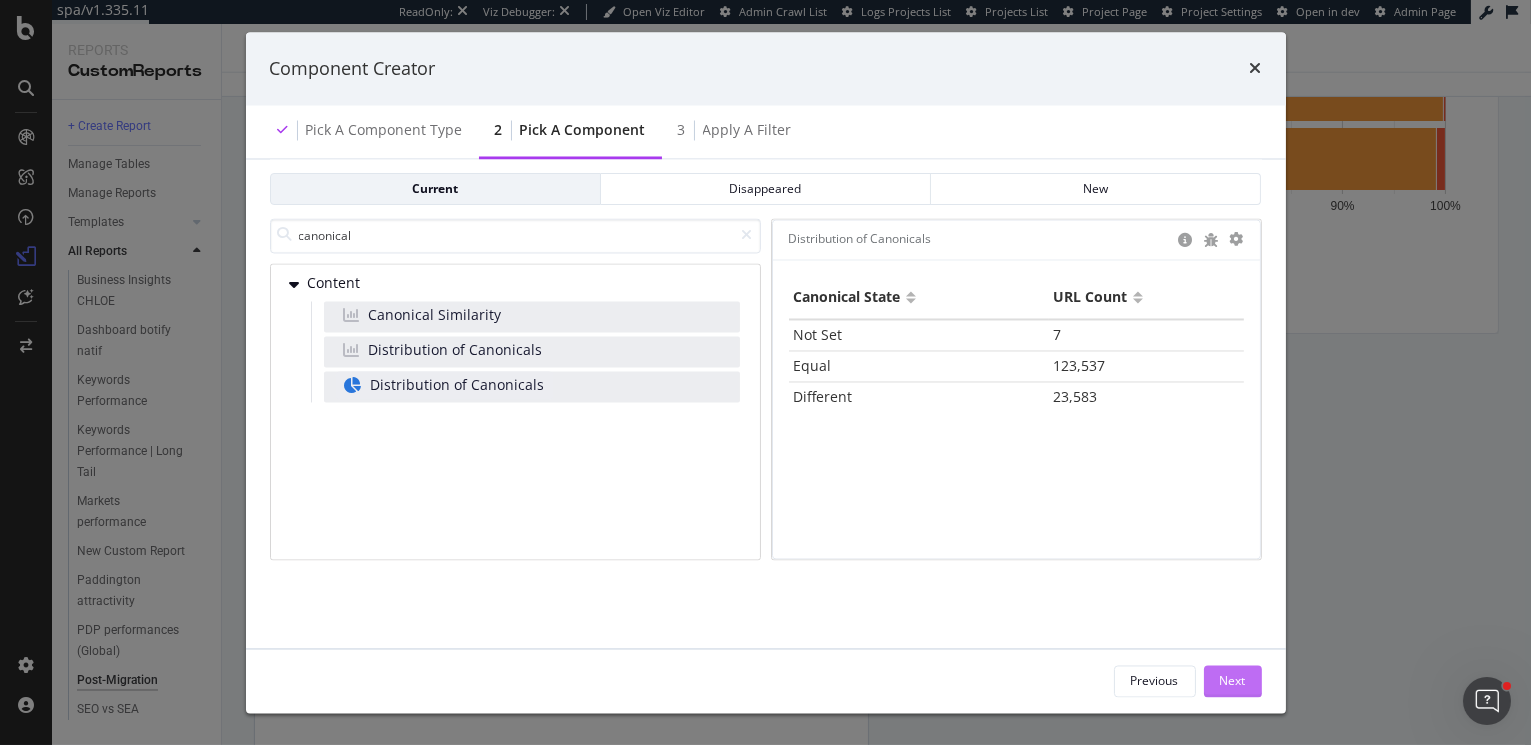 click on "Next" at bounding box center (1233, 680) 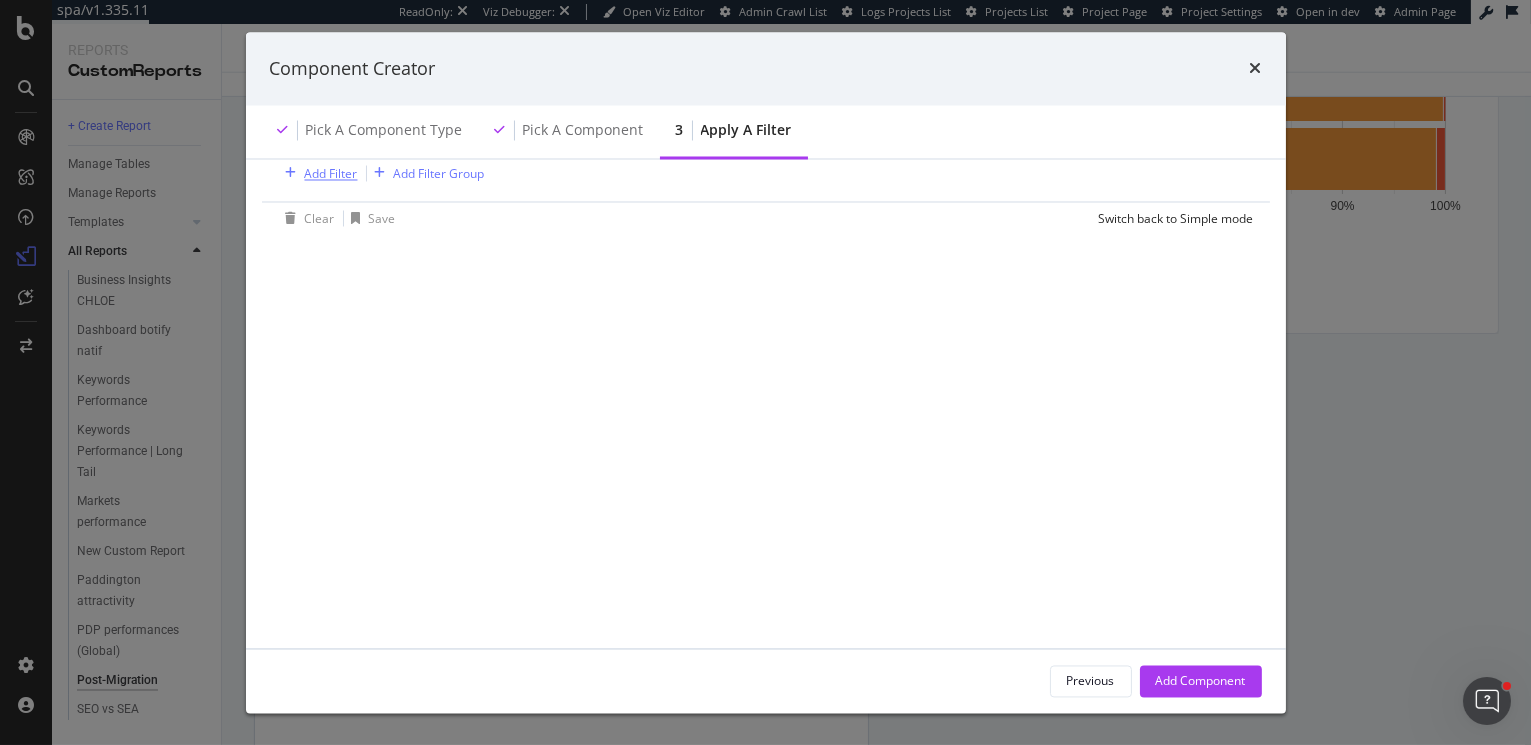 click on "Add Filter" at bounding box center [331, 173] 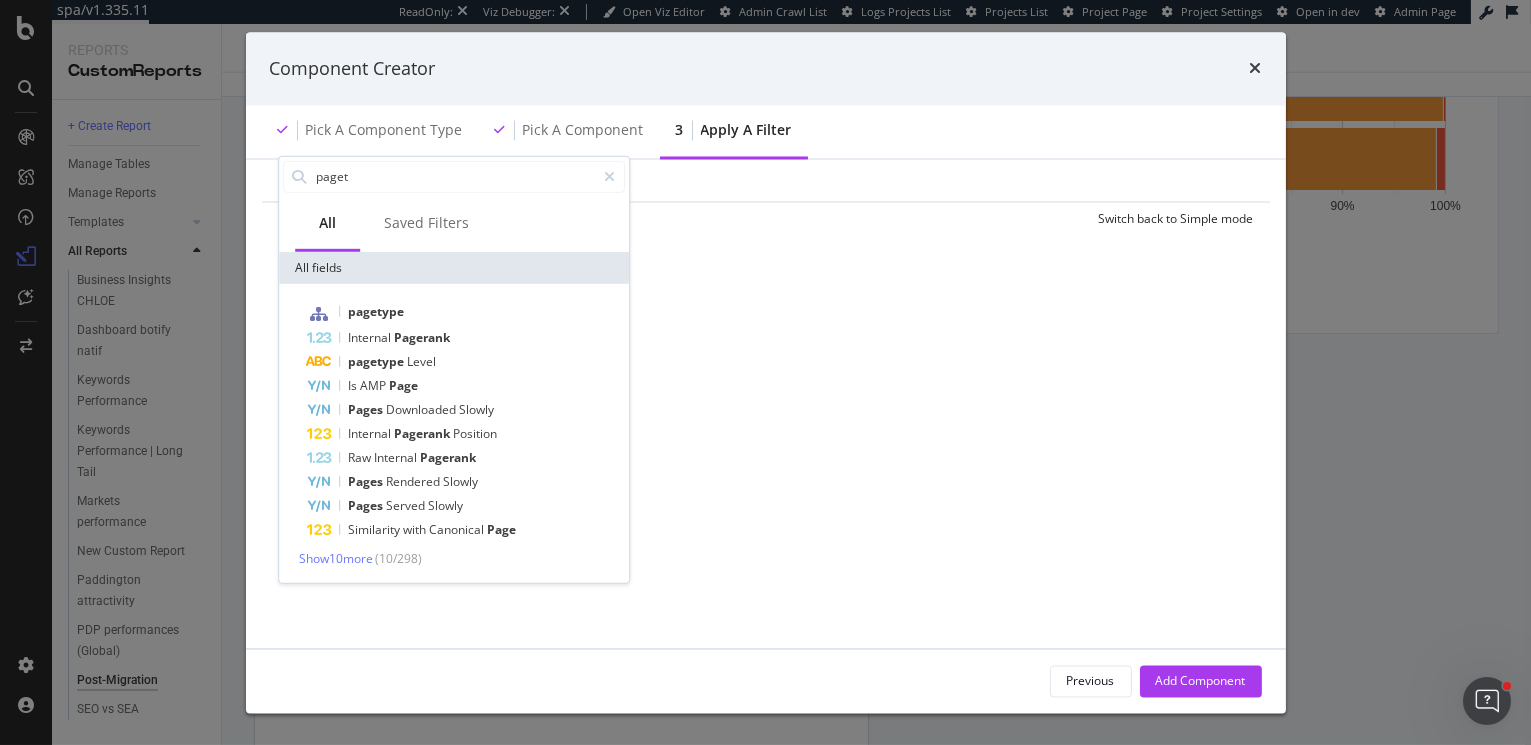 type on "pagety" 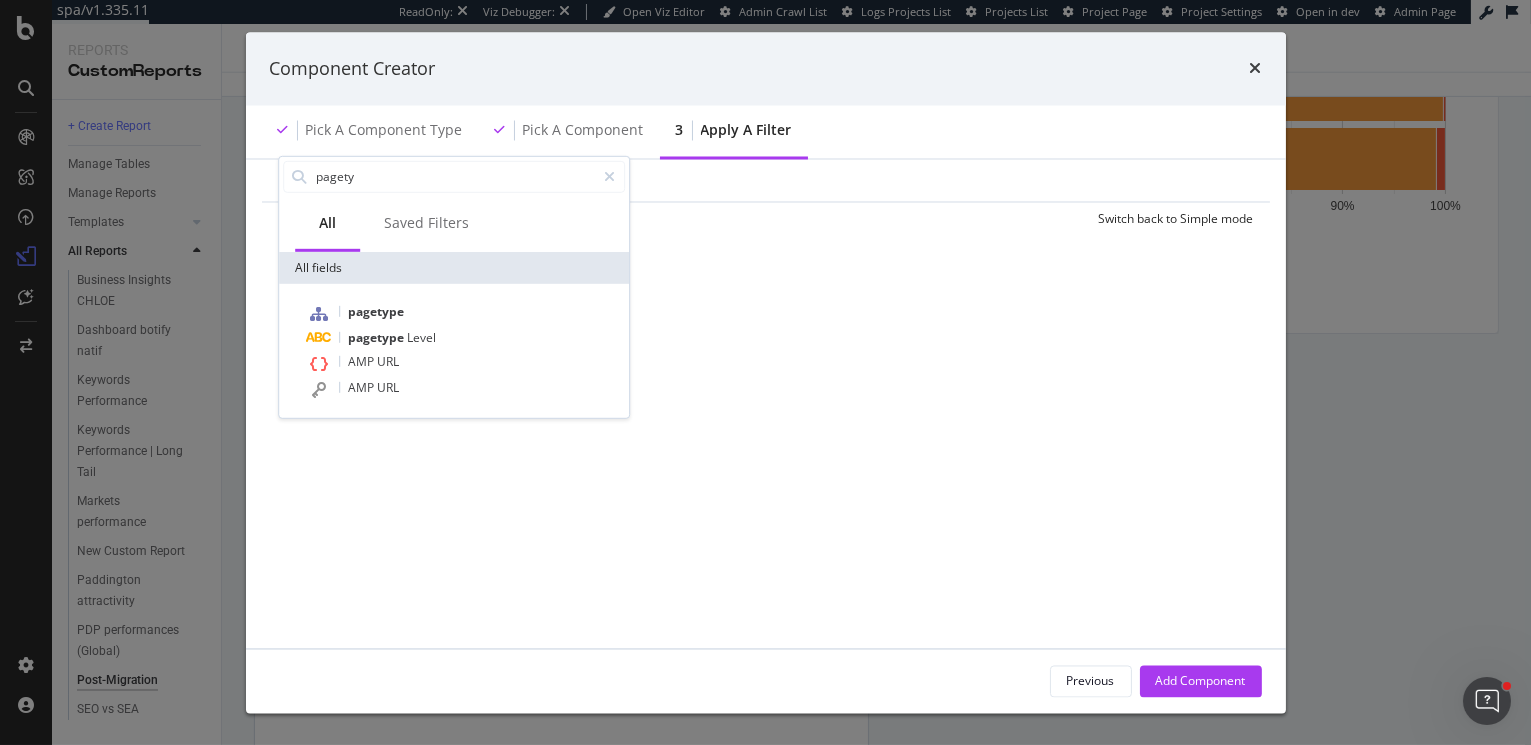 click on "Add Filter Add Filter Group Clear Save Switch back to Simple mode pagety All Saved Filters All fields pagetype   pagetype   Level   AMP   URL   AMP   URL" at bounding box center [766, 381] 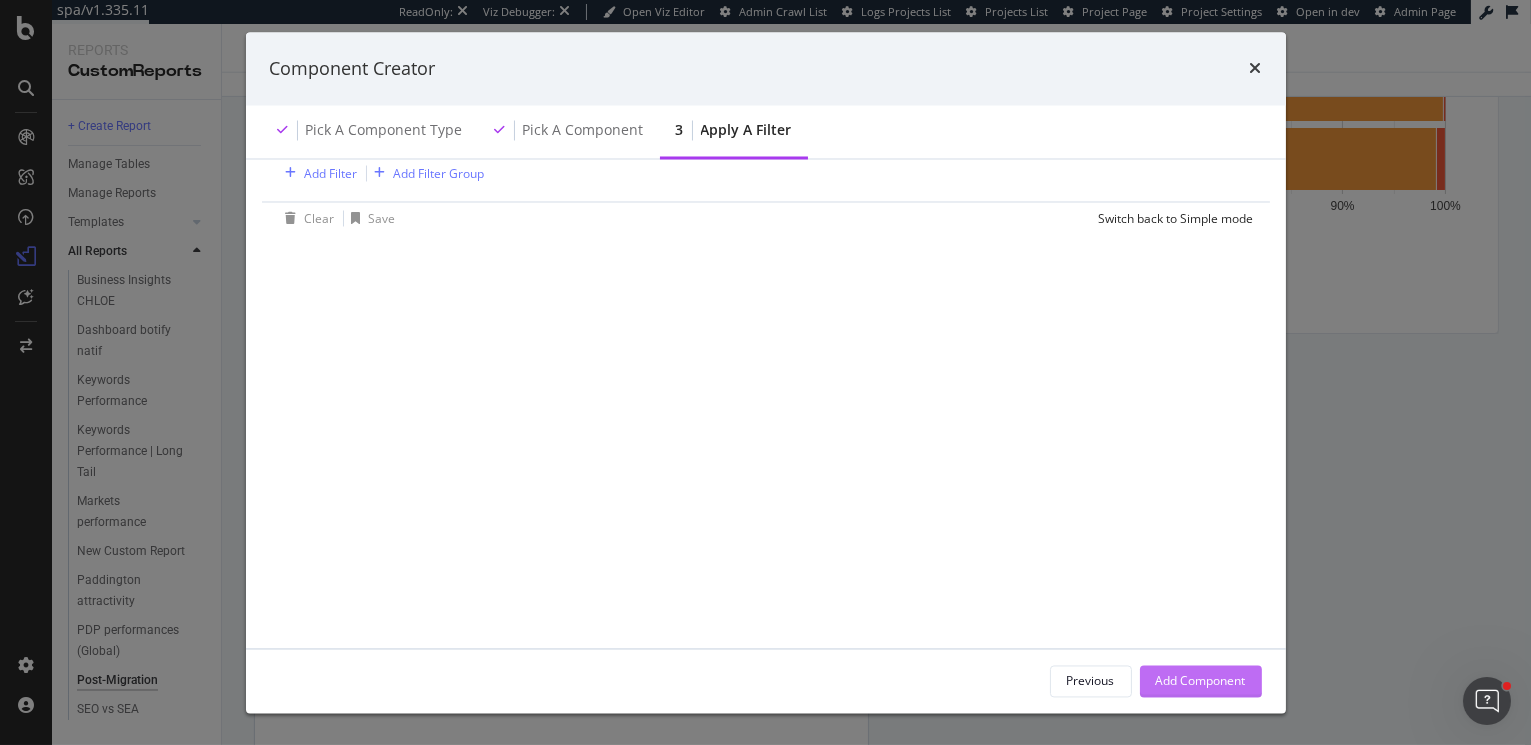 click on "Add Component" at bounding box center [1201, 680] 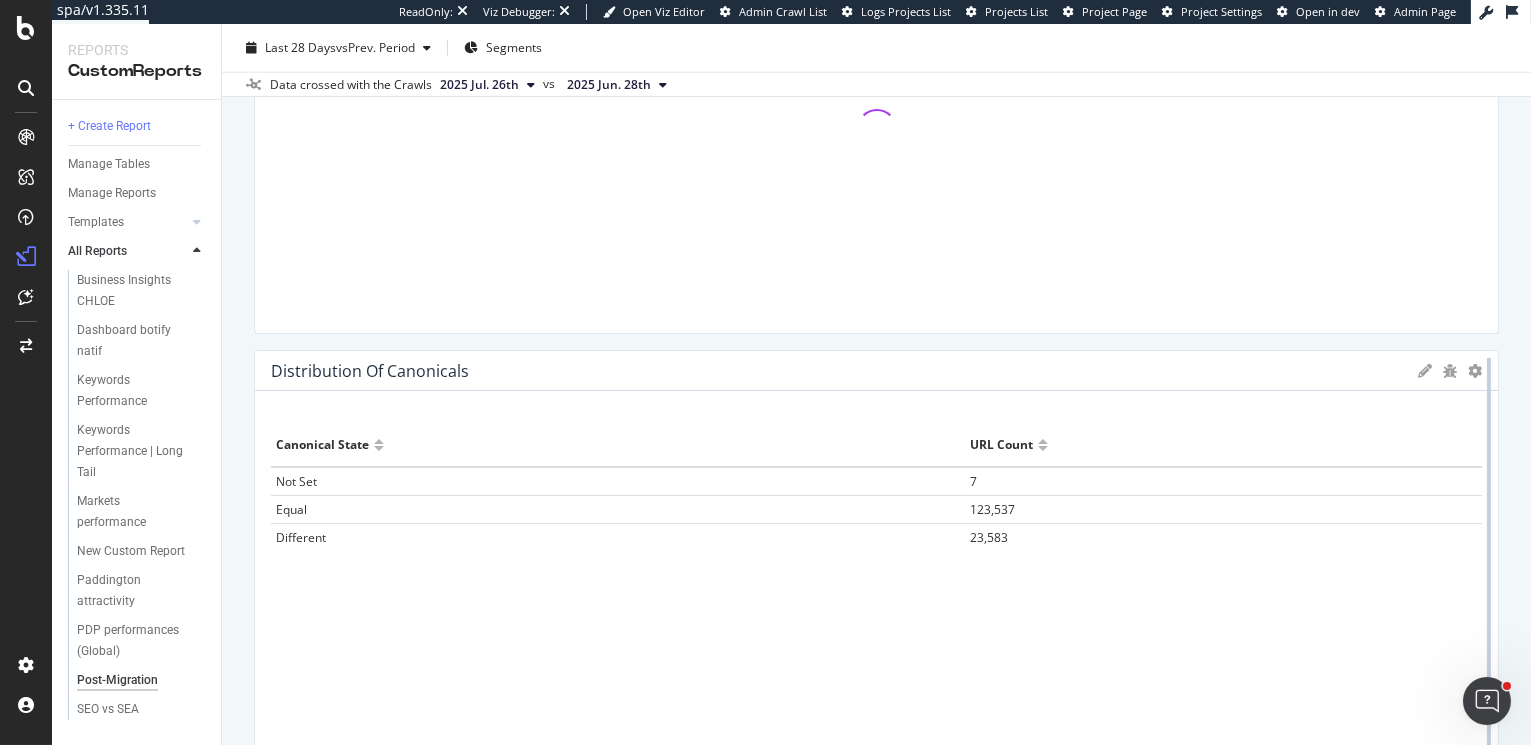 drag, startPoint x: 857, startPoint y: 401, endPoint x: 1486, endPoint y: 370, distance: 629.7634 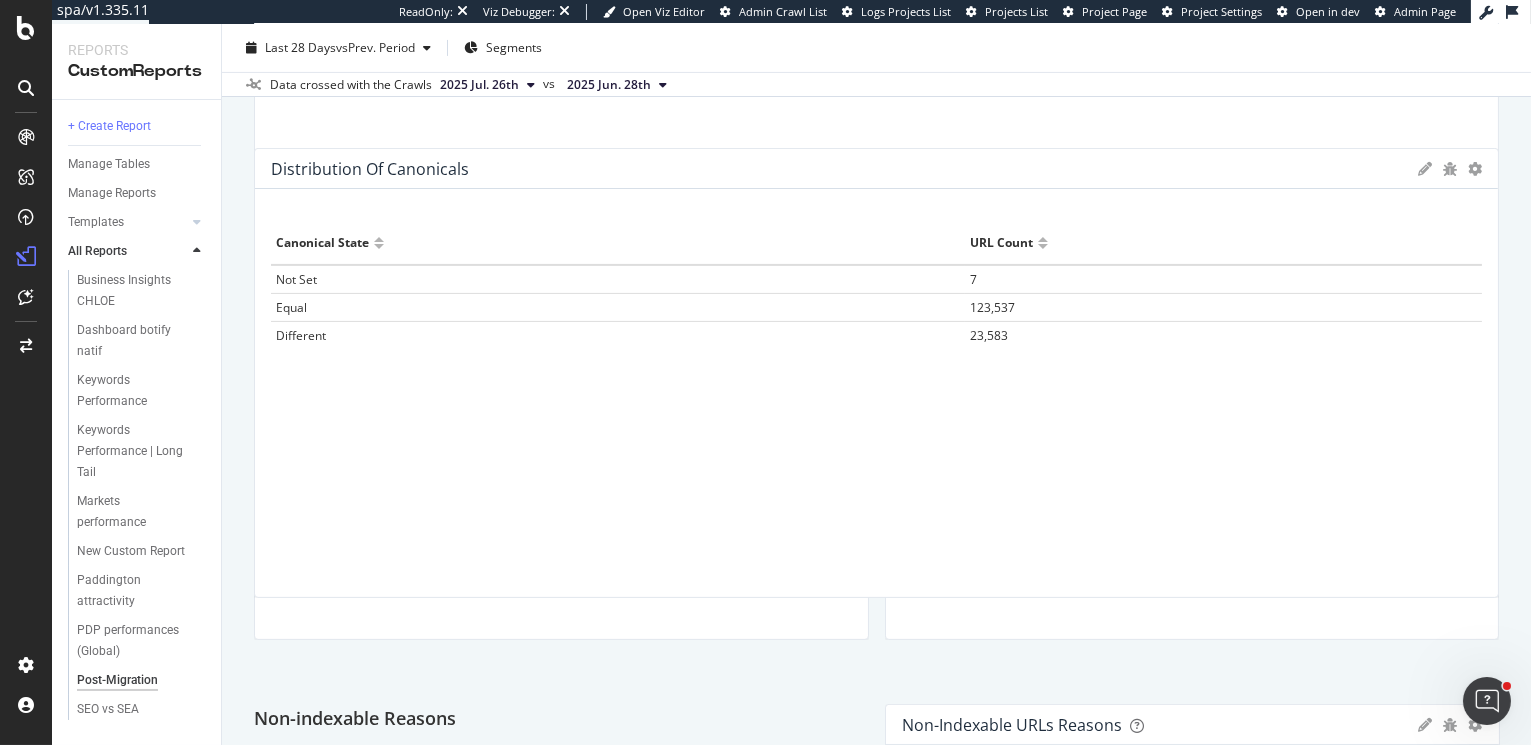 scroll, scrollTop: 1058, scrollLeft: 0, axis: vertical 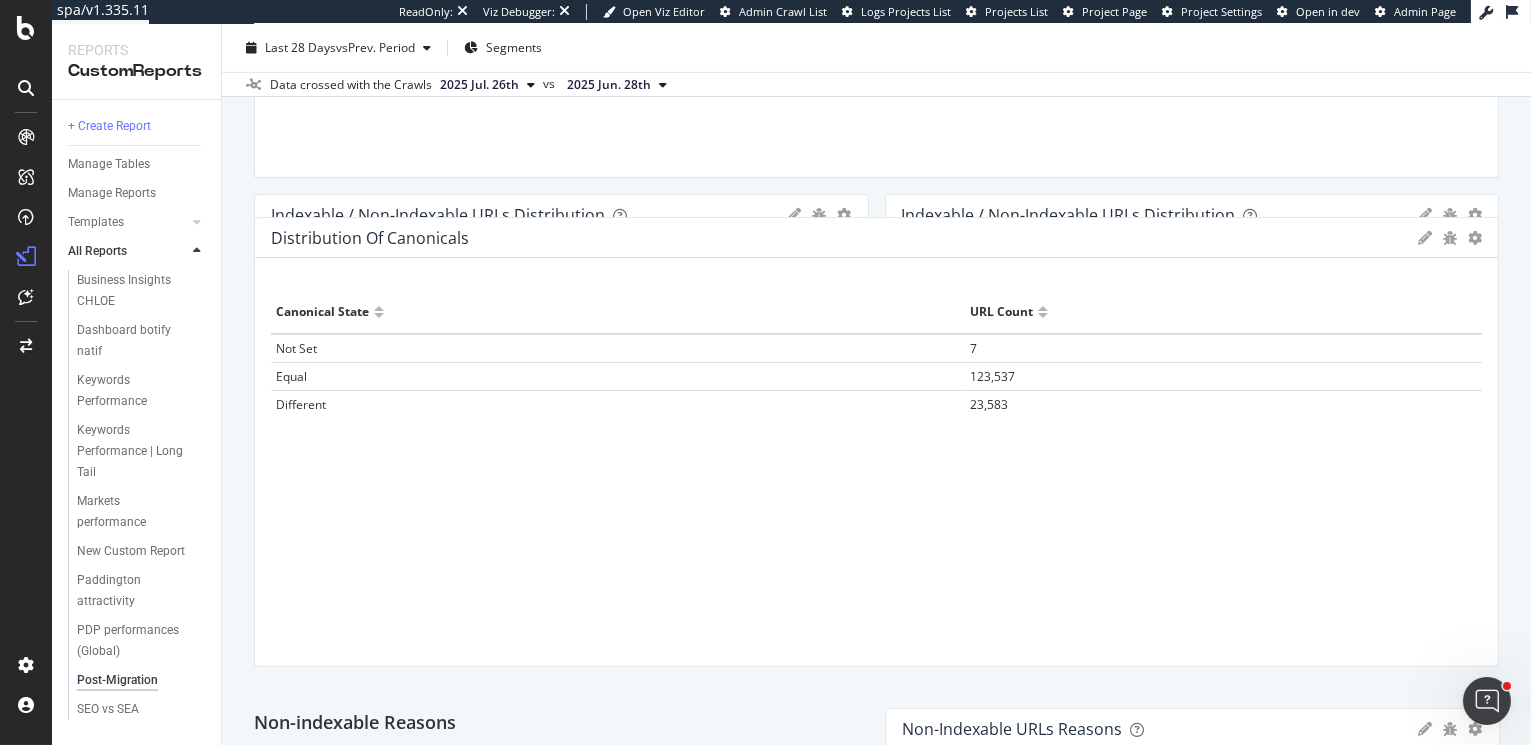 drag, startPoint x: 659, startPoint y: 371, endPoint x: 710, endPoint y: 238, distance: 142.44298 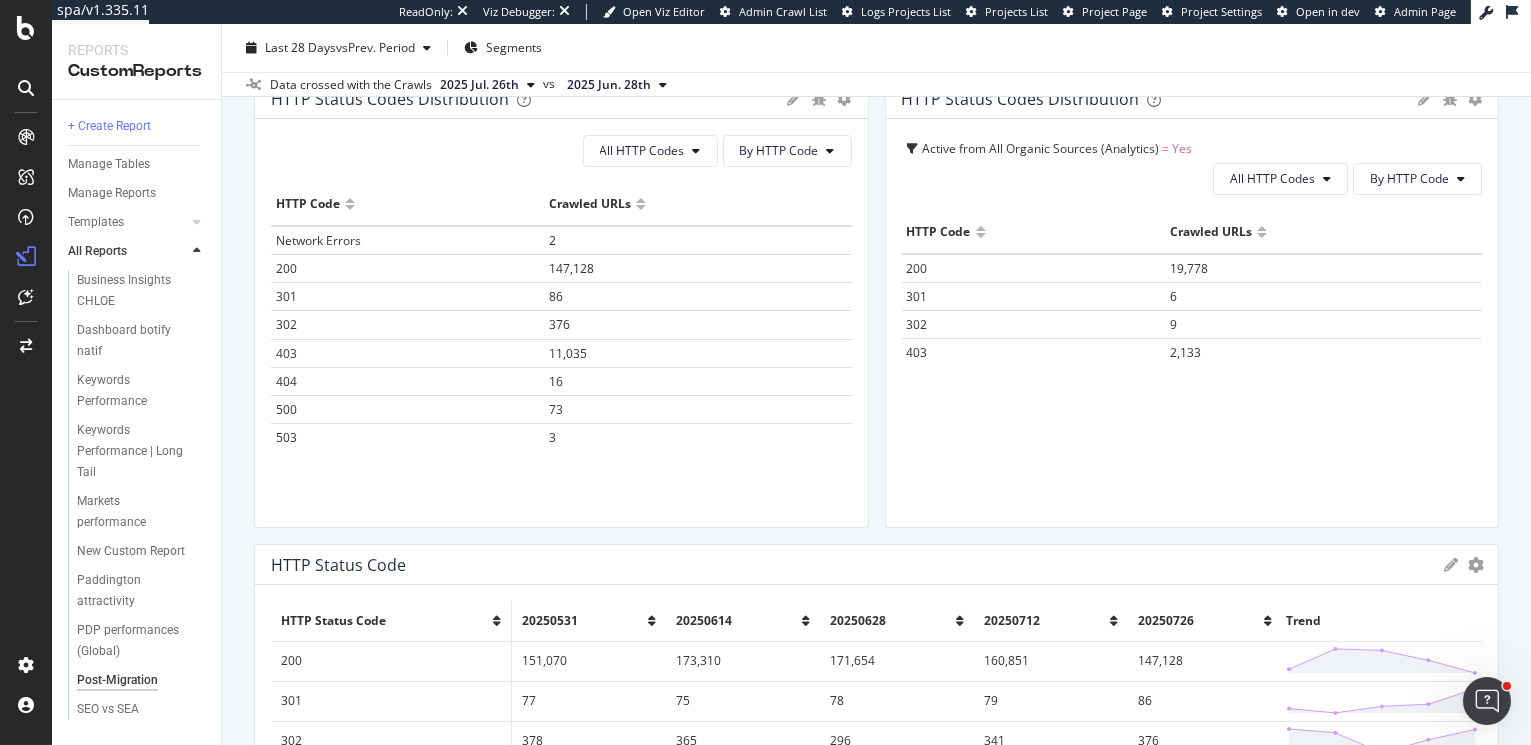 scroll, scrollTop: 3377, scrollLeft: 0, axis: vertical 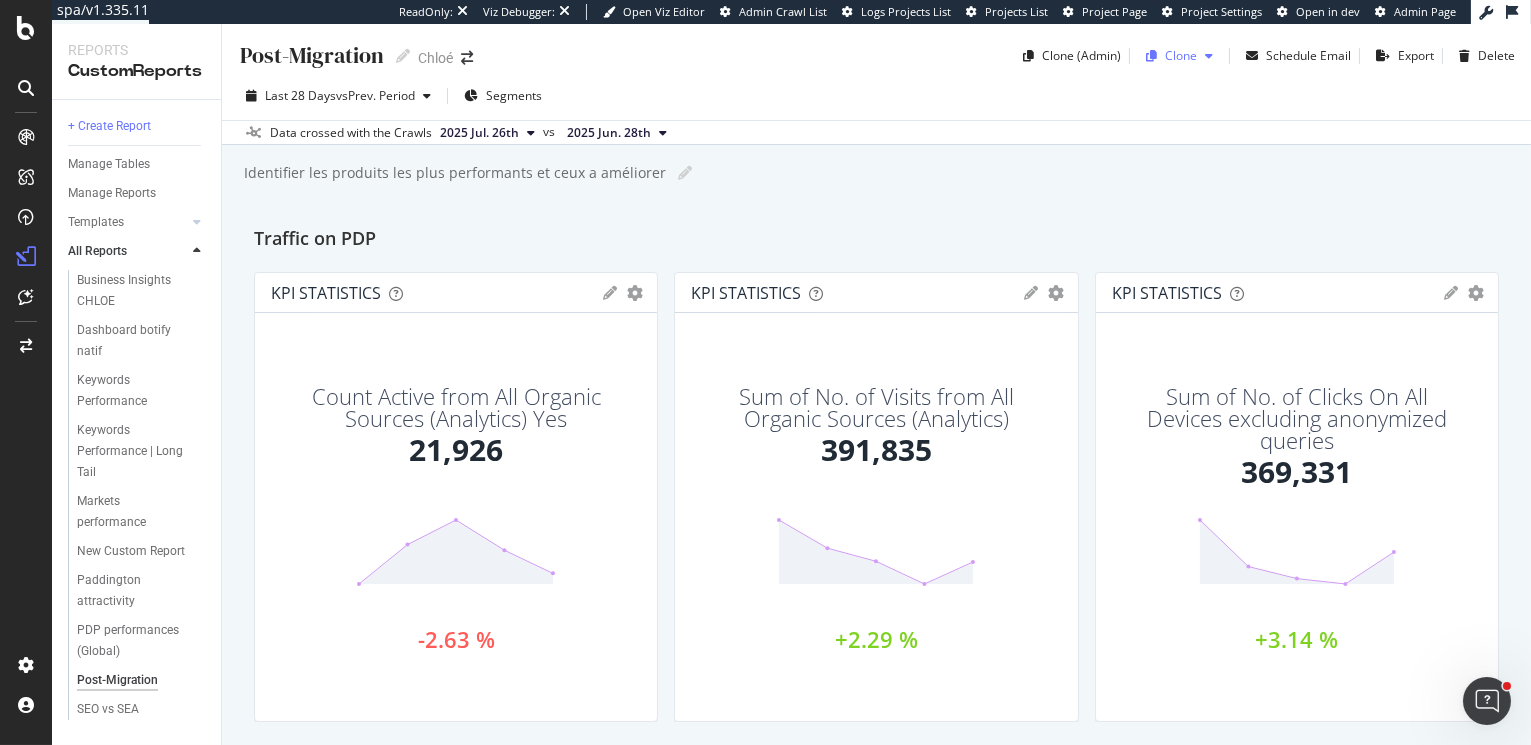 click at bounding box center [1209, 56] 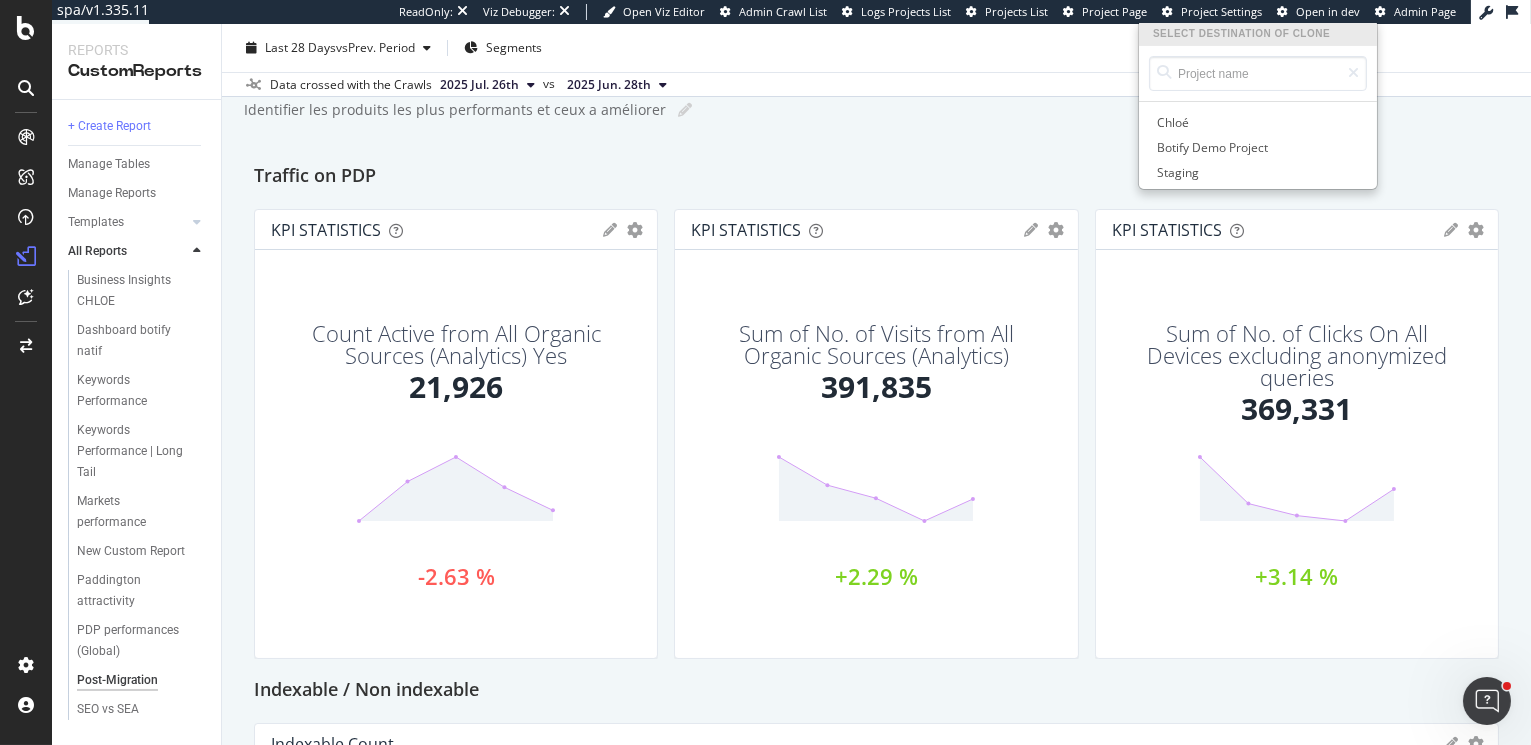 scroll, scrollTop: 0, scrollLeft: 0, axis: both 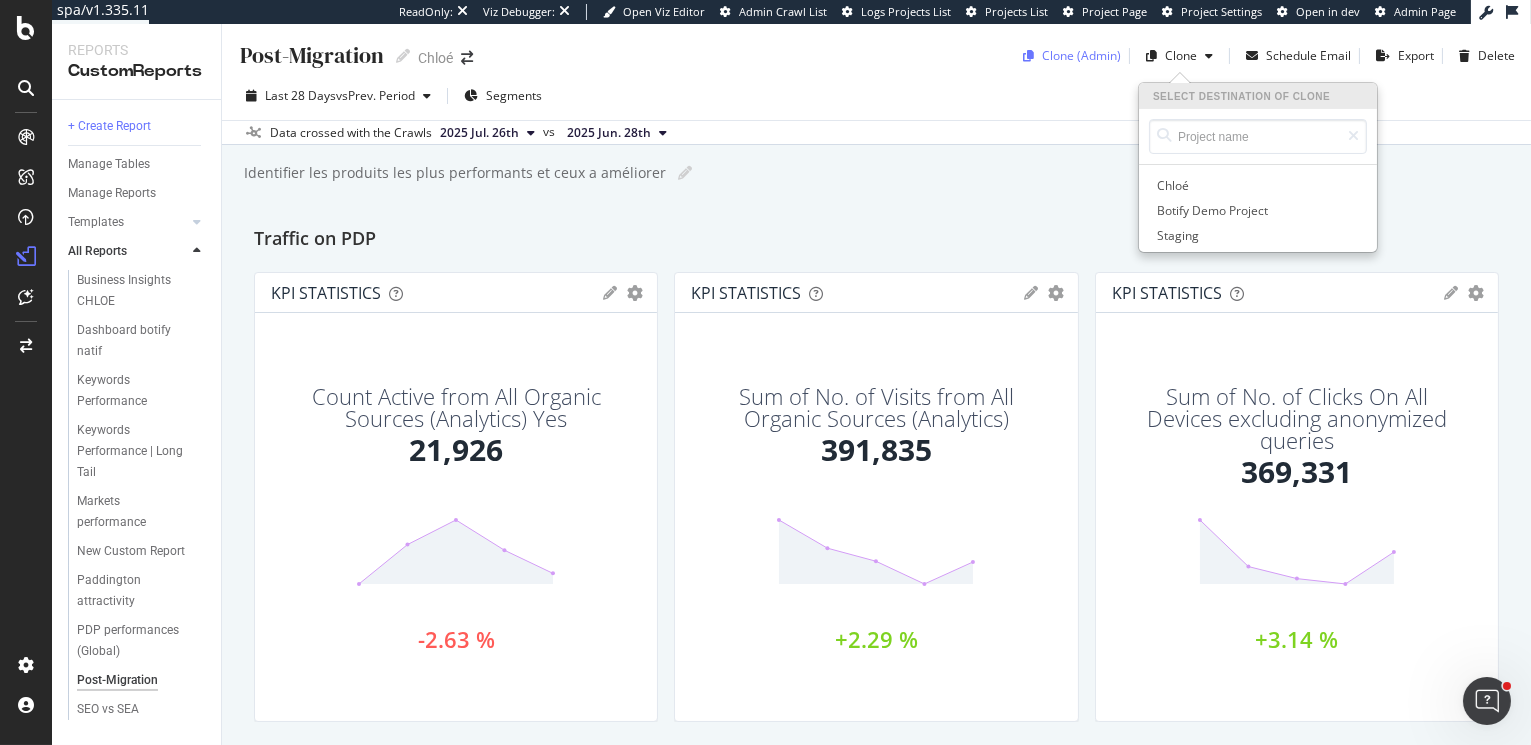 click on "Clone (Admin)" at bounding box center [1081, 55] 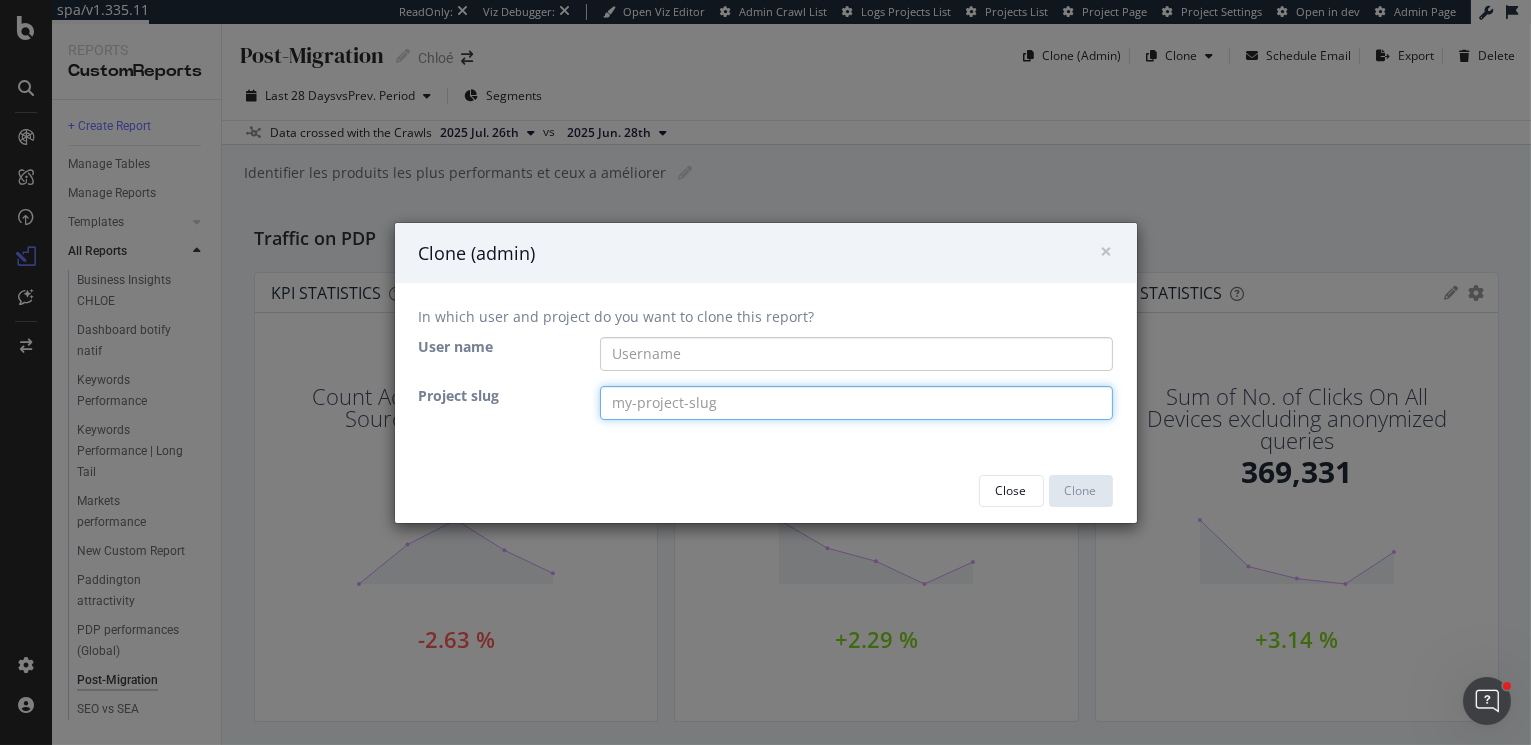 click at bounding box center [856, 403] 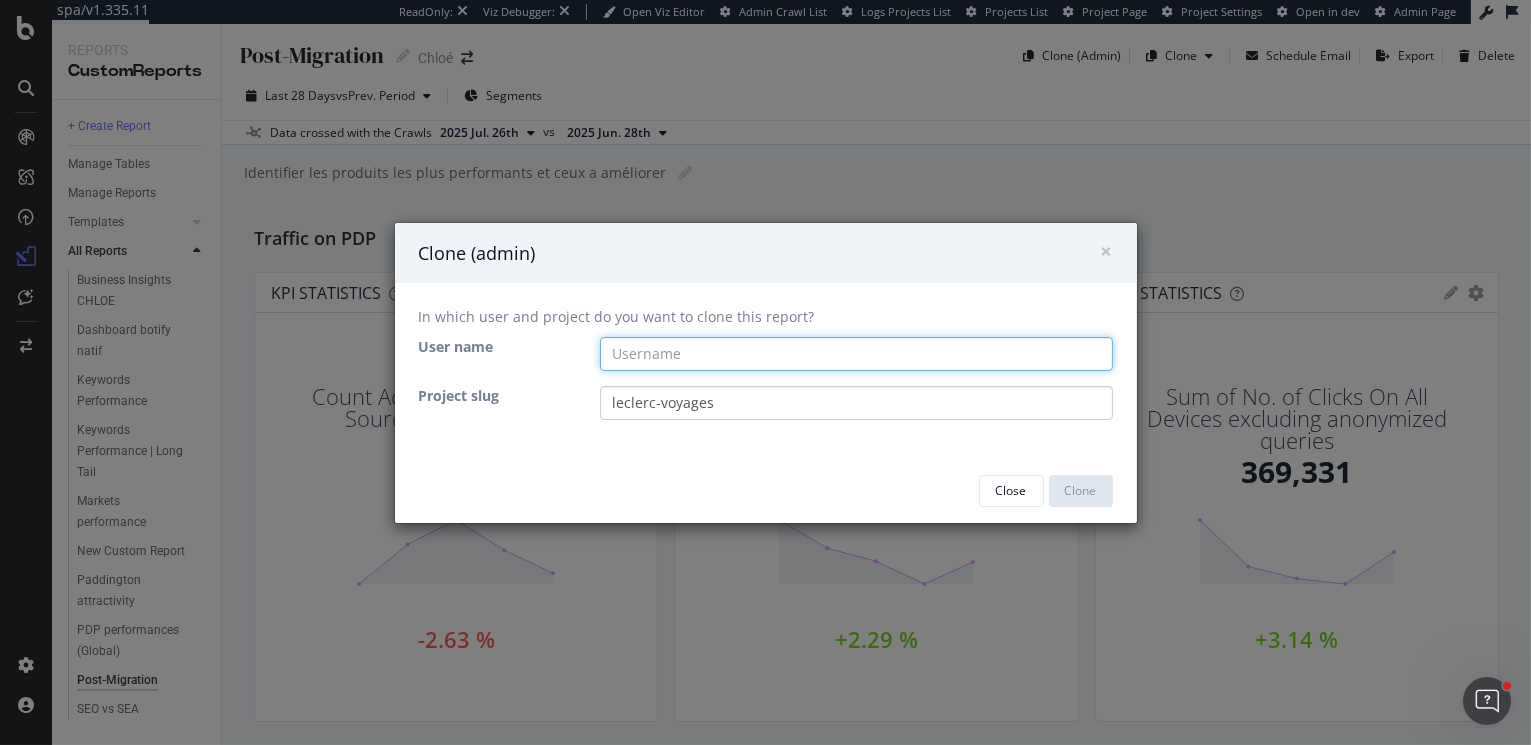 click at bounding box center [856, 354] 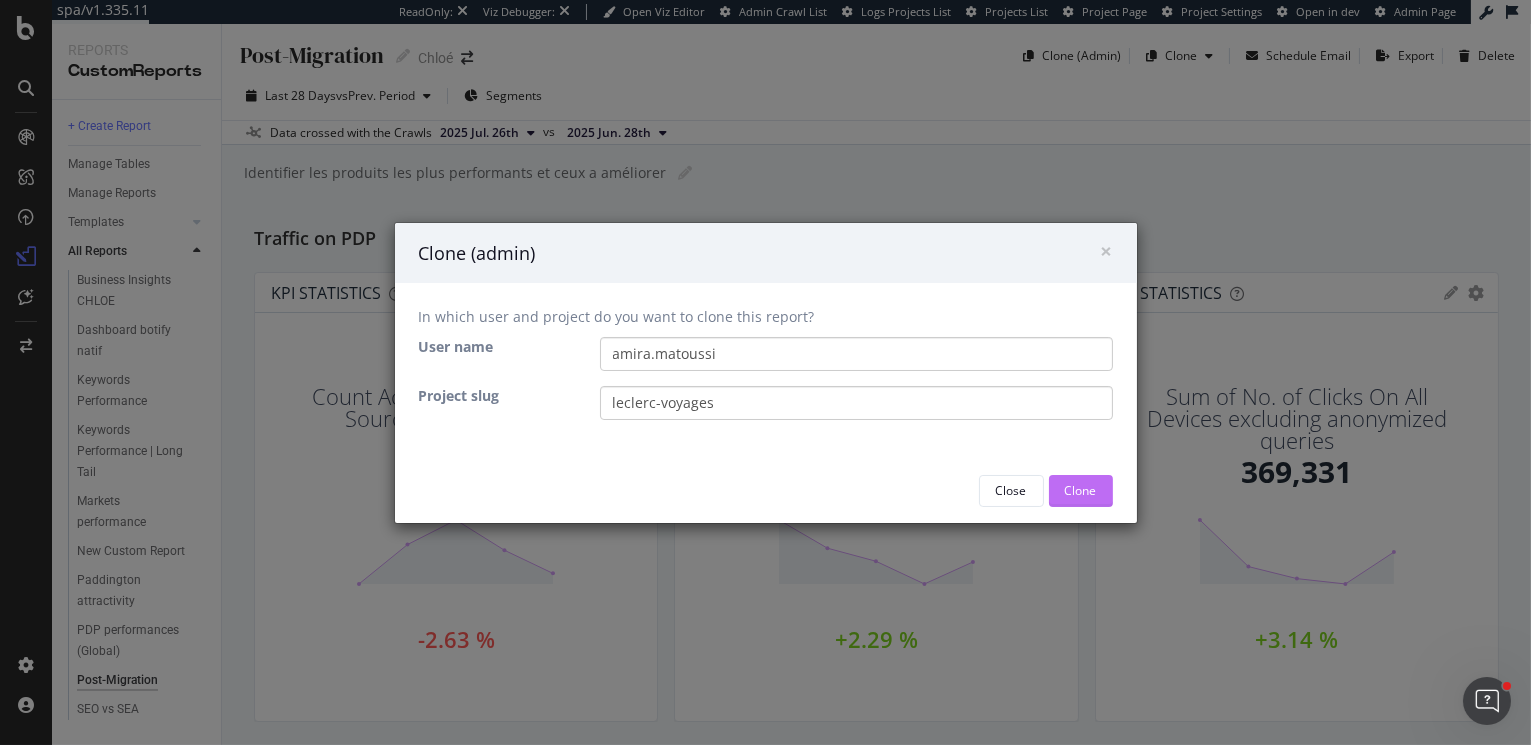 click on "Clone" at bounding box center (1081, 490) 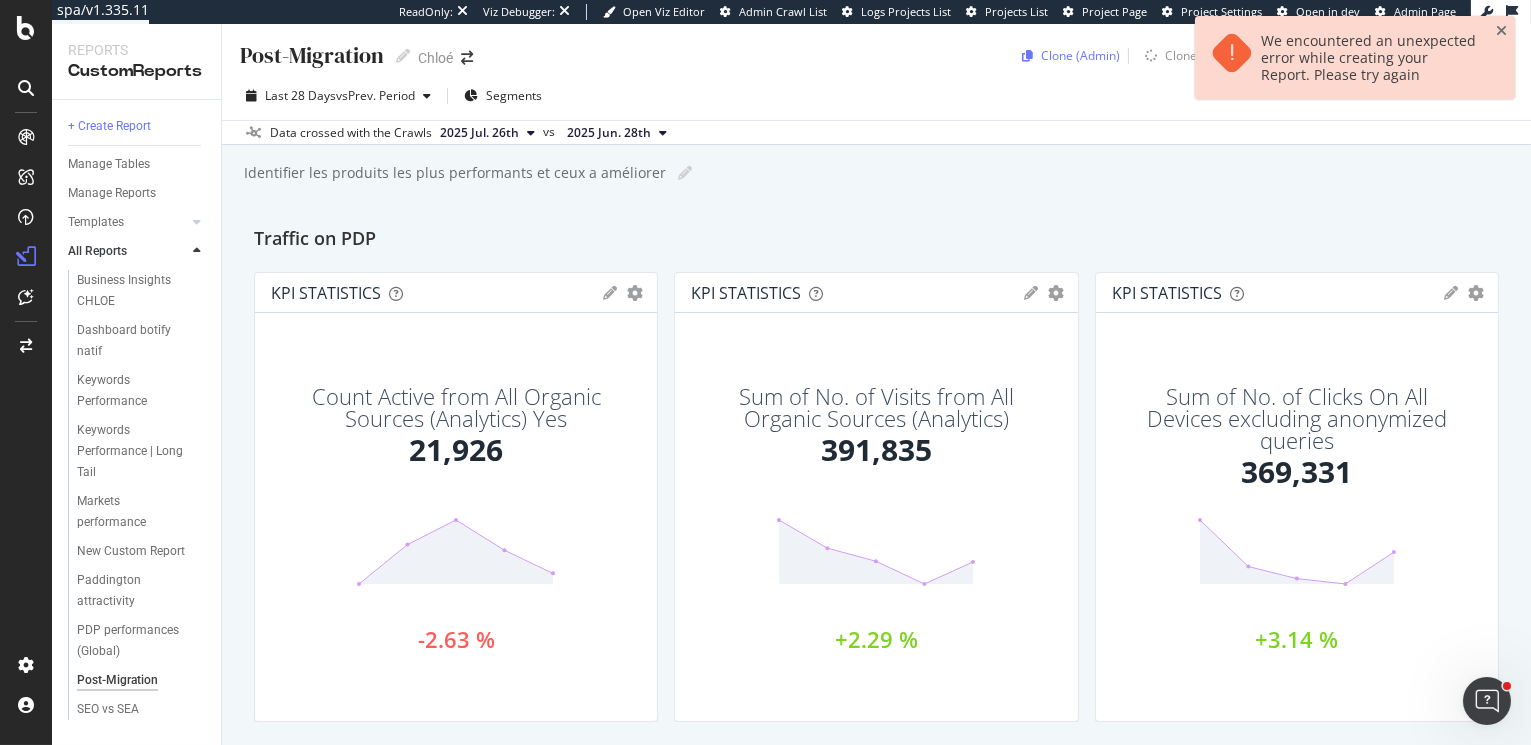 click on "Clone (Admin)" at bounding box center [1080, 55] 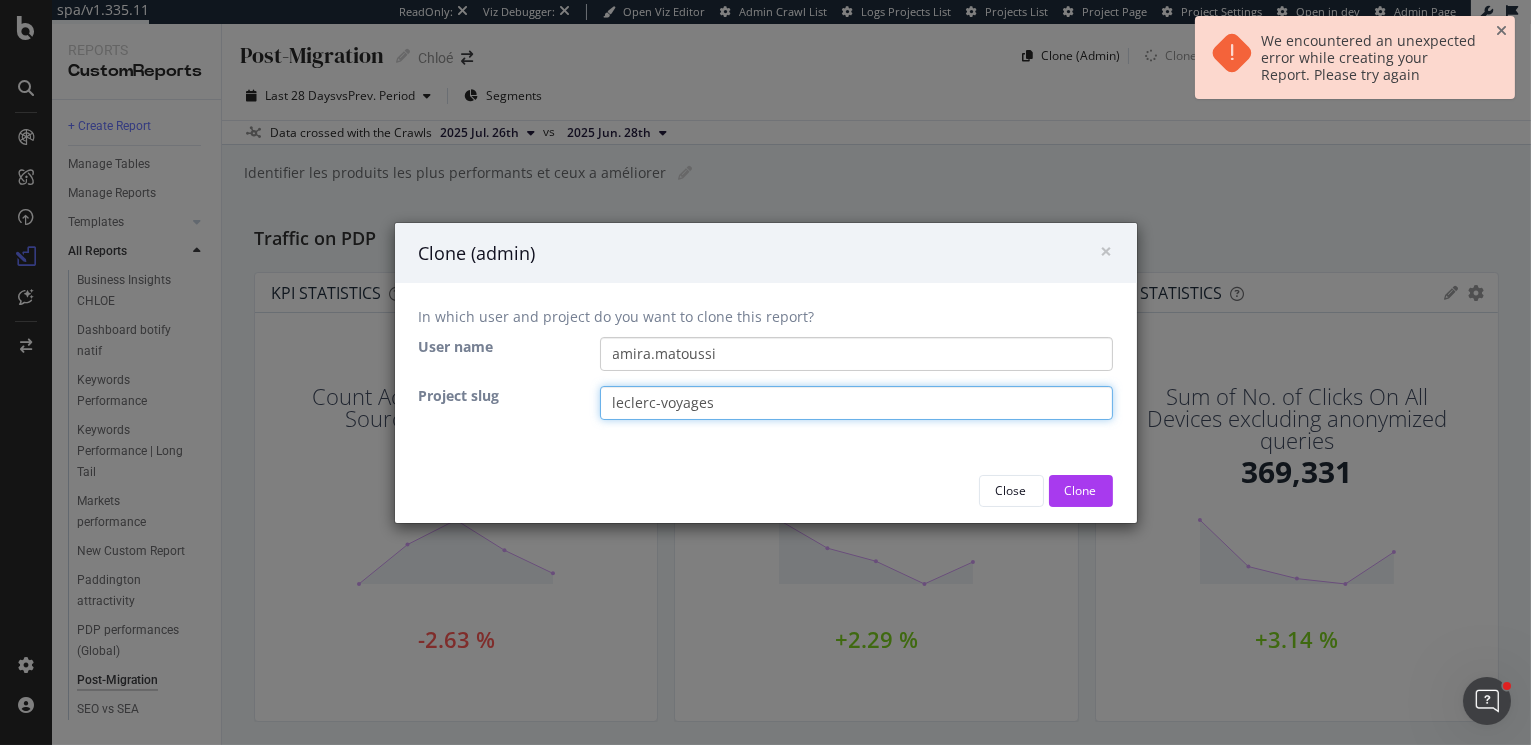 click on "leclerc-voyages" at bounding box center (856, 403) 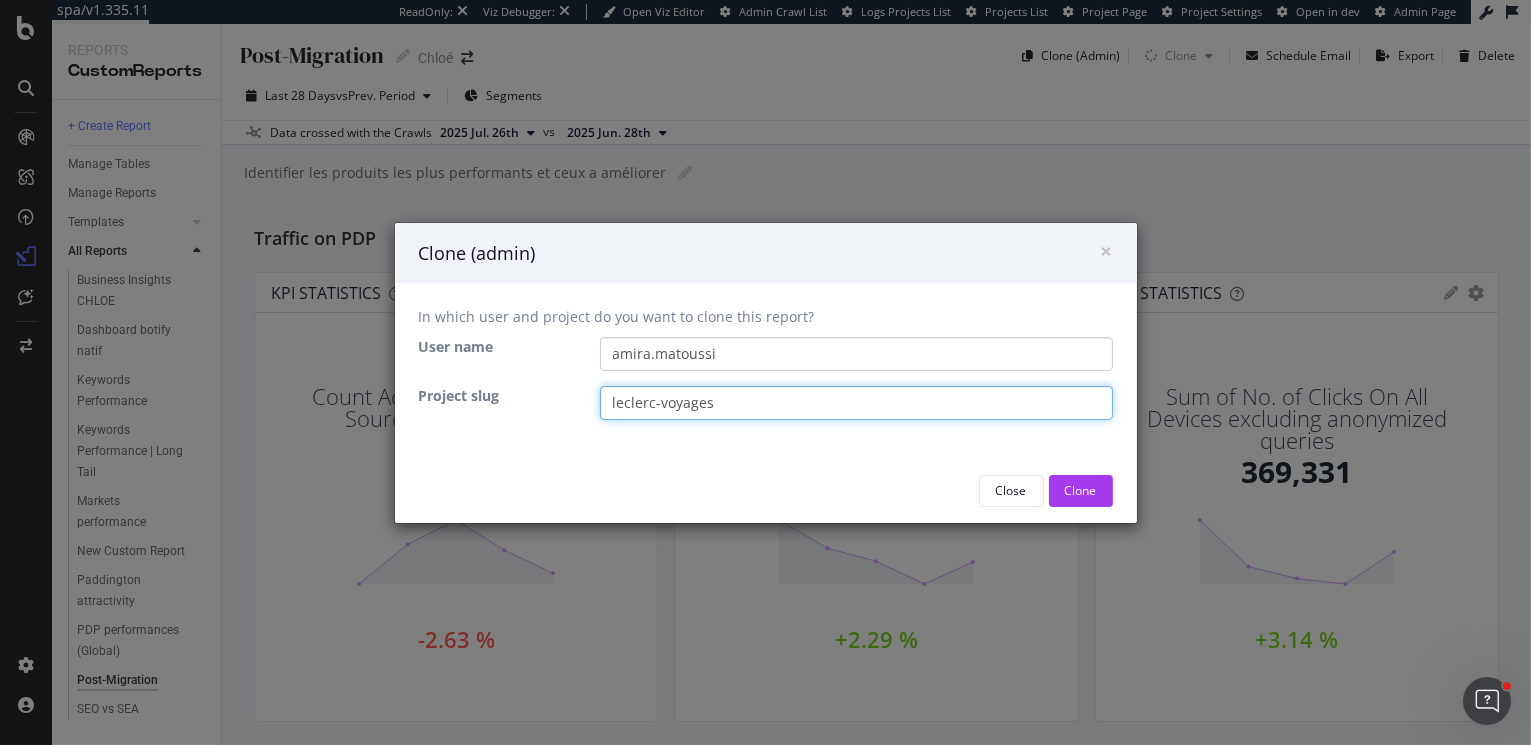 click on "leclerc-voyages" at bounding box center [856, 403] 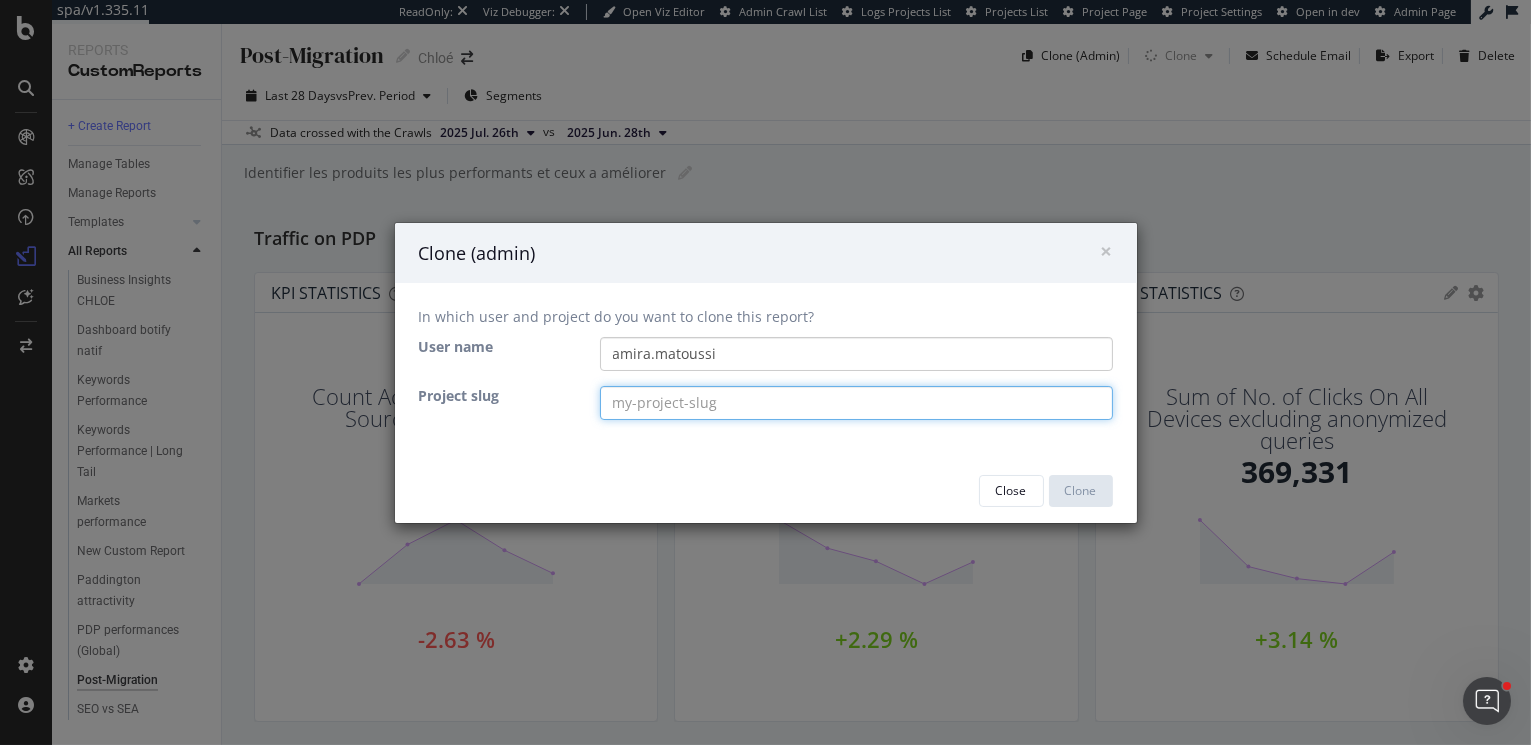 click at bounding box center [856, 403] 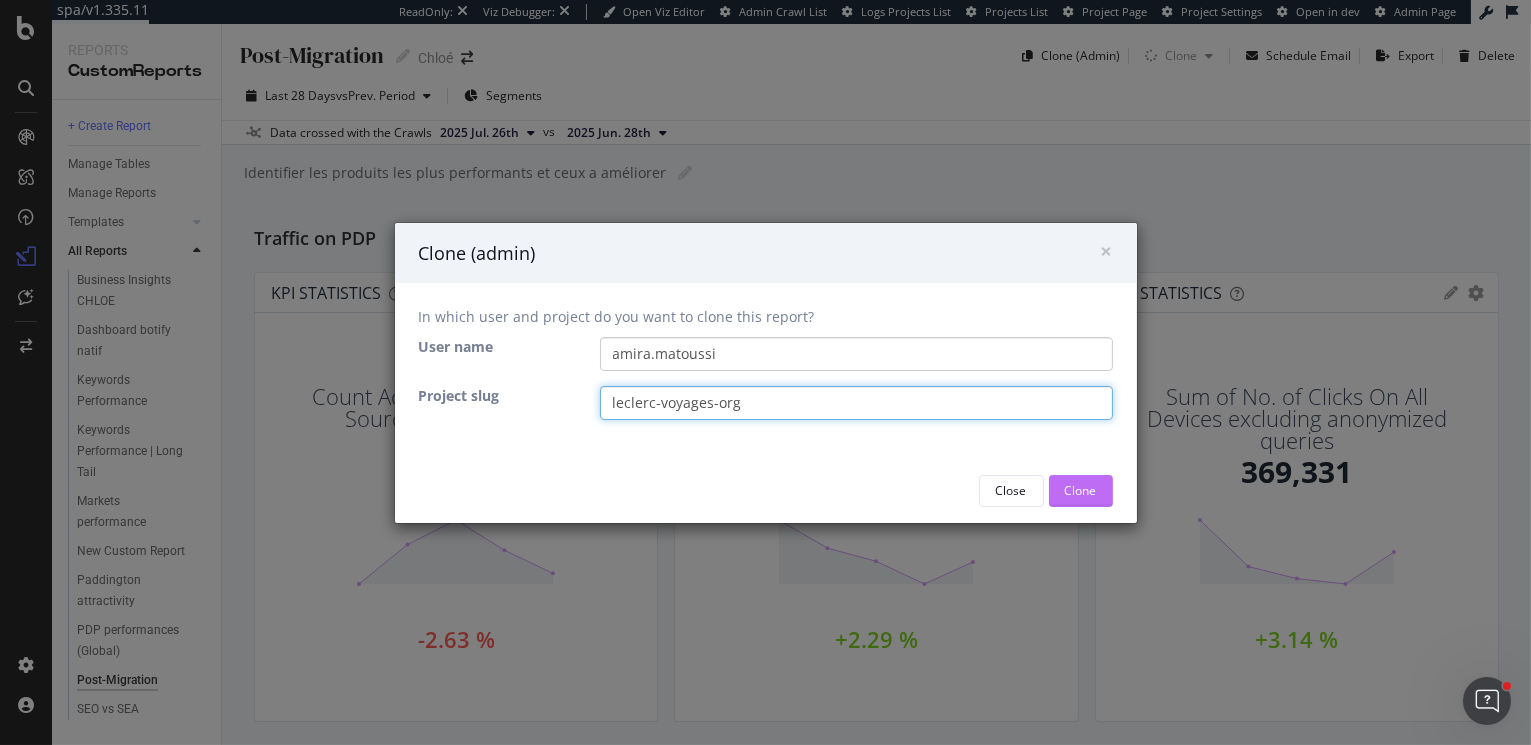 type on "leclerc-voyages-org" 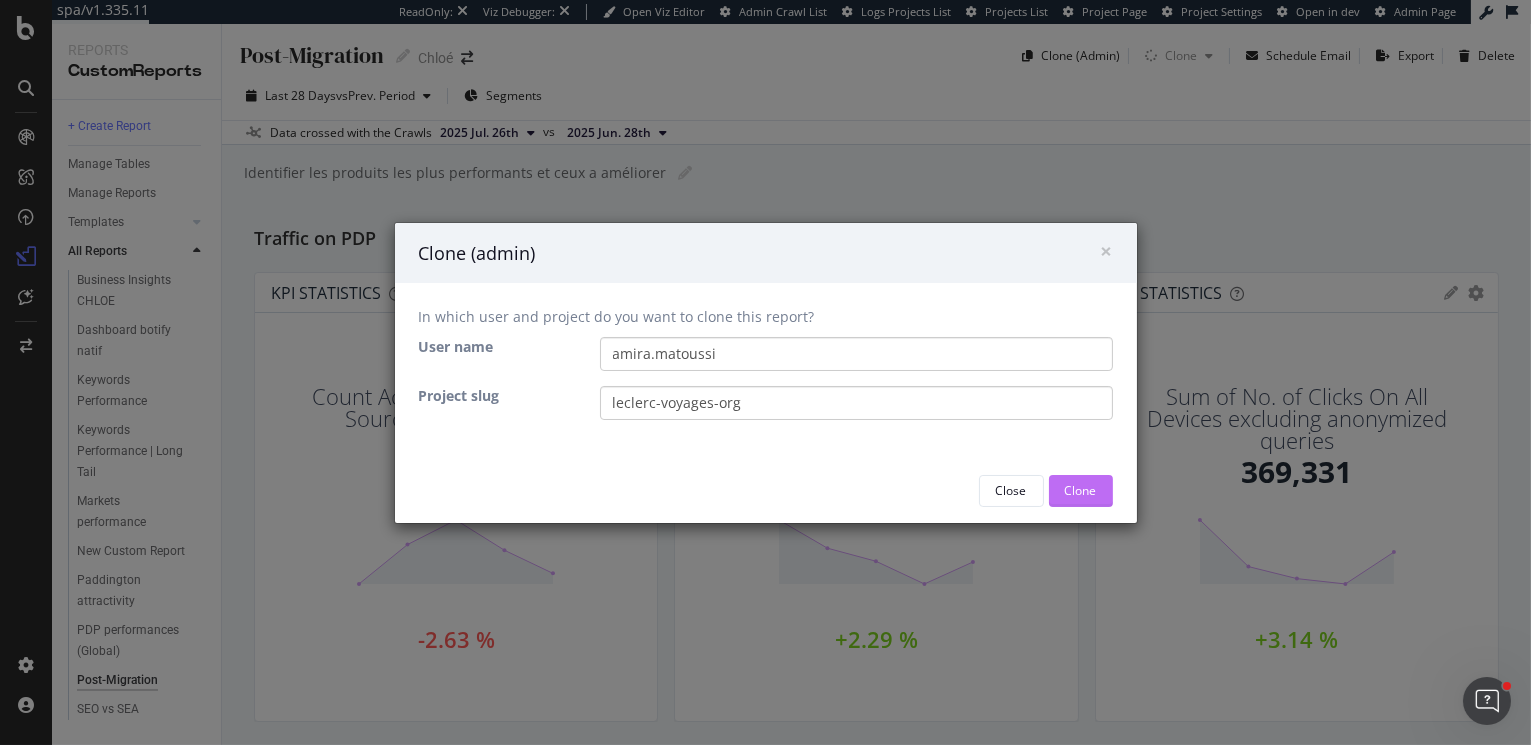 click on "Clone" at bounding box center (1081, 490) 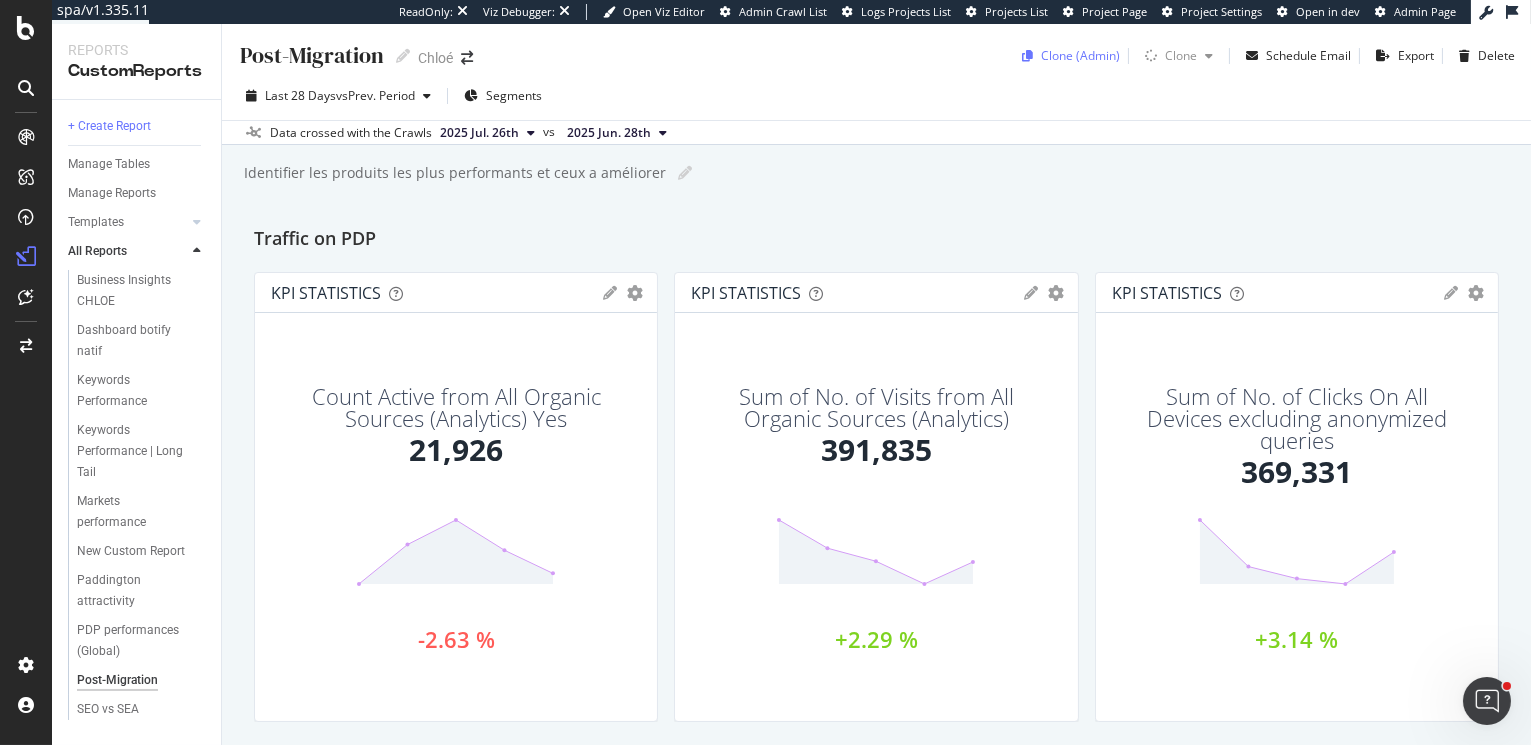 click at bounding box center [1027, 56] 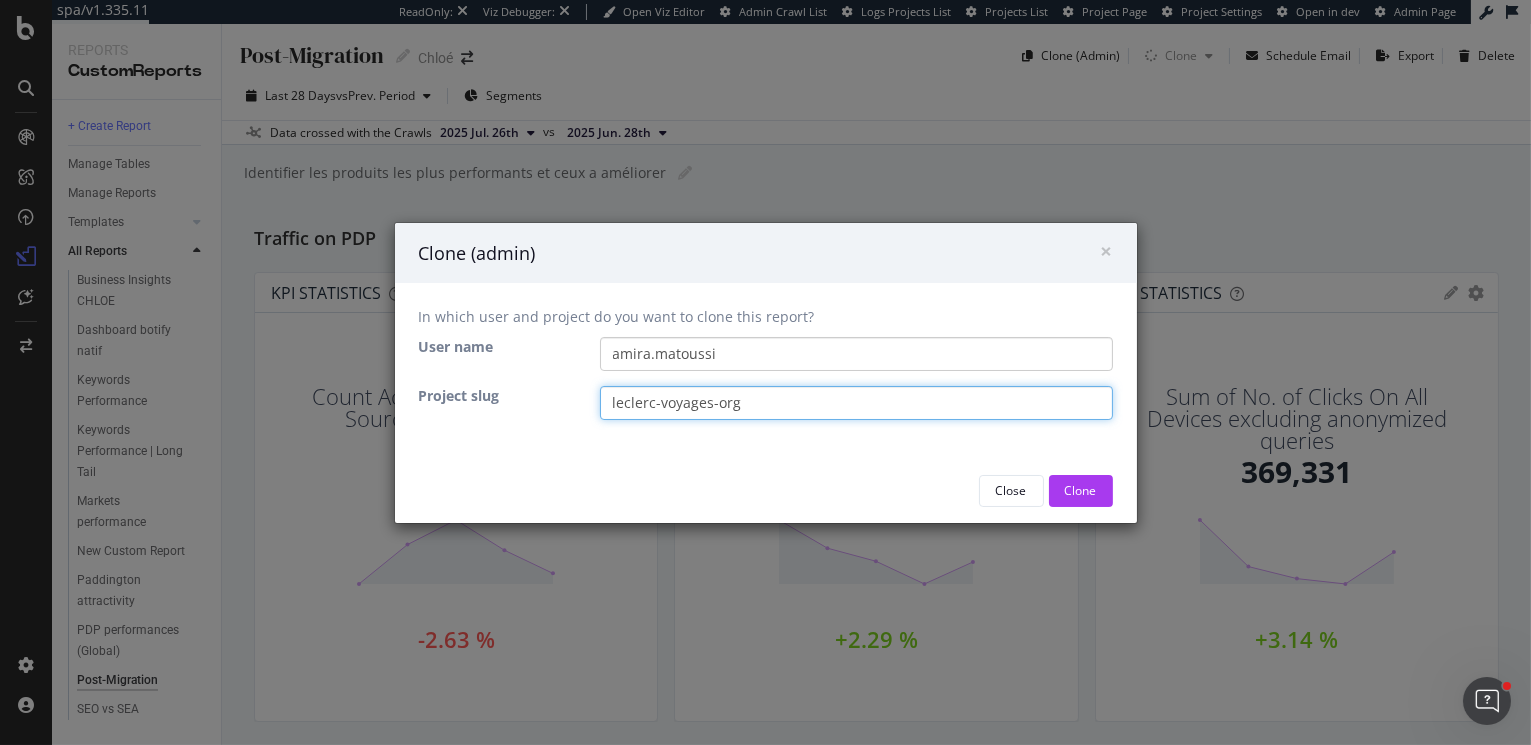 click on "leclerc-voyages-org" at bounding box center [856, 403] 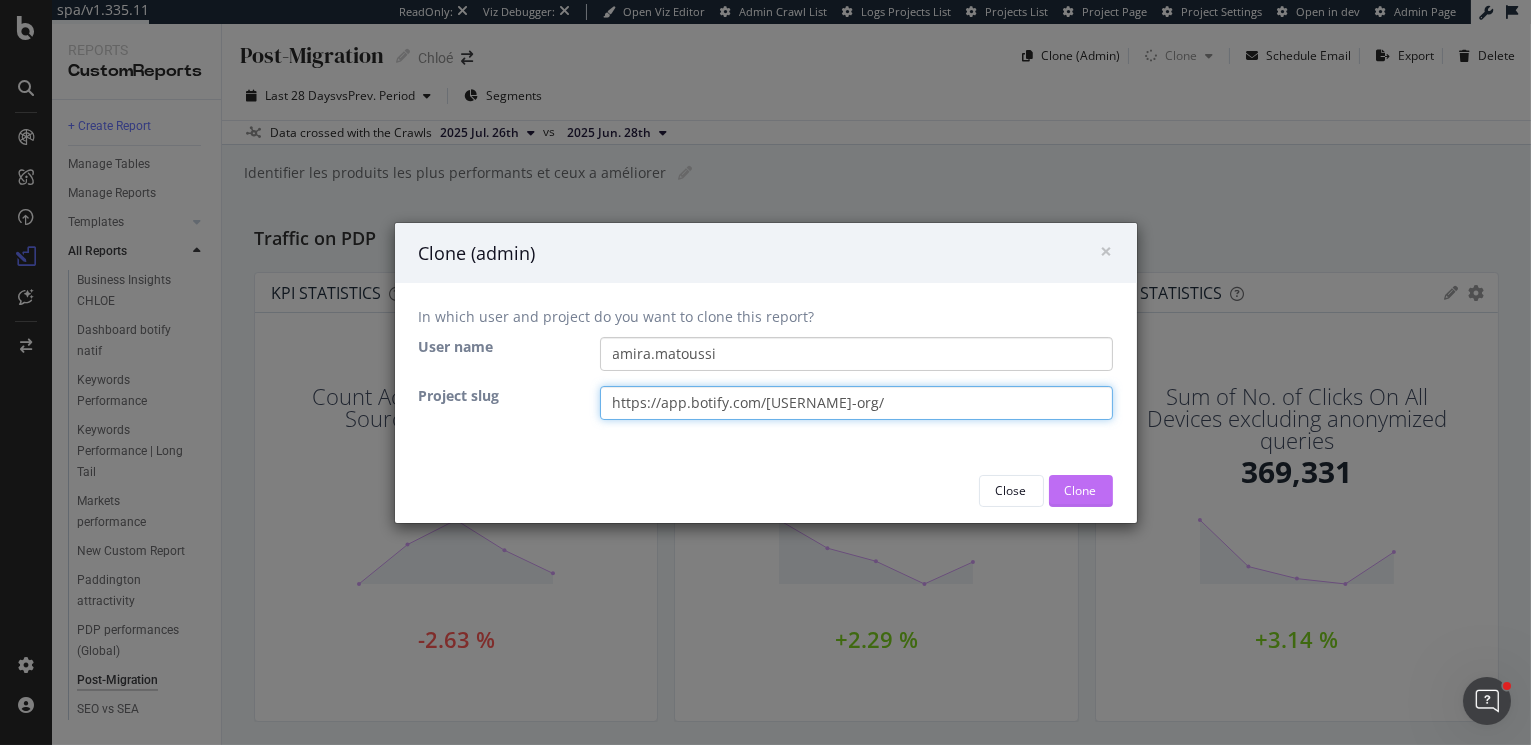 type on "https://app.botify.com/leclerc-voyages-org/" 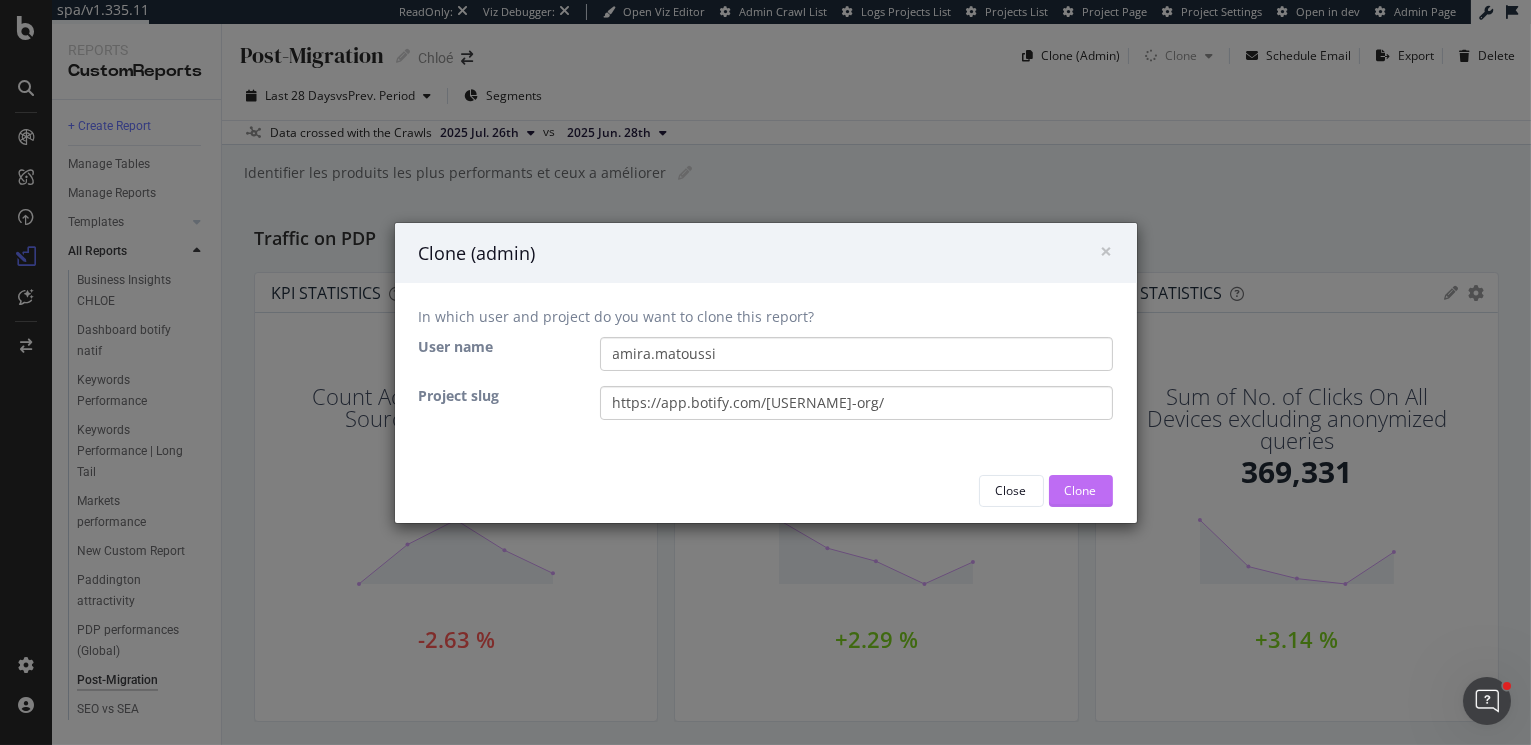 click on "Clone" at bounding box center (1081, 490) 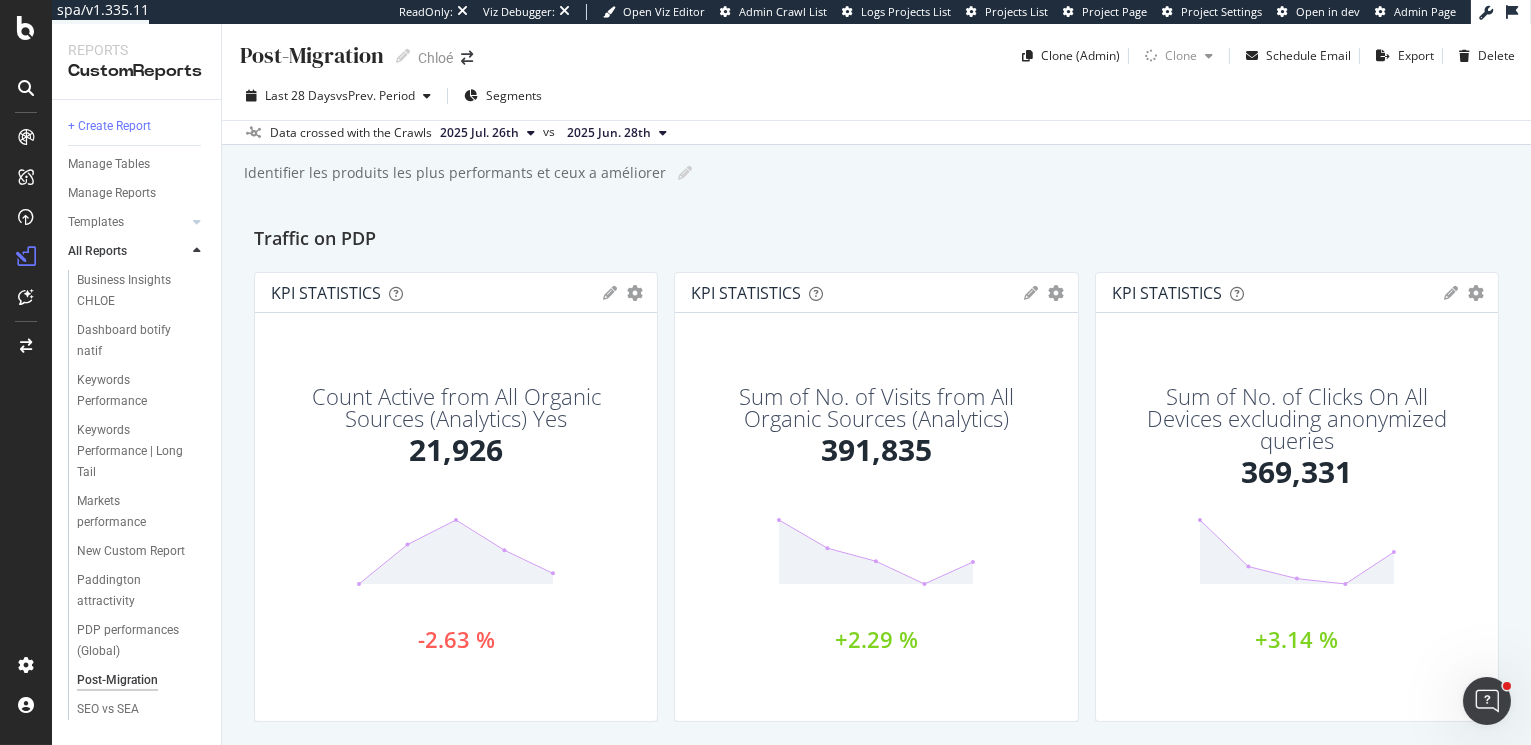 type 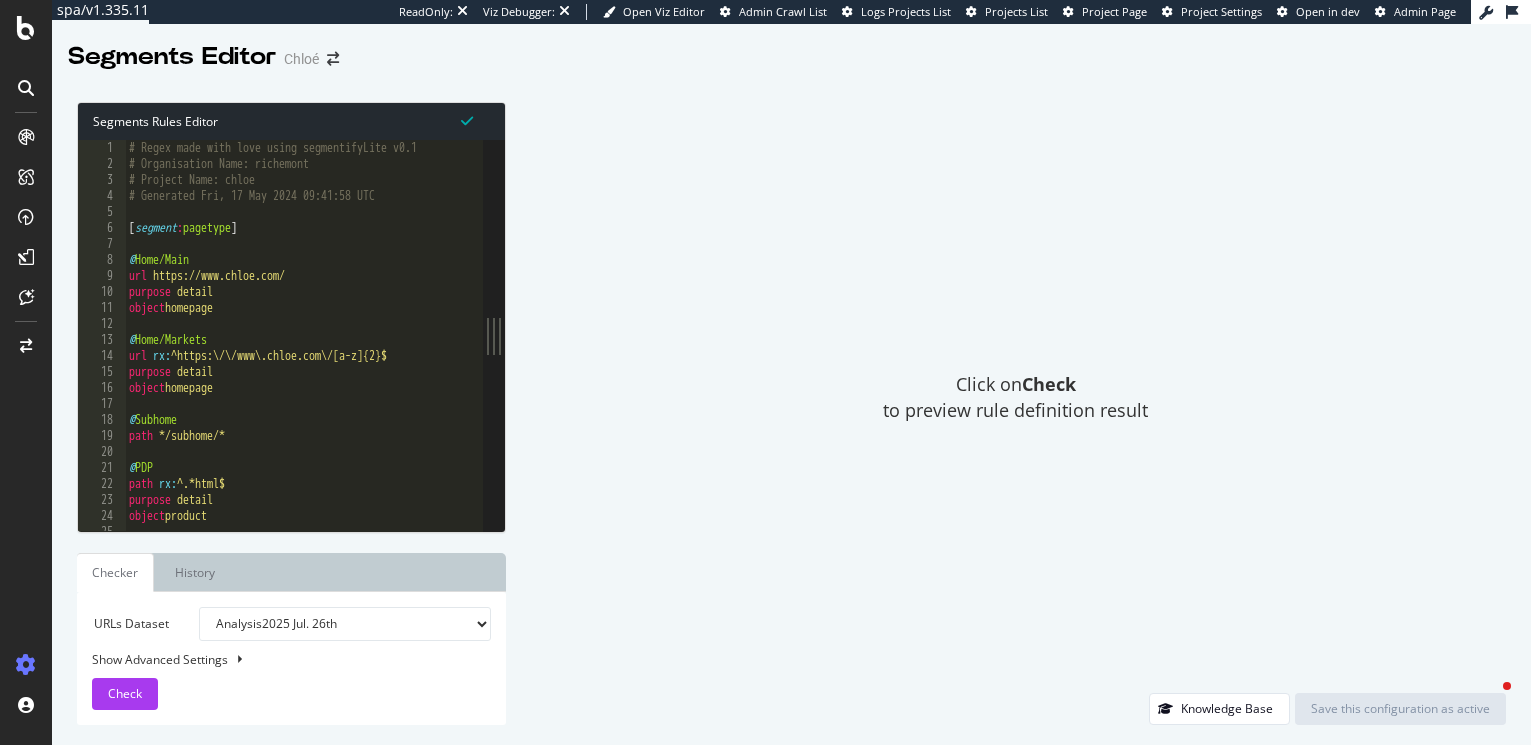 scroll, scrollTop: 0, scrollLeft: 0, axis: both 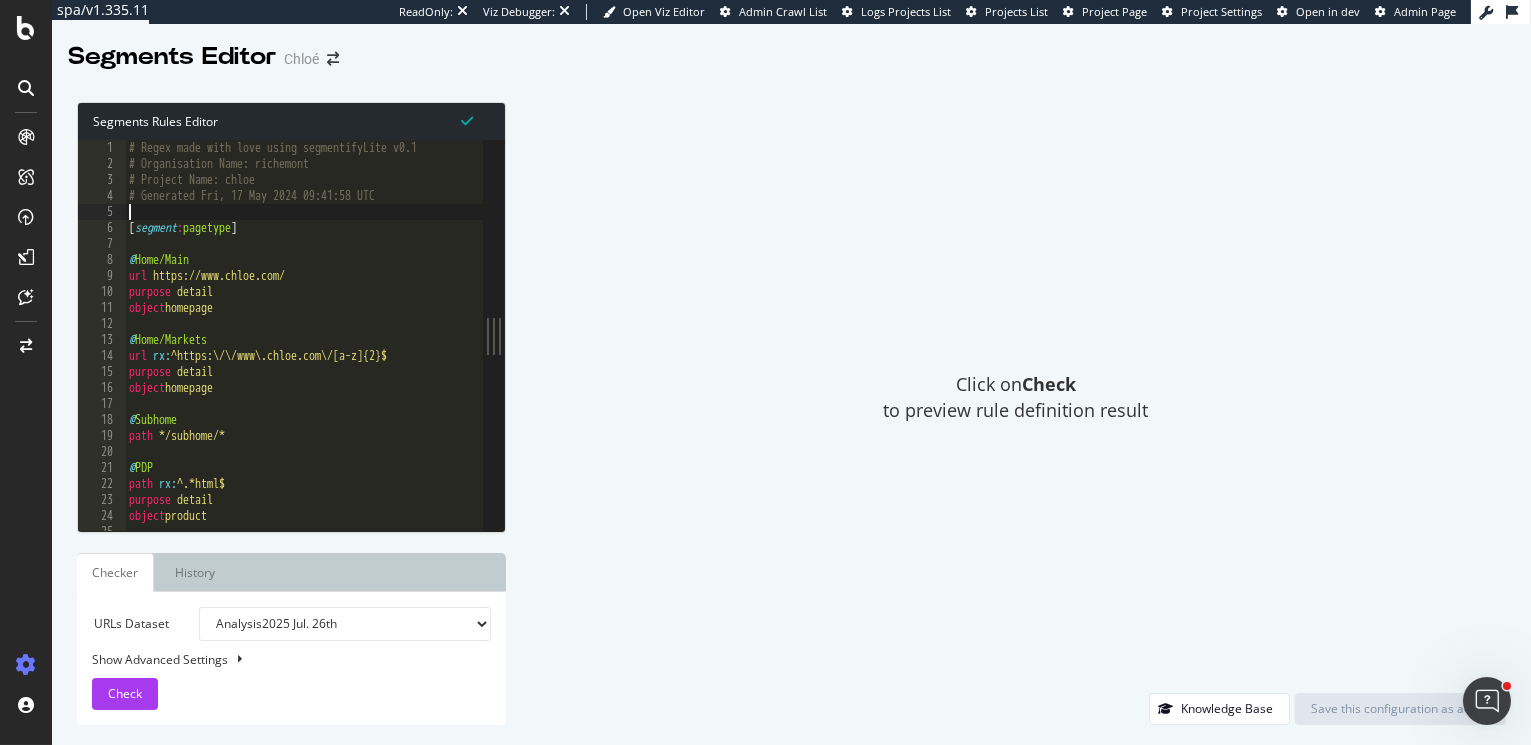 click on "# Regex made with love using segmentifyLite v0.1 # Organisation Name: richemont # Project Name: chloe # Generated Fri, 17 May 2024 09:41:58 UTC [ segment : pagetype ] @ Home/Main url   https://www.chloe.com/ purpose   detail object  homepage @ Home/Markets url   rx : ^https:\/\/www\.chloe.com\/[a-z]{2}$ purpose   detail object  homepage @ Subhome path   */subhome/* @ PDP path   rx : ^.*html$ purpose   detail object  product @ PLP" at bounding box center (917, 353) 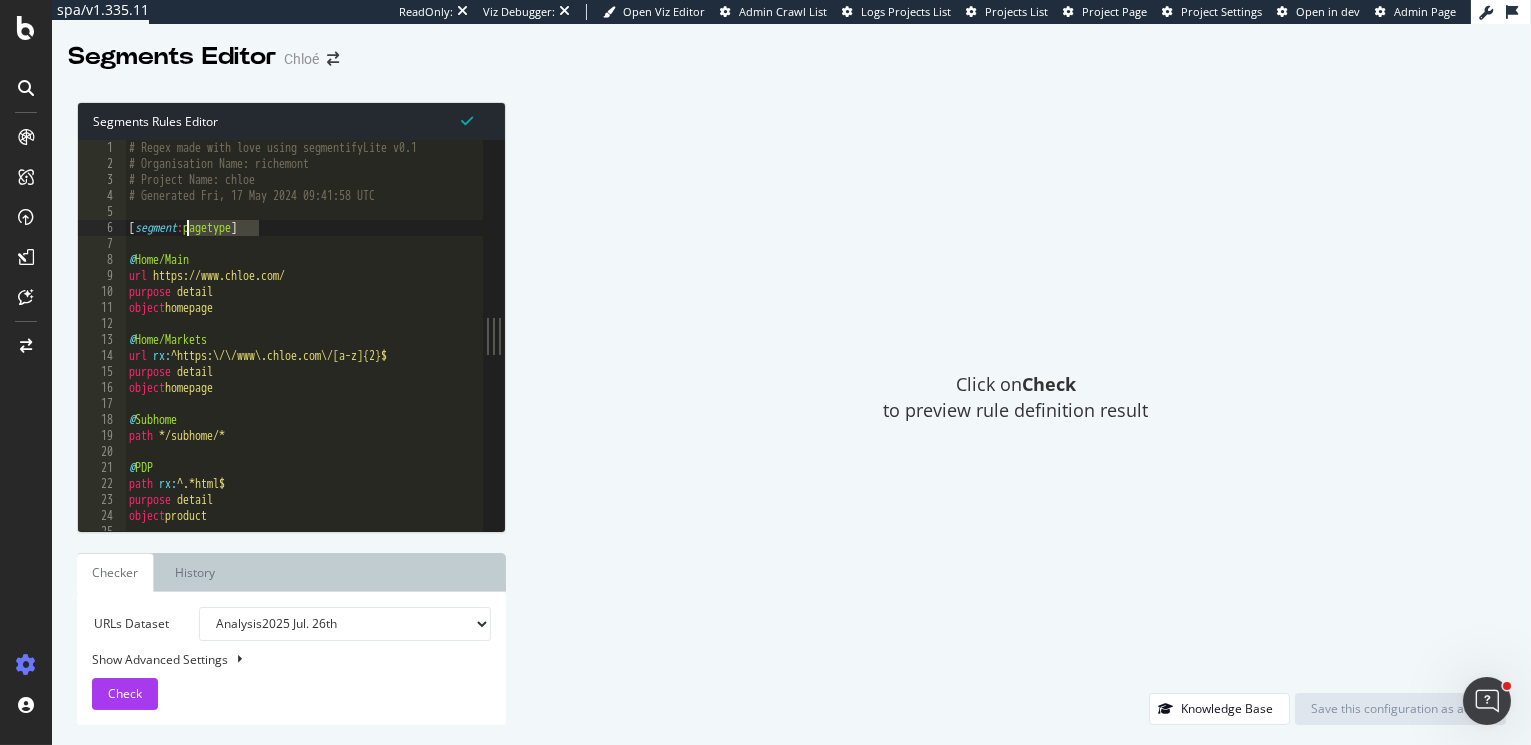 drag, startPoint x: 274, startPoint y: 231, endPoint x: 183, endPoint y: 224, distance: 91.26884 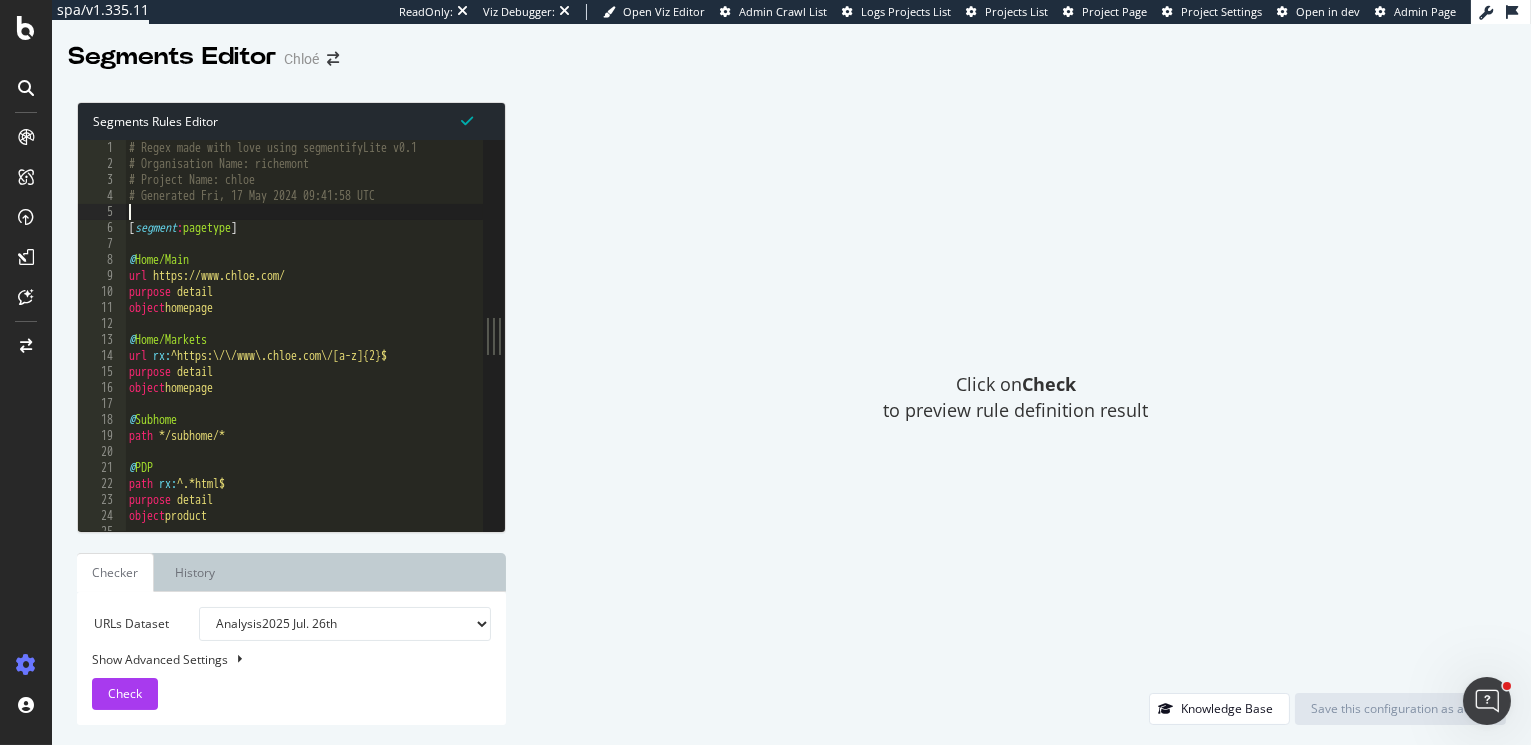 paste on "[segment:pagetype]" 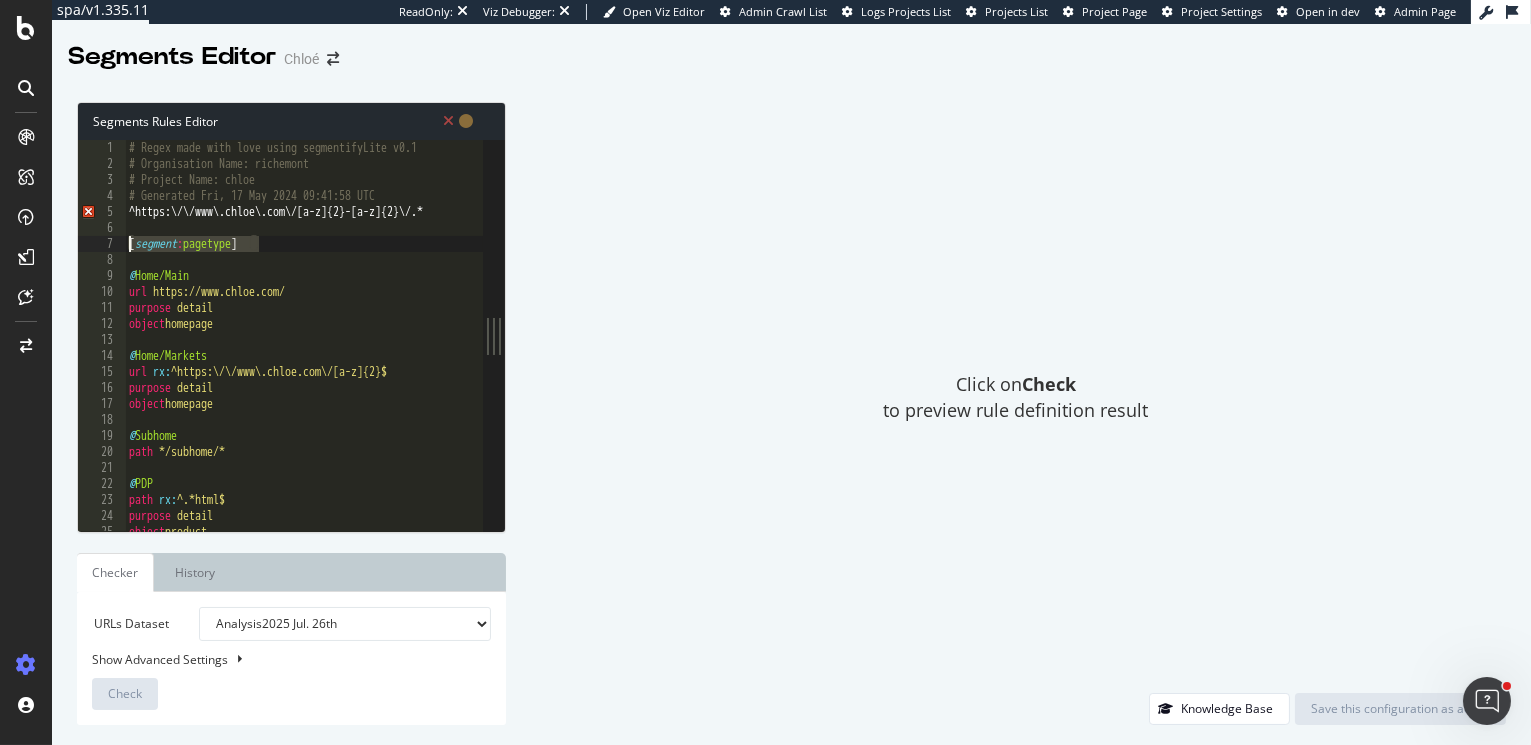 drag, startPoint x: 273, startPoint y: 247, endPoint x: 116, endPoint y: 249, distance: 157.01274 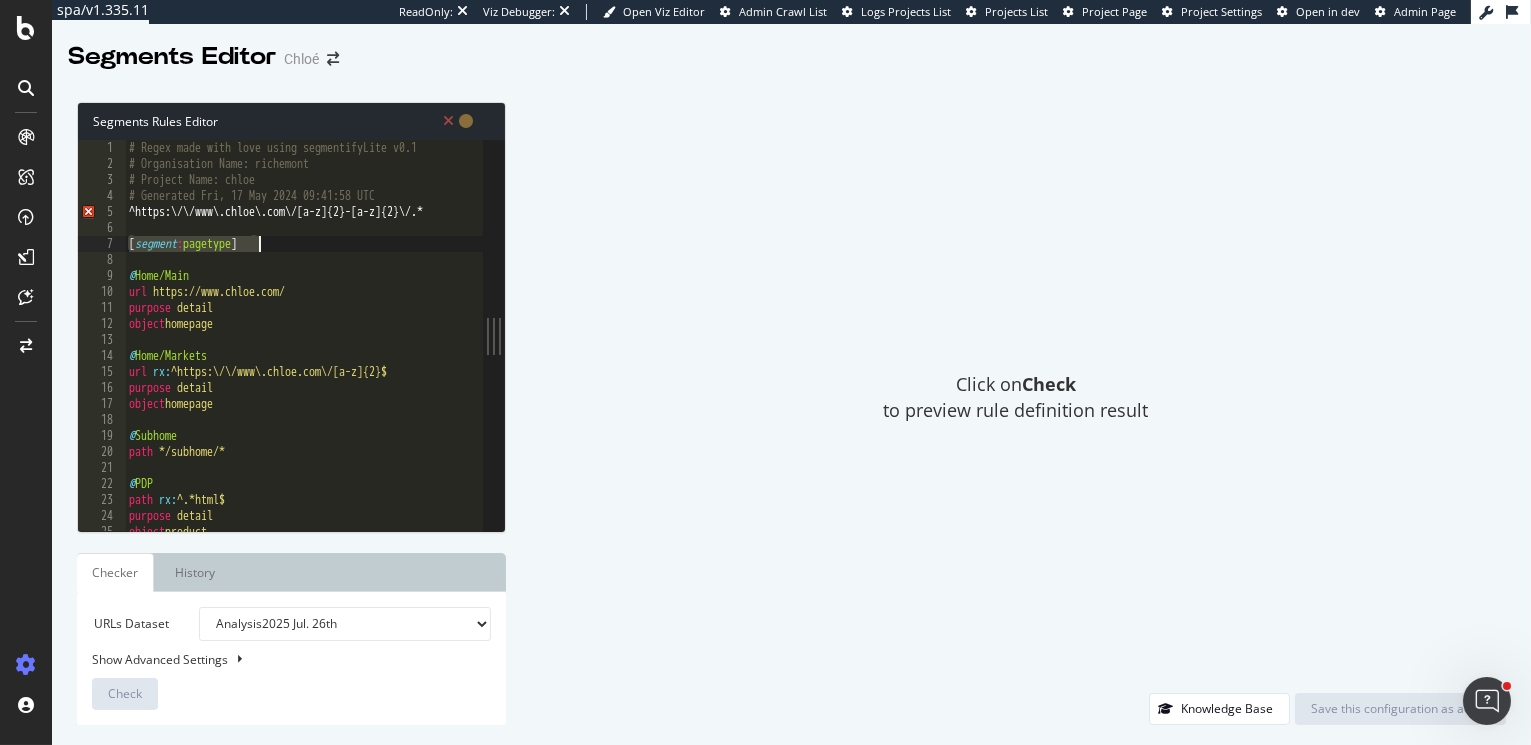 click on "# Regex made with love using segmentifyLite v0.1 # Organisation Name: richemont # Project Name: chloe # Generated Fri, 17 May 2024 09:41:58 UTC ^https:\/\/www\.chloe\.com\/[a-z]{2}-[a-z]{2}\/.* [ segment : pagetype ] @ Home/Main url   https://www.chloe.com/ purpose   detail object  homepage @ Home/Markets url   rx : ^https:\/\/www\.chloe.com\/[a-z]{2}$ purpose   detail object  homepage @ Subhome path   */subhome/* @ PDP path   rx : ^.*html$ purpose   detail object  product" at bounding box center [917, 353] 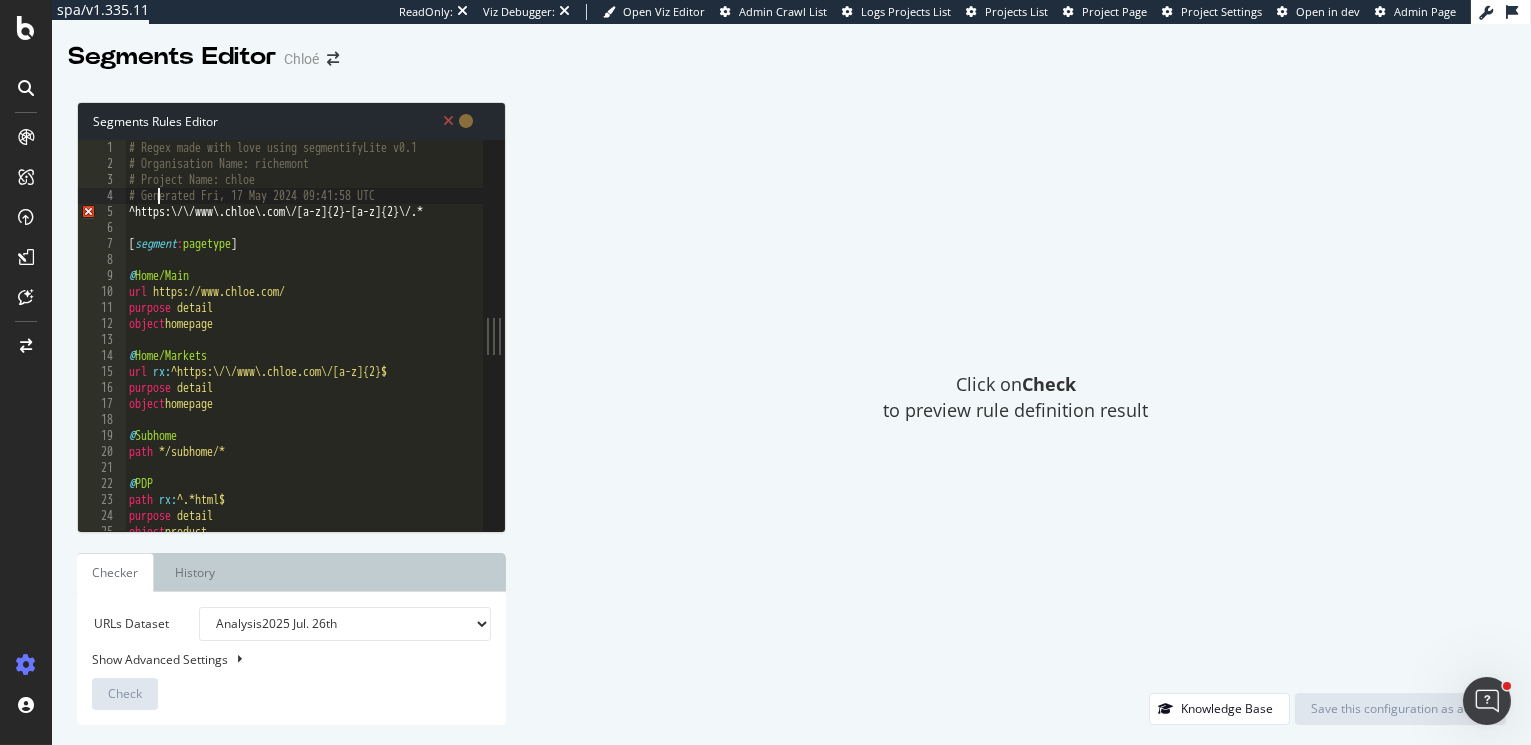 click on "# Regex made with love using segmentifyLite v0.1 # Organisation Name: richemont # Project Name: chloe # Generated Fri, 17 May 2024 09:41:58 UTC ^https:\/\/www\.chloe\.com\/[a-z]{2}-[a-z]{2}\/.* [ segment : pagetype ] @ Home/Main url   https://www.chloe.com/ purpose   detail object  homepage @ Home/Markets url   rx : ^https:\/\/www\.chloe.com\/[a-z]{2}$ purpose   detail object  homepage @ Subhome path   */subhome/* @ PDP path   rx : ^.*html$ purpose   detail object  product" at bounding box center [917, 353] 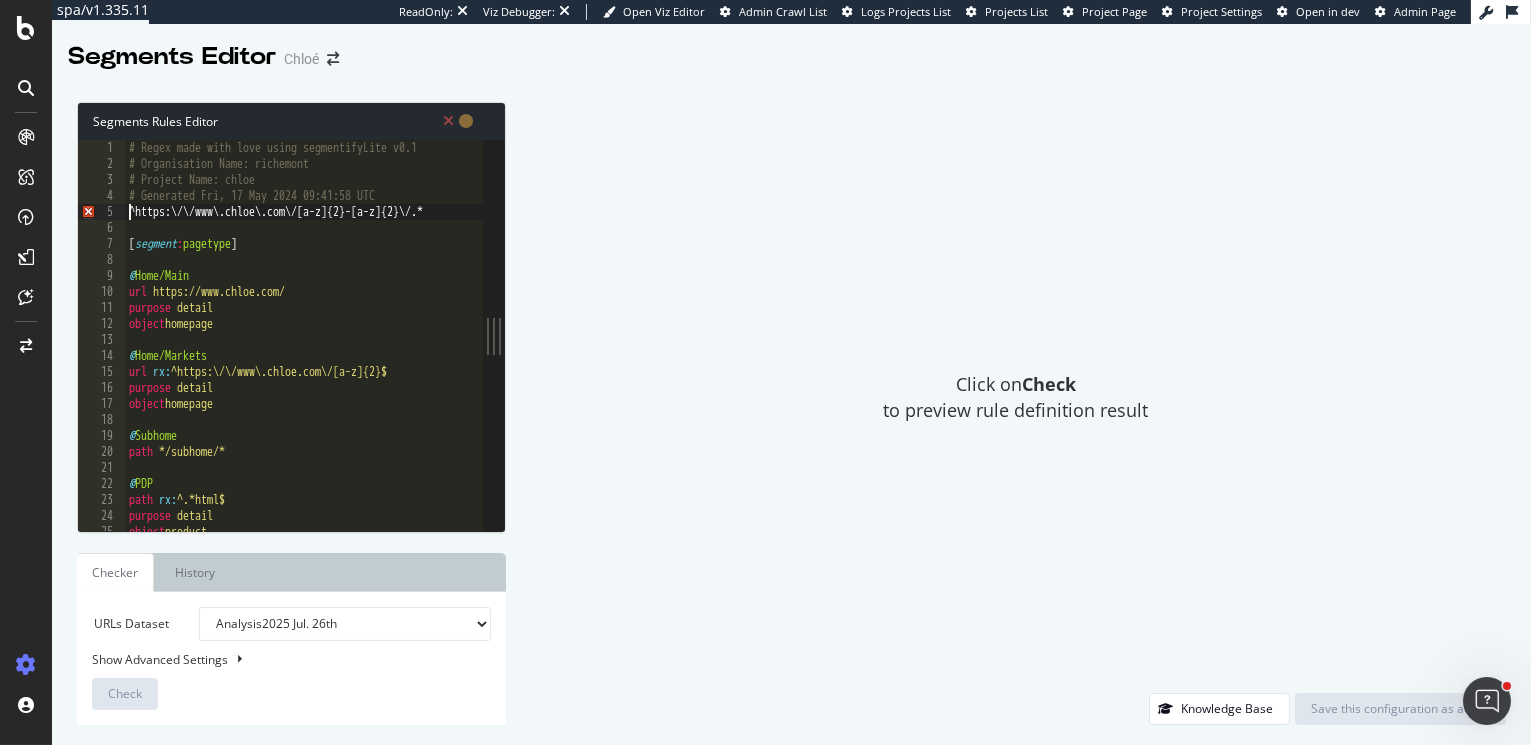 type on "^https:\/\/www\.chloe\.com\/[a-z]{2}-[a-z]{2}\/.*" 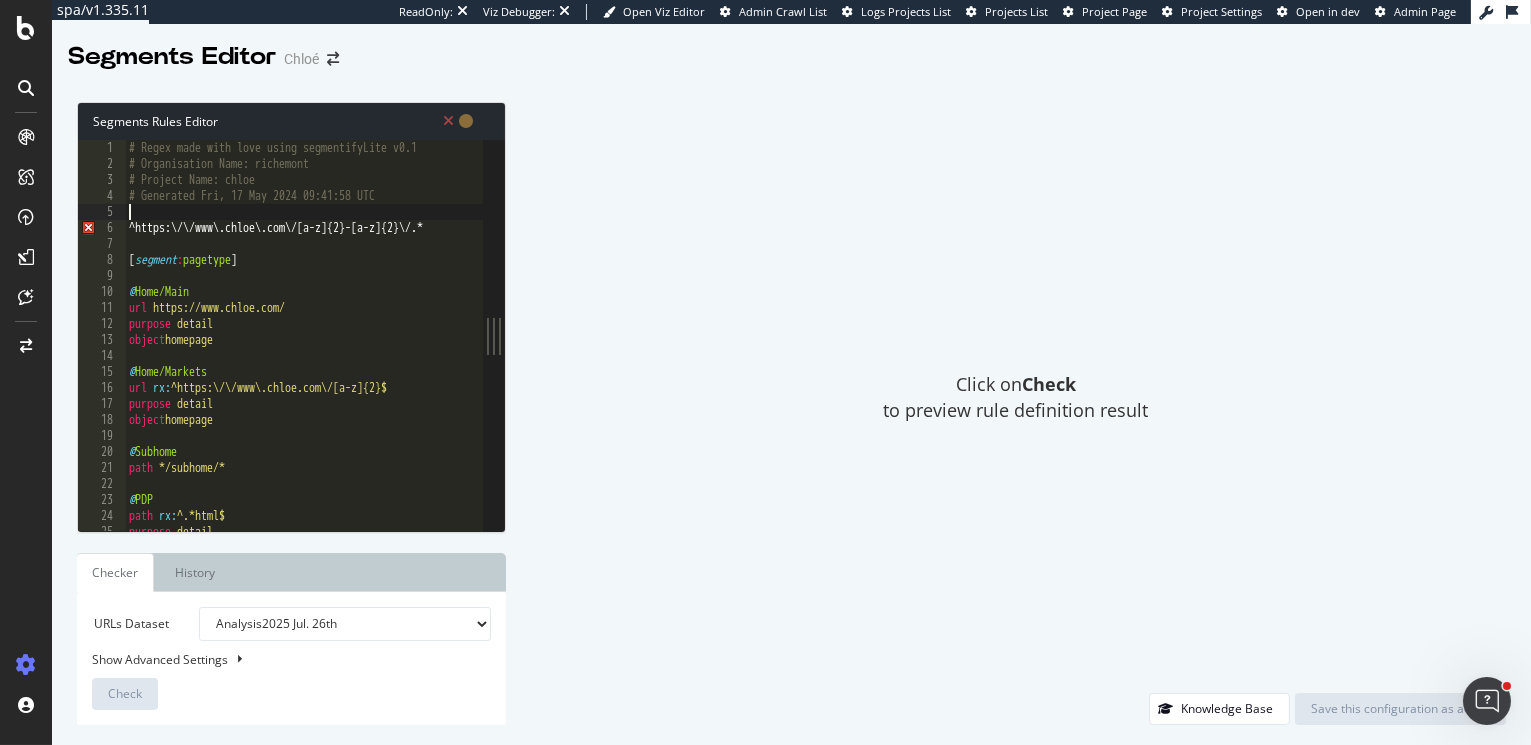 scroll, scrollTop: 0, scrollLeft: 0, axis: both 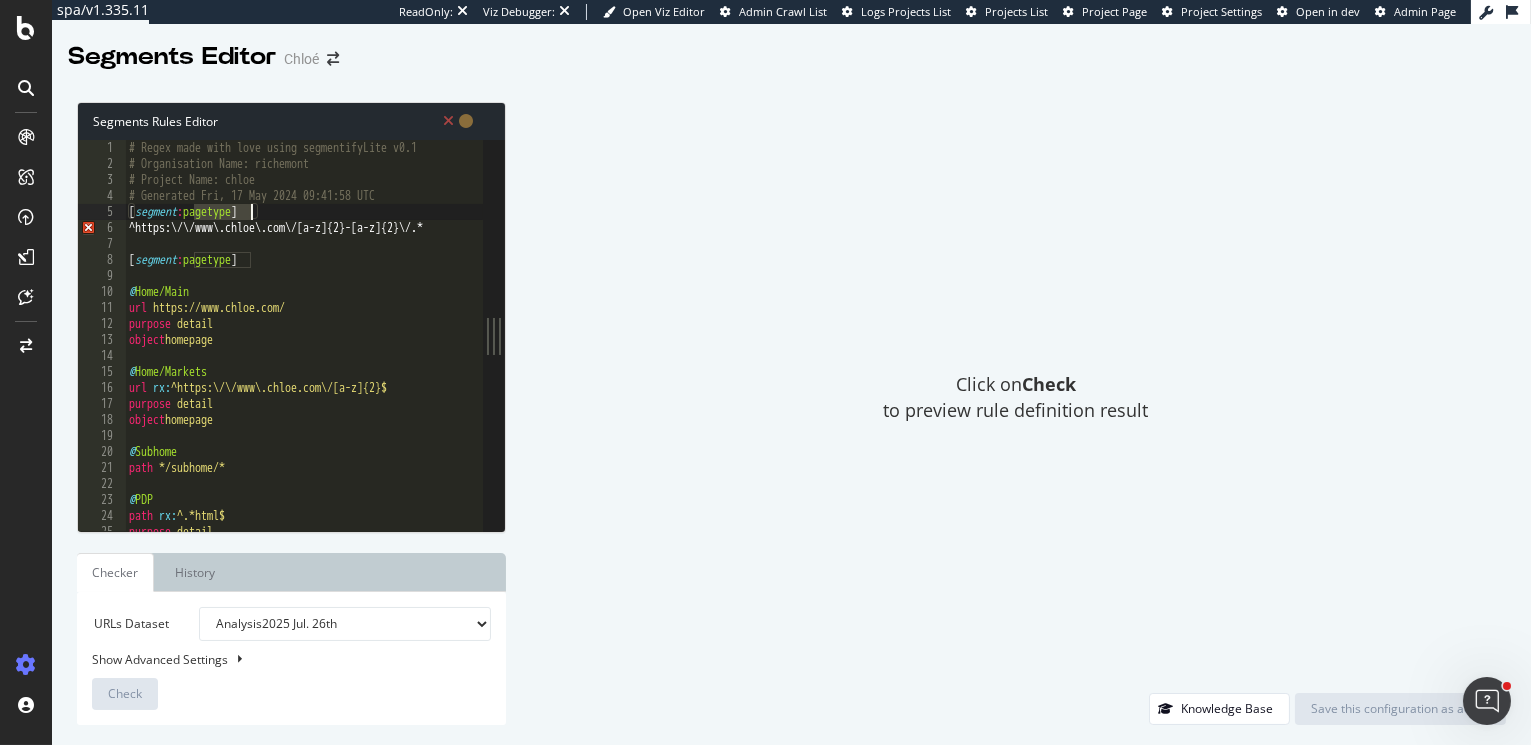 drag, startPoint x: 195, startPoint y: 210, endPoint x: 249, endPoint y: 212, distance: 54.037025 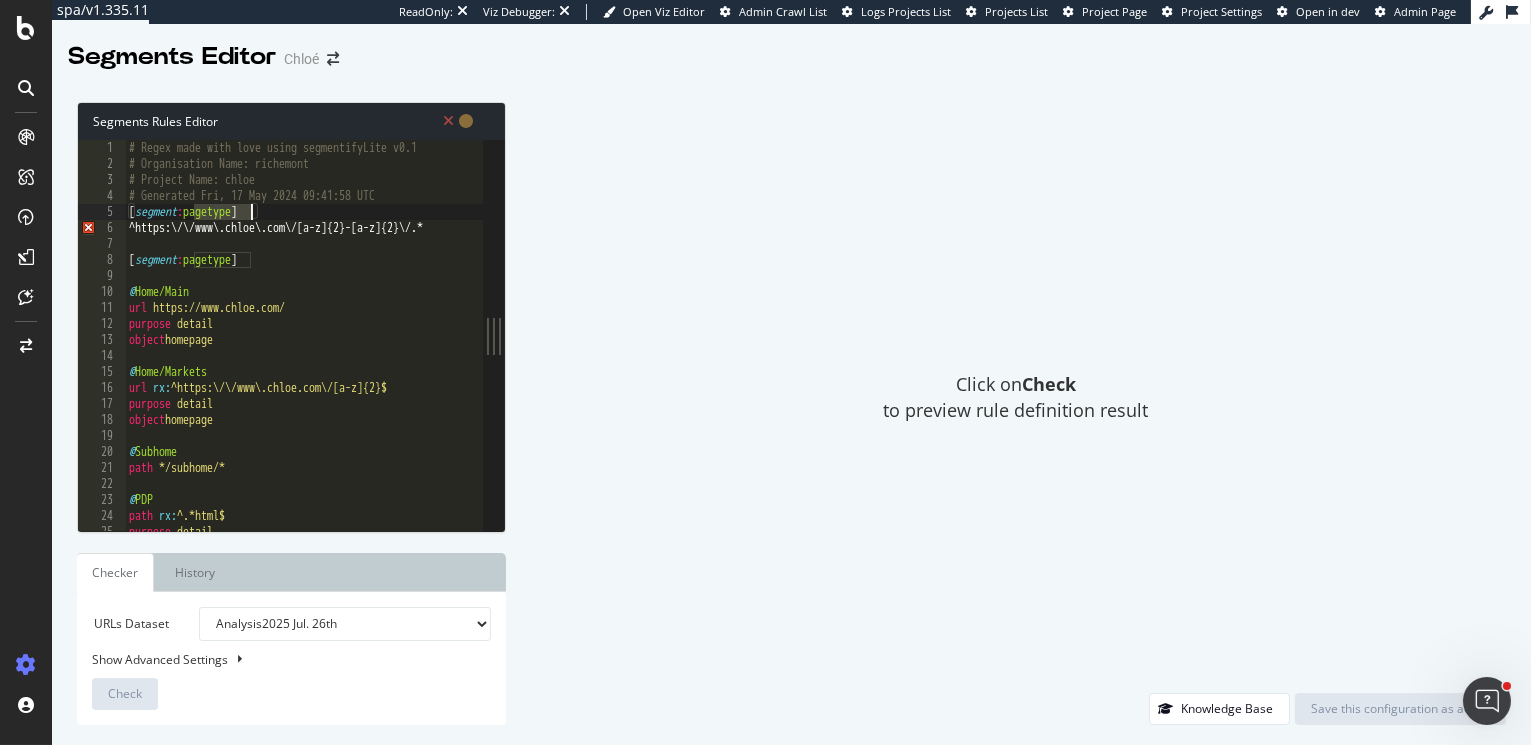 click on "# Regex made with love using segmentifyLite v0.1 # Organisation Name: richemont # Project Name: chloe # Generated Fri, 17 May 2024 09:41:58 UTC [ segment : pagetype ] ^https:\/\/www\.chloe\.com\/[a-z]{2}-[a-z]{2}\/.* [ segment : pagetype ] @ Home/Main url   https://www.chloe.com/ purpose   detail object  homepage @ Home/Markets url   rx : ^https:\/\/www\.chloe.com\/[a-z]{2}$ purpose   detail object  homepage @ Subhome path   */subhome/* @ PDP path   rx : ^.*html$ purpose   detail object  product" at bounding box center [917, 353] 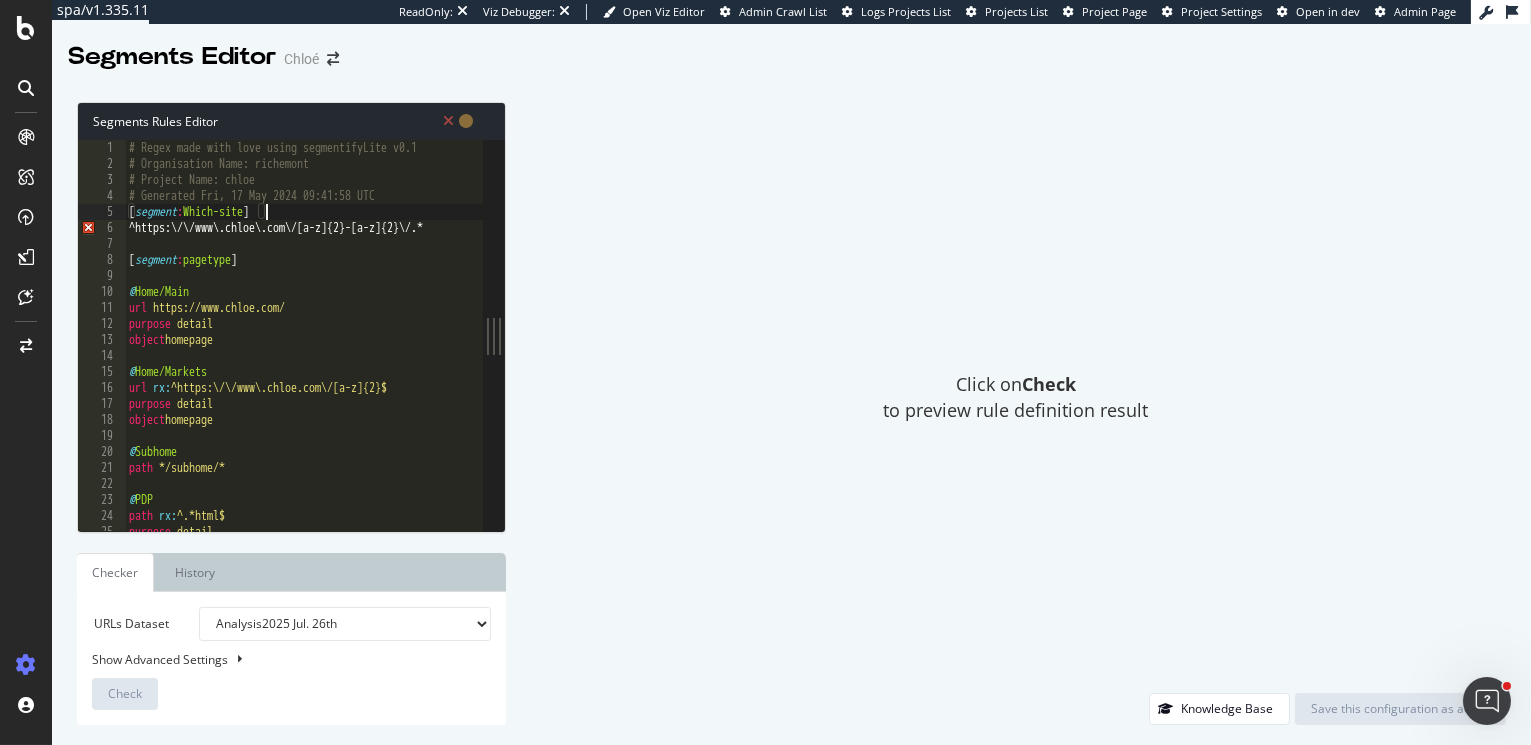 scroll, scrollTop: 0, scrollLeft: 10, axis: horizontal 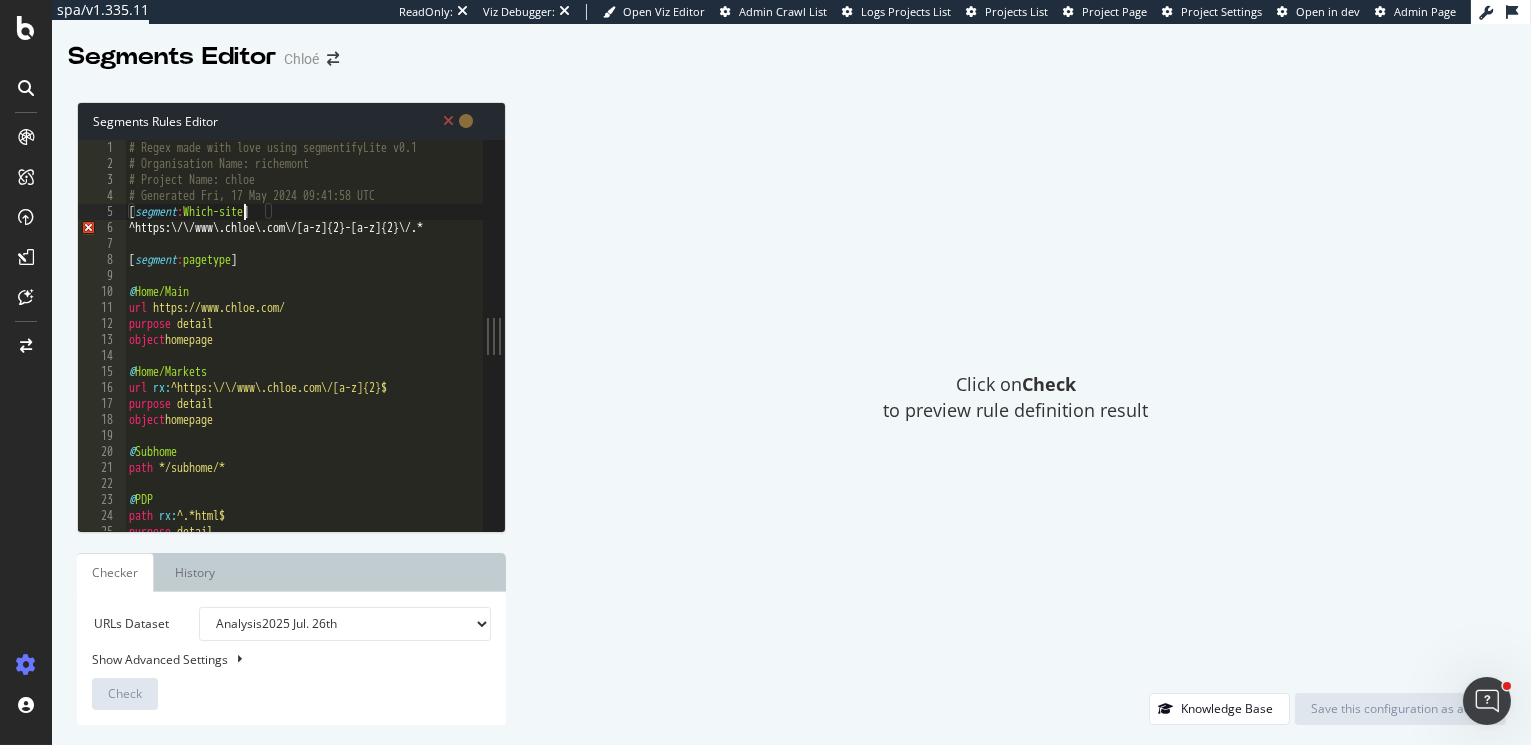 click on "# Regex made with love using segmentifyLite v0.1 # Organisation Name: richemont # Project Name: chloe # Generated Fri, 17 May 2024 09:41:58 UTC [ segment : Which-site ] ^https:\/\/www\.chloe\.com\/[a-z]{2}-[a-z]{2}\/.* [ segment : pagetype ] @ Home/Main url   https://www.chloe.com/ purpose   detail object  homepage @ Home/Markets url   rx : ^https:\/\/www\.chloe.com\/[a-z]{2}$ purpose   detail object  homepage @ Subhome path   */subhome/* @ PDP path   rx : ^.*html$ purpose   detail object  product" at bounding box center (917, 353) 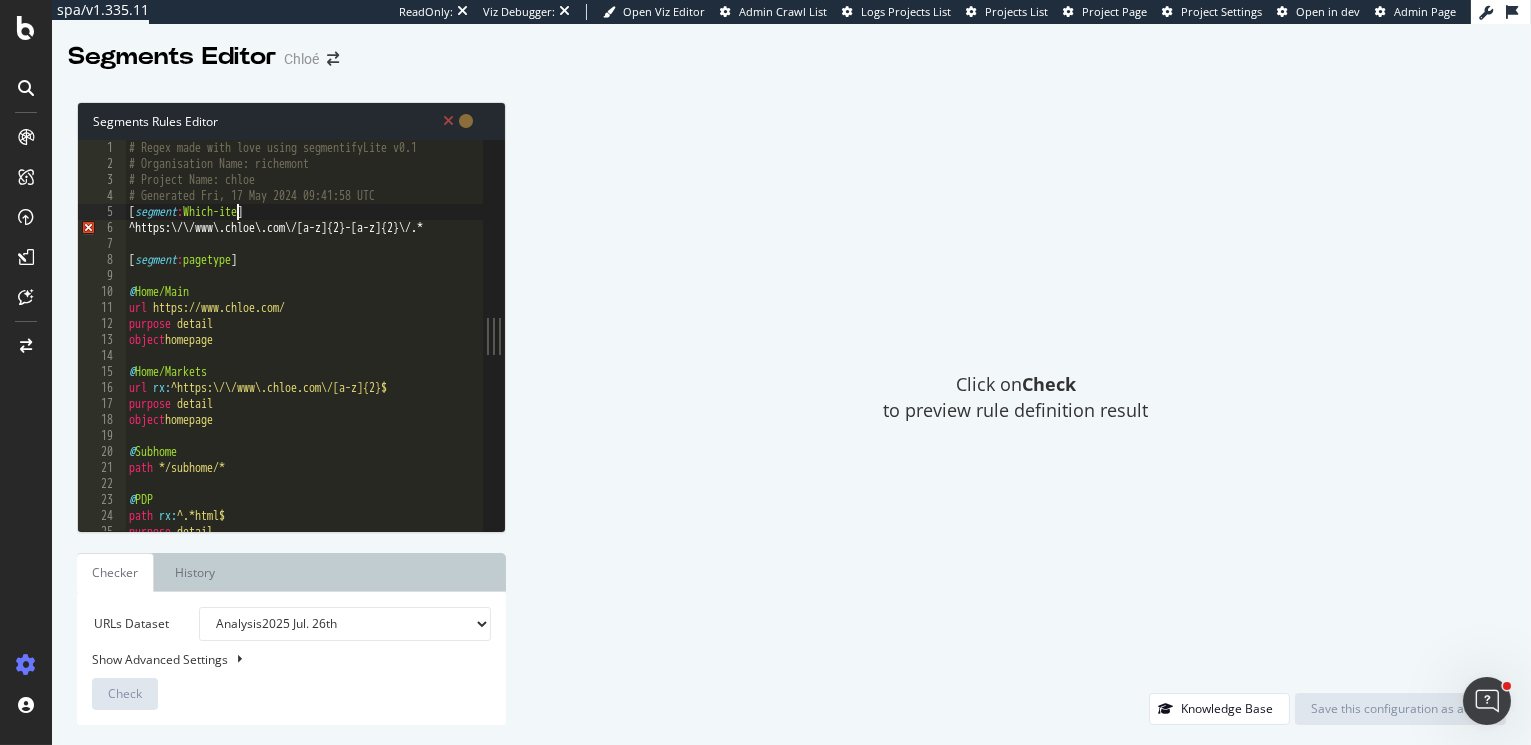 type on "[segment:Which-Site]" 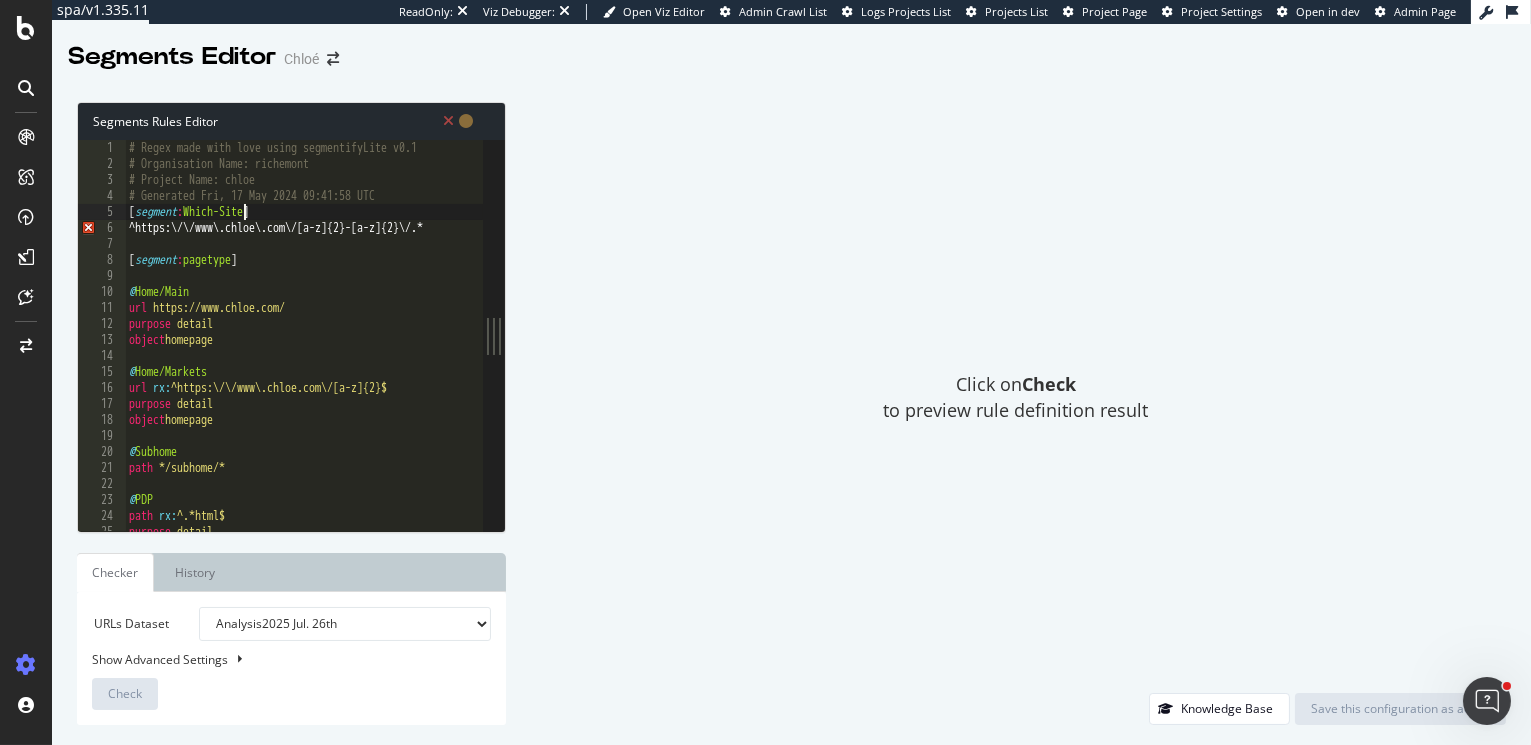 scroll, scrollTop: 0, scrollLeft: 9, axis: horizontal 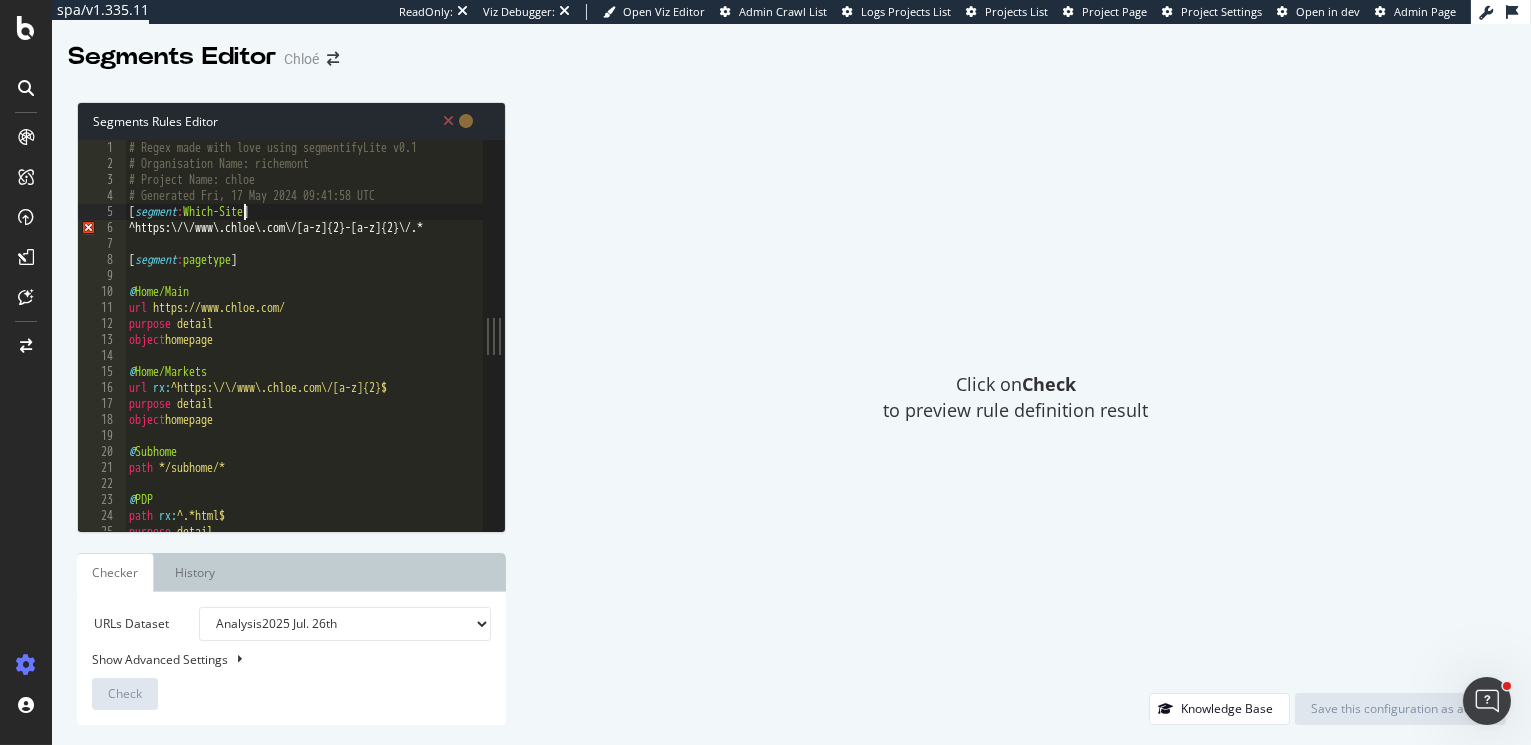 click on "# Regex made with love using segmentifyLite v0.1 # Organisation Name: richemont # Project Name: chloe # Generated Fri, 17 May 2024 09:41:58 UTC [ segment : Which-Site ] ^https:\/\/www\.chloe\.com\/[a-z]{2}-[a-z]{2}\/.* [ segment : pagetype ] @ Home/Main url   https://www.chloe.com/ purpose   detail object  homepage @ Home/Markets url   rx : ^https:\/\/www\.chloe.com\/[a-z]{2}$ purpose   detail object  homepage @ Subhome path   */subhome/* @ PDP path   rx : ^.*html$ purpose   detail object  product" at bounding box center (917, 353) 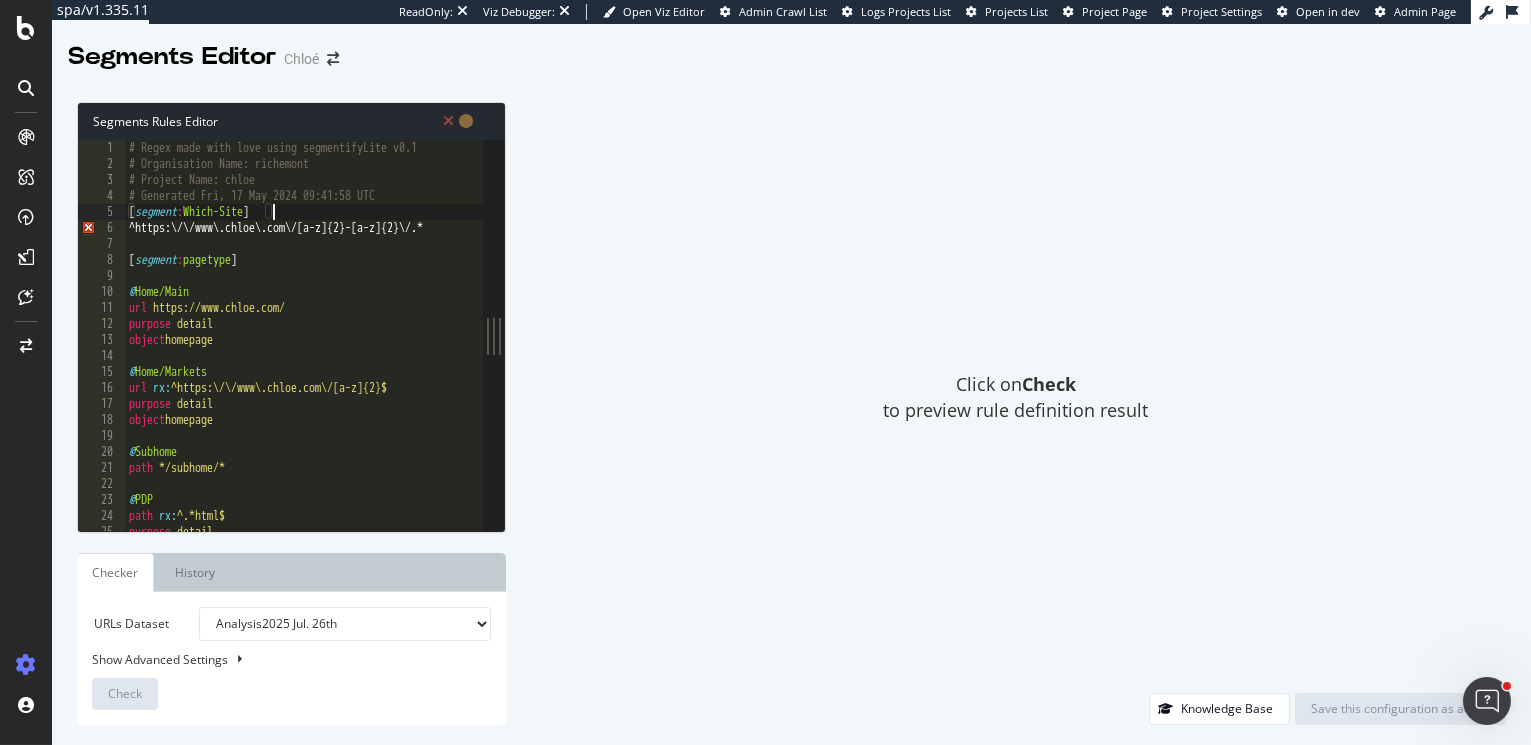 scroll, scrollTop: 0, scrollLeft: 0, axis: both 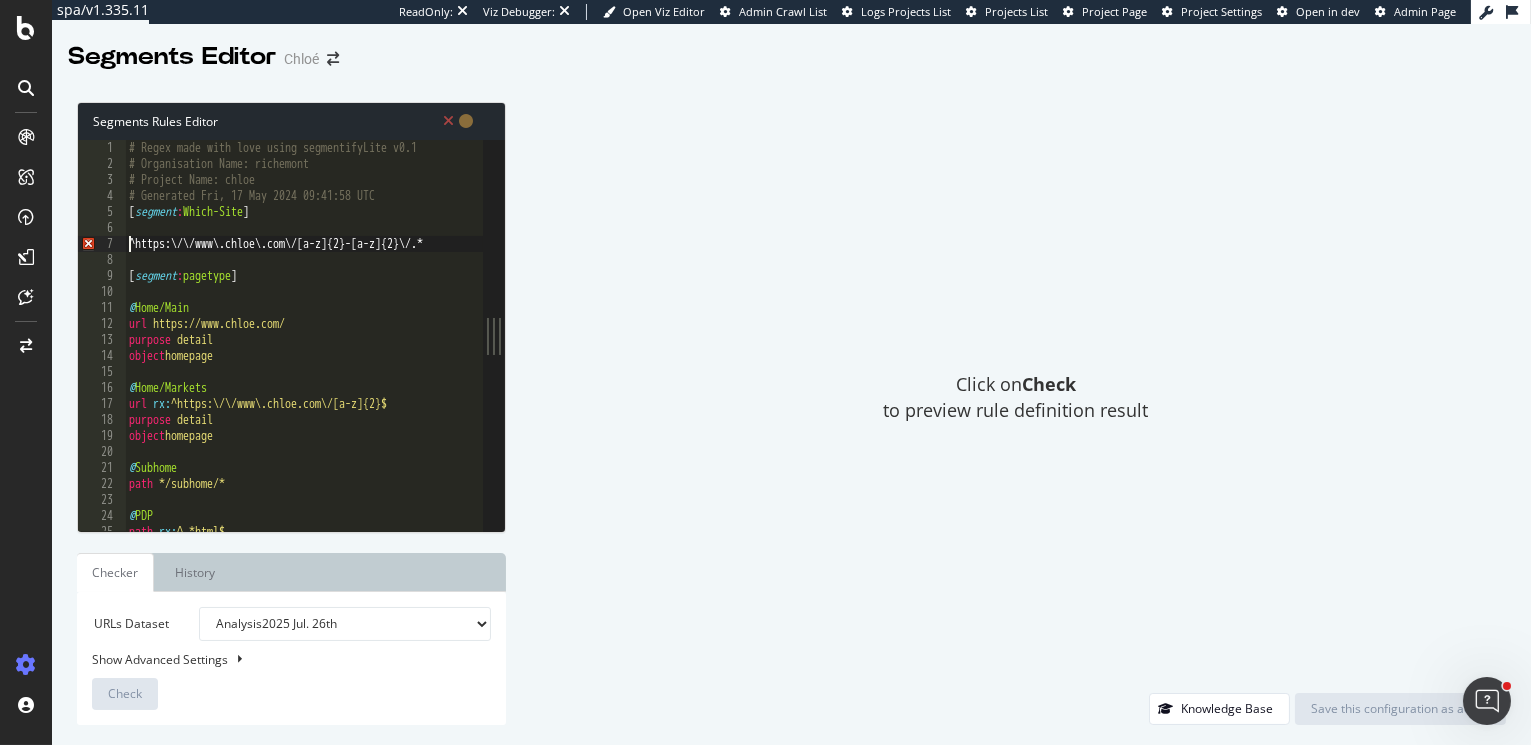 click on "# Regex made with love using segmentifyLite v0.1 # Organisation Name: richemont # Project Name: chloe # Generated Fri, 17 May 2024 09:41:58 UTC [ segment : Which-Site ] ^https:\/\/www\.chloe\.com\/[a-z]{2}-[a-z]{2}\/.* [ segment : pagetype ] @ Home/Main url   https://www.chloe.com/ purpose   detail object  homepage @ Home/Markets url   rx : ^https:\/\/www\.chloe.com\/[a-z]{2}$ purpose   detail object  homepage @ Subhome path   */subhome/* @ PDP path   rx : ^.*html$ purpose   detail" at bounding box center [917, 353] 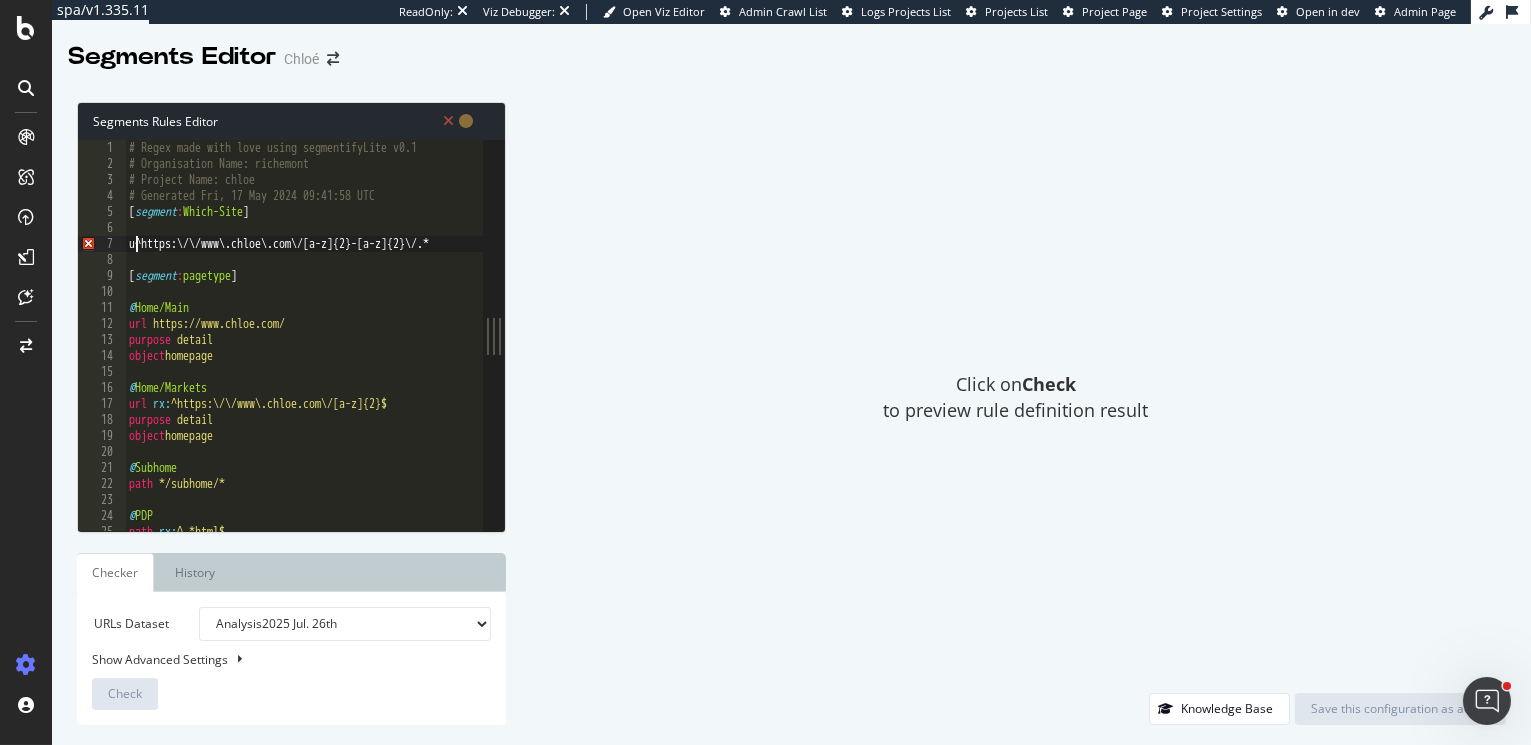 scroll, scrollTop: 0, scrollLeft: 0, axis: both 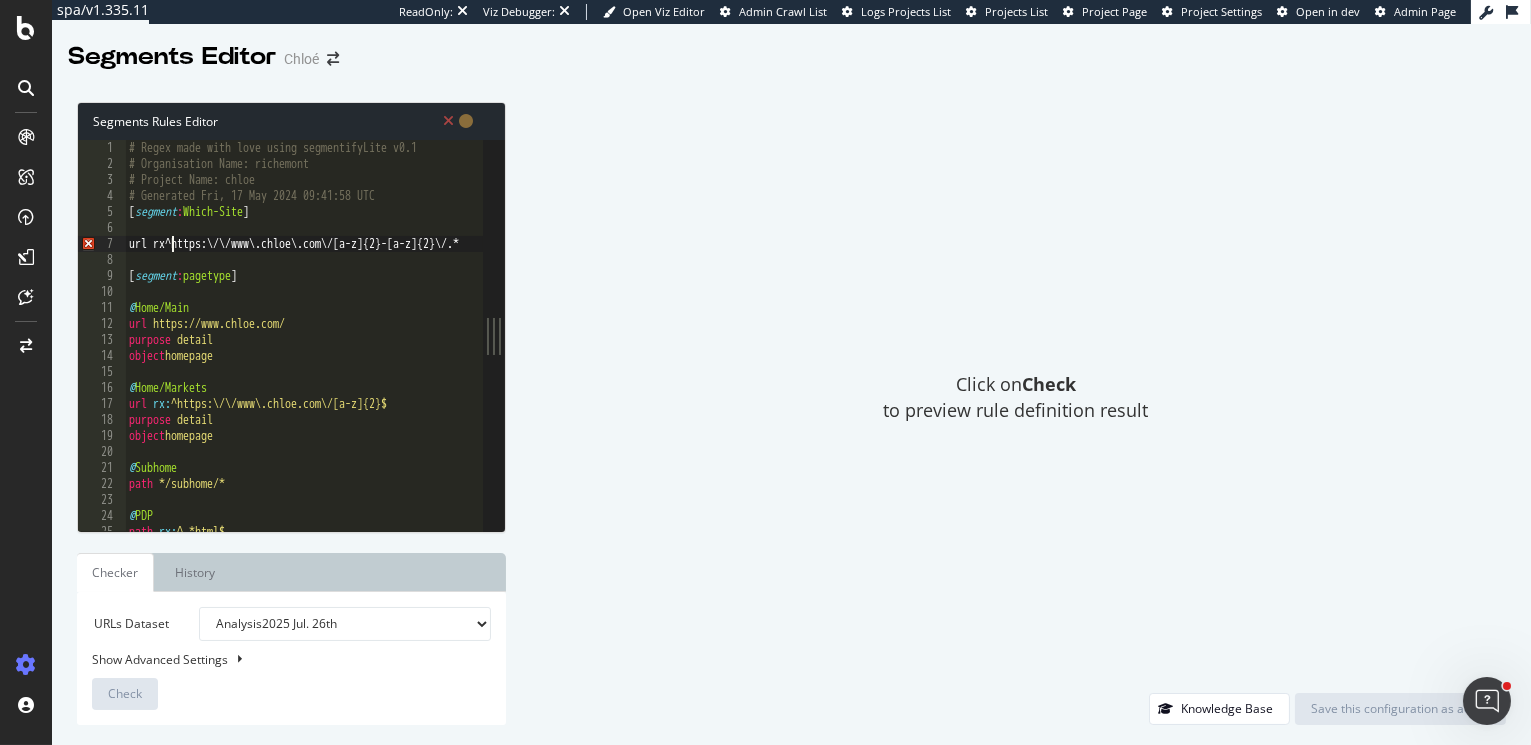 type on "url rx:^https:\/\/www\.chloe\.com\/[a-z]{2}-[a-z]{2}\/.*" 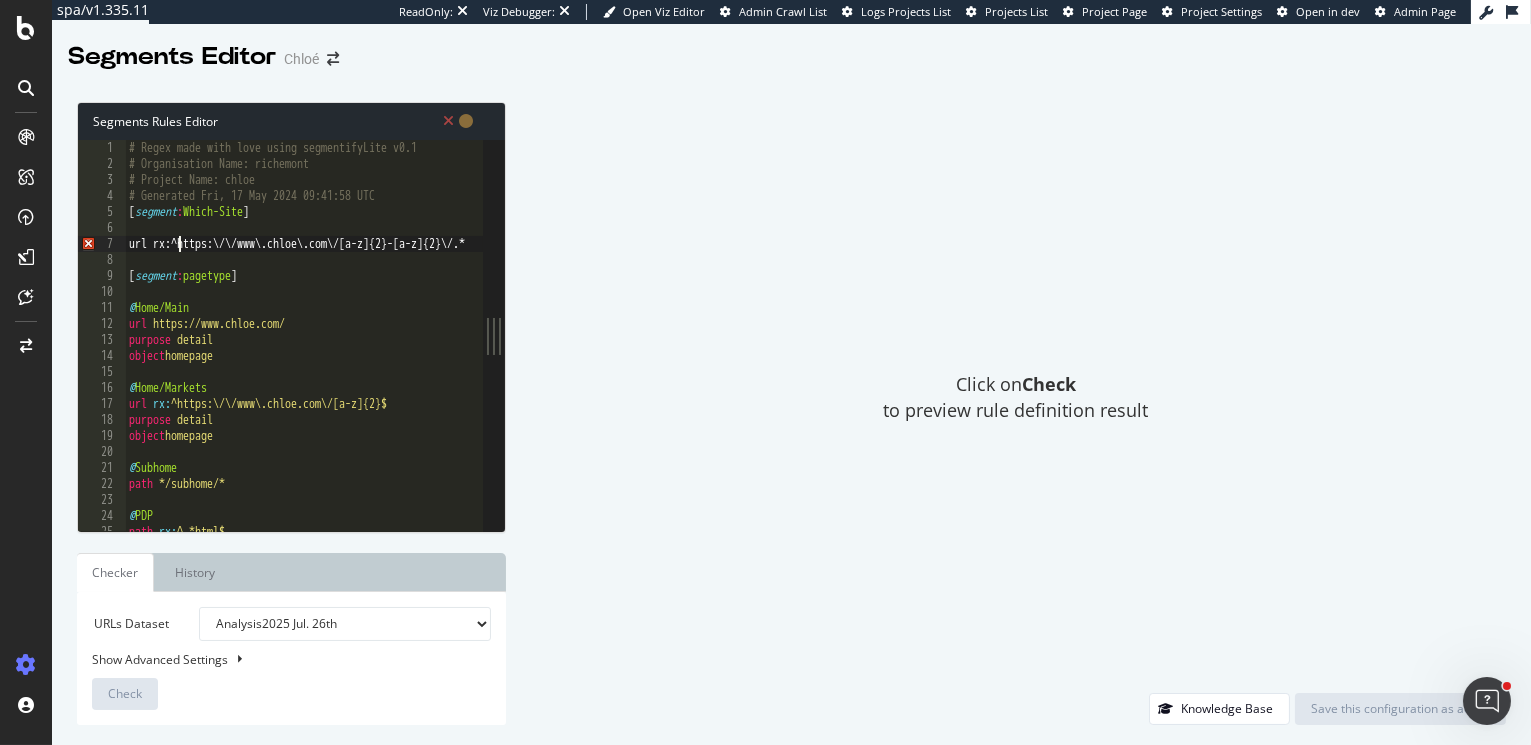 scroll, scrollTop: 0, scrollLeft: 4, axis: horizontal 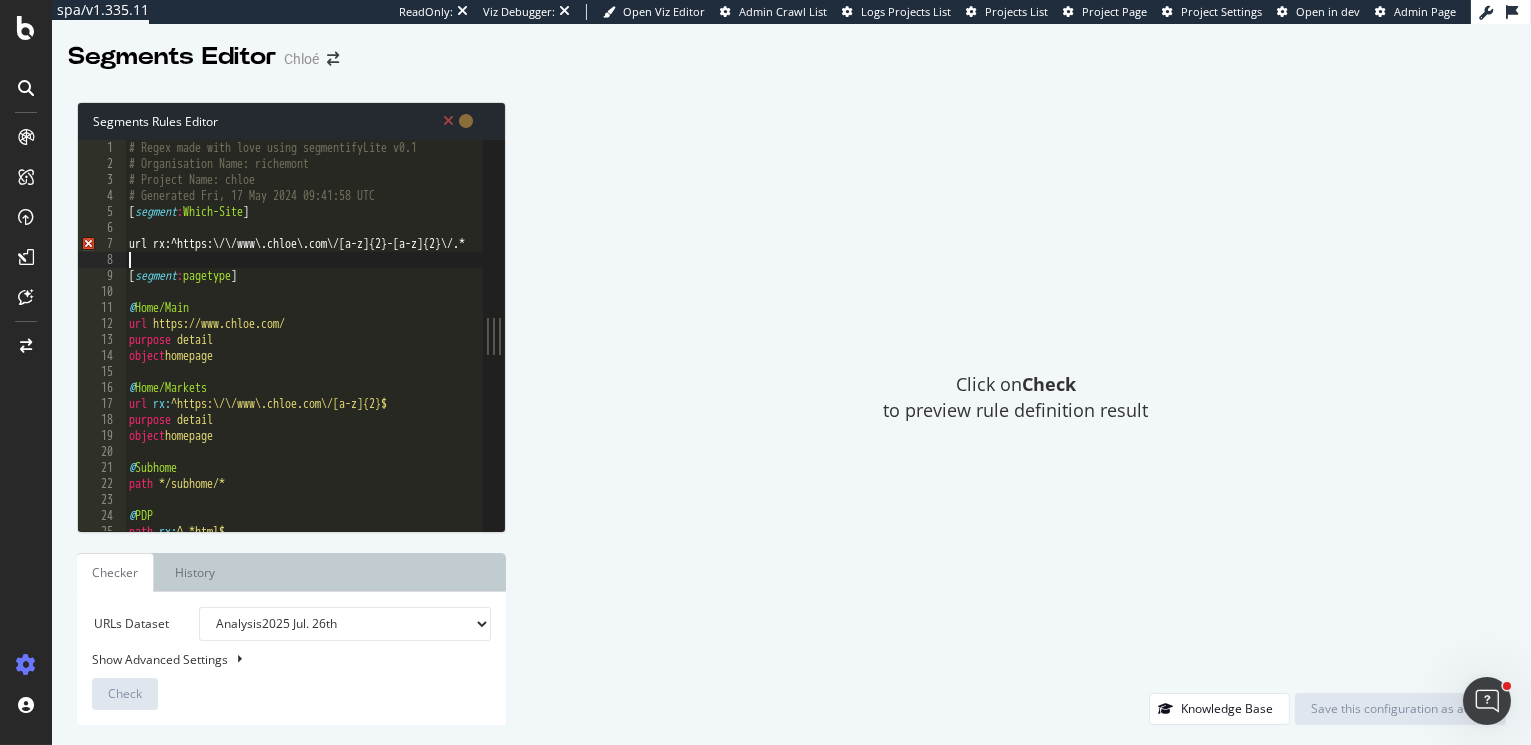 click on "# Regex made with love using segmentifyLite v0.1 # Organisation Name: richemont # Project Name: chloe # Generated Fri, 17 May 2024 09:41:58 UTC [ segment : Which-Site ] url rx:^https:\/\/www\.chloe\.com\/[a-z]{2}-[a-z]{2}\/.* [ segment : pagetype ] @ Home/Main url   https://www.chloe.com/ purpose   detail object  homepage @ Home/Markets url   rx : ^https:\/\/www\.chloe.com\/[a-z]{2}$ purpose   detail object  homepage @ Subhome path   */subhome/* @ PDP path   rx : ^.*html$ purpose   detail" at bounding box center (917, 353) 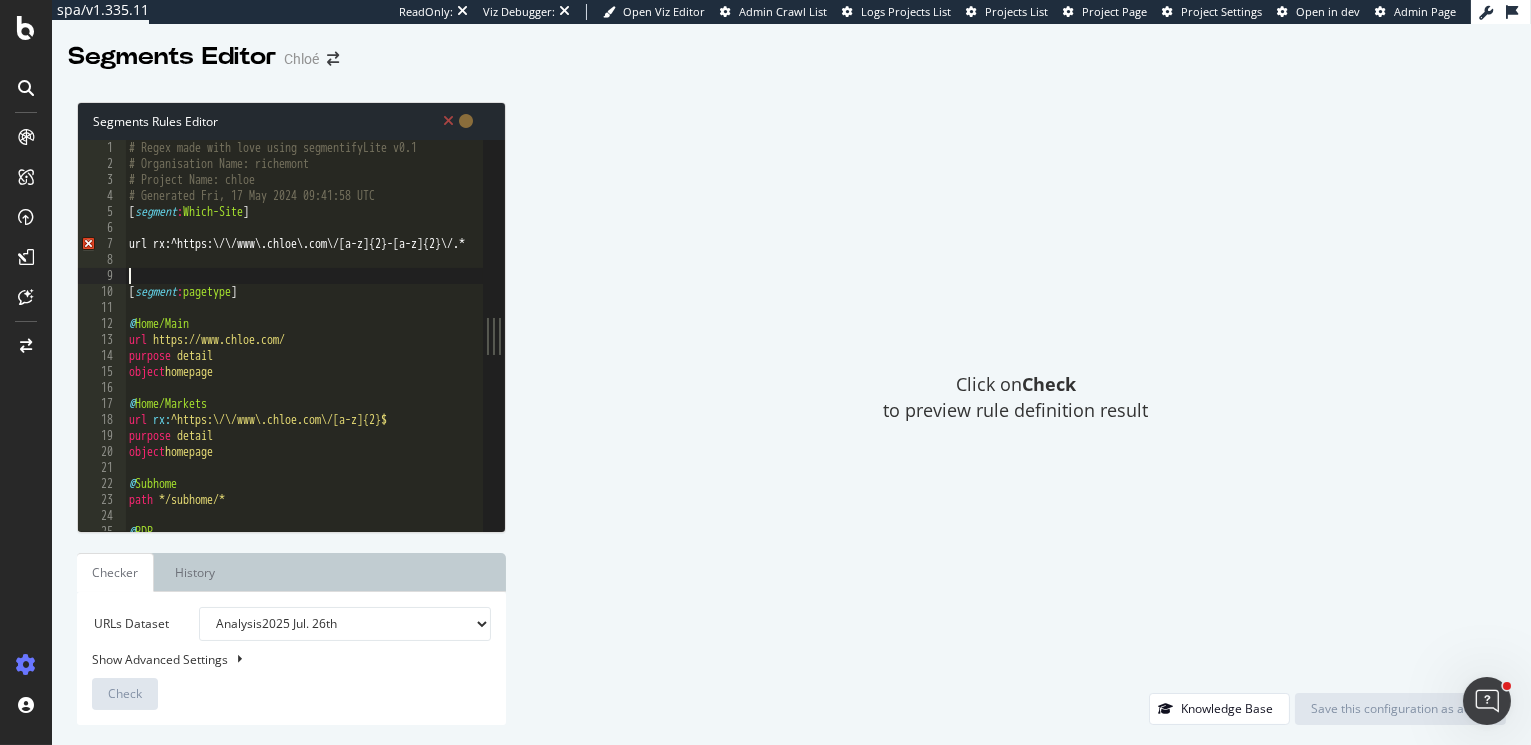 click on "# Regex made with love using segmentifyLite v0.1 # Organisation Name: richemont # Project Name: chloe # Generated Fri, 17 May 2024 09:41:58 UTC [ segment : Which-Site ] url rx:^https:\/\/www\.chloe\.com\/[a-z]{2}-[a-z]{2}\/.* [ segment : pagetype ] @ Home/Main url   https://www.chloe.com/ purpose   detail object  homepage @ Home/Markets url   rx : ^https:\/\/www\.chloe.com\/[a-z]{2}$ purpose   detail object  homepage @ Subhome path   */subhome/* @ PDP path   rx : ^.*html$" at bounding box center [917, 353] 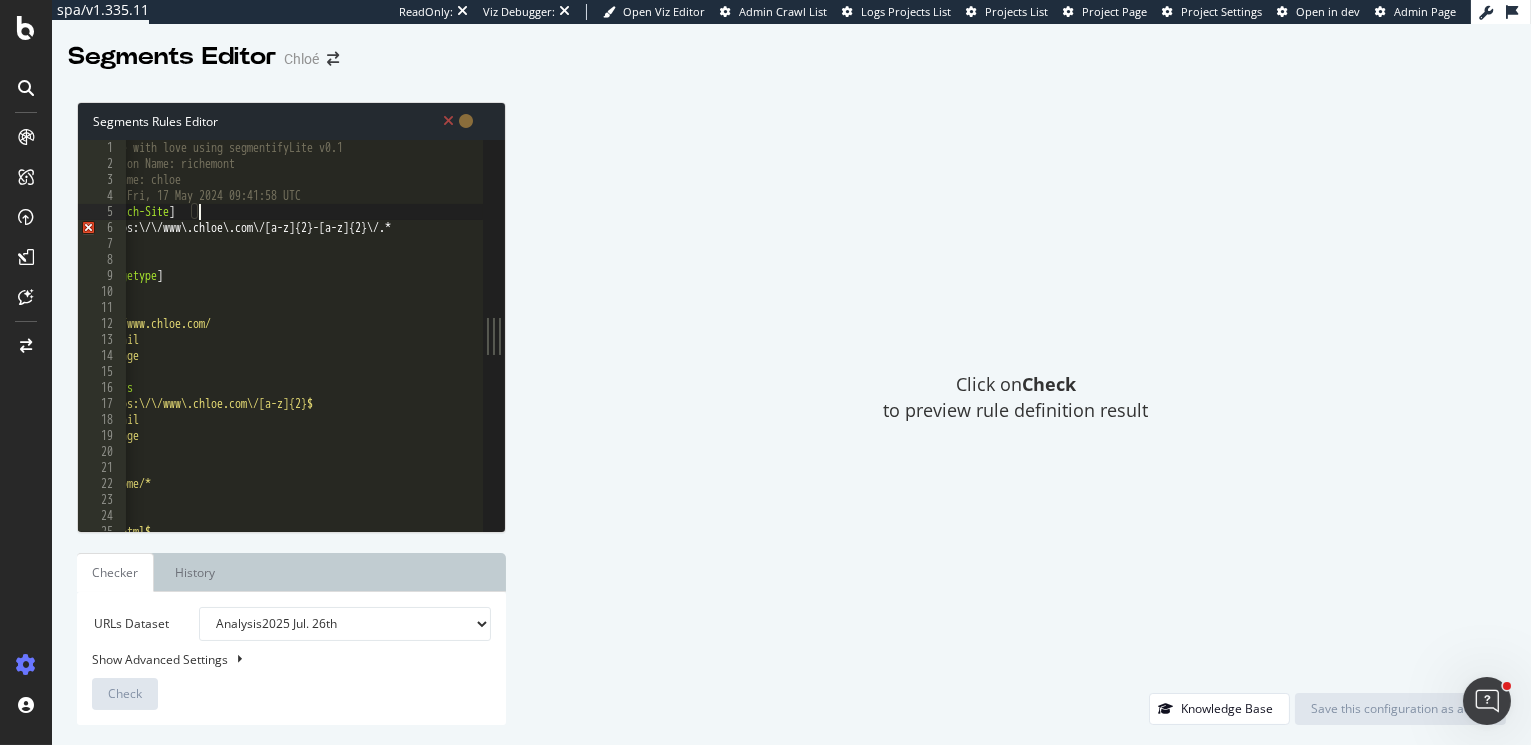 scroll, scrollTop: 0, scrollLeft: 46, axis: horizontal 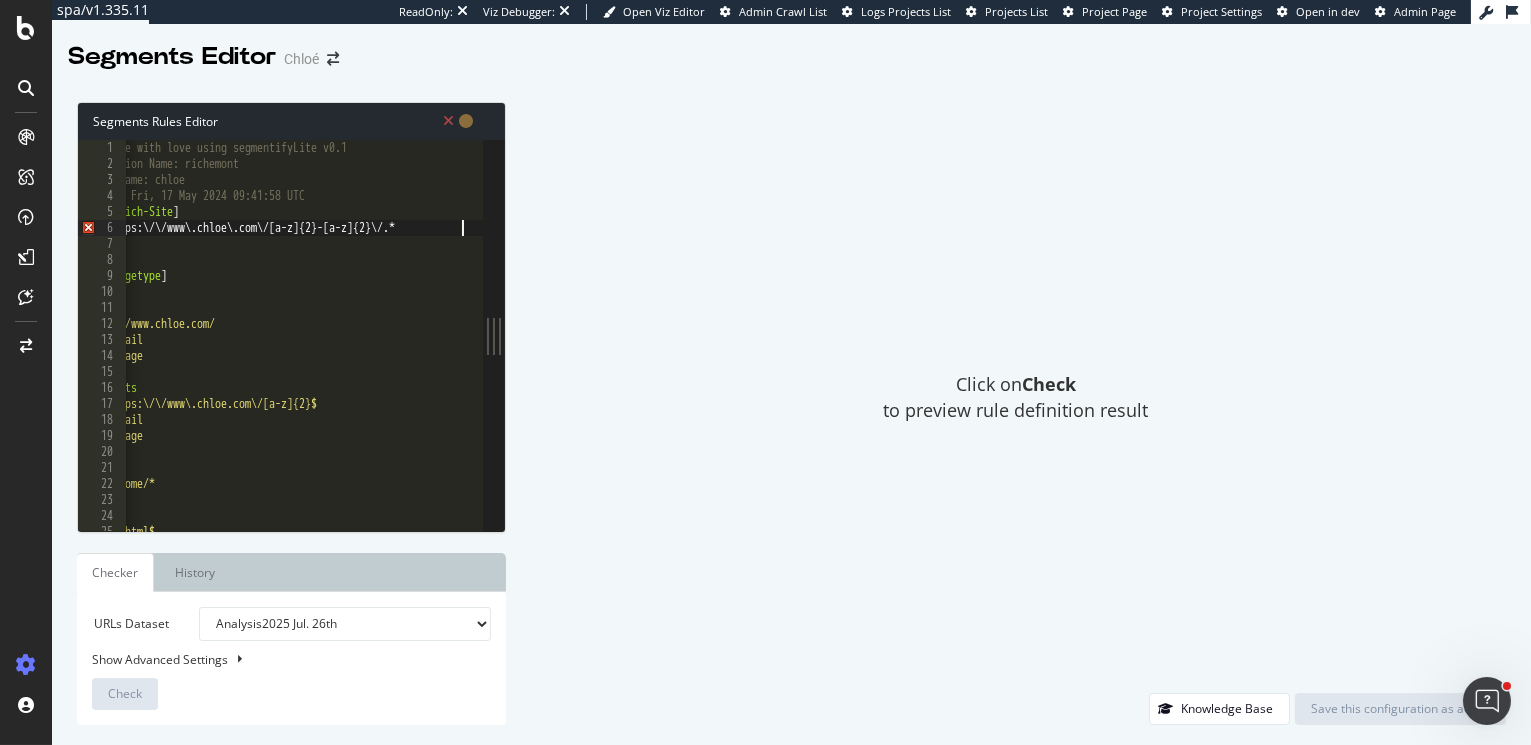 click at bounding box center [473, 16524] 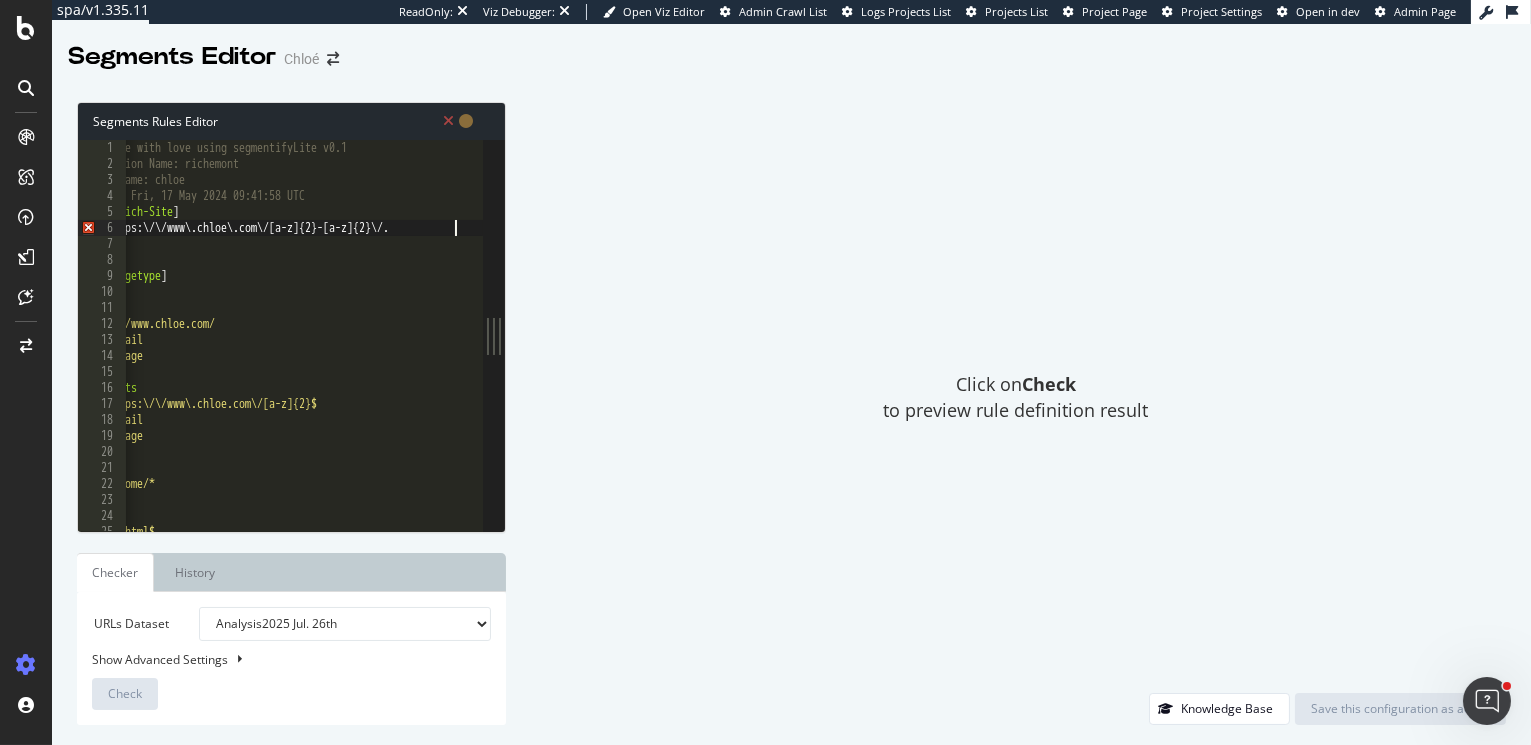 type on "url rx:^https:\/\/www\.chloe\.com\/[a-z]{2}-[a-z]{2}\/.$" 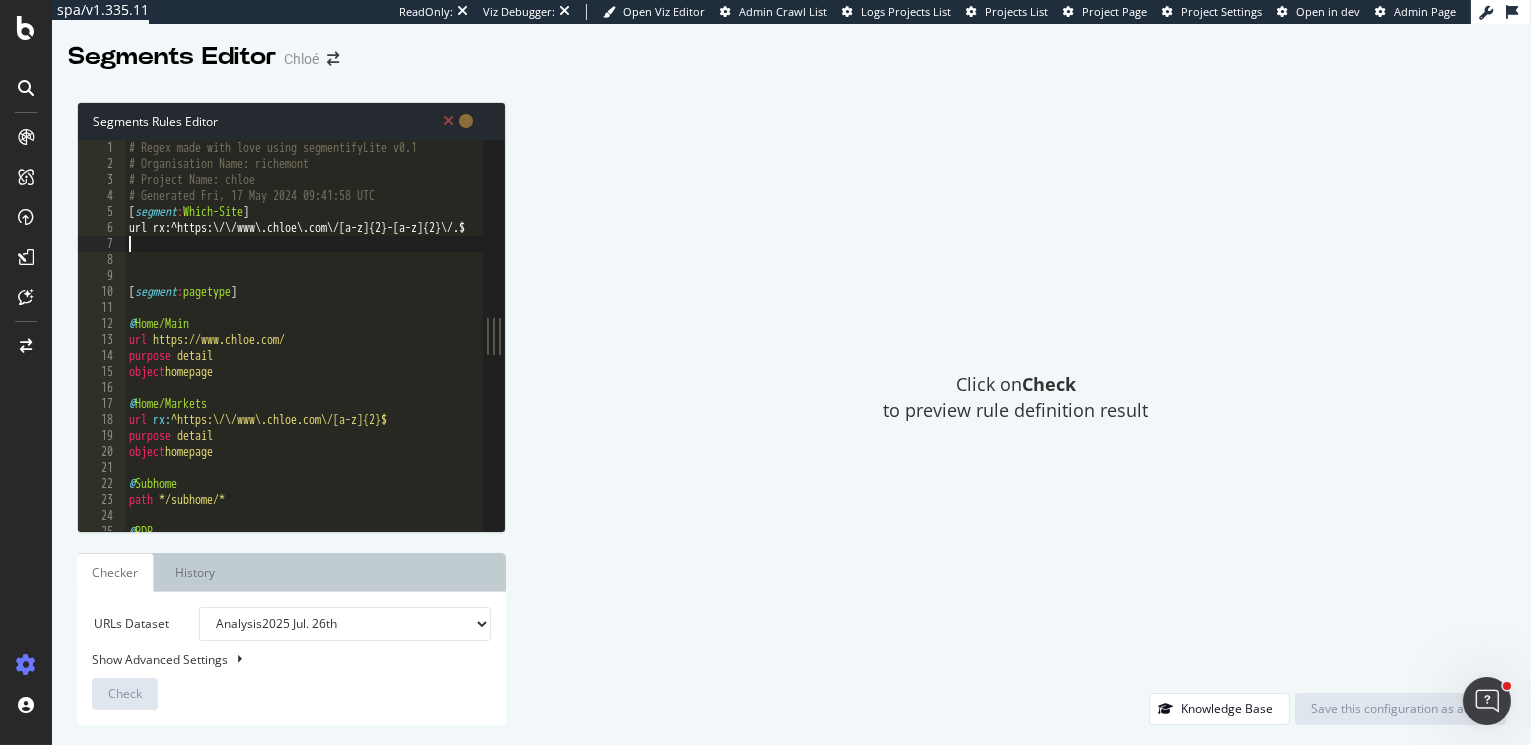 scroll, scrollTop: 0, scrollLeft: 0, axis: both 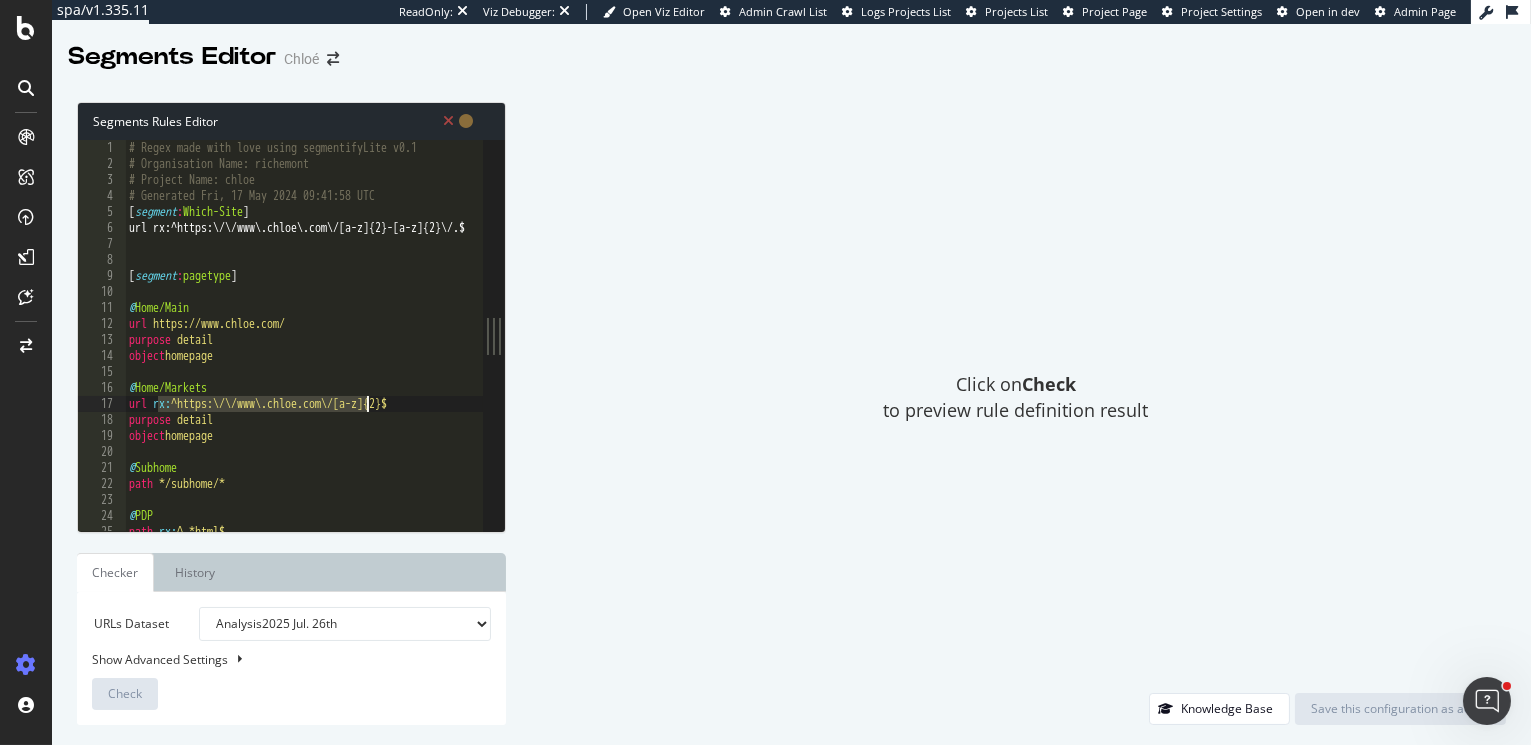 drag, startPoint x: 158, startPoint y: 403, endPoint x: 365, endPoint y: 401, distance: 207.00966 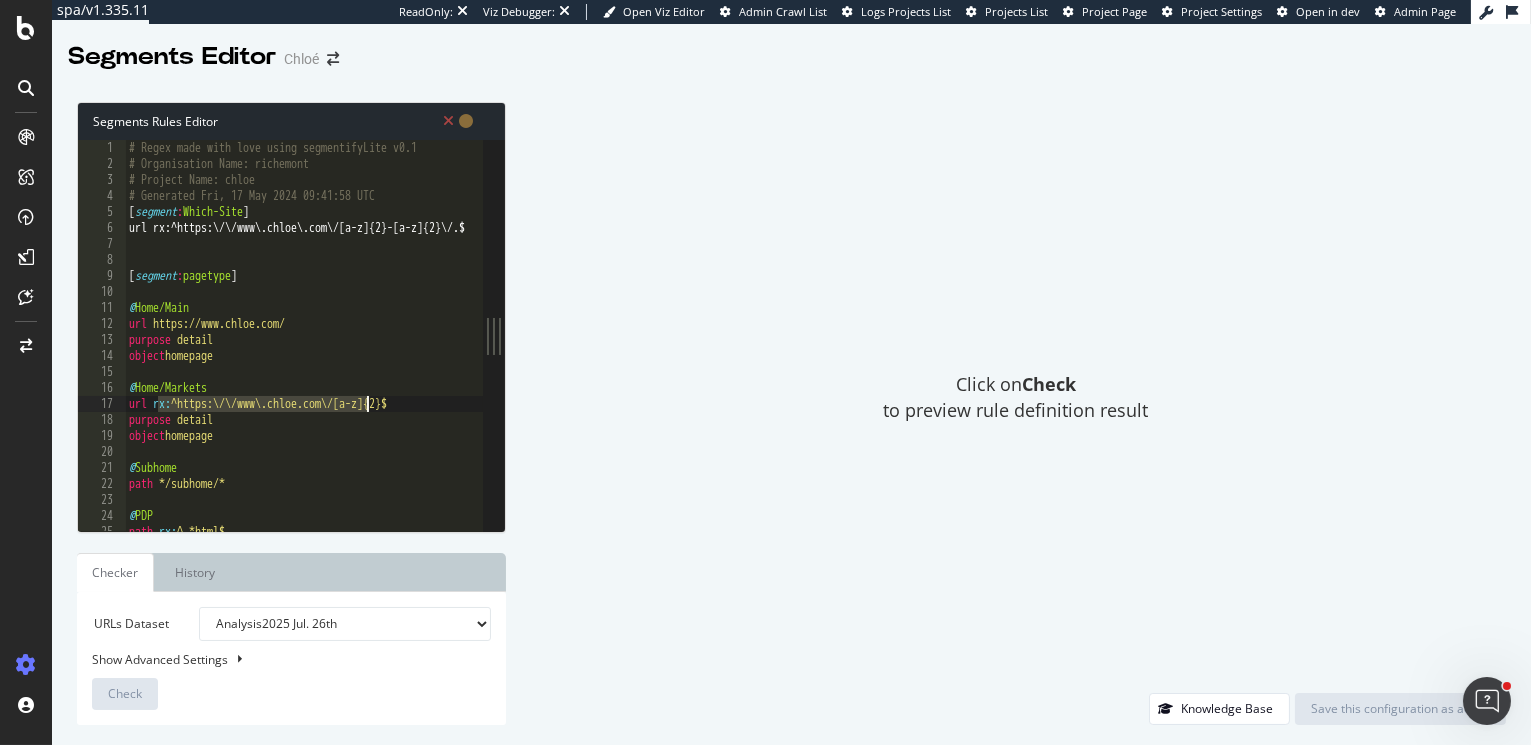 click on "# Regex made with love using segmentifyLite v0.1 # Organisation Name: richemont # Project Name: chloe # Generated Fri, 17 May 2024 09:41:58 UTC [ segment : Which-Site ] url rx:^https:\/\/www\.chloe\.com\/[a-z]{2}-[a-z]{2}\/.$ [ segment : pagetype ] @ Home/Main url   https://www.chloe.com/ purpose   detail object  homepage @ Home/Markets url   rx : ^https:\/\/www\.chloe.com\/[a-z]{2}$ purpose   detail object  homepage @ Subhome path   */subhome/* @ PDP path   rx : ^.*html$ purpose   detail" at bounding box center (917, 353) 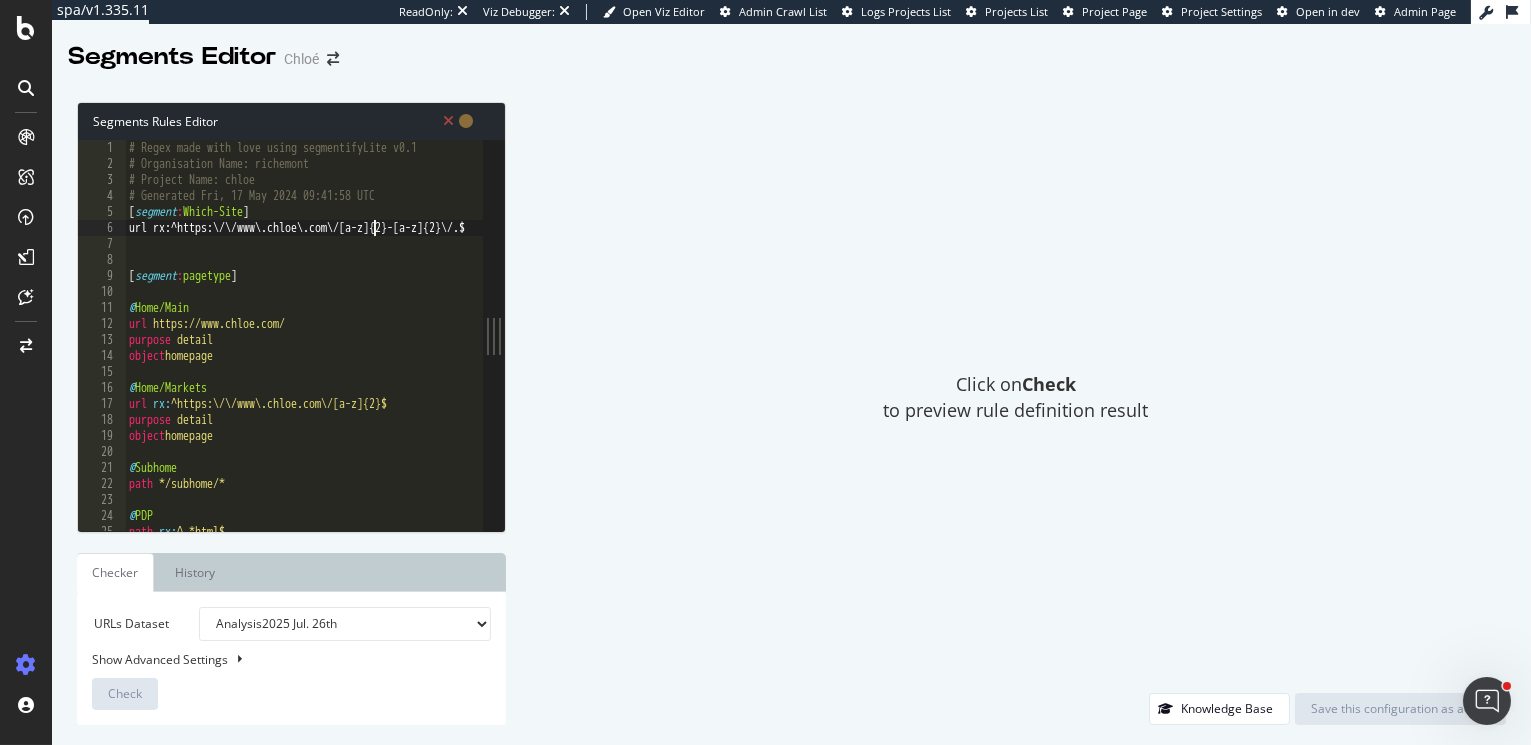 click on "# Regex made with love using segmentifyLite v0.1 # Organisation Name: richemont # Project Name: chloe # Generated Fri, 17 May 2024 09:41:58 UTC [ segment : Which-Site ] url rx:^https:\/\/www\.chloe\.com\/[a-z]{2}-[a-z]{2}\/.$ [ segment : pagetype ] @ Home/Main url   https://www.chloe.com/ purpose   detail object  homepage @ Home/Markets url   rx : ^https:\/\/www\.chloe.com\/[a-z]{2}$ purpose   detail object  homepage @ Subhome path   */subhome/* @ PDP path   rx : ^.*html$ purpose   detail" at bounding box center [917, 353] 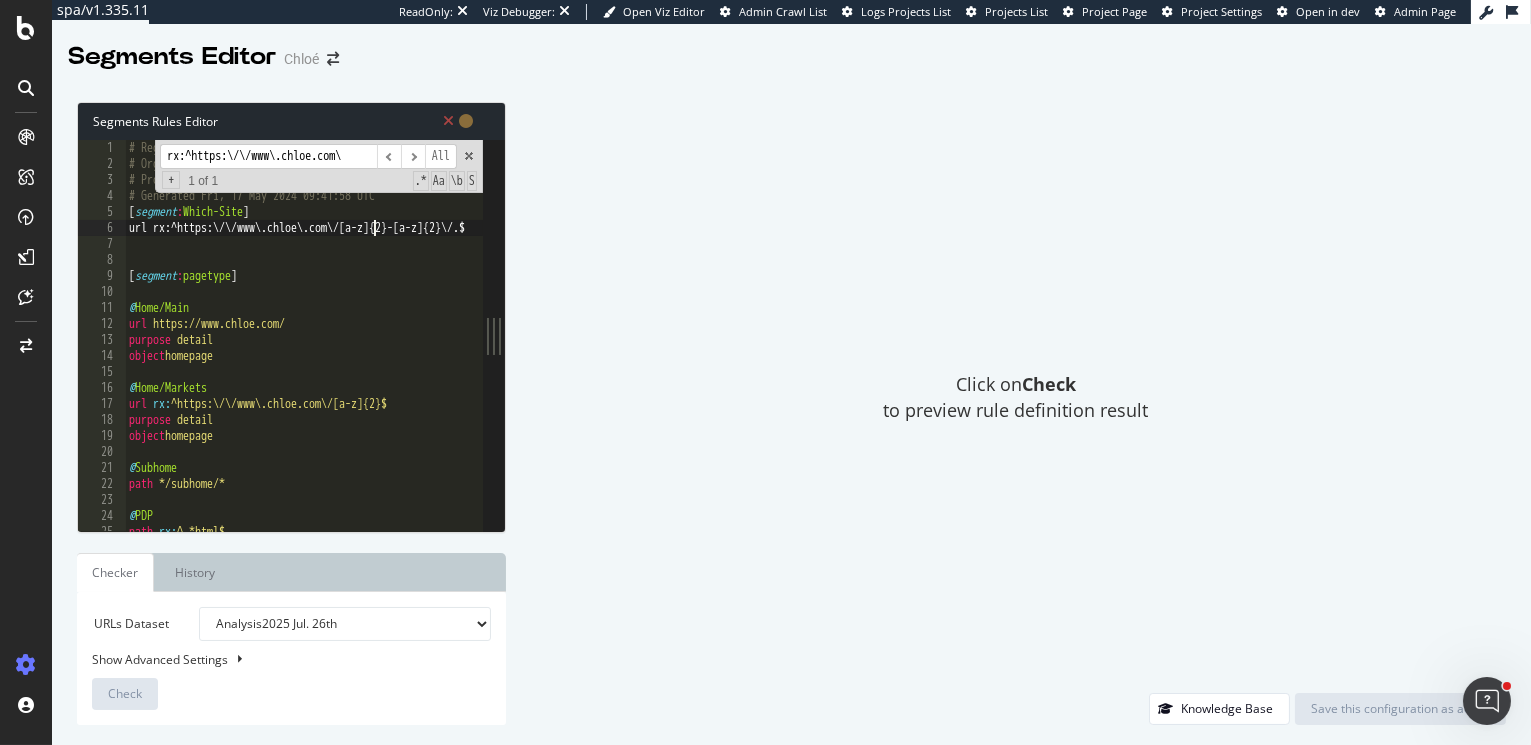 scroll, scrollTop: 0, scrollLeft: 0, axis: both 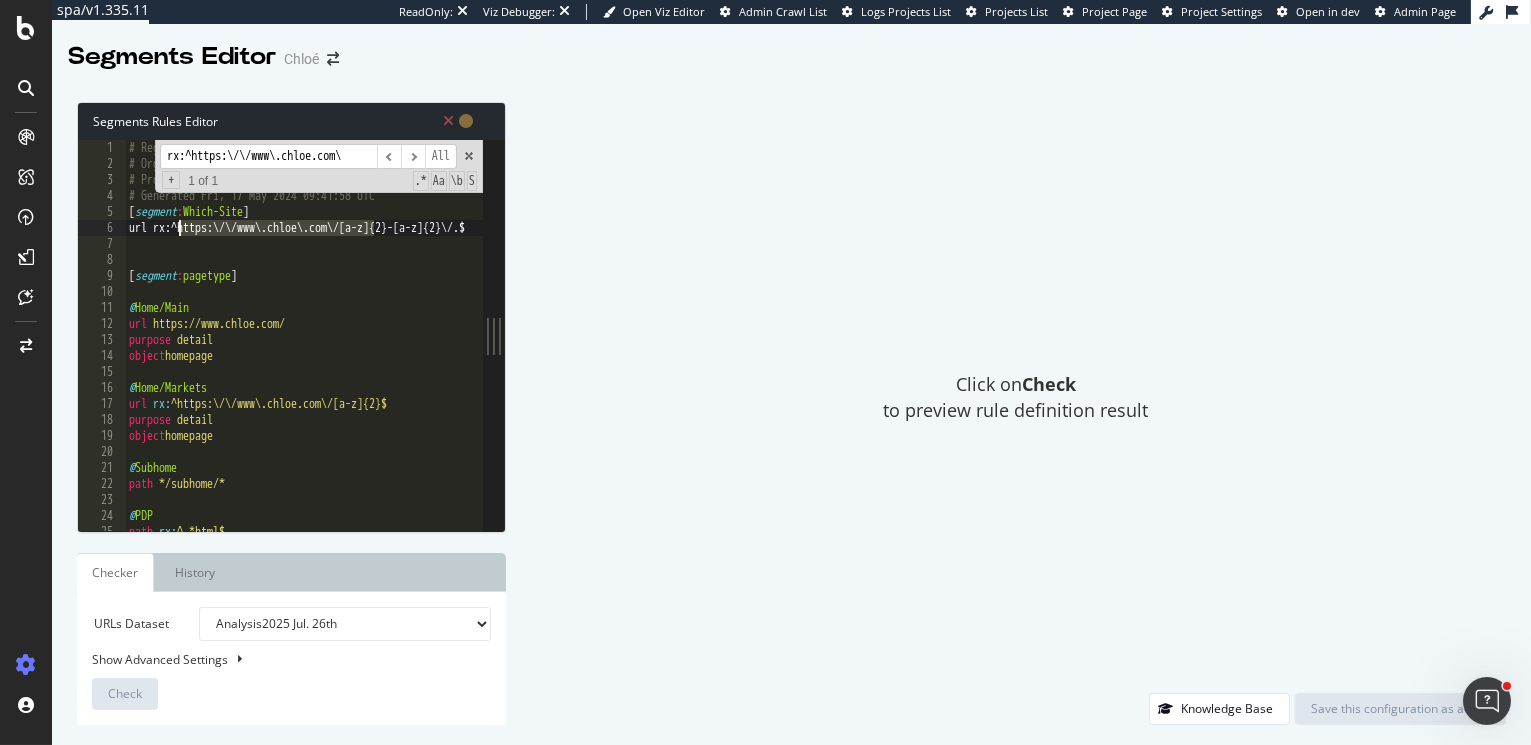 drag, startPoint x: 376, startPoint y: 228, endPoint x: 181, endPoint y: 229, distance: 195.00256 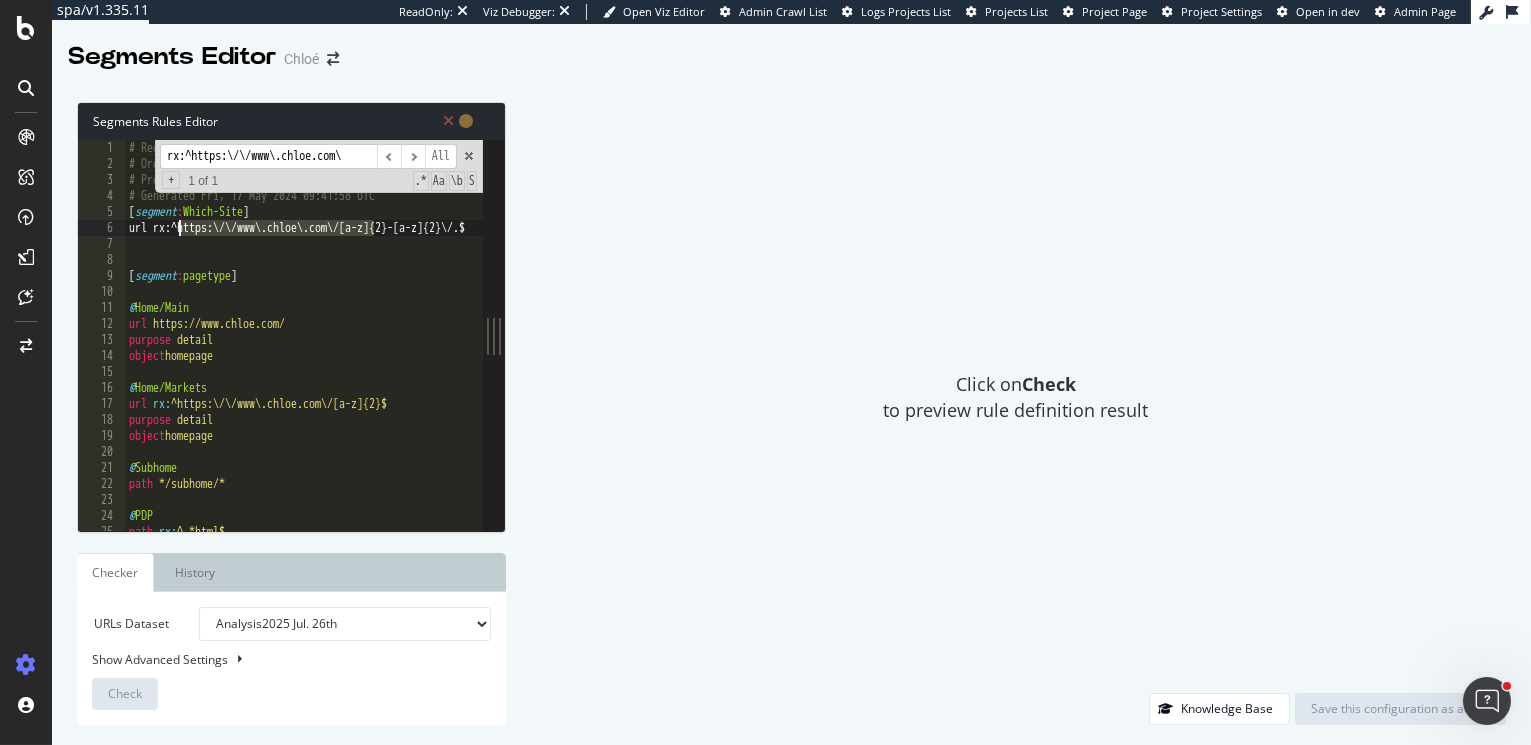 click on "# Regex made with love using segmentifyLite v0.1 # Organisation Name: richemont # Project Name: chloe # Generated Fri, 17 May 2024 09:41:58 UTC [ segment : Which-Site ] url rx:^https:\/\/www\.chloe\.com\/[a-z]{2}-[a-z]{2}\/.$ [ segment : pagetype ] @ Home/Main url   https://www.chloe.com/ purpose   detail object  homepage @ Home/Markets url   rx : ^https:\/\/www\.chloe.com\/[a-z]{2}$ purpose   detail object  homepage @ Subhome path   */subhome/* @ PDP path   rx : ^.*html$ purpose   detail" at bounding box center [917, 353] 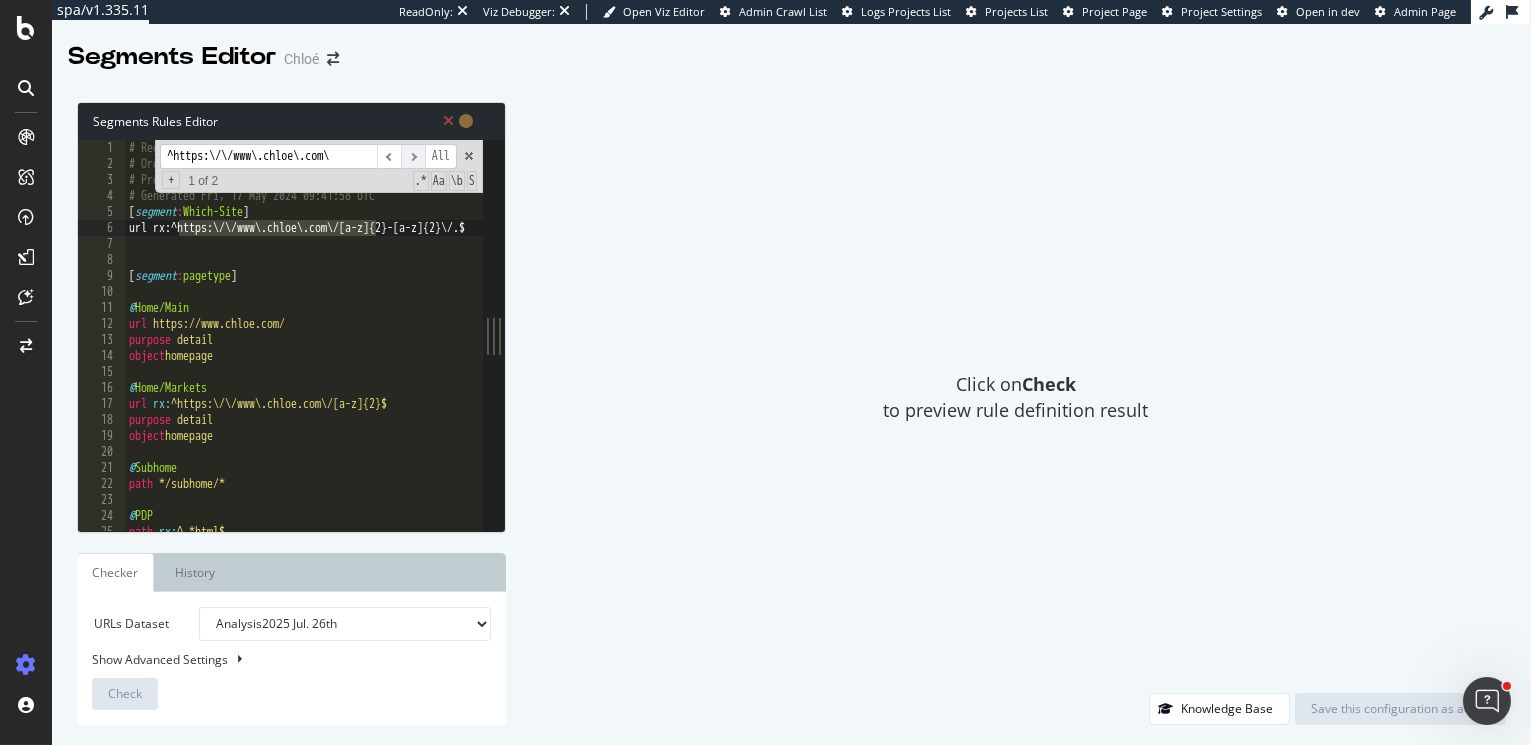 click on "​" at bounding box center (413, 156) 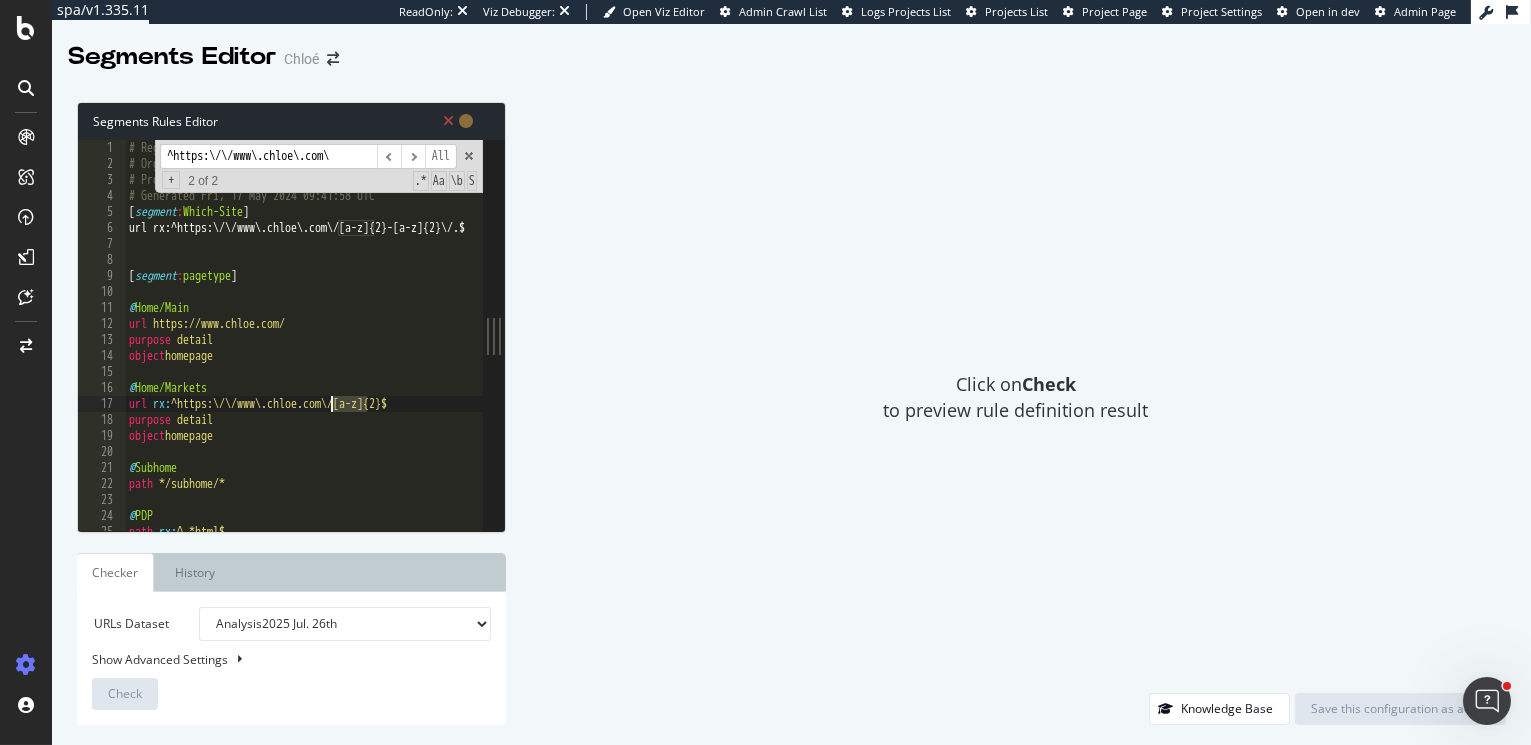 drag, startPoint x: 365, startPoint y: 403, endPoint x: 333, endPoint y: 407, distance: 32.24903 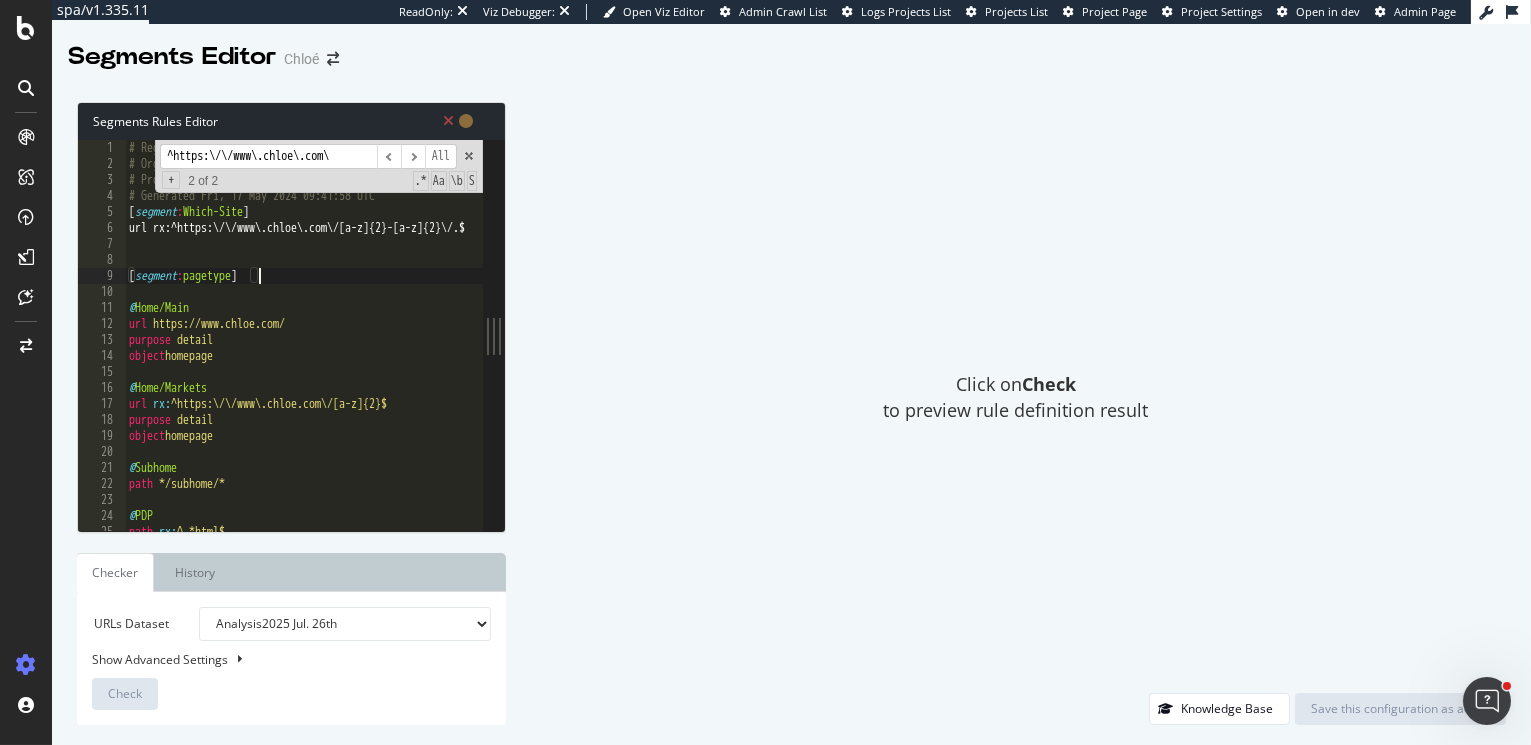 click on "# Regex made with love using segmentifyLite v0.1 # Organisation Name: richemont # Project Name: chloe # Generated Fri, 17 May 2024 09:41:58 UTC [ segment : Which-Site ] url rx:^https:\/\/www\.chloe\.com\/[a-z]{2}-[a-z]{2}\/.$ [ segment : pagetype ] @ Home/Main url   https://www.chloe.com/ purpose   detail object  homepage @ Home/Markets url   rx : ^https:\/\/www\.chloe.com\/[a-z]{2}$ purpose   detail object  homepage @ Subhome path   */subhome/* @ PDP path   rx : ^.*html$ purpose   detail" at bounding box center (917, 353) 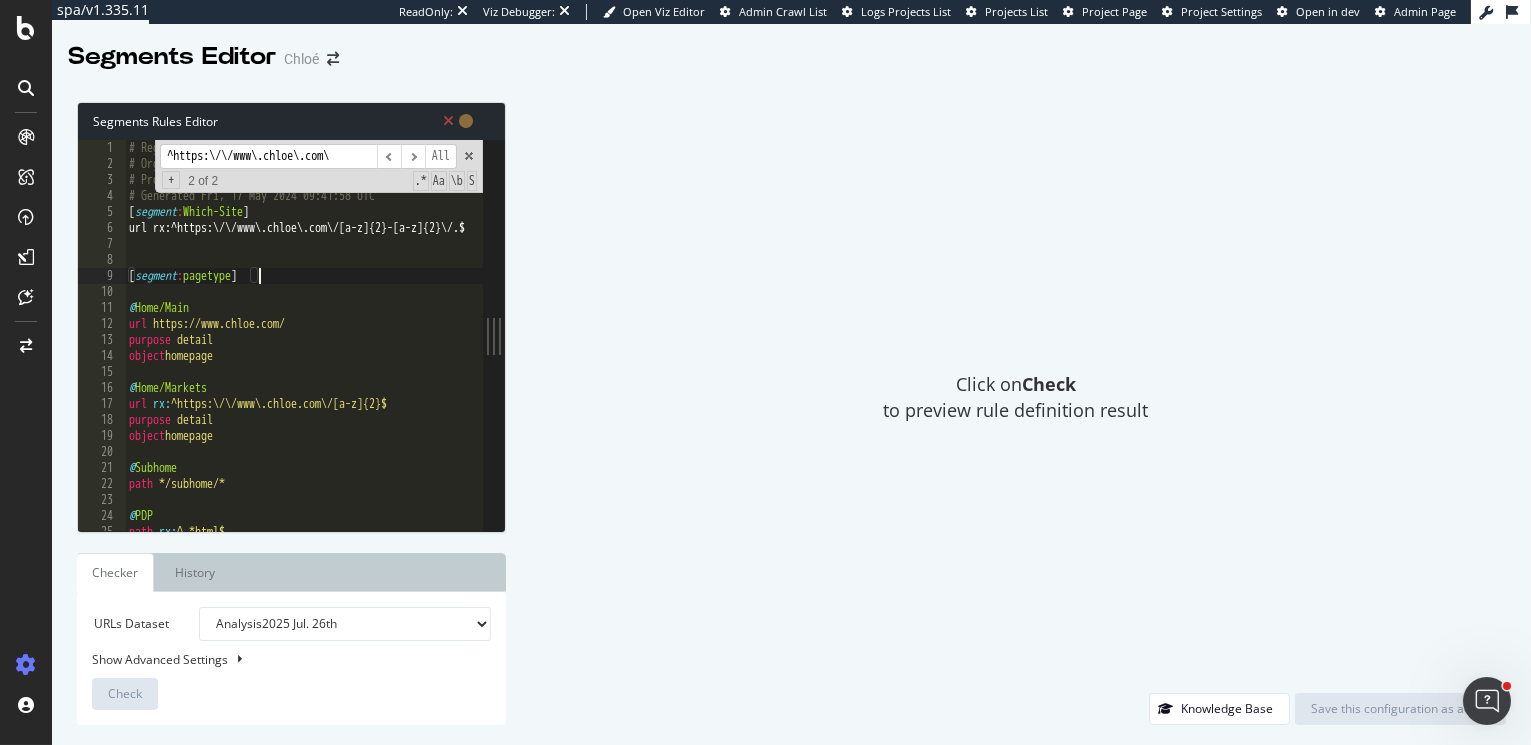 click on "# Regex made with love using segmentifyLite v0.1 # Organisation Name: richemont # Project Name: chloe # Generated Fri, 17 May 2024 09:41:58 UTC [ segment : Which-Site ] url rx:^https:\/\/www\.chloe\.com\/[a-z]{2}-[a-z]{2}\/.$ [ segment : pagetype ] @ Home/Main url   https://www.chloe.com/ purpose   detail object  homepage @ Home/Markets url   rx : ^https:\/\/www\.chloe.com\/[a-z]{2}$ purpose   detail object  homepage @ Subhome path   */subhome/* @ PDP path   rx : ^.*html$ purpose   detail" at bounding box center (917, 353) 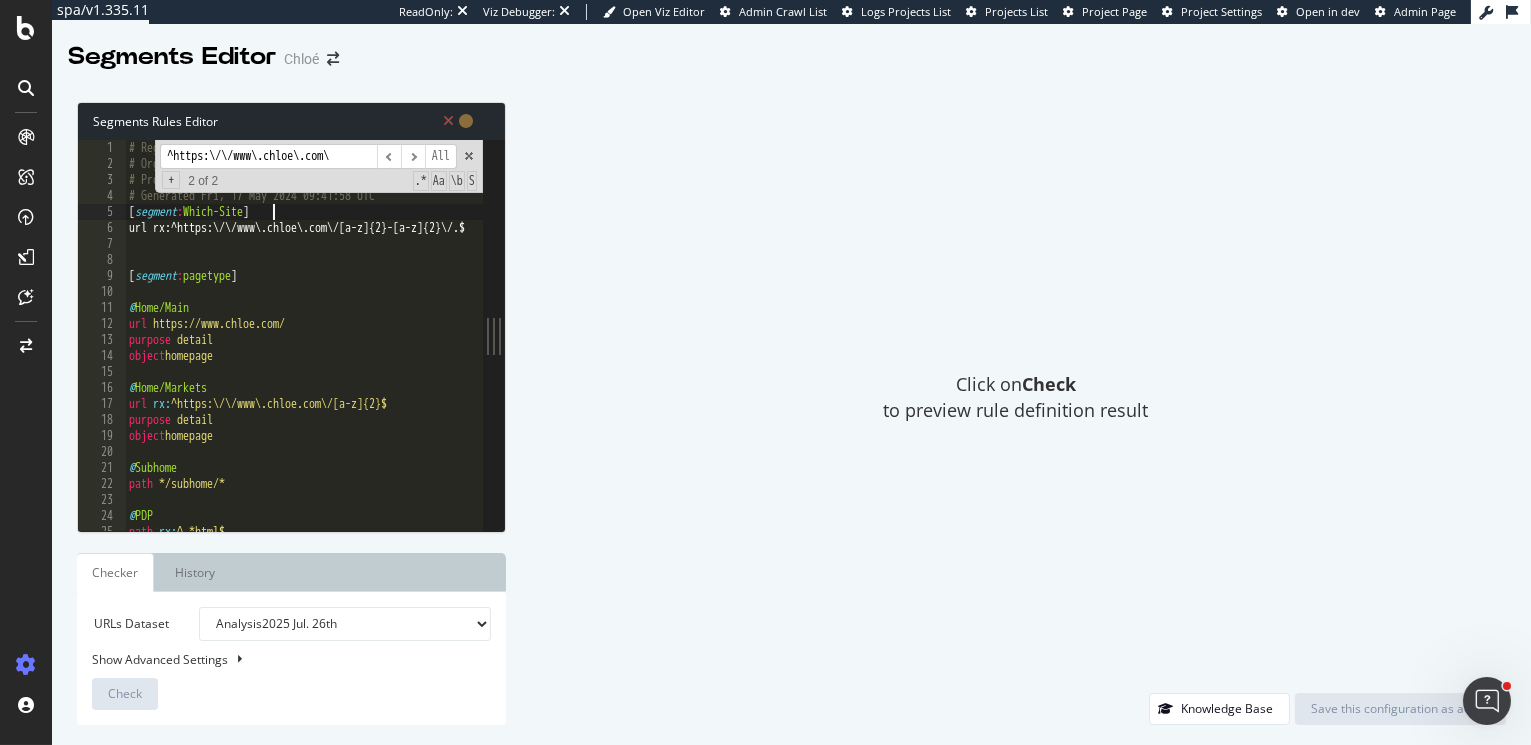 click on "# Regex made with love using segmentifyLite v0.1 # Organisation Name: richemont # Project Name: chloe # Generated Fri, 17 May 2024 09:41:58 UTC [ segment : Which-Site ] url rx:^https:\/\/www\.chloe\.com\/[a-z]{2}-[a-z]{2}\/.$ [ segment : pagetype ] @ Home/Main url   https://www.chloe.com/ purpose   detail object  homepage @ Home/Markets url   rx : ^https:\/\/www\.chloe.com\/[a-z]{2}$ purpose   detail object  homepage @ Subhome path   */subhome/* @ PDP path   rx : ^.*html$ purpose   detail" at bounding box center (917, 353) 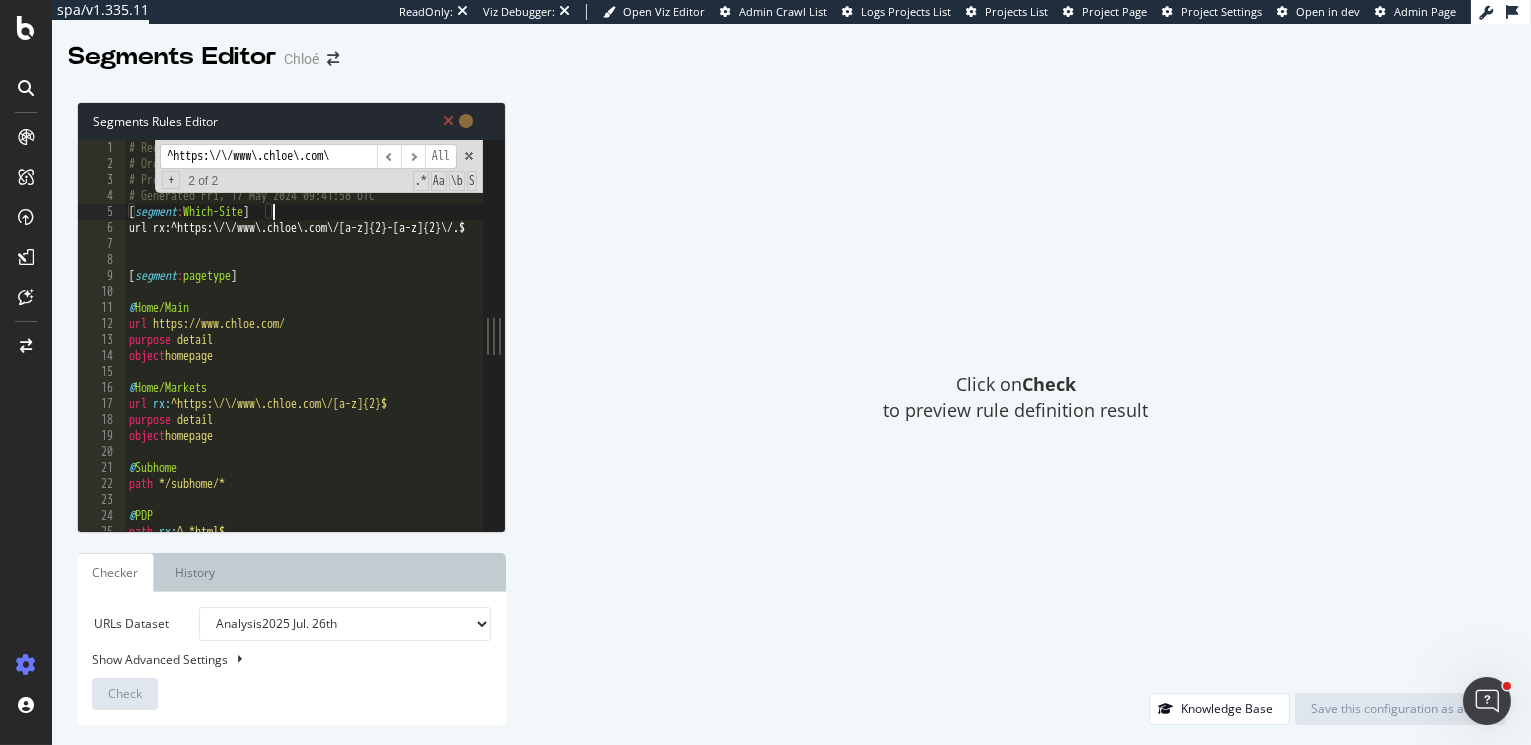 click on "# Regex made with love using segmentifyLite v0.1 # Organisation Name: richemont # Project Name: chloe # Generated Fri, 17 May 2024 09:41:58 UTC [ segment : Which-Site ] url rx:^https:\/\/www\.chloe\.com\/[a-z]{2}-[a-z]{2}\/.$ [ segment : pagetype ] @ Home/Main url   https://www.chloe.com/ purpose   detail object  homepage @ Home/Markets url   rx : ^https:\/\/www\.chloe.com\/[a-z]{2}$ purpose   detail object  homepage @ Subhome path   */subhome/* @ PDP path   rx : ^.*html$ purpose   detail" at bounding box center (917, 353) 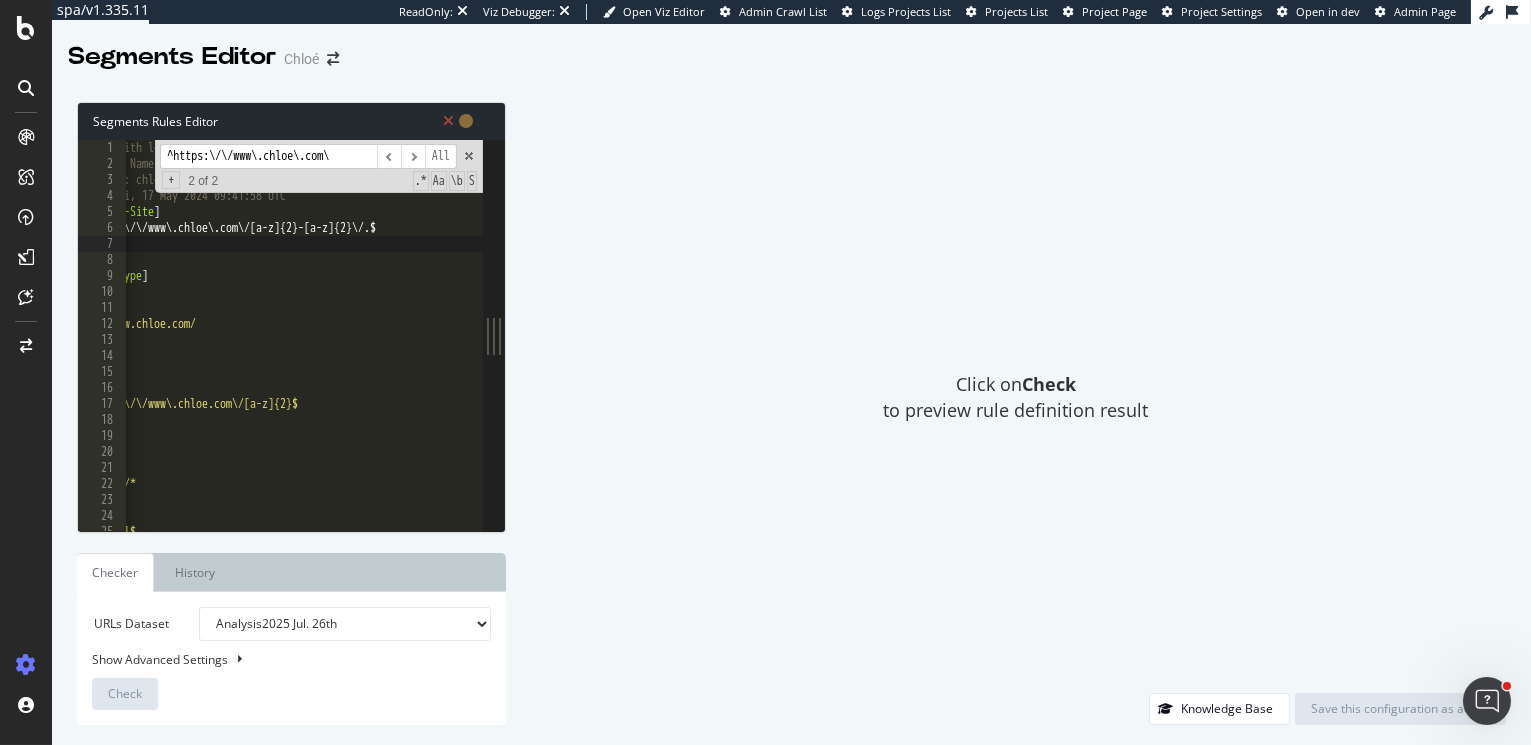 scroll, scrollTop: 0, scrollLeft: 94, axis: horizontal 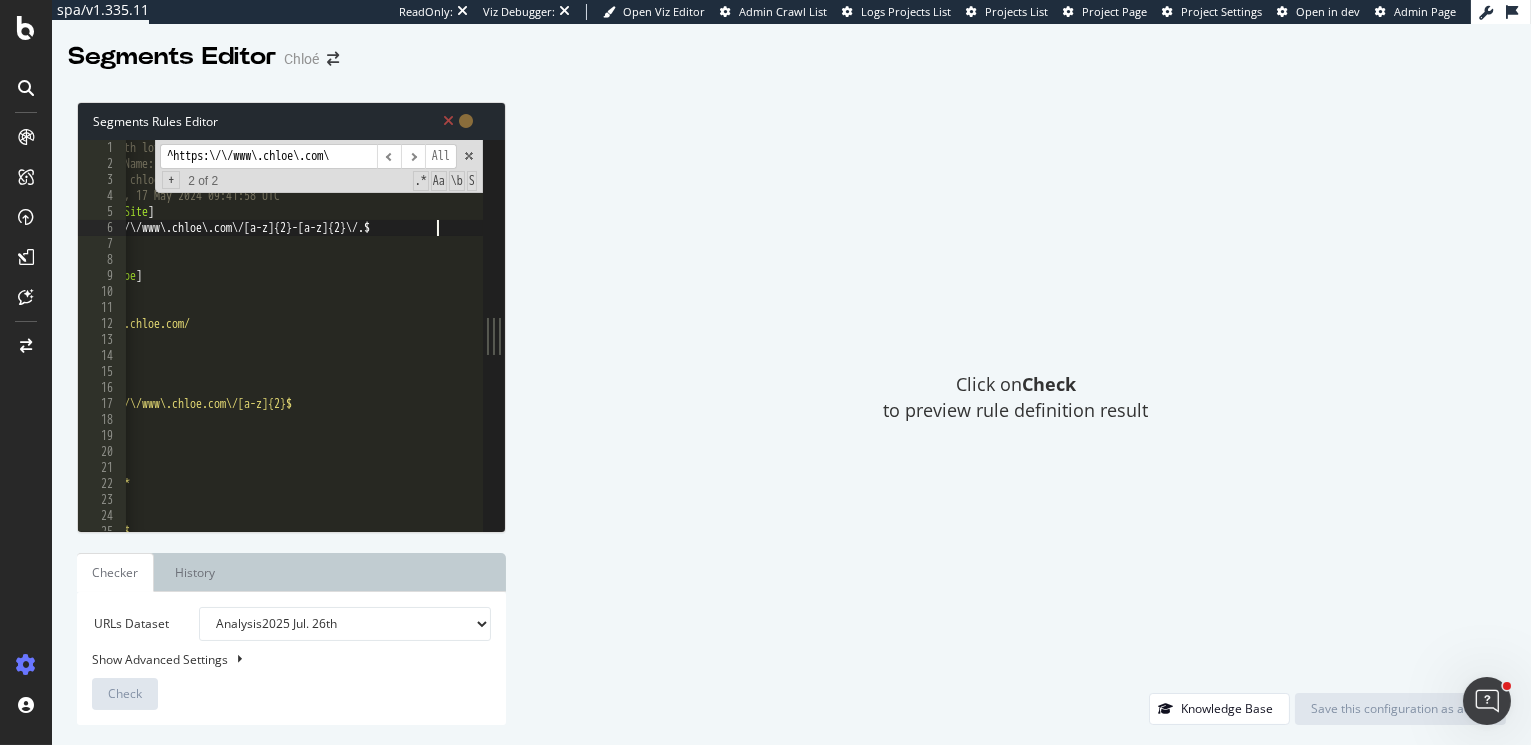 click on "# Regex made with love using segmentifyLite v0.1 # Organisation Name: richemont # Project Name: chloe # Generated Fri, 17 May 2024 09:41:58 UTC [ segment : Which-Site ] url rx:^https:\/\/www\.chloe\.com\/[a-z]{2}-[a-z]{2}\/.$ [ segment : pagetype ] @ Home/Main url   https://www.chloe.com/ purpose   detail object  homepage @ Home/Markets url   rx : ^https:\/\/www\.chloe.com\/[a-z]{2}$ purpose   detail object  homepage @ Subhome path   */subhome/* @ PDP path   rx : ^.*html$ purpose   detail" at bounding box center (822, 353) 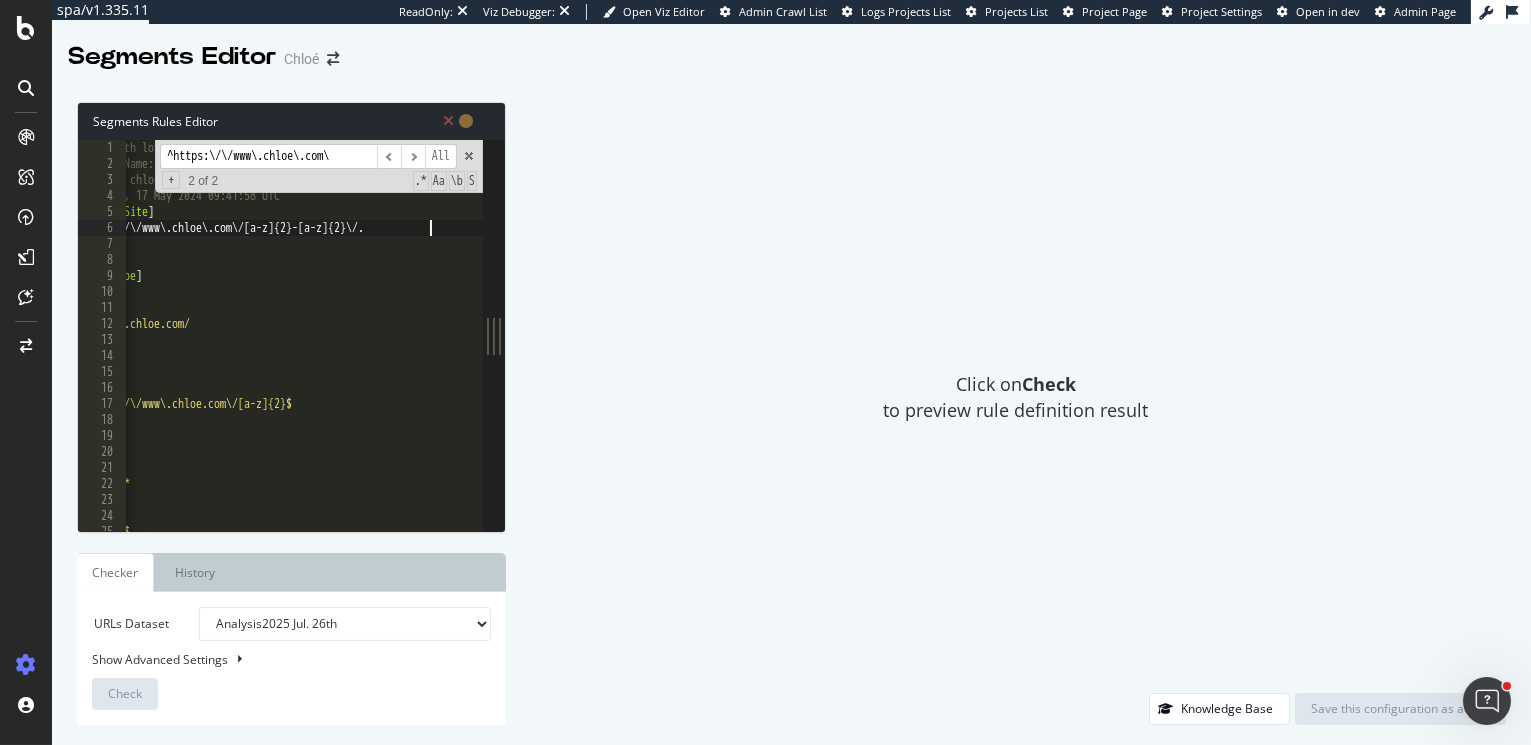 type on "url rx:^https:\/\/www\.chloe\.com\/[a-z]{2}-[a-z]{2}\/.*" 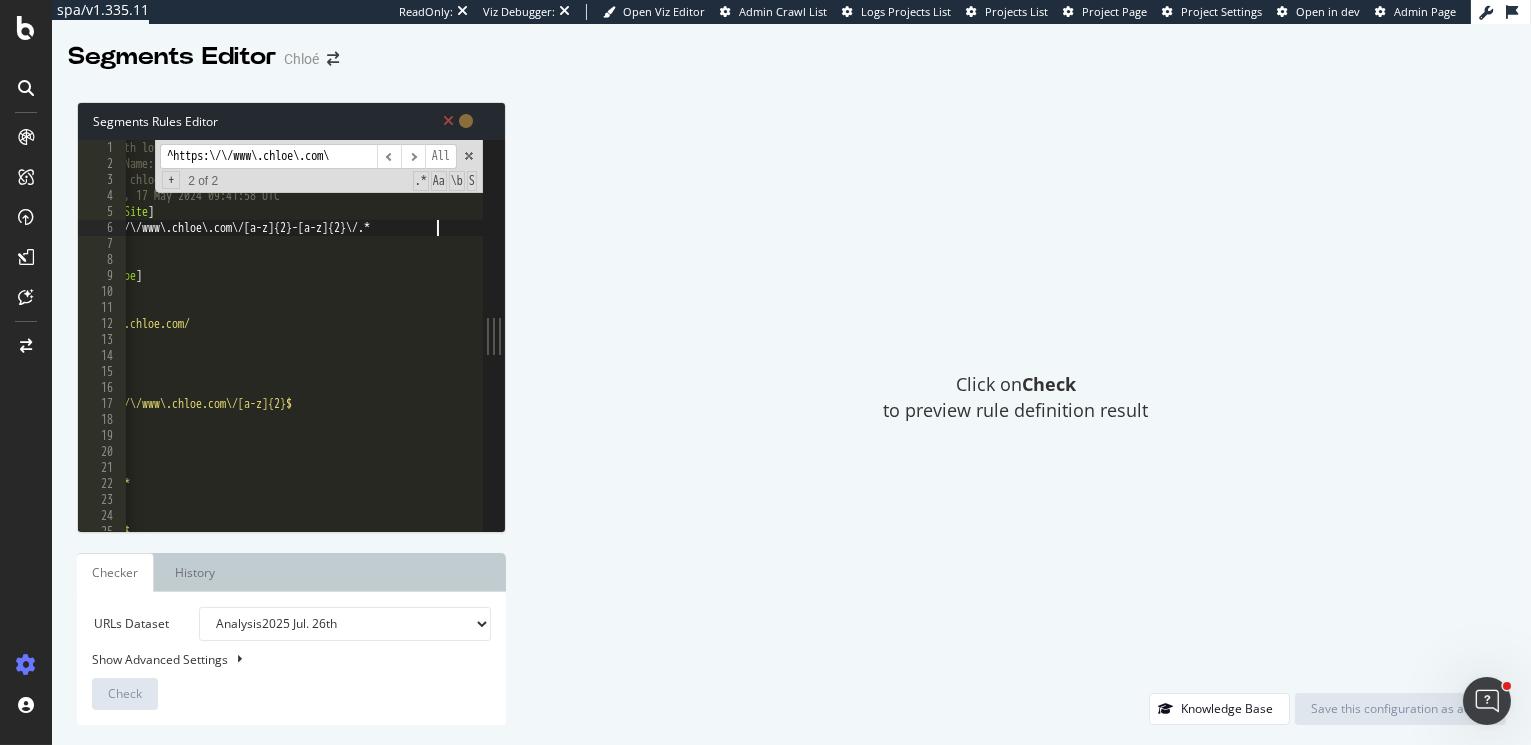 scroll, scrollTop: 0, scrollLeft: 0, axis: both 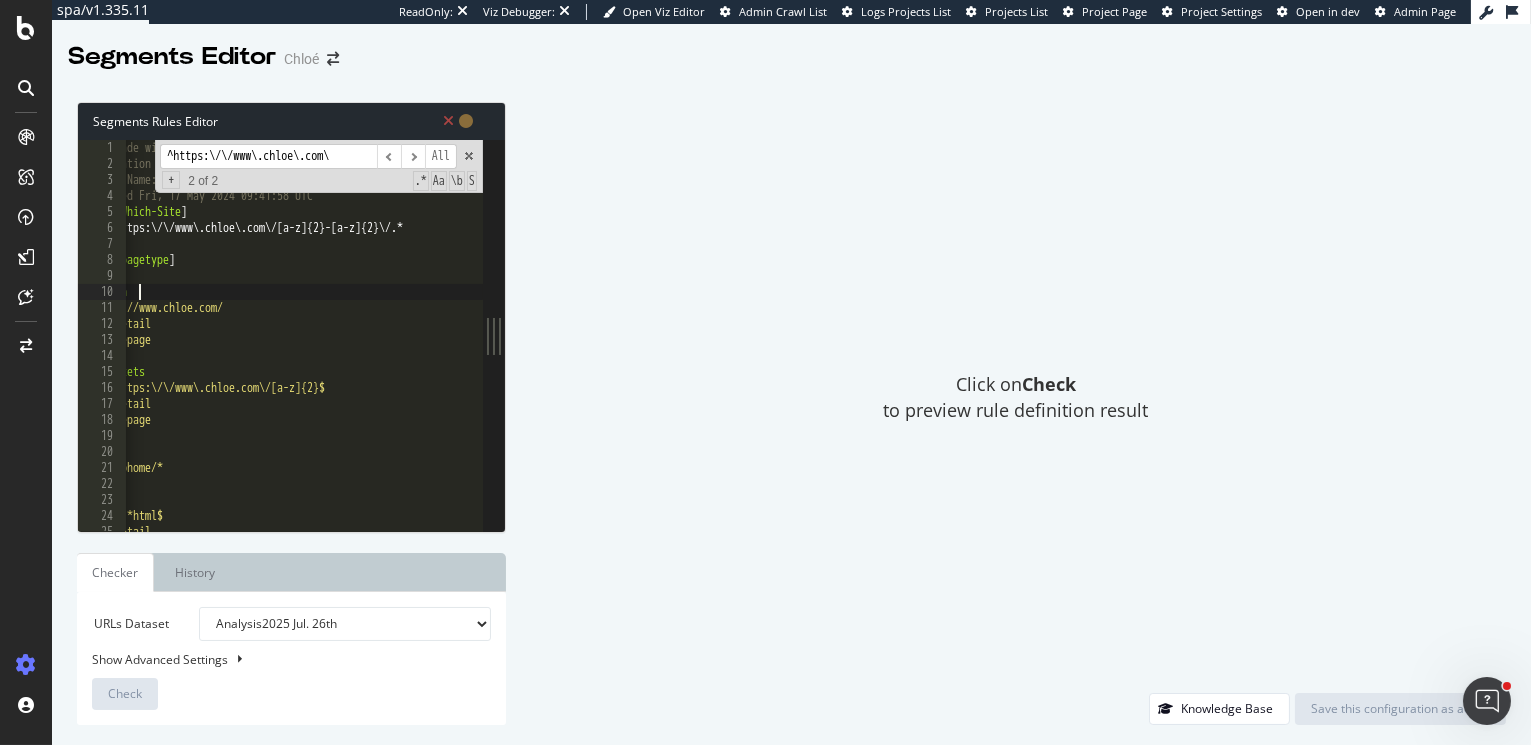 click on "# Regex made with love using segmentifyLite v0.1 # Organisation Name: richemont # Project Name: chloe # Generated Fri, 17 May 2024 09:41:58 UTC [ segment : Which-Site ] url rx:^https:\/\/www\.chloe\.com\/[a-z]{2}-[a-z]{2}\/.* [ segment : pagetype ] @ Home/Main url   https://www.chloe.com/ purpose   detail object  homepage @ Home/Markets url   rx : ^https:\/\/www\.chloe.com\/[a-z]{2}$ purpose   detail object  homepage @ Subhome path   */subhome/* @ PDP path   rx : ^.*html$ purpose   detail object  product" at bounding box center (855, 353) 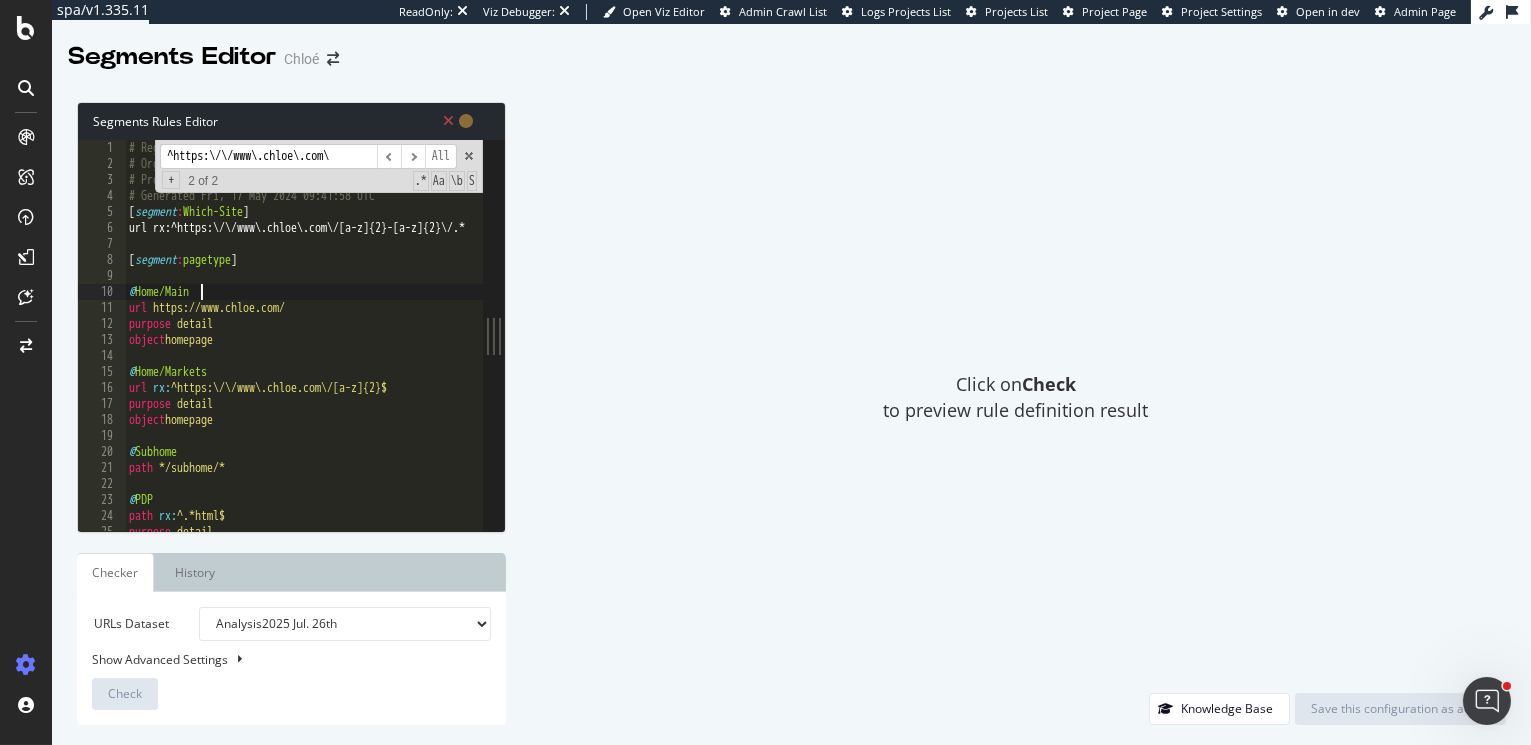 scroll, scrollTop: 0, scrollLeft: 0, axis: both 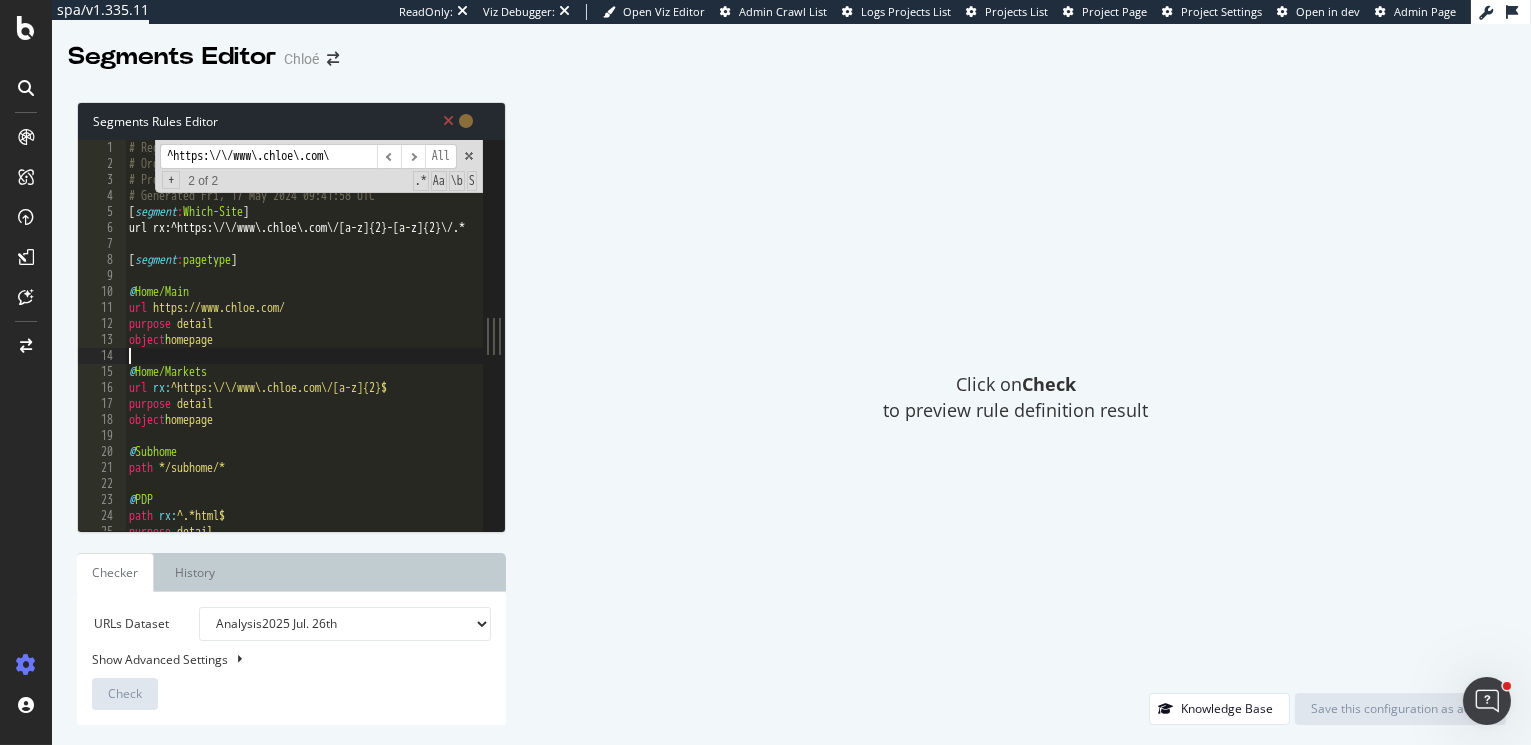 click on "# Regex made with love using segmentifyLite v0.1 # Organisation Name: richemont # Project Name: chloe # Generated Fri, 17 May 2024 09:41:58 UTC [ segment : Which-Site ] url rx:^https:\/\/www\.chloe\.com\/[a-z]{2}-[a-z]{2}\/.* [ segment : pagetype ] @ Home/Main url   https://www.chloe.com/ purpose   detail object  homepage @ Home/Markets url   rx : ^https:\/\/www\.chloe.com\/[a-z]{2}$ purpose   detail object  homepage @ Subhome path   */subhome/* @ PDP path   rx : ^.*html$ purpose   detail object  product" at bounding box center [917, 353] 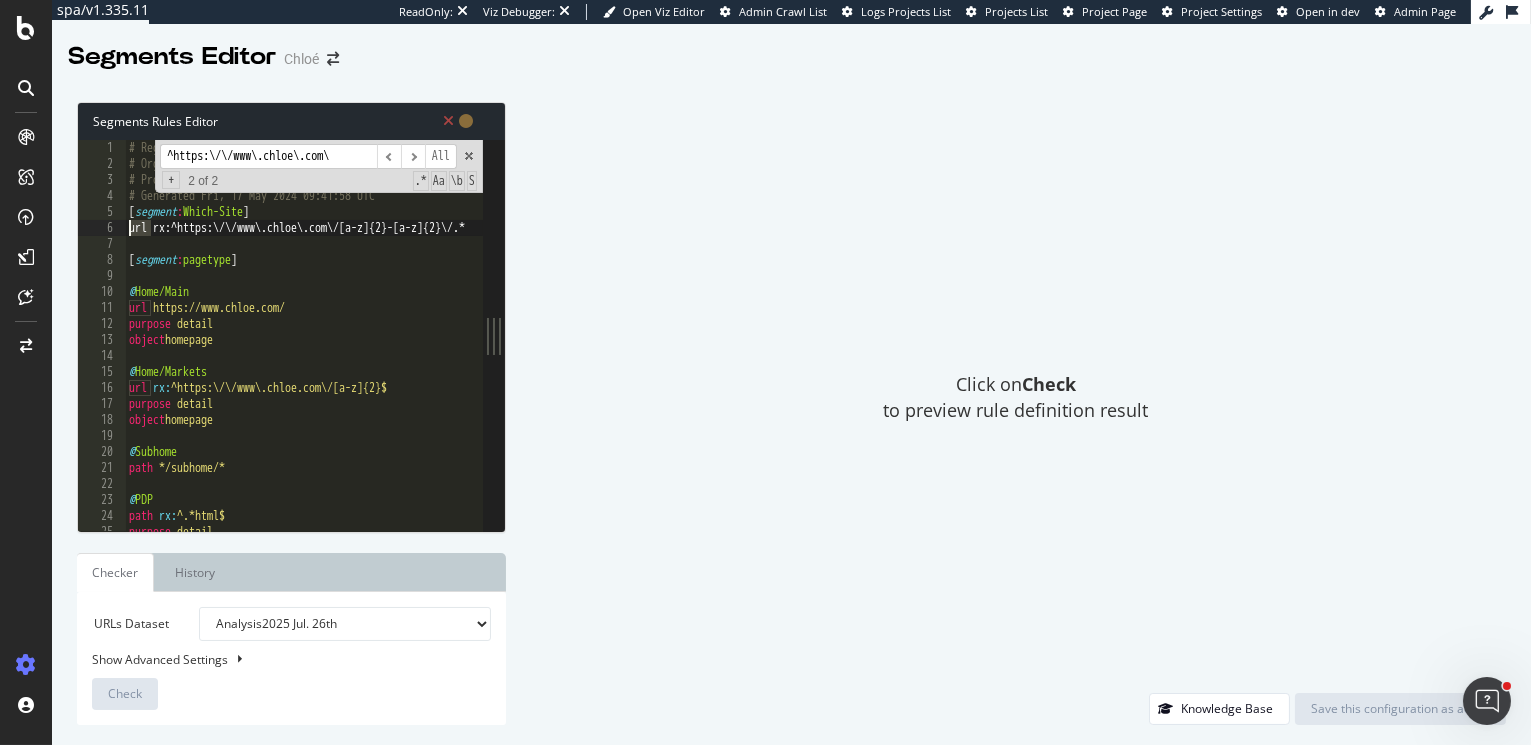 drag, startPoint x: 153, startPoint y: 226, endPoint x: 122, endPoint y: 229, distance: 31.144823 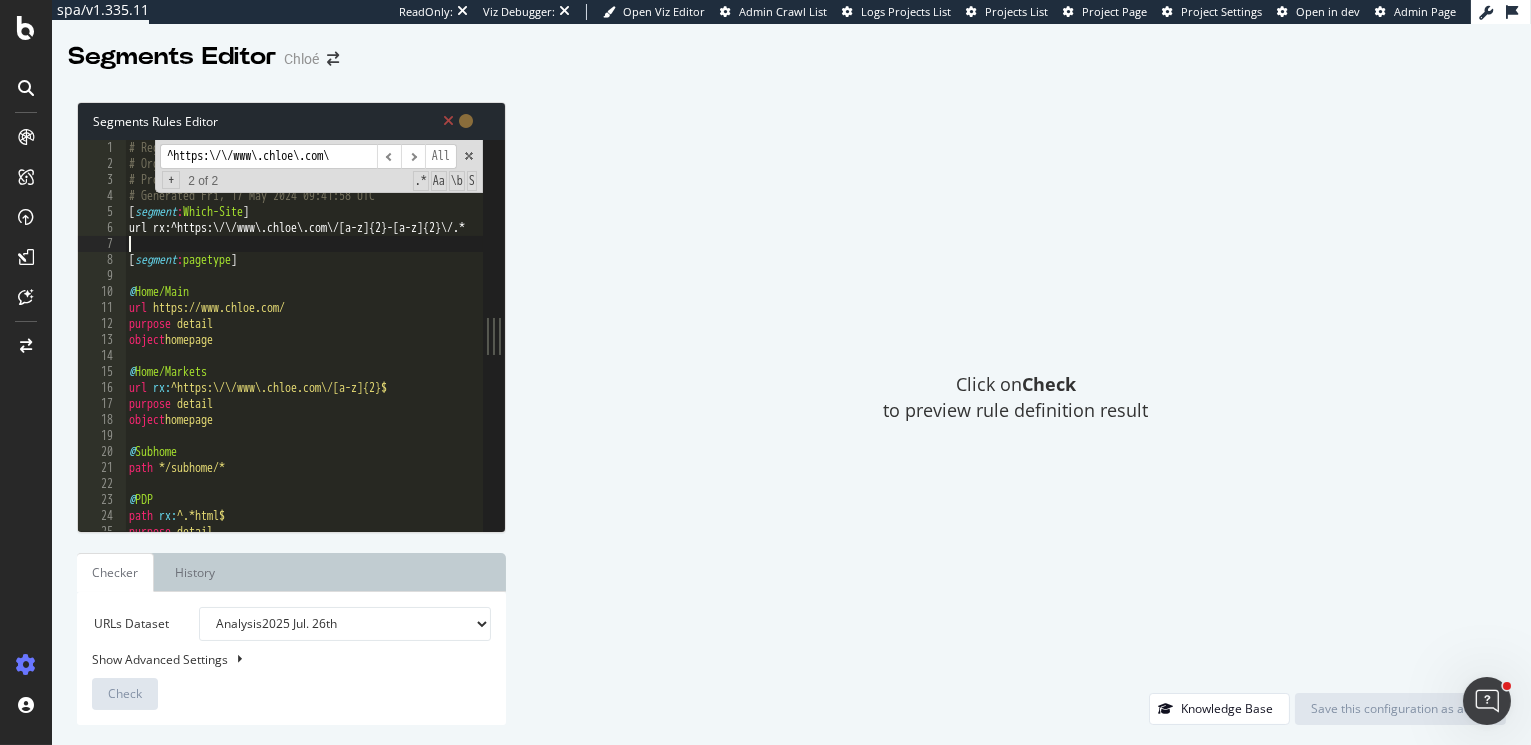 click on "# Regex made with love using segmentifyLite v0.1 # Organisation Name: richemont # Project Name: chloe # Generated Fri, 17 May 2024 09:41:58 UTC [ segment : Which-Site ] url rx:^https:\/\/www\.chloe\.com\/[a-z]{2}-[a-z]{2}\/.* [ segment : pagetype ] @ Home/Main url   https://www.chloe.com/ purpose   detail object  homepage @ Home/Markets url   rx : ^https:\/\/www\.chloe.com\/[a-z]{2}$ purpose   detail object  homepage @ Subhome path   */subhome/* @ PDP path   rx : ^.*html$ purpose   detail object  product" at bounding box center [917, 353] 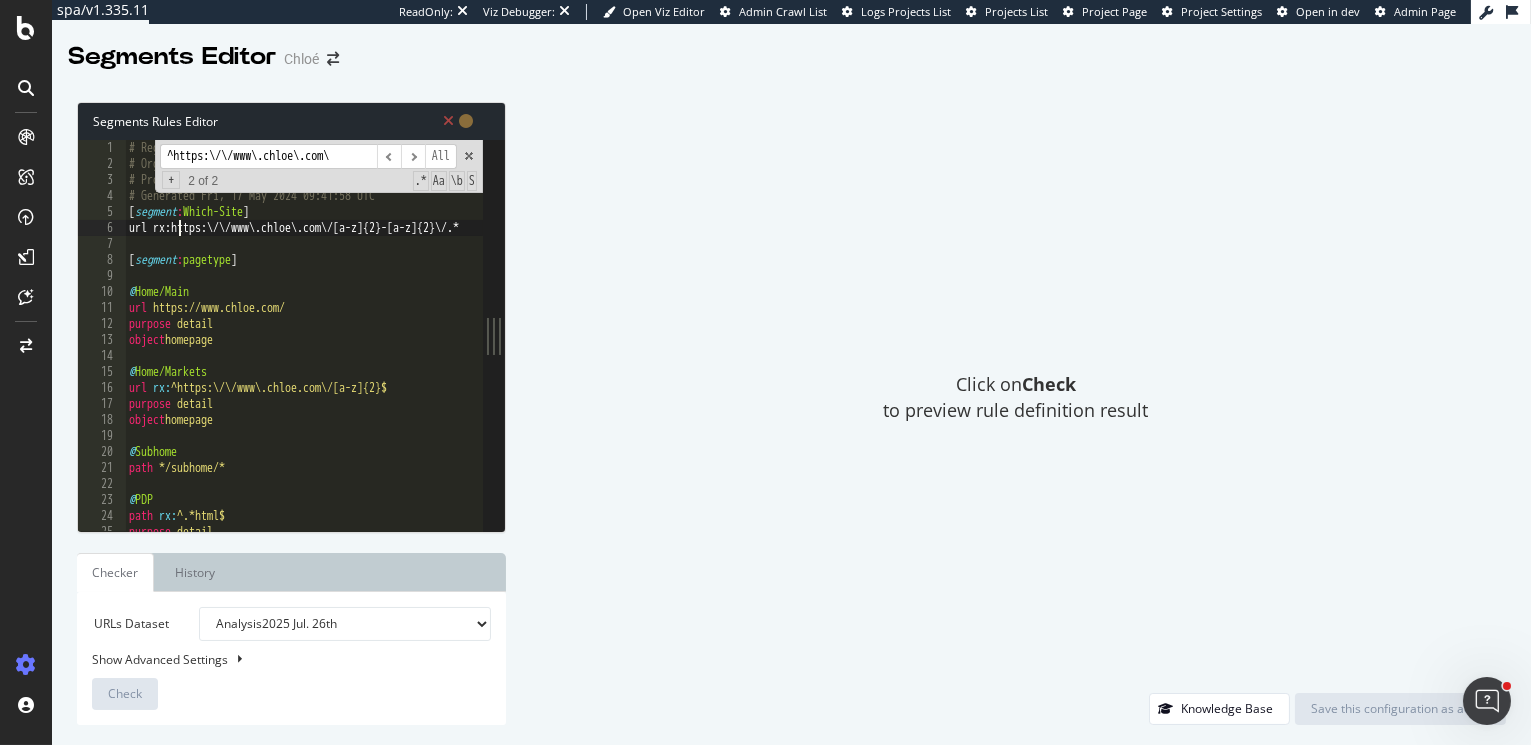 type on "^" 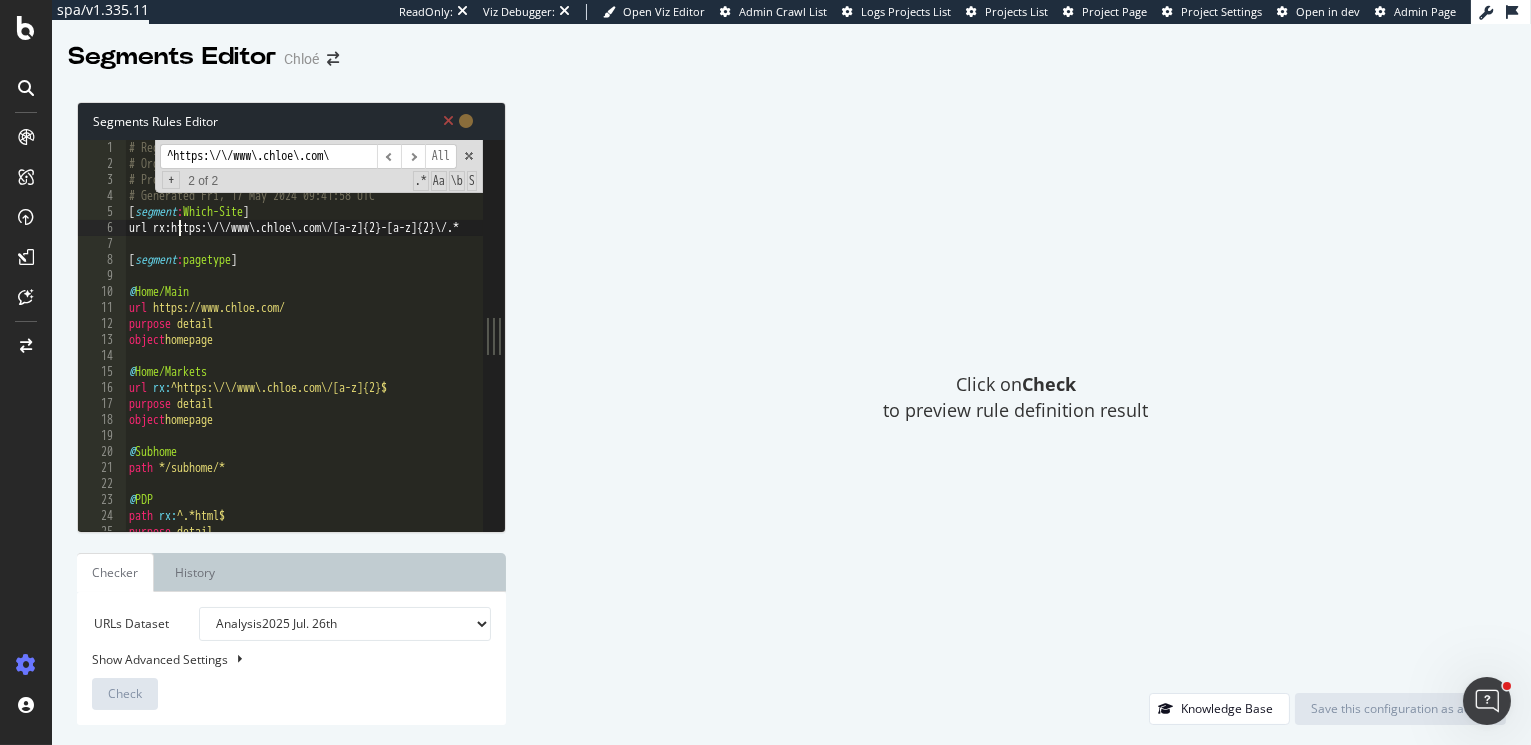 scroll, scrollTop: 0, scrollLeft: 1, axis: horizontal 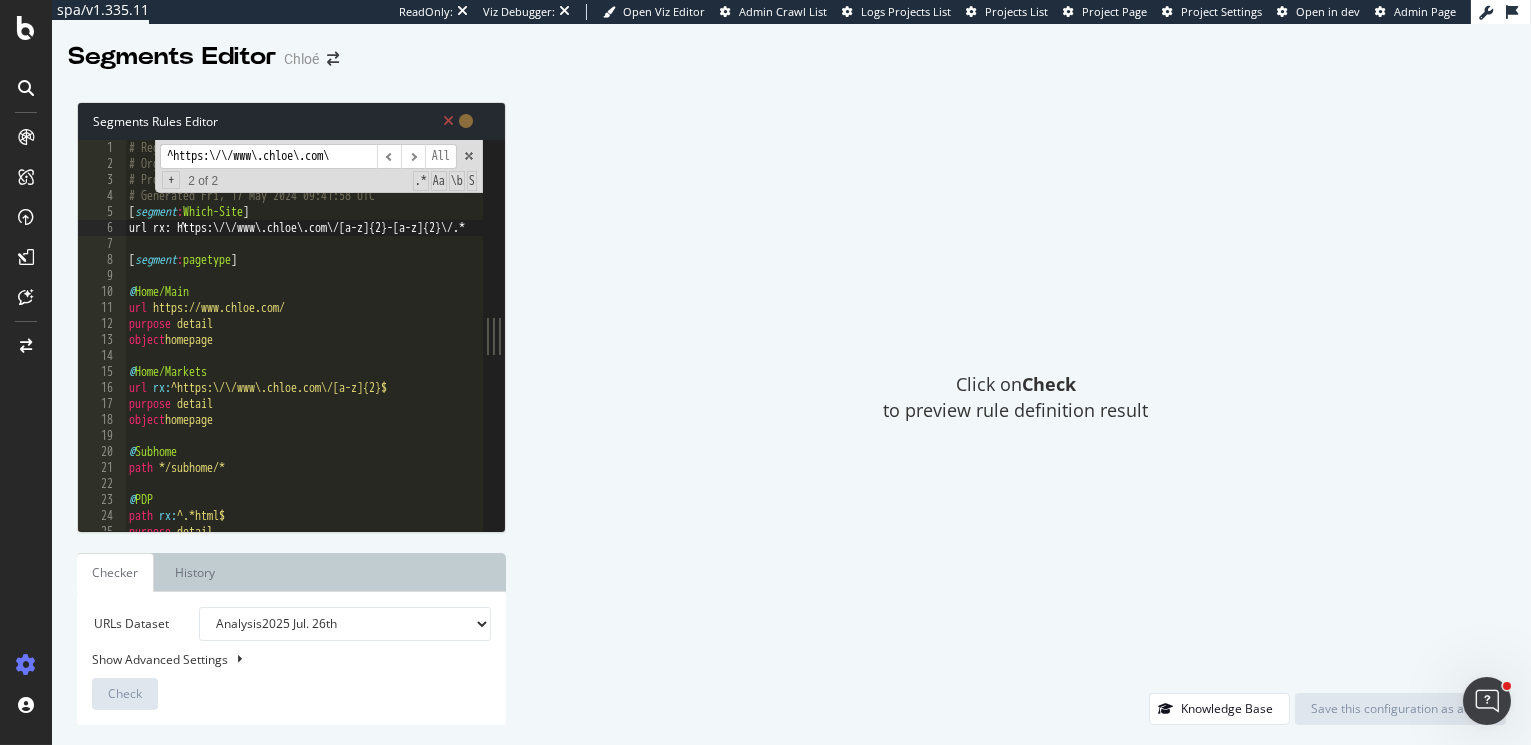 click on "# Regex made with love using segmentifyLite v0.1 # Organisation Name: richemont # Project Name: chloe # Generated Fri, 17 May 2024 09:41:58 UTC [ segment : Which-Site ] url rx: ^ https:\/\/www\.chloe\.com\/[a-z]{2}-[a-z]{2}\/.* [ segment : pagetype ] @ Home/Main url   https://www.chloe.com/ purpose   detail object  homepage @ Home/Markets url   rx : ^https:\/\/www\.chloe.com\/[a-z]{2}$ purpose   detail object  homepage @ Subhome path   */subhome/* @ PDP path   rx : ^.*html$ purpose   detail object  product" at bounding box center [917, 353] 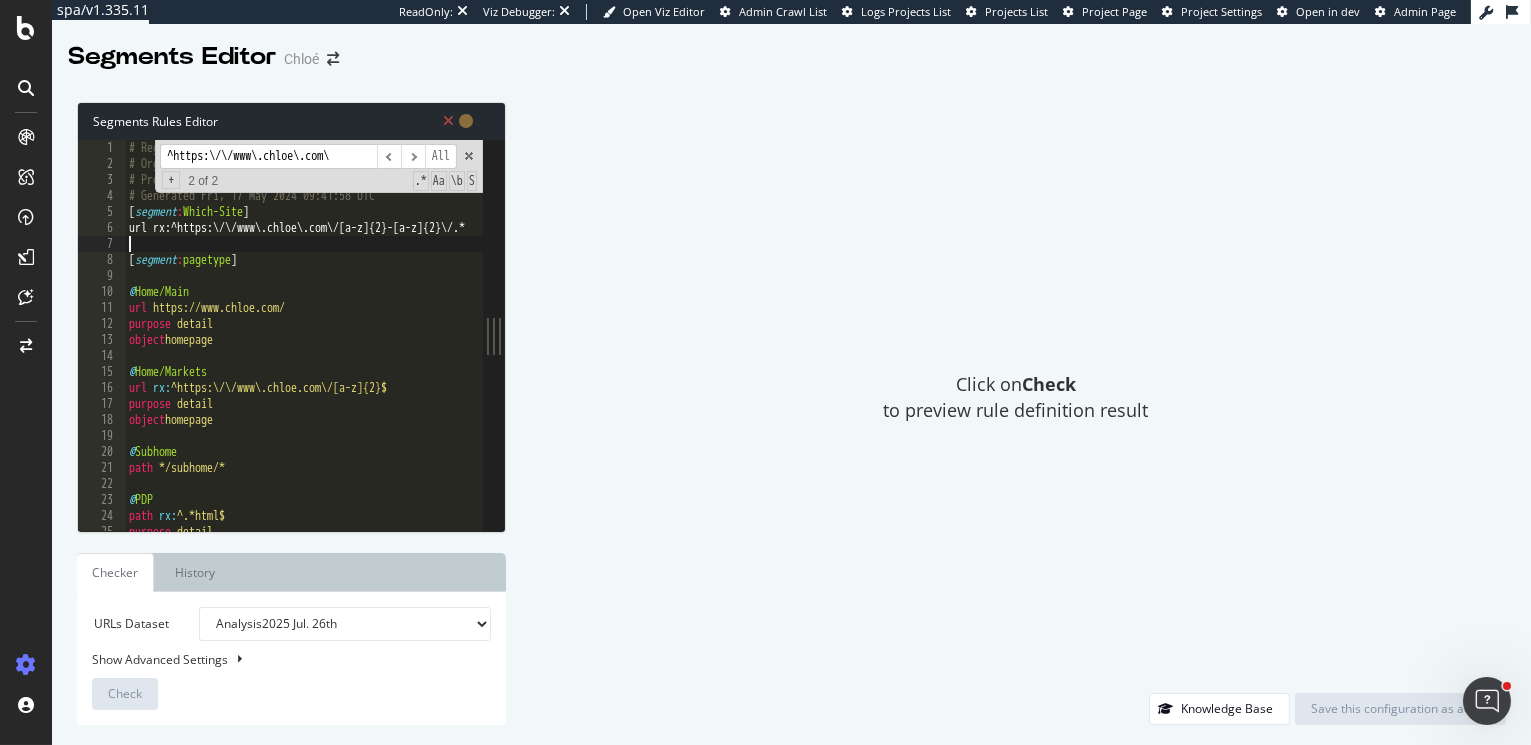 click on "# Regex made with love using segmentifyLite v0.1 # Organisation Name: richemont # Project Name: chloe # Generated Fri, 17 May 2024 09:41:58 UTC [ segment : Which-Site ] url rx:^https:\/\/www\.chloe\.com\/[a-z]{2}-[a-z]{2}\/.* [ segment : pagetype ] @ Home/Main url   https://www.chloe.com/ purpose   detail object  homepage @ Home/Markets url   rx : ^https:\/\/www\.chloe.com\/[a-z]{2}$ purpose   detail object  homepage @ Subhome path   */subhome/* @ PDP path   rx : ^.*html$ purpose   detail object  product" at bounding box center [917, 353] 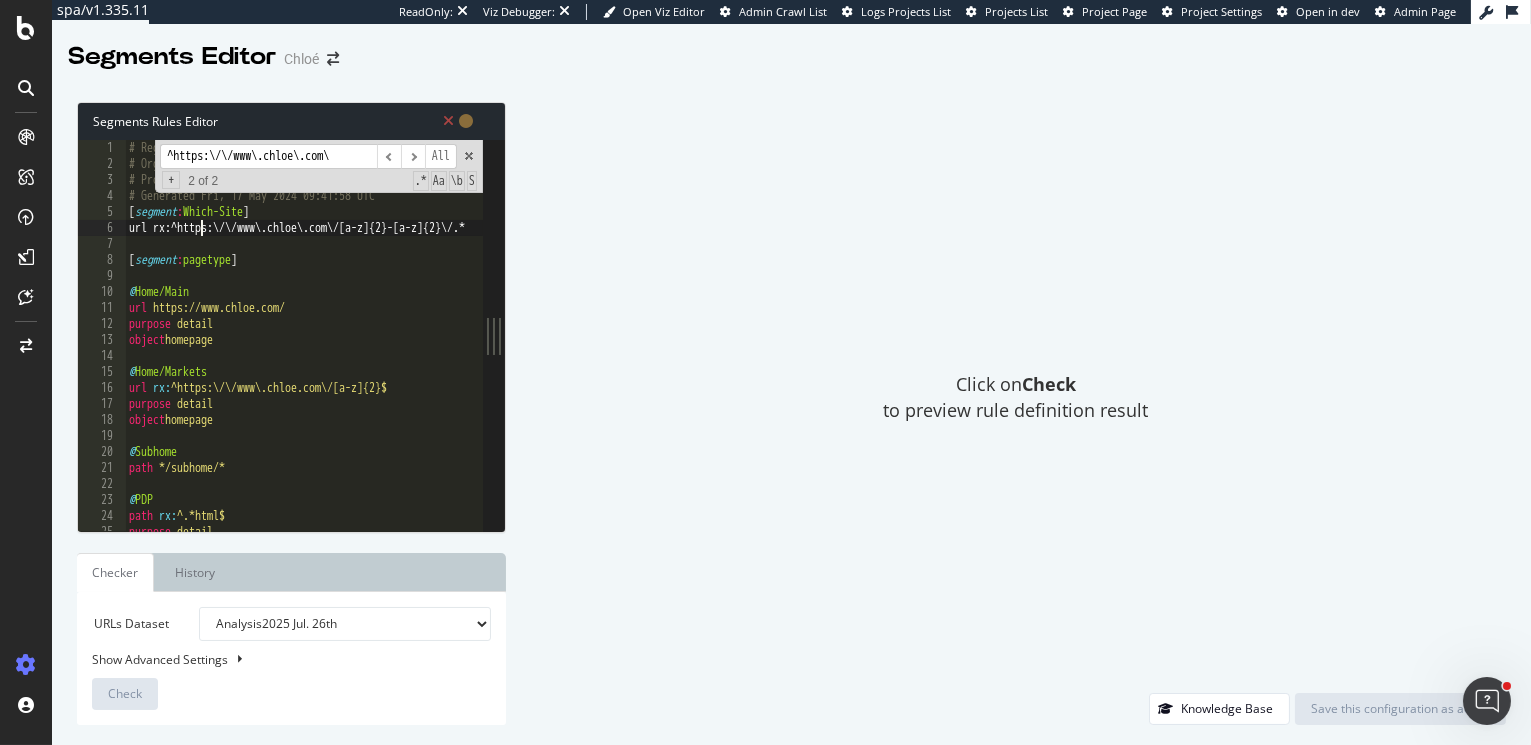 click on "# Regex made with love using segmentifyLite v0.1 # Organisation Name: richemont # Project Name: chloe # Generated Fri, 17 May 2024 09:41:58 UTC [ segment : Which-Site ] url rx:^https:\/\/www\.chloe\.com\/[a-z]{2}-[a-z]{2}\/.* [ segment : pagetype ] @ Home/Main url   https://www.chloe.com/ purpose   detail object  homepage @ Home/Markets url   rx : ^https:\/\/www\.chloe.com\/[a-z]{2}$ purpose   detail object  homepage @ Subhome path   */subhome/* @ PDP path   rx : ^.*html$ purpose   detail object  product" at bounding box center (917, 353) 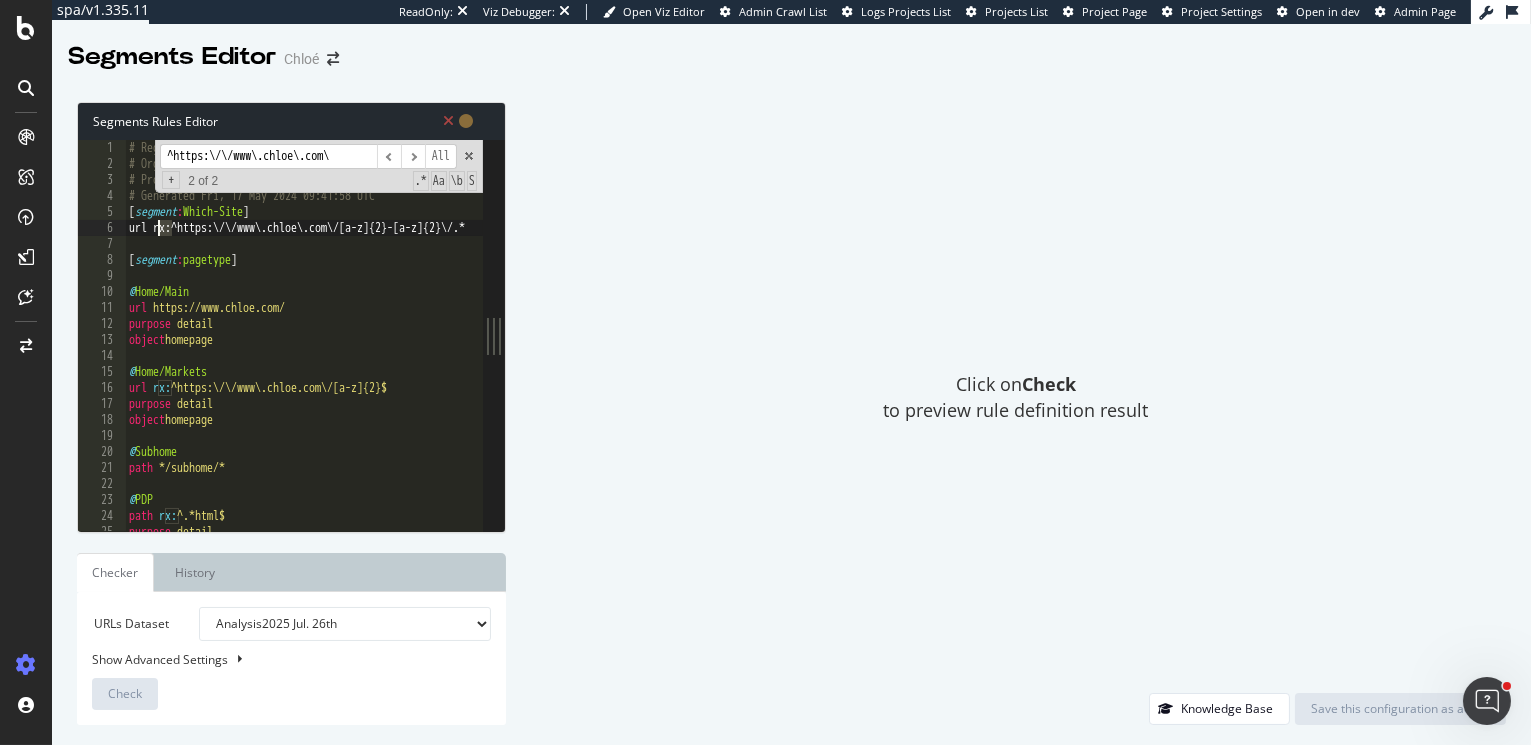 click on "# Regex made with love using segmentifyLite v0.1 # Organisation Name: richemont # Project Name: chloe # Generated Fri, 17 May 2024 09:41:58 UTC [ segment : Which-Site ] url rx:^https:\/\/www\.chloe\.com\/[a-z]{2}-[a-z]{2}\/.* [ segment : pagetype ] @ Home/Main url   https://www.chloe.com/ purpose   detail object  homepage @ Home/Markets url   rx : ^https:\/\/www\.chloe.com\/[a-z]{2}$ purpose   detail object  homepage @ Subhome path   */subhome/* @ PDP path   rx : ^.*html$ purpose   detail object  product" at bounding box center [917, 353] 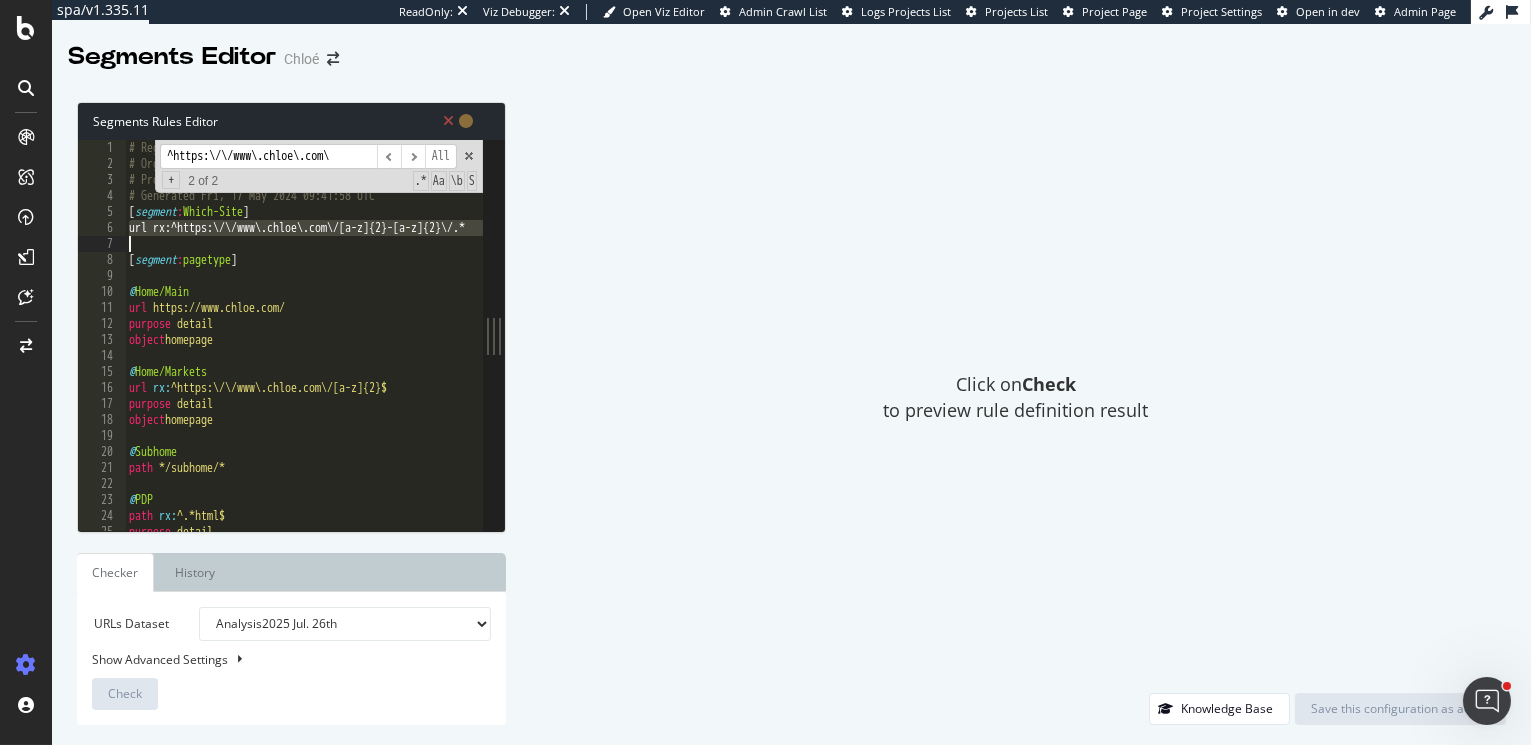 click on "# Regex made with love using segmentifyLite v0.1 # Organisation Name: richemont # Project Name: chloe # Generated Fri, 17 May 2024 09:41:58 UTC [ segment : Which-Site ] url rx:^https:\/\/www\.chloe\.com\/[a-z]{2}-[a-z]{2}\/.* [ segment : pagetype ] @ Home/Main url   https://www.chloe.com/ purpose   detail object  homepage @ Home/Markets url   rx : ^https:\/\/www\.chloe.com\/[a-z]{2}$ purpose   detail object  homepage @ Subhome path   */subhome/* @ PDP path   rx : ^.*html$ purpose   detail object  product" at bounding box center (917, 353) 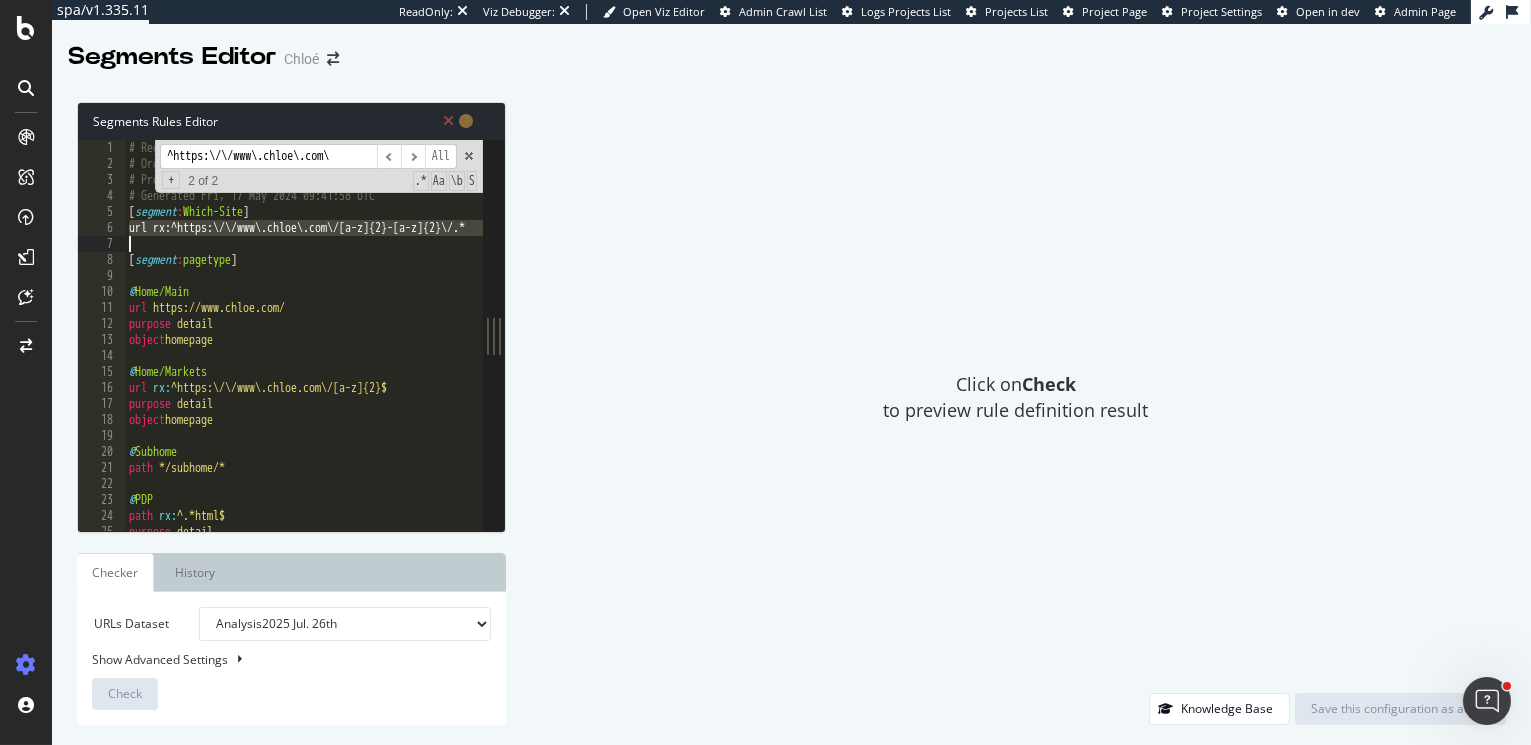click on "# Regex made with love using segmentifyLite v0.1 # Organisation Name: richemont # Project Name: chloe # Generated Fri, 17 May 2024 09:41:58 UTC [ segment : Which-Site ] url rx:^https:\/\/www\.chloe\.com\/[a-z]{2}-[a-z]{2}\/.* [ segment : pagetype ] @ Home/Main url   https://www.chloe.com/ purpose   detail object  homepage @ Home/Markets url   rx : ^https:\/\/www\.chloe.com\/[a-z]{2}$ purpose   detail object  homepage @ Subhome path   */subhome/* @ PDP path   rx : ^.*html$ purpose   detail object  product" at bounding box center [917, 353] 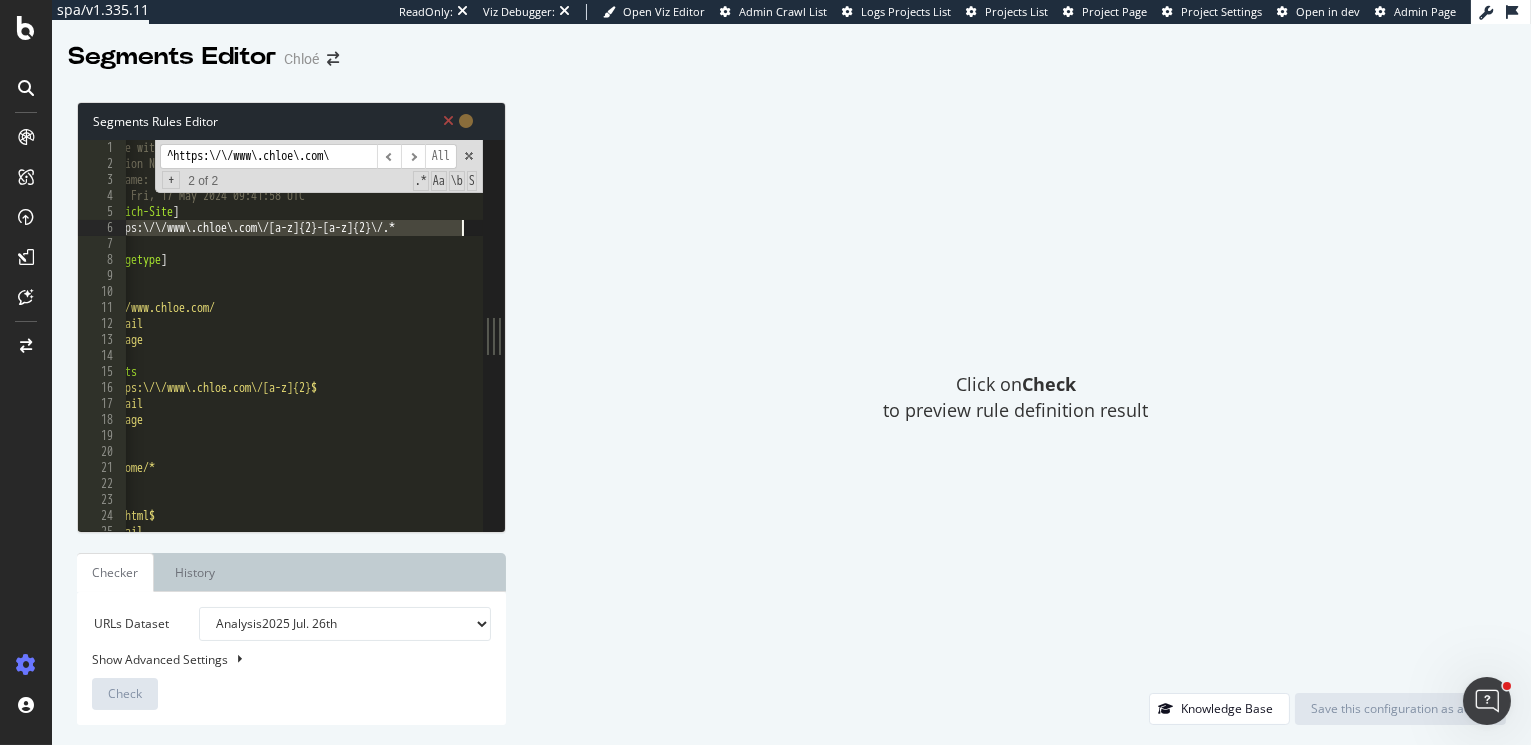 scroll, scrollTop: 0, scrollLeft: 70, axis: horizontal 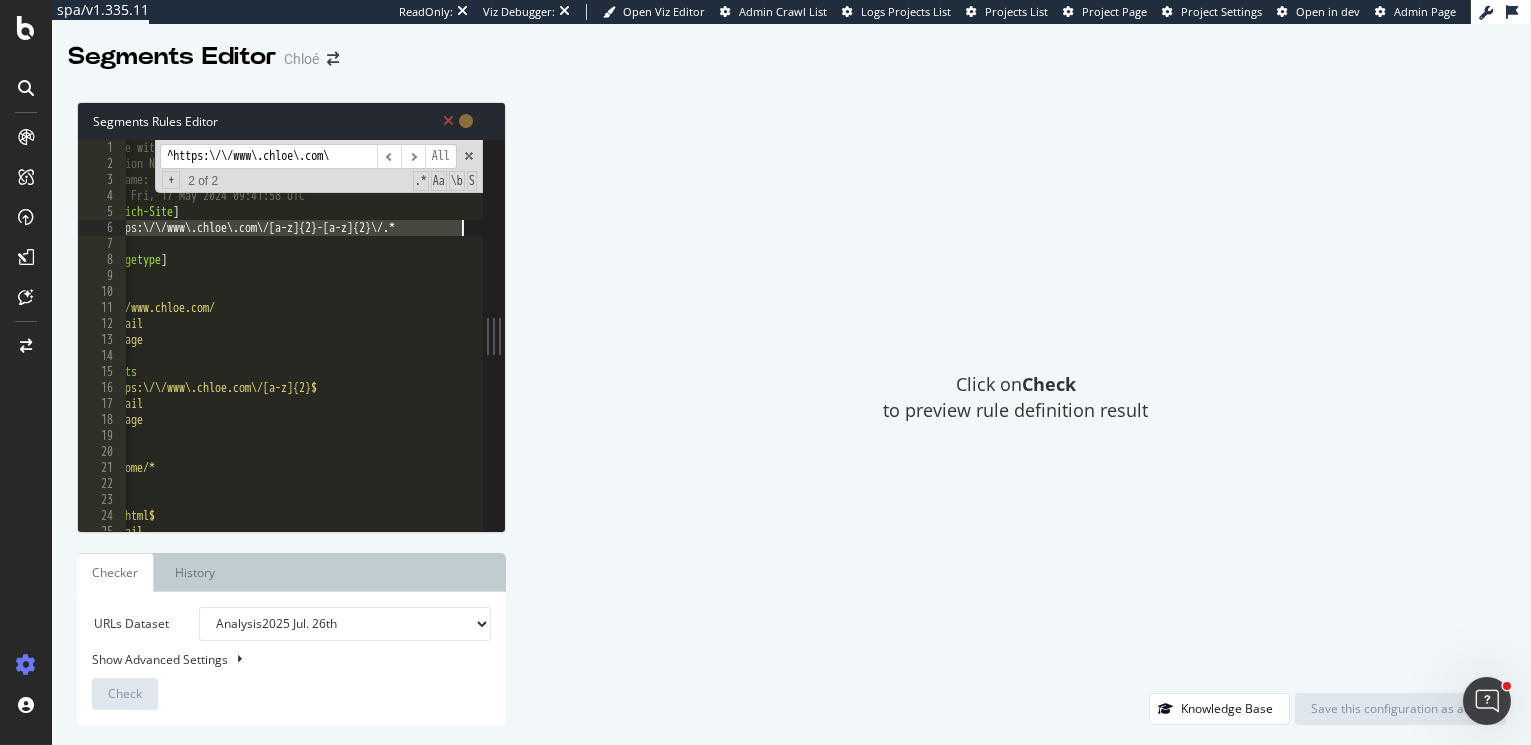 drag, startPoint x: 180, startPoint y: 226, endPoint x: 460, endPoint y: 225, distance: 280.0018 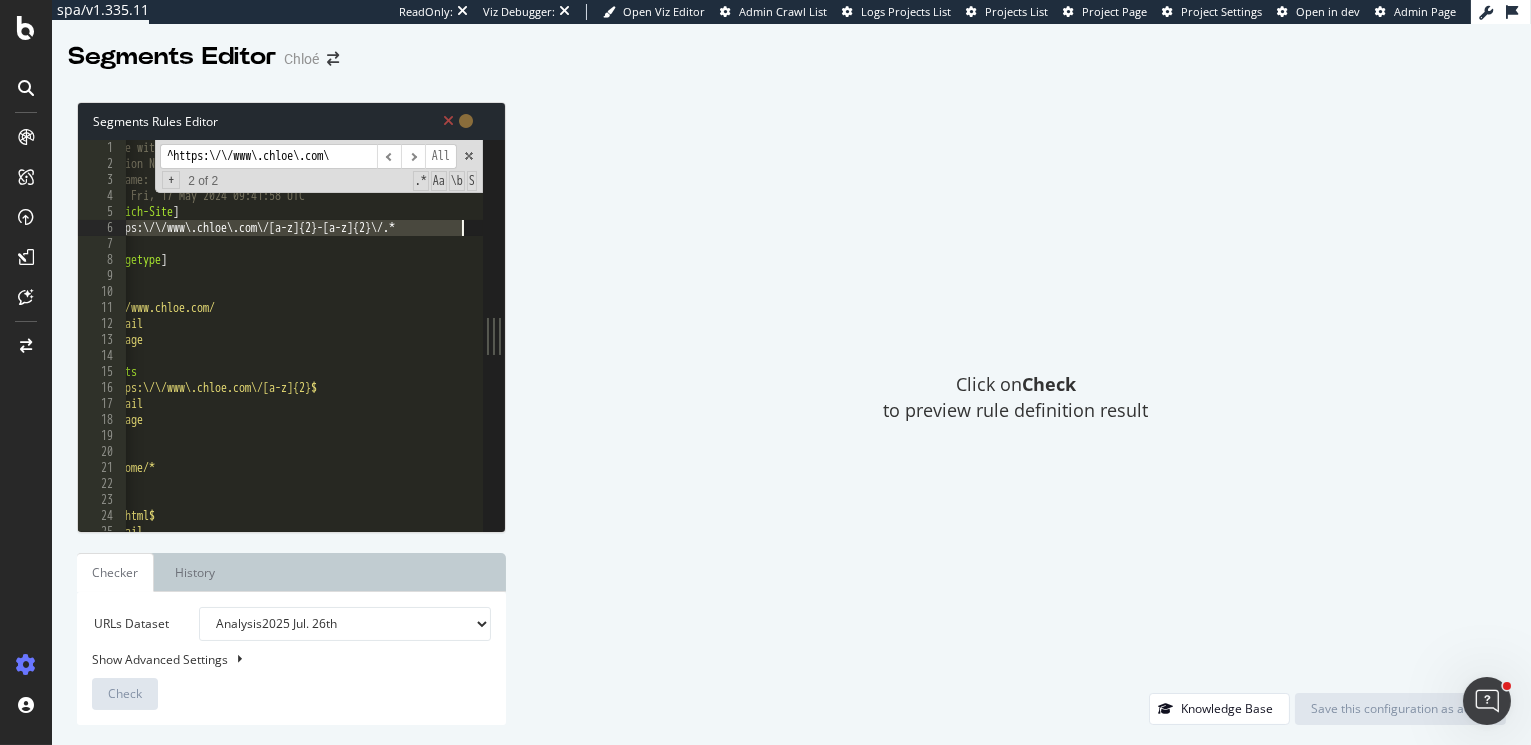 click on "# Regex made with love using segmentifyLite v0.1 # Organisation Name: richemont # Project Name: chloe # Generated Fri, 17 May 2024 09:41:58 UTC [ segment : Which-Site ] url rx:^https:\/\/www\.chloe\.com\/[a-z]{2}-[a-z]{2}\/.* [ segment : pagetype ] @ Home/Main url   https://www.chloe.com/ purpose   detail object  homepage @ Home/Markets url   rx : ^https:\/\/www\.chloe.com\/[a-z]{2}$ purpose   detail object  homepage @ Subhome path   */subhome/* @ PDP path   rx : ^.*html$ purpose   detail object  product" at bounding box center (847, 353) 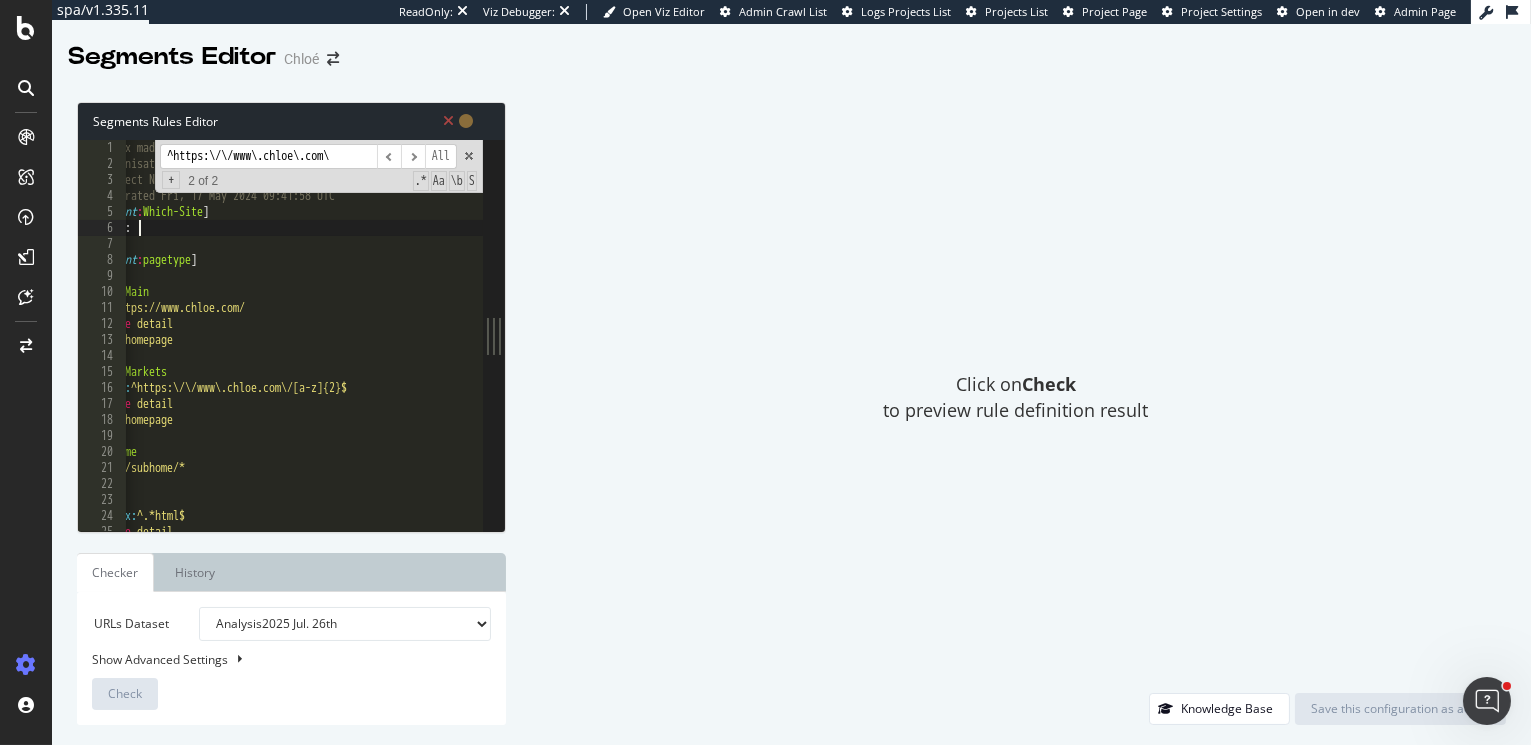 paste 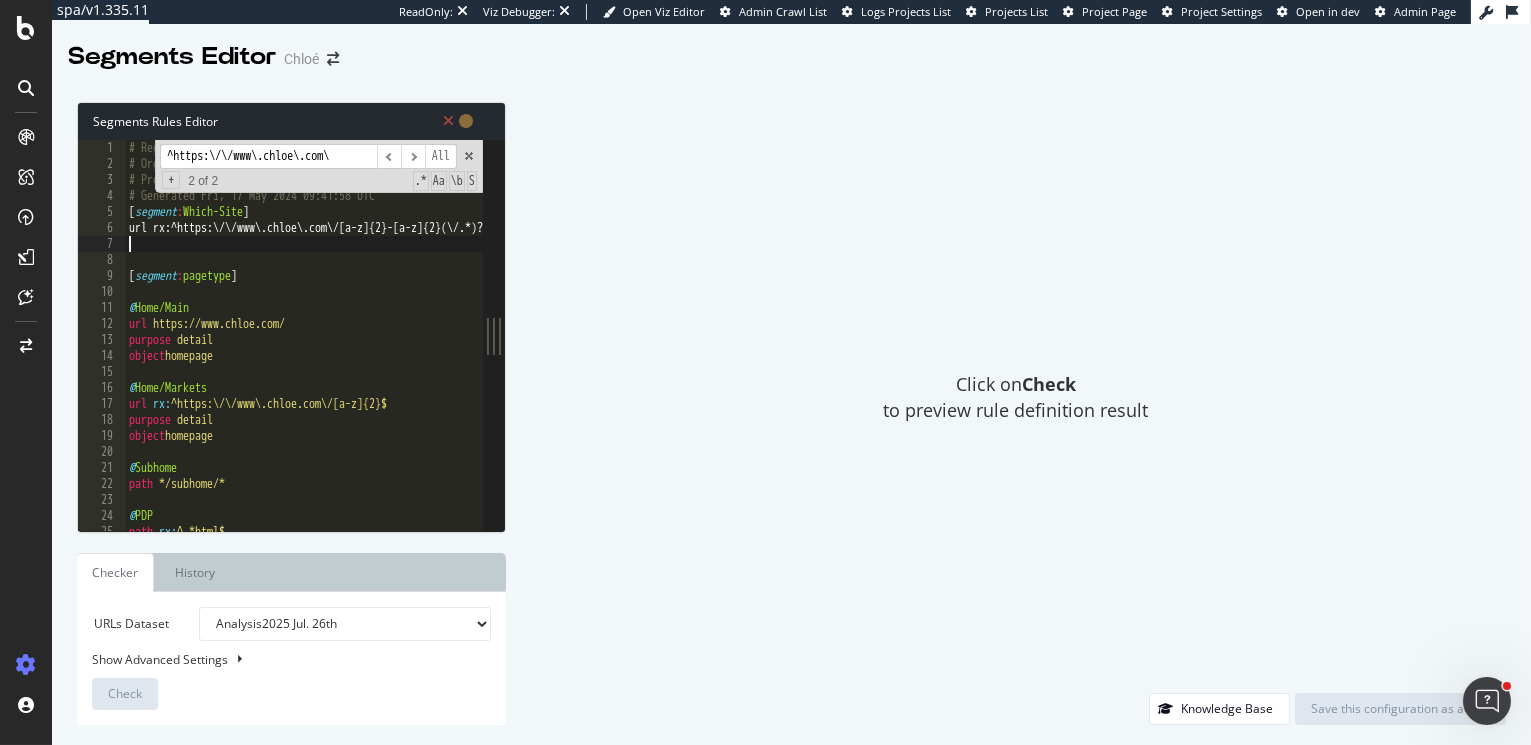 scroll, scrollTop: 0, scrollLeft: 53, axis: horizontal 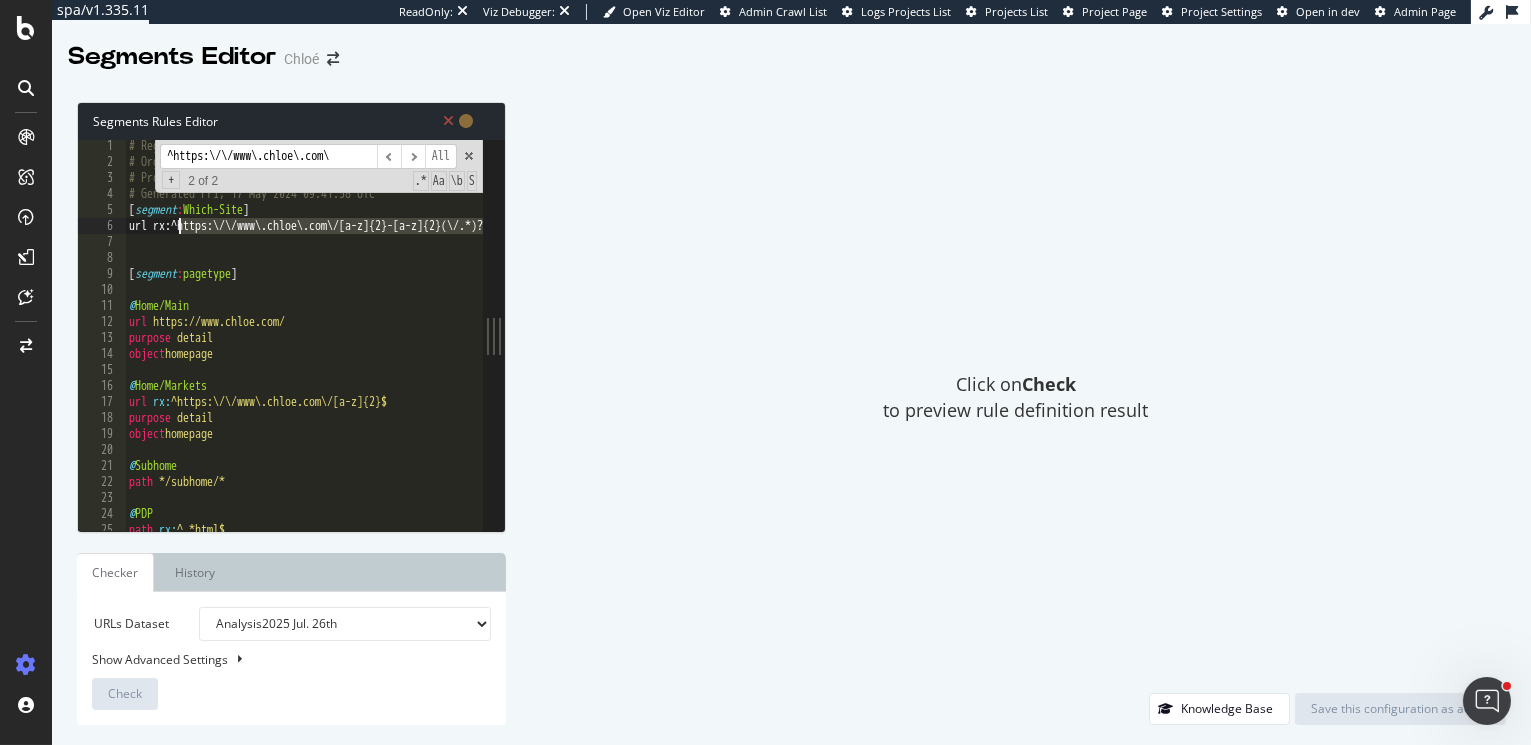 drag, startPoint x: 358, startPoint y: 223, endPoint x: 180, endPoint y: 224, distance: 178.0028 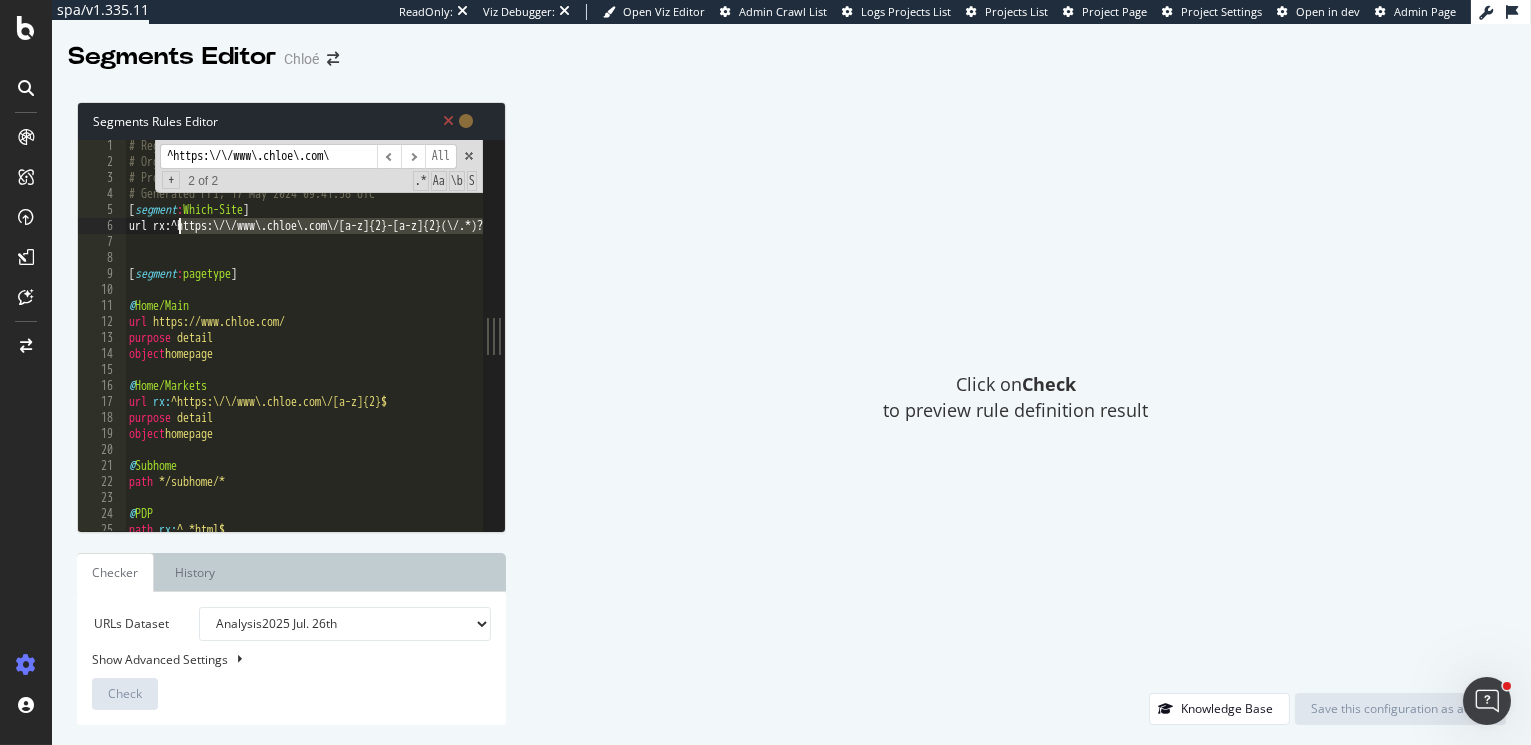 click on "# Regex made with love using segmentifyLite v0.1 # Organisation Name: richemont # Project Name: chloe # Generated Fri, 17 May 2024 09:41:58 UTC [ segment : Which-Site ] url rx:^https:\/\/www\.chloe\.com\/[a-z]{2}-[a-z]{2}(\/.*)?$ [ segment : pagetype ] @ Home/Main url   https://www.chloe.com/ purpose   detail object  homepage @ Home/Markets url   rx : ^https:\/\/www\.chloe.com\/[a-z]{2}$ purpose   detail object  homepage @ Subhome path   */subhome/* @ PDP path   rx : ^.*html$ purpose   detail" at bounding box center (917, 351) 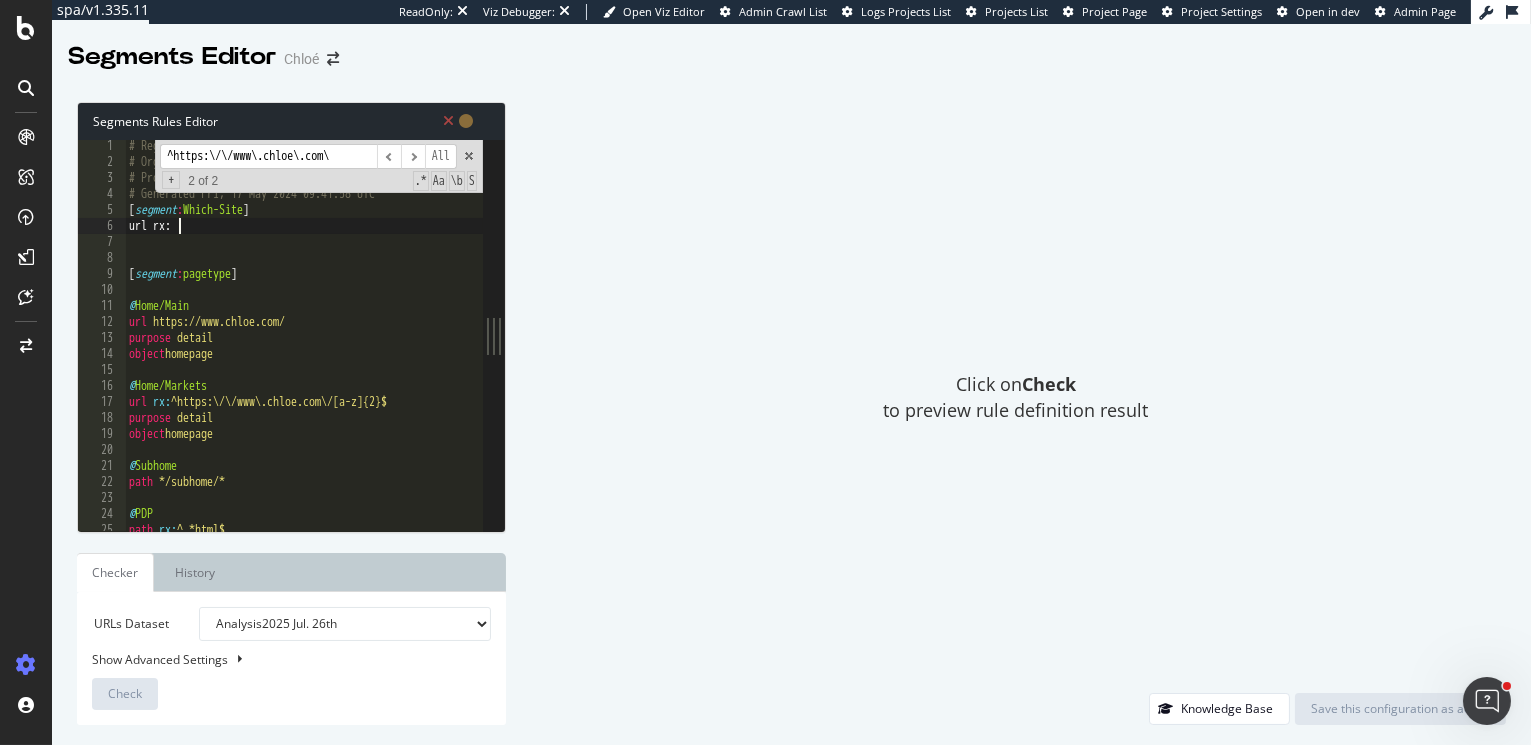 paste 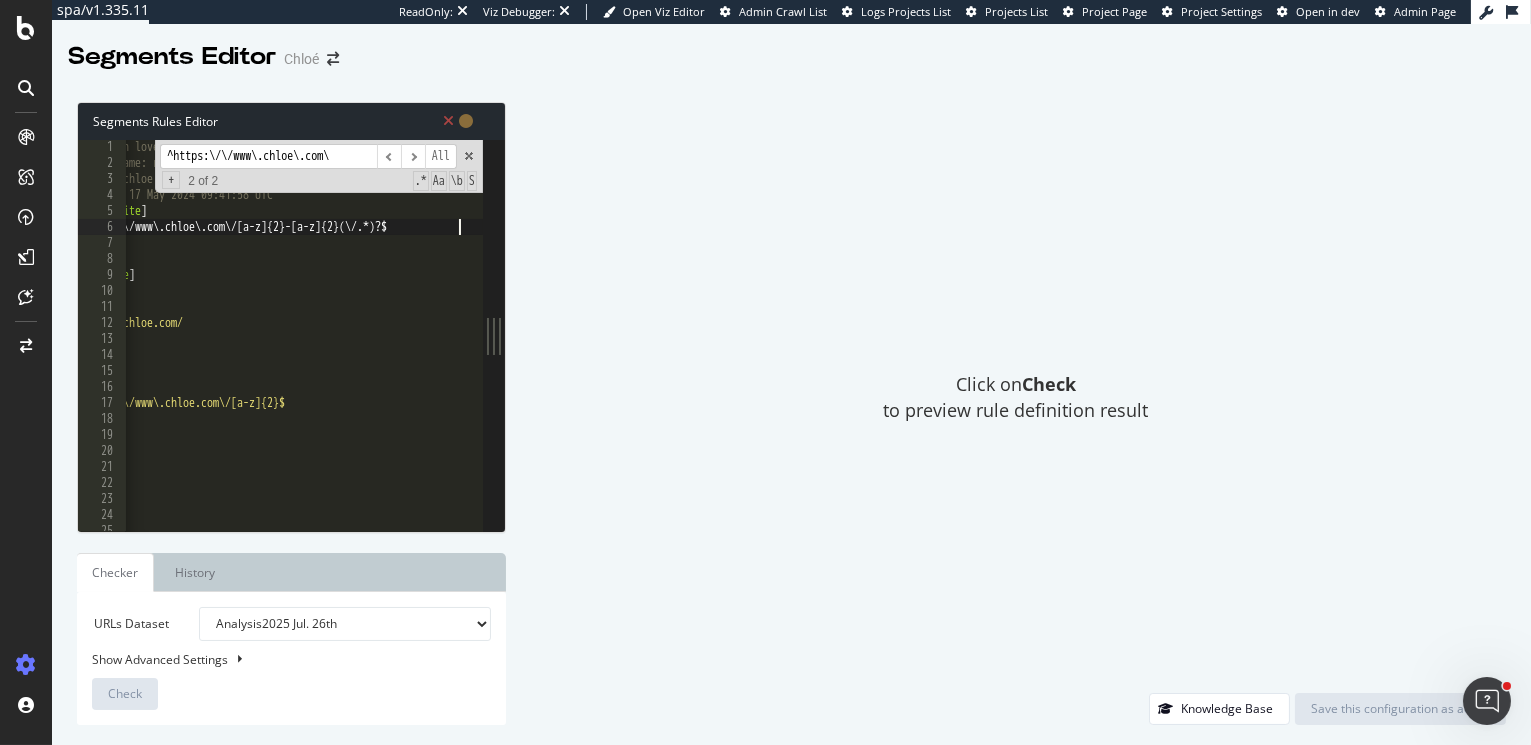 scroll, scrollTop: 0, scrollLeft: 116, axis: horizontal 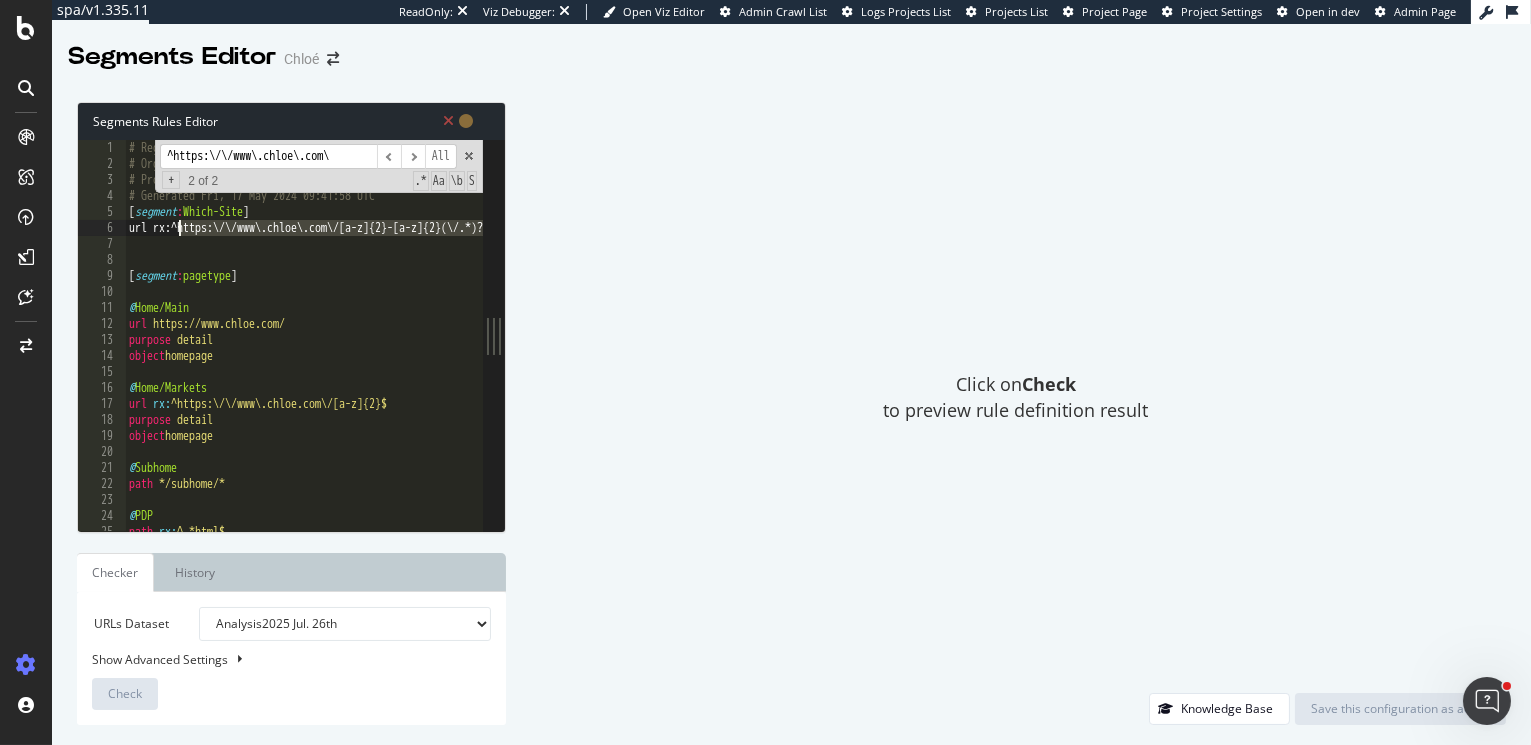 drag, startPoint x: 360, startPoint y: 224, endPoint x: 180, endPoint y: 224, distance: 180 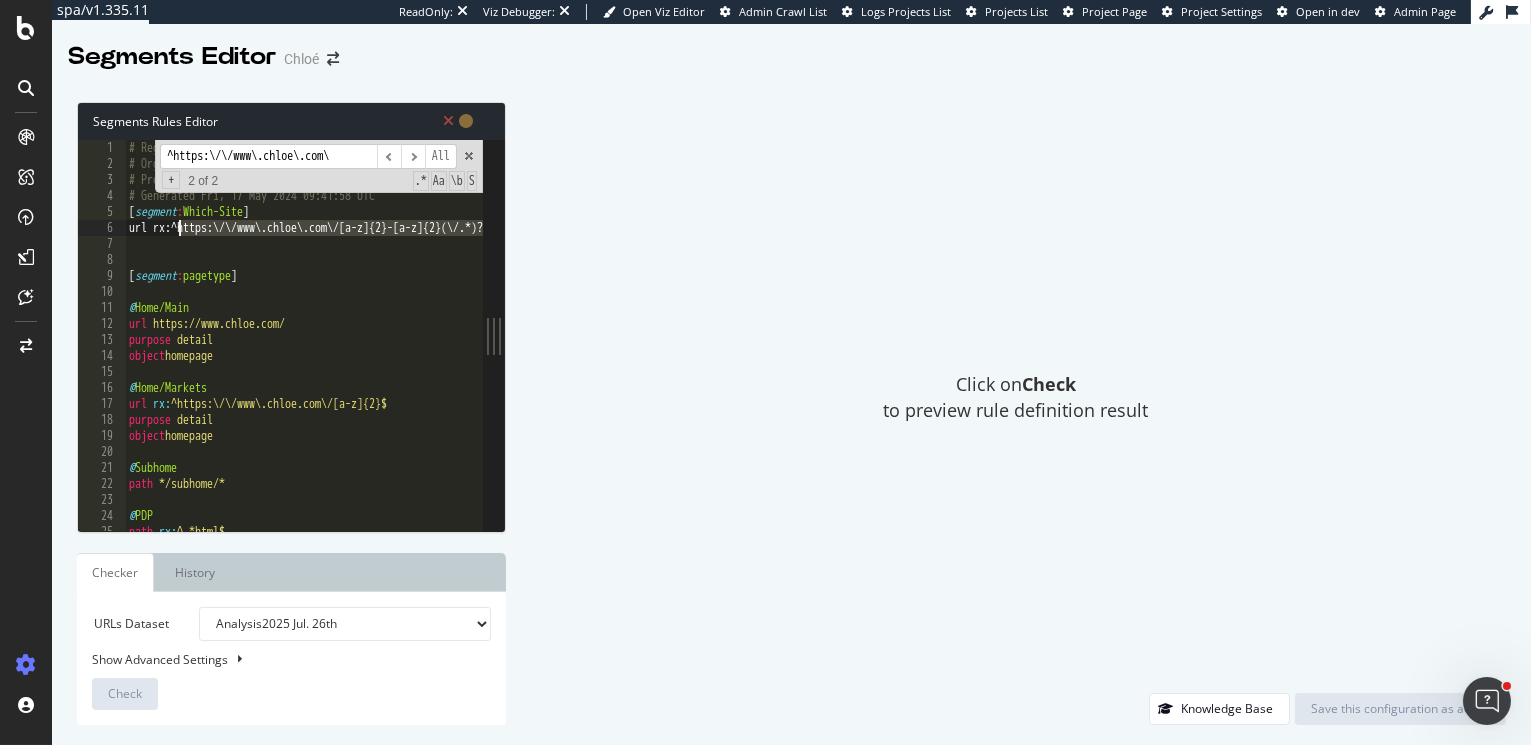 click on "# Regex made with love using segmentifyLite v0.1 # Organisation Name: richemont # Project Name: chloe # Generated Fri, 17 May 2024 09:41:58 UTC [ segment : Which-Site ] url rx:^https:\/\/www\.chloe\.com\/[a-z]{2}-[a-z]{2}(\/.*)?$ [ segment : pagetype ] @ Home/Main url   https://www.chloe.com/ purpose   detail object  homepage @ Home/Markets url   rx : ^https:\/\/www\.chloe.com\/[a-z]{2}$ purpose   detail object  homepage @ Subhome path   */subhome/* @ PDP path   rx : ^.*html$ purpose   detail" at bounding box center [917, 353] 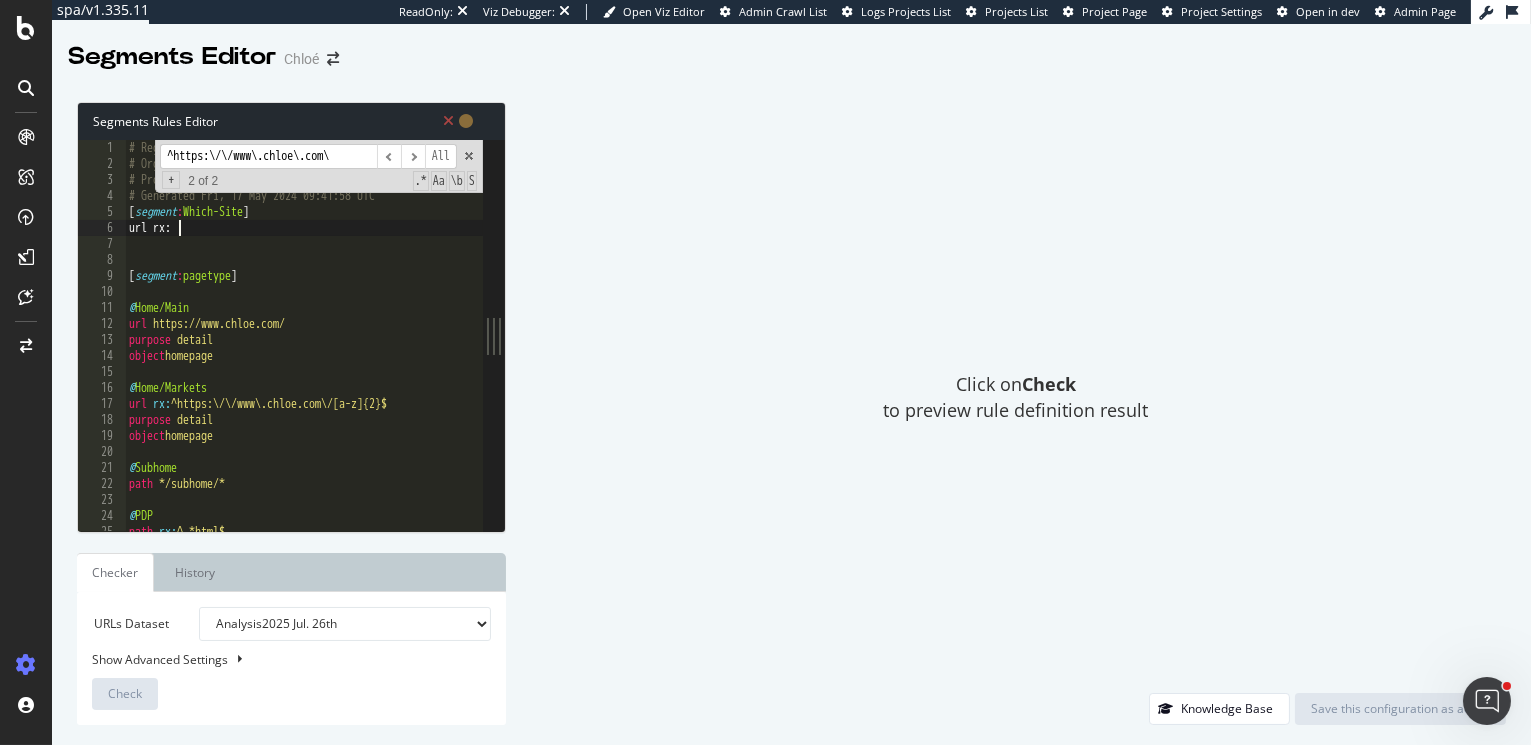 paste 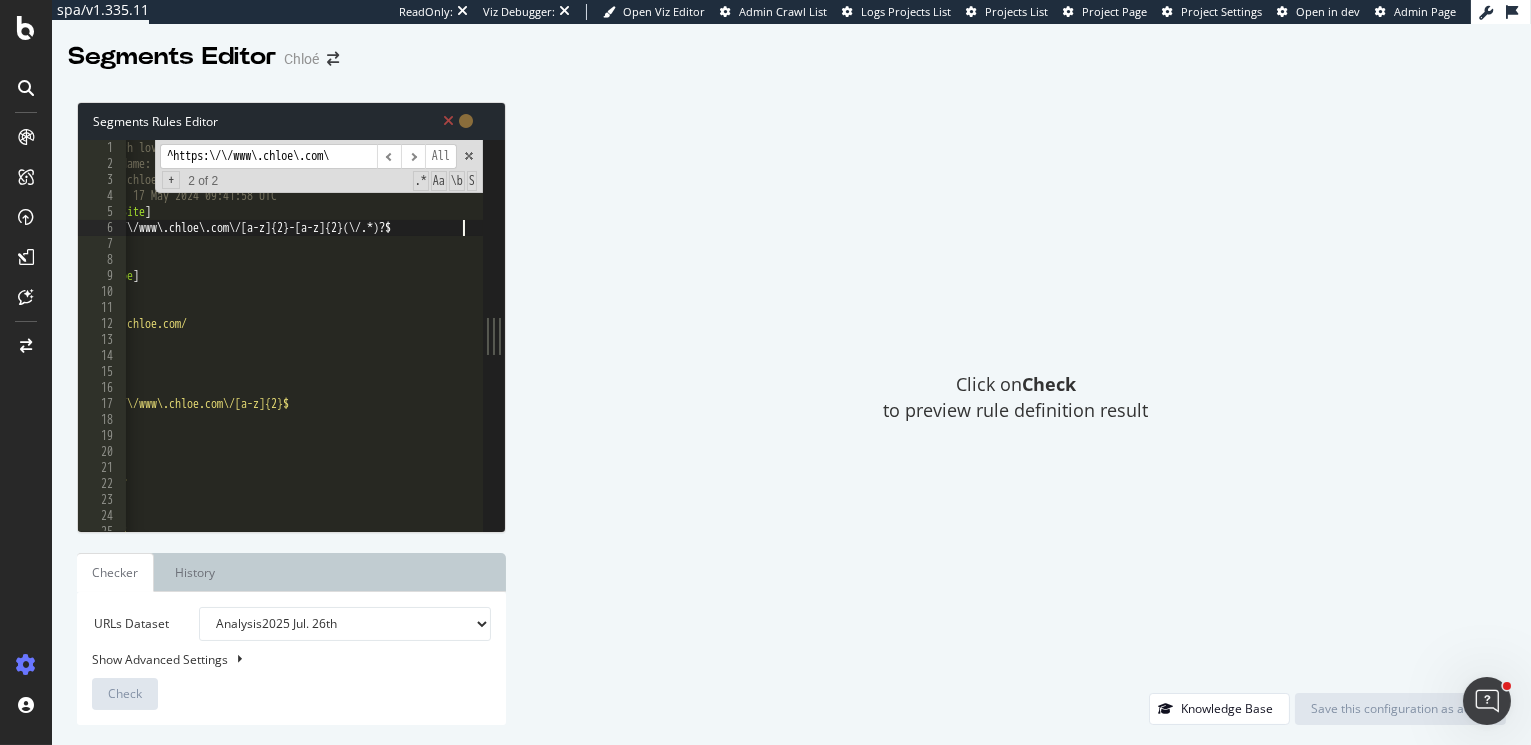 scroll, scrollTop: 0, scrollLeft: 21, axis: horizontal 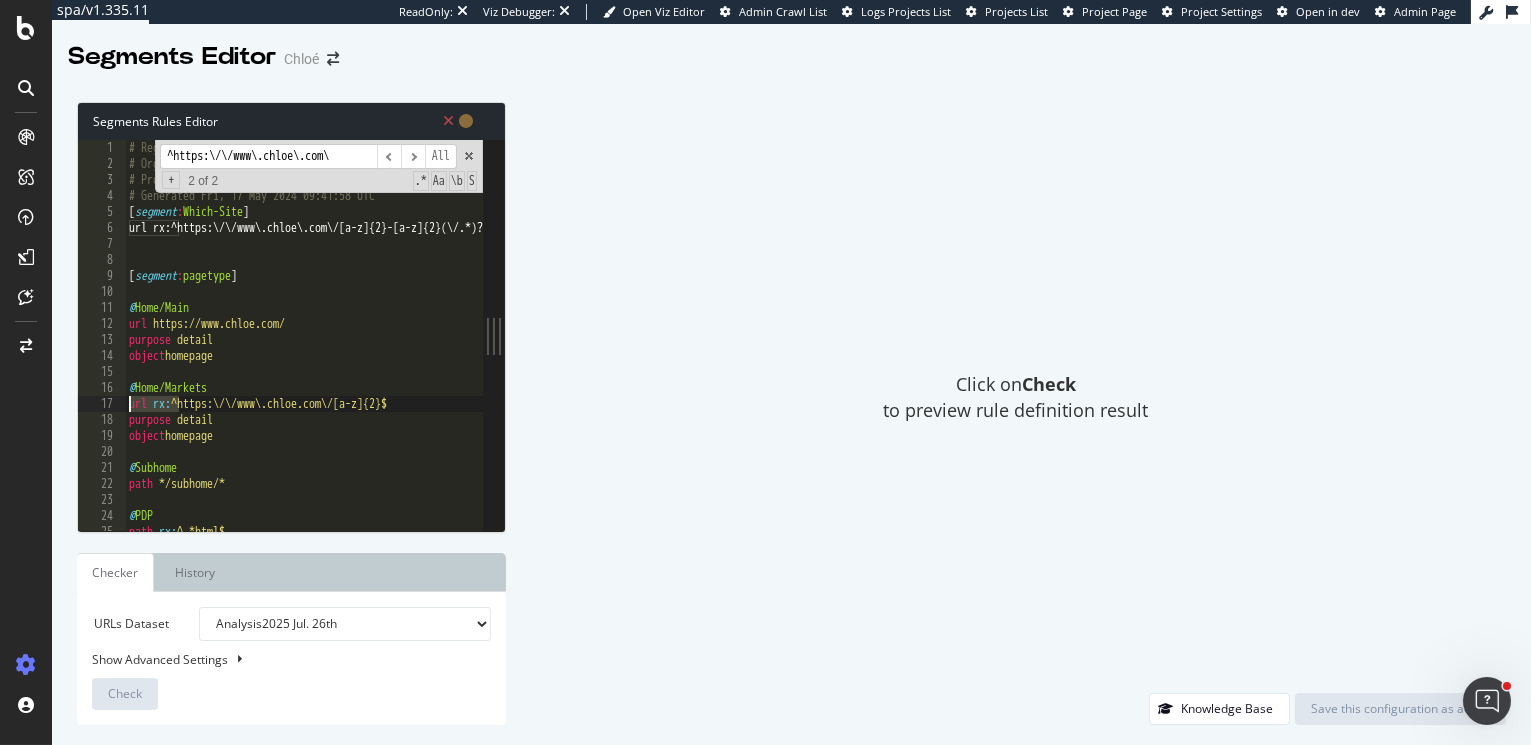 drag, startPoint x: 177, startPoint y: 402, endPoint x: 76, endPoint y: 402, distance: 101 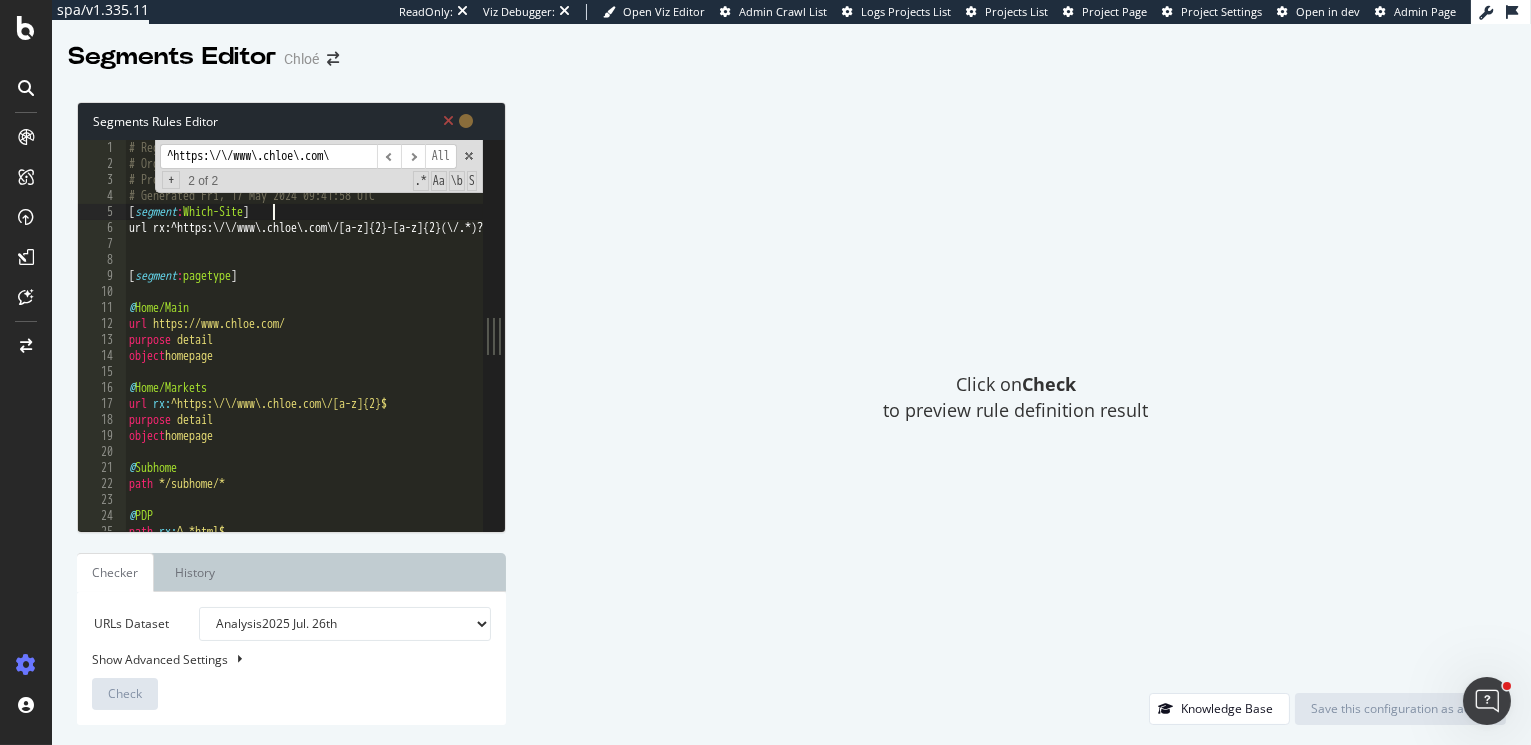 click on "# Regex made with love using segmentifyLite v0.1 # Organisation Name: richemont # Project Name: chloe # Generated Fri, 17 May 2024 09:41:58 UTC [ segment : Which-Site ] url rx:^https:\/\/www\.chloe\.com\/[a-z]{2}-[a-z]{2}(\/.*)?$ [ segment : pagetype ] @ Home/Main url   https://www.chloe.com/ purpose   detail object  homepage @ Home/Markets url   rx : ^https:\/\/www\.chloe.com\/[a-z]{2}$ purpose   detail object  homepage @ Subhome path   */subhome/* @ PDP path   rx : ^.*html$ purpose   detail" at bounding box center (917, 353) 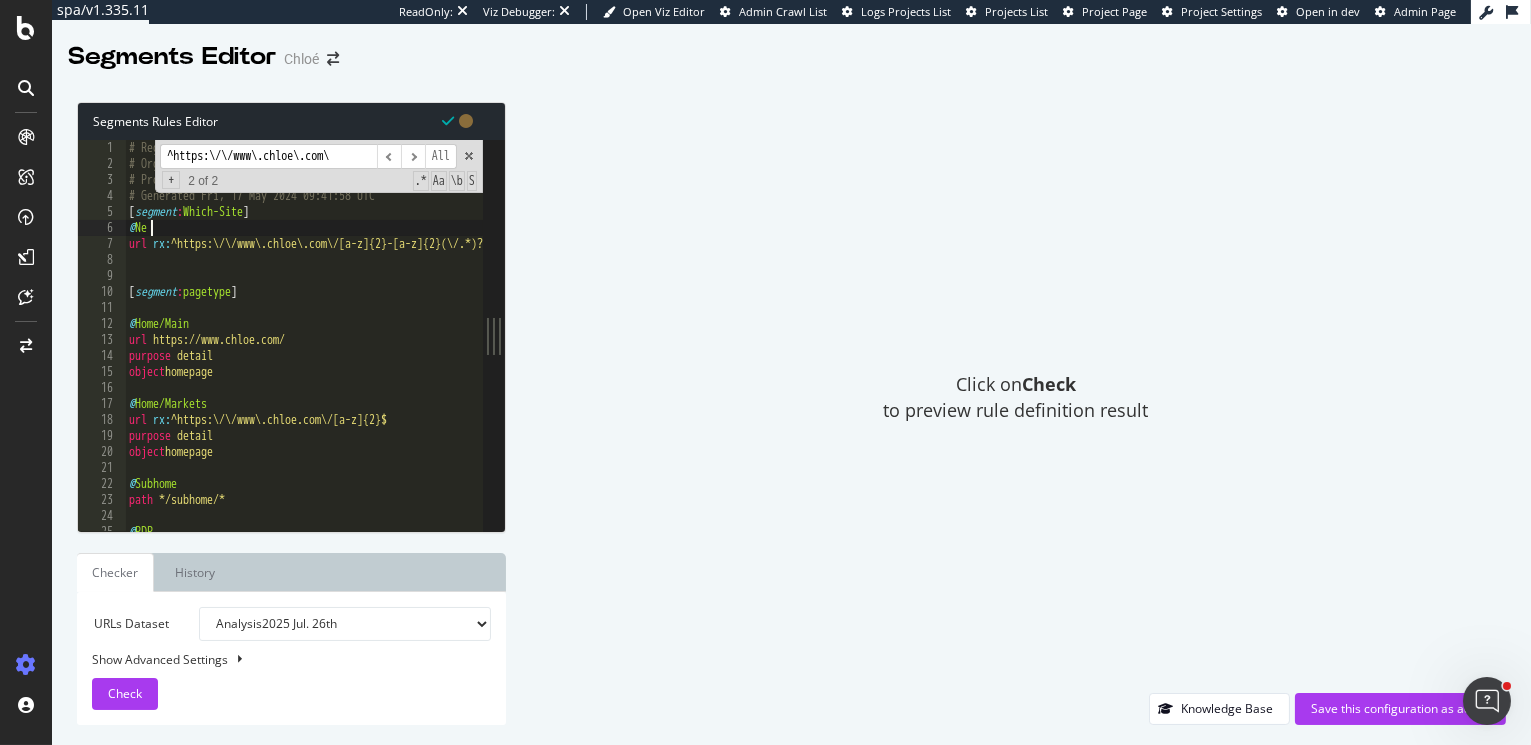 scroll, scrollTop: 0, scrollLeft: 1, axis: horizontal 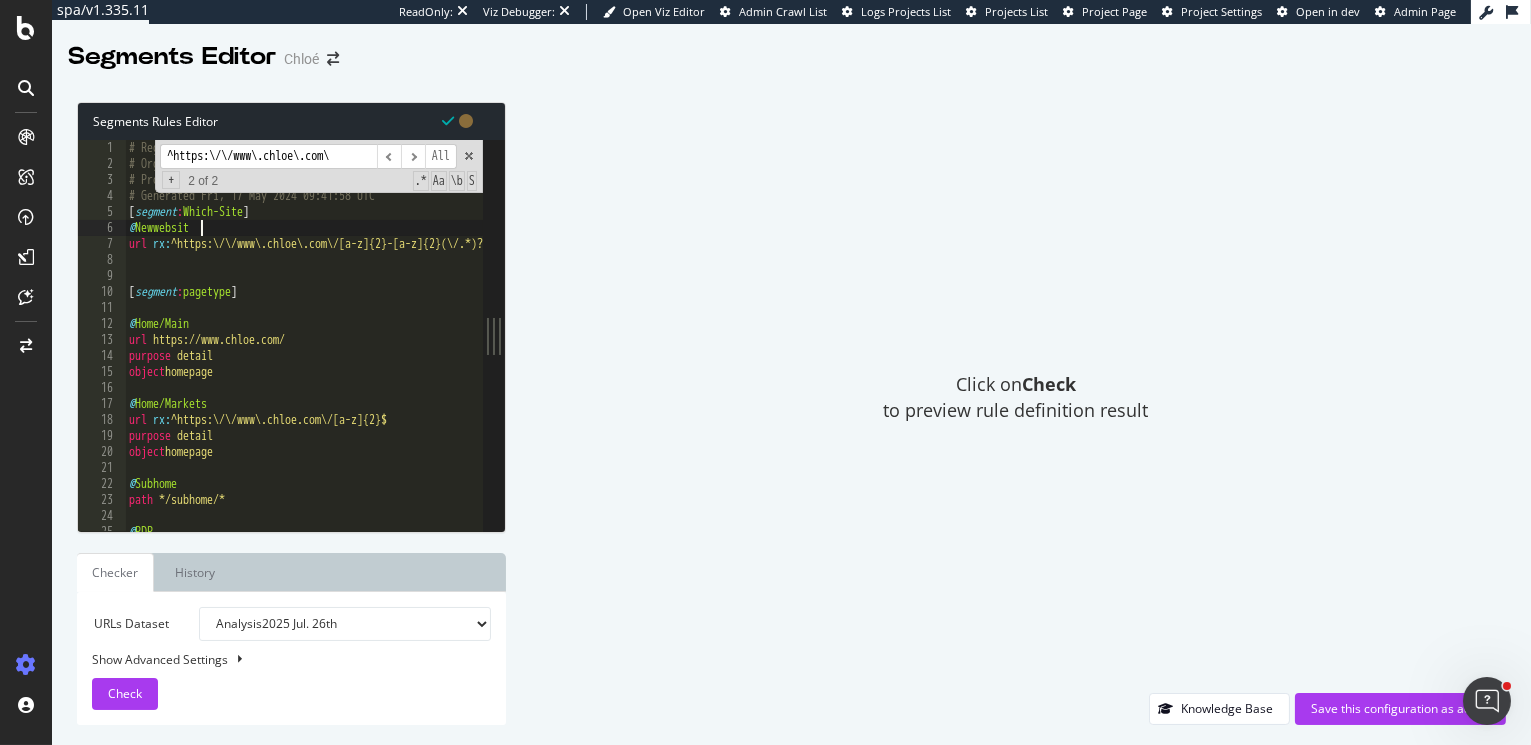 type on "@Newwebsite" 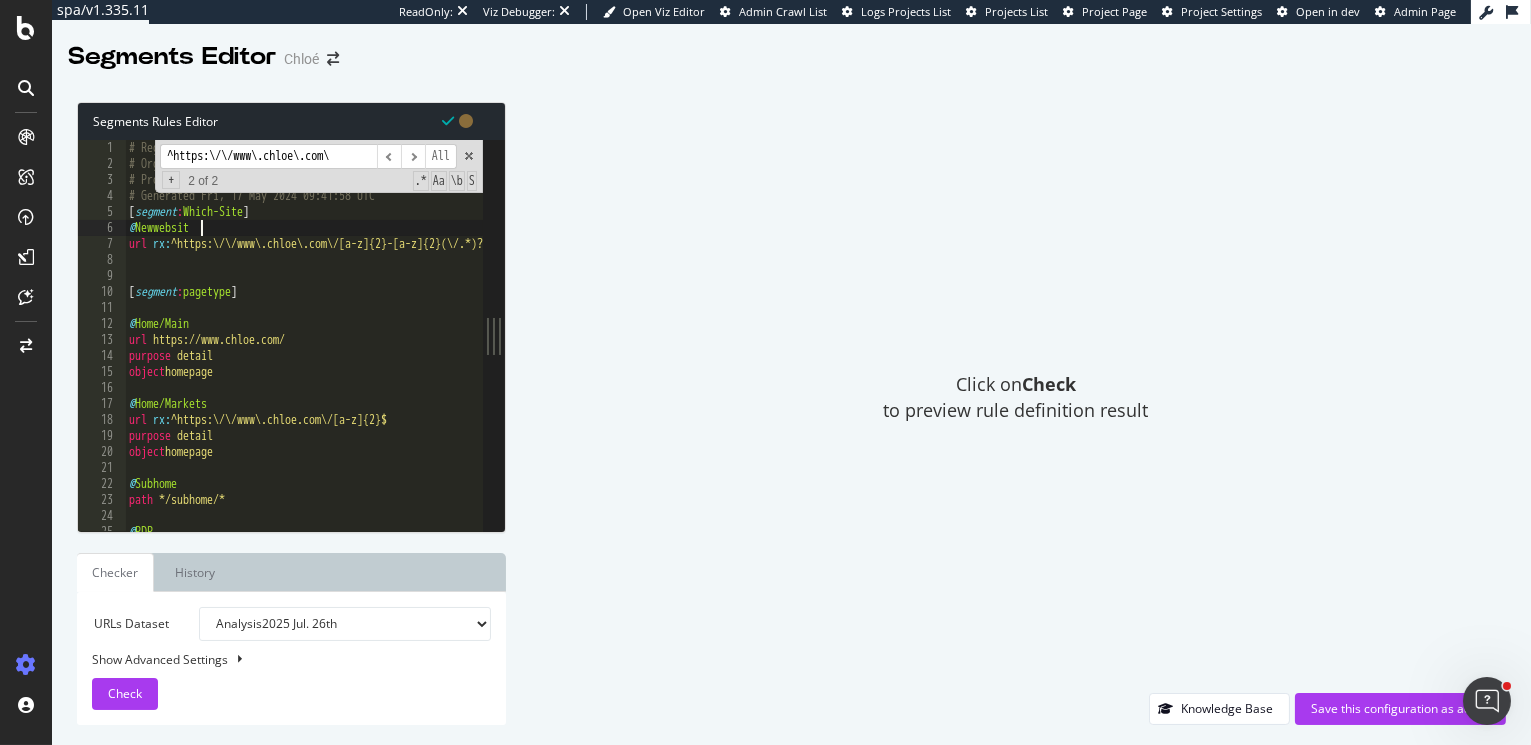 scroll, scrollTop: 0, scrollLeft: 5, axis: horizontal 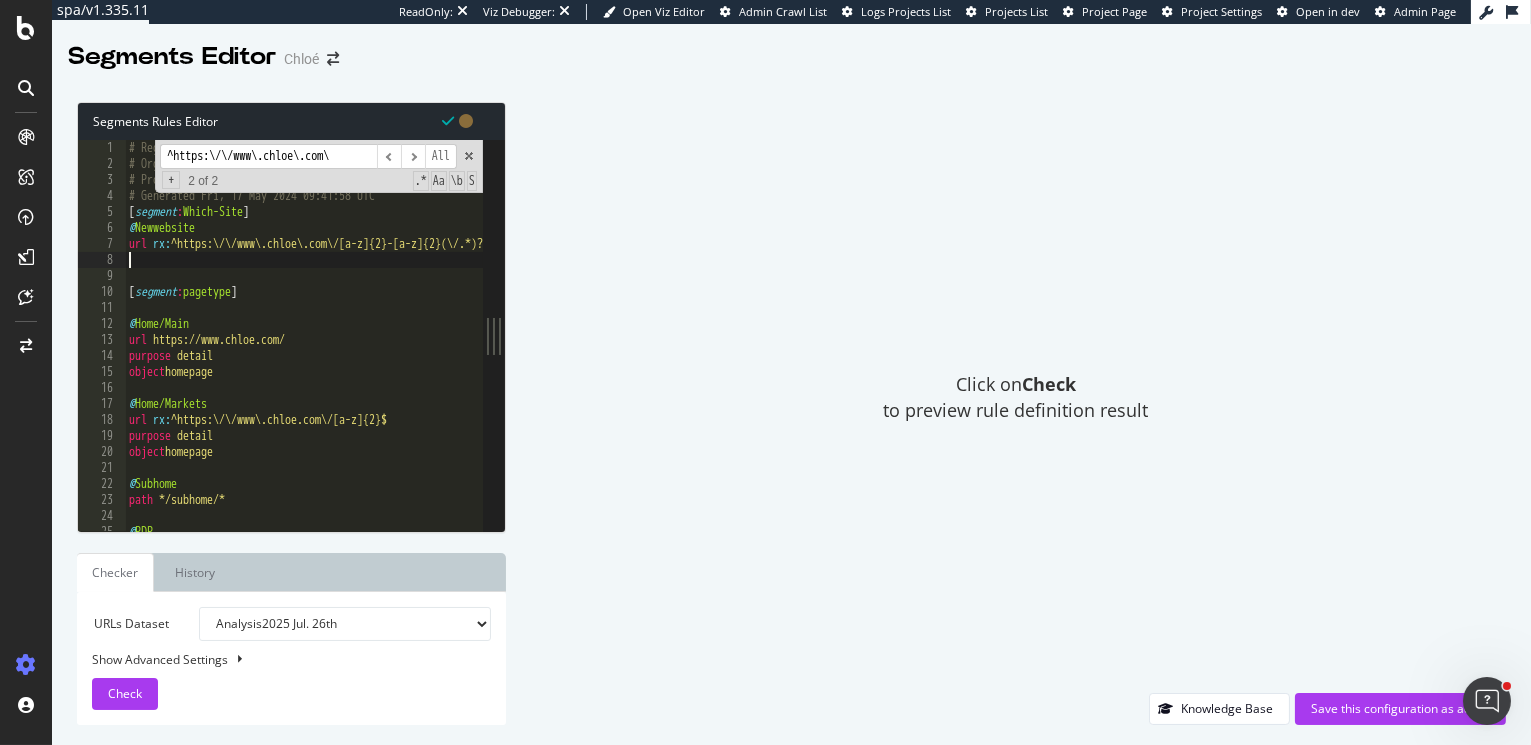 click on "# Regex made with love using segmentifyLite v0.1 # Organisation Name: richemont # Project Name: chloe # Generated Fri, 17 May 2024 09:41:58 UTC [ segment : Which-Site ] @ Newwebsite url   rx : ^https:\/\/www\.chloe\.com\/[a-z]{2}-[a-z]{2}(\/.*)?$ [ segment : pagetype ] @ Home/Main url   https://www.chloe.com/ purpose   detail object  homepage @ Home/Markets url   rx : ^https:\/\/www\.chloe.com\/[a-z]{2}$ purpose   detail object  homepage @ Subhome path   */subhome/* @ PDP path   rx : ^.*html$" at bounding box center (917, 353) 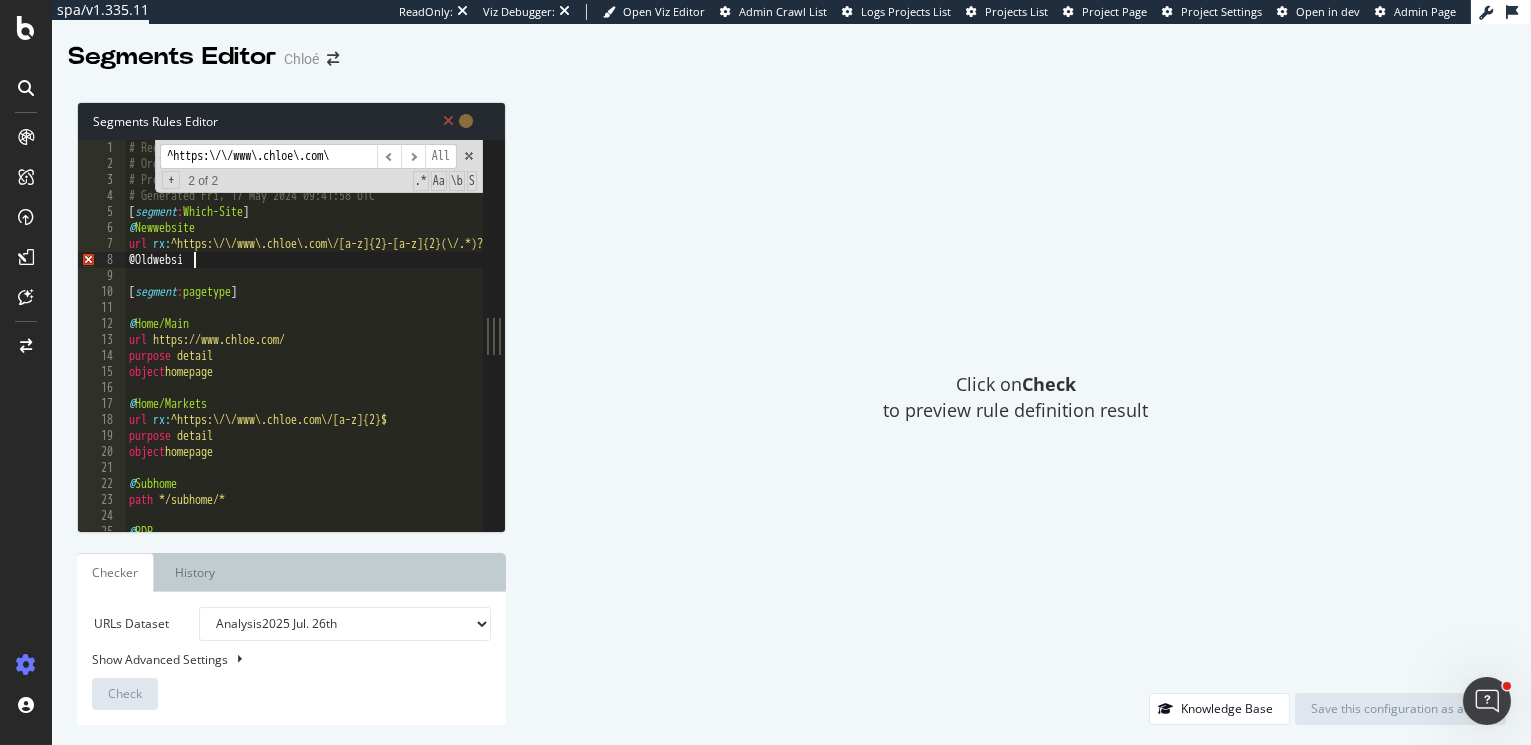 scroll, scrollTop: 0, scrollLeft: 5, axis: horizontal 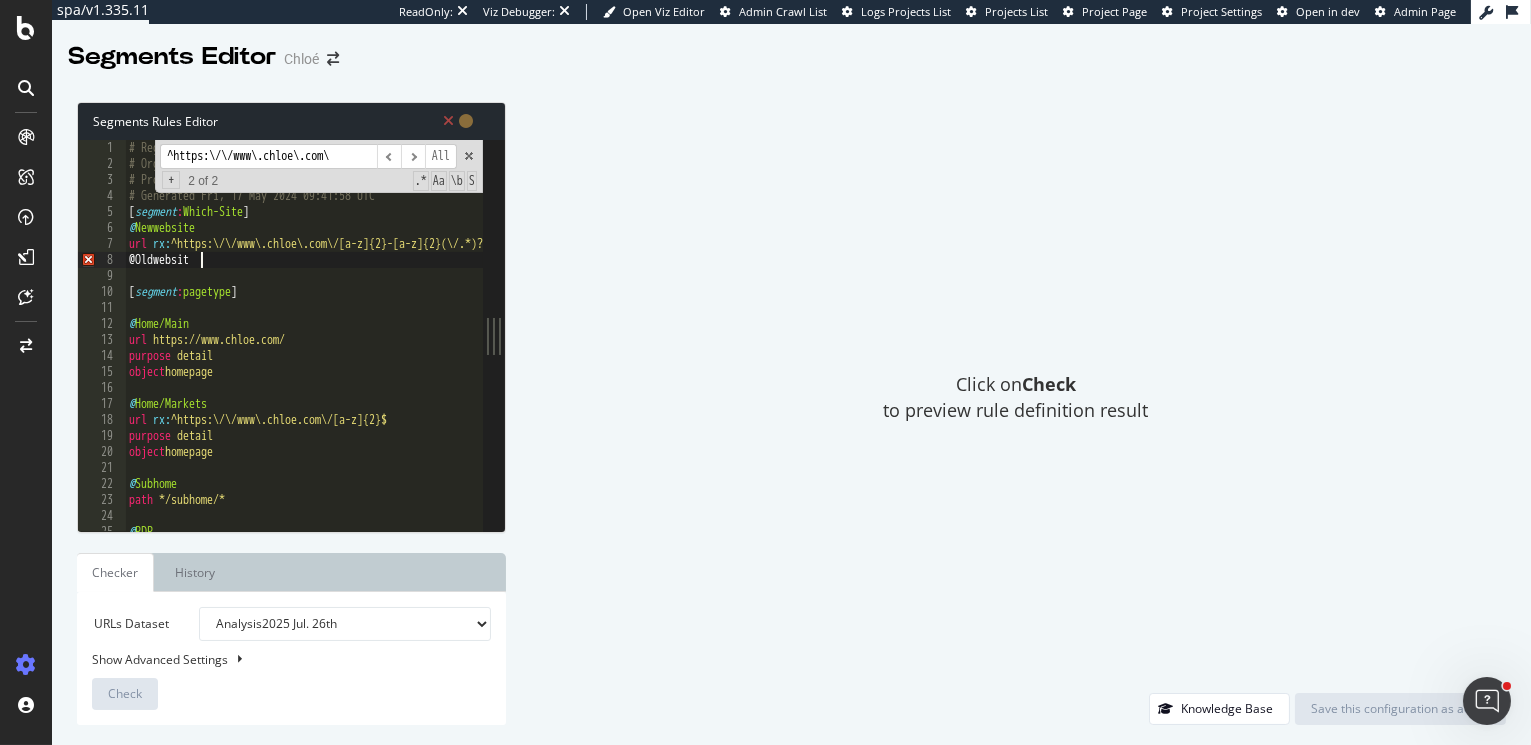 type on "@Oldwebsite" 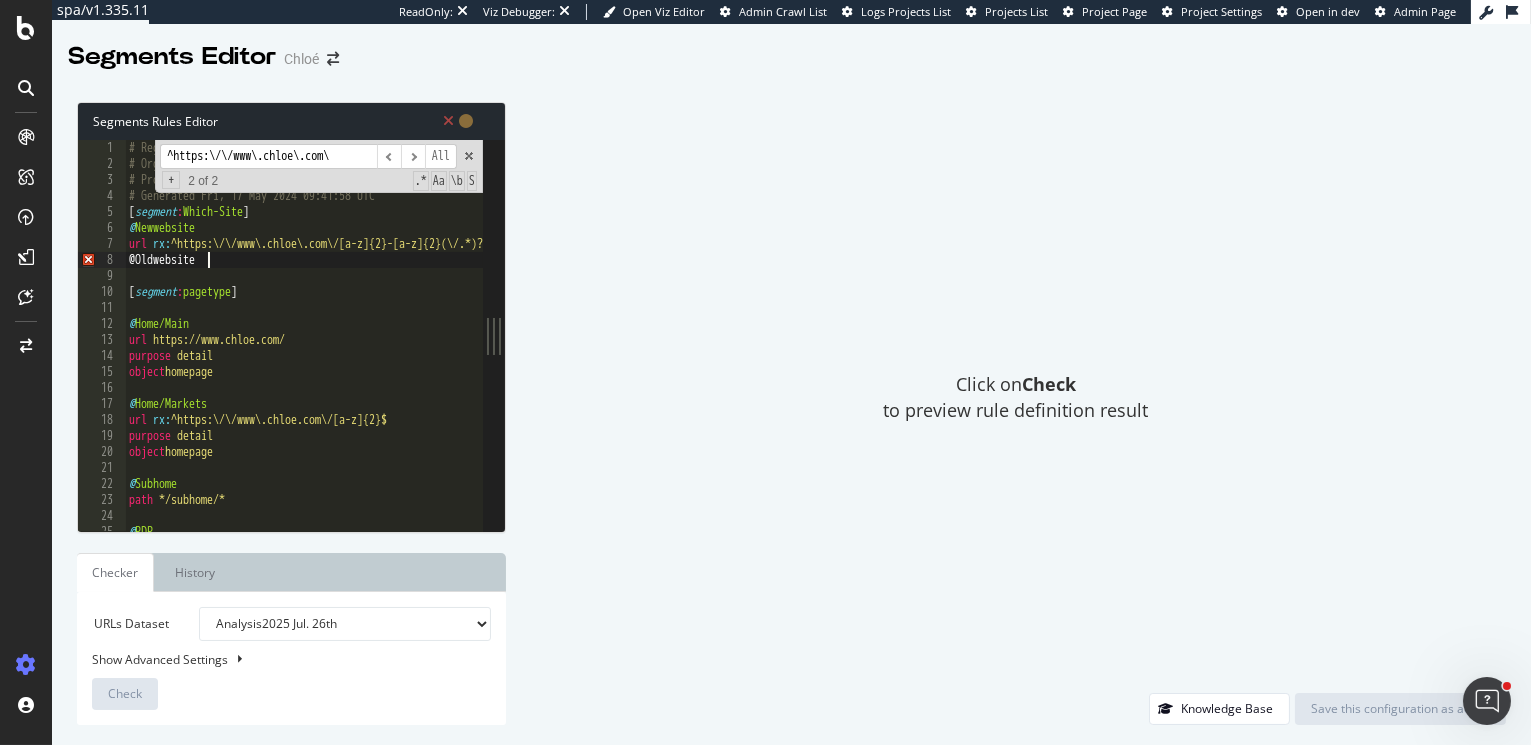 scroll, scrollTop: 0, scrollLeft: 0, axis: both 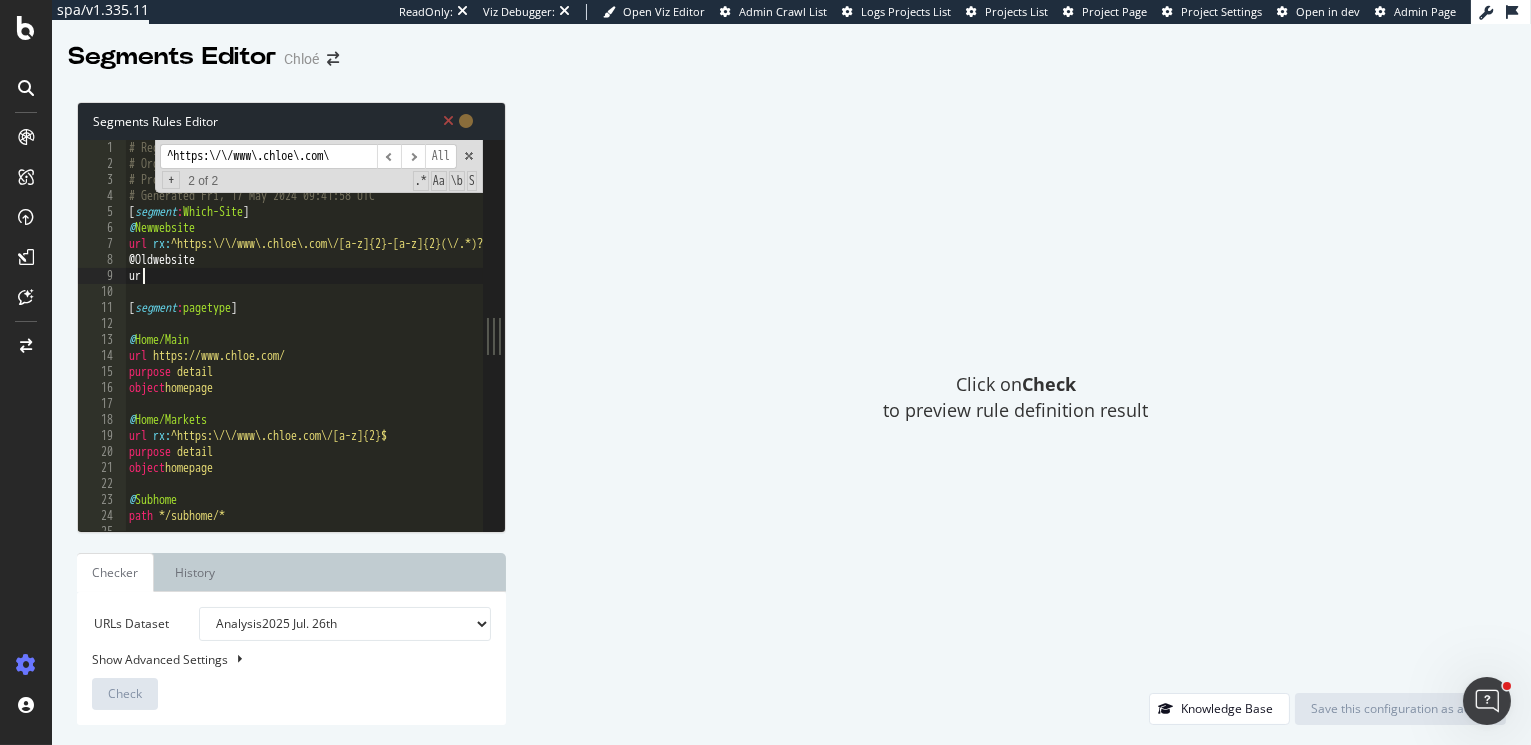 type on "url" 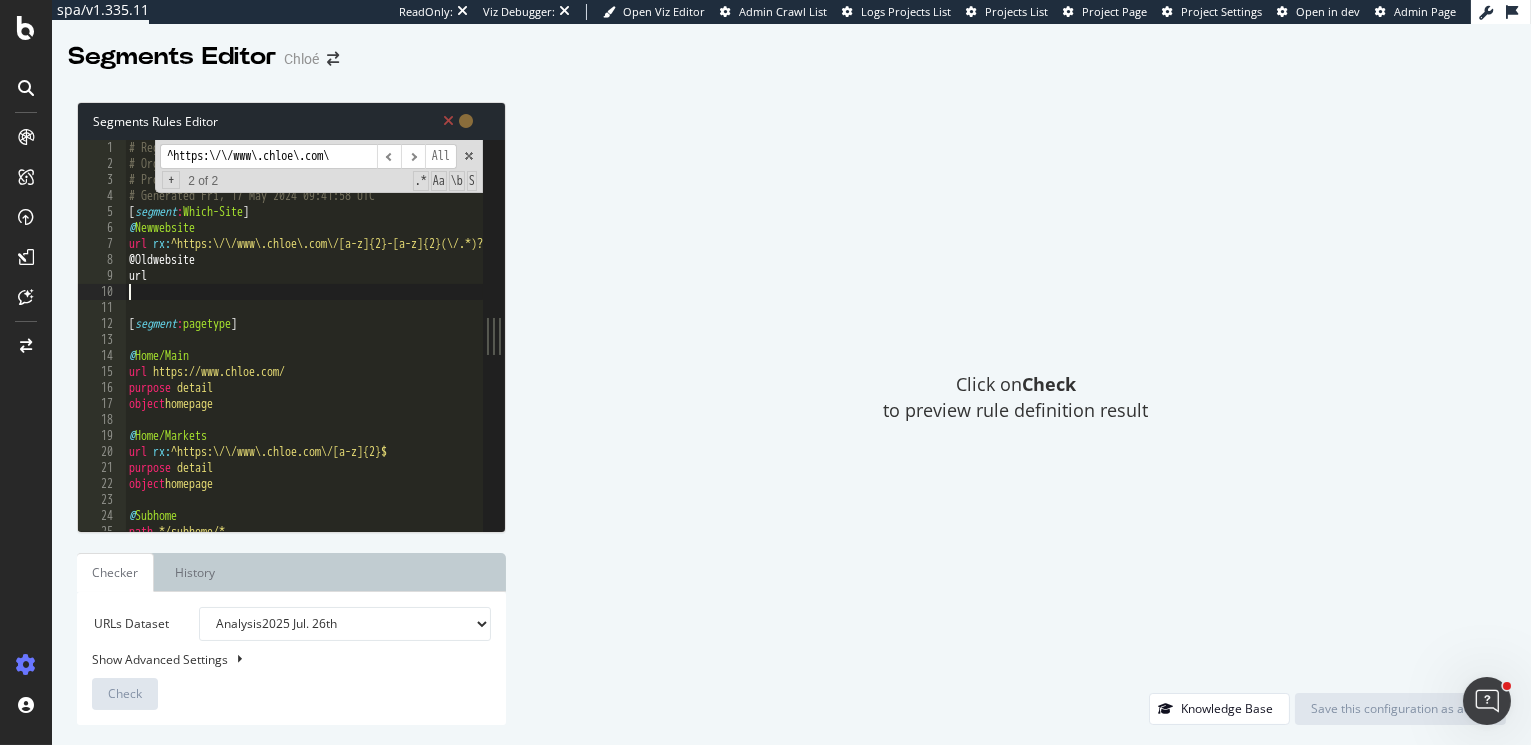 scroll, scrollTop: 0, scrollLeft: 0, axis: both 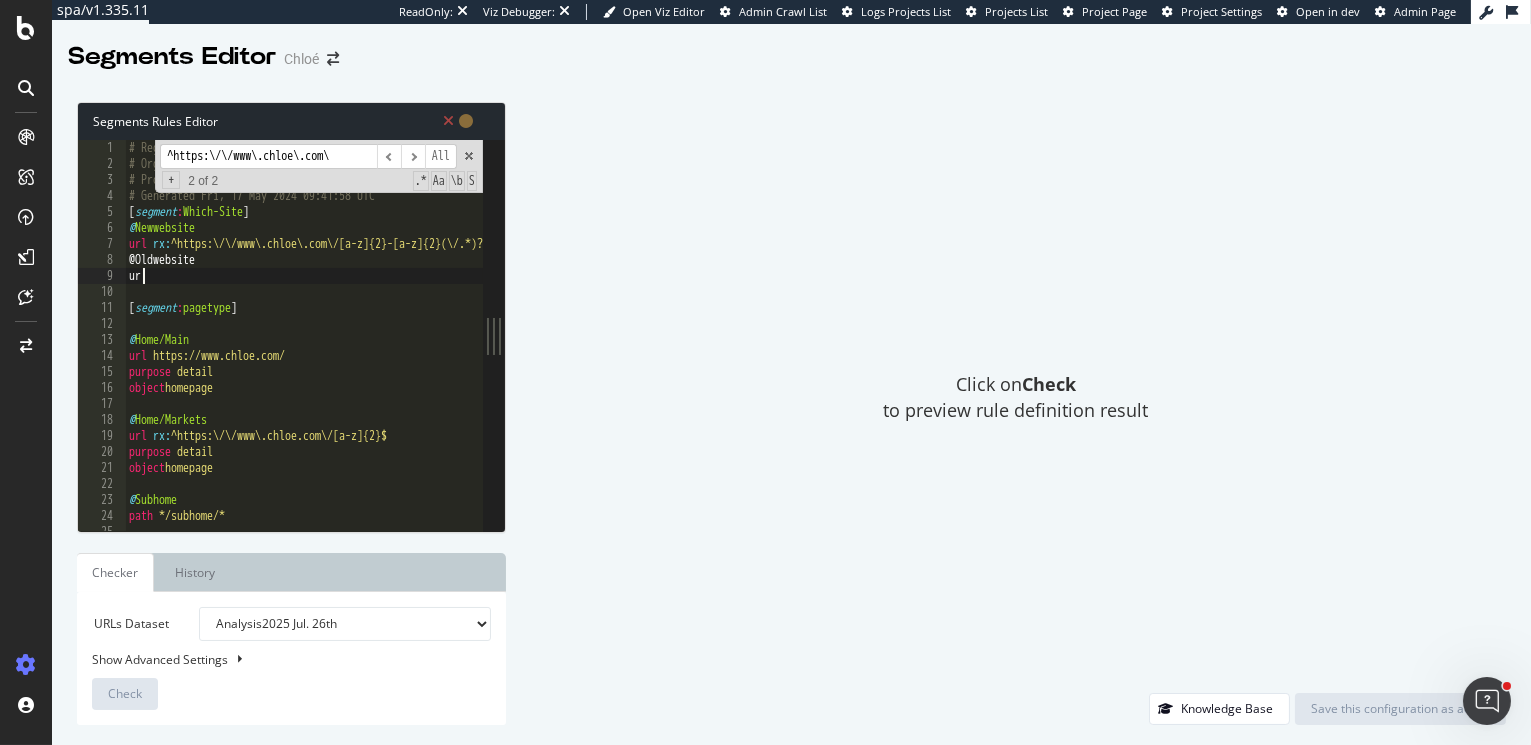type on "u" 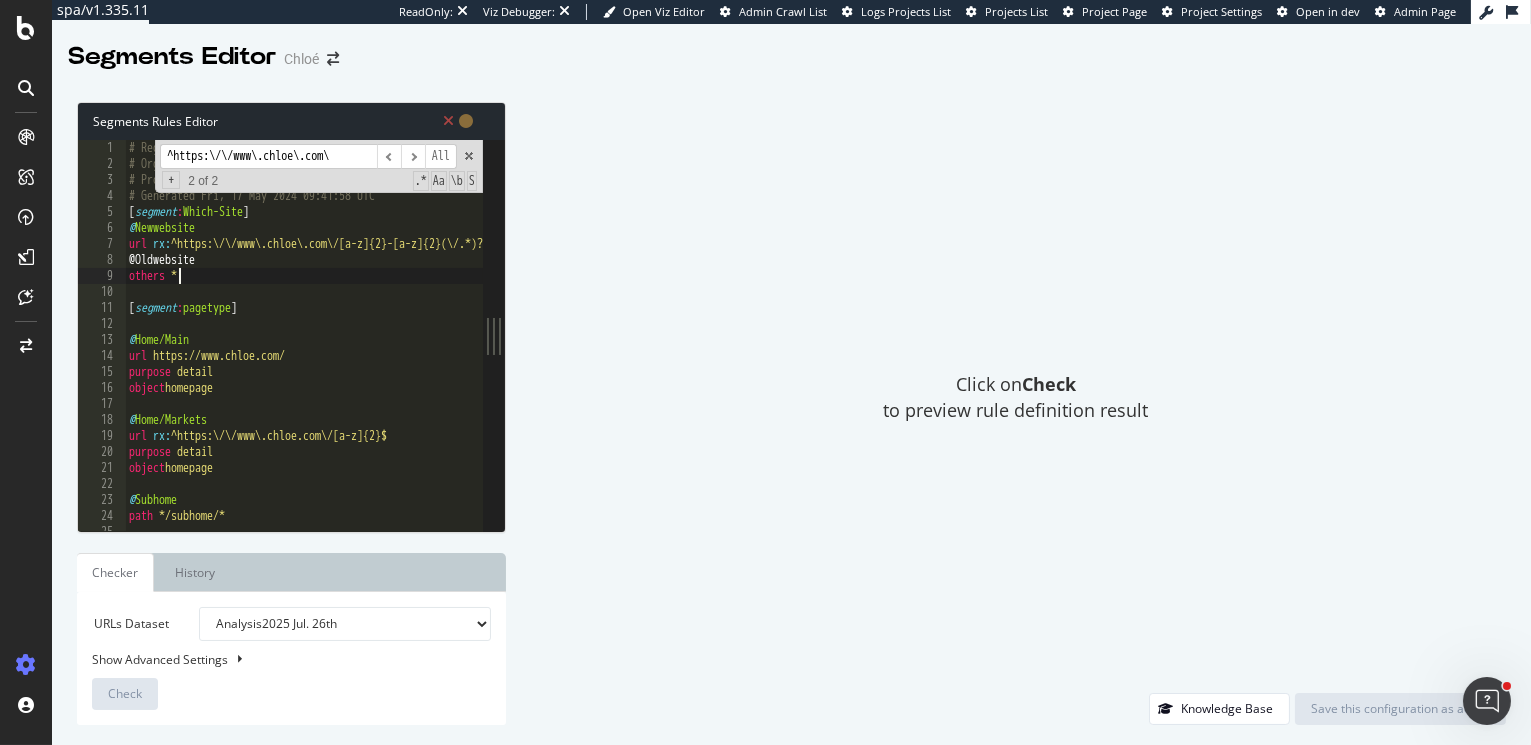 scroll, scrollTop: 0, scrollLeft: 4, axis: horizontal 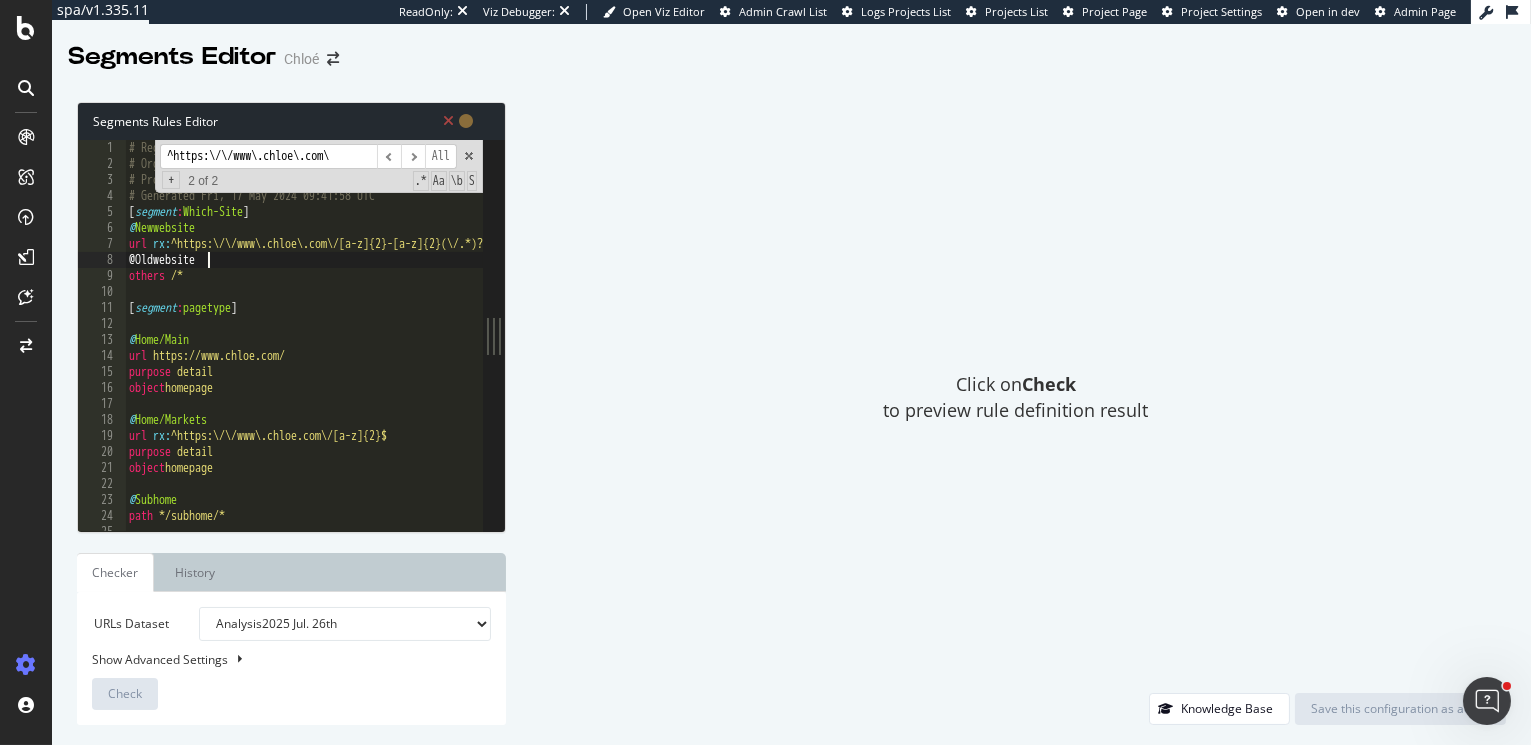click on "# Regex made with love using segmentifyLite v0.1 # Organisation Name: richemont # Project Name: chloe # Generated Fri, 17 May 2024 09:41:58 UTC [ segment : Which-Site ] @ Newwebsite url   rx : ^https:\/\/www\.chloe\.com\/[a-z]{2}-[a-z]{2}(\/.*)?$ @Oldwebsite others   /* [ segment : pagetype ] @ Home/Main url   https://www.chloe.com/ purpose   detail object  homepage @ Home/Markets url   rx : ^https:\/\/www\.chloe.com\/[a-z]{2}$ purpose   detail object  homepage @ Subhome path   */subhome/* @ PDP" at bounding box center (917, 353) 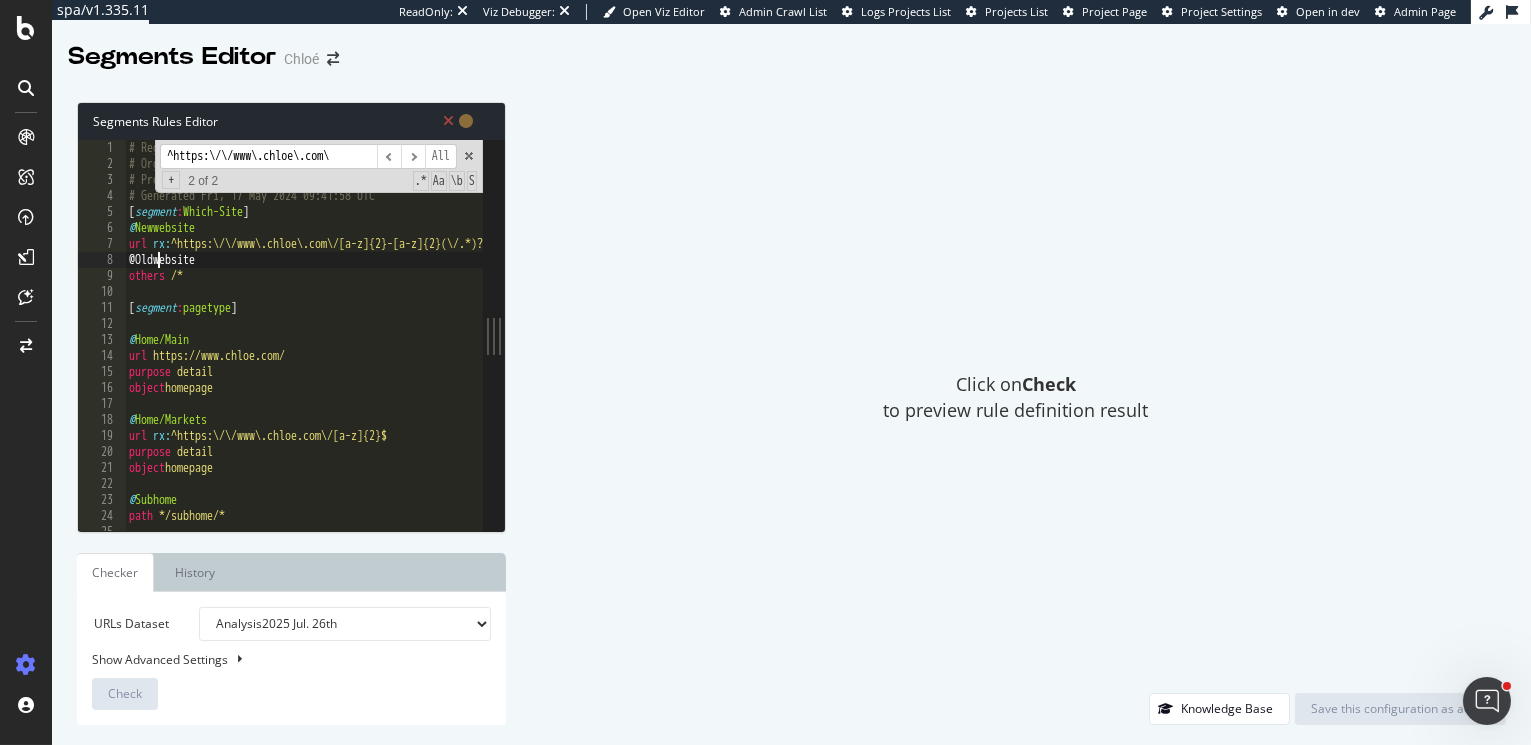 click on "# Regex made with love using segmentifyLite v0.1 # Organisation Name: richemont # Project Name: chloe # Generated Fri, 17 May 2024 09:41:58 UTC [ segment : Which-Site ] @ Newwebsite url   rx : ^https:\/\/www\.chloe\.com\/[a-z]{2}-[a-z]{2}(\/.*)?$ @Oldwebsite others   /* [ segment : pagetype ] @ Home/Main url   https://www.chloe.com/ purpose   detail object  homepage @ Home/Markets url   rx : ^https:\/\/www\.chloe.com\/[a-z]{2}$ purpose   detail object  homepage @ Subhome path   */subhome/* @ PDP" at bounding box center (917, 353) 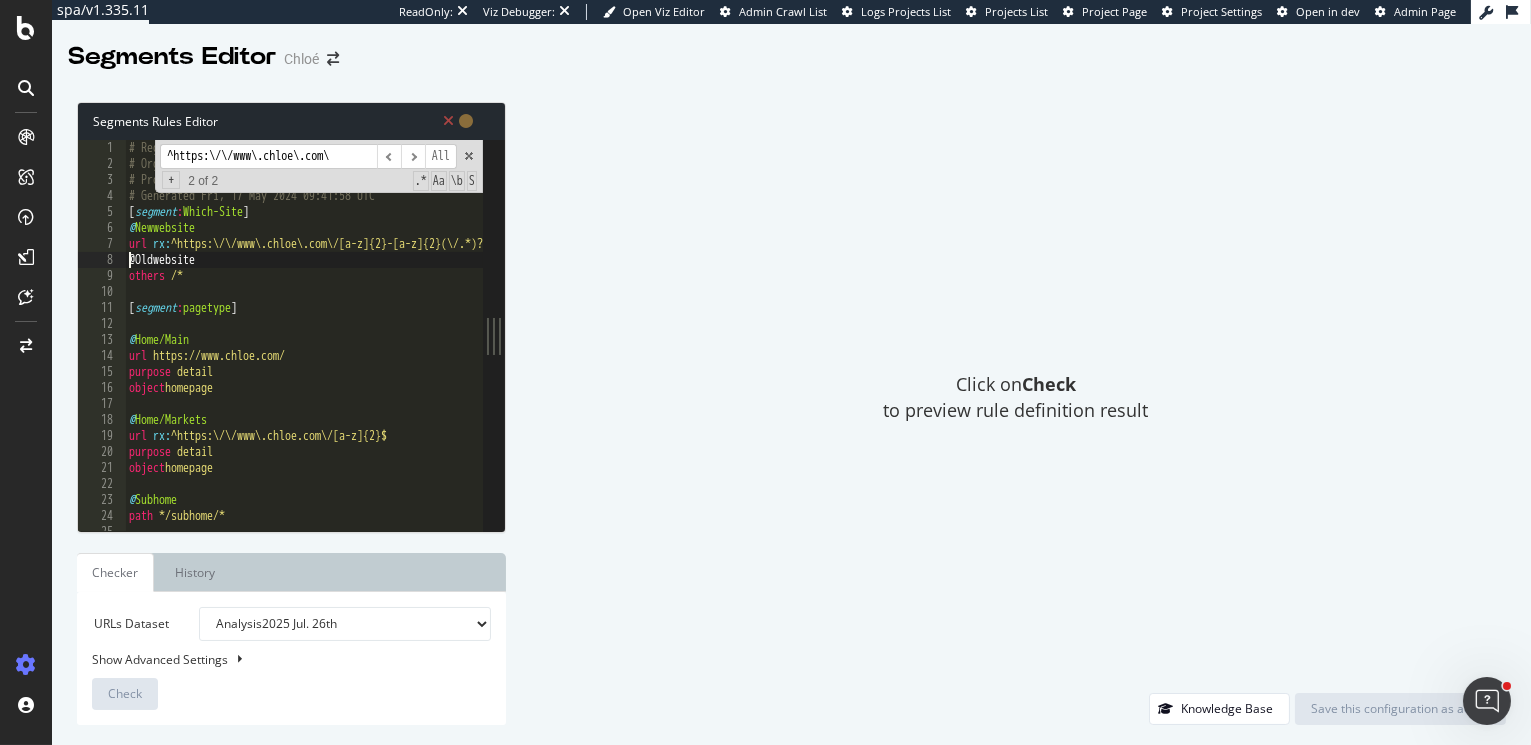 scroll, scrollTop: 0, scrollLeft: 0, axis: both 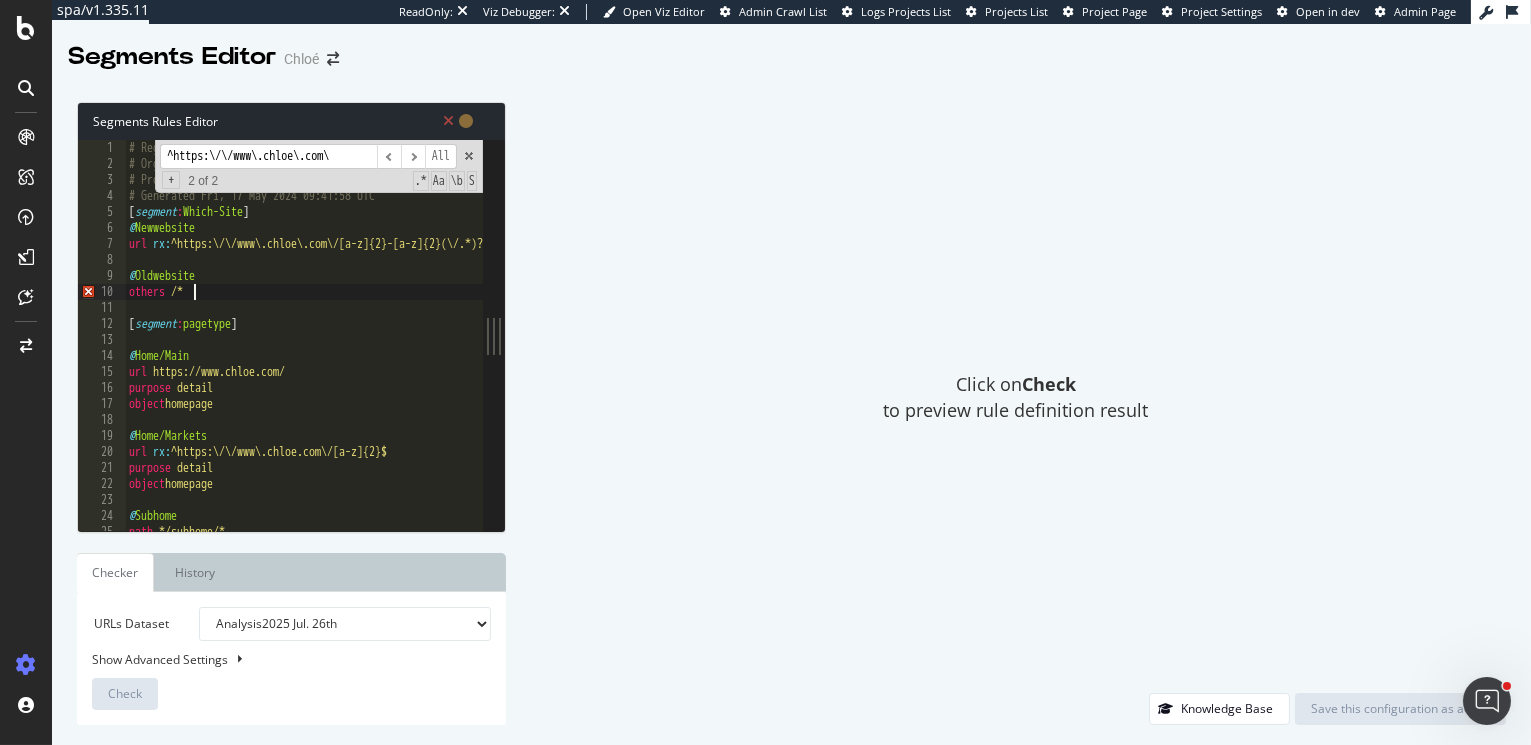 click on "# Regex made with love using segmentifyLite v0.1 # Organisation Name: richemont # Project Name: chloe # Generated Fri, 17 May 2024 09:41:58 UTC [ segment : Which-Site ] @ Newwebsite url   rx : ^https:\/\/www\.chloe\.com\/[a-z]{2}-[a-z]{2}(\/.*)?$ @ Oldwebsite others   /* [ segment : pagetype ] @ Home/Main url   https://www.chloe.com/ purpose   detail object  homepage @ Home/Markets url   rx : ^https:\/\/www\.chloe.com\/[a-z]{2}$ purpose   detail object  homepage @ Subhome path   */subhome/*" at bounding box center [917, 353] 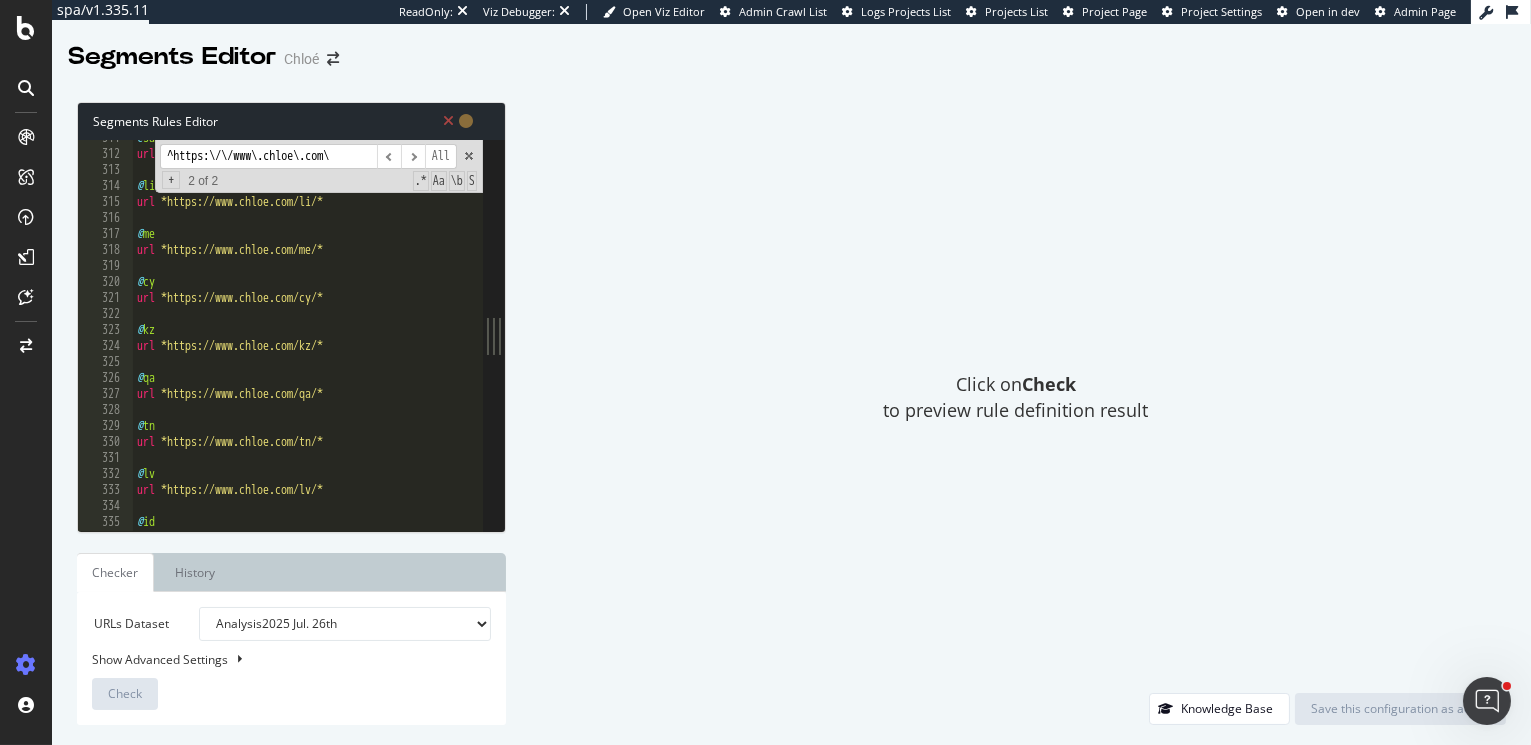 scroll, scrollTop: 3564, scrollLeft: 0, axis: vertical 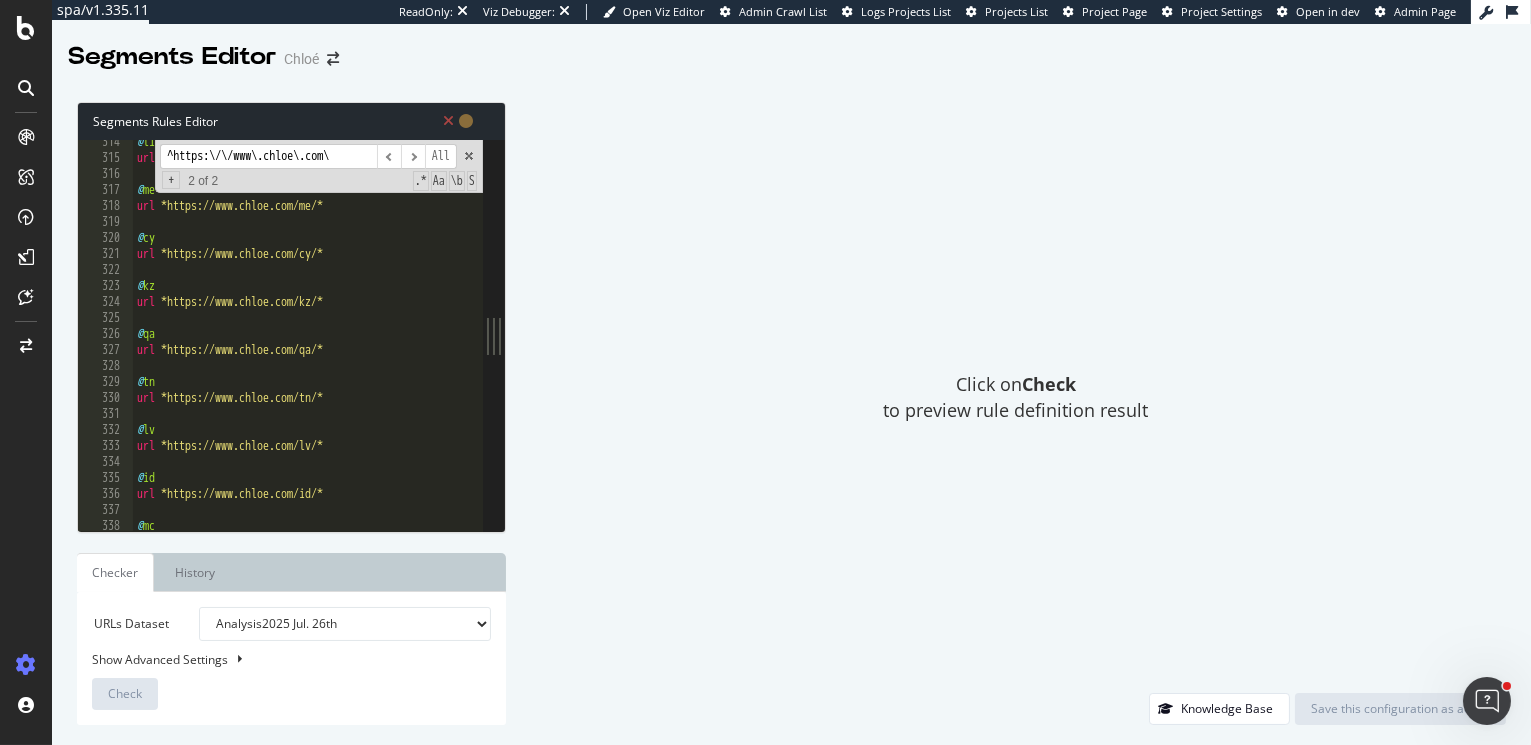 type on "others /*" 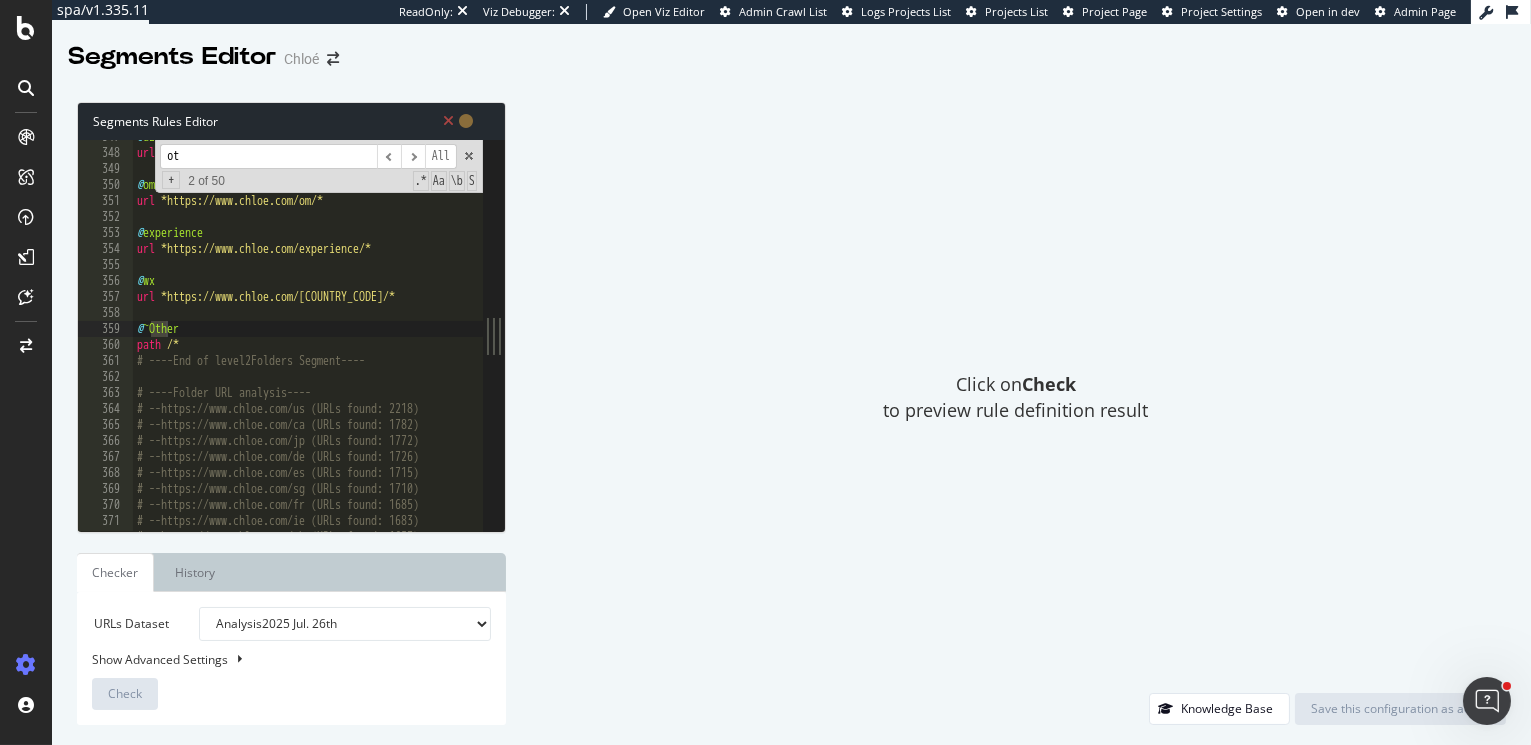 scroll, scrollTop: 3943, scrollLeft: 0, axis: vertical 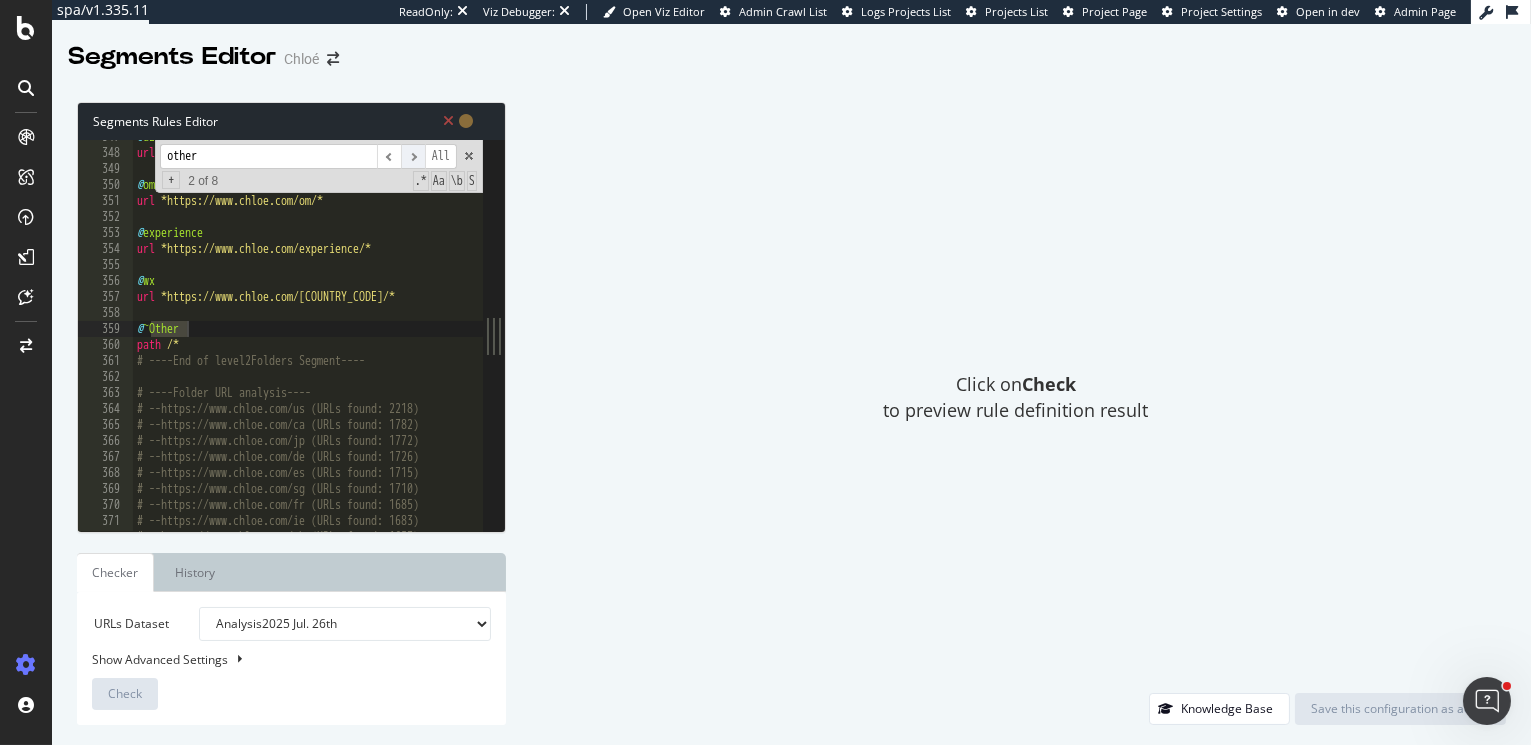 type on "other" 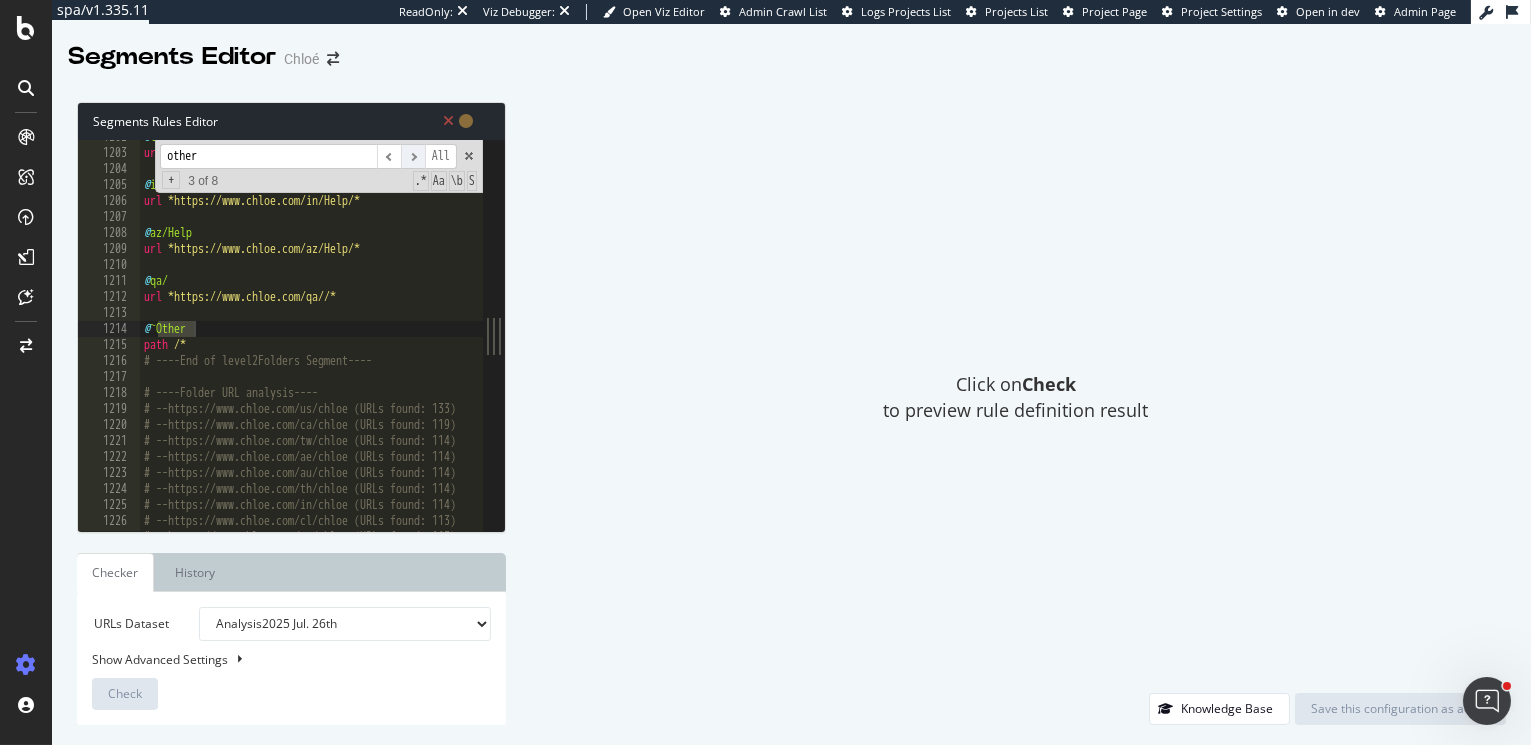 scroll, scrollTop: 13667, scrollLeft: 0, axis: vertical 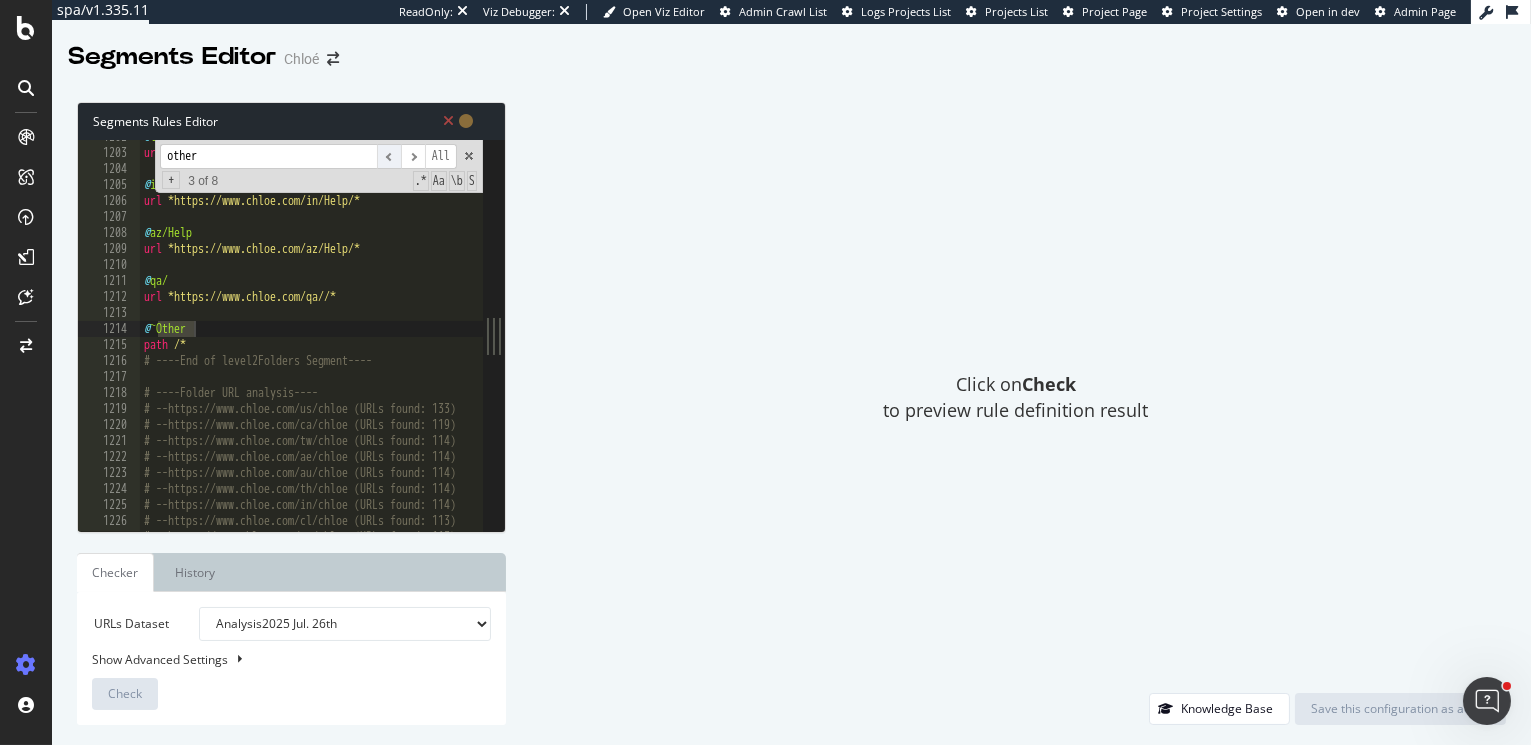 click on "​" at bounding box center [389, 156] 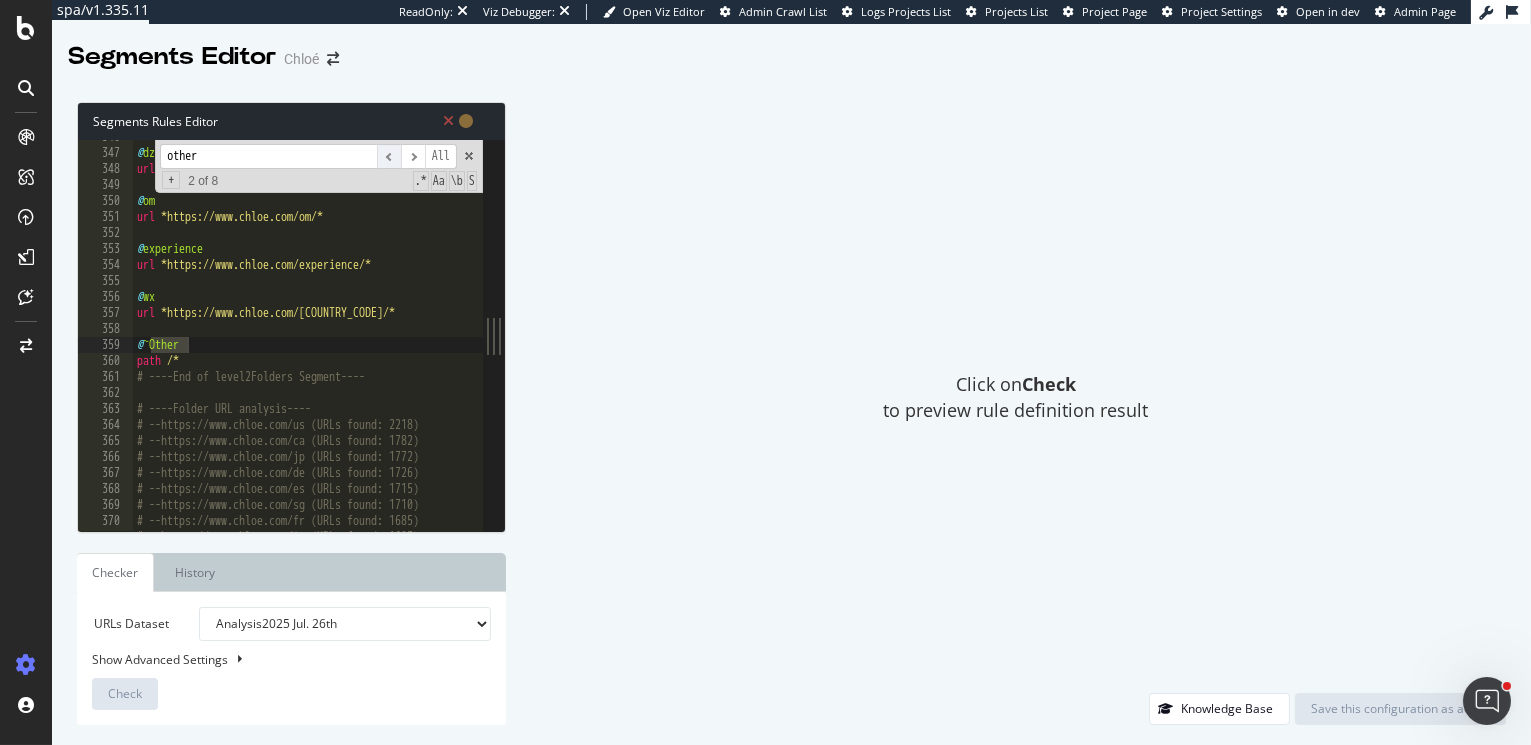 click on "​" at bounding box center [389, 156] 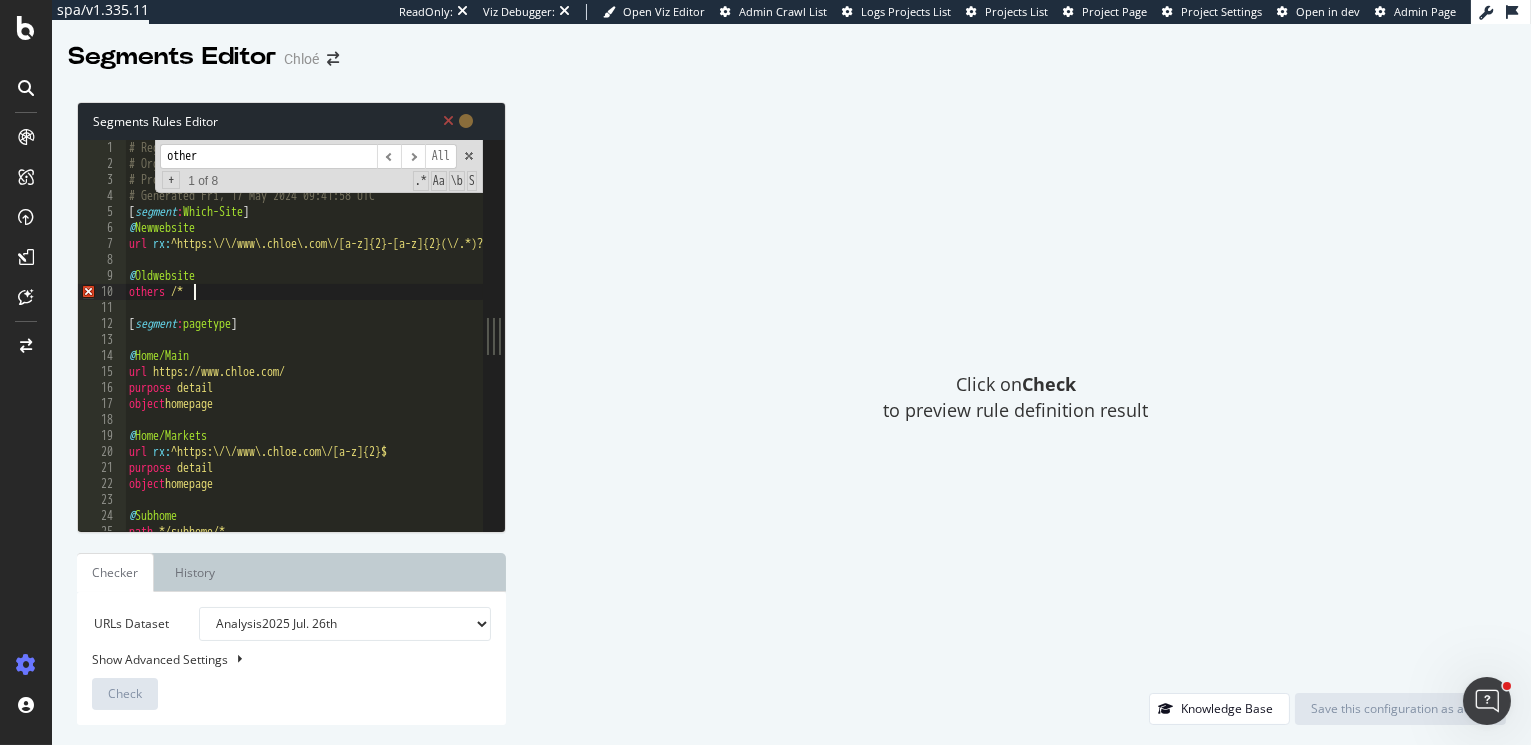 click on "# Regex made with love using segmentifyLite v0.1 # Organisation Name: richemont # Project Name: chloe # Generated Fri, 17 May 2024 09:41:58 UTC [ segment : Which-Site ] @ Newwebsite url   rx : ^https:\/\/www\.chloe\.com\/[a-z]{2}-[a-z]{2}(\/.*)?$ @ Oldwebsite others   /* [ segment : pagetype ] @ Home/Main url   https://www.chloe.com/ purpose   detail object  homepage @ Home/Markets url   rx : ^https:\/\/www\.chloe.com\/[a-z]{2}$ purpose   detail object  homepage @ Subhome path   */subhome/*" at bounding box center (917, 353) 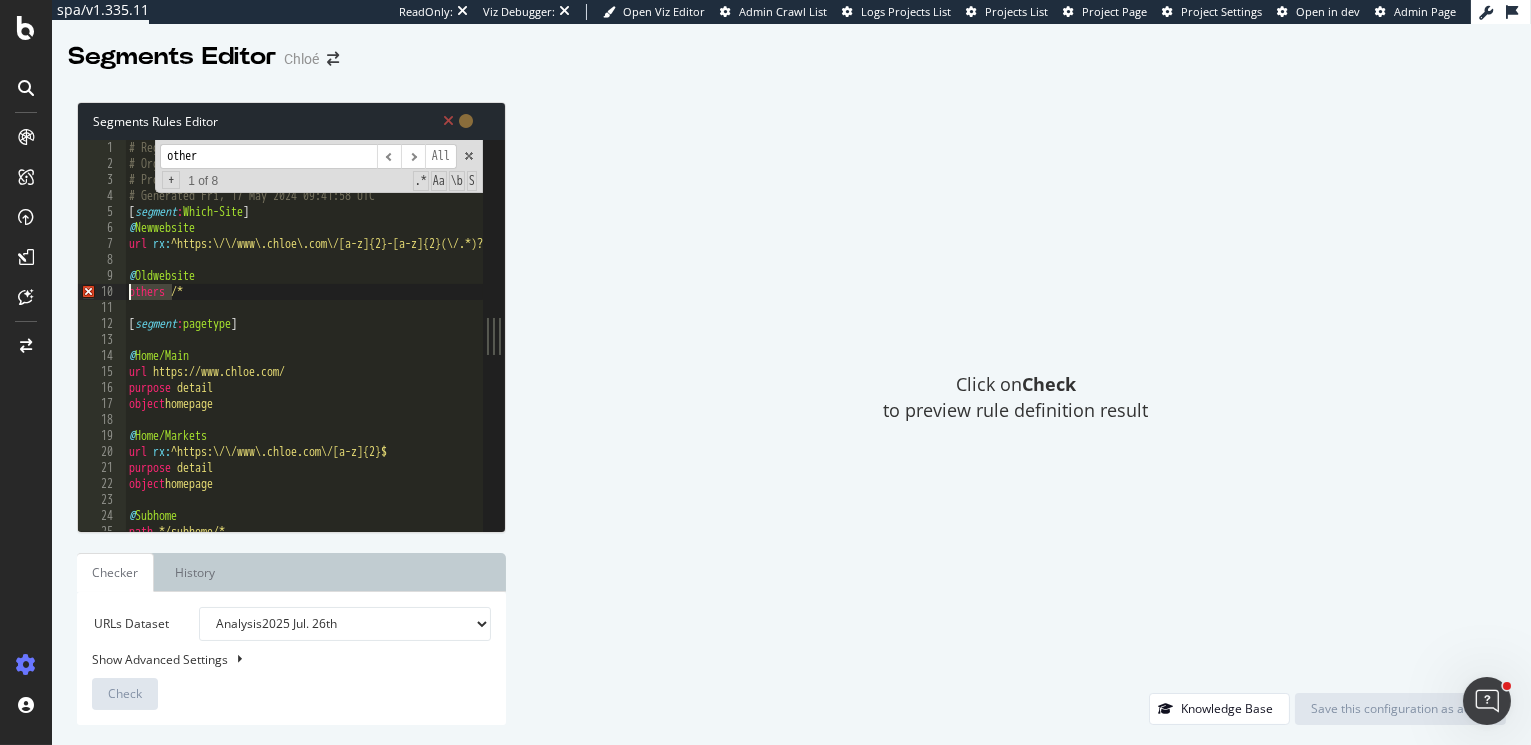 drag, startPoint x: 175, startPoint y: 290, endPoint x: 115, endPoint y: 293, distance: 60.074955 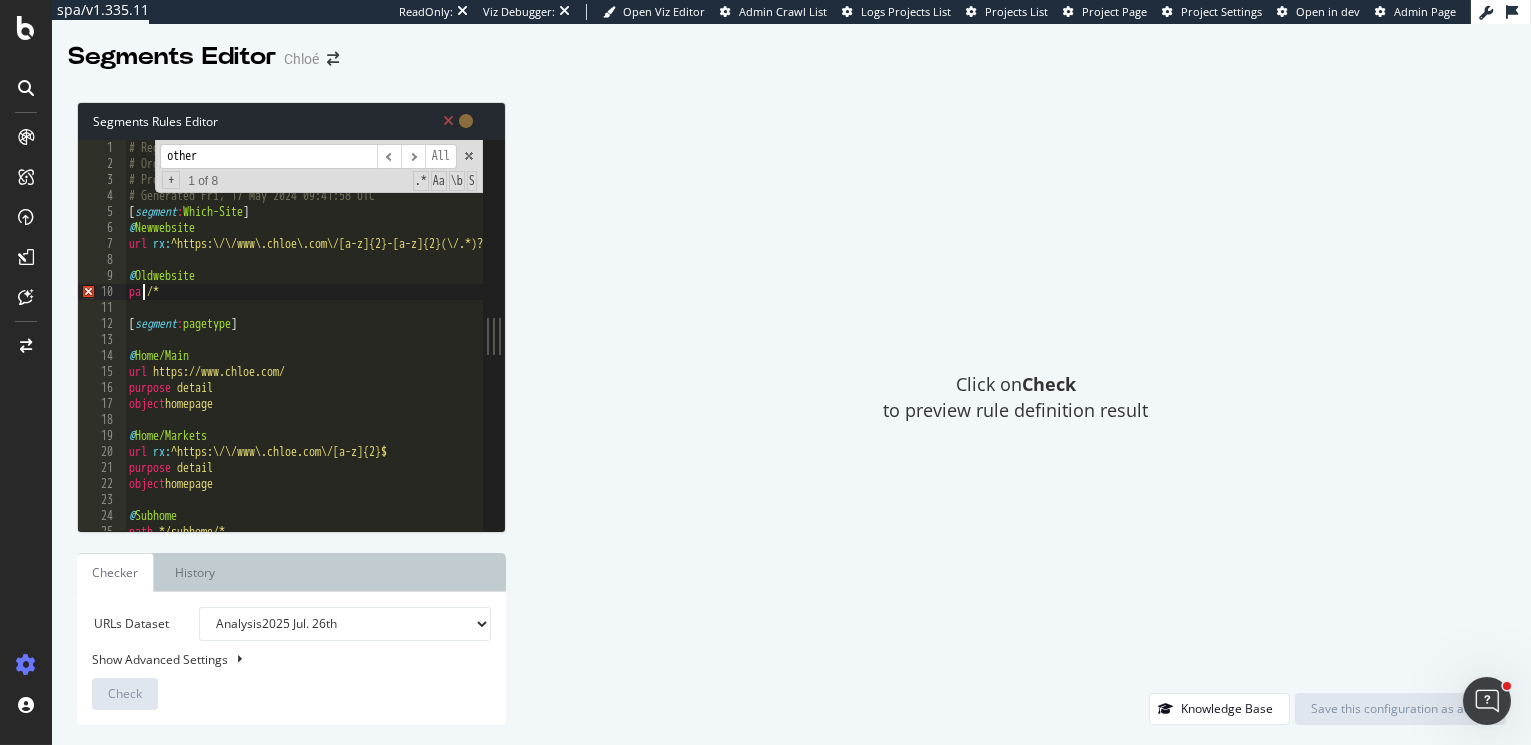 scroll, scrollTop: 0, scrollLeft: 1, axis: horizontal 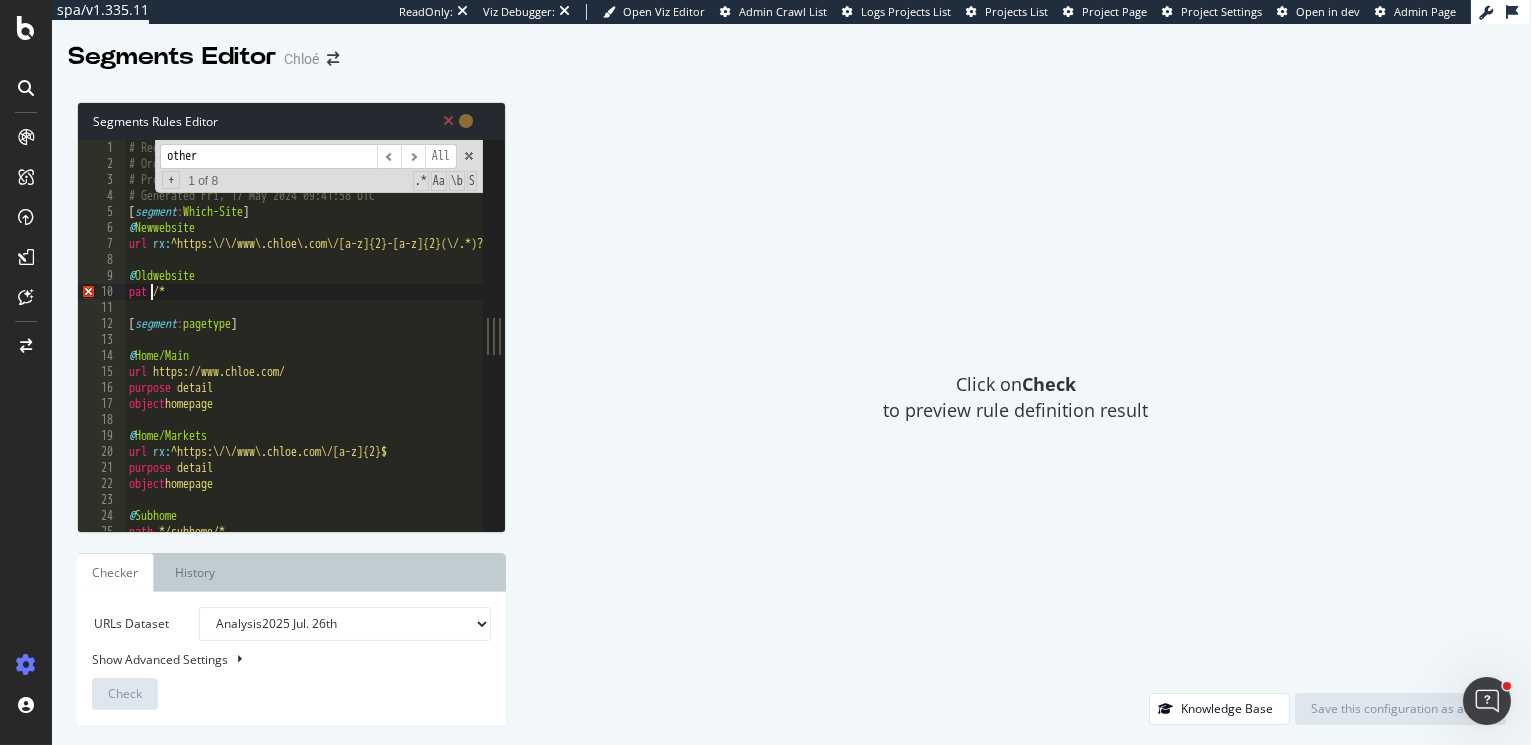 type on "path /*" 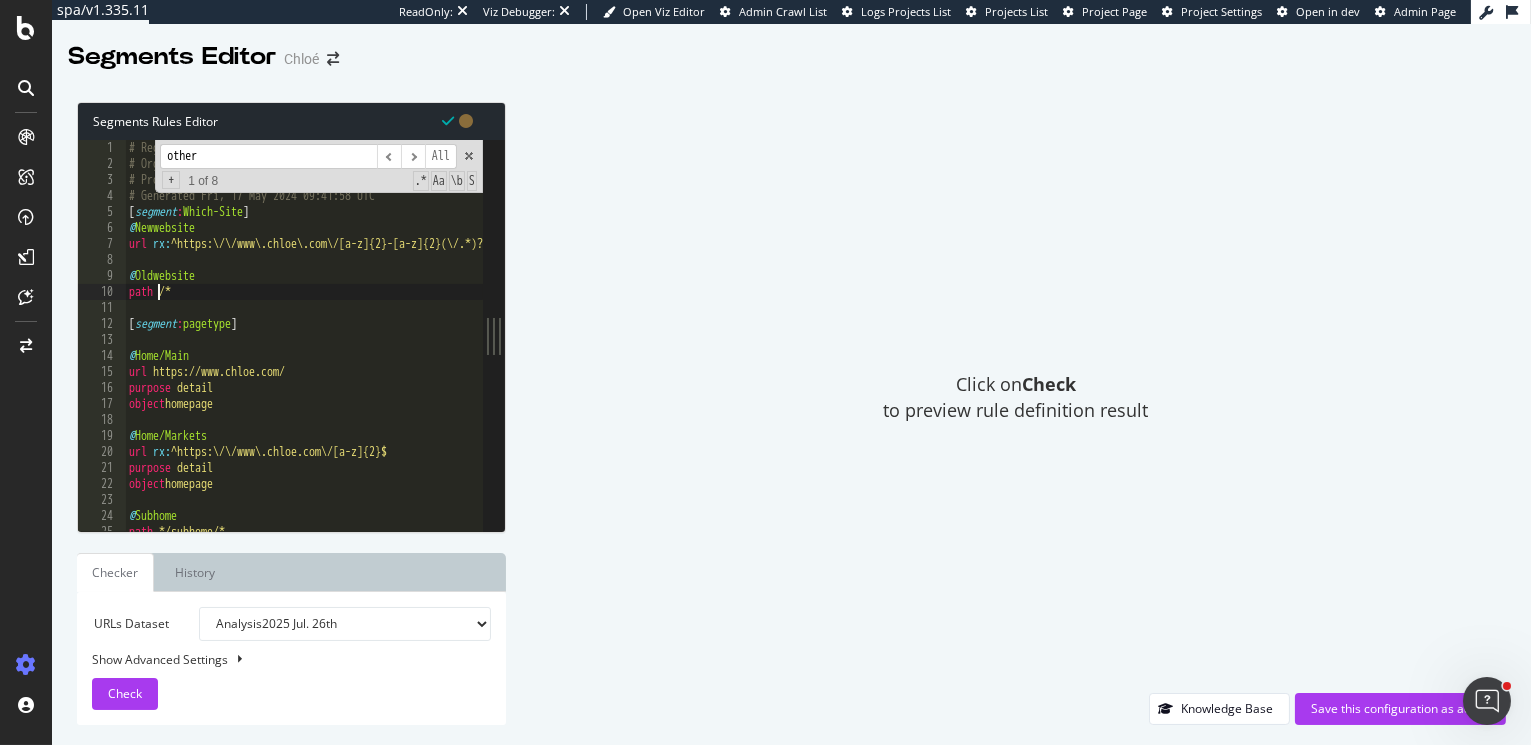 click on "# Regex made with love using segmentifyLite v0.1 # Organisation Name: richemont # Project Name: chloe # Generated Fri, 17 May 2024 09:41:58 UTC [ segment : Which-Site ] @ Newwebsite url   rx : ^https:\/\/www\.chloe\.com\/[a-z]{2}-[a-z]{2}(\/.*)?$ @ Oldwebsite path   /* [ segment : pagetype ] @ Home/Main url   https://www.chloe.com/ purpose   detail object  homepage @ Home/Markets url   rx : ^https:\/\/www\.chloe.com\/[a-z]{2}$ purpose   detail object  homepage @ Subhome path   */subhome/*" at bounding box center (917, 353) 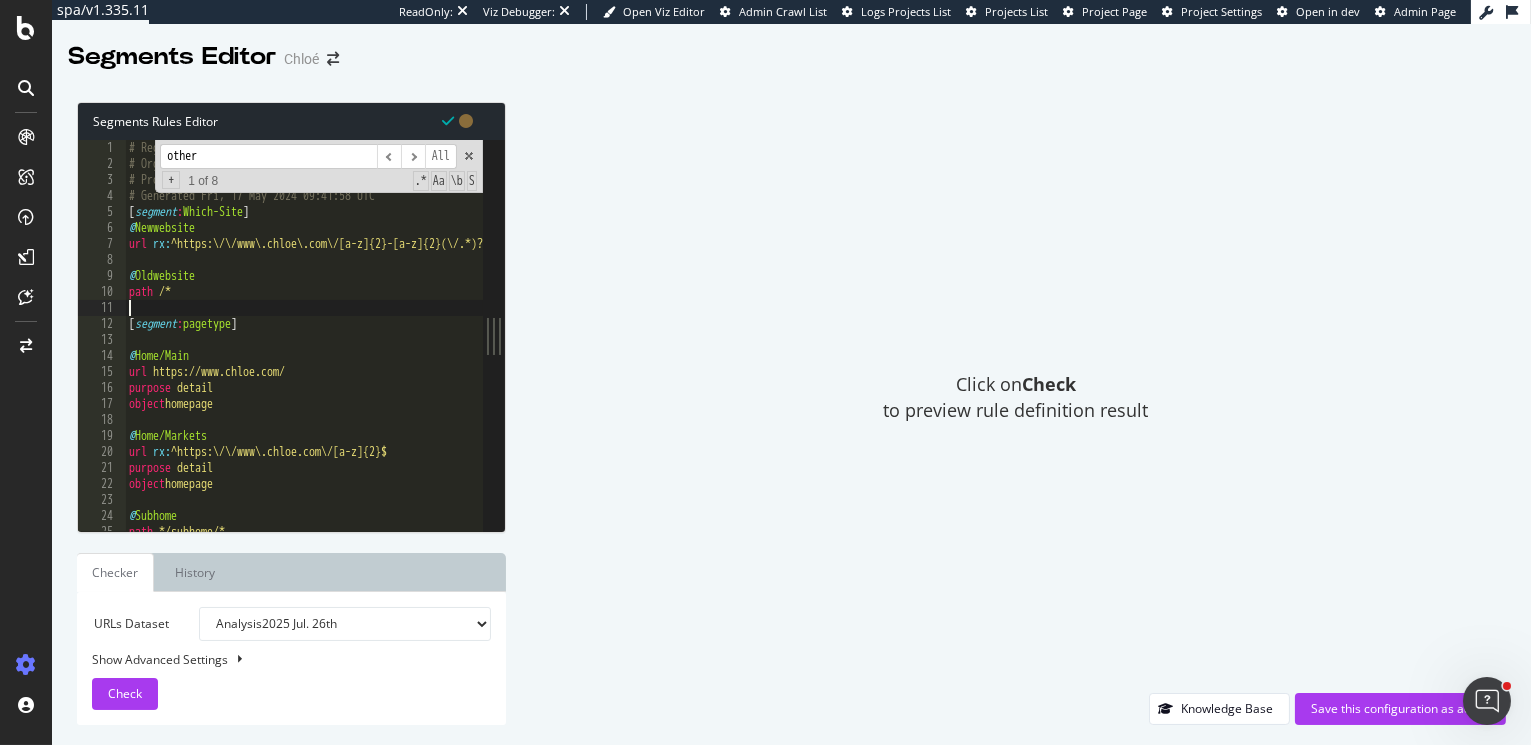 scroll, scrollTop: 0, scrollLeft: 0, axis: both 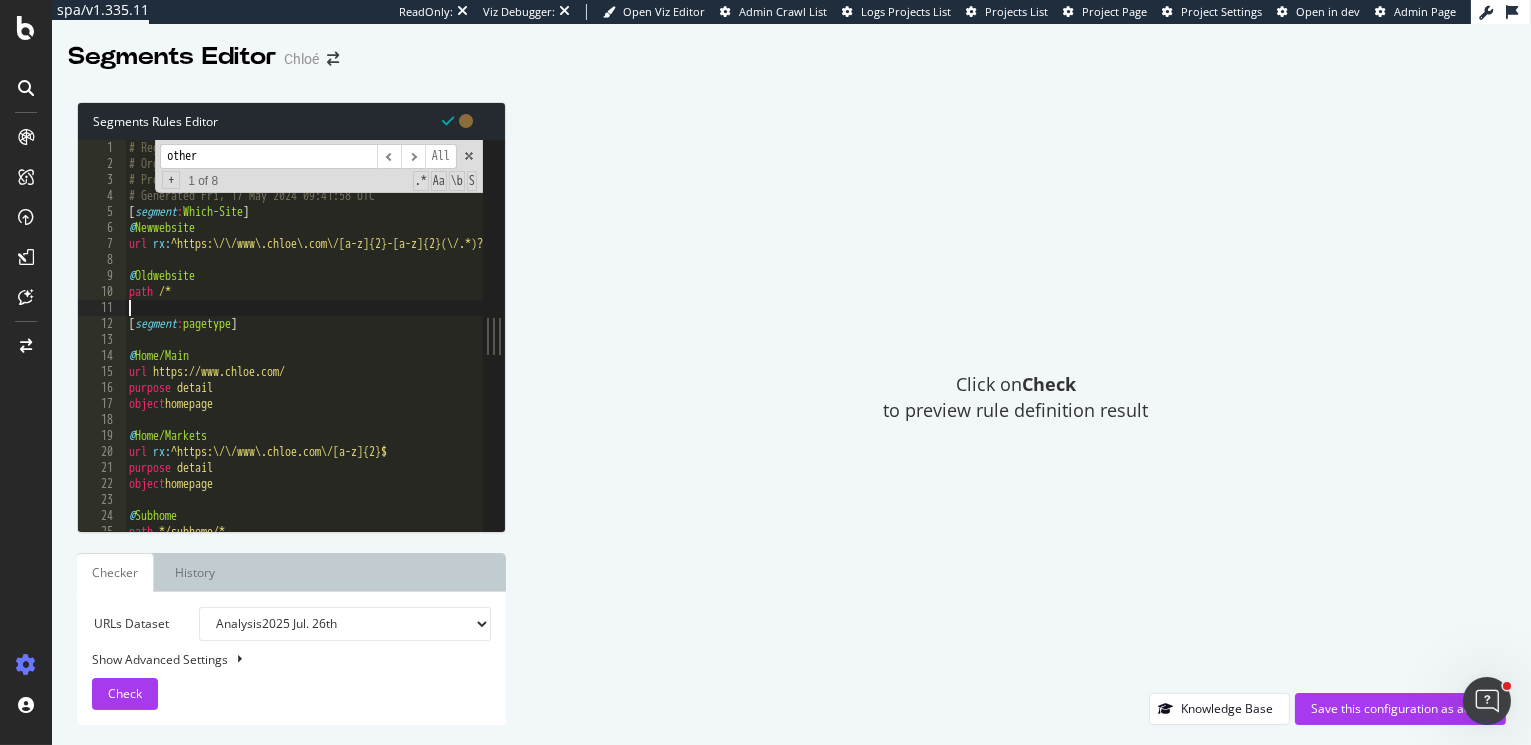 click on "# Regex made with love using segmentifyLite v0.1 # Organisation Name: richemont # Project Name: chloe # Generated Fri, 17 May 2024 09:41:58 UTC [ segment : Which-Site ] @ Newwebsite url   rx : ^https:\/\/www\.chloe\.com\/[a-z]{2}-[a-z]{2}(\/.*)?$ @ Oldwebsite path   /* [ segment : pagetype ] @ Home/Main url   https://www.chloe.com/ purpose   detail object  homepage @ Home/Markets url   rx : ^https:\/\/www\.chloe.com\/[a-z]{2}$ purpose   detail object  homepage @ Subhome path   */subhome/*" at bounding box center (917, 353) 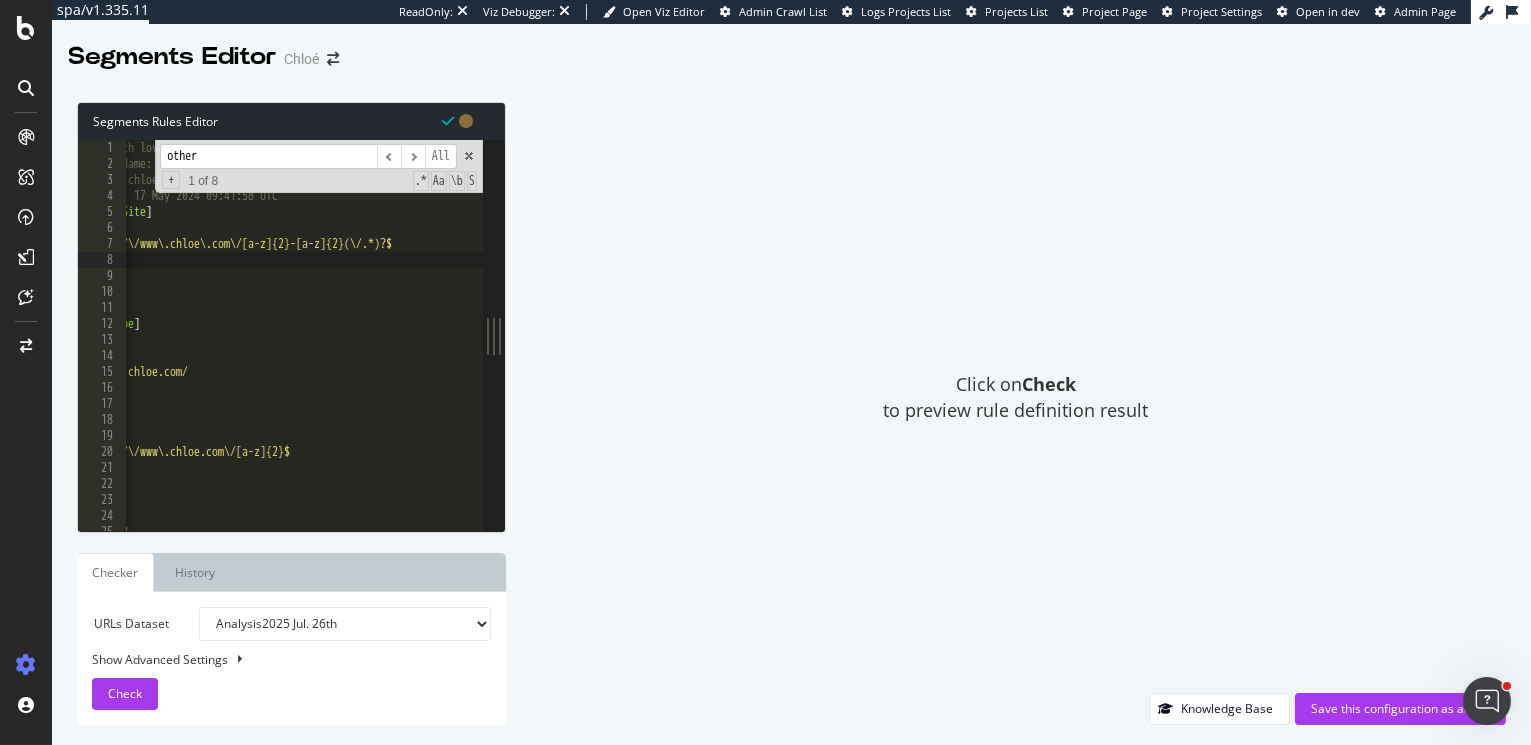 scroll, scrollTop: 0, scrollLeft: 122, axis: horizontal 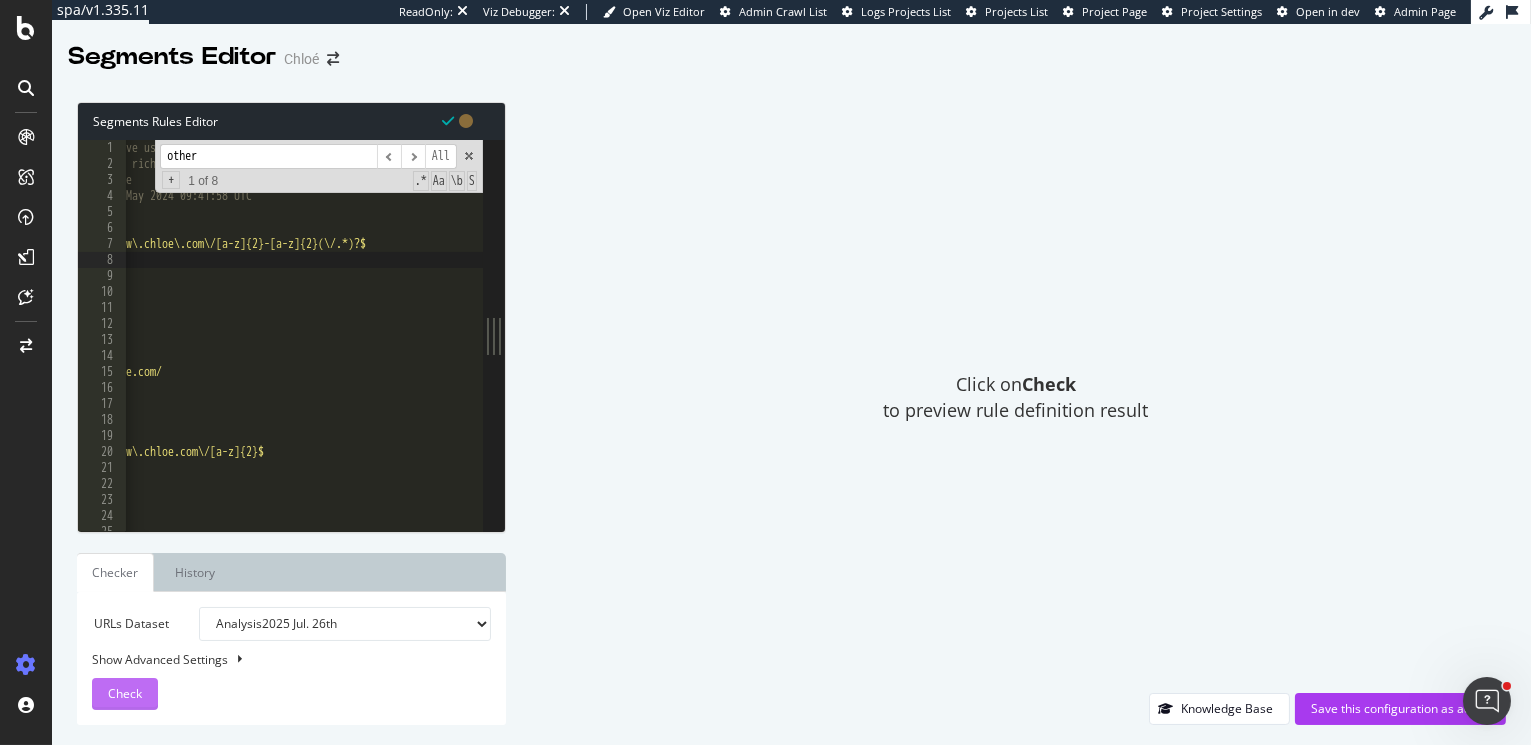 click on "Check" at bounding box center (125, 693) 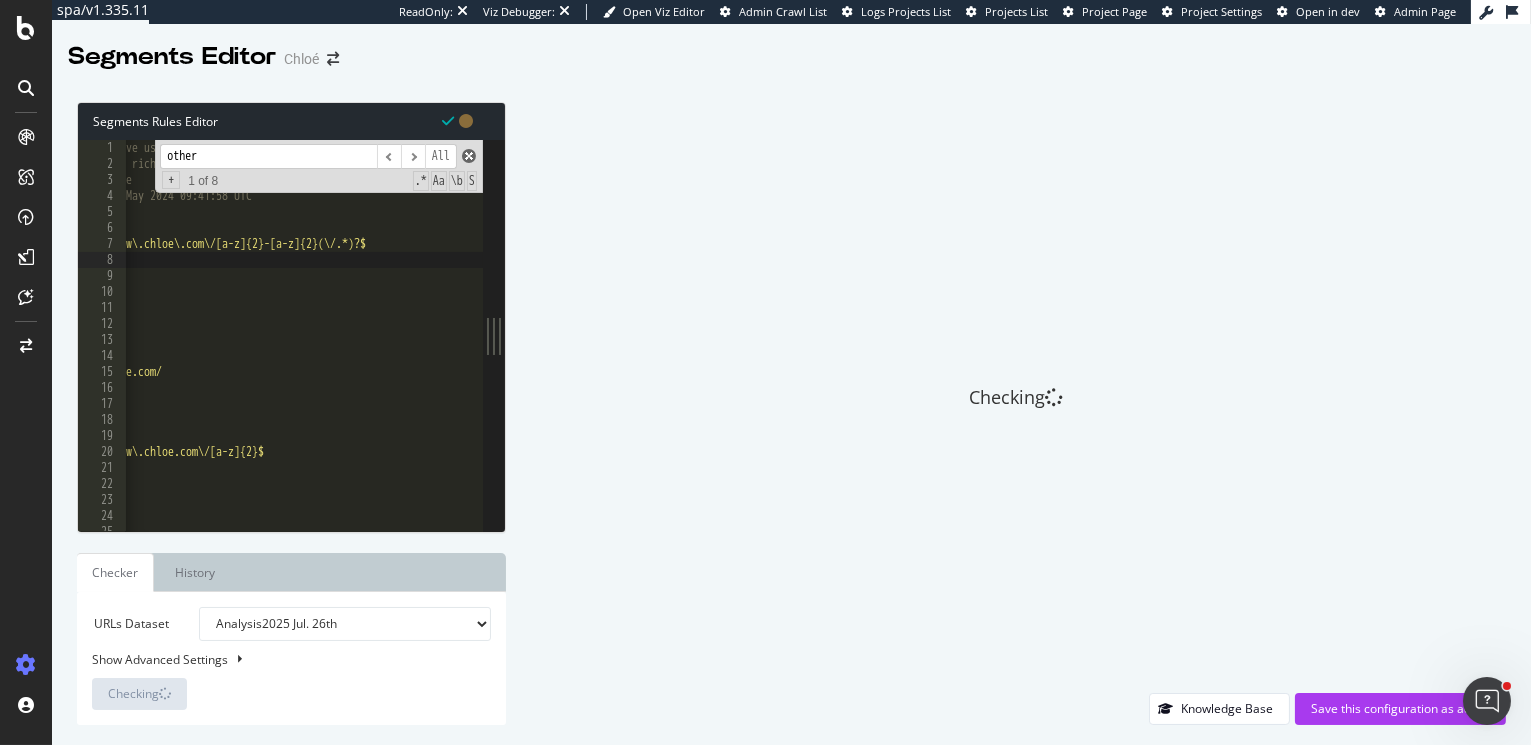 click at bounding box center (469, 156) 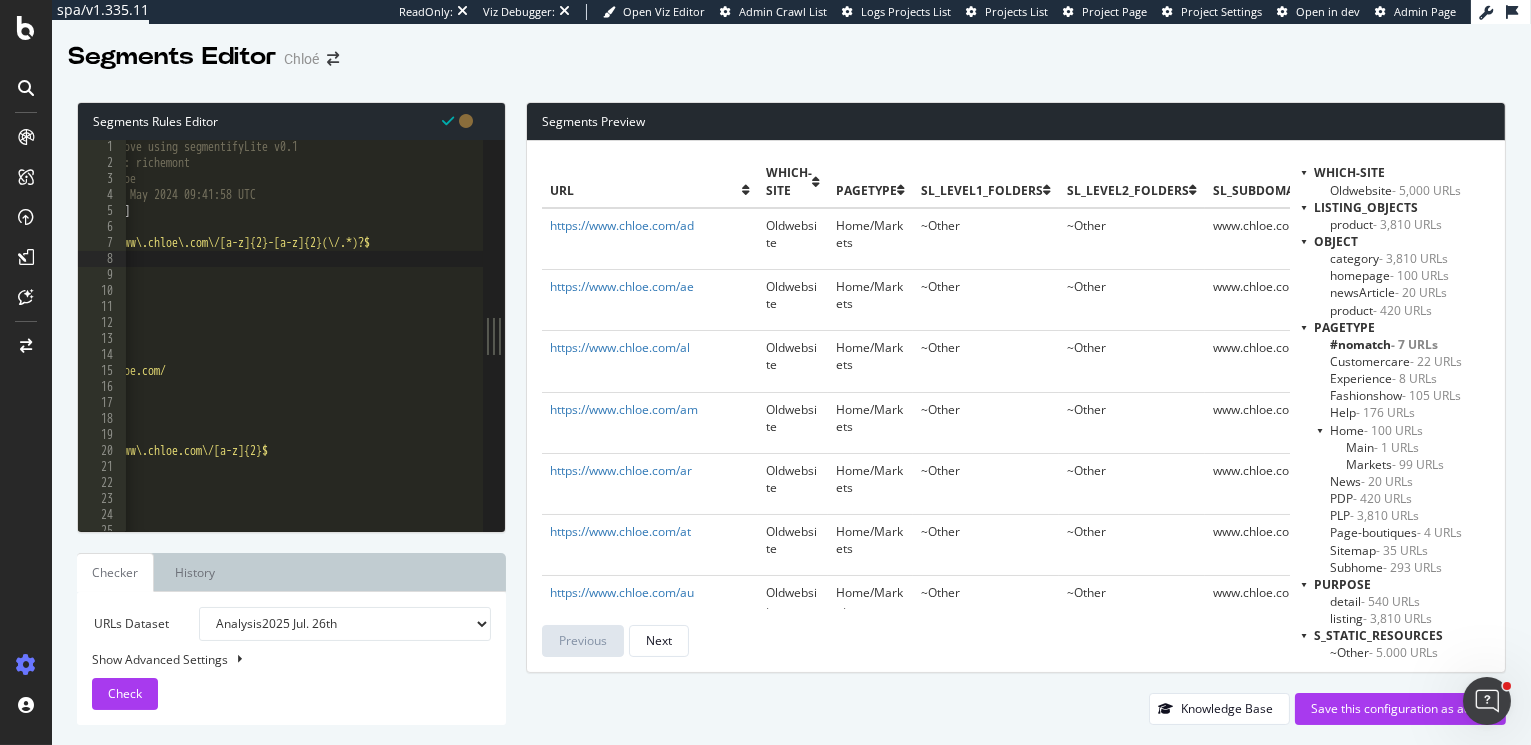 scroll, scrollTop: 0, scrollLeft: 57, axis: horizontal 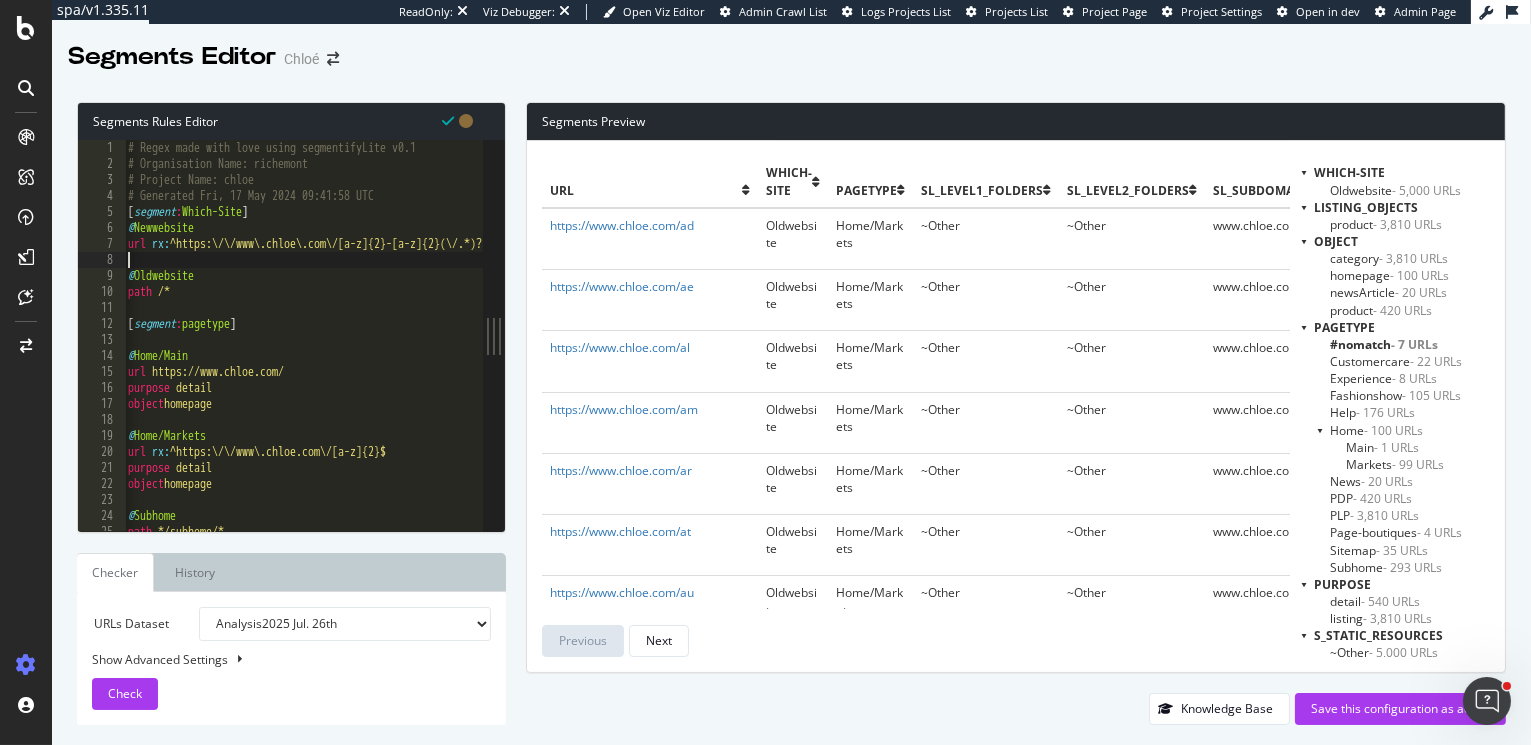 click on "# Regex made with love using segmentifyLite v0.1 # Organisation Name: richemont # Project Name: chloe # Generated Fri, 17 May 2024 09:41:58 UTC [ segment : Which-Site ] @ Newwebsite url   rx : ^https:\/\/www\.chloe\.com\/[a-z]{2}-[a-z]{2}(\/.*)?$ @ Oldwebsite path   /* [ segment : pagetype ] @ Home/Main url   https://www.chloe.com/ purpose   detail object  homepage @ Home/Markets url   rx : ^https:\/\/www\.chloe.com\/[a-z]{2}$ purpose   detail object  homepage @ Subhome path   */subhome/*" at bounding box center (916, 353) 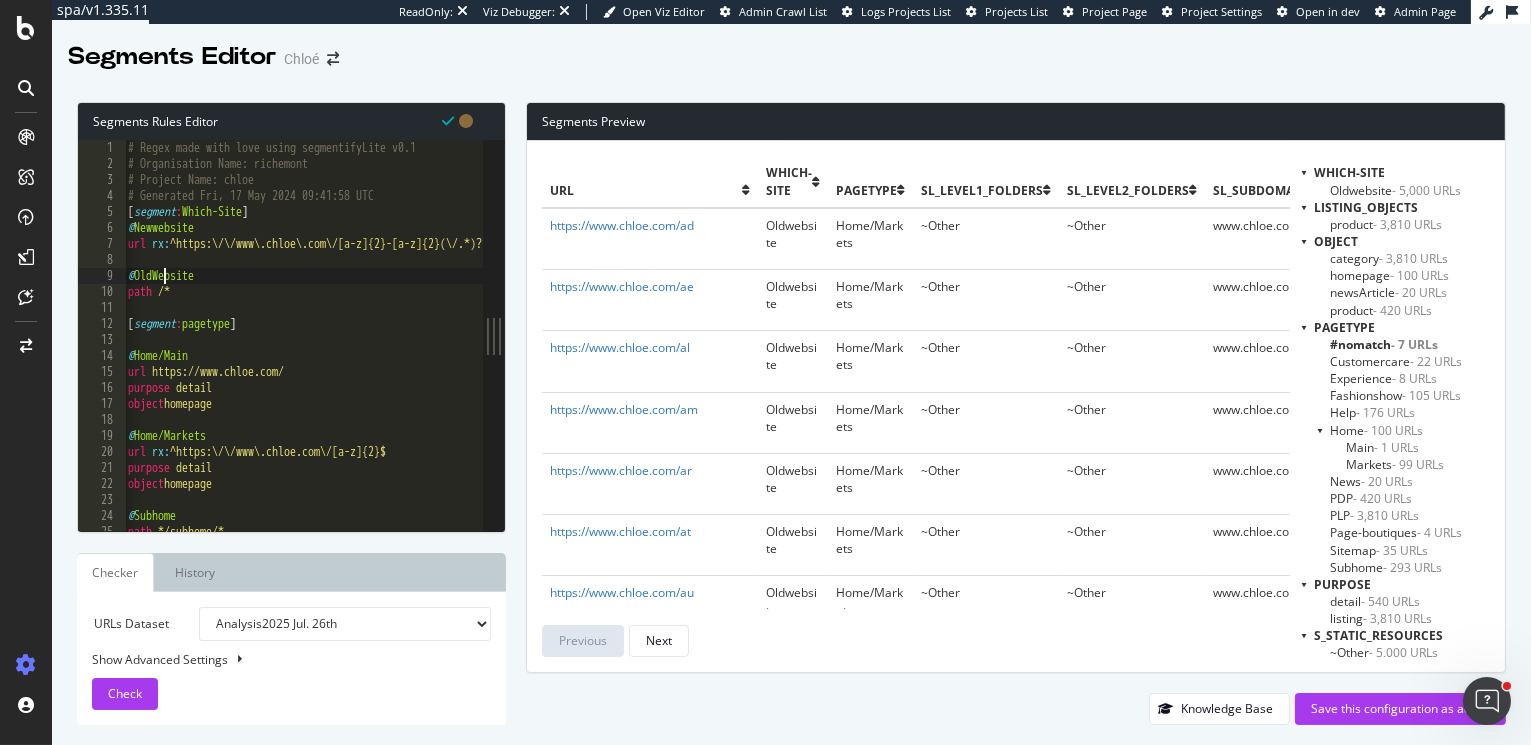 scroll, scrollTop: 0, scrollLeft: 2, axis: horizontal 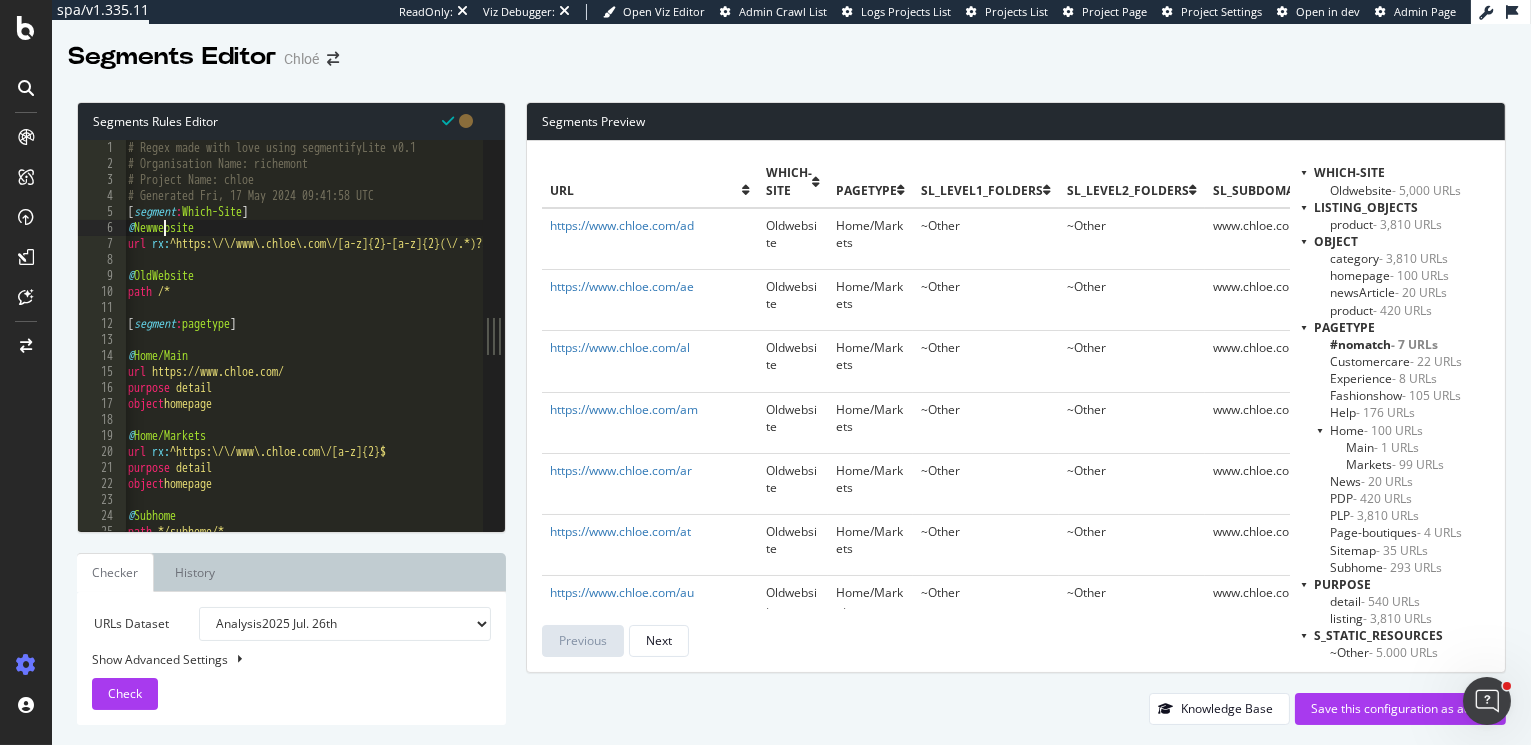 click on "# Regex made with love using segmentifyLite v0.1 # Organisation Name: richemont # Project Name: chloe # Generated Fri, 17 May 2024 09:41:58 UTC [ segment : Which-Site ] @ Newwebsite url   rx : ^https:\/\/www\.chloe\.com\/[a-z]{2}-[a-z]{2}(\/.*)?$ @ OldWebsite path   /* [ segment : pagetype ] @ Home/Main url   https://www.chloe.com/ purpose   detail object  homepage @ Home/Markets url   rx : ^https:\/\/www\.chloe.com\/[a-z]{2}$ purpose   detail object  homepage @ Subhome path   */subhome/*" at bounding box center (916, 353) 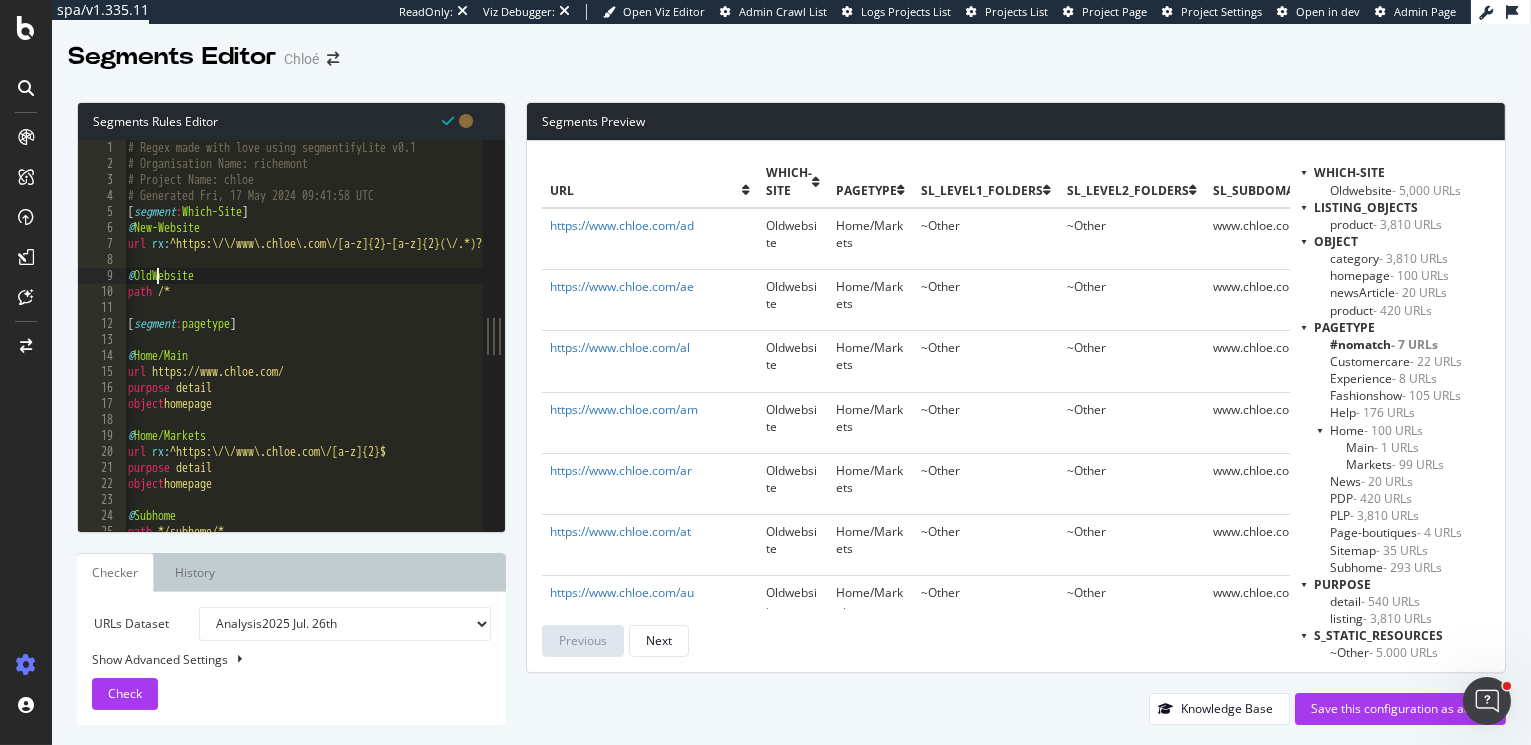 click on "# Regex made with love using segmentifyLite v0.1 # Organisation Name: richemont # Project Name: chloe # Generated Fri, 17 May 2024 09:41:58 UTC [ segment : Which-Site ] @ New-Website url   rx : ^https:\/\/www\.chloe\.com\/[a-z]{2}-[a-z]{2}(\/.*)?$ @ OldWebsite path   /* [ segment : pagetype ] @ Home/Main url   https://www.chloe.com/ purpose   detail object  homepage @ Home/Markets url   rx : ^https:\/\/www\.chloe.com\/[a-z]{2}$ purpose   detail object  homepage @ Subhome path   */subhome/*" at bounding box center [916, 353] 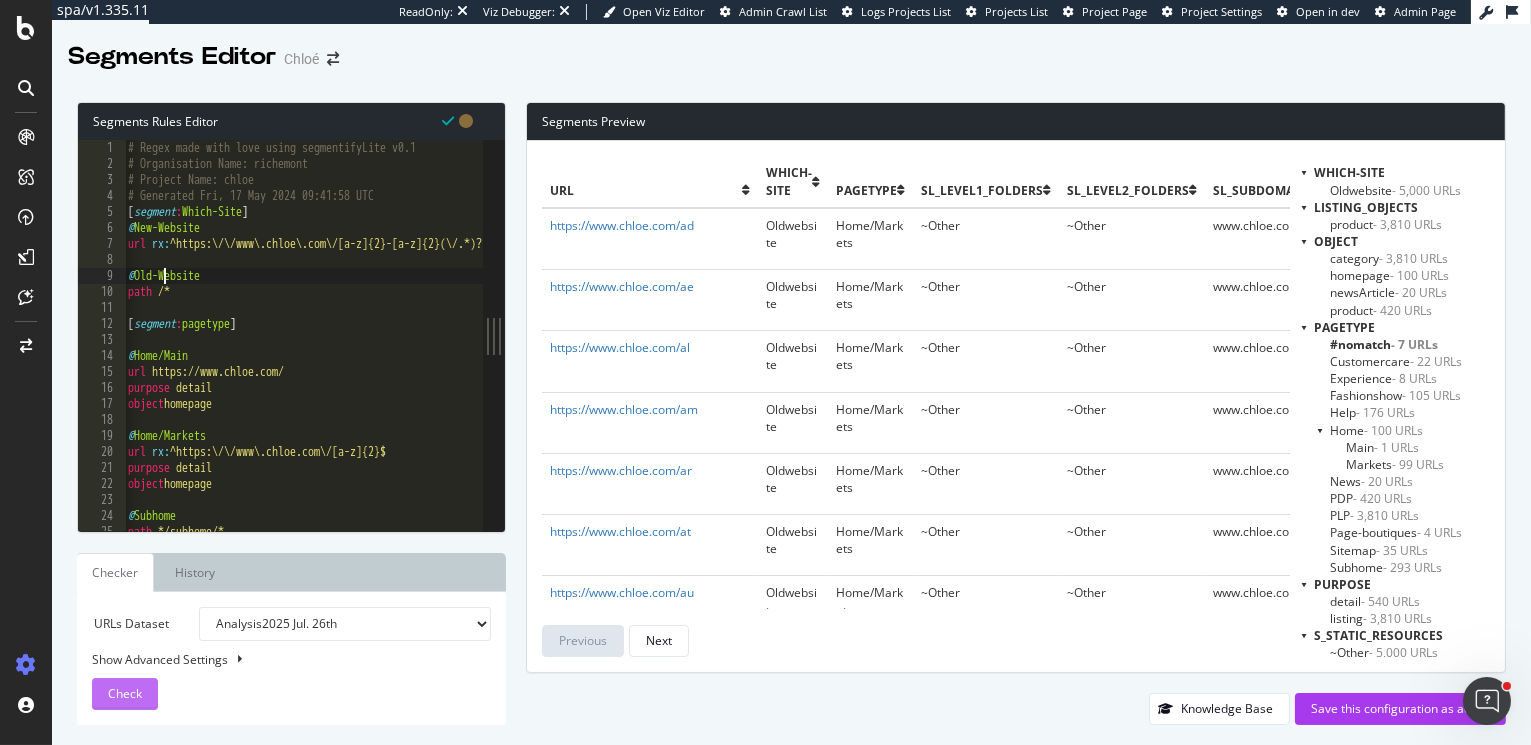 type on "@Old-Website" 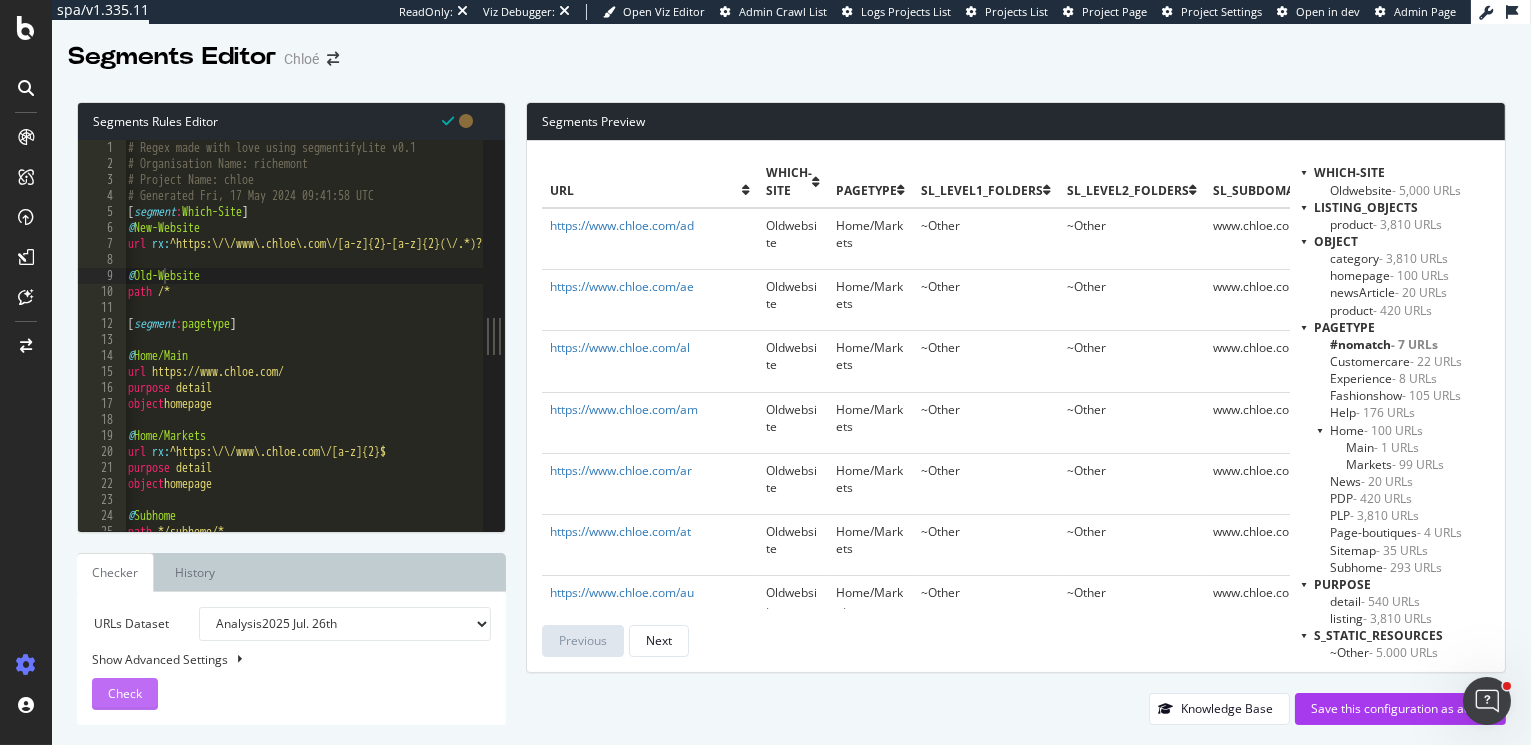 click on "Check" at bounding box center [125, 693] 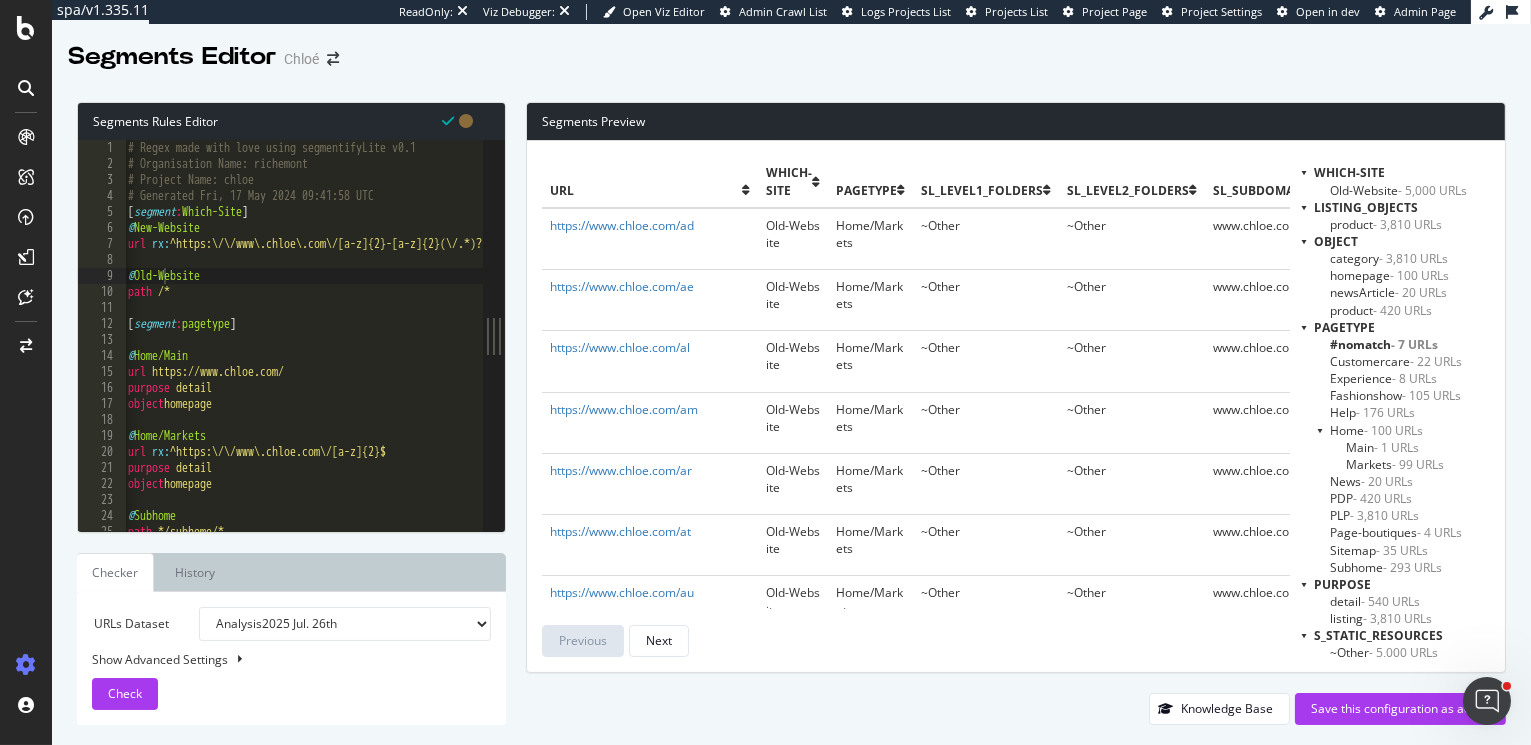 click on "Show Advanced Settings" at bounding box center (276, 659) 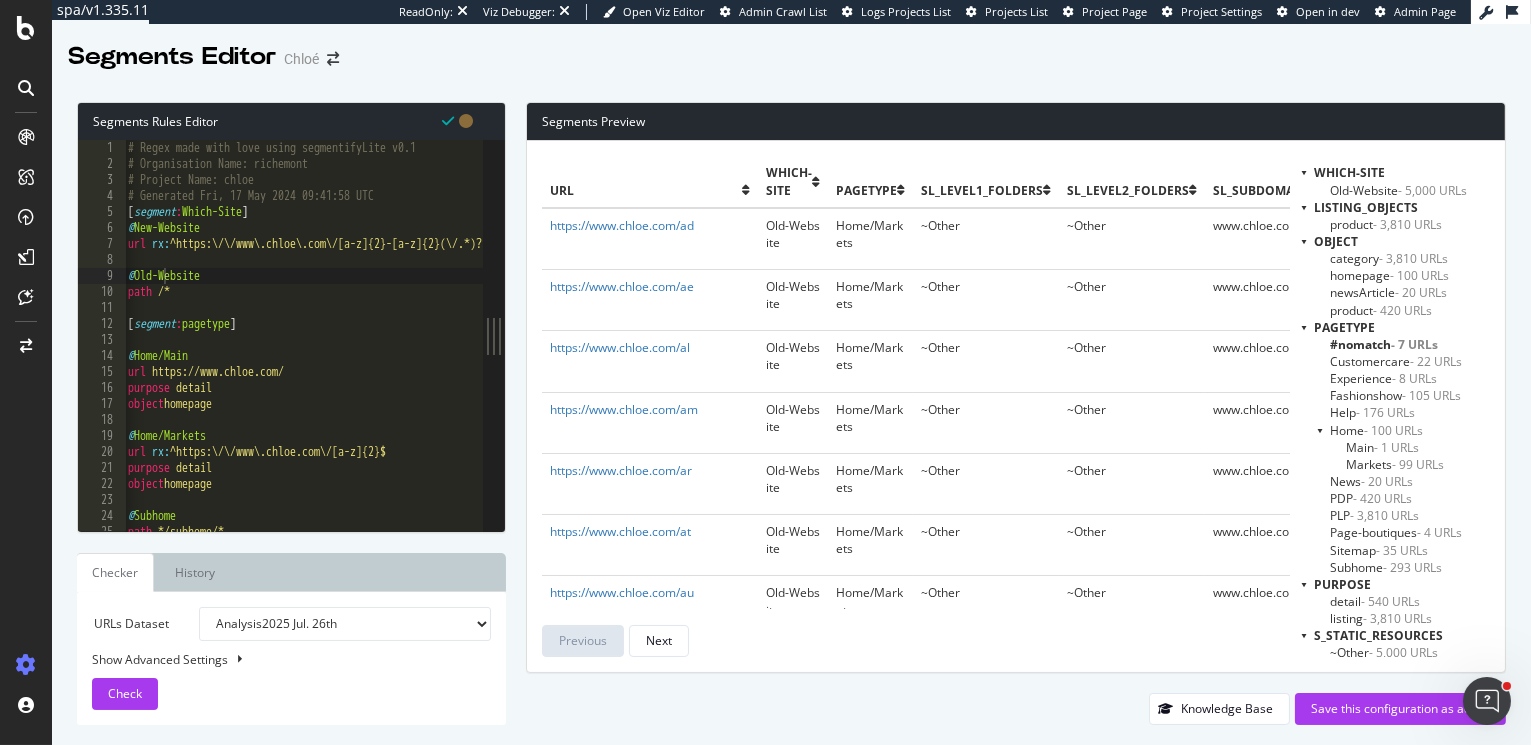 select on "100" 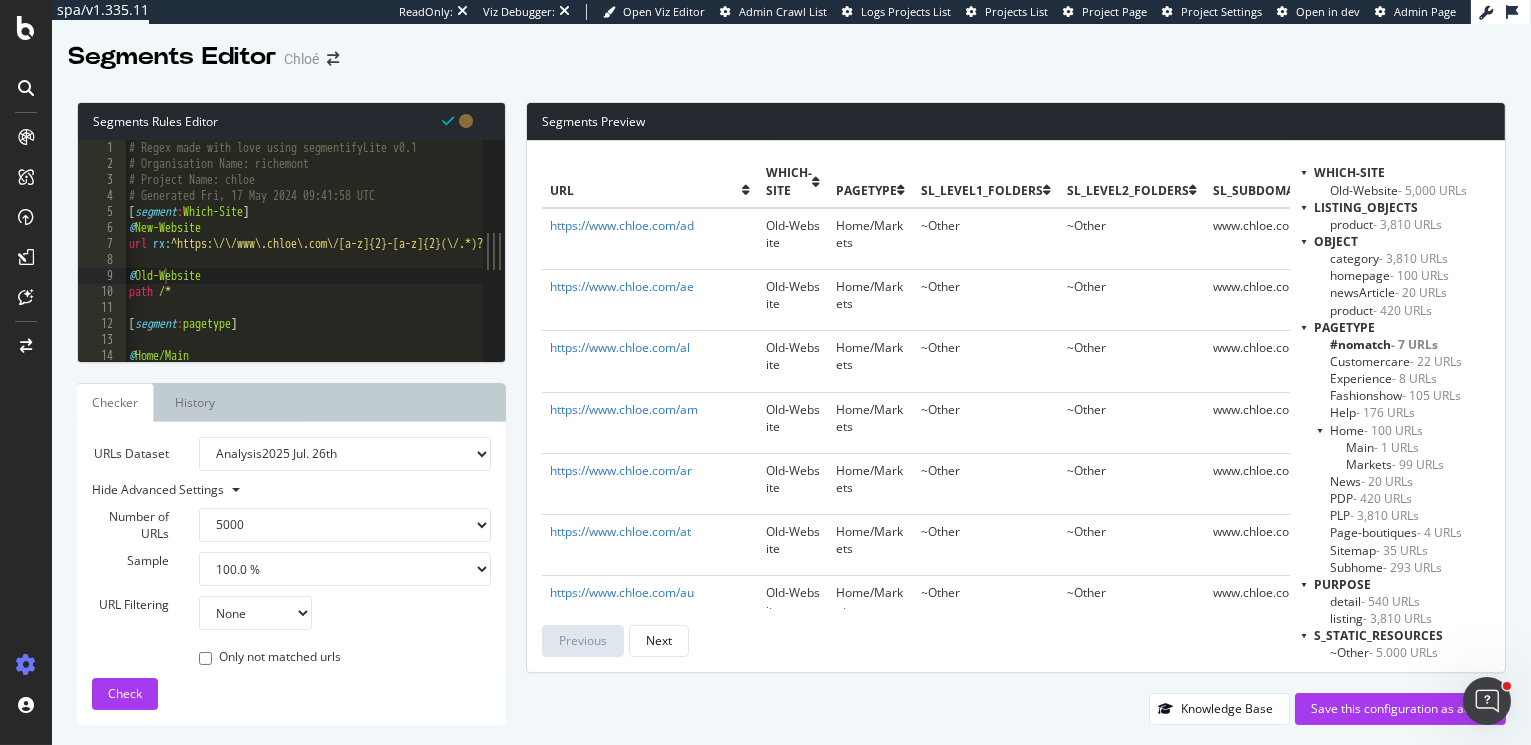 click on "100 500 1000 5000" at bounding box center [345, 525] 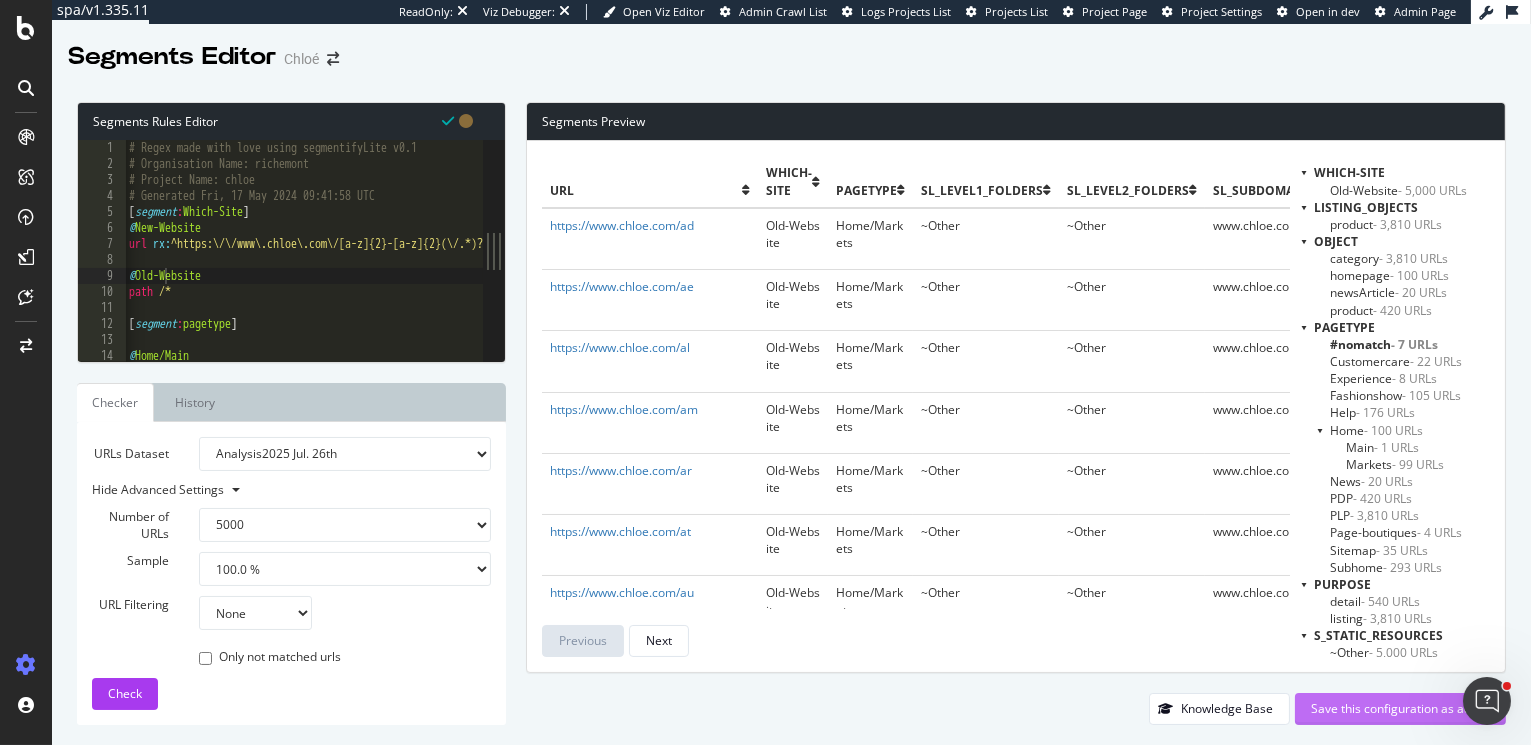 click on "Save this configuration as active" at bounding box center (1400, 708) 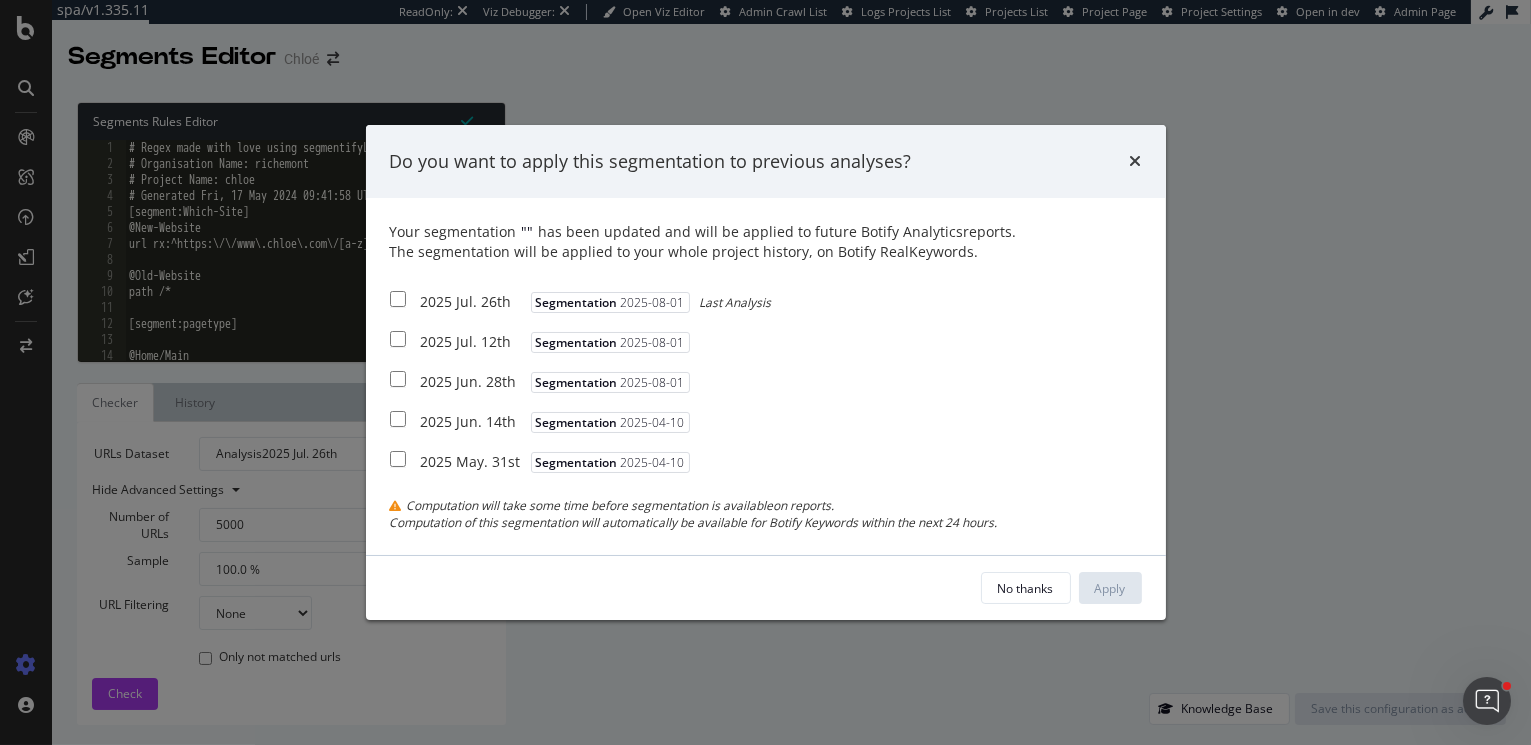 click at bounding box center (398, 299) 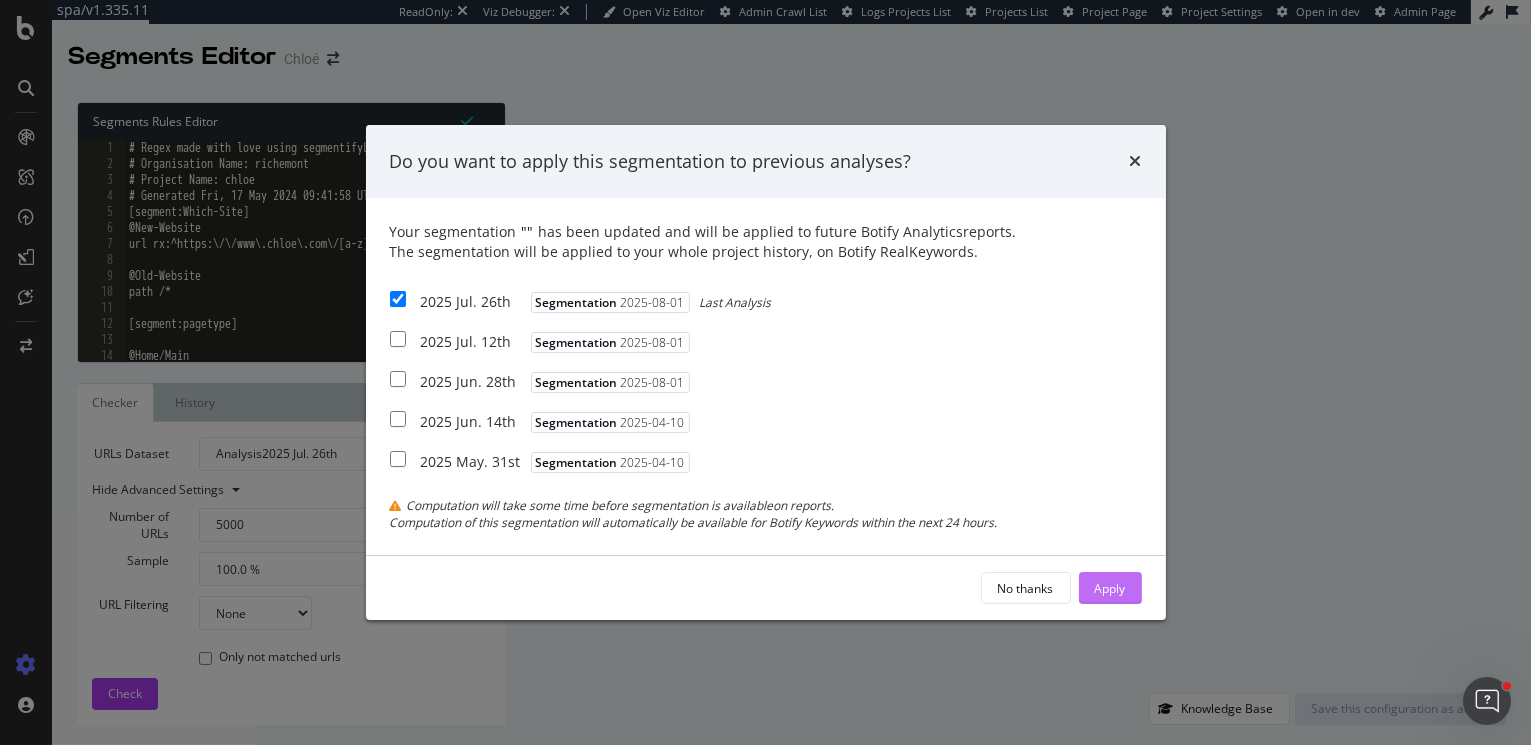 click on "Apply" at bounding box center (1110, 588) 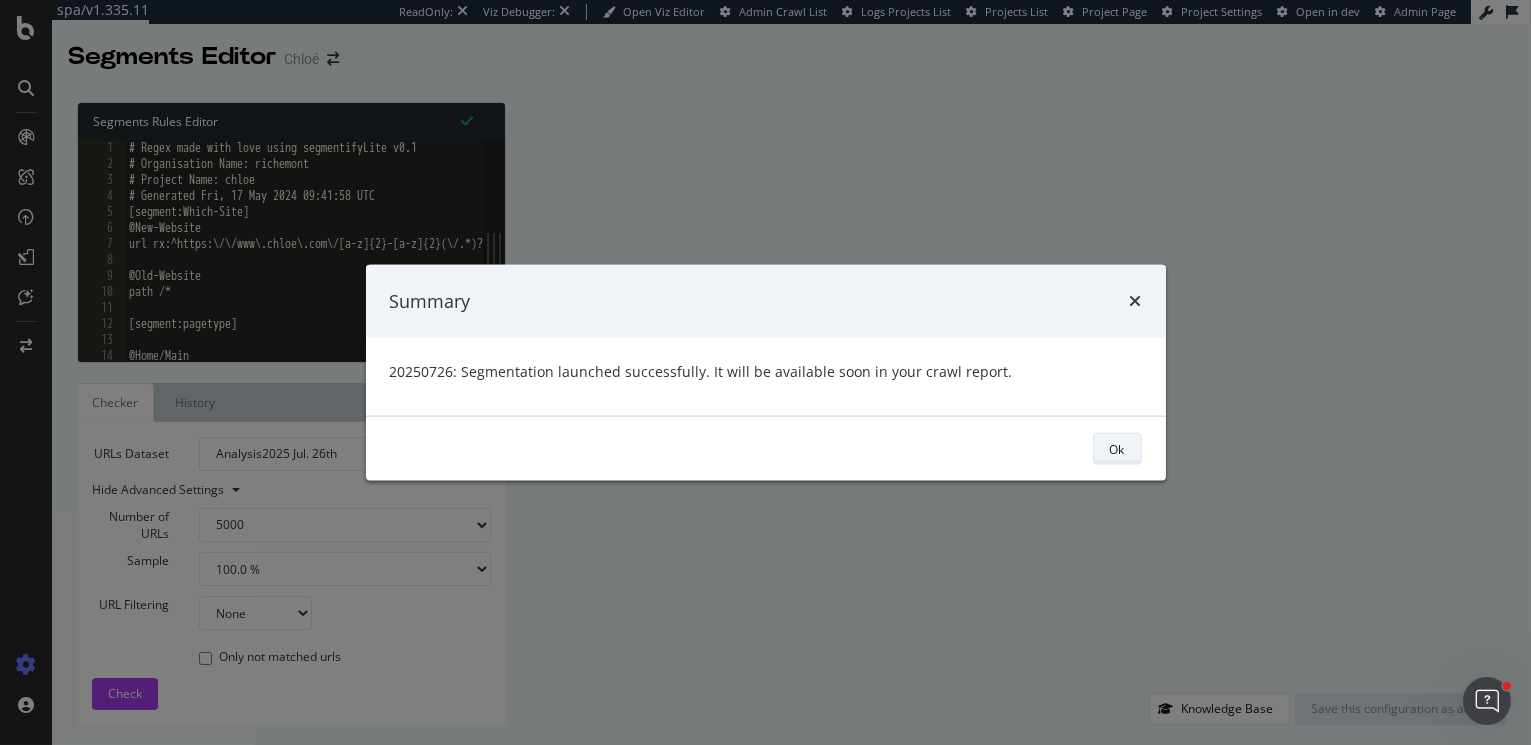 click on "Ok" at bounding box center [1117, 449] 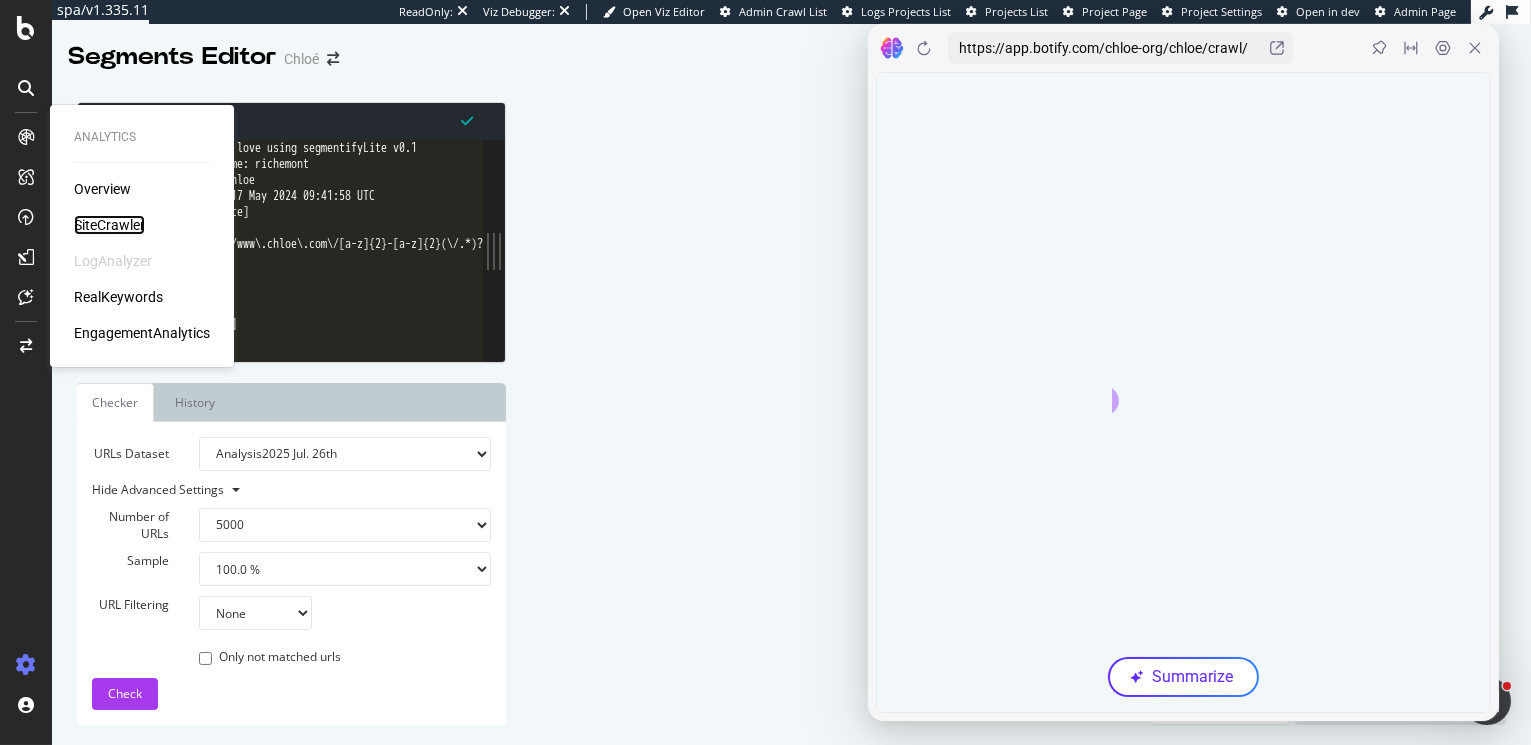 scroll, scrollTop: 0, scrollLeft: 0, axis: both 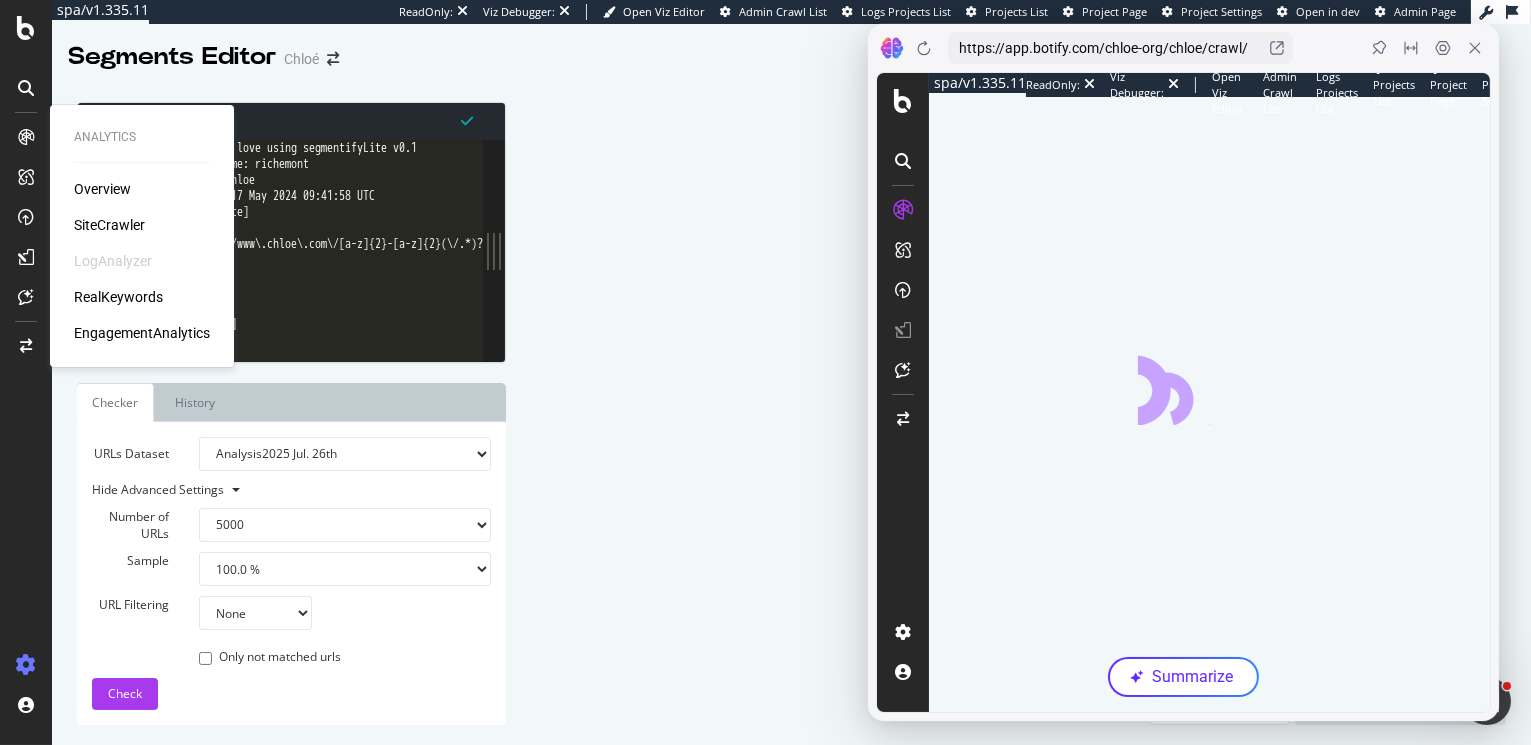 click on "# Regex made with love using segmentifyLite v0.1 # Organisation Name: richemont # Project Name: chloe # Generated Fri, 17 May 2024 09:41:58 UTC [segment:Which-Site] @New-Website url rx:^https:\/\/www\.chloe\.com\/[a-z]{2}-[a-z]{2}(\/.*)?$ @Old-Website path /* [segment:pagetype] @Home/Main url https://www.chloe.com/" at bounding box center [917, 268] 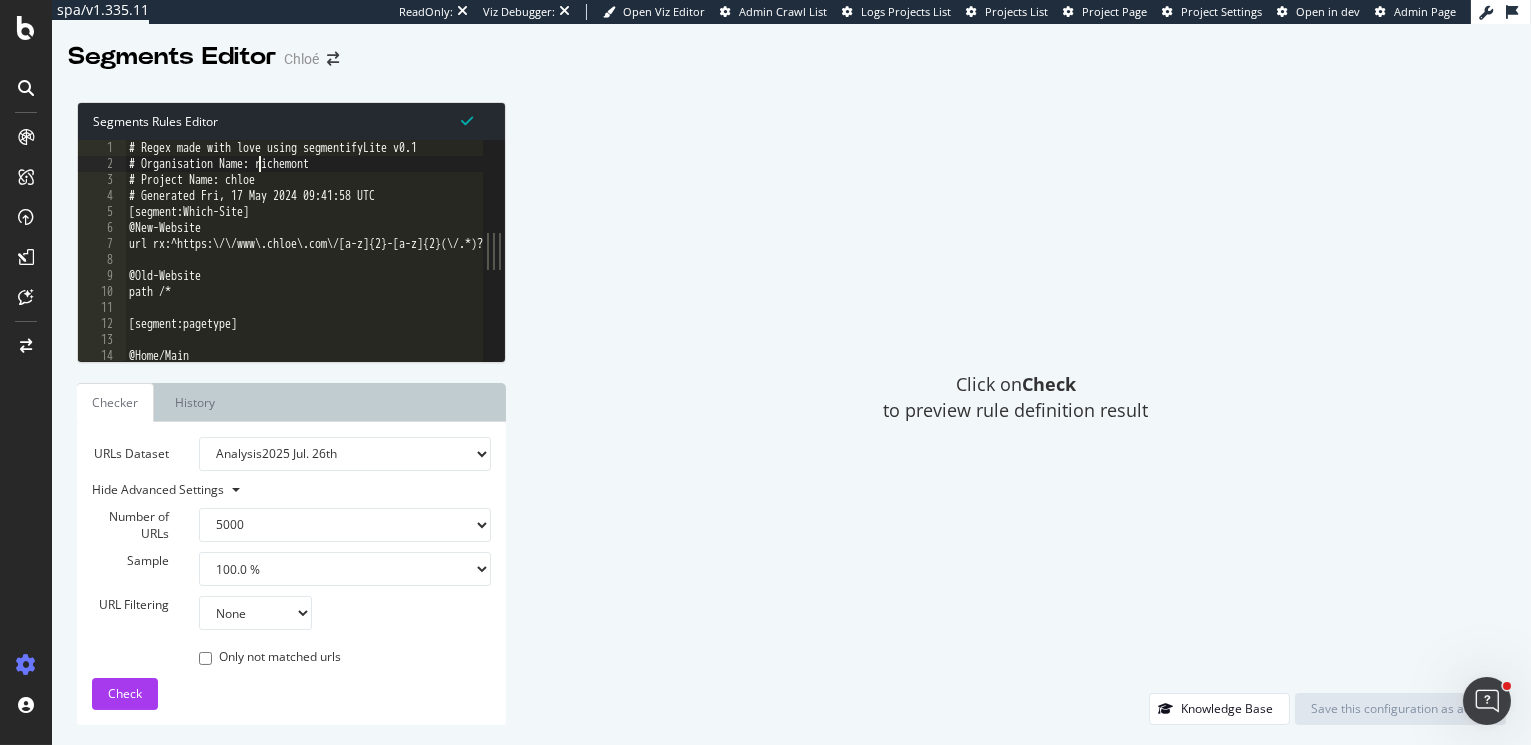 click on "# Regex made with love using segmentifyLite v0.1 # Organisation Name: richemont # Project Name: chloe # Generated Fri, 17 May 2024 09:41:58 UTC [segment:Which-Site] @New-Website url rx:^https:\/\/www\.chloe\.com\/[a-z]{2}-[a-z]{2}(\/.*)?$ @Old-Website path /* [segment:pagetype] @Home/Main url https://www.chloe.com/" at bounding box center (917, 268) 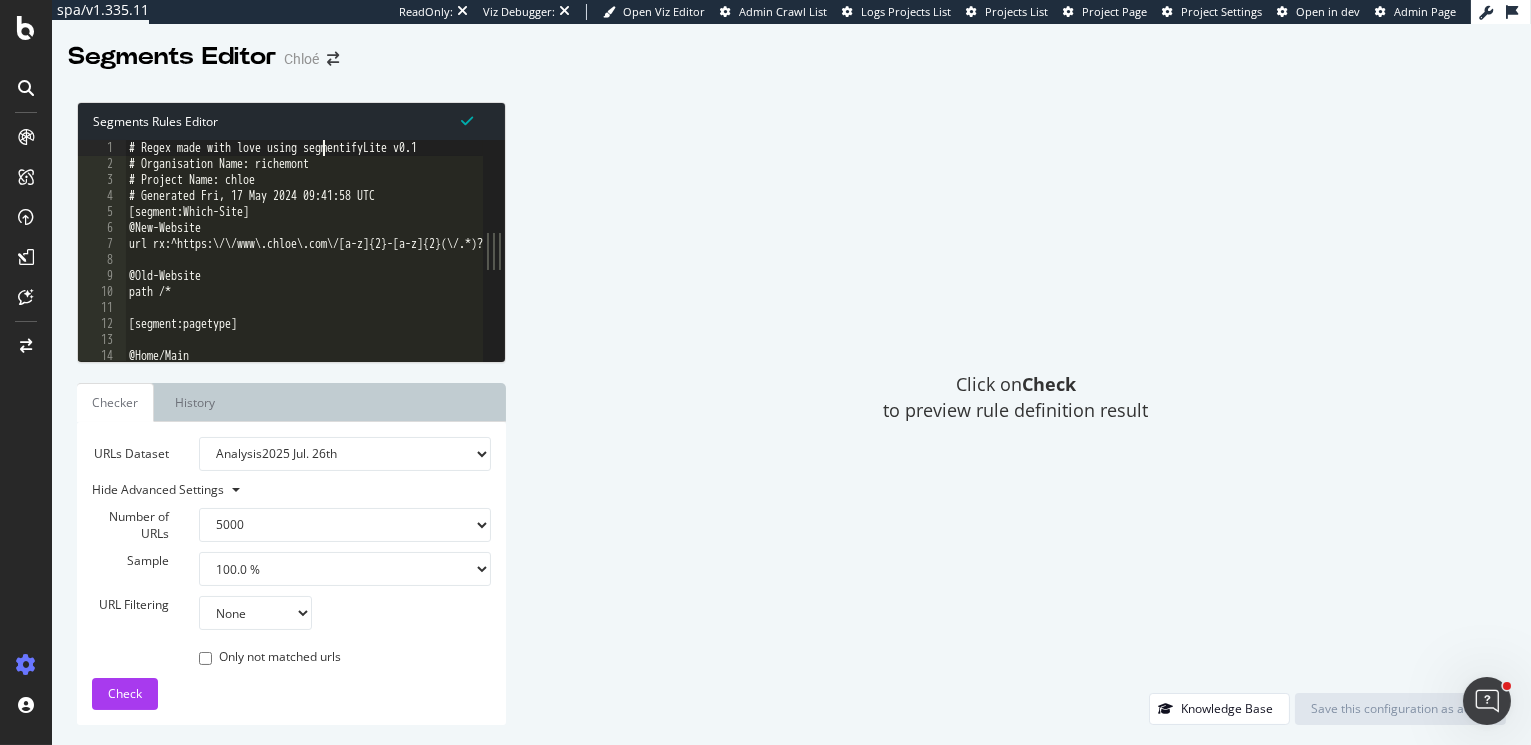 click on "# Regex made with love using segmentifyLite v0.1 # Organisation Name: richemont # Project Name: chloe # Generated Fri, 17 May 2024 09:41:58 UTC [segment:Which-Site] @New-Website url rx:^https:\/\/www\.chloe\.com\/[a-z]{2}-[a-z]{2}(\/.*)?$ @Old-Website path /* [segment:pagetype] @Home/Main url https://www.chloe.com/" at bounding box center [917, 268] 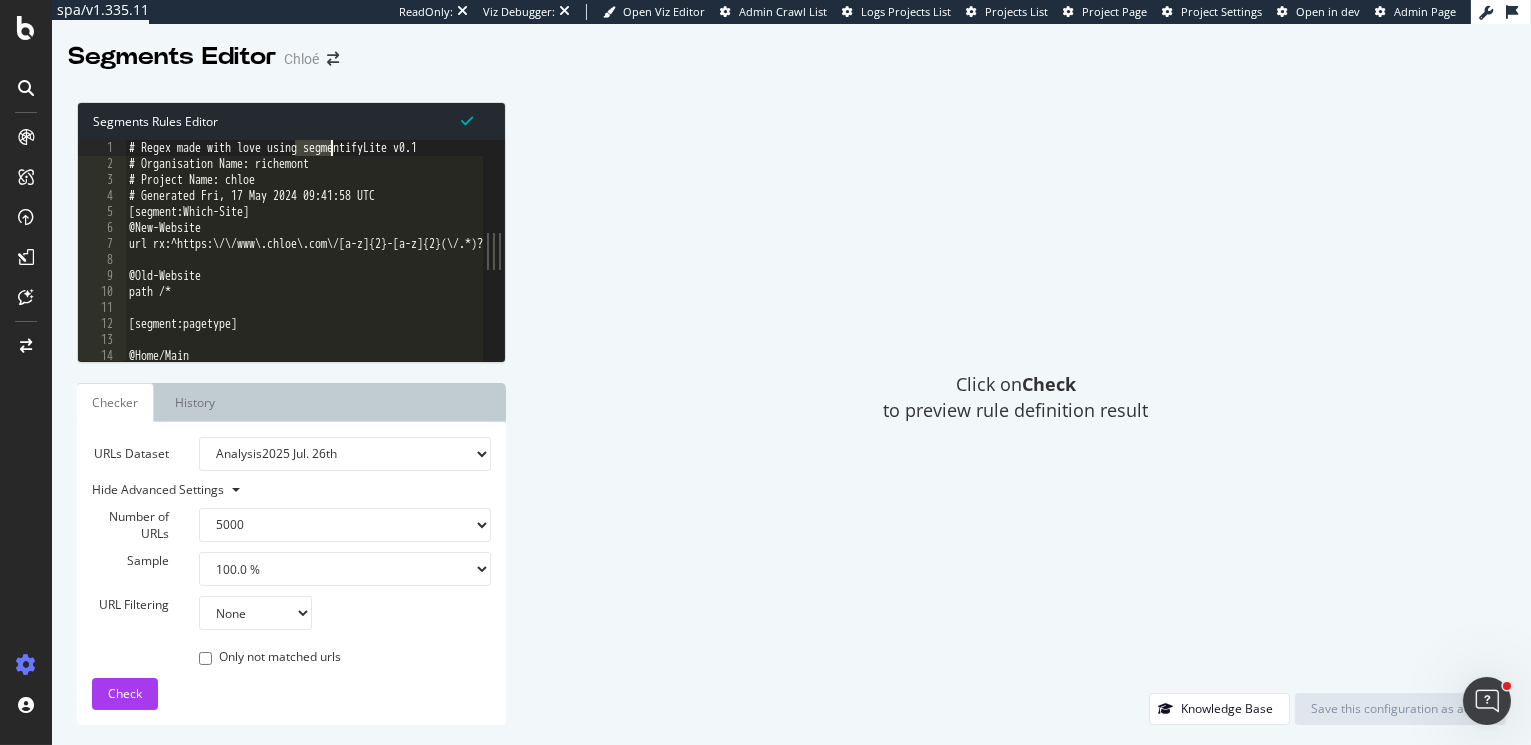 click on "# Regex made with love using segmentifyLite v0.1 # Organisation Name: richemont # Project Name: chloe # Generated Fri, 17 May 2024 09:41:58 UTC [segment:Which-Site] @New-Website url rx:^https:\/\/www\.chloe\.com\/[a-z]{2}-[a-z]{2}(\/.*)?$ @Old-Website path /* [segment:pagetype] @Home/Main url https://www.chloe.com/" at bounding box center (917, 268) 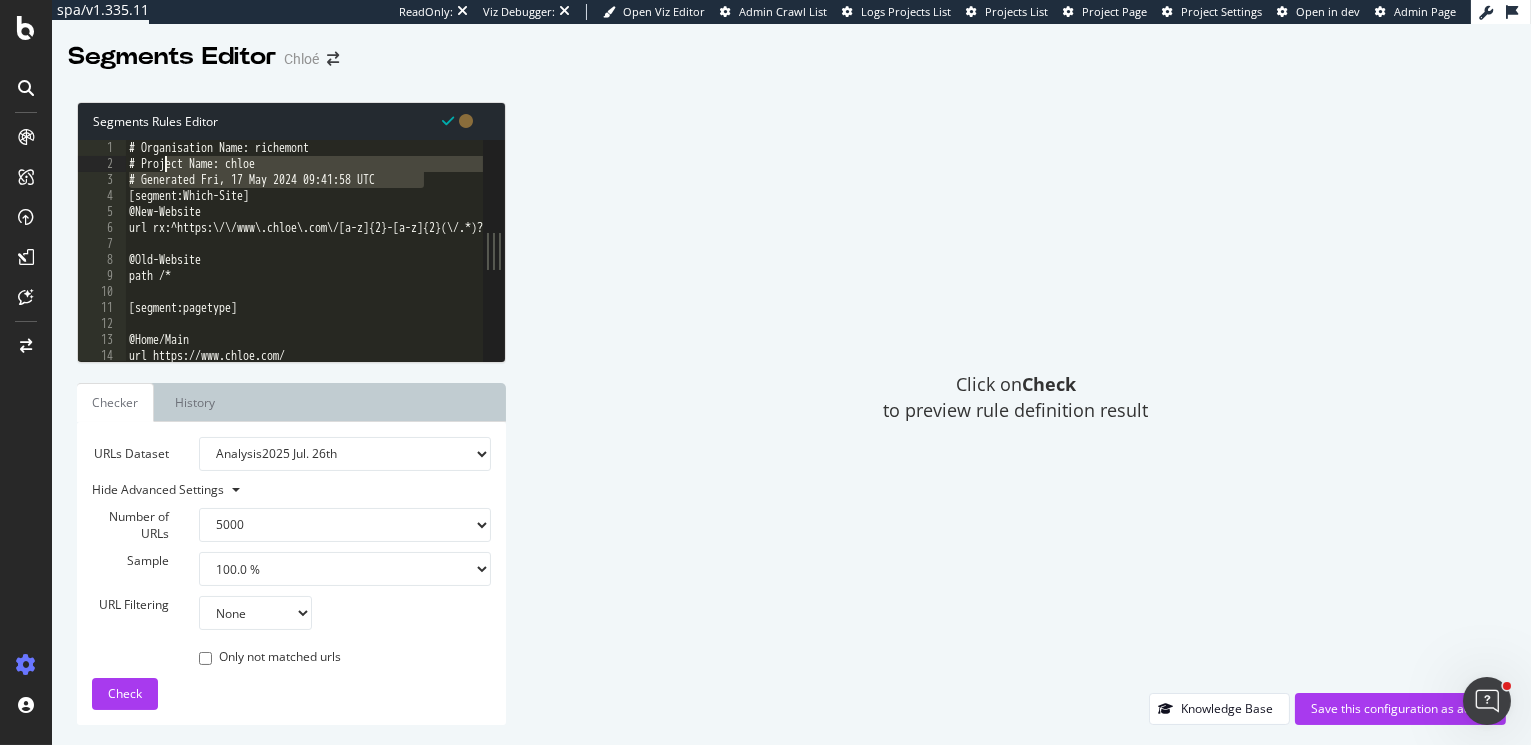 drag, startPoint x: 437, startPoint y: 176, endPoint x: 167, endPoint y: 162, distance: 270.36273 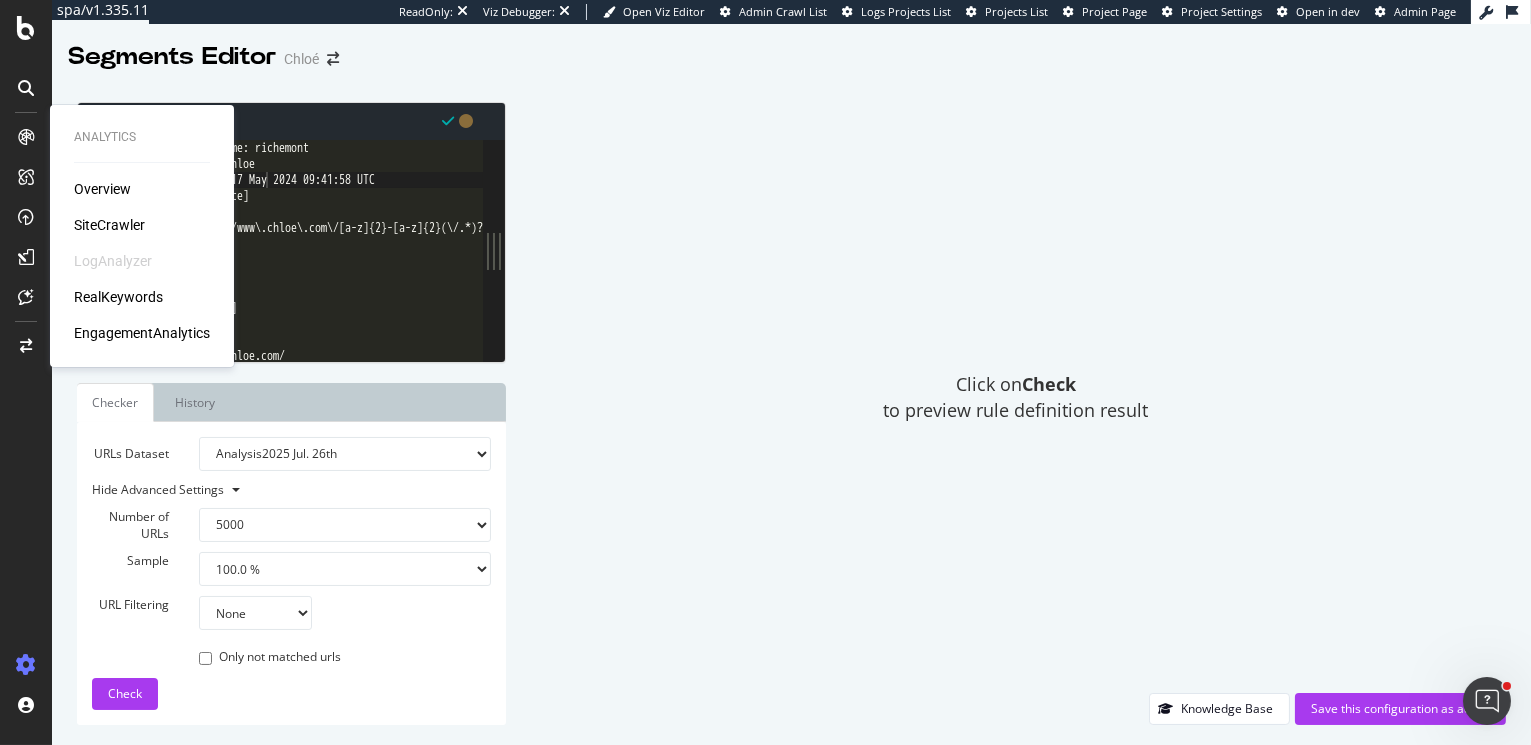 click on "Overview SiteCrawler LogAnalyzer RealKeywords EngagementAnalytics" at bounding box center (142, 261) 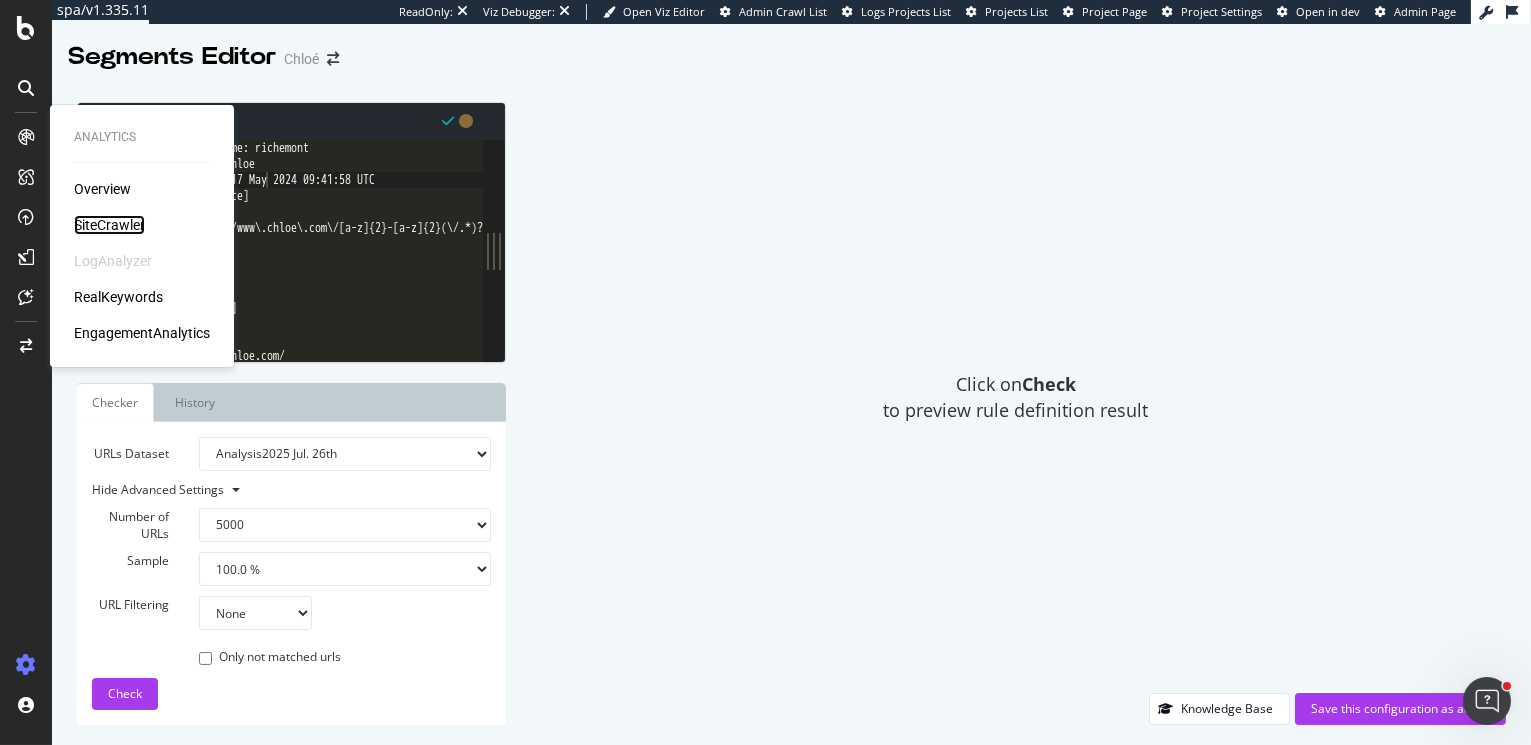 click on "SiteCrawler" at bounding box center [109, 225] 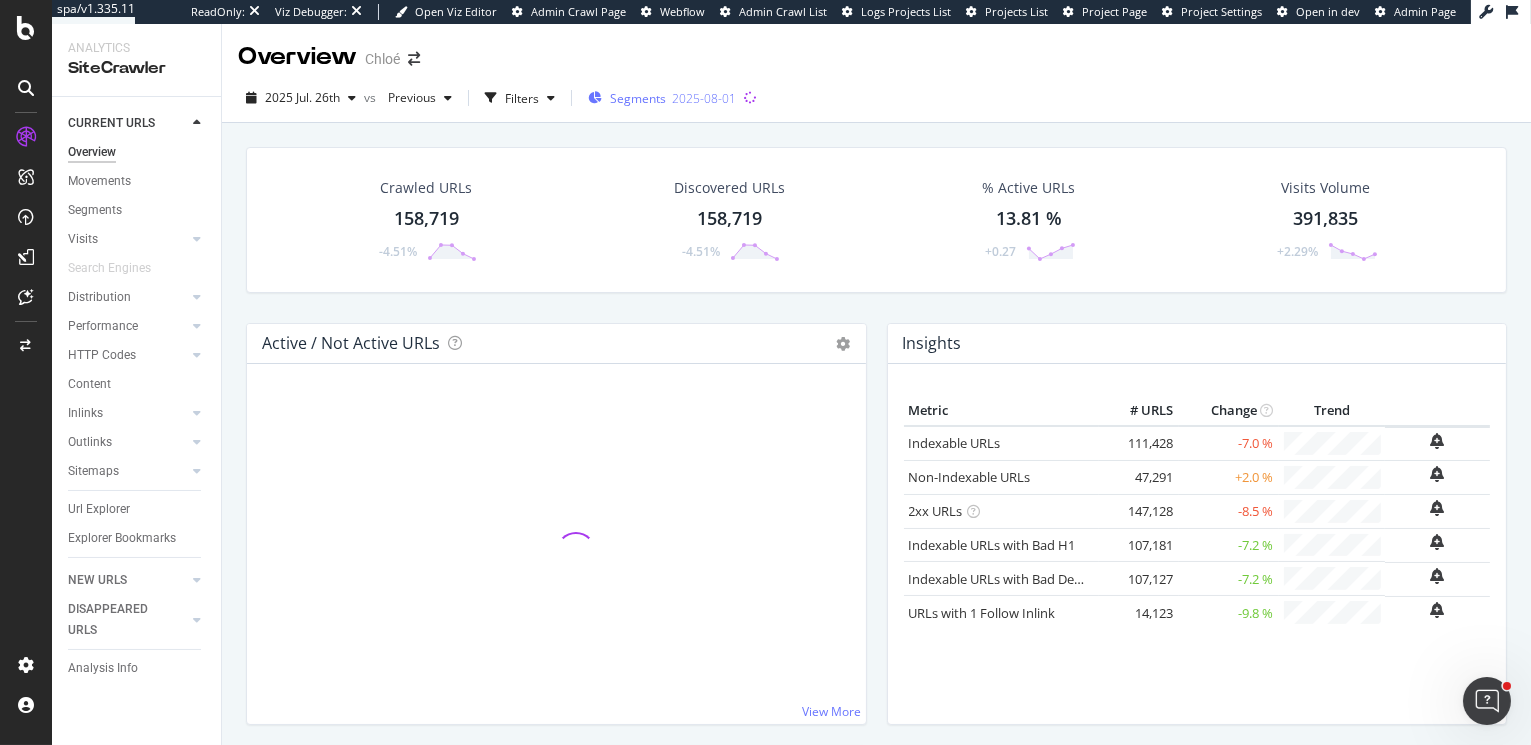 click on "Segments" at bounding box center (638, 98) 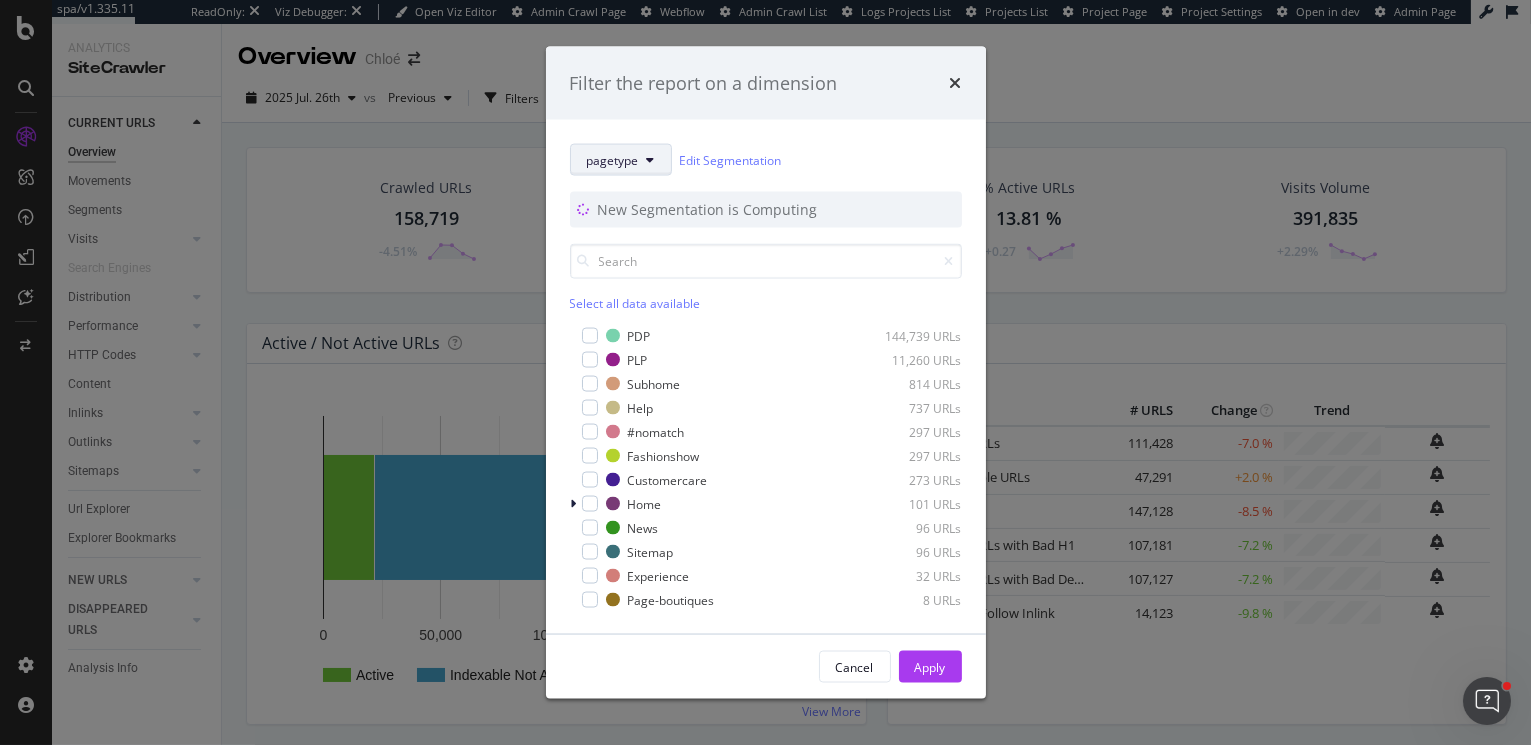 click on "pagetype" at bounding box center (621, 160) 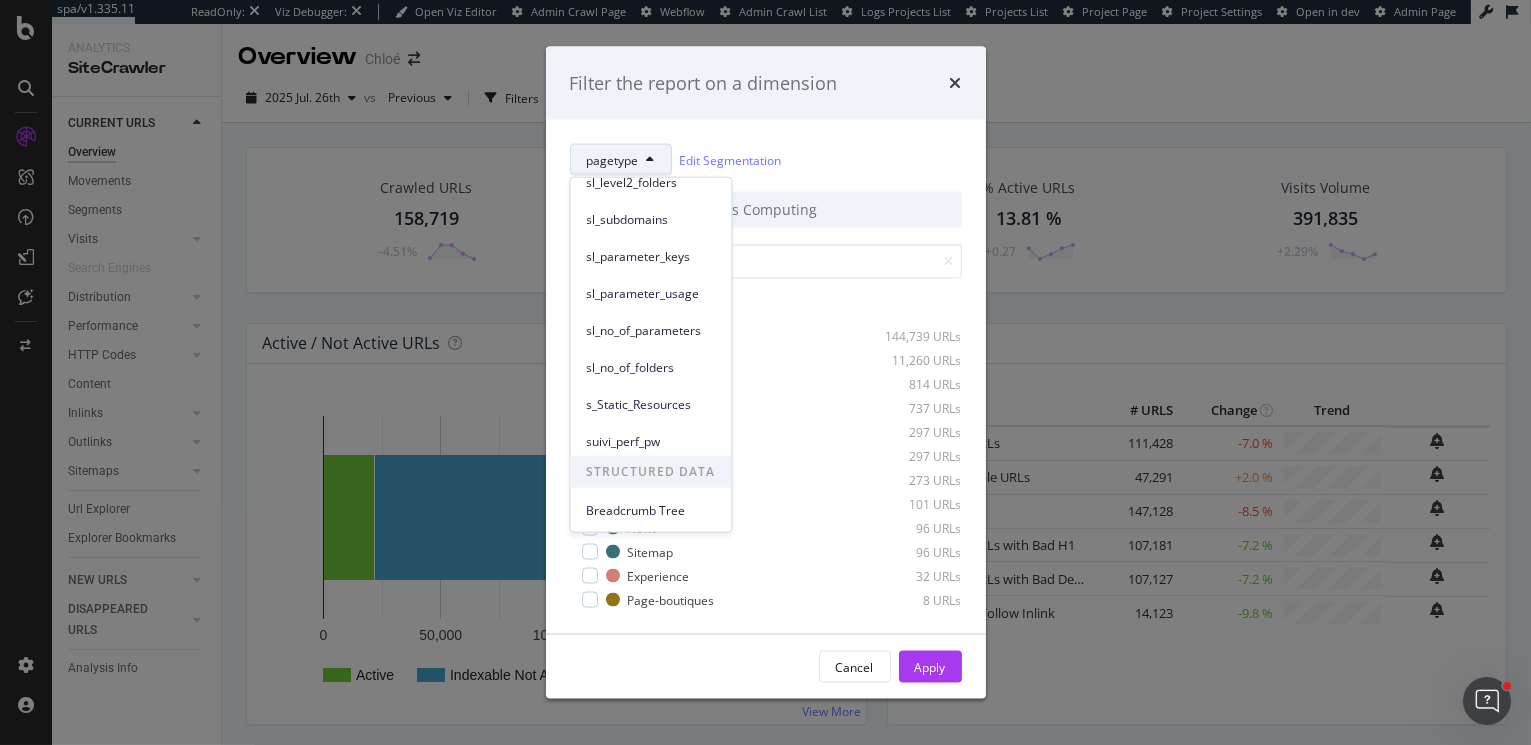 scroll, scrollTop: 0, scrollLeft: 0, axis: both 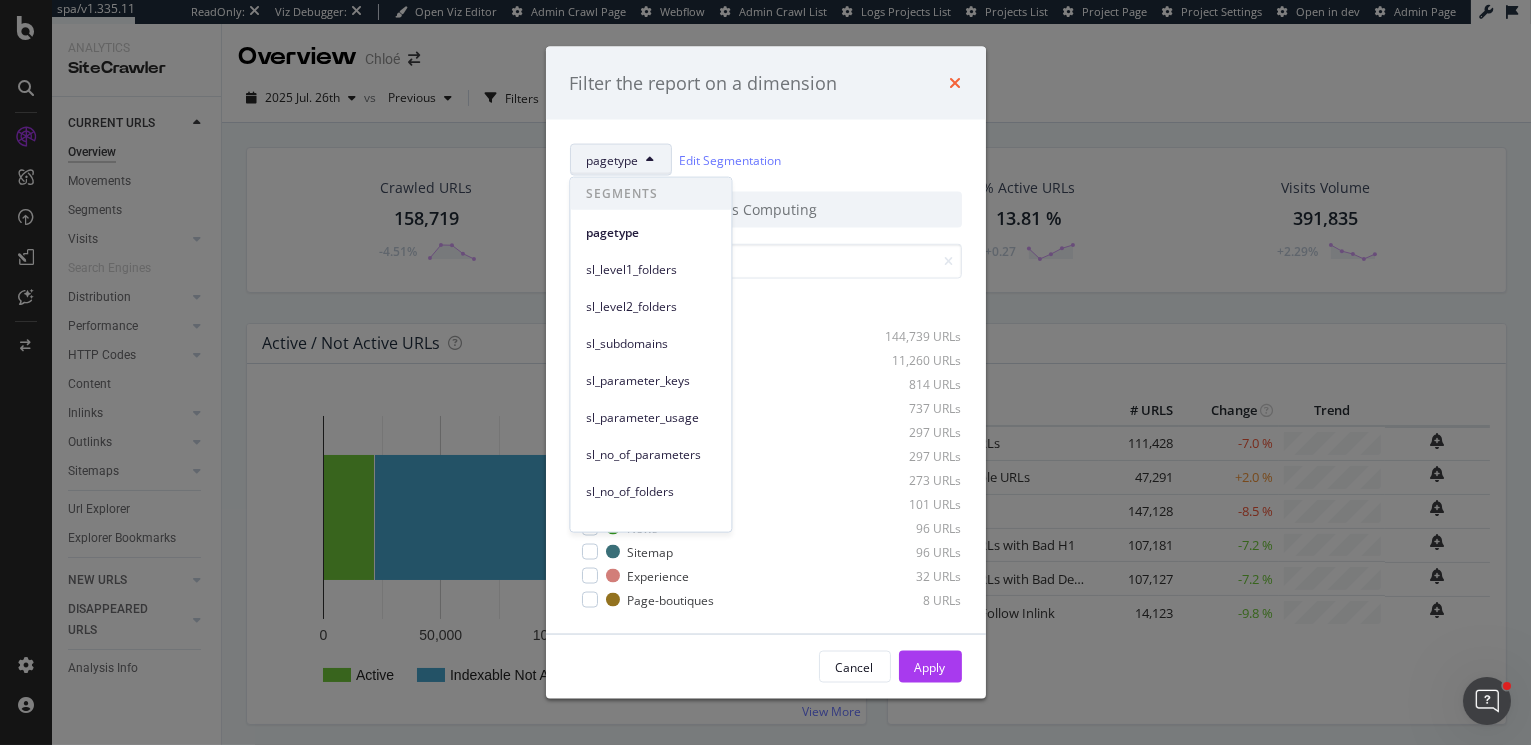 click at bounding box center [956, 83] 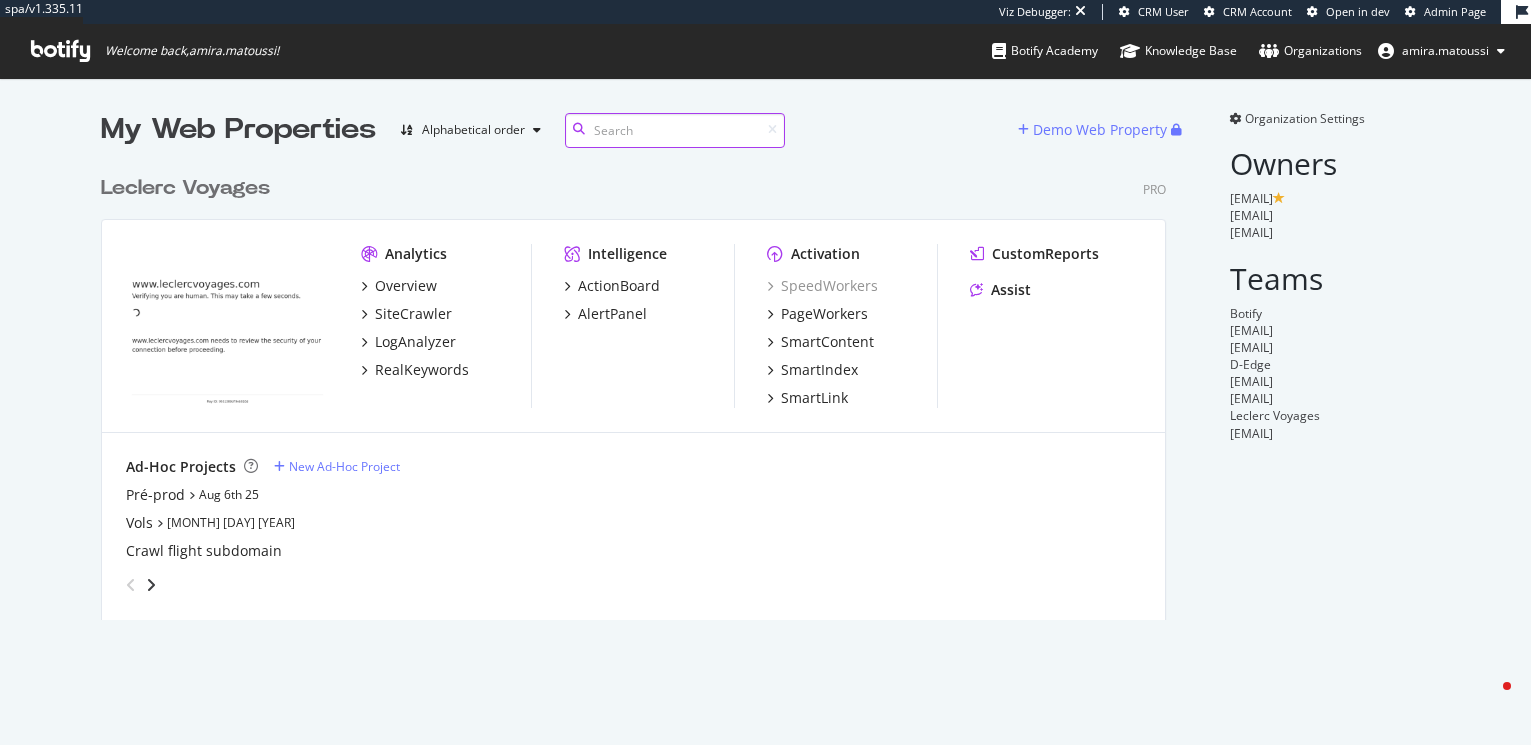 scroll, scrollTop: 0, scrollLeft: 0, axis: both 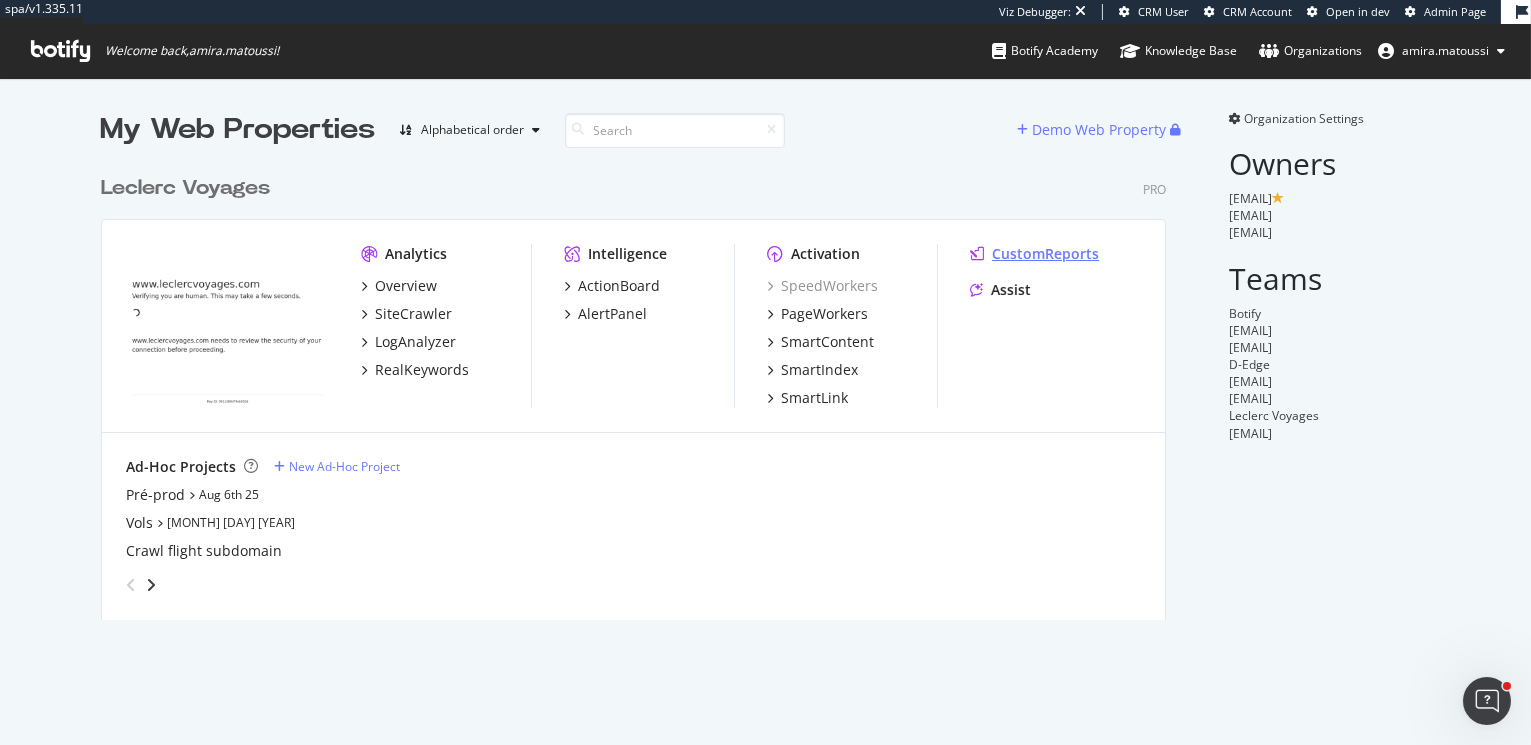click on "CustomReports" at bounding box center [1045, 254] 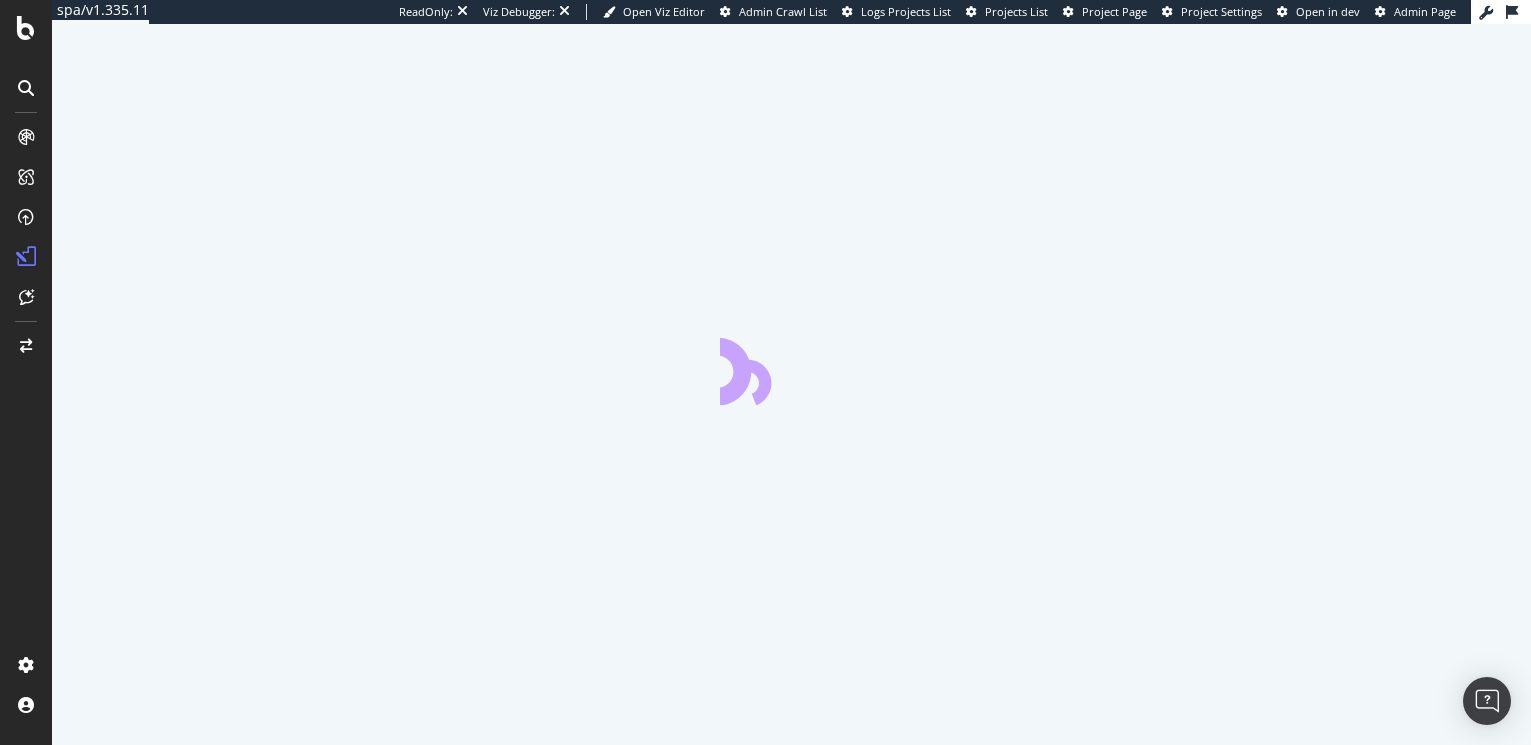 scroll, scrollTop: 0, scrollLeft: 0, axis: both 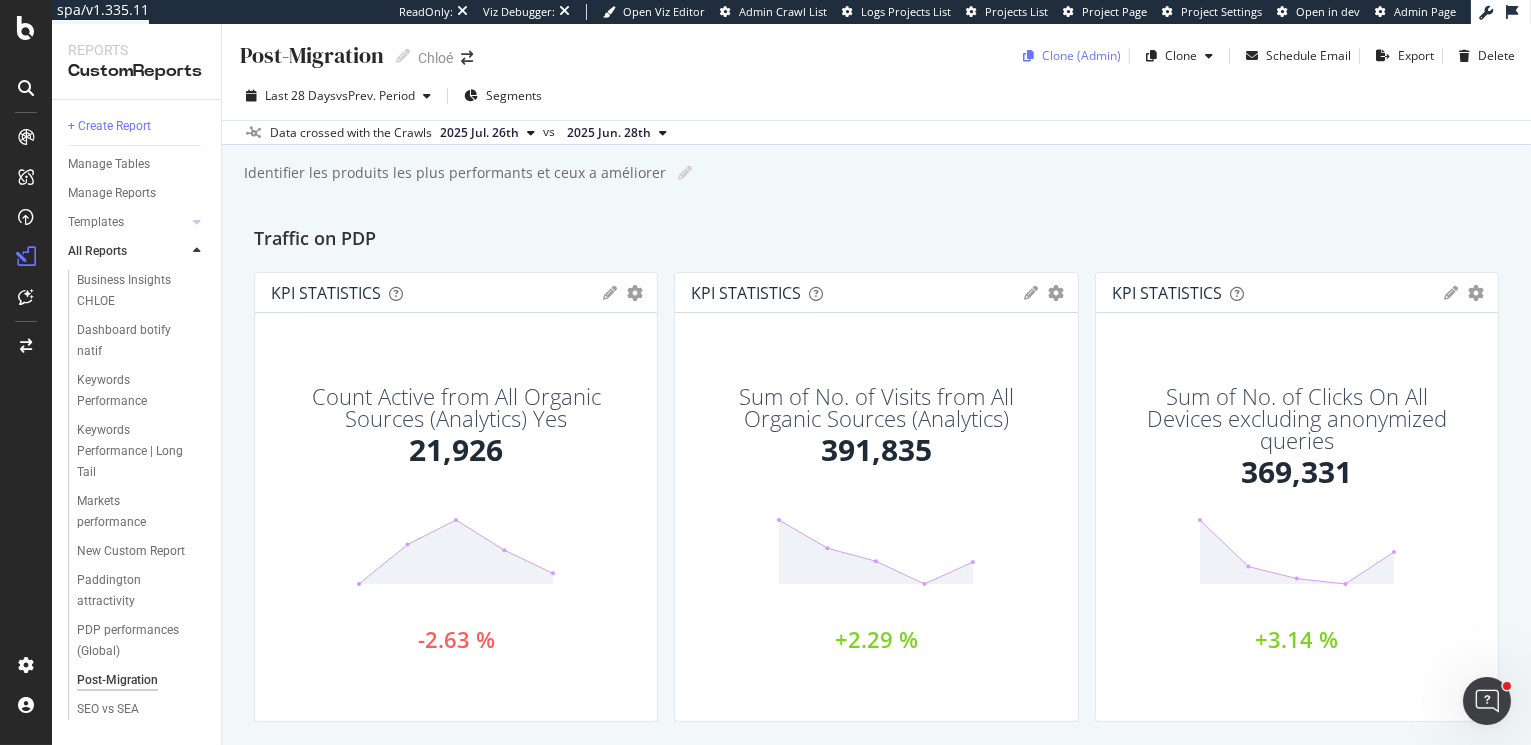 click on "Clone (Admin)" at bounding box center (1068, 56) 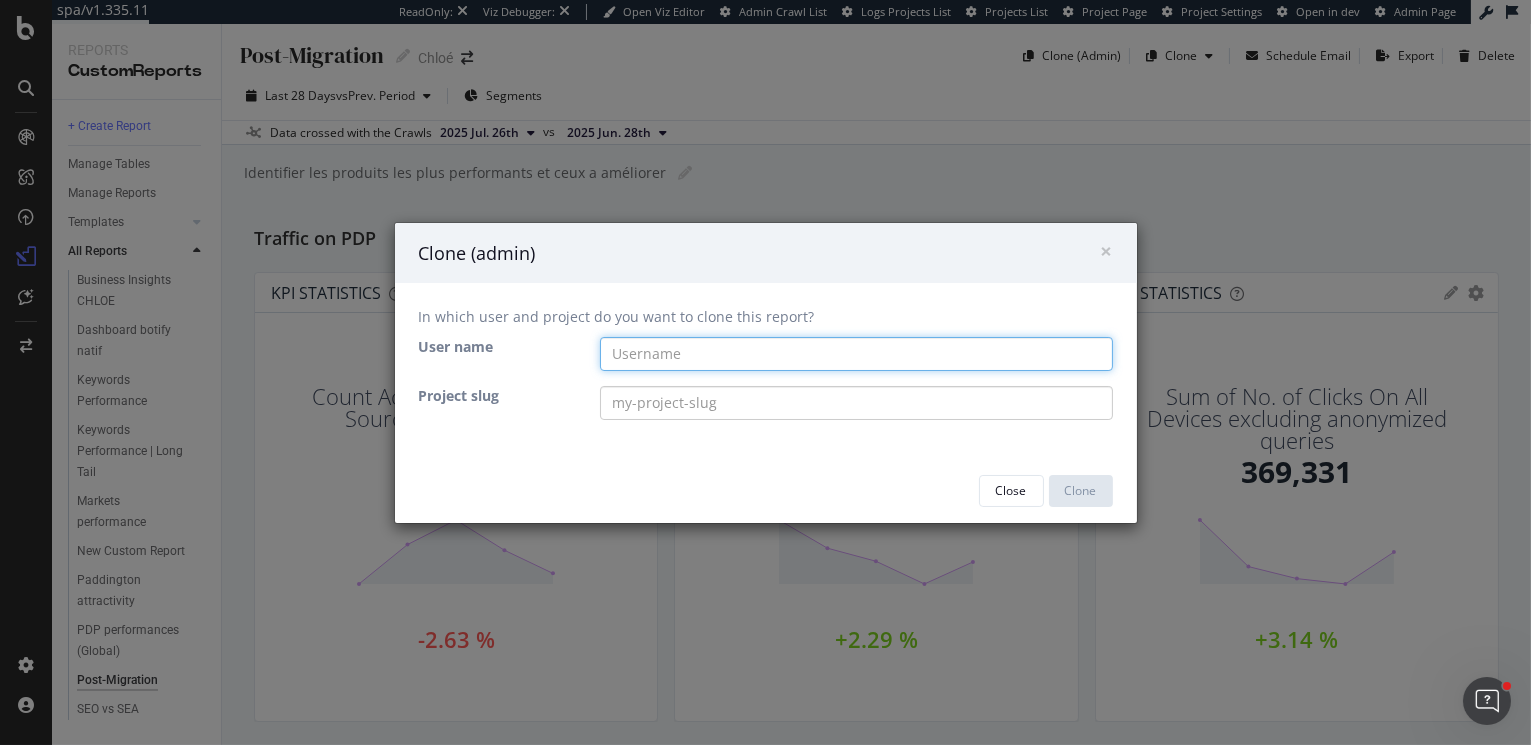 click at bounding box center (856, 354) 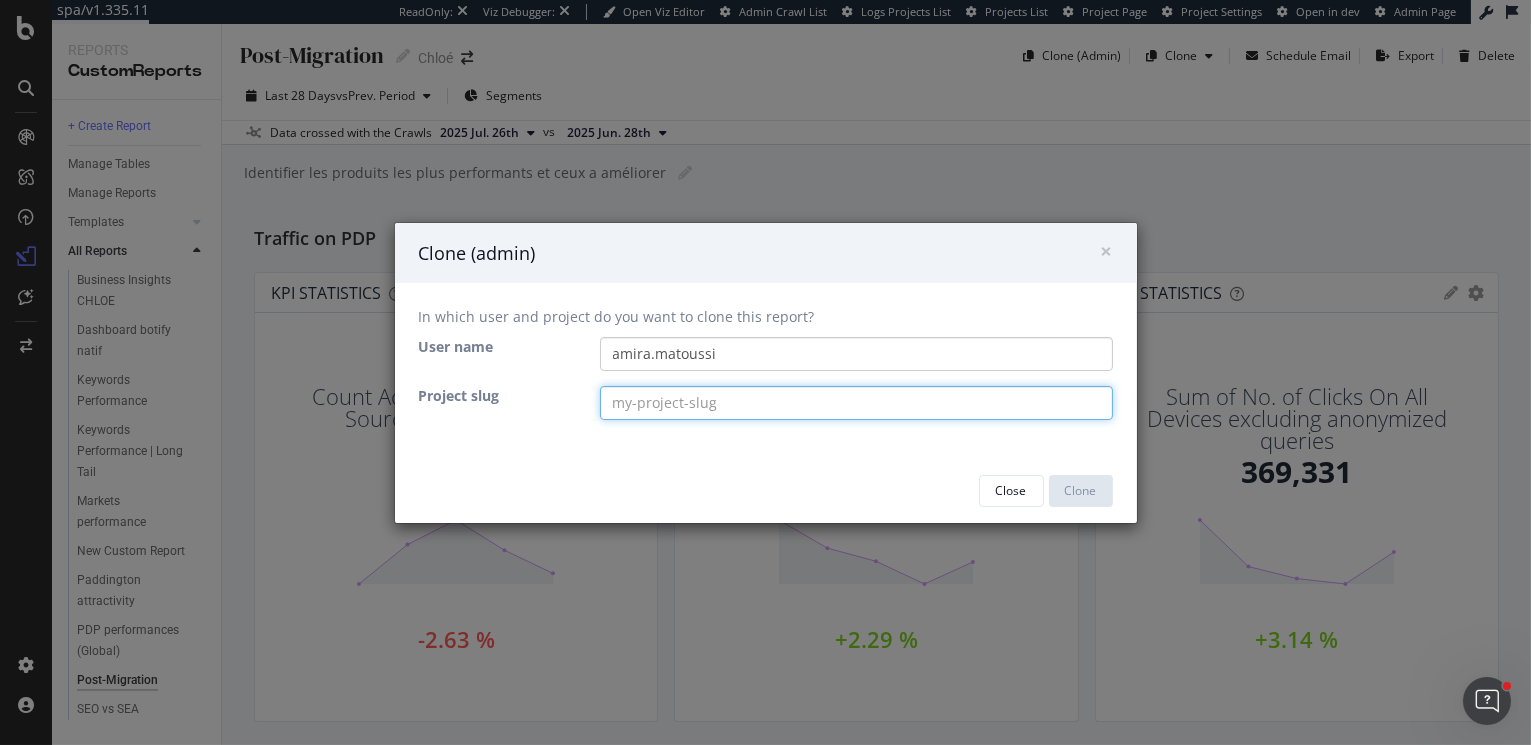 click at bounding box center [856, 403] 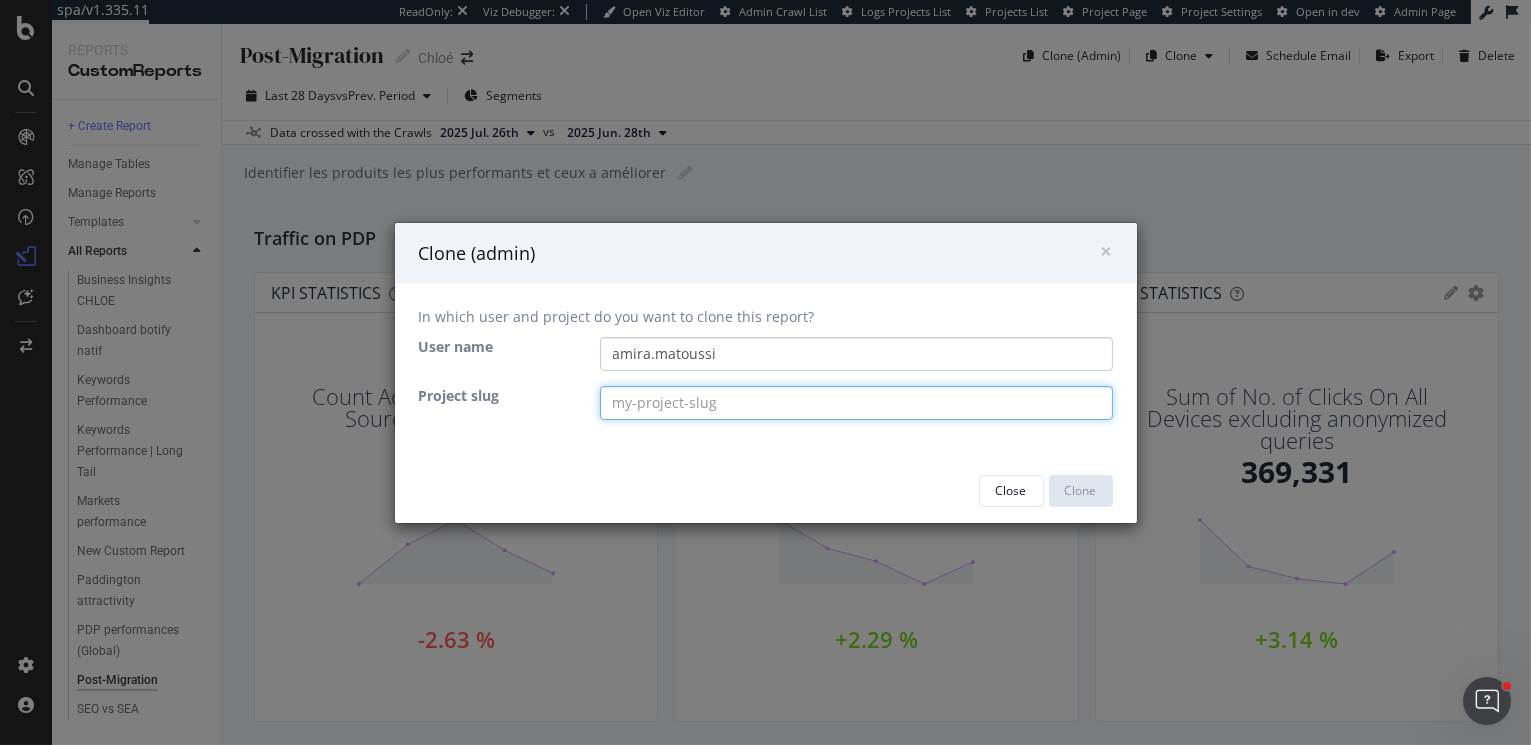 click at bounding box center (856, 403) 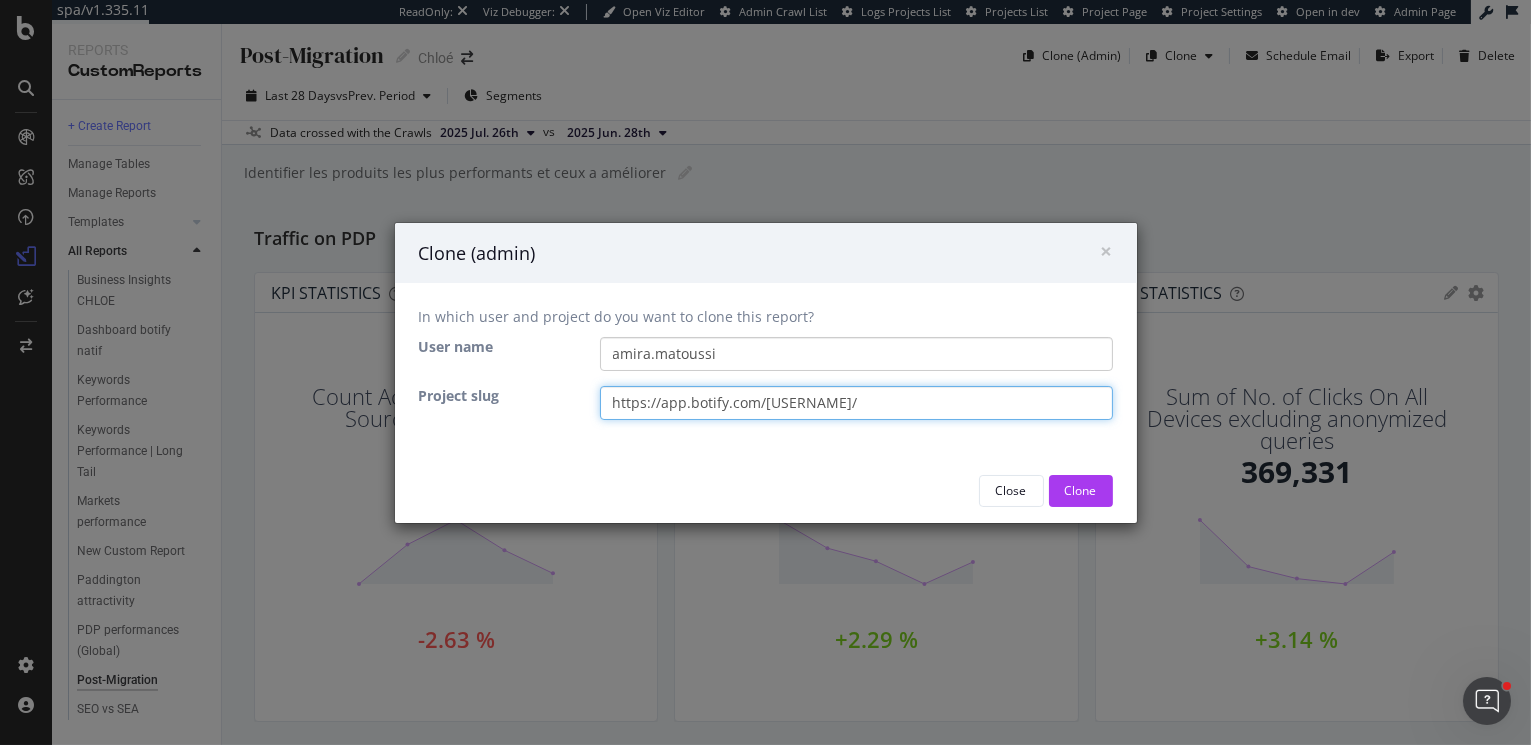 type on "https://app.botify.com/leclerc-voyages-org/" 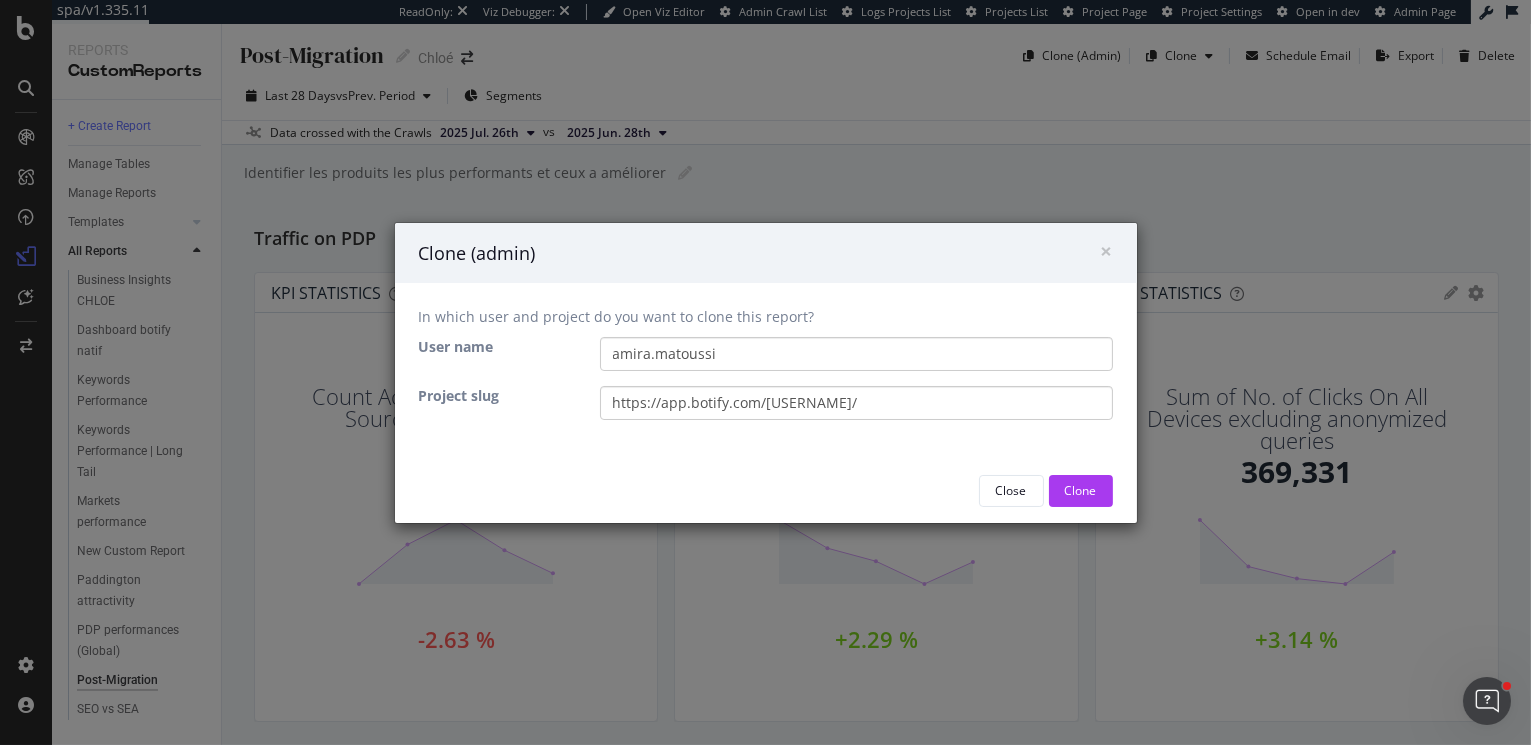 click on "Close Clone" at bounding box center (766, 491) 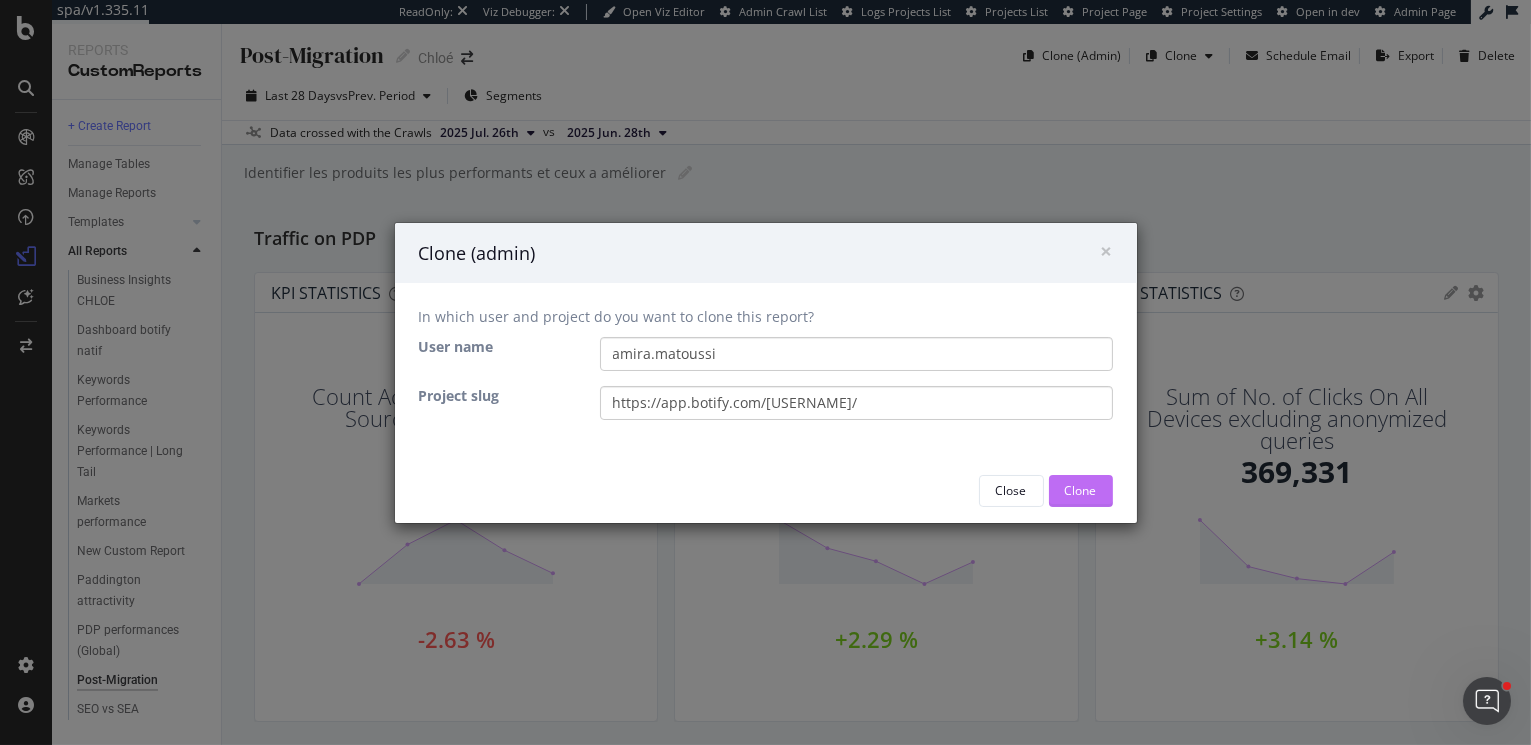 click on "Clone" at bounding box center (1081, 491) 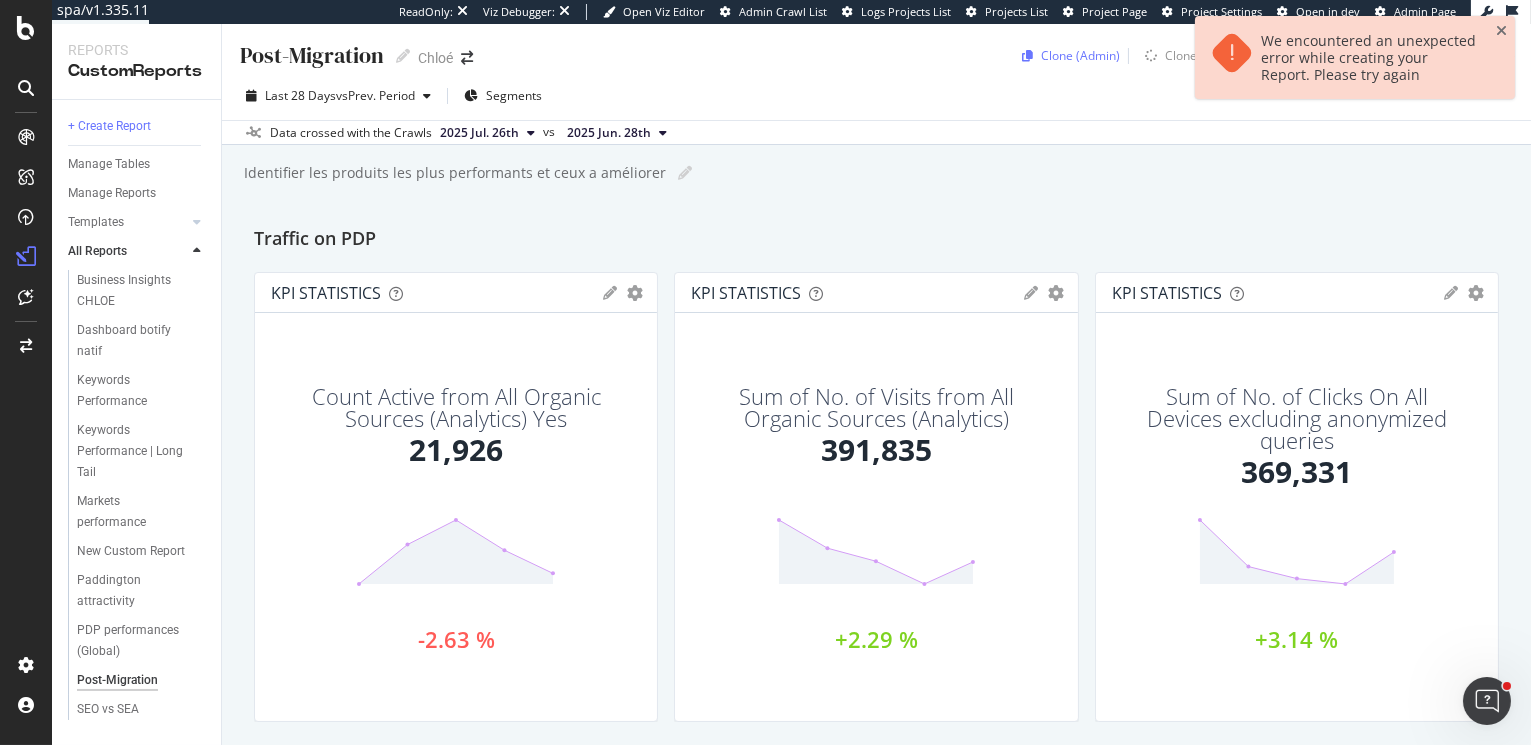 click on "Clone (Admin)" at bounding box center [1080, 55] 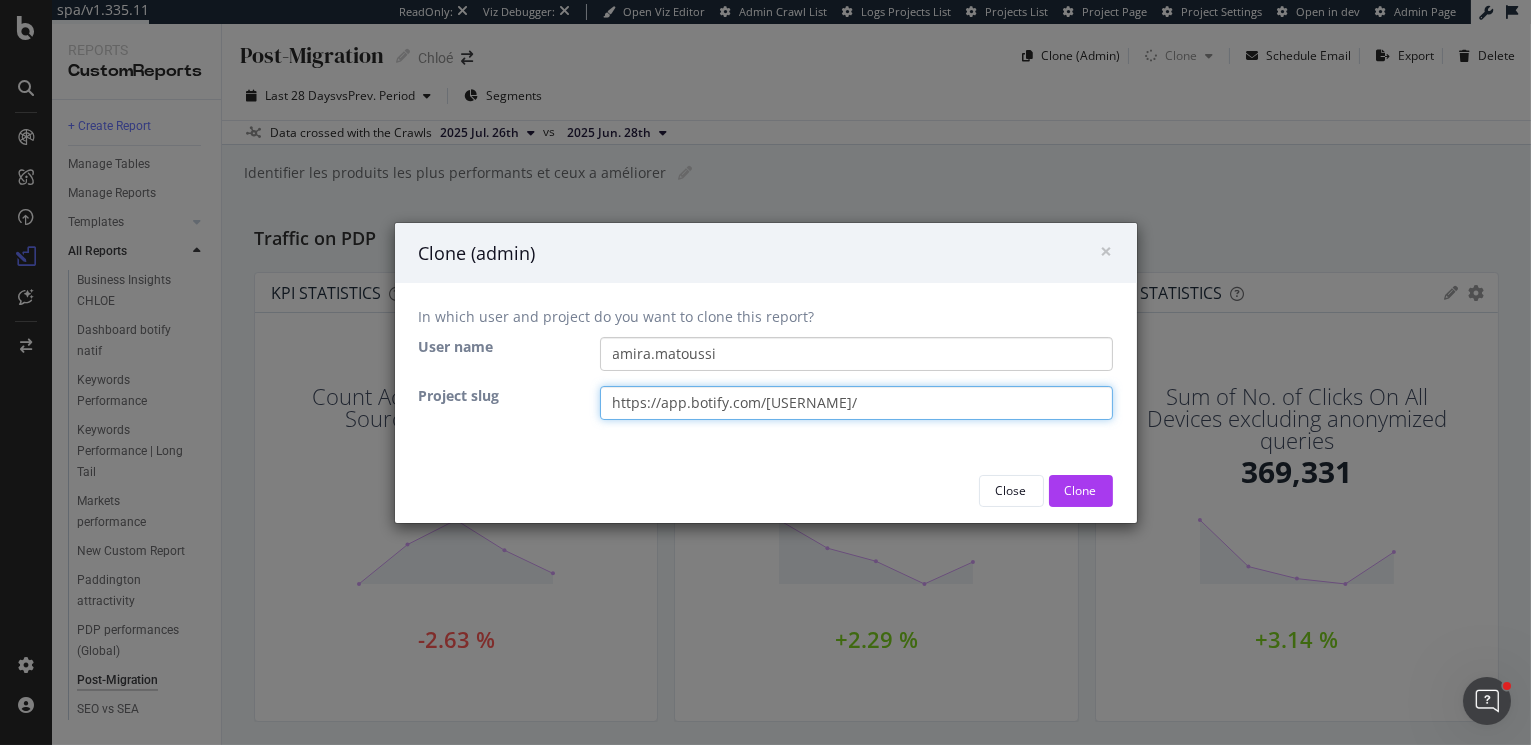 click on "https://app.botify.com/leclerc-voyages-org/" at bounding box center (856, 403) 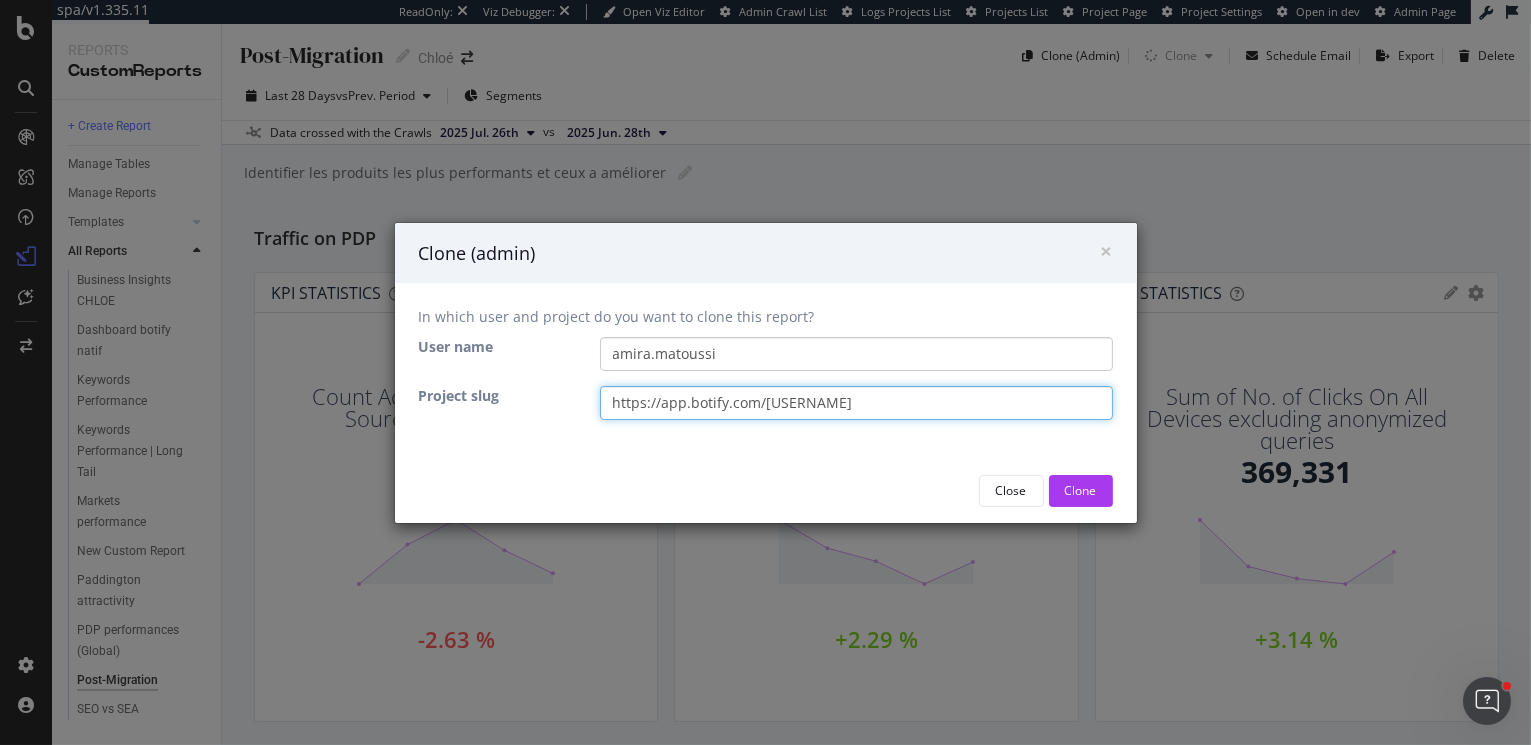 drag, startPoint x: 766, startPoint y: 403, endPoint x: 567, endPoint y: 388, distance: 199.56453 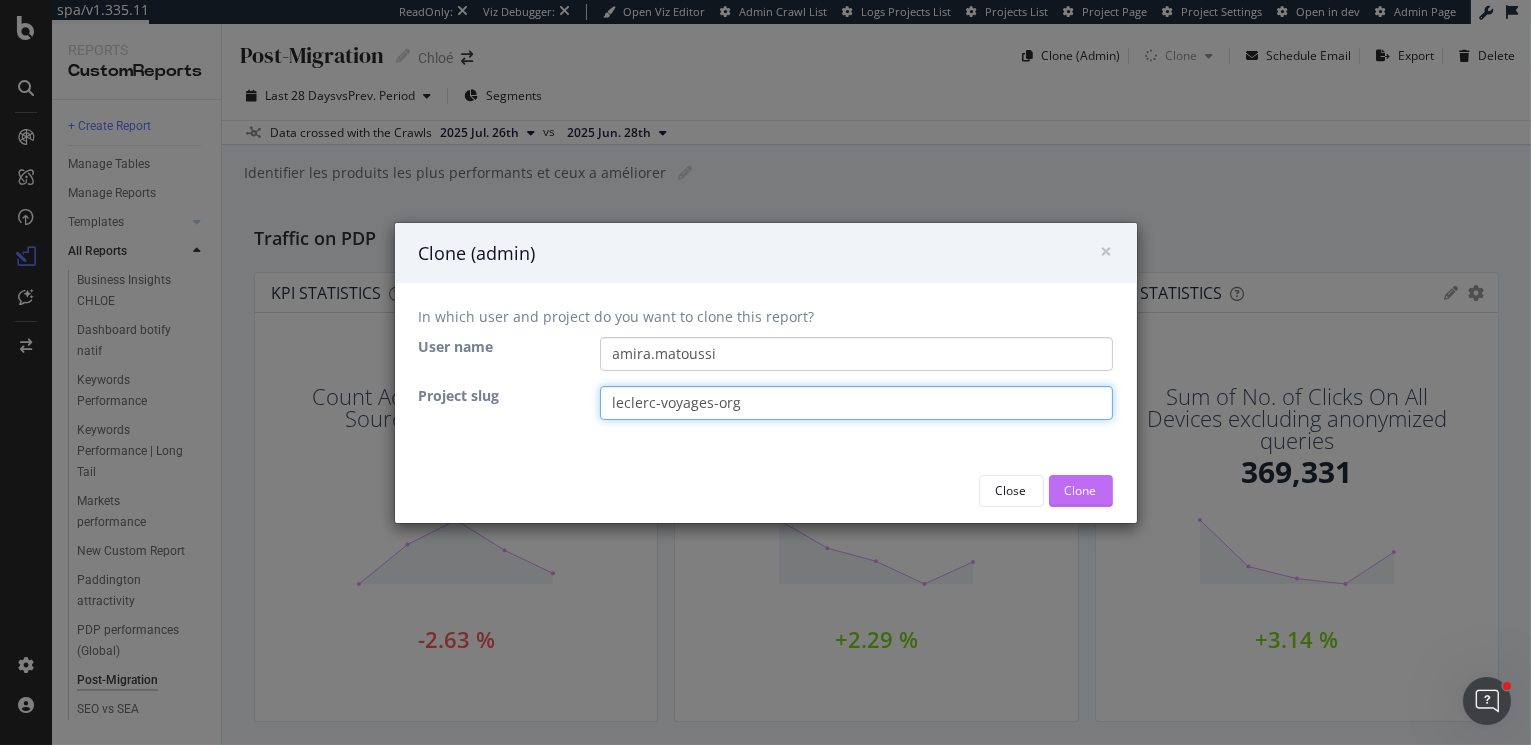 type on "leclerc-voyages-org" 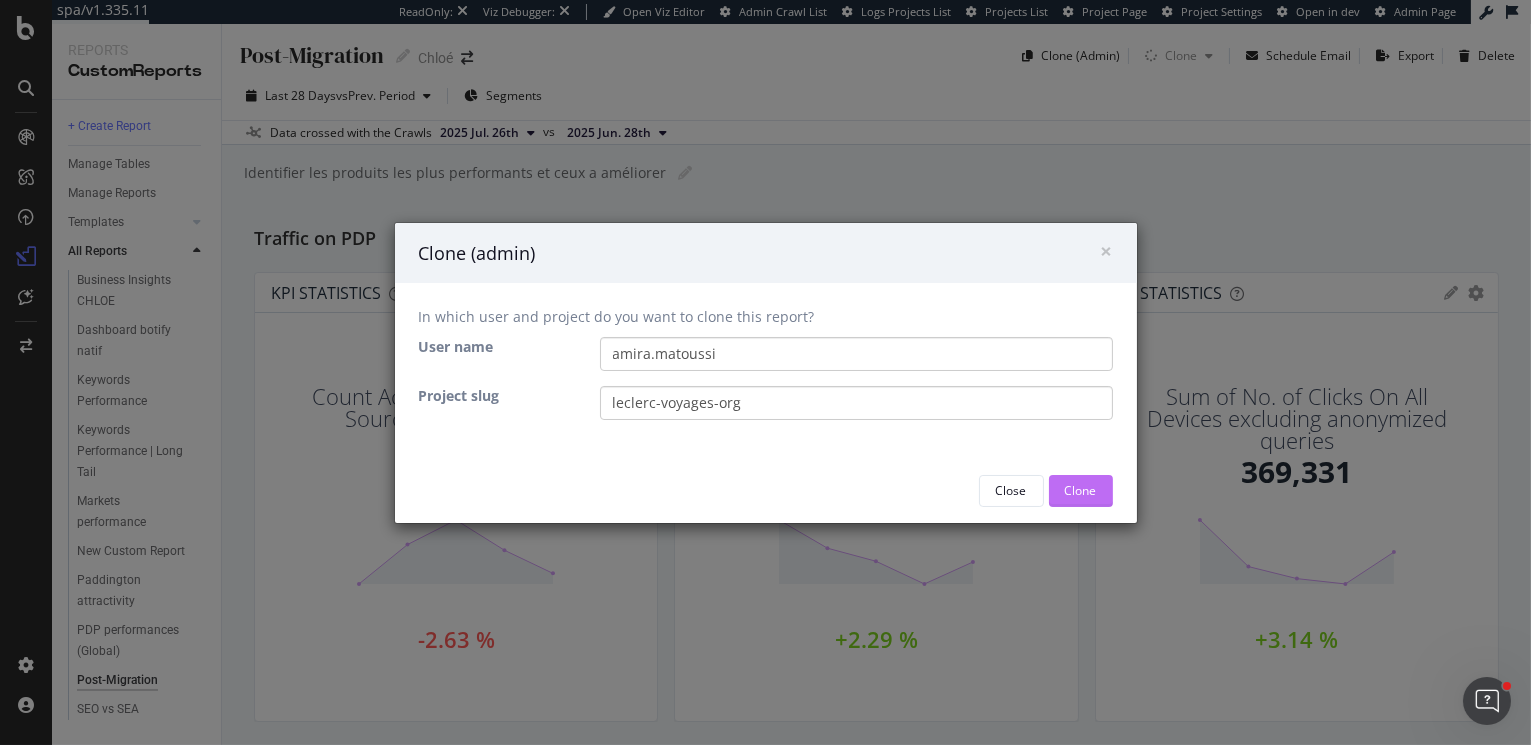 click on "Clone" at bounding box center [1081, 490] 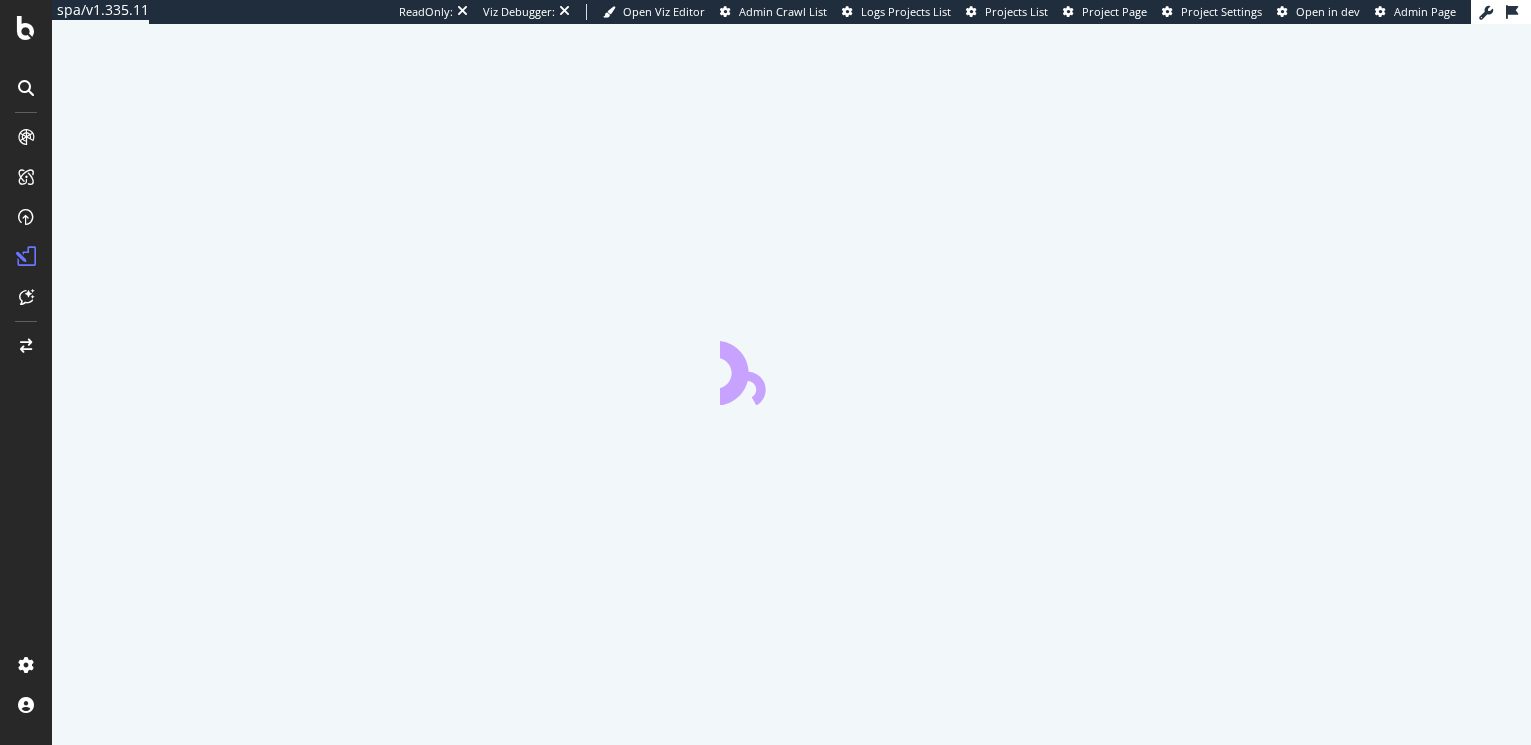 scroll, scrollTop: 0, scrollLeft: 0, axis: both 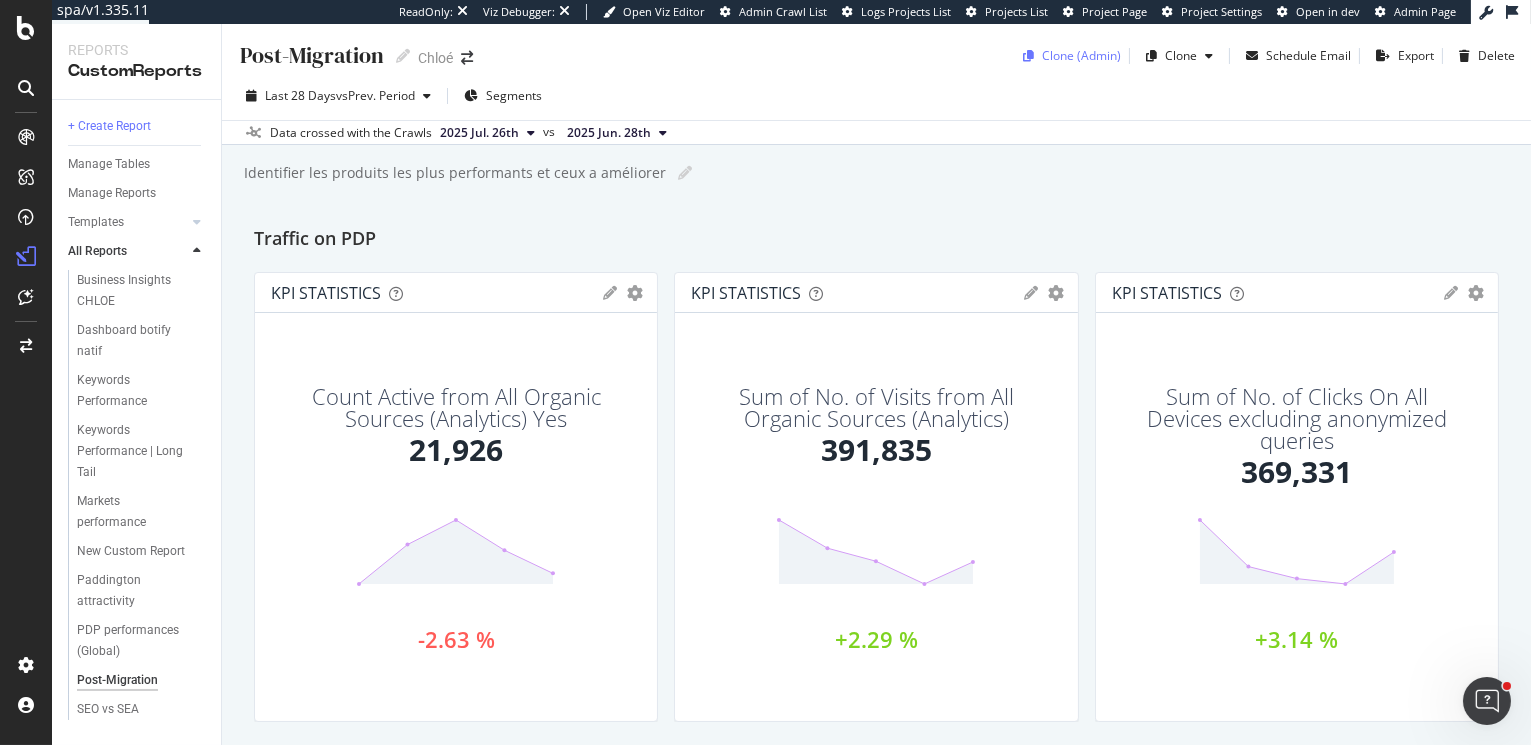click on "Clone (Admin)" at bounding box center [1081, 55] 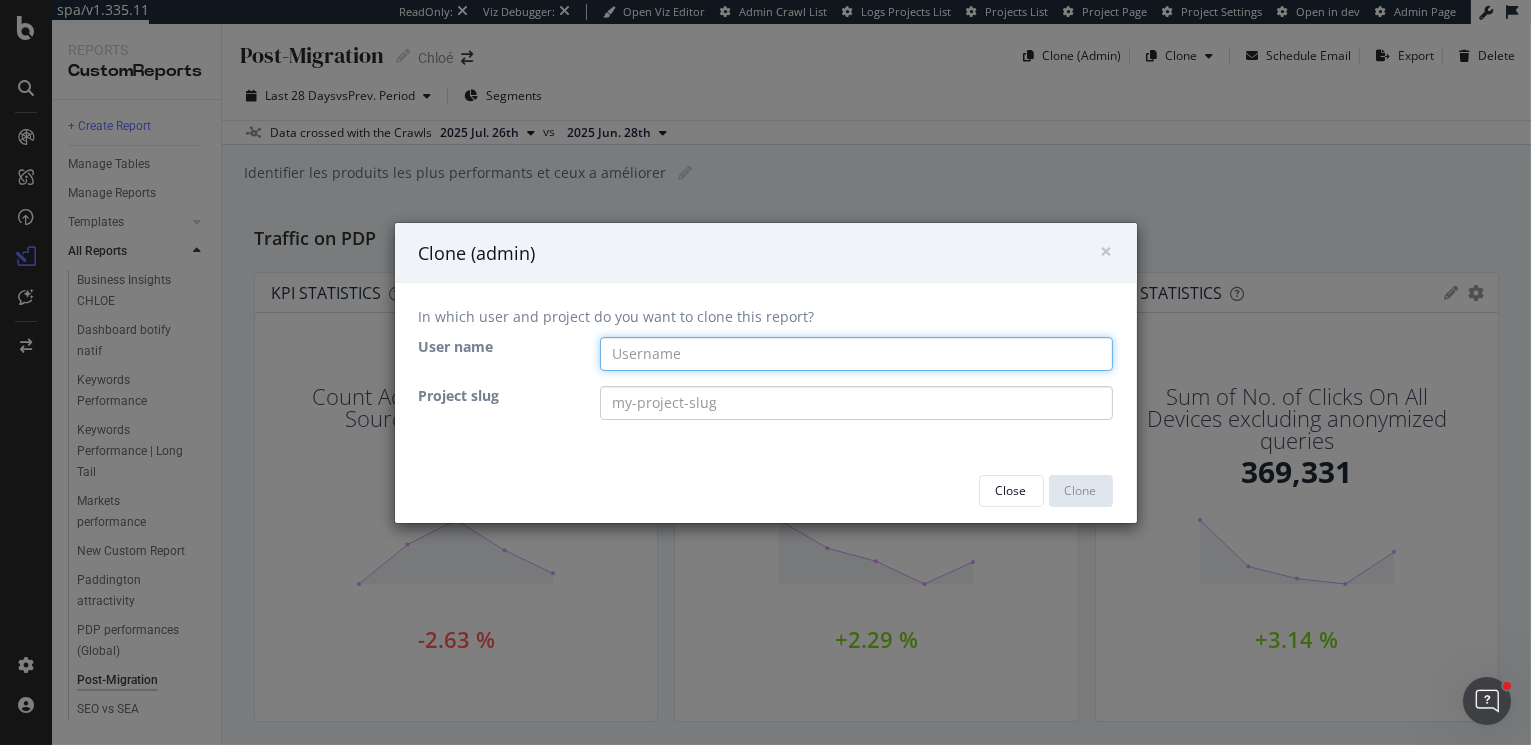 click at bounding box center [856, 354] 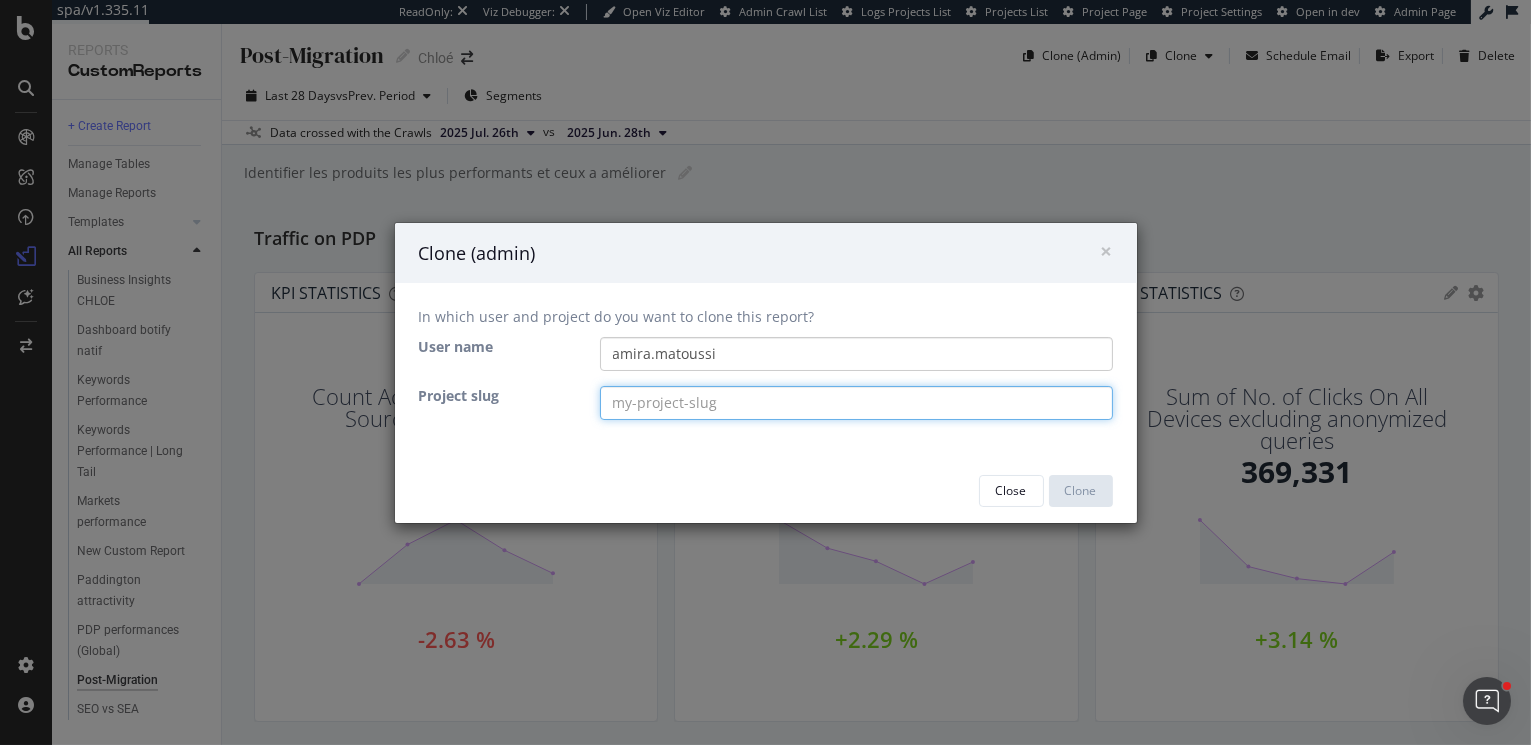 click at bounding box center [856, 403] 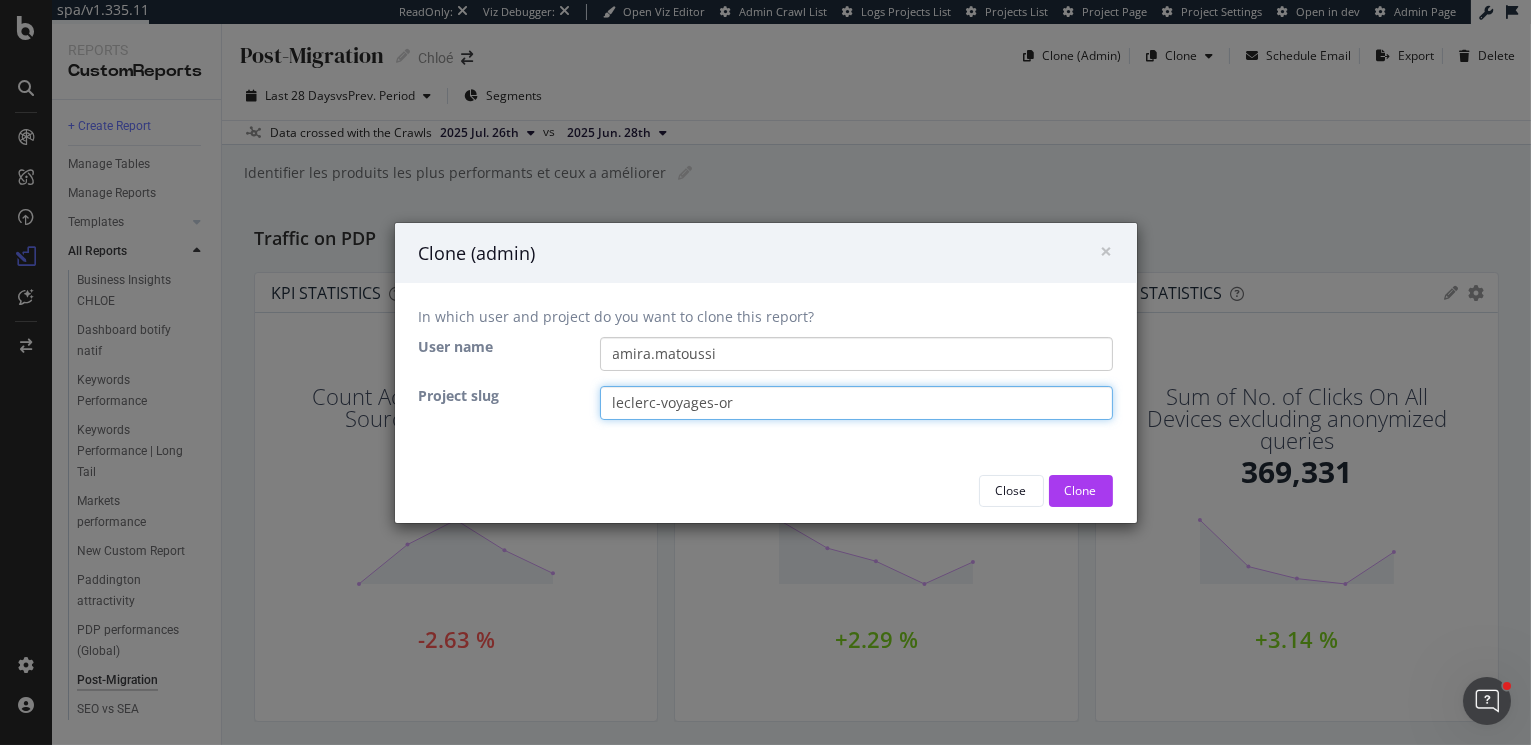 type on "leclerc-voyages-org" 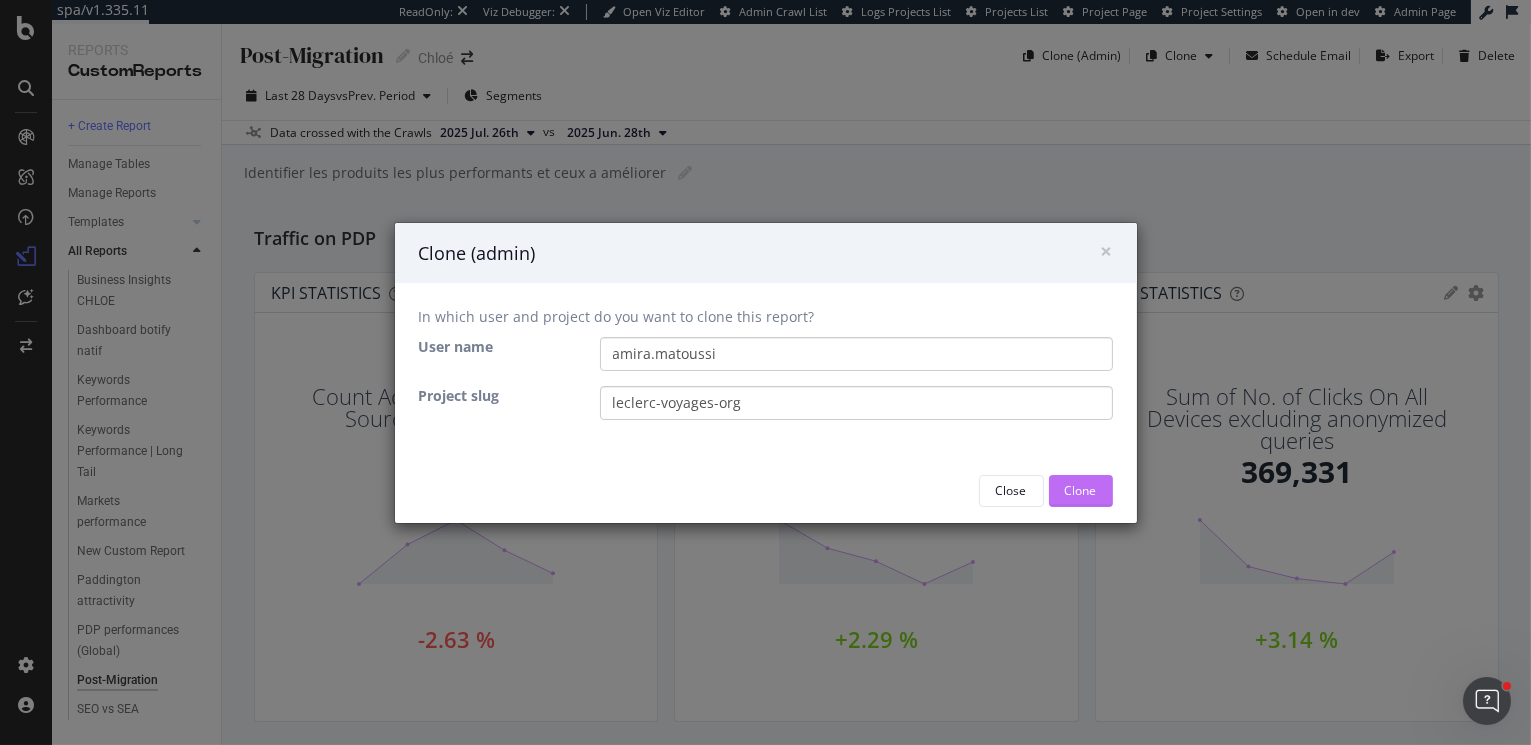 click on "Clone" at bounding box center [1081, 491] 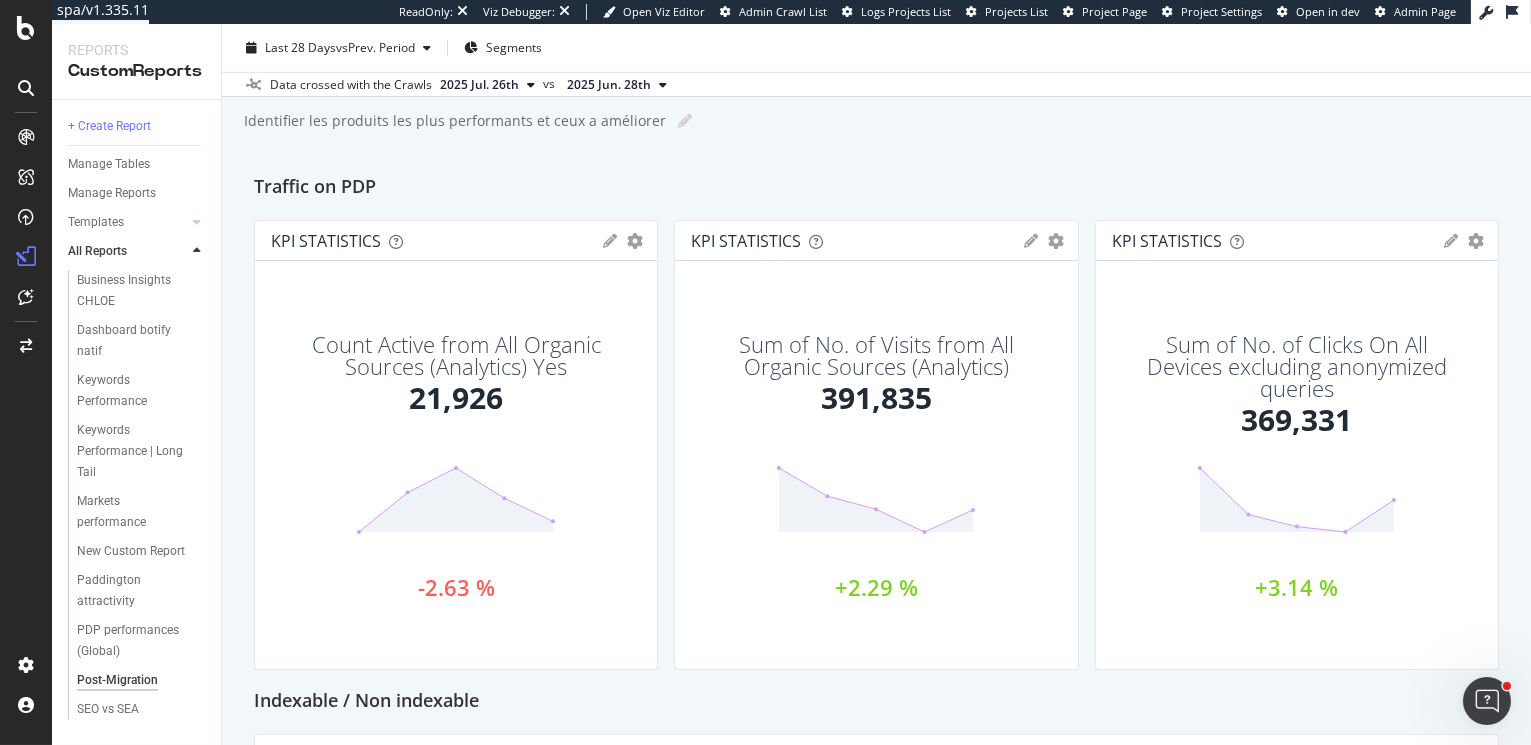 scroll, scrollTop: 53, scrollLeft: 0, axis: vertical 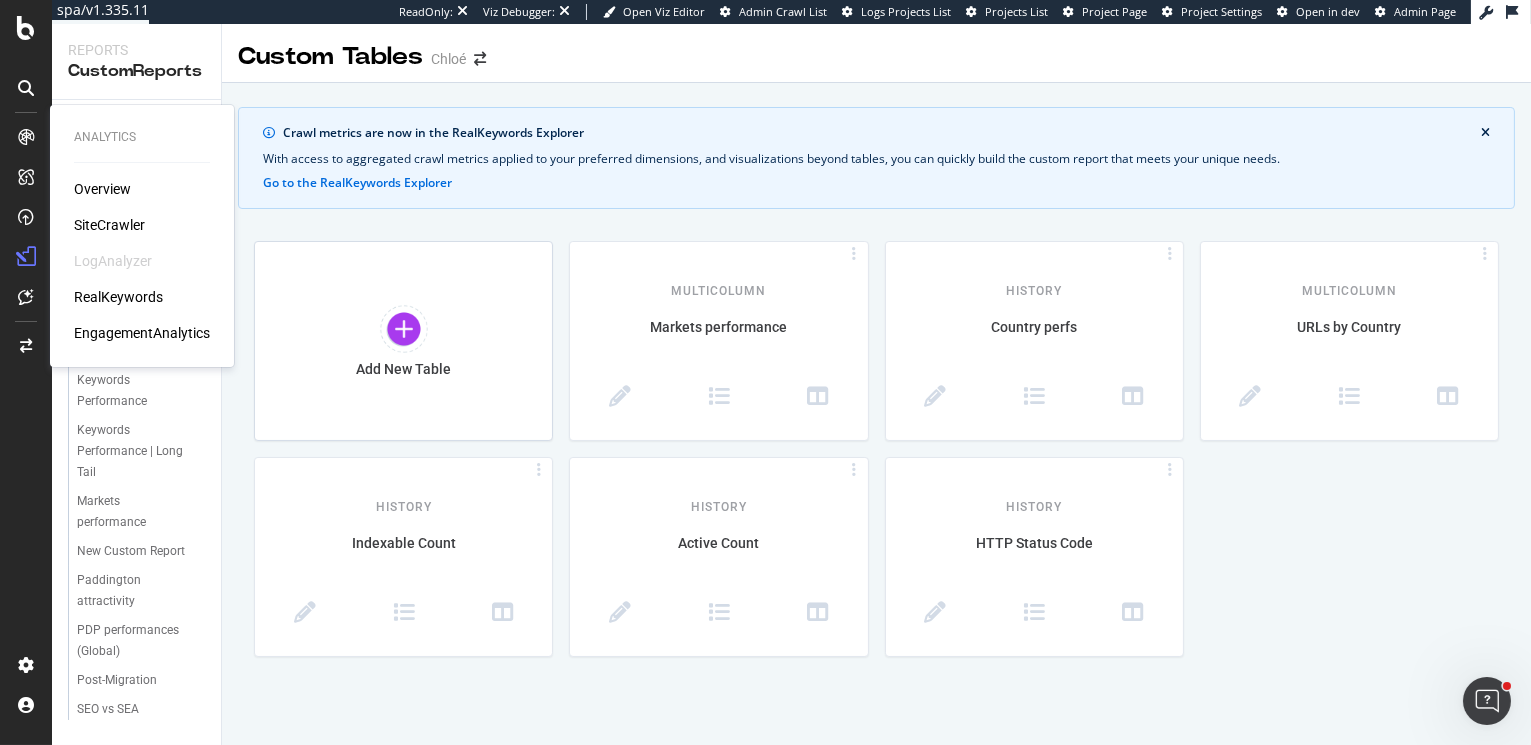 click on "Overview SiteCrawler LogAnalyzer RealKeywords EngagementAnalytics" at bounding box center (142, 261) 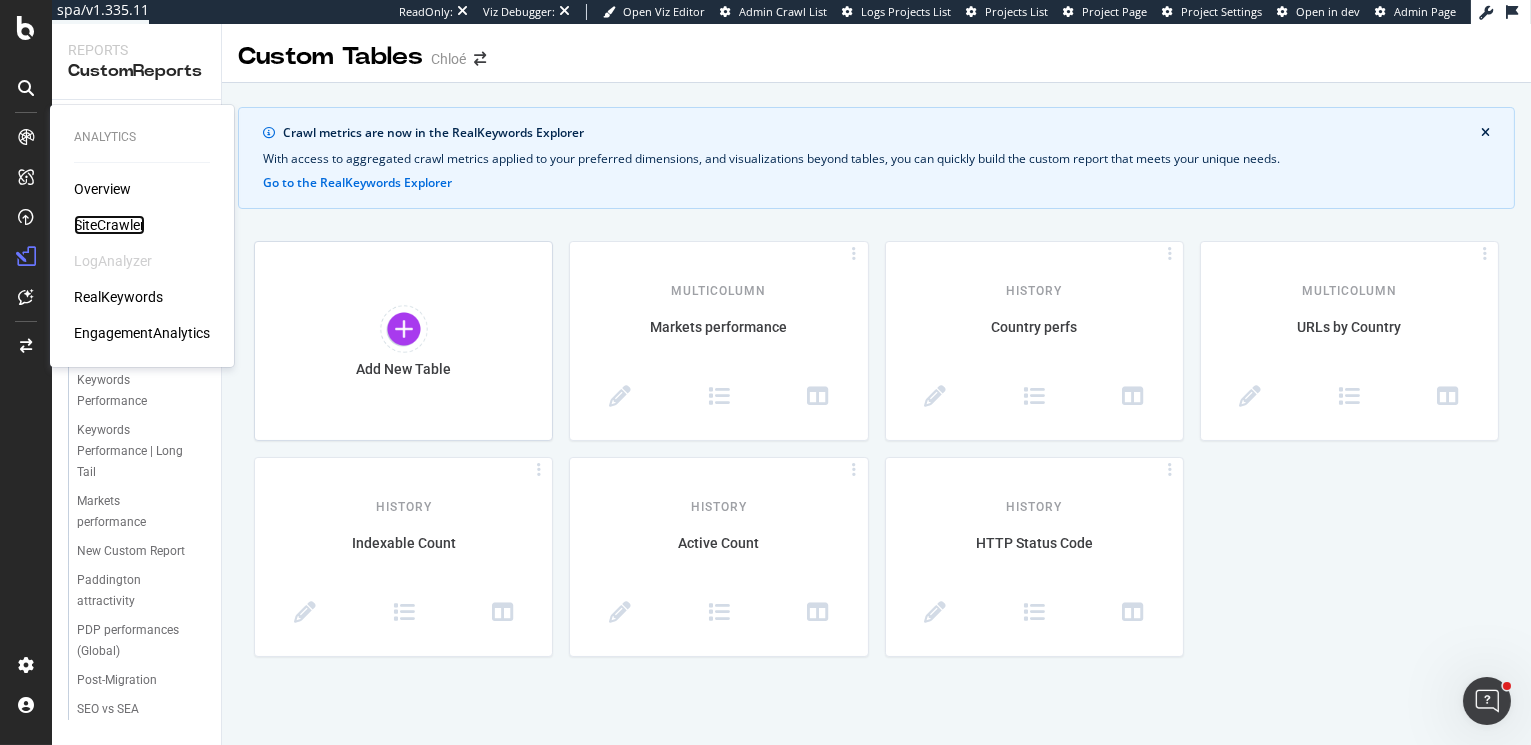 click on "SiteCrawler" at bounding box center [109, 225] 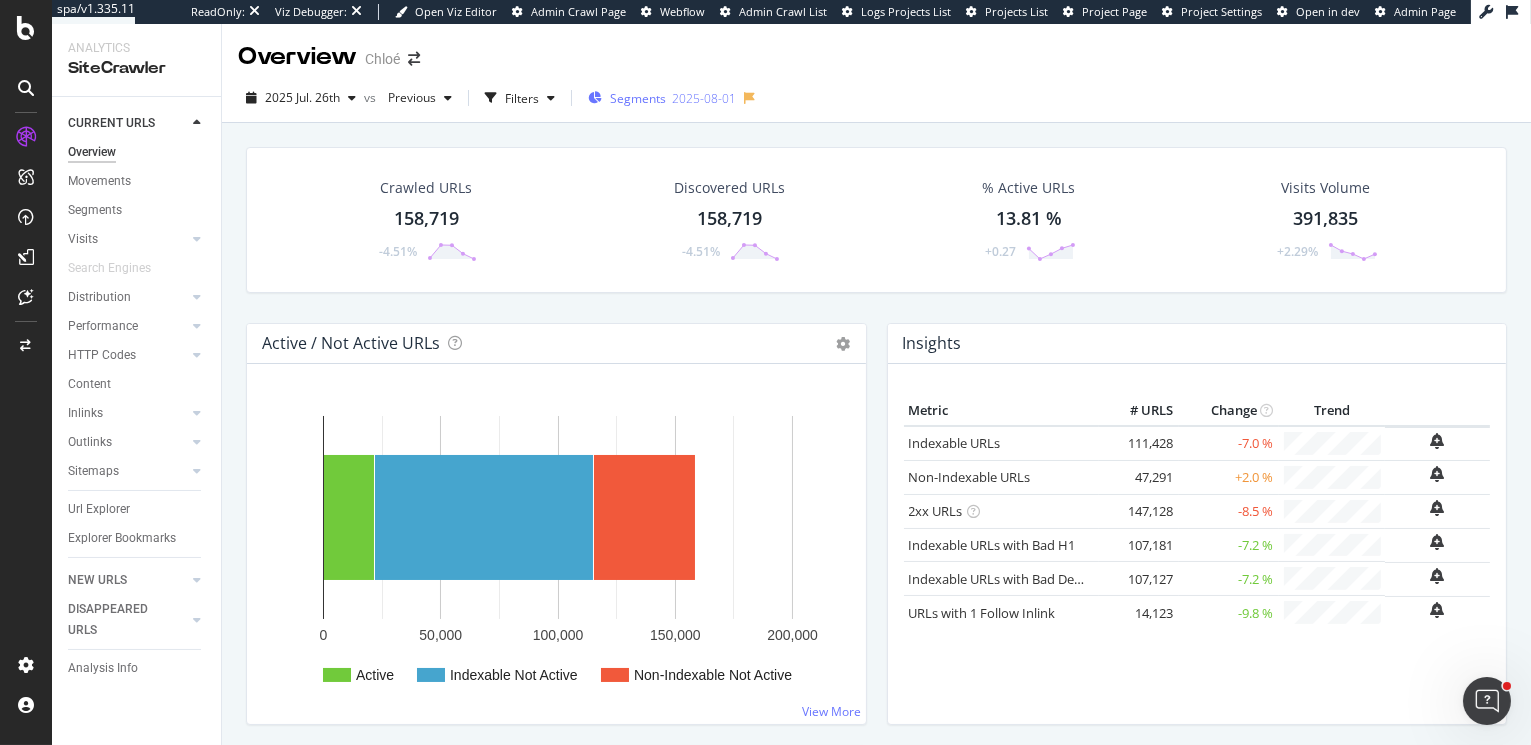click on "Segments 2025-08-01" at bounding box center [662, 98] 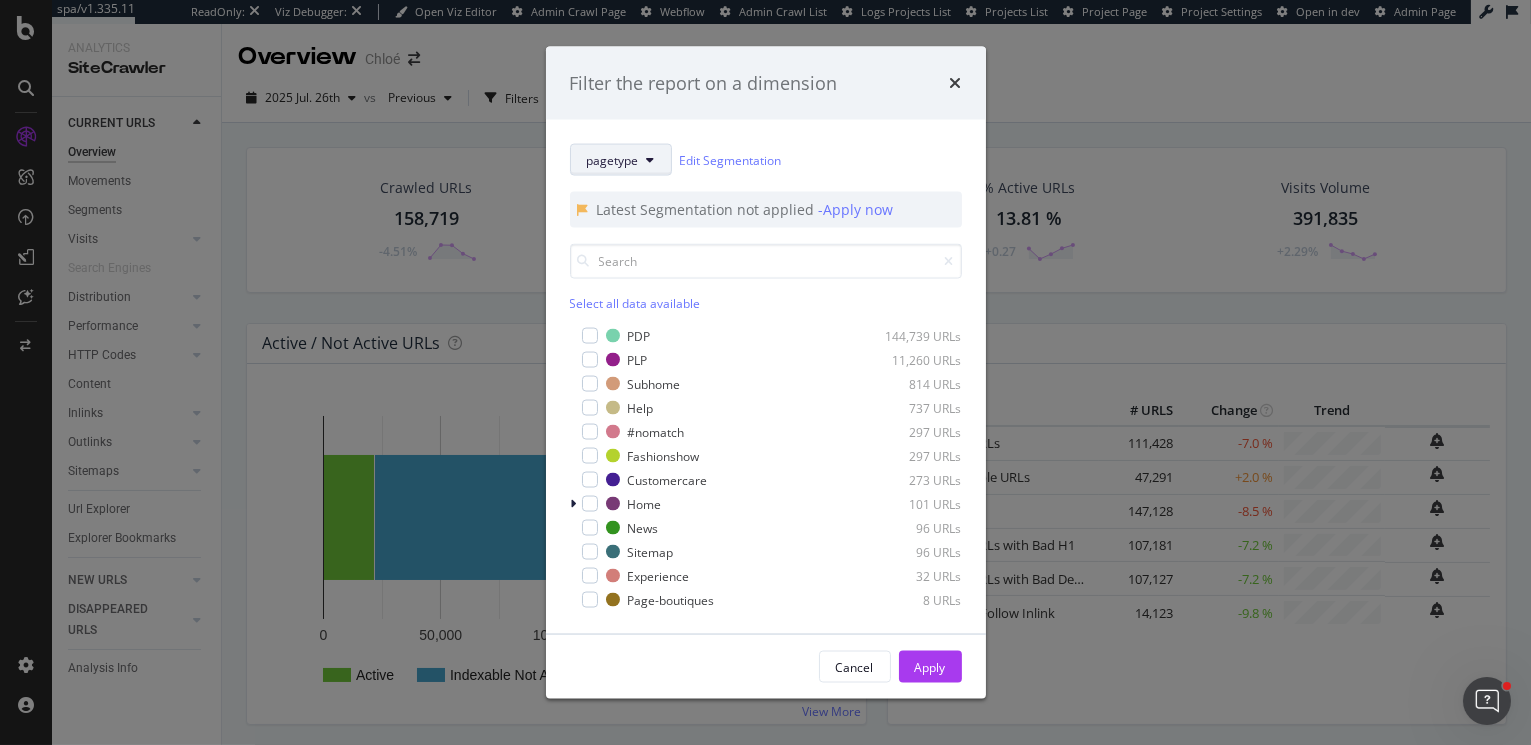 click on "pagetype" at bounding box center (613, 159) 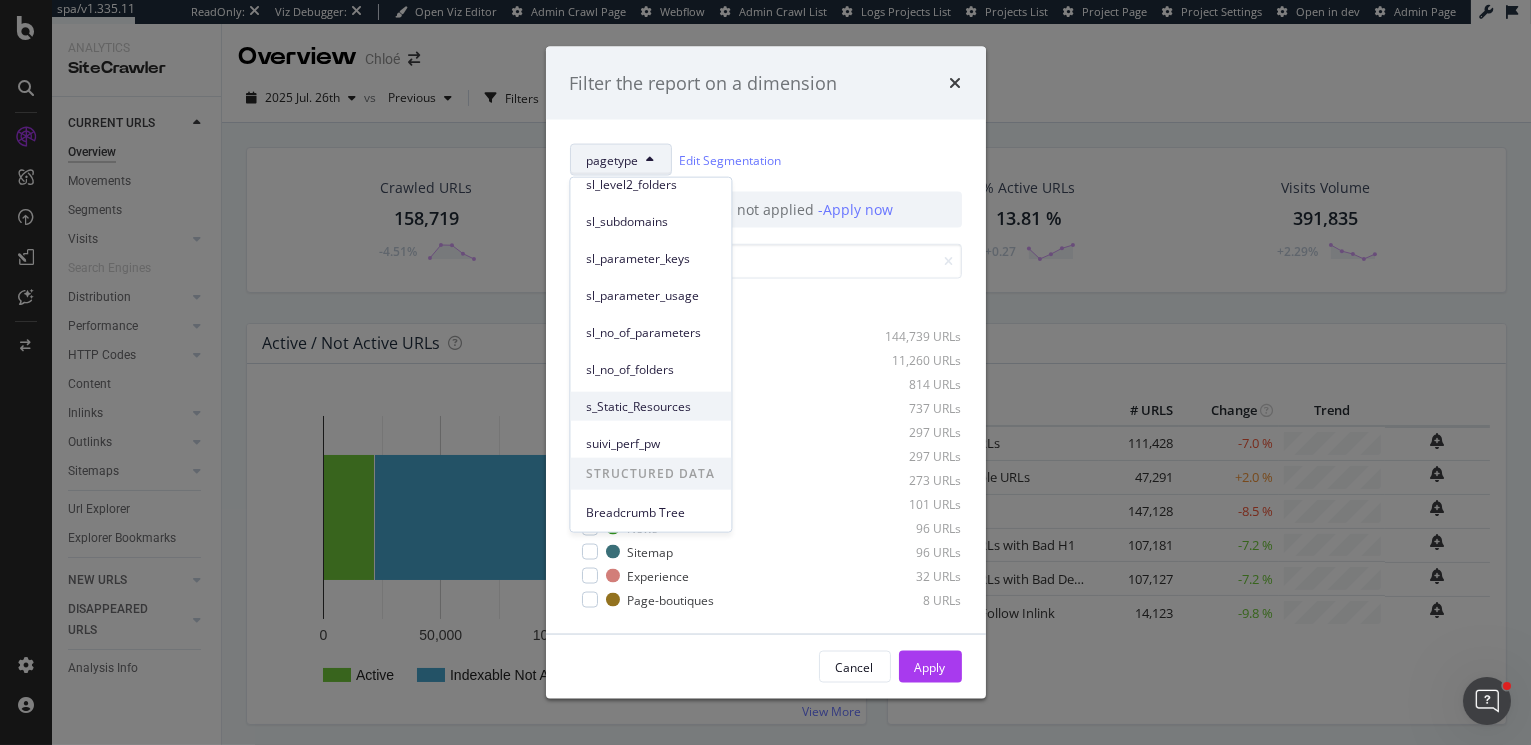 scroll, scrollTop: 124, scrollLeft: 0, axis: vertical 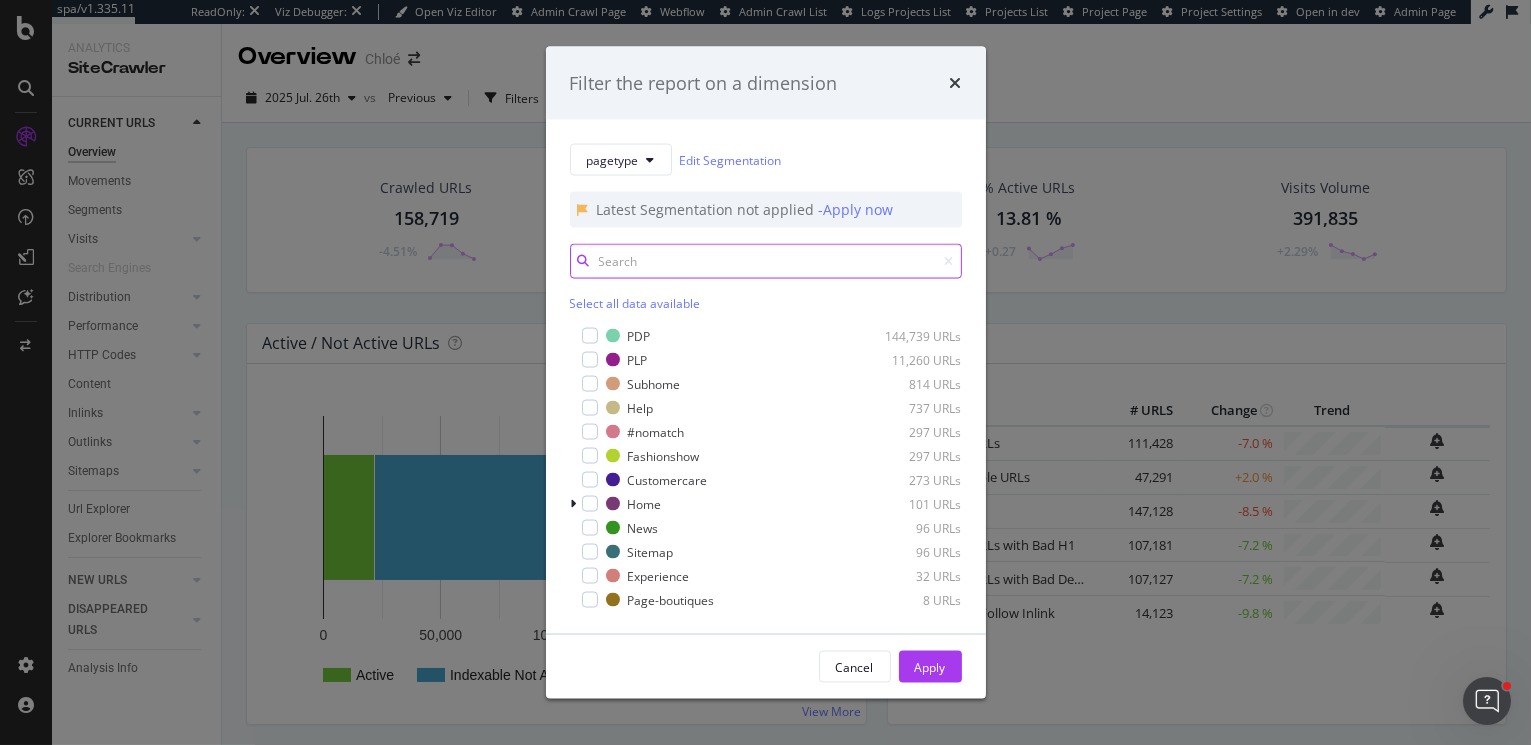 click at bounding box center (766, 261) 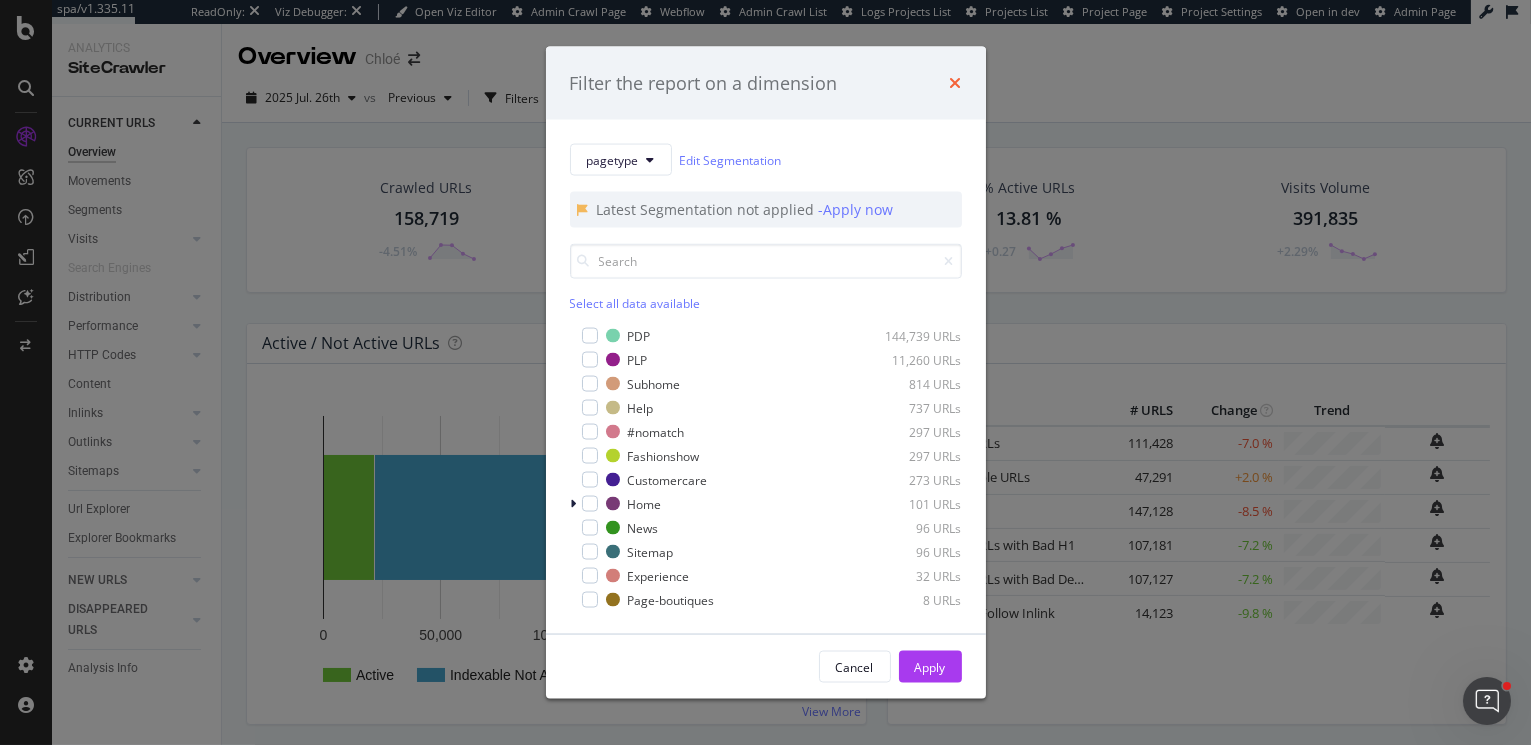 click at bounding box center (956, 83) 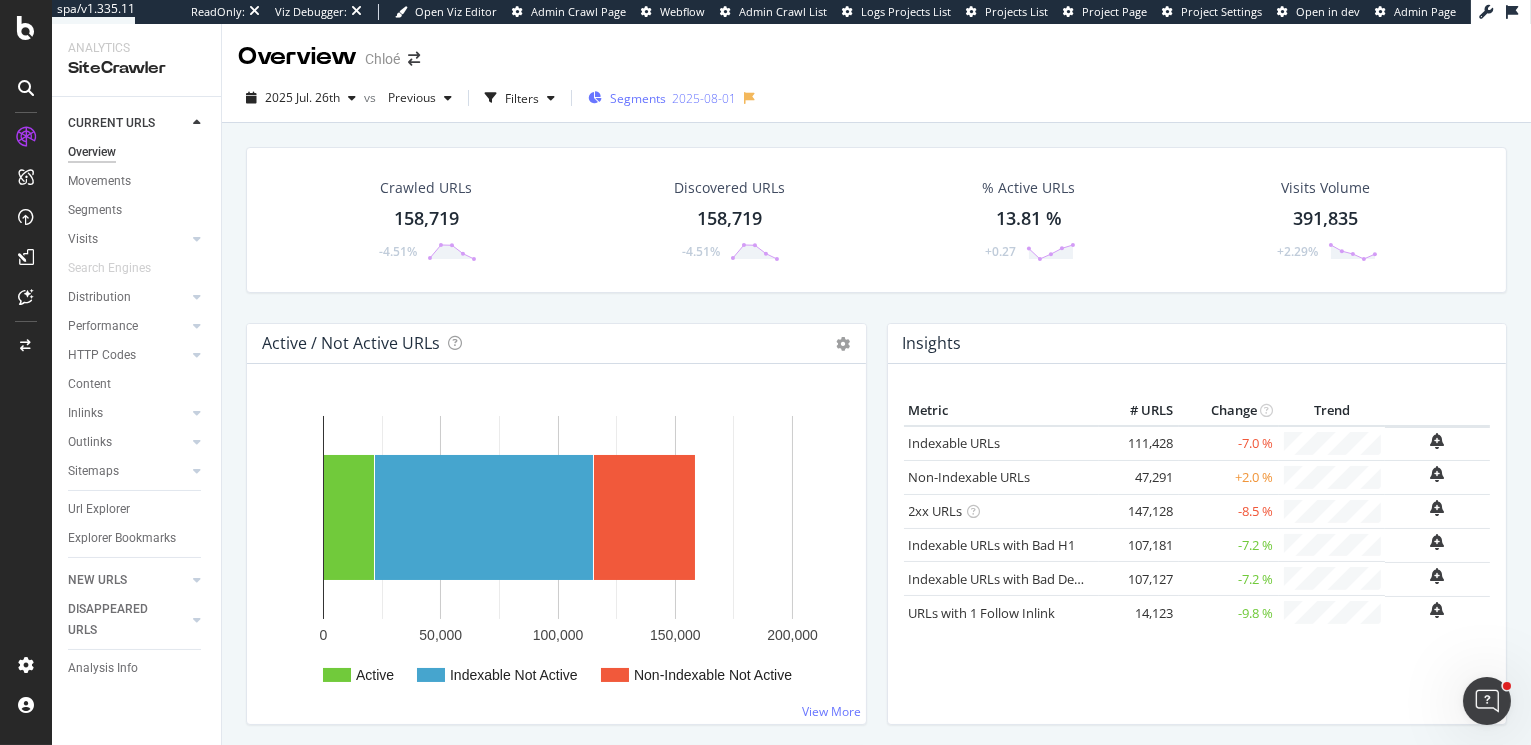 click on "2025-08-01" at bounding box center (704, 98) 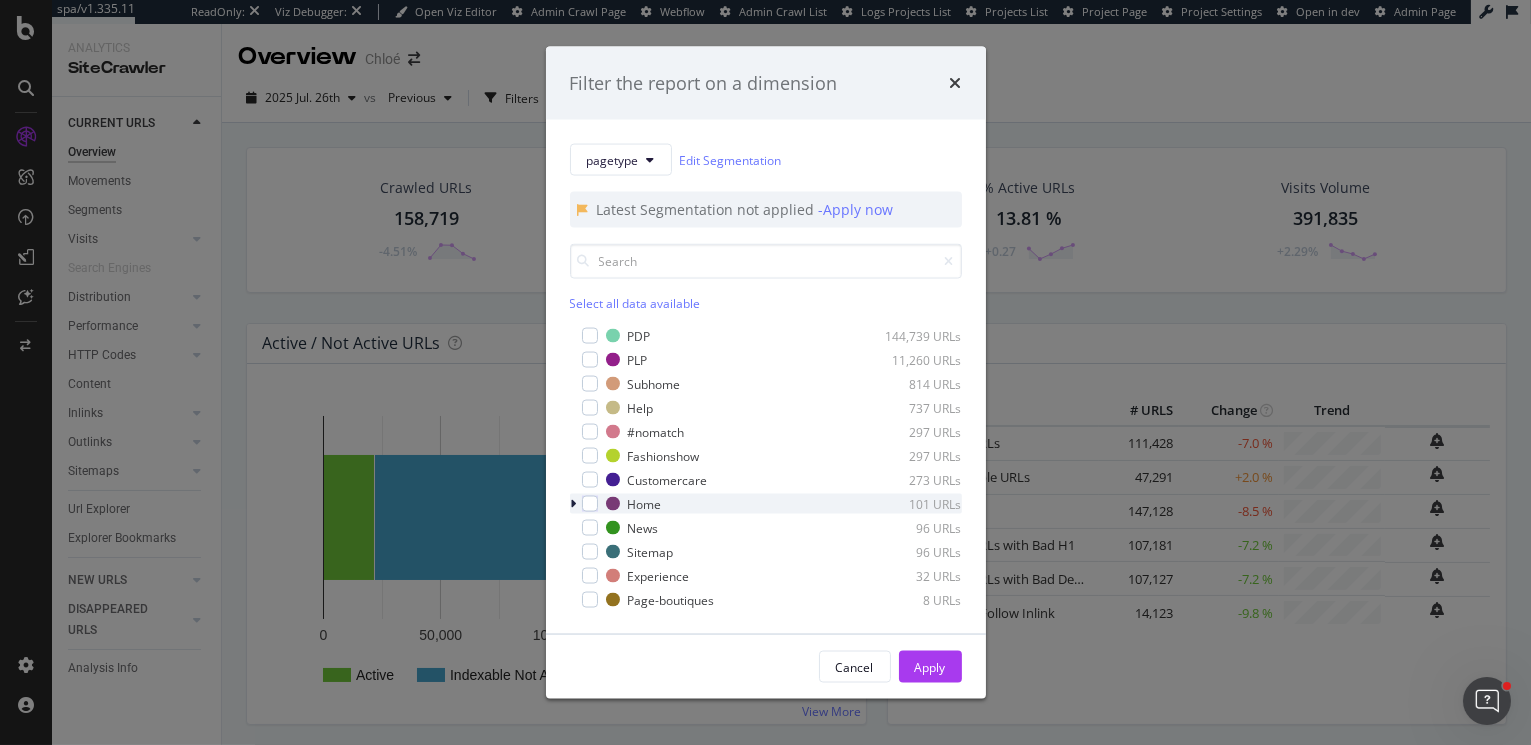 click at bounding box center (576, 504) 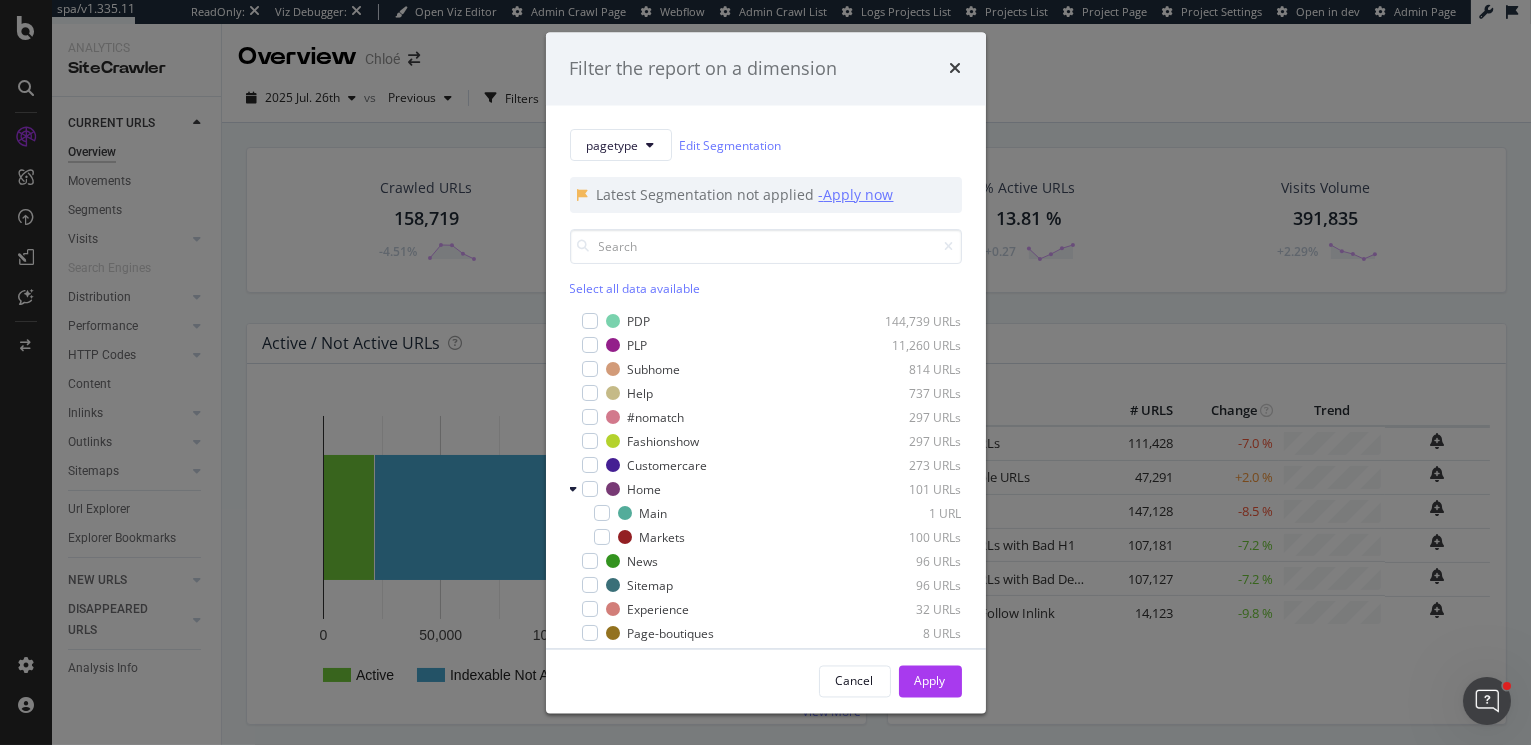 click on "-  Apply now" at bounding box center (856, 196) 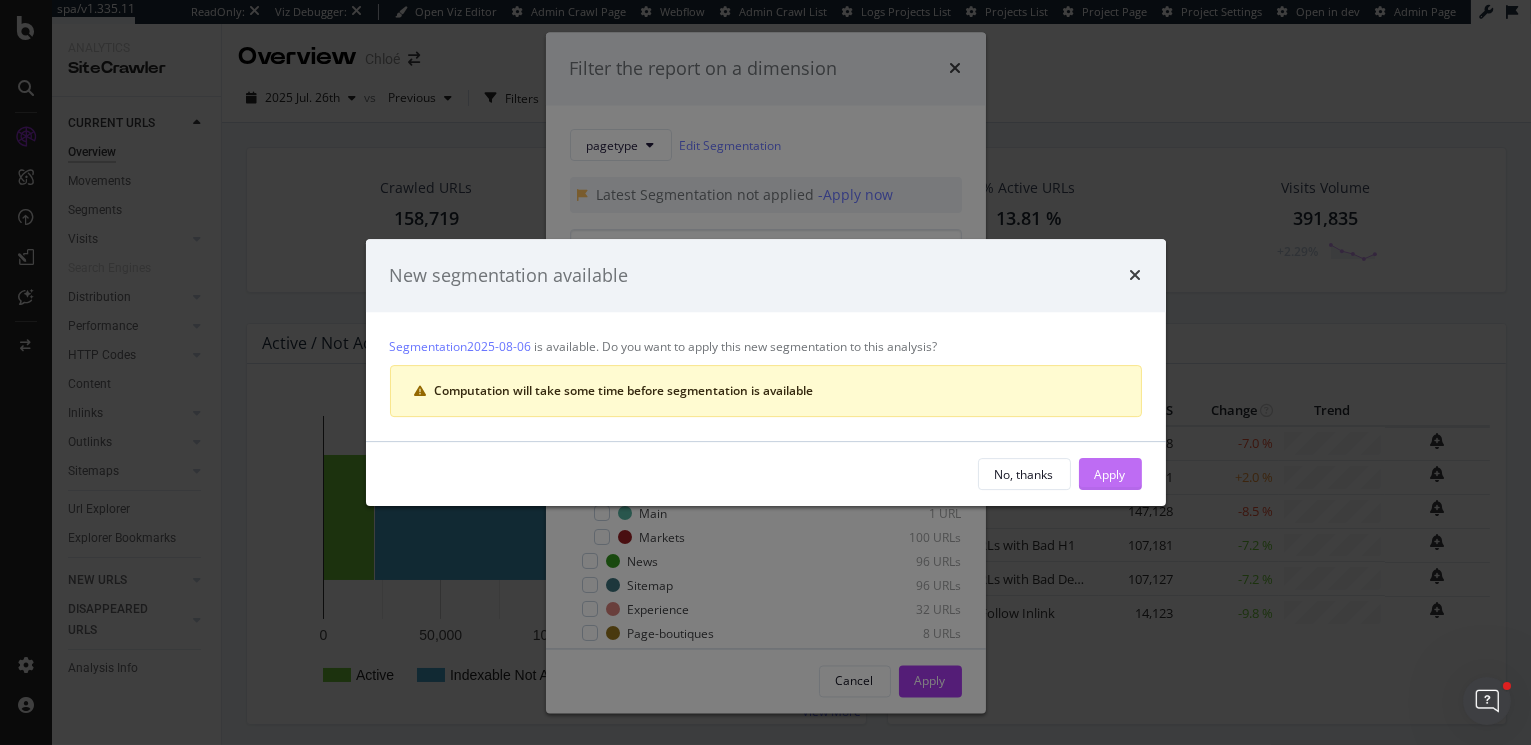 click on "Apply" at bounding box center [1110, 474] 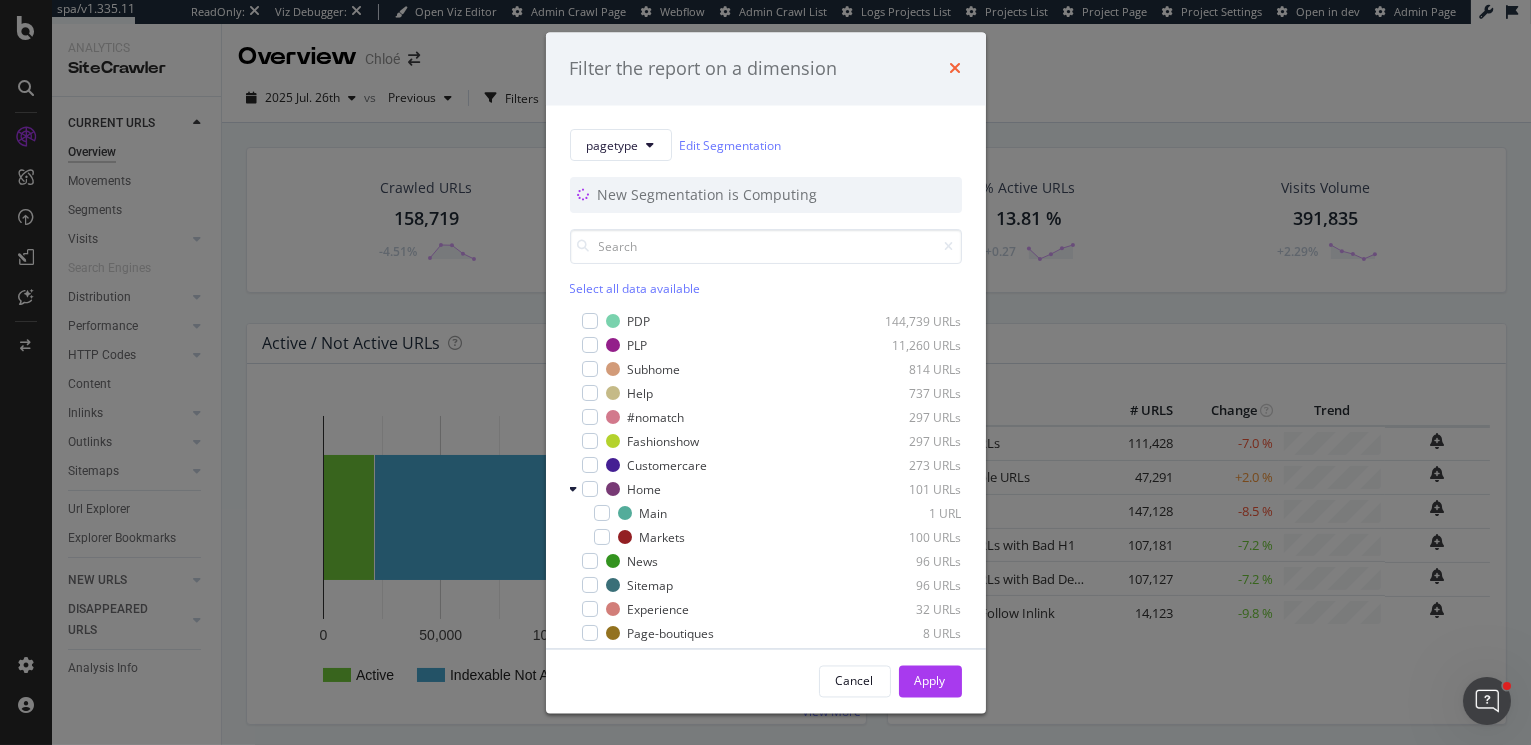 click at bounding box center (956, 69) 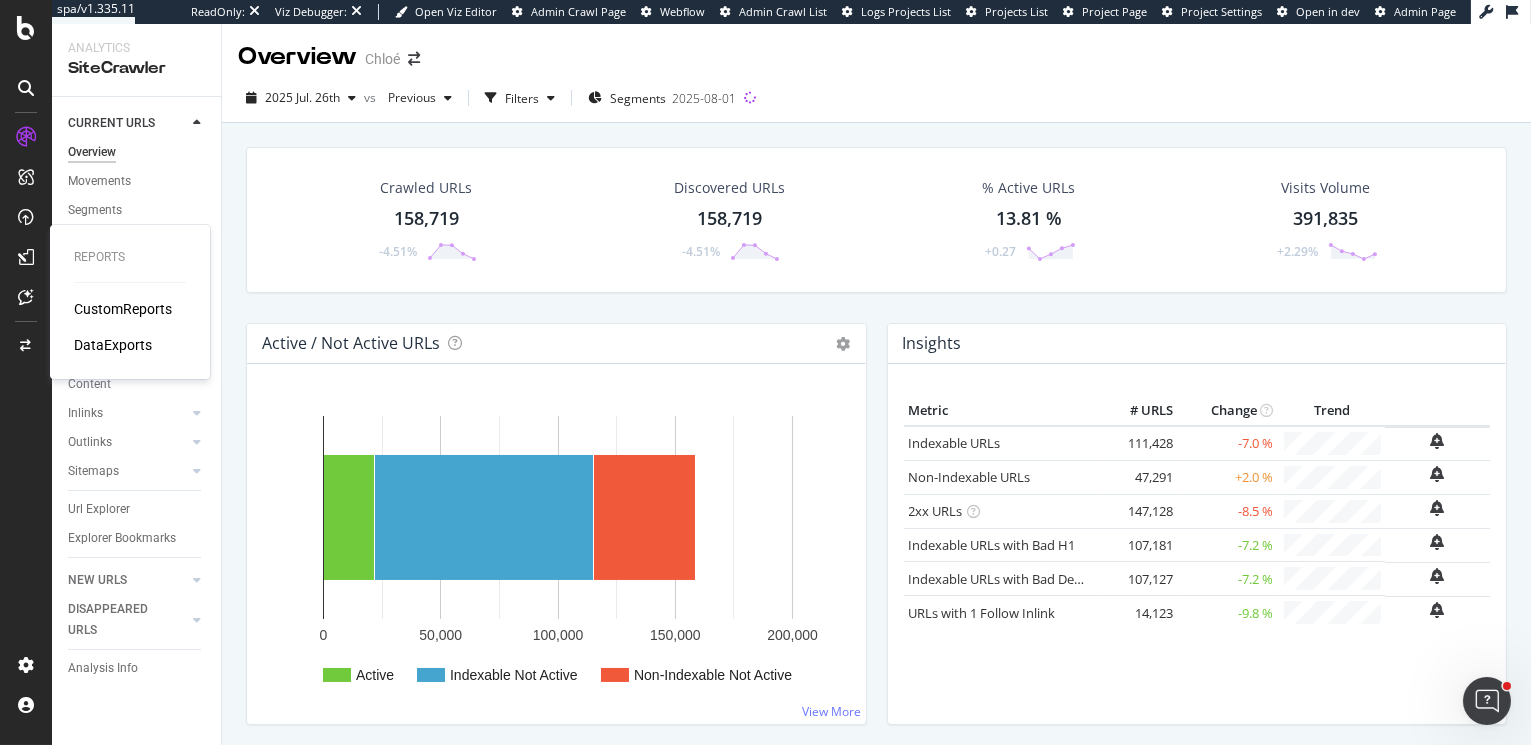 click on "CustomReports" at bounding box center [123, 309] 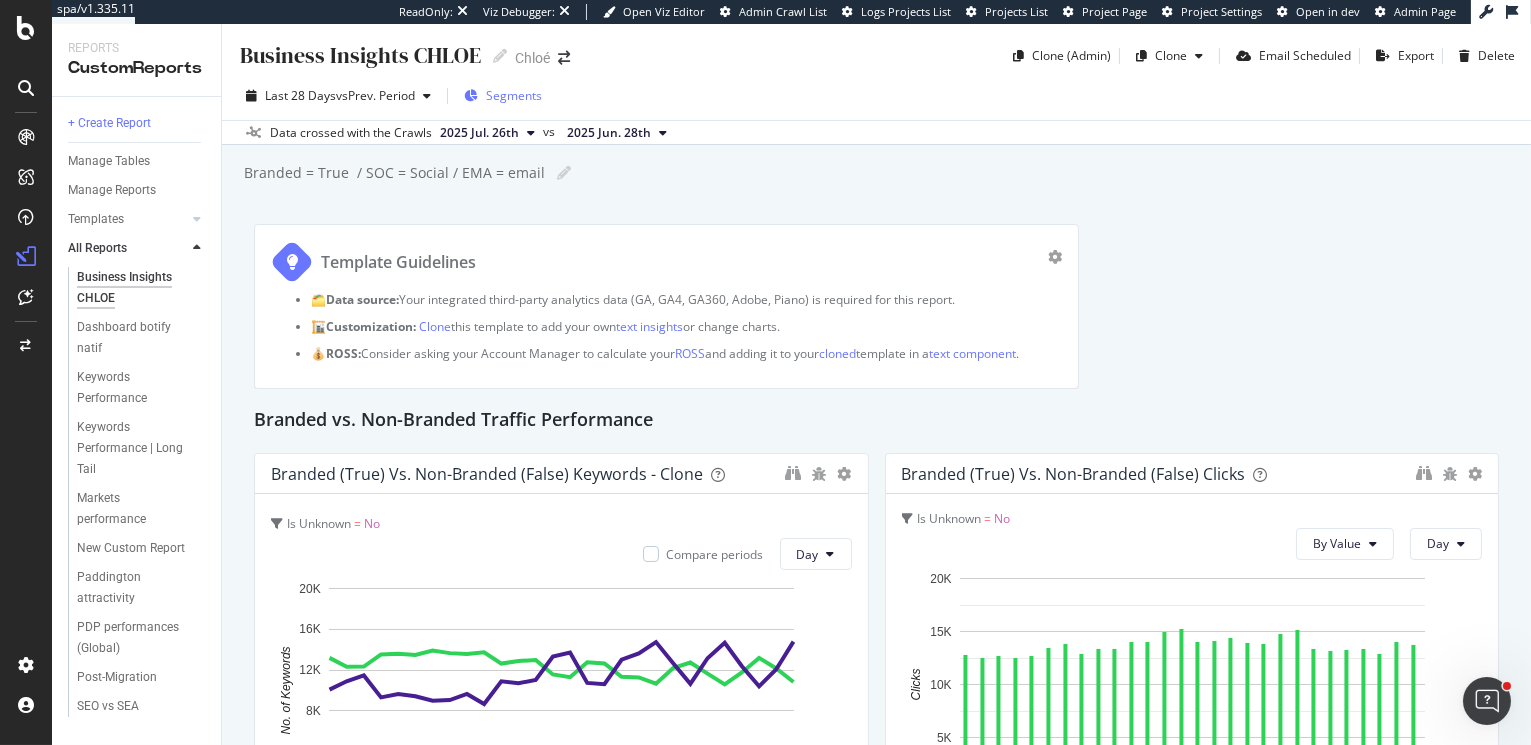click on "Segments" at bounding box center [514, 95] 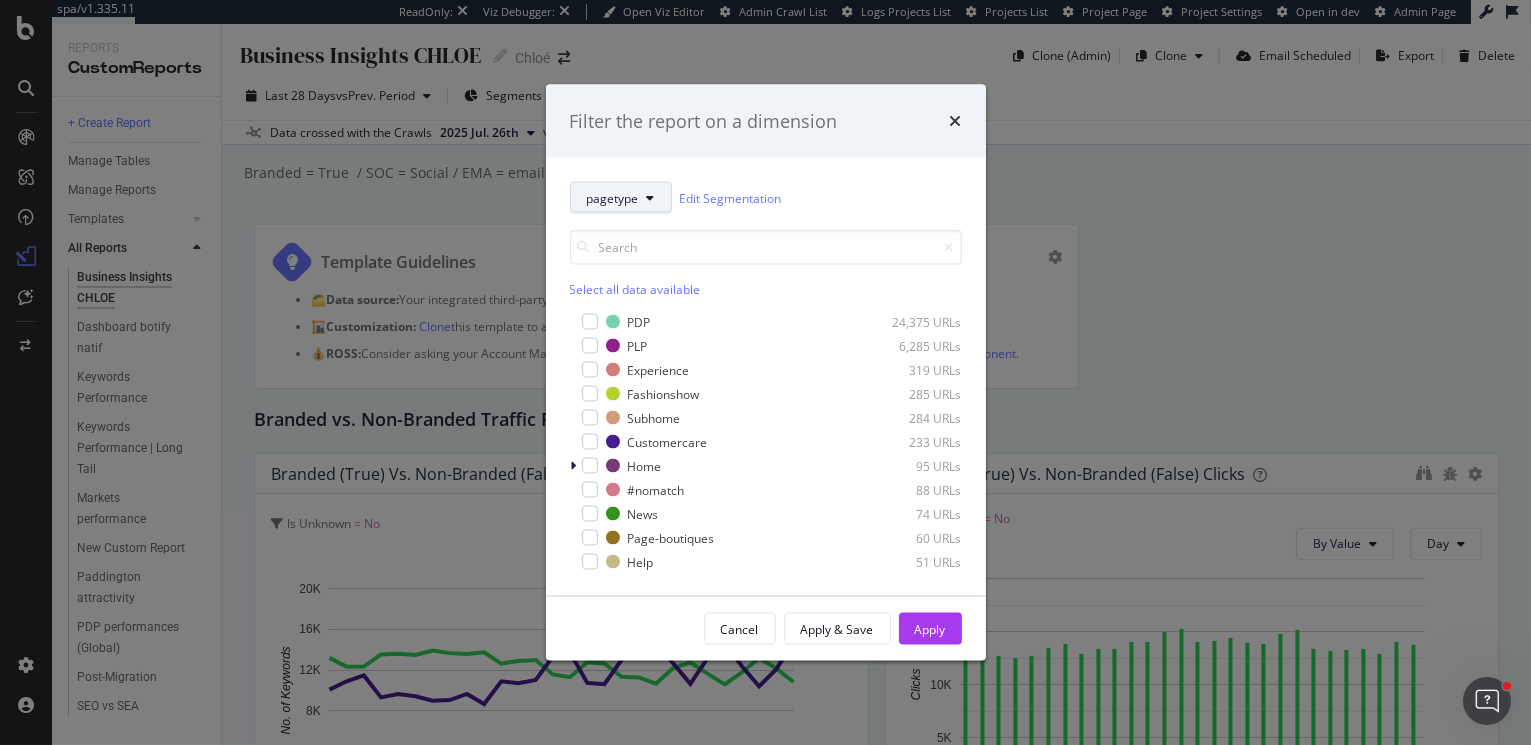 click on "pagetype" at bounding box center [621, 198] 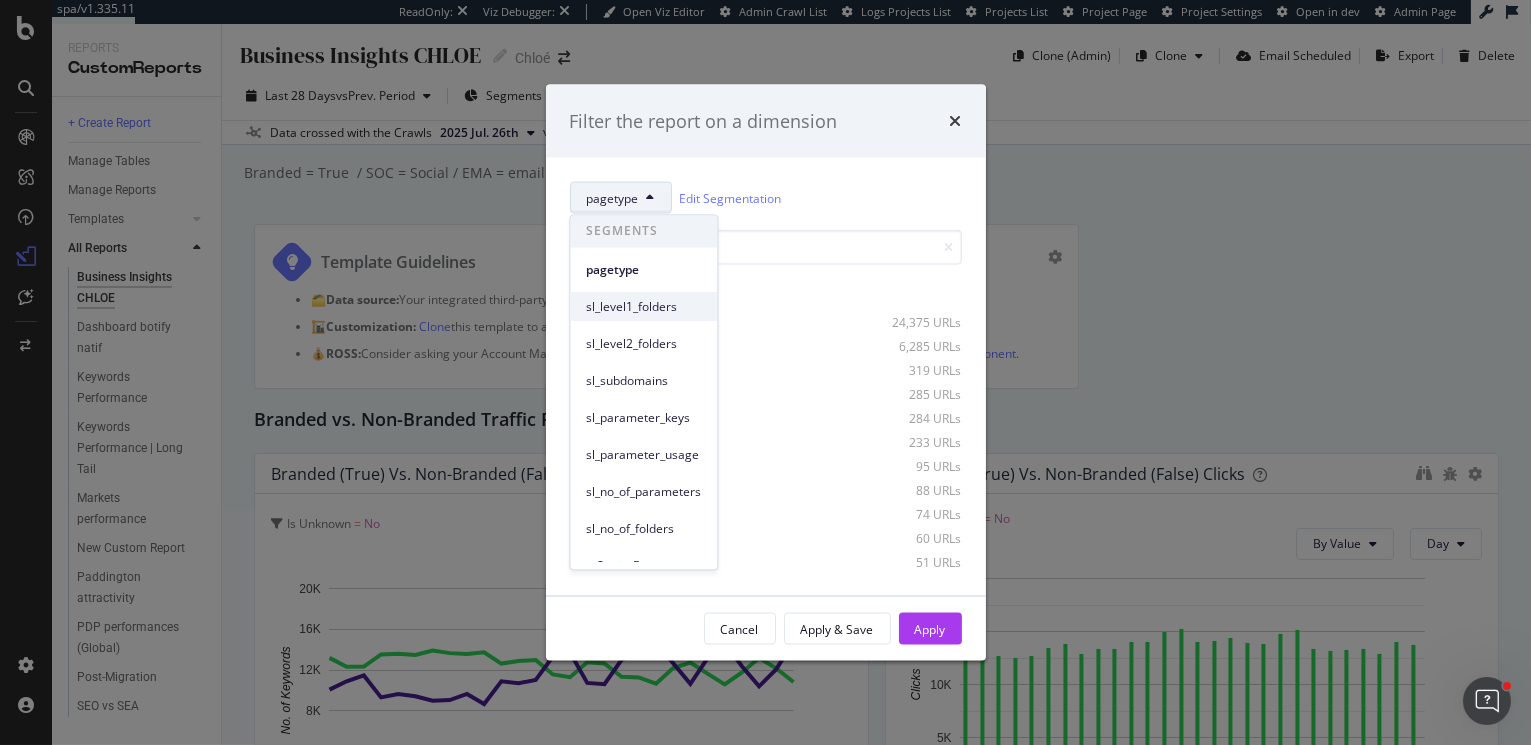 click on "sl_level1_folders" at bounding box center [643, 307] 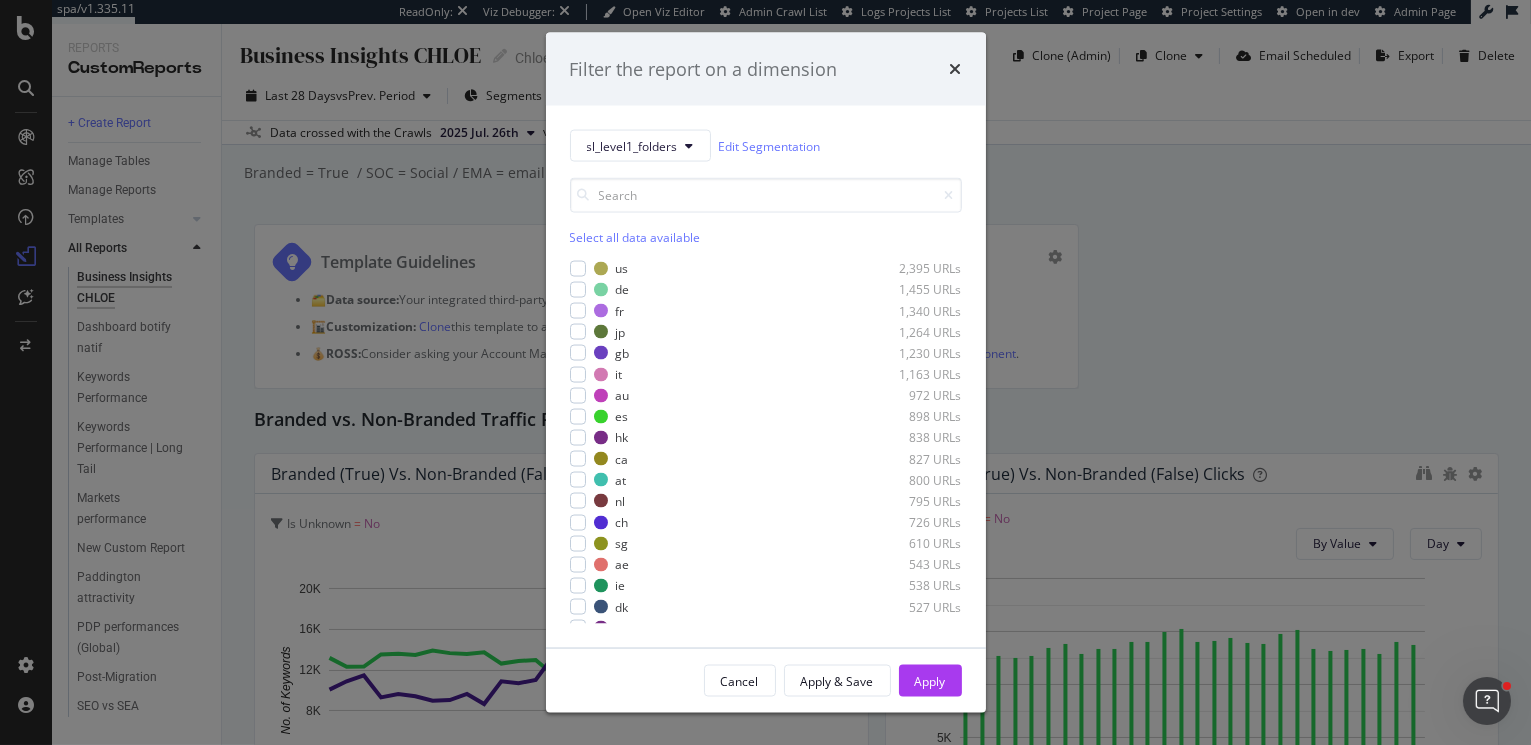 click on "Select all data available" at bounding box center (766, 237) 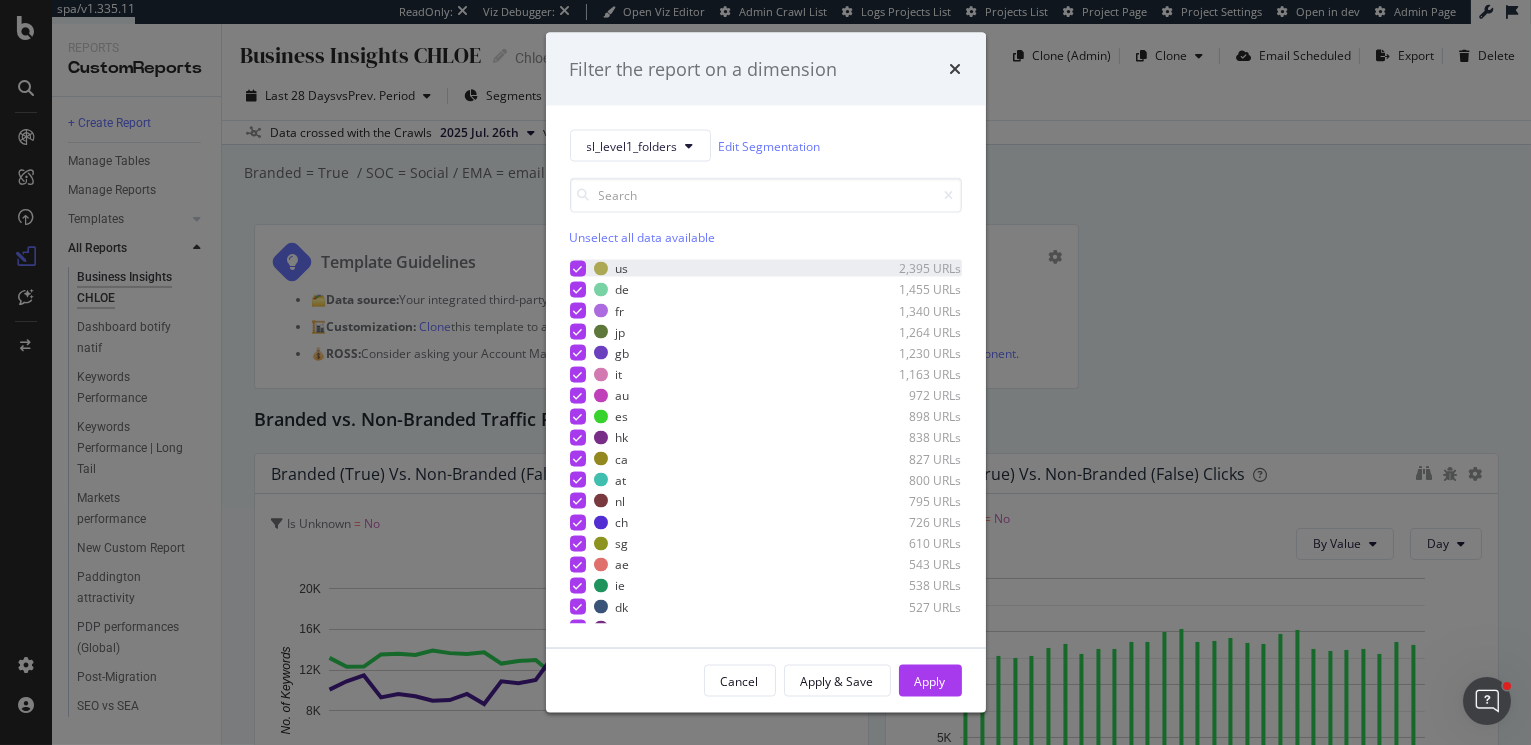 click at bounding box center (577, 268) 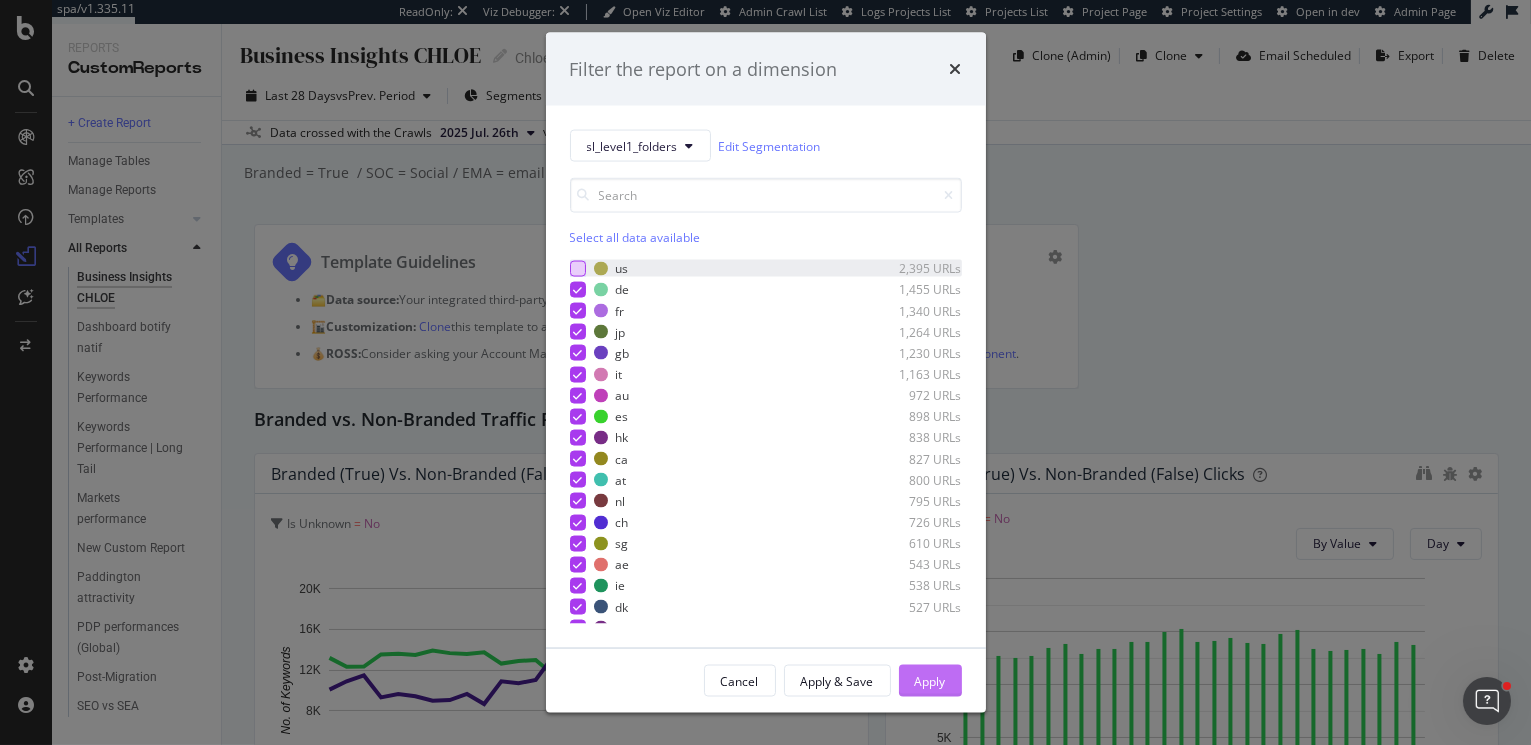 click on "Apply" at bounding box center (930, 681) 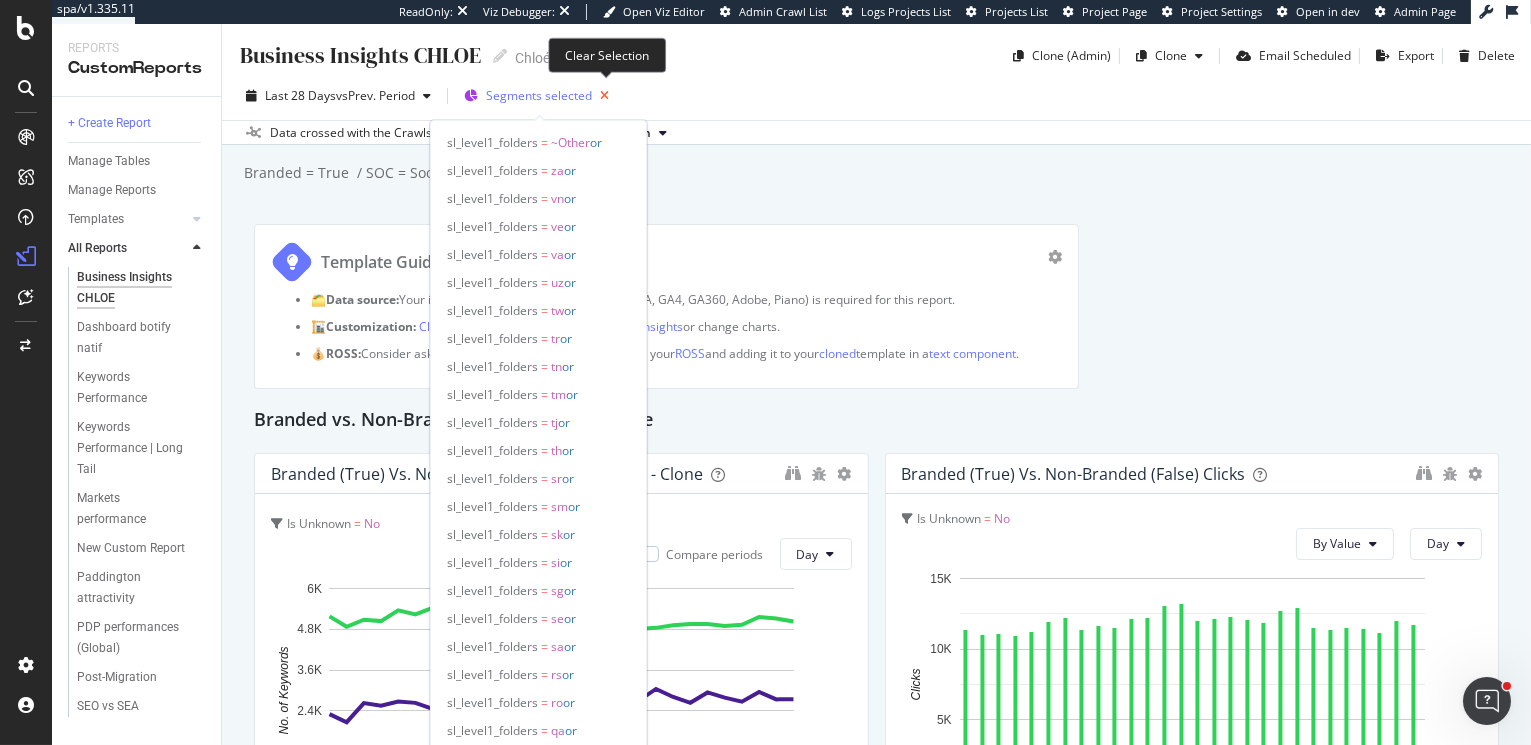 click at bounding box center (604, 96) 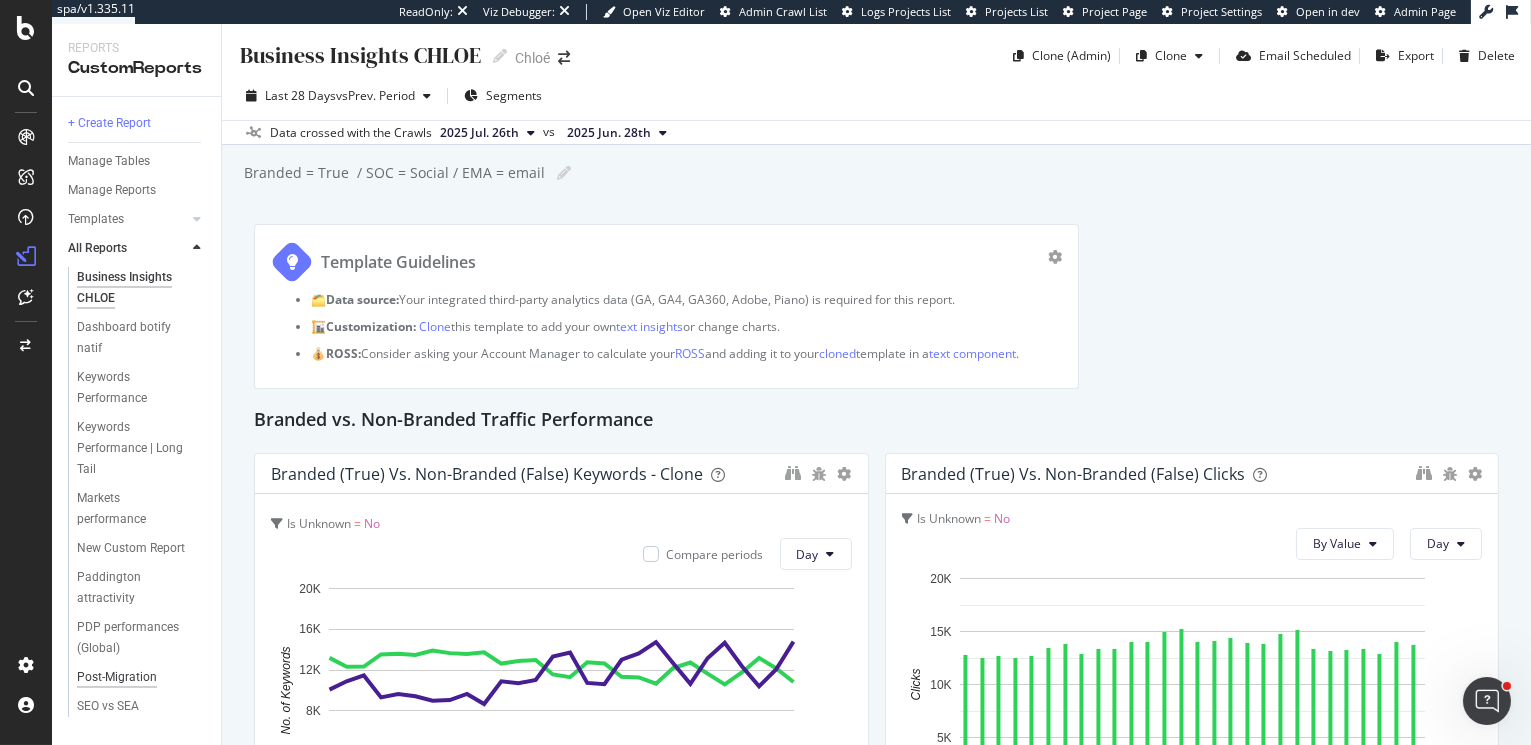 click on "Post-Migration" at bounding box center [117, 677] 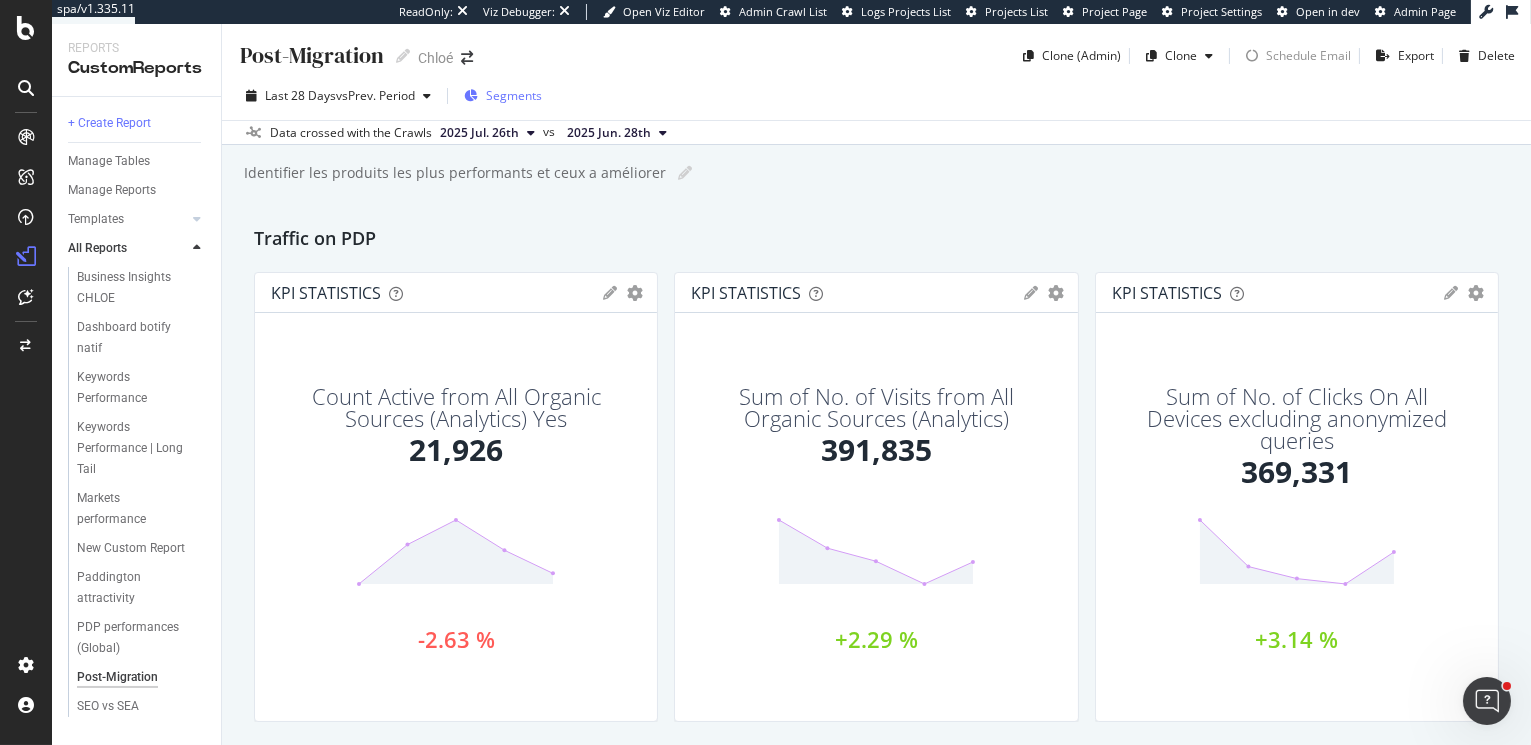 click on "Segments" at bounding box center [514, 95] 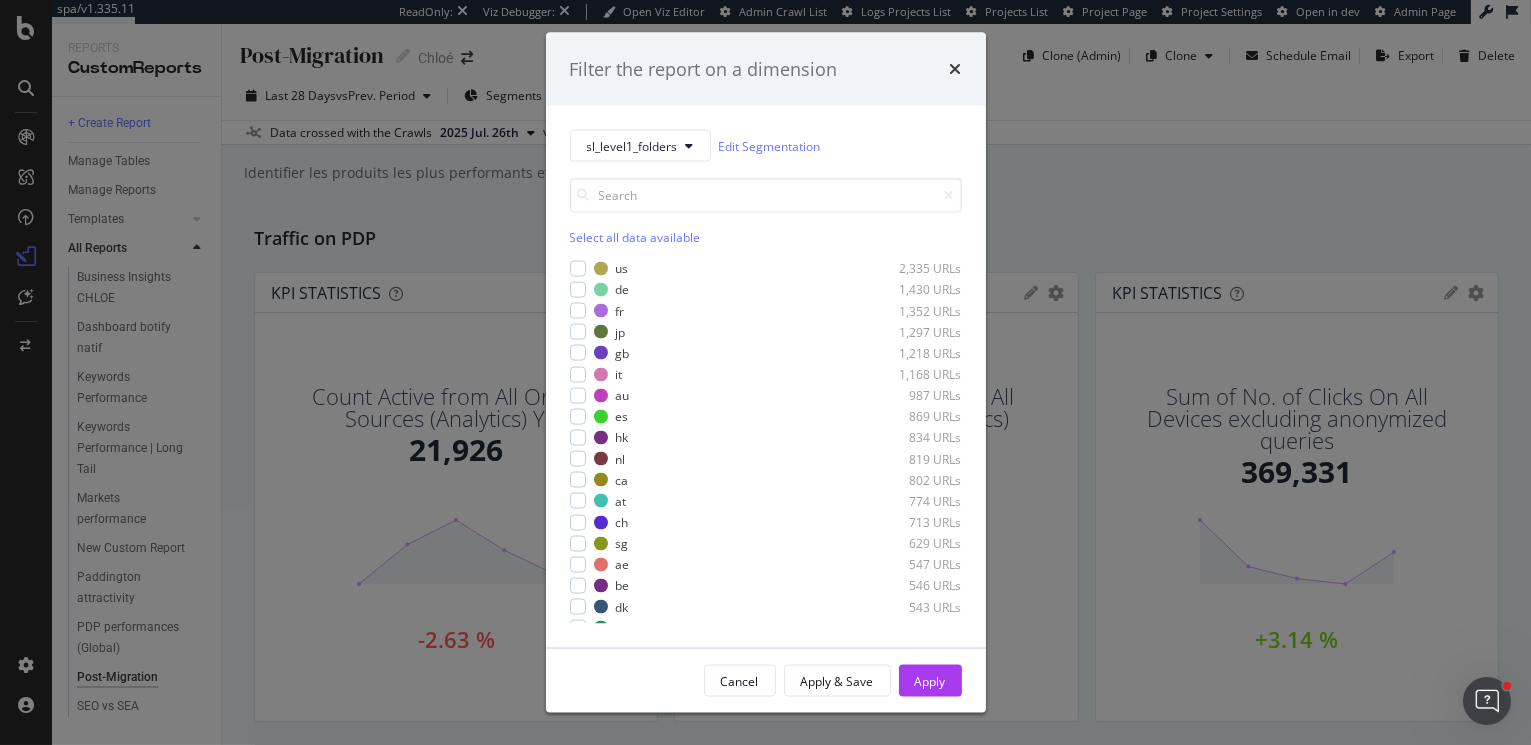 click on "Select all data available" at bounding box center [766, 237] 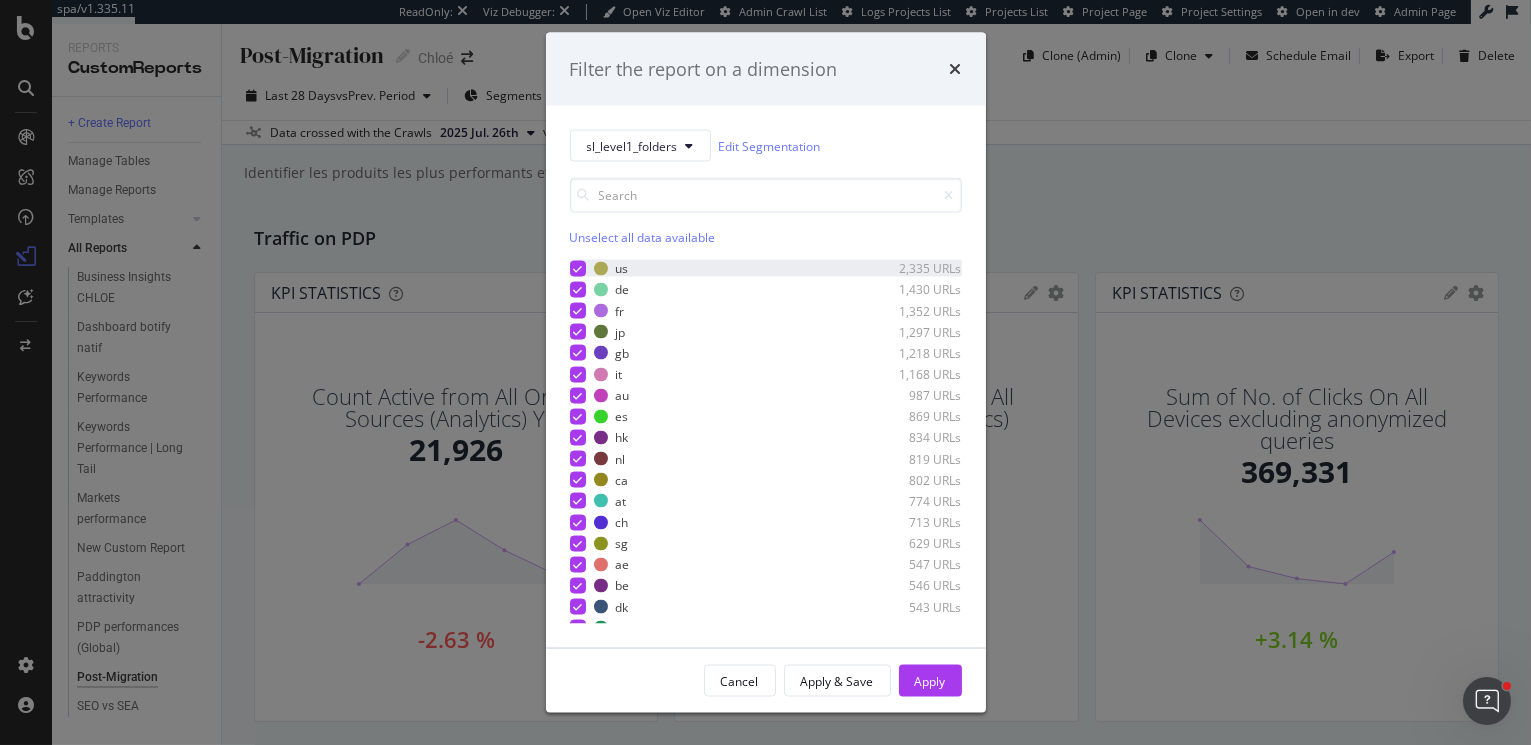 click at bounding box center (577, 268) 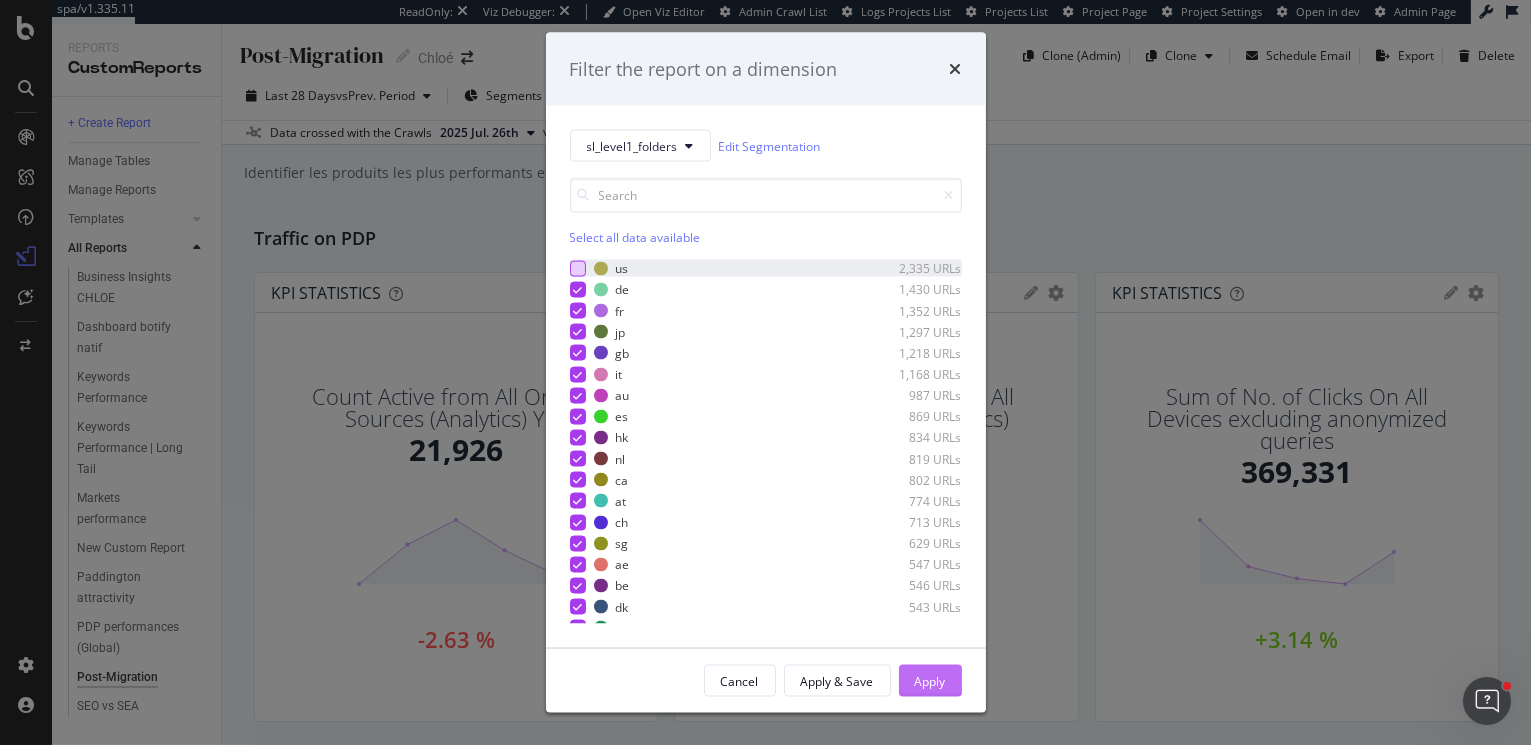 click on "Apply" at bounding box center (930, 680) 